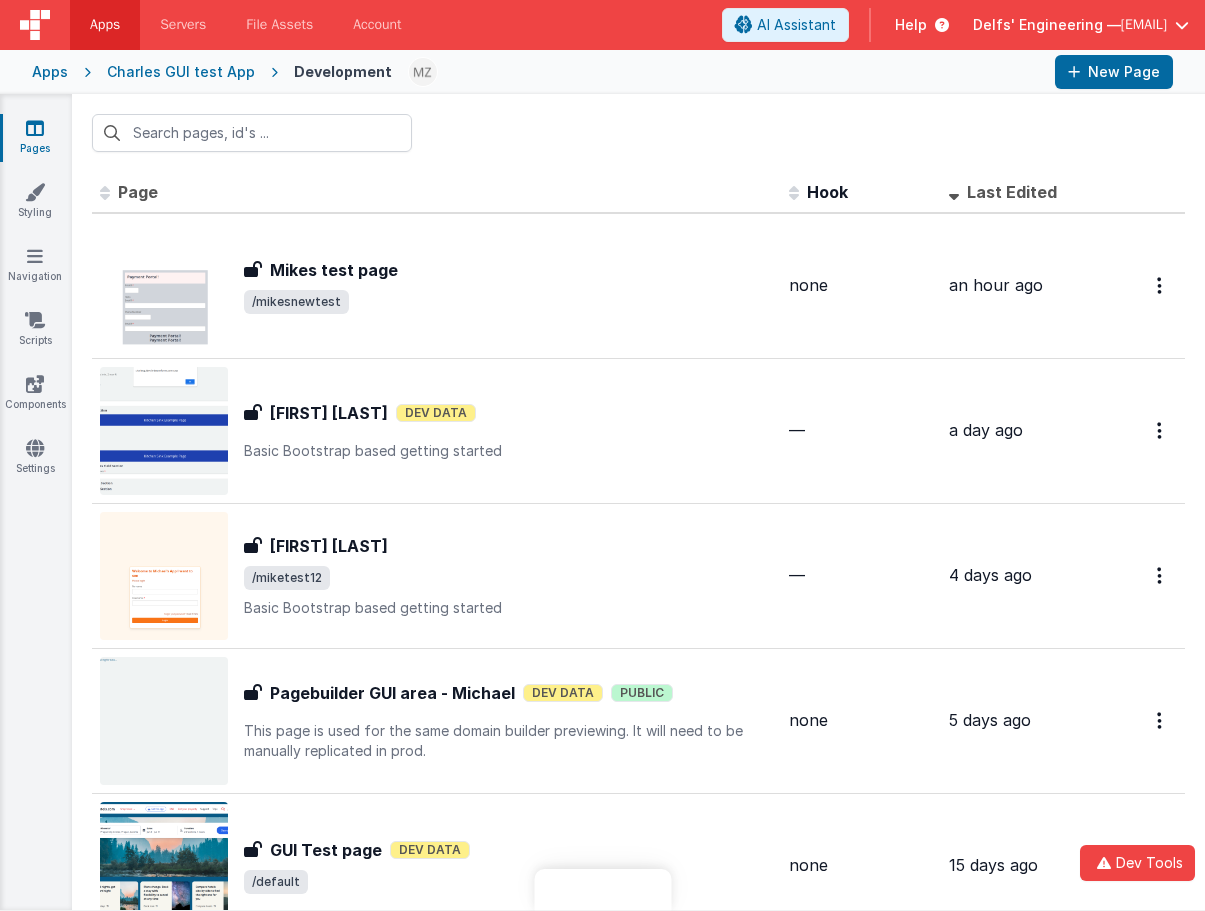 scroll, scrollTop: 0, scrollLeft: 0, axis: both 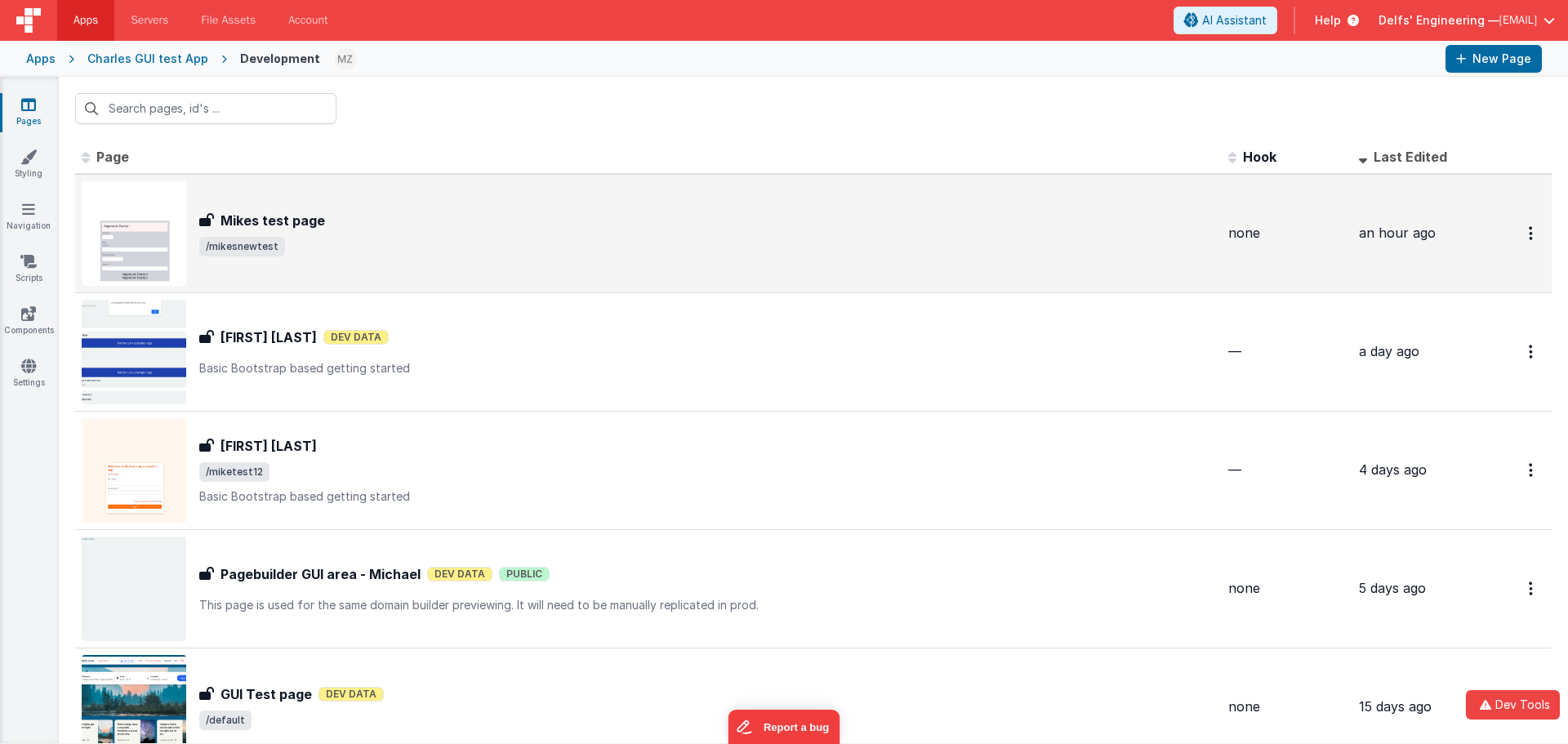 click on "Mikes test page
Mikes test page
/mikesnewtest" at bounding box center (707, 234) 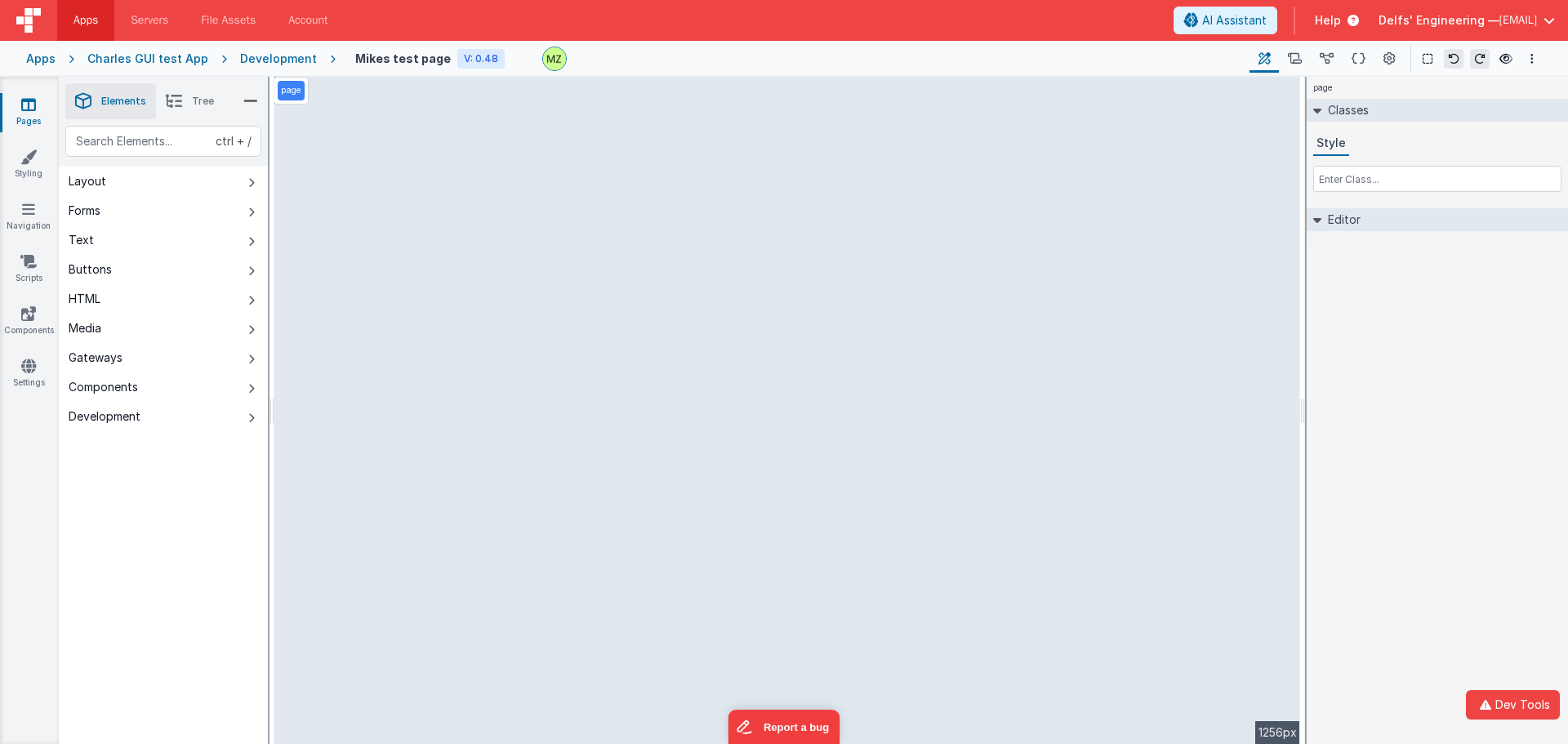 select on "email" 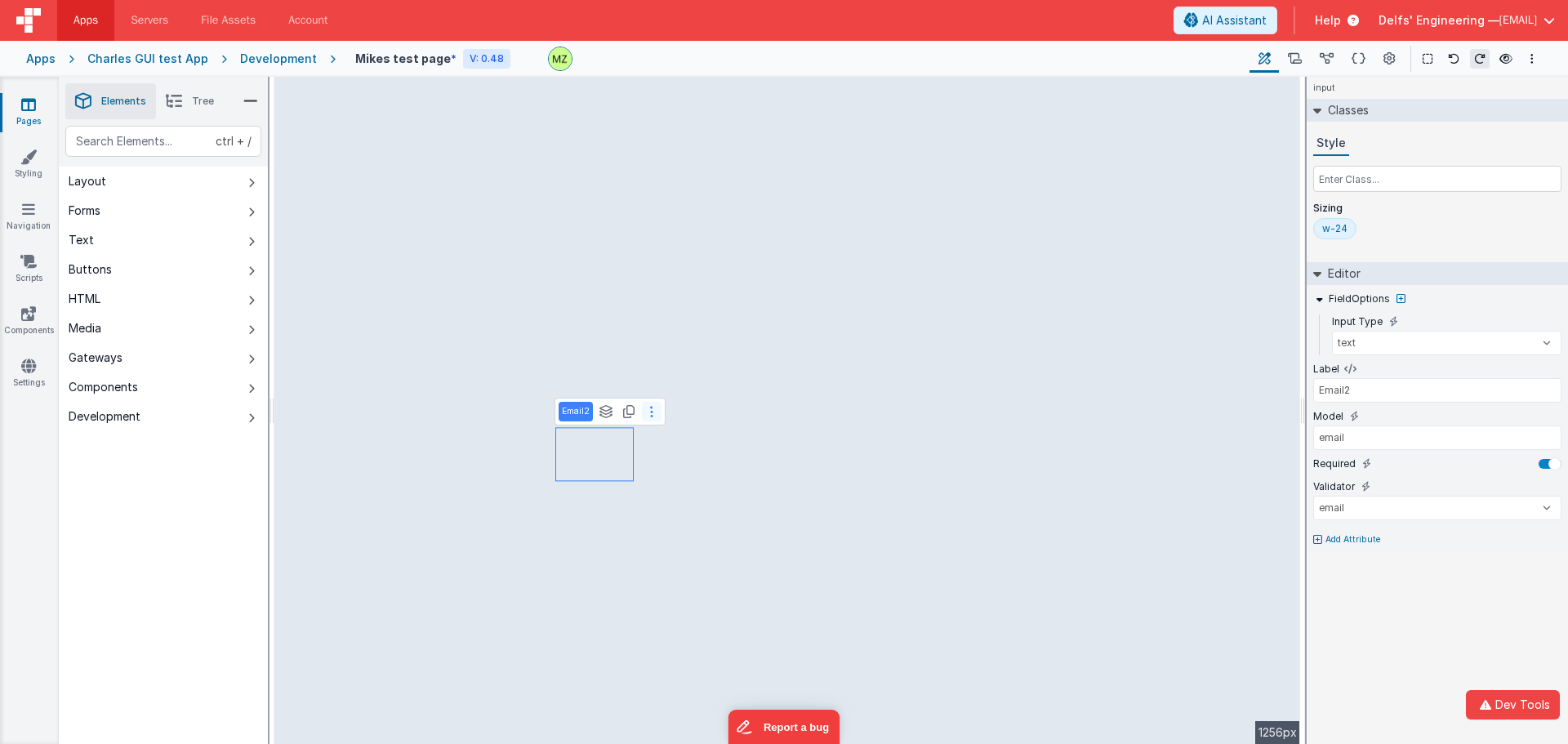 click at bounding box center (652, 412) 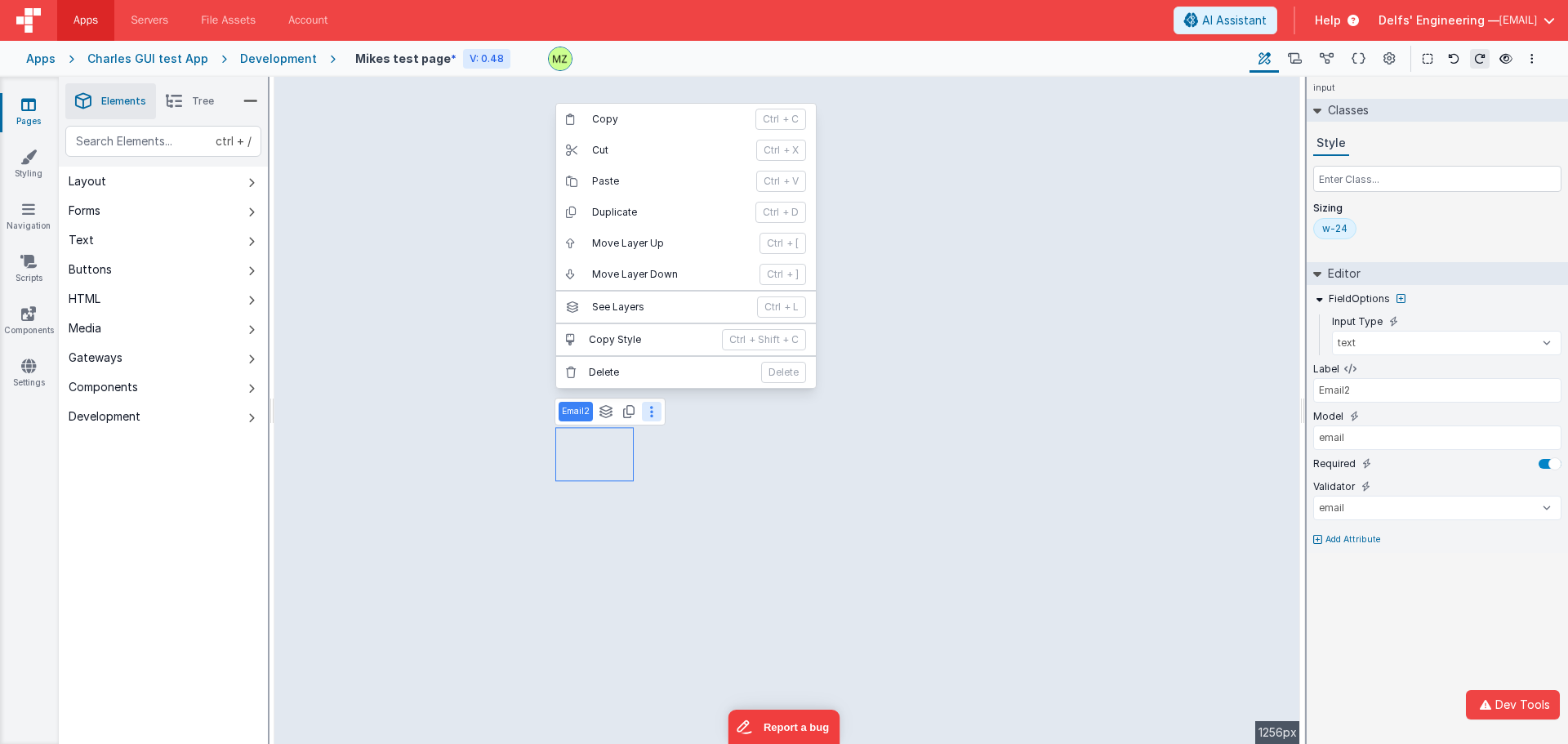 click at bounding box center [652, 412] 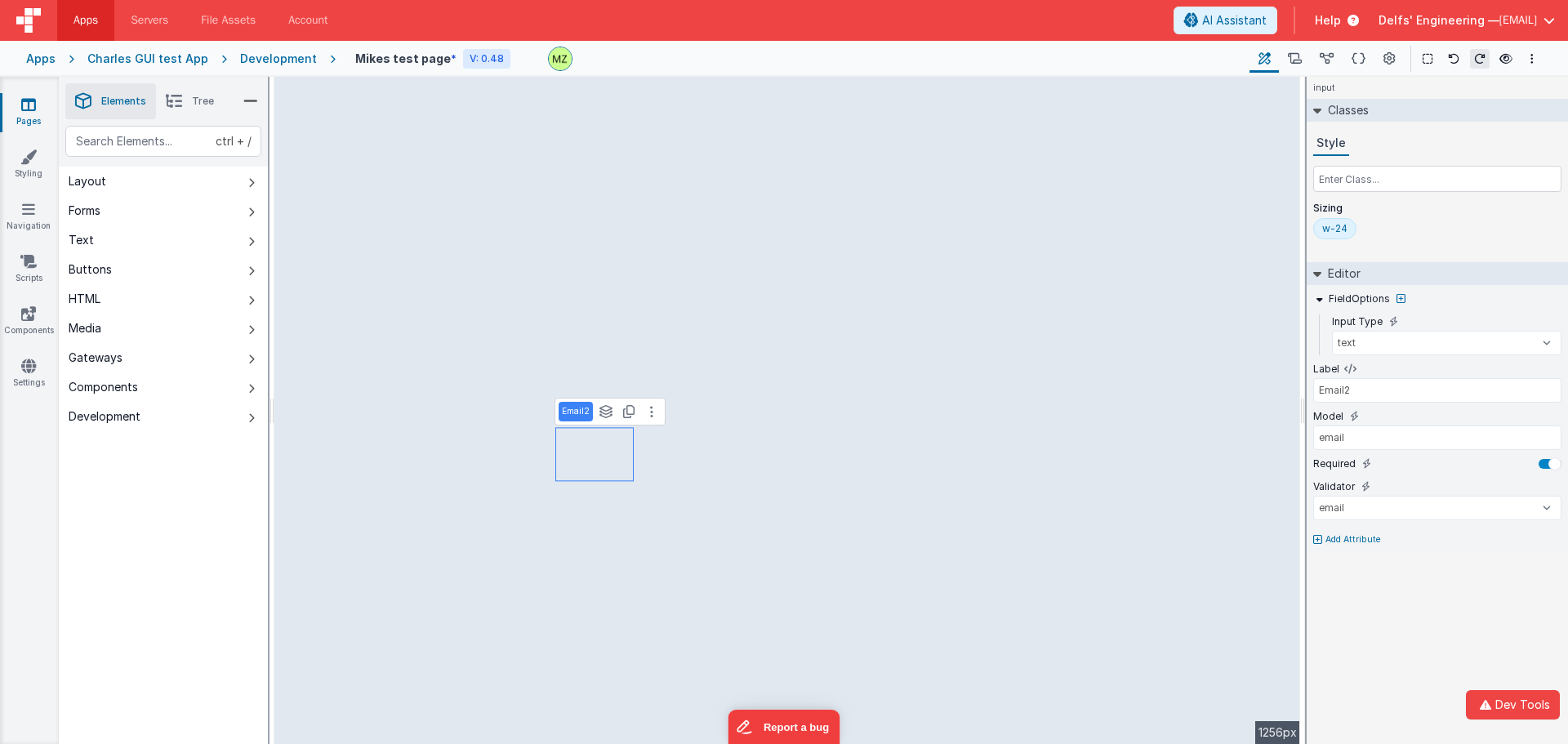 click on "Apps
Charles GUI test App
Development
Mikes test page
*   V: 0.48           Page Builder     Named Actions     Data Model     Page Schema     Page Settings       Show Group Outlines         Preview Page  ctrl + b" at bounding box center (784, 59) 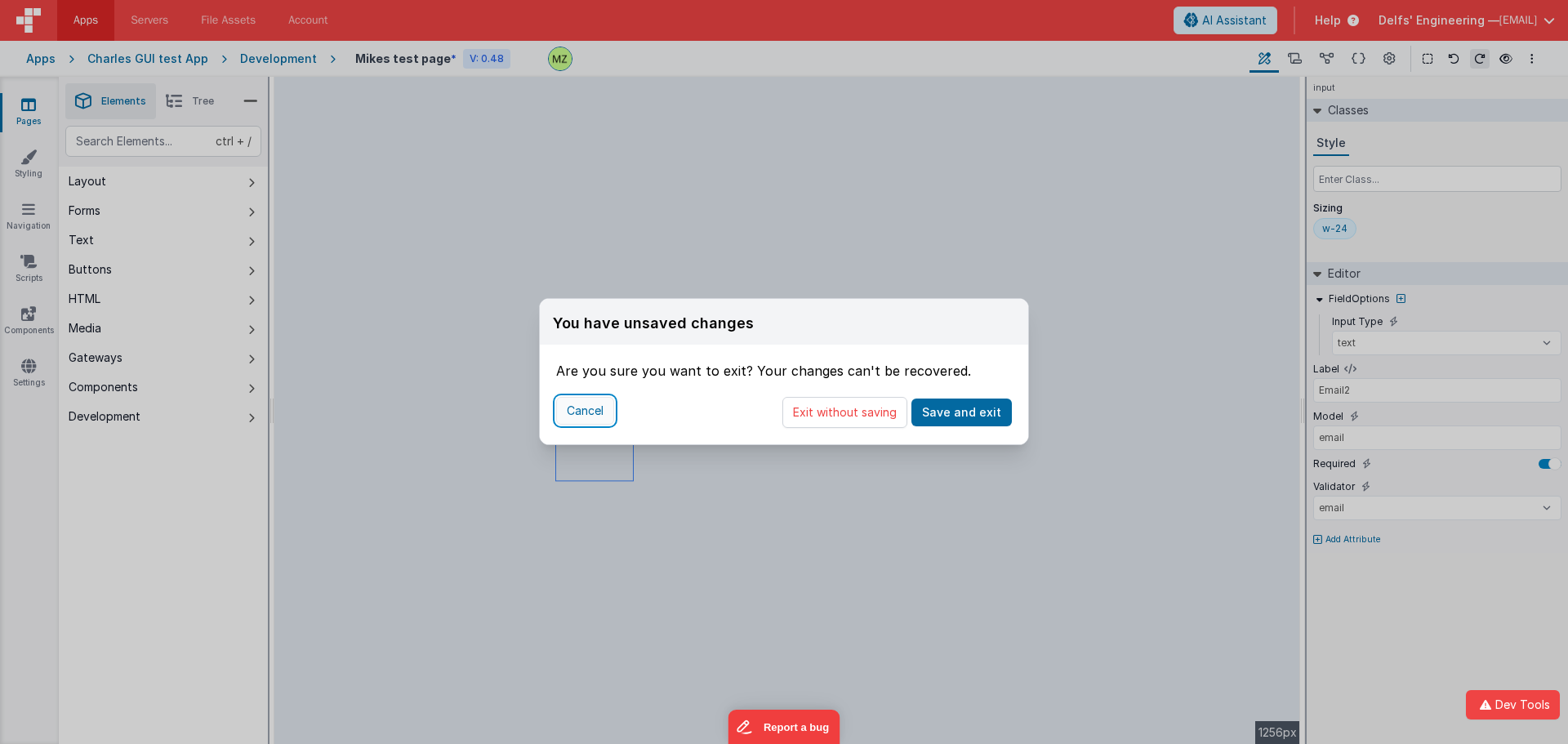 click on "Cancel" at bounding box center [585, 411] 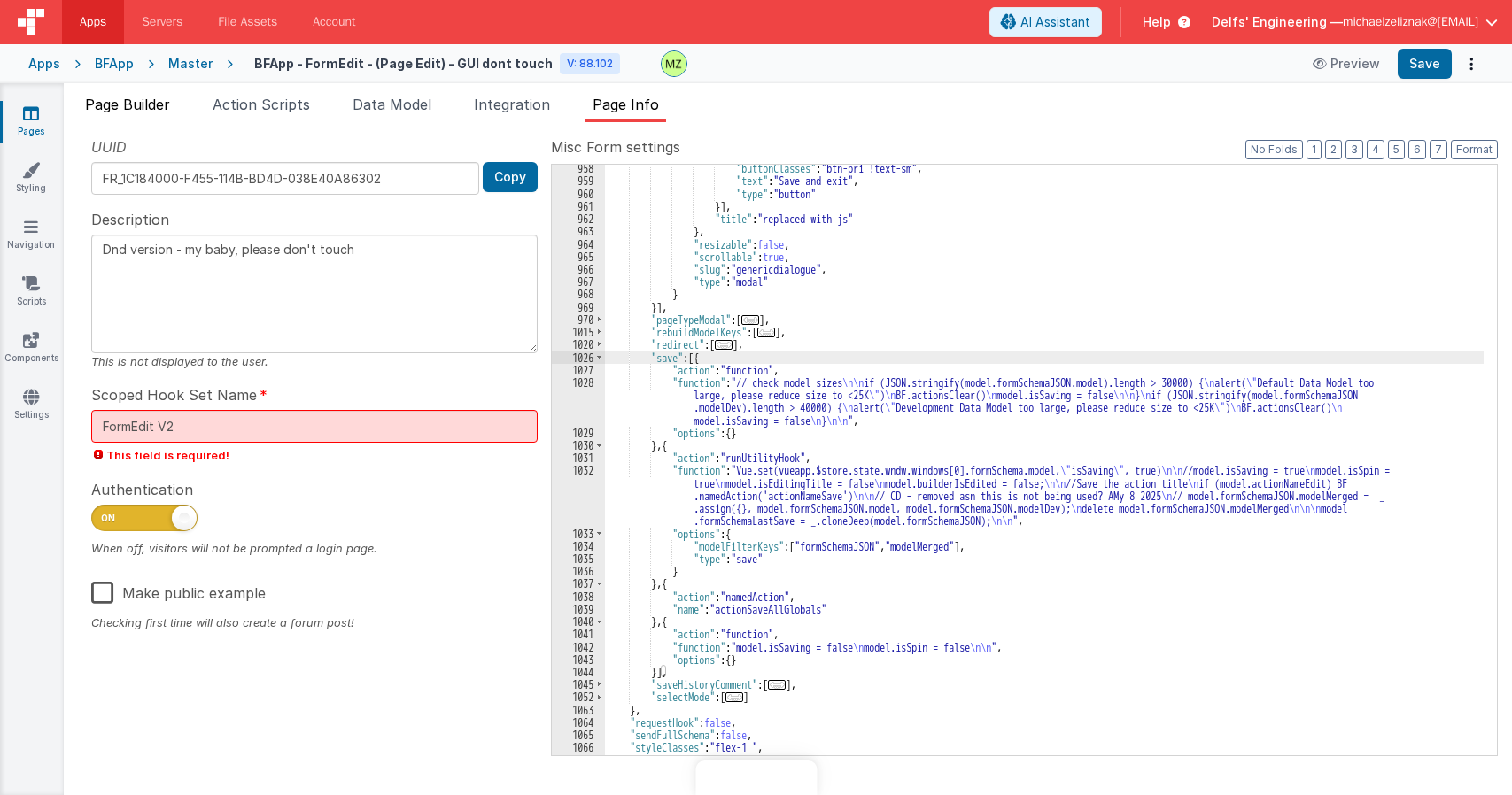 scroll, scrollTop: 0, scrollLeft: 0, axis: both 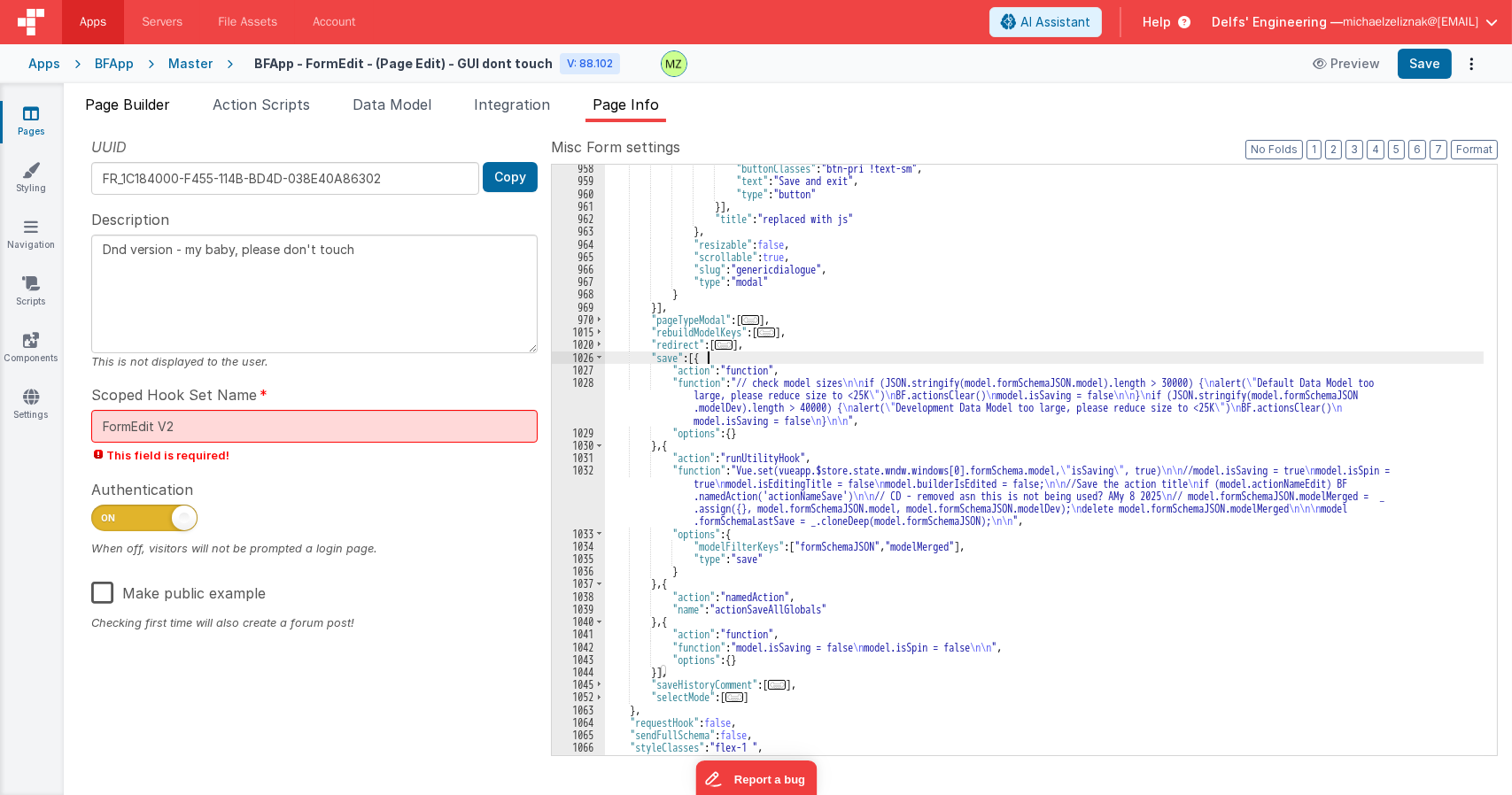 click on "Page Builder" at bounding box center [128, 104] 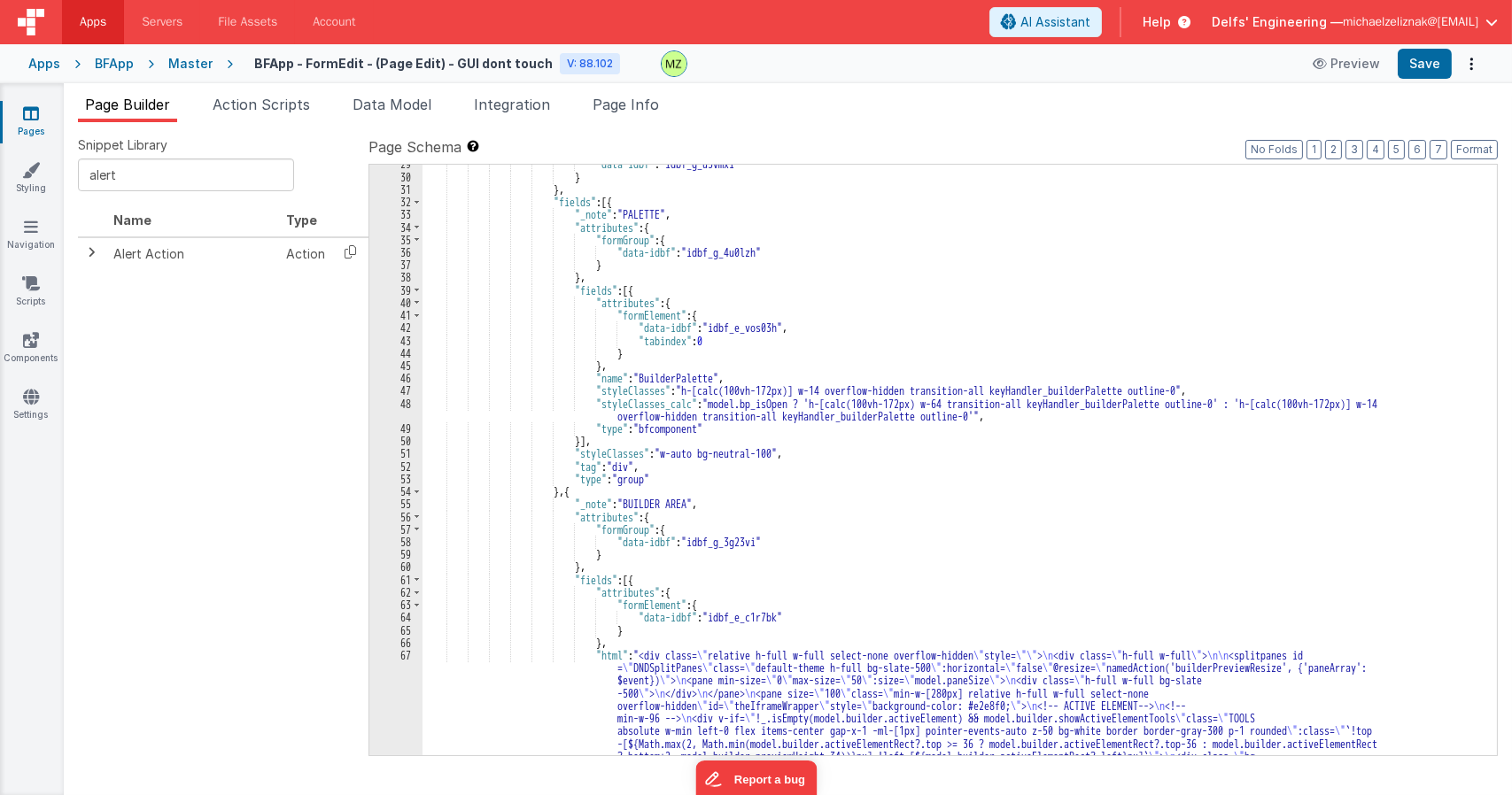scroll, scrollTop: 744, scrollLeft: 0, axis: vertical 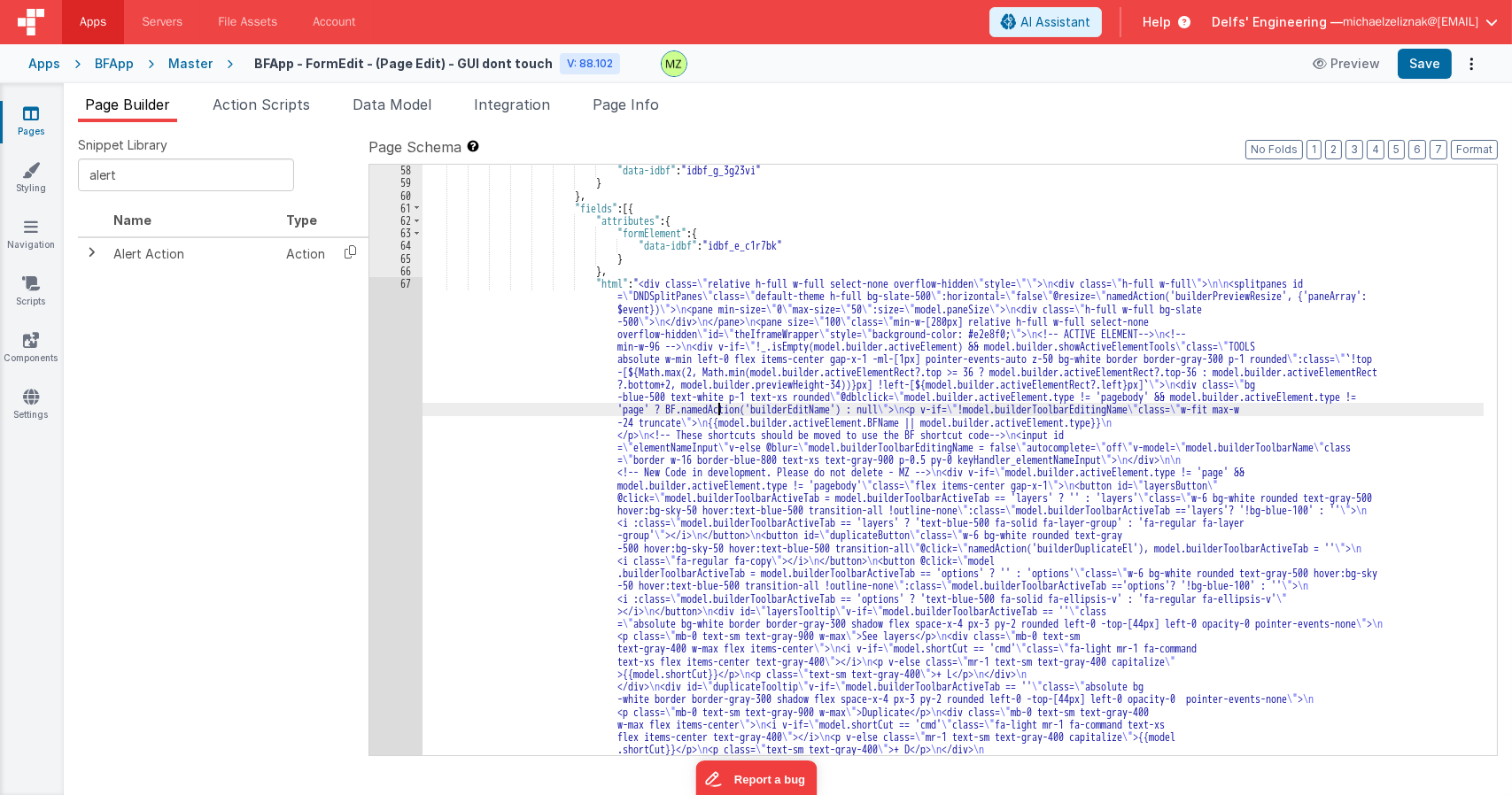 drag, startPoint x: 721, startPoint y: 405, endPoint x: 558, endPoint y: 341, distance: 175.11425 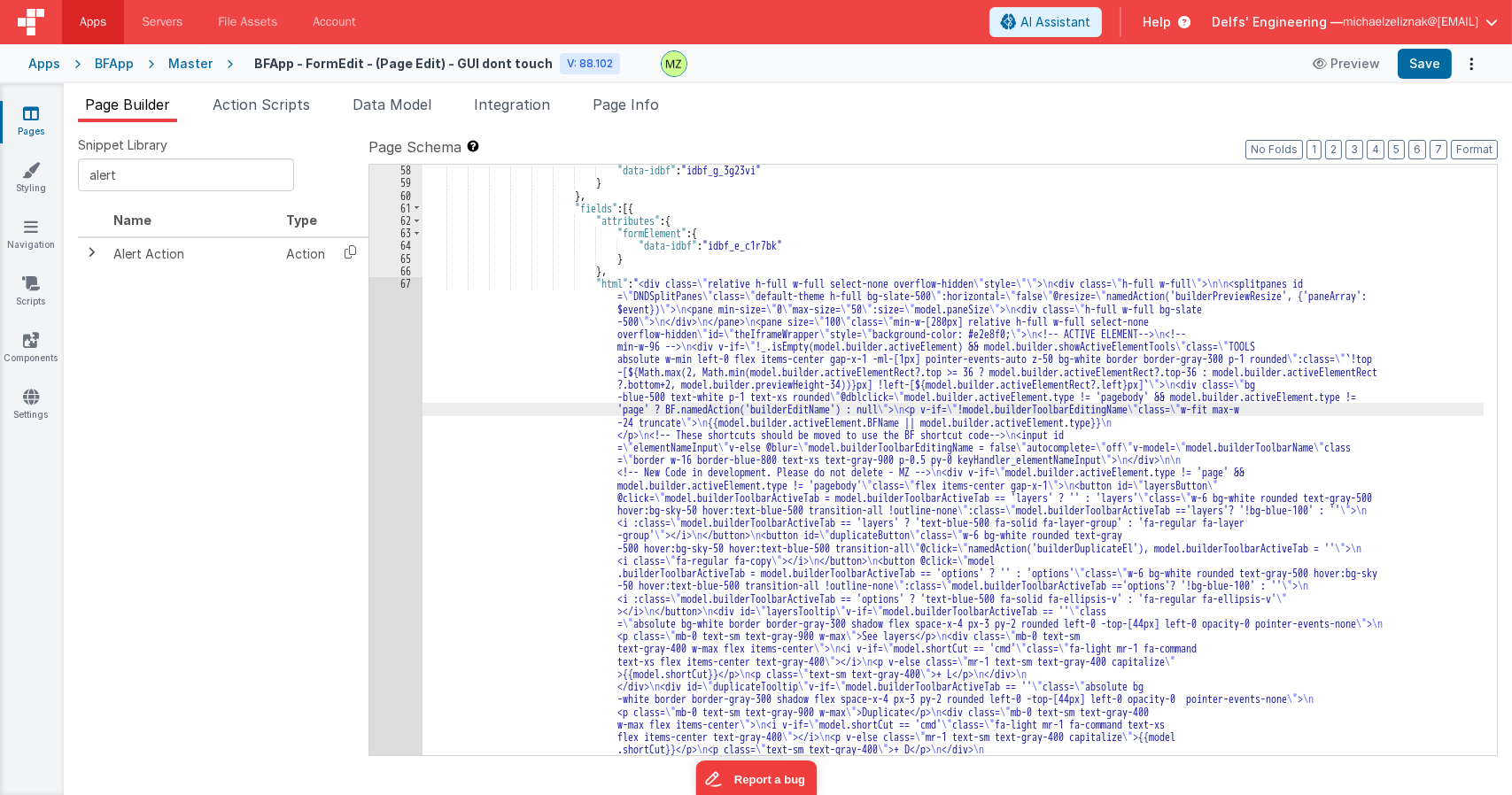 click on "66" at bounding box center [396, 271] 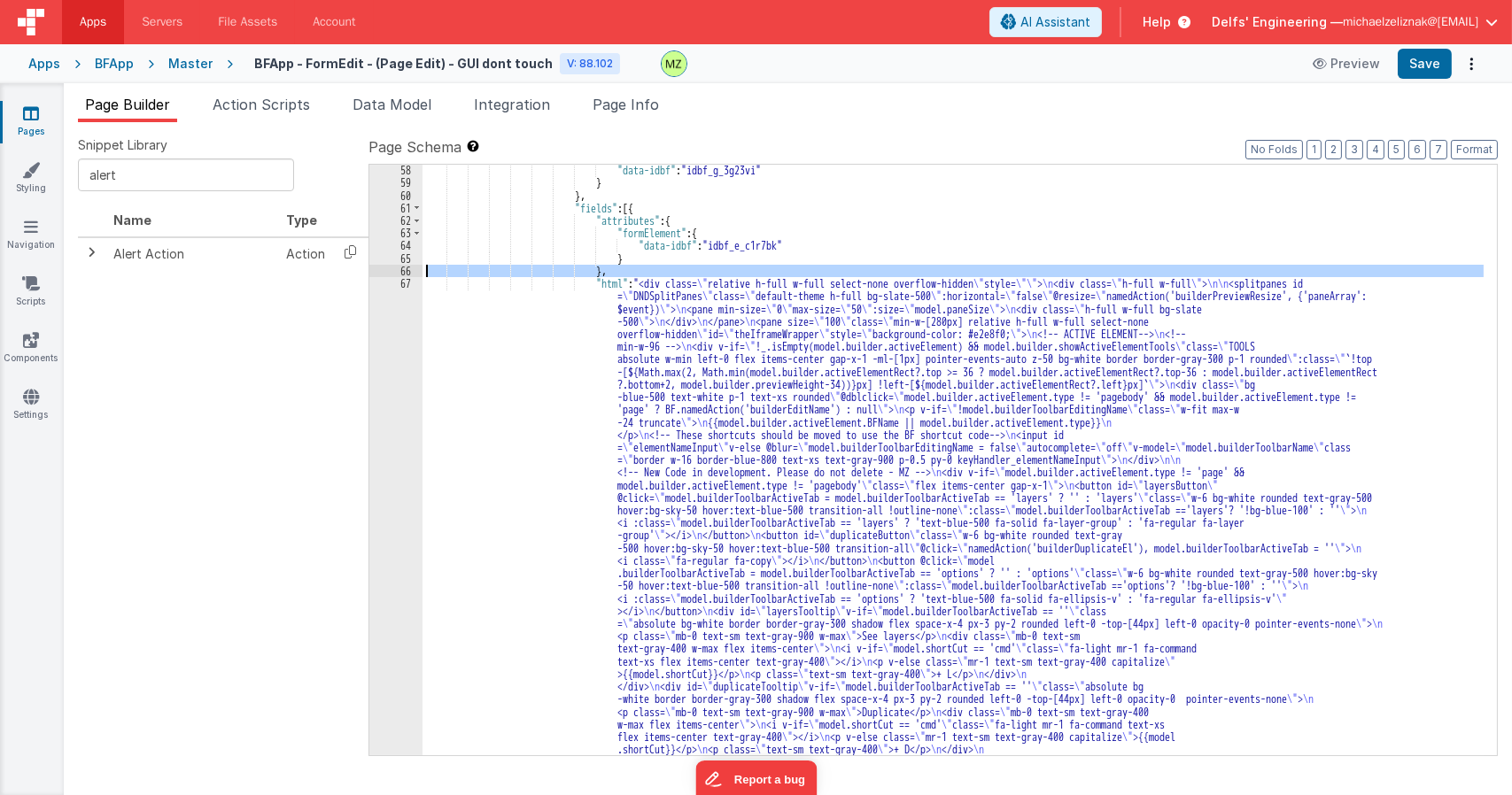 click on "67" at bounding box center (396, 1247) 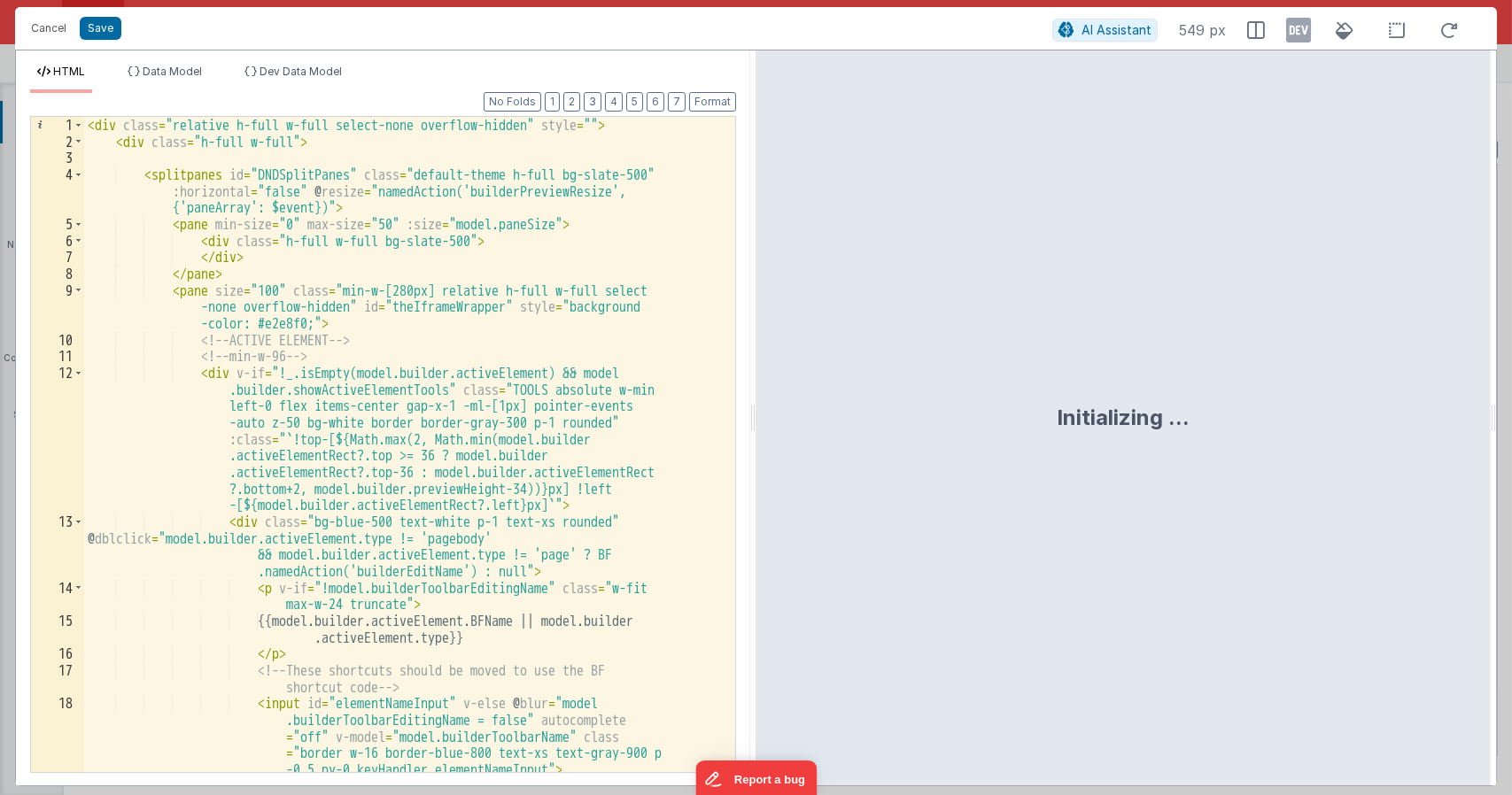 click on "< div   class = "relative h-full w-full select-none overflow-hidden"   style = "" >      < div   class = "h-full w-full" >           < splitpanes   id = "DNDSplitPanes"   class = "default-theme h-full bg-slate-500"                :horizontal = "false"   @ resize = "namedAction('builderPreviewResize',               {'paneArray': $event})" >                < pane   min-size = "0"   max-size = "50"   :size = "model.paneSize" >                     < div   class = "h-full w-full bg-slate-500" >                     </ div >                </ pane >                < pane   size = "100"   class = "min-w-[280px] relative h-full w-full select                  -none overflow-hidden"   id = "theIframeWrapper"   style = "background                  -color: #e2e8f0;" >                     <!--  ACTIVE ELEMENT -->                     <!--  min-w-96  -->                     < div   v-if = "!_.isEmpty(model.builder.activeElement) && model .builder.showActiveElementTools"" at bounding box center [403, 460] 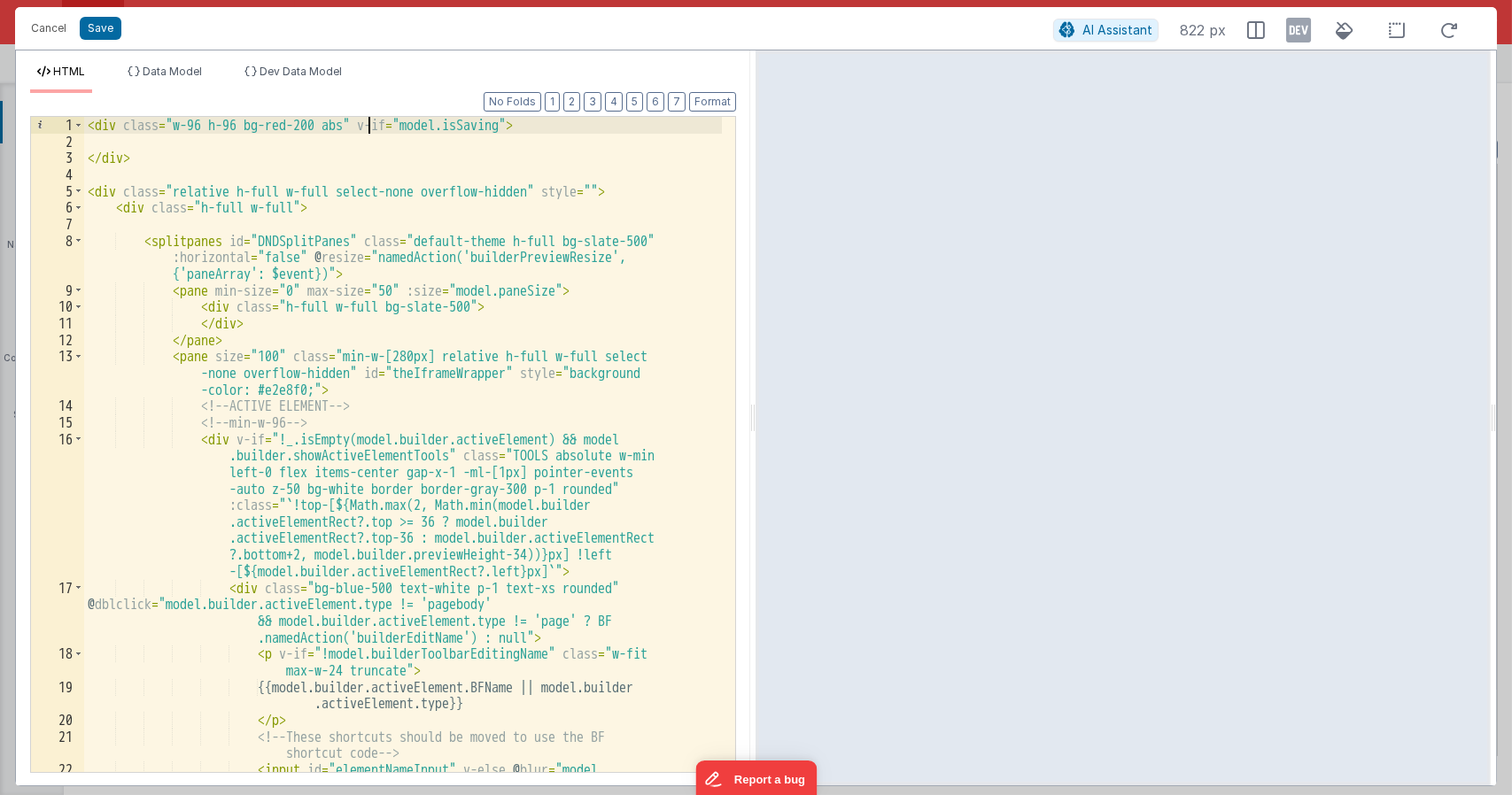 type 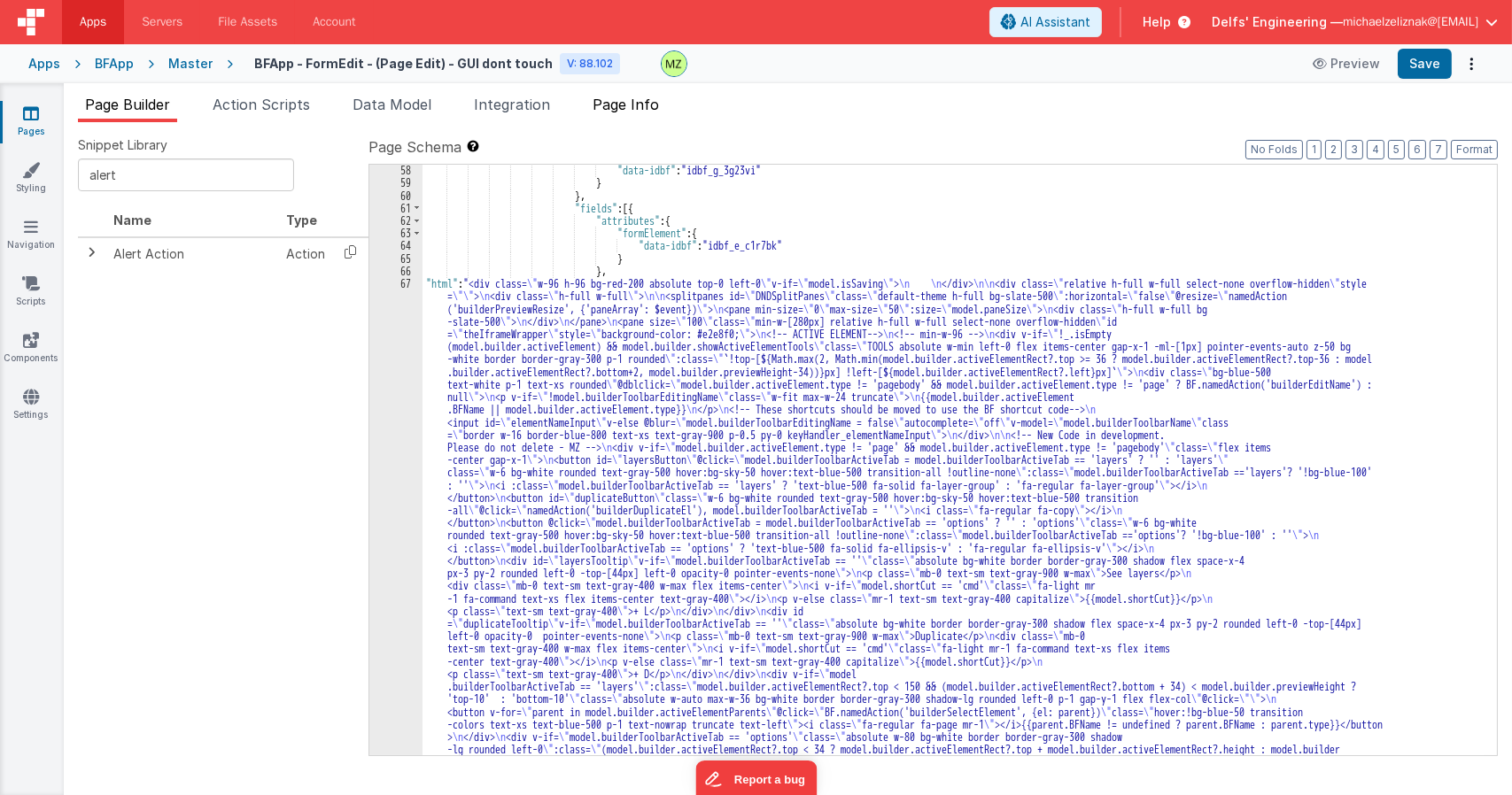click on ""data-idbf" :  "idbf_g_3g23vi"                                         }                                    } ,                                    "fields" :  [{                                         "attributes" :  {                                              "formElement" :  {                                                   "data-idbf" :  "idbf_e_c1r7bk"                                              }                                         } , "html" :  "<div class= \" w-96 h-96 bg-red-200 absolute top-0 left-0 \"  v-if= \" model.isSaving \" > \n      \n </div> \n\n <div class= \" relative h-full w-full select-none overflow-hidden \"  style      = \"\" > \n     <div class= \" h-full w-full \" > \n\n         <splitpanes id= \" DNDSplitPanes \"  class= \" default-theme h-full bg-slate-500 \"  :horizontal= \" false \"  @resize= \" namedAction      ('builderPreviewResize', {'paneArray': $event}) \" > \n             <pane min-size= \" 0 \"  max-size= \"" at bounding box center [953, 1258] 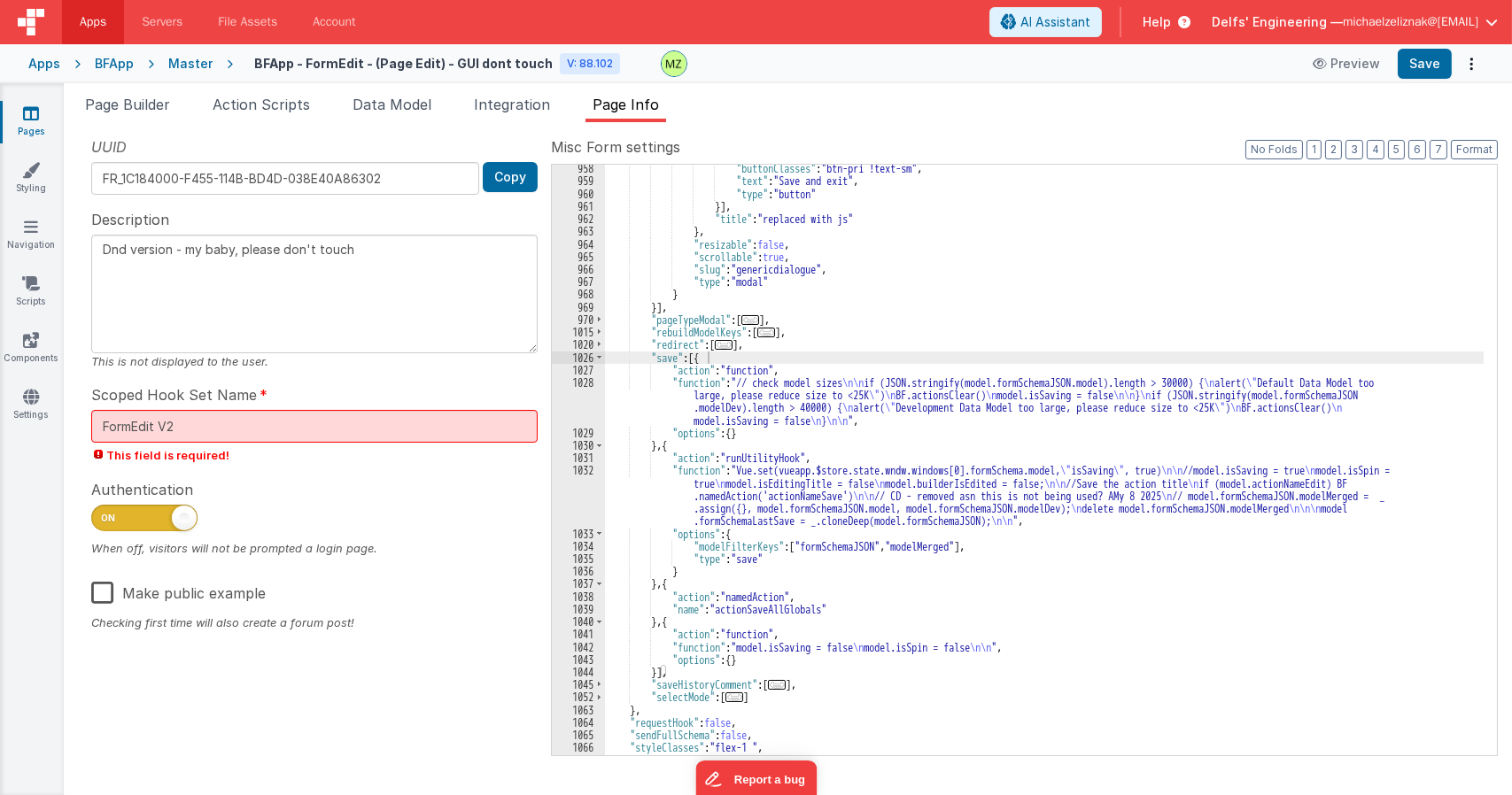 click on ""buttonClasses" :  "btn-pri !text-sm" ,                               "text" :  "Save and exit" ,                               "type" :  "button"                          }] ,                          "title" :  "replaced with js"                     } ,                     "resizable" :  false ,                     "scrollable" :  true ,                     "slug" :  "genericdialogue" ,                     "type" :  "modal"                }           }] ,           "pageTypeModal" :  [ ... ] ,           "rebuildModelKeys" :  [ ... ] ,           "redirect" :  [ ... ] ,           "save" :  [{                "action" :  "function" ,                "function" :  "// check model sizes \n\n if (JSON.stringify(model.formSchemaJSON.model).length > 30000) { \n     alert( \" Default Data Model too                   large, please reduce size to <25K \" ) \n     BF.actionsClear() \n     model.isSaving = false \n\n } \n if (JSON.stringify(model.formSchemaJSON \n     alert( )" at bounding box center (1044, 469) 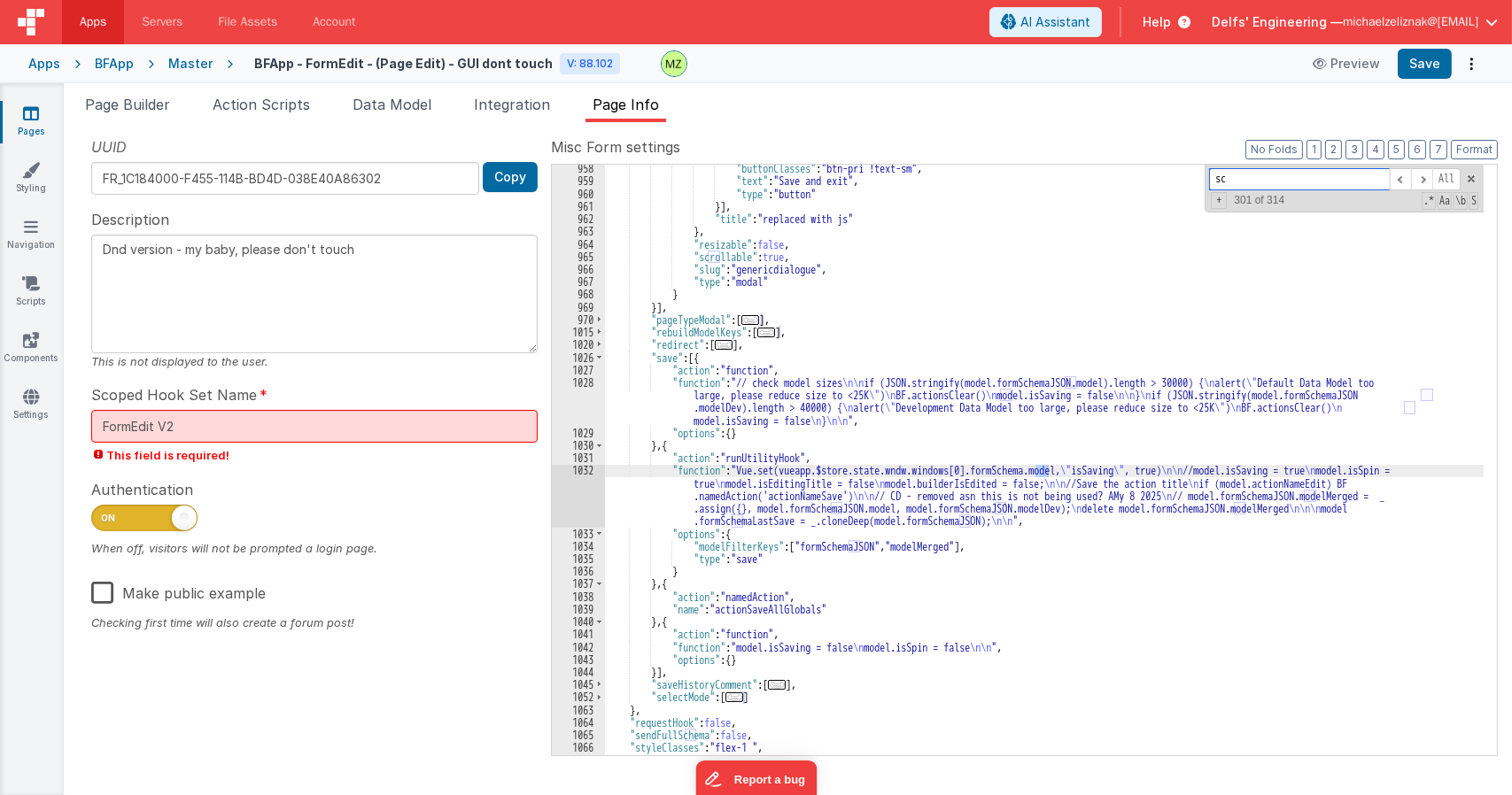 type on "s" 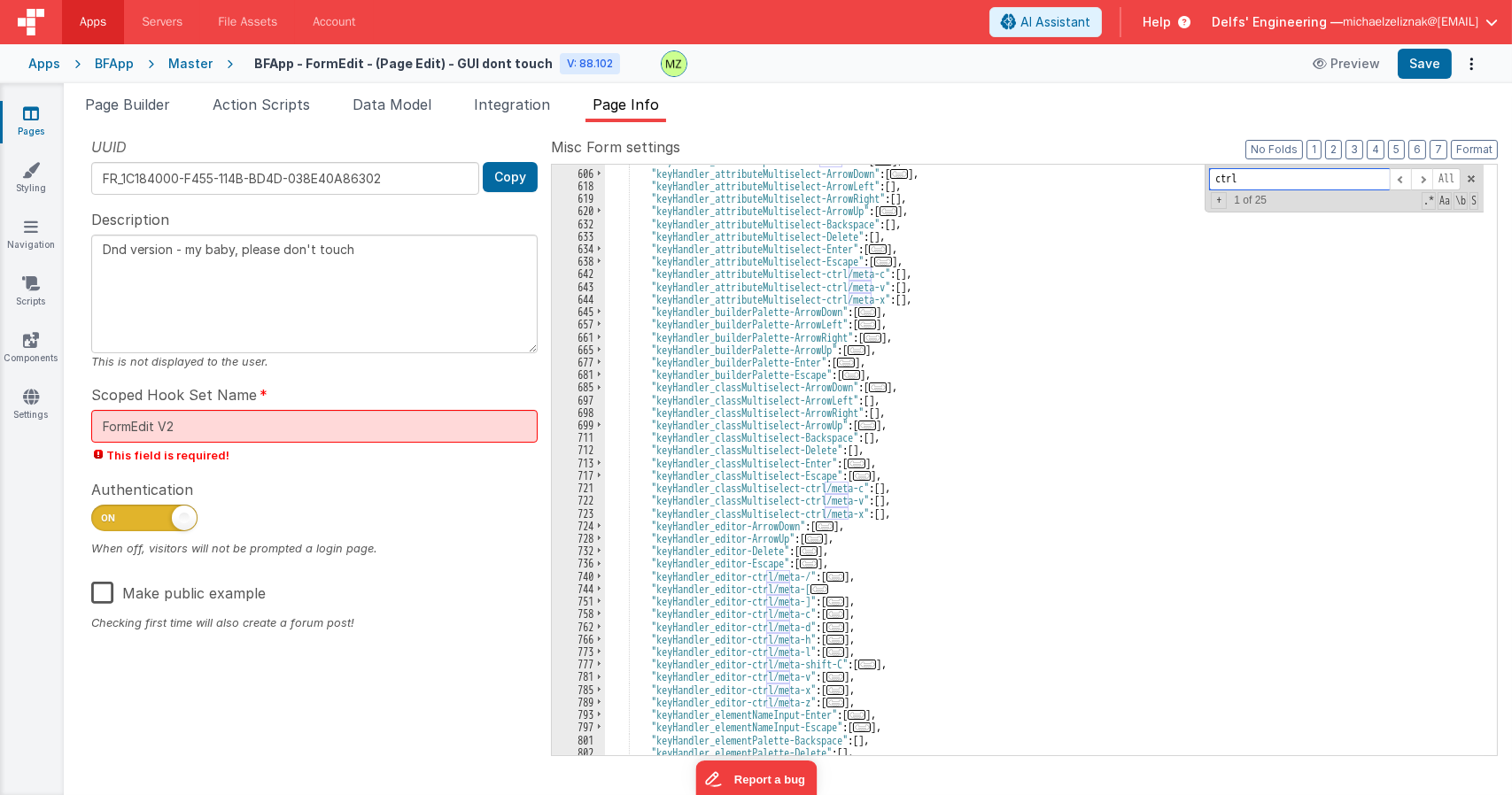 scroll, scrollTop: 1169, scrollLeft: 0, axis: vertical 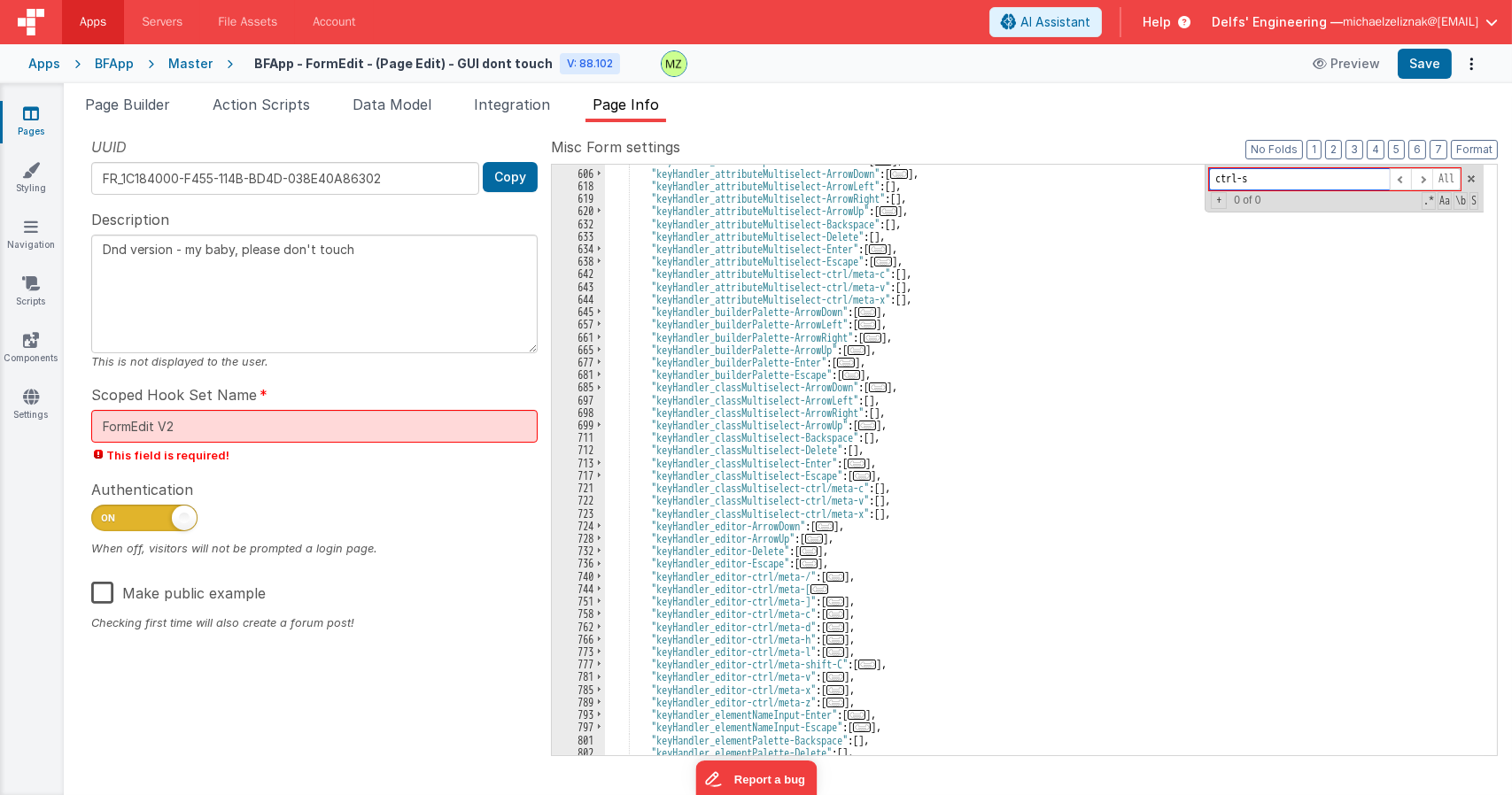 type on "ctrl-s" 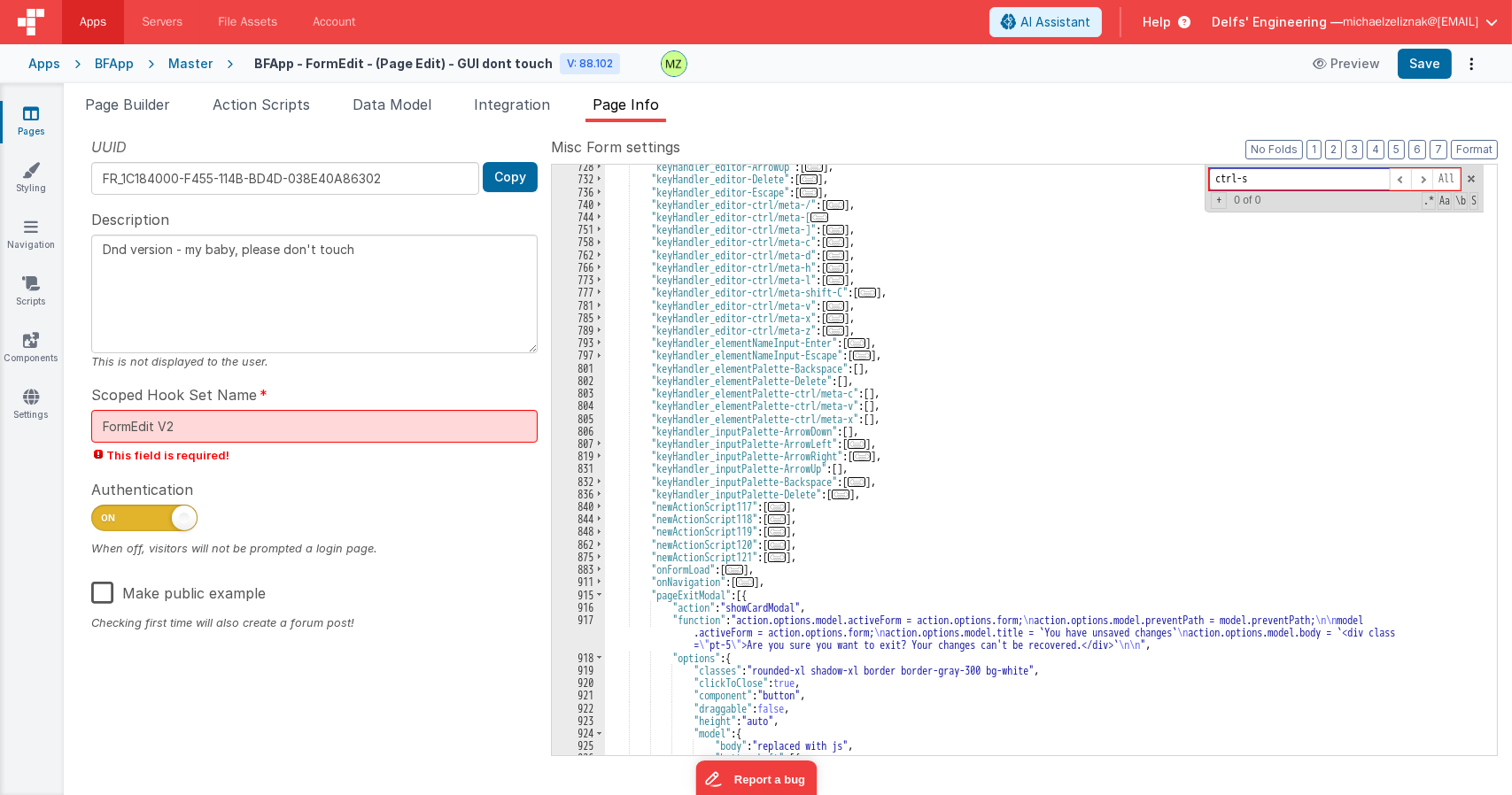 scroll, scrollTop: 1806, scrollLeft: 0, axis: vertical 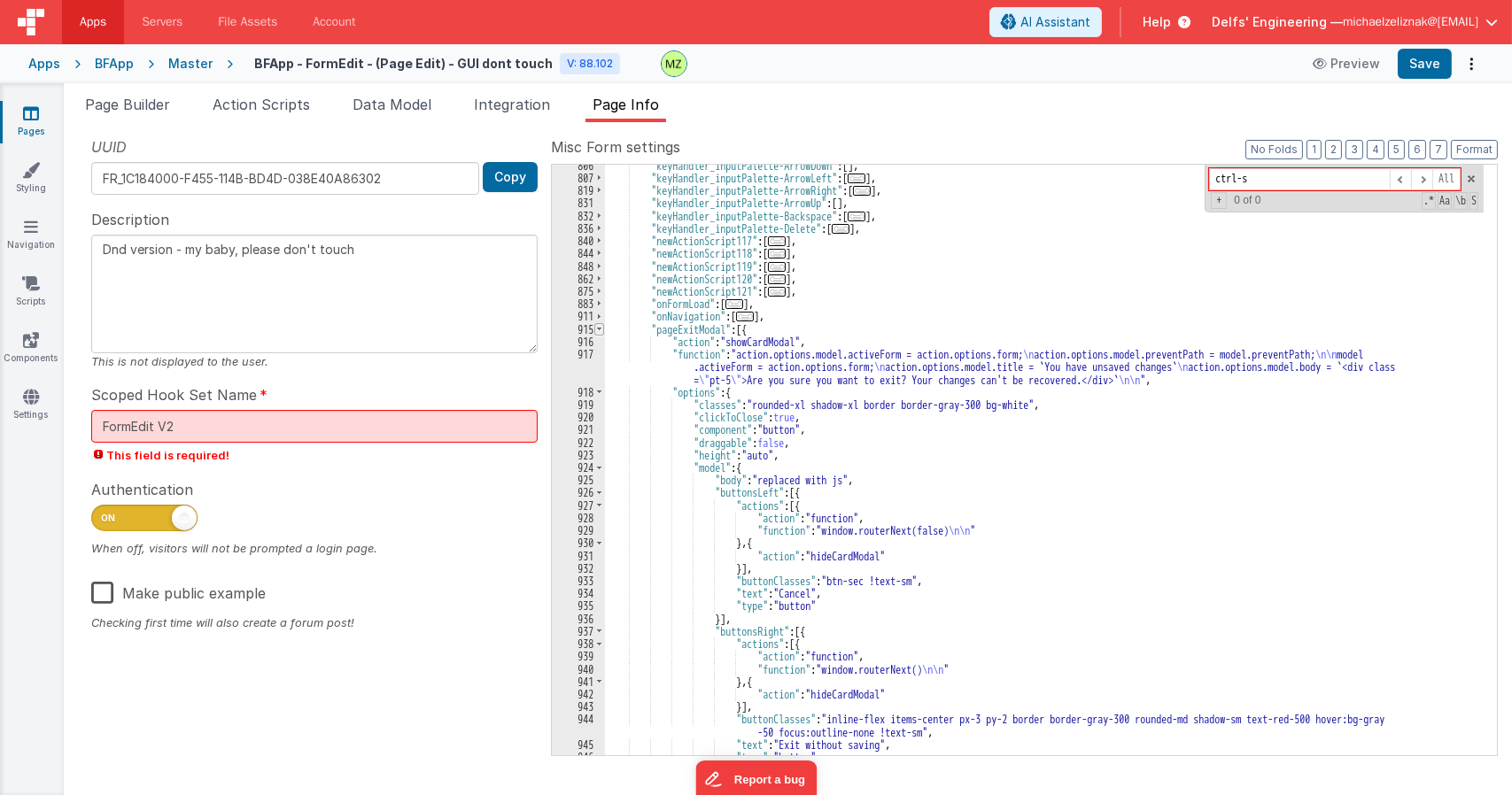 click at bounding box center (599, 329) 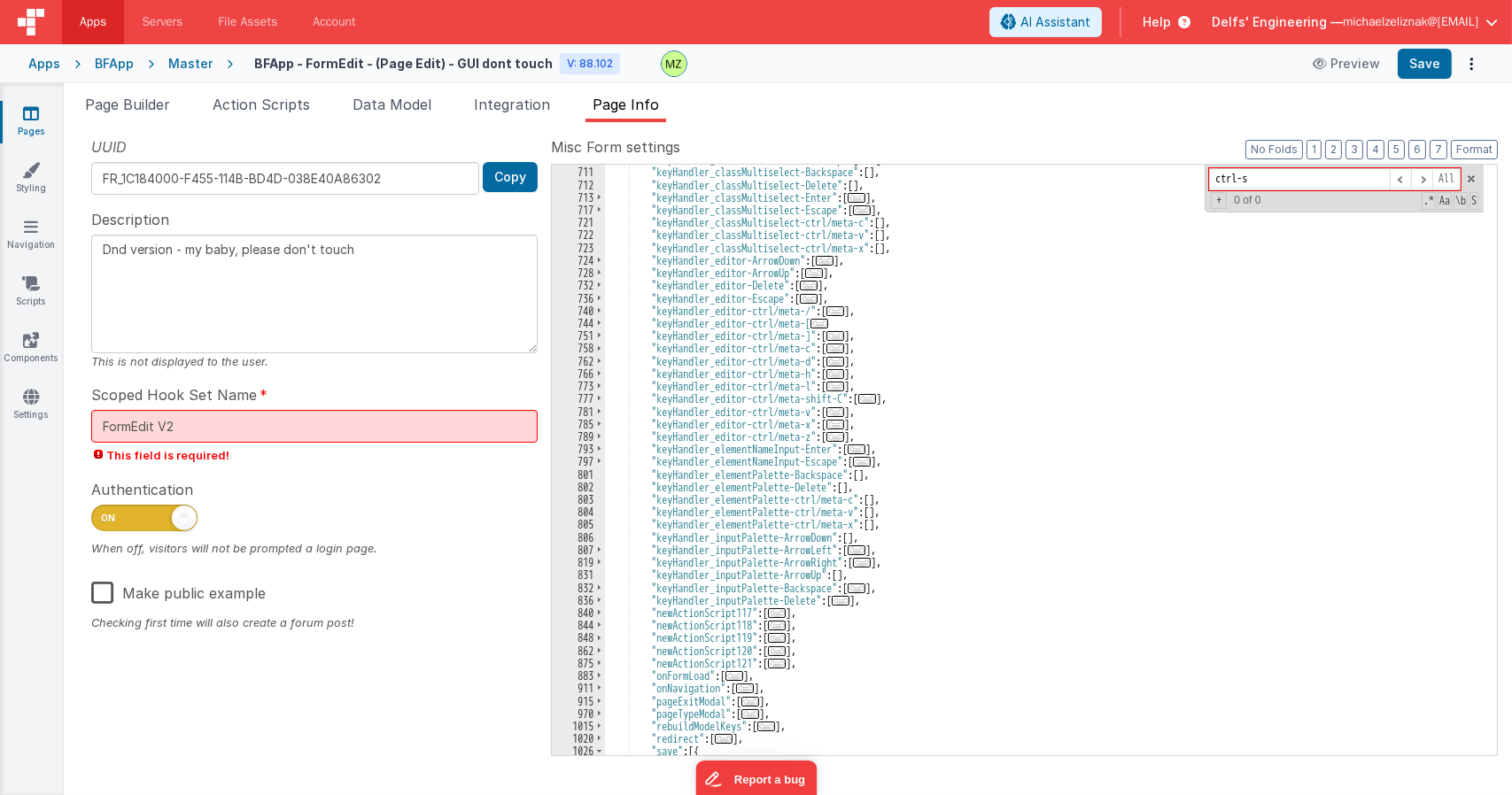 scroll, scrollTop: 1487, scrollLeft: 0, axis: vertical 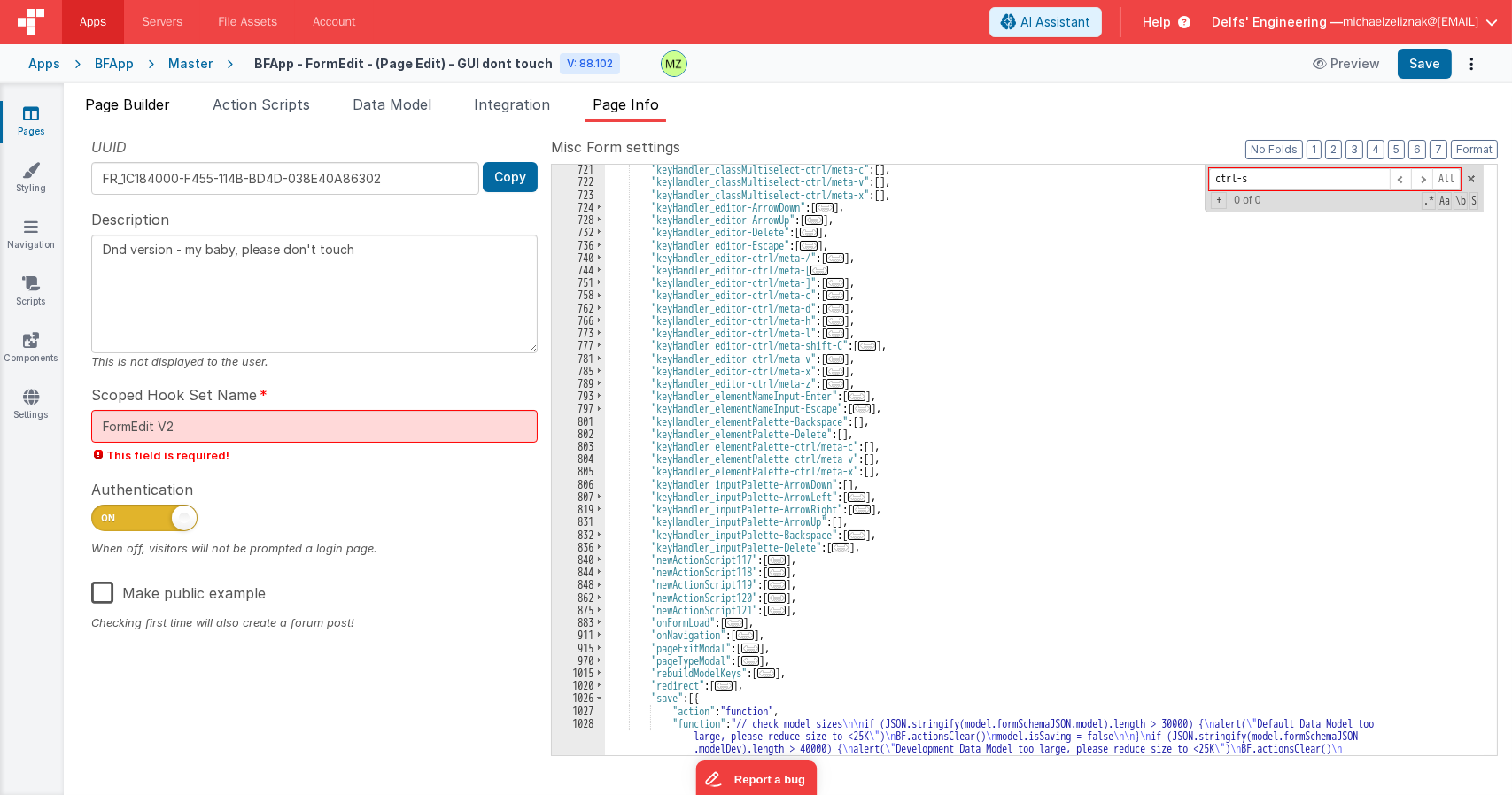 click on "Page Builder" at bounding box center [128, 104] 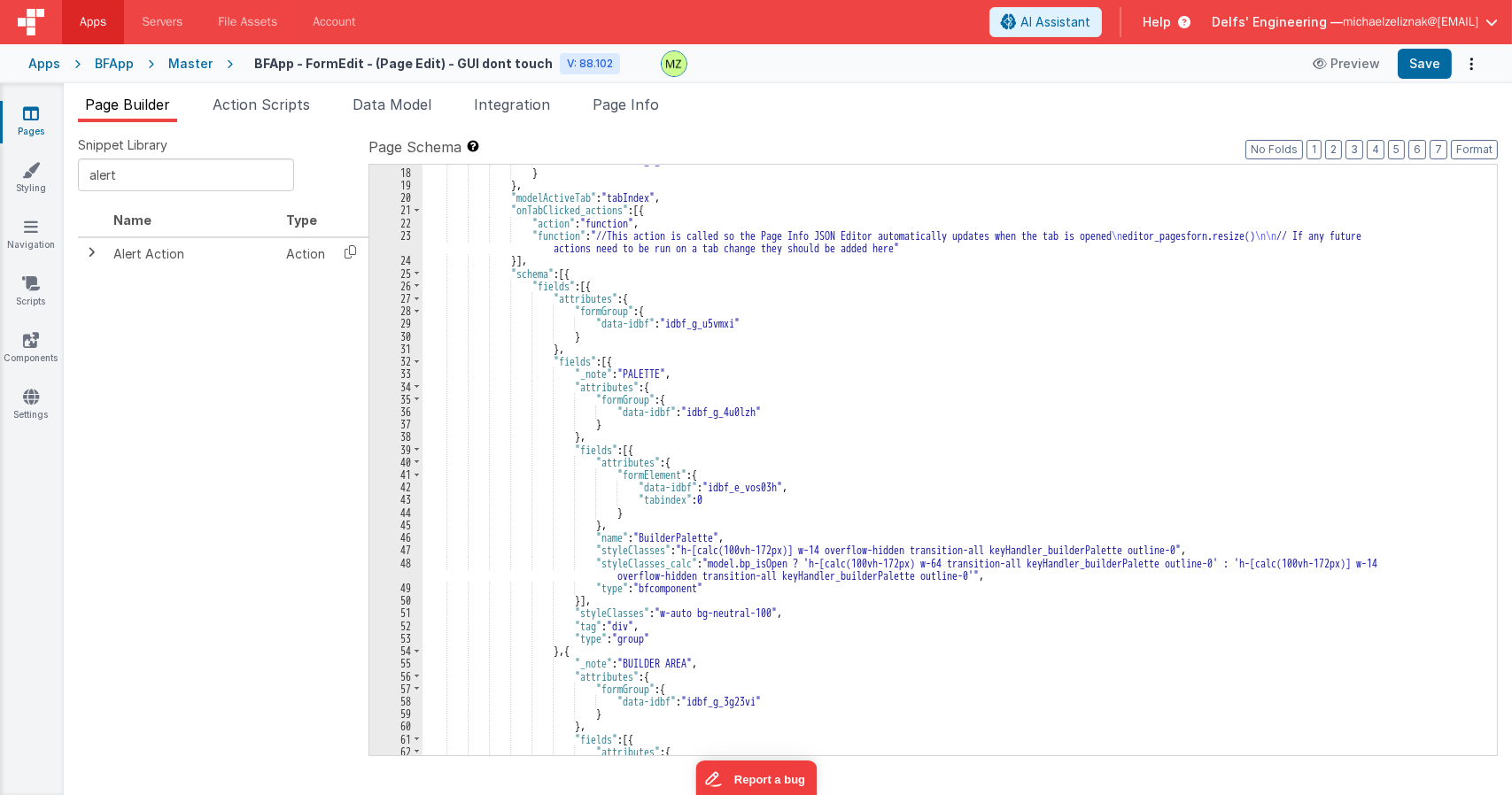 scroll, scrollTop: 0, scrollLeft: 0, axis: both 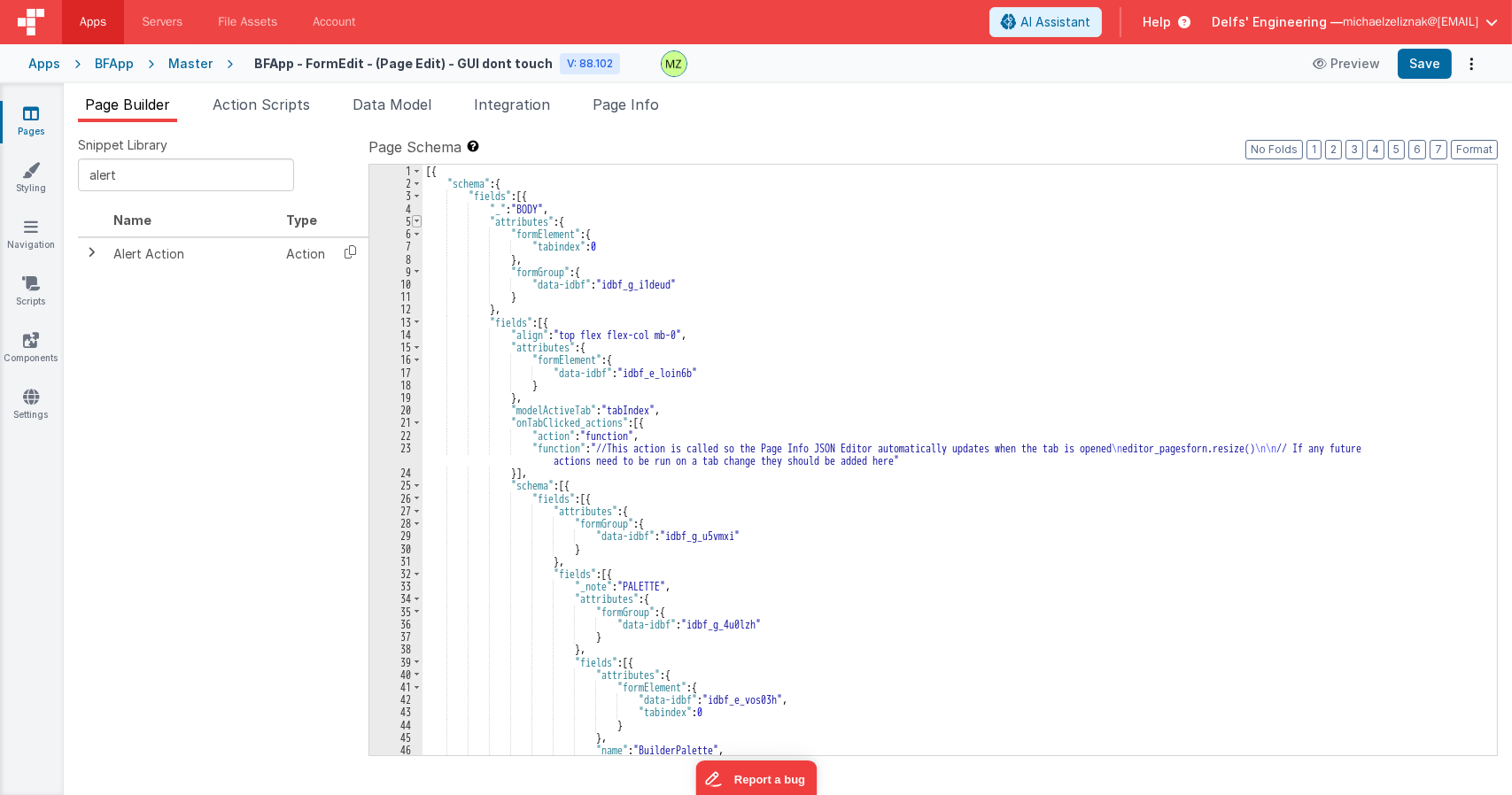 click at bounding box center (416, 221) 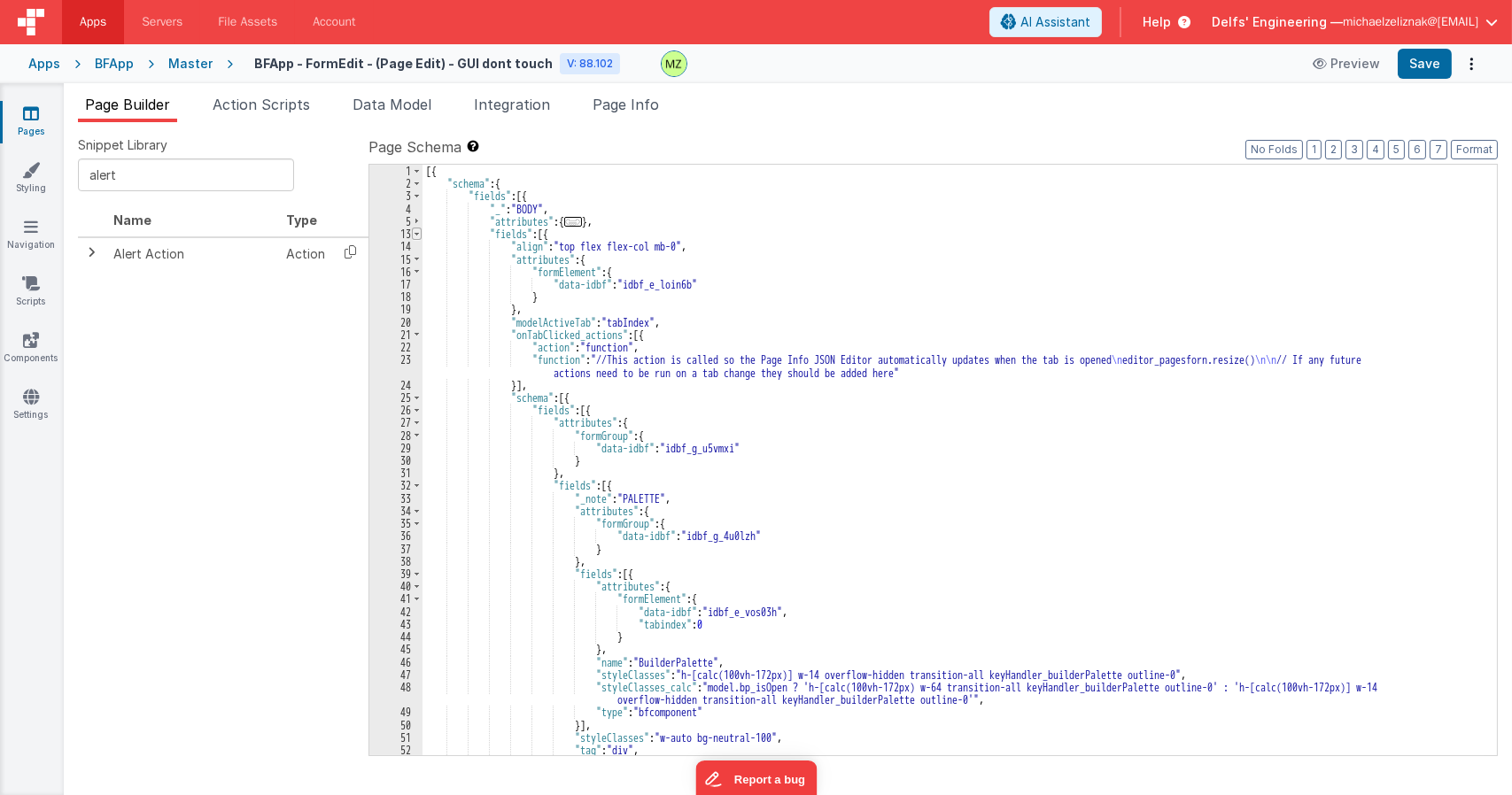 click at bounding box center (416, 234) 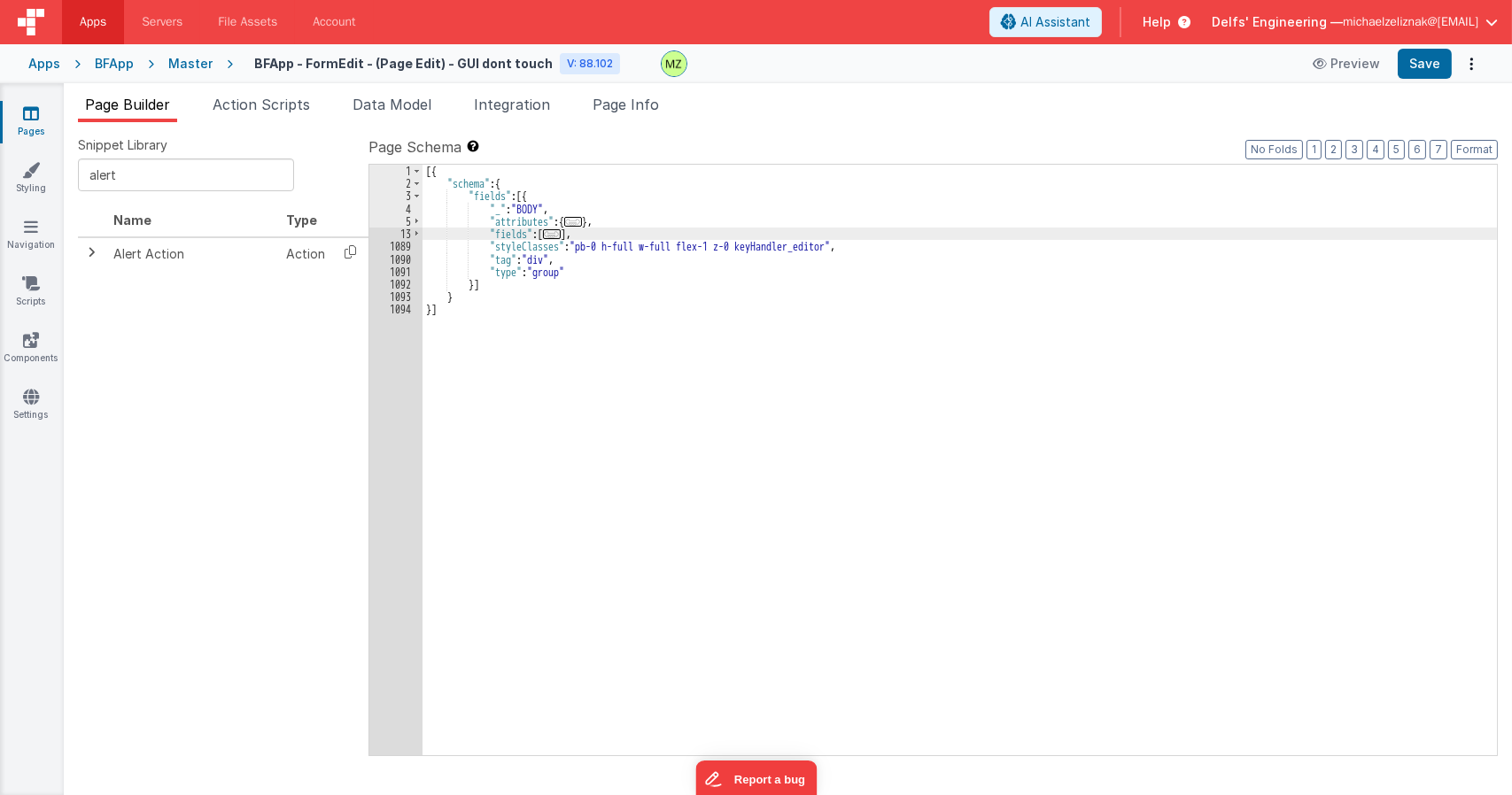 click on "[{      "schema" :  {           "fields" :  [{                "_" :  "BODY" ,                "attributes" :  { ... } ,                "fields" :  [ ... ] ,                "styleClasses" :  "pb-0 h-full w-full flex-1 z-0 keyHandler_editor" ,                "tag" :  "div" ,                "type" :  "group"           }]      } }]" at bounding box center [959, 472] 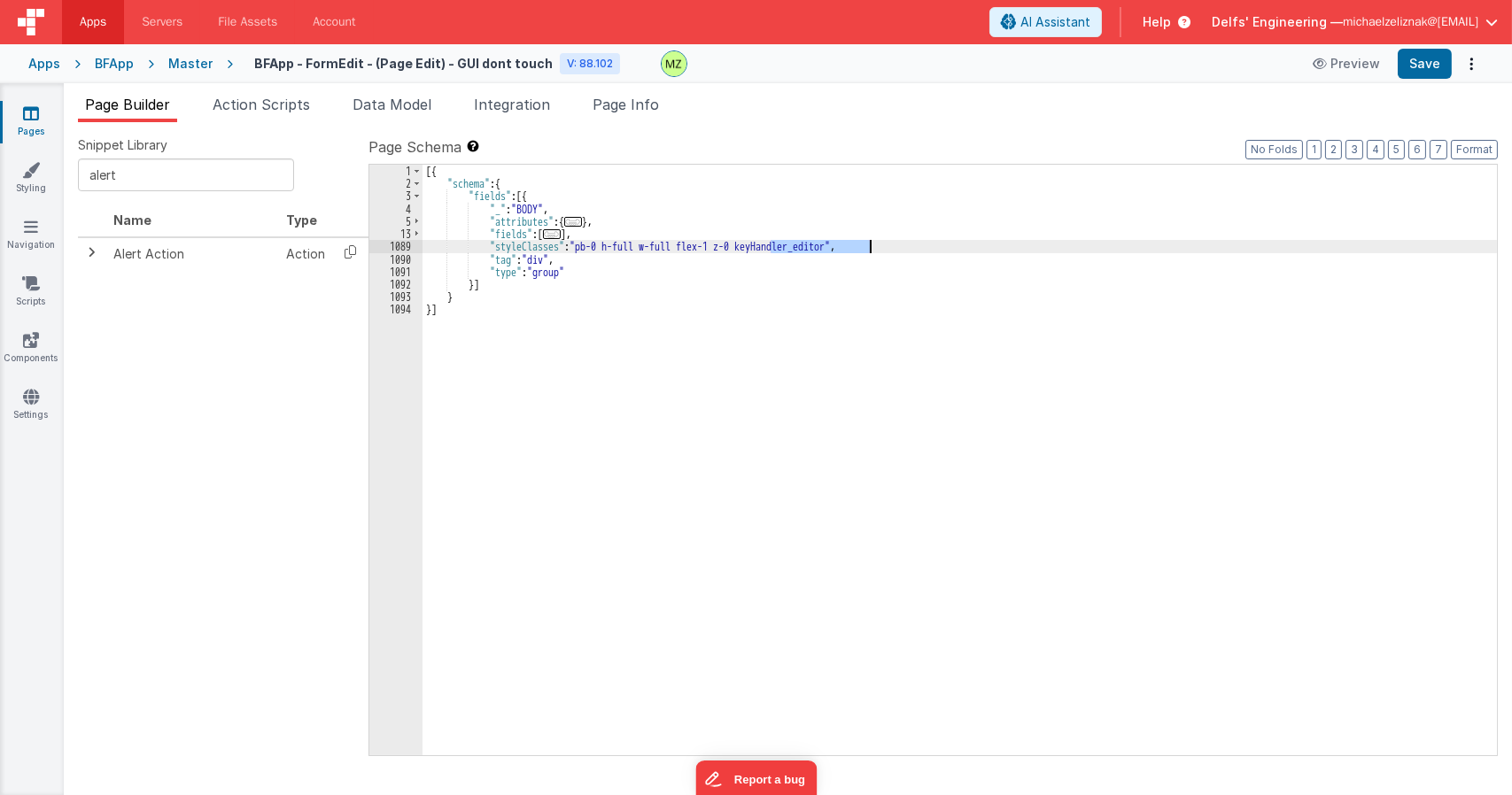 click on "[{      "schema" :  {           "fields" :  [{                "_" :  "BODY" ,                "attributes" :  { ... } ,                "fields" :  [ ... ] ,                "styleClasses" :  "pb-0 h-full w-full flex-1 z-0 keyHandler_editor" ,                "tag" :  "div" ,                "type" :  "group"           }]      } }]" at bounding box center [959, 472] 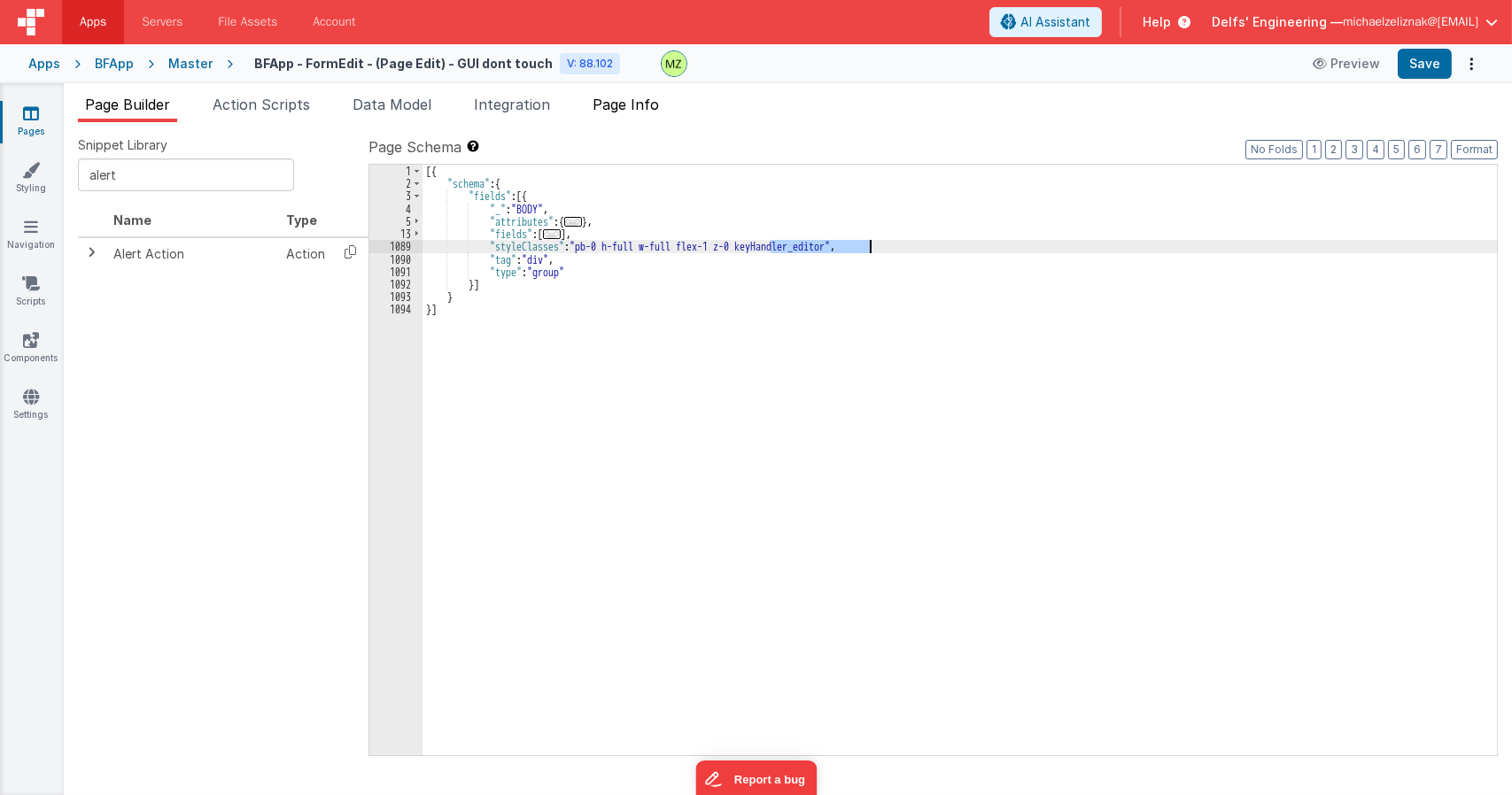 click on "Page Info" at bounding box center (625, 104) 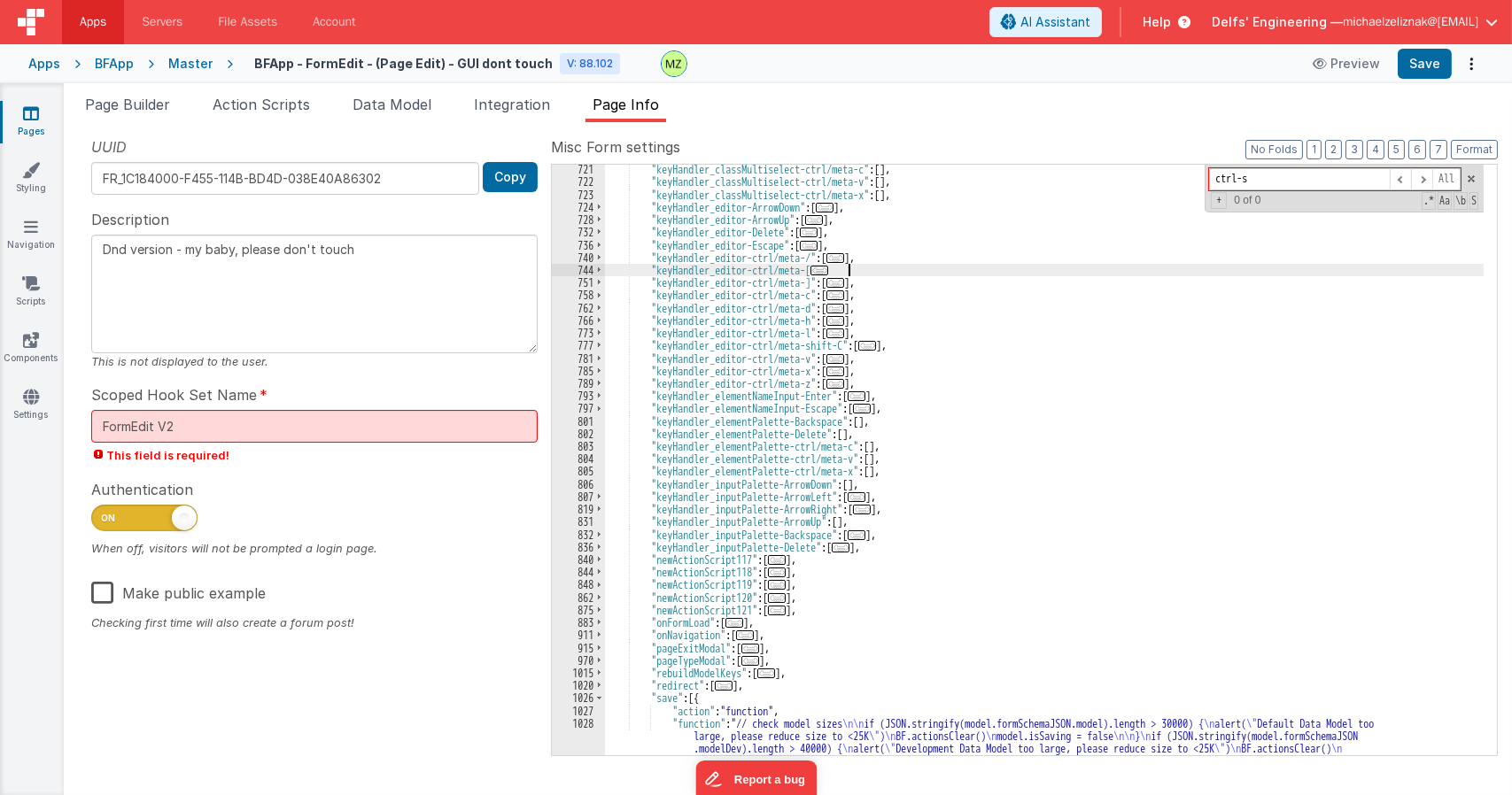 click on ""keyHandler_classMultiselect-ctrl/meta-c" :  [ ] ,           "keyHandler_classMultiselect-ctrl/meta-v" :  [ ] ,           "keyHandler_classMultiselect-ctrl/meta-x" :  [ ] ,           "keyHandler_editor-ArrowDown" :  [ ... ] ,           "keyHandler_editor-ArrowUp" :  [ ... ] ,           "keyHandler_editor-Delete" :  [ ... ] ,           "keyHandler_editor-Escape" :  [ ... ] ,           "keyHandler_editor-ctrl/meta-/" :  [ ... ] ,           "keyHandler_editor-ctrl/meta-[ ...           "keyHandler_editor-ctrl/meta-]" :  [ ... ] ,           "keyHandler_editor-ctrl/meta-c" :  [ ... ] ,           "keyHandler_editor-ctrl/meta-d" :  [ ... ] ,           "keyHandler_editor-ctrl/meta-h" :  [ ... ] ,           "keyHandler_editor-ctrl/meta-l" :  [ ... ] ,           "keyHandler_editor-ctrl/meta-shift-C" :  [ ... ] ,           "keyHandler_editor-ctrl/meta-v" :  [ ... ] ,           "keyHandler_editor-ctrl/meta-x" :  [ ... ] ,           "keyHandler_editor-ctrl/meta-z" :  [ ... ] ,           :  [ ... ] ,           :" at bounding box center [1044, 490] 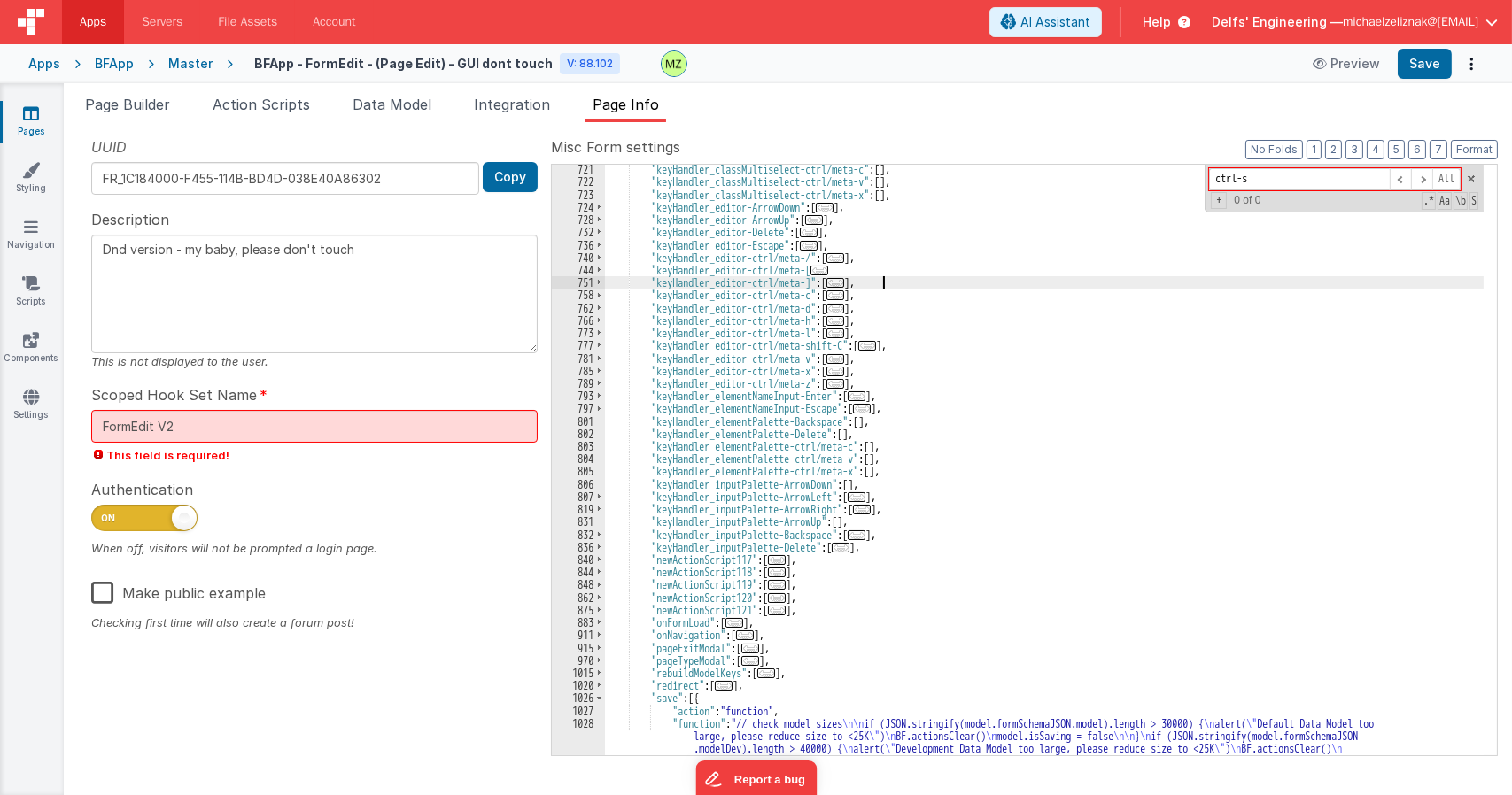 click on ""keyHandler_classMultiselect-ctrl/meta-c" :  [ ] ,           "keyHandler_classMultiselect-ctrl/meta-v" :  [ ] ,           "keyHandler_classMultiselect-ctrl/meta-x" :  [ ] ,           "keyHandler_editor-ArrowDown" :  [ ... ] ,           "keyHandler_editor-ArrowUp" :  [ ... ] ,           "keyHandler_editor-Delete" :  [ ... ] ,           "keyHandler_editor-Escape" :  [ ... ] ,           "keyHandler_editor-ctrl/meta-/" :  [ ... ] ,           "keyHandler_editor-ctrl/meta-[ ...           "keyHandler_editor-ctrl/meta-]" :  [ ... ] ,           "keyHandler_editor-ctrl/meta-c" :  [ ... ] ,           "keyHandler_editor-ctrl/meta-d" :  [ ... ] ,           "keyHandler_editor-ctrl/meta-h" :  [ ... ] ,           "keyHandler_editor-ctrl/meta-l" :  [ ... ] ,           "keyHandler_editor-ctrl/meta-shift-C" :  [ ... ] ,           "keyHandler_editor-ctrl/meta-v" :  [ ... ] ,           "keyHandler_editor-ctrl/meta-x" :  [ ... ] ,           "keyHandler_editor-ctrl/meta-z" :  [ ... ] ,           :  [ ... ] ,           :" at bounding box center (1044, 490) 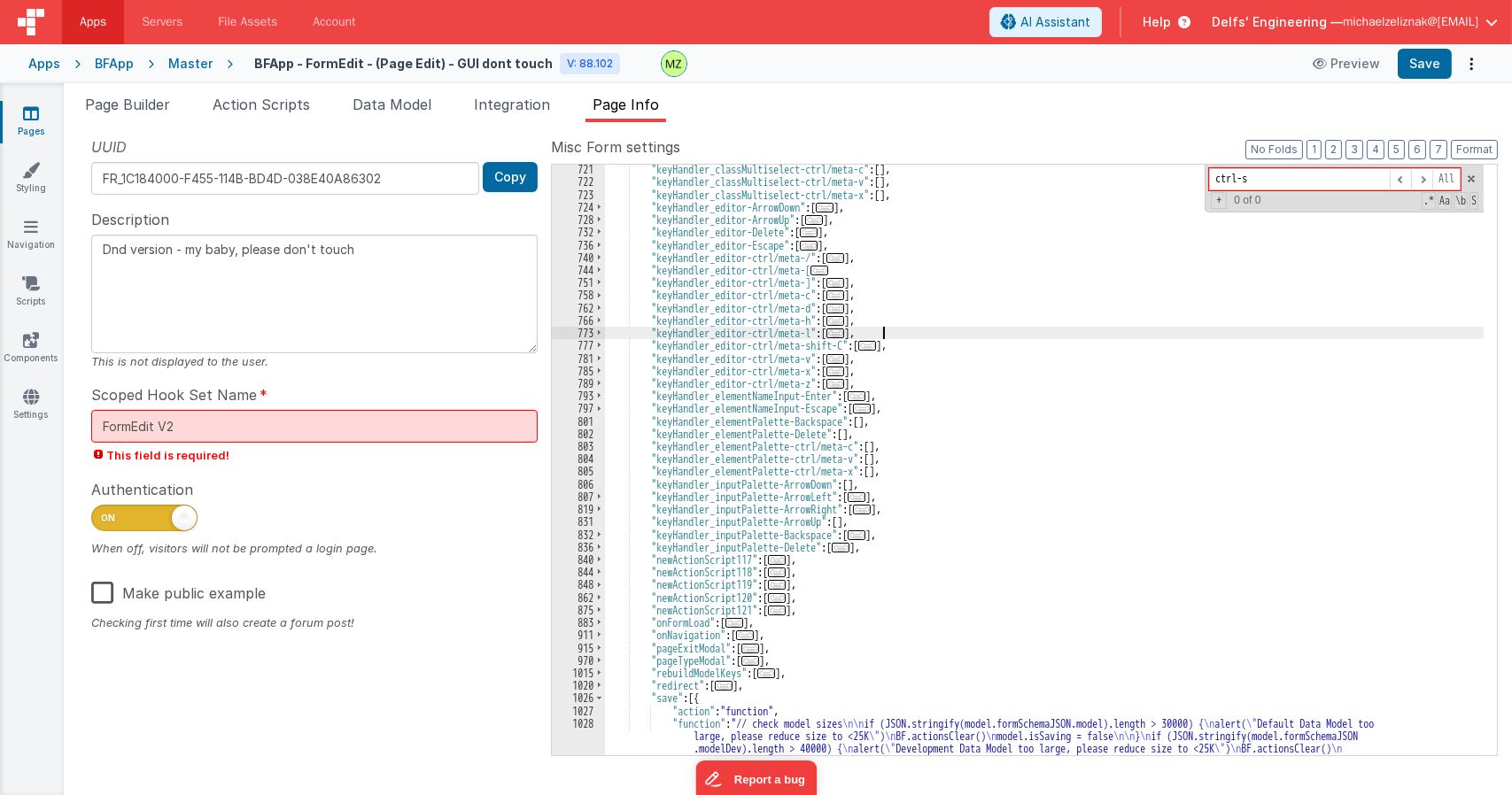 click on ""keyHandler_classMultiselect-ctrl/meta-c" :  [ ] ,           "keyHandler_classMultiselect-ctrl/meta-v" :  [ ] ,           "keyHandler_classMultiselect-ctrl/meta-x" :  [ ] ,           "keyHandler_editor-ArrowDown" :  [ ... ] ,           "keyHandler_editor-ArrowUp" :  [ ... ] ,           "keyHandler_editor-Delete" :  [ ... ] ,           "keyHandler_editor-Escape" :  [ ... ] ,           "keyHandler_editor-ctrl/meta-/" :  [ ... ] ,           "keyHandler_editor-ctrl/meta-[ ...           "keyHandler_editor-ctrl/meta-]" :  [ ... ] ,           "keyHandler_editor-ctrl/meta-c" :  [ ... ] ,           "keyHandler_editor-ctrl/meta-d" :  [ ... ] ,           "keyHandler_editor-ctrl/meta-h" :  [ ... ] ,           "keyHandler_editor-ctrl/meta-l" :  [ ... ] ,           "keyHandler_editor-ctrl/meta-shift-C" :  [ ... ] ,           "keyHandler_editor-ctrl/meta-v" :  [ ... ] ,           "keyHandler_editor-ctrl/meta-x" :  [ ... ] ,           "keyHandler_editor-ctrl/meta-z" :  [ ... ] ,           :  [ ... ] ,           :" at bounding box center (1044, 490) 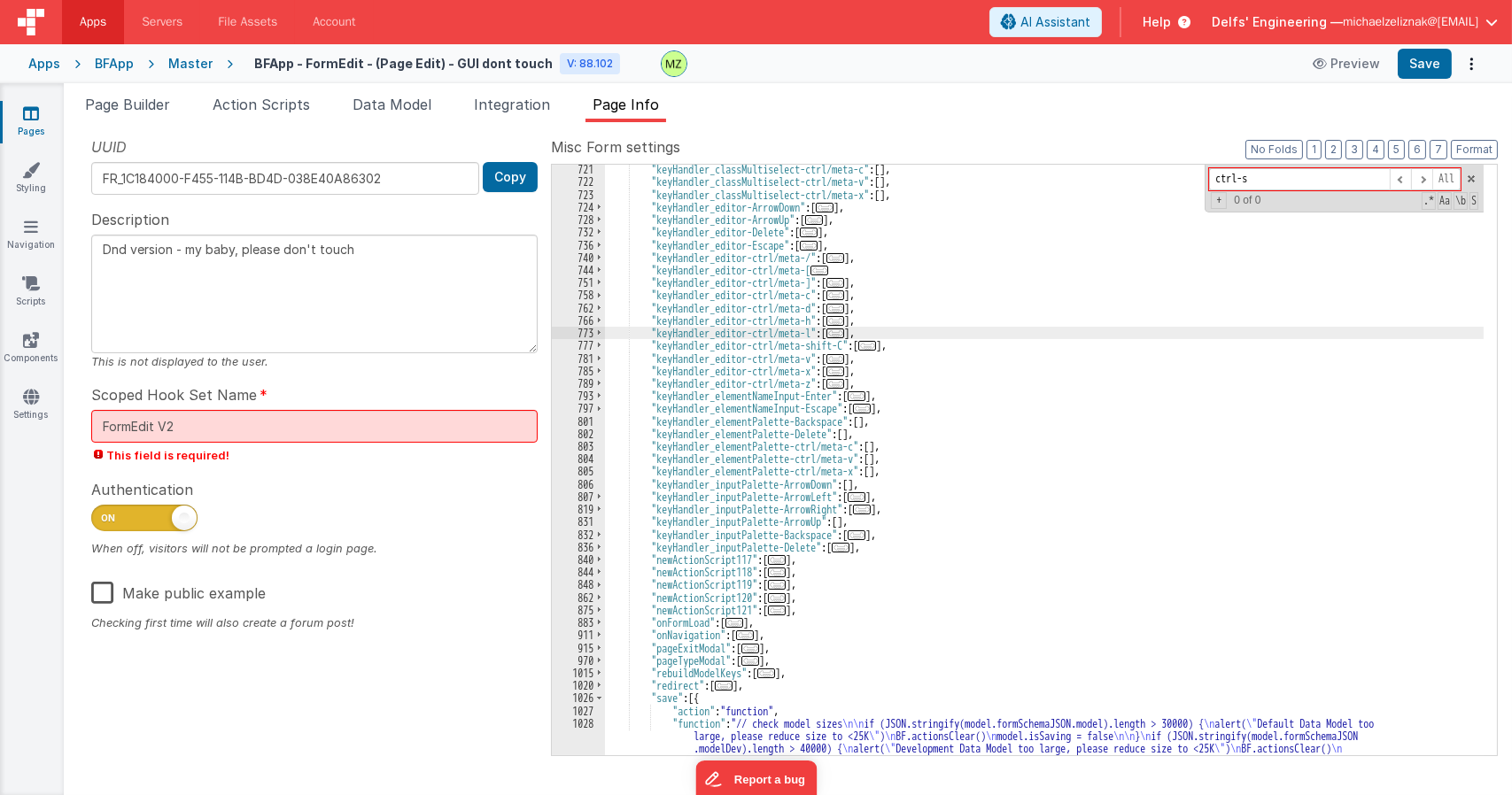 type on "Dnd version - my baby, please don't touch" 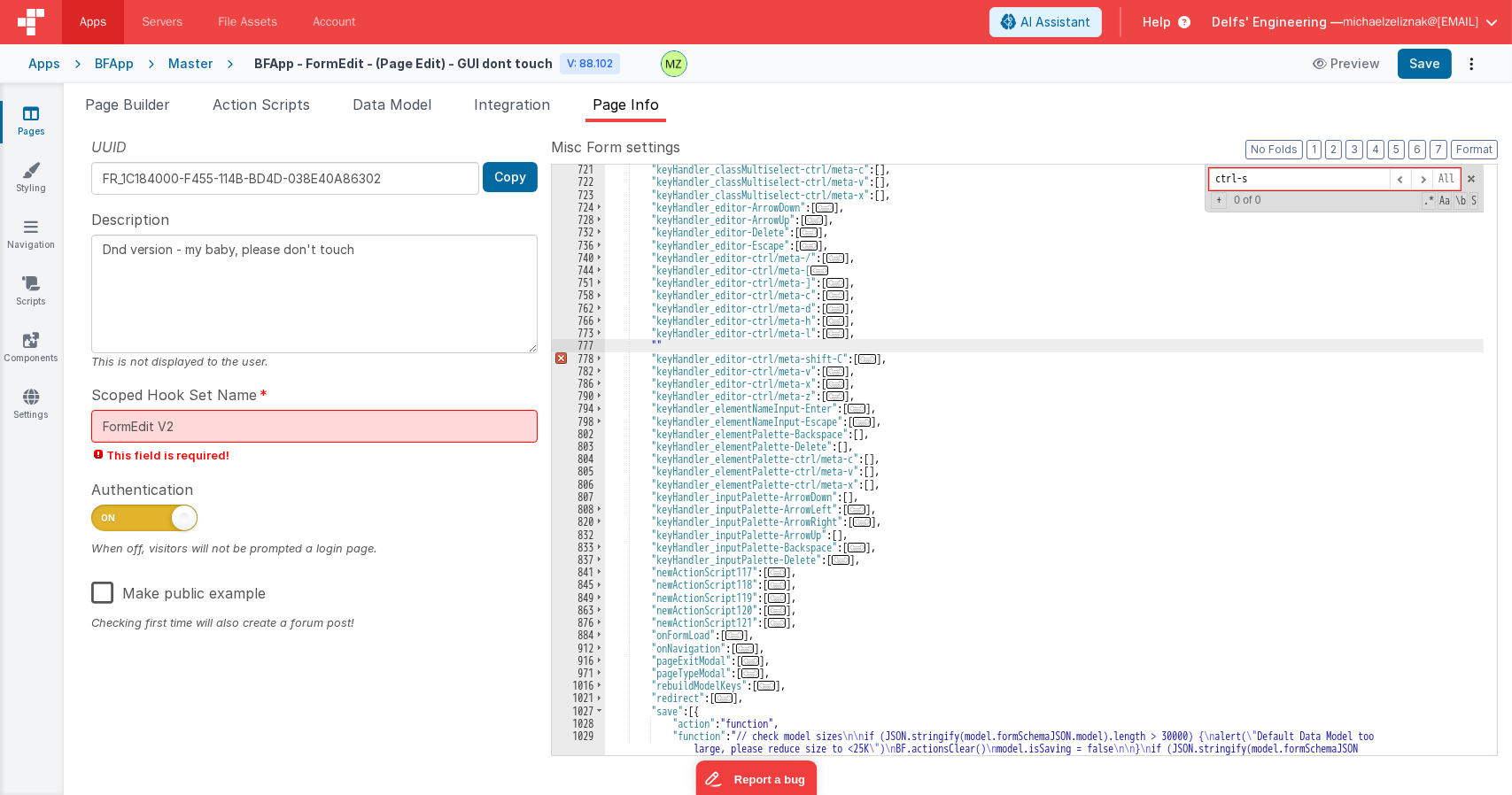 paste 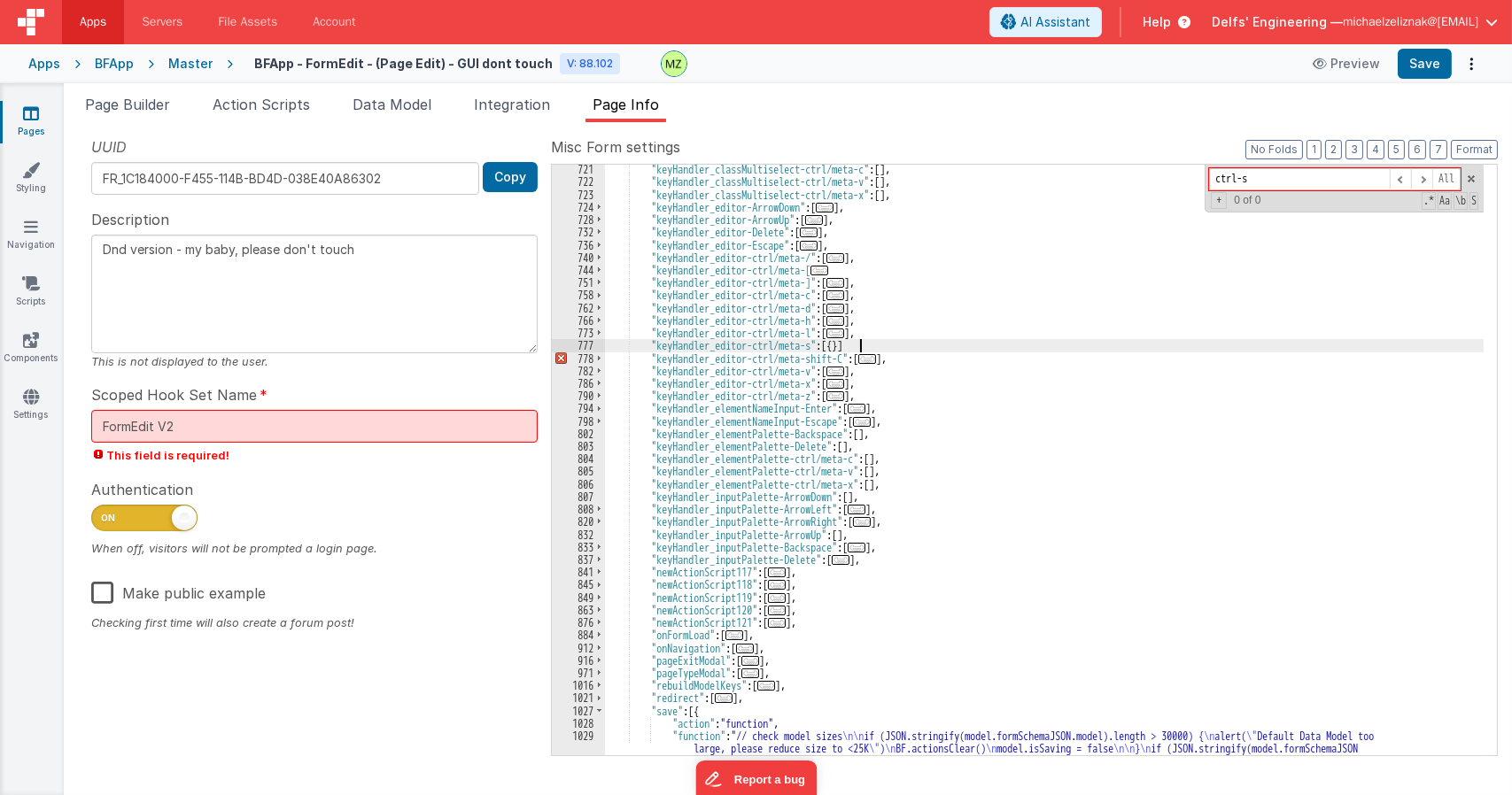 type 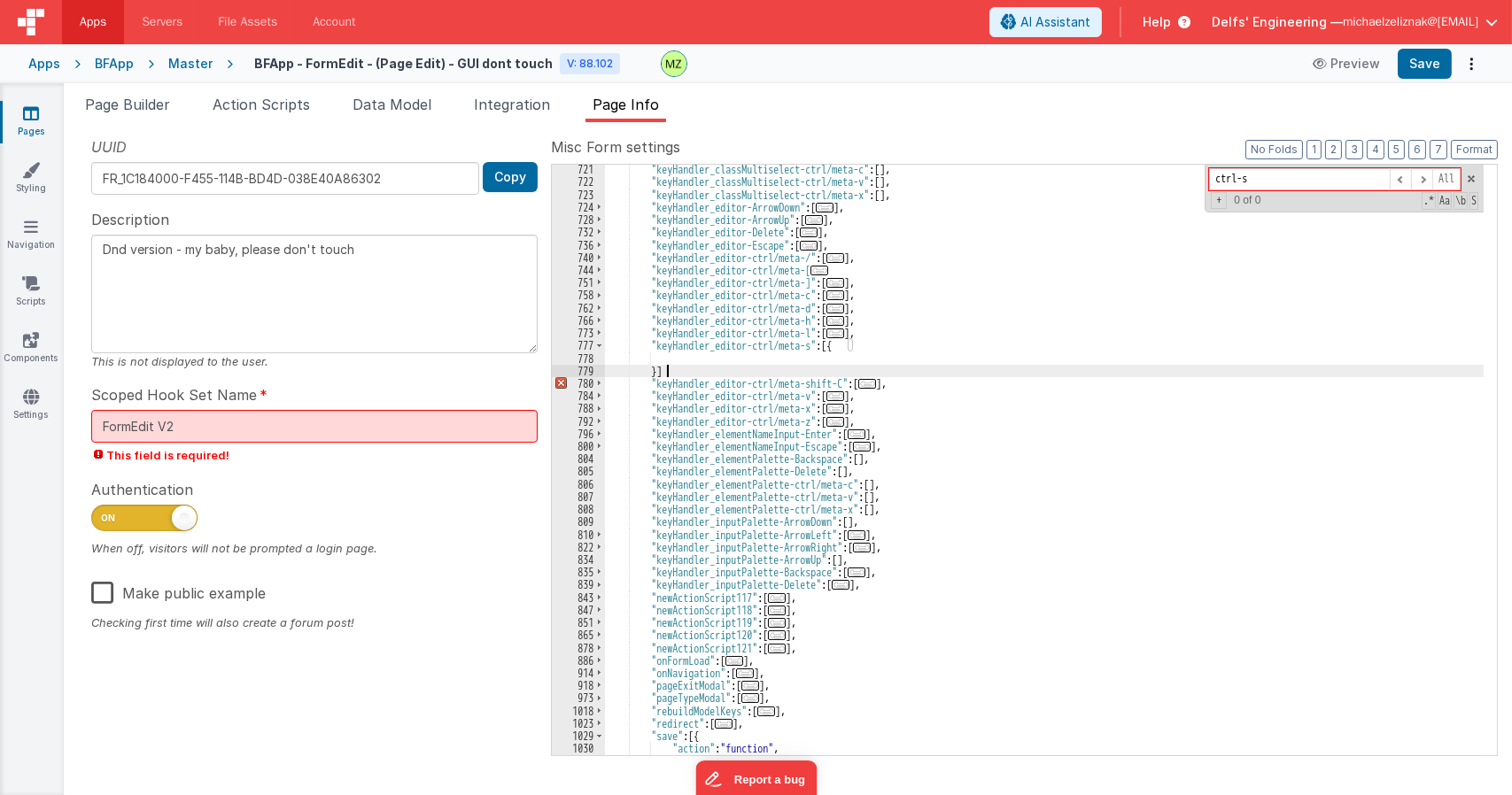 type on "Dnd version - my baby, please don't touch" 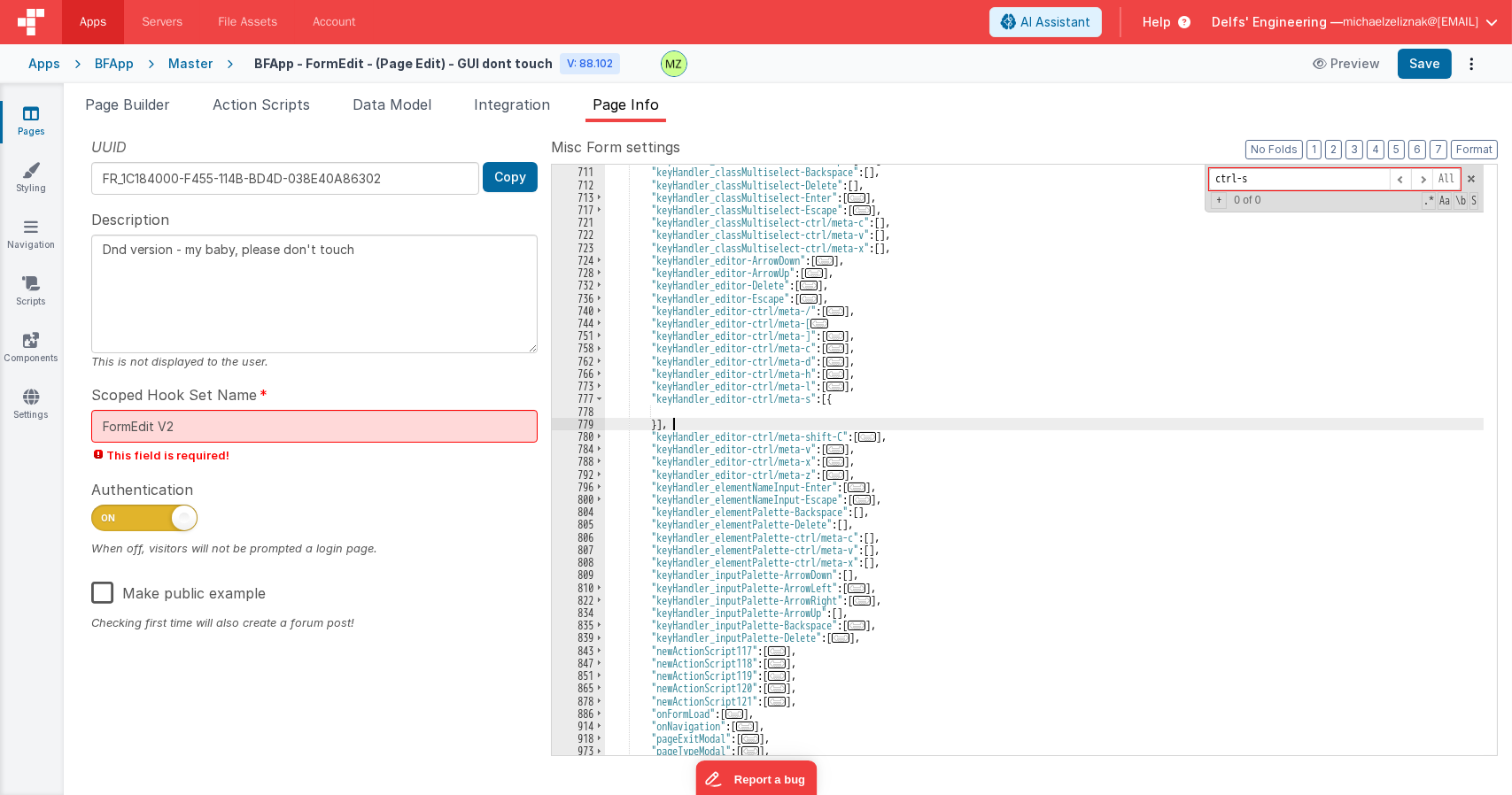 scroll, scrollTop: 1434, scrollLeft: 0, axis: vertical 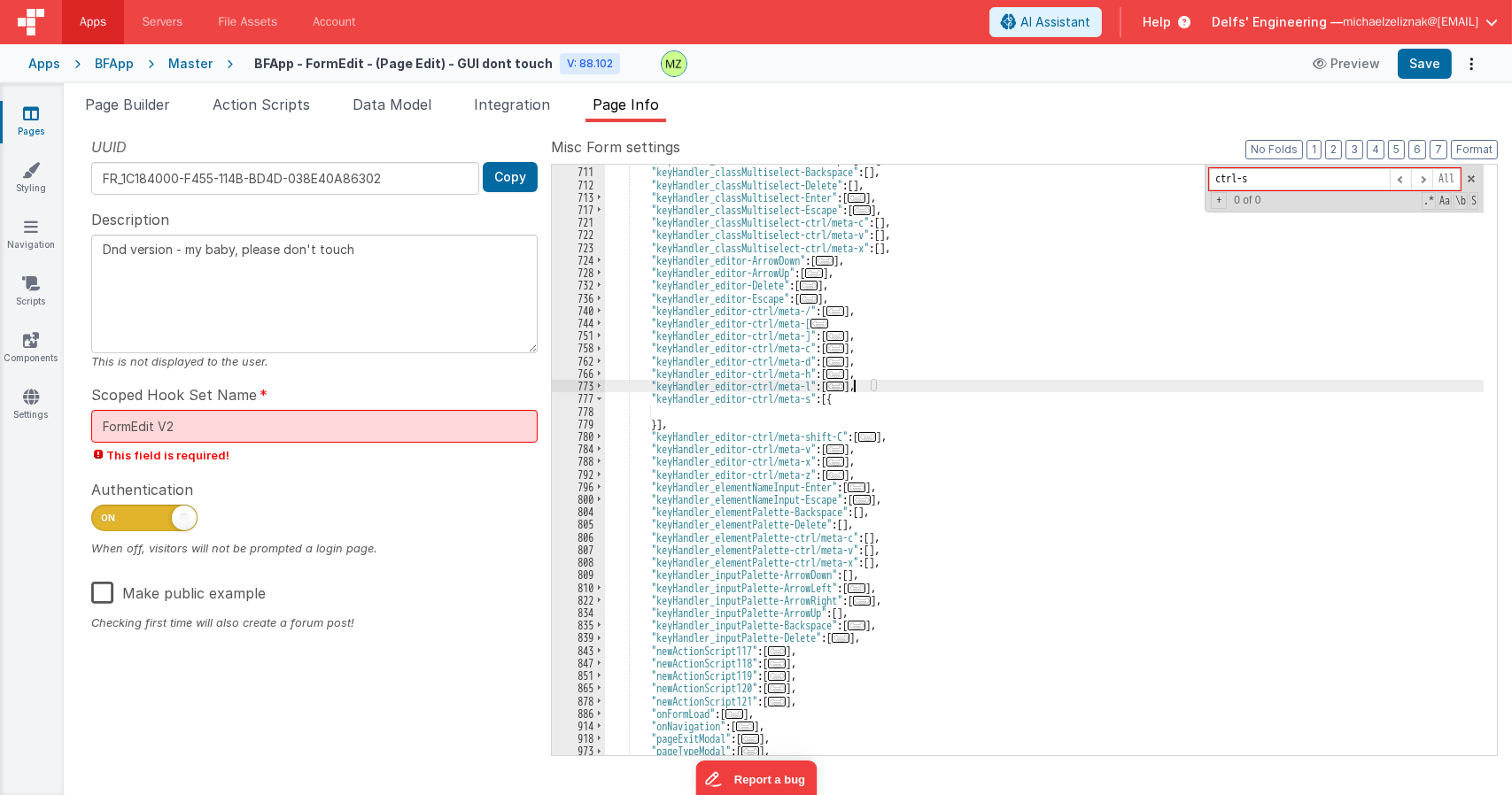 click on "..." at bounding box center (835, 386) 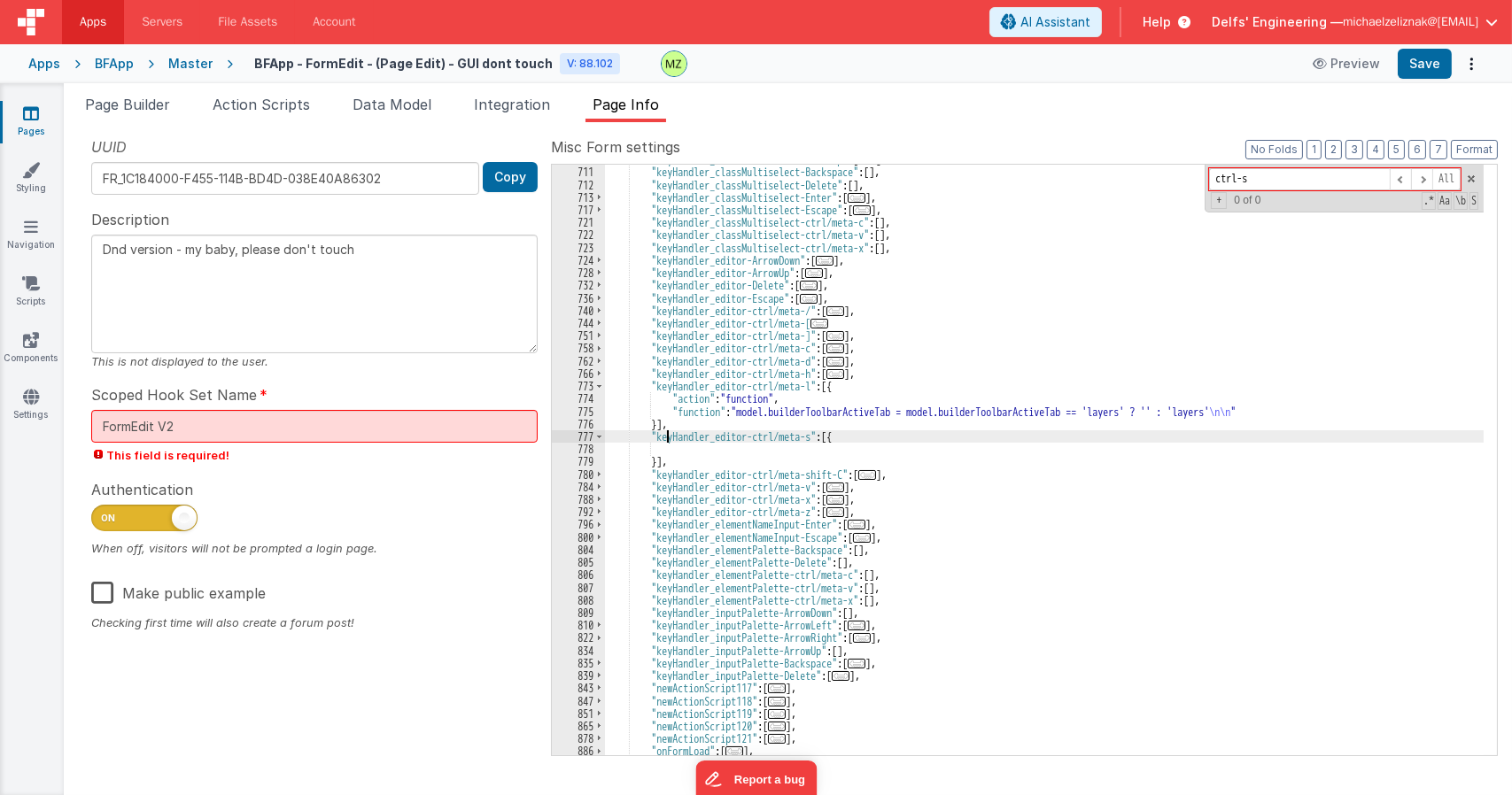 click on ""keyHandler_classMultiselect-ArrowUp" :  [ ... ] ,           "keyHandler_classMultiselect-Backspace" :  [ ] ,           "keyHandler_classMultiselect-Delete" :  [ ] ,           "keyHandler_classMultiselect-Enter" :  [ ... ] ,           "keyHandler_classMultiselect-Escape" :  [ ... ] ,           "keyHandler_classMultiselect-ctrl/meta-c" :  [ ] ,           "keyHandler_classMultiselect-ctrl/meta-v" :  [ ] ,           "keyHandler_classMultiselect-ctrl/meta-x" :  [ ] ,           "keyHandler_editor-ArrowDown" :  [ ... ] ,           "keyHandler_editor-ArrowUp" :  [ ... ] ,           "keyHandler_editor-Delete" :  [ ... ] ,           "keyHandler_editor-Escape" :  [ ... ] ,           "keyHandler_editor-ctrl/meta-/" :  [ ... ] ,           "keyHandler_editor-ctrl/meta-[ ...           "keyHandler_editor-ctrl/meta-]" :  [ ... ] ,           "keyHandler_editor-ctrl/meta-c" :  [ ... ] ,           "keyHandler_editor-ctrl/meta-d" :  [ ... ] ,           "keyHandler_editor-ctrl/meta-h" :  [ ... ] ,           :  [{      ," at bounding box center (1044, 460) 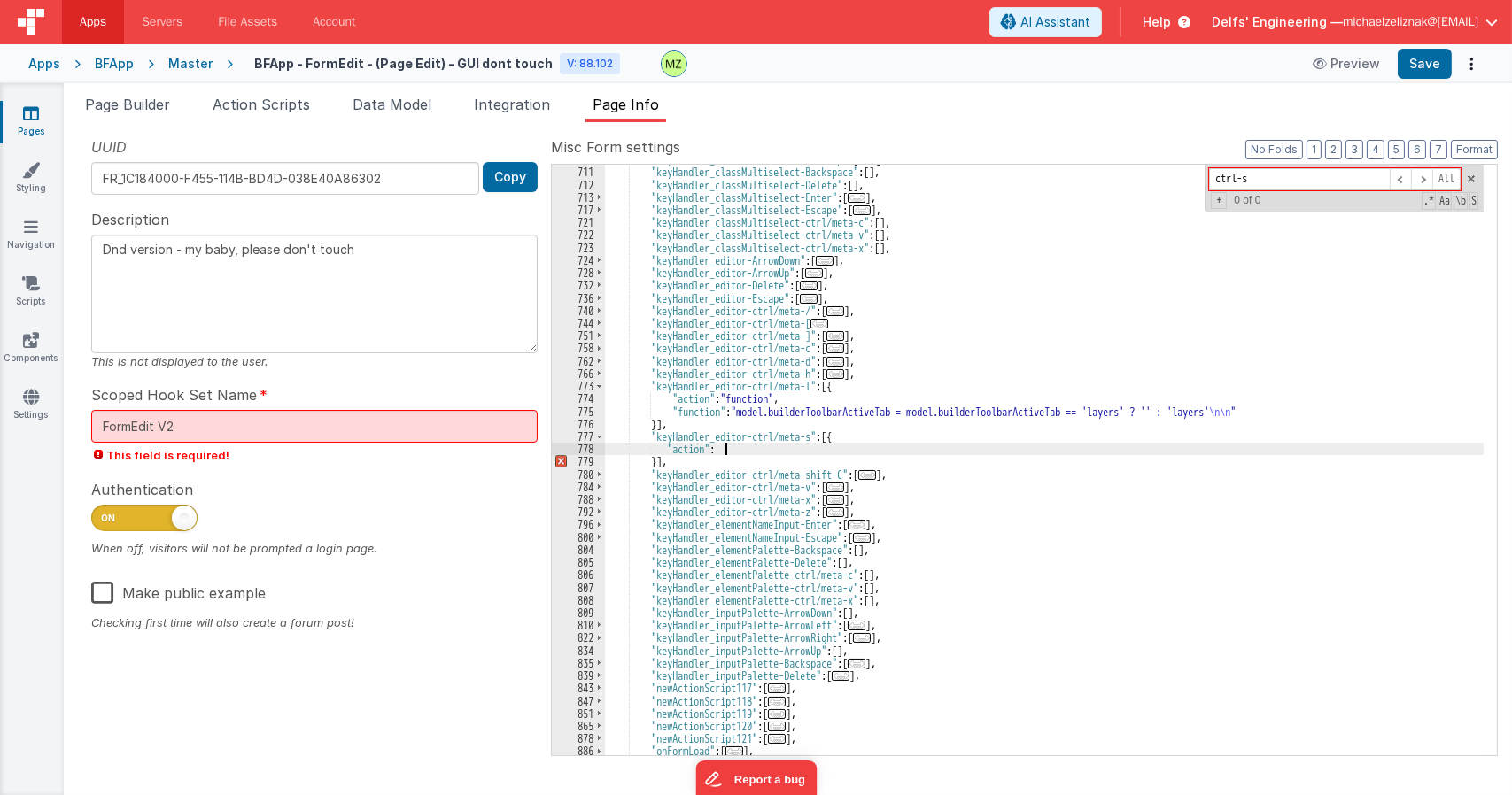 type 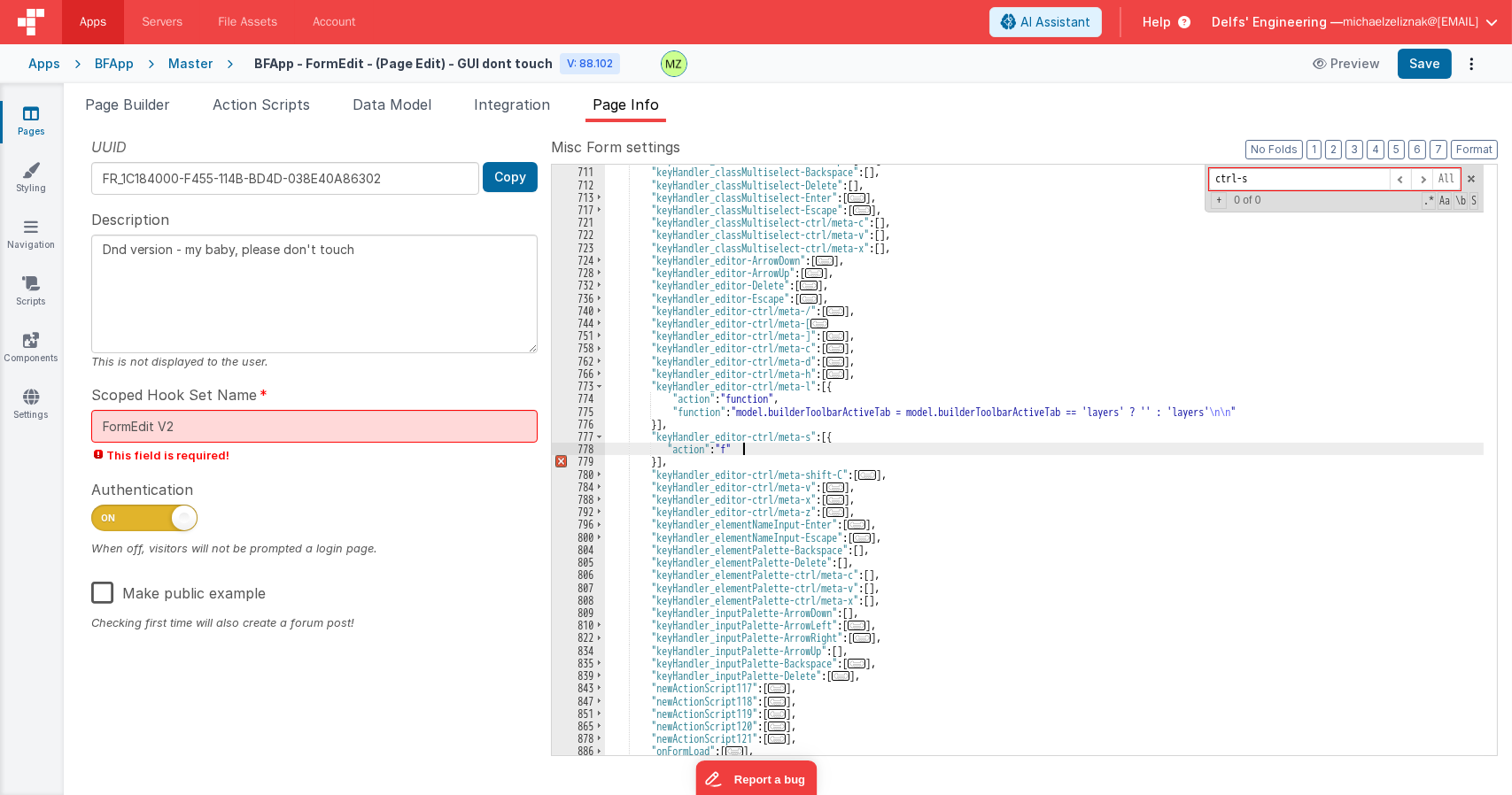 type on "Dnd version - my baby, please don't touch" 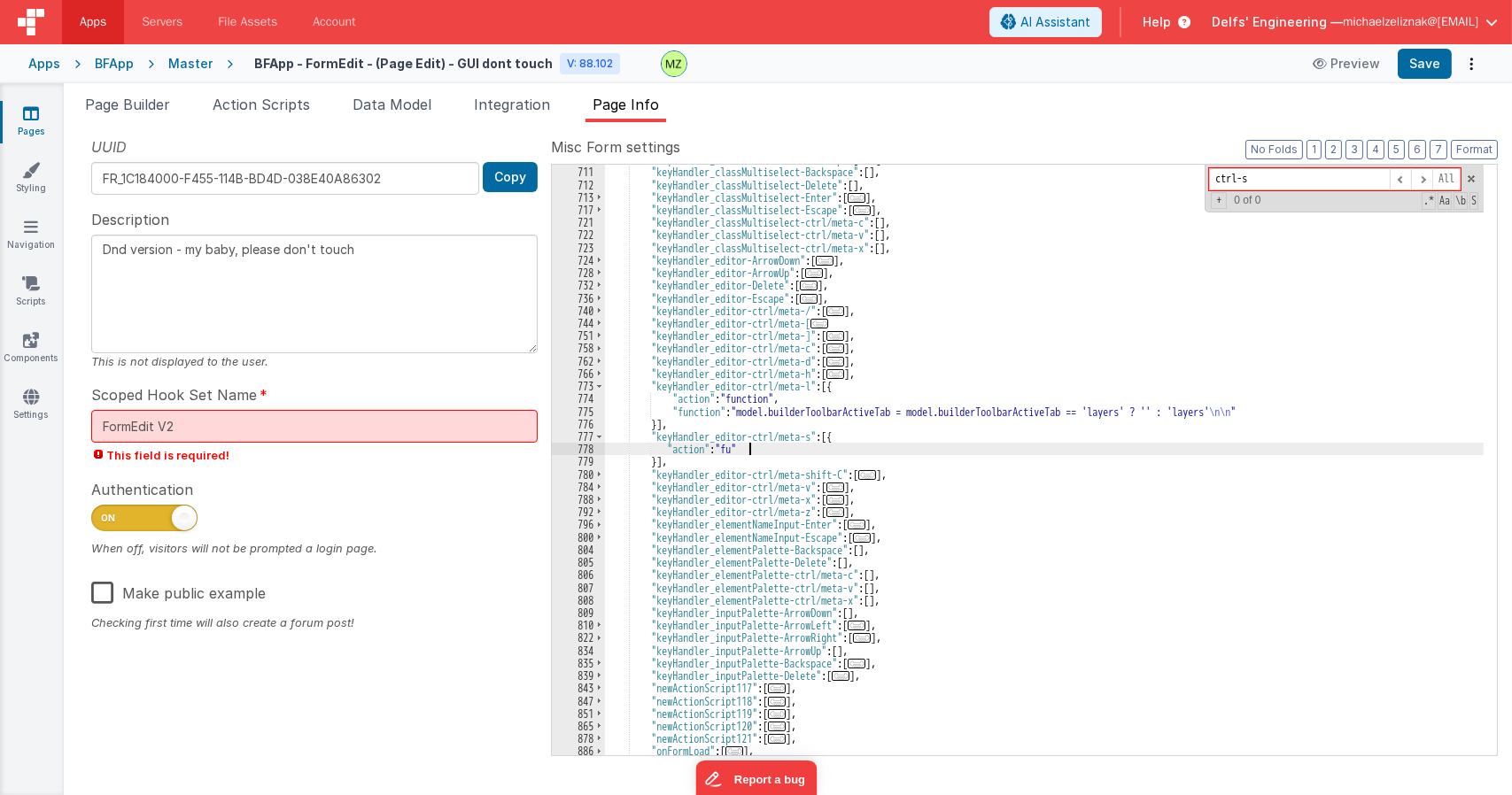 type on "Dnd version - my baby, please don't touch" 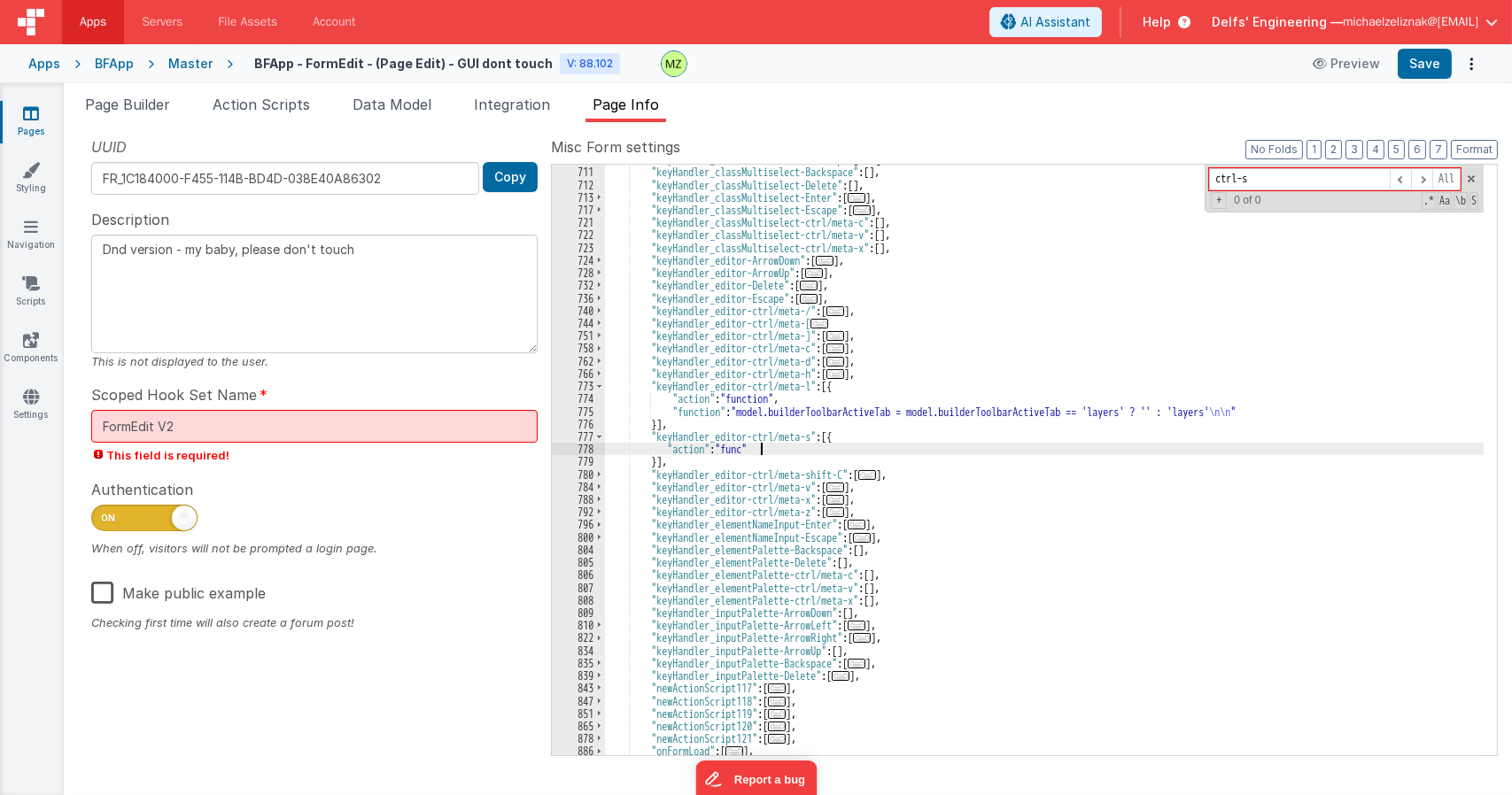 type on "Dnd version - my baby, please don't touch" 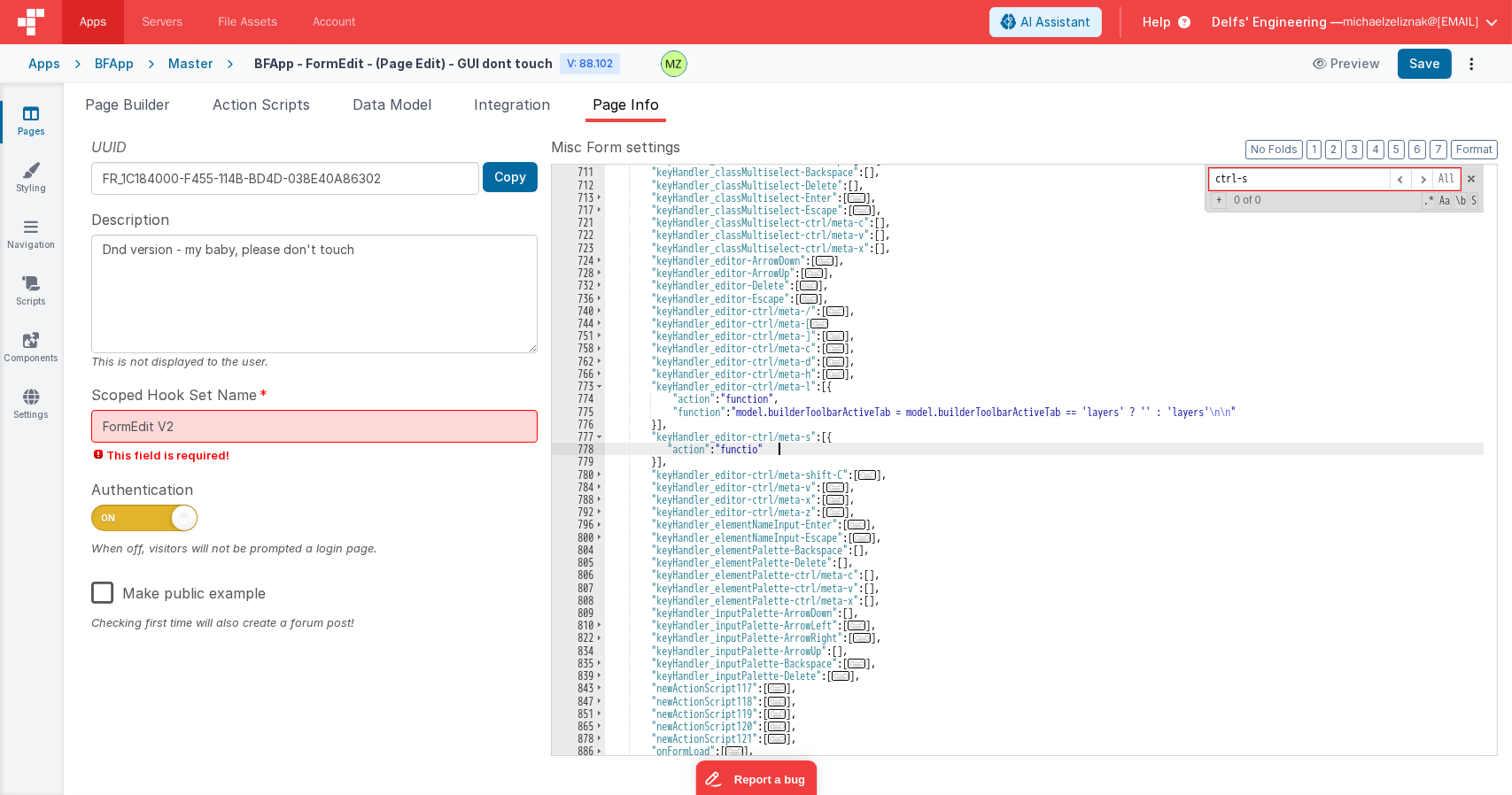 type on "Dnd version - my baby, please don't touch" 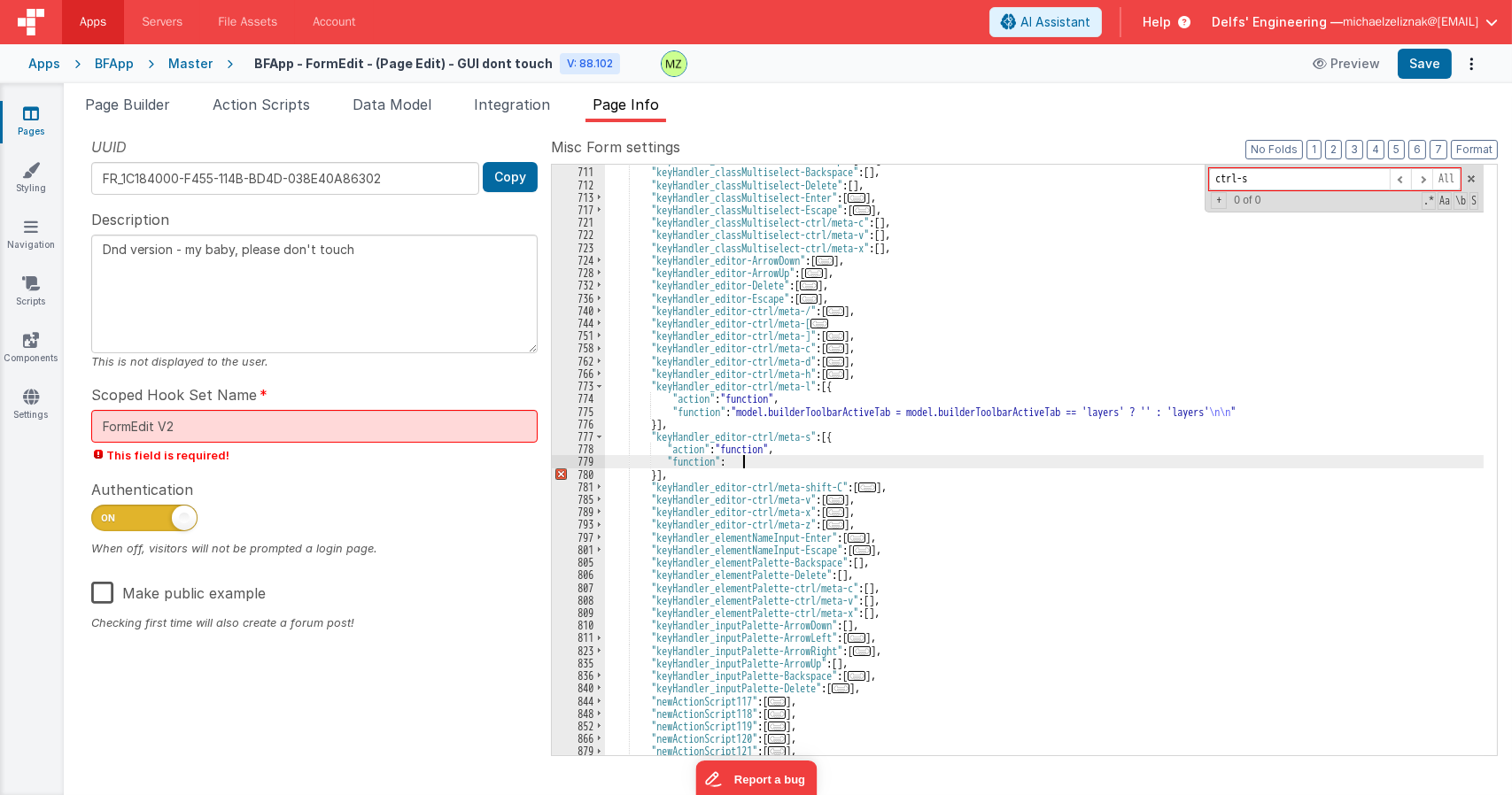 type 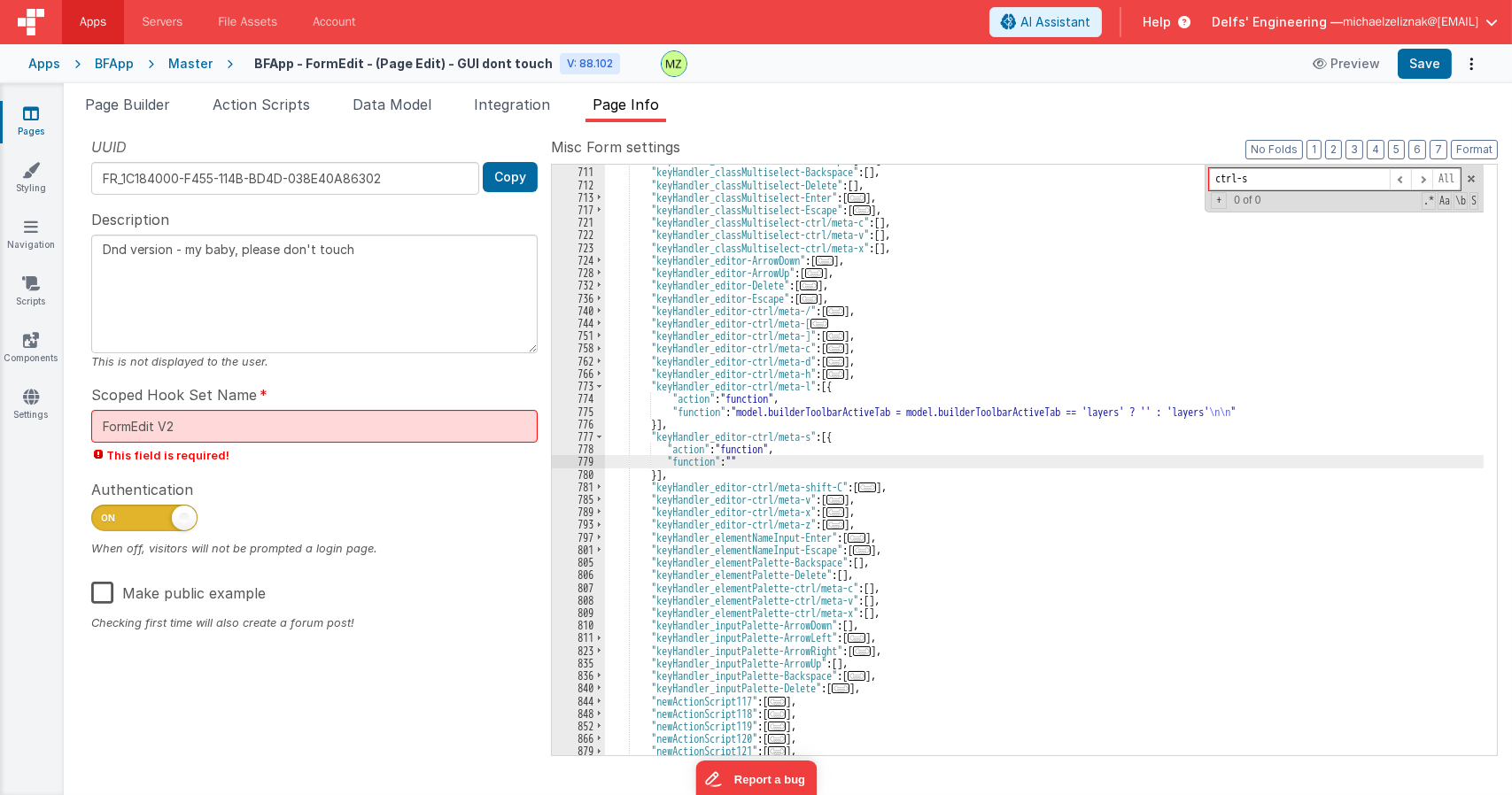 click on "779" at bounding box center (578, 461) 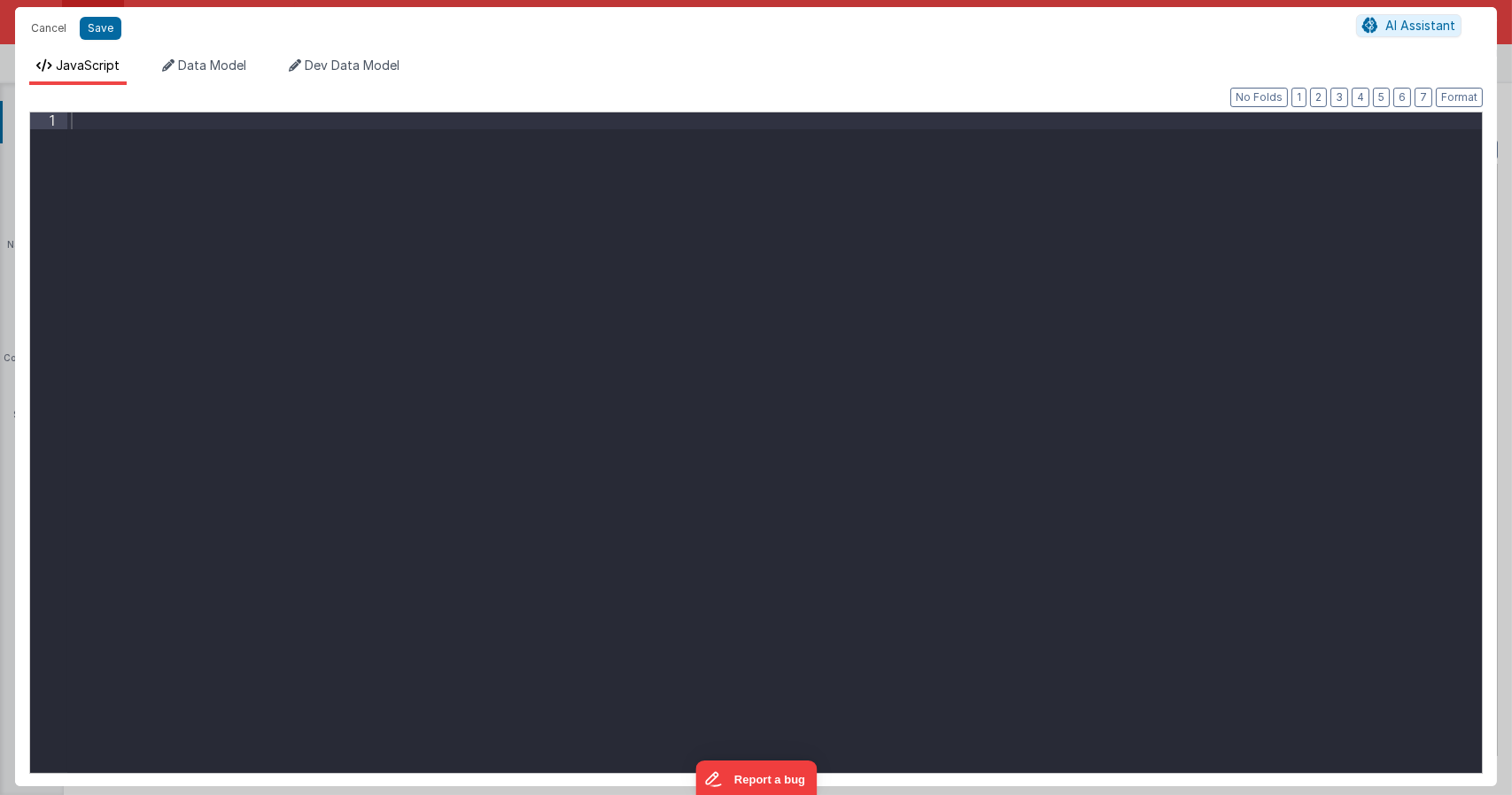 type 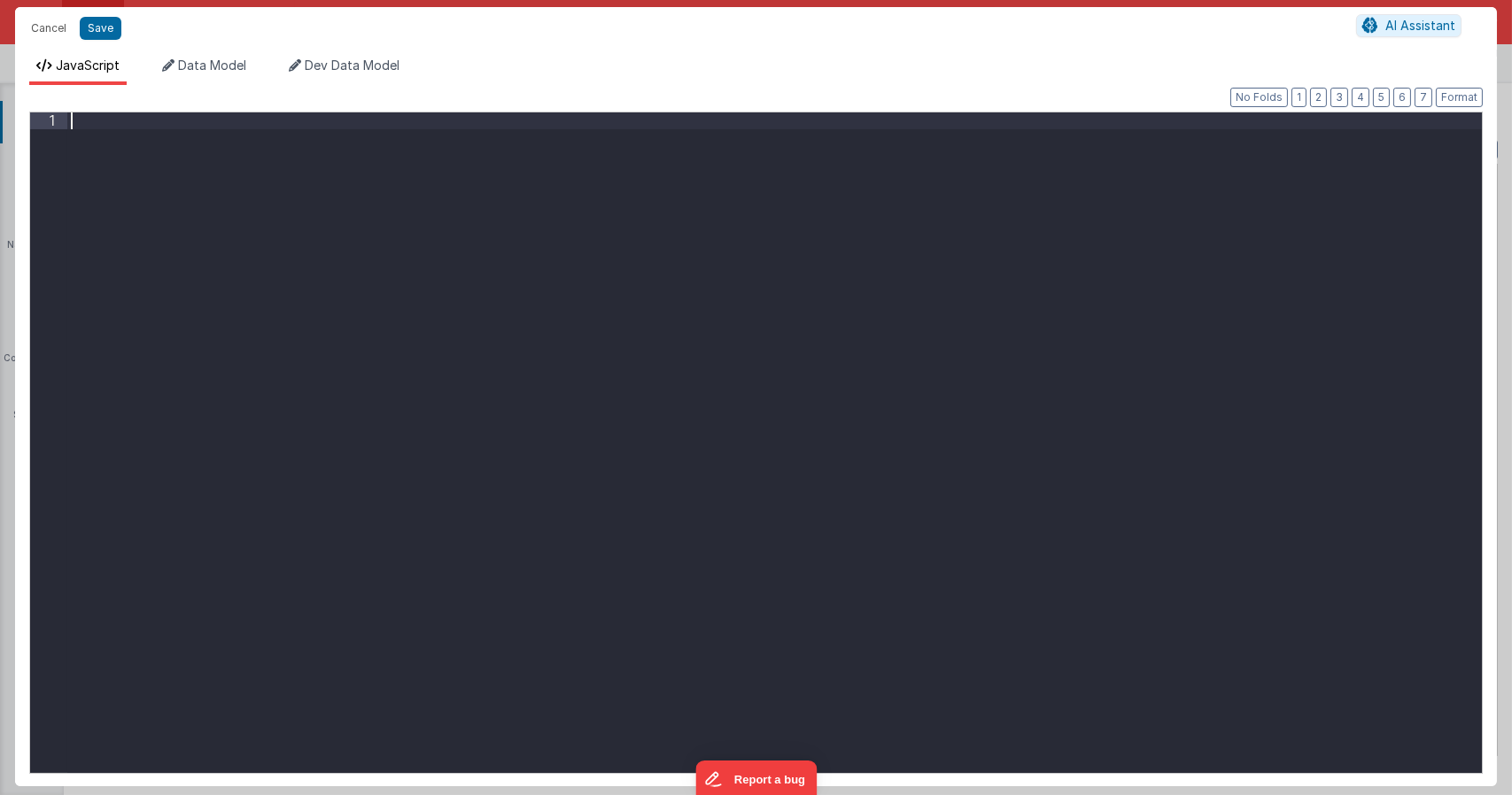 click at bounding box center [774, 459] 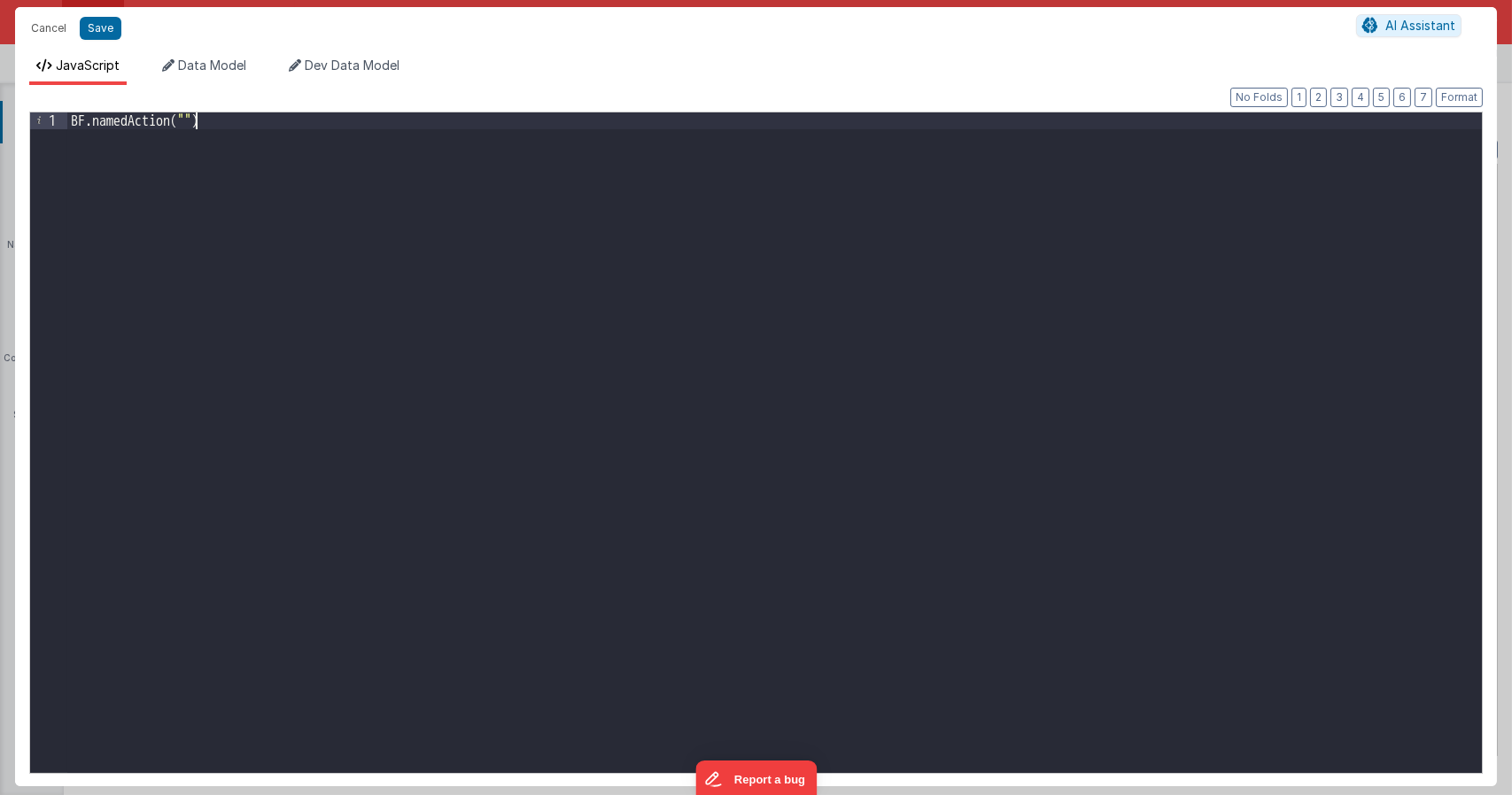 type 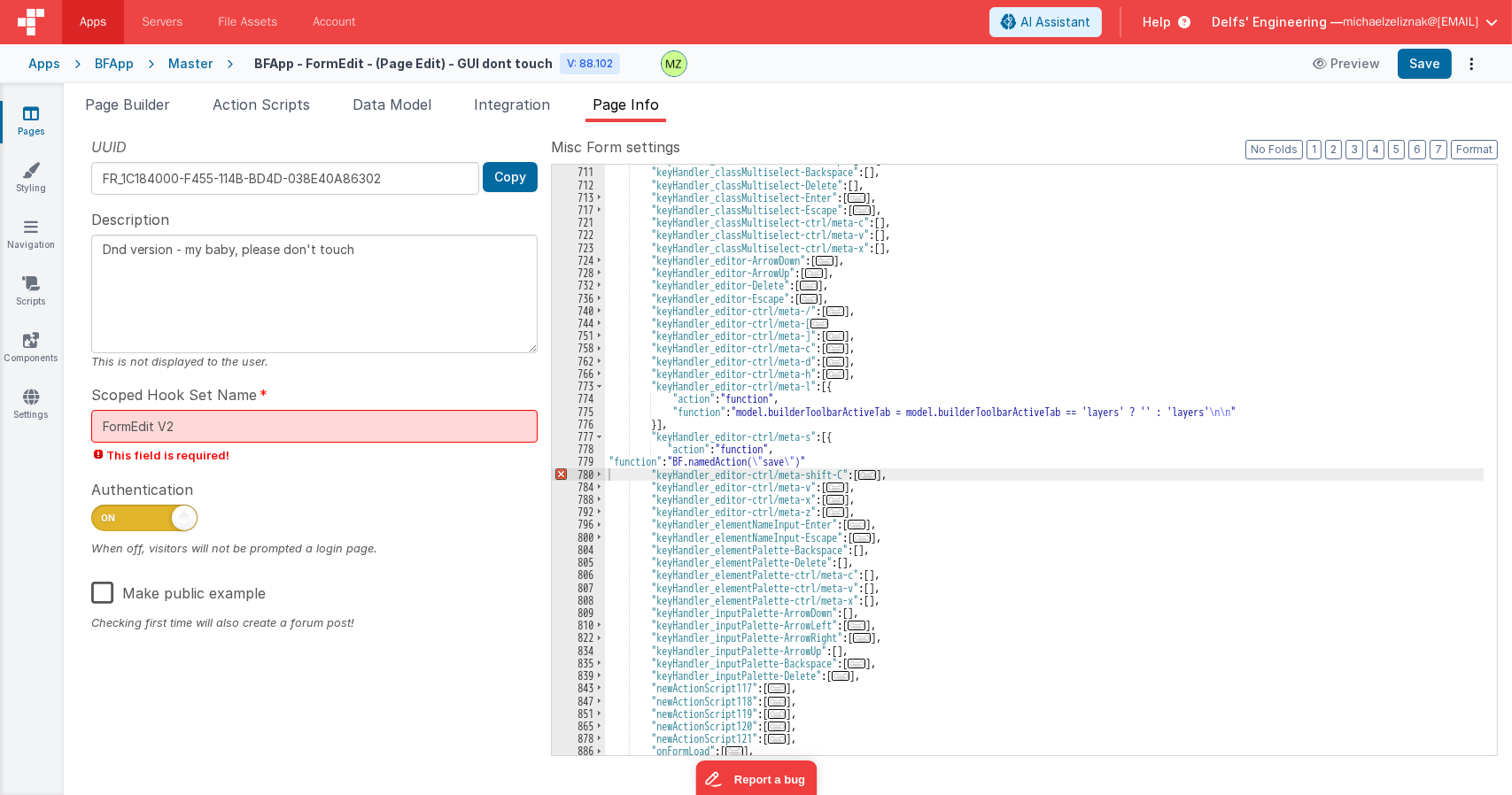 click on ""keyHandler_classMultiselect-ArrowUp" :  [ ... ] ,           "keyHandler_classMultiselect-Backspace" :  [ ] ,           "keyHandler_classMultiselect-Delete" :  [ ] ,           "keyHandler_classMultiselect-Enter" :  [ ... ] ,           "keyHandler_classMultiselect-Escape" :  [ ... ] ,           "keyHandler_classMultiselect-ctrl/meta-c" :  [ ] ,           "keyHandler_classMultiselect-ctrl/meta-v" :  [ ] ,           "keyHandler_classMultiselect-ctrl/meta-x" :  [ ] ,           "keyHandler_editor-ArrowDown" :  [ ... ] ,           "keyHandler_editor-ArrowUp" :  [ ... ] ,           "keyHandler_editor-Delete" :  [ ... ] ,           "keyHandler_editor-Escape" :  [ ... ] ,           "keyHandler_editor-ctrl/meta-/" :  [ ... ] ,           "keyHandler_editor-ctrl/meta-[ ...           "keyHandler_editor-ctrl/meta-]" :  [ ... ] ,           "keyHandler_editor-ctrl/meta-c" :  [ ... ] ,           "keyHandler_editor-ctrl/meta-d" :  [ ... ] ,           "keyHandler_editor-ctrl/meta-h" :  [ ... ] ,           :  [{      ," at bounding box center [1044, 460] 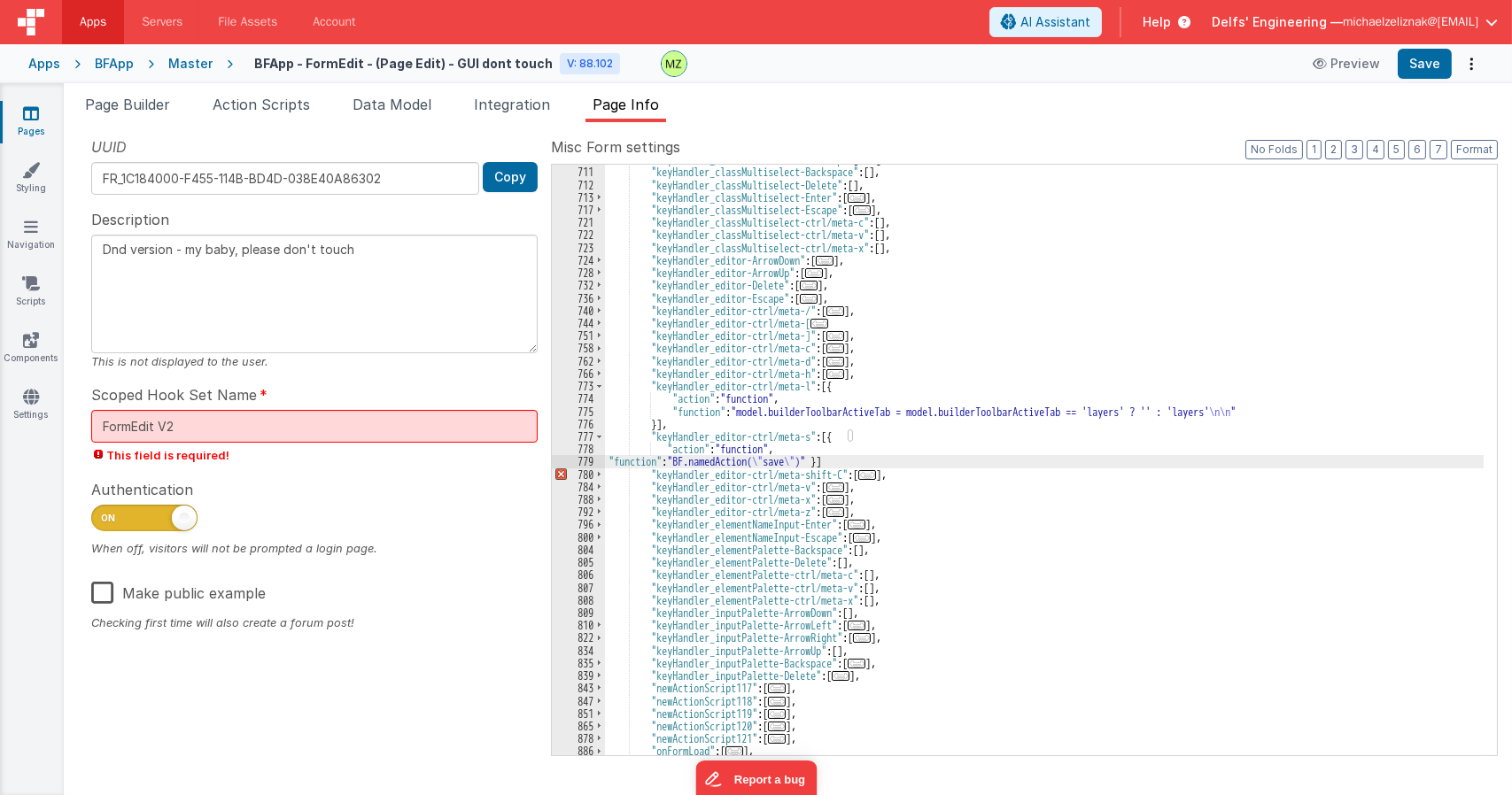 type 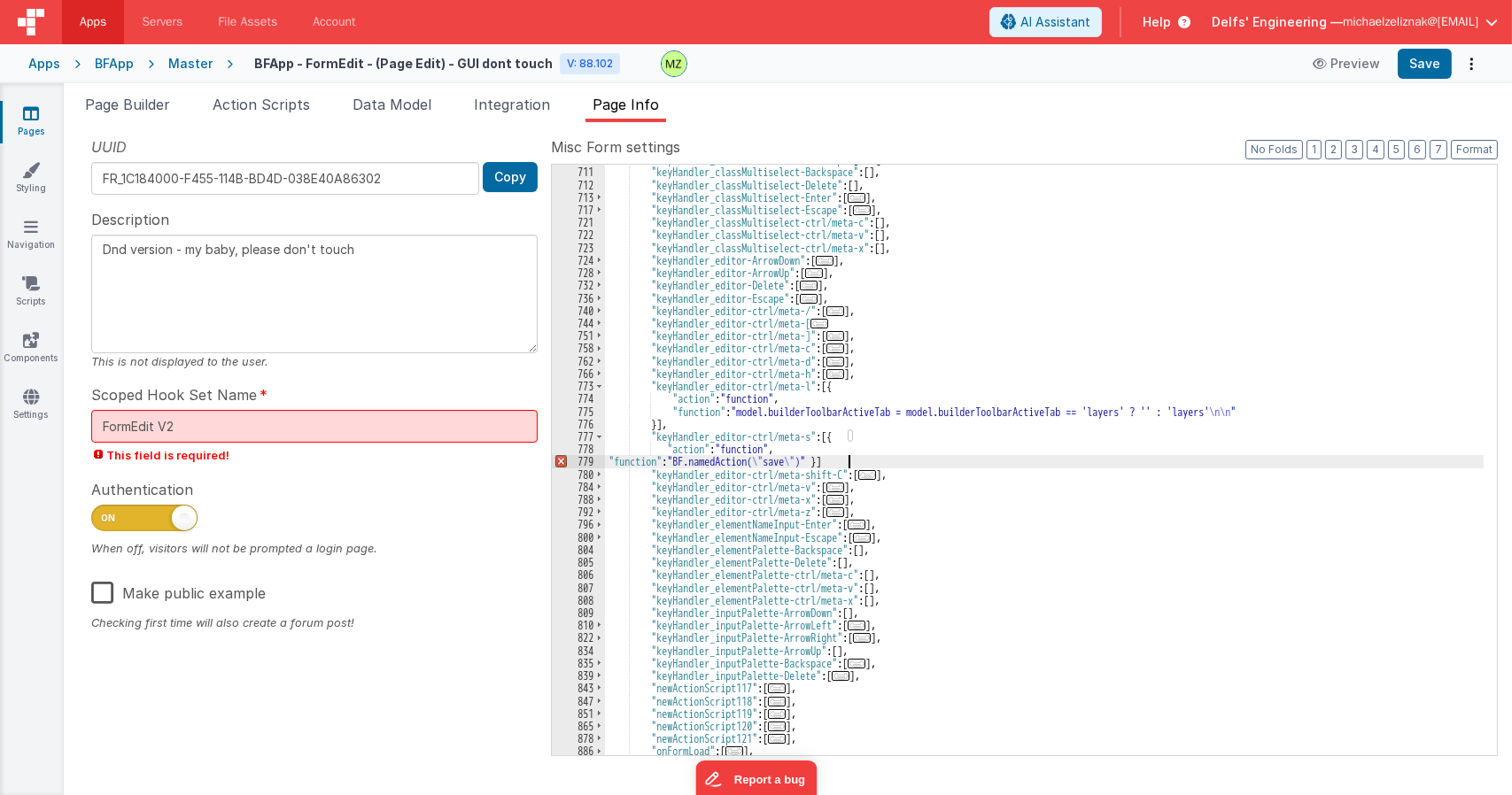 type on "Dnd version - my baby, please don't touch" 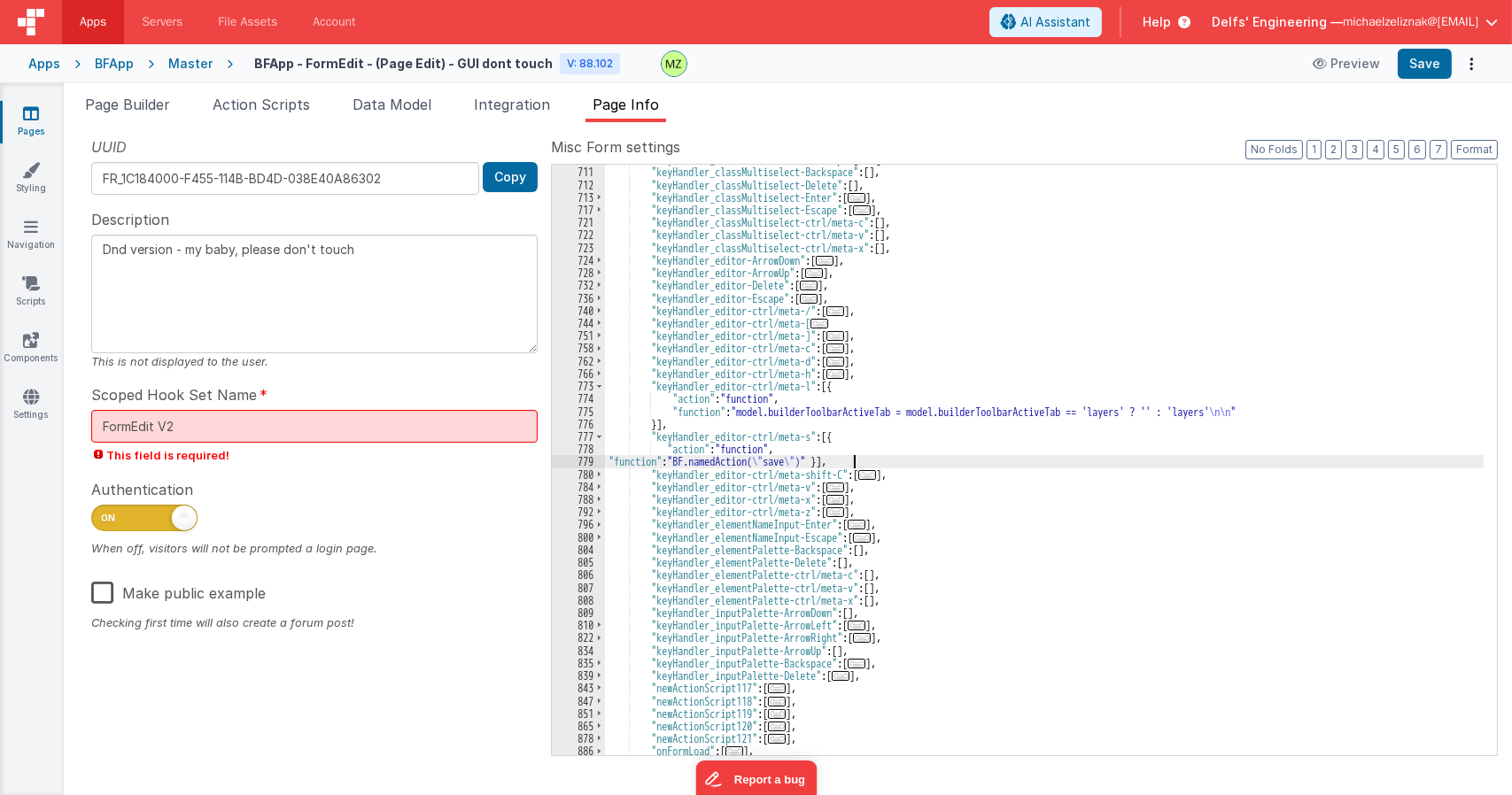 click on "779" at bounding box center [578, 461] 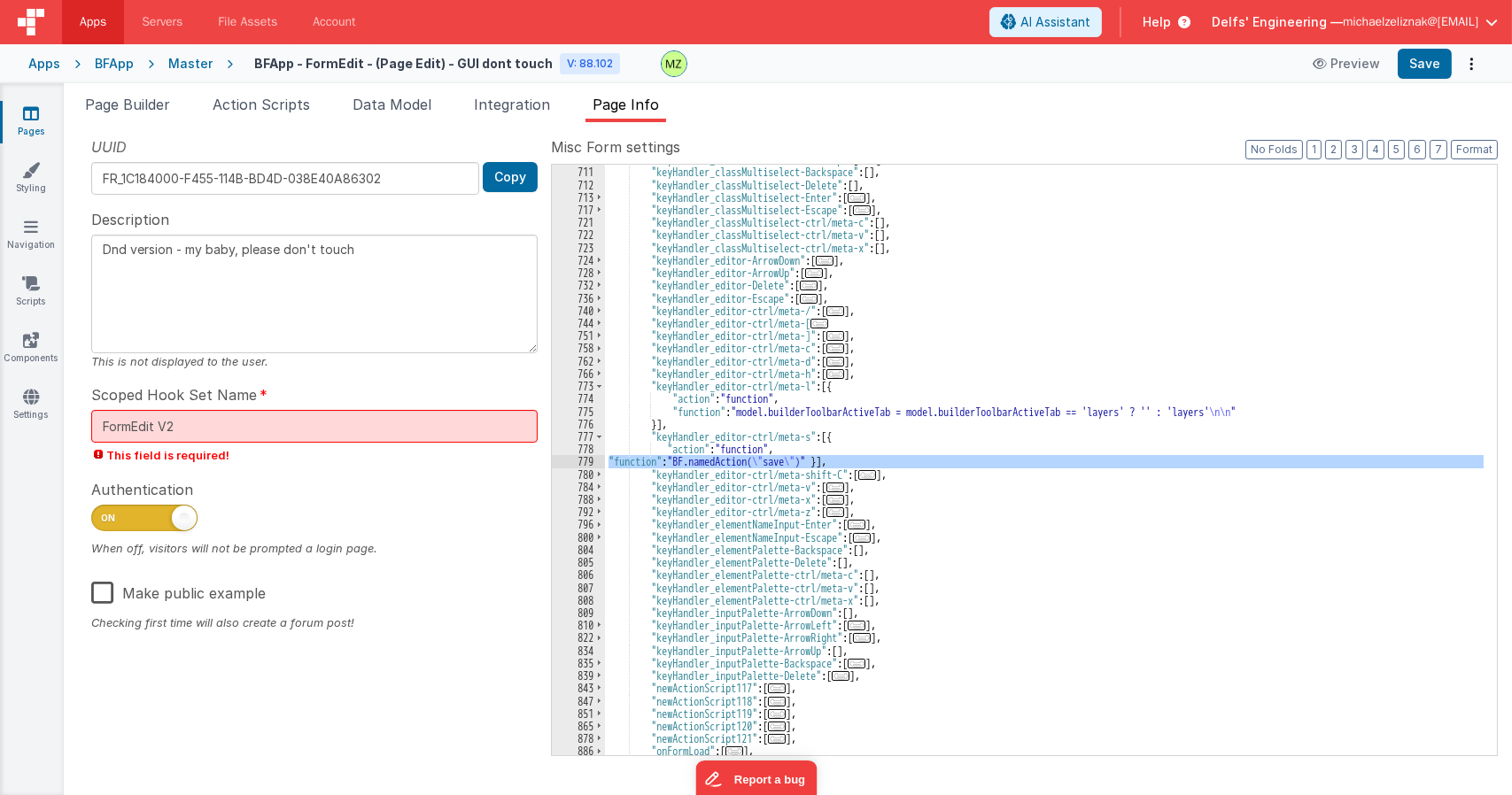 click on "779" at bounding box center (578, 461) 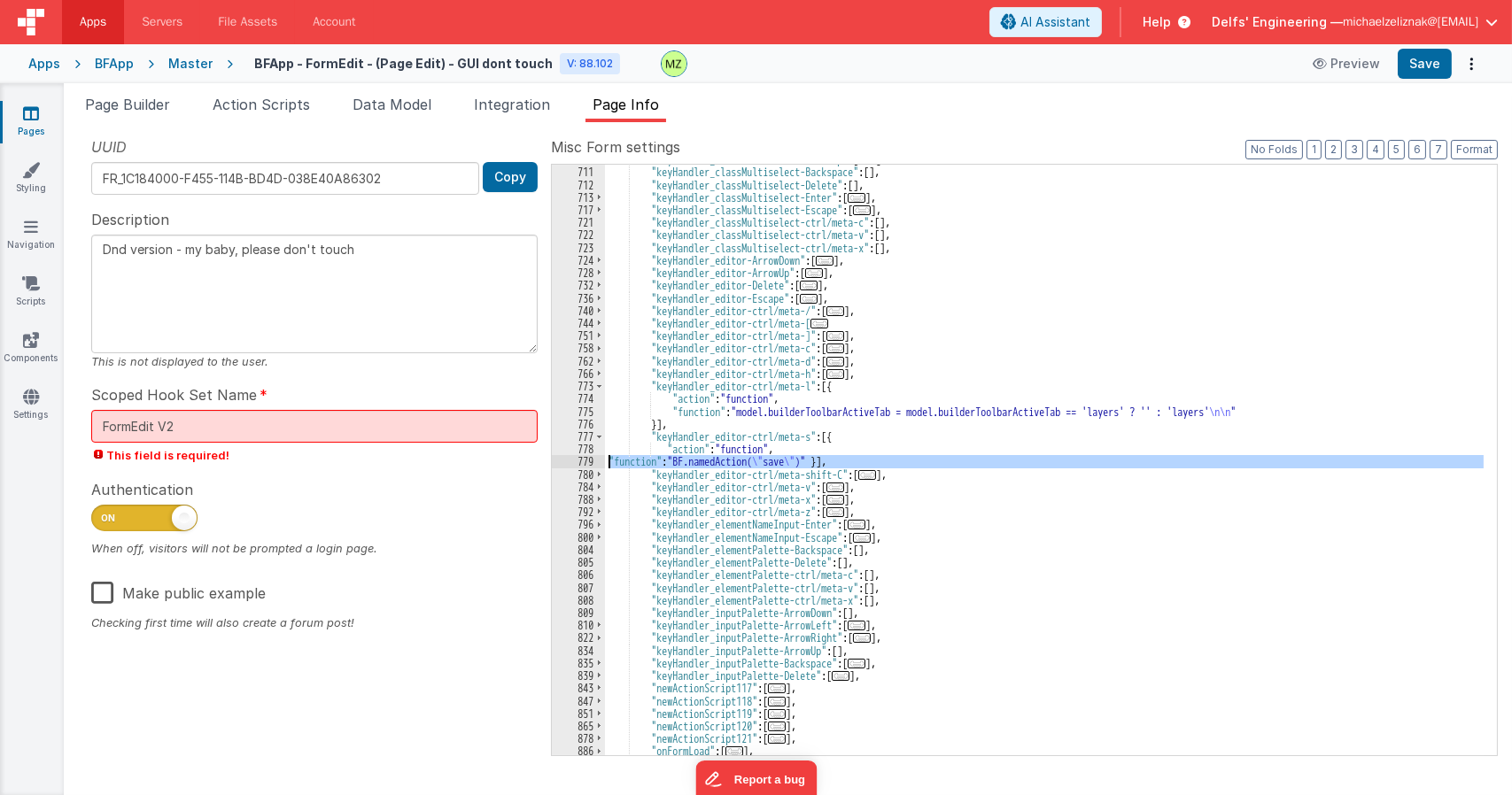 click on "779" at bounding box center [578, 461] 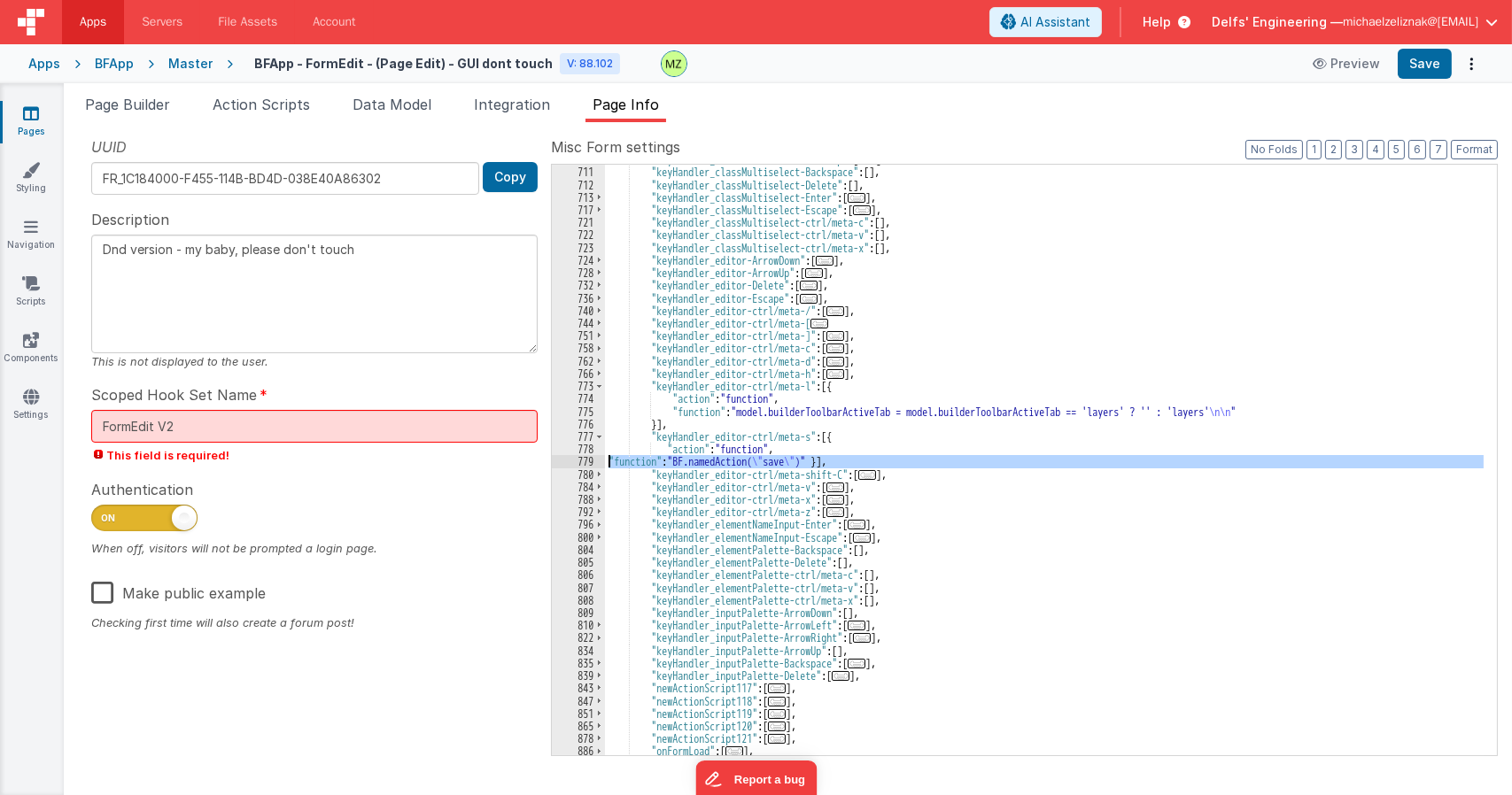 click on "779" at bounding box center [578, 461] 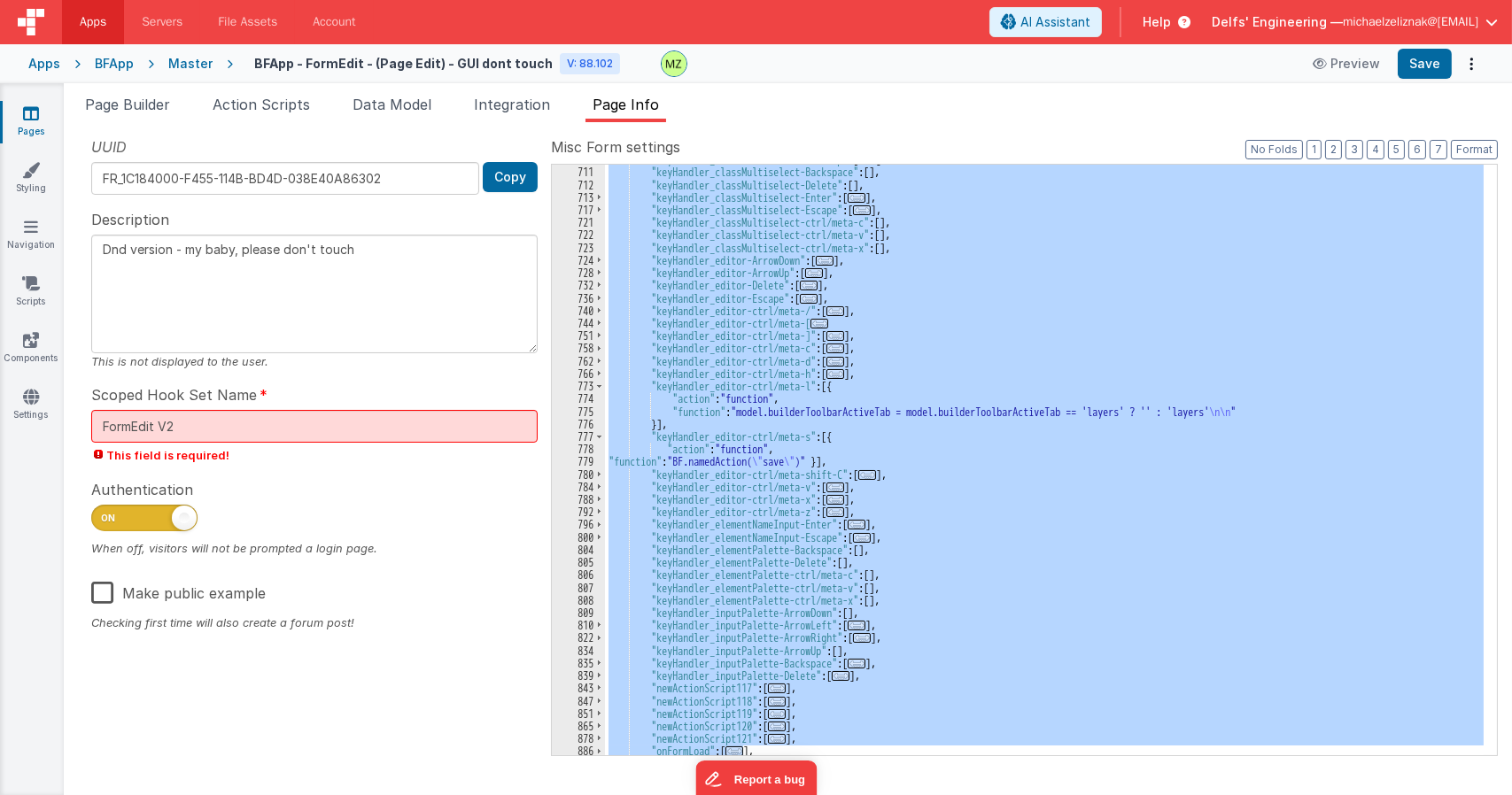 click on ""keyHandler_classMultiselect-ArrowUp" :  [ ... ] ,           "keyHandler_classMultiselect-Backspace" :  [ ] ,           "keyHandler_classMultiselect-Delete" :  [ ] ,           "keyHandler_classMultiselect-Enter" :  [ ... ] ,           "keyHandler_classMultiselect-Escape" :  [ ... ] ,           "keyHandler_classMultiselect-ctrl/meta-c" :  [ ] ,           "keyHandler_classMultiselect-ctrl/meta-v" :  [ ] ,           "keyHandler_classMultiselect-ctrl/meta-x" :  [ ] ,           "keyHandler_editor-ArrowDown" :  [ ... ] ,           "keyHandler_editor-ArrowUp" :  [ ... ] ,           "keyHandler_editor-Delete" :  [ ... ] ,           "keyHandler_editor-Escape" :  [ ... ] ,           "keyHandler_editor-ctrl/meta-/" :  [ ... ] ,           "keyHandler_editor-ctrl/meta-[ ...           "keyHandler_editor-ctrl/meta-]" :  [ ... ] ,           "keyHandler_editor-ctrl/meta-c" :  [ ... ] ,           "keyHandler_editor-ctrl/meta-d" :  [ ... ] ,           "keyHandler_editor-ctrl/meta-h" :  [ ... ] ,           :  [{      ," at bounding box center [1044, 459] 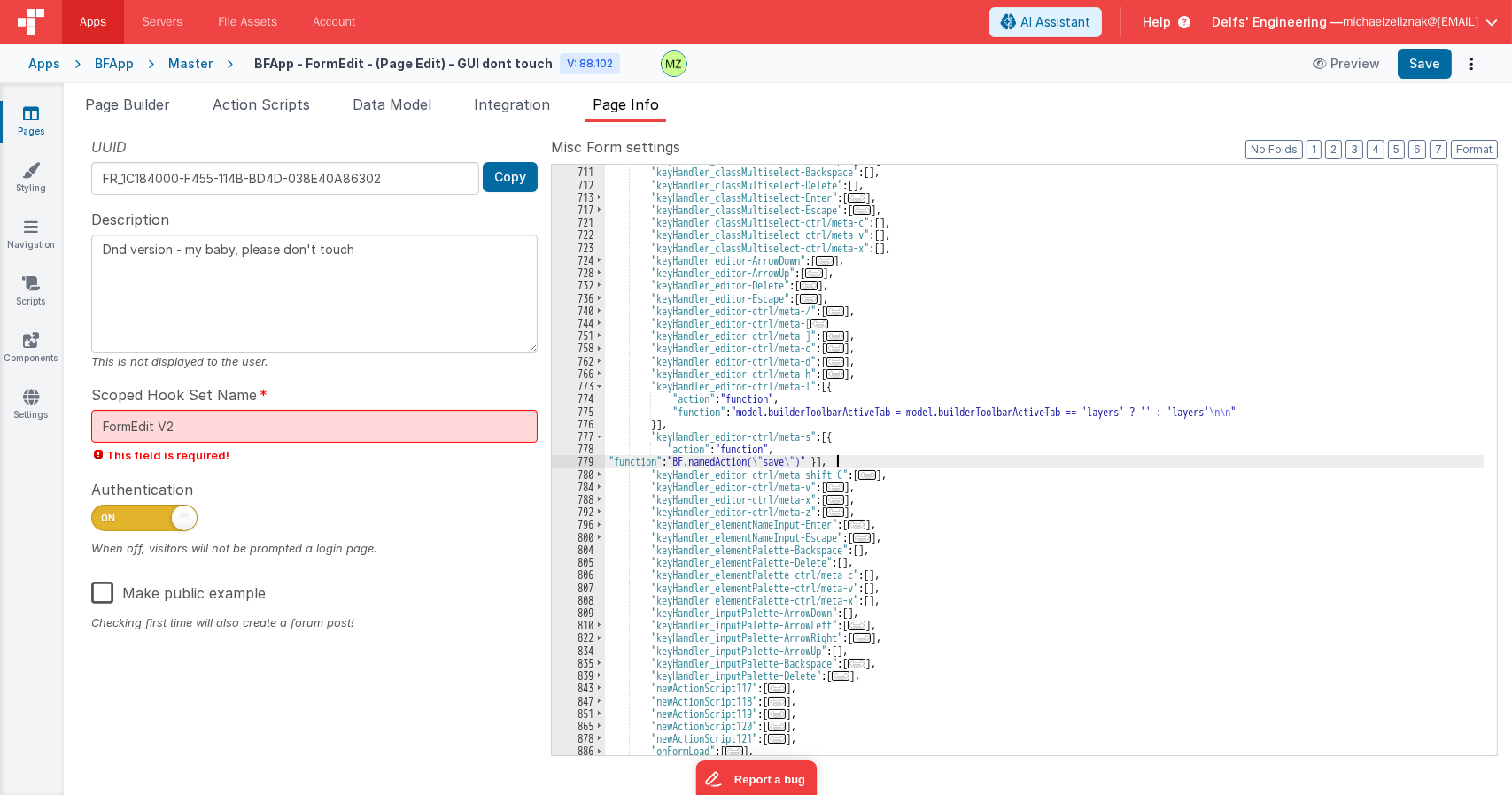 click on ""keyHandler_classMultiselect-ArrowUp" :  [ ... ] ,           "keyHandler_classMultiselect-Backspace" :  [ ] ,           "keyHandler_classMultiselect-Delete" :  [ ] ,           "keyHandler_classMultiselect-Enter" :  [ ... ] ,           "keyHandler_classMultiselect-Escape" :  [ ... ] ,           "keyHandler_classMultiselect-ctrl/meta-c" :  [ ] ,           "keyHandler_classMultiselect-ctrl/meta-v" :  [ ] ,           "keyHandler_classMultiselect-ctrl/meta-x" :  [ ] ,           "keyHandler_editor-ArrowDown" :  [ ... ] ,           "keyHandler_editor-ArrowUp" :  [ ... ] ,           "keyHandler_editor-Delete" :  [ ... ] ,           "keyHandler_editor-Escape" :  [ ... ] ,           "keyHandler_editor-ctrl/meta-/" :  [ ... ] ,           "keyHandler_editor-ctrl/meta-[ ...           "keyHandler_editor-ctrl/meta-]" :  [ ... ] ,           "keyHandler_editor-ctrl/meta-c" :  [ ... ] ,           "keyHandler_editor-ctrl/meta-d" :  [ ... ] ,           "keyHandler_editor-ctrl/meta-h" :  [ ... ] ,           :  [{      ," at bounding box center (1044, 460) 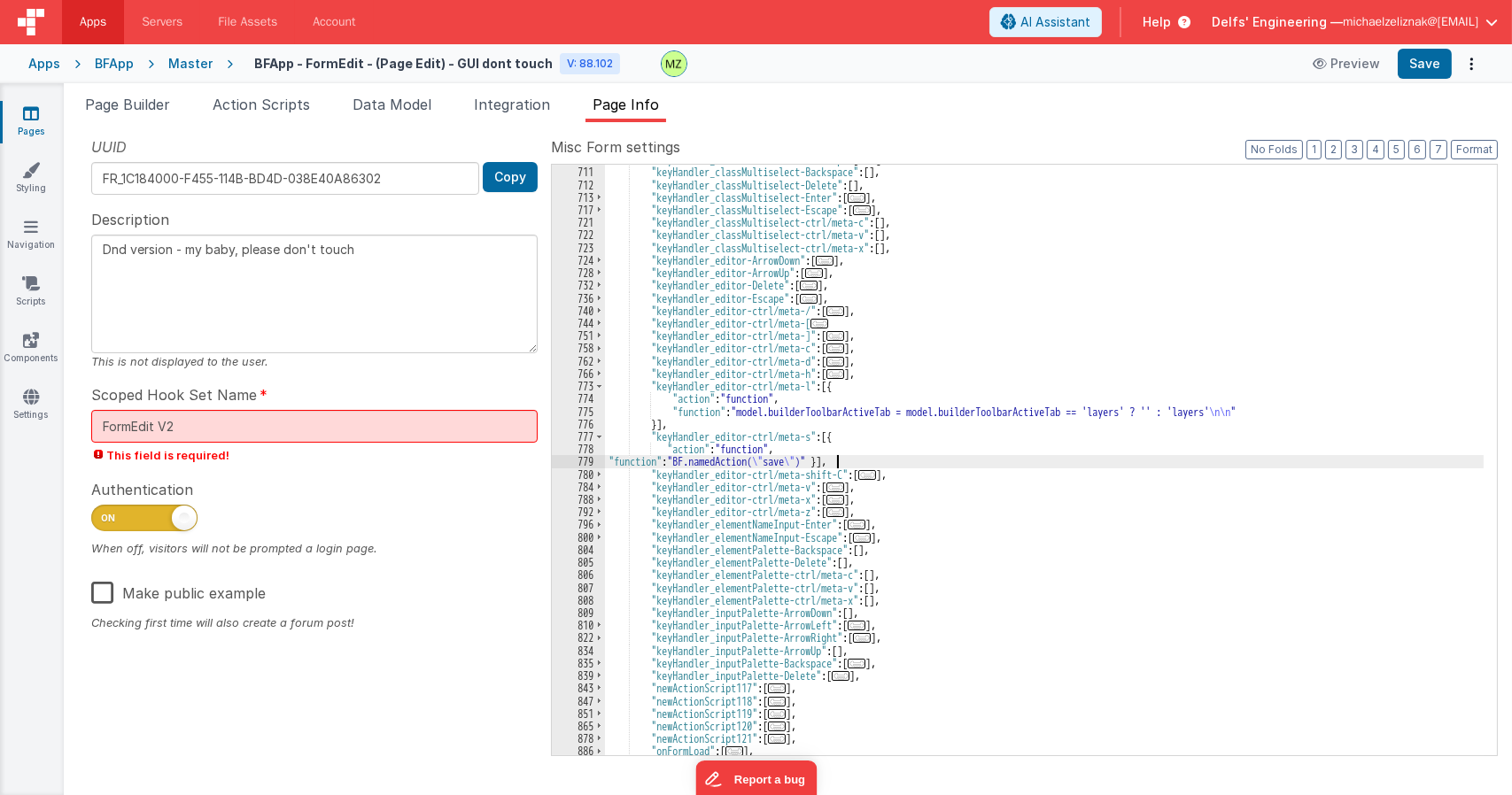type on "Dnd version - my baby, please don't touch" 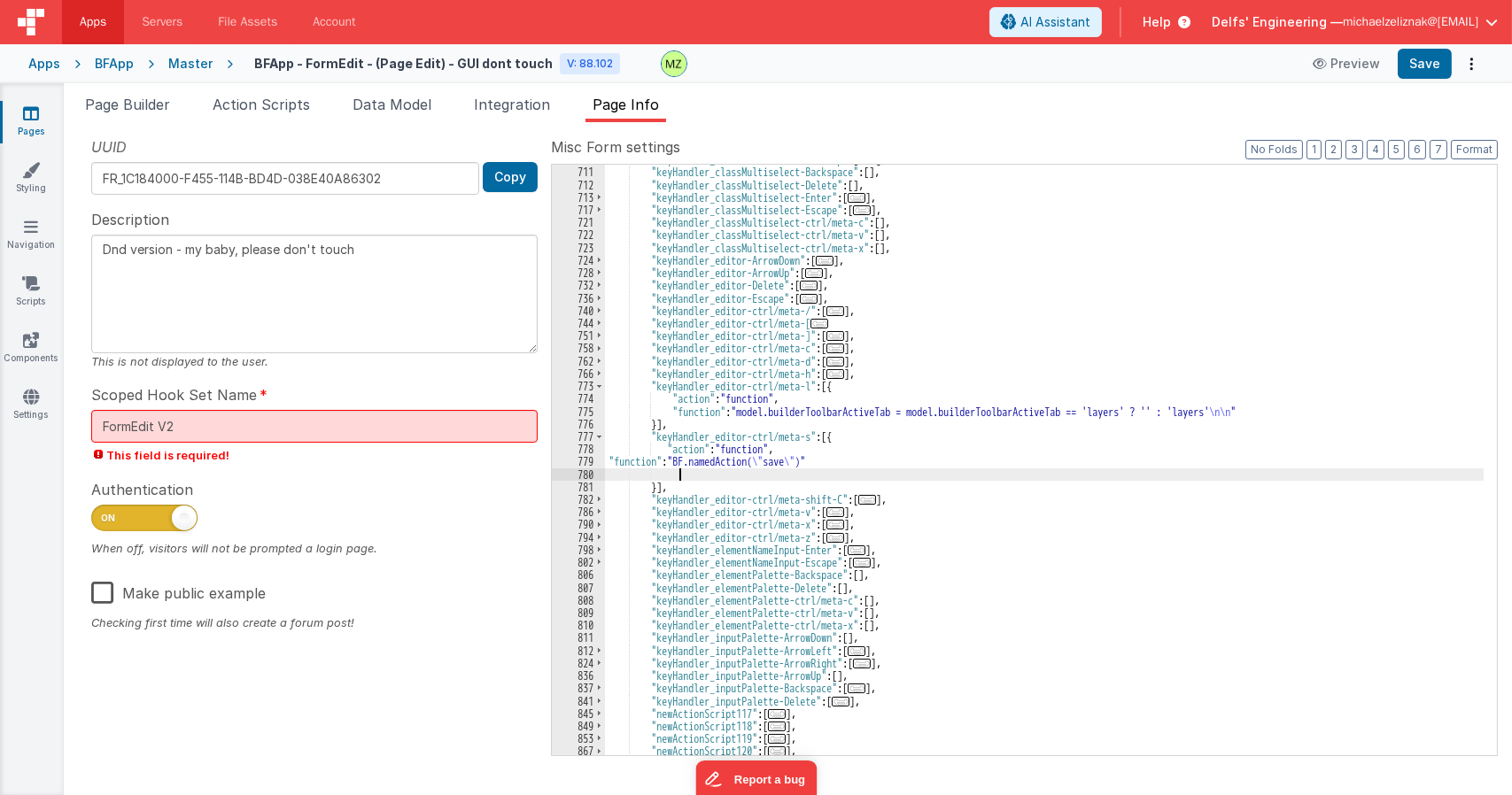 click on ""keyHandler_classMultiselect-ArrowUp" :  [ ... ] ,           "keyHandler_classMultiselect-Backspace" :  [ ] ,           "keyHandler_classMultiselect-Delete" :  [ ] ,           "keyHandler_classMultiselect-Enter" :  [ ... ] ,           "keyHandler_classMultiselect-Escape" :  [ ... ] ,           "keyHandler_classMultiselect-ctrl/meta-c" :  [ ] ,           "keyHandler_classMultiselect-ctrl/meta-v" :  [ ] ,           "keyHandler_classMultiselect-ctrl/meta-x" :  [ ] ,           "keyHandler_editor-ArrowDown" :  [ ... ] ,           "keyHandler_editor-ArrowUp" :  [ ... ] ,           "keyHandler_editor-Delete" :  [ ... ] ,           "keyHandler_editor-Escape" :  [ ... ] ,           "keyHandler_editor-ctrl/meta-/" :  [ ... ] ,           "keyHandler_editor-ctrl/meta-[ ...           "keyHandler_editor-ctrl/meta-]" :  [ ... ] ,           "keyHandler_editor-ctrl/meta-c" :  [ ... ] ,           "keyHandler_editor-ctrl/meta-d" :  [ ... ] ,           "keyHandler_editor-ctrl/meta-h" :  [ ... ] ,           :  [{      ," at bounding box center [1044, 460] 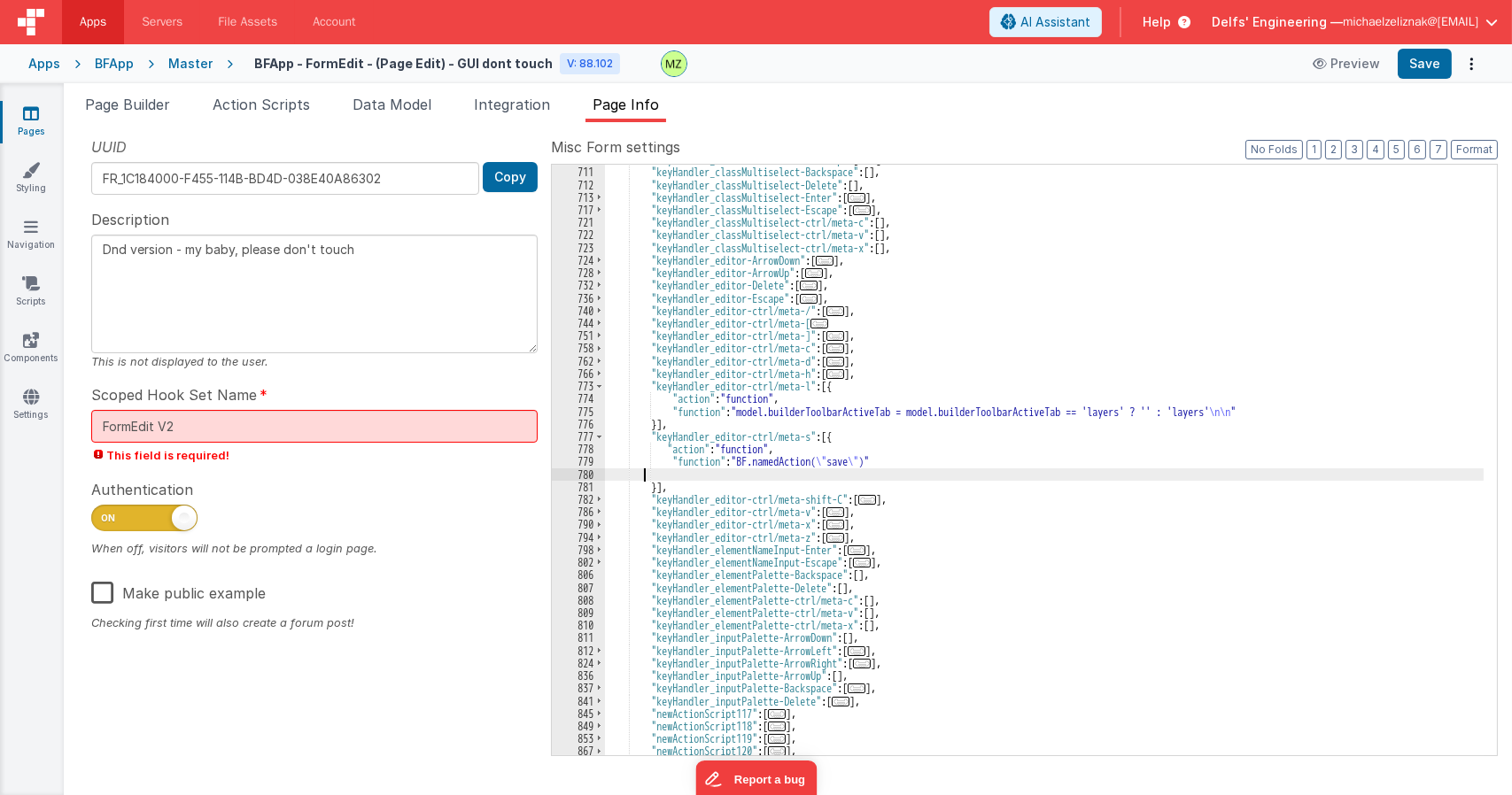 click on ""keyHandler_classMultiselect-ArrowUp" :  [ ... ] ,           "keyHandler_classMultiselect-Backspace" :  [ ] ,           "keyHandler_classMultiselect-Delete" :  [ ] ,           "keyHandler_classMultiselect-Enter" :  [ ... ] ,           "keyHandler_classMultiselect-Escape" :  [ ... ] ,           "keyHandler_classMultiselect-ctrl/meta-c" :  [ ] ,           "keyHandler_classMultiselect-ctrl/meta-v" :  [ ] ,           "keyHandler_classMultiselect-ctrl/meta-x" :  [ ] ,           "keyHandler_editor-ArrowDown" :  [ ... ] ,           "keyHandler_editor-ArrowUp" :  [ ... ] ,           "keyHandler_editor-Delete" :  [ ... ] ,           "keyHandler_editor-Escape" :  [ ... ] ,           "keyHandler_editor-ctrl/meta-/" :  [ ... ] ,           "keyHandler_editor-ctrl/meta-[ ...           "keyHandler_editor-ctrl/meta-]" :  [ ... ] ,           "keyHandler_editor-ctrl/meta-c" :  [ ... ] ,           "keyHandler_editor-ctrl/meta-d" :  [ ... ] ,           "keyHandler_editor-ctrl/meta-h" :  [ ... ] ,           :  [{      ," at bounding box center [1044, 460] 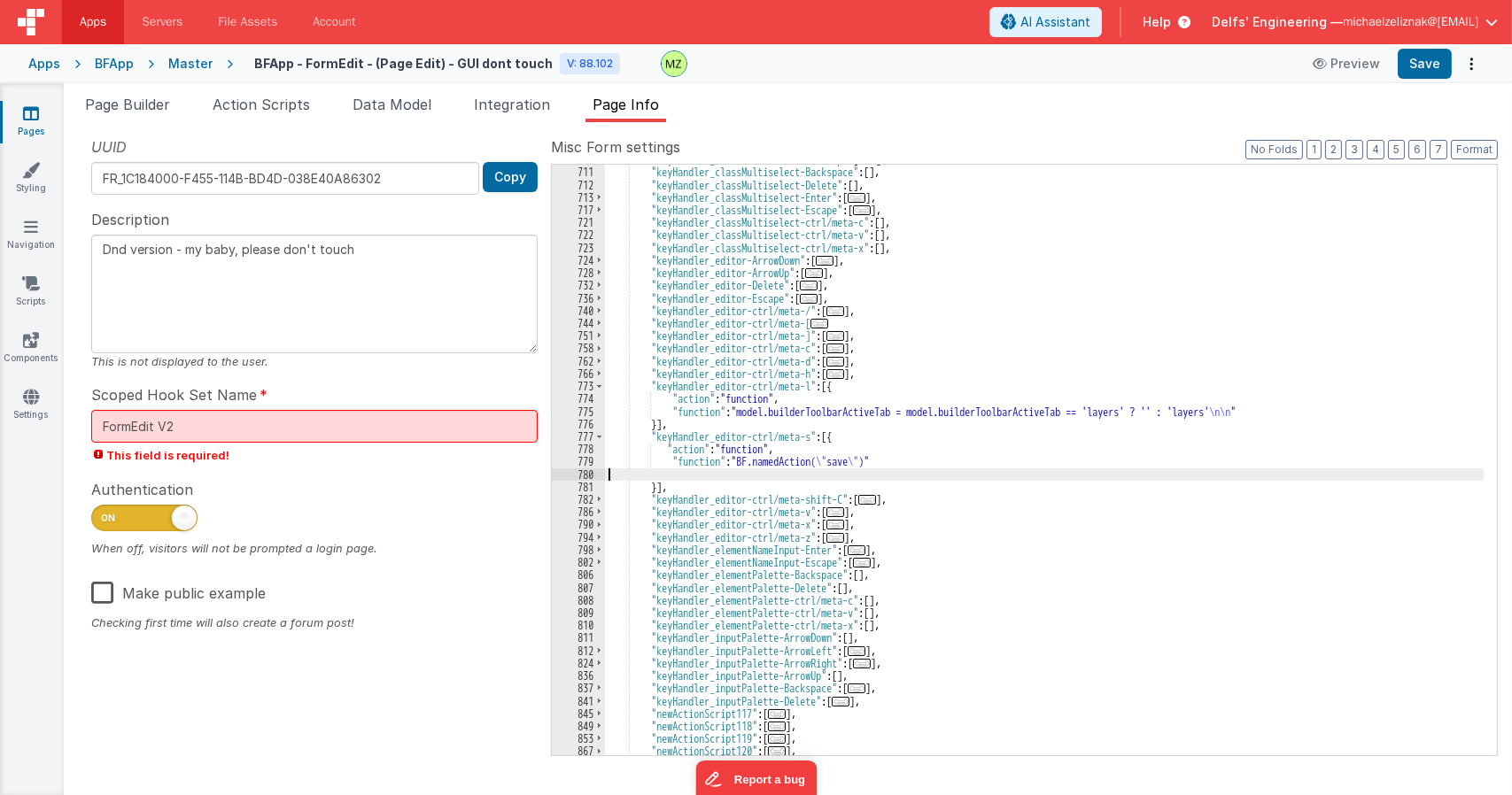 type on "Dnd version - my baby, please don't touch" 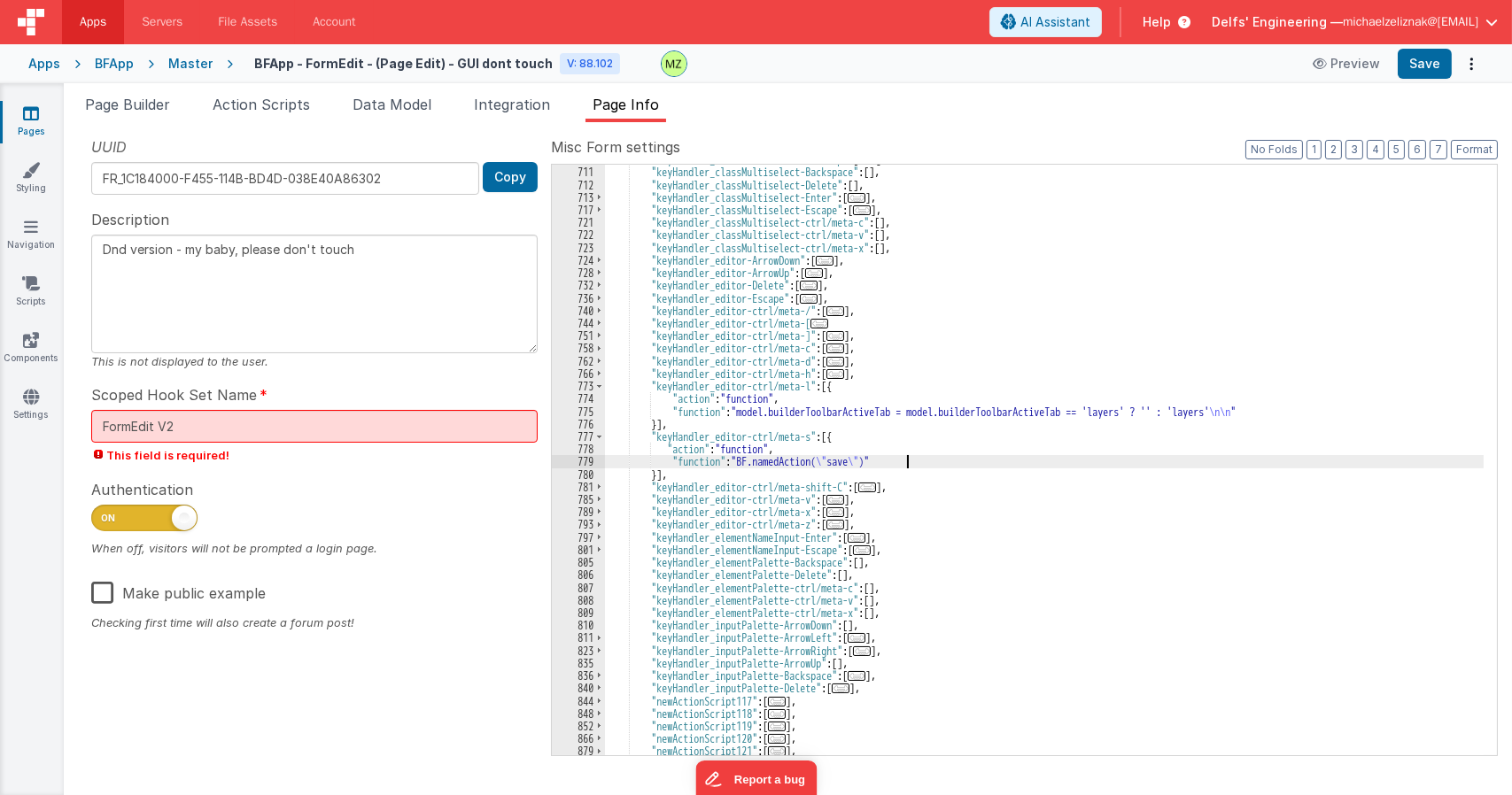 click on "779" at bounding box center [578, 461] 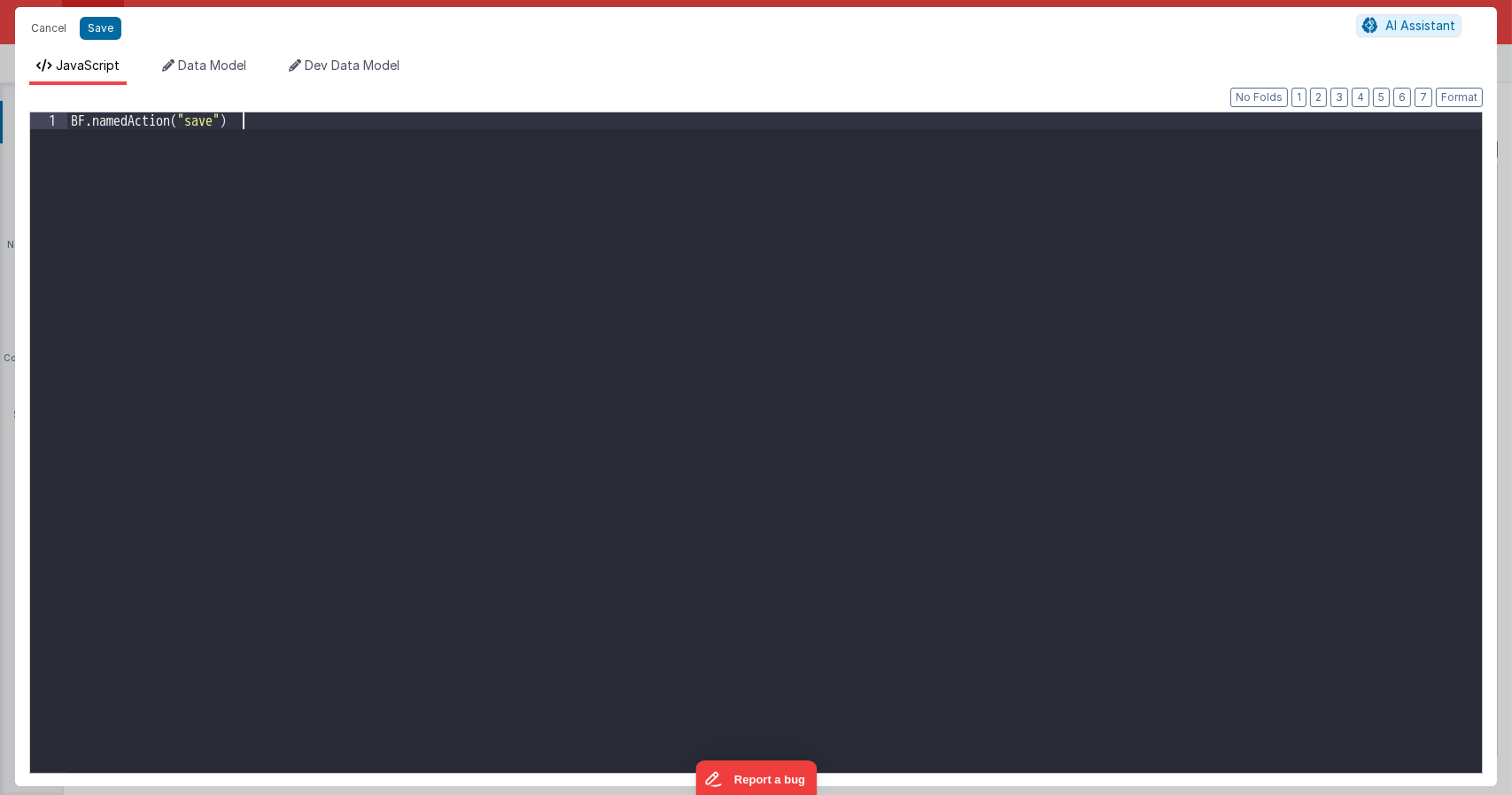 click on "BF . namedAction ( "save" )" at bounding box center [774, 459] 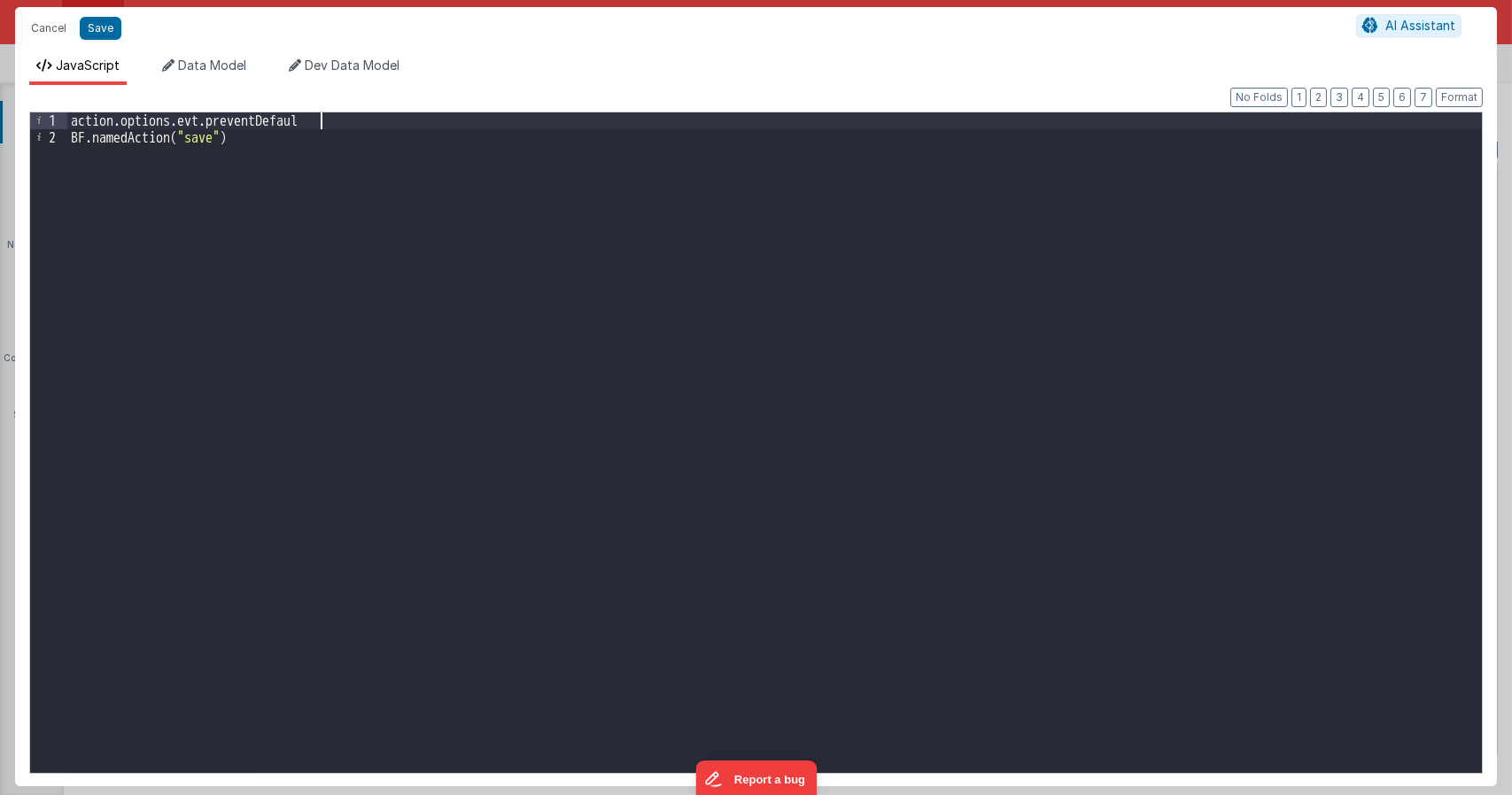 type 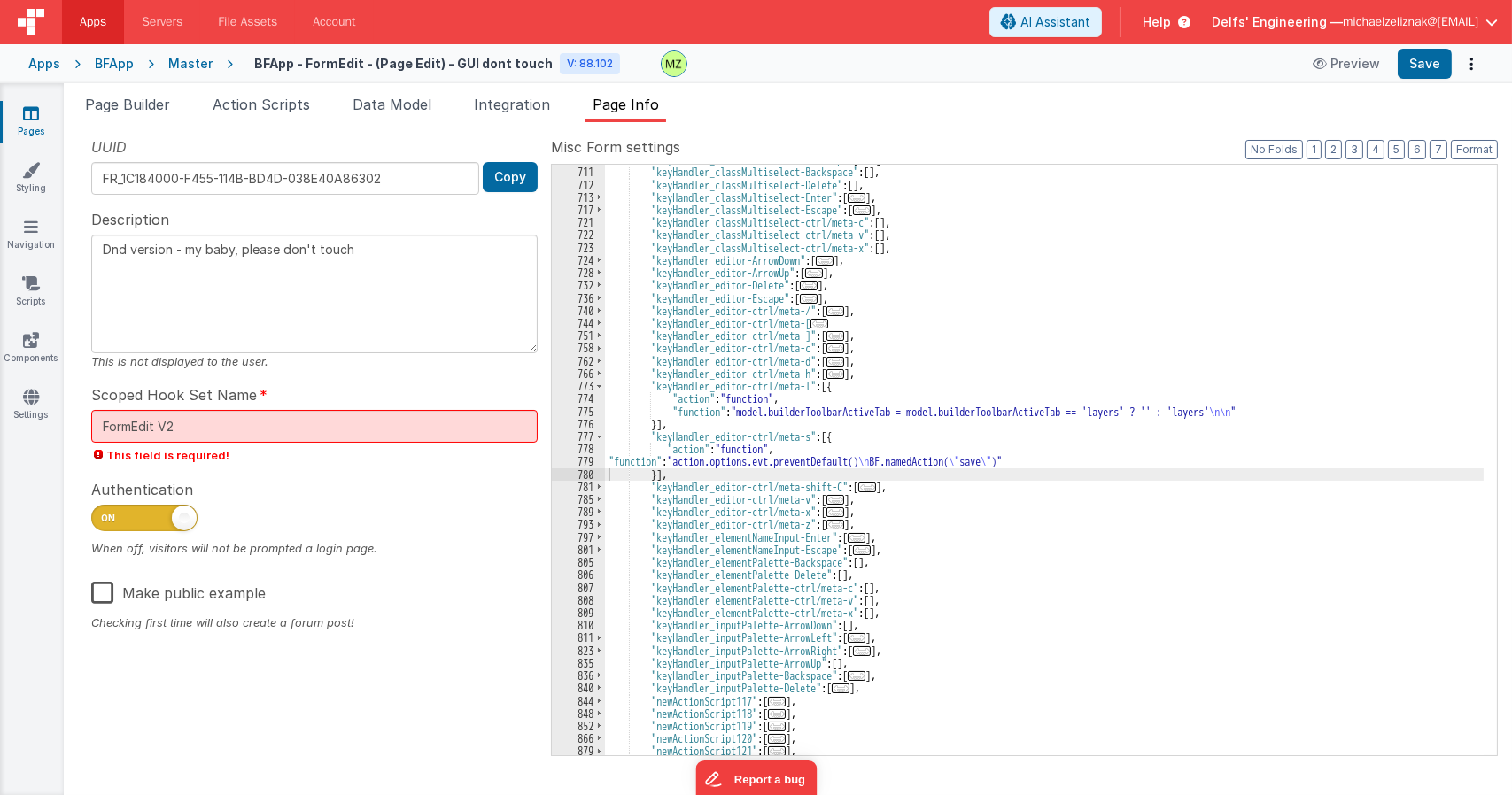 click on ""keyHandler_classMultiselect-ArrowUp" :  [ ... ] ,           "keyHandler_classMultiselect-Backspace" :  [ ] ,           "keyHandler_classMultiselect-Delete" :  [ ] ,           "keyHandler_classMultiselect-Enter" :  [ ... ] ,           "keyHandler_classMultiselect-Escape" :  [ ... ] ,           "keyHandler_classMultiselect-ctrl/meta-c" :  [ ] ,           "keyHandler_classMultiselect-ctrl/meta-v" :  [ ] ,           "keyHandler_classMultiselect-ctrl/meta-x" :  [ ] ,           "keyHandler_editor-ArrowDown" :  [ ... ] ,           "keyHandler_editor-ArrowUp" :  [ ... ] ,           "keyHandler_editor-Delete" :  [ ... ] ,           "keyHandler_editor-Escape" :  [ ... ] ,           "keyHandler_editor-ctrl/meta-/" :  [ ... ] ,           "keyHandler_editor-ctrl/meta-[ ...           "keyHandler_editor-ctrl/meta-]" :  [ ... ] ,           "keyHandler_editor-ctrl/meta-c" :  [ ... ] ,           "keyHandler_editor-ctrl/meta-d" :  [ ... ] ,           "keyHandler_editor-ctrl/meta-h" :  [ ... ] ,           :  [{      ," at bounding box center (1044, 460) 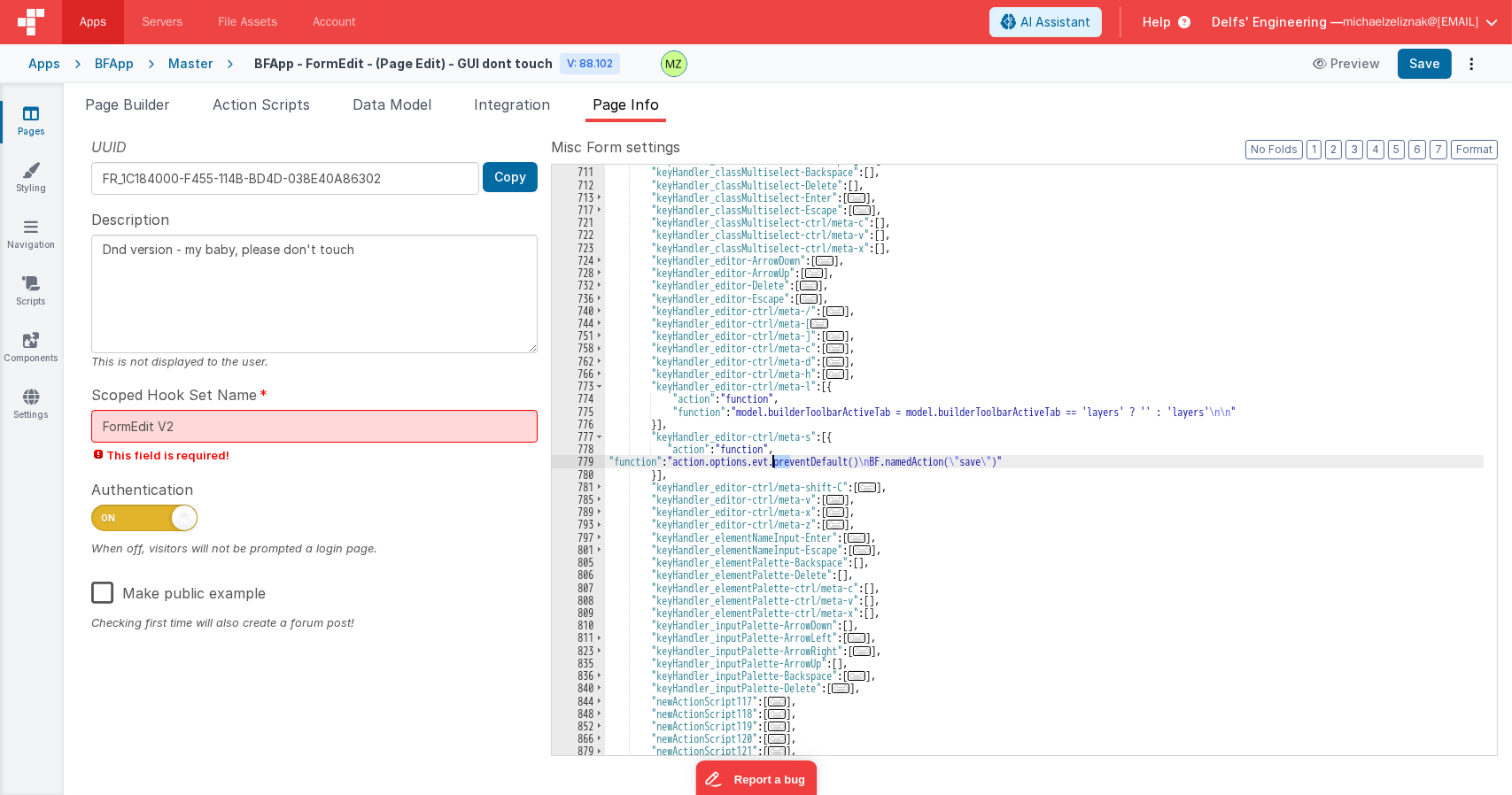 click on ""keyHandler_classMultiselect-ArrowUp" :  [ ... ] ,           "keyHandler_classMultiselect-Backspace" :  [ ] ,           "keyHandler_classMultiselect-Delete" :  [ ] ,           "keyHandler_classMultiselect-Enter" :  [ ... ] ,           "keyHandler_classMultiselect-Escape" :  [ ... ] ,           "keyHandler_classMultiselect-ctrl/meta-c" :  [ ] ,           "keyHandler_classMultiselect-ctrl/meta-v" :  [ ] ,           "keyHandler_classMultiselect-ctrl/meta-x" :  [ ] ,           "keyHandler_editor-ArrowDown" :  [ ... ] ,           "keyHandler_editor-ArrowUp" :  [ ... ] ,           "keyHandler_editor-Delete" :  [ ... ] ,           "keyHandler_editor-Escape" :  [ ... ] ,           "keyHandler_editor-ctrl/meta-/" :  [ ... ] ,           "keyHandler_editor-ctrl/meta-[ ...           "keyHandler_editor-ctrl/meta-]" :  [ ... ] ,           "keyHandler_editor-ctrl/meta-c" :  [ ... ] ,           "keyHandler_editor-ctrl/meta-d" :  [ ... ] ,           "keyHandler_editor-ctrl/meta-h" :  [ ... ] ,           :  [{      ," at bounding box center [1044, 460] 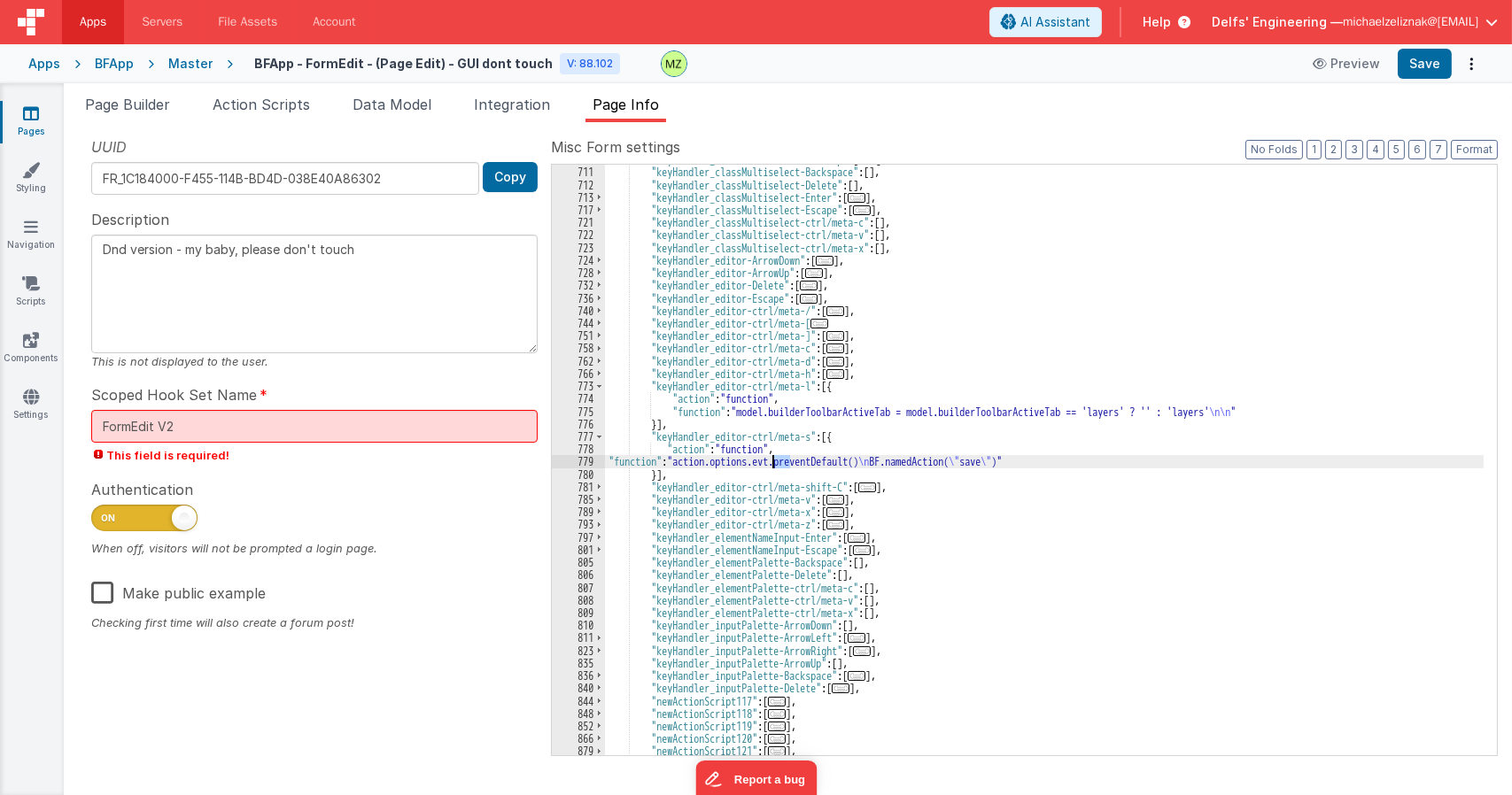 type on "Dnd version - my baby, please don't touch" 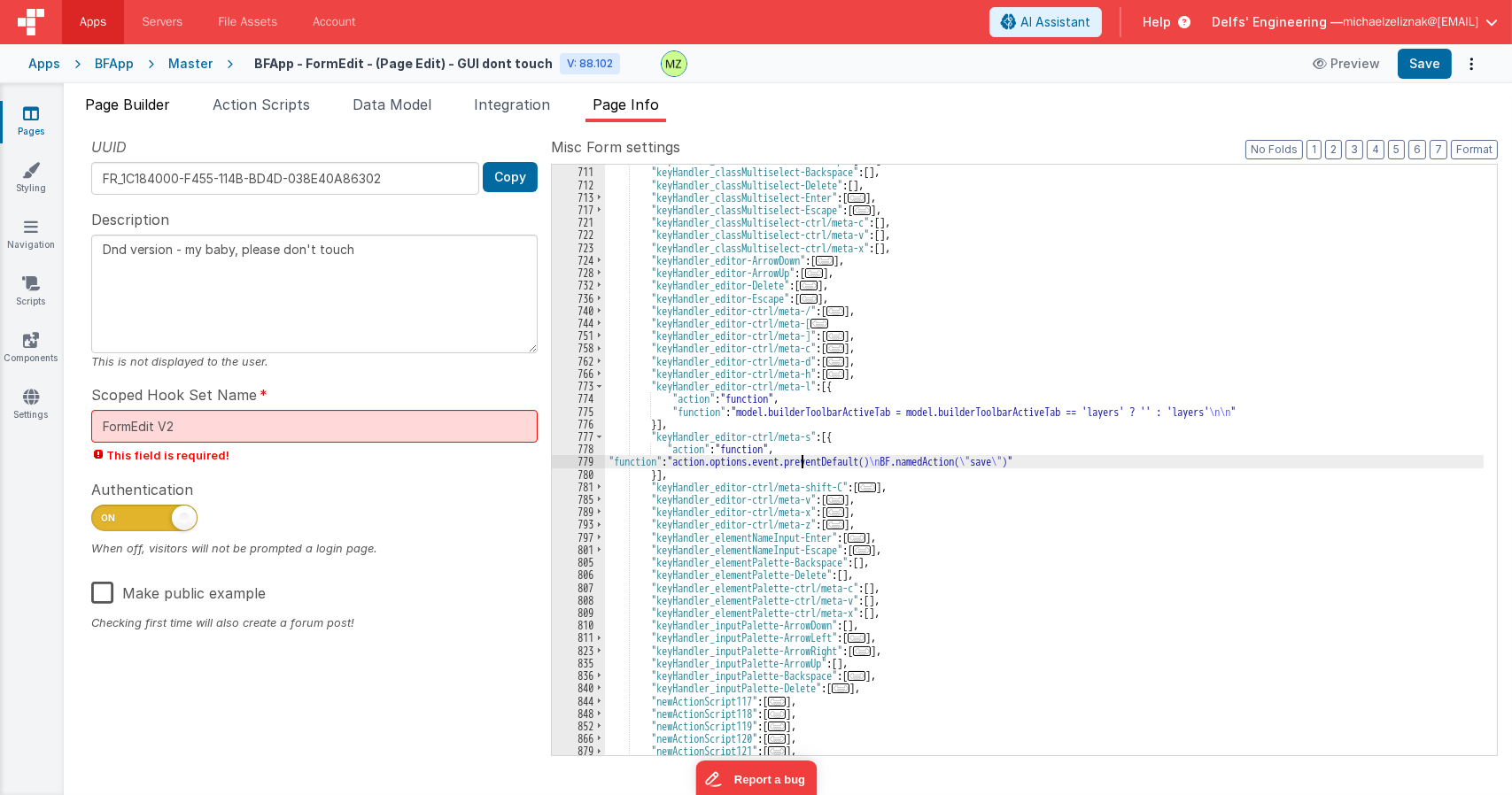 click on "Page Builder" at bounding box center [128, 104] 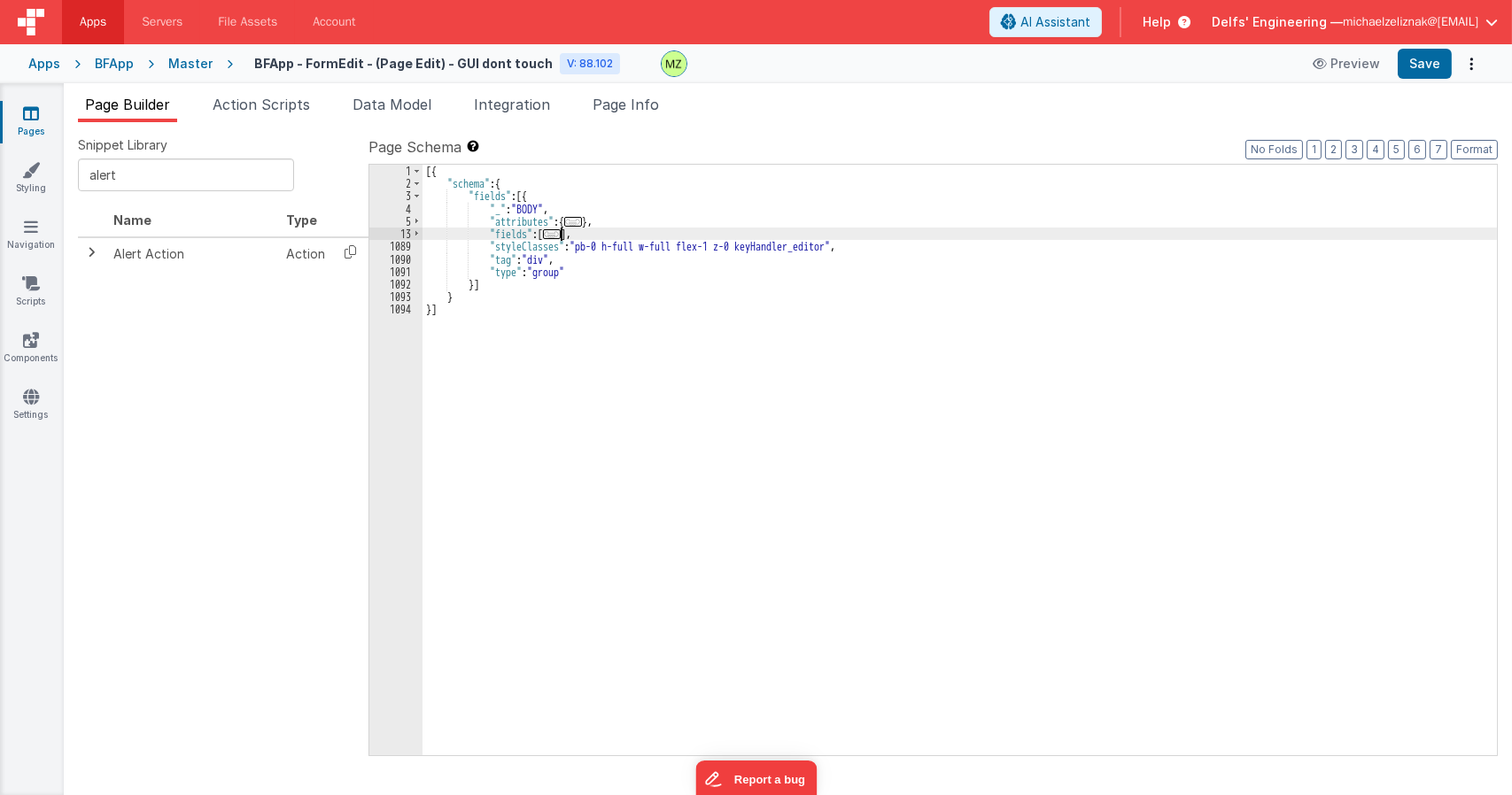 click on "..." at bounding box center [552, 234] 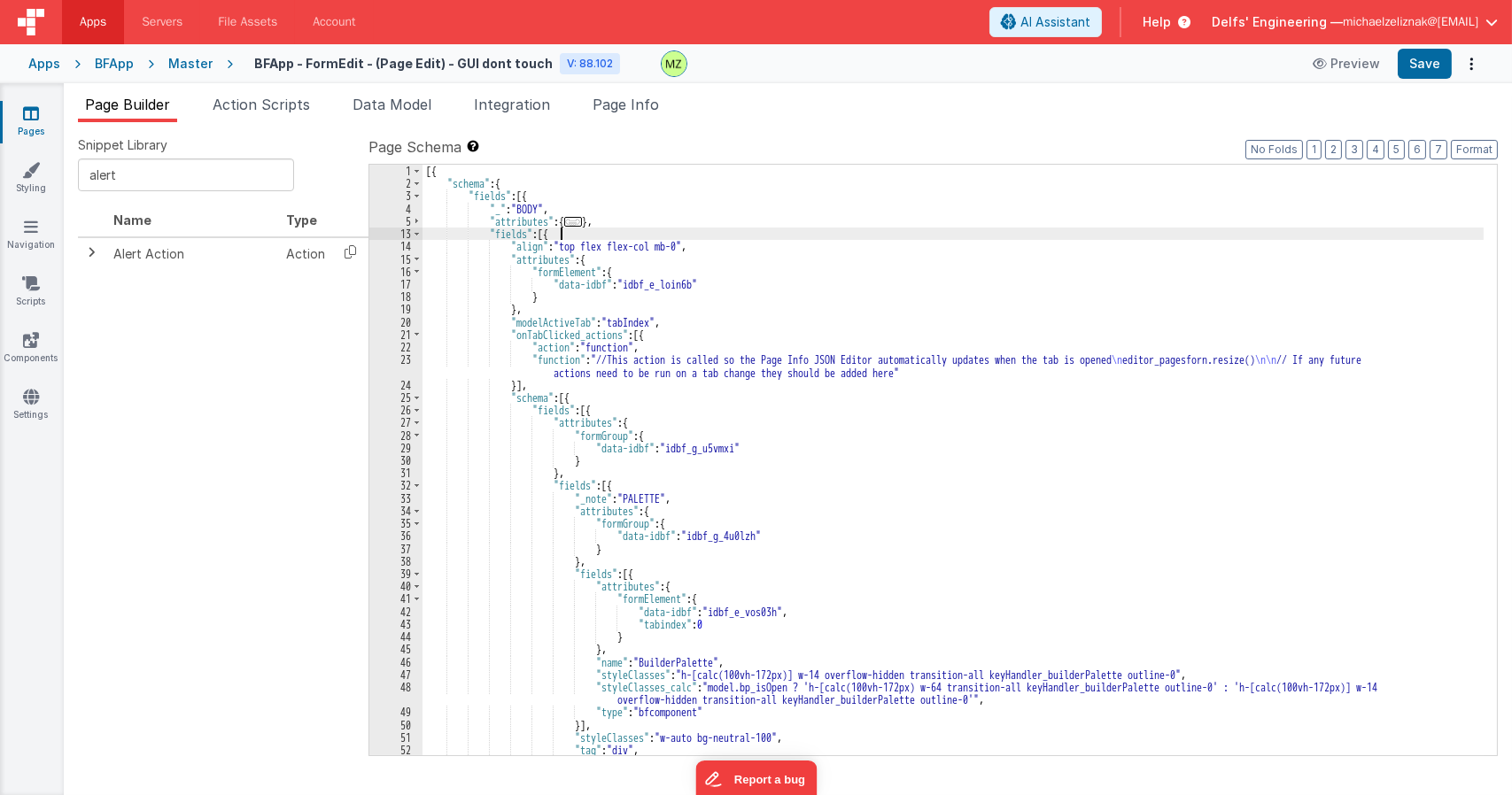 click on "22" at bounding box center (396, 347) 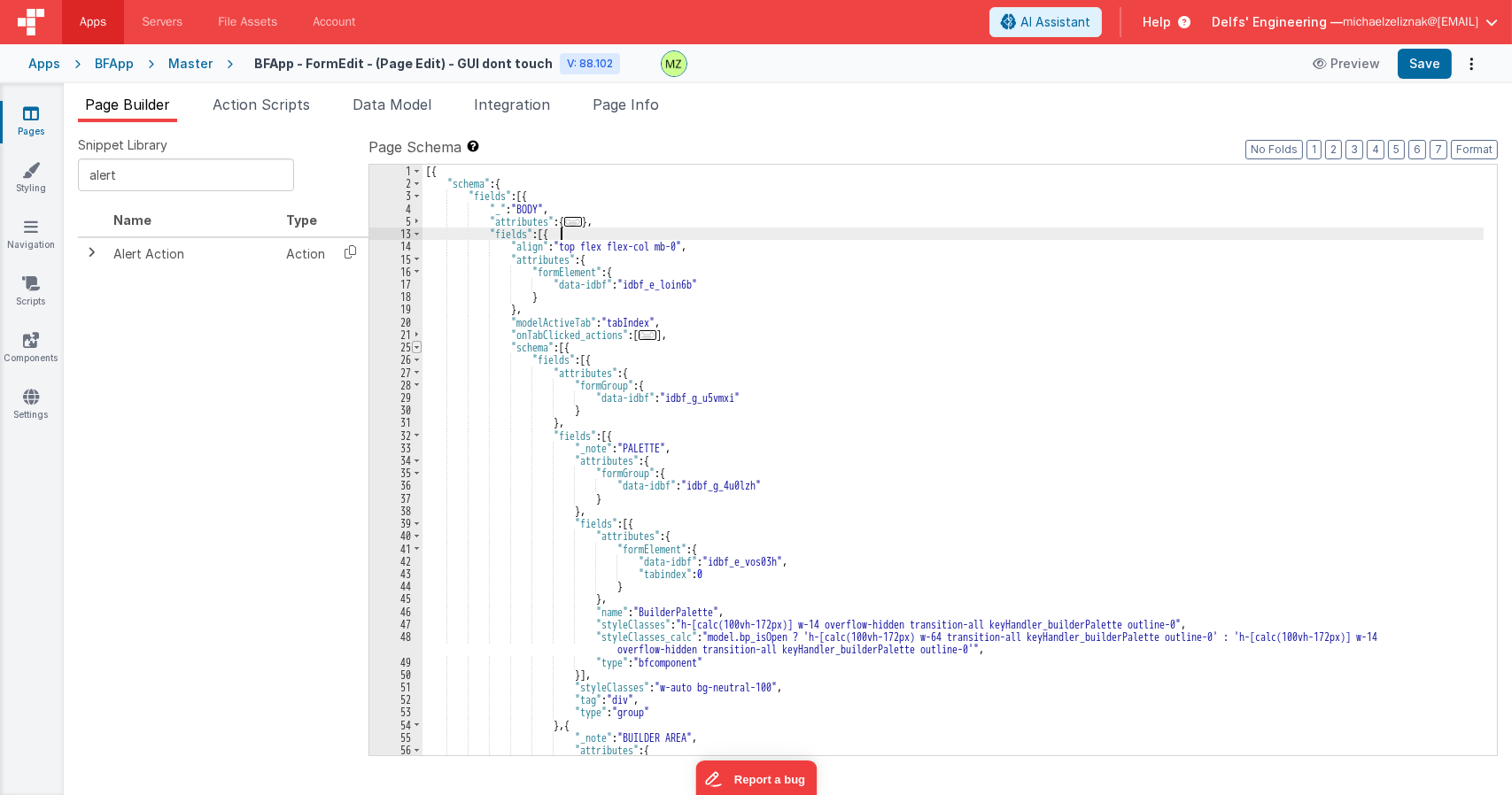 click at bounding box center (416, 347) 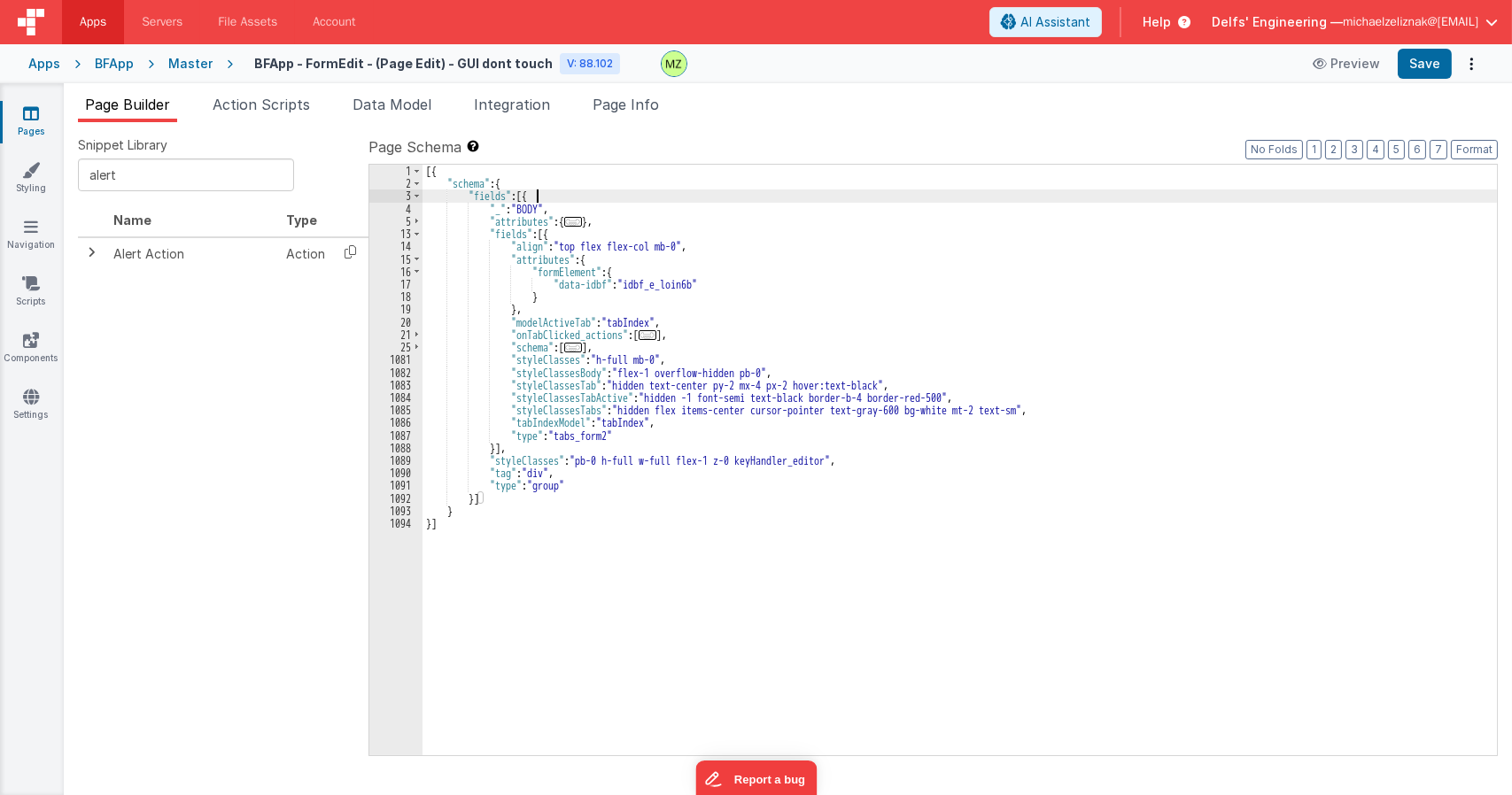 click on "[{      "schema" :  {           "fields" :  [{                "_" :  "BODY" ,                "attributes" :  { ... } ,                "fields" :  [{                     "align" :  "top flex flex-col mb-0" ,                     "attributes" :  {                          "formElement" :  {                               "data-idbf" :  "idbf_e_loin6b"                          }                     } ,                     "modelActiveTab" :  "tabIndex" ,                     "onTabClicked_actions" :  [ ... ] ,                     "schema" :  [ ... ] ,                     "styleClasses" :  "h-full mb-0" ,                     "styleClassesBody" :  "flex-1 overflow-hidden pb-0" ,                     "styleClassesTab" :  "hidden text-center py-2 mx-4 px-2 hover:text-black" ,                     "styleClassesTabActive" :  "hidden -1 font-semi text-black border-b-4 border-red-500" ,                     "styleClassesTabs" :  "hidden flex items-center cursor-pointer text-gray-600 bg-white mt-2 text-sm" ,                :" at bounding box center (959, 472) 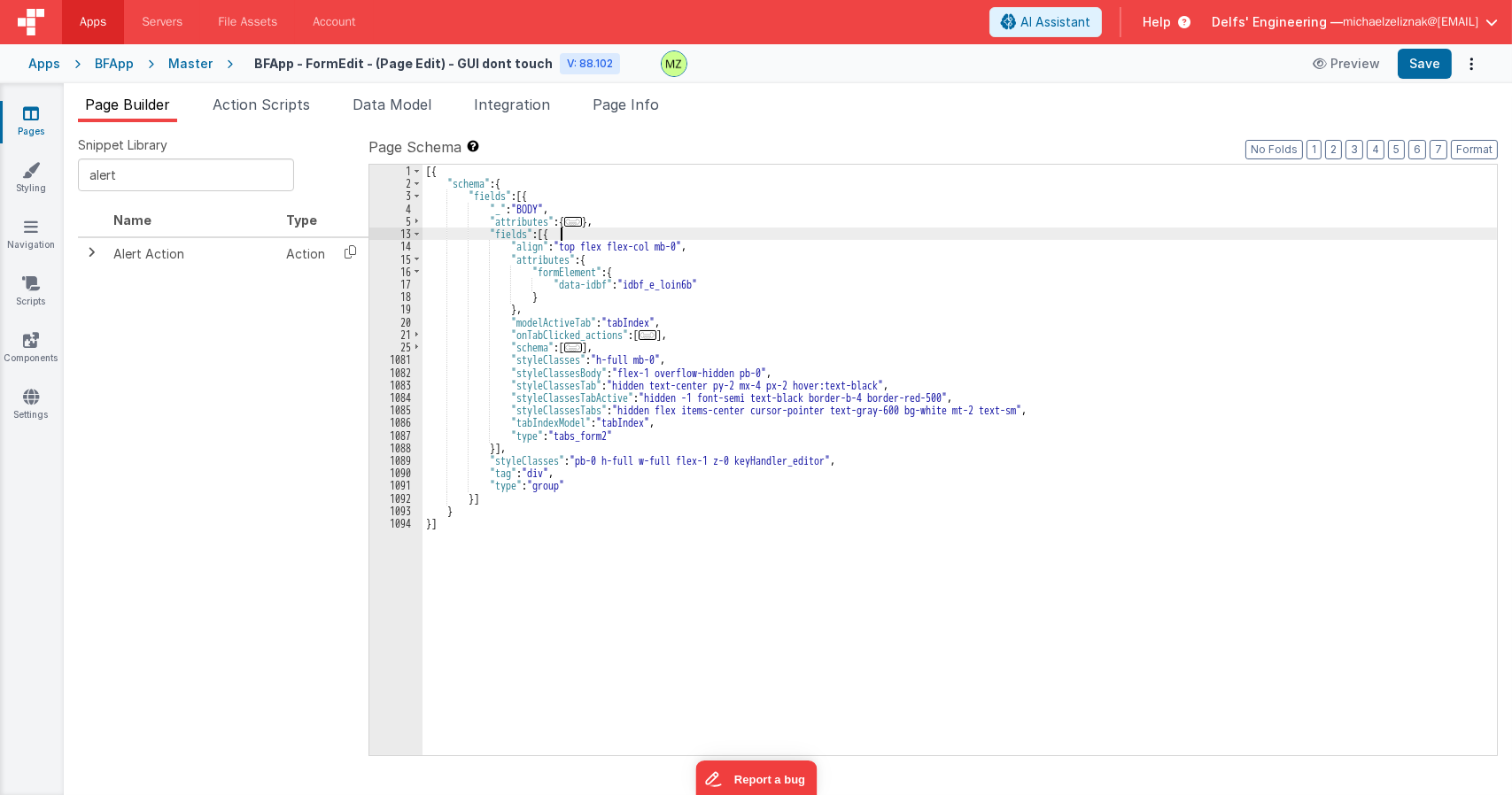 click on "[{      "schema" :  {           "fields" :  [{                "_" :  "BODY" ,                "attributes" :  { ... } ,                "fields" :  [{                     "align" :  "top flex flex-col mb-0" ,                     "attributes" :  {                          "formElement" :  {                               "data-idbf" :  "idbf_e_loin6b"                          }                     } ,                     "modelActiveTab" :  "tabIndex" ,                     "onTabClicked_actions" :  [ ... ] ,                     "schema" :  [ ... ] ,                     "styleClasses" :  "h-full mb-0" ,                     "styleClassesBody" :  "flex-1 overflow-hidden pb-0" ,                     "styleClassesTab" :  "hidden text-center py-2 mx-4 px-2 hover:text-black" ,                     "styleClassesTabActive" :  "hidden -1 font-semi text-black border-b-4 border-red-500" ,                     "styleClassesTabs" :  "hidden flex items-center cursor-pointer text-gray-600 bg-white mt-2 text-sm" ,                :" at bounding box center [959, 472] 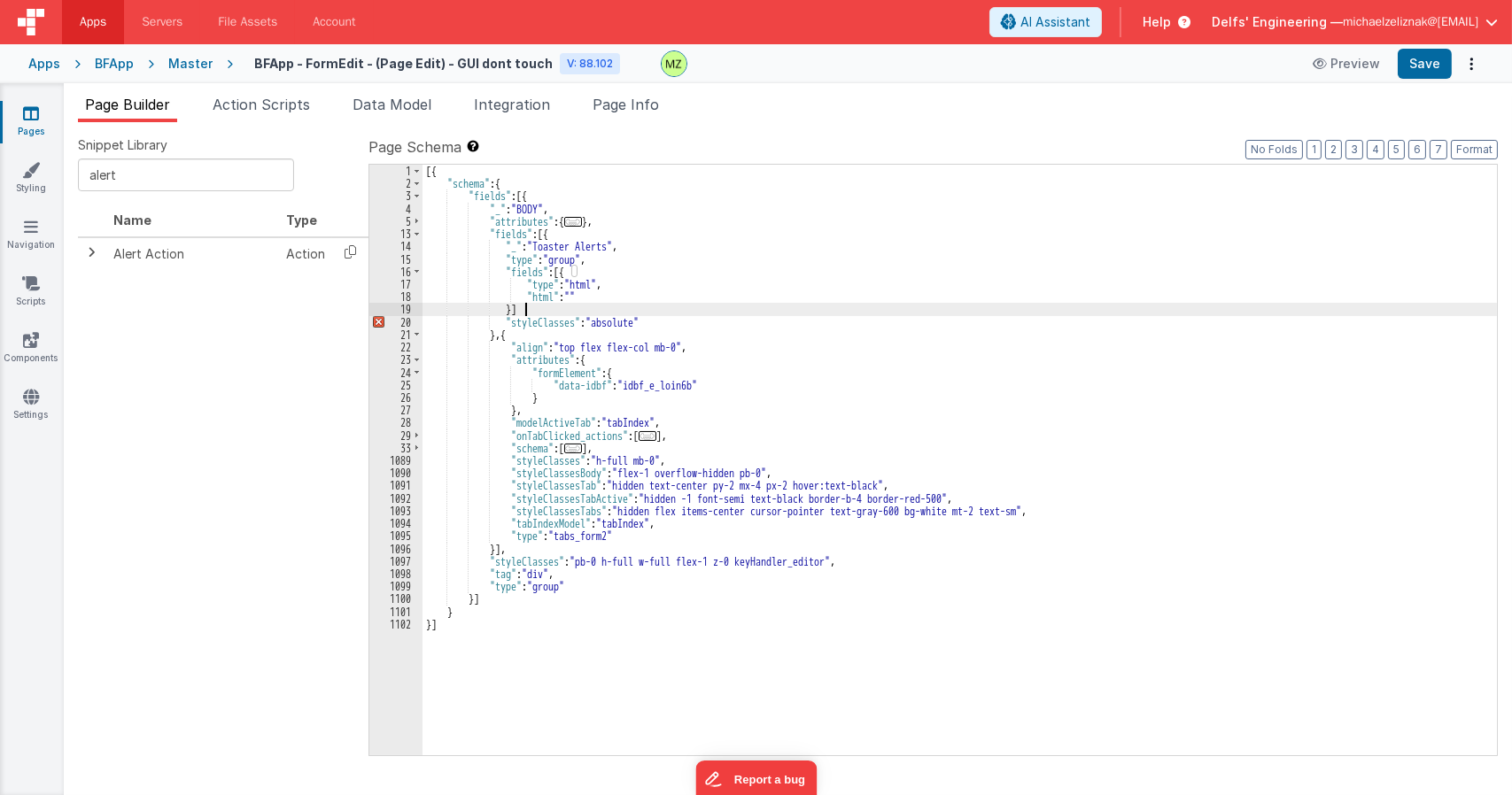 type 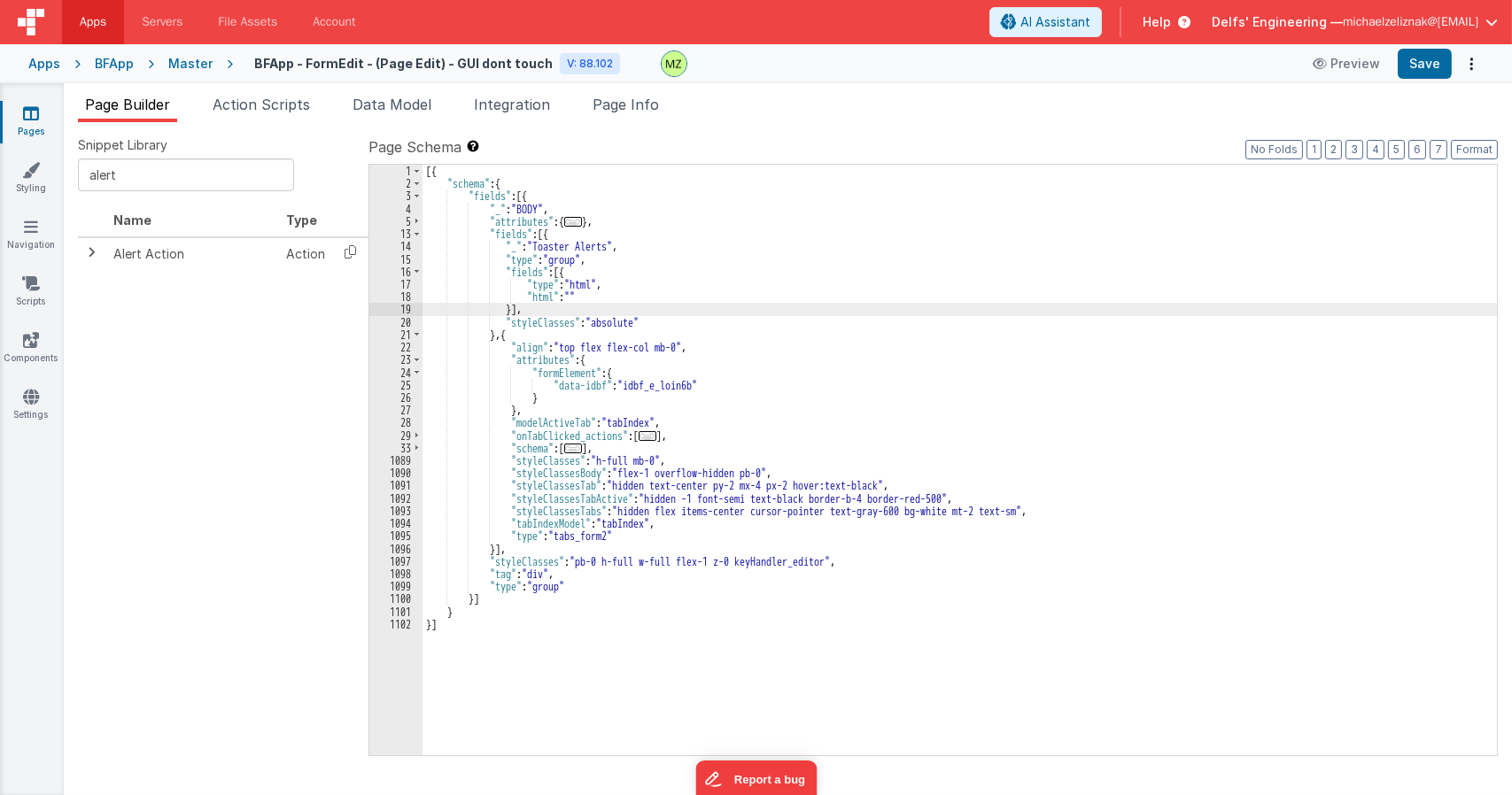 click on "18" at bounding box center [396, 297] 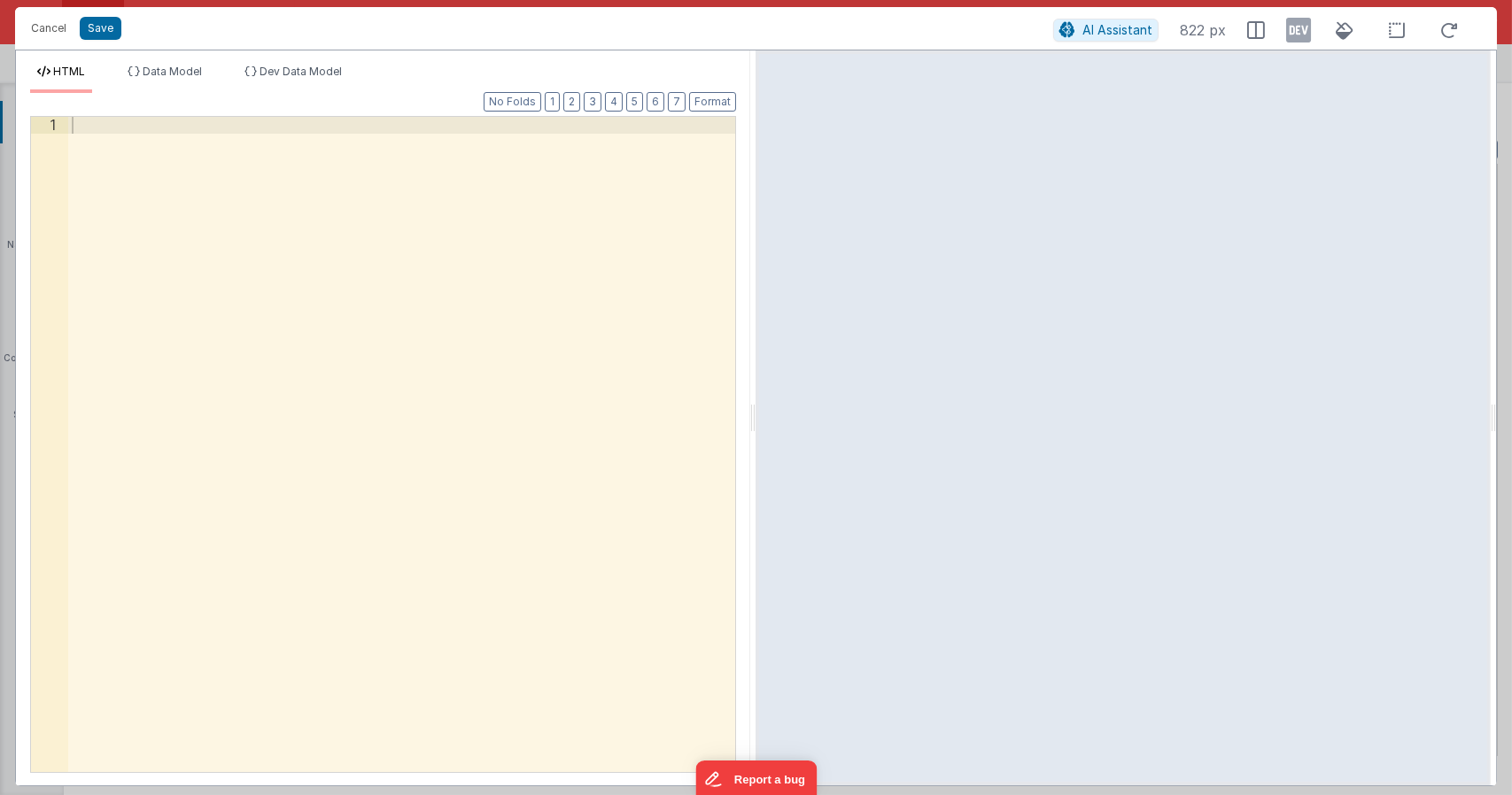 click at bounding box center [402, 460] 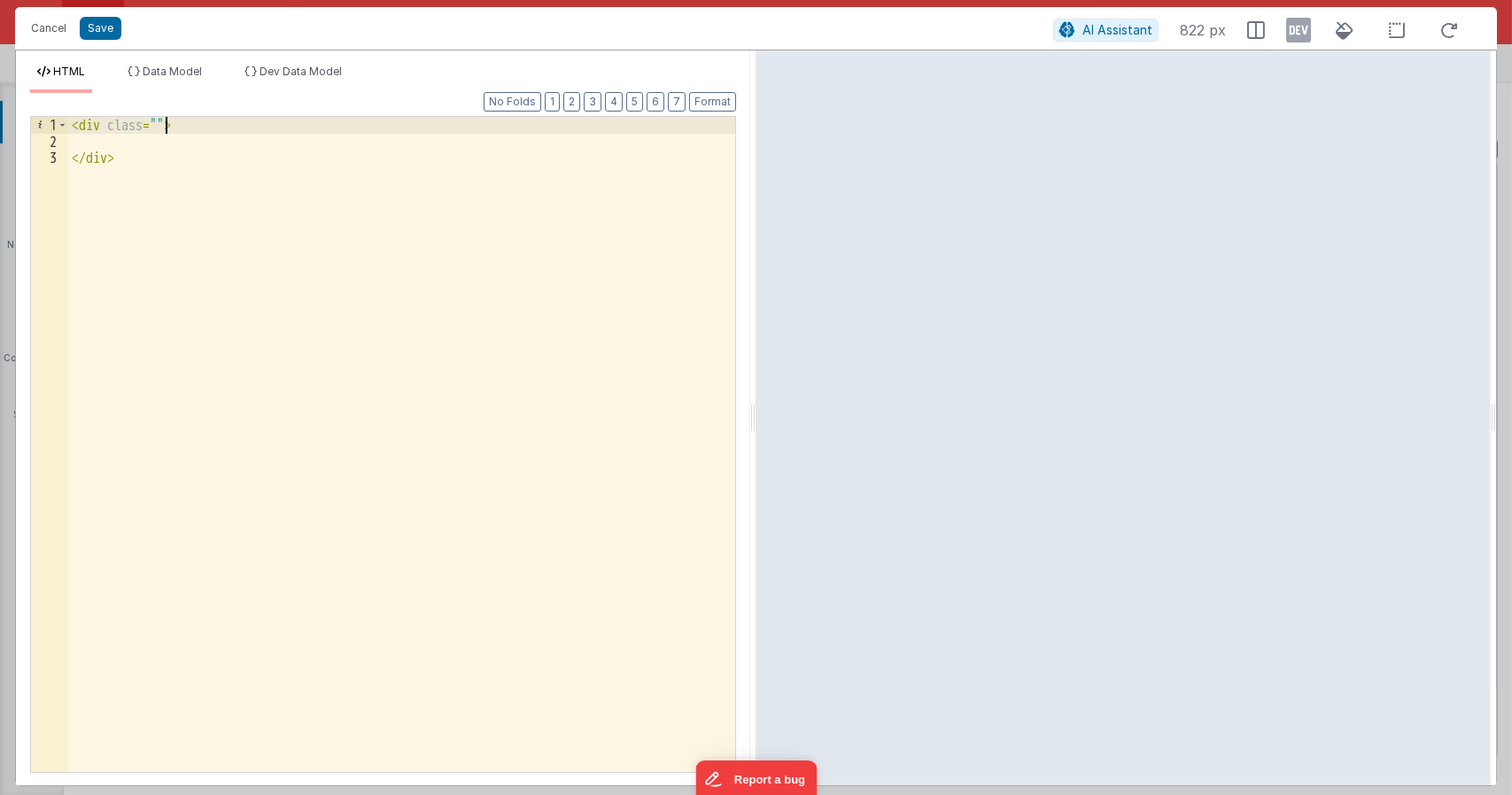 type 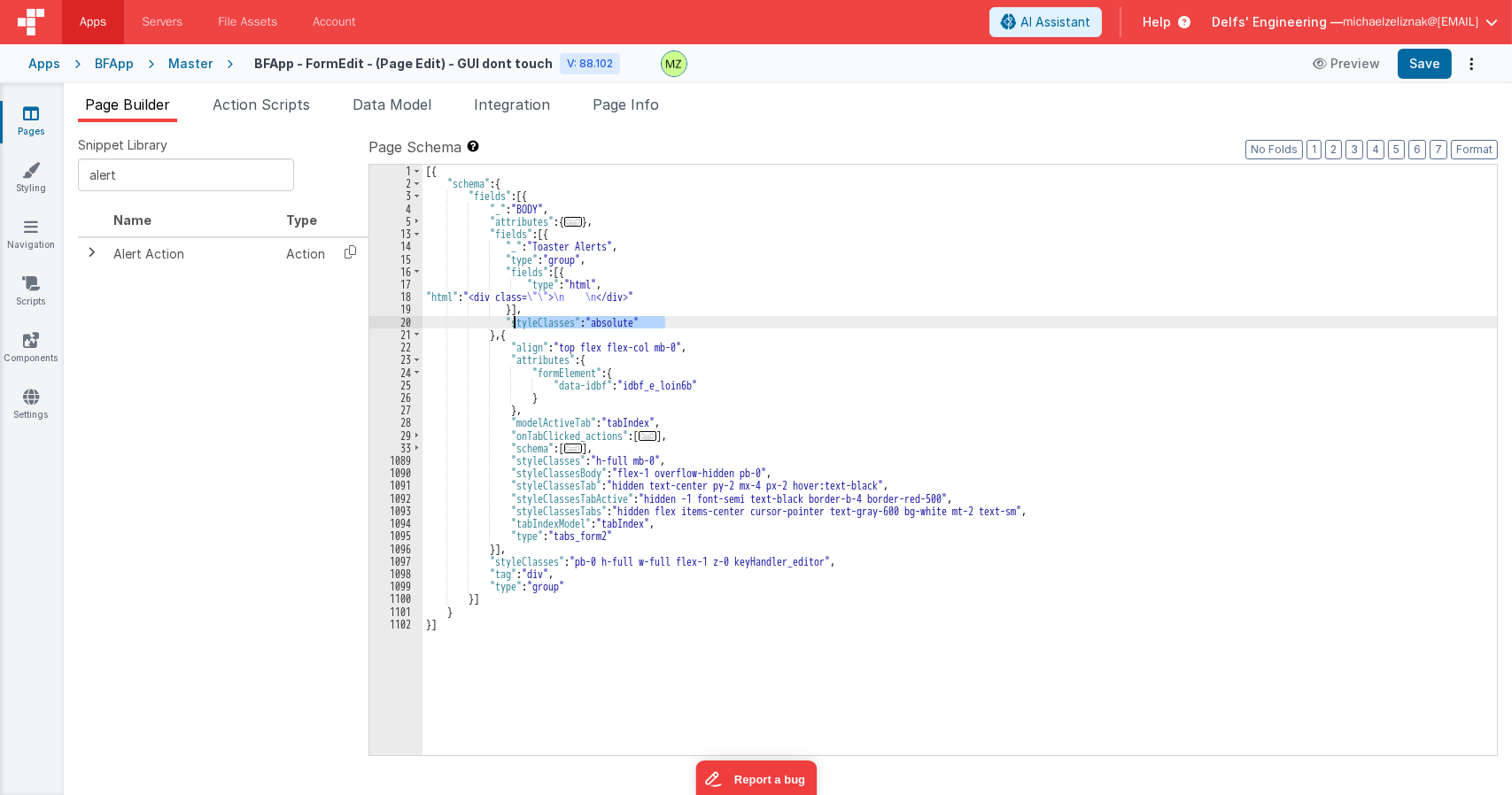 drag, startPoint x: 671, startPoint y: 321, endPoint x: 516, endPoint y: 326, distance: 155.08062 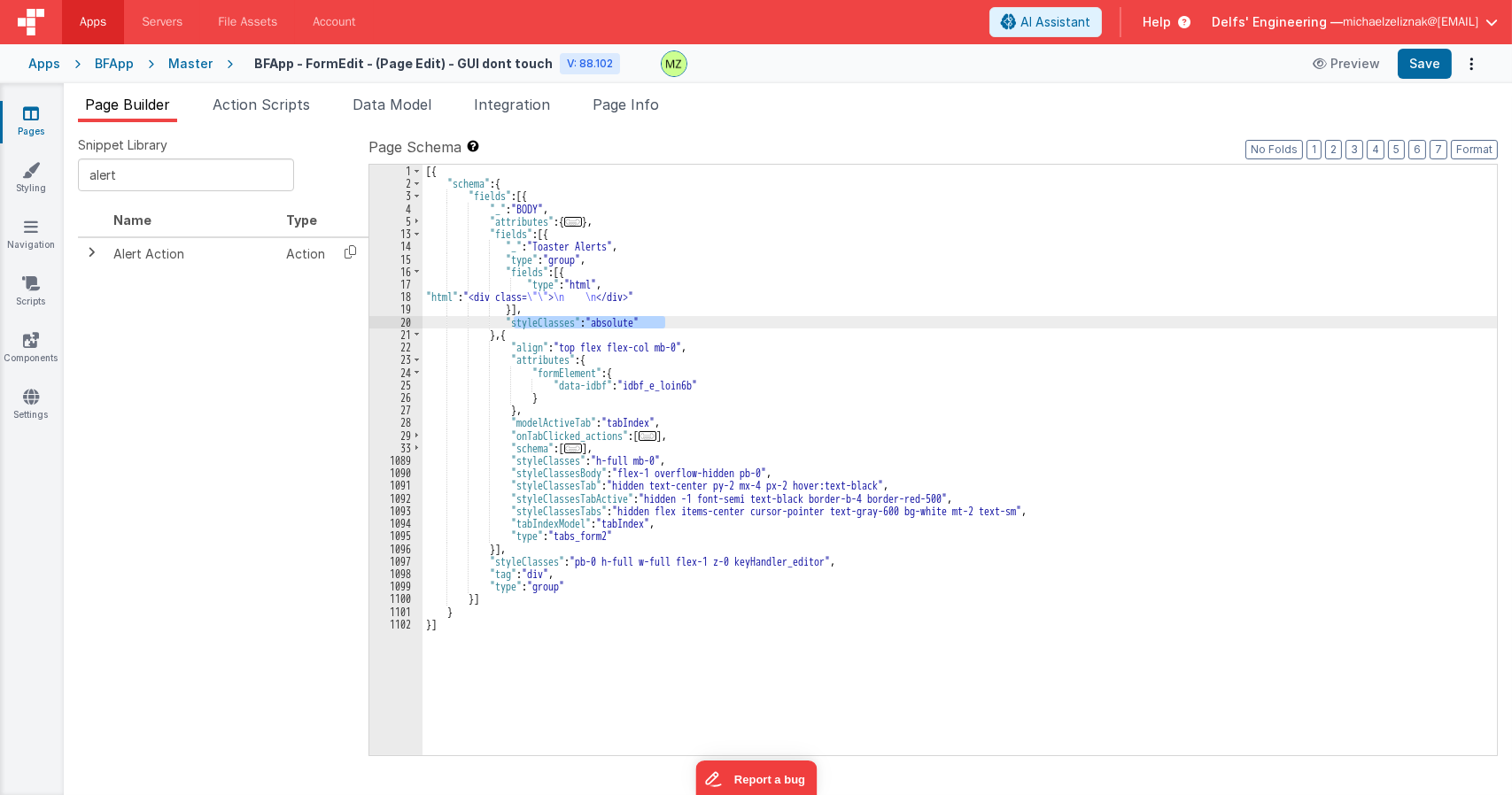click on "[{      "schema" :  {           "fields" :  [{                "_" :  "BODY" ,                "attributes" :  { ... } ,                "fields" :  [{                    "_" :  "Toaster Alerts" ,                    "type" :  "group" ,                    "fields" :  [{                         "type" :  "html" , "html" :  "<div class= \"\" > \n      \n </div>"                    }] ,                    "styleClasses" :  "absolute"                } ,  {                     "align" :  "top flex flex-col mb-0" ,                     "attributes" :  {                          "formElement" :  {                               "data-idbf" :  "idbf_e_loin6b"                          }                     } ,                     "modelActiveTab" :  "tabIndex" ,                     "onTabClicked_actions" :  [ ... ] ,                     "schema" :  [ ... ] ,                     "styleClasses" :  "h-full mb-0" ,                     "styleClassesBody" :  "flex-1 overflow-hidden pb-0" ,                     "styleClassesTab" :" at bounding box center (959, 459) 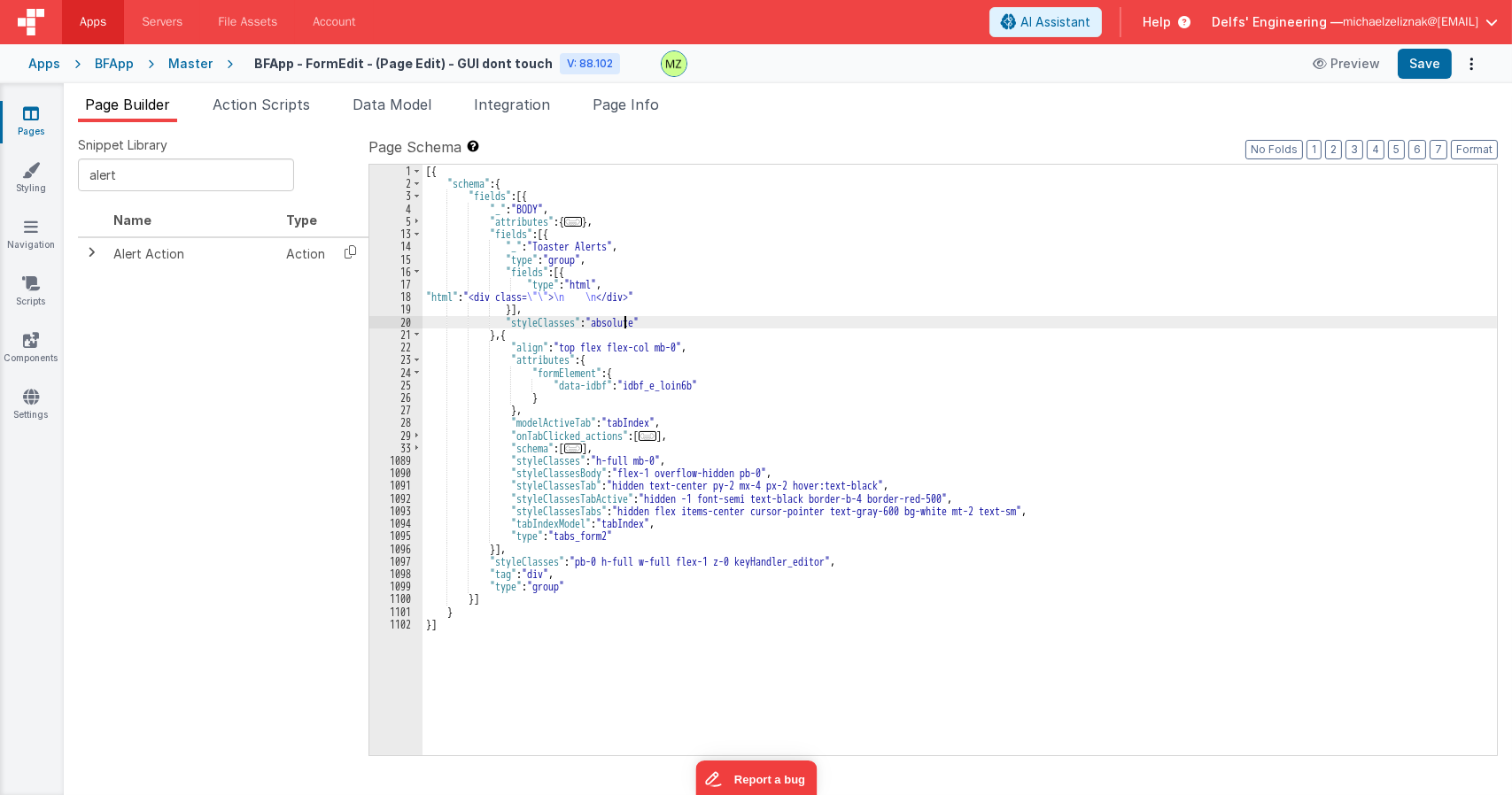 click on "[{      "schema" :  {           "fields" :  [{                "_" :  "BODY" ,                "attributes" :  { ... } ,                "fields" :  [{                    "_" :  "Toaster Alerts" ,                    "type" :  "group" ,                    "fields" :  [{                         "type" :  "html" , "html" :  "<div class= \"\" > \n      \n </div>"                    }] ,                    "styleClasses" :  "absolute"                } ,  {                     "align" :  "top flex flex-col mb-0" ,                     "attributes" :  {                          "formElement" :  {                               "data-idbf" :  "idbf_e_loin6b"                          }                     } ,                     "modelActiveTab" :  "tabIndex" ,                     "onTabClicked_actions" :  [ ... ] ,                     "schema" :  [ ... ] ,                     "styleClasses" :  "h-full mb-0" ,                     "styleClassesBody" :  "flex-1 overflow-hidden pb-0" ,                     "styleClassesTab" :" at bounding box center [959, 472] 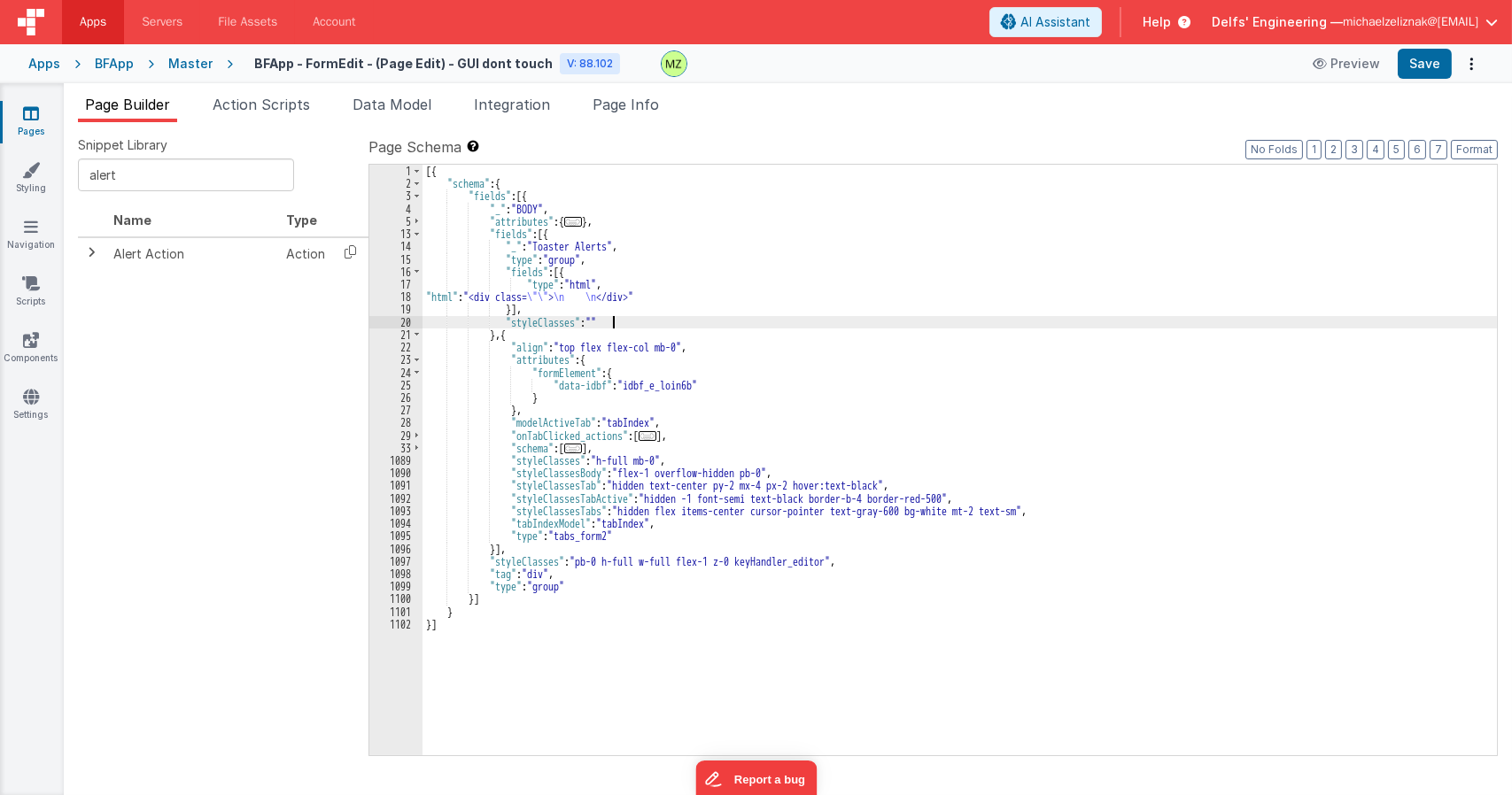 click on "[{      "schema" :  {           "fields" :  [{                "_" :  "BODY" ,                "attributes" :  { ... } ,                "fields" :  [{                    "_" :  "Toaster Alerts" ,                    "type" :  "group" ,                    "fields" :  [{                         "type" :  "html" , "html" :  "<div class= \"\" > \n      \n </div>"                    }] ,                    "styleClasses" :  ""                } ,  {                     "align" :  "top flex flex-col mb-0" ,                     "attributes" :  {                          "formElement" :  {                               "data-idbf" :  "idbf_e_loin6b"                          }                     } ,                     "modelActiveTab" :  "tabIndex" ,                     "onTabClicked_actions" :  [ ... ] ,                     "schema" :  [ ... ] ,                     "styleClasses" :  "h-full mb-0" ,                     "styleClassesBody" :  "flex-1 overflow-hidden pb-0" ,                     "styleClassesTab" :  ," at bounding box center [959, 472] 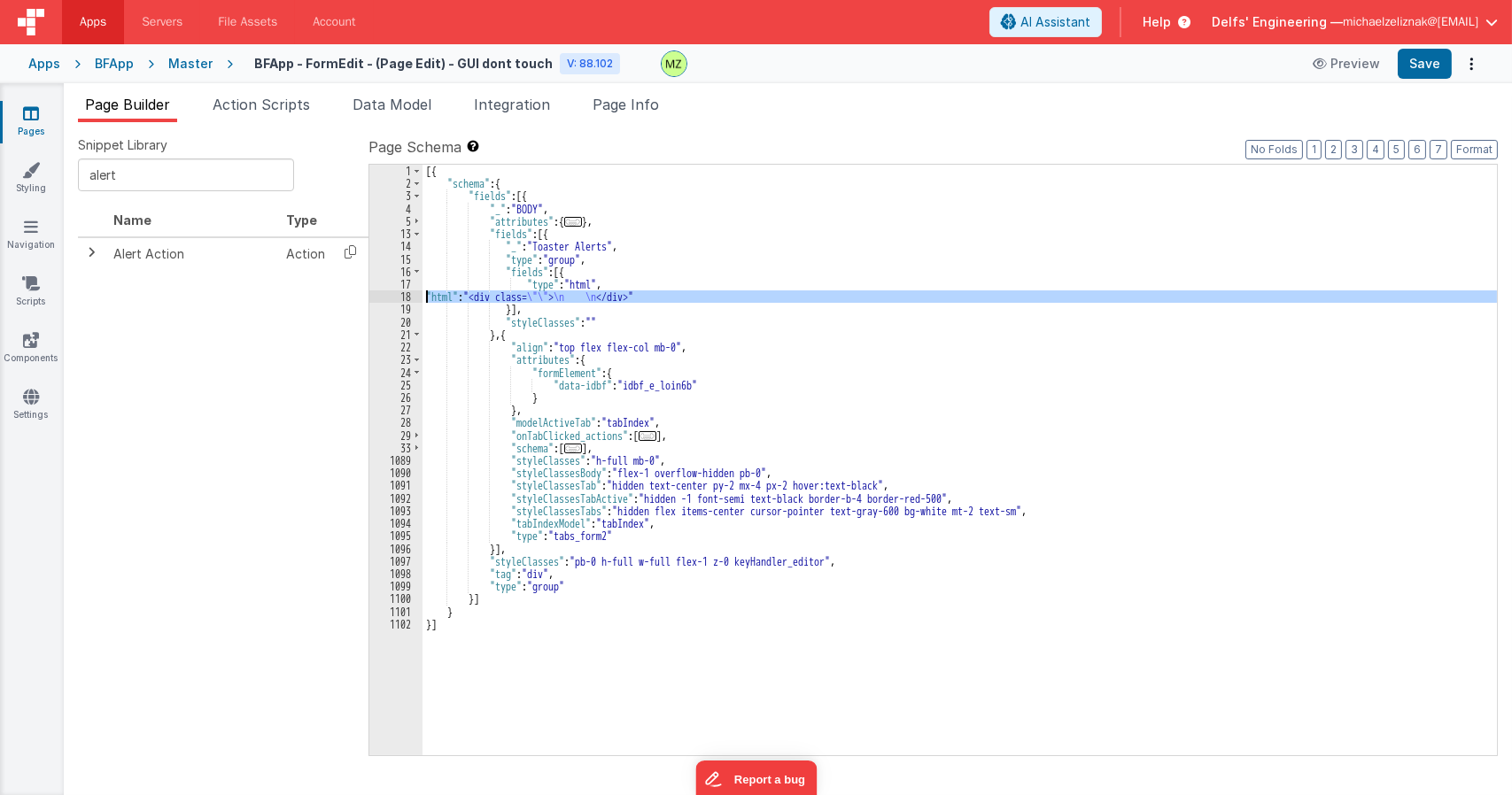 click on "18" at bounding box center [396, 297] 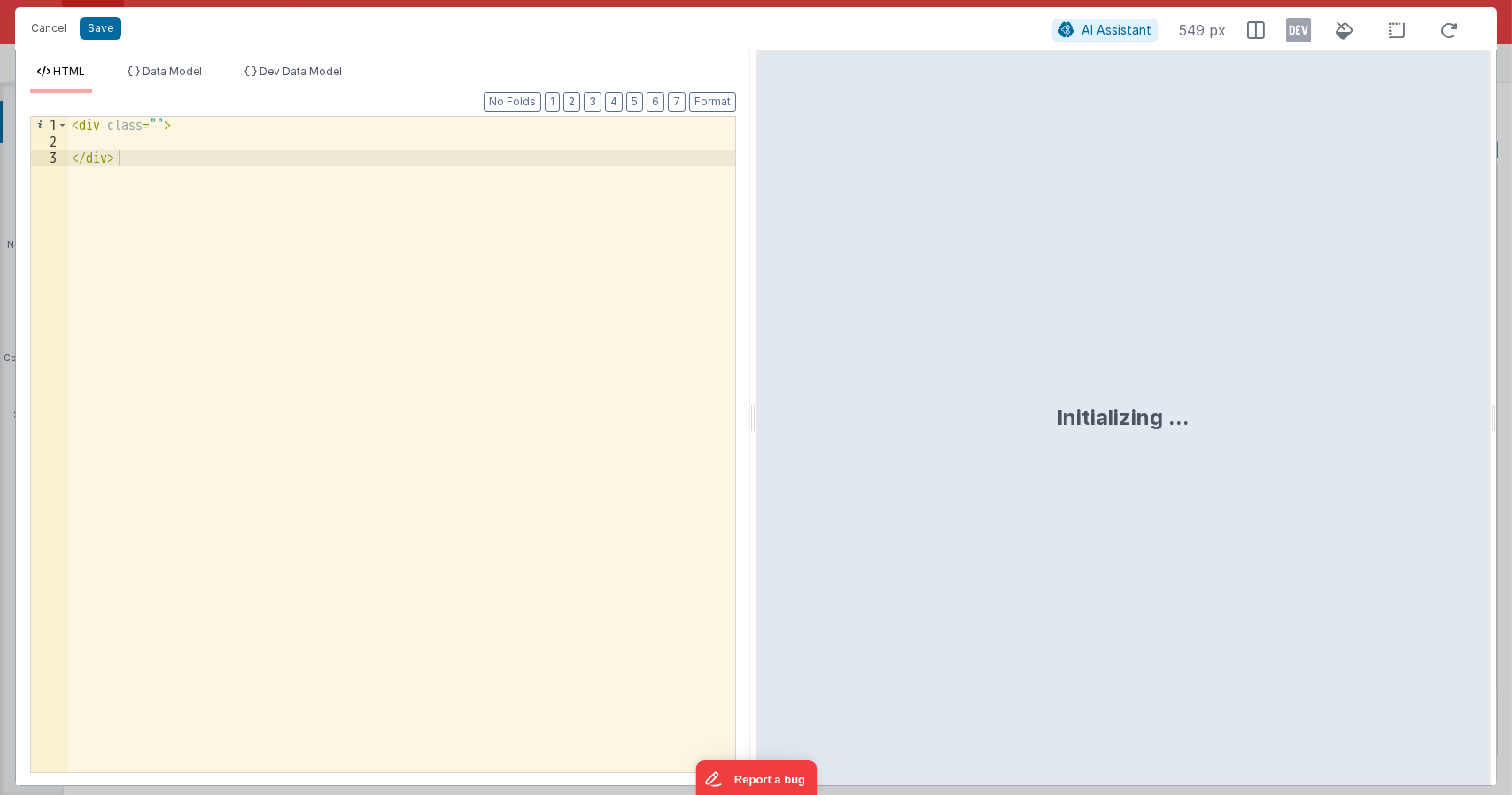 click on "< div   class = "" >      </ div >" at bounding box center [402, 460] 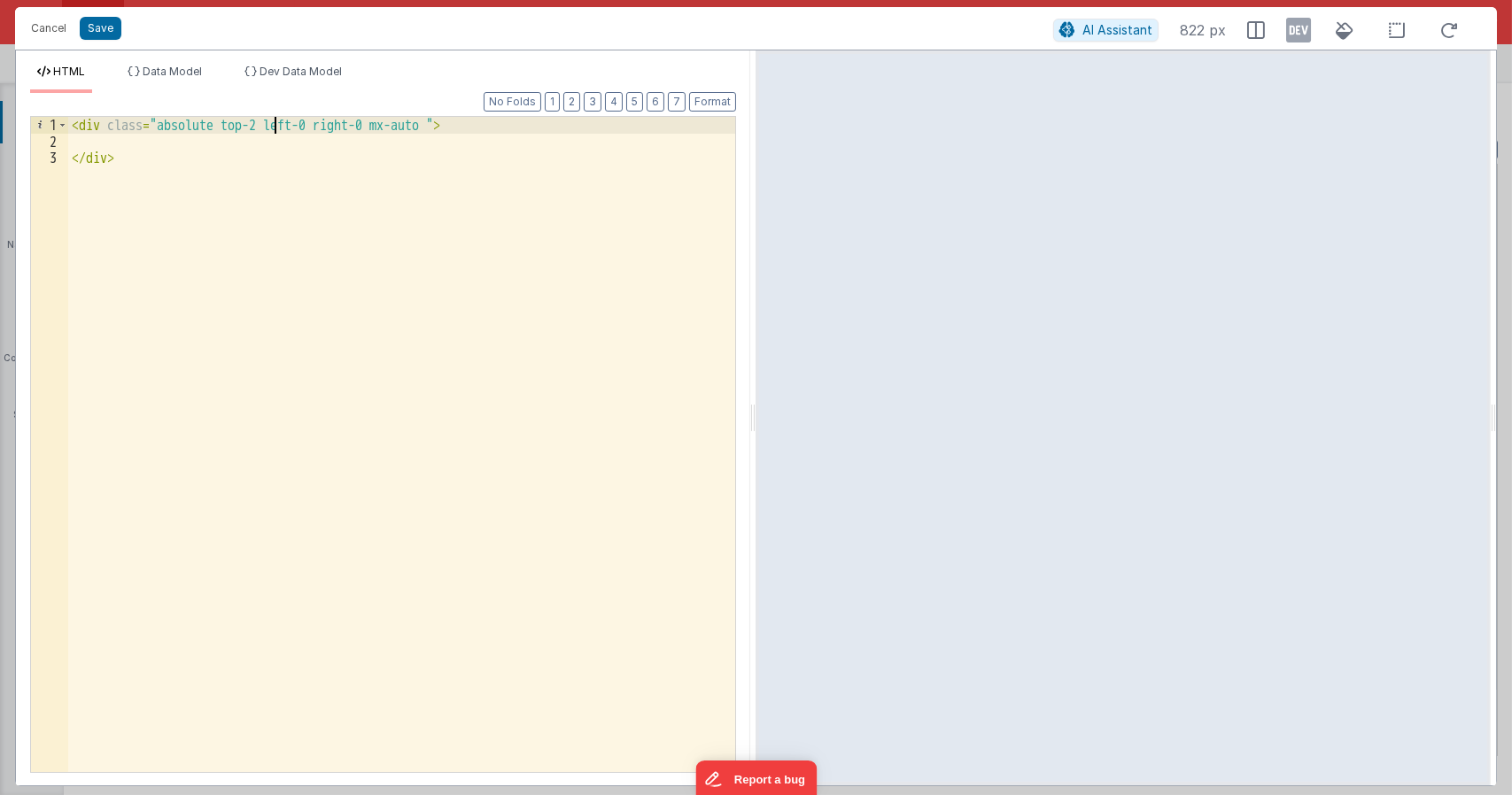 click on "< div   class = "absolute top-2 left-0 right-0 mx-auto " >      </ div >" at bounding box center [402, 460] 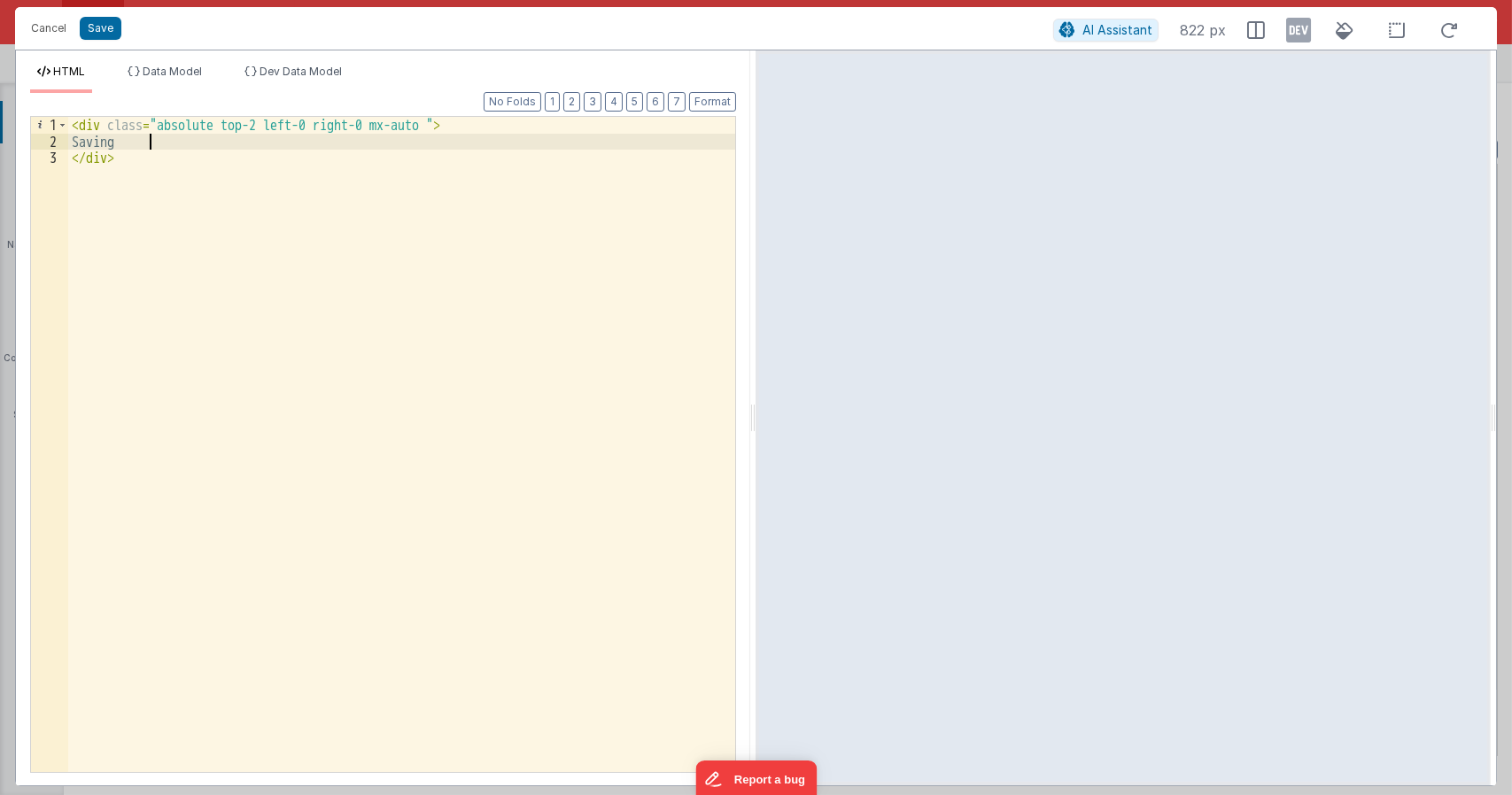 click on "< div   class = "absolute top-2 left-0 right-0 mx-auto " >     Saving </ div >" at bounding box center [402, 460] 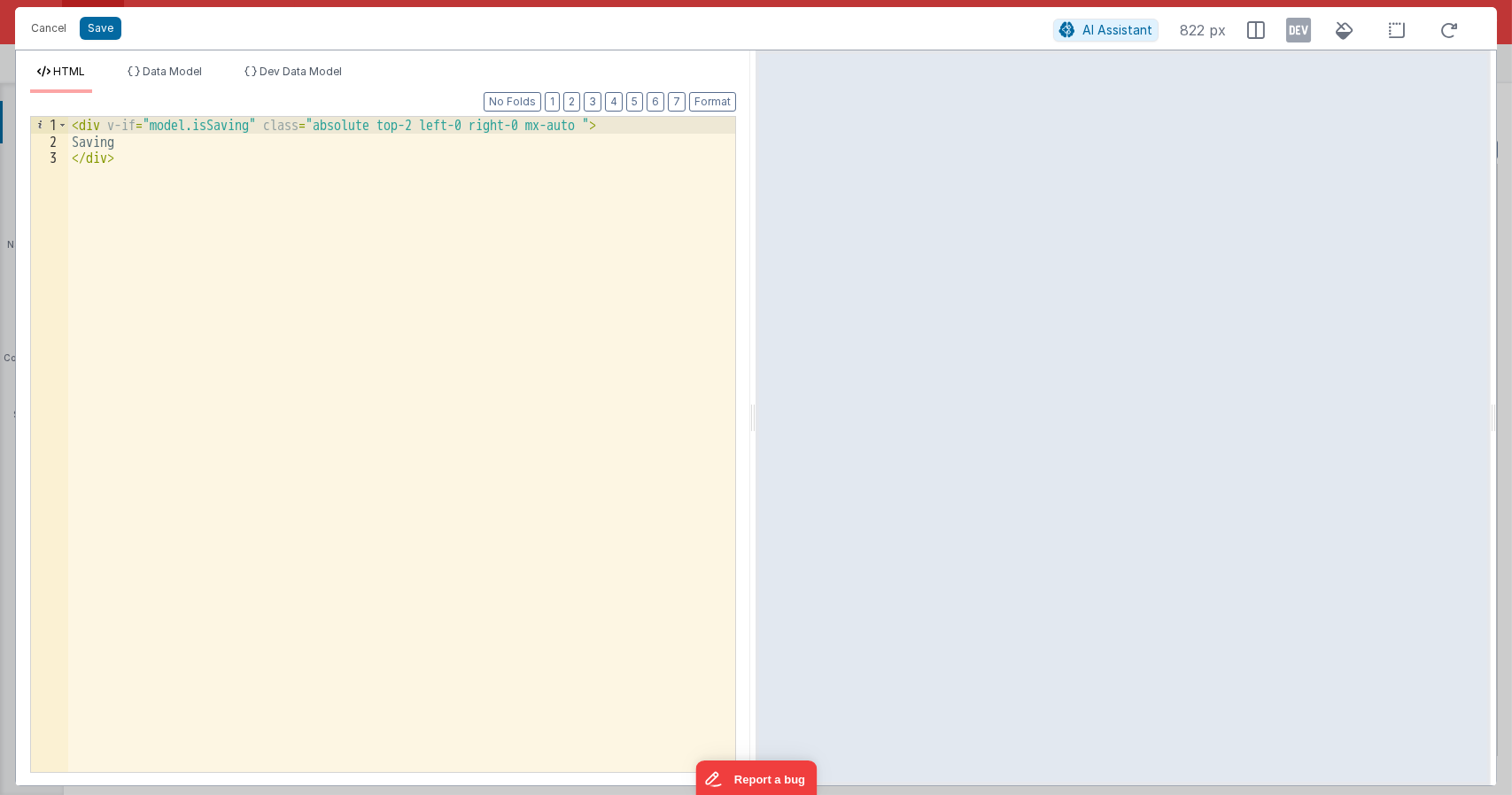 click on "< div   v-if = "model.isSaving"   class = "absolute top-2 left-0 right-0 mx-auto " >     Saving </ div >" at bounding box center (402, 460) 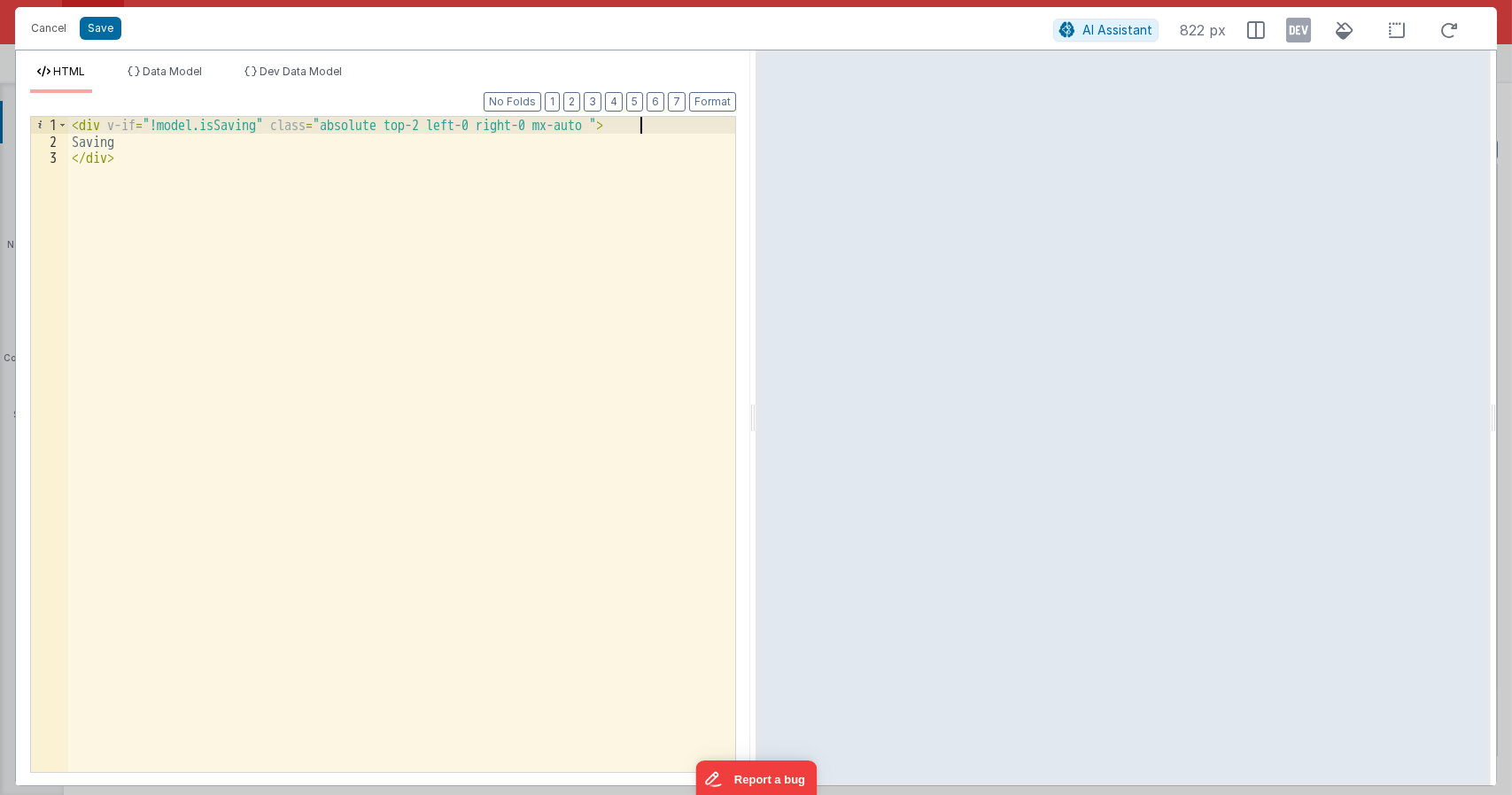 click on "< div   v-if = "!model.isSaving"   class = "absolute top-2 left-0 right-0 mx-auto " >     Saving </ div >" at bounding box center [402, 460] 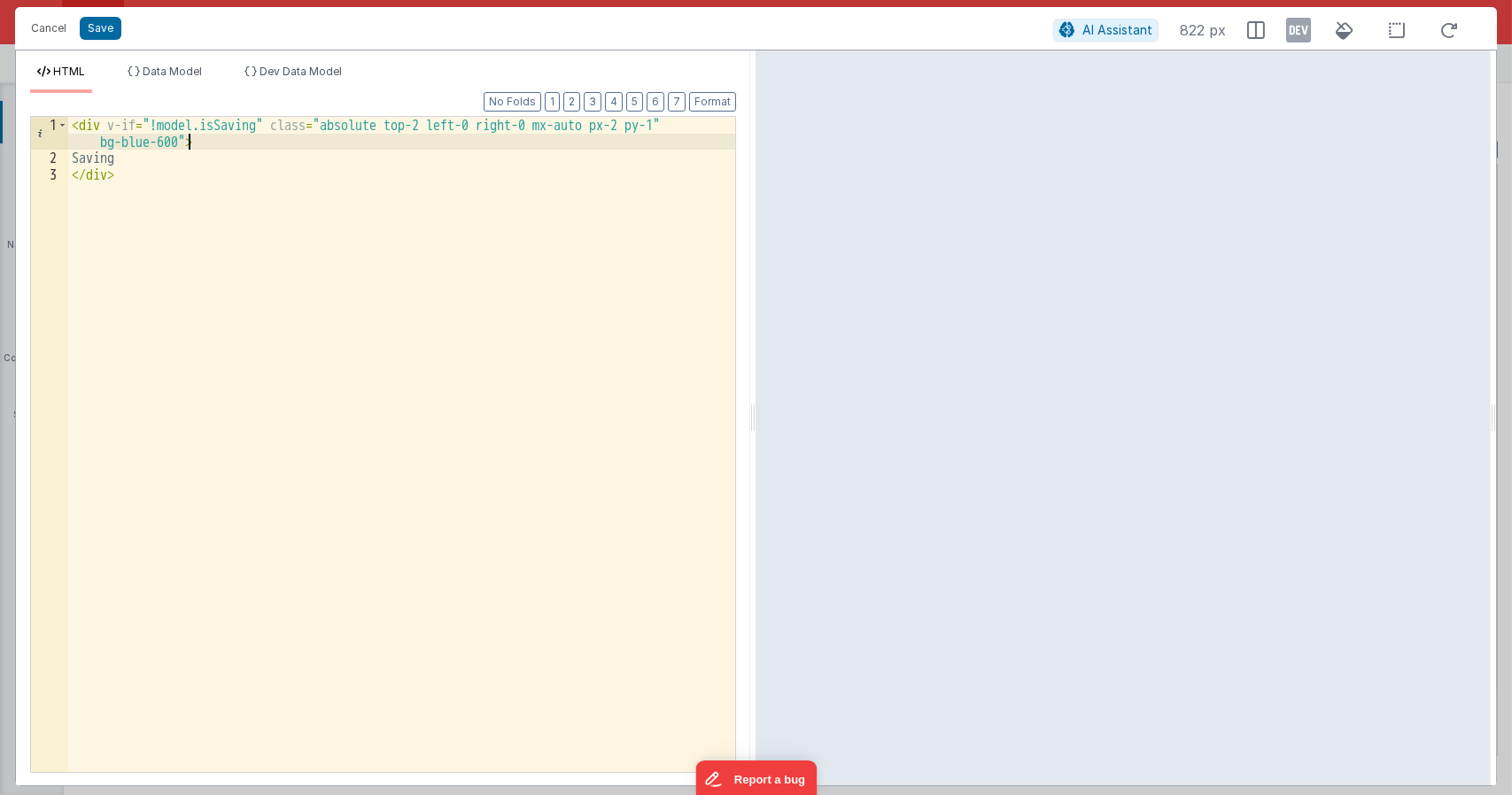 click on "< div   v-if = "!model.isSaving"   class = "absolute top-2 left-0 right-0 mx-auto px-2 py-1       bg-blue-600" >     Saving </ div >" at bounding box center (402, 469) 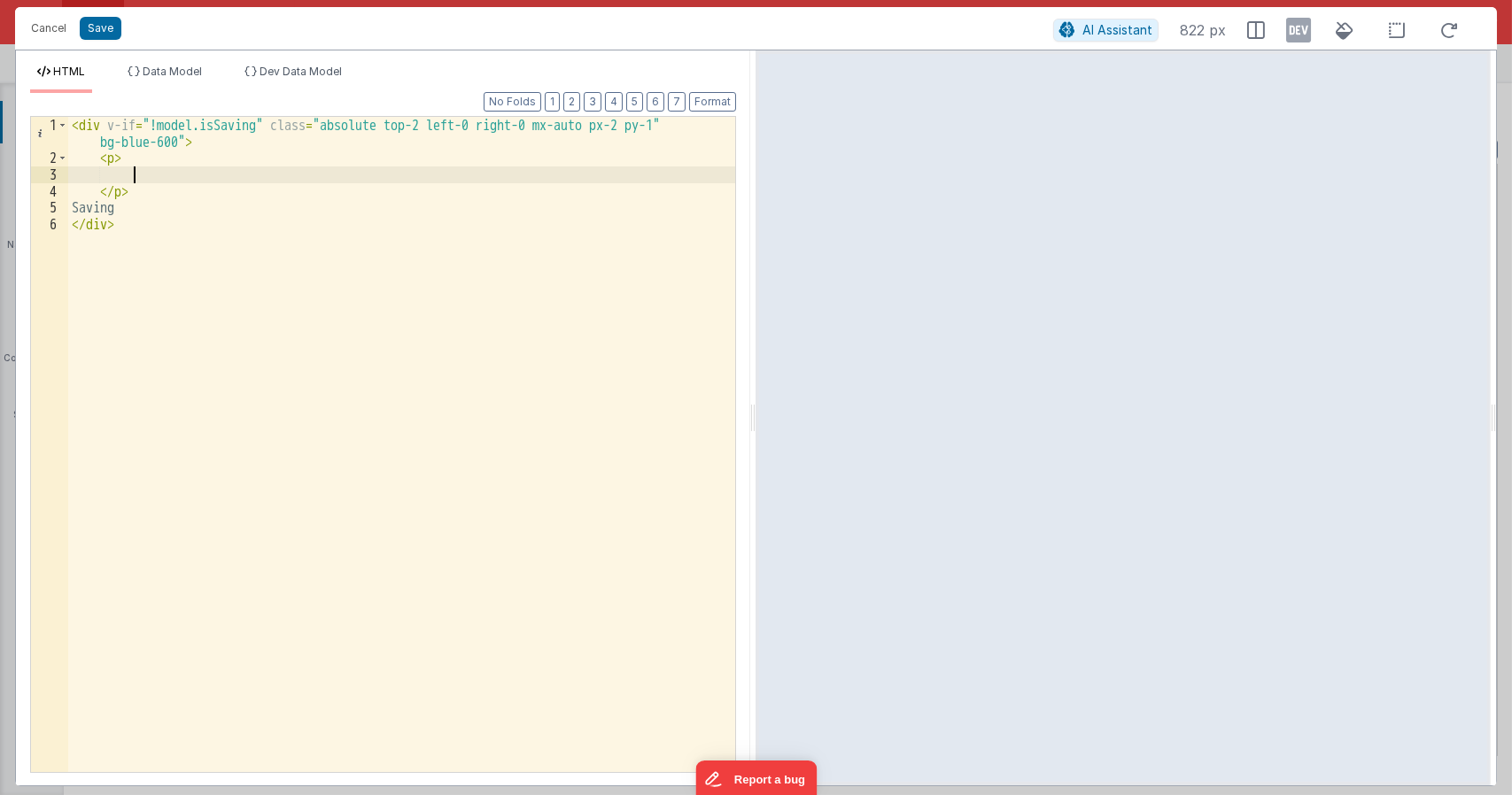 click on "< div   v-if = "!model.isSaving"   class = "absolute top-2 left-0 right-0 mx-auto px-2 py-1       bg-blue-600" >      < p >                </ p >     Saving </ div >" at bounding box center (402, 469) 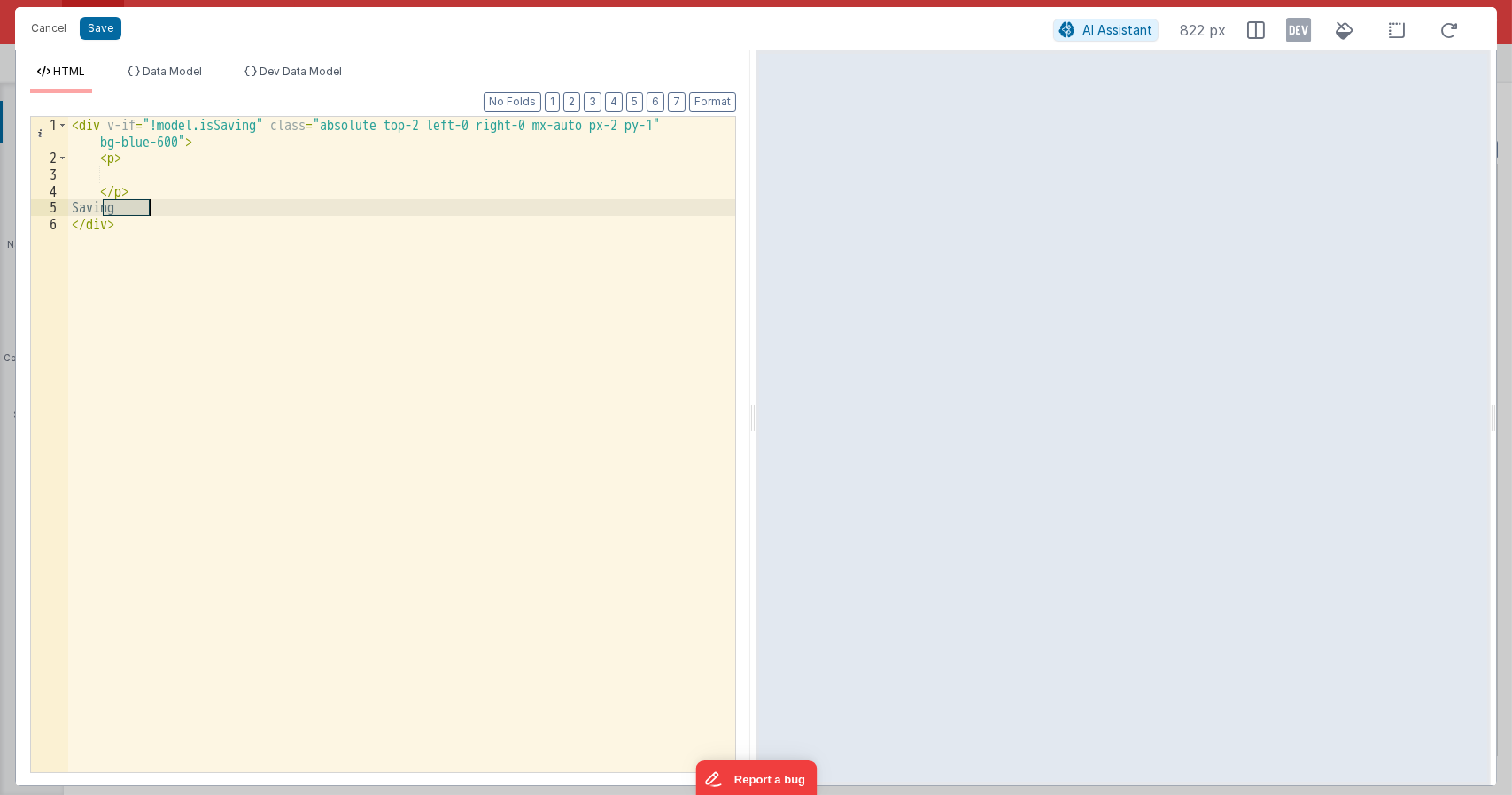 click on "< div   v-if = "!model.isSaving"   class = "absolute top-2 left-0 right-0 mx-auto px-2 py-1       bg-blue-600" >      < p >                </ p >     Saving </ div >" at bounding box center [402, 469] 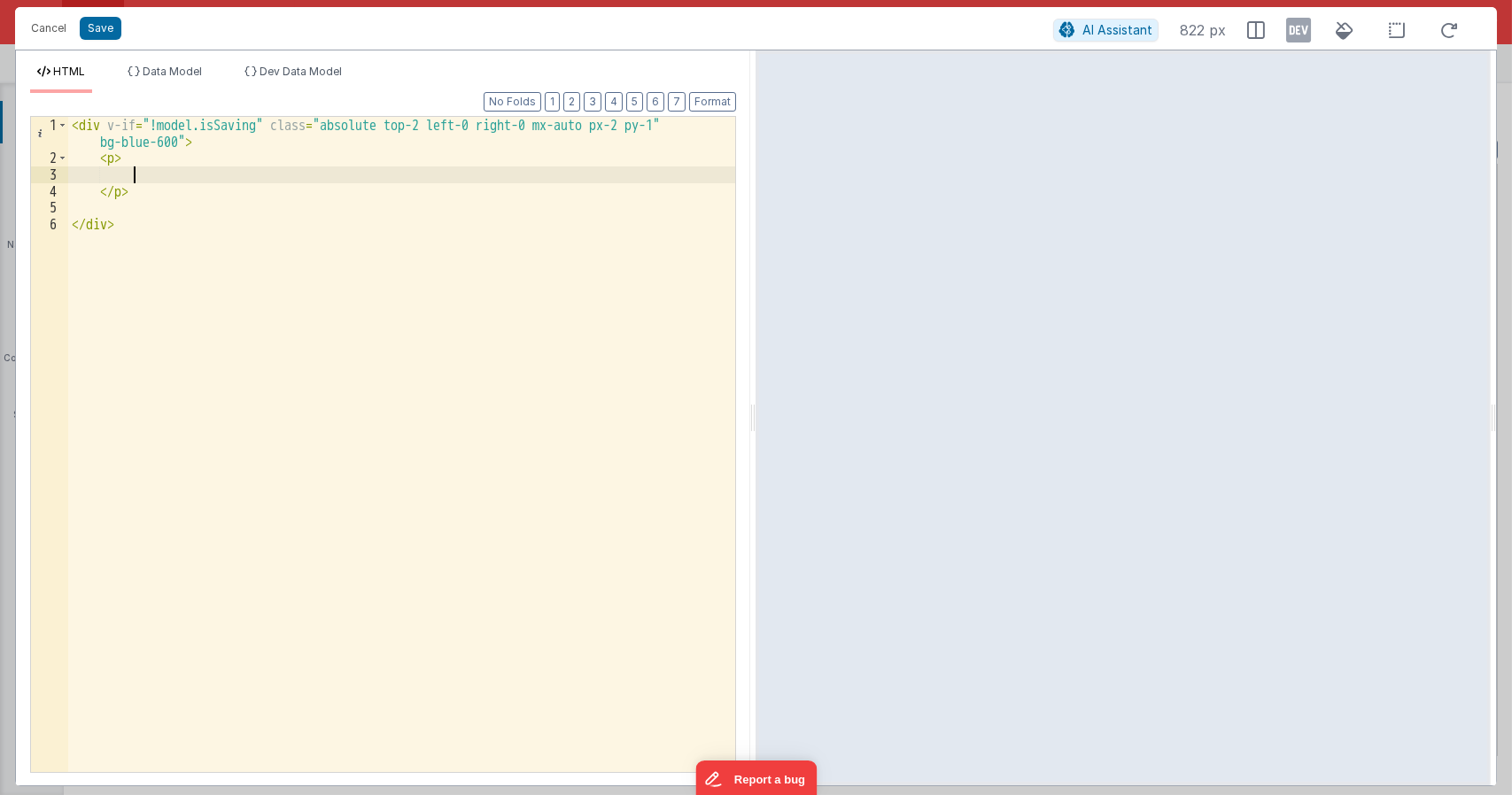 click on "< div   v-if = "!model.isSaving"   class = "absolute top-2 left-0 right-0 mx-auto px-2 py-1       bg-blue-600" >      < p >                </ p >      </ div >" at bounding box center (402, 469) 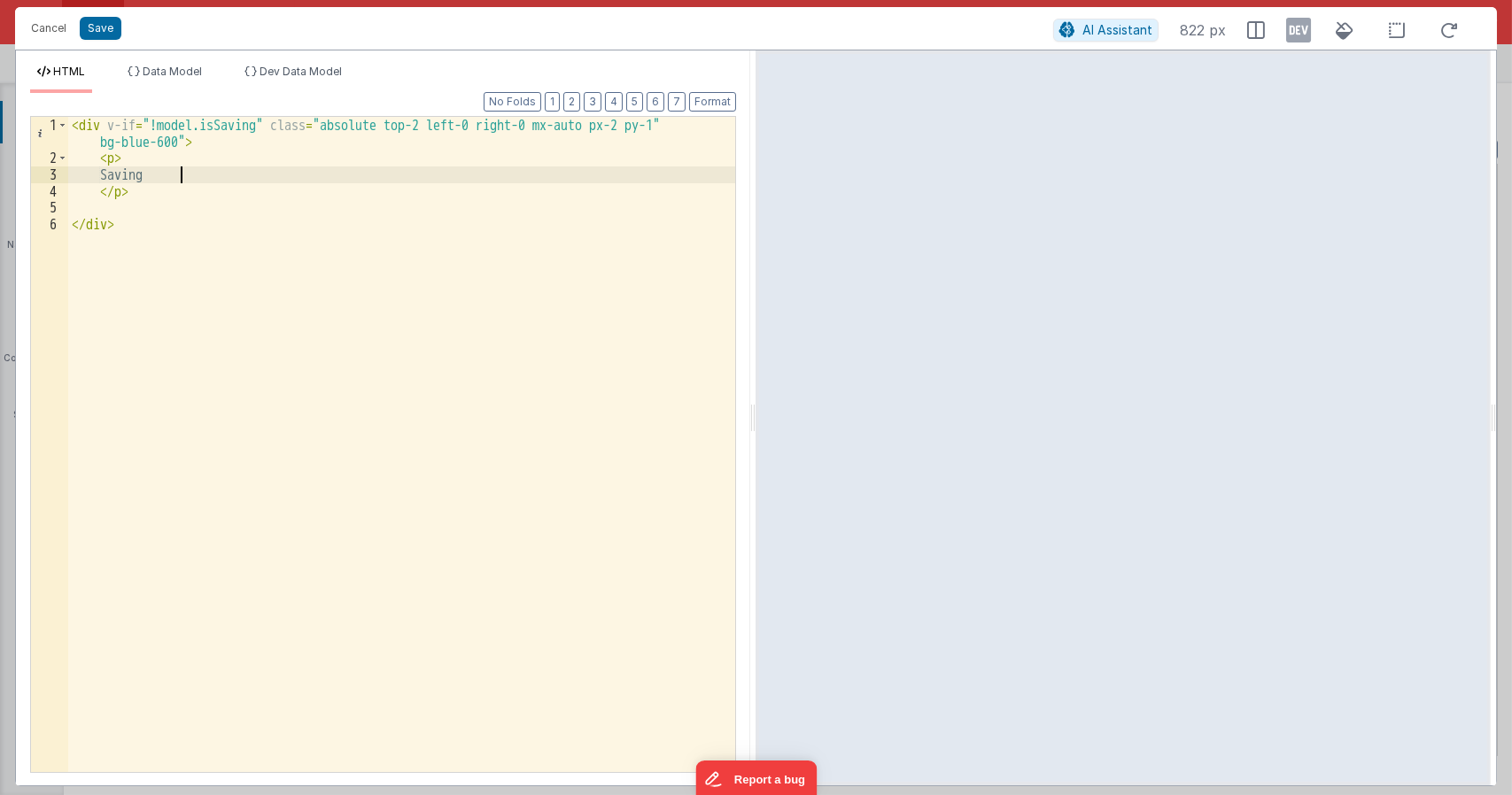 click on "< div   v-if = "!model.isSaving"   class = "absolute top-2 left-0 right-0 mx-auto px-2 py-1       bg-blue-600" >      < p >          Saving      </ p >      </ div >" at bounding box center (402, 469) 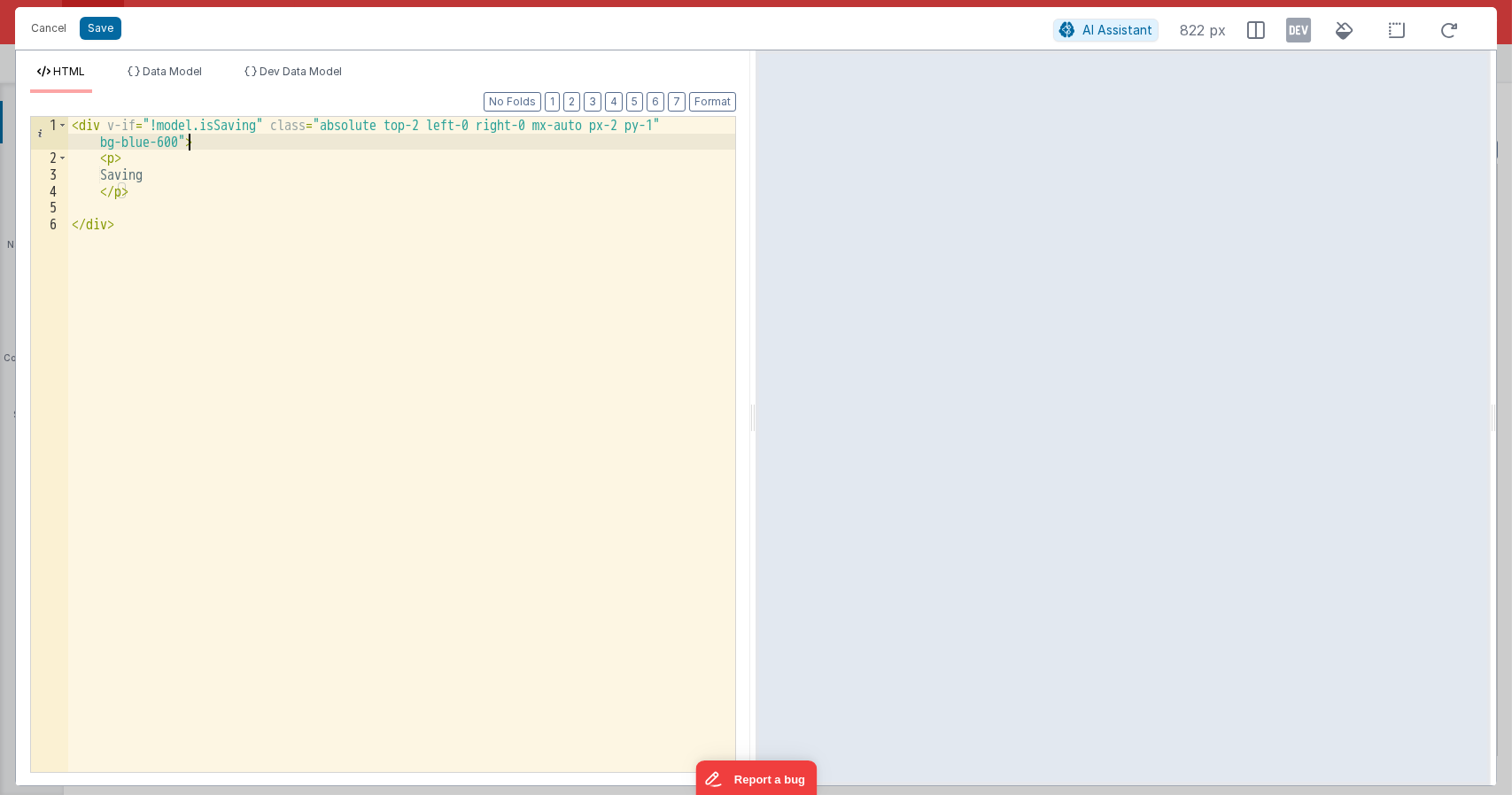 click on "< div   v-if = "!model.isSaving"   class = "absolute top-2 left-0 right-0 mx-auto px-2 py-1       bg-blue-600" >      < p >          Saving      </ p >      </ div >" at bounding box center (402, 469) 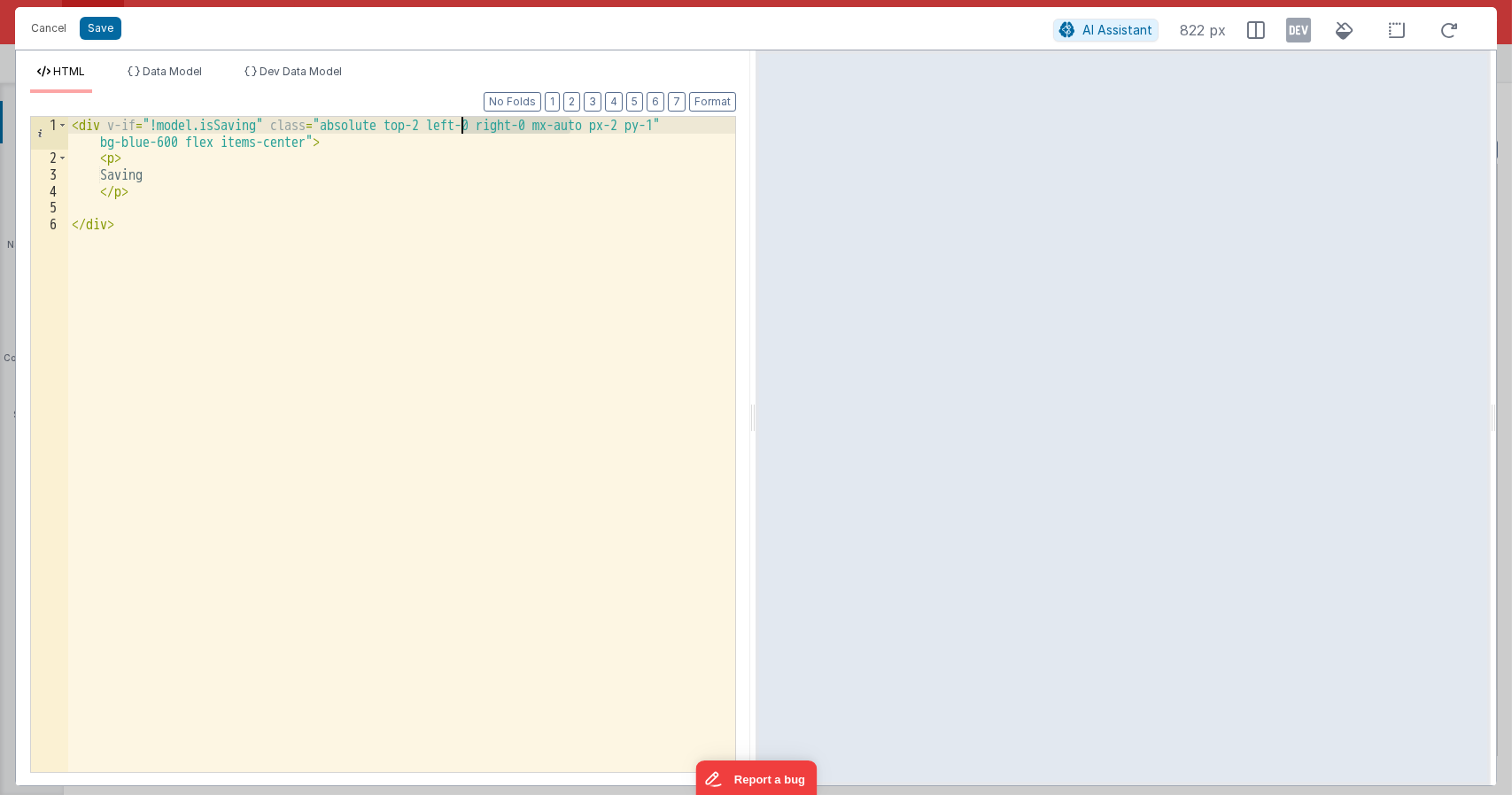 drag, startPoint x: 570, startPoint y: 126, endPoint x: 461, endPoint y: 128, distance: 109.01835 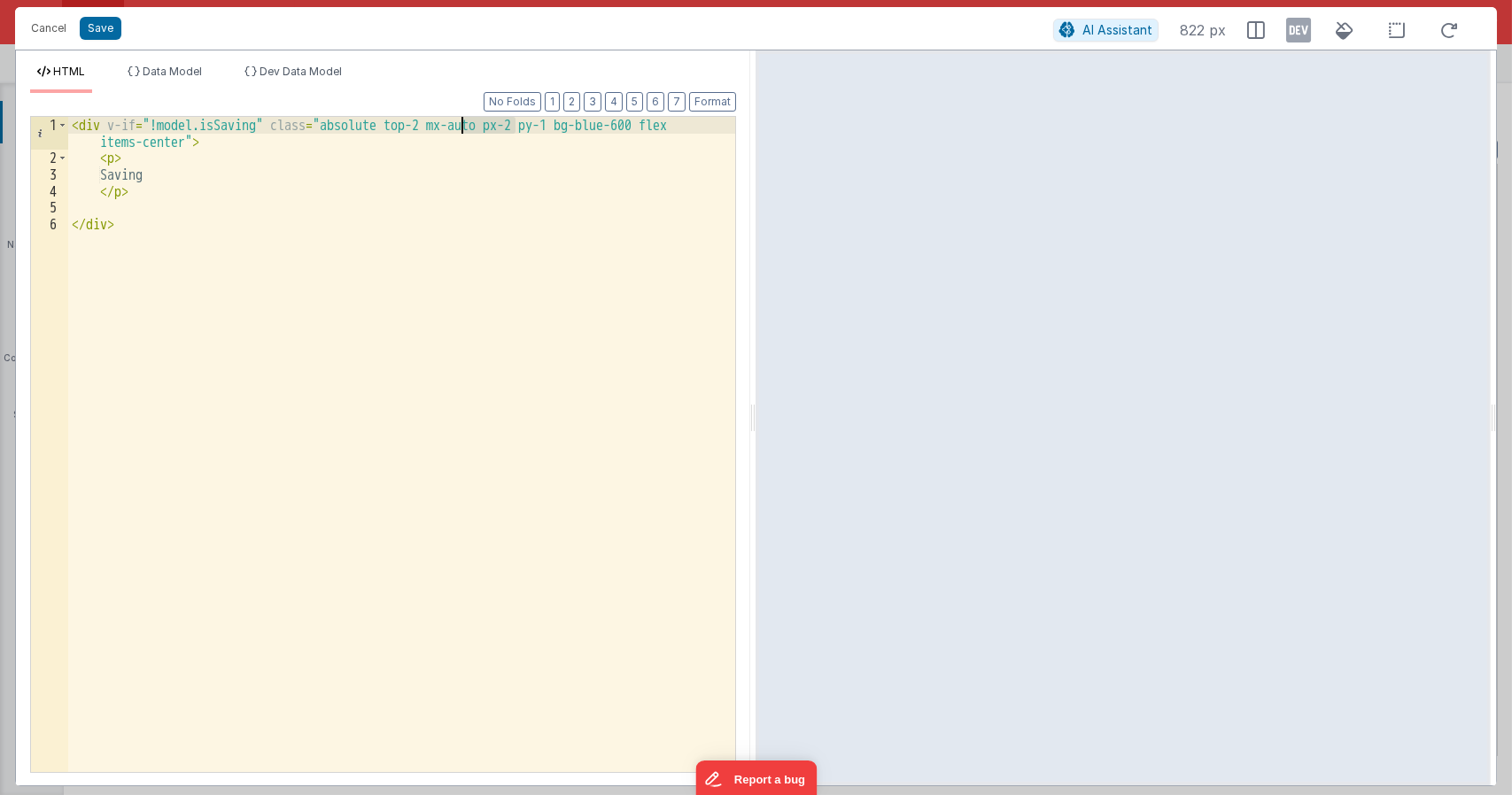 drag, startPoint x: 516, startPoint y: 130, endPoint x: 460, endPoint y: 121, distance: 56.718604 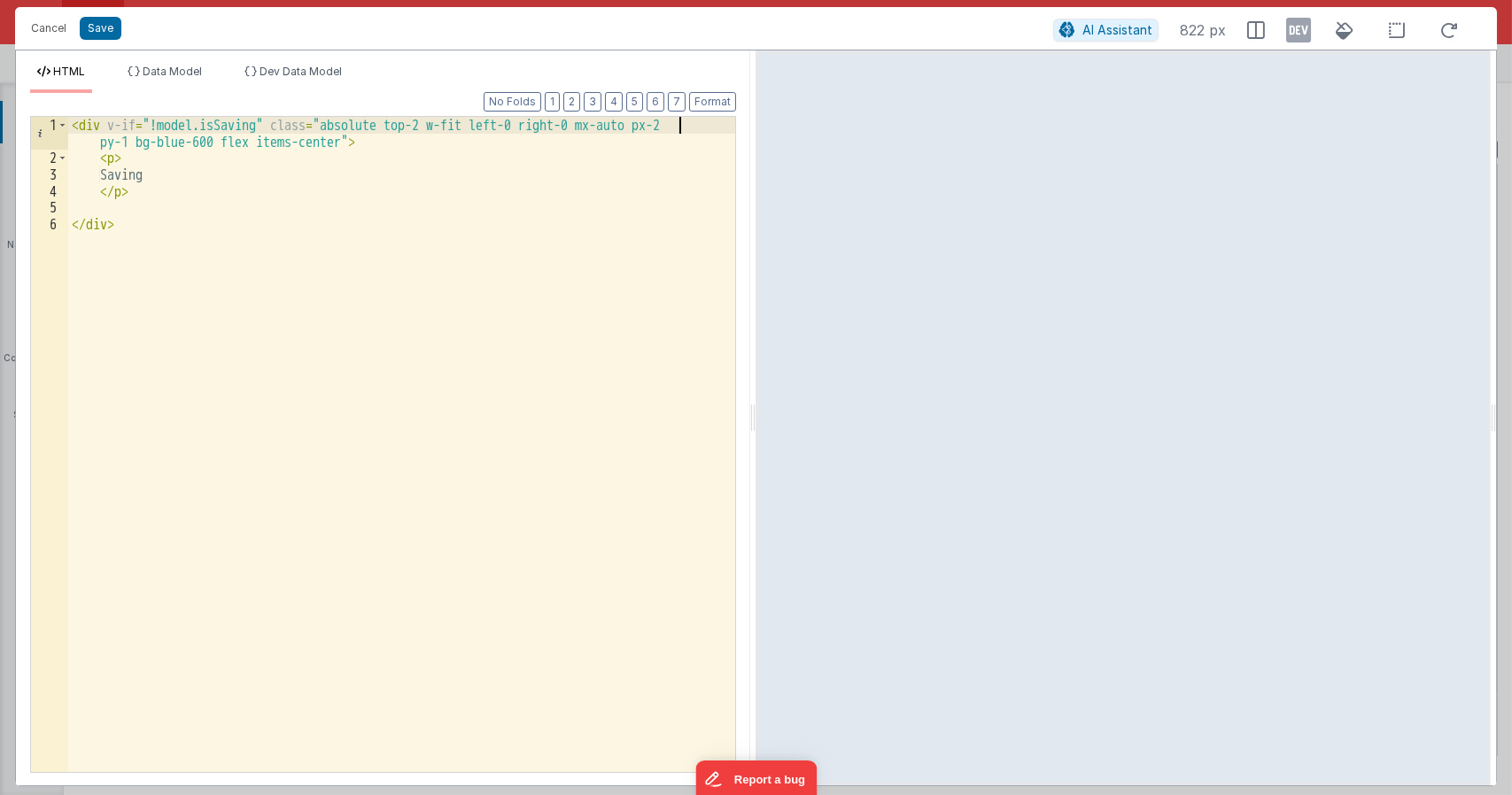 click on "< div   v-if = "!model.isSaving"   class = "absolute top-2 w-fit left-0 right-0 mx-auto px-2       py-1 bg-blue-600 flex items-center" >      < p >          Saving      </ p >      </ div >" at bounding box center (402, 469) 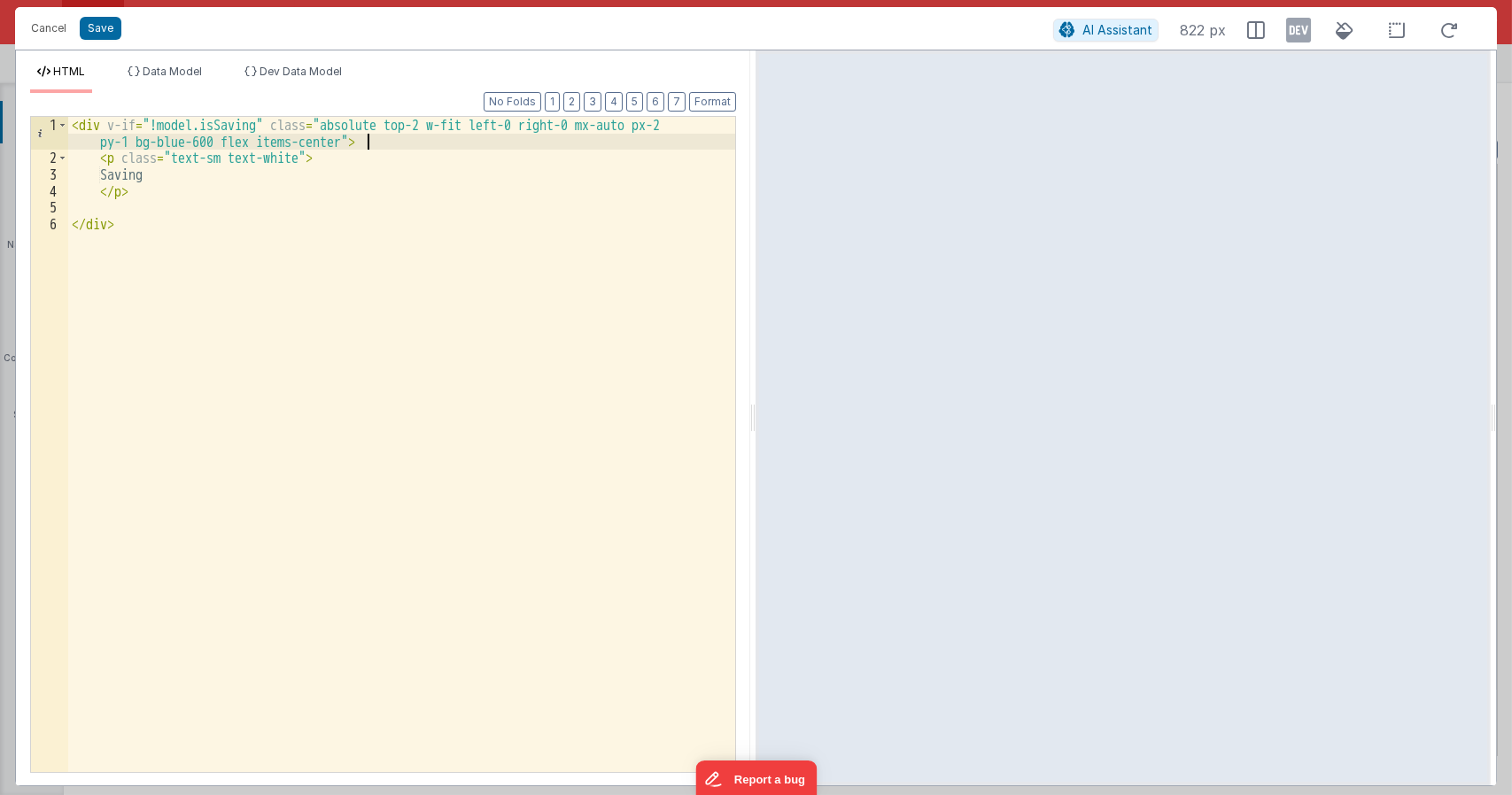 click on "< div   v-if = "!model.isSaving"   class = "absolute top-2 w-fit left-0 right-0 mx-auto px-2       py-1 bg-blue-600 flex items-center" >      < p   class = "text-sm text-white" >          Saving      </ p >      </ div >" at bounding box center (402, 469) 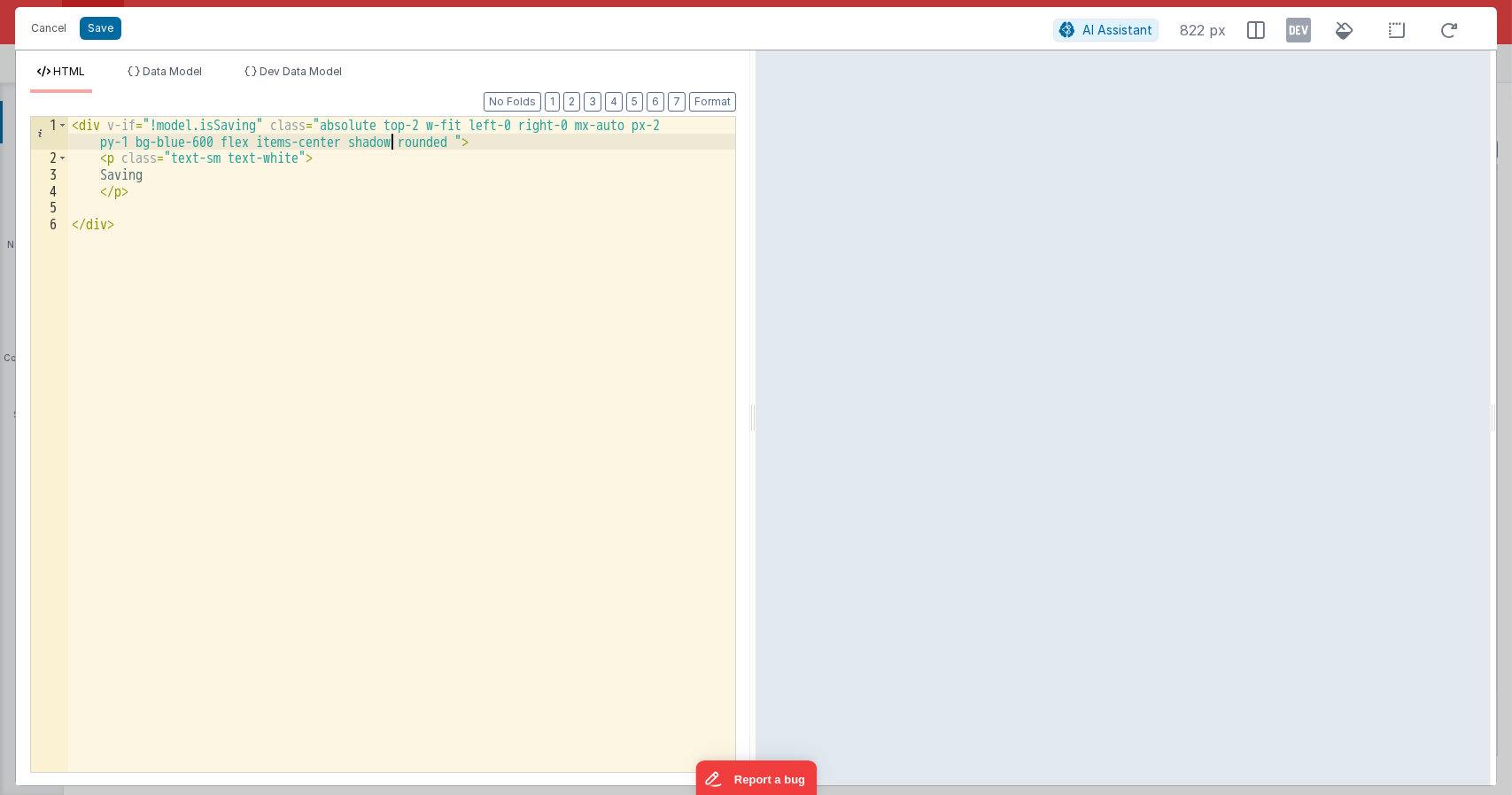 click on "< div   v-if = "!model.isSaving"   class = "absolute top-2 w-fit left-0 right-0 mx-auto px-2       py-1 bg-blue-600 flex items-center shadow rounded " >      < p   class = "text-sm text-white" >          Saving      </ p >      </ div >" at bounding box center [402, 469] 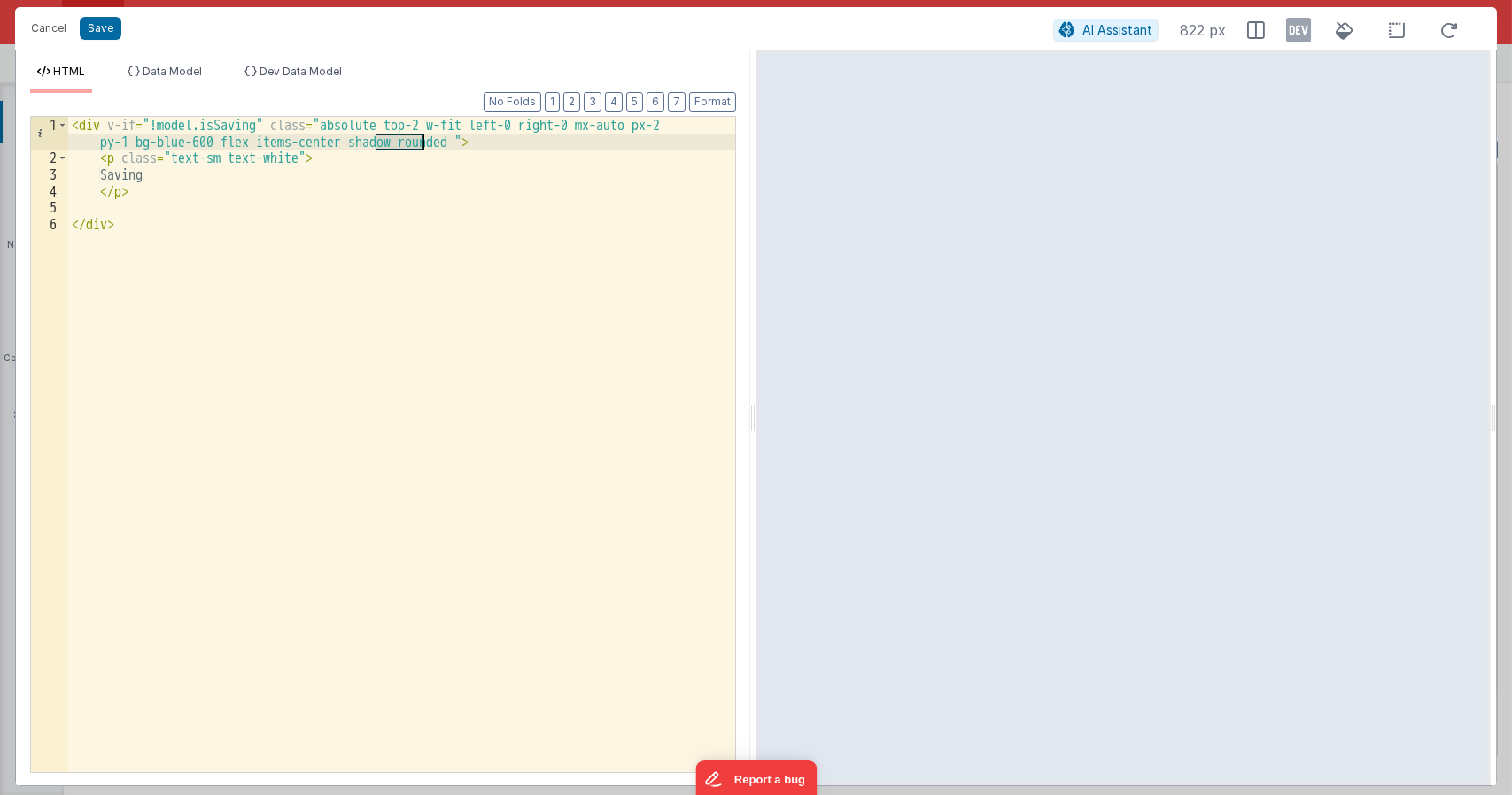 click on "< div   v-if = "!model.isSaving"   class = "absolute top-2 w-fit left-0 right-0 mx-auto px-2       py-1 bg-blue-600 flex items-center shadow rounded " >      < p   class = "text-sm text-white" >          Saving      </ p >      </ div >" at bounding box center (401, 444) 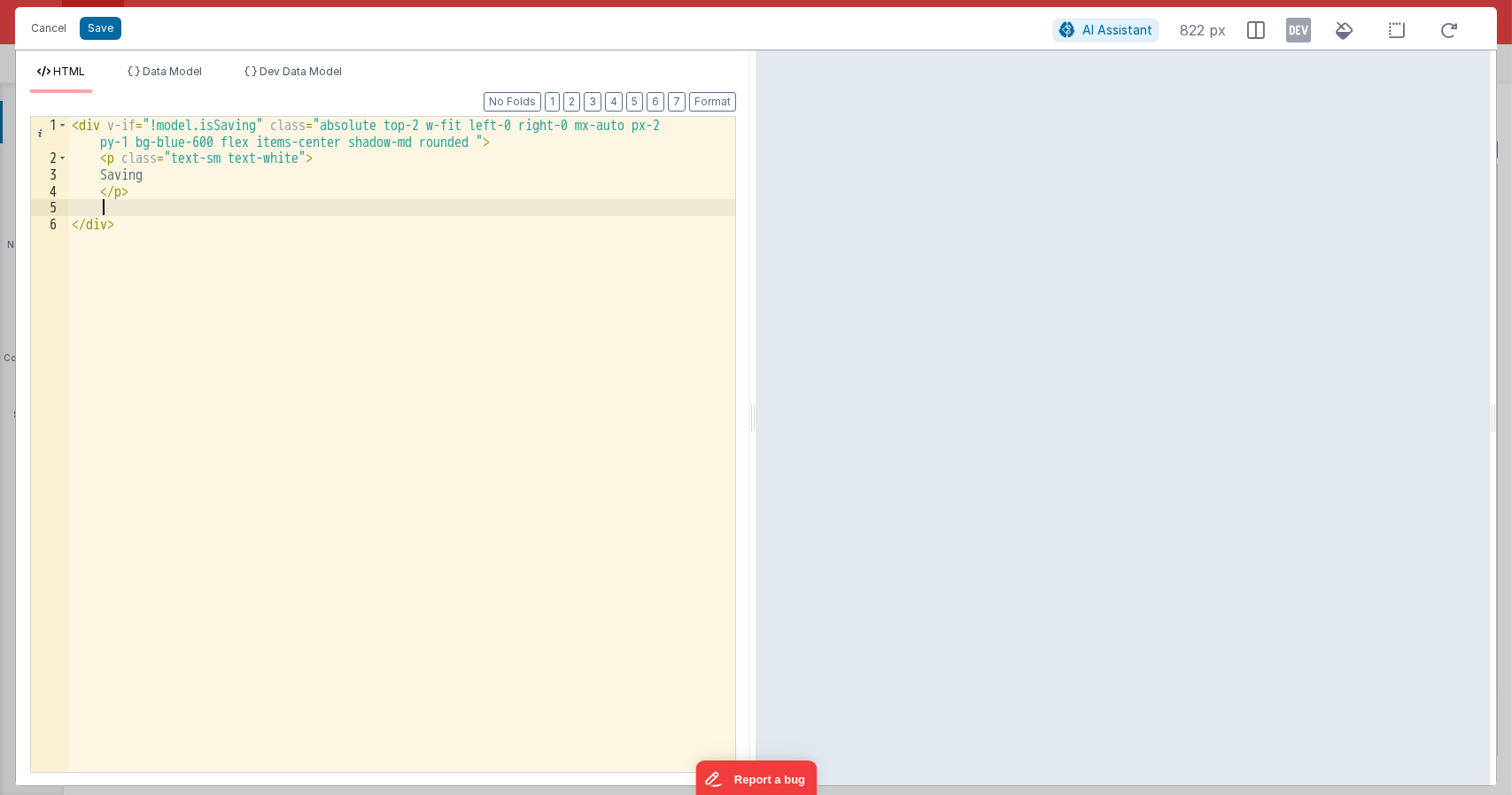 click on "< div   v-if = "!model.isSaving"   class = "absolute top-2 w-fit left-0 right-0 mx-auto px-2       py-1 bg-blue-600 flex items-center shadow-md rounded " >      < p   class = "text-sm text-white" >          Saving      </ p >      </ div >" at bounding box center [402, 469] 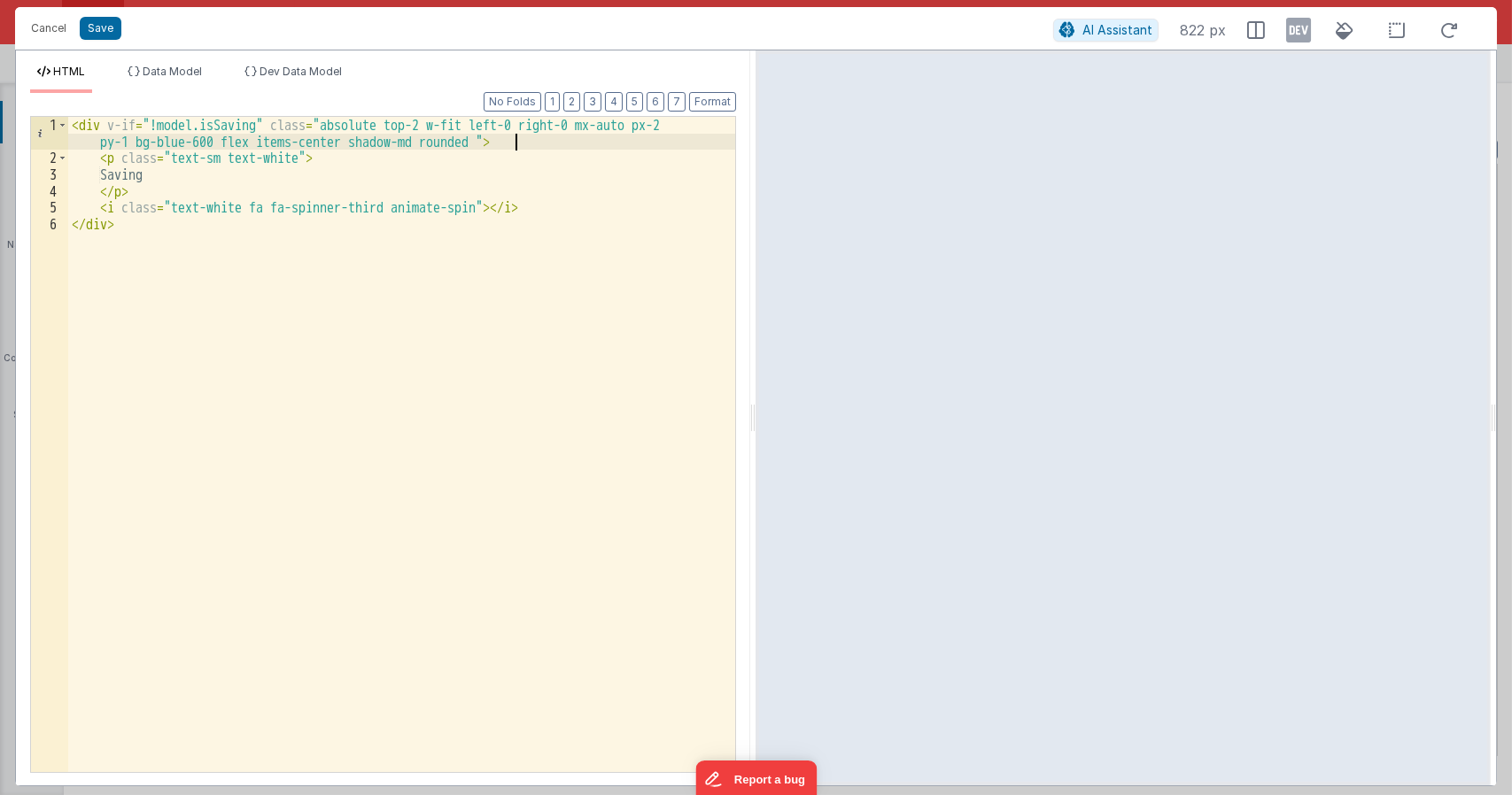 click on "< div   v-if = "!model.isSaving"   class = "absolute top-2 w-fit left-0 right-0 mx-auto px-2       py-1 bg-blue-600 flex items-center shadow-md rounded " >      < p   class = "text-sm text-white" >          Saving      </ p >      < i   class = "text-white fa fa-spinner-third animate-spin" > </ i > </ div >" at bounding box center [402, 469] 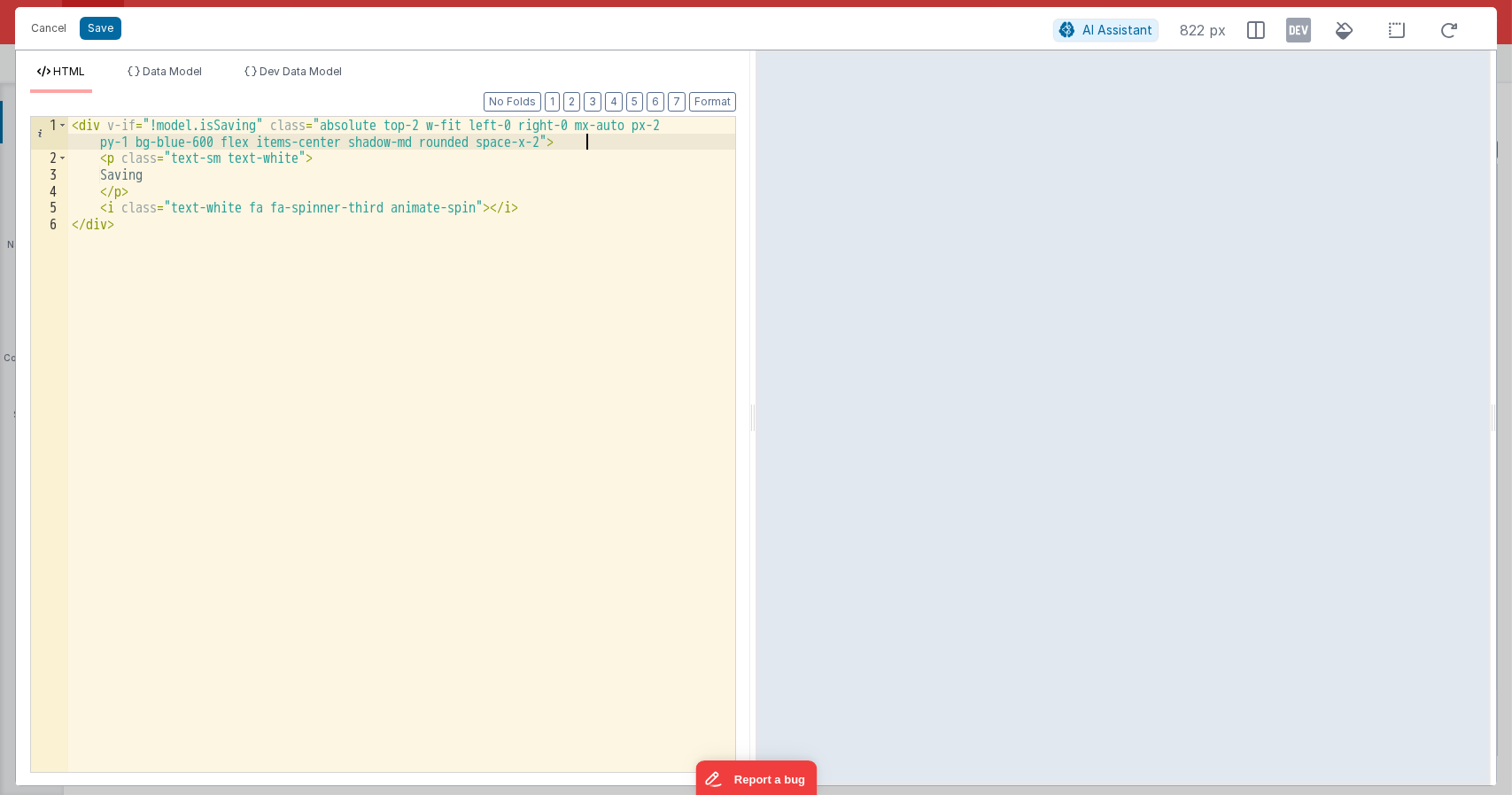 click on "< div   v-if = "!model.isSaving"   class = "absolute top-2 w-fit left-0 right-0 mx-auto px-2       py-1 bg-blue-600 flex items-center shadow-md rounded space-x-2" >      < p   class = "text-sm text-white" >          Saving      </ p >      < i   class = "text-white fa fa-spinner-third animate-spin" > </ i > </ div >" at bounding box center [402, 469] 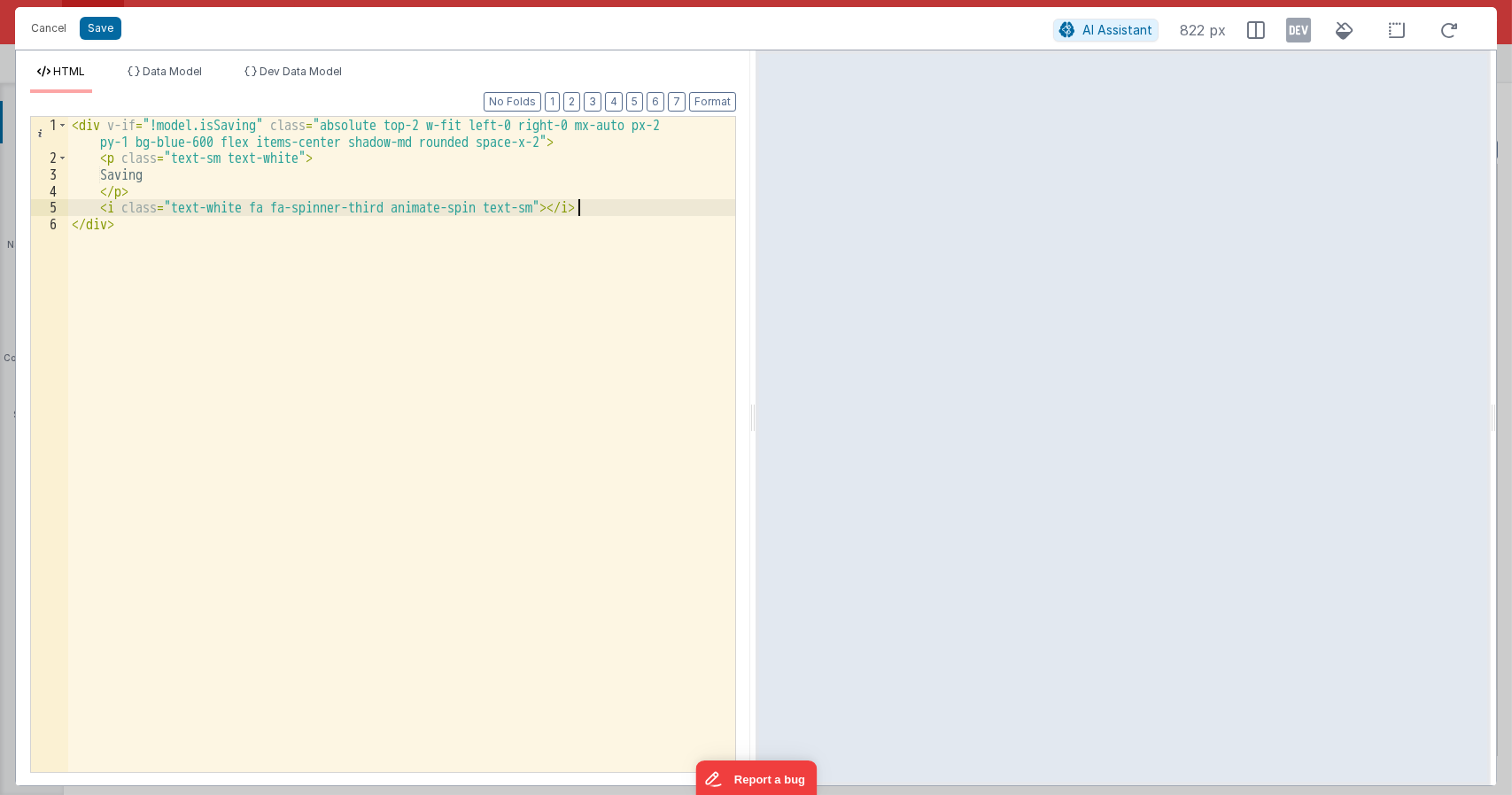 click on "< div   v-if = "!model.isSaving"   class = "absolute top-2 w-fit left-0 right-0 mx-auto px-2       py-1 bg-blue-600 flex items-center shadow-md rounded space-x-2" >      < p   class = "text-sm text-white" >          Saving      </ p >      < i   class = "text-white fa fa-spinner-third animate-spin text-sm" > </ i > </ div >" at bounding box center [402, 469] 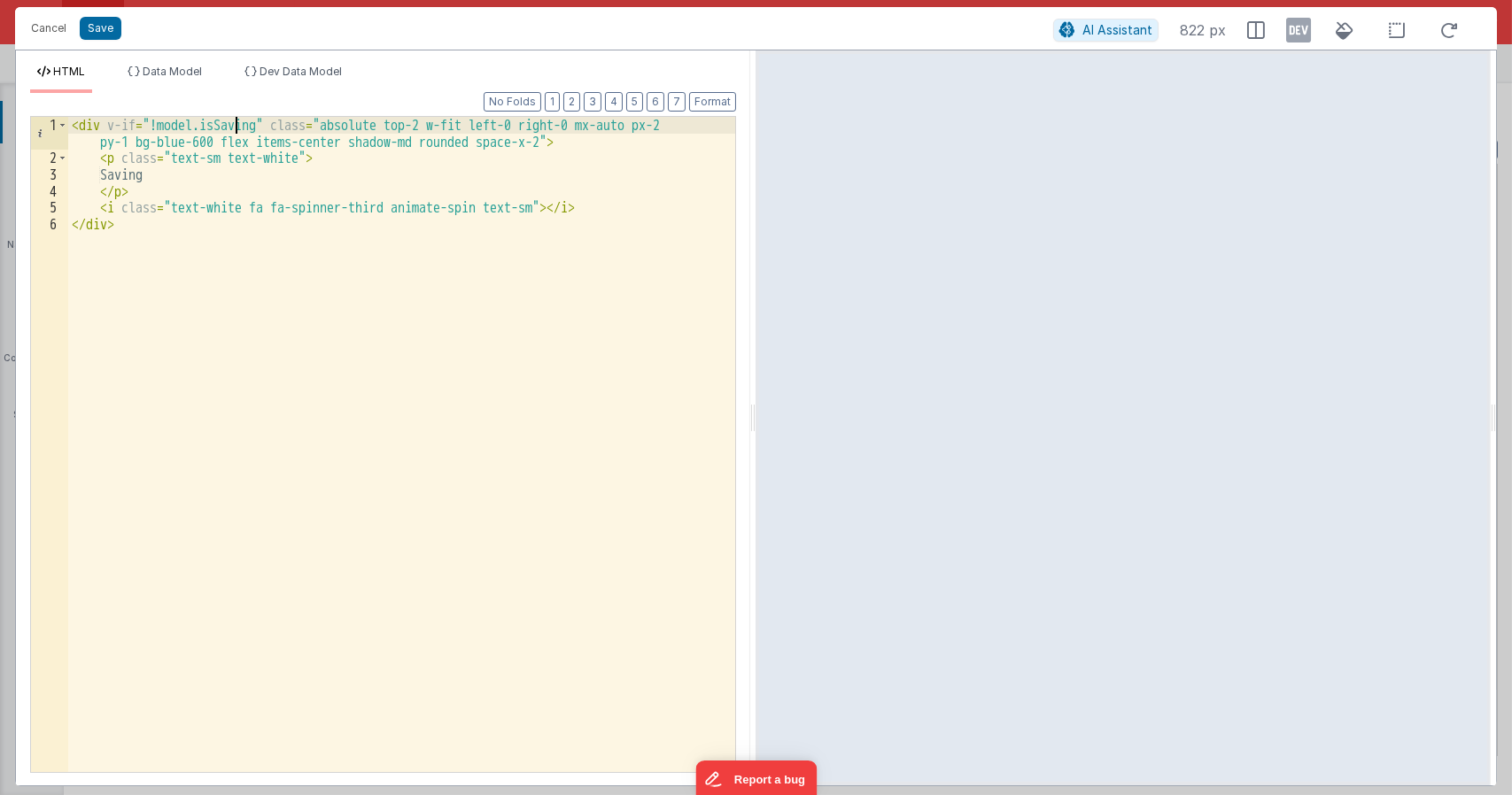 click on "< div   v-if = "!model.isSaving"   class = "absolute top-2 w-fit left-0 right-0 mx-auto px-2       py-1 bg-blue-600 flex items-center shadow-md rounded space-x-2" >      < p   class = "text-sm text-white" >          Saving      </ p >      < i   class = "text-white fa fa-spinner-third animate-spin text-sm" > </ i > </ div >" at bounding box center [402, 469] 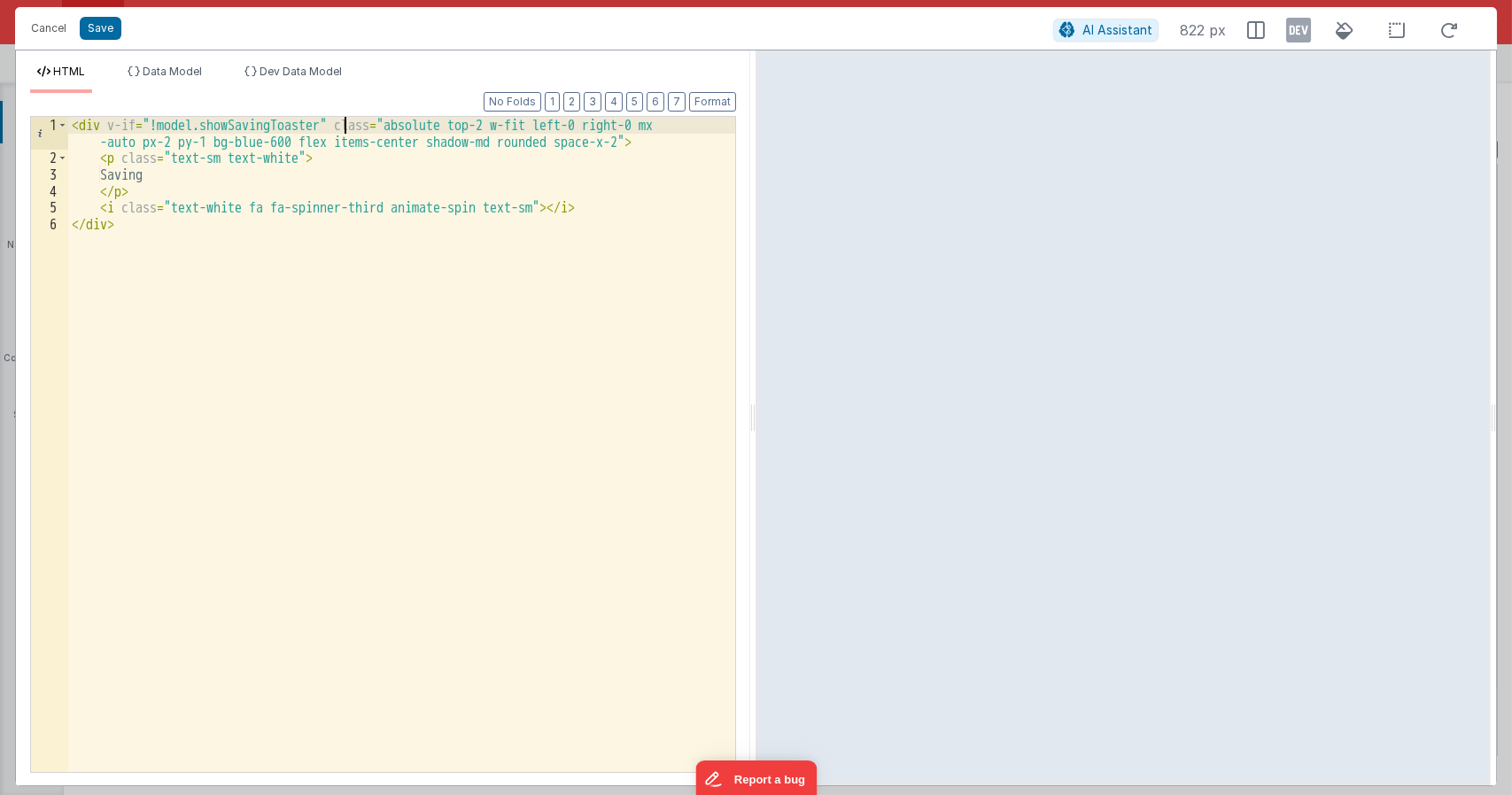 click on "< div   v-if = "!model.showSavingToaster"   class = "absolute top-2 w-fit left-0 right-0 mx      -auto px-2 py-1 bg-blue-600 flex items-center shadow-md rounded space-x-2" >      < p   class = "text-sm text-white" >          Saving      </ p >      < i   class = "text-white fa fa-spinner-third animate-spin text-sm" > </ i > </ div >" at bounding box center (402, 469) 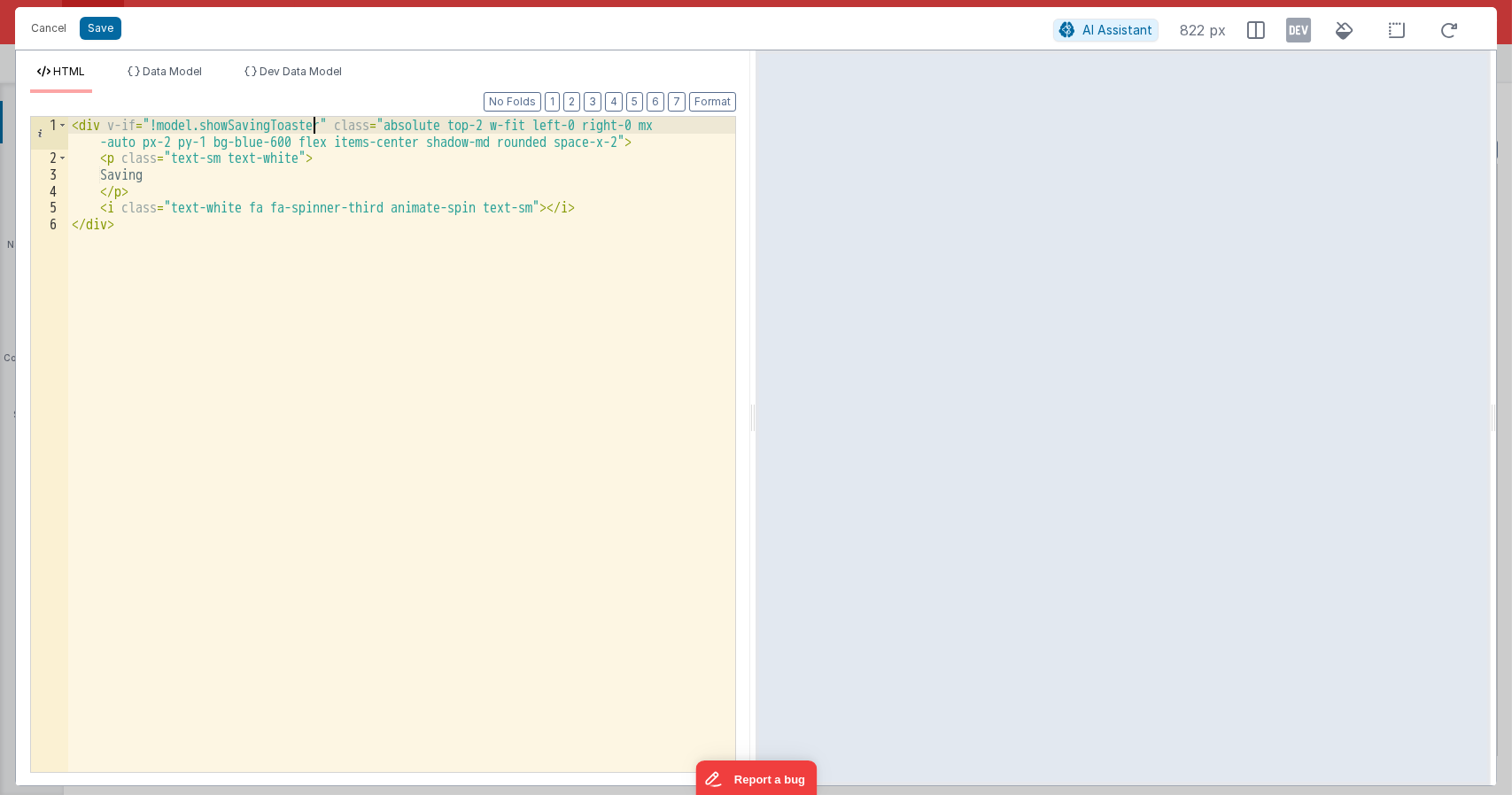 click on "< div   v-if = "!model.showSavingToaster"   class = "absolute top-2 w-fit left-0 right-0 mx      -auto px-2 py-1 bg-blue-600 flex items-center shadow-md rounded space-x-2" >      < p   class = "text-sm text-white" >          Saving      </ p >      < i   class = "text-white fa fa-spinner-third animate-spin text-sm" > </ i > </ div >" at bounding box center [402, 469] 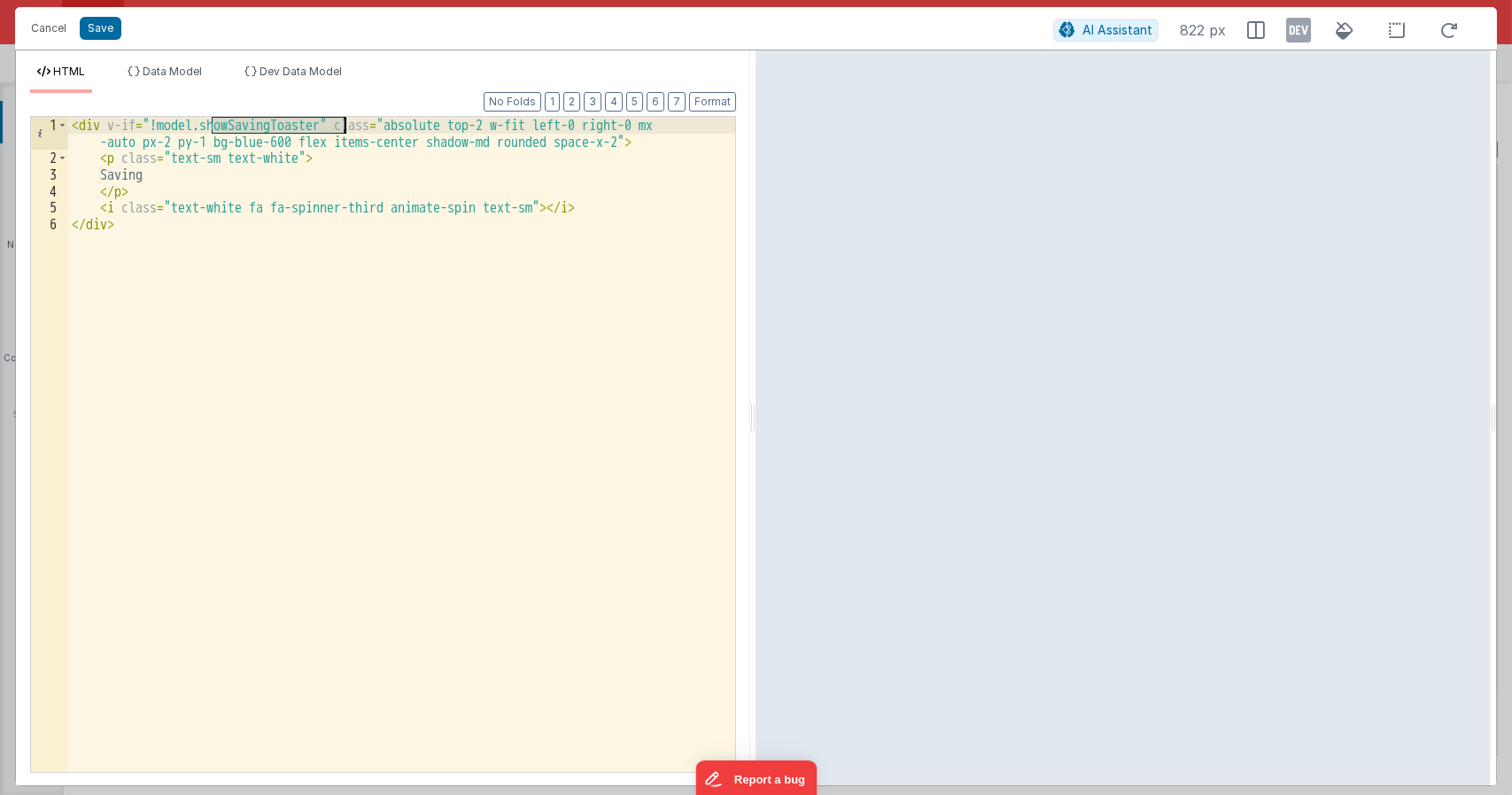 click on "< div   v-if = "!model.showSavingToaster"   class = "absolute top-2 w-fit left-0 right-0 mx      -auto px-2 py-1 bg-blue-600 flex items-center shadow-md rounded space-x-2" >      < p   class = "text-sm text-white" >          Saving      </ p >      < i   class = "text-white fa fa-spinner-third animate-spin text-sm" > </ i > </ div >" at bounding box center (401, 444) 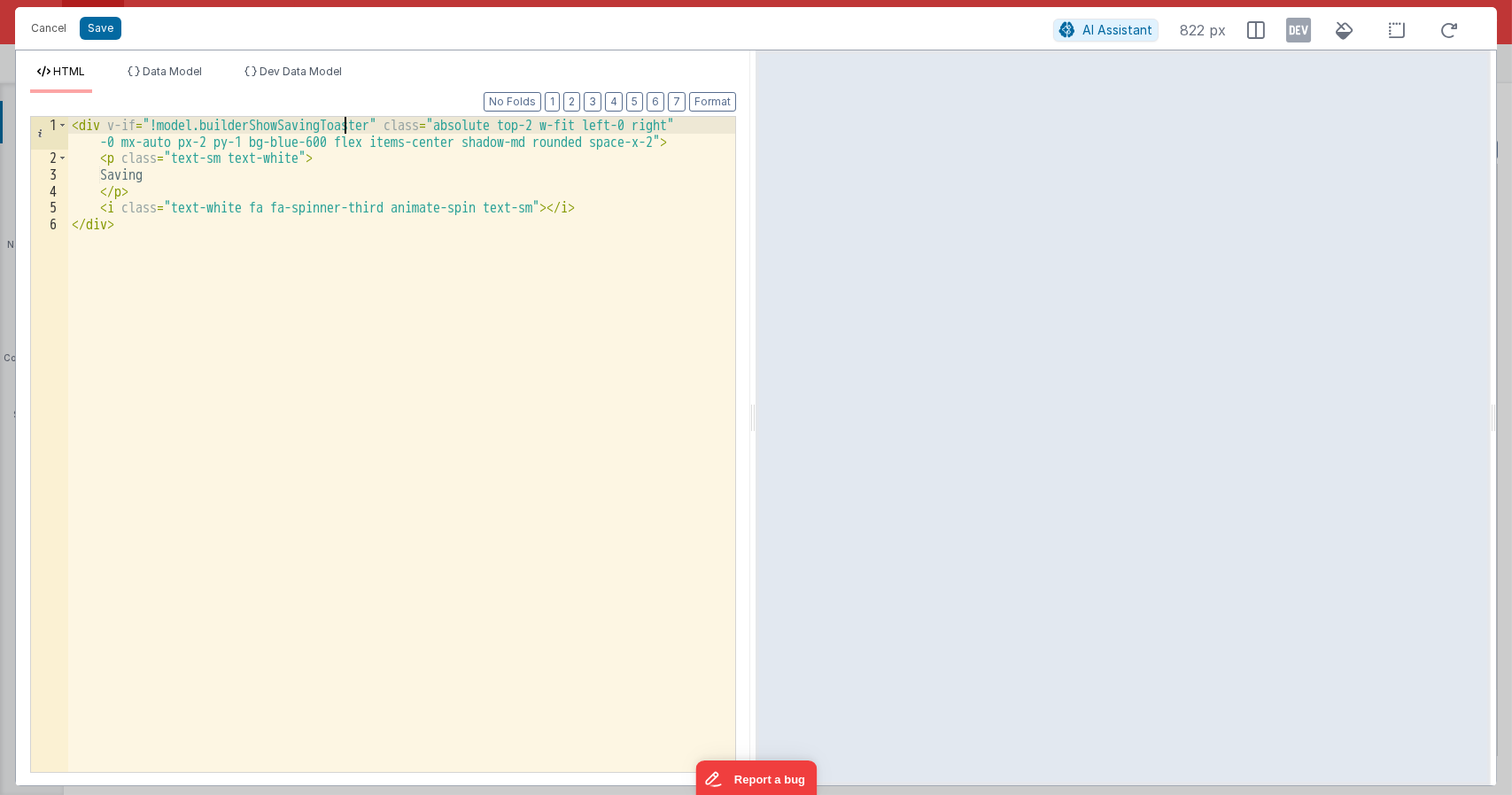 click on "< div   v-if = "!model.builderShowSavingToaster"   class = "absolute top-2 w-fit left-0 right      -0 mx-auto px-2 py-1 bg-blue-600 flex items-center shadow-md rounded space-x-2" >      < p   class = "text-sm text-white" >          Saving      </ p >      < i   class = "text-white fa fa-spinner-third animate-spin text-sm" > </ i > </ div >" at bounding box center [402, 469] 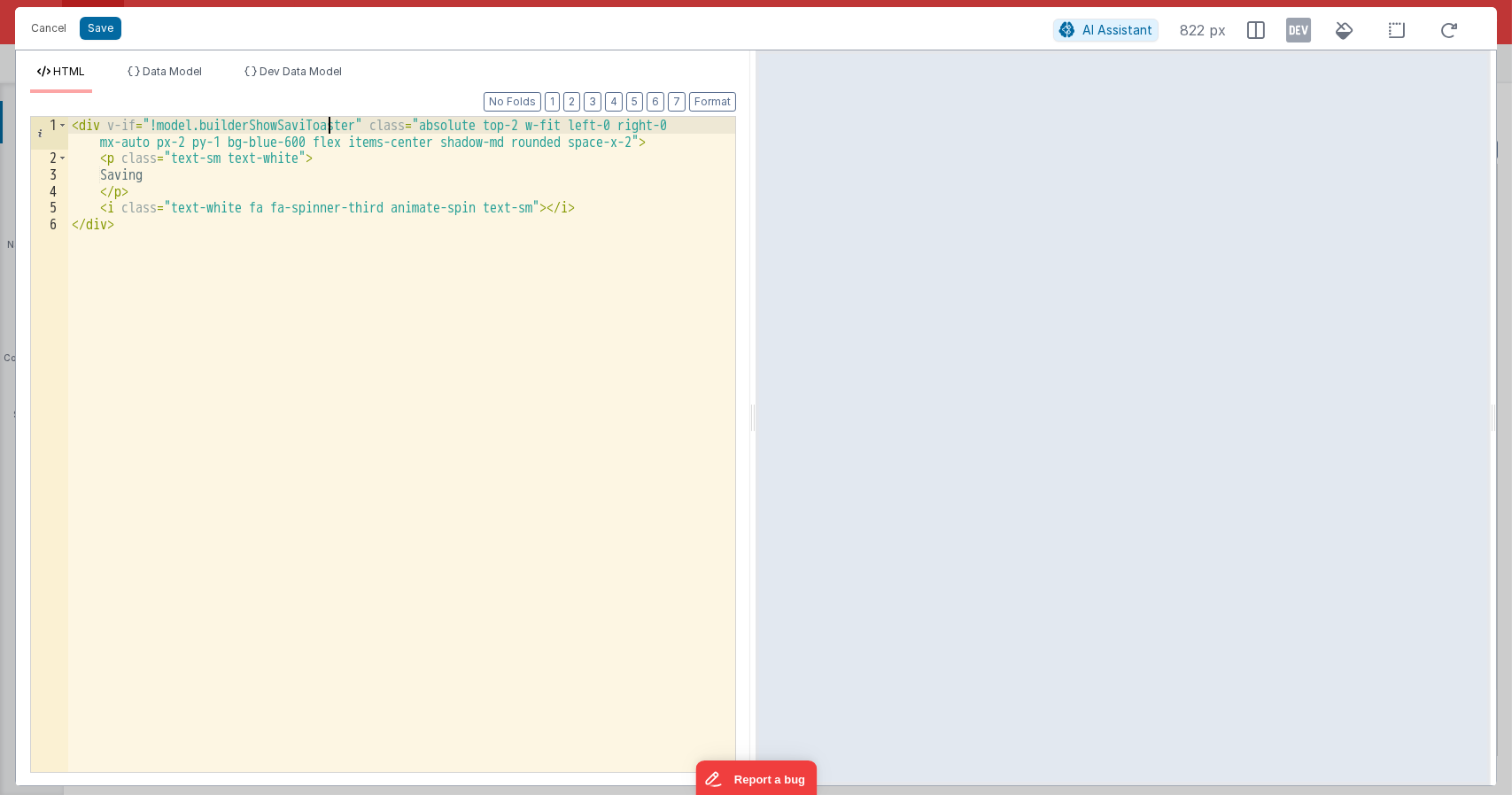 type 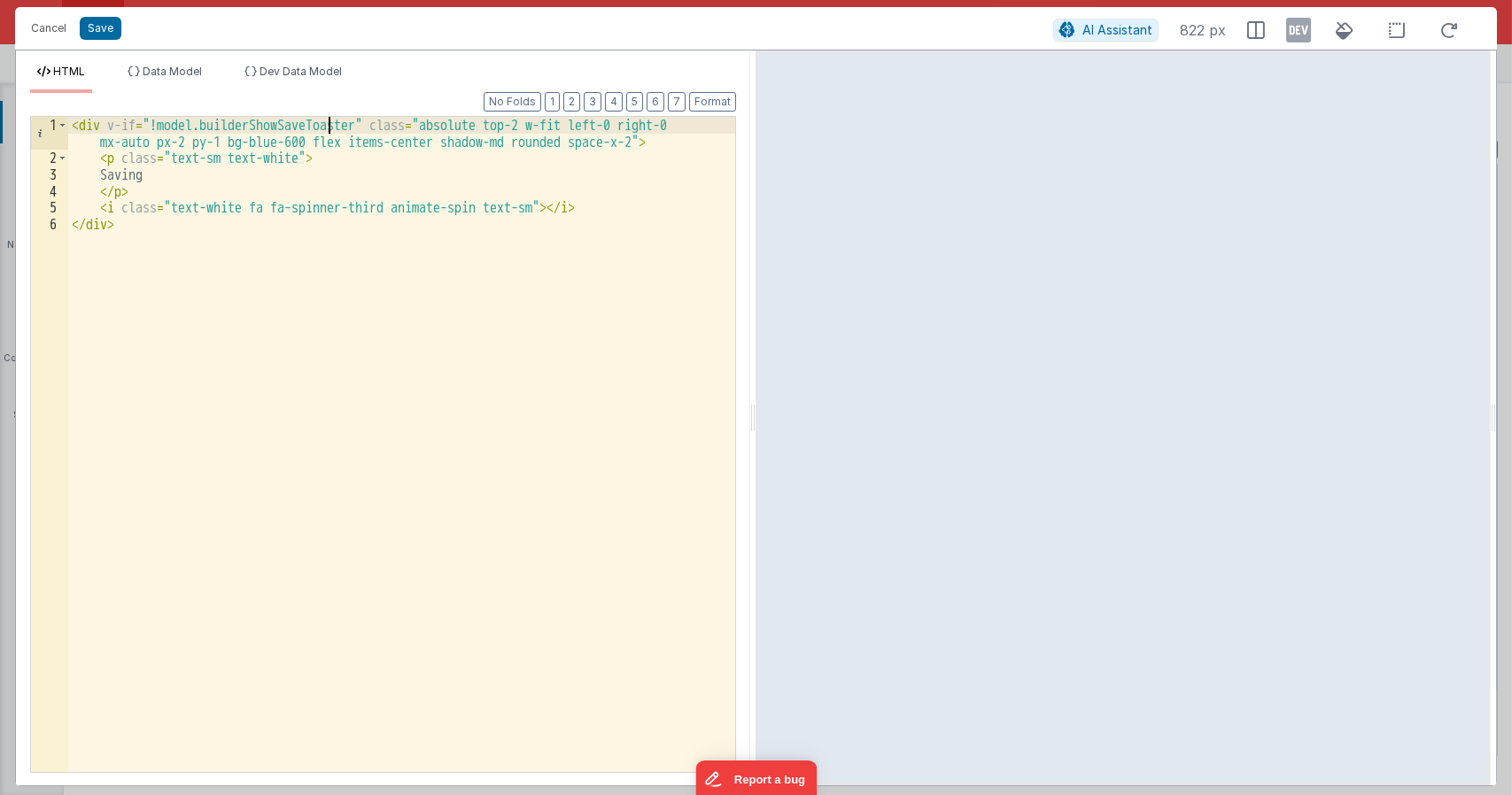 click on "< div   v-if = "!model.builderShowSaveToaster"   class = "absolute top-2 w-fit left-0 right-0       mx-auto px-2 py-1 bg-blue-600 flex items-center shadow-md rounded space-x-2" >      < p   class = "text-sm text-white" >          Saving      </ p >      < i   class = "text-white fa fa-spinner-third animate-spin text-sm" > </ i > </ div >" at bounding box center [402, 469] 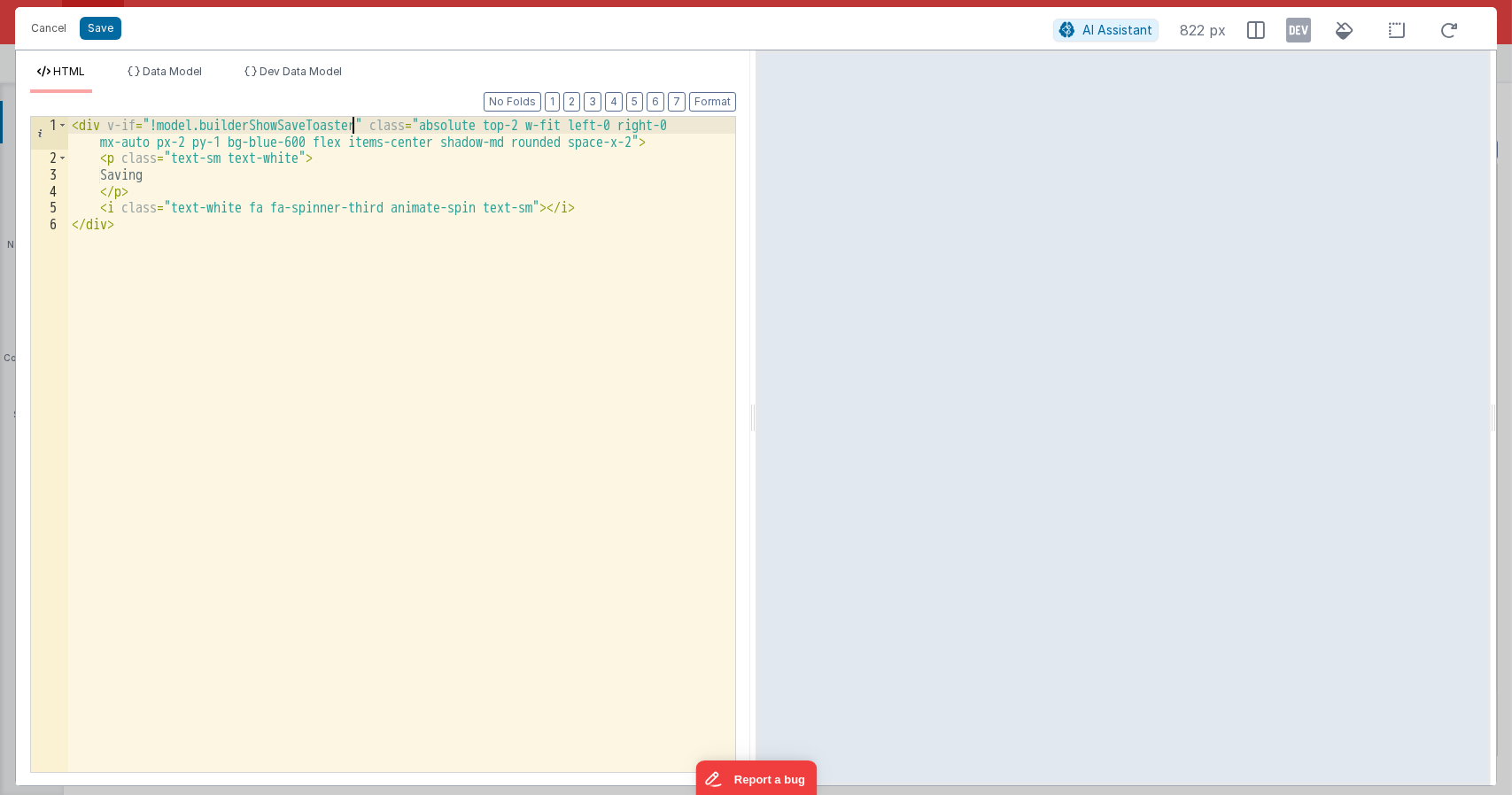 click on "< div   v-if = "!model.builderShowSaveToaster"   class = "absolute top-2 w-fit left-0 right-0       mx-auto px-2 py-1 bg-blue-600 flex items-center shadow-md rounded space-x-2" >      < p   class = "text-sm text-white" >          Saving      </ p >      < i   class = "text-white fa fa-spinner-third animate-spin text-sm" > </ i > </ div >" at bounding box center [402, 469] 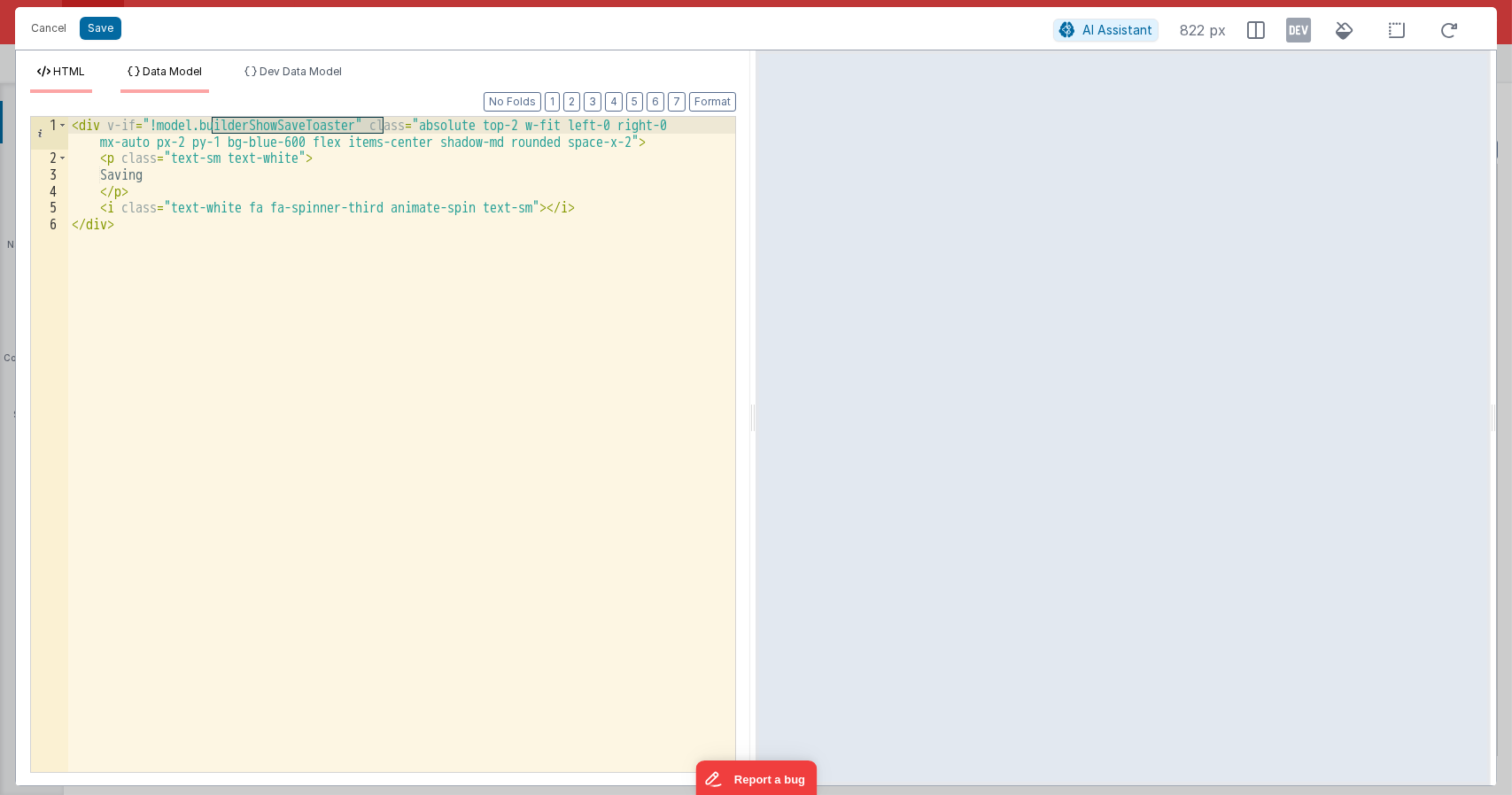 click on "Data Model" at bounding box center (172, 71) 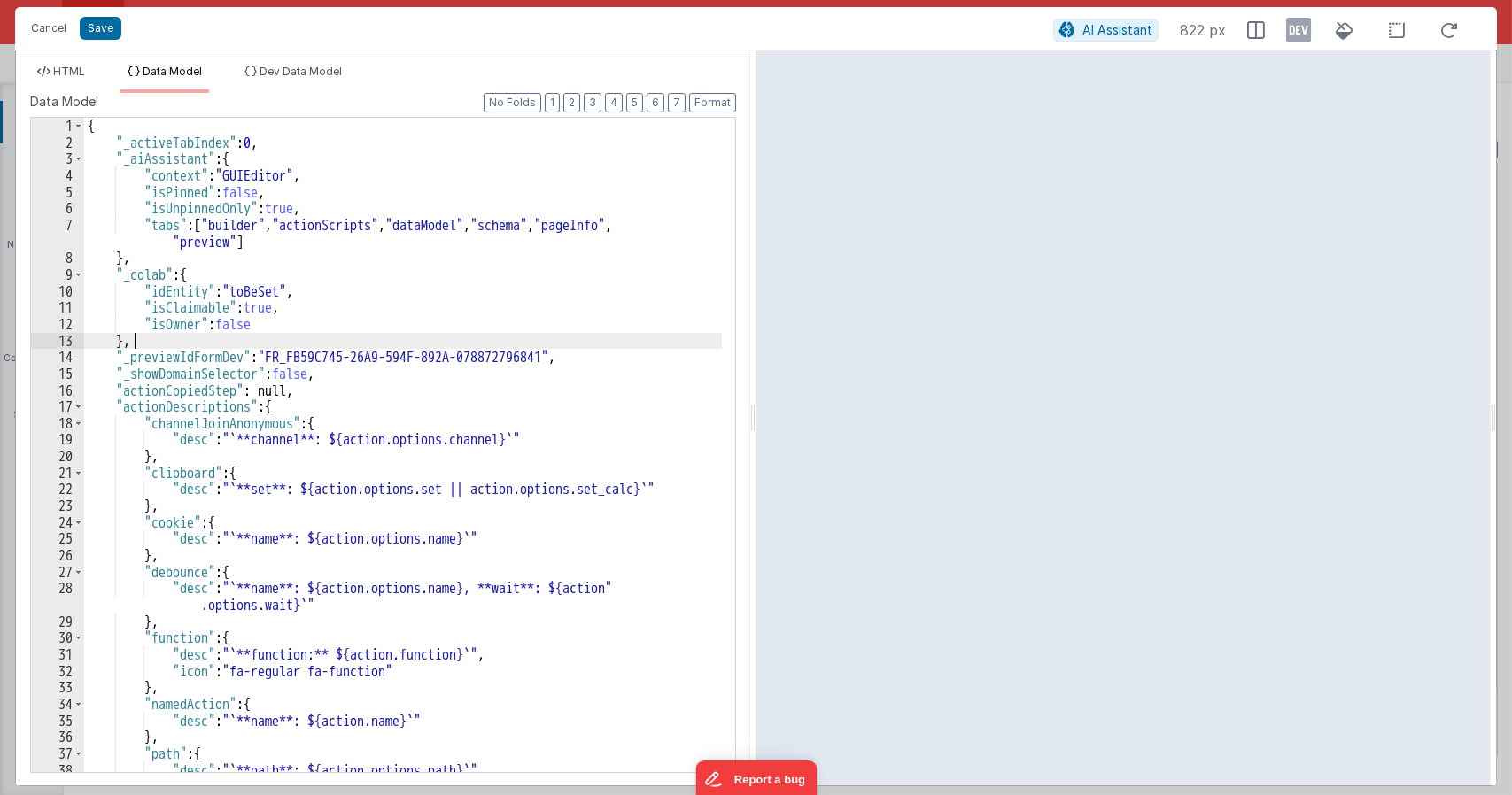 click on "{      "_activeTabIndex" :  0 ,      "_aiAssistant" :  {           "context" :  "GUIEditor" ,           "isPinned" :  false ,           "isUnpinnedOnly" :  true ,           "tabs" :  [ "builder" ,  "actionScripts" ,  "dataModel" ,  "schema" ,  "pageInfo" ,               "preview" ]      } ,      "_colab" :  {           "idEntity" :  "toBeSet" ,           "isClaimable" :  true ,           "isOwner" :  false      } ,      "_previewIdFormDev" :  "FR_FB59C745-26A9-594F-892A-078872796841" ,      "_showDomainSelector" :  false ,      "actionCopiedStep" : null,      "actionDescriptions" :  {           "channelJoinAnonymous" :  {                "desc" :  "`**channel**: ${action.options.channel}`"           } ,           "clipboard" :  {                "desc" :  "`**set**: ${action.options.set || action.options.set_calc}`"           } ,           "cookie" :  {                "desc" :  "`**name**: ${action.options.name}`"           } ,           "debounce" :  {                "desc" :  .options.wait}`"" at bounding box center [403, 461] 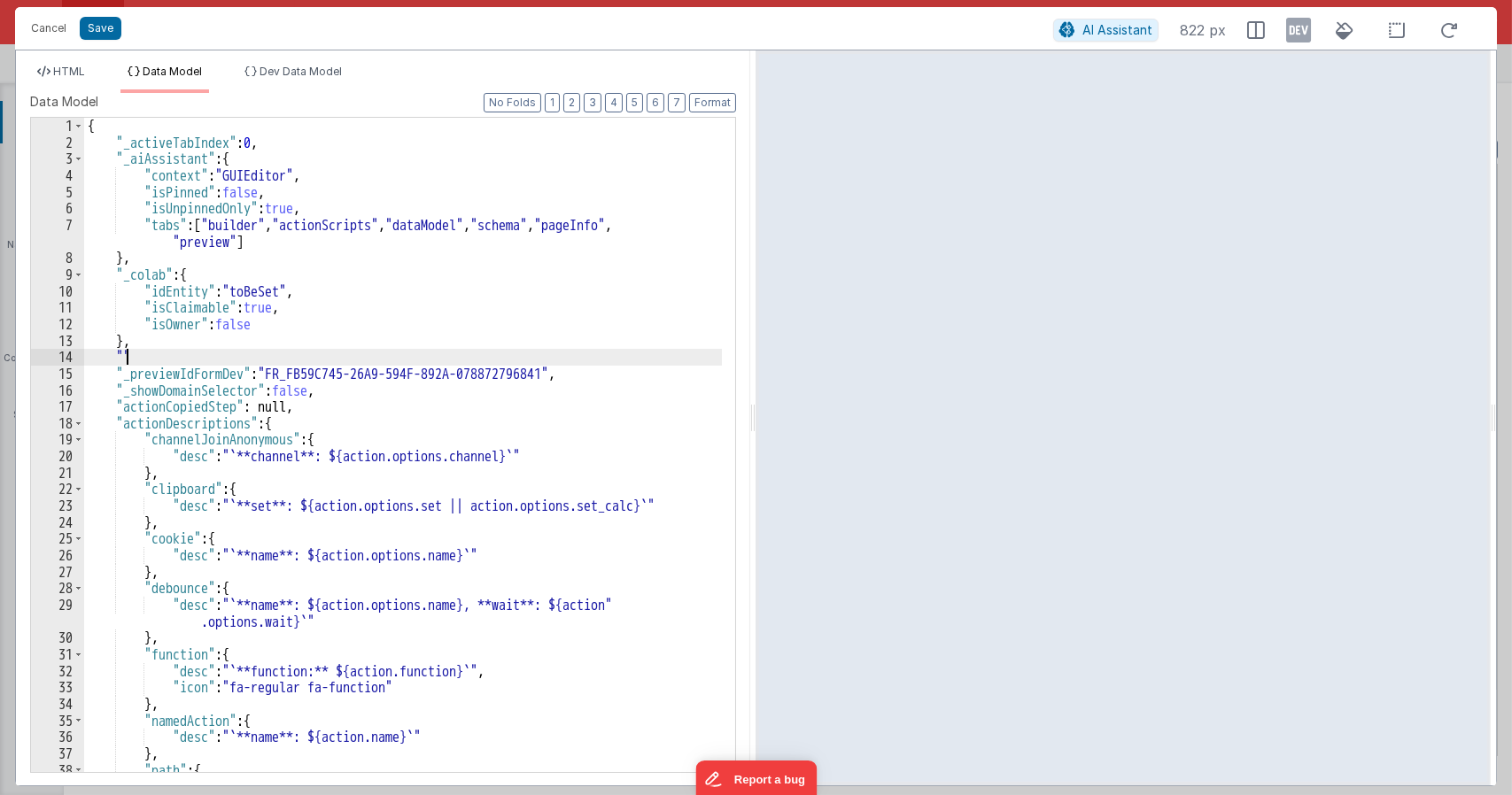 paste 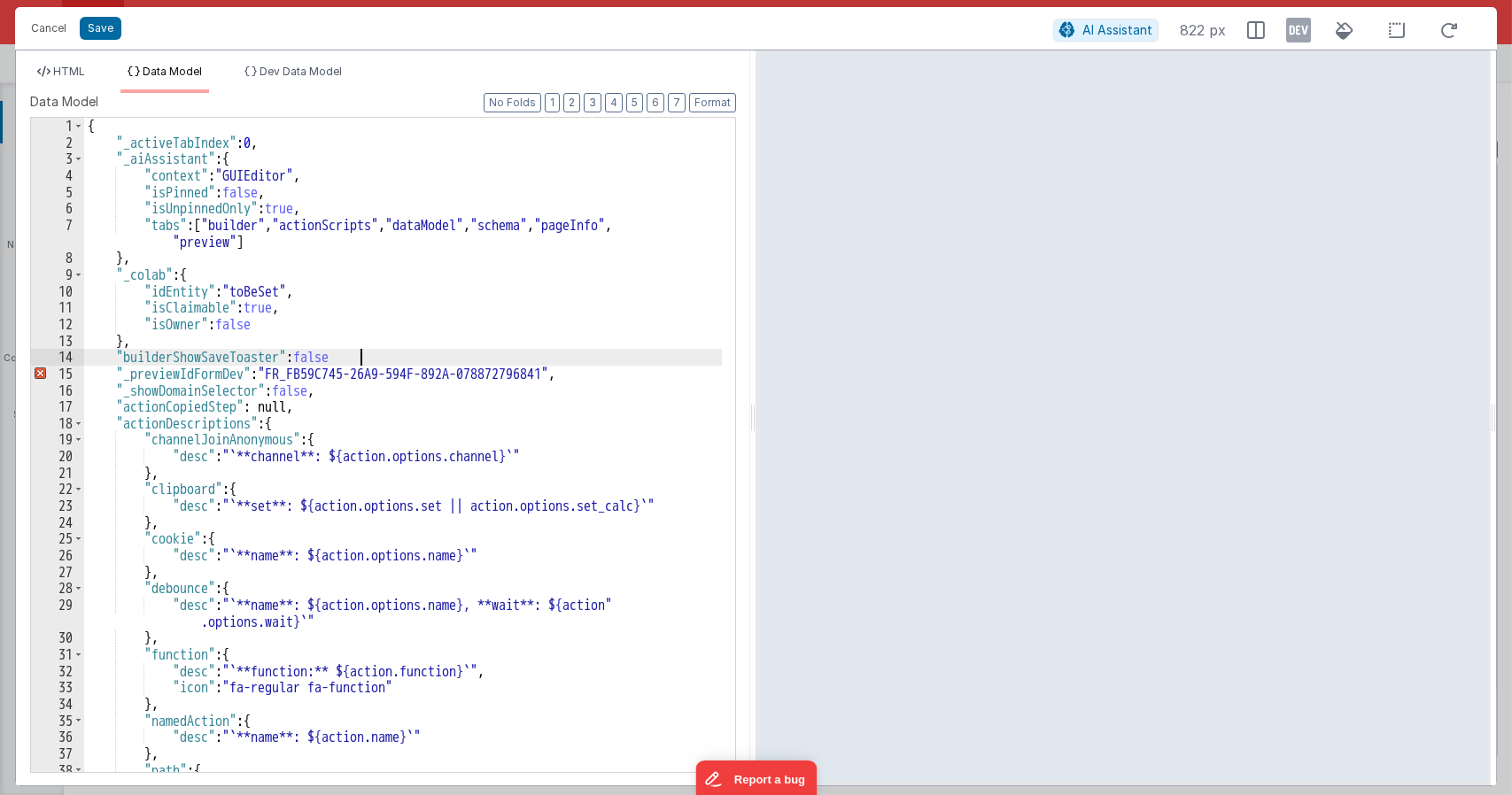 type 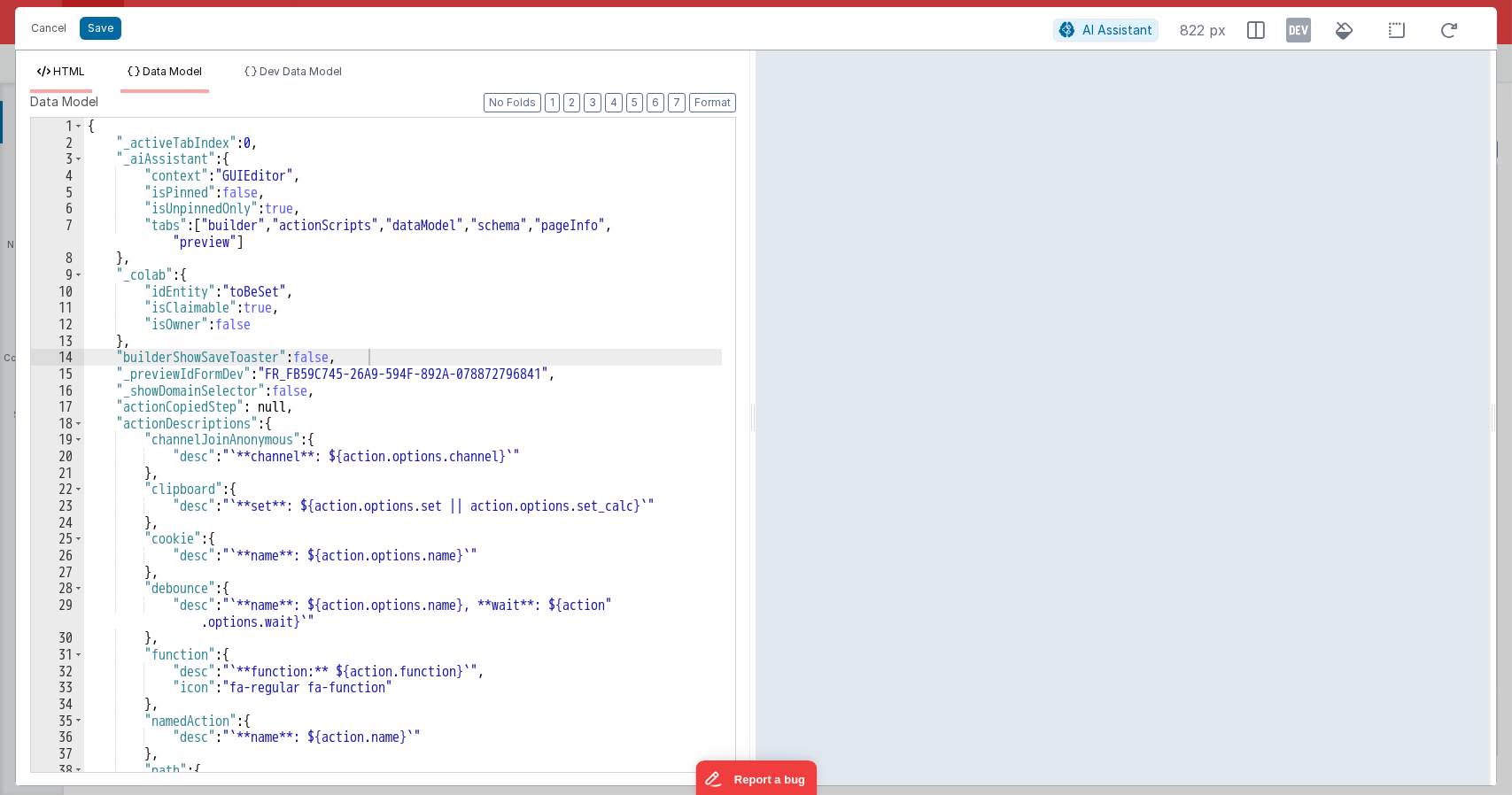click on "HTML" at bounding box center (69, 71) 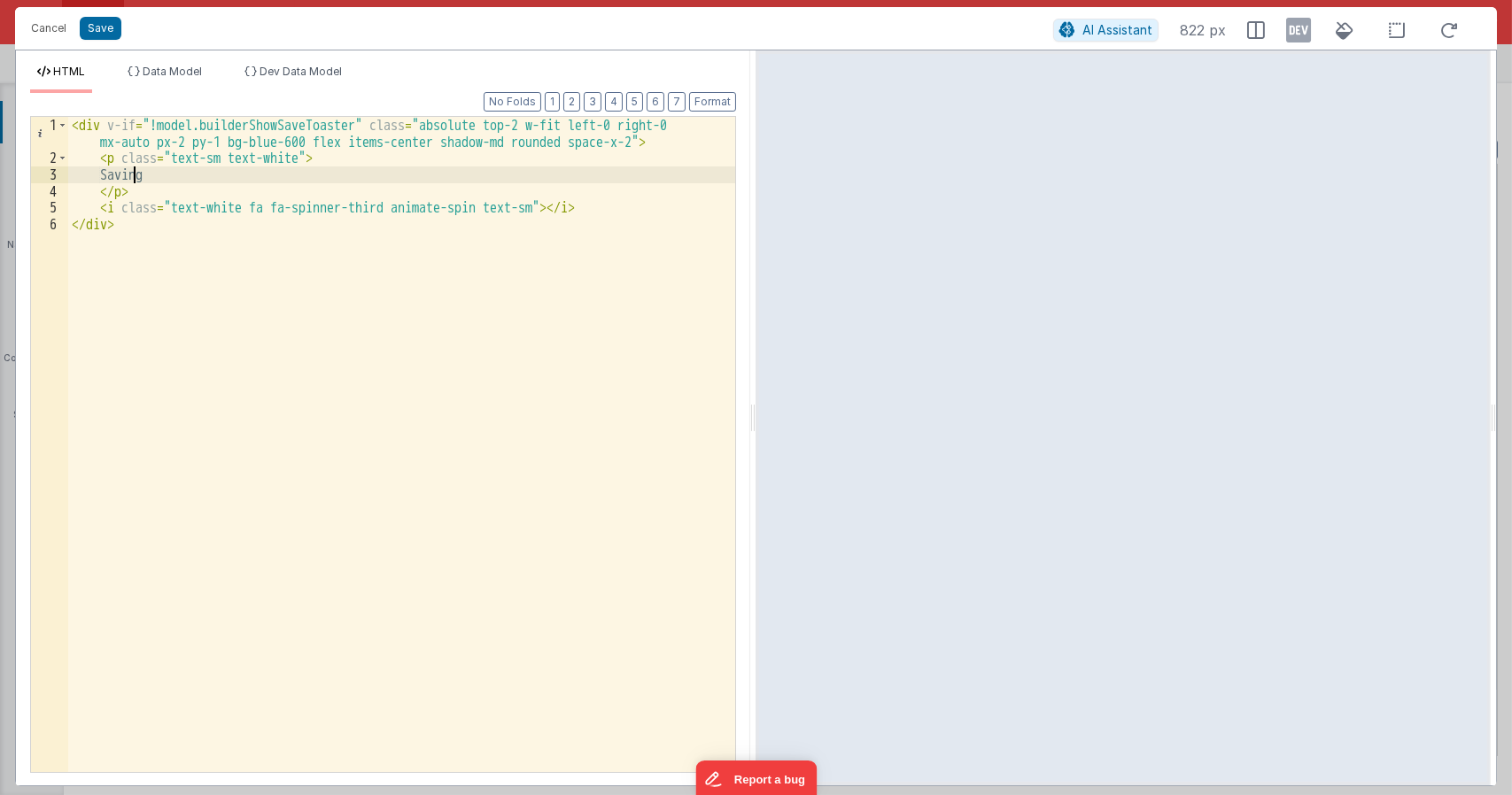 click on "< div   v-if = "!model.builderShowSaveToaster"   class = "absolute top-2 w-fit left-0 right-0       mx-auto px-2 py-1 bg-blue-600 flex items-center shadow-md rounded space-x-2" >      < p   class = "text-sm text-white" >          Saving      </ p >      < i   class = "text-white fa fa-spinner-third animate-spin text-sm" > </ i > </ div >" at bounding box center [402, 469] 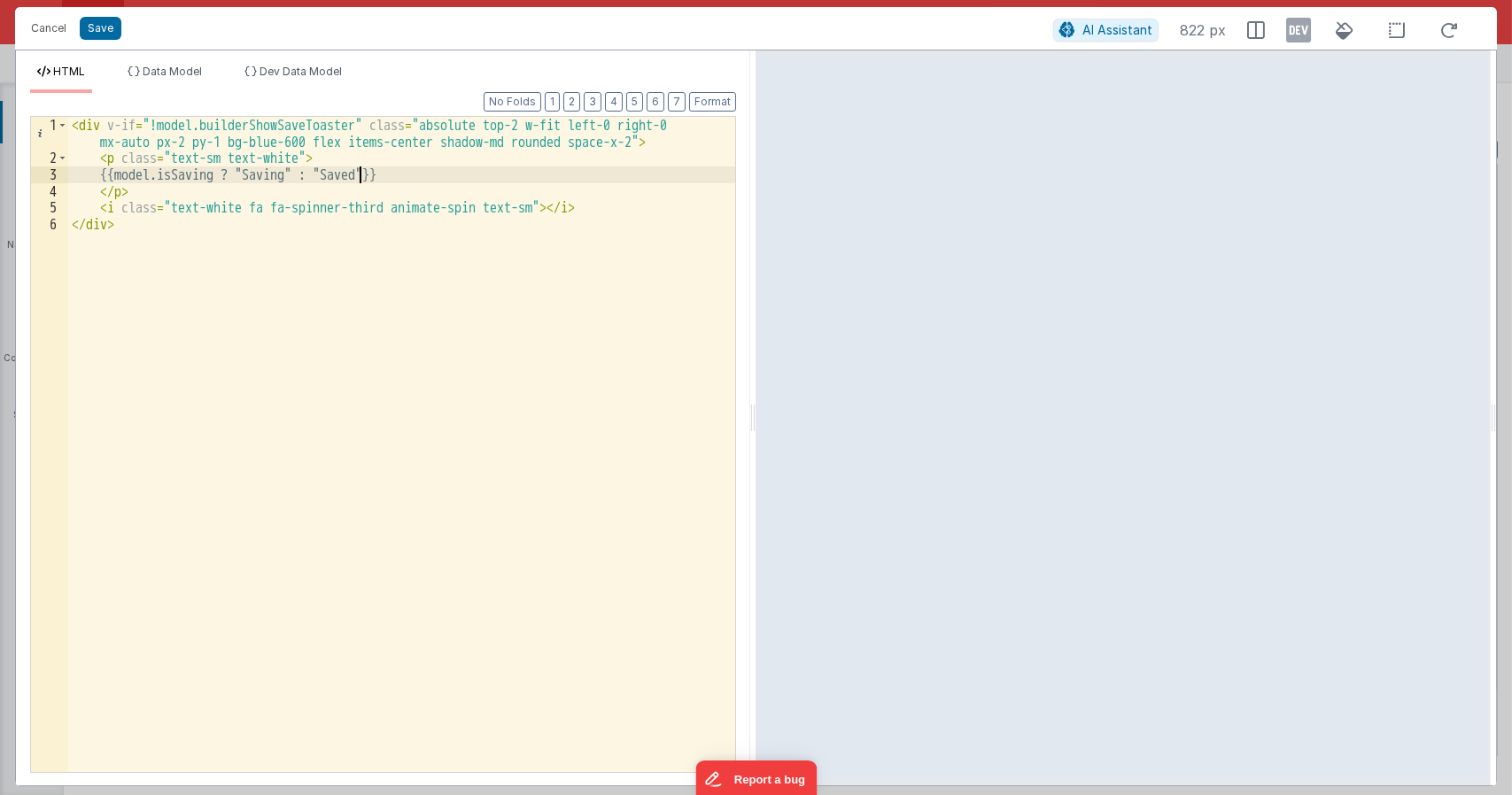 click on "< div   v-if = "!model.builderShowSaveToaster"   class = "absolute top-2 w-fit left-0 right-0       mx-auto px-2 py-1 bg-blue-600 flex items-center shadow-md rounded space-x-2" >      < p   class = "text-sm text-white" >          {{model.isSaving ? "Saving" : "Saved"}}      </ p >      < i   class = "text-white fa fa-spinner-third animate-spin text-sm" > </ i > </ div >" at bounding box center [402, 469] 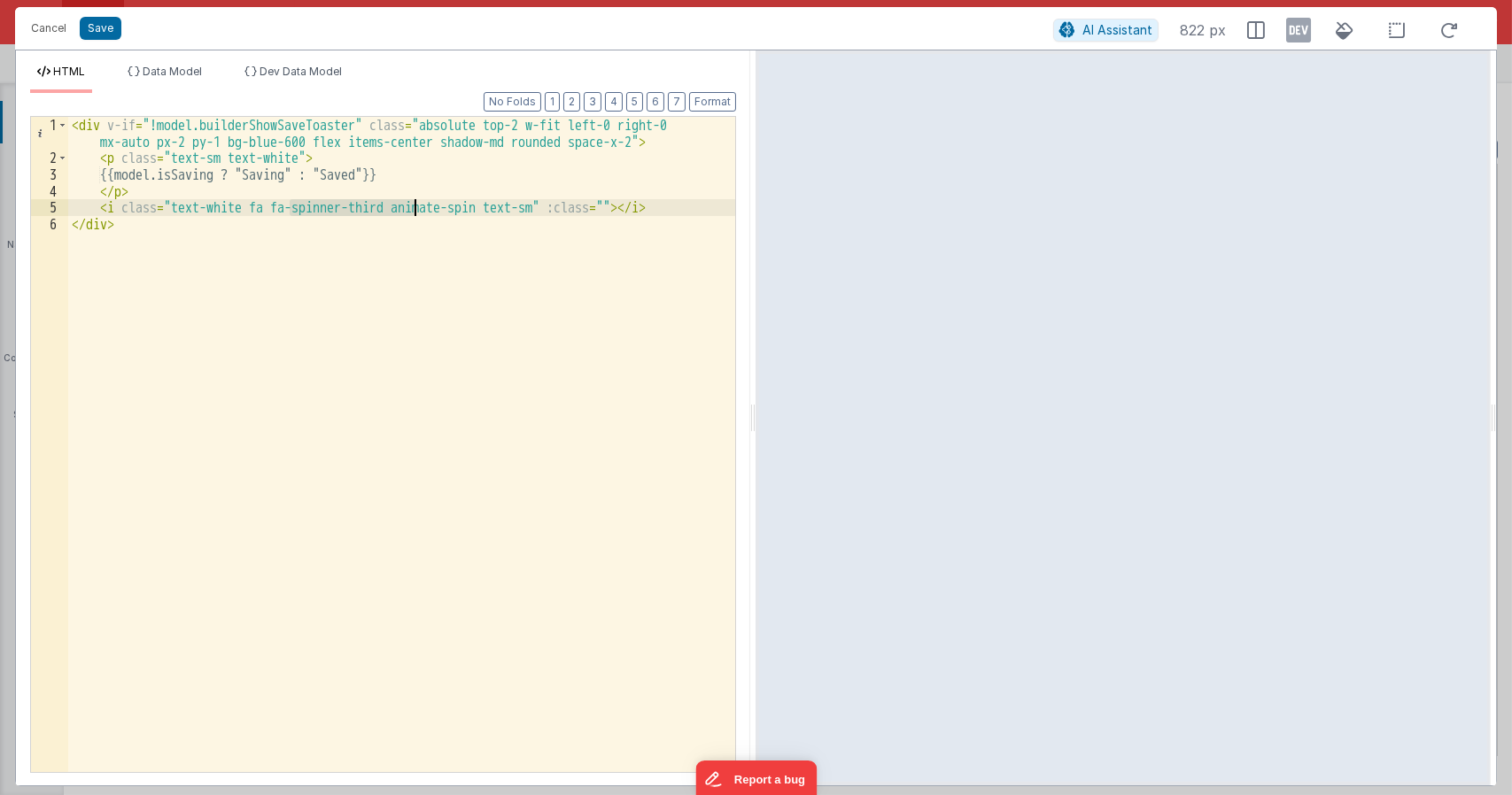 drag, startPoint x: 292, startPoint y: 205, endPoint x: 415, endPoint y: 205, distance: 123 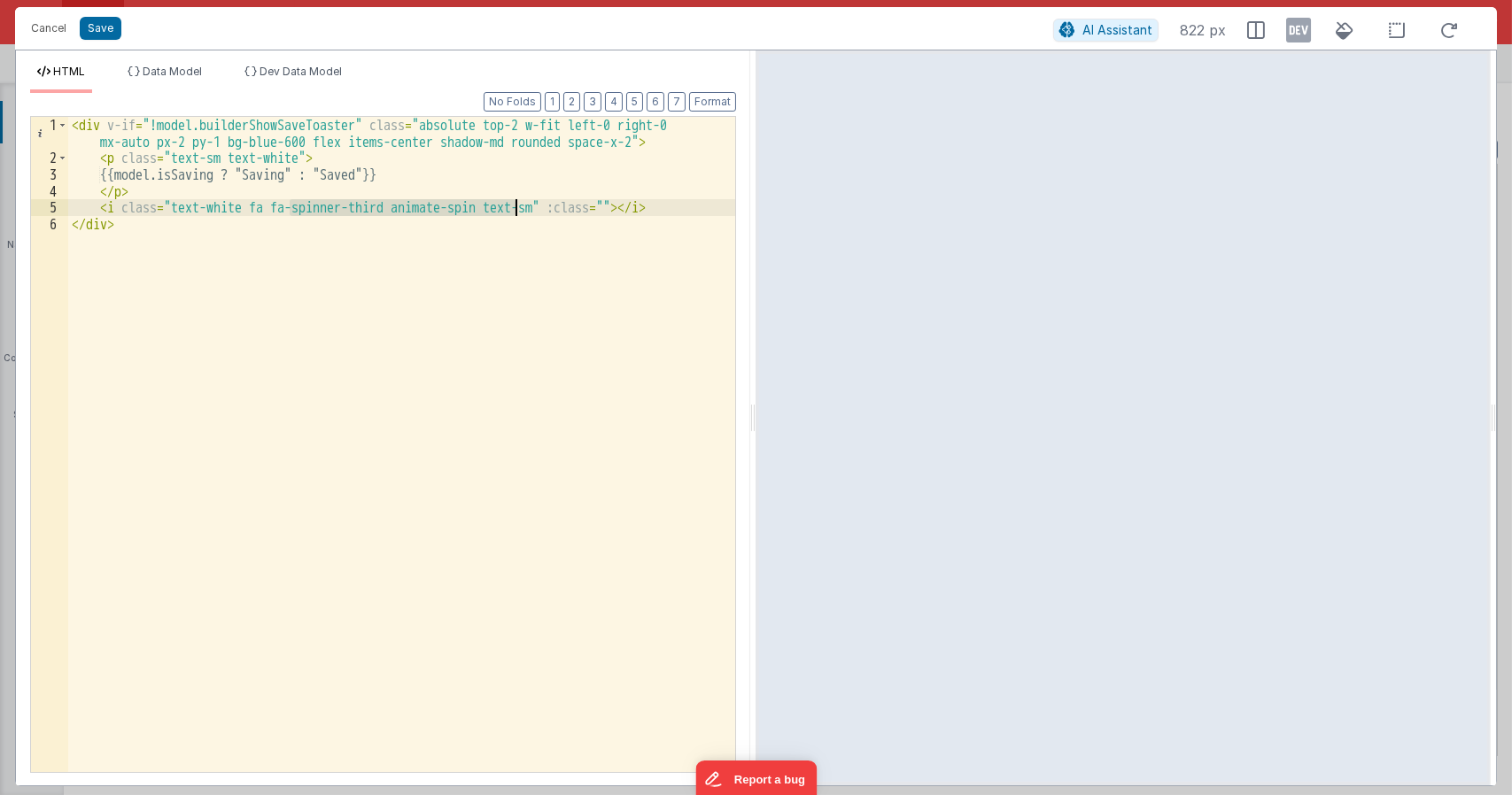 drag, startPoint x: 291, startPoint y: 205, endPoint x: 516, endPoint y: 206, distance: 225.00222 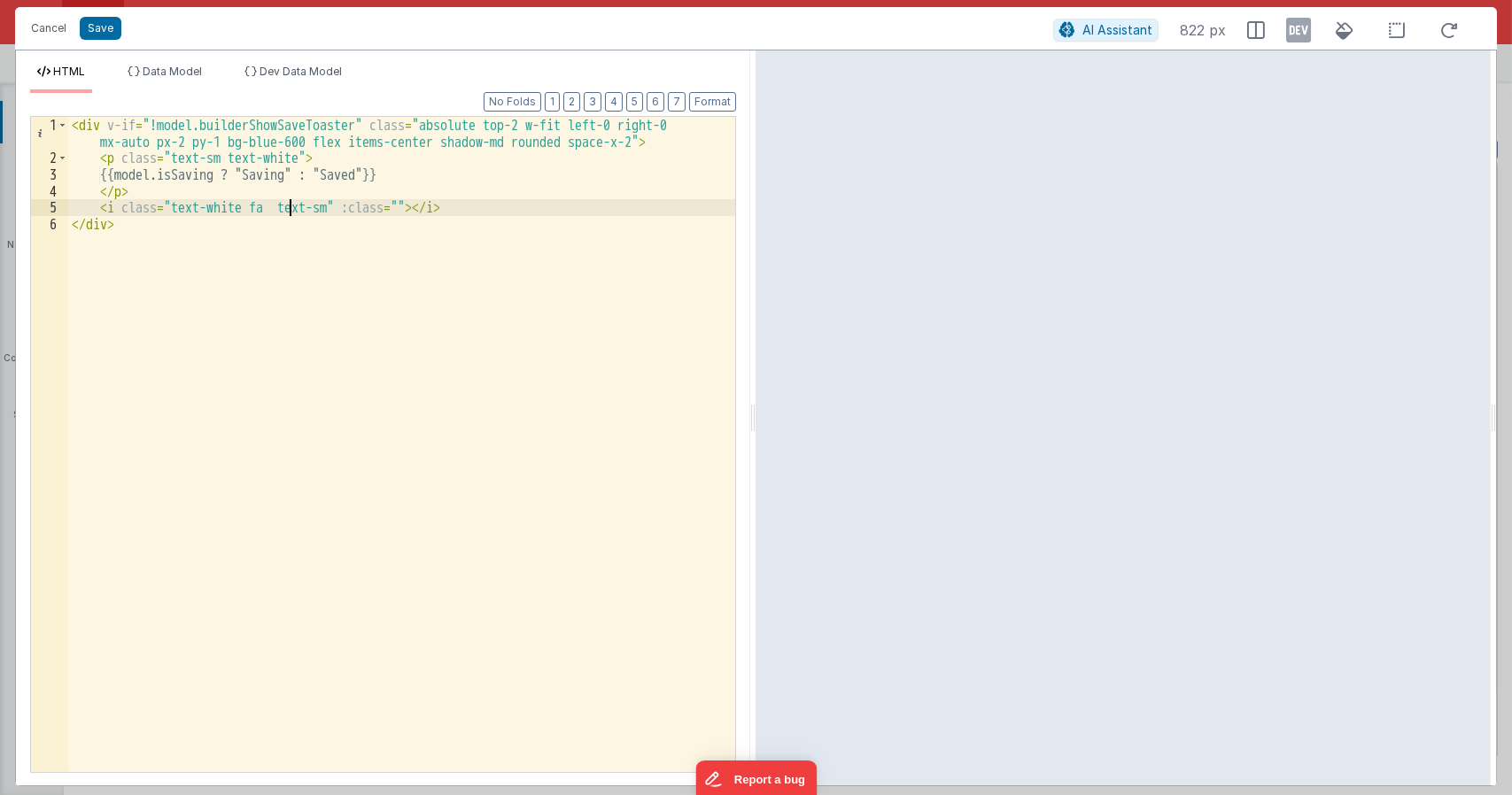 click on "< div   v-if = "!model.builderShowSaveToaster"   class = "absolute top-2 w-fit left-0 right-0       mx-auto px-2 py-1 bg-blue-600 flex items-center shadow-md rounded space-x-2" >      < p   class = "text-sm text-white" >          {{model.isSaving ? "Saving" : "Saved"}}      </ p >      < i   class = "text-white fa  text-sm"   :class = "" > </ i > </ div >" at bounding box center [402, 469] 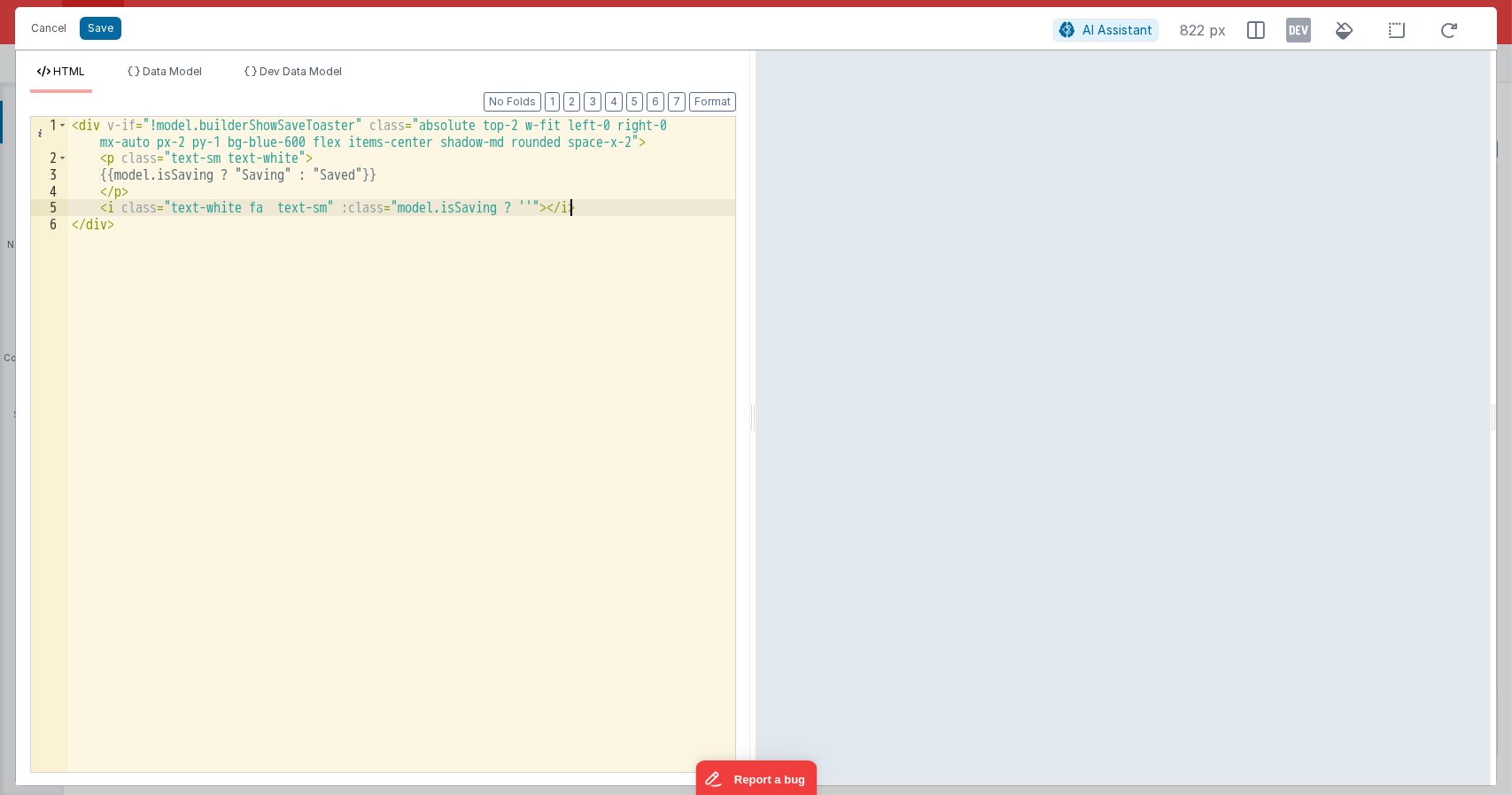 paste 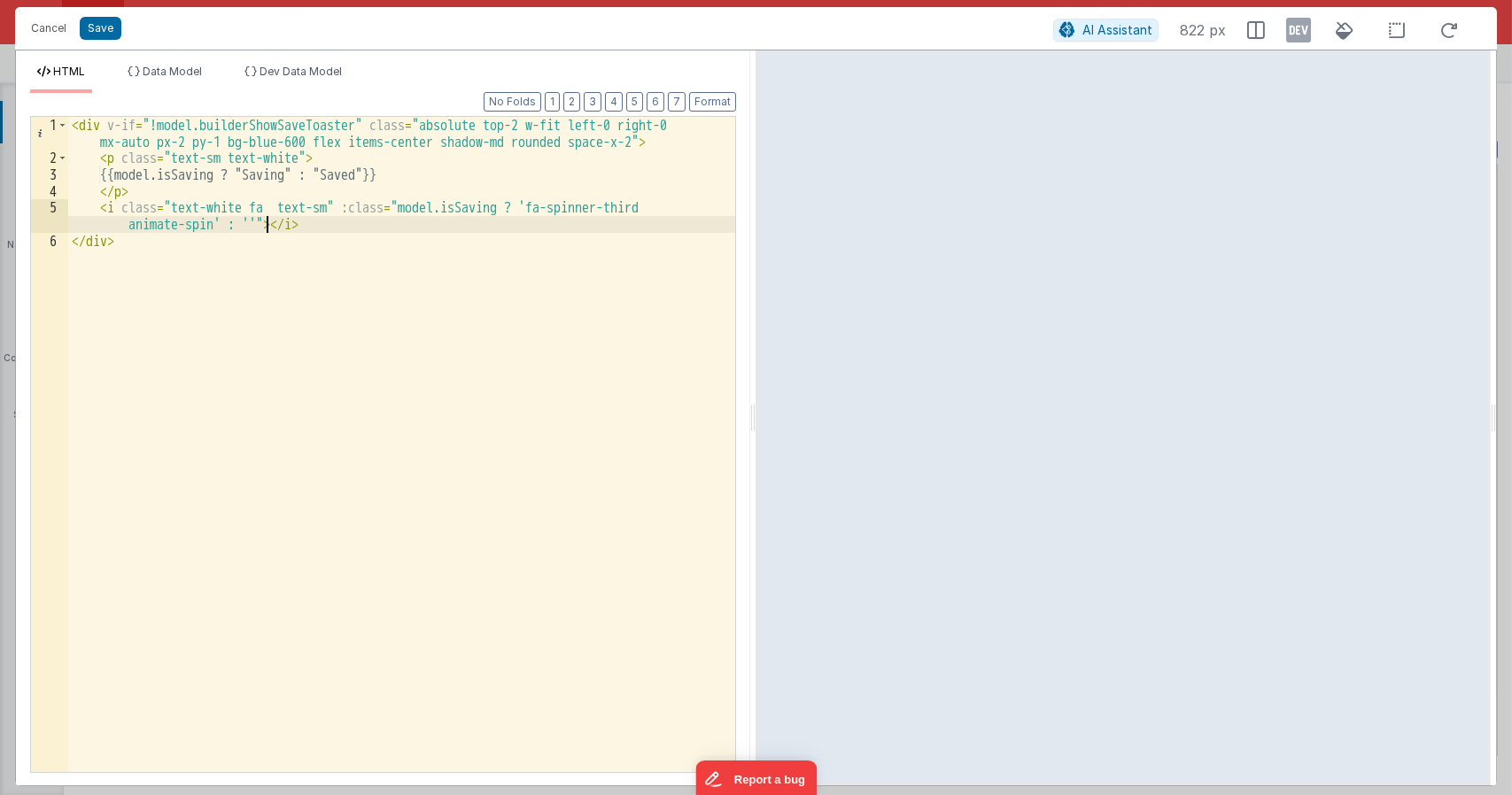 click on "< div   v-if = "!model.builderShowSaveToaster"   class = "absolute top-2 w-fit left-0 right-0       mx-auto px-2 py-1 bg-blue-600 flex items-center shadow-md rounded space-x-2" >      < p   class = "text-sm text-white" >          {{model.isSaving ? "Saving" : "Saved"}}      </ p >      < i   class = "text-white fa  text-sm"   :class = "model.isSaving ? 'fa-spinner-third           animate-spin' : ''" > </ i > </ div >" at bounding box center [402, 469] 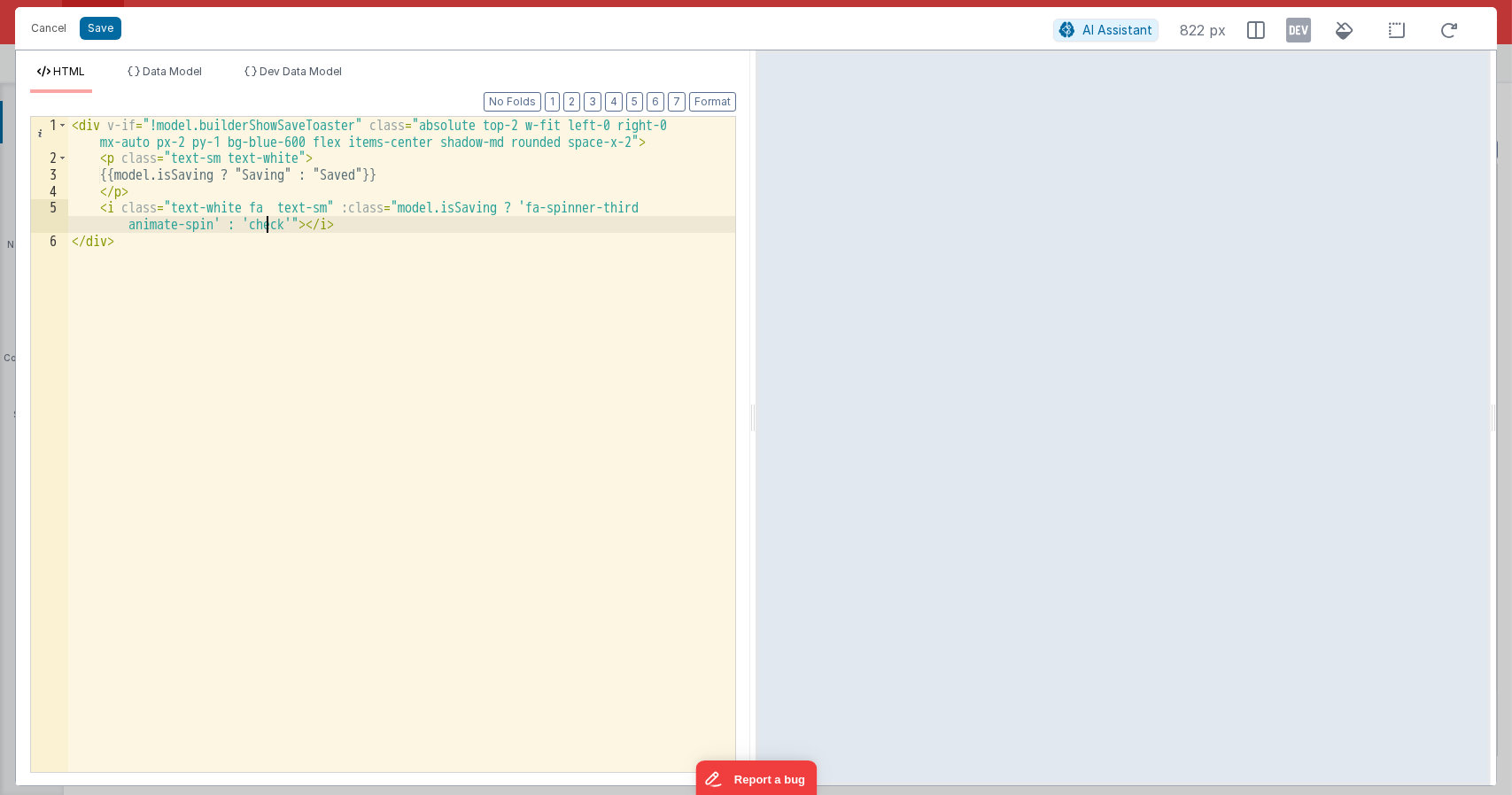 type 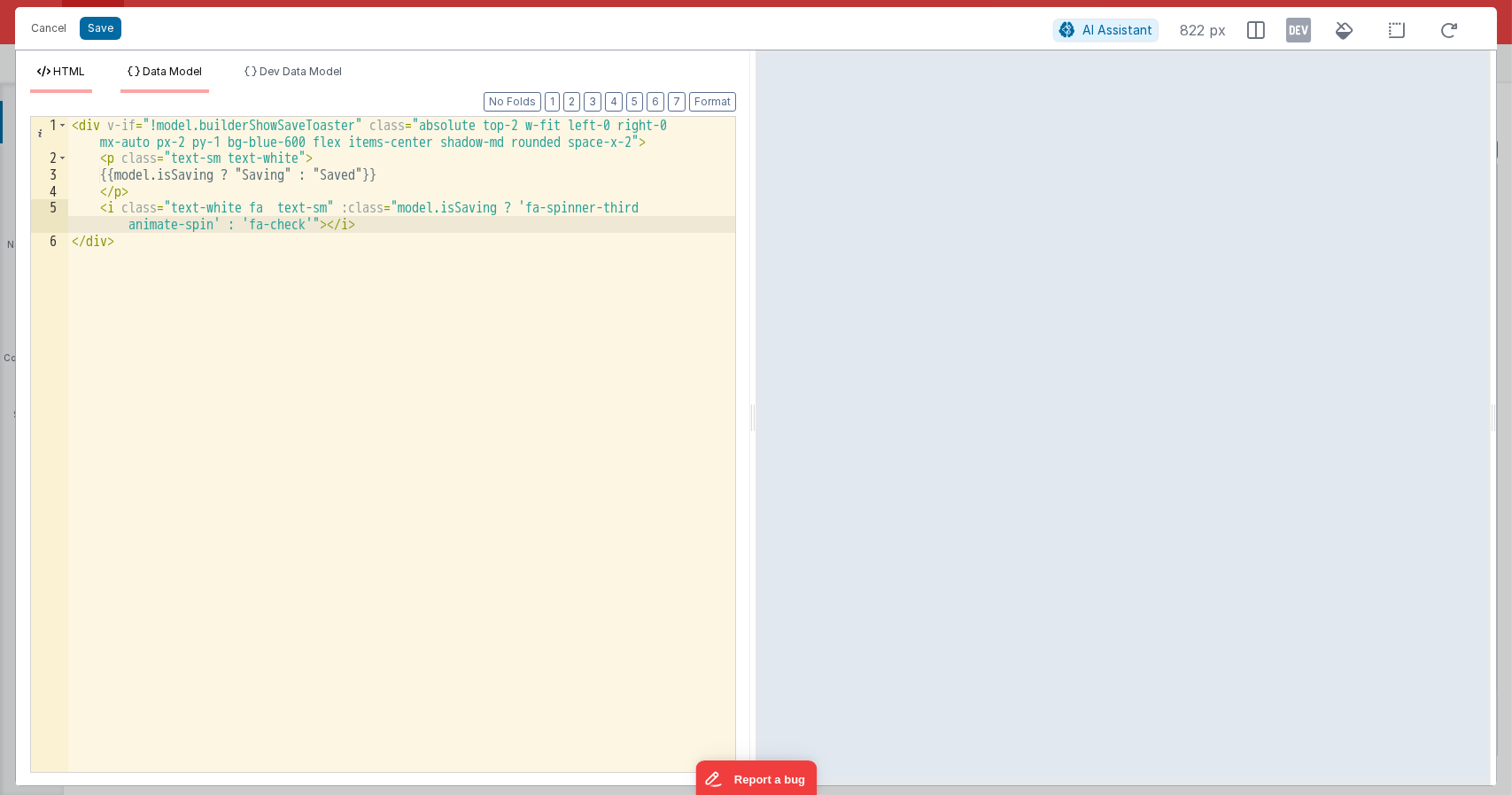 click on "Data Model" at bounding box center [165, 79] 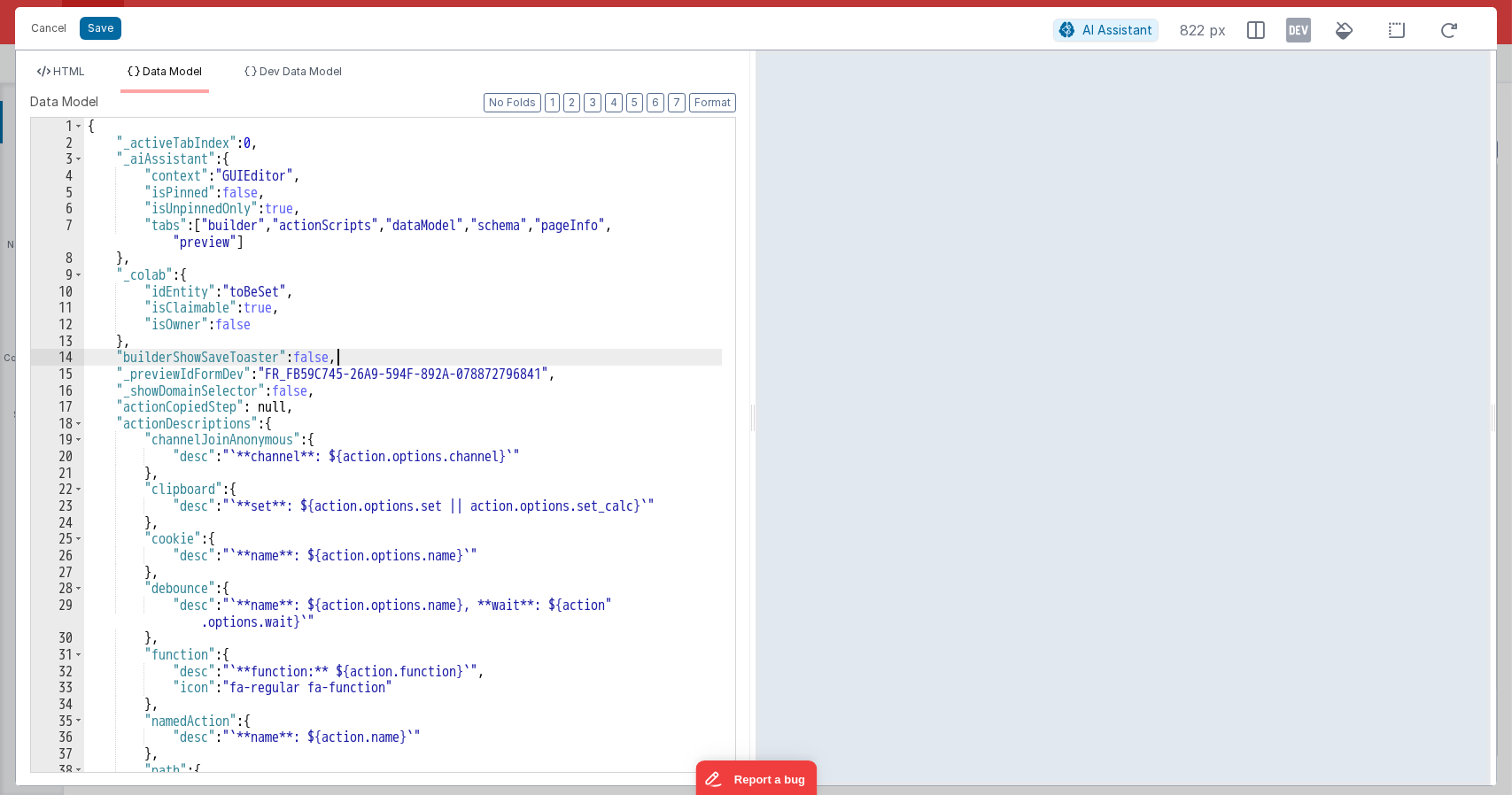 click on "{      "_activeTabIndex" :  0 ,      "_aiAssistant" :  {           "context" :  "GUIEditor" ,           "isPinned" :  false ,           "isUnpinnedOnly" :  true ,           "tabs" :  [ "builder" ,  "actionScripts" ,  "dataModel" ,  "schema" ,  "pageInfo" ,               "preview" ]      } ,      "_colab" :  {           "idEntity" :  "toBeSet" ,           "isClaimable" :  true ,           "isOwner" :  false      } ,      "builderShowSaveToaster" :  false ,      "_previewIdFormDev" :  "FR_FB59C745-26A9-594F-892A-078872796841" ,      "_showDomainSelector" :  false ,      "actionCopiedStep" : null,      "actionDescriptions" :  {           "channelJoinAnonymous" :  {                "desc" :  "`**channel**: ${action.options.channel}`"           } ,           "clipboard" :  {                "desc" :  "`**set**: ${action.options.set || action.options.set_calc}`"           } ,           "cookie" :  {                "desc" :  "`**name**: ${action.options.name}`"           } ,           "debounce" :  {" at bounding box center [403, 461] 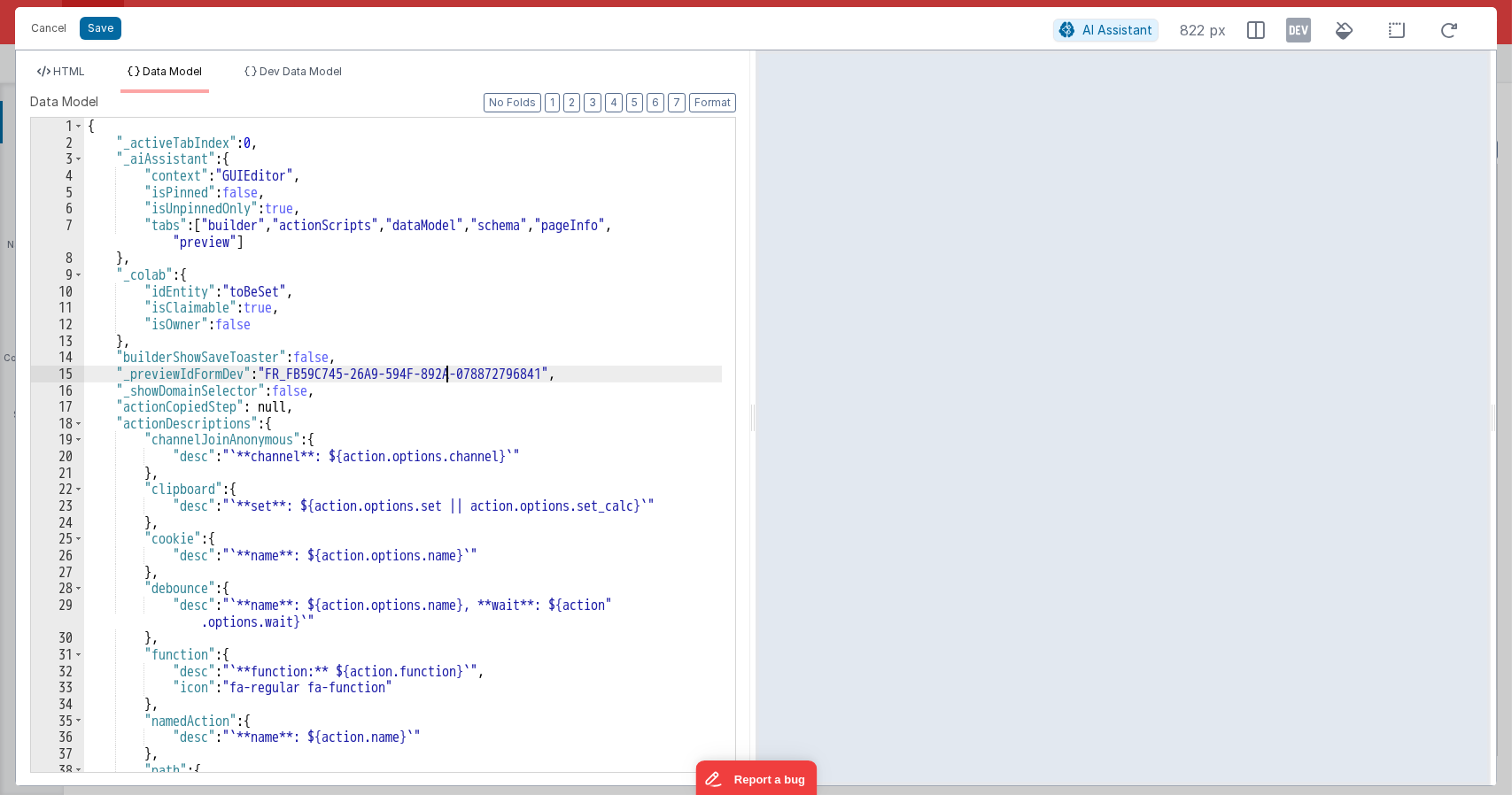 click on "{      "_activeTabIndex" :  0 ,      "_aiAssistant" :  {           "context" :  "GUIEditor" ,           "isPinned" :  false ,           "isUnpinnedOnly" :  true ,           "tabs" :  [ "builder" ,  "actionScripts" ,  "dataModel" ,  "schema" ,  "pageInfo" ,               "preview" ]      } ,      "_colab" :  {           "idEntity" :  "toBeSet" ,           "isClaimable" :  true ,           "isOwner" :  false      } ,      "builderShowSaveToaster" :  false ,      "_previewIdFormDev" :  "FR_FB59C745-26A9-594F-892A-078872796841" ,      "_showDomainSelector" :  false ,      "actionCopiedStep" : null,      "actionDescriptions" :  {           "channelJoinAnonymous" :  {                "desc" :  "`**channel**: ${action.options.channel}`"           } ,           "clipboard" :  {                "desc" :  "`**set**: ${action.options.set || action.options.set_calc}`"           } ,           "cookie" :  {                "desc" :  "`**name**: ${action.options.name}`"           } ,           "debounce" :  {" at bounding box center [403, 461] 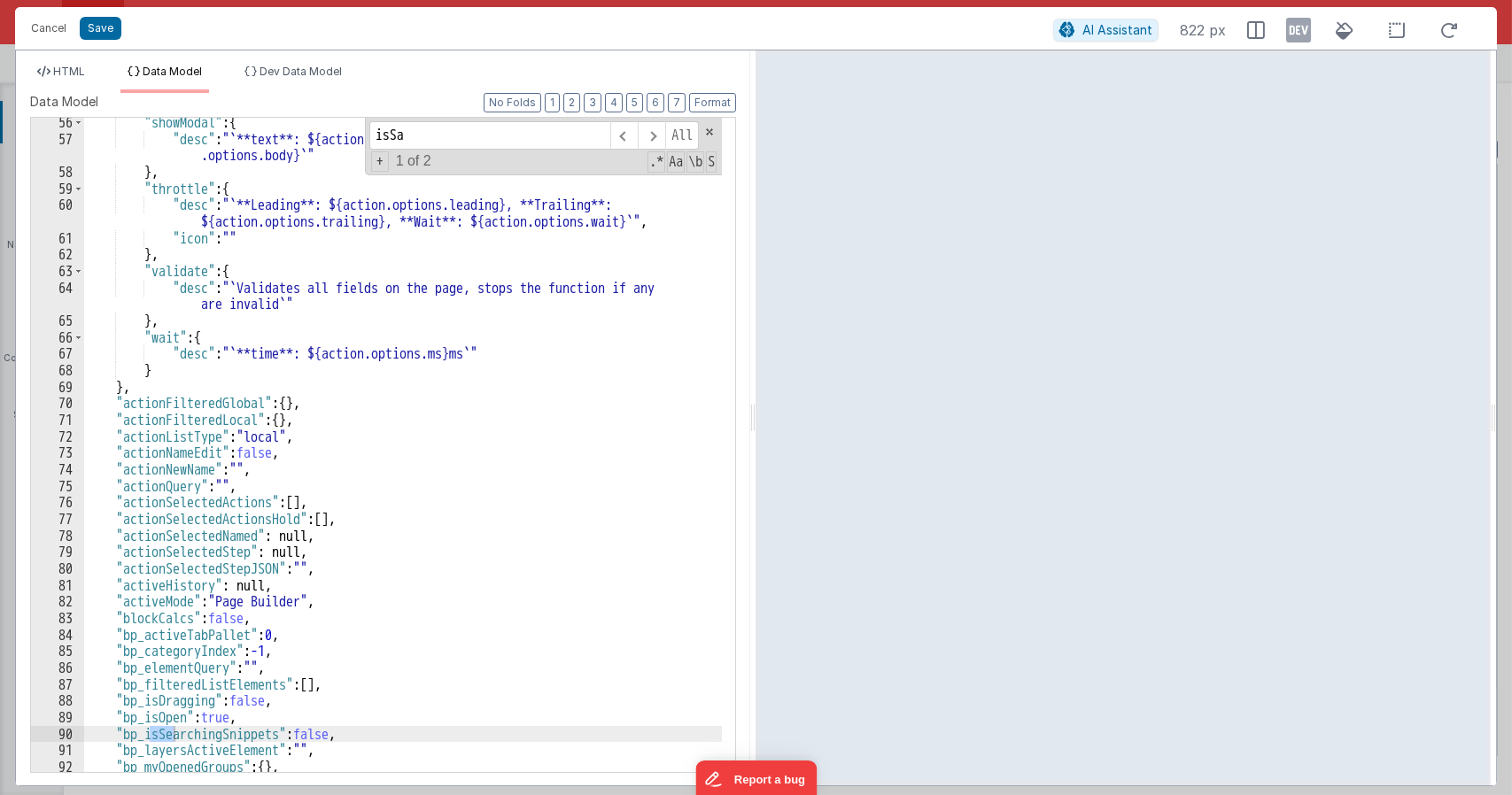 scroll, scrollTop: 6980, scrollLeft: 0, axis: vertical 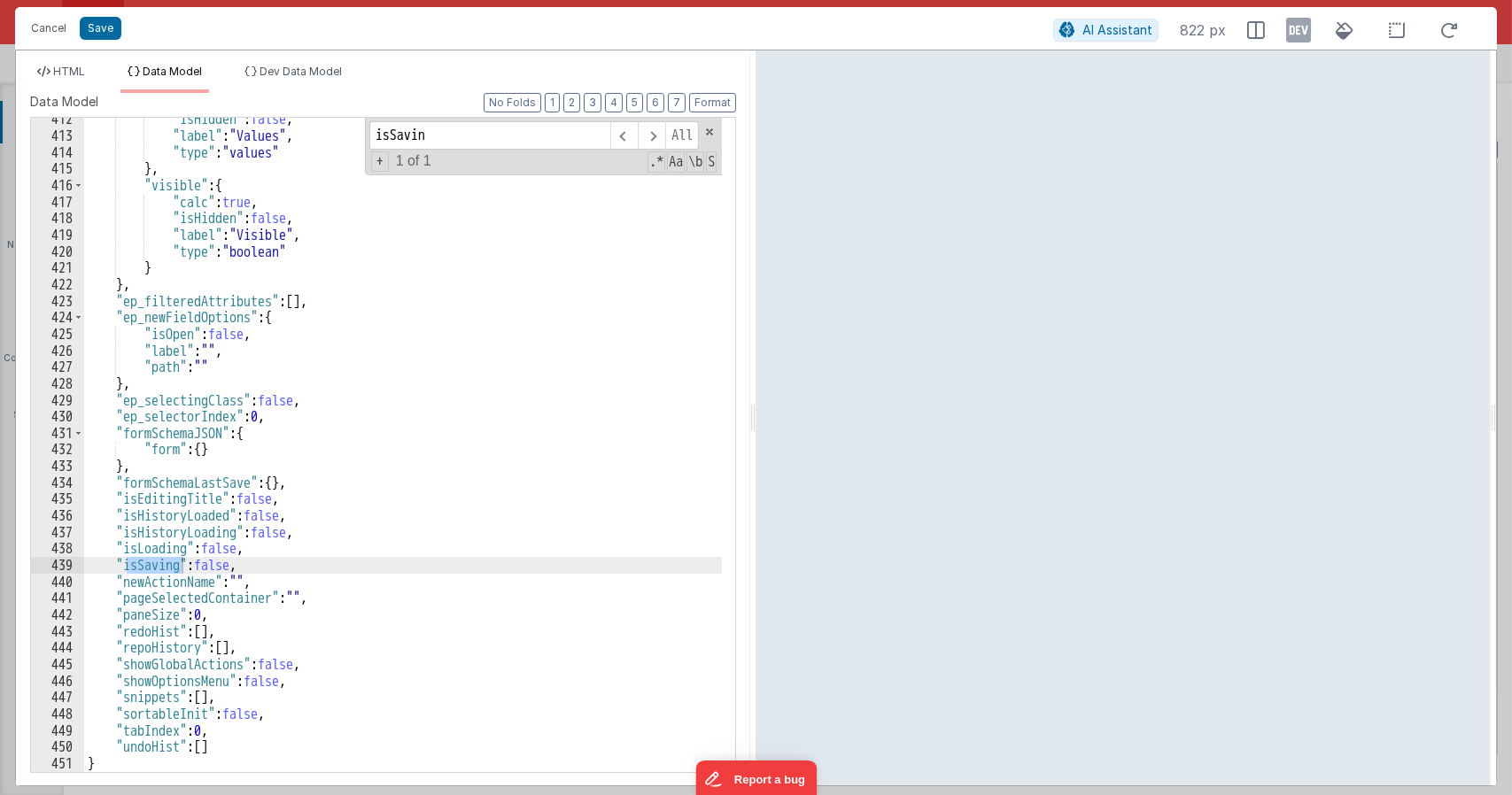 type on "isSavin" 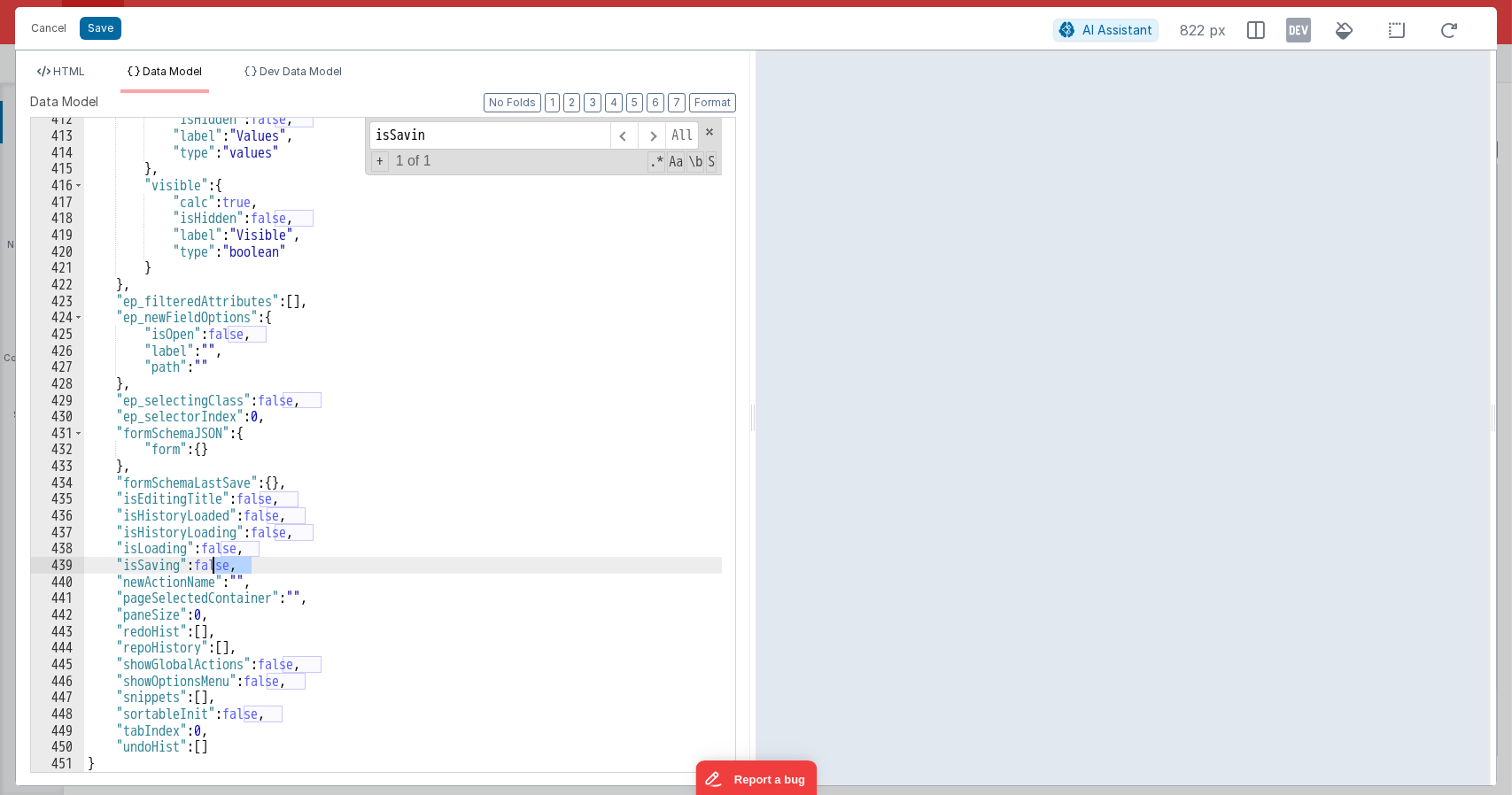 click on ""isHidden" :  false ,                "label" :  "Values" ,                "type" :  "values"           } ,           "visible" :  {                "calc" :  true ,                "isHidden" :  false ,                "label" :  "Visible" ,                "type" :  "boolean"           }      } ,      "ep_filteredAttributes" :  [ ] ,      "ep_newFieldOptions" :  {           "isOpen" :  false ,           "label" :  "" ,           "path" :  ""      } ,      "ep_selectingClass" :  false ,      "ep_selectorIndex" :  0 ,      "formSchemaJSON" :  {           "form" :  { }      } ,      "formSchemaLastSave" :  { } ,      "isEditingTitle" :  false ,      "isHistoryLoaded" :  false ,      "isHistoryLoading" :  false ,      "isLoading" :  false ,      "isSaving" :  false ,      "newActionName" :  "" ,      "pageSelectedContainer" :  "" ,      "paneSize" :  0 ,      "redoHist" :  [ ] ,      "repoHistory" :  [ ] ,      "showGlobalActions" :  false ,      "showOptionsMenu" :  false ,      "snippets" :  [ ] , ," at bounding box center (403, 454) 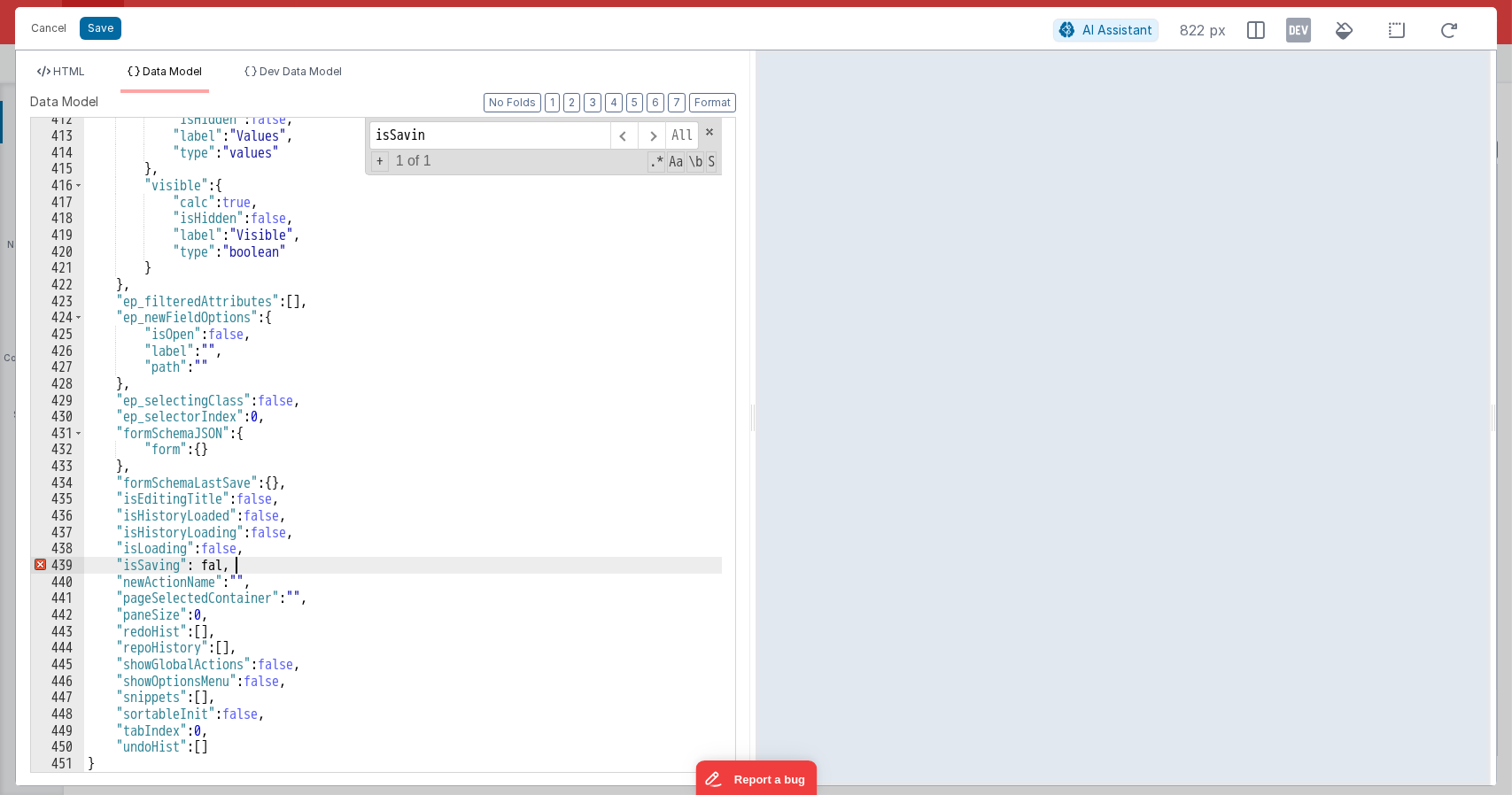 type 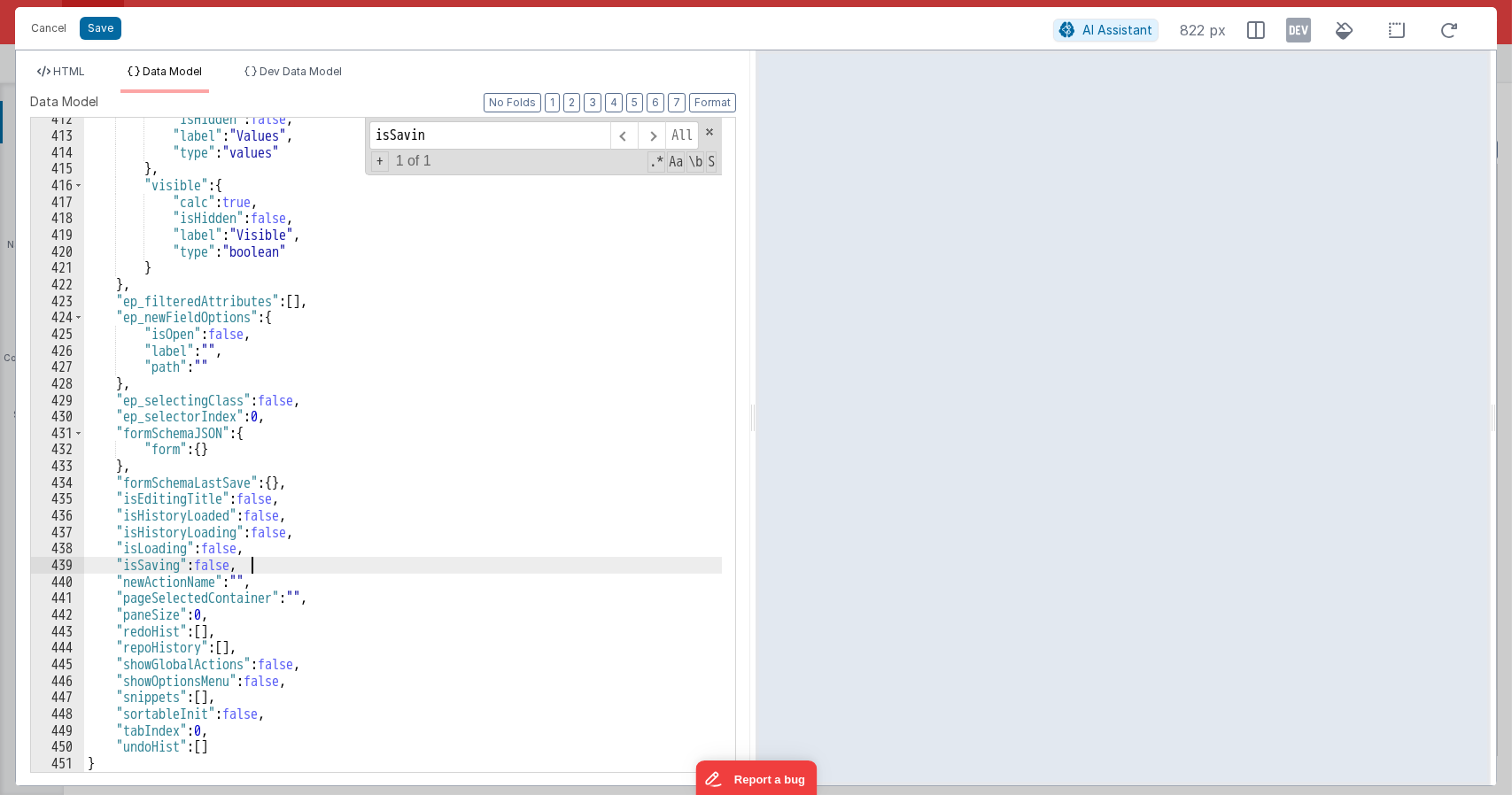 click on "HTML
Data Model
Dev Data Model" at bounding box center [383, 79] 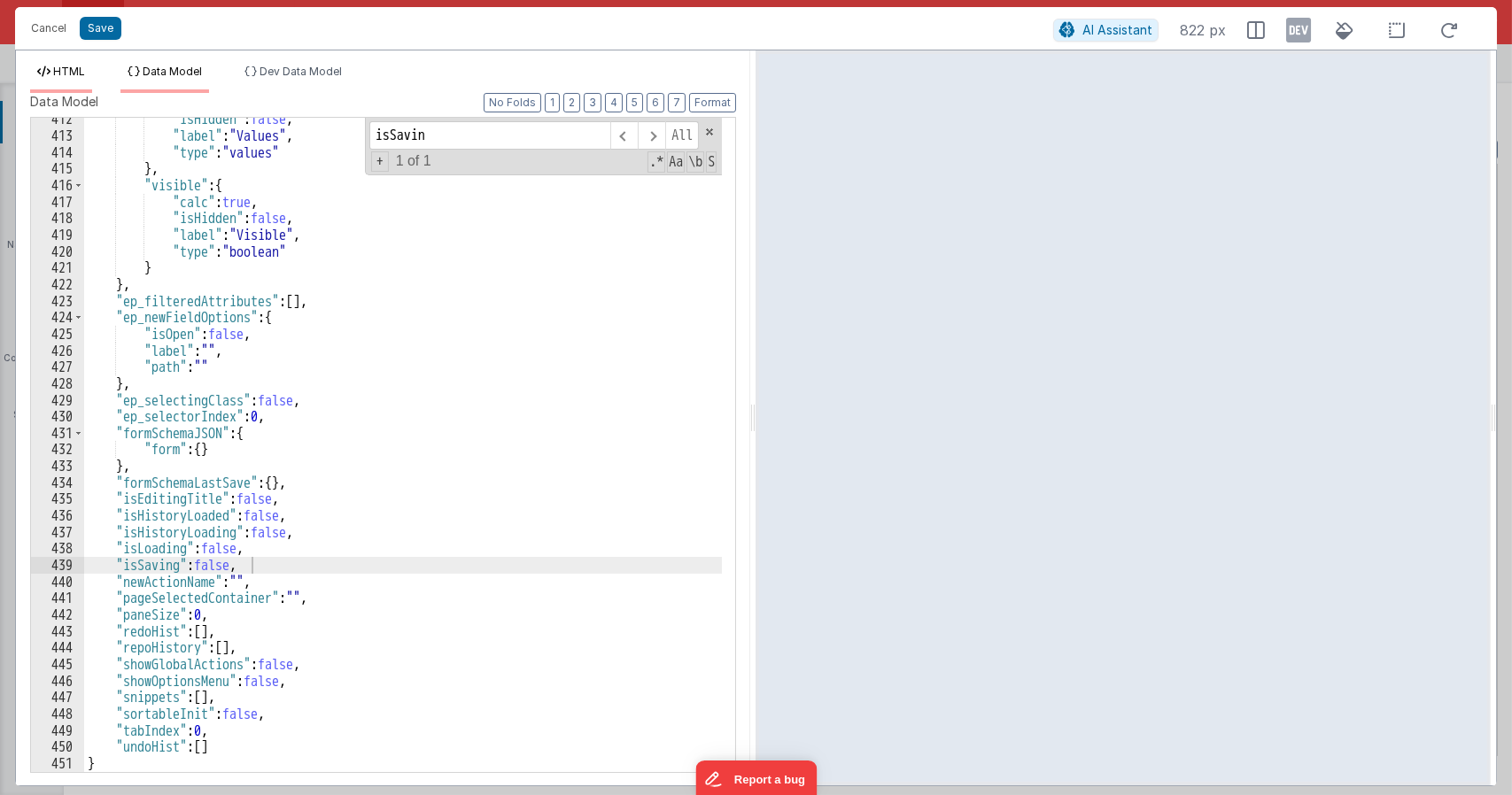 click on "HTML" at bounding box center [69, 71] 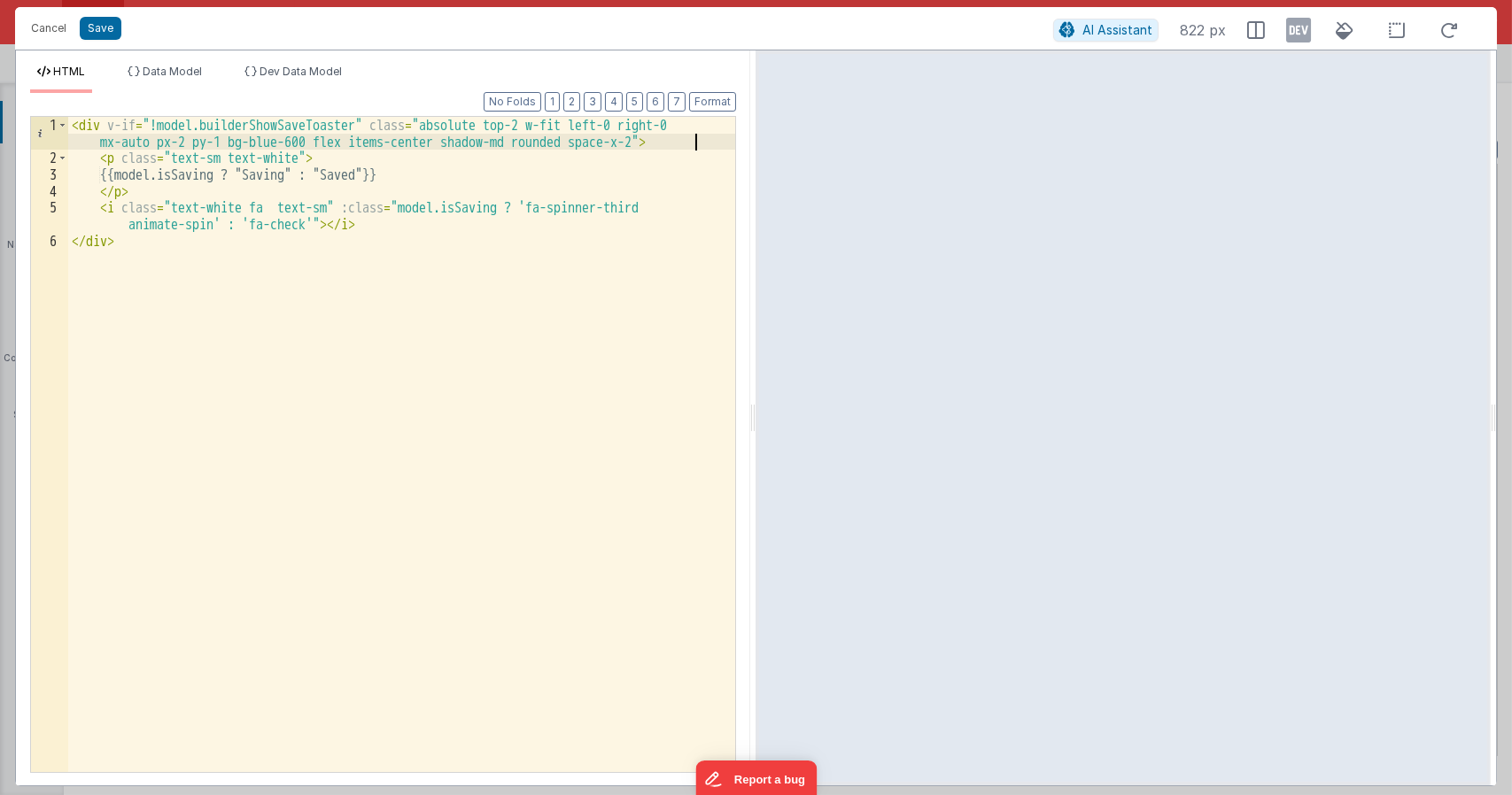 click on "< div   v-if = "!model.builderShowSaveToaster"   class = "absolute top-2 w-fit left-0 right-0       mx-auto px-2 py-1 bg-blue-600 flex items-center shadow-md rounded space-x-2" >      < p   class = "text-sm text-white" >          {{model.isSaving ? "Saving" : "Saved"}}      </ p >      < i   class = "text-white fa  text-sm"   :class = "model.isSaving ? 'fa-spinner-third           animate-spin' : 'fa-check'" > </ i > </ div >" at bounding box center [402, 469] 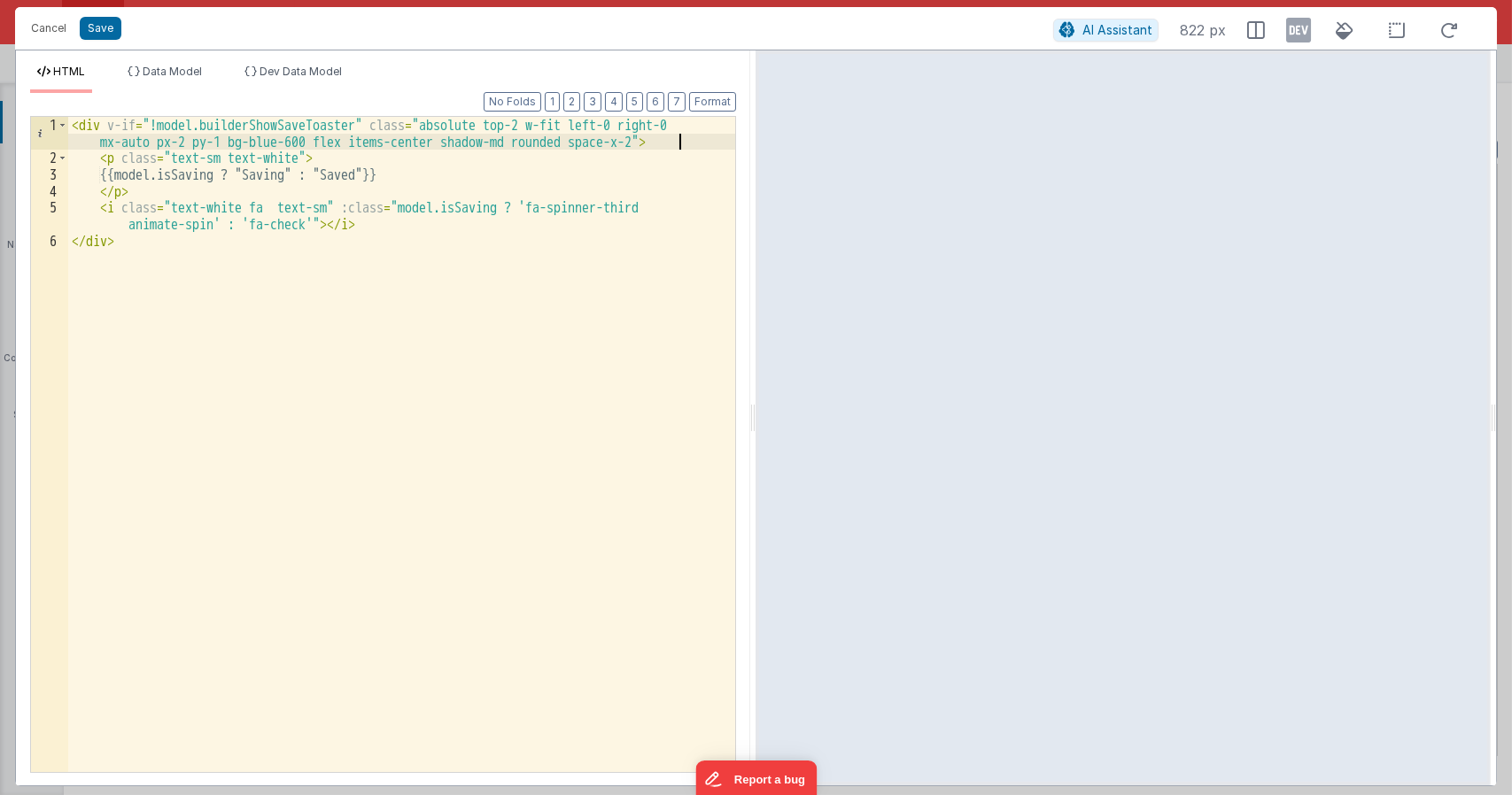 click on "< div   v-if = "!model.builderShowSaveToaster"   class = "absolute top-2 w-fit left-0 right-0       mx-auto px-2 py-1 bg-blue-600 flex items-center shadow-md rounded space-x-2" >      < p   class = "text-sm text-white" >          {{model.isSaving ? "Saving" : "Saved"}}      </ p >      < i   class = "text-white fa  text-sm"   :class = "model.isSaving ? 'fa-spinner-third           animate-spin' : 'fa-check'" > </ i > </ div >" at bounding box center [402, 469] 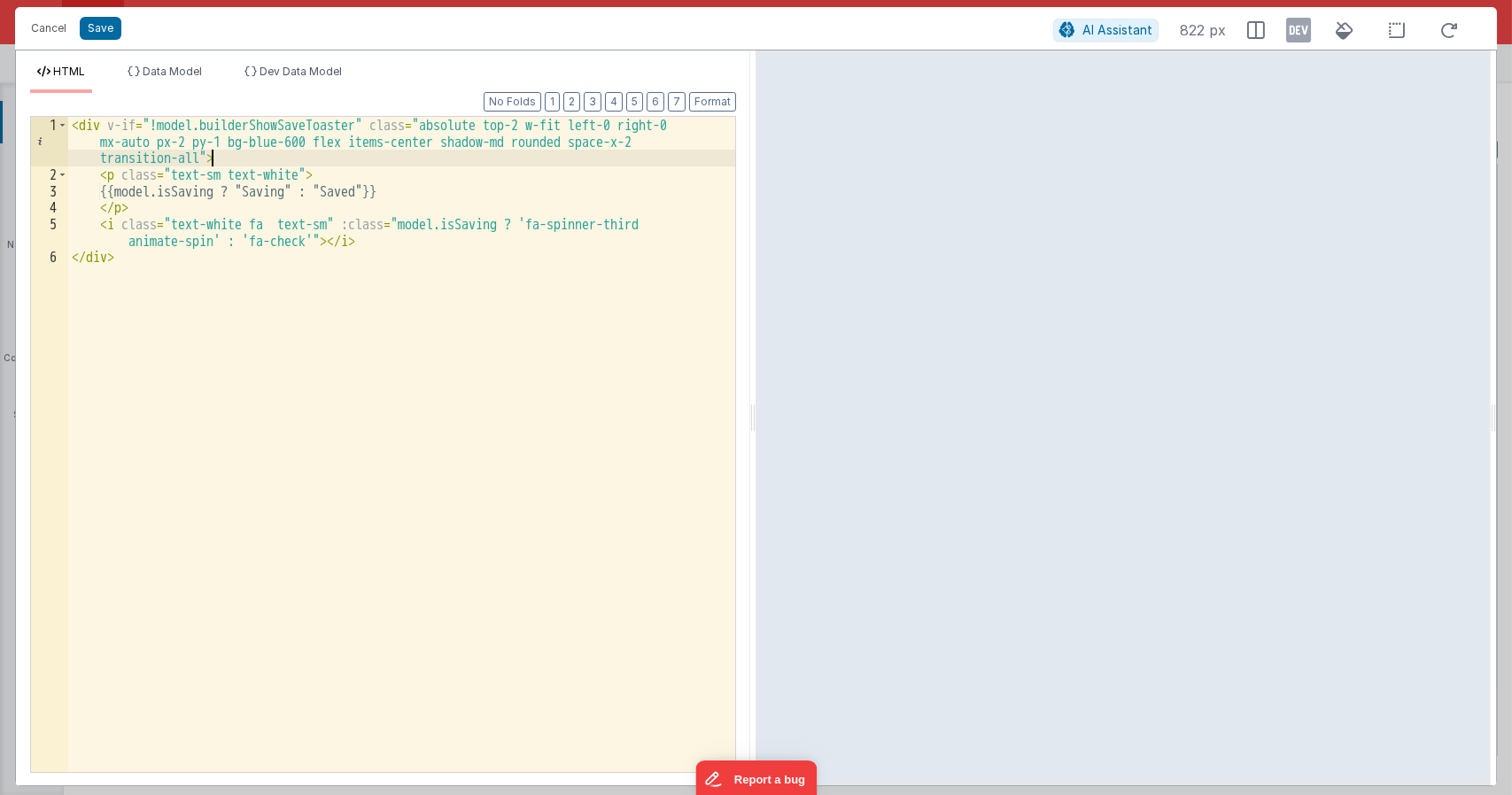 type 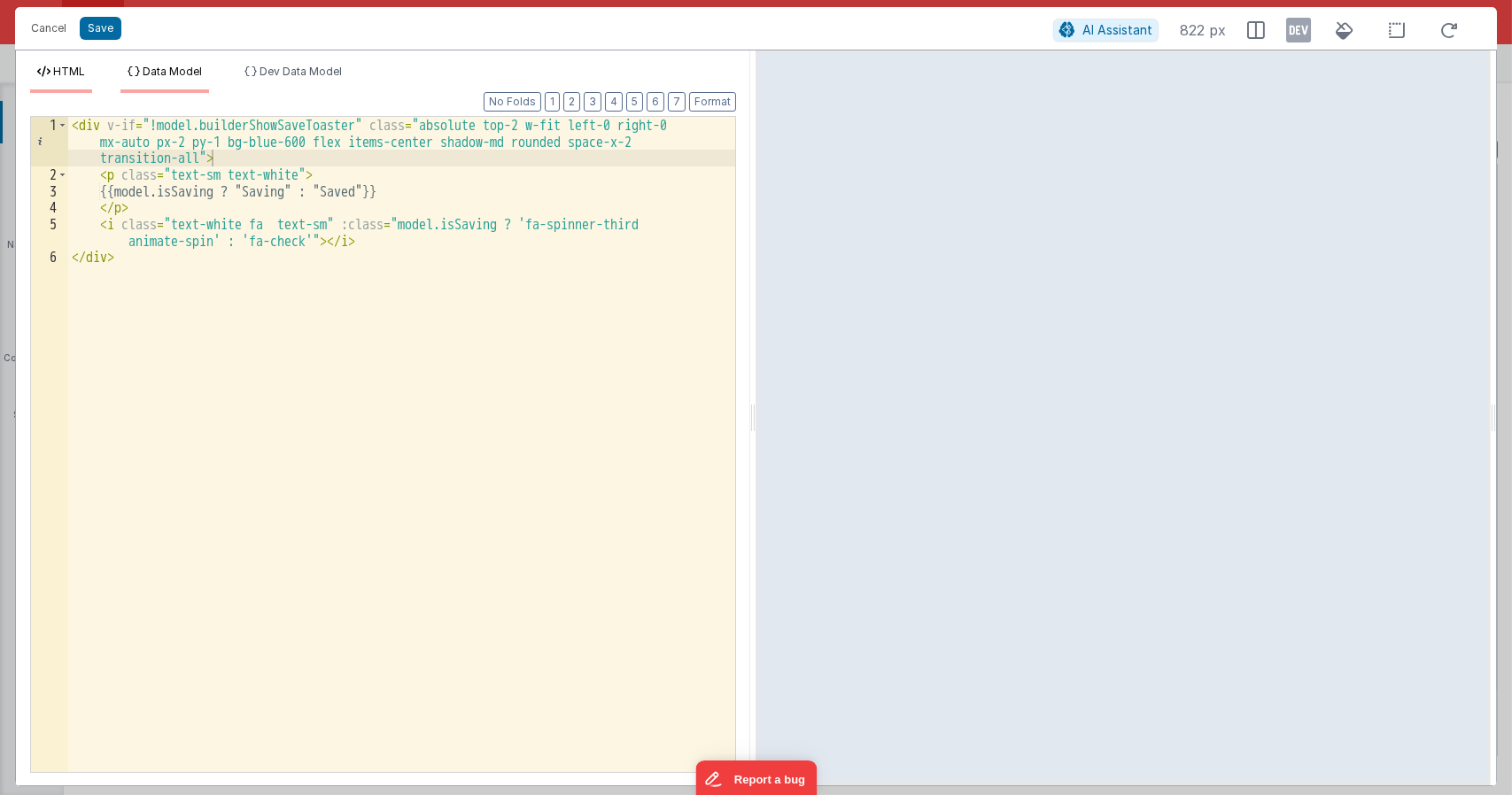 click on "Data Model" at bounding box center [172, 71] 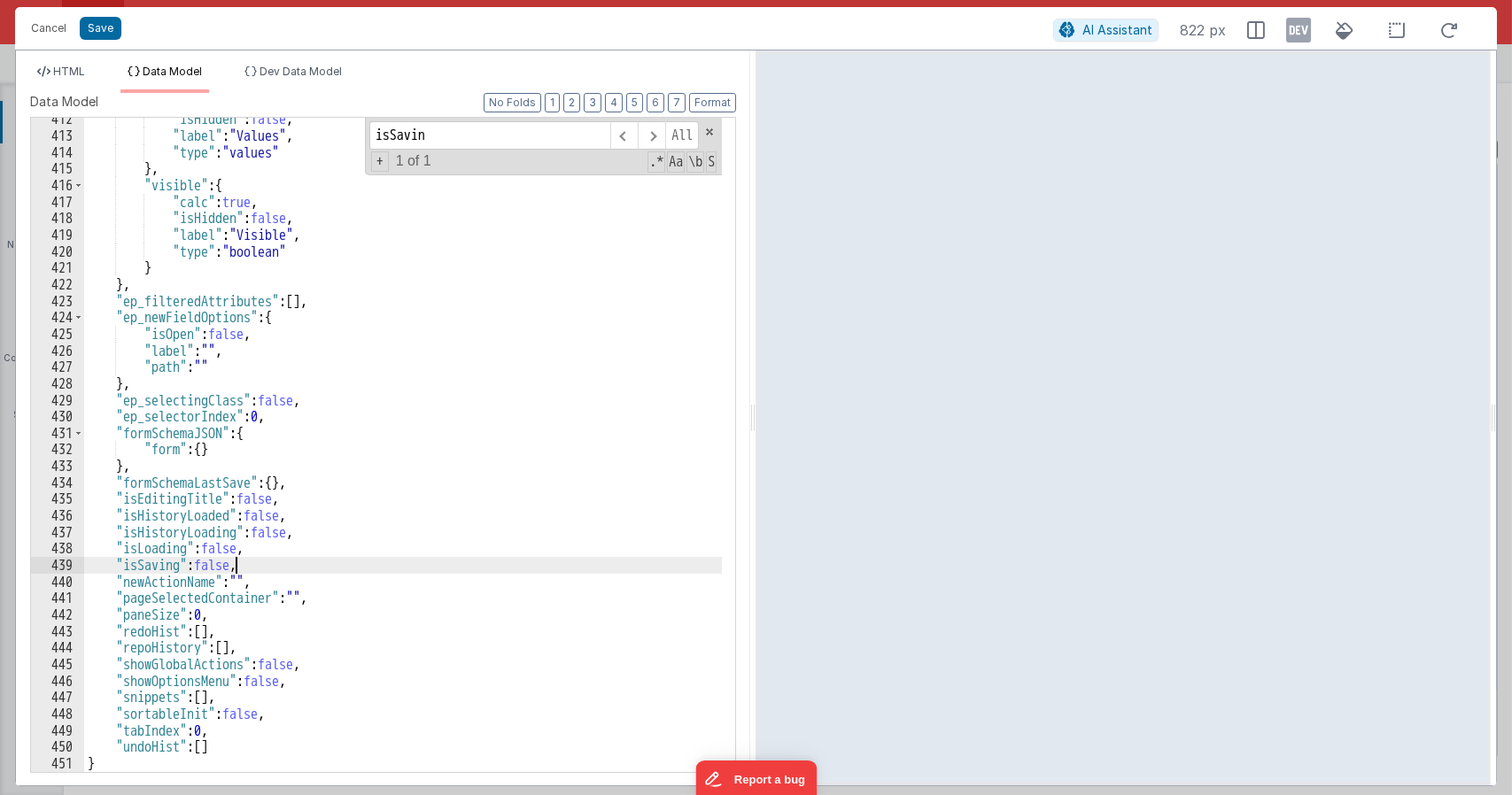 click on ""isHidden" :  false ,                "label" :  "Values" ,                "type" :  "values"           } ,           "visible" :  {                "calc" :  true ,                "isHidden" :  false ,                "label" :  "Visible" ,                "type" :  "boolean"           }      } ,      "ep_filteredAttributes" :  [ ] ,      "ep_newFieldOptions" :  {           "isOpen" :  false ,           "label" :  "" ,           "path" :  ""      } ,      "ep_selectingClass" :  false ,      "ep_selectorIndex" :  0 ,      "formSchemaJSON" :  {           "form" :  { }      } ,      "formSchemaLastSave" :  { } ,      "isEditingTitle" :  false ,      "isHistoryLoaded" :  false ,      "isHistoryLoading" :  false ,      "isLoading" :  false ,      "isSaving" :  false ,      "newActionName" :  "" ,      "pageSelectedContainer" :  "" ,      "paneSize" :  0 ,      "redoHist" :  [ ] ,      "repoHistory" :  [ ] ,      "showGlobalActions" :  false ,      "showOptionsMenu" :  false ,      "snippets" :  [ ] , ," at bounding box center [403, 454] 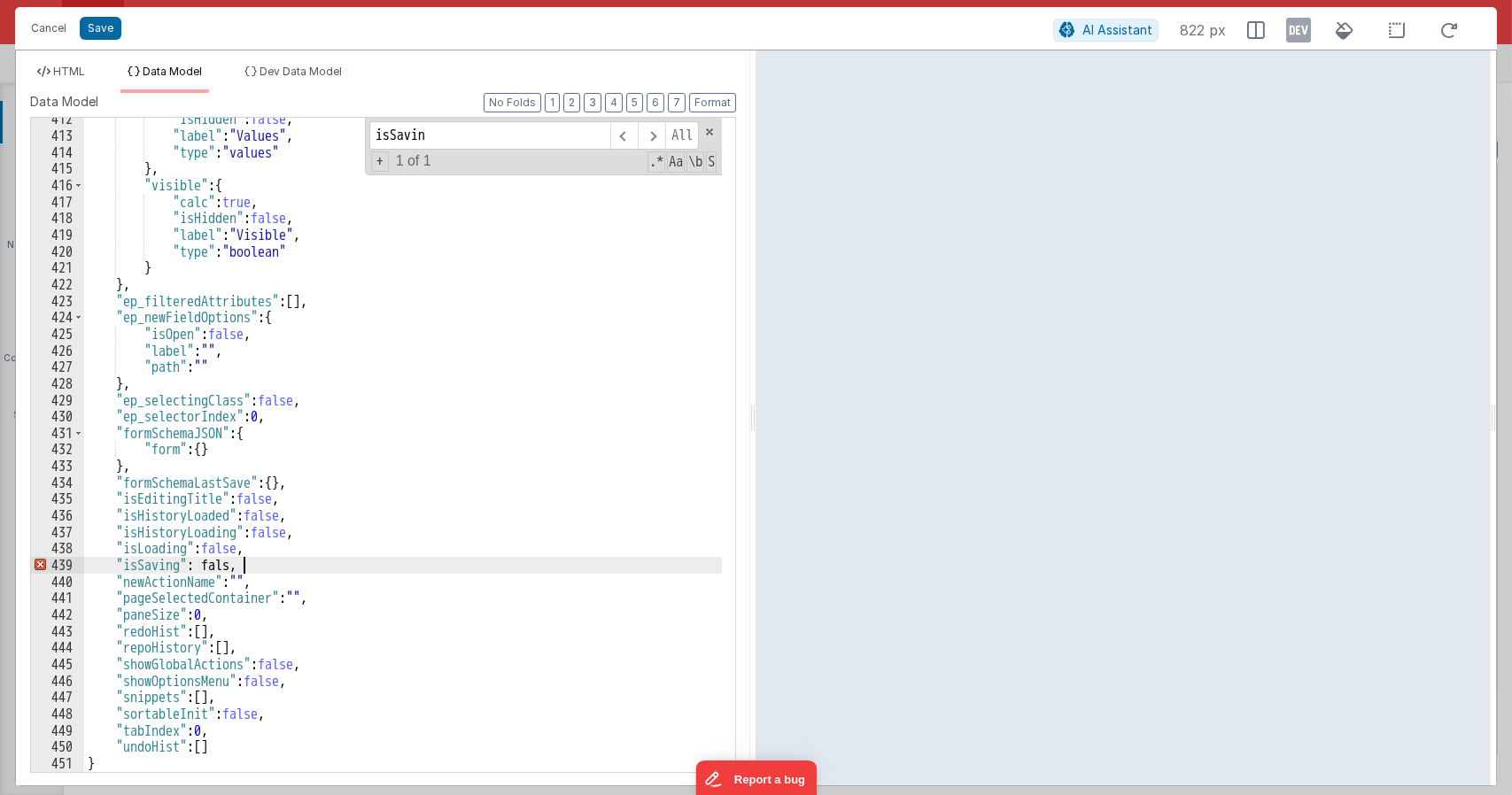 type 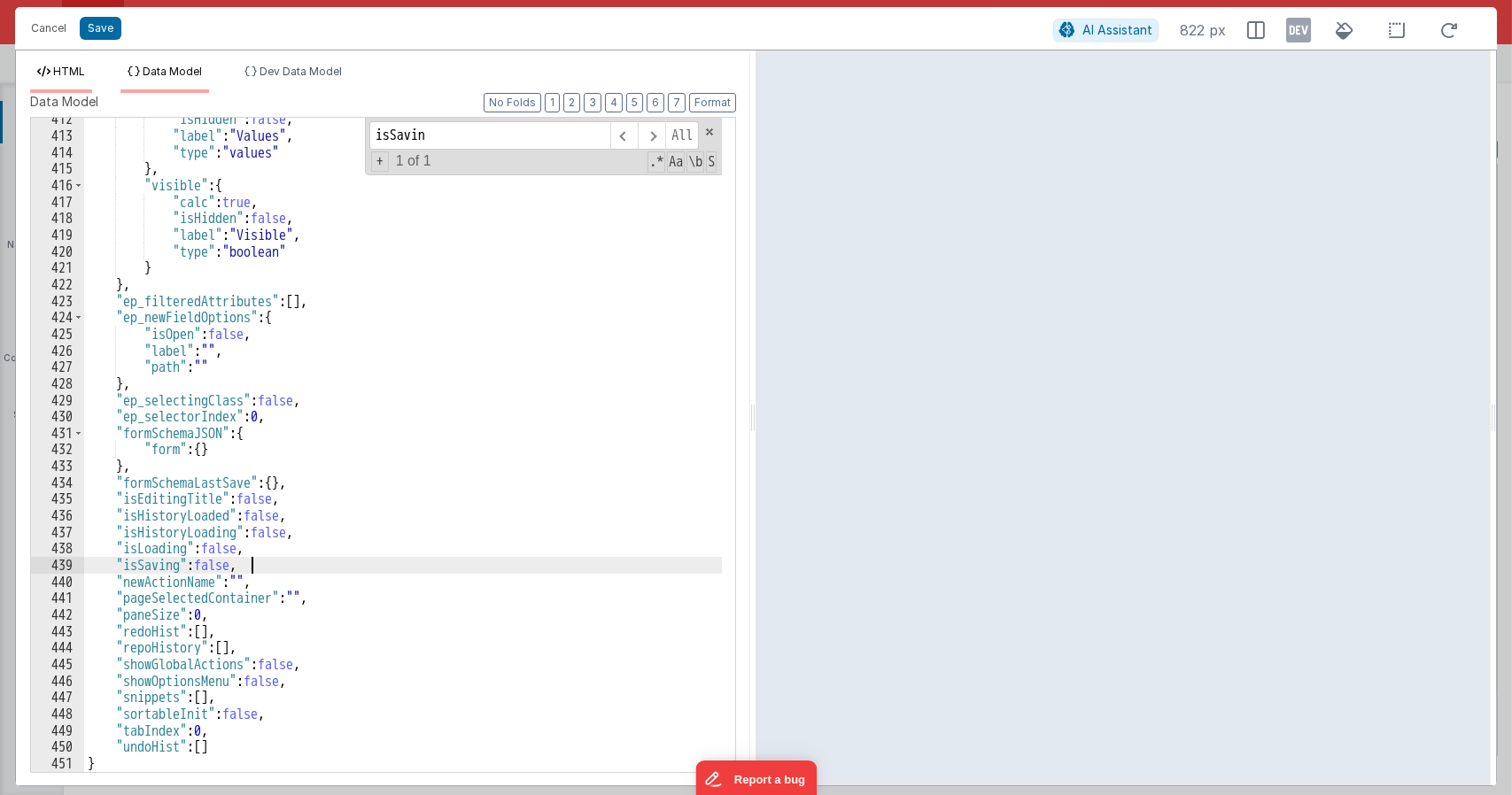 click on "HTML" at bounding box center (69, 71) 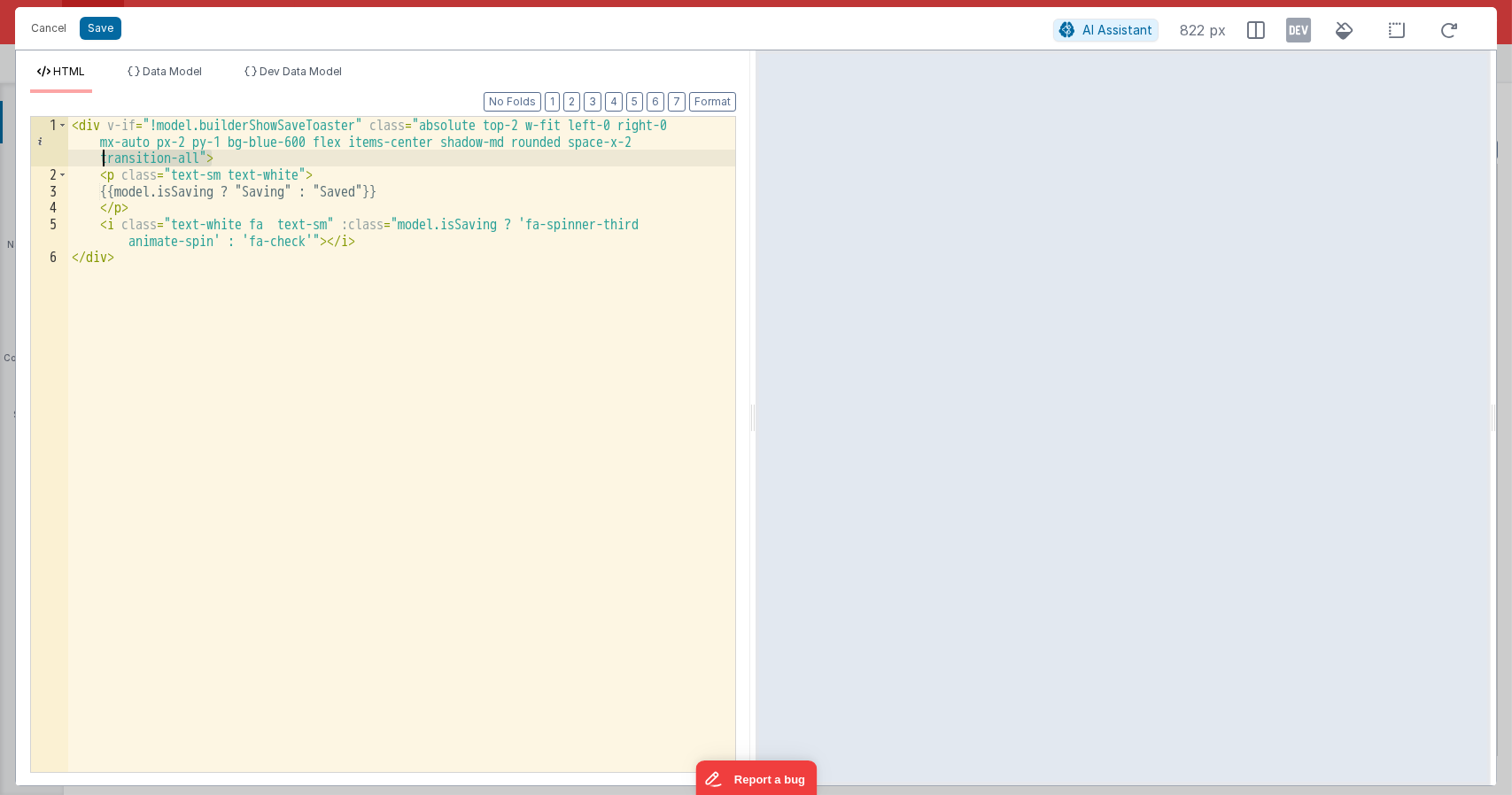 drag, startPoint x: 213, startPoint y: 155, endPoint x: 106, endPoint y: 158, distance: 107.04205 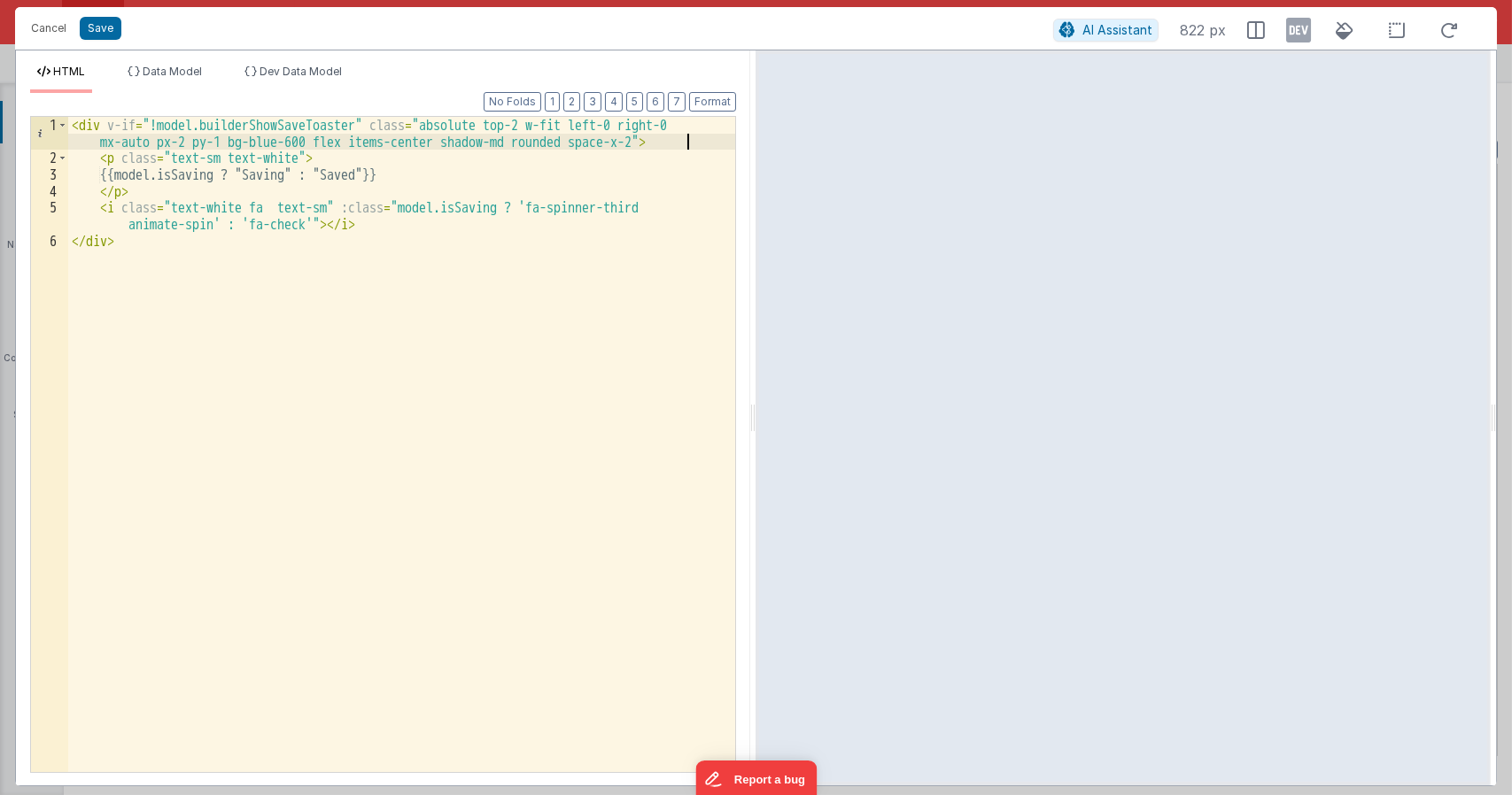 click on "< div   v-if = "!model.builderShowSaveToaster"   class = "absolute top-2 w-fit left-0 right-0       mx-auto px-2 py-1 bg-blue-600 flex items-center shadow-md rounded space-x-2" >      < p   class = "text-sm text-white" >          {{model.isSaving ? "Saving" : "Saved"}}      </ p >      < i   class = "text-white fa  text-sm"   :class = "model.isSaving ? 'fa-spinner-third           animate-spin' : 'fa-check'" > </ i > </ div >" at bounding box center (402, 469) 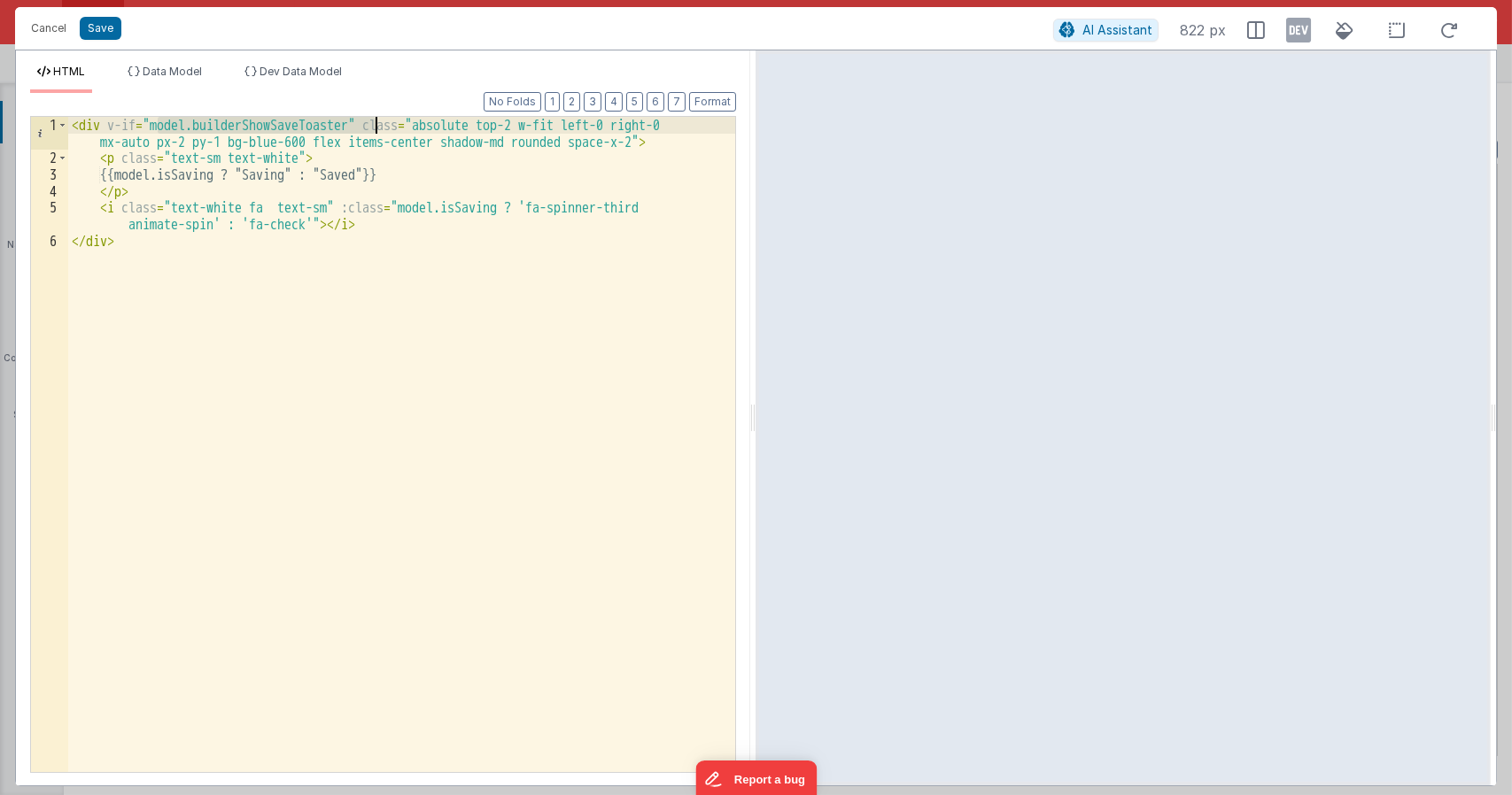 drag, startPoint x: 158, startPoint y: 126, endPoint x: 376, endPoint y: 127, distance: 218.00229 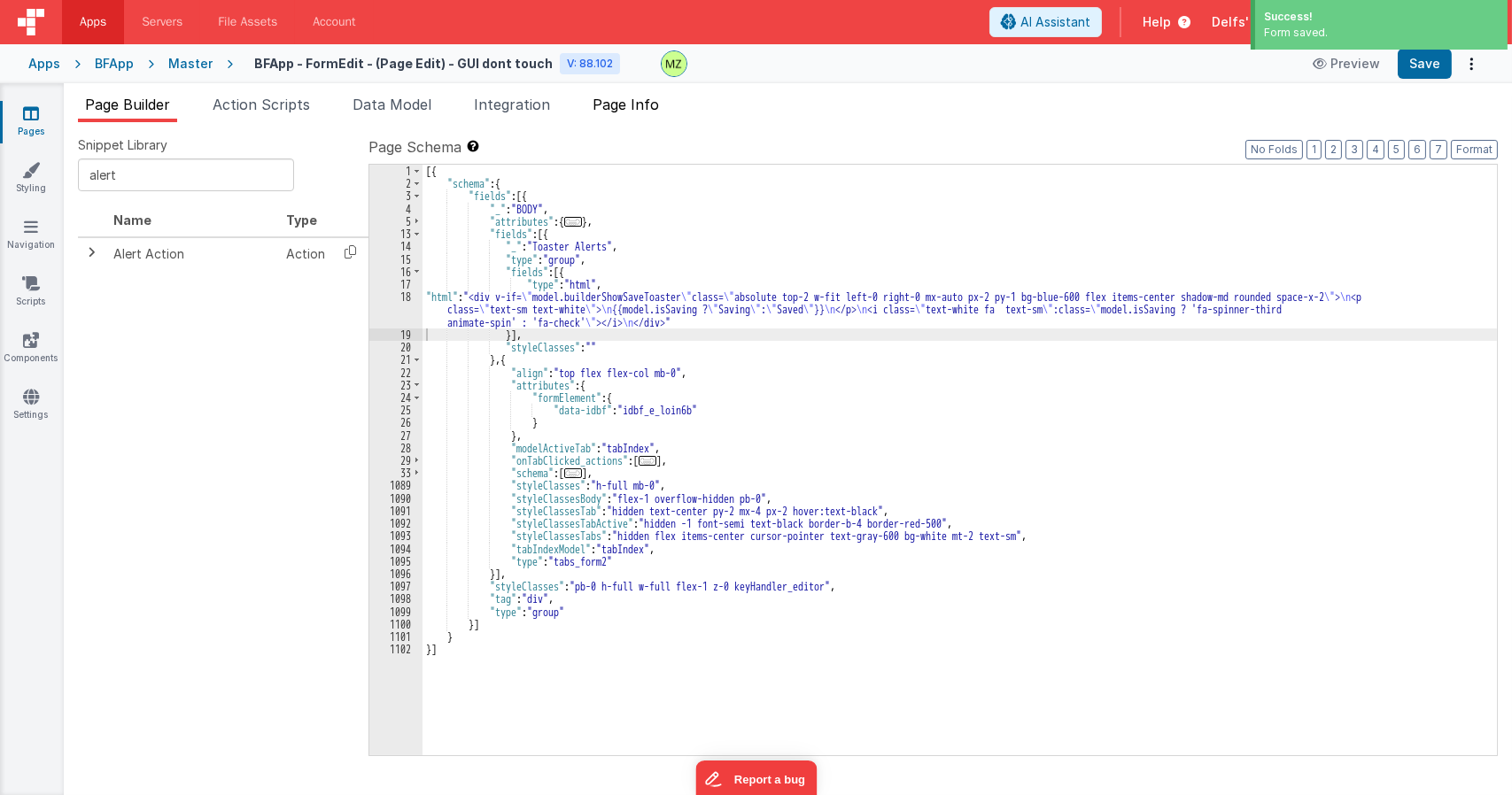 click on "Page Info" at bounding box center [625, 104] 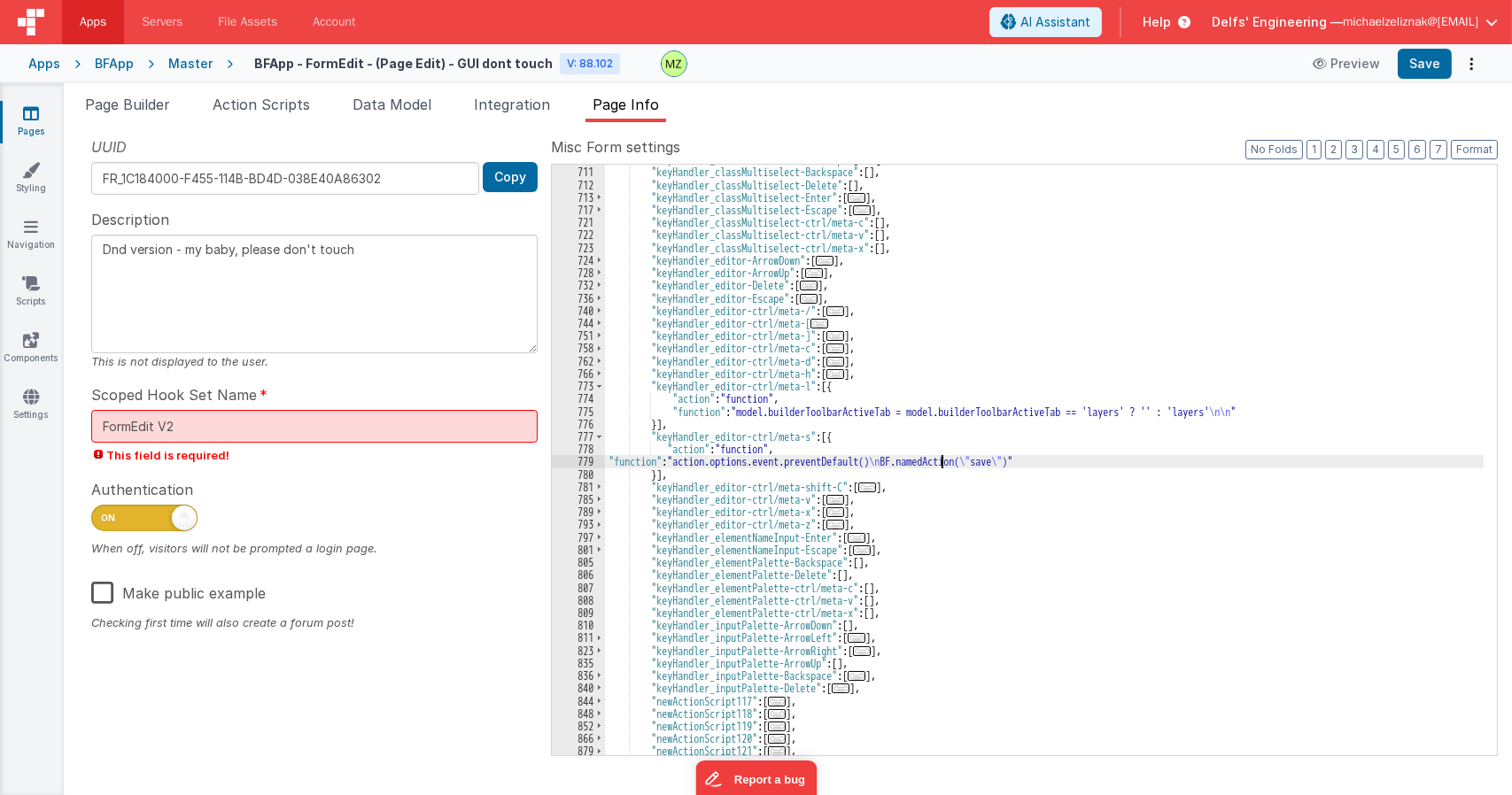 click on ""keyHandler_classMultiselect-ArrowUp" :  [ ... ] ,           "keyHandler_classMultiselect-Backspace" :  [ ] ,           "keyHandler_classMultiselect-Delete" :  [ ] ,           "keyHandler_classMultiselect-Enter" :  [ ... ] ,           "keyHandler_classMultiselect-Escape" :  [ ... ] ,           "keyHandler_classMultiselect-ctrl/meta-c" :  [ ] ,           "keyHandler_classMultiselect-ctrl/meta-v" :  [ ] ,           "keyHandler_classMultiselect-ctrl/meta-x" :  [ ] ,           "keyHandler_editor-ArrowDown" :  [ ... ] ,           "keyHandler_editor-ArrowUp" :  [ ... ] ,           "keyHandler_editor-Delete" :  [ ... ] ,           "keyHandler_editor-Escape" :  [ ... ] ,           "keyHandler_editor-ctrl/meta-/" :  [ ... ] ,           "keyHandler_editor-ctrl/meta-[ ...           "keyHandler_editor-ctrl/meta-]" :  [ ... ] ,           "keyHandler_editor-ctrl/meta-c" :  [ ... ] ,           "keyHandler_editor-ctrl/meta-d" :  [ ... ] ,           "keyHandler_editor-ctrl/meta-h" :  [ ... ] ,           :  [{      ," at bounding box center (1044, 460) 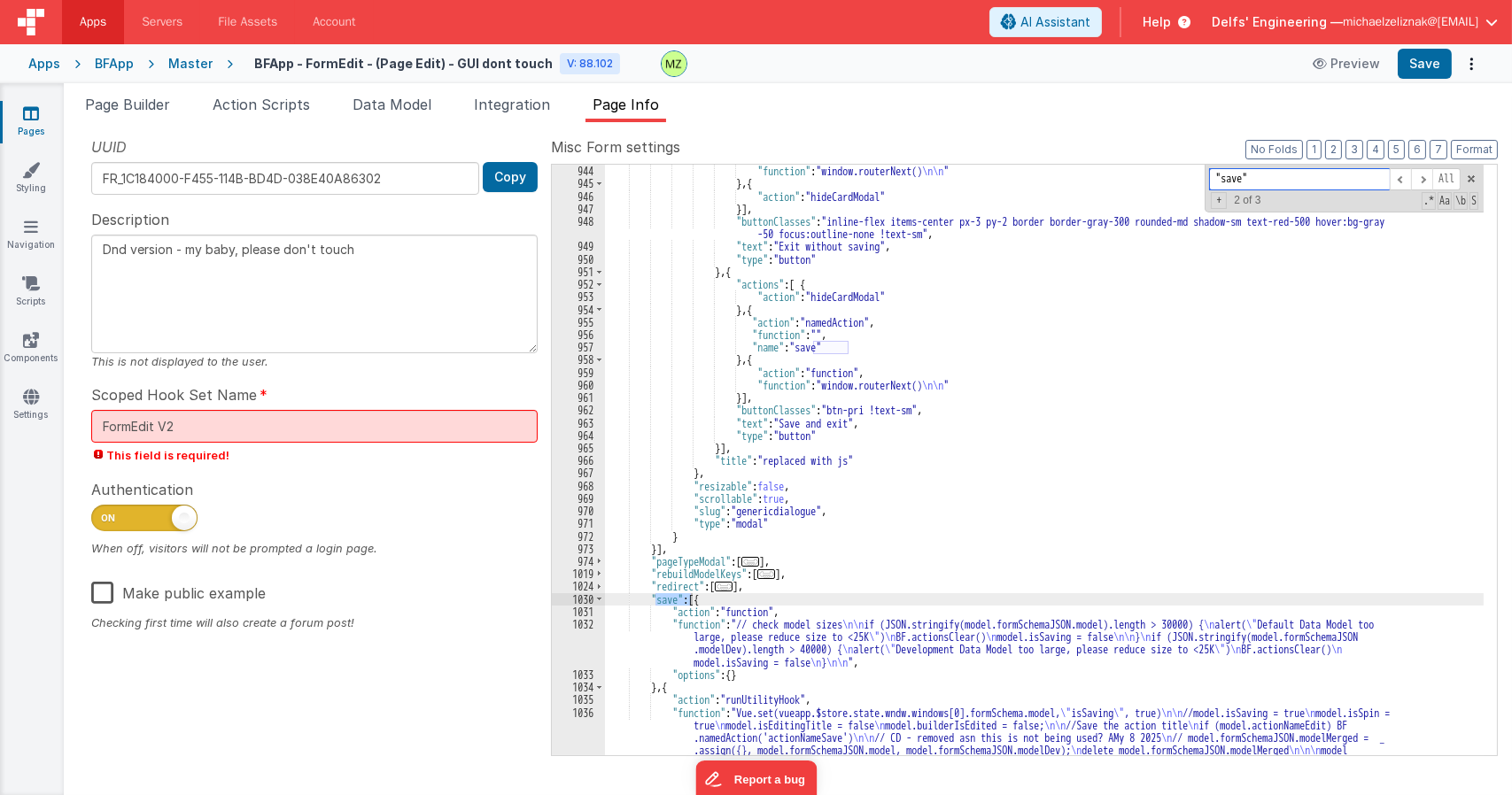 scroll, scrollTop: 3085, scrollLeft: 0, axis: vertical 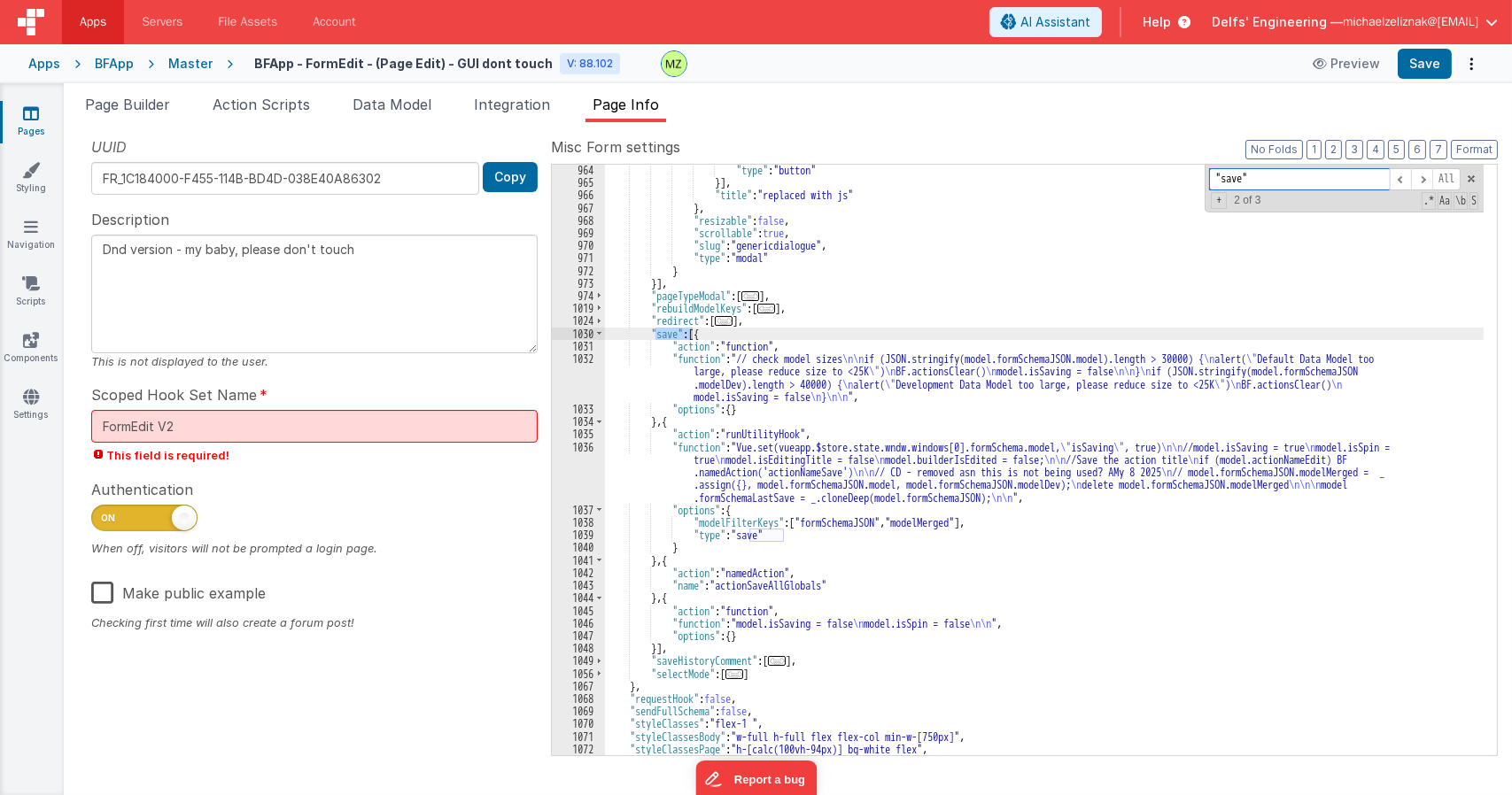type on ""save"" 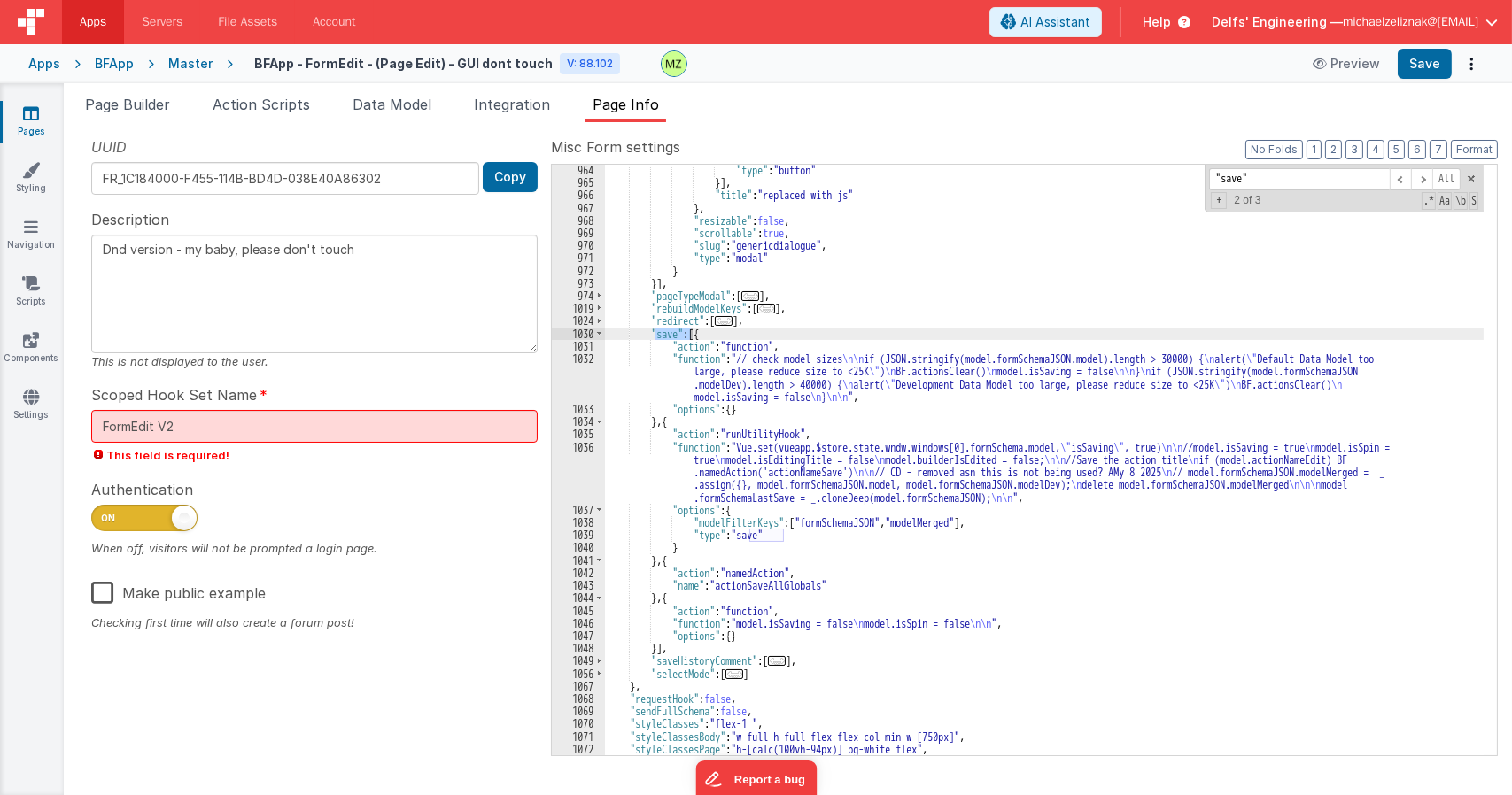 click on ""type" :  "button"                          }] ,                          "title" :  "replaced with js"                     } ,                     "resizable" :  false ,                     "scrollable" :  true ,                     "slug" :  "genericdialogue" ,                     "type" :  "modal"                }           }] ,           "pageTypeModal" :  [ ... ] ,           "rebuildModelKeys" :  [ ... ] ,           "redirect" :  [ ... ] ,           "save" :  [{                "action" :  "function" ,                "function" :  "// check model sizes \n\n if (JSON.stringify(model.formSchemaJSON.model).length > 30000) { \n     alert( \" Default Data Model too                   large, please reduce size to <25K \" ) \n     BF.actionsClear() \n     model.isSaving = false \n\n } \n if (JSON.stringify(model.formSchemaJSON                  .modelDev).length > 40000) { \n     alert( \" Development Data Model too large, please reduce size to <25K \"" at bounding box center (1044, 471) 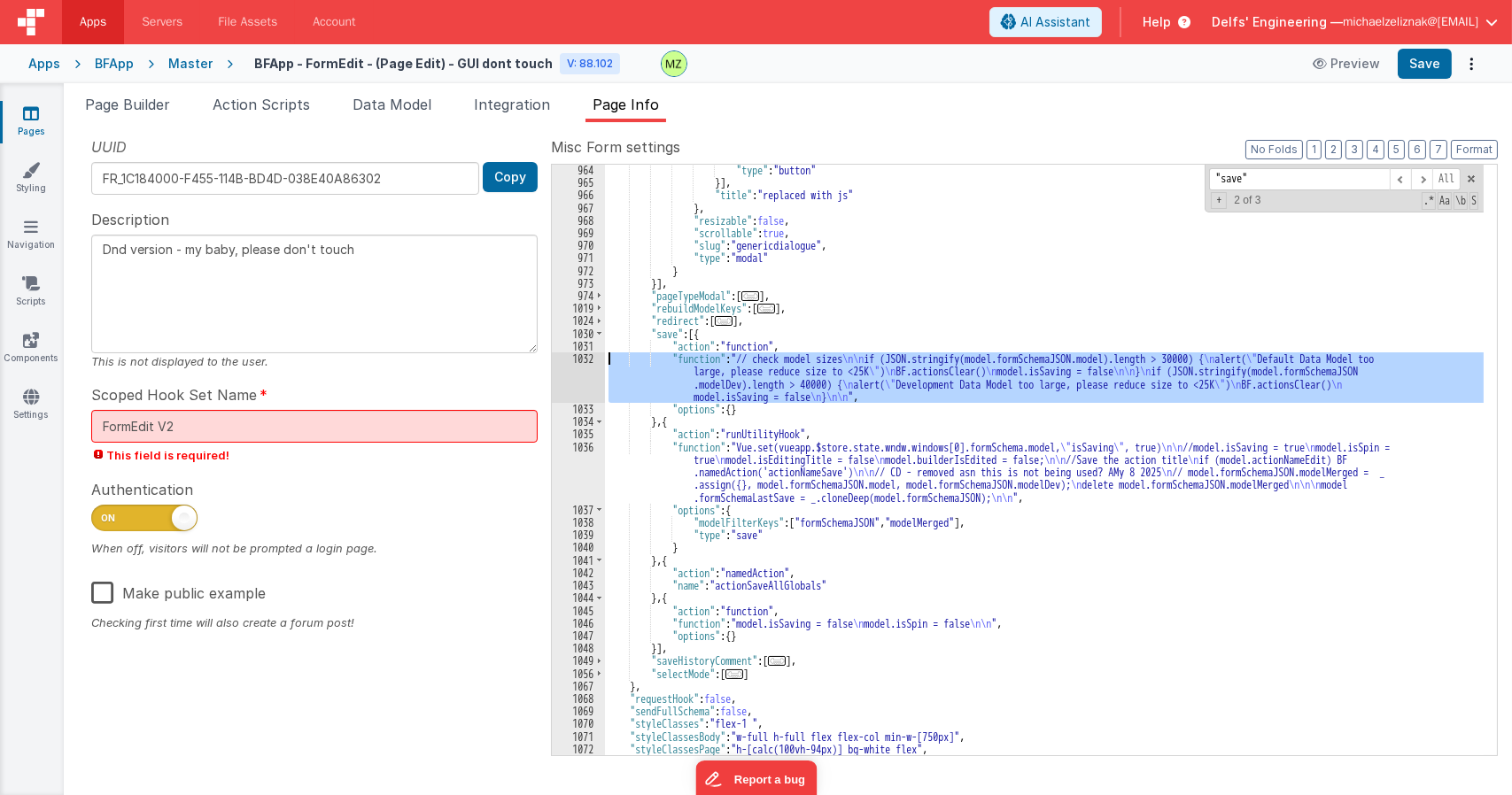 click on "1032" at bounding box center (578, 377) 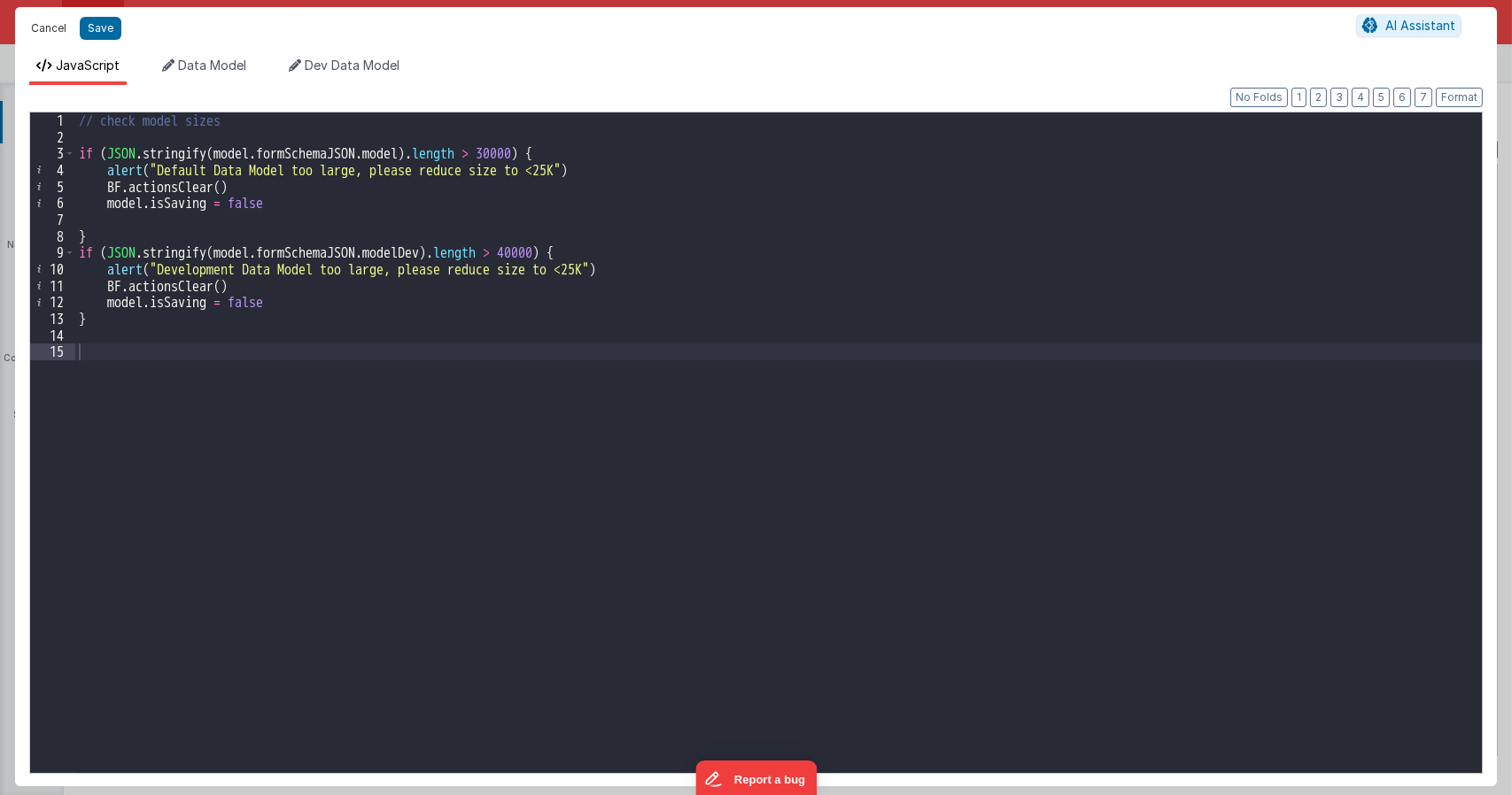 click on "Cancel" at bounding box center [49, 28] 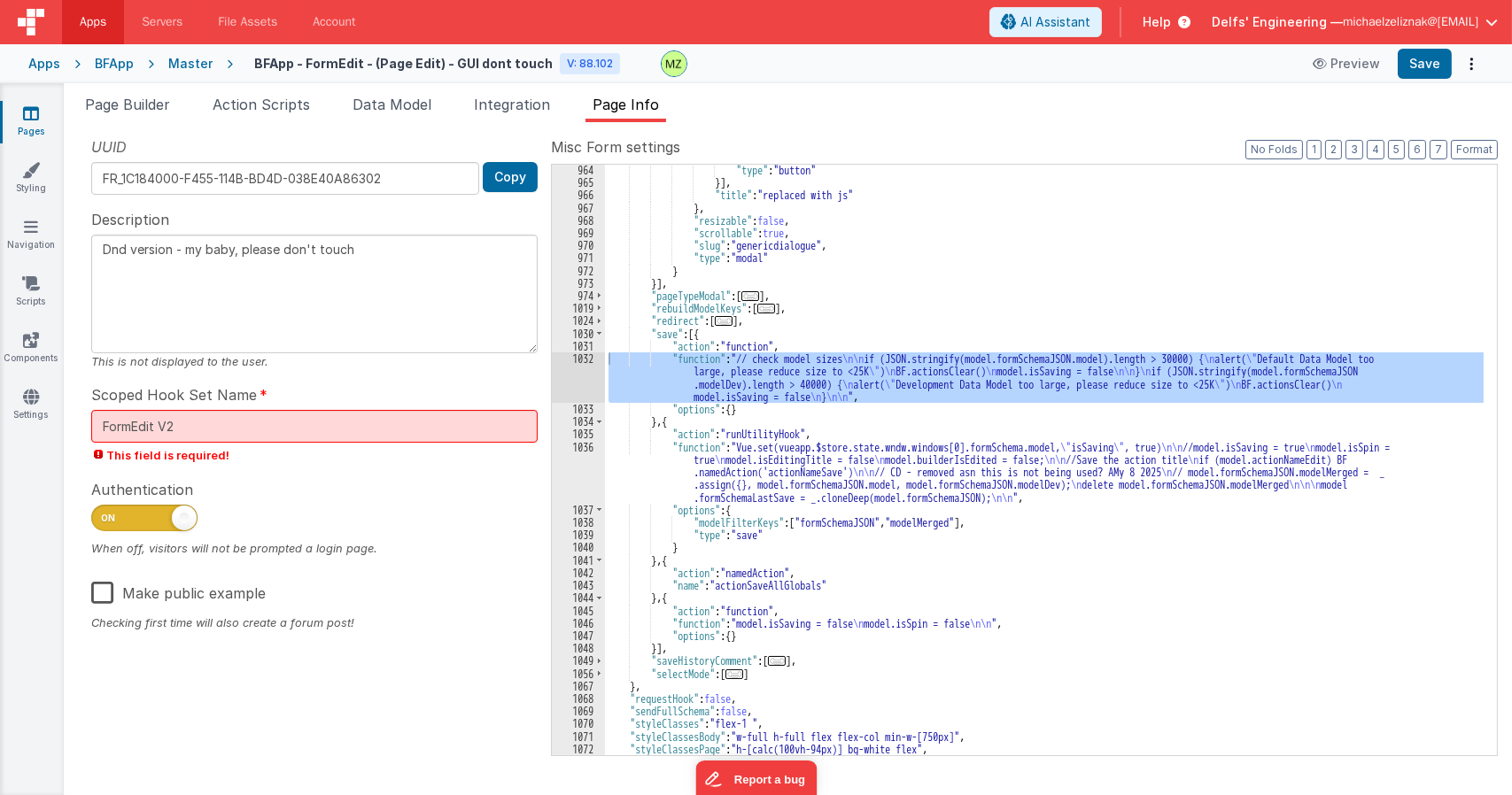 click on ""type" :  "button"                          }] ,                          "title" :  "replaced with js"                     } ,                     "resizable" :  false ,                     "scrollable" :  true ,                     "slug" :  "genericdialogue" ,                     "type" :  "modal"                }           }] ,           "pageTypeModal" :  [ ... ] ,           "rebuildModelKeys" :  [ ... ] ,           "redirect" :  [ ... ] ,           "save" :  [{                "action" :  "function" ,                "function" :  "// check model sizes \n\n if (JSON.stringify(model.formSchemaJSON.model).length > 30000) { \n     alert( \" Default Data Model too                   large, please reduce size to <25K \" ) \n     BF.actionsClear() \n     model.isSaving = false \n\n } \n if (JSON.stringify(model.formSchemaJSON                  .modelDev).length > 40000) { \n     alert( \" Development Data Model too large, please reduce size to <25K \"" at bounding box center (1044, 471) 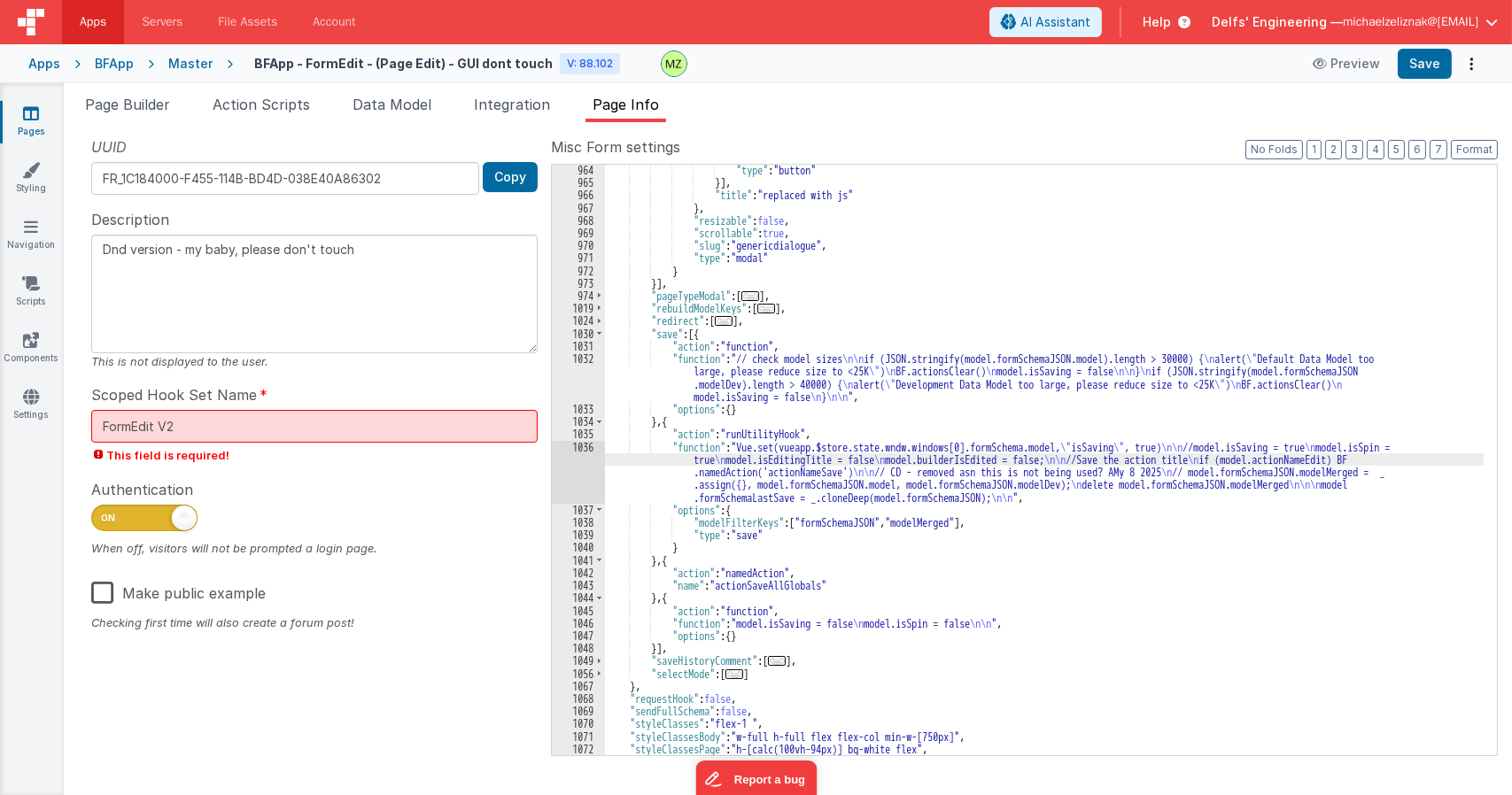 click on "1036" at bounding box center [578, 472] 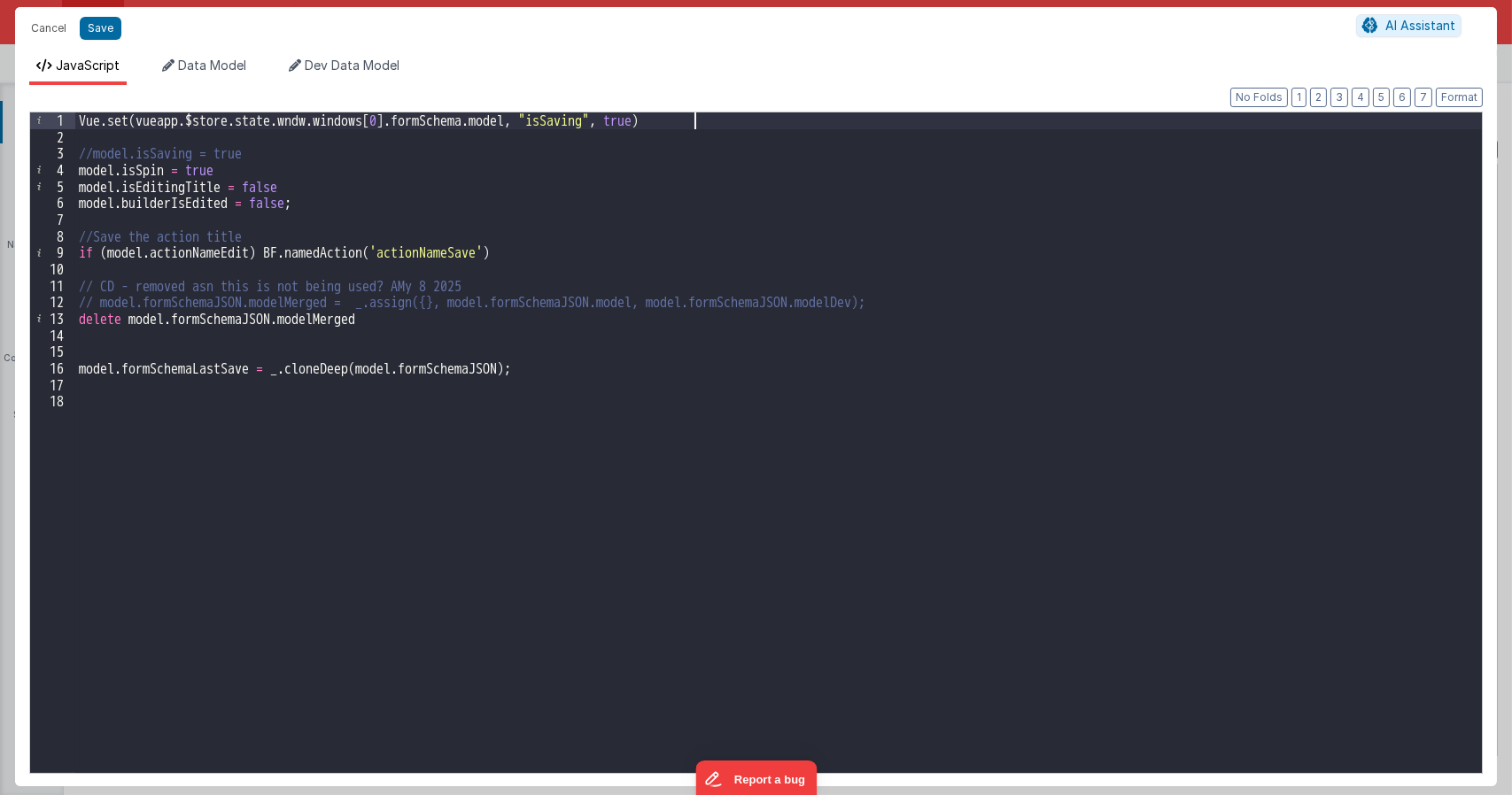click on "Vue . set ( vueapp . $store . state . wndw . windows [ 0 ] . formSchema . model ,   "isSaving" ,   true ) //model.isSaving = true model . isSpin   =   true model . isEditingTitle   =   false model . builderIsEdited   =   false ; //Save the action title if   ( model . actionNameEdit )   BF . namedAction ( 'actionNameSave' ) // CD - removed asn this is not being used? AMy 8 2025 // model.formSchemaJSON.modelMerged =  _.assign({}, model.formSchemaJSON.model, model.formSchemaJSON.modelDev);  delete   model . formSchemaJSON . modelMerged model . formSchemaLastSave   =   _ . cloneDeep ( model . formSchemaJSON ) ;" at bounding box center (779, 459) 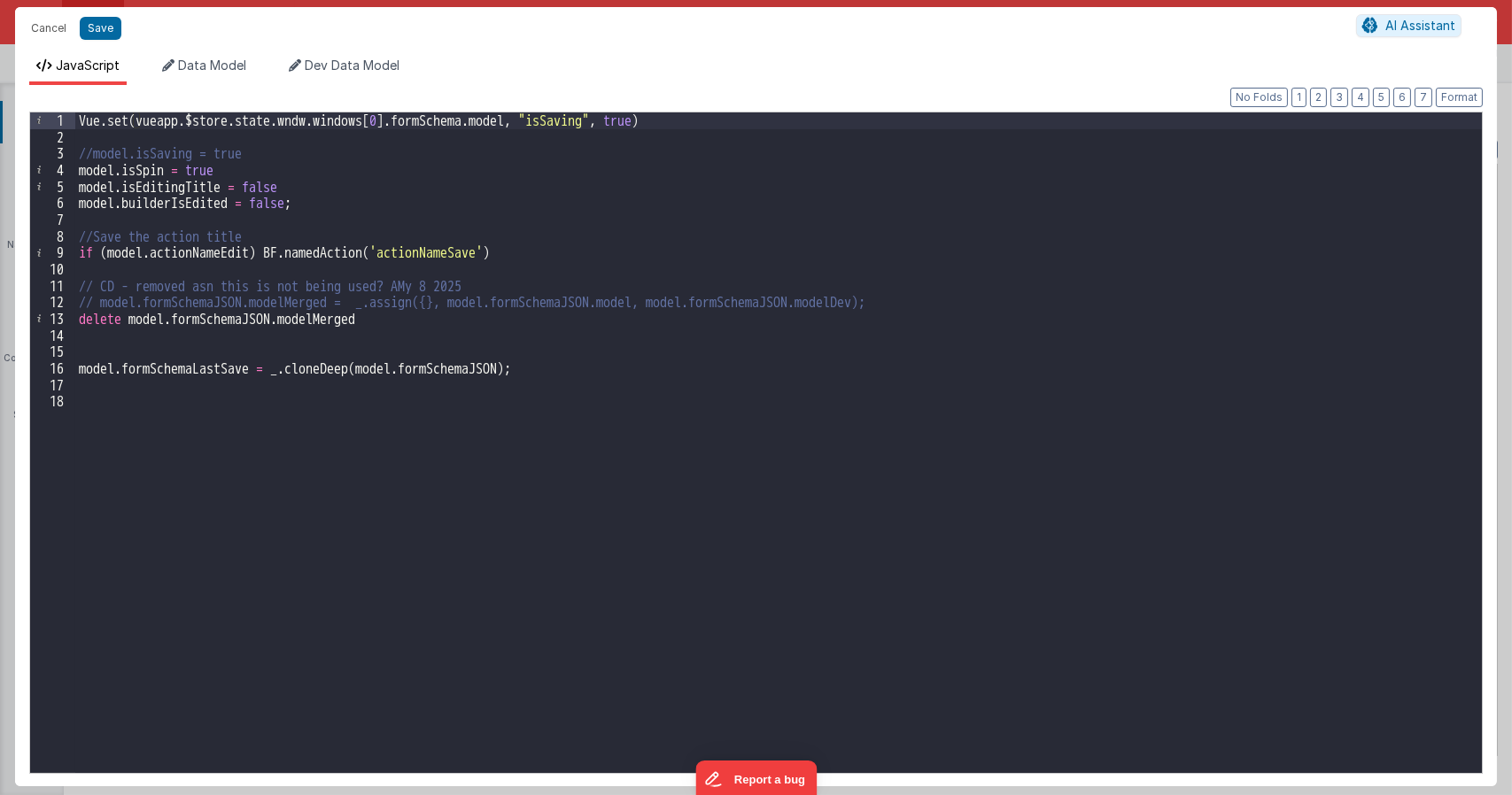 paste 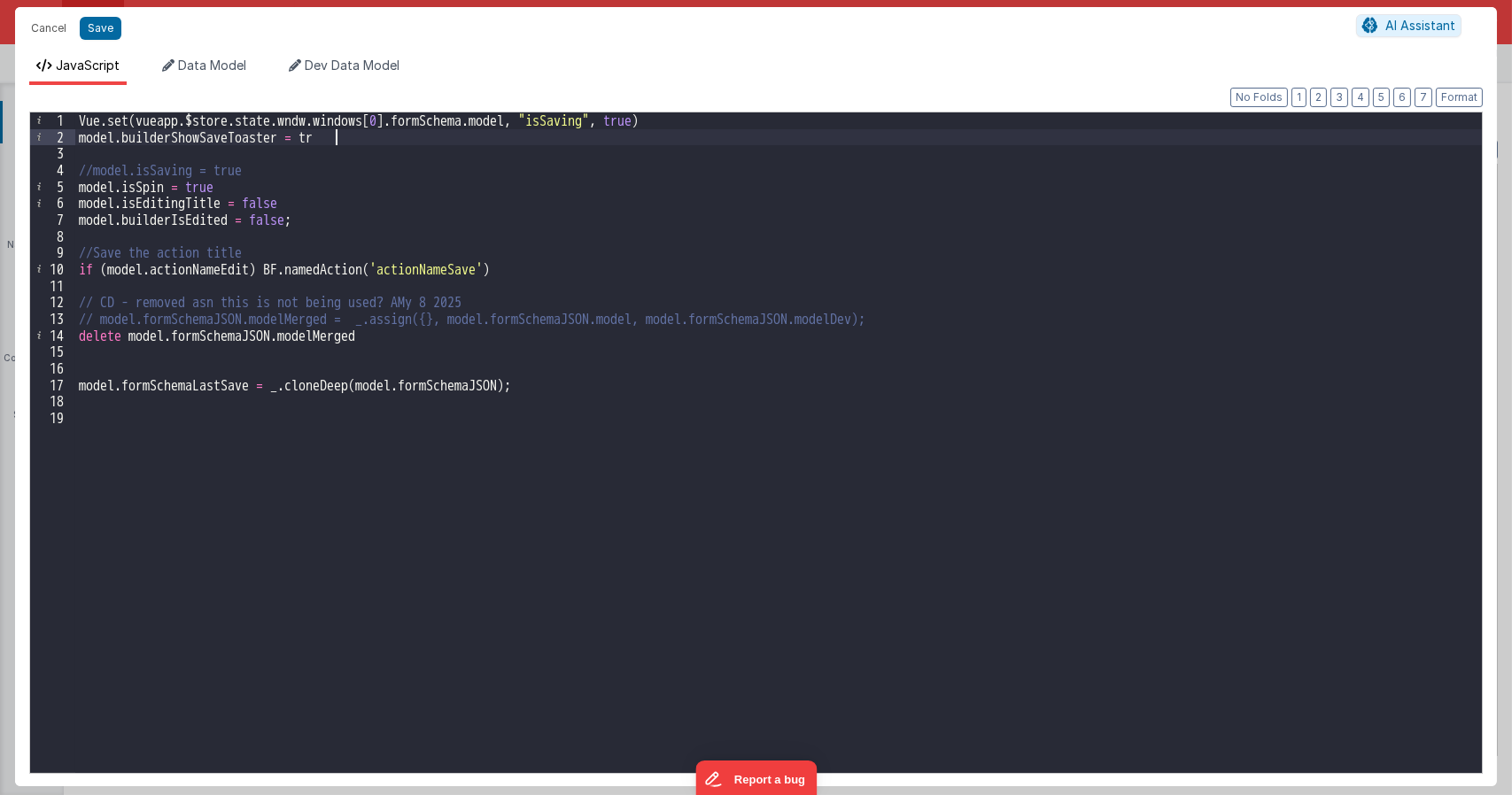 type 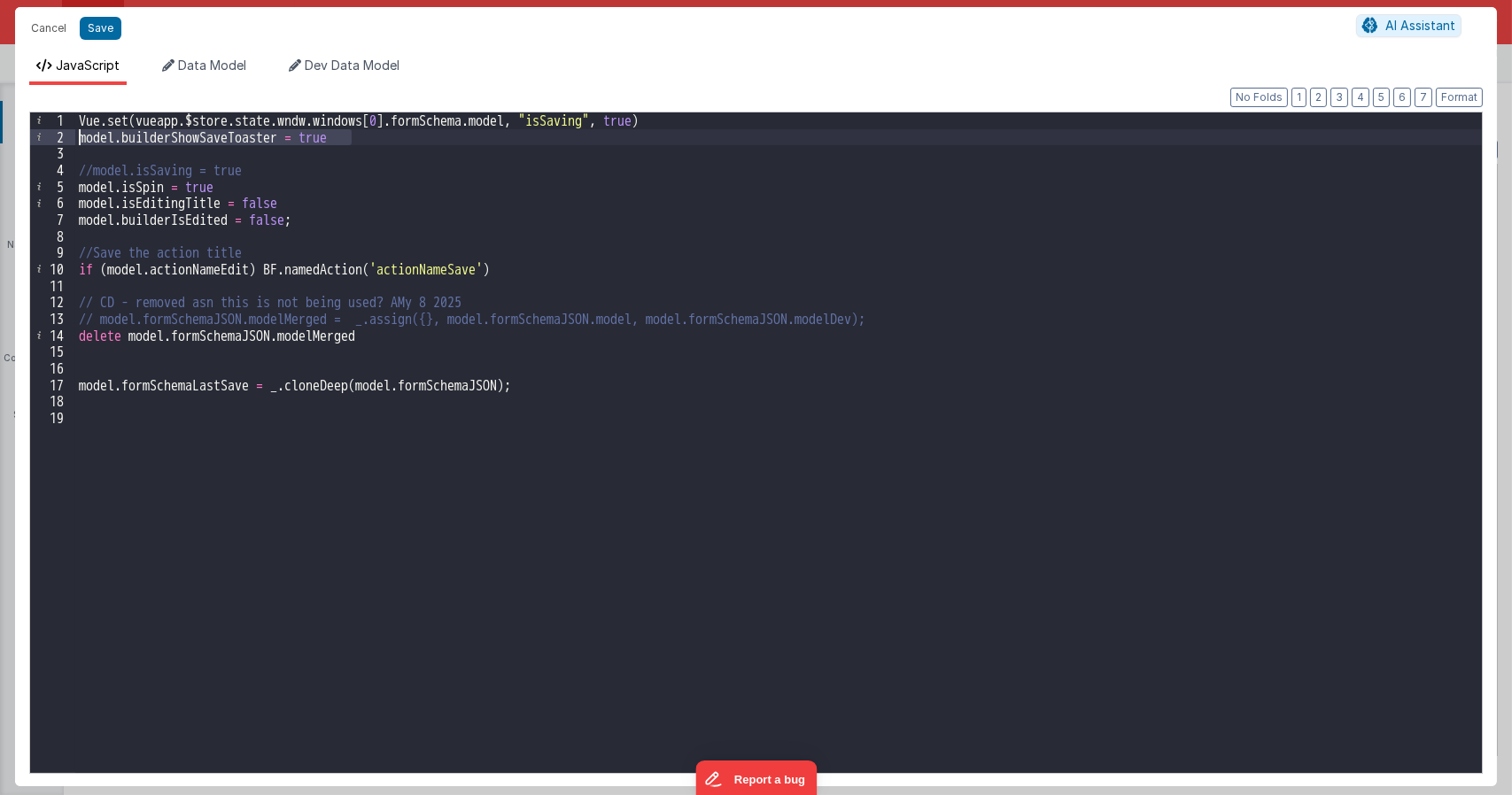 drag, startPoint x: 365, startPoint y: 133, endPoint x: 76, endPoint y: 138, distance: 289.0432 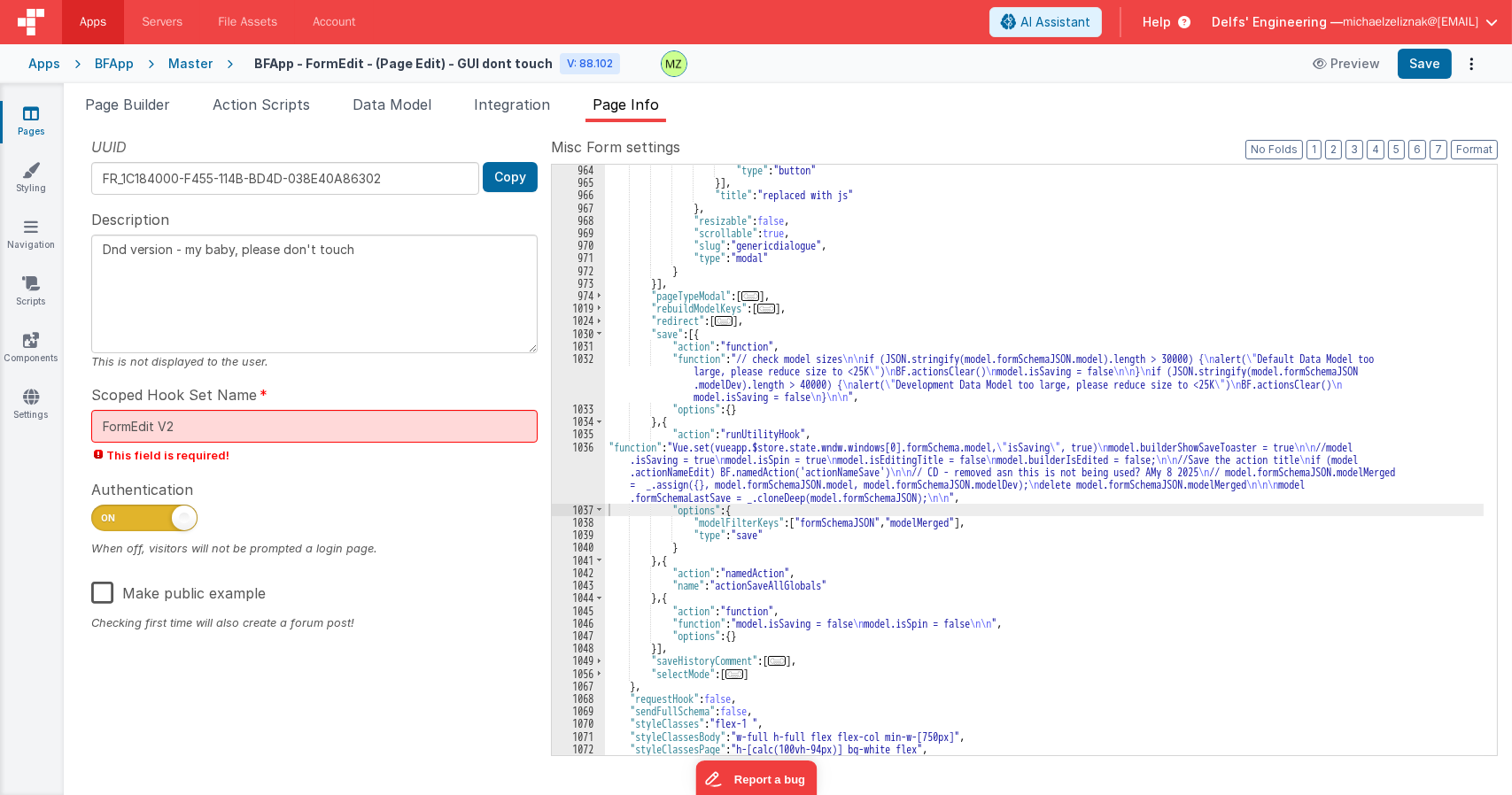 drag, startPoint x: 808, startPoint y: 619, endPoint x: 779, endPoint y: 629, distance: 30.67572 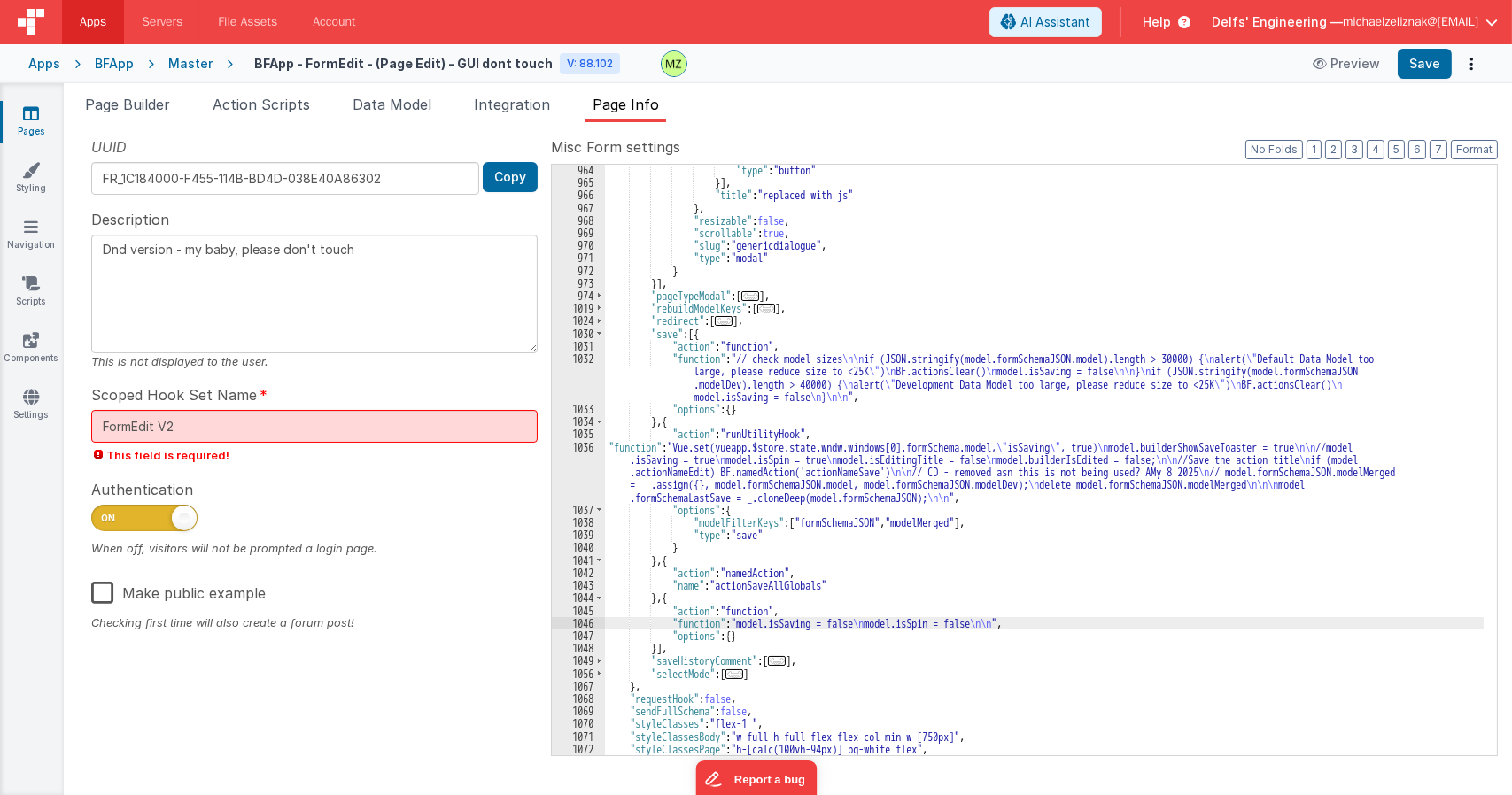 click on "1046" at bounding box center [578, 623] 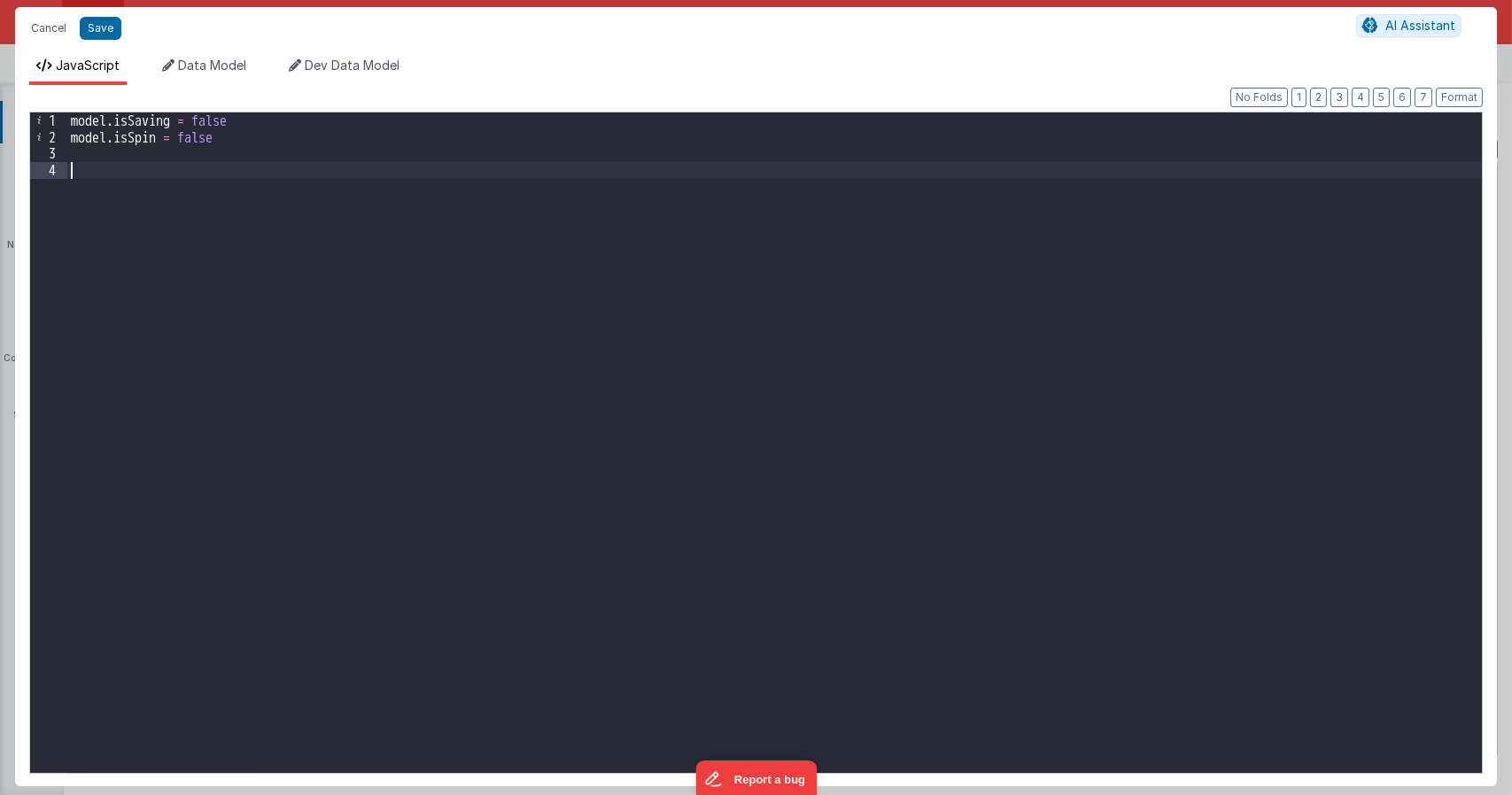 click on "model . isSaving   =   false model . isSpin   =   false" at bounding box center [774, 459] 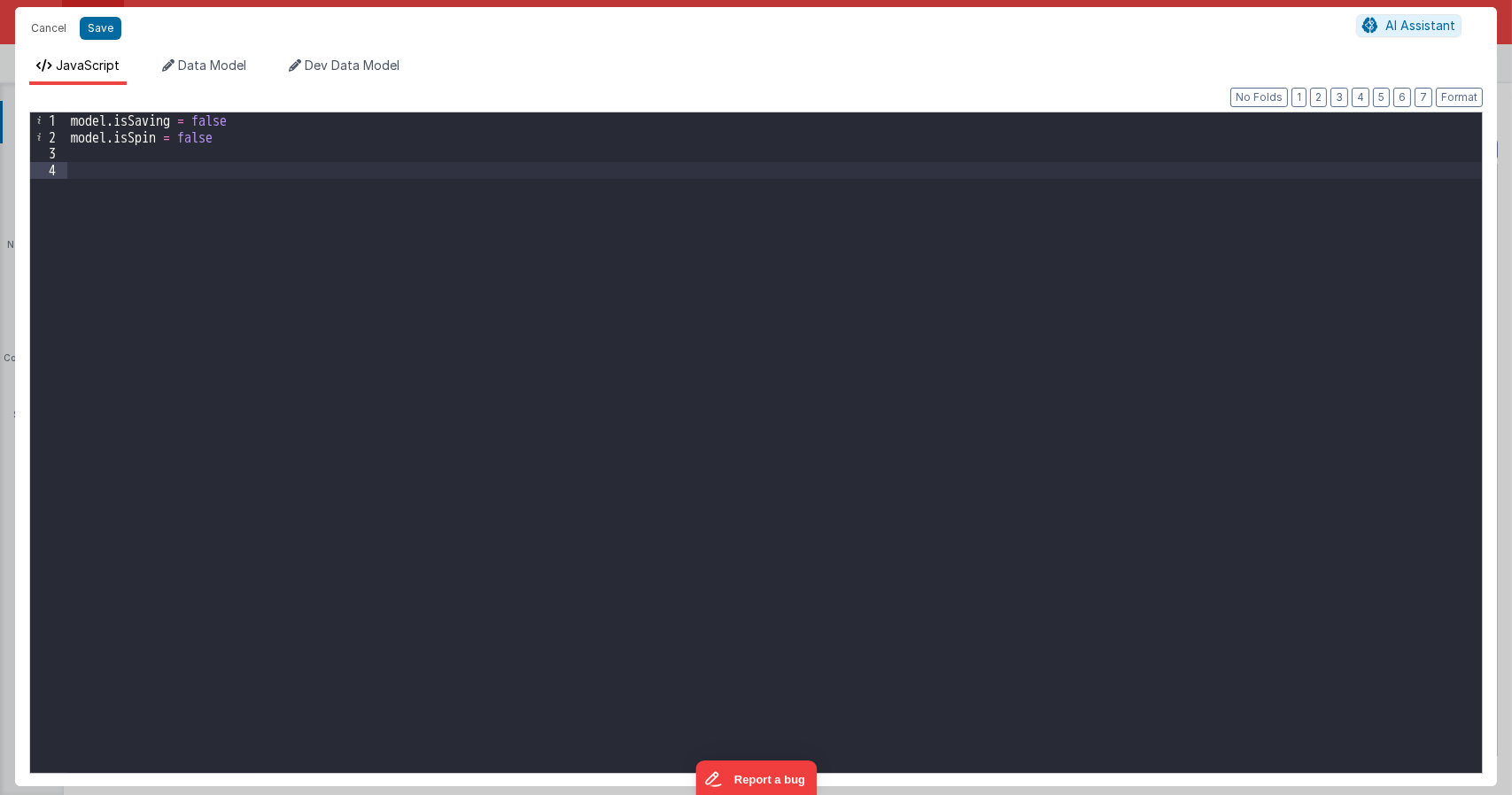 type on "Dnd version - my baby, please don't touch" 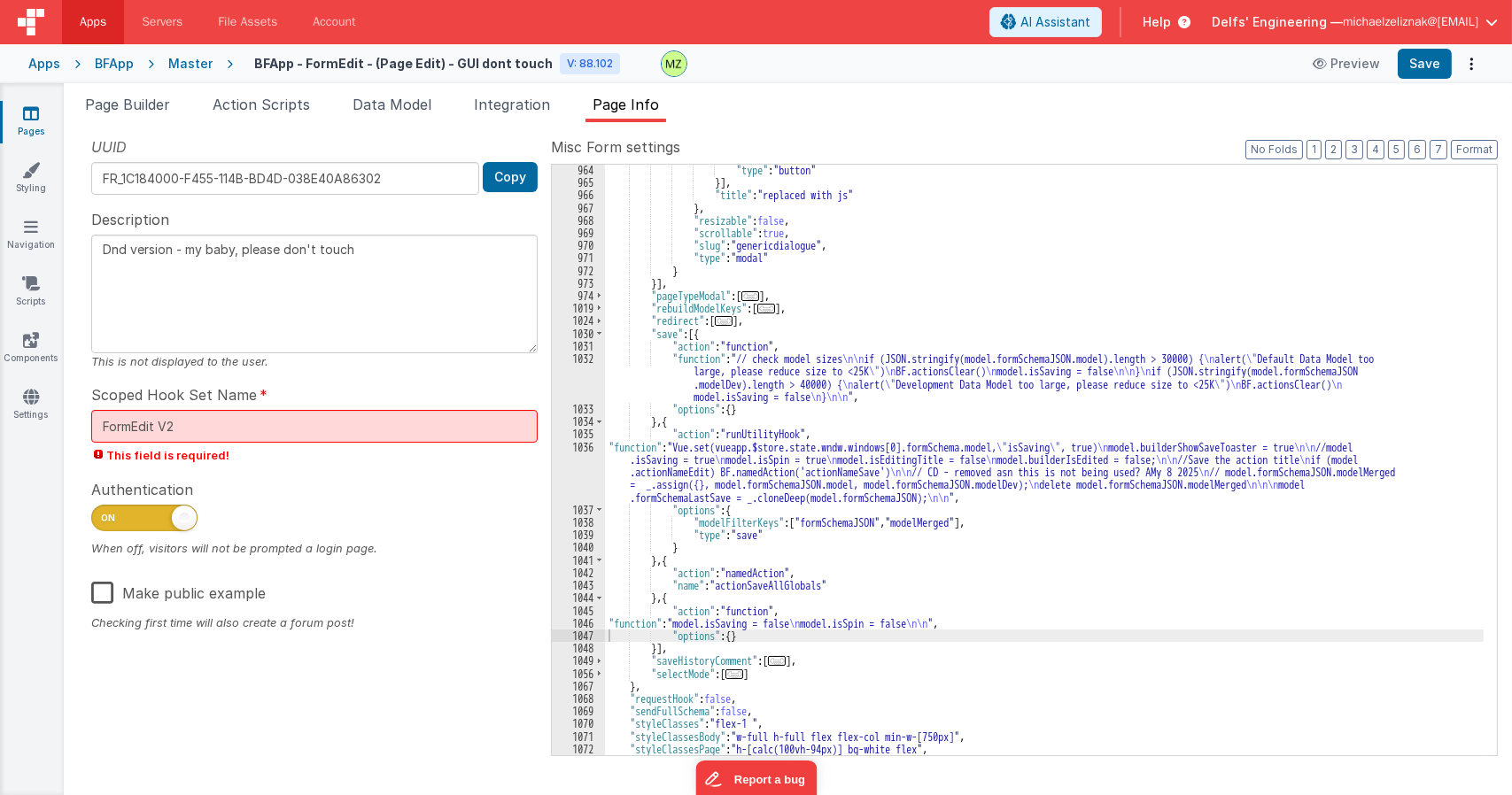 click on ""type" :  "button"                          }] ,                          "title" :  "replaced with js"                     } ,                     "resizable" :  false ,                     "scrollable" :  true ,                     "slug" :  "genericdialogue" ,                     "type" :  "modal"                }           }] ,           "pageTypeModal" :  [ ... ] ,           "rebuildModelKeys" :  [ ... ] ,           "redirect" :  [ ... ] ,           "save" :  [{                "action" :  "function" ,                "function" :  "// check model sizes \n\n if (JSON.stringify(model.formSchemaJSON.model).length > 30000) { \n     alert( \" Default Data Model too                   large, please reduce size to <25K \" ) \n     BF.actionsClear() \n     model.isSaving = false \n\n } \n if (JSON.stringify(model.formSchemaJSON                  .modelDev).length > 40000) { \n     alert( \" Development Data Model too large, please reduce size to <25K \"" at bounding box center (1044, 471) 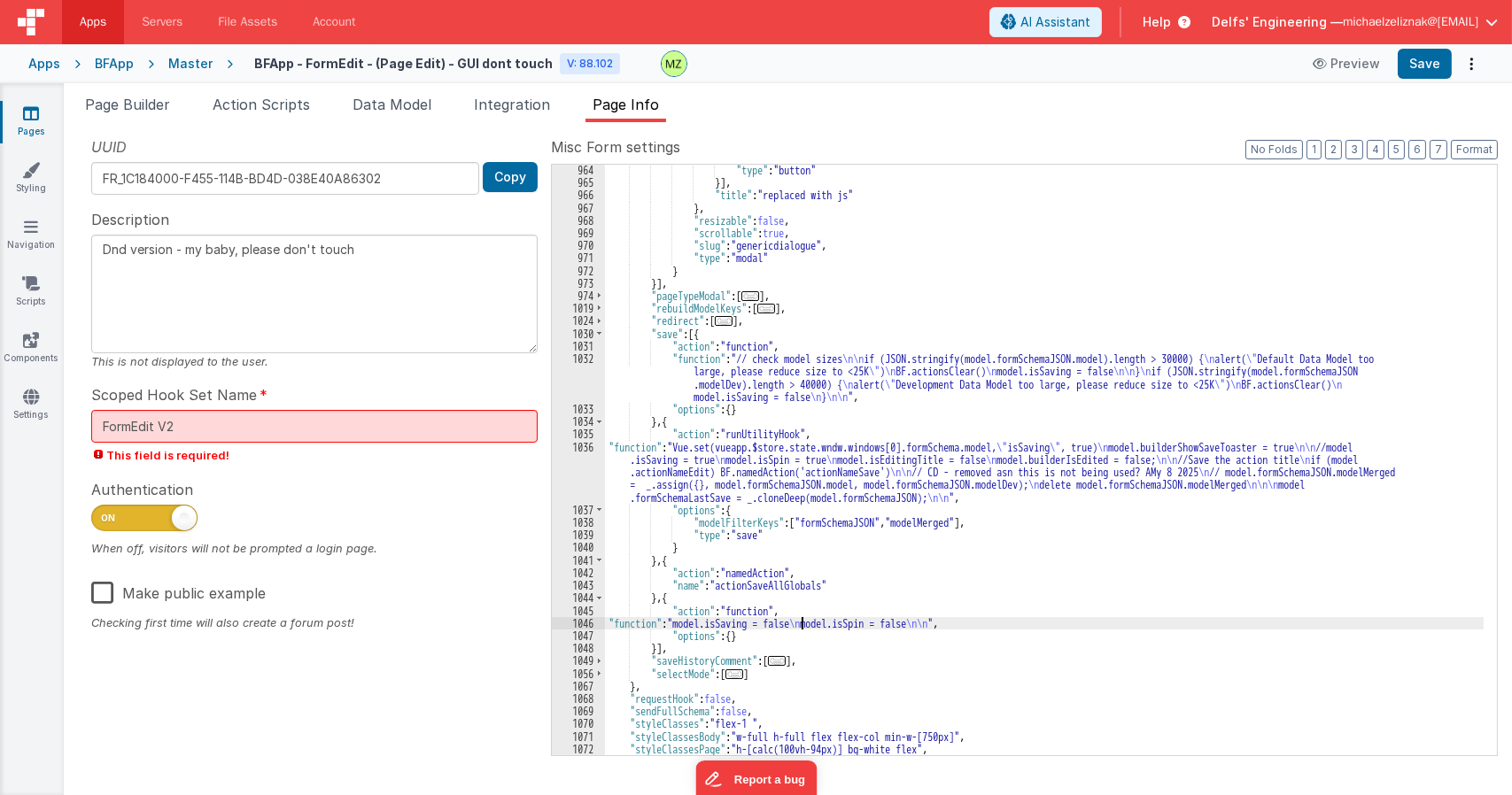 click on "1046" at bounding box center (578, 623) 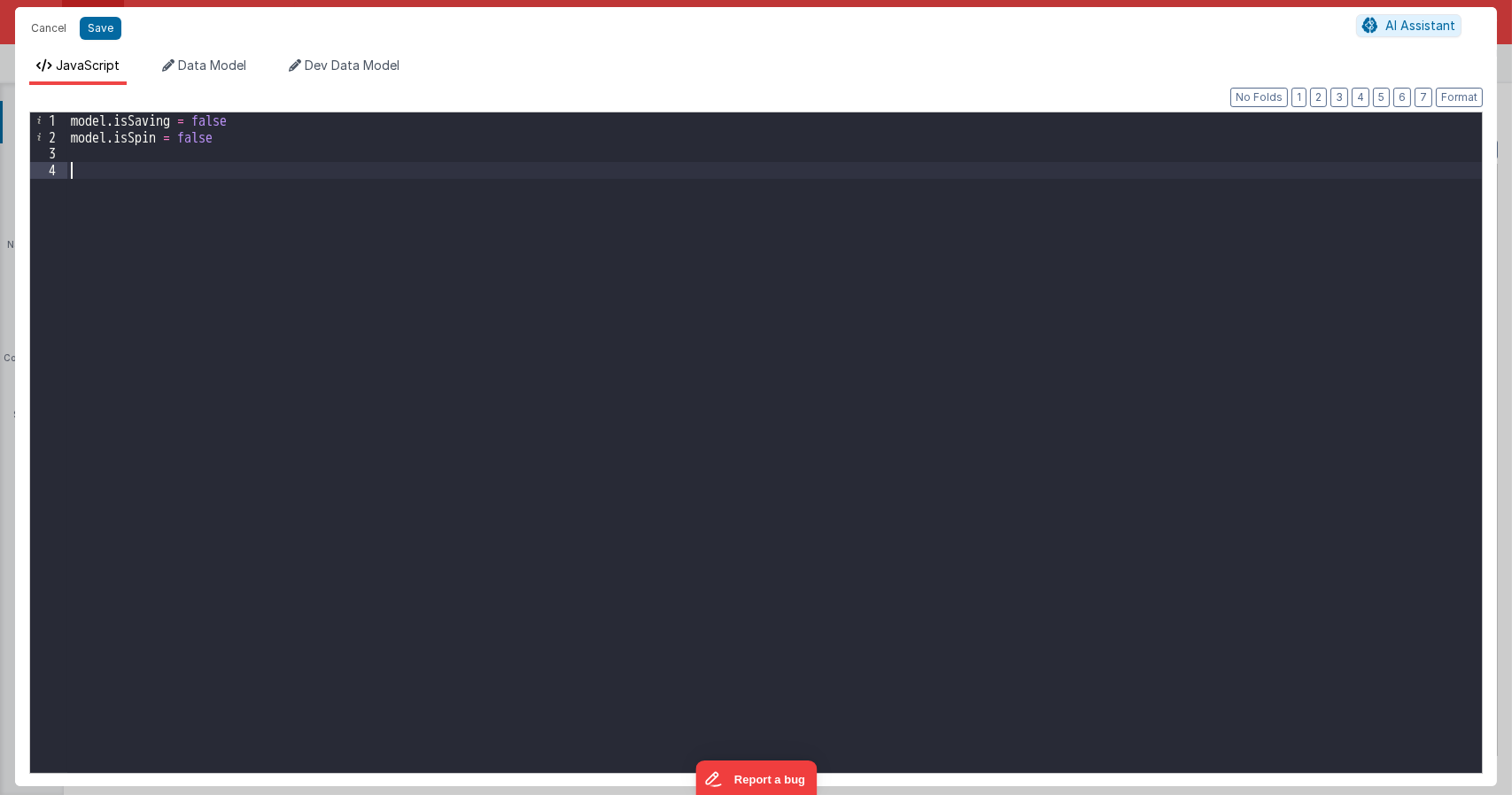 click on "model . isSaving   =   false model . isSpin   =   false" at bounding box center (774, 459) 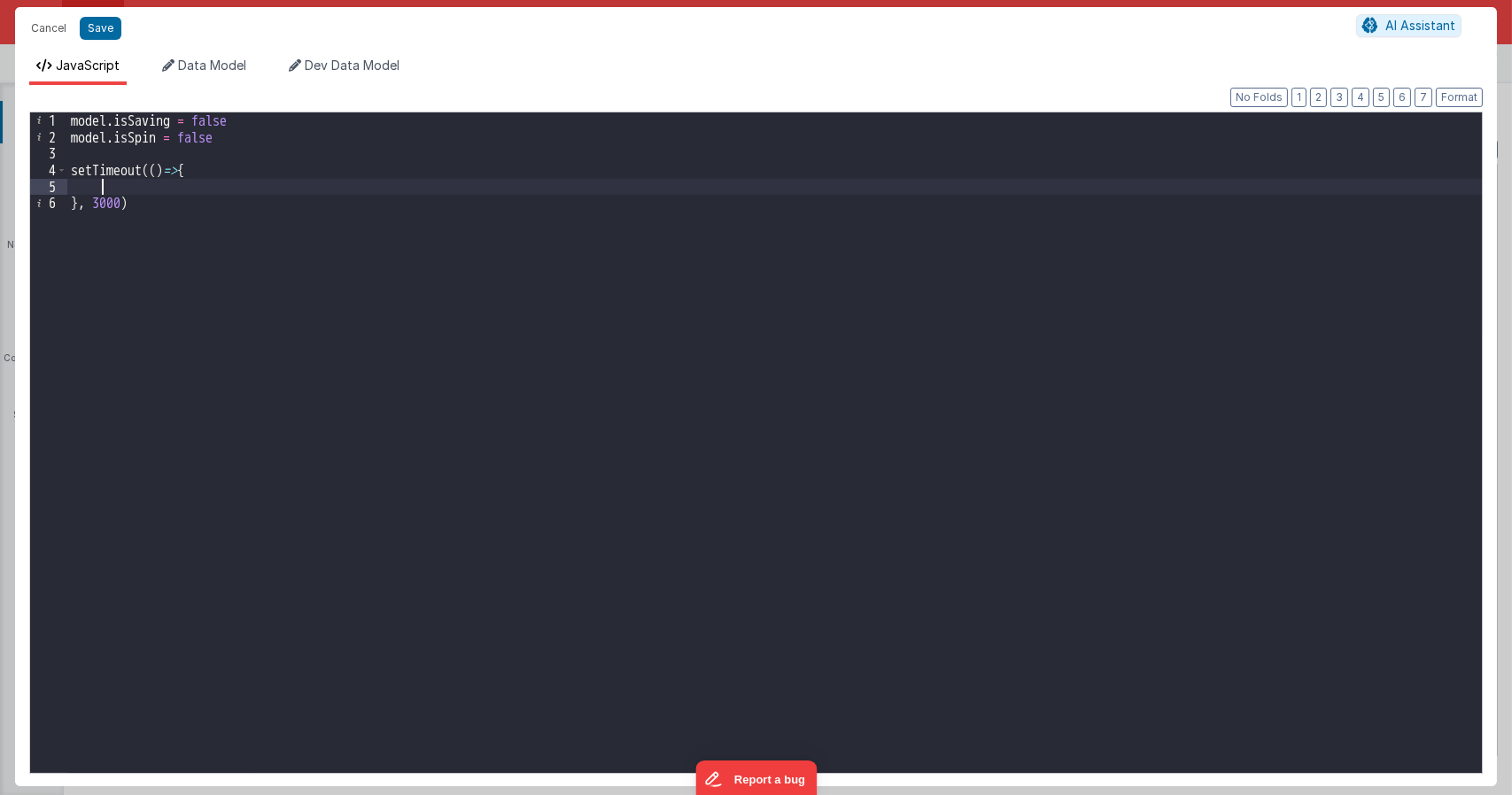 paste 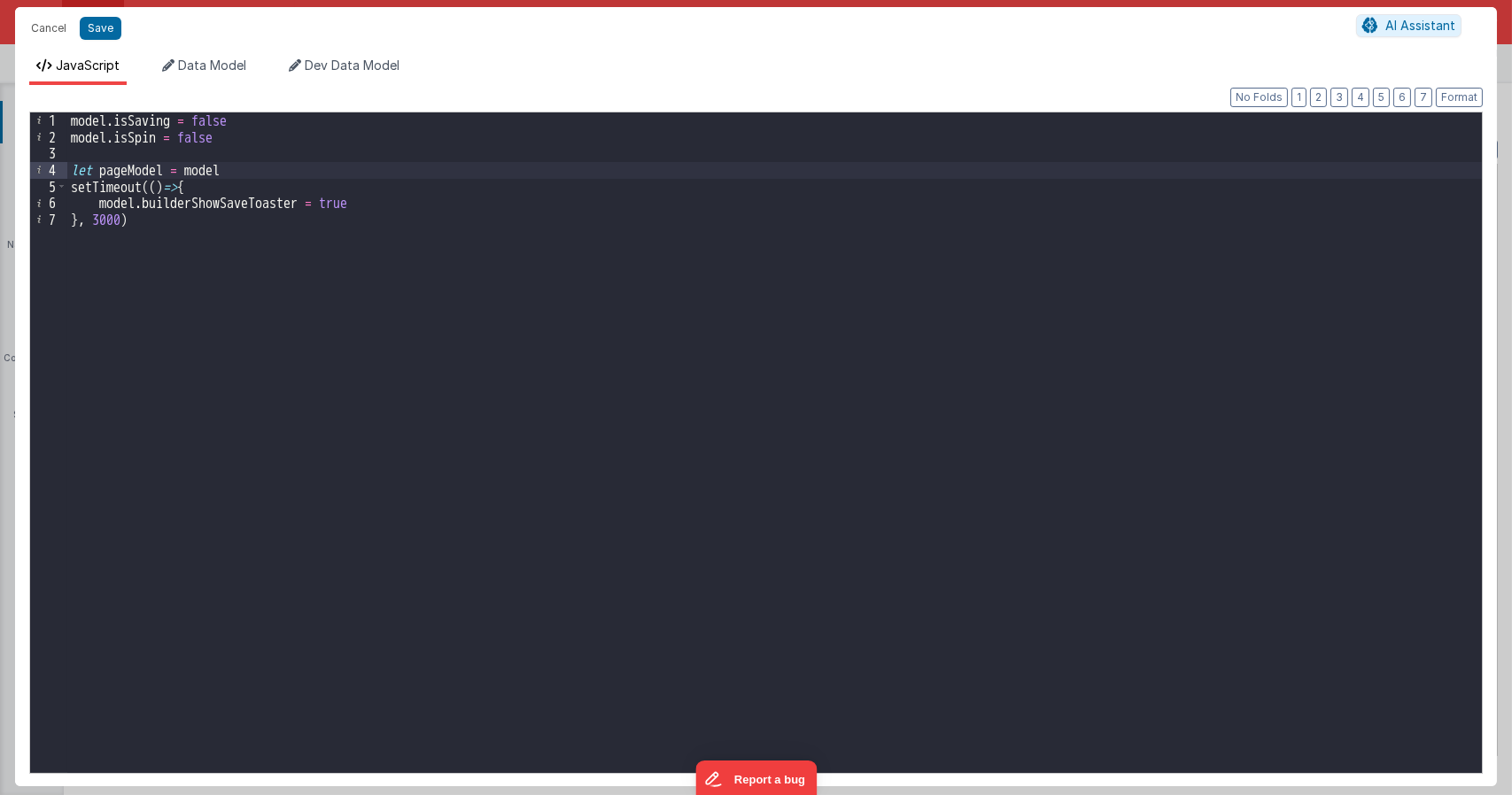 click on "model . isSaving   =   false model . isSpin   =   false let   pageModel   =   model setTimeout (( ) => {      model . builderShowSaveToaster   =   true } ,   3000 )" at bounding box center [774, 459] 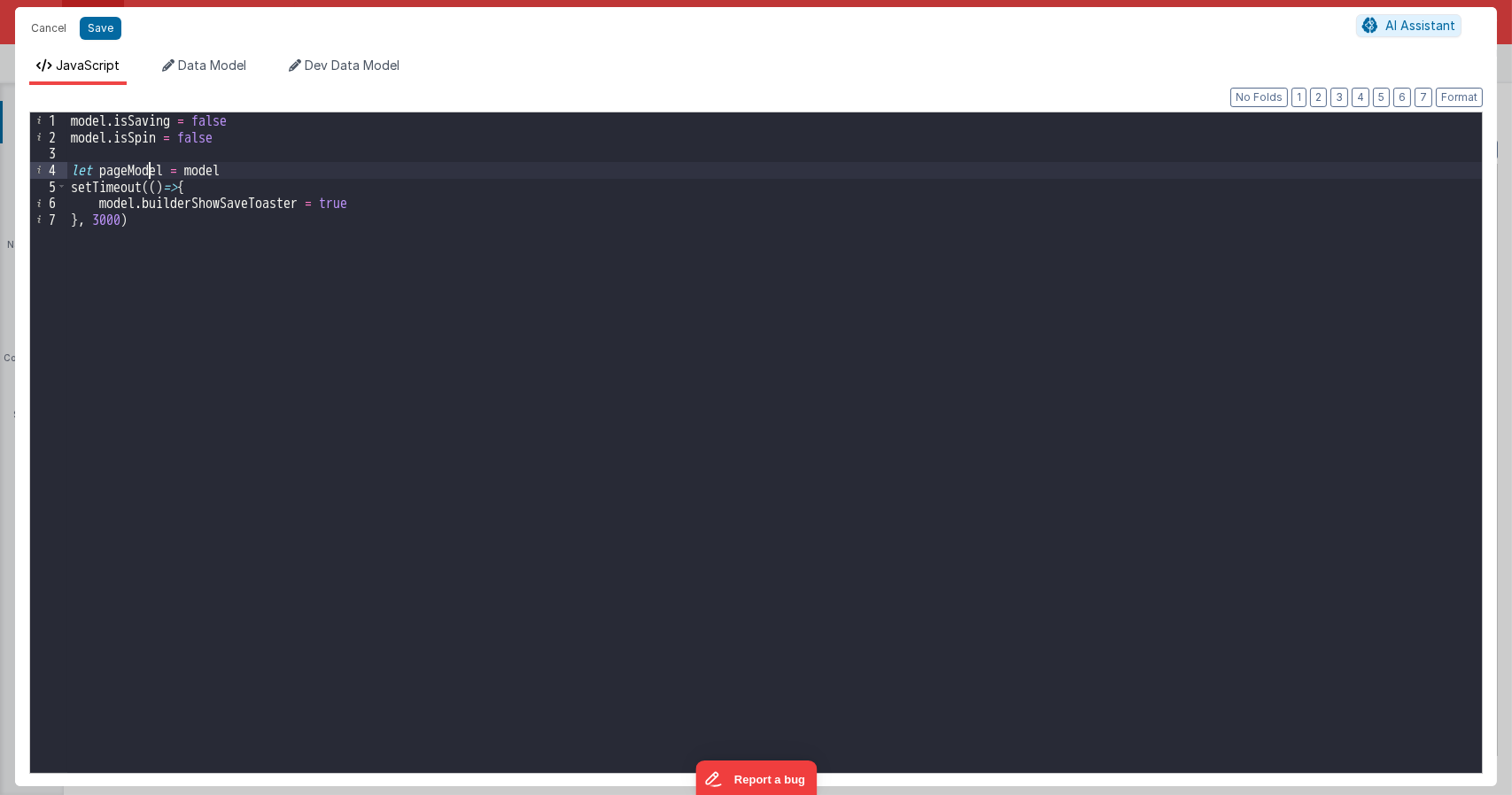 click on "model . isSaving   =   false model . isSpin   =   false let   pageModel   =   model setTimeout (( ) => {      model . builderShowSaveToaster   =   true } ,   3000 )" at bounding box center [774, 459] 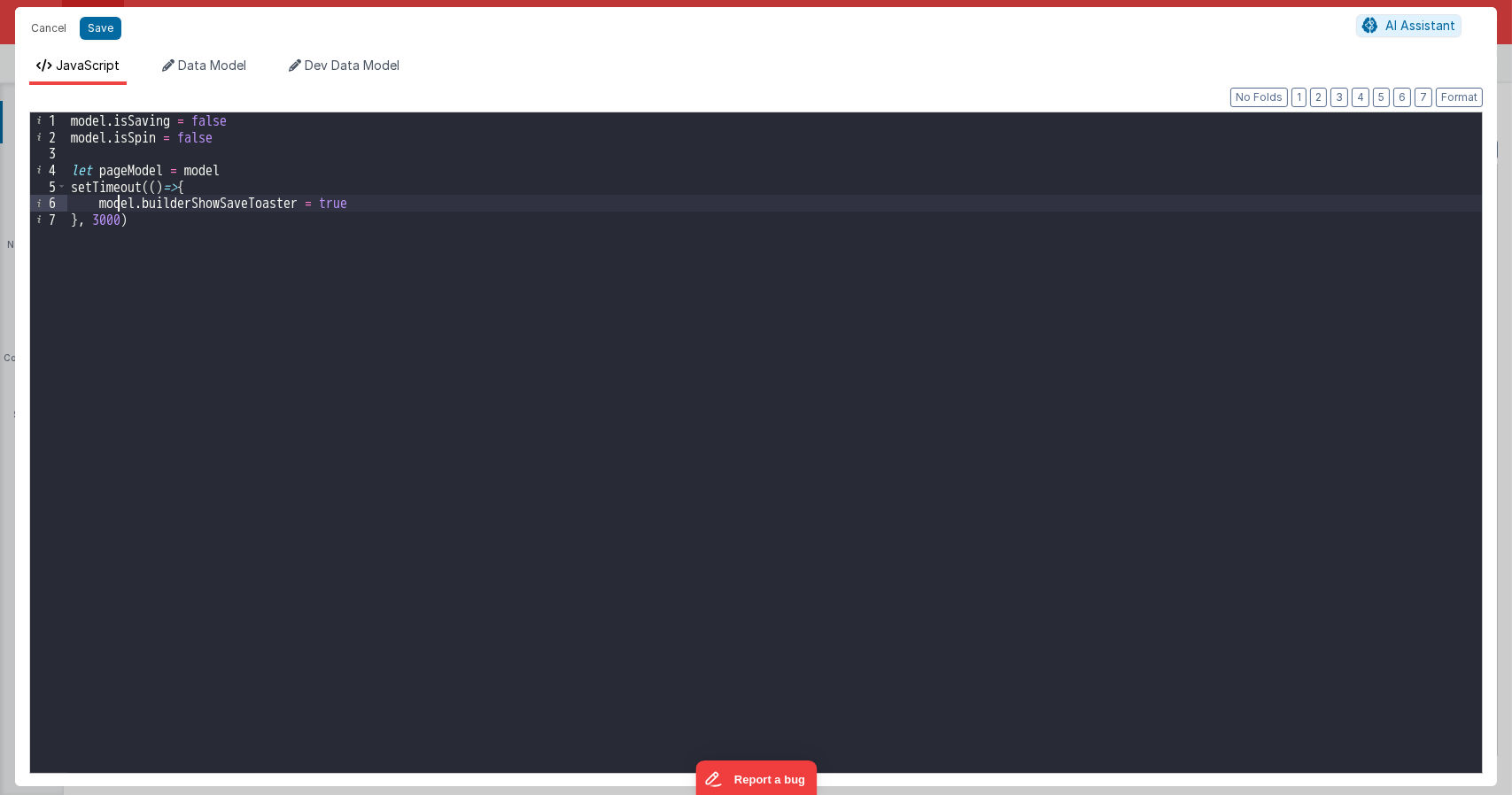 click on "model . isSaving   =   false model . isSpin   =   false let   pageModel   =   model setTimeout (( ) => {      model . builderShowSaveToaster   =   true } ,   3000 )" at bounding box center [774, 459] 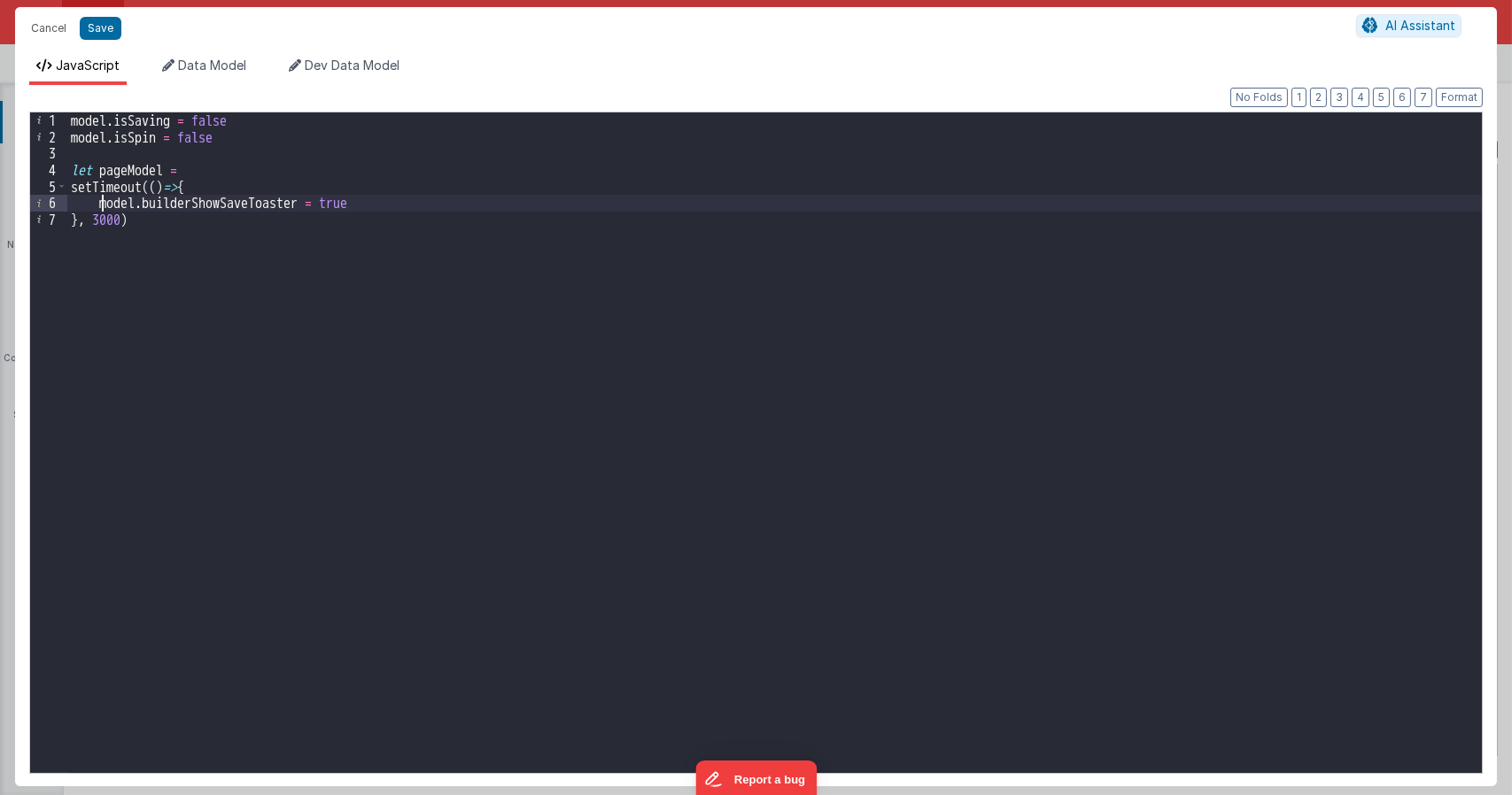 click on "model . isSaving   =   false model . isSpin   =   false let   pageModel   = setTimeout (( ) => {      model . builderShowSaveToaster   =   true } ,   3000 )" at bounding box center (774, 459) 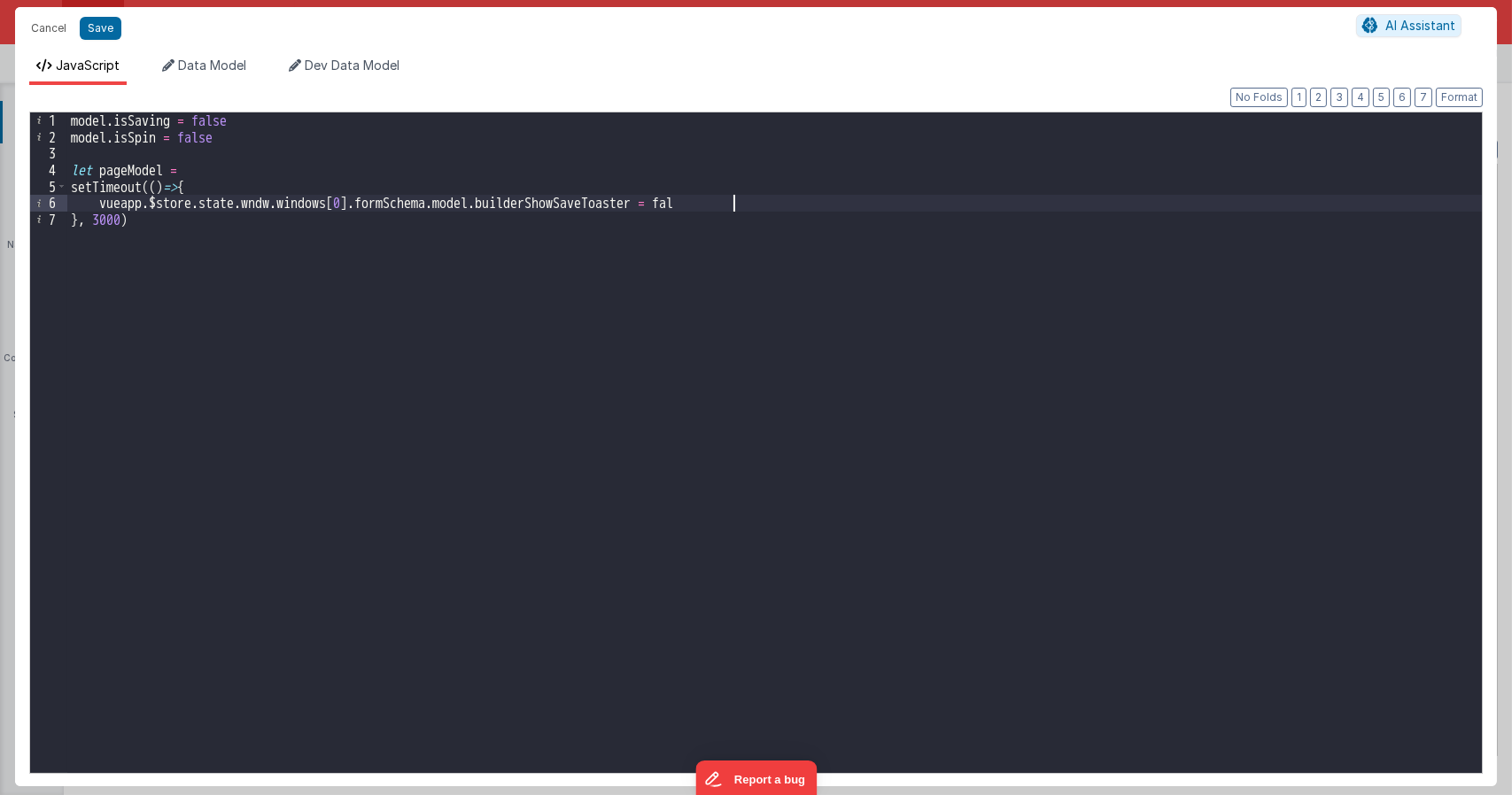 type 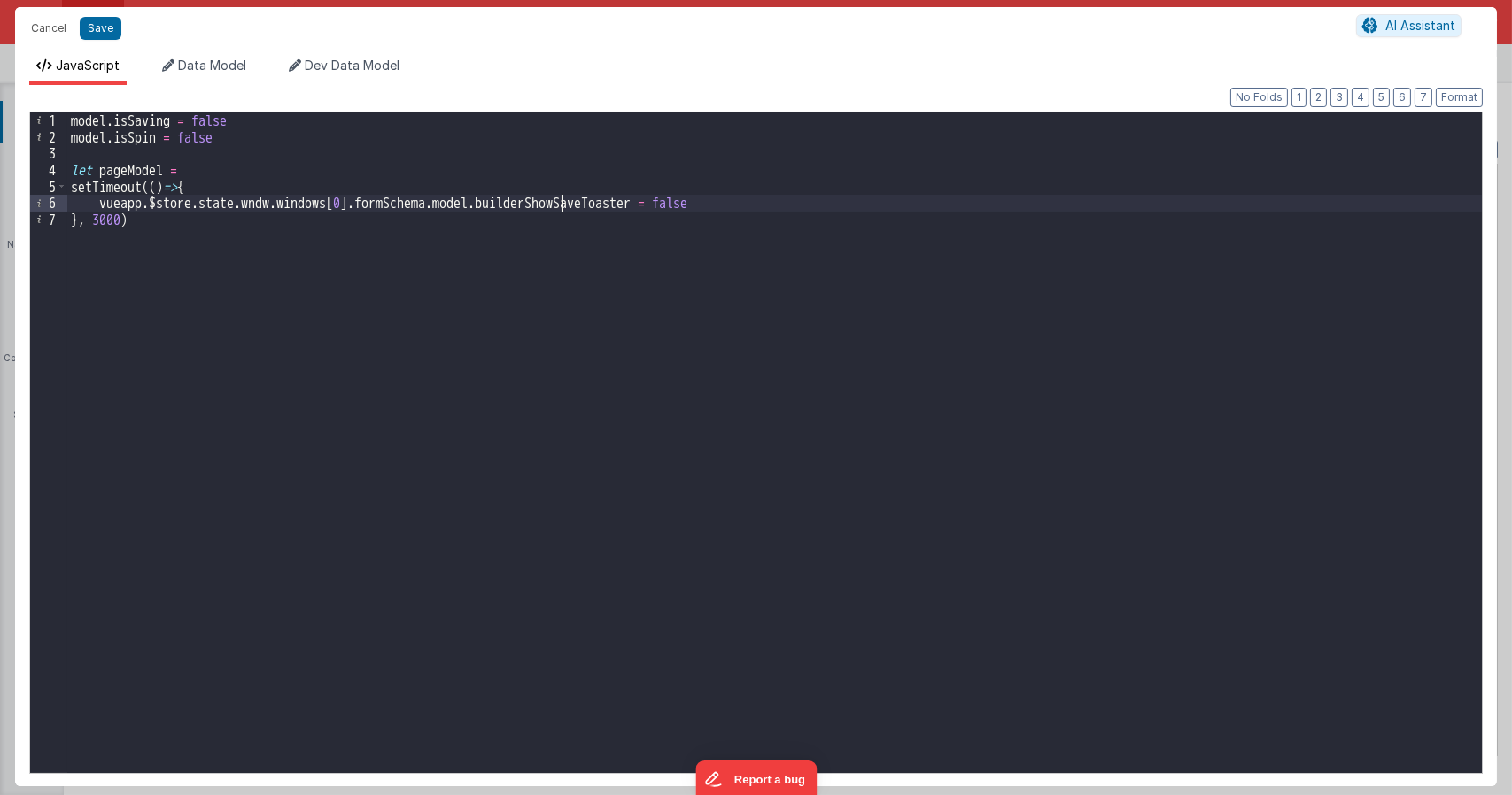 click on "model . isSaving   =   false model . isSpin   =   false let   pageModel   = setTimeout (( ) => {      vueapp . $store . state . wndw . windows [ 0 ] . formSchema . model . builderShowSaveToaster   =   false } ,   3000 )" at bounding box center [774, 459] 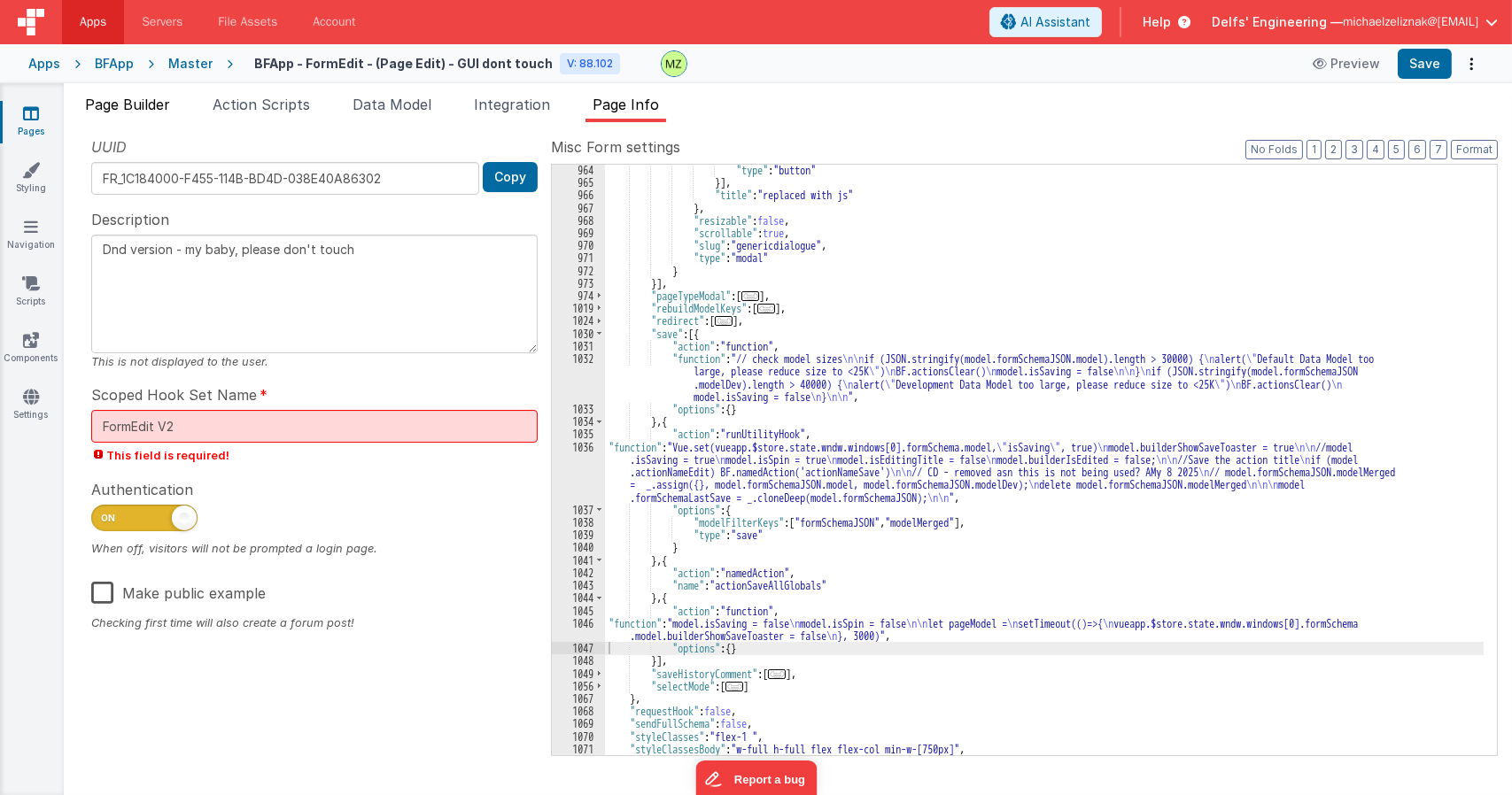click on "Page Builder" at bounding box center (128, 104) 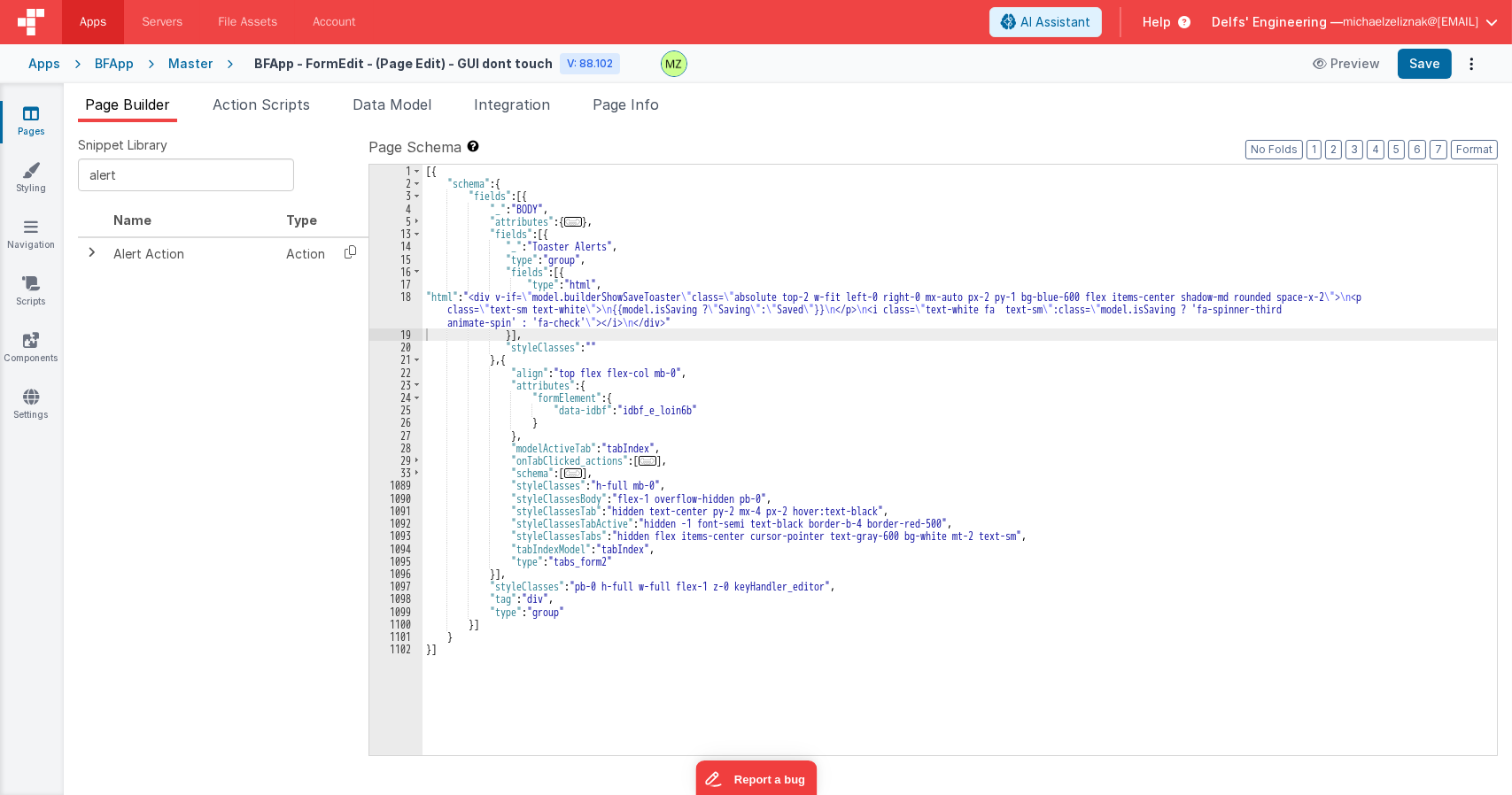 click on "[{      "schema" :  {           "fields" :  [{                "_" :  "BODY" ,                "attributes" :  { ... } ,                "fields" :  [{                    "_" :  "Toaster Alerts" ,                    "type" :  "group" ,                    "fields" :  [{                         "type" :  "html" , "html" :  "<div v-if= \" model.builderShowSaveToaster \"  class= \" absolute top-2 w-fit left-0 right-0 mx-auto px-2 py-1 bg-blue-600 flex items-center shadow-md rounded space-x-2 \" > \n     <p       class= \" text-sm text-white \" > \n         {{model.isSaving ?  \" Saving \"  :  \" Saved \" }} \n     </p> \n     <i class= \" text-white fa  text-sm \"  :class= \" model.isSaving ? 'fa-spinner-third       animate-spin' : 'fa-check' \" ></i> \n </div>"                    }] ,                    "styleClasses" :  ""                } ,  {                     "align" :  "top flex flex-col mb-0" ,                     "attributes" :  {                          "formElement" :  {" at bounding box center (959, 472) 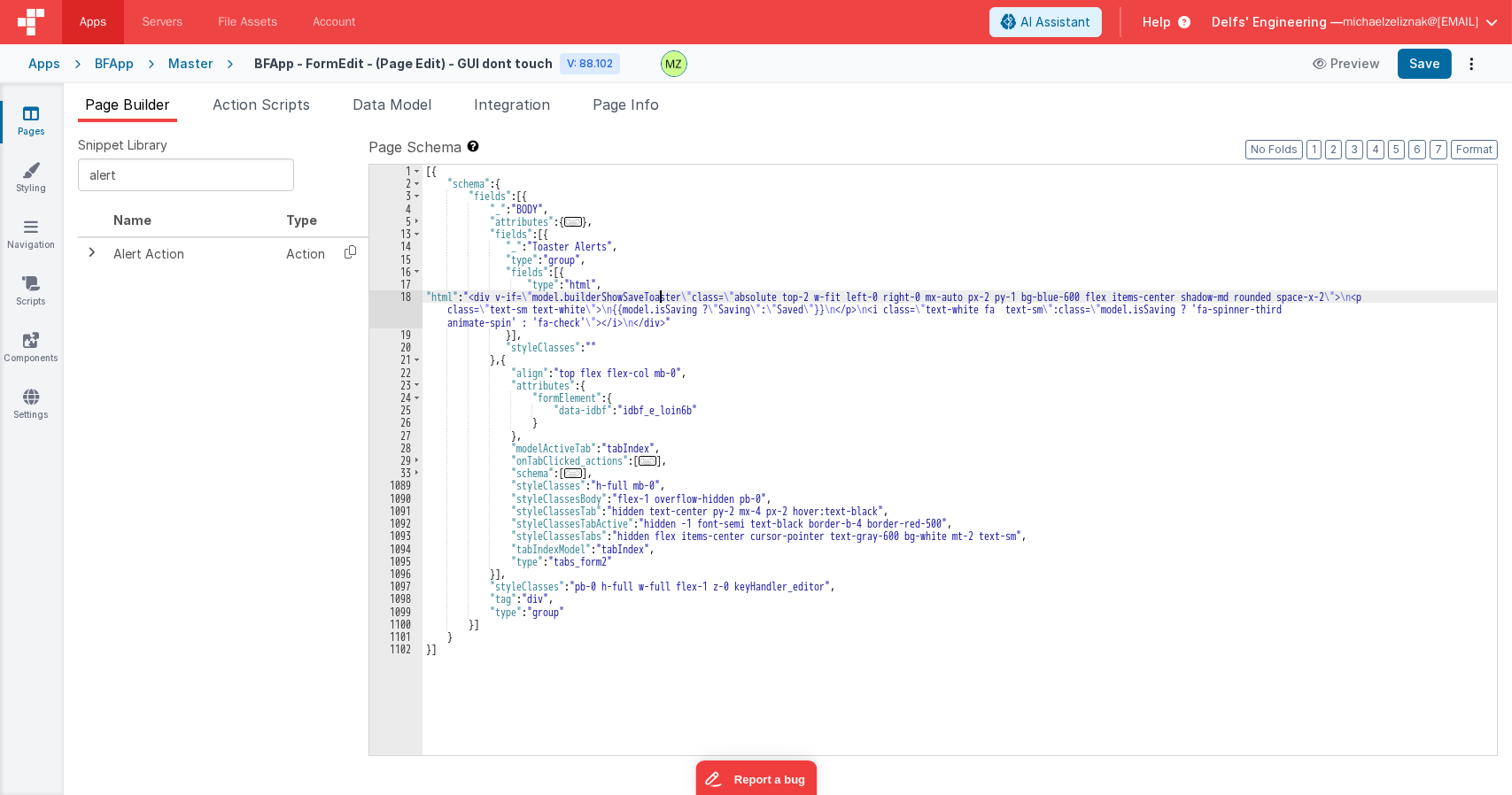 click on "18" at bounding box center [396, 309] 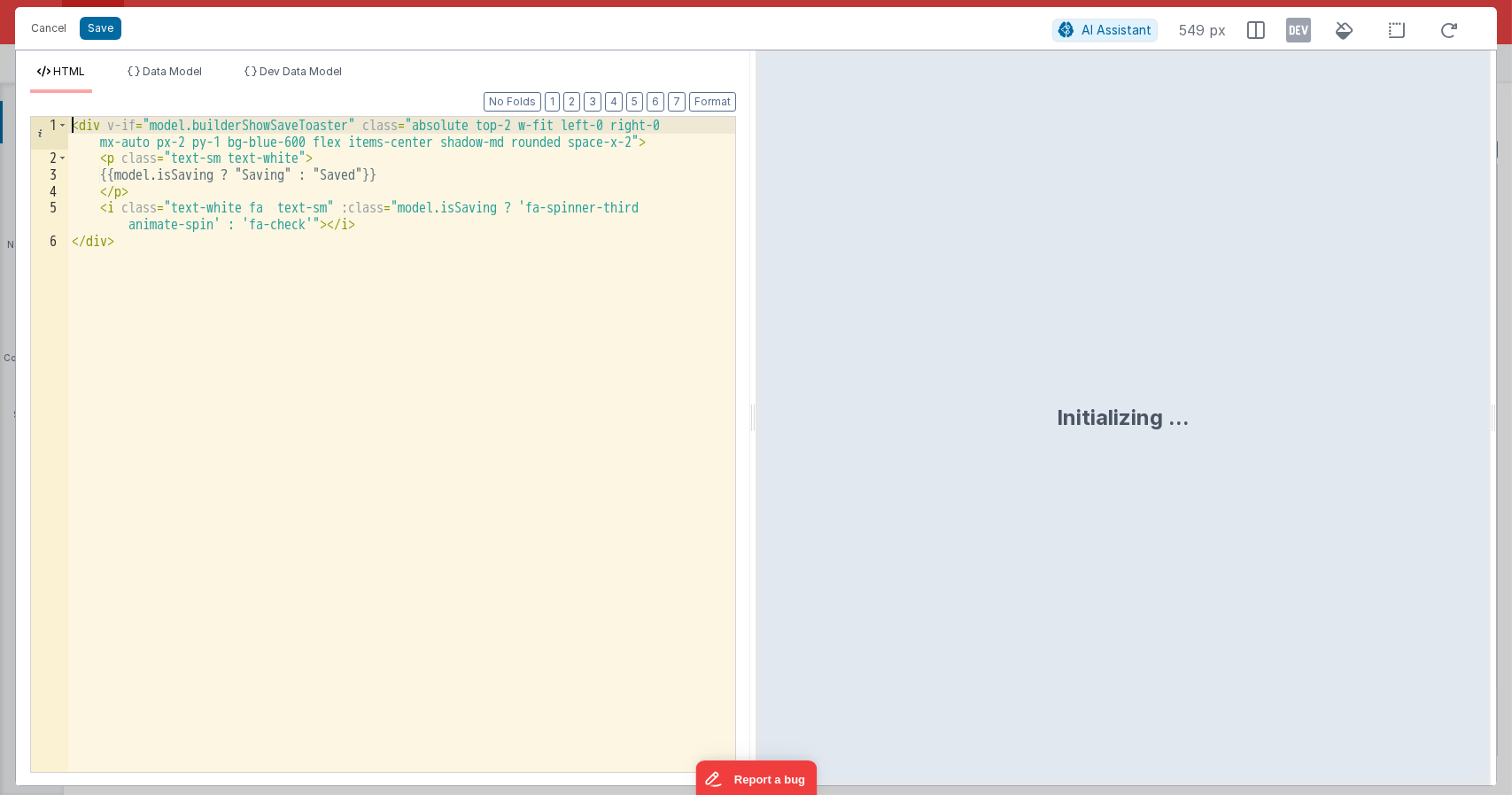 click on "< div   v-if = "model.builderShowSaveToaster"   class = "absolute top-2 w-fit left-0 right-0       mx-auto px-2 py-1 bg-blue-600 flex items-center shadow-md rounded space-x-2" >      < p   class = "text-sm text-white" >          {{model.isSaving ? "Saving" : "Saved"}}      </ p >      < i   class = "text-white fa  text-sm"   :class = "model.isSaving ? 'fa-spinner-third           animate-spin' : 'fa-check'" > </ i > </ div >" at bounding box center (402, 469) 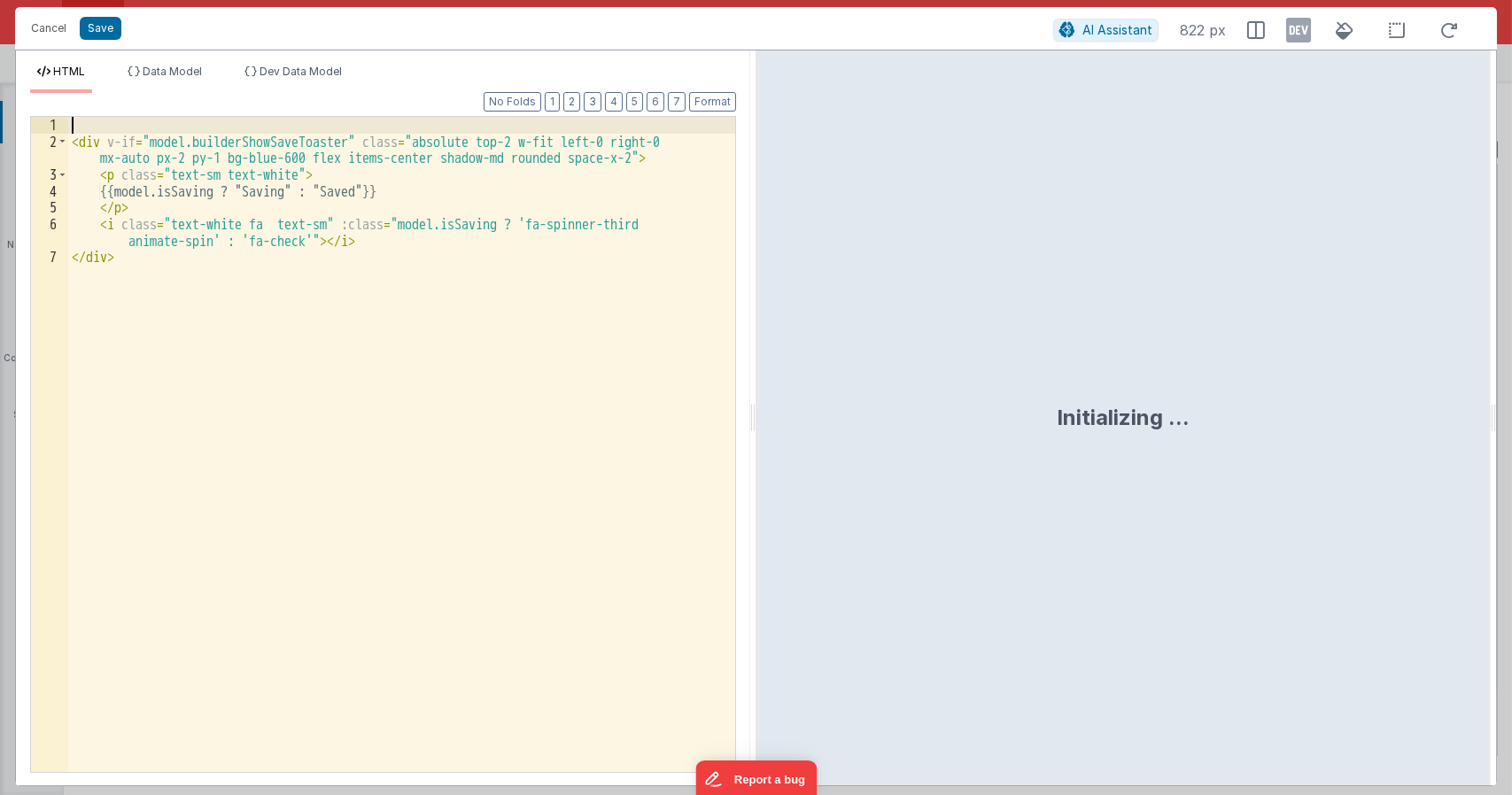 paste 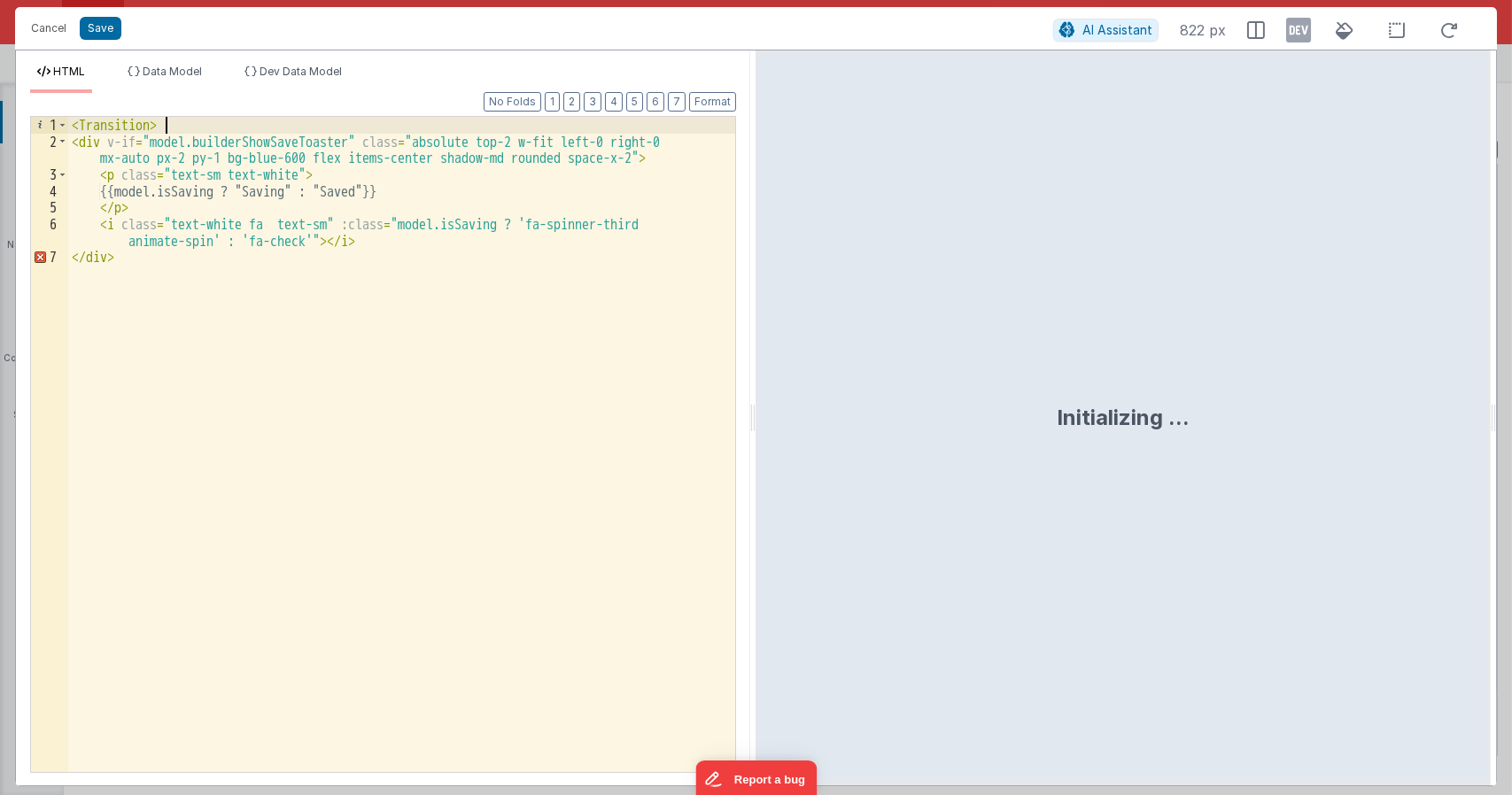click on "< Transition > < div   v-if = "model.builderShowSaveToaster"   class = "absolute top-2 w-fit left-0 right-0       mx-auto px-2 py-1 bg-blue-600 flex items-center shadow-md rounded space-x-2" >      < p   class = "text-sm text-white" >          {{model.isSaving ? "Saving" : "Saved"}}      </ p >      < i   class = "text-white fa  text-sm"   :class = "model.isSaving ? 'fa-spinner-third           animate-spin' : 'fa-check'" > </ i > </ div >" at bounding box center (402, 460) 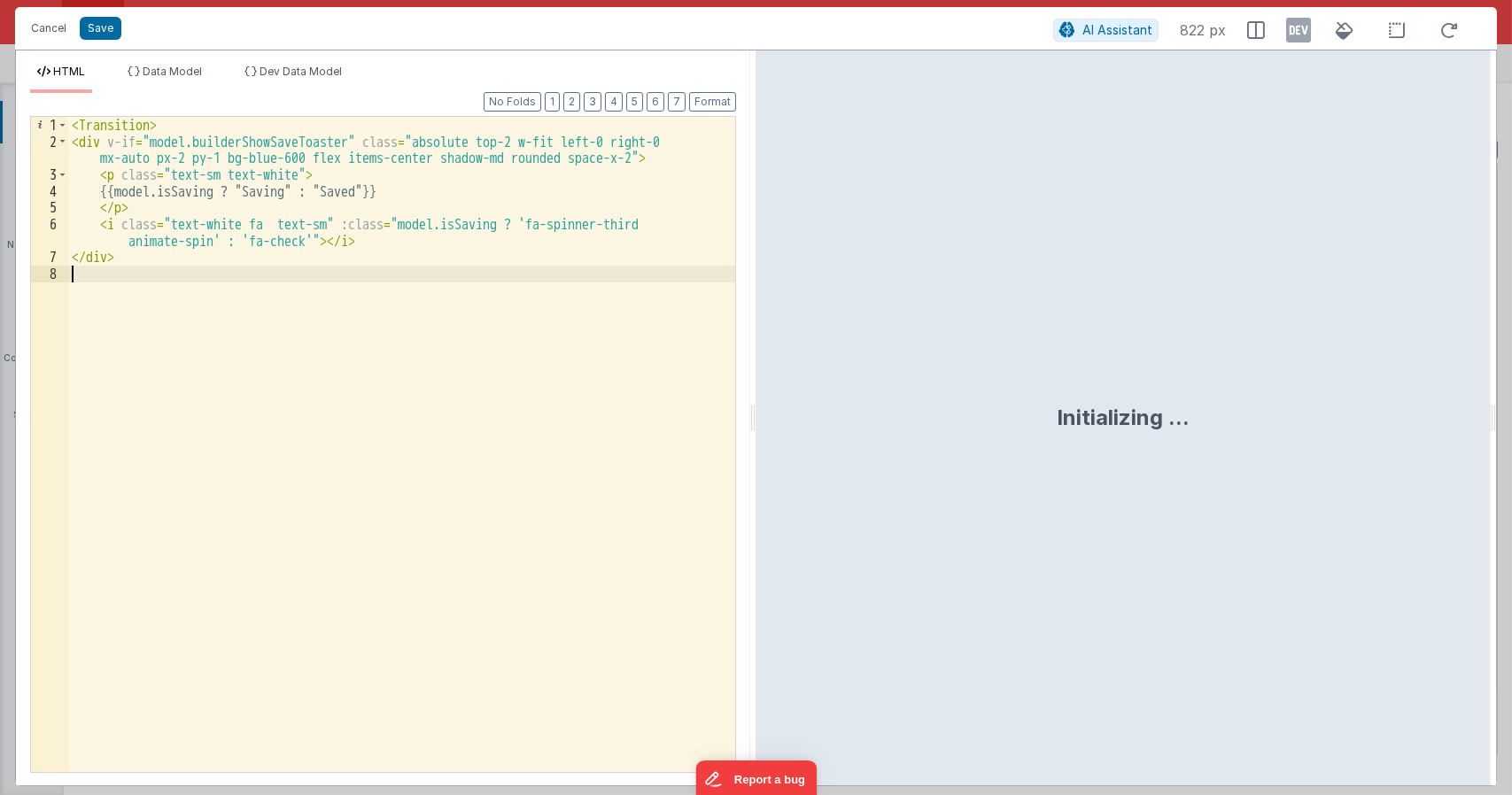 paste 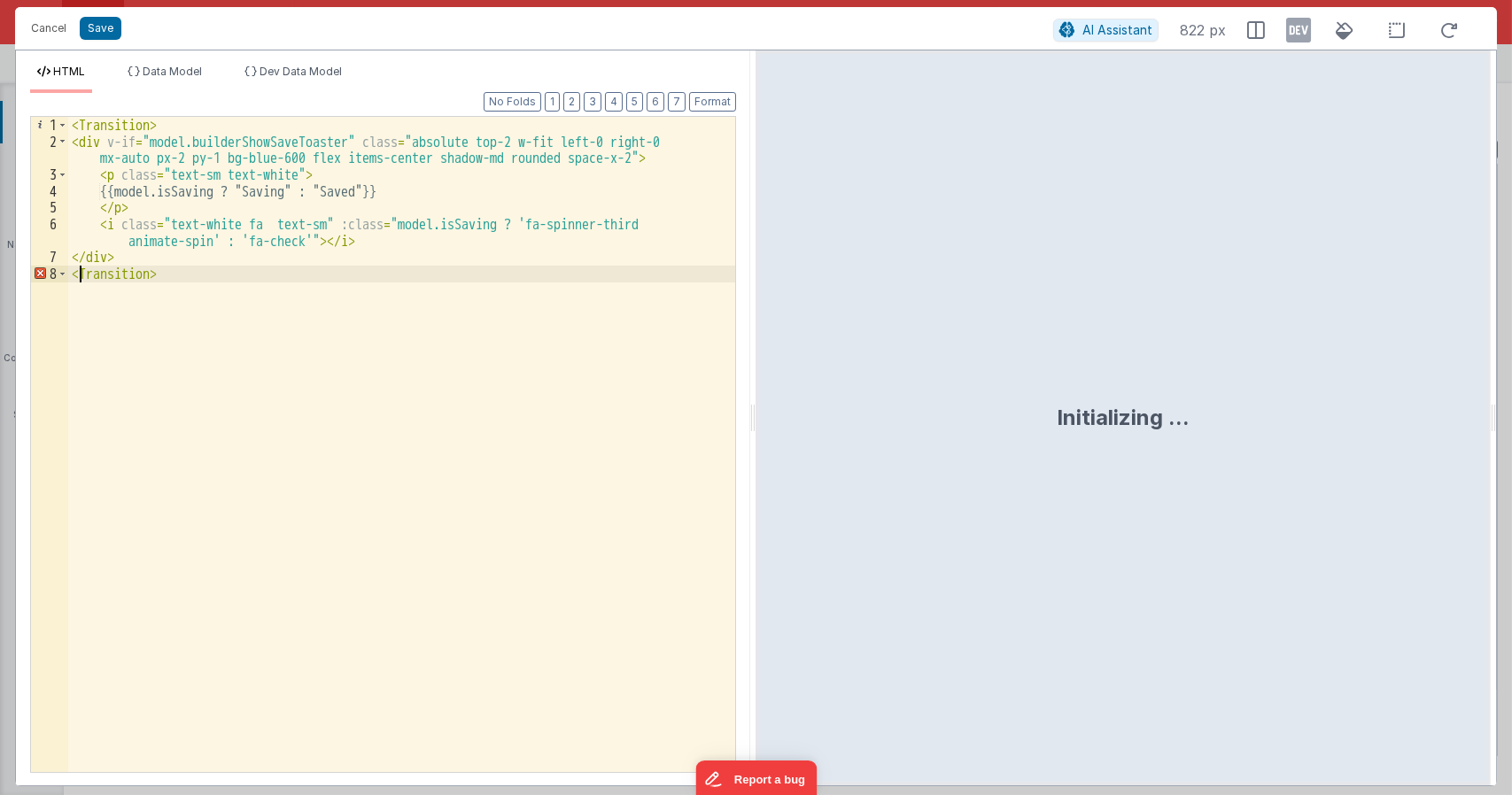 type 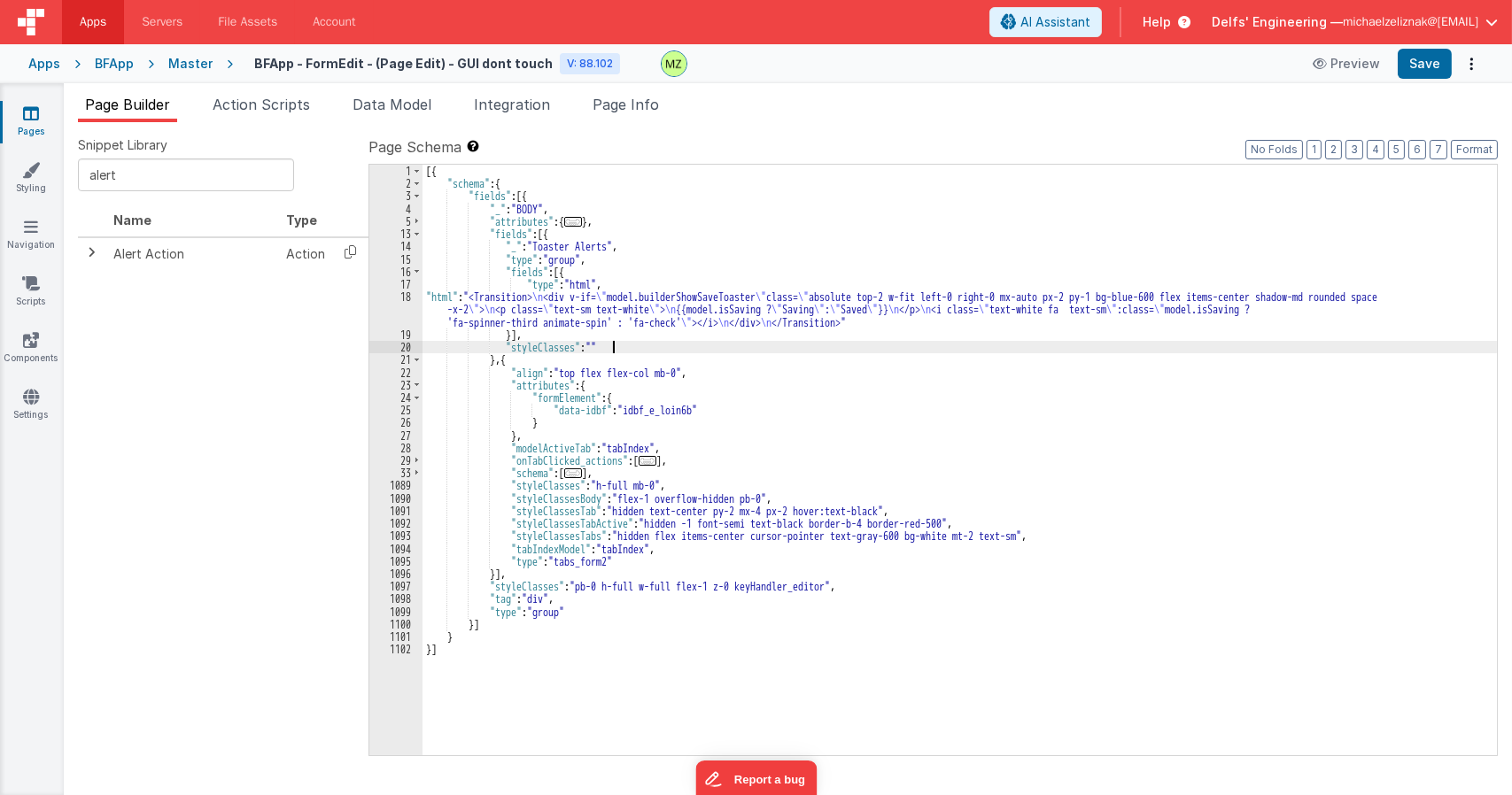click on "[{      "schema" :  {           "fields" :  [{                "_" :  "BODY" ,                "attributes" :  { ... } ,                "fields" :  [{                    "_" :  "Toaster Alerts" ,                    "type" :  "group" ,                    "fields" :  [{                         "type" :  "html" , "html" :  "<Transition> \n <div v-if= \" model.builderShowSaveToaster \"  class= \" absolute top-2 w-fit left-0 right-0 mx-auto px-2 py-1 bg-blue-600 flex items-center shadow-md rounded space      -x-2 \" > \n     <p class= \" text-sm text-white \" > \n         {{model.isSaving ?  \" Saving \"  :  \" Saved \" }} \n     </p> \n     <i class= \" text-white fa  text-sm \"  :class= \" model.isSaving ?       'fa-spinner-third animate-spin' : 'fa-check' \" ></i> \n </div> \n </Transition>"                    }] ,                    "styleClasses" :  ""                } ,  {                     "align" :  "top flex flex-col mb-0" ,                     "attributes" :  {                          :  {" at bounding box center [959, 472] 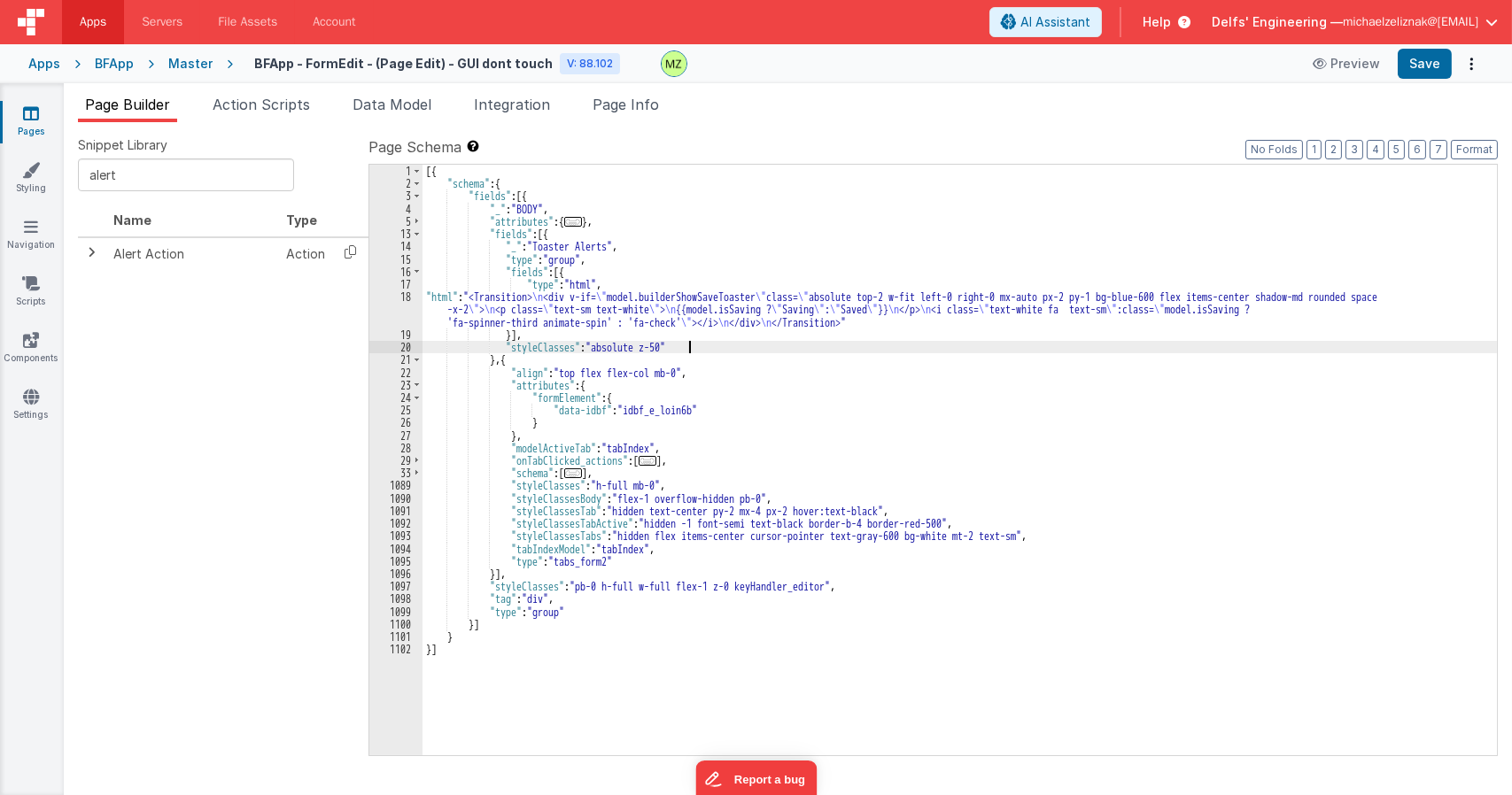 click on "[{      "schema" :  {           "fields" :  [{                "_" :  "BODY" ,                "attributes" :  { ... } ,                "fields" :  [{                    "_" :  "Toaster Alerts" ,                    "type" :  "group" ,                    "fields" :  [{                         "type" :  "html" , "html" :  "<Transition> \n <div v-if= \" model.builderShowSaveToaster \"  class= \" absolute top-2 w-fit left-0 right-0 mx-auto px-2 py-1 bg-blue-600 flex items-center shadow-md rounded space      -x-2 \" > \n     <p class= \" text-sm text-white \" > \n         {{model.isSaving ?  \" Saving \"  :  \" Saved \" }} \n     </p> \n     <i class= \" text-white fa  text-sm \"  :class= \" model.isSaving ?       'fa-spinner-third animate-spin' : 'fa-check' \" ></i> \n </div> \n </Transition>"                    }] ,                    "styleClasses" :  "absolute z-50"                } ,  {                     "align" :  "top flex flex-col mb-0" ,                     "attributes" :  {                     :" at bounding box center [959, 472] 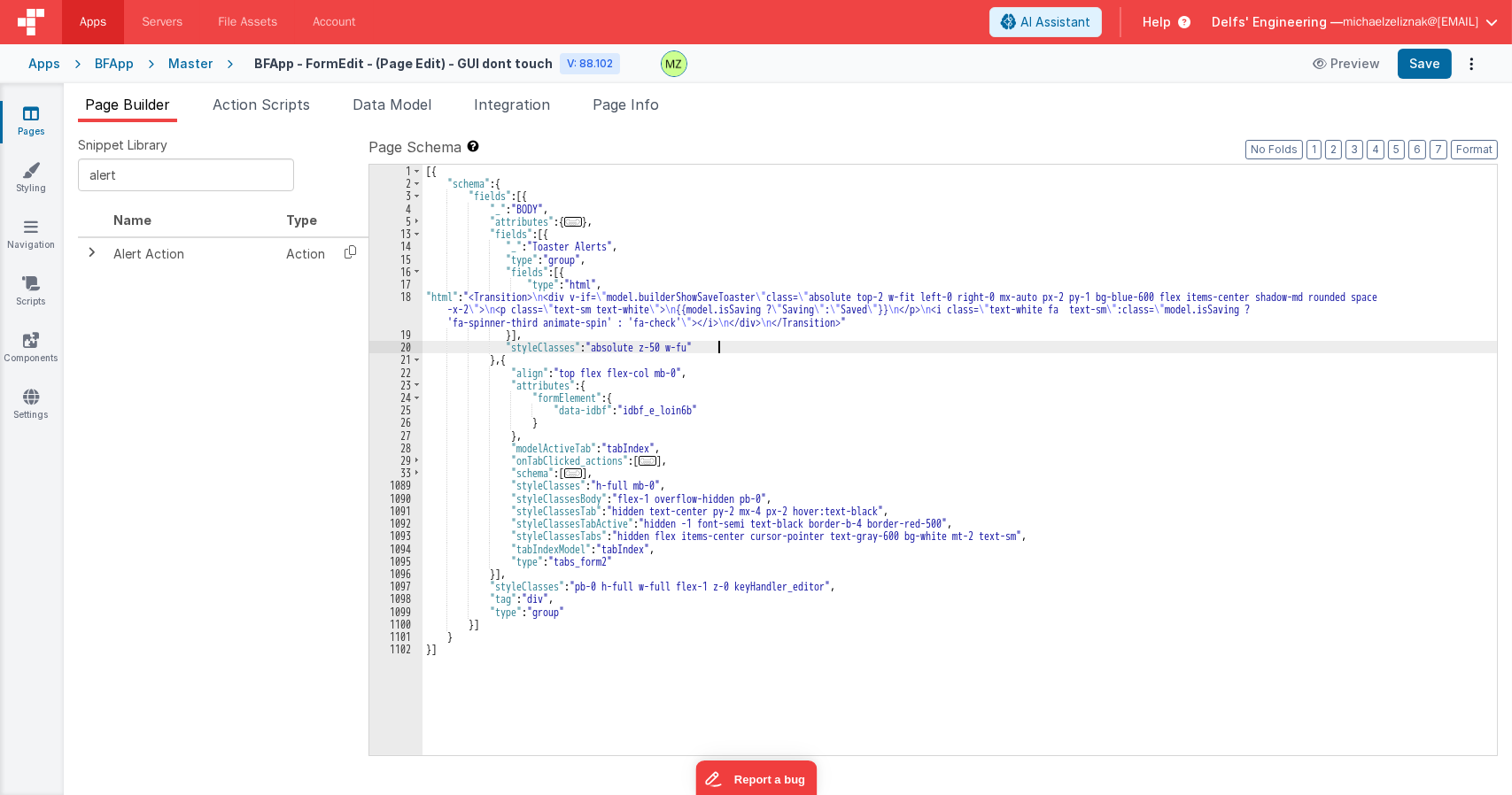 type 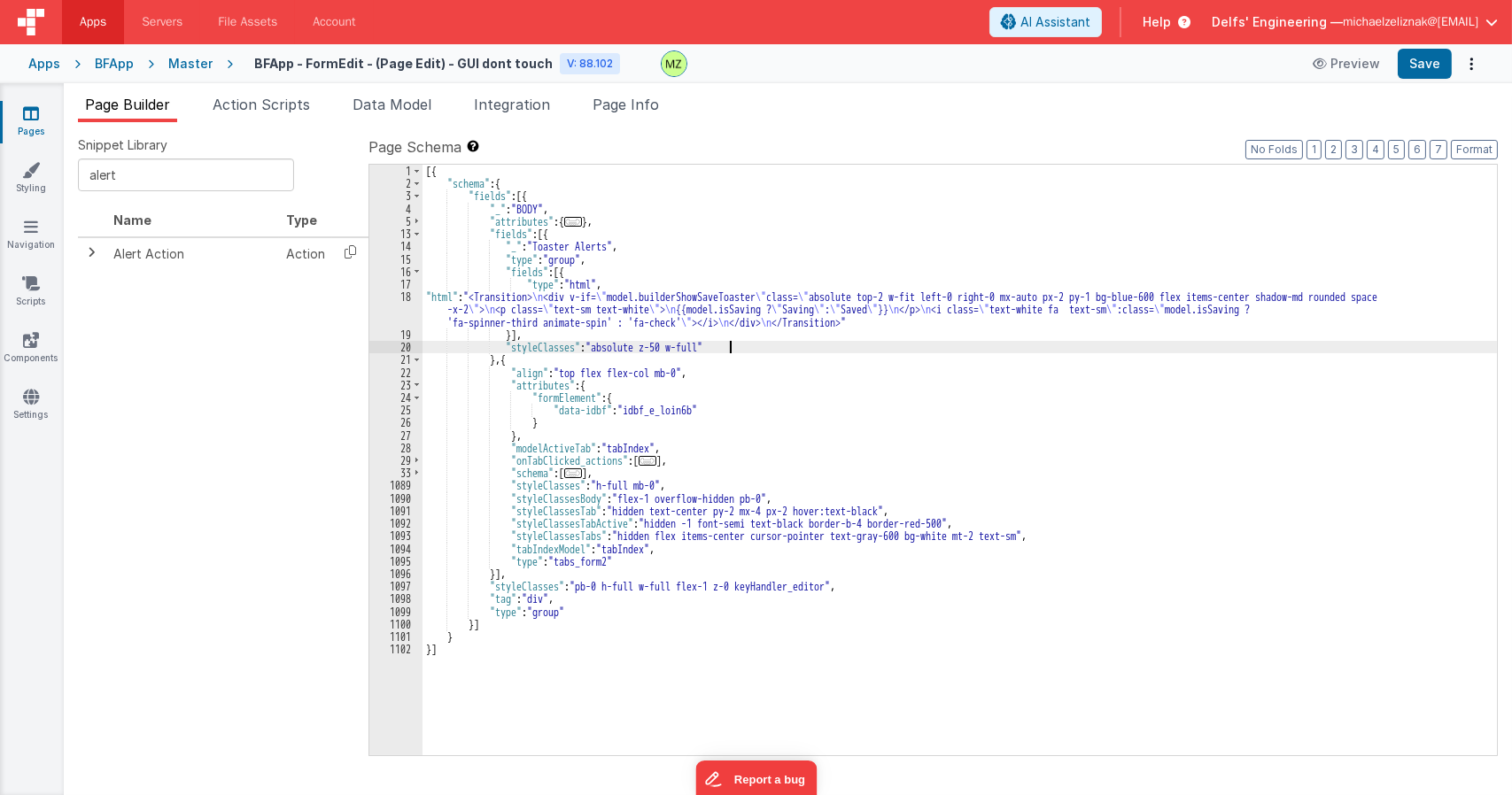 click on "..." at bounding box center (647, 460) 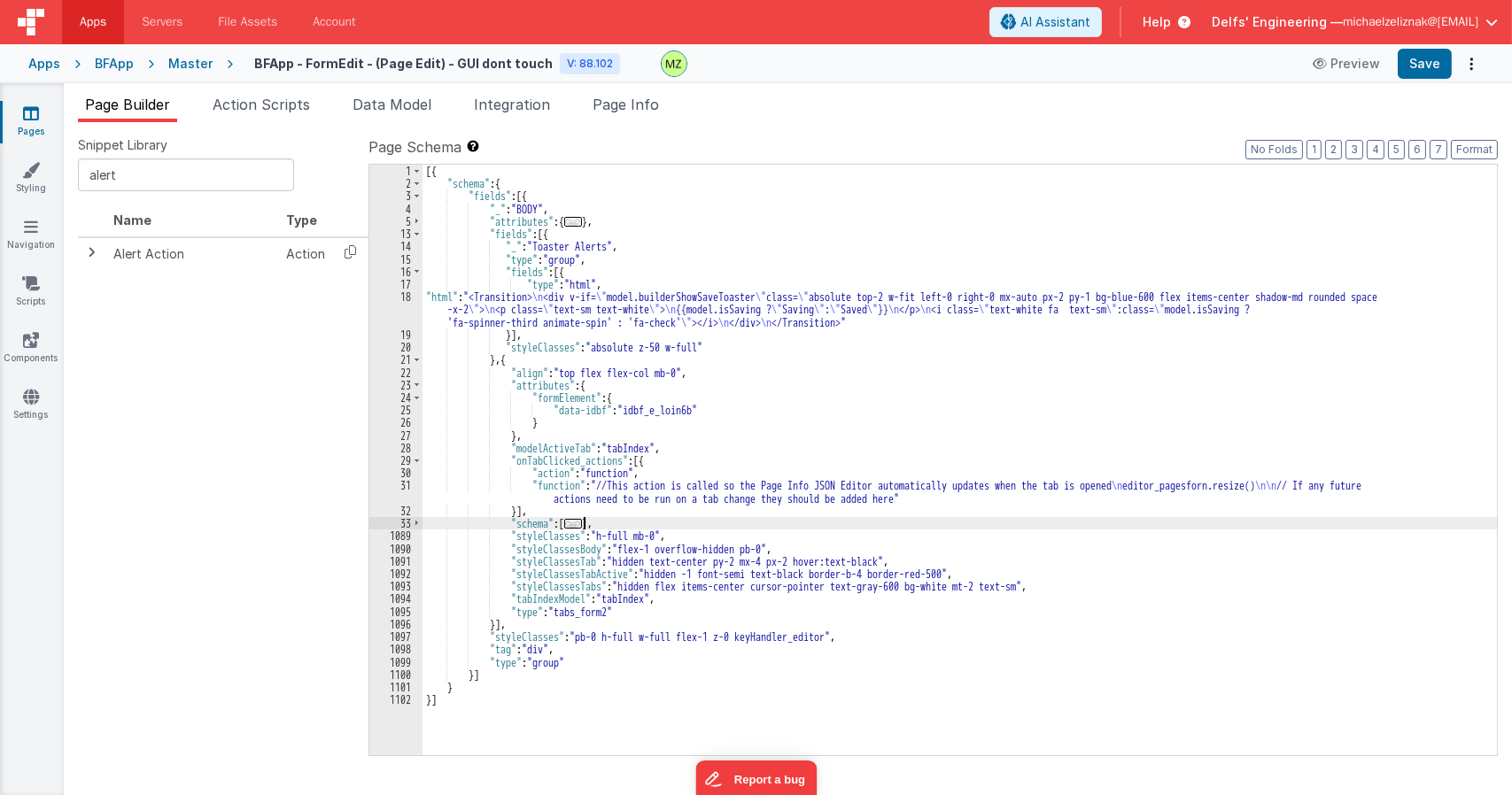 click on "..." at bounding box center (573, 523) 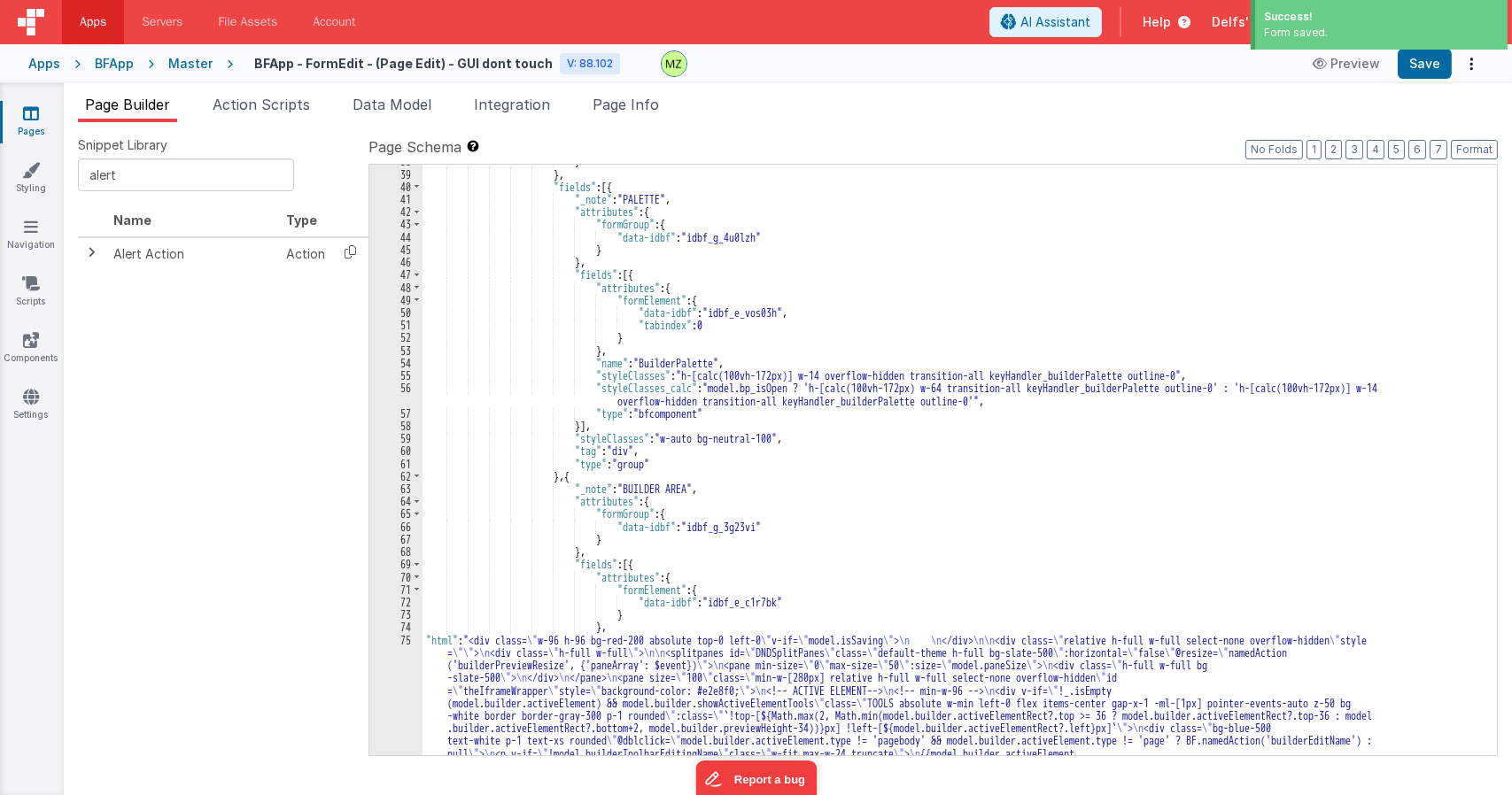 scroll, scrollTop: 478, scrollLeft: 0, axis: vertical 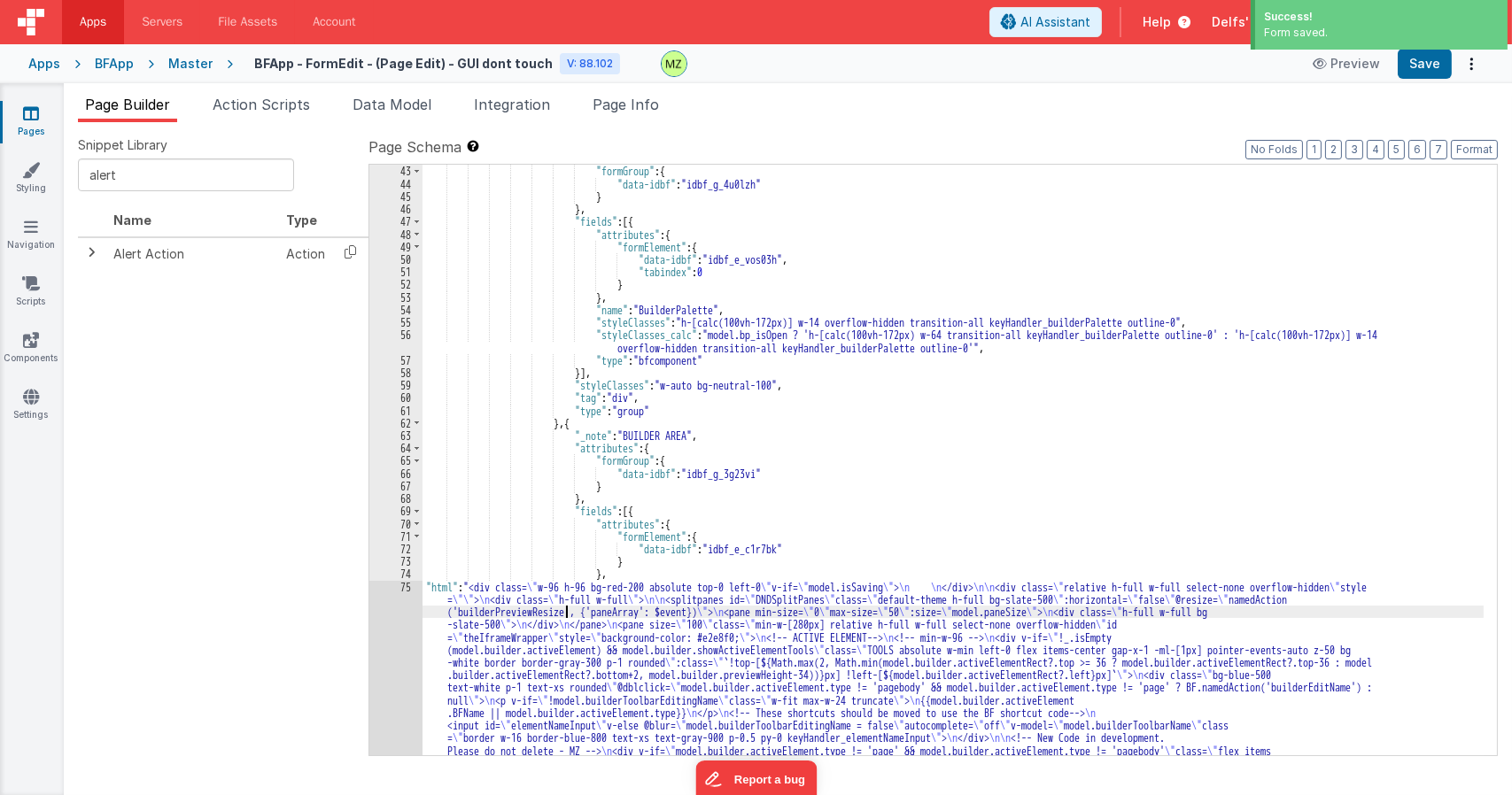 drag, startPoint x: 561, startPoint y: 609, endPoint x: 536, endPoint y: 605, distance: 25.317978 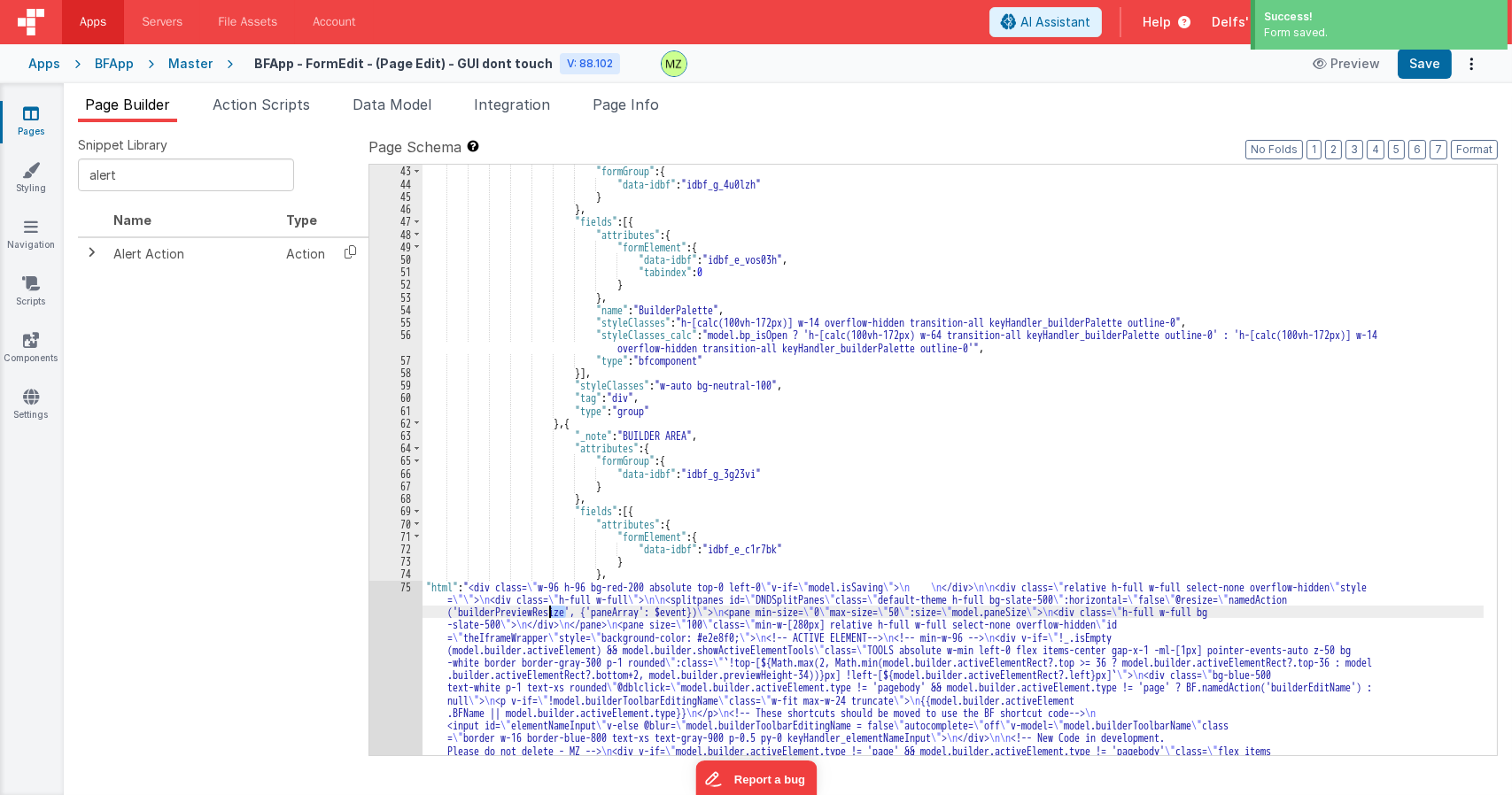 click on "75" at bounding box center (396, 1374) 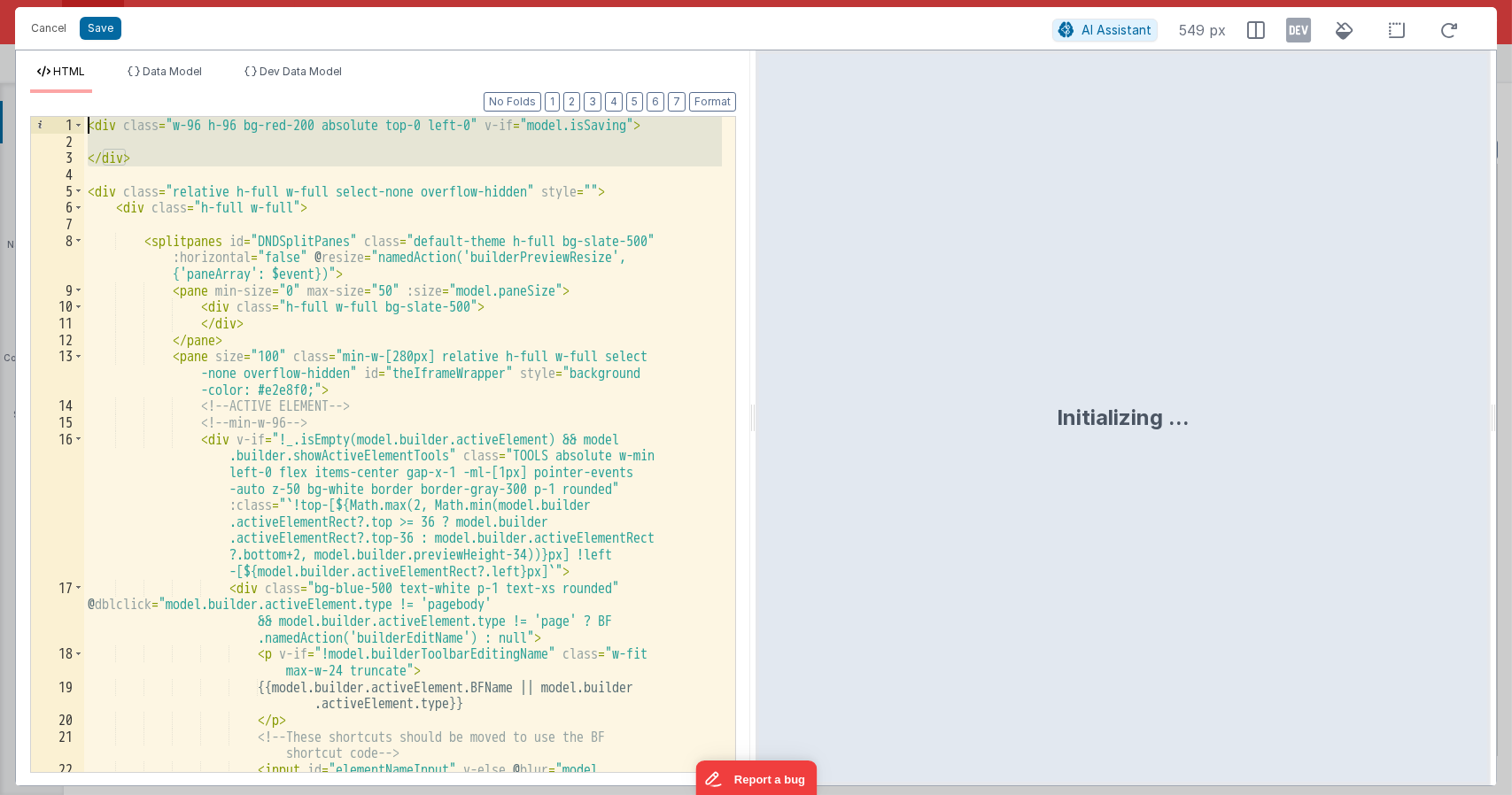drag, startPoint x: 136, startPoint y: 166, endPoint x: 7, endPoint y: 86, distance: 151.79262 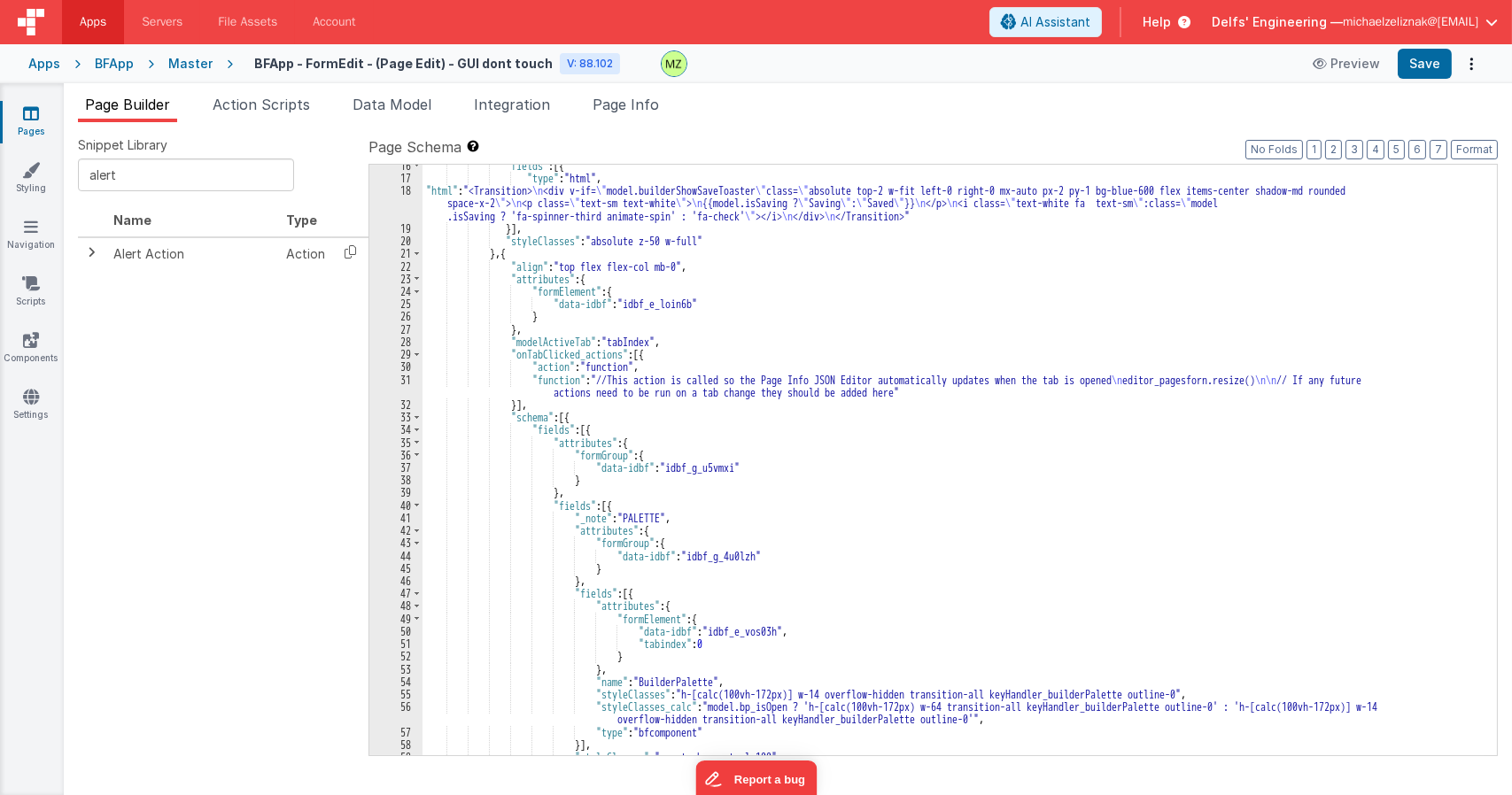 scroll, scrollTop: 0, scrollLeft: 0, axis: both 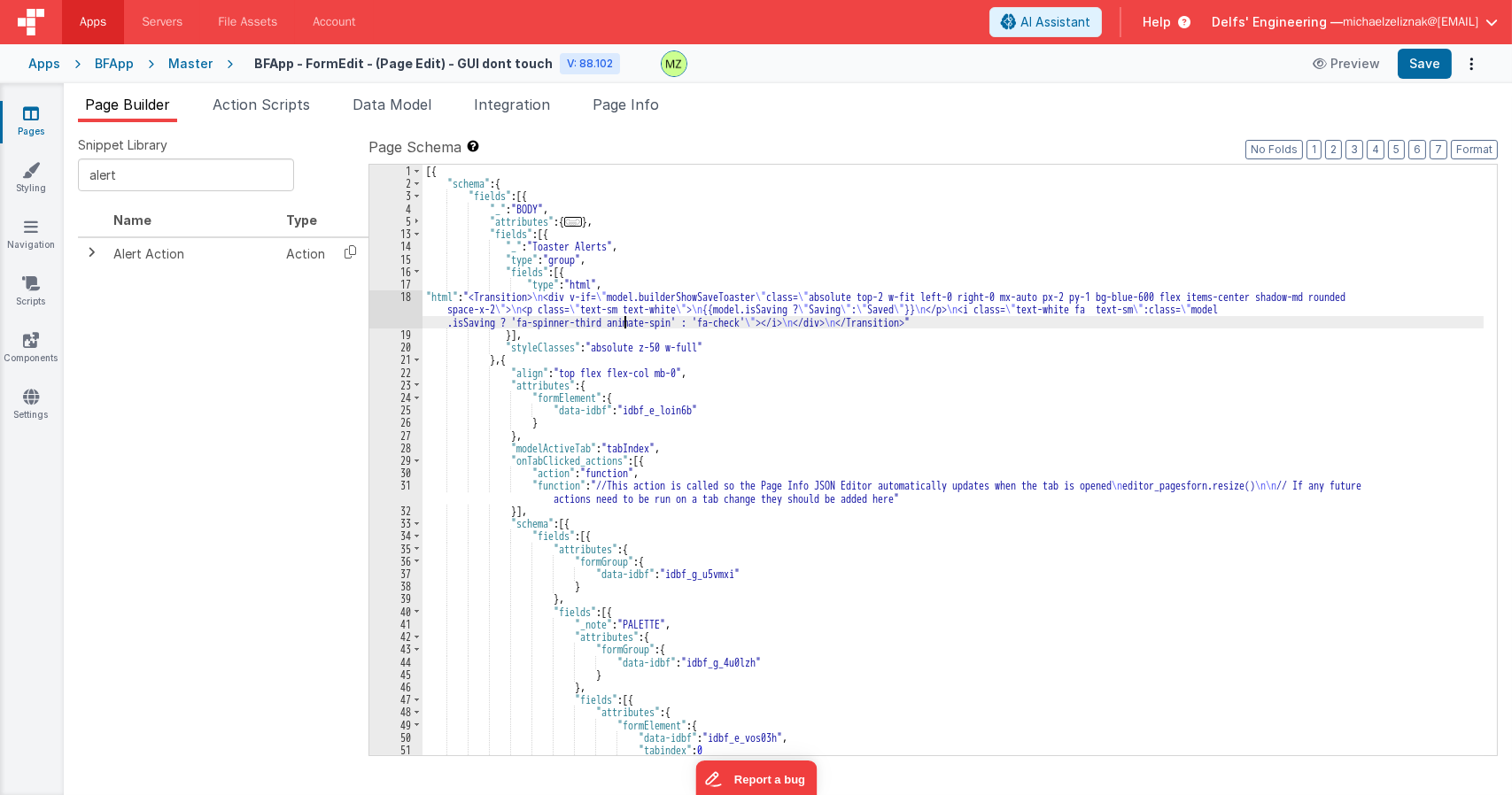 click on "[{      "schema" :  {           "fields" :  [{                "_" :  "BODY" ,                "attributes" :  { ... } ,                "fields" :  [{                    "_" :  "Toaster Alerts" ,                    "type" :  "group" ,                    "fields" :  [{                         "type" :  "html" , "html" :  "<Transition> \n <div v-if= \" model.builderShowSaveToaster \"  class= \" absolute top-2 w-fit left-0 right-0 mx-auto px-2 py-1 bg-blue-600 flex items-center shadow-md rounded       space-x-2 \" > \n     <p class= \" text-sm text-white \" > \n         {{model.isSaving ?  \" Saving \"  :  \" Saved \" }} \n     </p> \n     <i class= \" text-white fa  text-sm \"  :class= \" model      .isSaving ? 'fa-spinner-third animate-spin' : 'fa-check' \" ></i> \n </div> \n </Transition>"                    }] ,                    "styleClasses" :  "absolute z-50 w-full"                } ,  {                     "align" :  "top flex flex-col mb-0" ,                     "attributes" :  {" at bounding box center [953, 472] 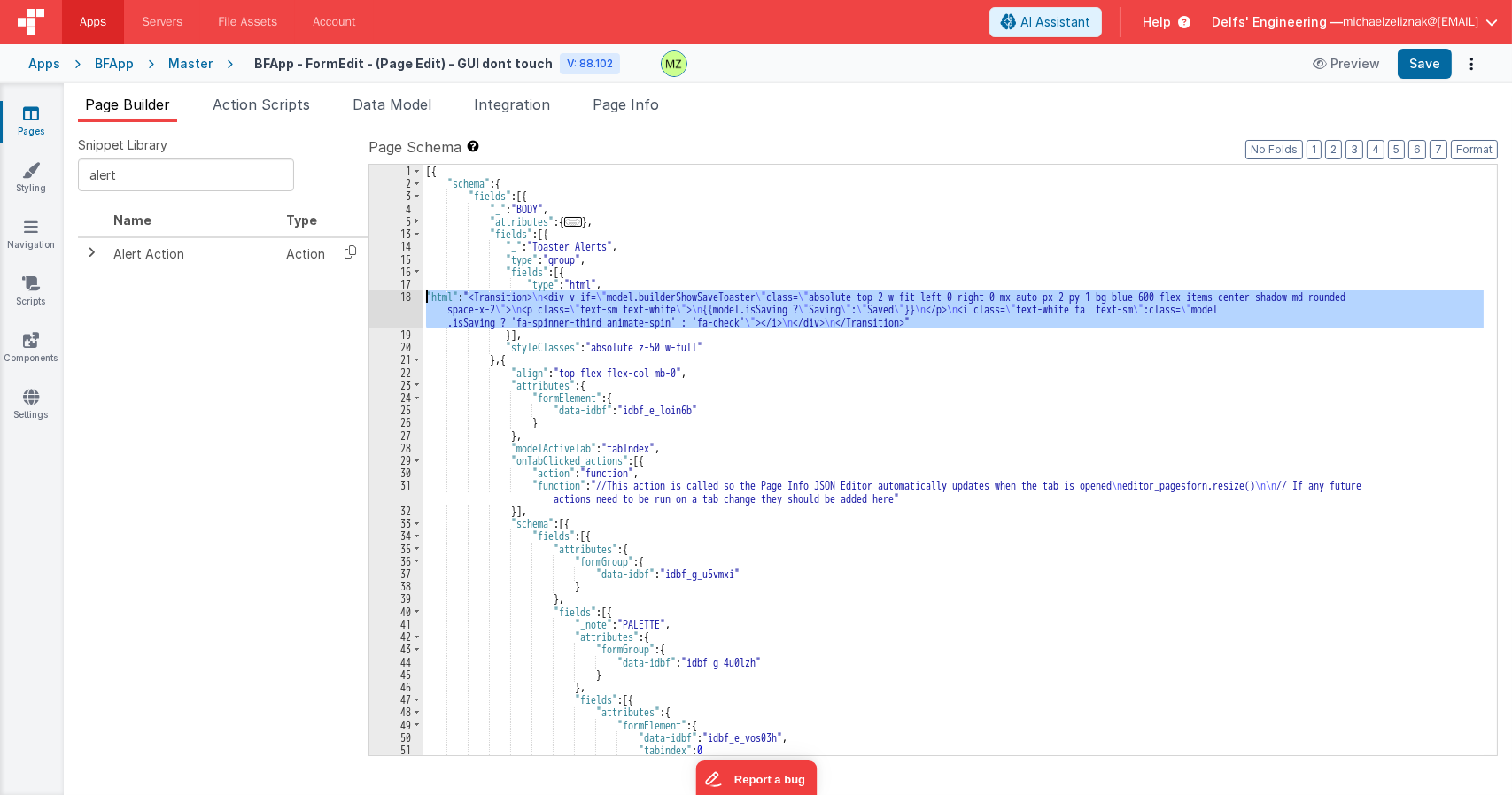 click on "18" at bounding box center [396, 309] 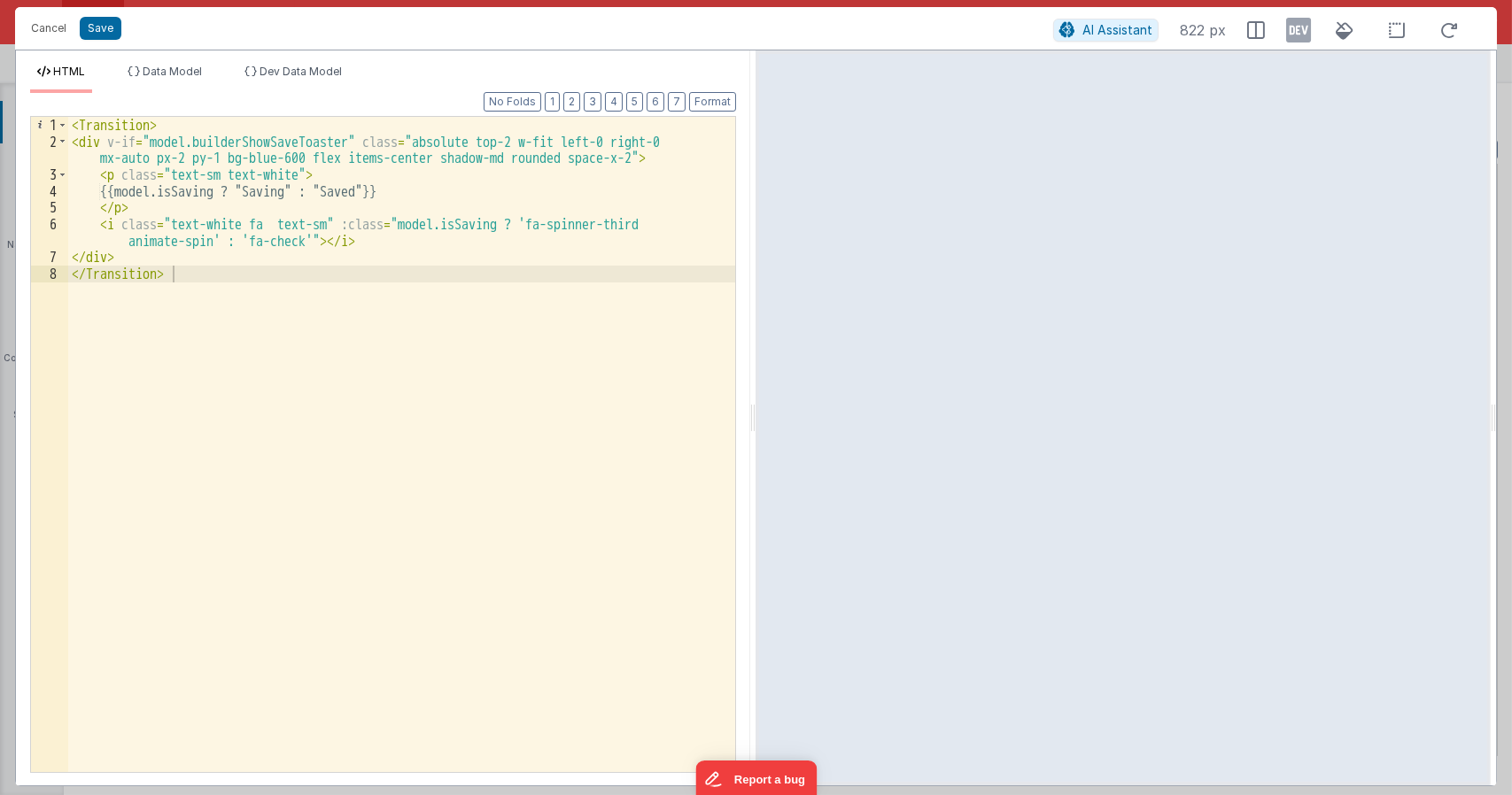 click on "< Transition > < div   v-if = "model.builderShowSaveToaster"   class = "absolute top-2 w-fit left-0 right-0       mx-auto px-2 py-1 bg-blue-600 flex items-center shadow-md rounded space-x-2" >      < p   class = "text-sm text-white" >          {{model.isSaving ? "Saving" : "Saved"}}      </ p >      < i   class = "text-white fa  text-sm"   :class = "model.isSaving ? 'fa-spinner-third           animate-spin' : 'fa-check'" > </ i > </ div > </ Transition >" at bounding box center (402, 460) 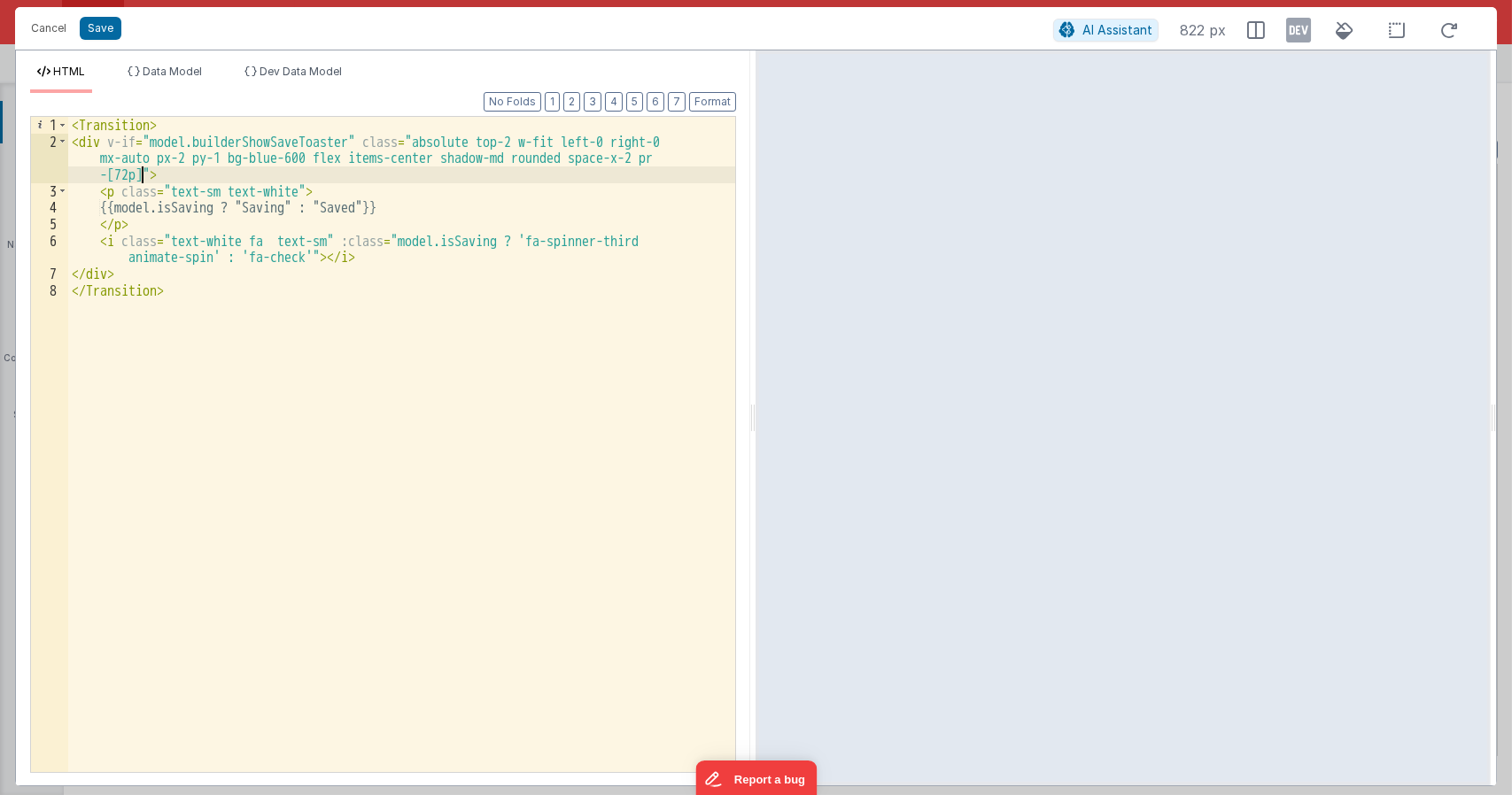 type 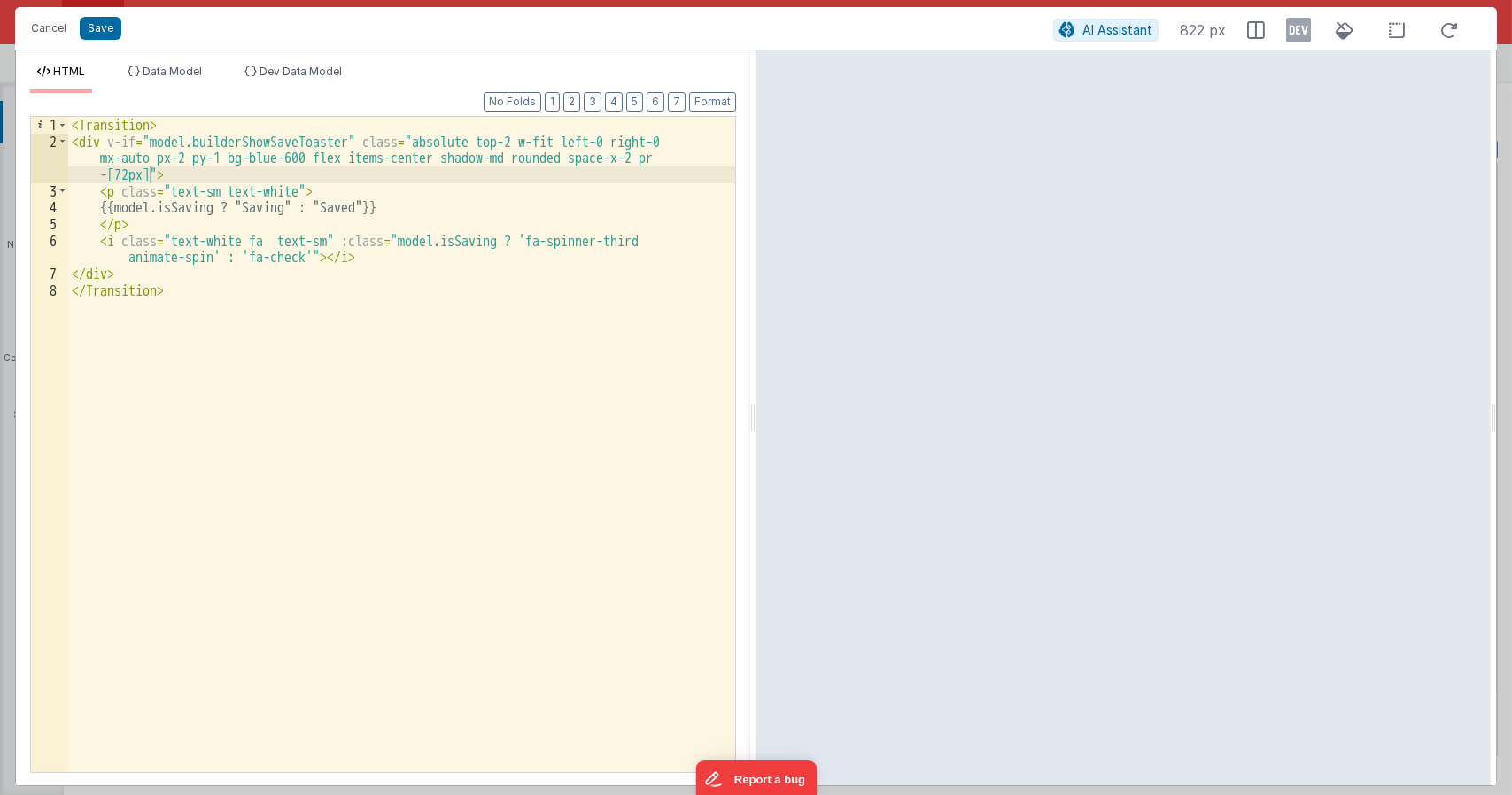 click on "< Transition > < div   v-if = "model.builderShowSaveToaster"   class = "absolute top-2 w-fit left-0 right-0       mx-auto px-2 py-1 bg-blue-600 flex items-center shadow-md rounded space-x-2 pr      -[72px]" >      < p   class = "text-sm text-white" >          {{model.isSaving ? "Saving" : "Saved"}}      </ p >      < i   class = "text-white fa  text-sm"   :class = "model.isSaving ? 'fa-spinner-third           animate-spin' : 'fa-check'" > </ i > </ div > </ Transition >" at bounding box center (402, 460) 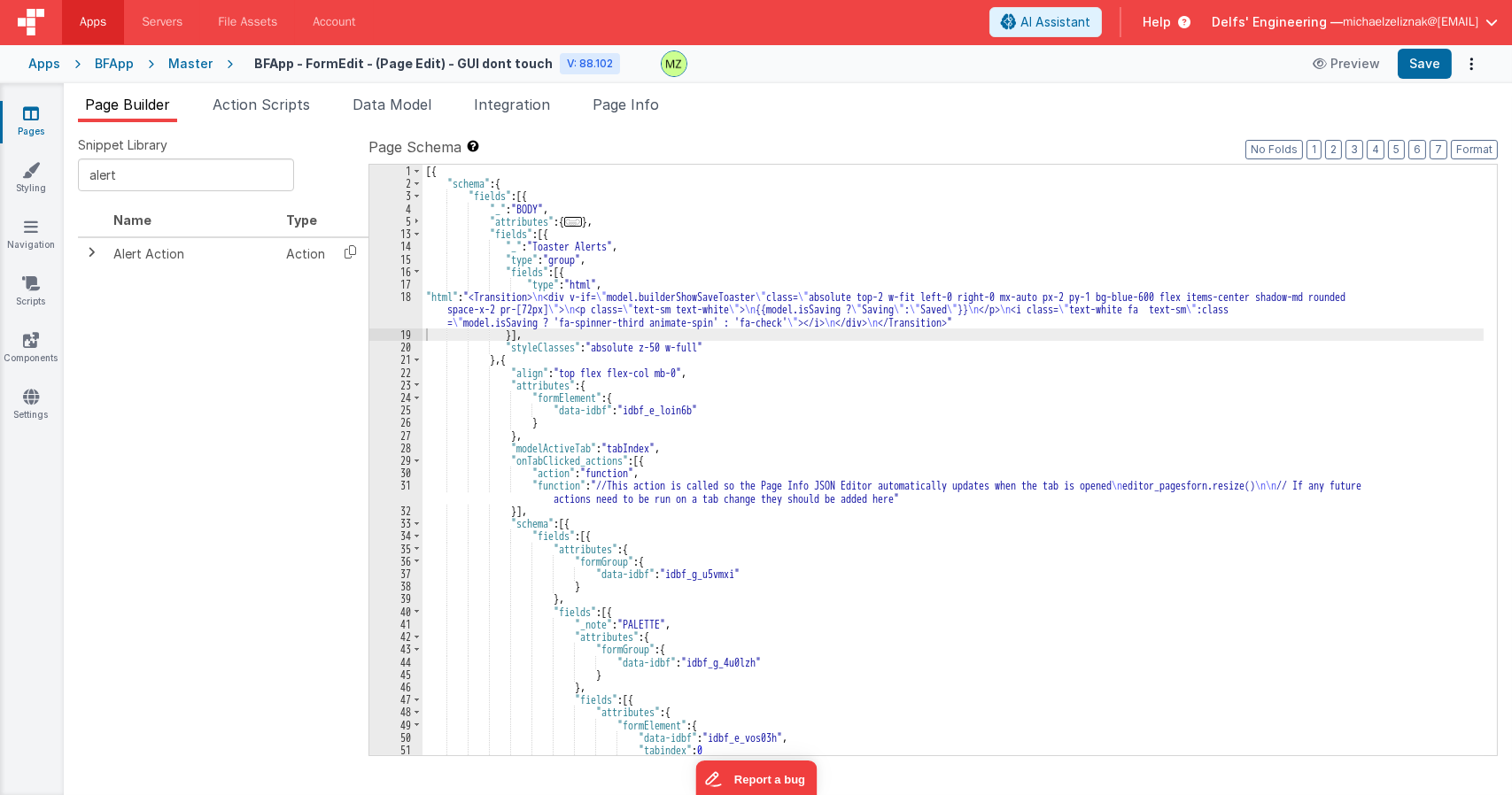 click on "Page Builder
Action Scripts
Data Model
Integration
Page Info
Snippet Library alert Name Type Alert Action Action << < 1 > >> Page Schema Shortcuts: Find:  command-f Fold:  command-option-L Unfold:  command-option-shift-L
Learn more shortcuts here Format
7
6
5
4
3
2
1
No Folds
1 2 3 4 5 13 14 15 16 17 18 19 20 21 22 23 24 25 26 27 28 29 30 31 32 33 34 35 36 37 38 39 40 41 42 43 44 45 46 47 48 49 50 51 52 [{      "schema" :  {           "fields" :  [{                "_" :  "BODY" ,                "attributes" :  { ... } ,                "fields" :  [{      :" at bounding box center (787, 439) 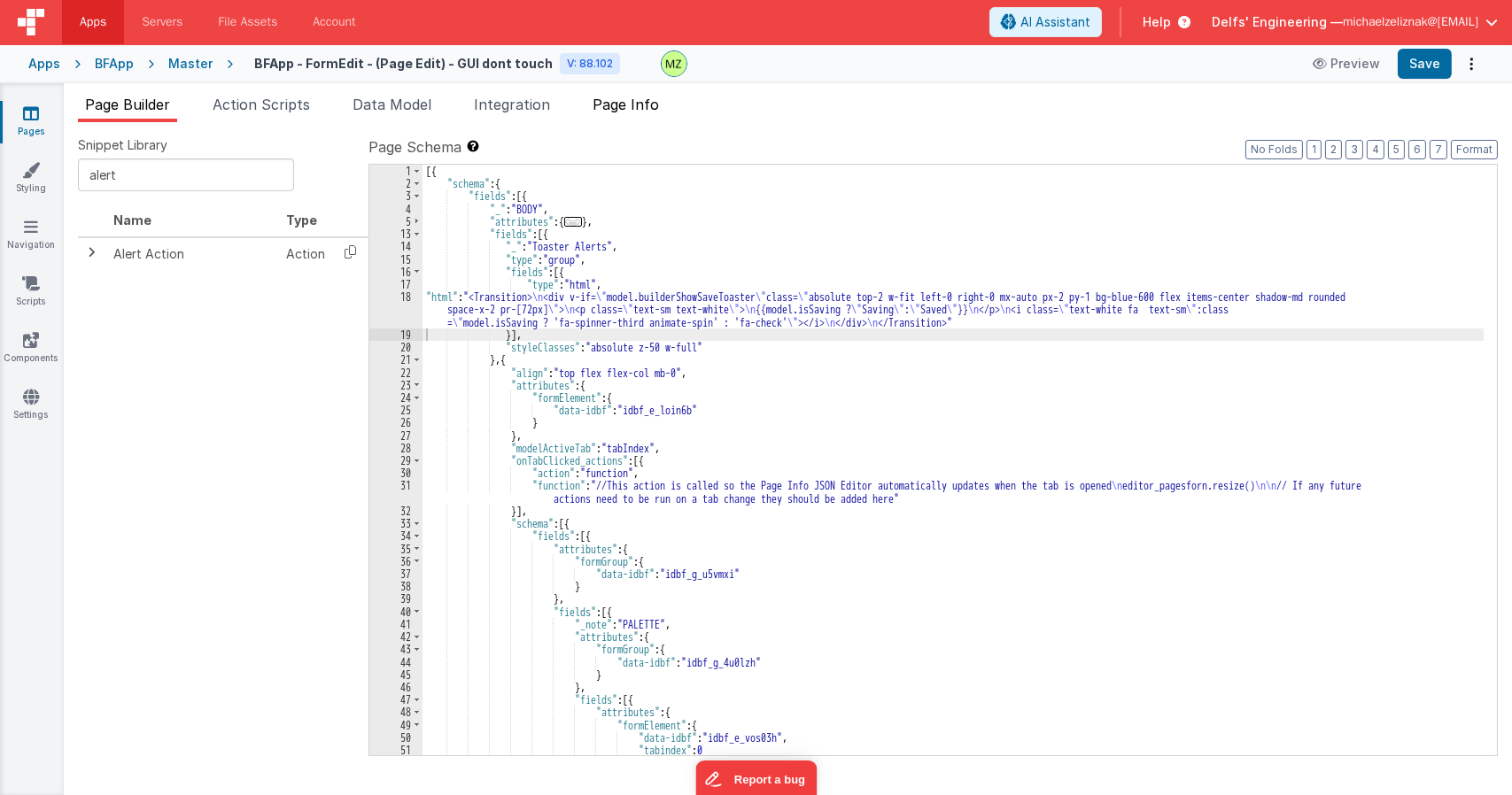click on "Page Info" at bounding box center [625, 104] 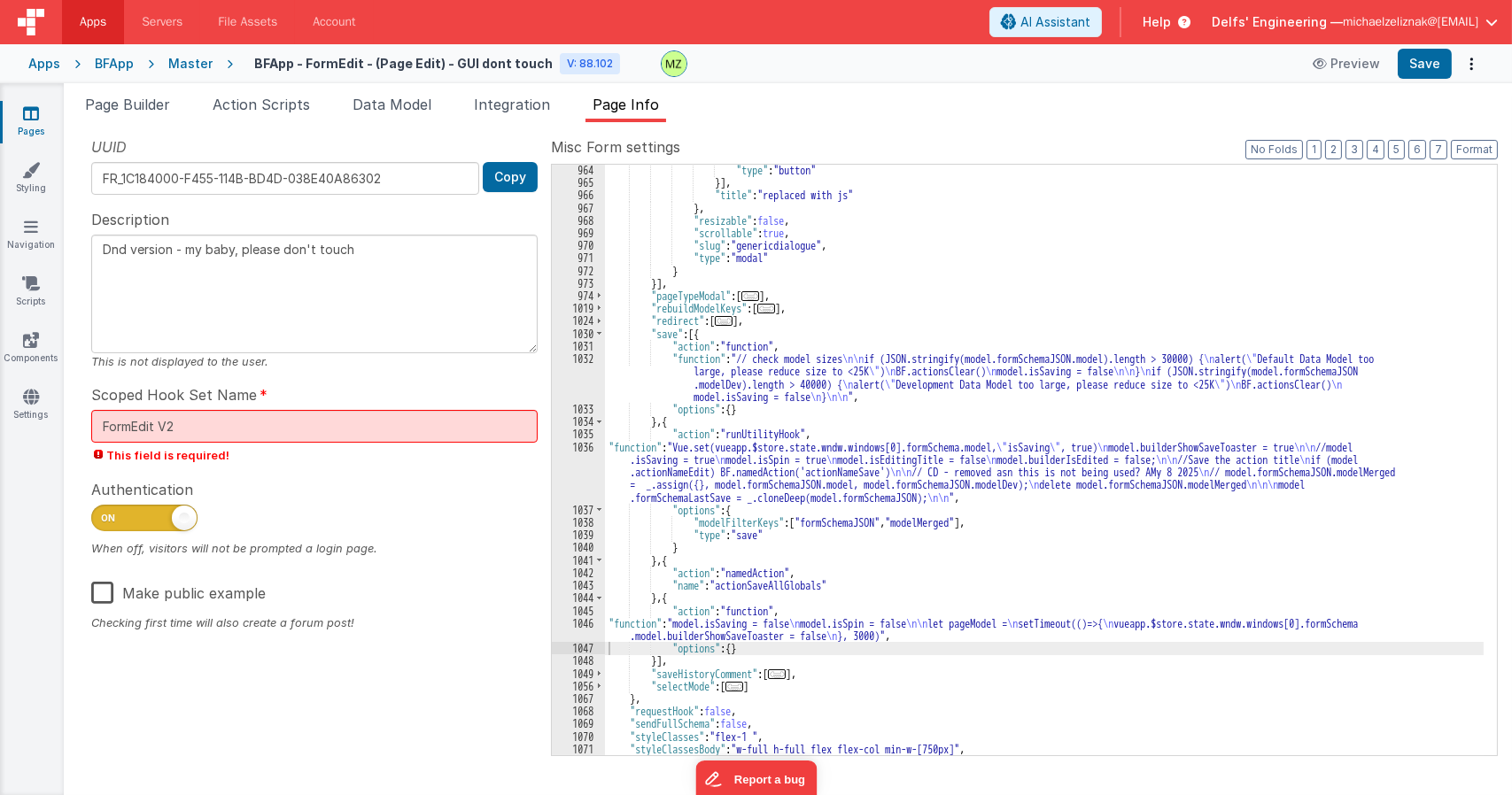 click on ""type" :  "button"                          }] ,                          "title" :  "replaced with js"                     } ,                     "resizable" :  false ,                     "scrollable" :  true ,                     "slug" :  "genericdialogue" ,                     "type" :  "modal"                }           }] ,           "pageTypeModal" :  [ ... ] ,           "rebuildModelKeys" :  [ ... ] ,           "redirect" :  [ ... ] ,           "save" :  [{                "action" :  "function" ,                "function" :  "// check model sizes \n\n if (JSON.stringify(model.formSchemaJSON.model).length > 30000) { \n     alert( \" Default Data Model too                   large, please reduce size to <25K \" ) \n     BF.actionsClear() \n     model.isSaving = false \n\n } \n if (JSON.stringify(model.formSchemaJSON                  .modelDev).length > 40000) { \n     alert( \" Development Data Model too large, please reduce size to <25K \"" at bounding box center [1044, 471] 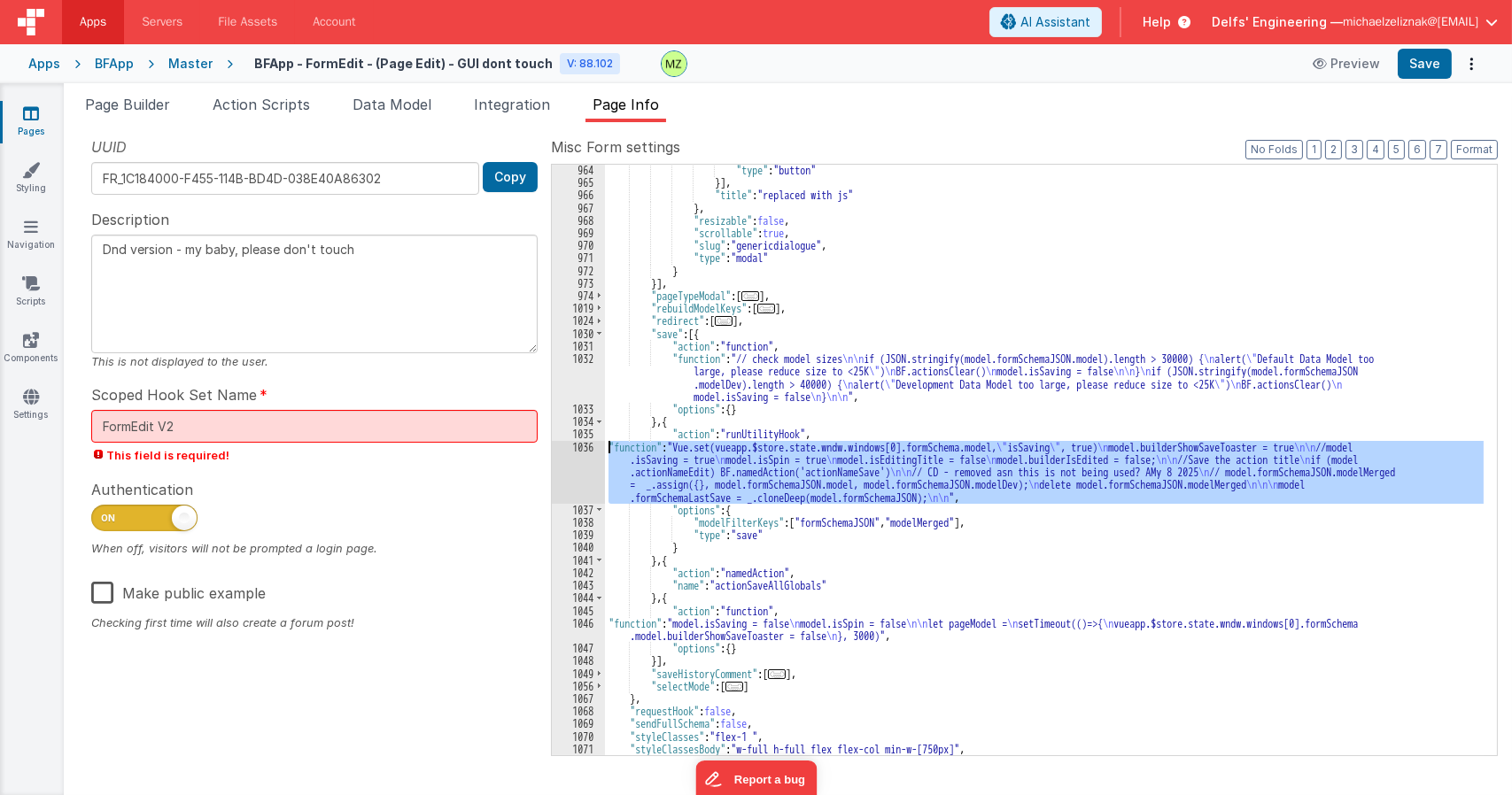 click on "1036" at bounding box center (578, 472) 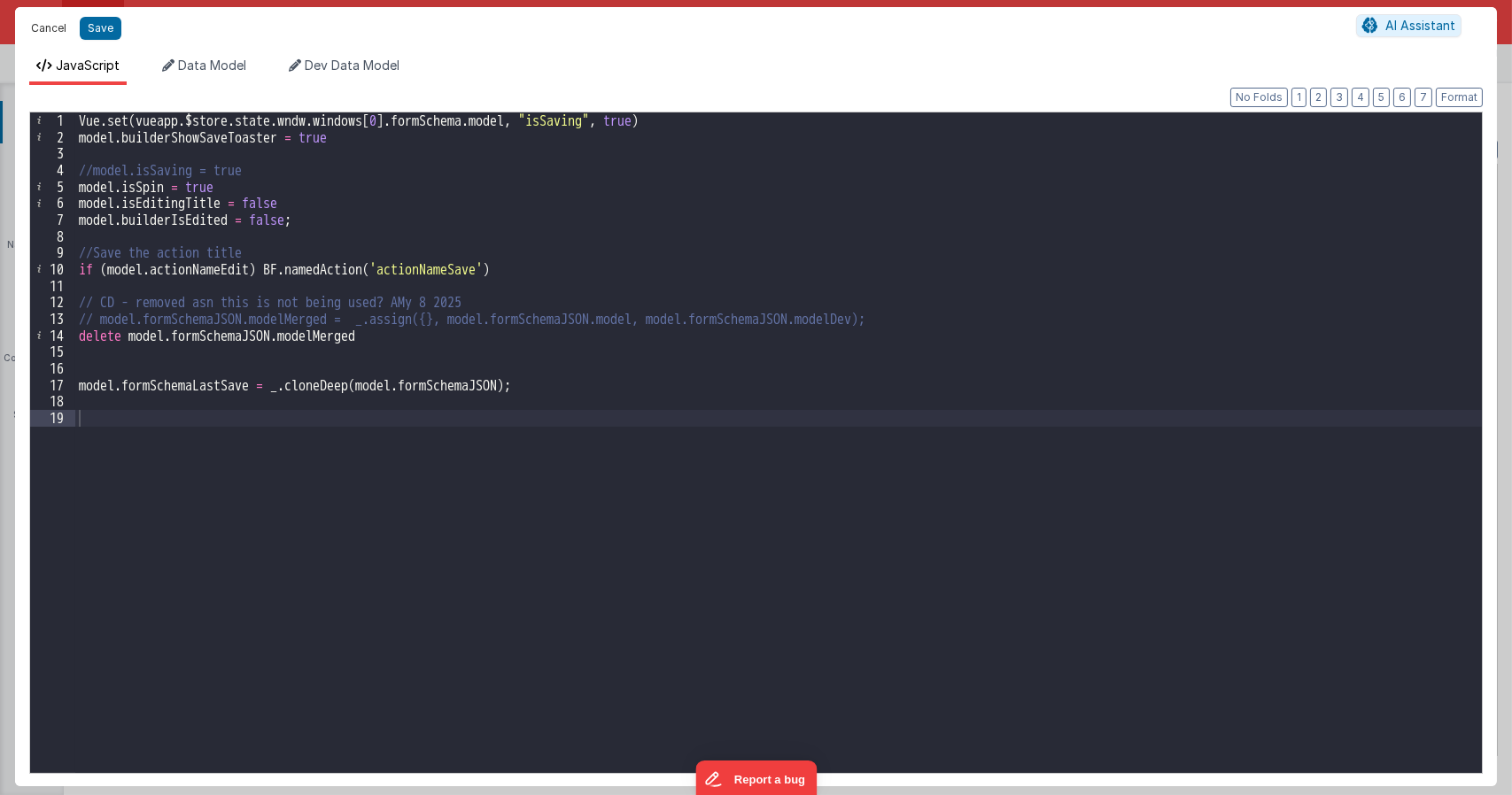 click on "Cancel" at bounding box center [49, 28] 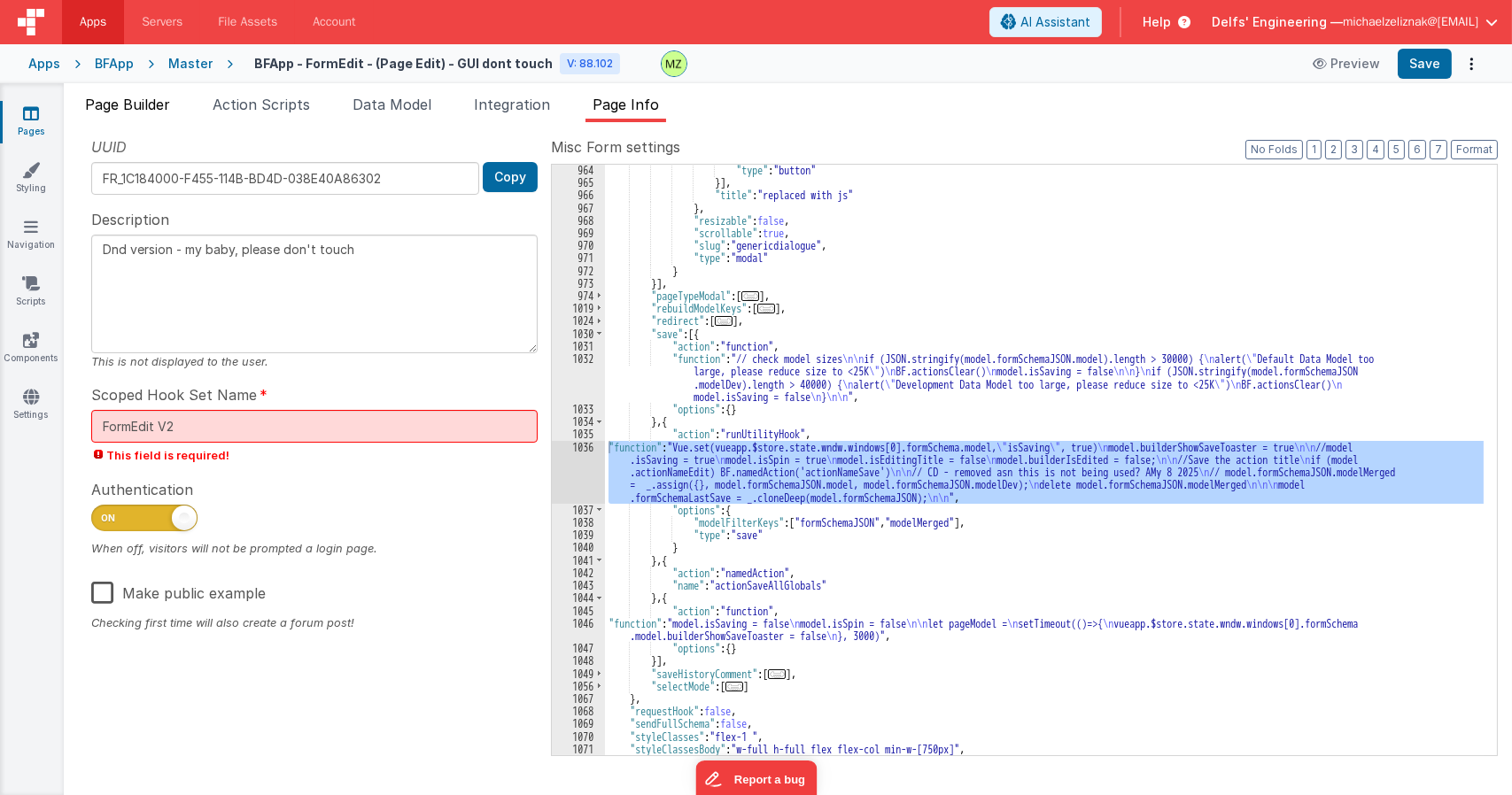 click on "Page Builder" at bounding box center (128, 104) 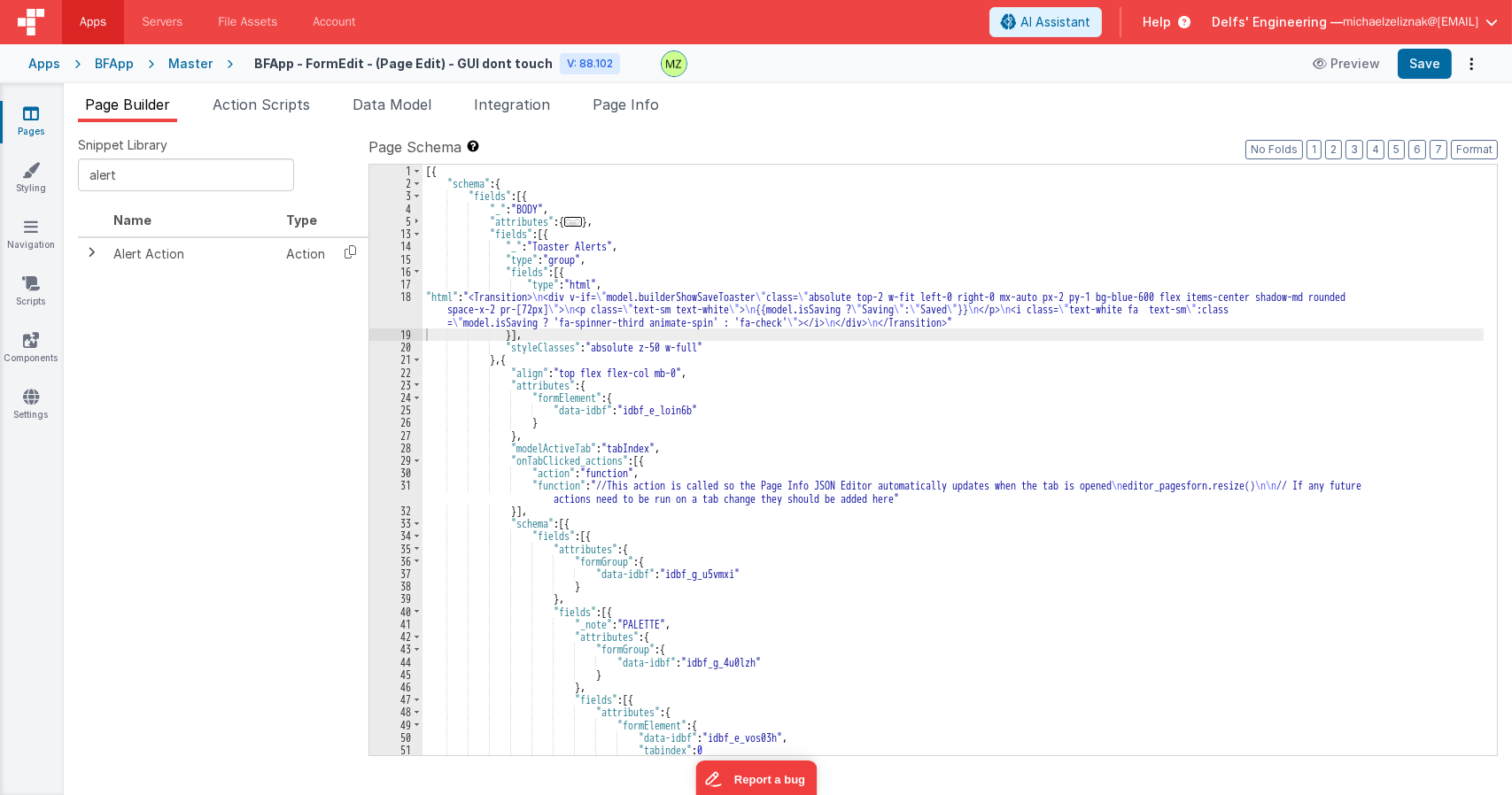click on "[{      "schema" :  {           "fields" :  [{                "_" :  "BODY" ,                "attributes" :  { ... } ,                "fields" :  [{                    "_" :  "Toaster Alerts" ,                    "type" :  "group" ,                    "fields" :  [{                         "type" :  "html" , "html" :  "<Transition> \n <div v-if= \" model.builderShowSaveToaster \"  class= \" absolute top-2 w-fit left-0 right-0 mx-auto px-2 py-1 bg-blue-600 flex items-center shadow-md rounded       space-x-2 pr-[72px] \" > \n     <p class= \" text-sm text-white \" > \n         {{model.isSaving ?  \" Saving \"  :  \" Saved \" }} \n     </p> \n     <i class= \" text-white fa  text-sm \"  :class      = \" model.isSaving ? 'fa-spinner-third animate-spin' : 'fa-check' \" ></i> \n </div> \n </Transition>"                    }] ,                    "styleClasses" :  "absolute z-50 w-full"                } ,  {                     "align" :  "top flex flex-col mb-0" ,                     "attributes" :  {" at bounding box center [953, 472] 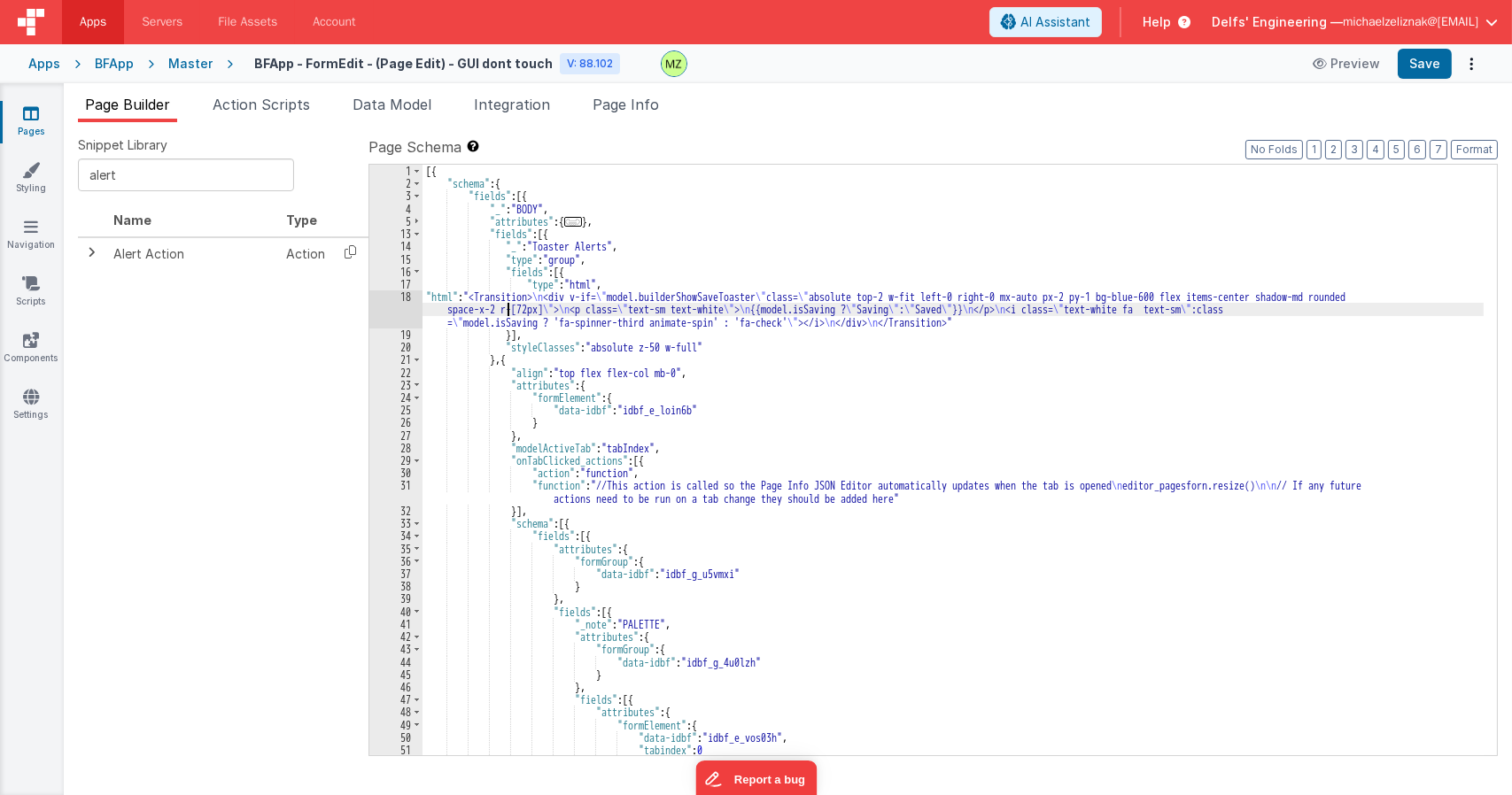 type 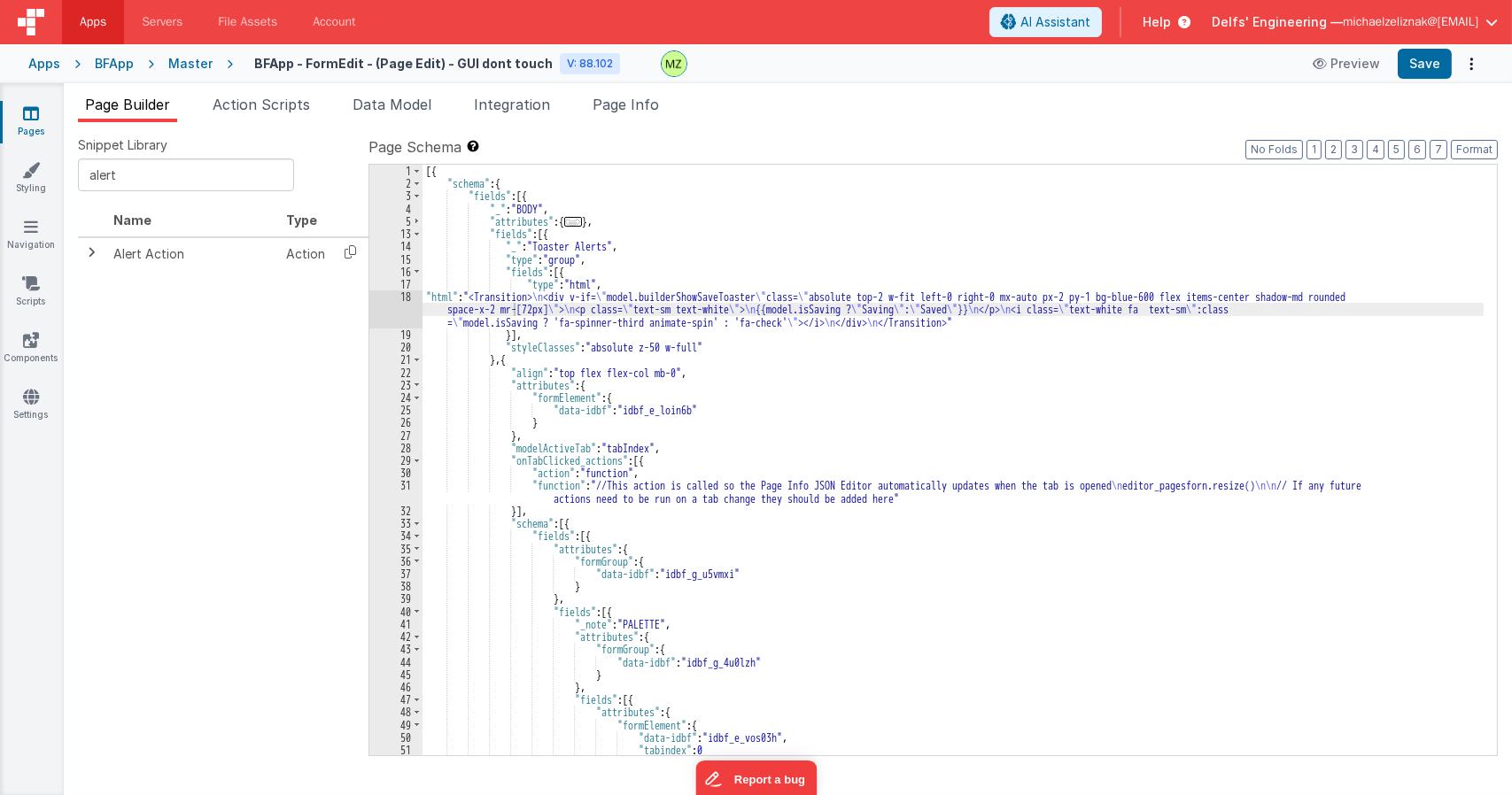 click on "[{      "schema" :  {           "fields" :  [{                "_" :  "BODY" ,                "attributes" :  { ... } ,                "fields" :  [{                    "_" :  "Toaster Alerts" ,                    "type" :  "group" ,                    "fields" :  [{                         "type" :  "html" , "html" :  "<Transition> \n <div v-if= \" model.builderShowSaveToaster \"  class= \" absolute top-2 w-fit left-0 right-0 mx-auto px-2 py-1 bg-blue-600 flex items-center shadow-md rounded       space-x-2 mr-[72px] \" > \n     <p class= \" text-sm text-white \" > \n         {{model.isSaving ?  \" Saving \"  :  \" Saved \" }} \n     </p> \n     <i class= \" text-white fa  text-sm \"  :class      = \" model.isSaving ? 'fa-spinner-third animate-spin' : 'fa-check' \" ></i> \n </div> \n </Transition>"                    }] ,                    "styleClasses" :  "absolute z-50 w-full"                } ,  {                     "align" :  "top flex flex-col mb-0" ,                     "attributes" :  {" at bounding box center (953, 472) 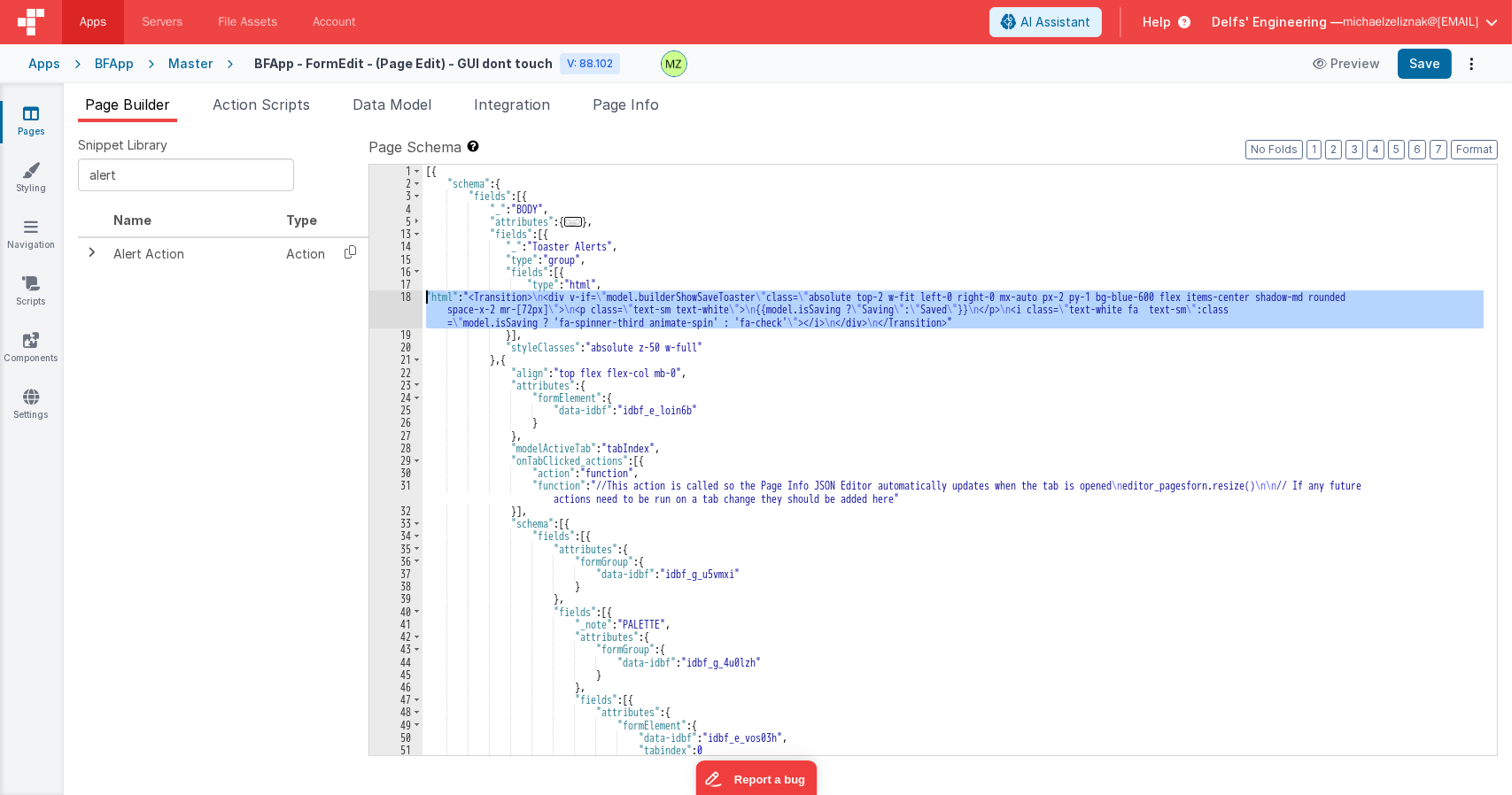 click on "18" at bounding box center (396, 309) 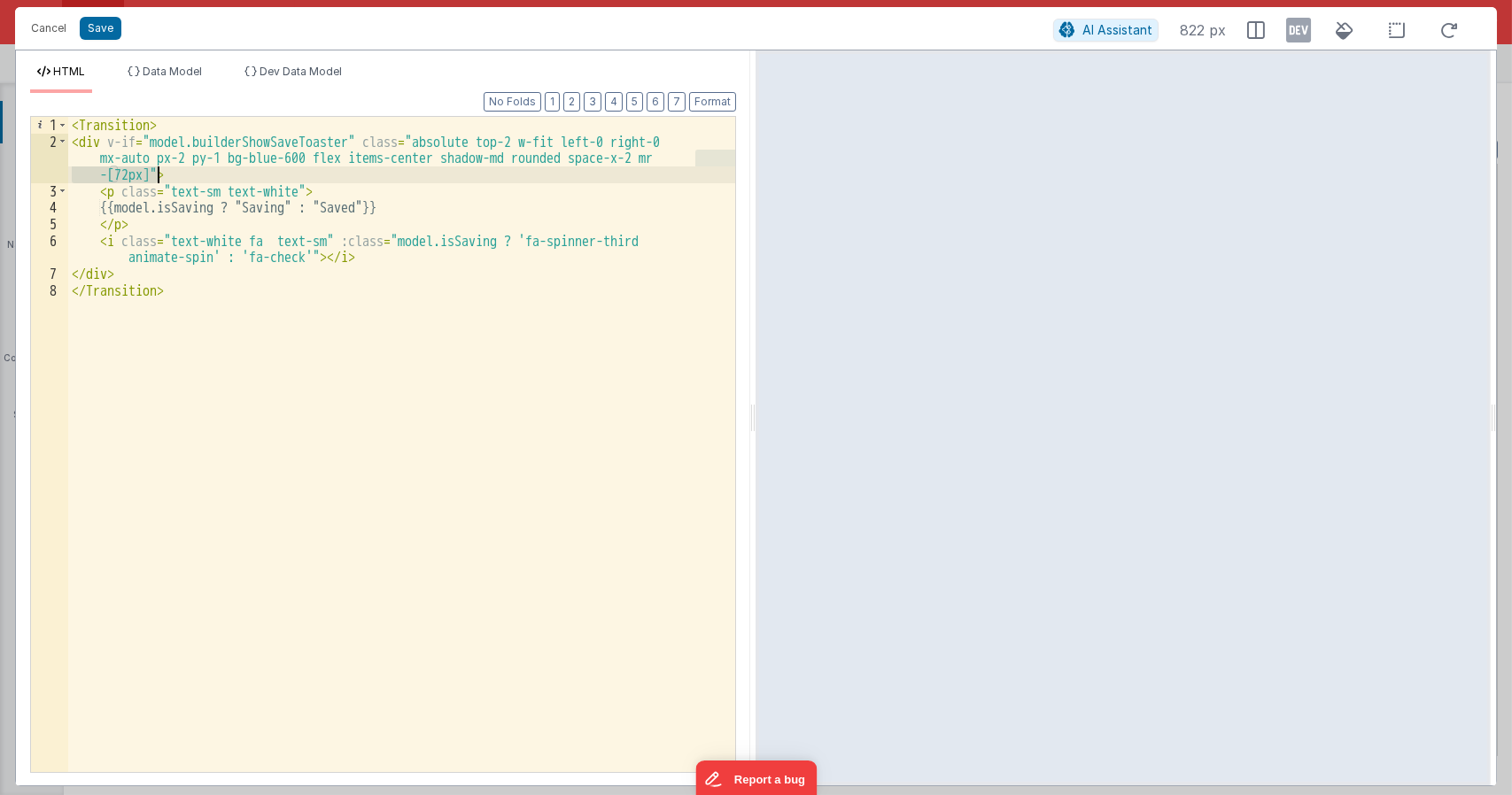 drag, startPoint x: 694, startPoint y: 156, endPoint x: 159, endPoint y: 175, distance: 535.3373 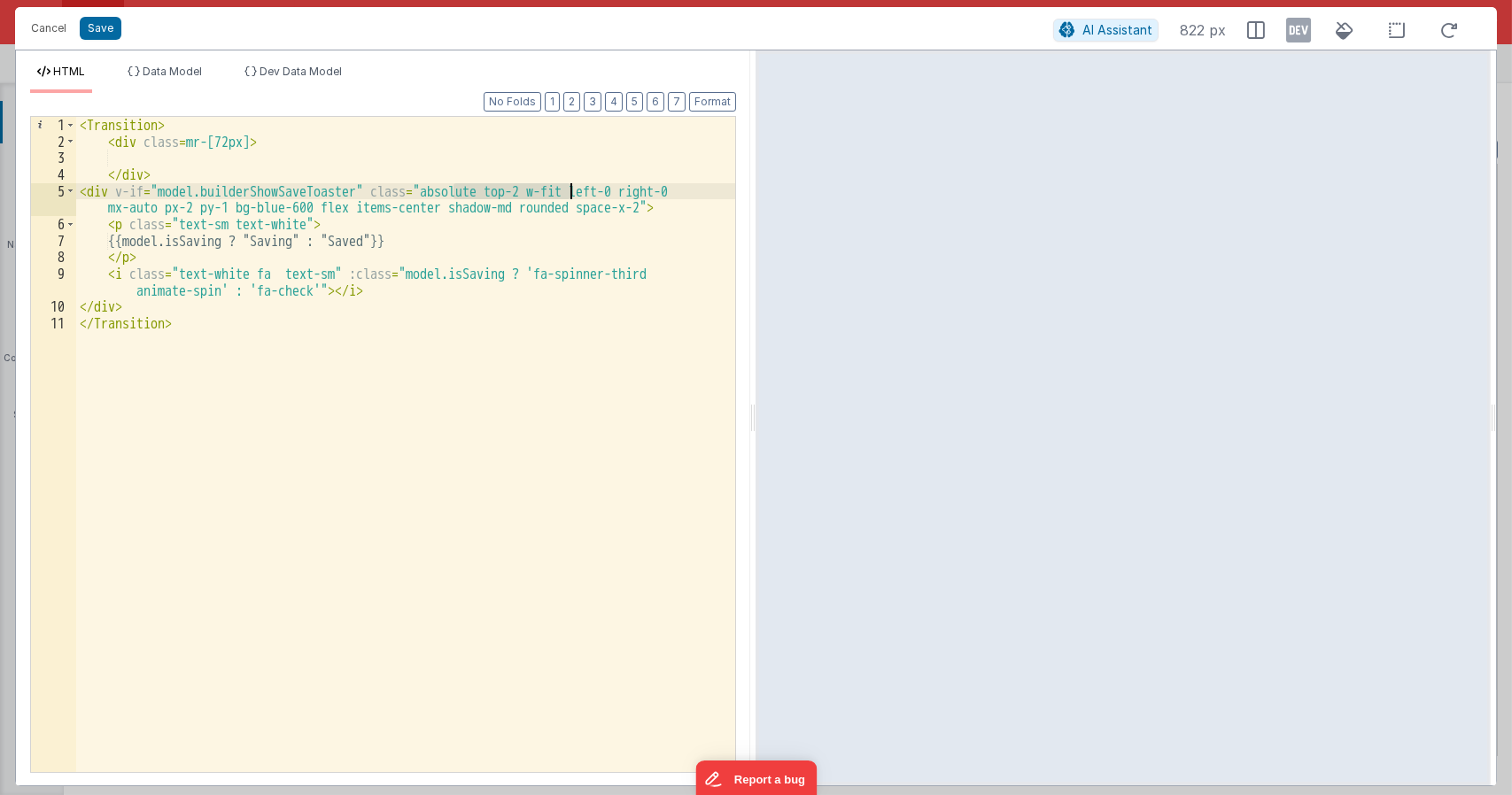 click on "< Transition >      < div   class = mr-[72px] >                </ div > < div   v-if = "model.builderShowSaveToaster"   class = "absolute top-2 w-fit left-0 right-0       mx-auto px-2 py-1 bg-blue-600 flex items-center shadow-md rounded space-x-2" >      < p   class = "text-sm text-white" >          {{model.isSaving ? "Saving" : "Saved"}}      </ p >      < i   class = "text-white fa  text-sm"   :class = "model.isSaving ? 'fa-spinner-third           animate-spin' : 'fa-check'" > </ i > </ div > </ Transition >" at bounding box center (406, 444) 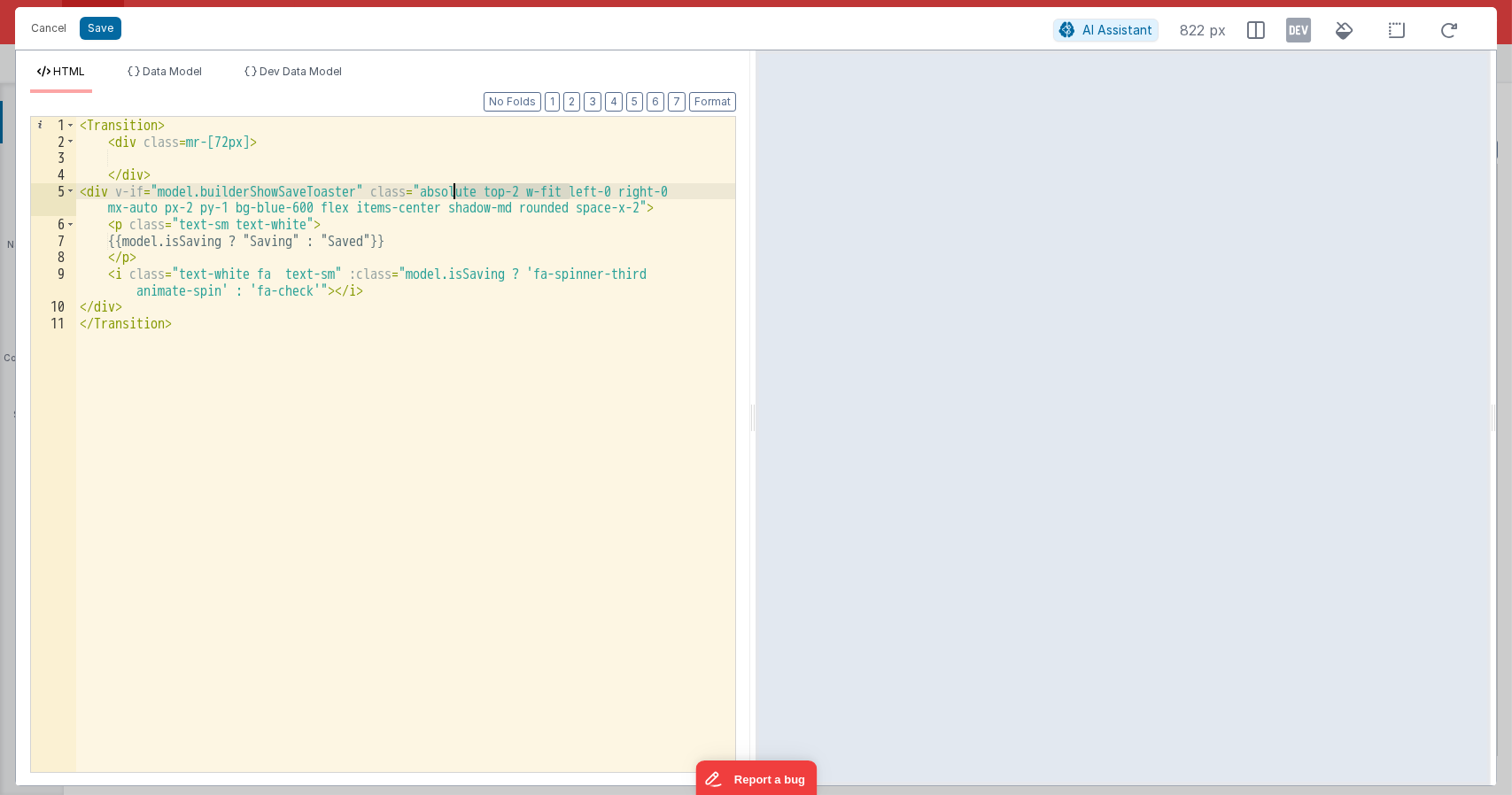 drag, startPoint x: 569, startPoint y: 190, endPoint x: 454, endPoint y: 196, distance: 115.15642 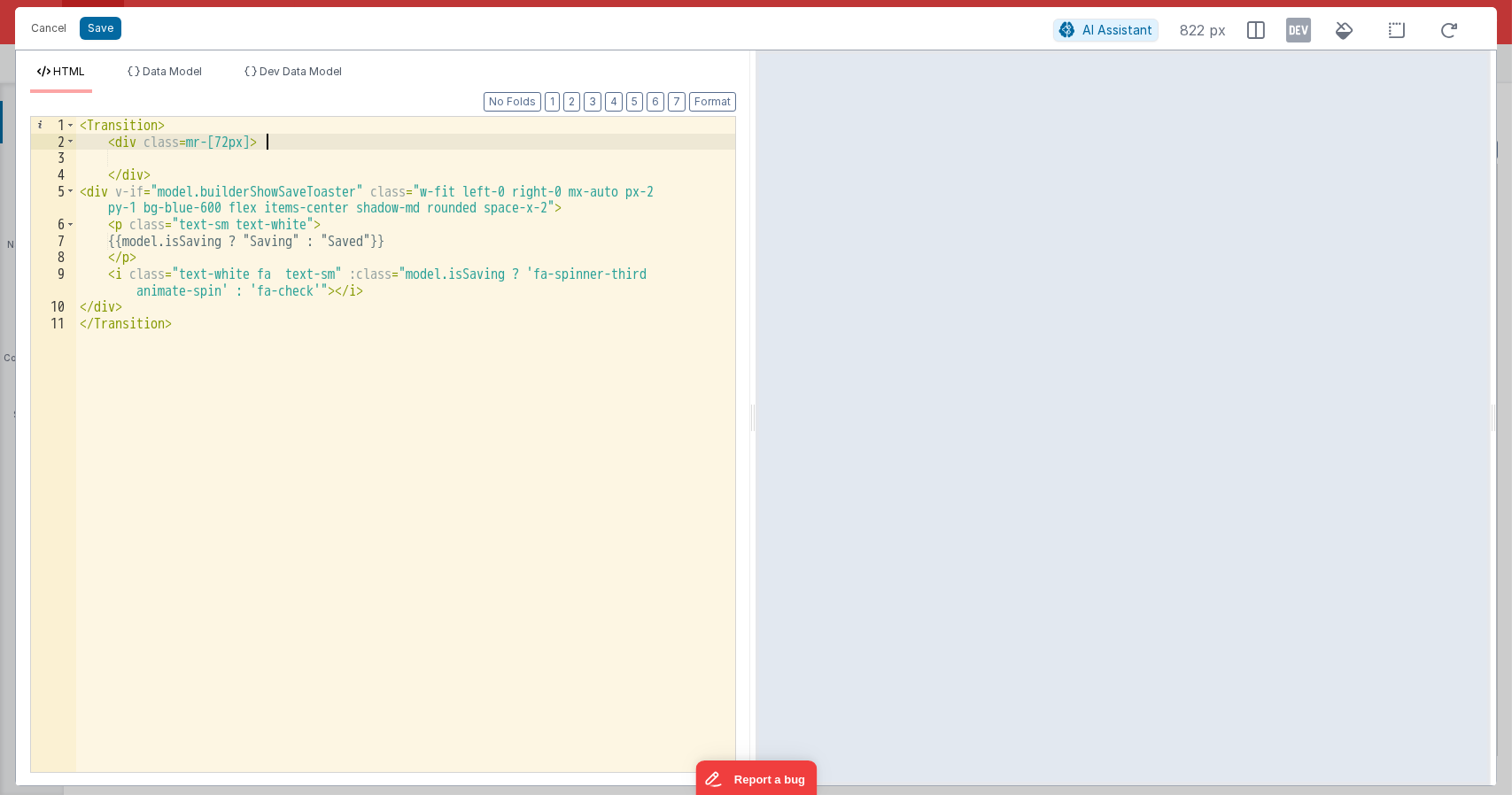 click on "< Transition >      < div   class = mr-[72px] >                </ div > < div   v-if = "model.builderShowSaveToaster"   class = "w-fit left-0 right-0 mx-auto px-2       py-1 bg-blue-600 flex items-center shadow-md rounded space-x-2" >      < p   class = "text-sm text-white" >          {{model.isSaving ? "Saving" : "Saved"}}      </ p >      < i   class = "text-white fa  text-sm"   :class = "model.isSaving ? 'fa-spinner-third           animate-spin' : 'fa-check'" > </ i > </ div > </ Transition >" at bounding box center [406, 460] 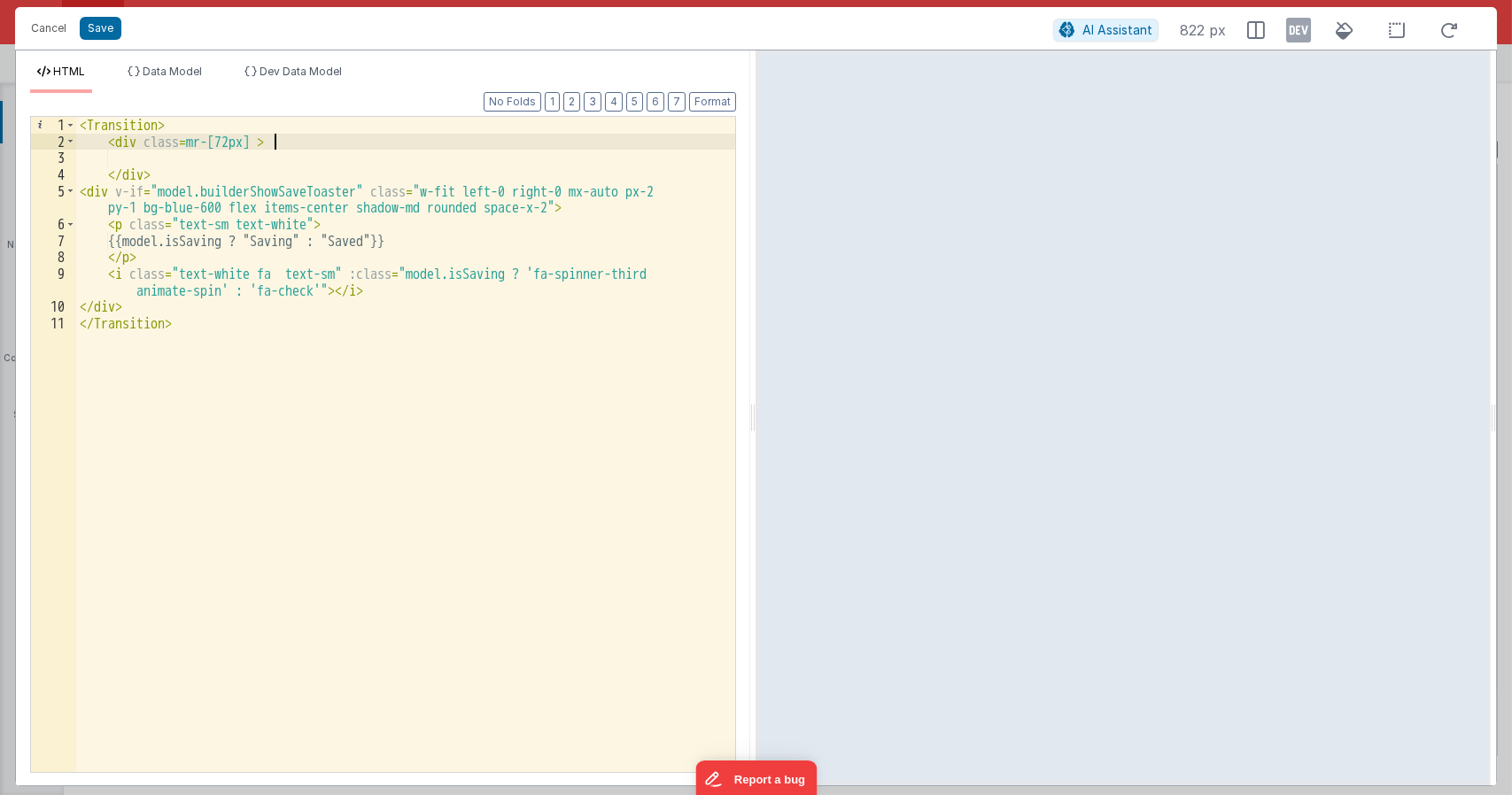 paste 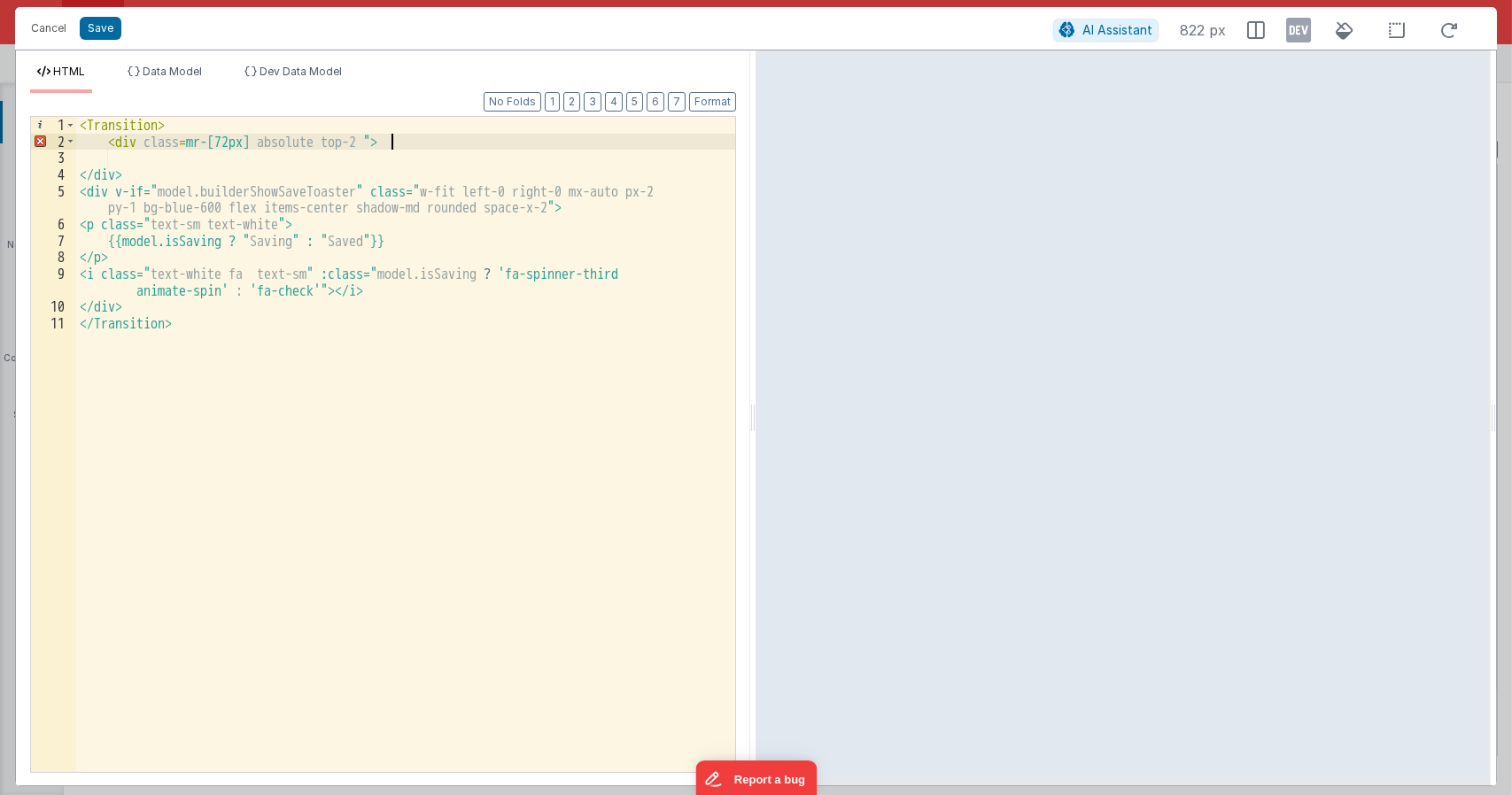 click on "< Transition >      < div   class = mr-[72px]   absolute   top-2   ">               </div> <div v-if=" model.builderShowSaveToaster " class=" w-fit   left-0   right-0   mx-auto   px-2        py-1   bg-blue-600   flex   items-center   shadow-md   rounded   space-x-2 ">     <p class=" text-sm   text-white ">          {{model.isSaving ? " Saving " : " Saved "}}     </p>     <i class=" text-white   fa    text-sm " :class=" model.isSaving   ?   'fa-spinner-third           animate-spin'   :   'fa-check'"></i> </div> </Transition>" at bounding box center (406, 460) 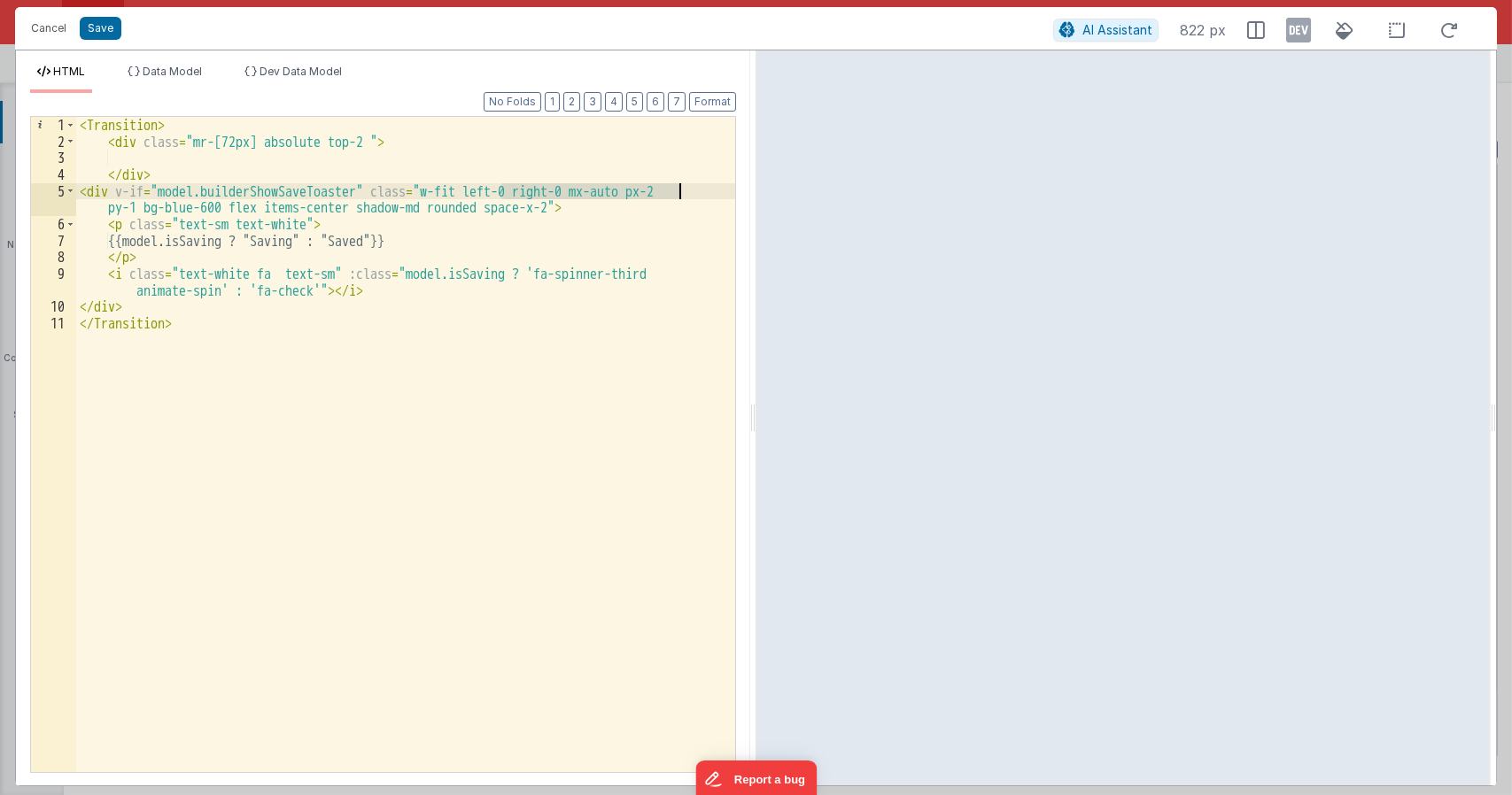 drag, startPoint x: 499, startPoint y: 192, endPoint x: 678, endPoint y: 188, distance: 179.04469 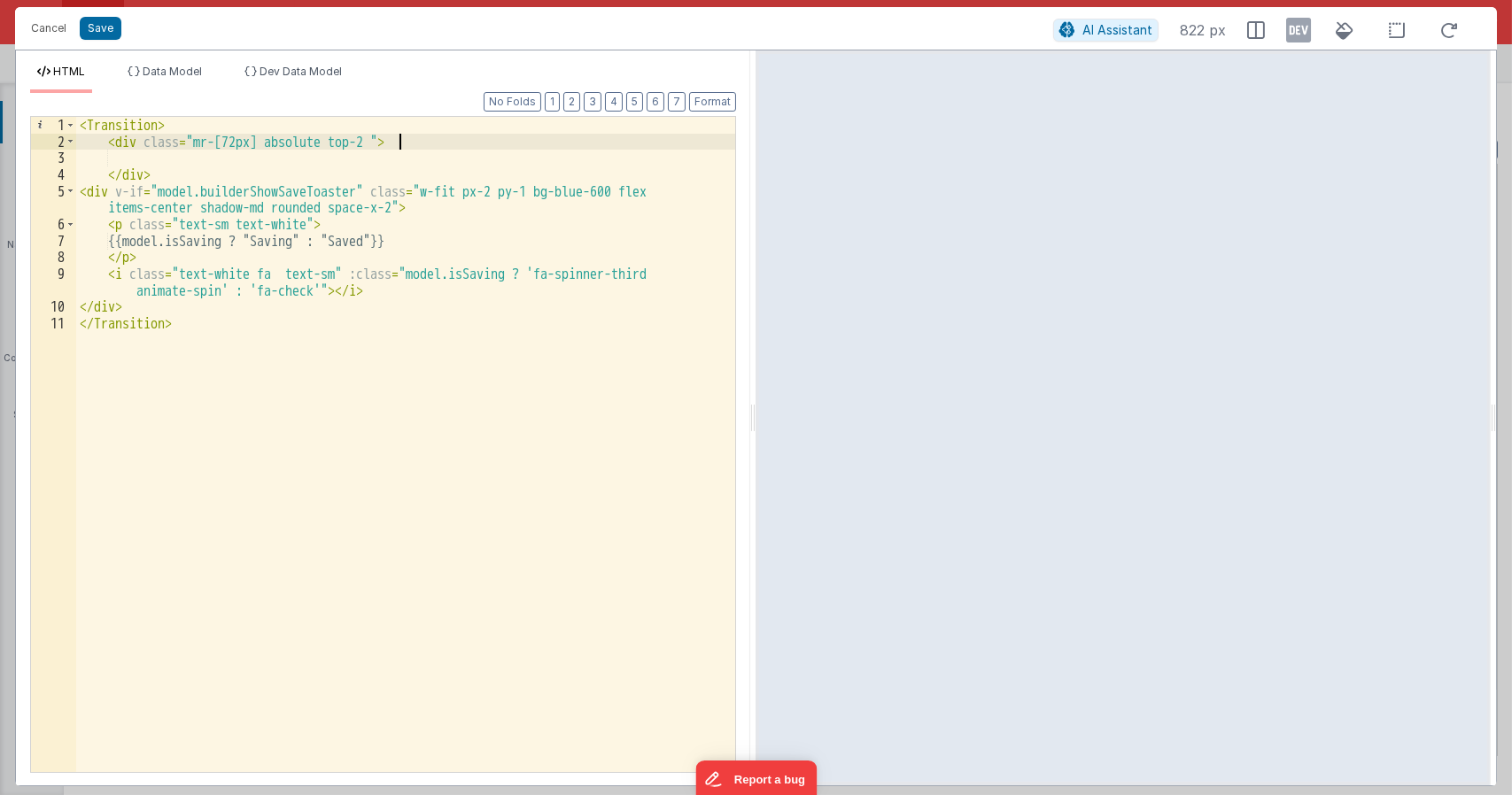 click on "< Transition >      < div   class = "mr-[72px] absolute top-2 " >                </ div > < div   v-if = "model.builderShowSaveToaster"   class = "w-fit px-2 py-1 bg-blue-600 flex       items-center shadow-md rounded space-x-2" >      < p   class = "text-sm text-white" >          {{model.isSaving ? "Saving" : "Saved"}}      </ p >      < i   class = "text-white fa  text-sm"   :class = "model.isSaving ? 'fa-spinner-third           animate-spin' : 'fa-check'" > </ i > </ div > </ Transition >" at bounding box center [406, 460] 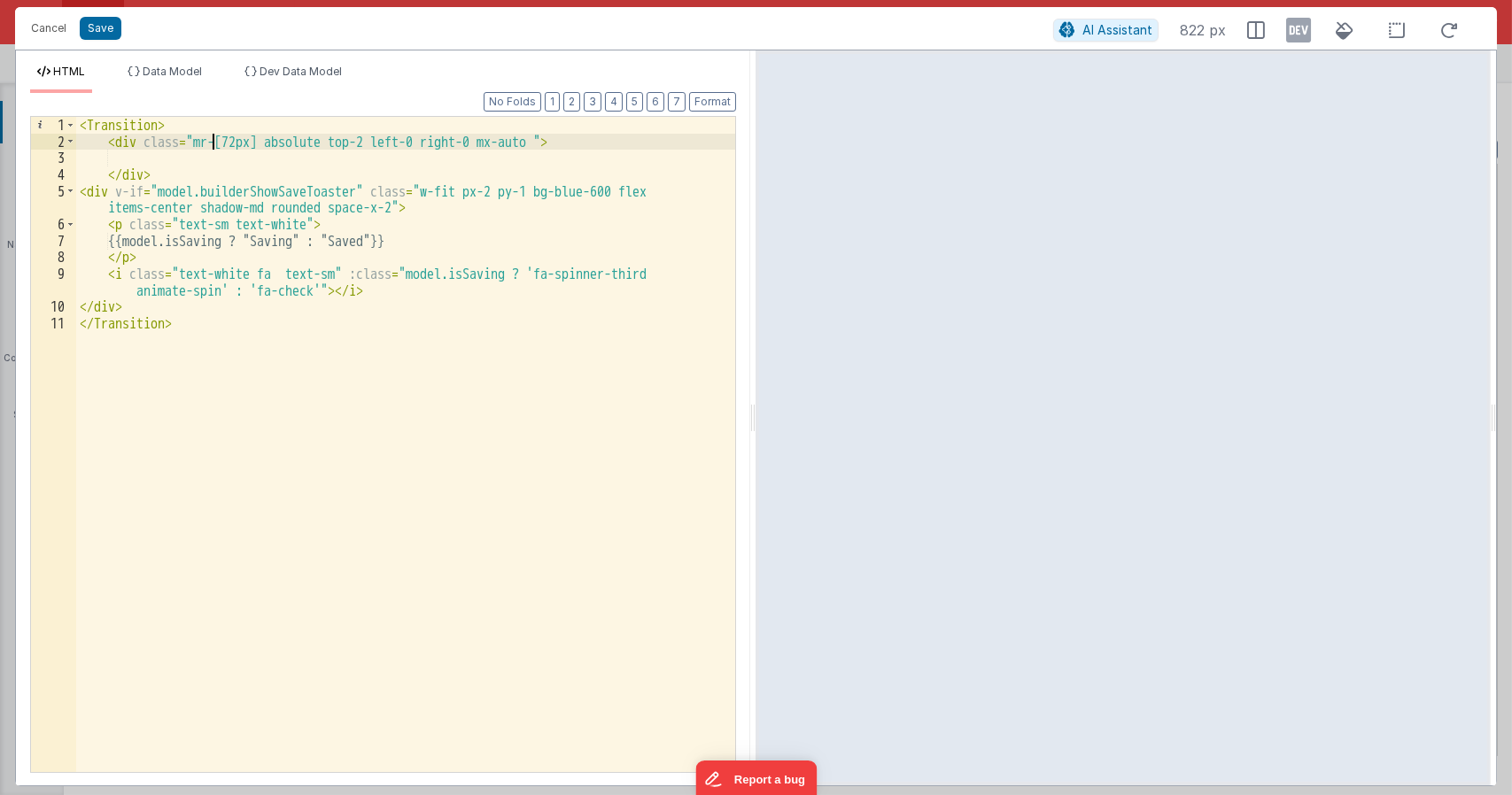 click on "< Transition >      < div   class = "mr-[72px] absolute top-2 left-0 right-0 mx-auto " >                </ div > < div   v-if = "model.builderShowSaveToaster"   class = "w-fit px-2 py-1 bg-blue-600 flex       items-center shadow-md rounded space-x-2" >      < p   class = "text-sm text-white" >          {{model.isSaving ? "Saving" : "Saved"}}      </ p >      < i   class = "text-white fa  text-sm"   :class = "model.isSaving ? 'fa-spinner-third           animate-spin' : 'fa-check'" > </ i > </ div > </ Transition >" at bounding box center [406, 460] 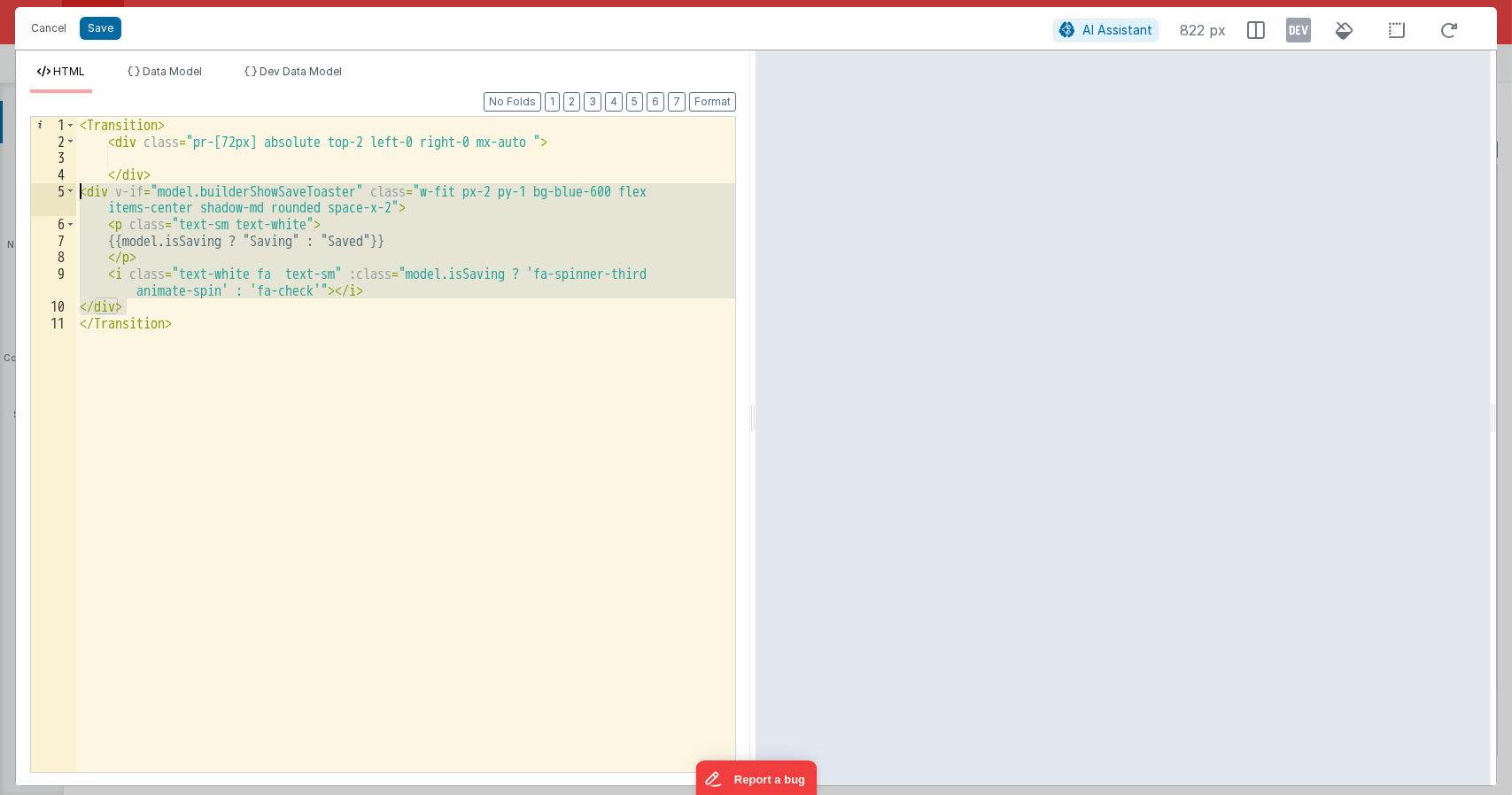 drag, startPoint x: 139, startPoint y: 306, endPoint x: 0, endPoint y: 189, distance: 181.687 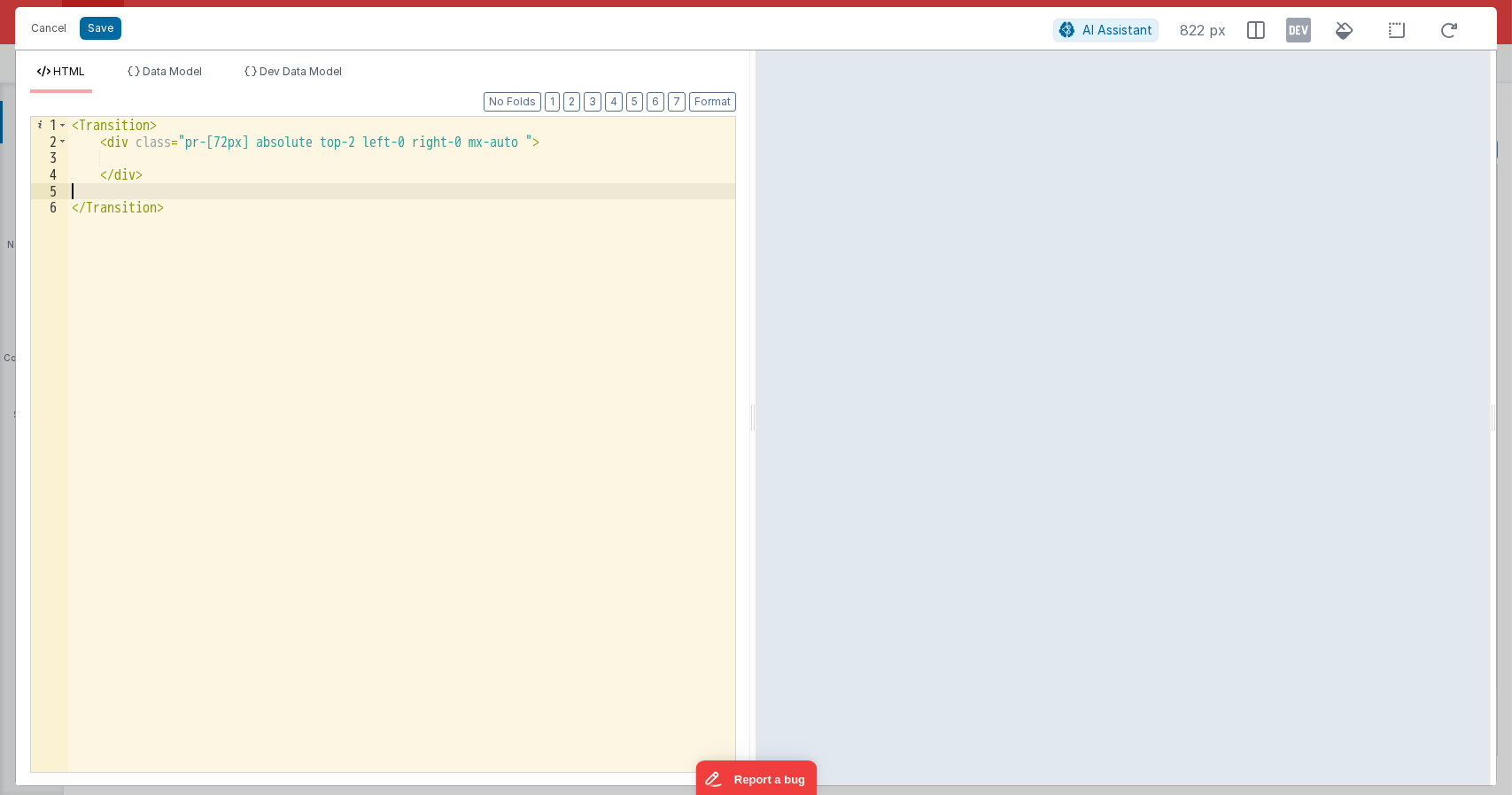 click on "< Transition >      < div   class = "pr-[72px] absolute top-2 left-0 right-0 mx-auto " >                </ div > </ Transition >" at bounding box center [402, 460] 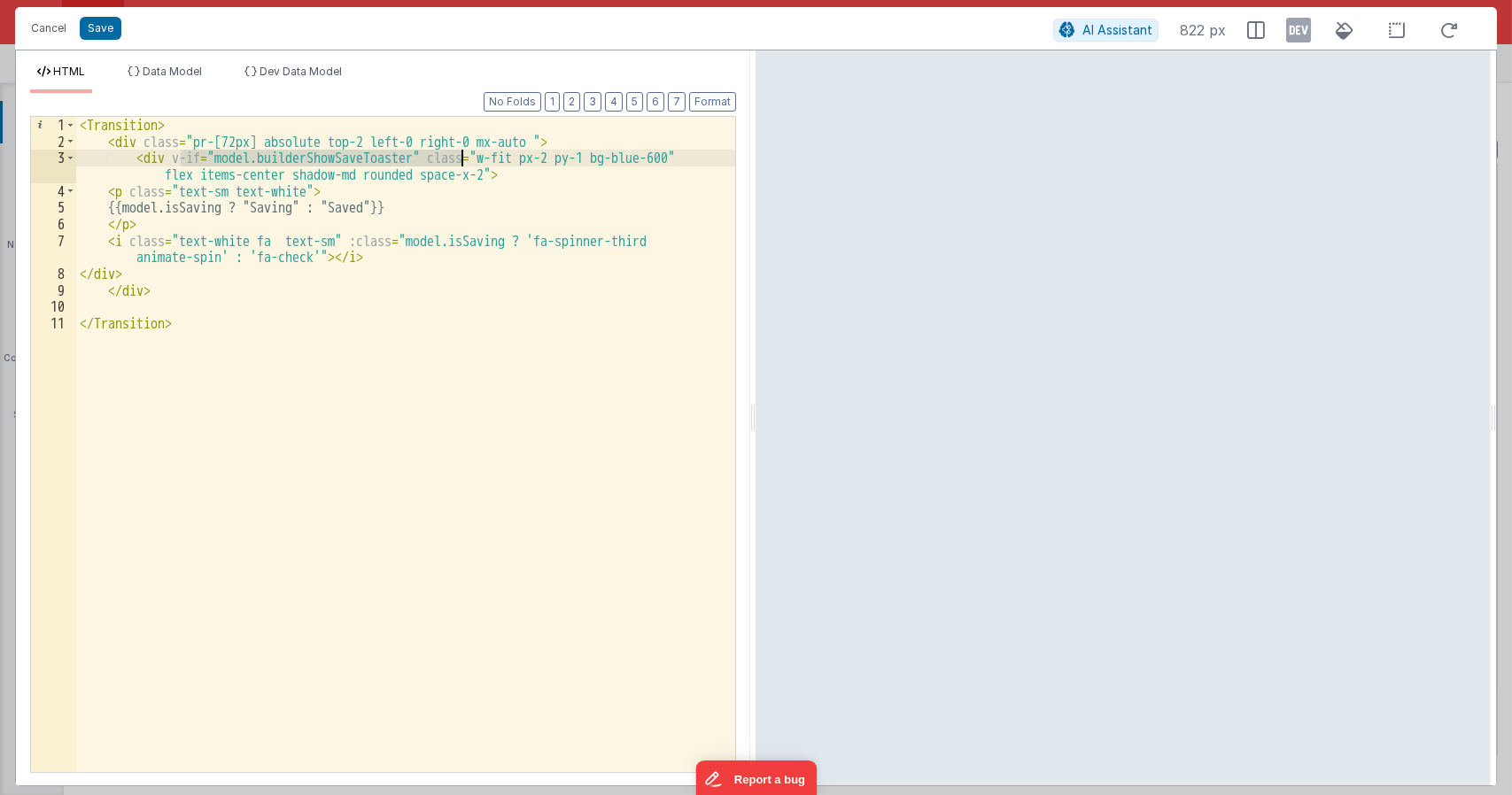 drag, startPoint x: 180, startPoint y: 159, endPoint x: 456, endPoint y: 155, distance: 276.02898 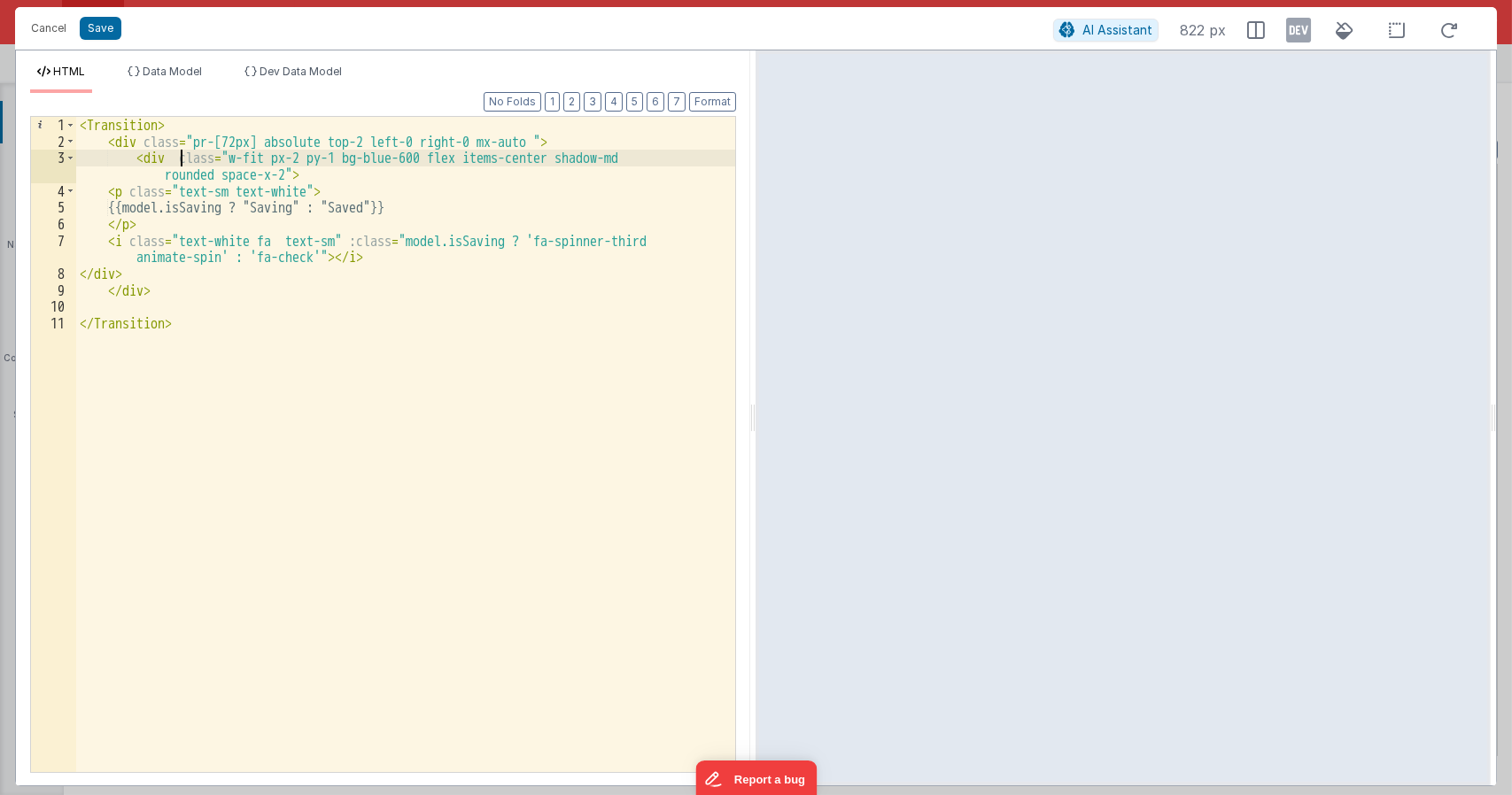 click on "< Transition >      < div   class = "pr-[72px] absolute top-2 left-0 right-0 mx-auto " >           < div    class = "w-fit px-2 py-1 bg-blue-600 flex items-center shadow-md               rounded space-x-2" >      < p   class = "text-sm text-white" >          {{model.isSaving ? "Saving" : "Saved"}}      </ p >      < i   class = "text-white fa  text-sm"   :class = "model.isSaving ? 'fa-spinner-third           animate-spin' : 'fa-check'" > </ i > </ div >      </ div > </ Transition >" at bounding box center [406, 460] 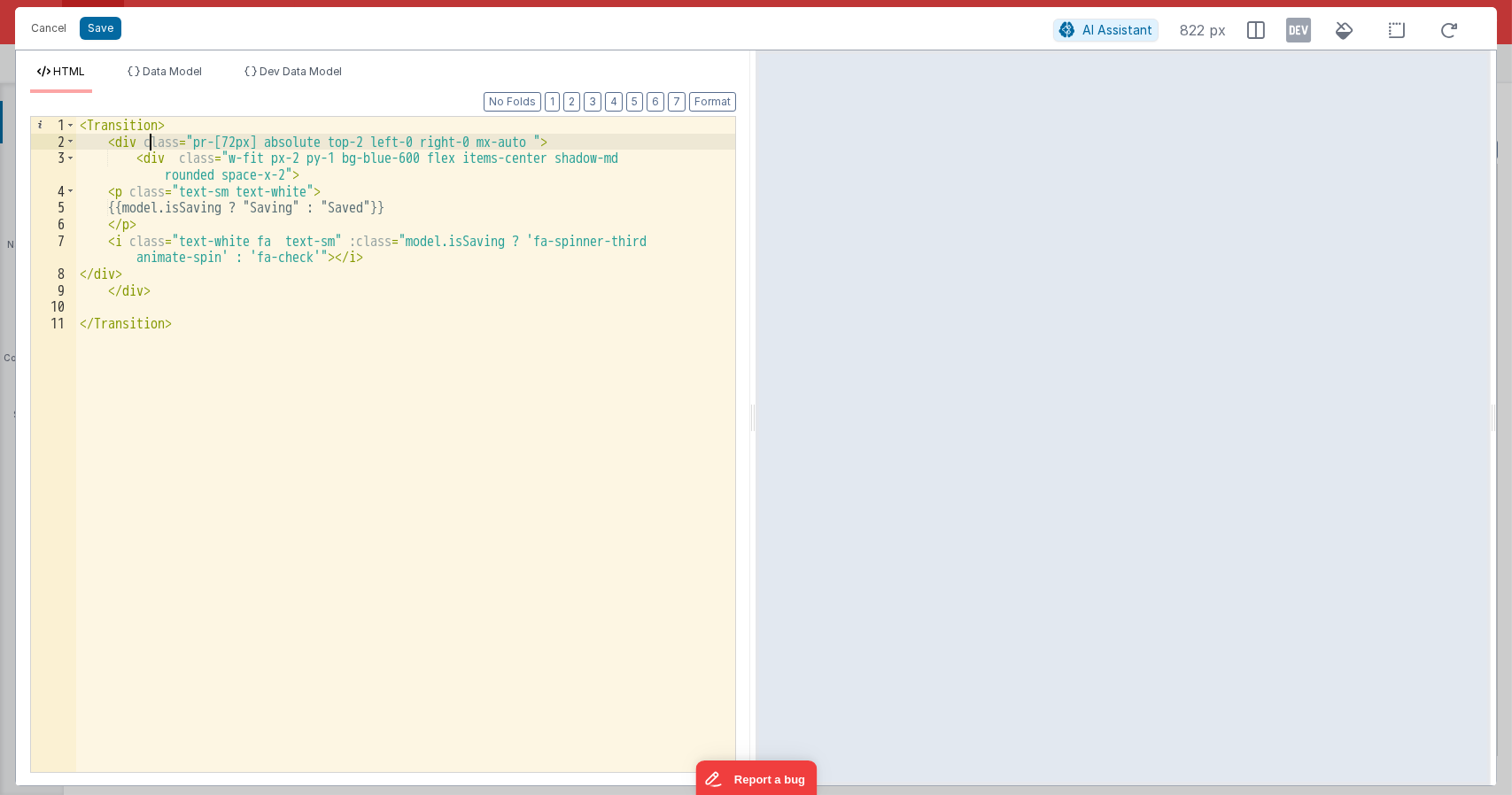 paste 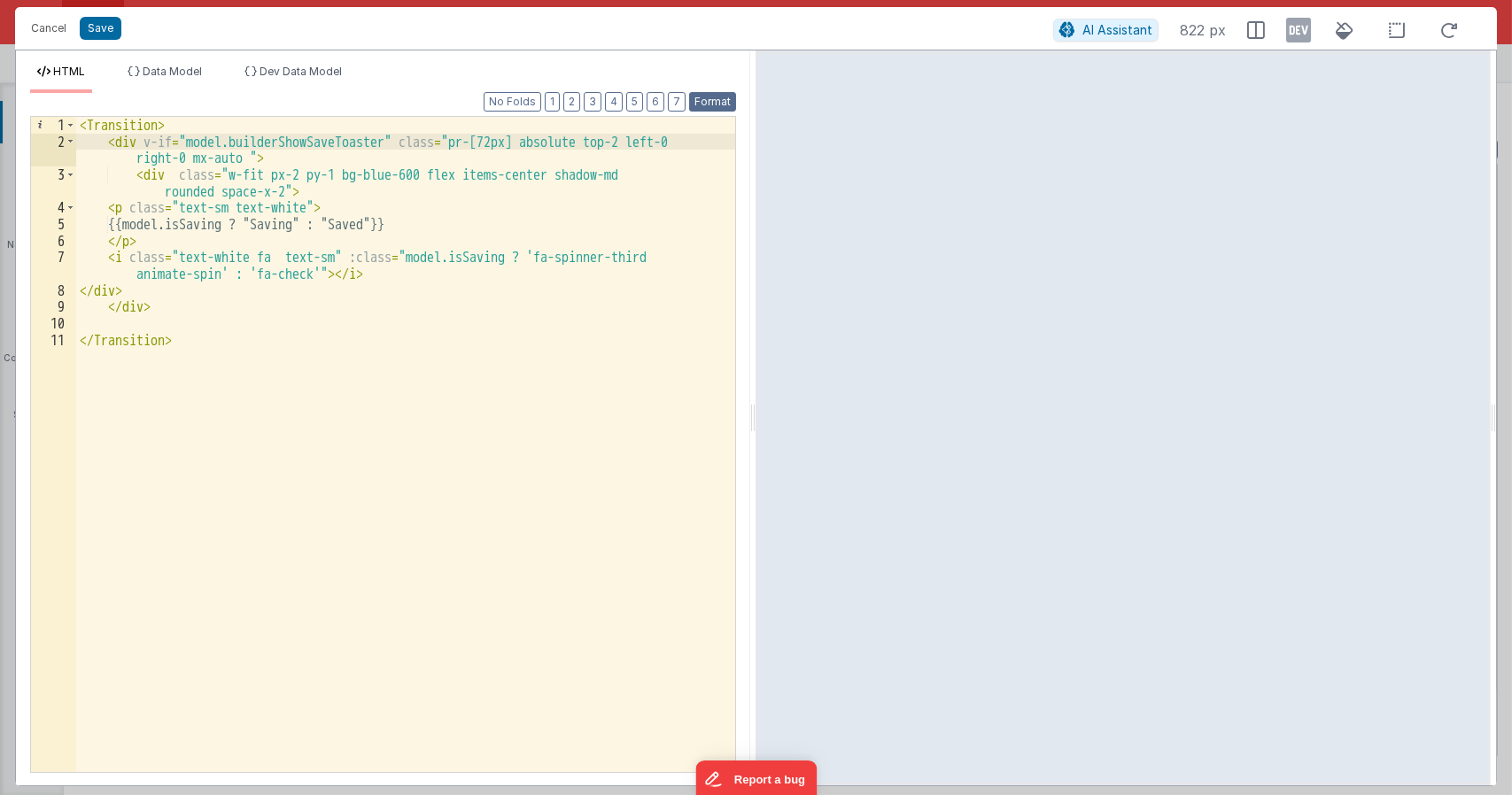 click on "Format" at bounding box center (712, 102) 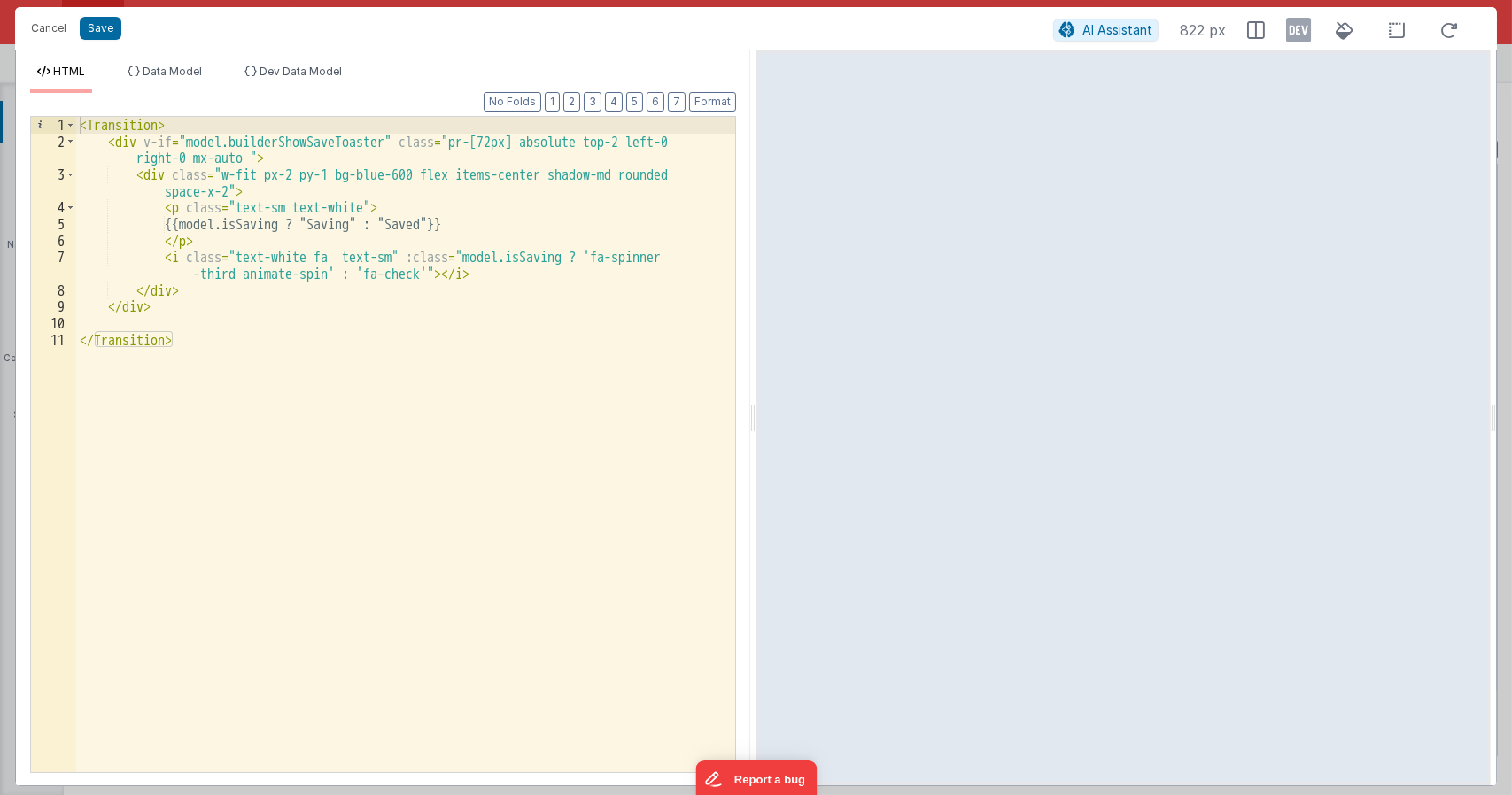 click on "< Transition >      < div   v-if = "model.builderShowSaveToaster"   class = "pr-[72px] absolute top-2 left-0           right-0 mx-auto " >           < div   class = "w-fit px-2 py-1 bg-blue-600 flex items-center shadow-md rounded               space-x-2" >                < p   class = "text-sm text-white" >                    {{model.isSaving ? "Saving" : "Saved"}}                </ p >                < i   class = "text-white fa  text-sm"   :class = "model.isSaving ? 'fa-spinner                  -third animate-spin' : 'fa-check'" > </ i >           </ div >      </ div > </ Transition >" at bounding box center (406, 460) 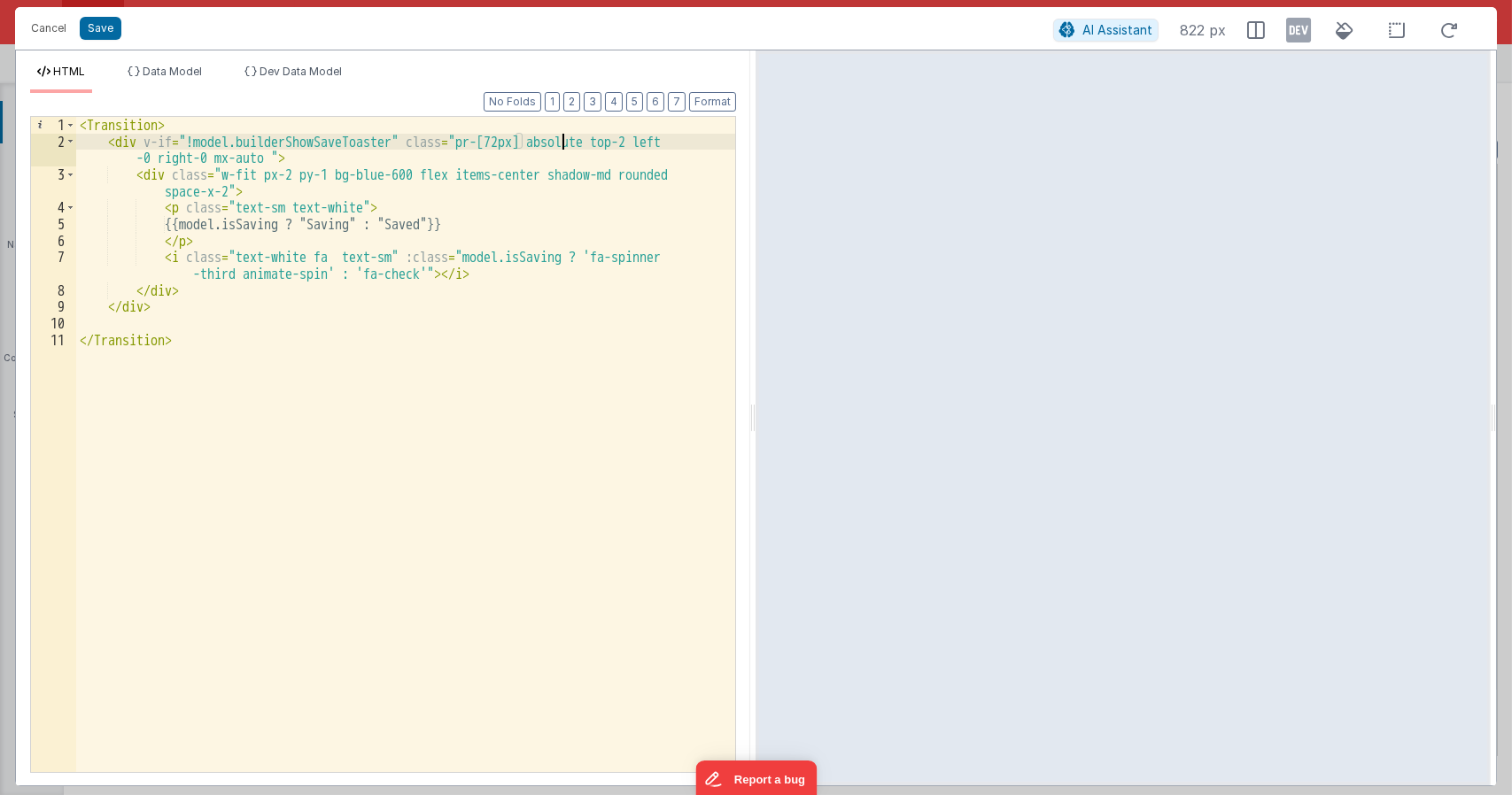 drag, startPoint x: 560, startPoint y: 141, endPoint x: 650, endPoint y: 145, distance: 90.088845 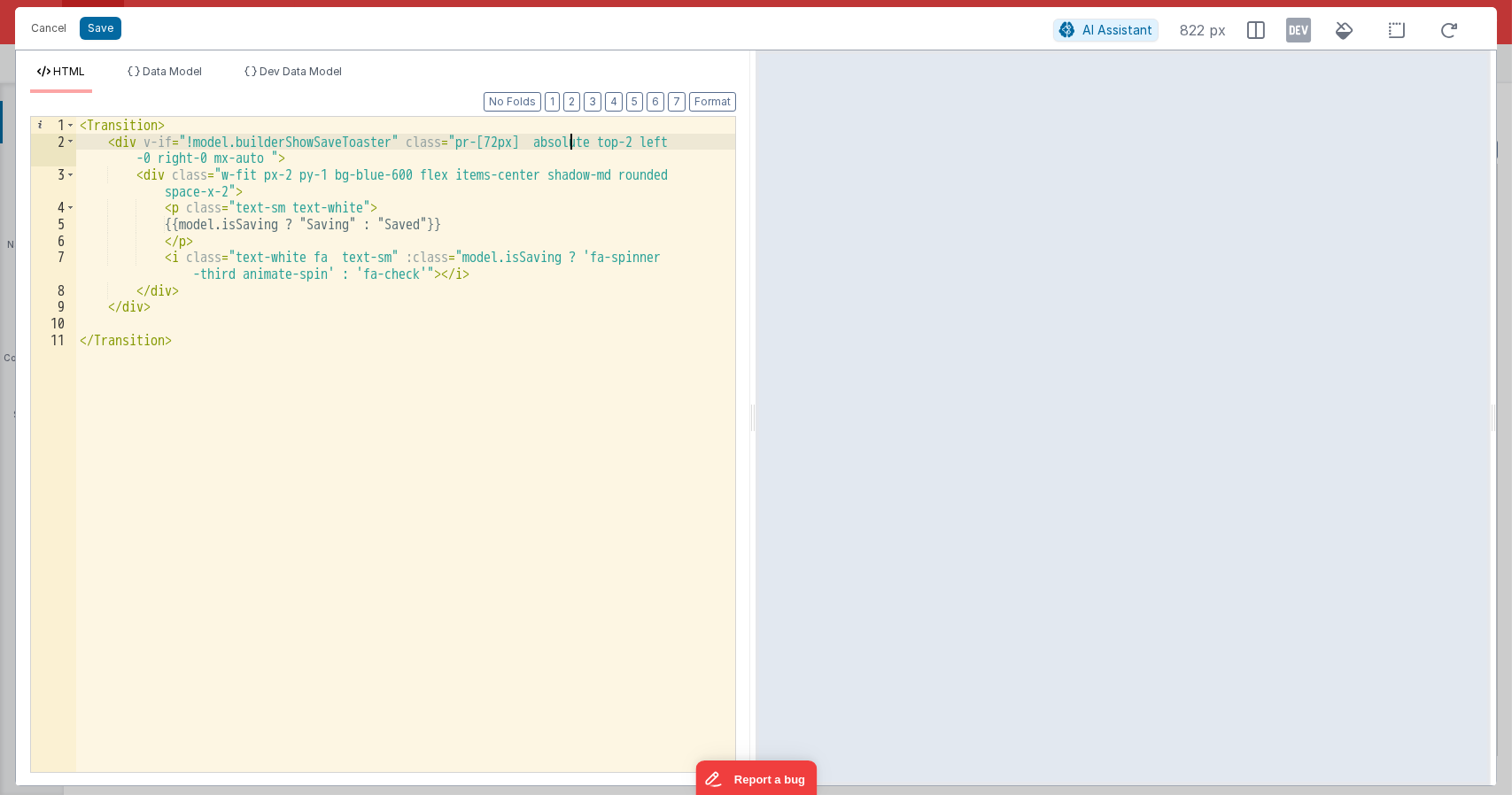 type 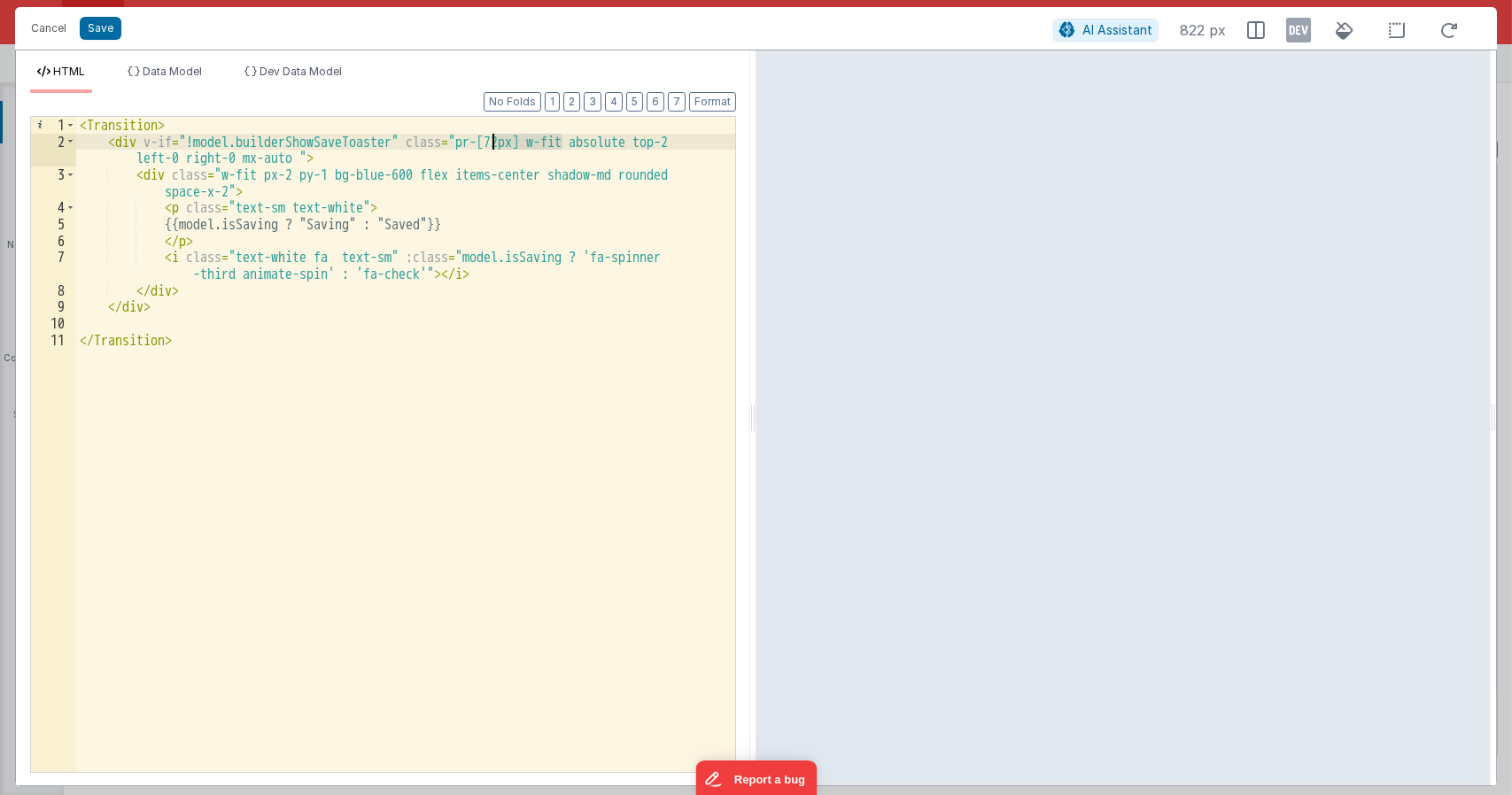 drag, startPoint x: 560, startPoint y: 139, endPoint x: 492, endPoint y: 142, distance: 68.06614 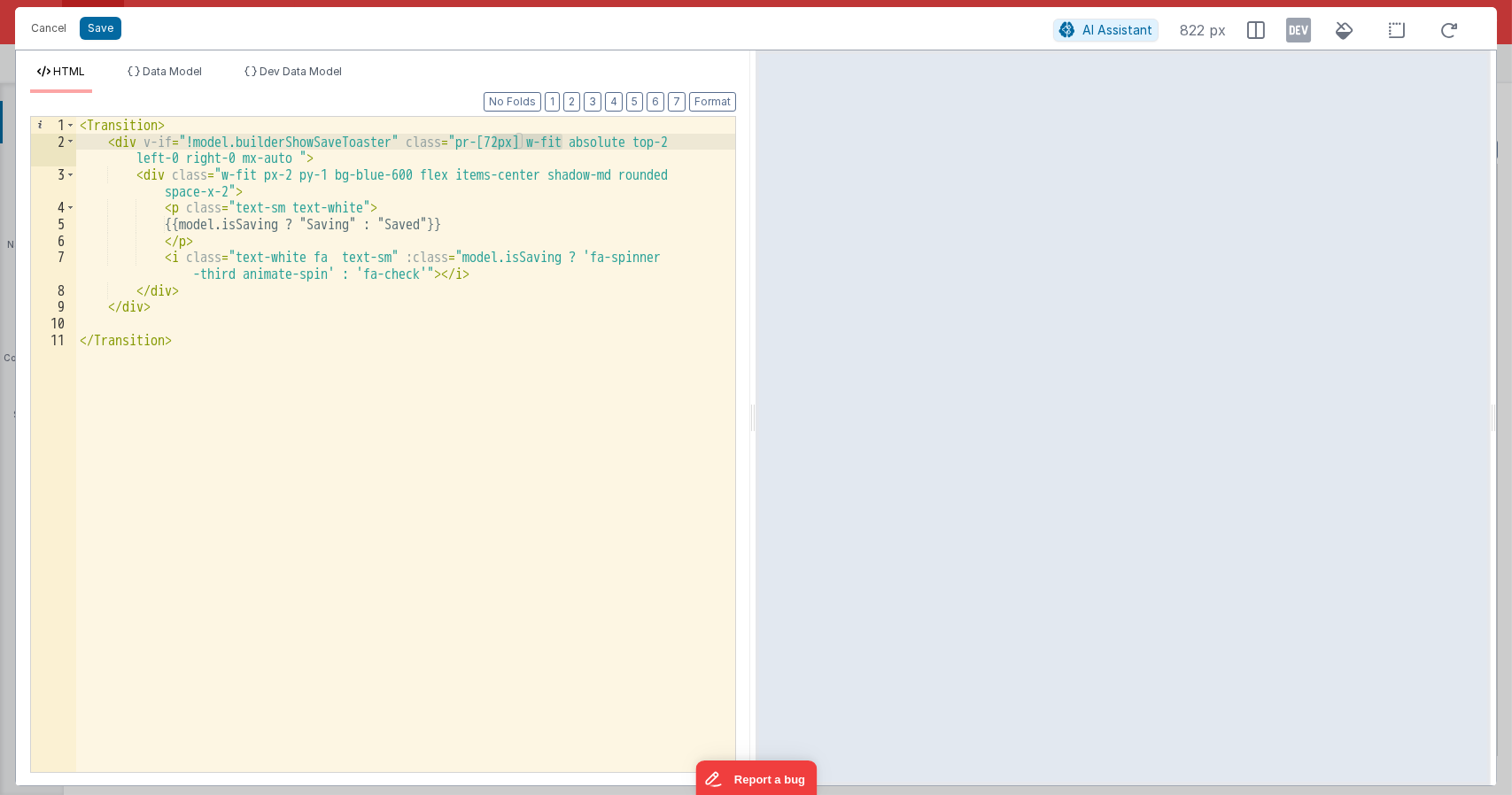click on "< Transition >      < div   v-if = "!model.builderShowSaveToaster"   class = "pr-[72px] w-fit absolute top-2           left-0 right-0 mx-auto " >           < div   class = "w-fit px-2 py-1 bg-blue-600 flex items-center shadow-md rounded               space-x-2" >                < p   class = "text-sm text-white" >                    {{model.isSaving ? "Saving" : "Saved"}}                </ p >                < i   class = "text-white fa  text-sm"   :class = "model.isSaving ? 'fa-spinner                  -third animate-spin' : 'fa-check'" > </ i >           </ div >      </ div > </ Transition >" at bounding box center (406, 460) 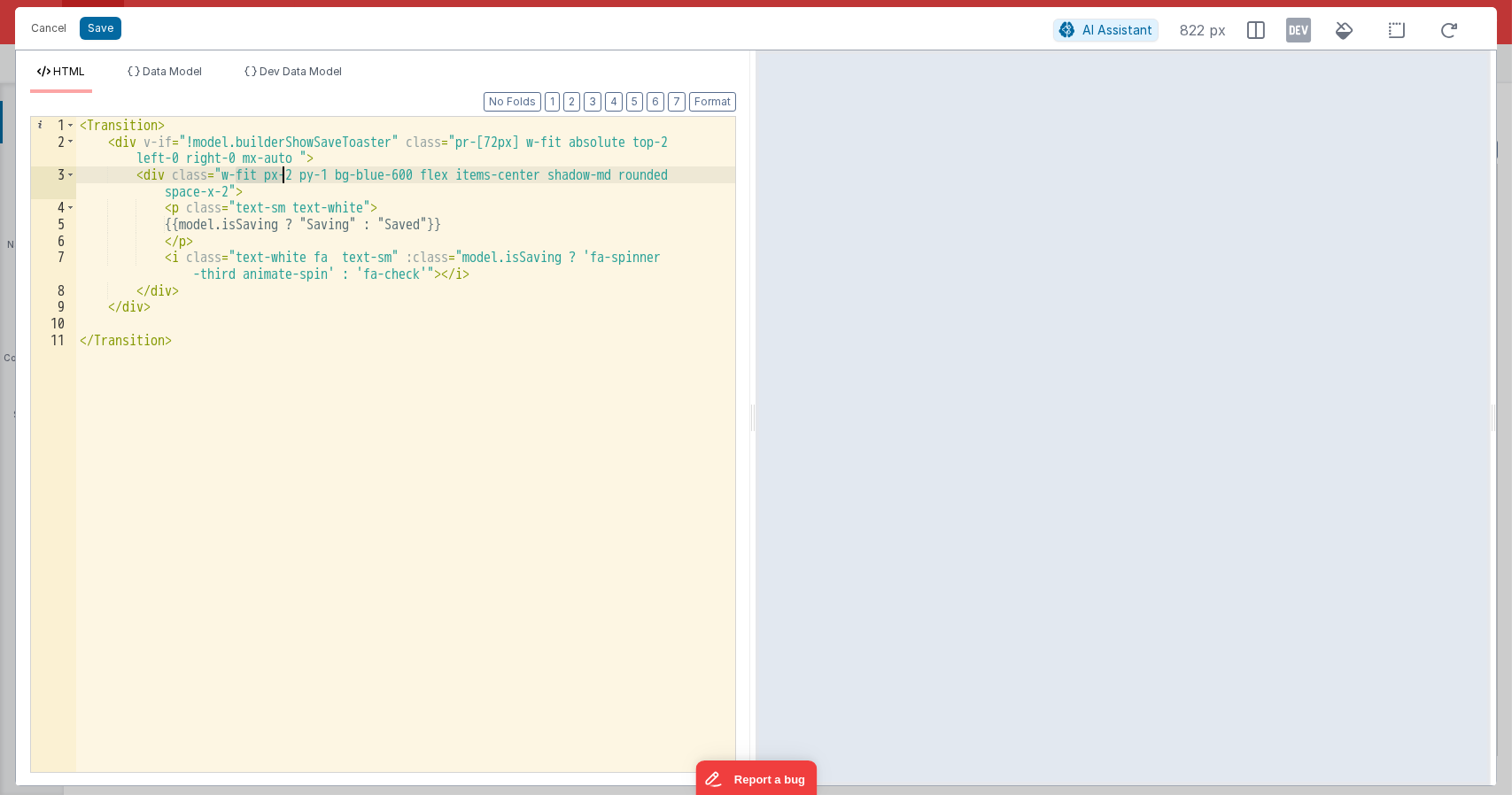 drag, startPoint x: 234, startPoint y: 176, endPoint x: 285, endPoint y: 174, distance: 51.039201 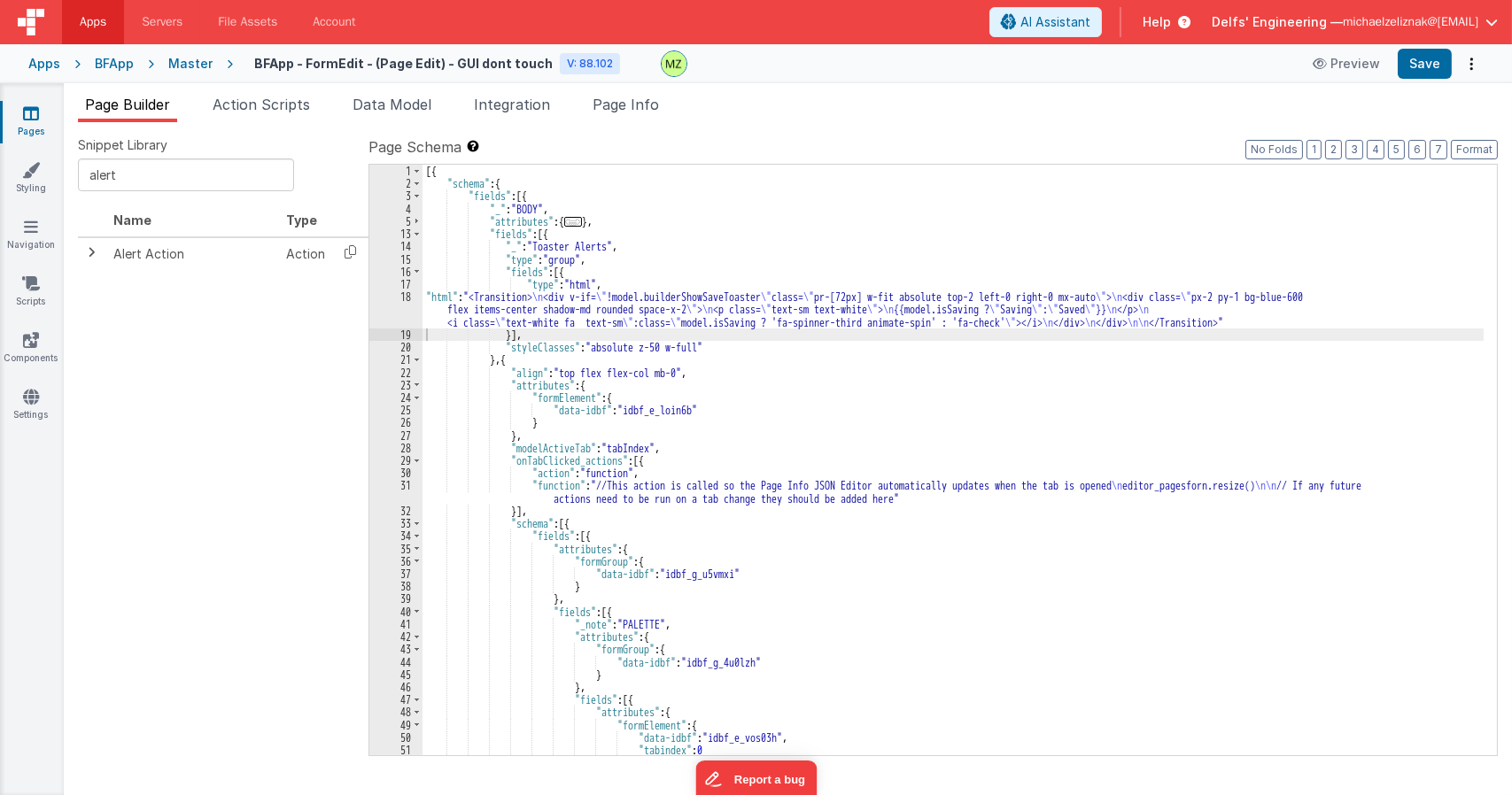 click on "[{      "schema" :  {           "fields" :  [{                "_" :  "BODY" ,                "attributes" :  { ... } ,                "fields" :  [{                    "_" :  "Toaster Alerts" ,                    "type" :  "group" ,                    "fields" :  [{                         "type" :  "html" , "html" :  "<Transition> \n     <div v-if= \" !model.builderShowSaveToaster \"  class= \" pr-[72px] w-fit absolute top-2 left-0 right-0 mx-auto  \" > \n         <div class= \" px-2 py-1 bg-blue-600       flex items-center shadow-md rounded space-x-2 \" > \n             <p class= \" text-sm text-white \" > \n                 {{model.isSaving ?  \" Saving \"  :  \" Saved \" }} \n             </p> \n                   <i class= \" text-white fa  text-sm \"  :class= \" model.isSaving ? 'fa-spinner-third animate-spin' : 'fa-check' \" ></i> \n         </div> \n     </div> \n\n </Transition>"                    }] ,                    "styleClasses" :  "absolute z-50 w-full"                } ,  {      :" at bounding box center [953, 472] 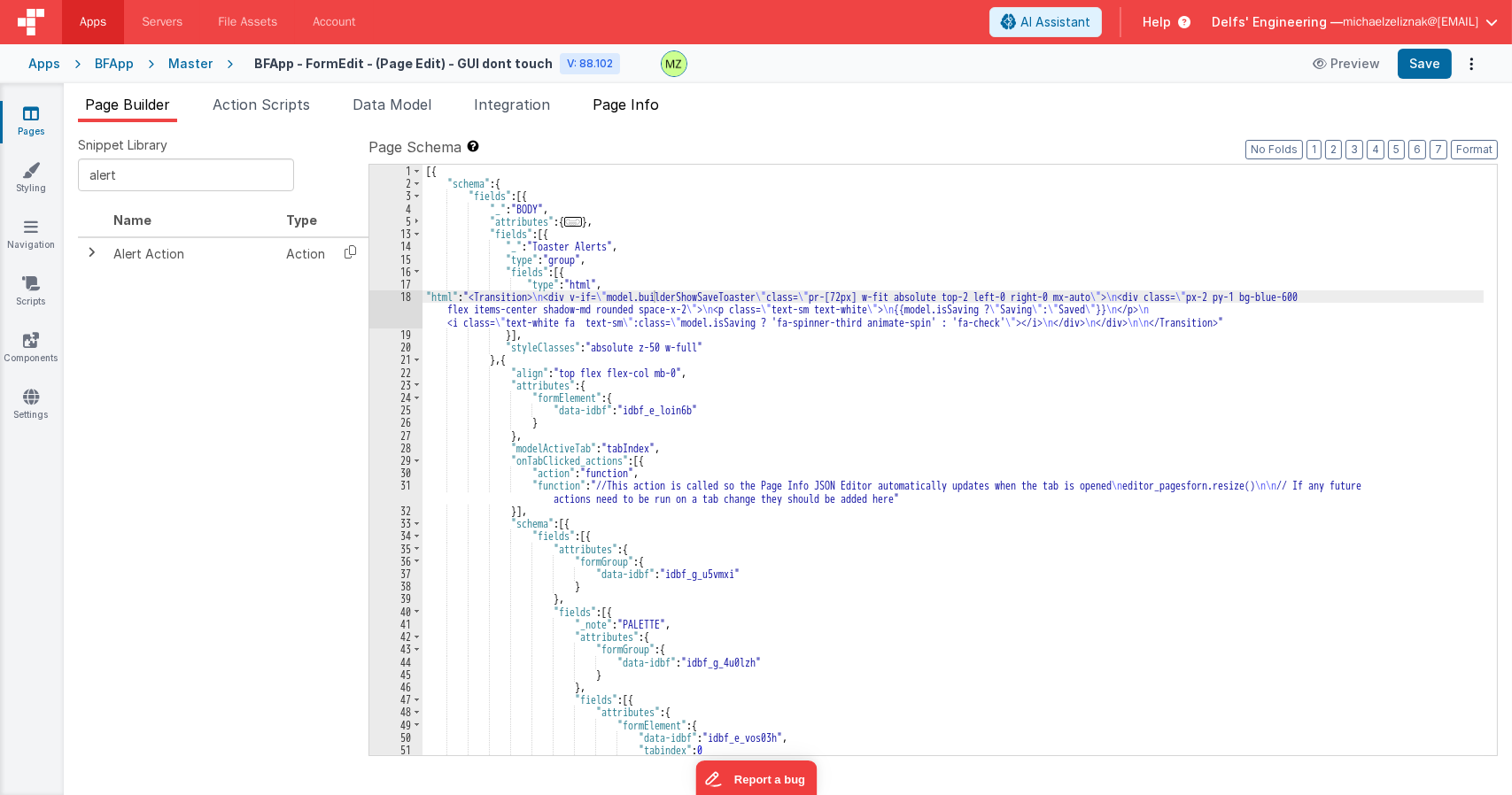 click on "Page Info" at bounding box center (625, 104) 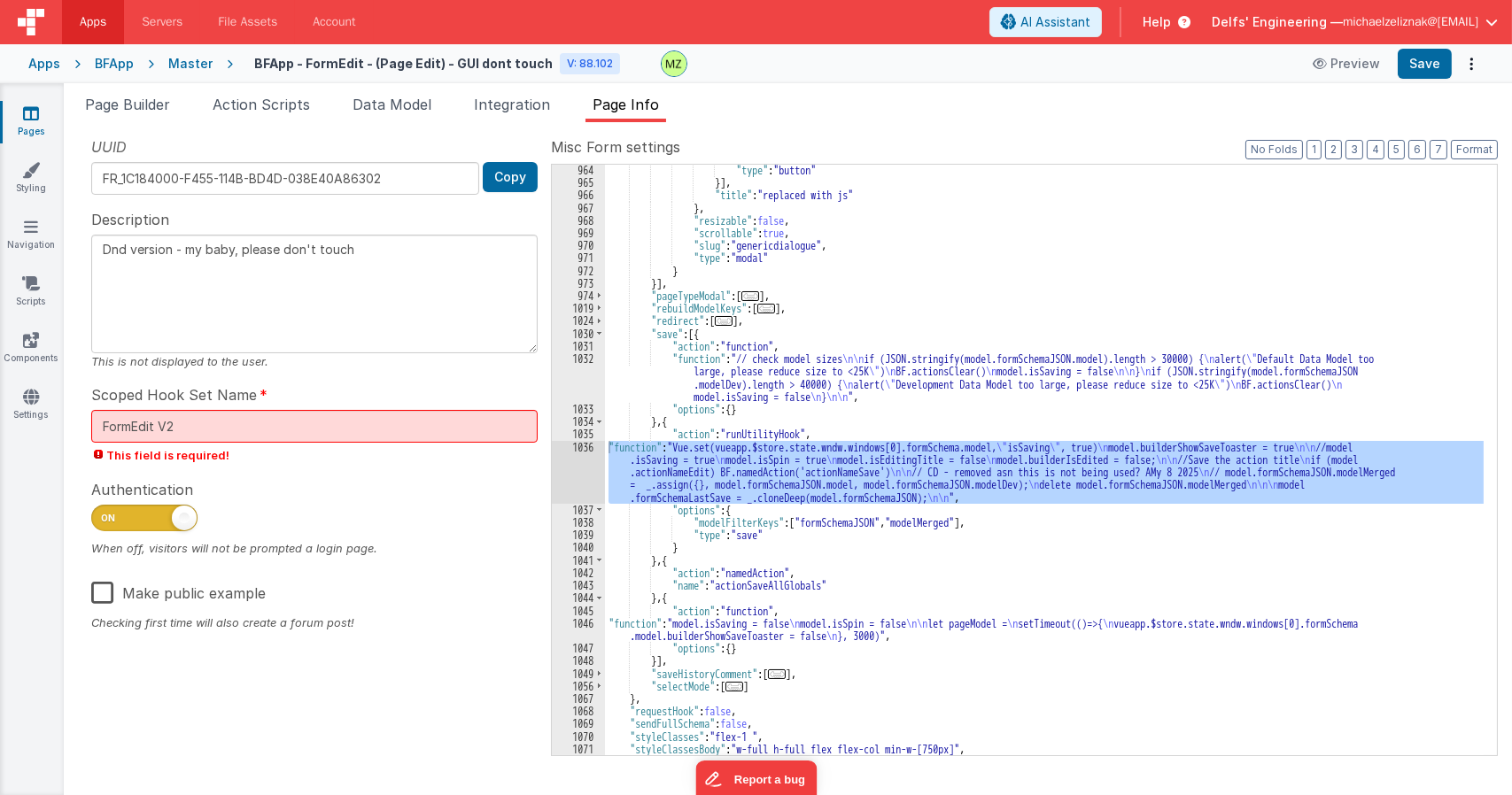 click on ""type" :  "button"                          }] ,                          "title" :  "replaced with js"                     } ,                     "resizable" :  false ,                     "scrollable" :  true ,                     "slug" :  "genericdialogue" ,                     "type" :  "modal"                }           }] ,           "pageTypeModal" :  [ ... ] ,           "rebuildModelKeys" :  [ ... ] ,           "redirect" :  [ ... ] ,           "save" :  [{                "action" :  "function" ,                "function" :  "// check model sizes \n\n if (JSON.stringify(model.formSchemaJSON.model).length > 30000) { \n     alert( \" Default Data Model too                   large, please reduce size to <25K \" ) \n     BF.actionsClear() \n     model.isSaving = false \n\n } \n if (JSON.stringify(model.formSchemaJSON                  .modelDev).length > 40000) { \n     alert( \" Development Data Model too large, please reduce size to <25K \"" at bounding box center [1044, 459] 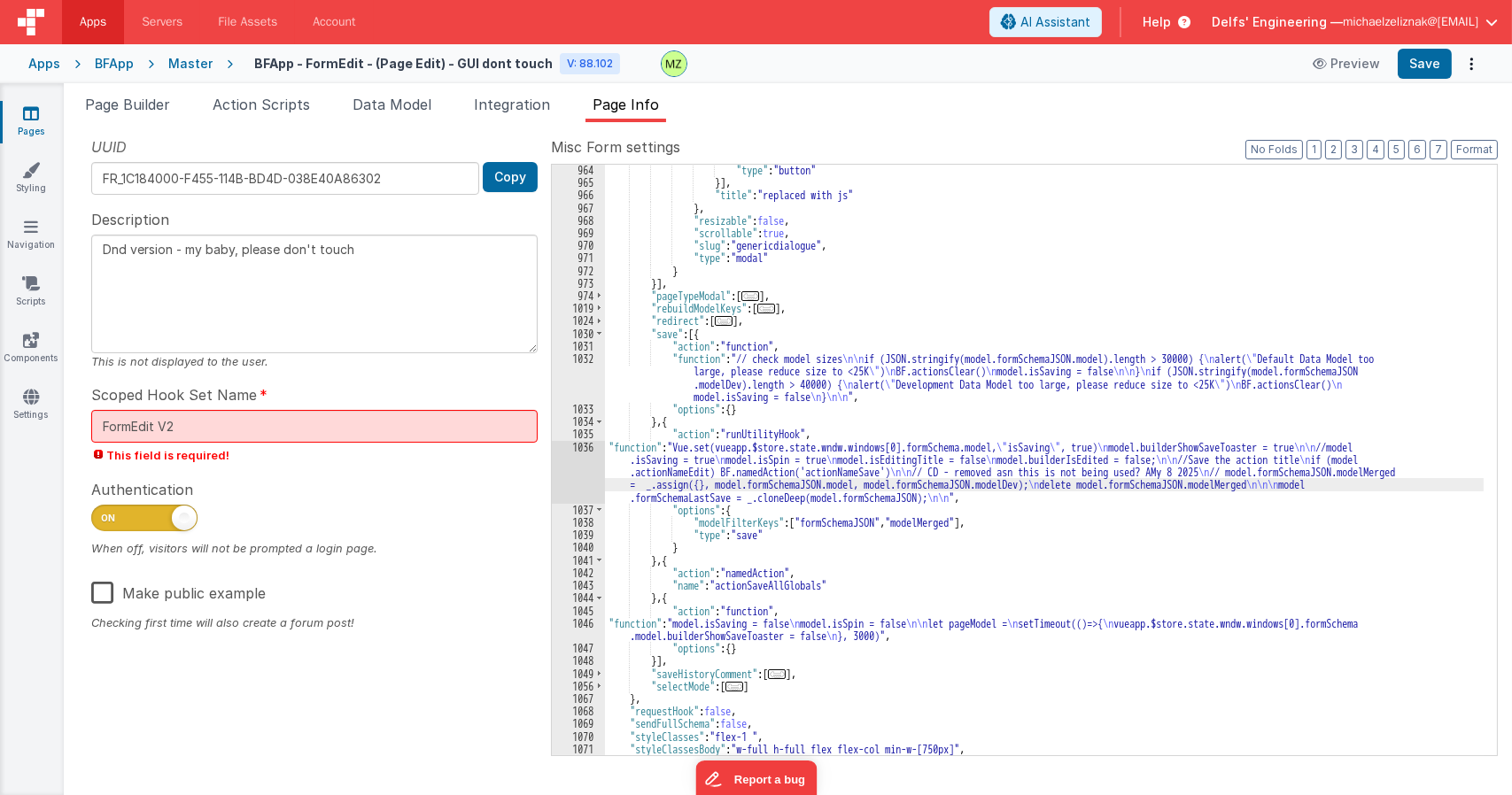 click on ""type" :  "button"                          }] ,                          "title" :  "replaced with js"                     } ,                     "resizable" :  false ,                     "scrollable" :  true ,                     "slug" :  "genericdialogue" ,                     "type" :  "modal"                }           }] ,           "pageTypeModal" :  [ ... ] ,           "rebuildModelKeys" :  [ ... ] ,           "redirect" :  [ ... ] ,           "save" :  [{                "action" :  "function" ,                "function" :  "// check model sizes \n\n if (JSON.stringify(model.formSchemaJSON.model).length > 30000) { \n     alert( \" Default Data Model too                   large, please reduce size to <25K \" ) \n     BF.actionsClear() \n     model.isSaving = false \n\n } \n if (JSON.stringify(model.formSchemaJSON                  .modelDev).length > 40000) { \n     alert( \" Development Data Model too large, please reduce size to <25K \"" at bounding box center [1044, 471] 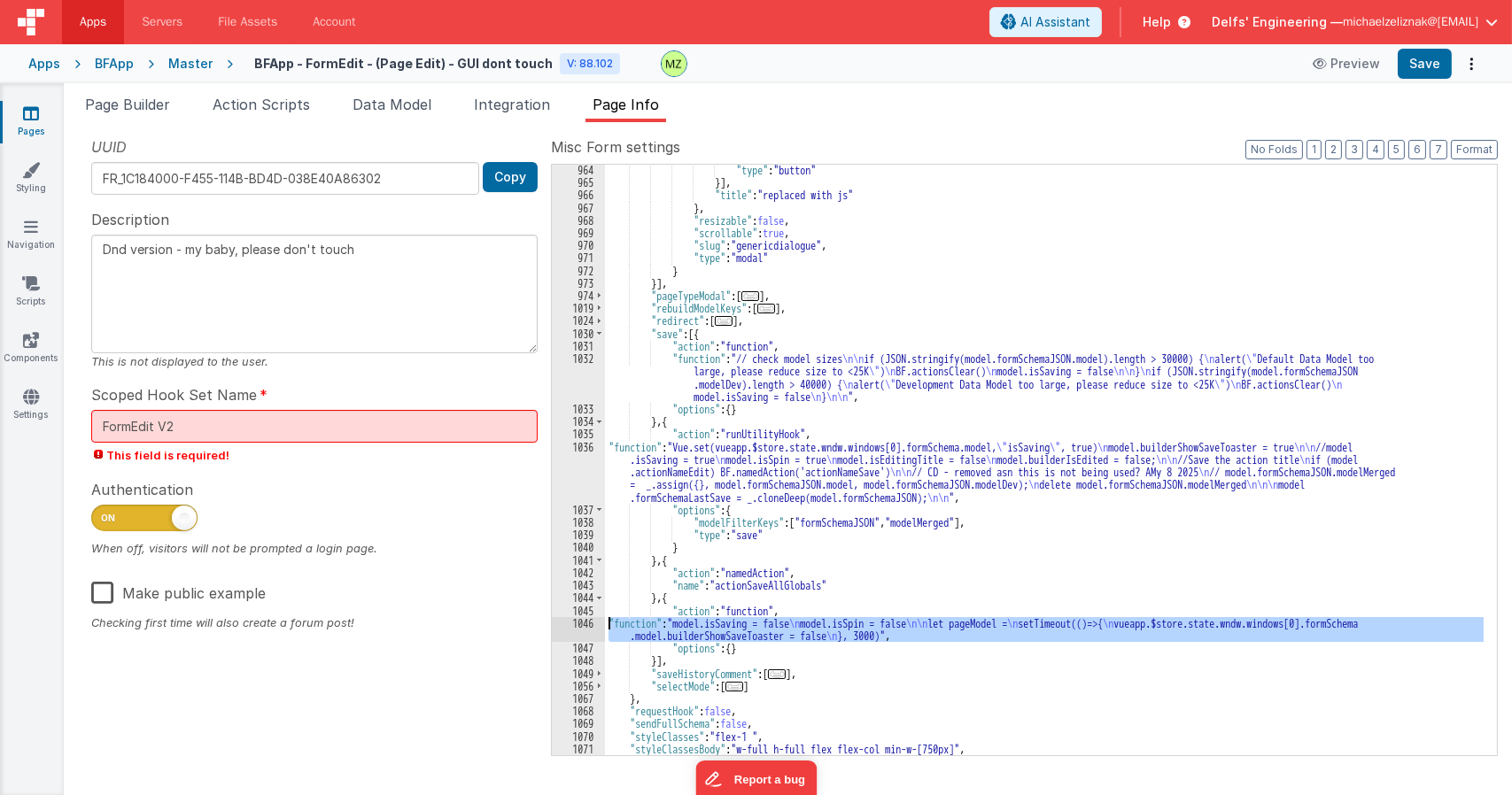 click on "1046" at bounding box center [578, 629] 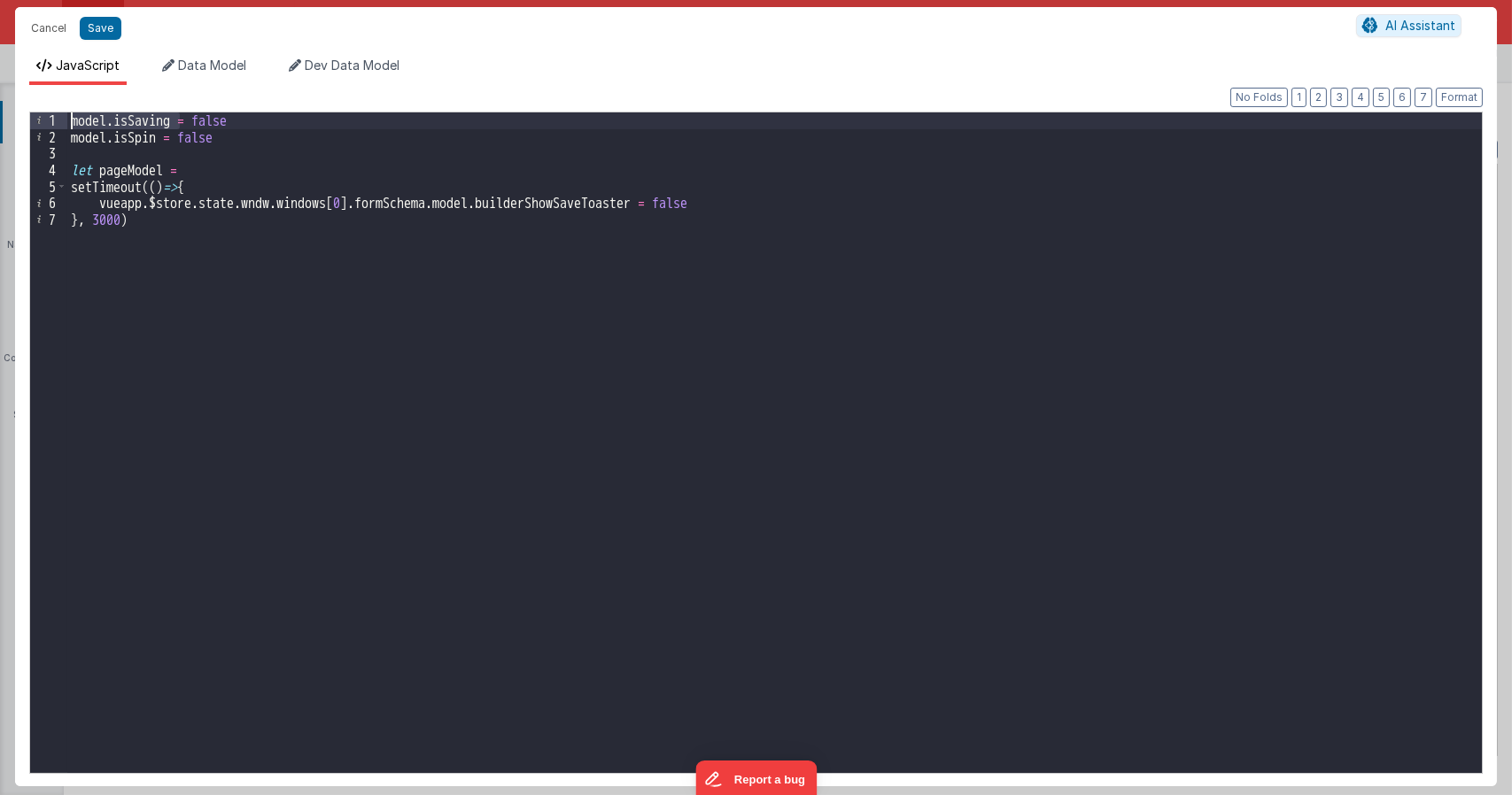 drag, startPoint x: 177, startPoint y: 122, endPoint x: 66, endPoint y: 121, distance: 111.0045 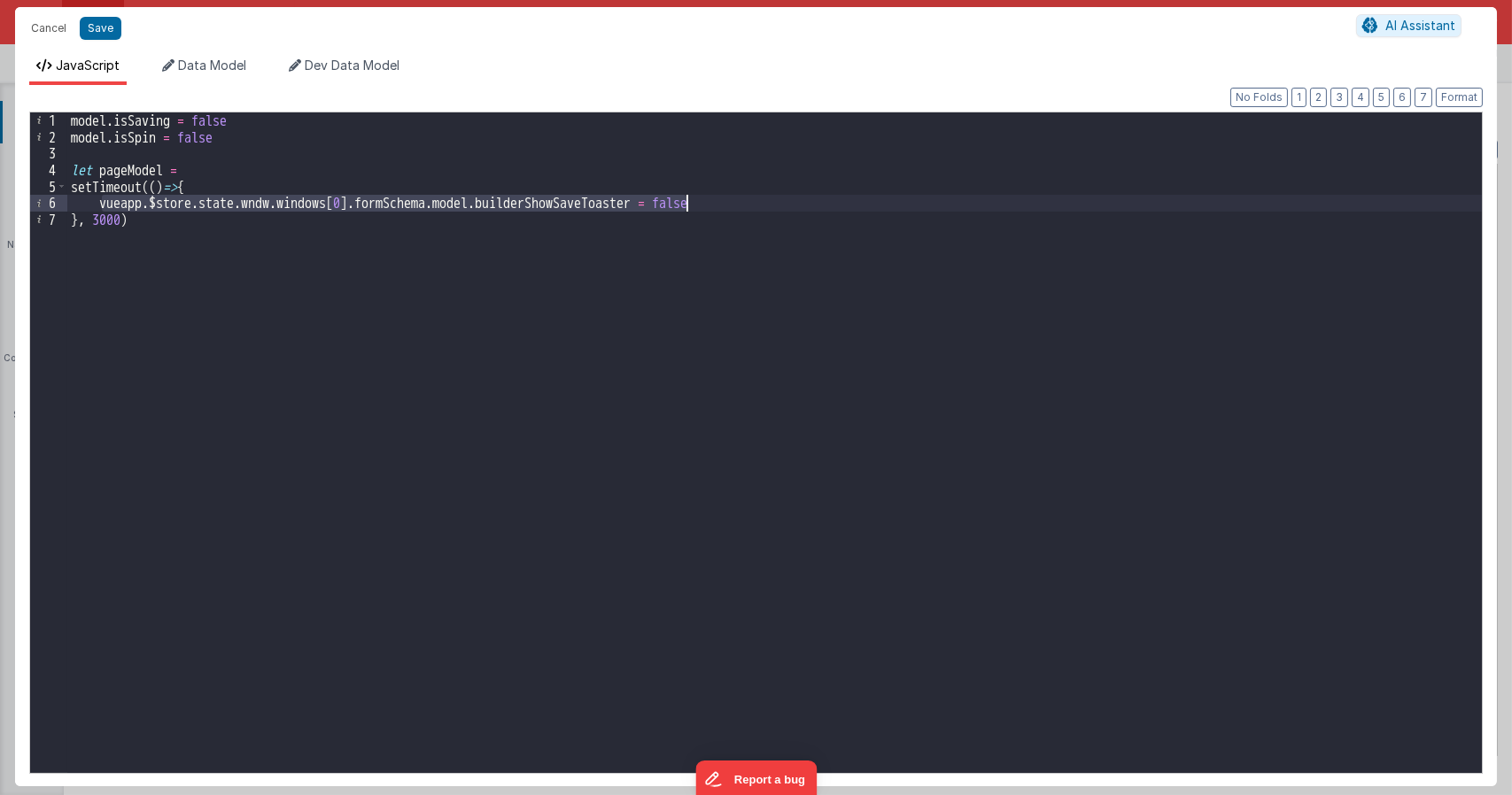 drag, startPoint x: 103, startPoint y: 201, endPoint x: 687, endPoint y: 202, distance: 584.00086 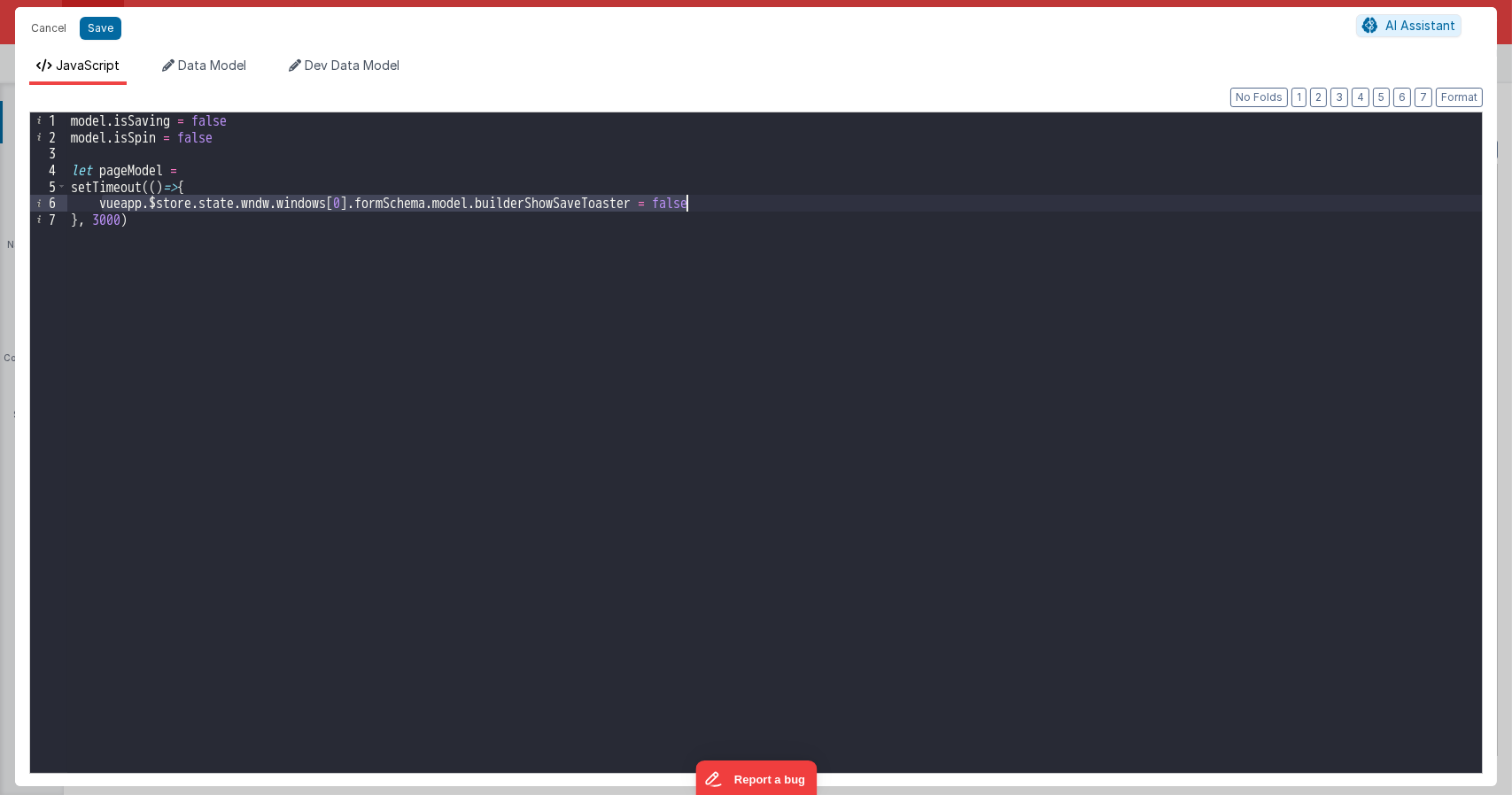 click on "model . isSaving   =   false model . isSpin   =   false let   pageModel   = setTimeout (( ) => {      vueapp . $store . state . wndw . windows [ 0 ] . formSchema . model . builderShowSaveToaster   =   false } ,   3000 )" at bounding box center [774, 443] 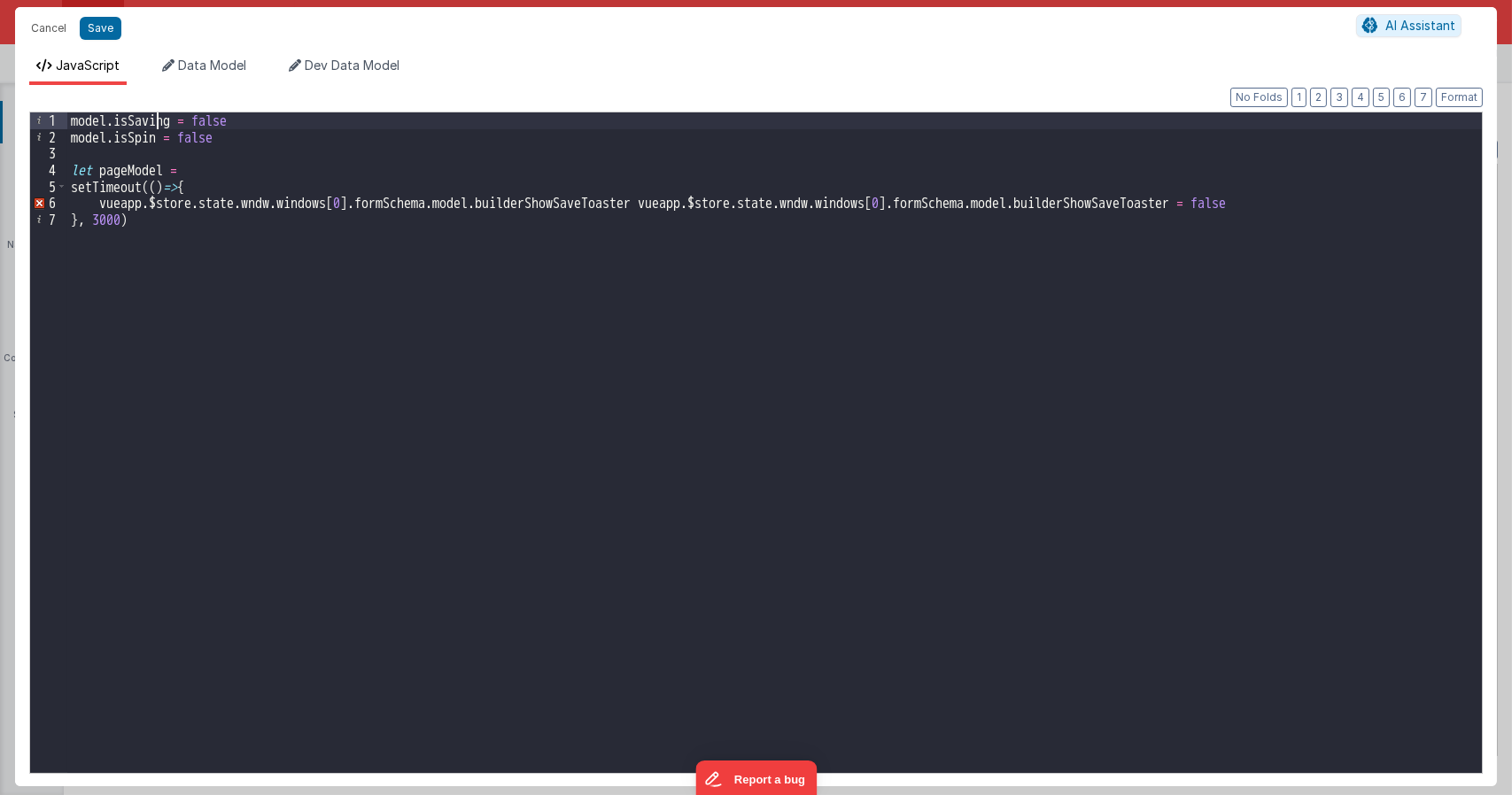 click on "model . isSaving   =   false model . isSpin   =   false let   pageModel   = setTimeout (( ) => {      vueapp . $store . state . wndw . windows [ 0 ] . formSchema . model . builderShowSaveToaster   vueapp . $store . state . wndw . windows [ 0 ] . formSchema . model . builderShowSaveToaster   =   false } ,   3000 )" at bounding box center (774, 459) 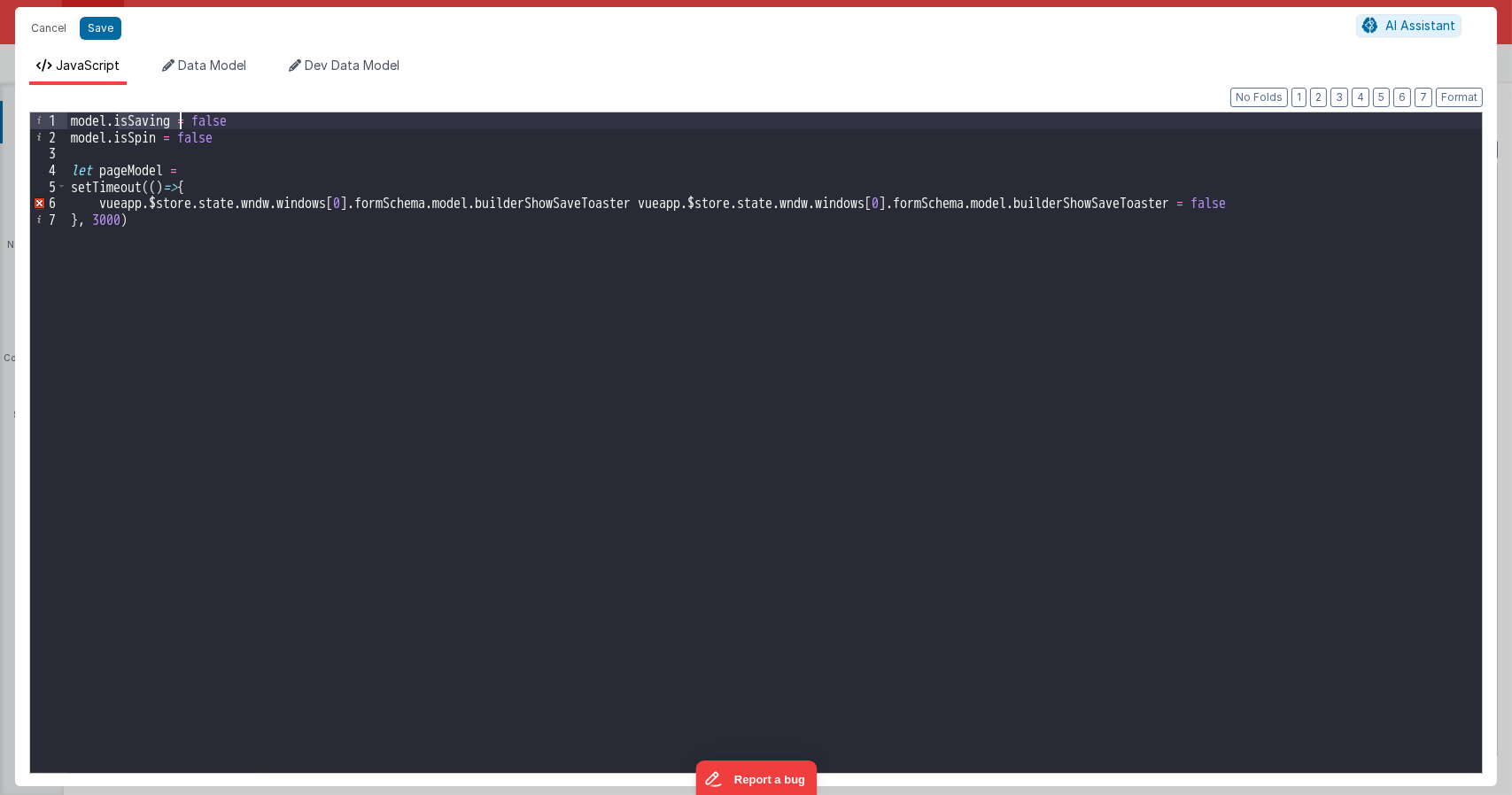 click on "model . isSaving   =   false model . isSpin   =   false let   pageModel   = setTimeout (( ) => {      vueapp . $store . state . wndw . windows [ 0 ] . formSchema . model . builderShowSaveToaster   vueapp . $store . state . wndw . windows [ 0 ] . formSchema . model . builderShowSaveToaster   =   false } ,   3000 )" at bounding box center [774, 459] 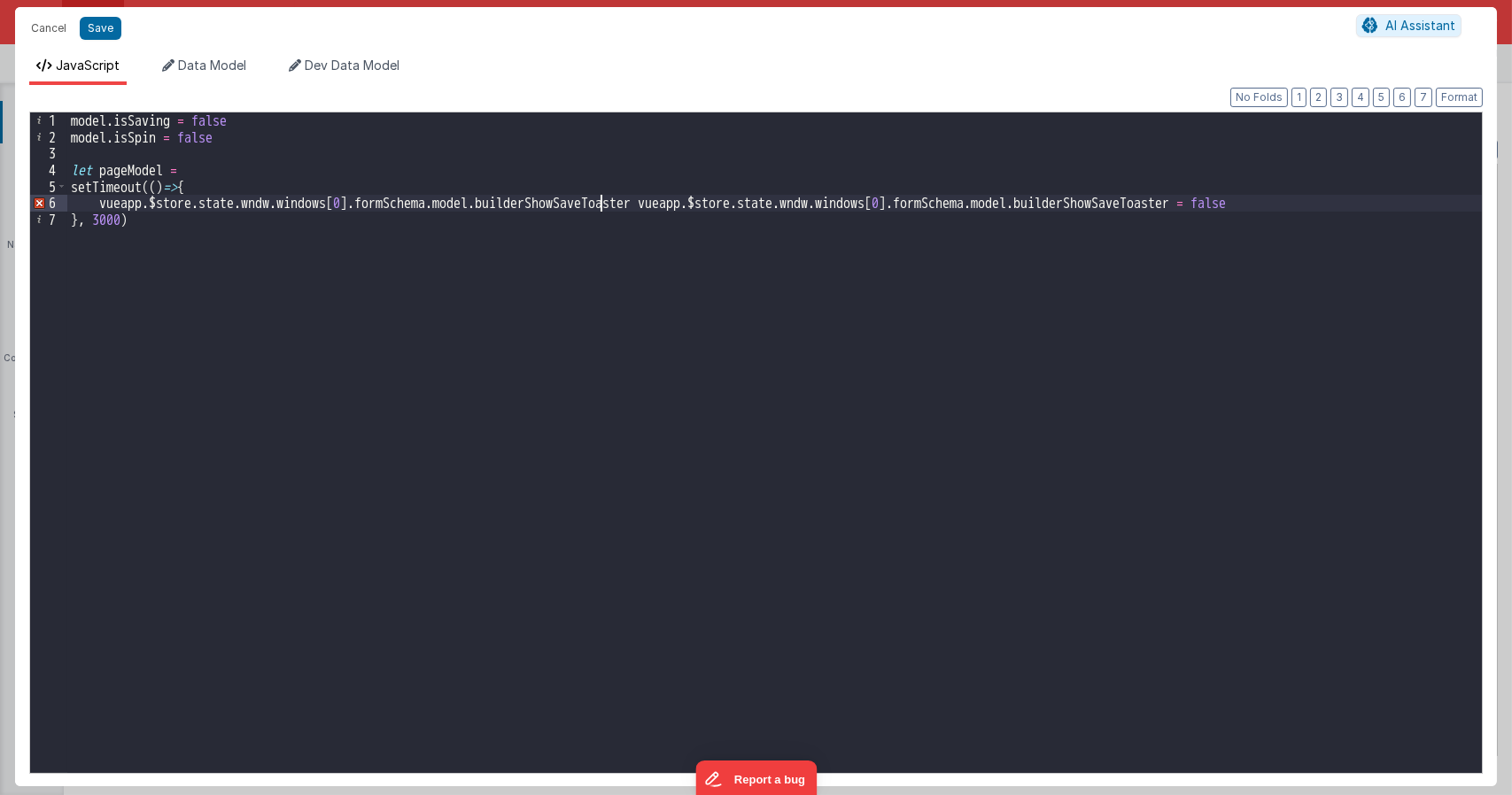 click on "model . isSaving   =   false model . isSpin   =   false let   pageModel   = setTimeout (( ) => {      vueapp . $store . state . wndw . windows [ 0 ] . formSchema . model . builderShowSaveToaster   vueapp . $store . state . wndw . windows [ 0 ] . formSchema . model . builderShowSaveToaster   =   false } ,   3000 )" at bounding box center [774, 459] 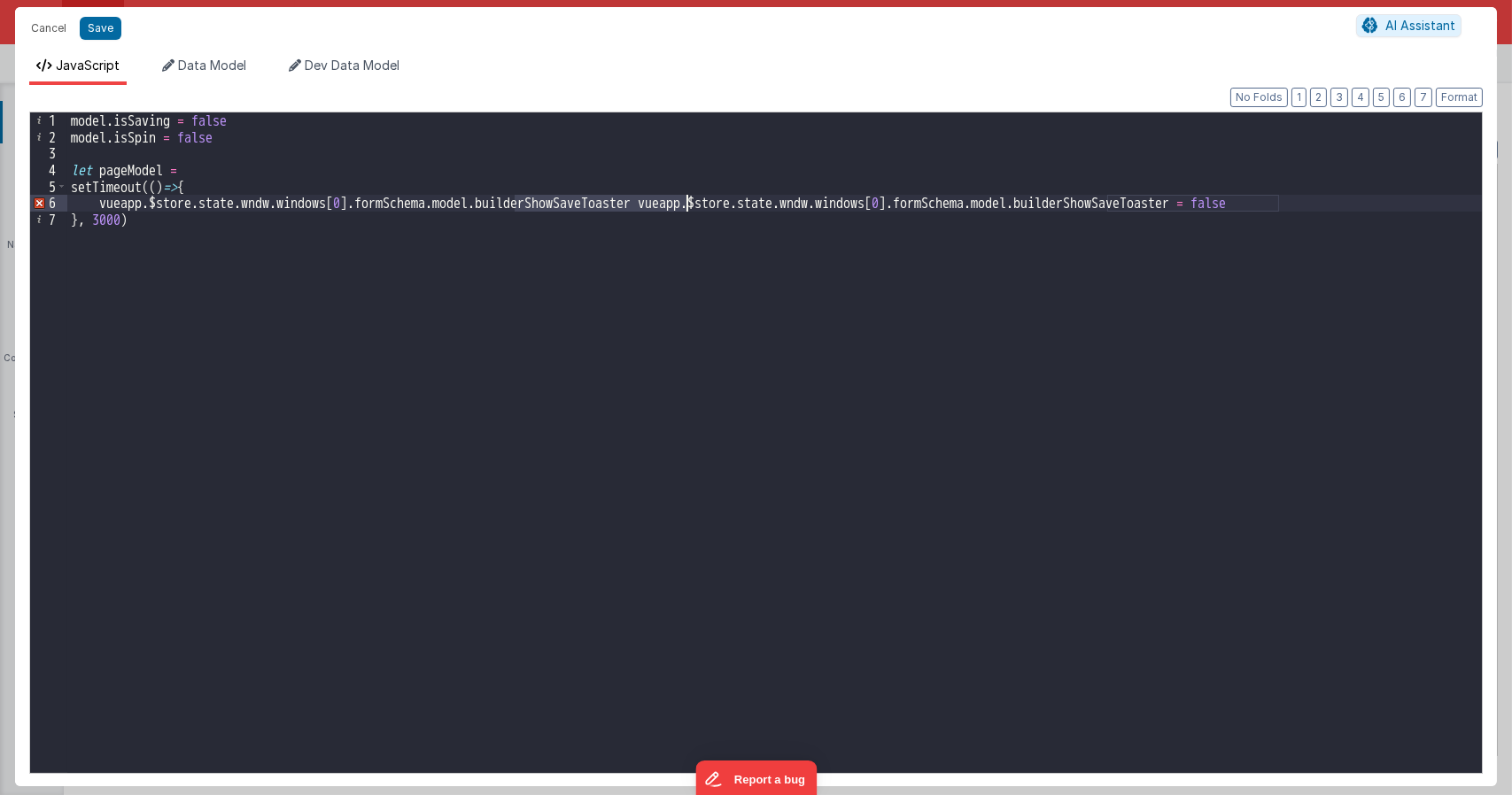 paste 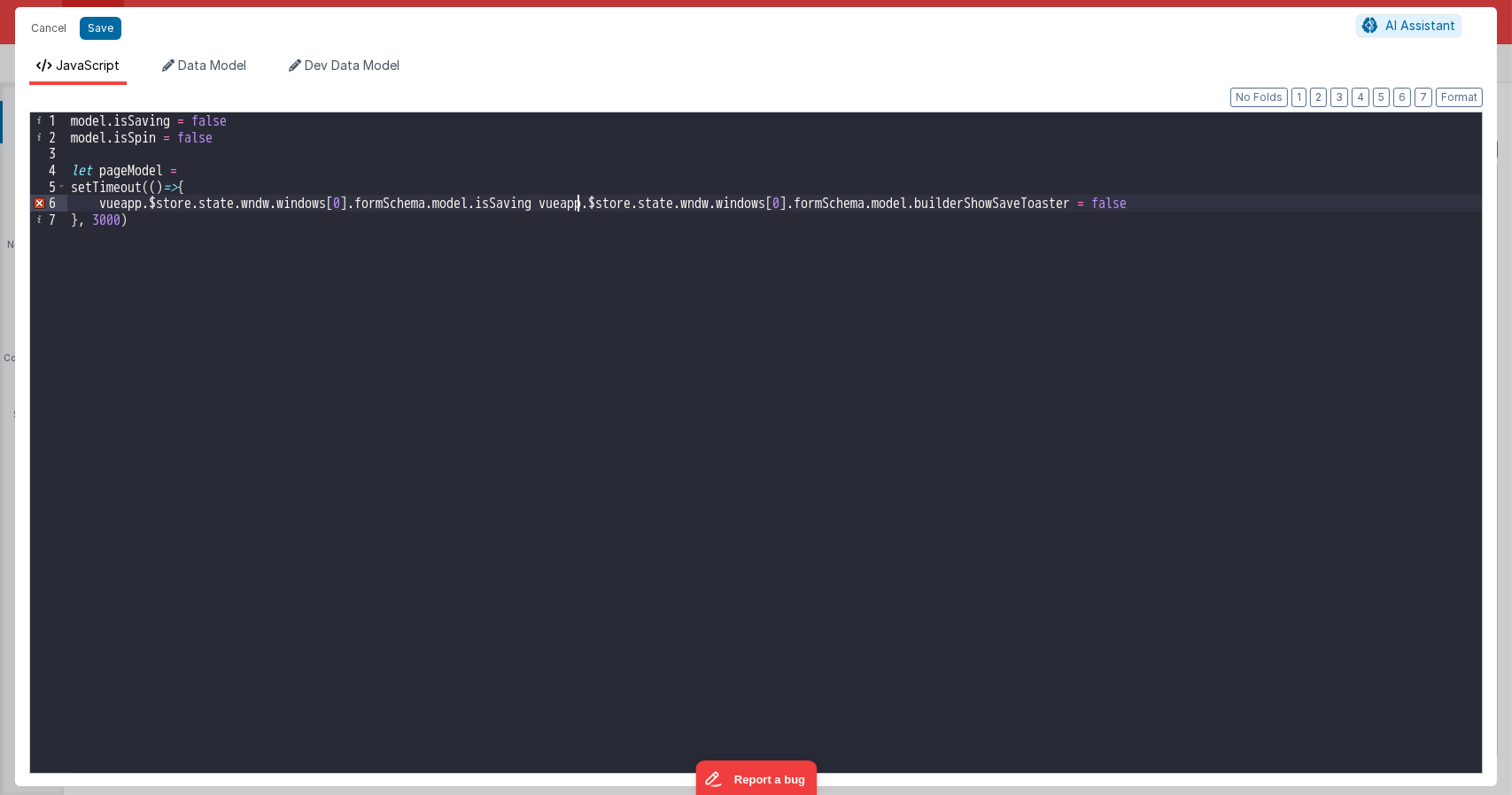 click on "model . isSaving   =   false model . isSpin   =   false let   pageModel   = setTimeout (( ) => {      vueapp . $store . state . wndw . windows [ 0 ] . formSchema . model . isSaving   vueapp . $store . state . wndw . windows [ 0 ] . formSchema . model . builderShowSaveToaster   =   false } ,   3000 )" at bounding box center [774, 459] 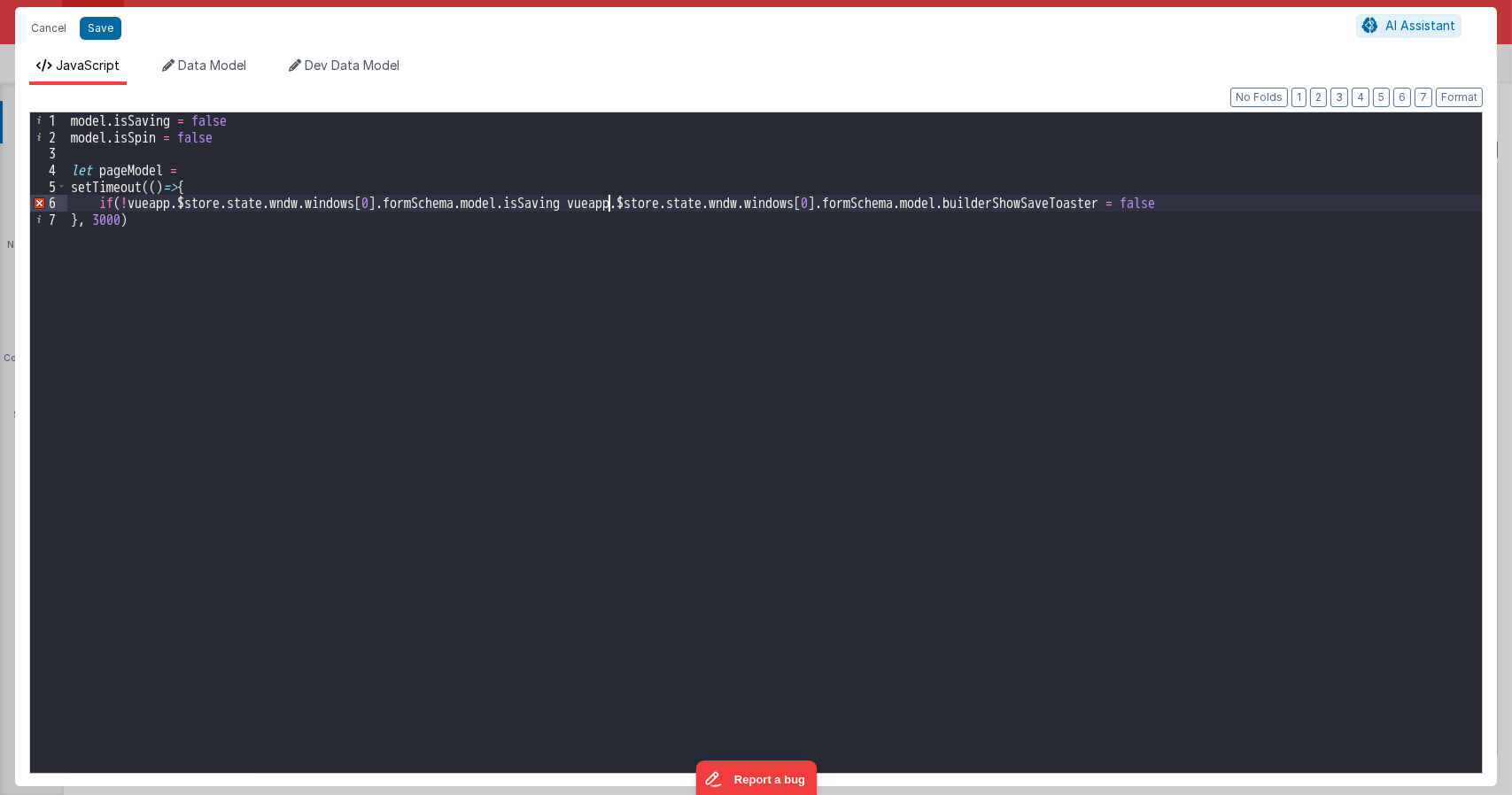 type 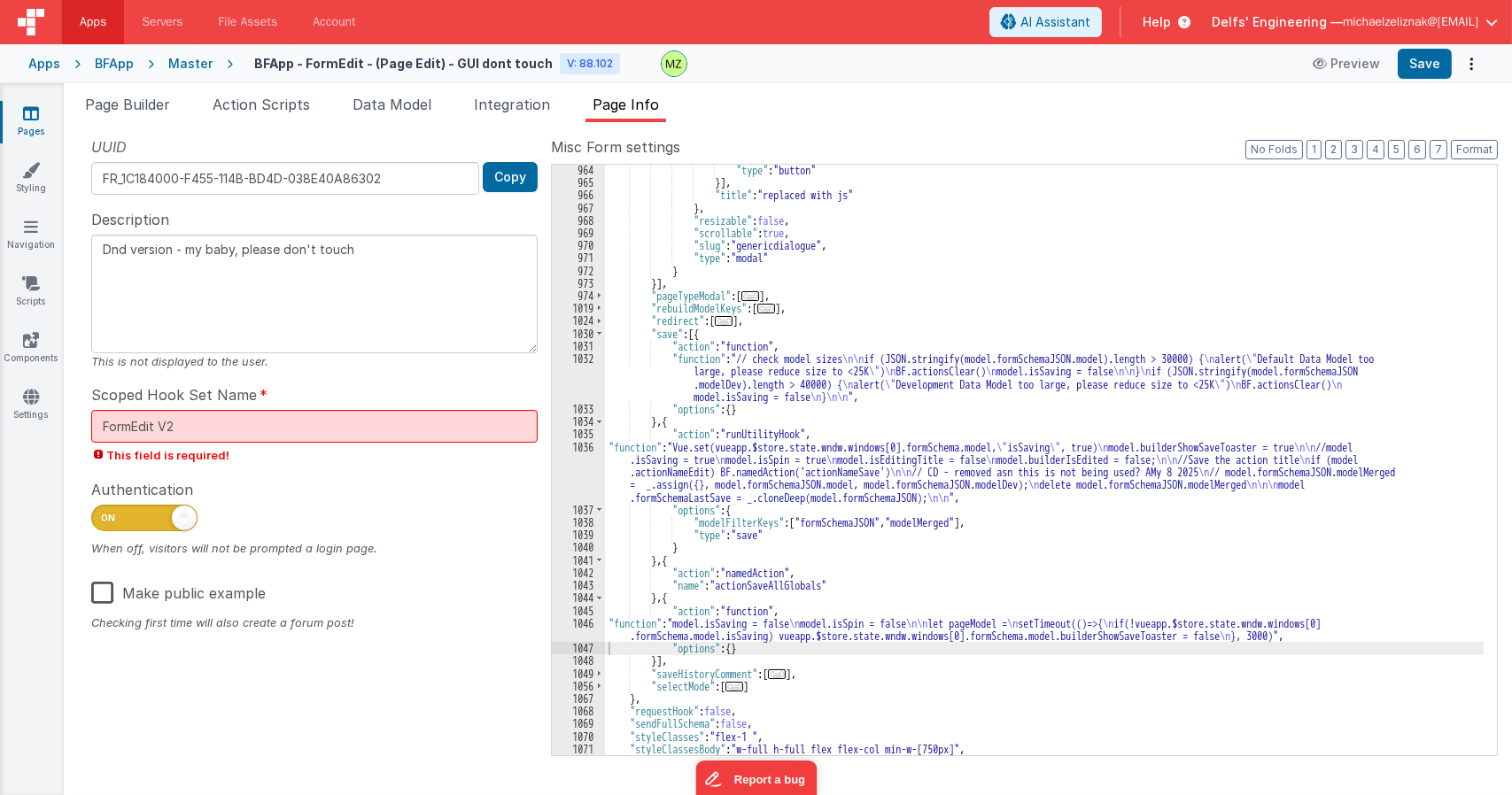 drag, startPoint x: 811, startPoint y: 383, endPoint x: 681, endPoint y: 385, distance: 130.01538 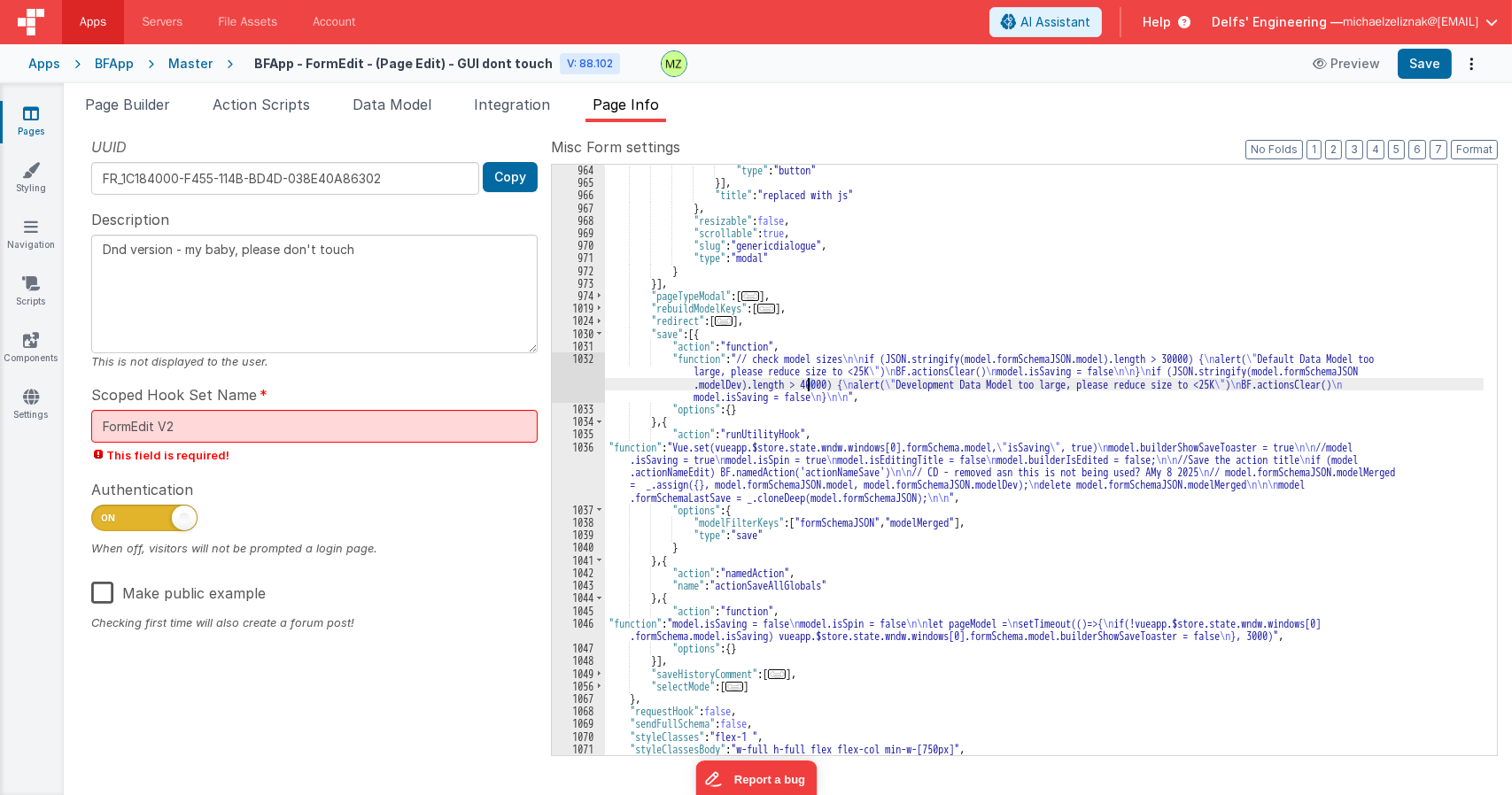 click on "1032" at bounding box center (578, 377) 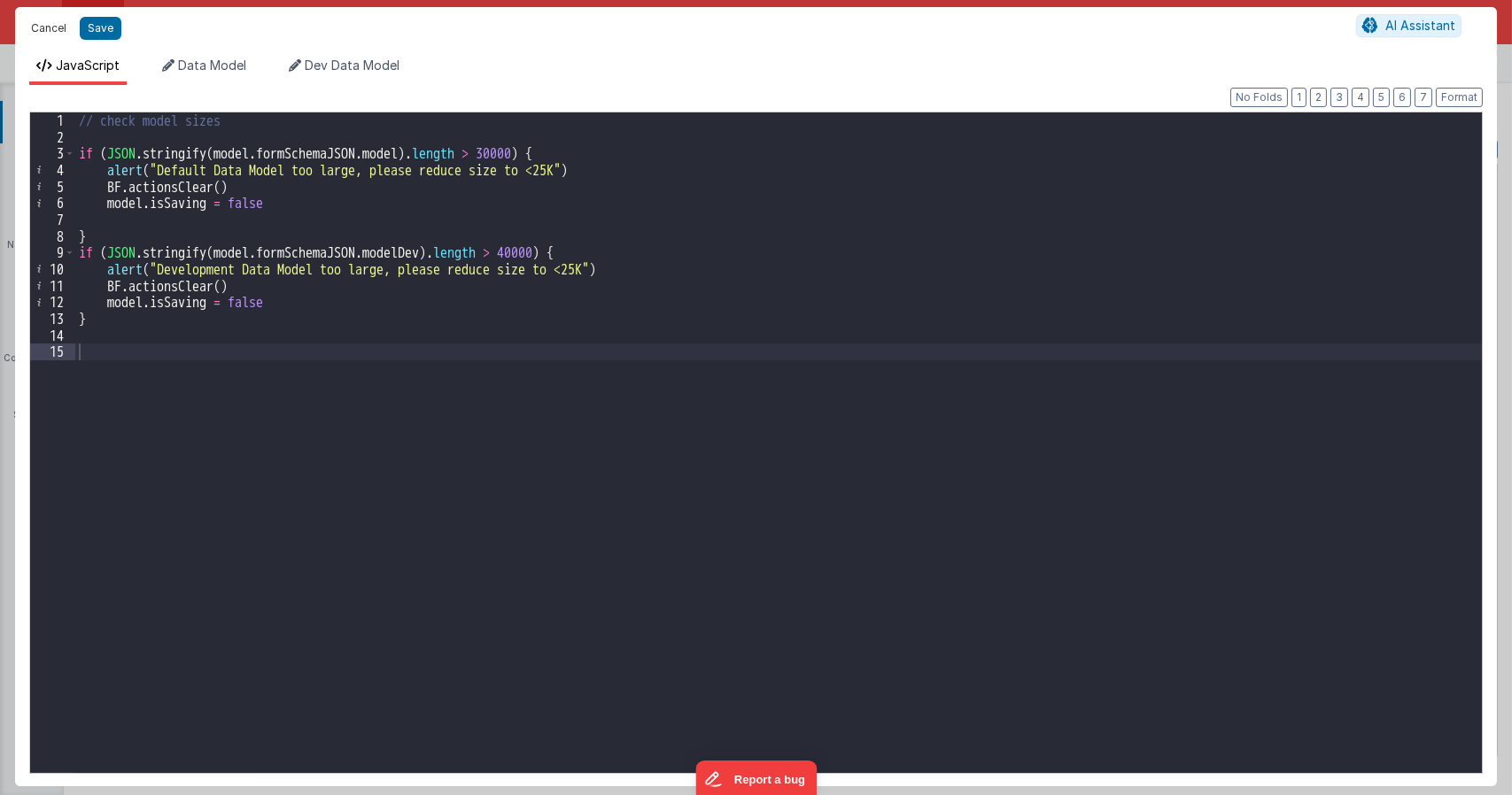 click on "Cancel" at bounding box center (49, 28) 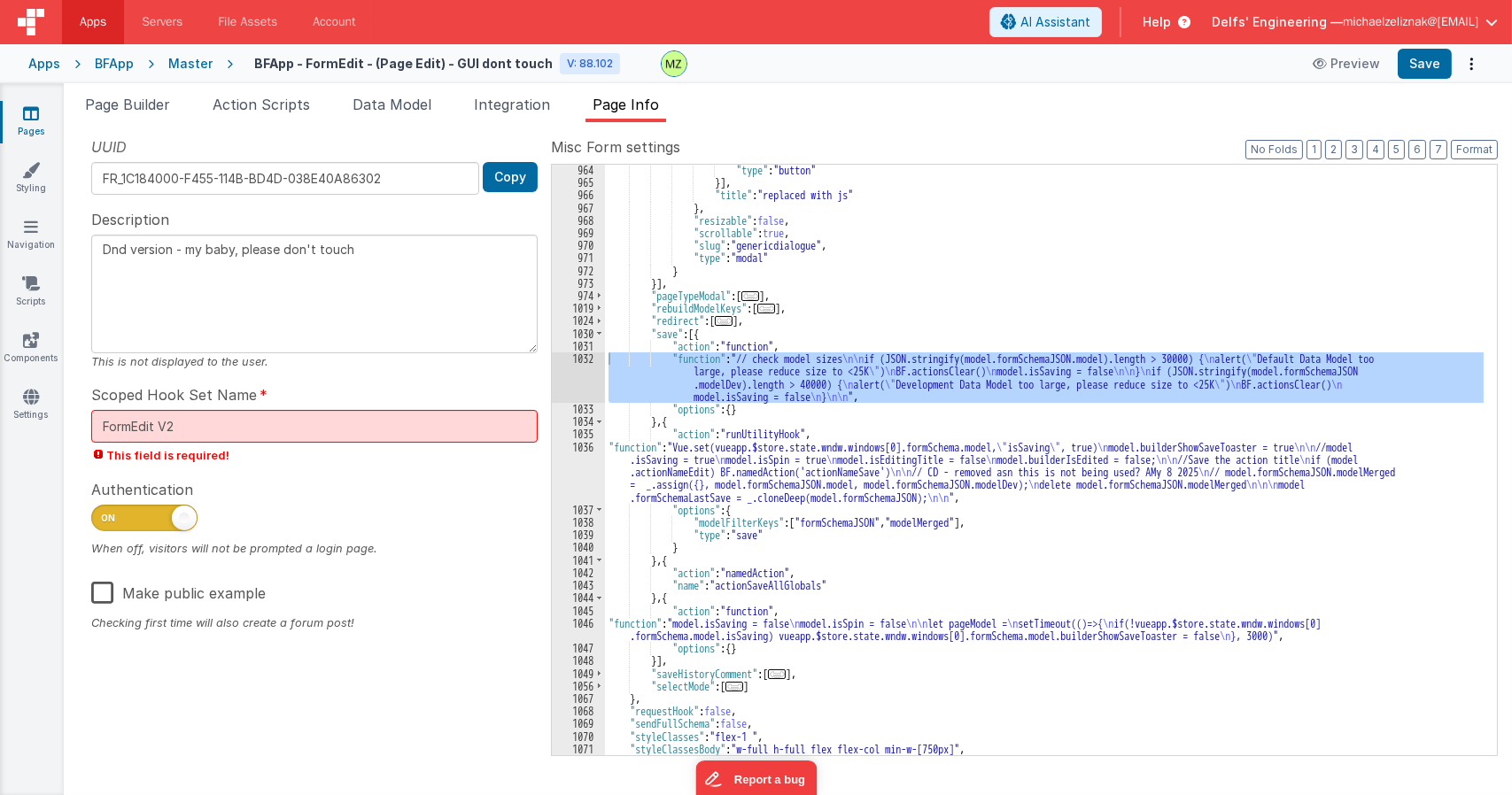 drag, startPoint x: 860, startPoint y: 456, endPoint x: 811, endPoint y: 456, distance: 49 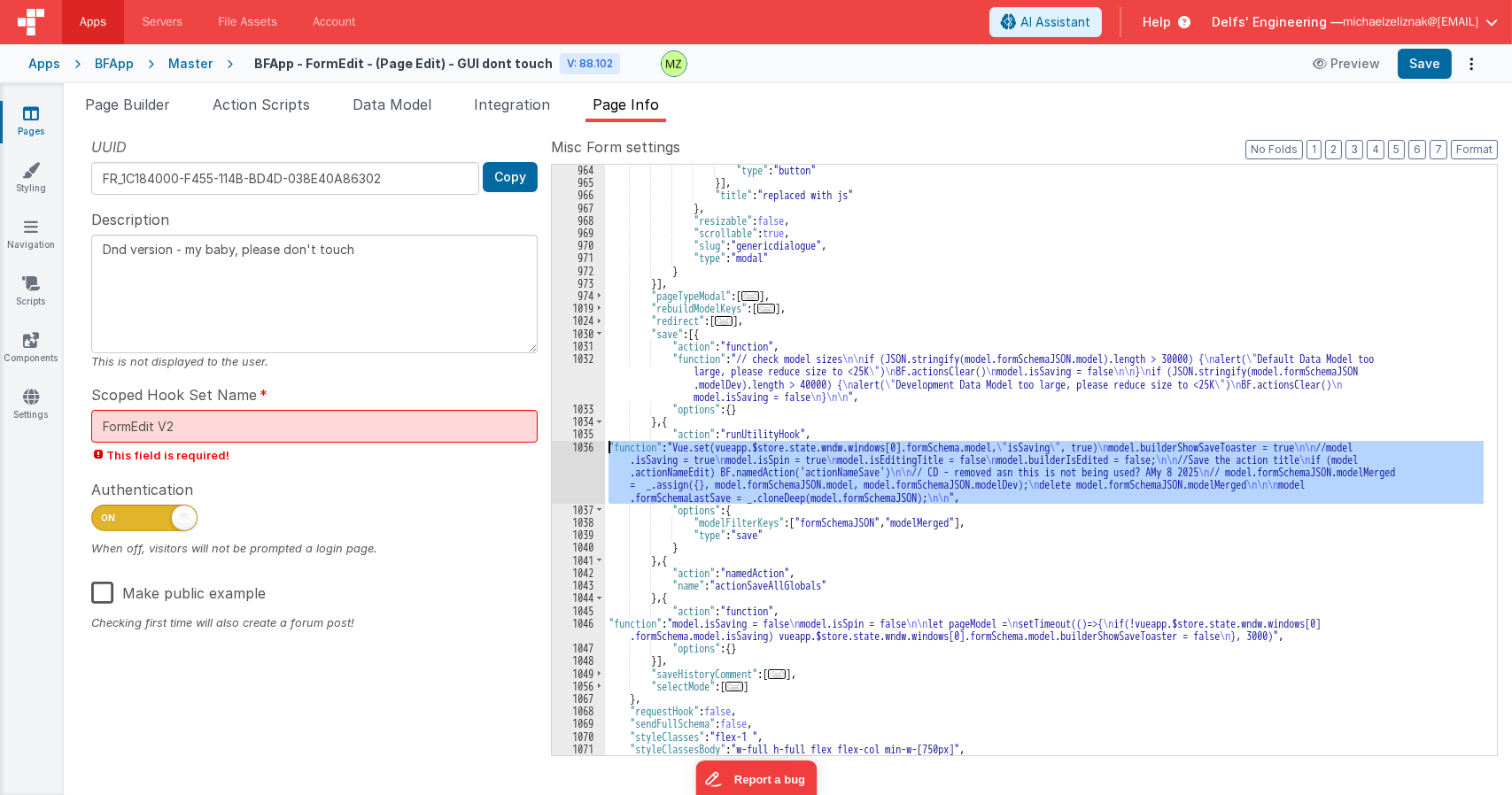 click on "1036" at bounding box center [578, 472] 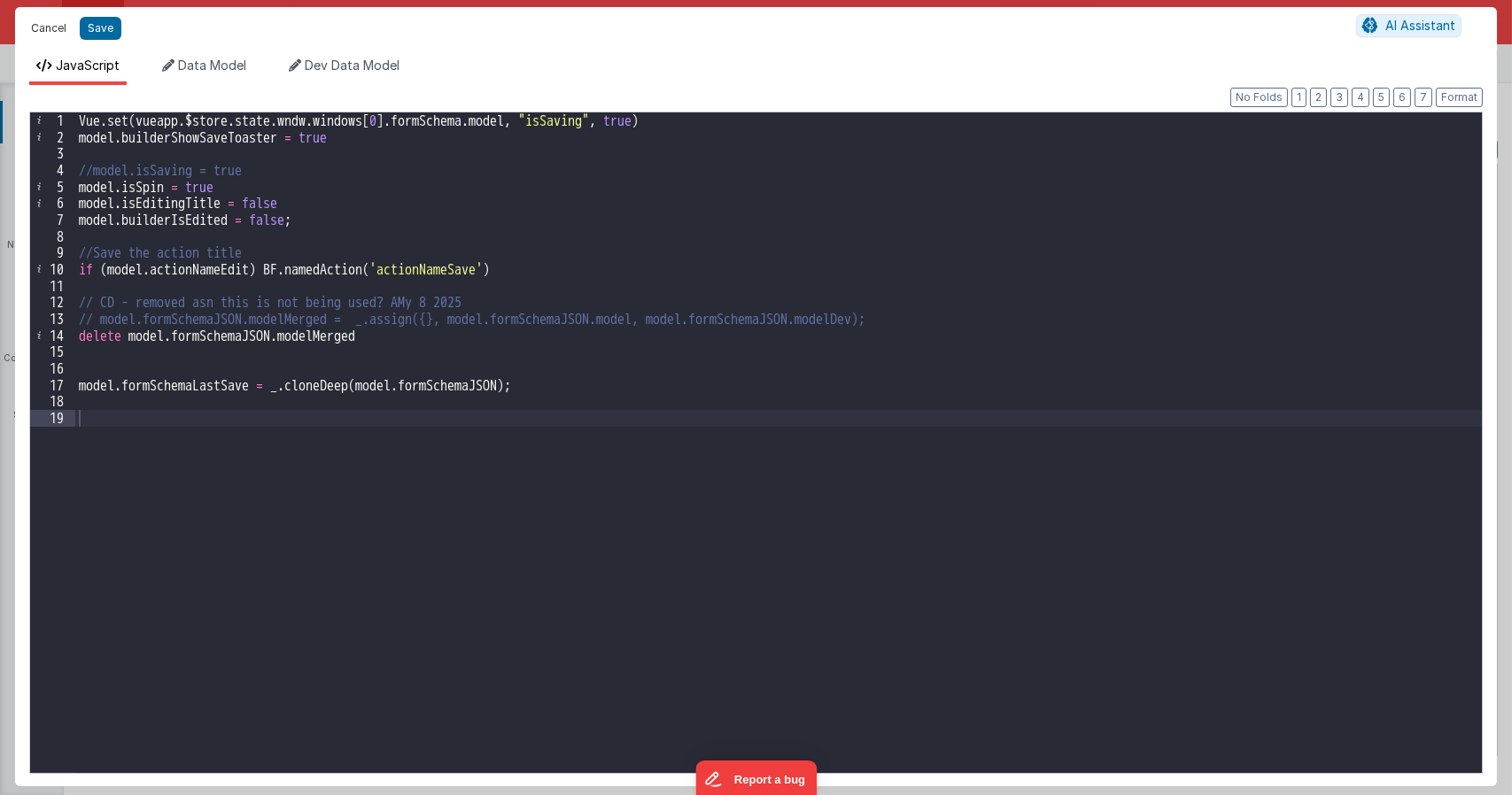 click on "Cancel" at bounding box center [49, 28] 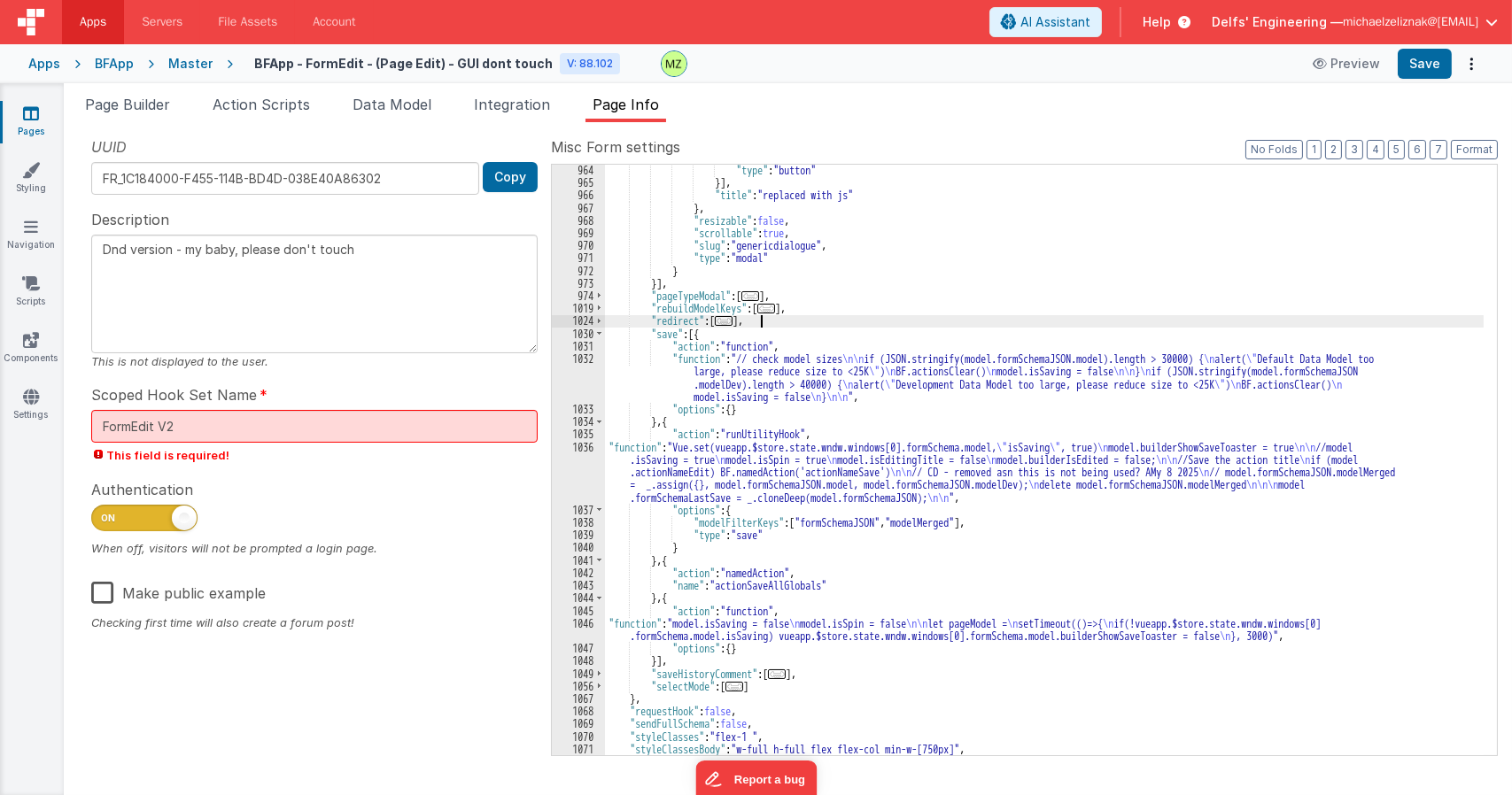 click on ""type" :  "button"                          }] ,                          "title" :  "replaced with js"                     } ,                     "resizable" :  false ,                     "scrollable" :  true ,                     "slug" :  "genericdialogue" ,                     "type" :  "modal"                }           }] ,           "pageTypeModal" :  [ ... ] ,           "rebuildModelKeys" :  [ ... ] ,           "redirect" :  [ ... ] ,           "save" :  [{                "action" :  "function" ,                "function" :  "// check model sizes \n\n if (JSON.stringify(model.formSchemaJSON.model).length > 30000) { \n     alert( \" Default Data Model too                   large, please reduce size to <25K \" ) \n     BF.actionsClear() \n     model.isSaving = false \n\n } \n if (JSON.stringify(model.formSchemaJSON                  .modelDev).length > 40000) { \n     alert( \" Development Data Model too large, please reduce size to <25K \"" at bounding box center [1044, 471] 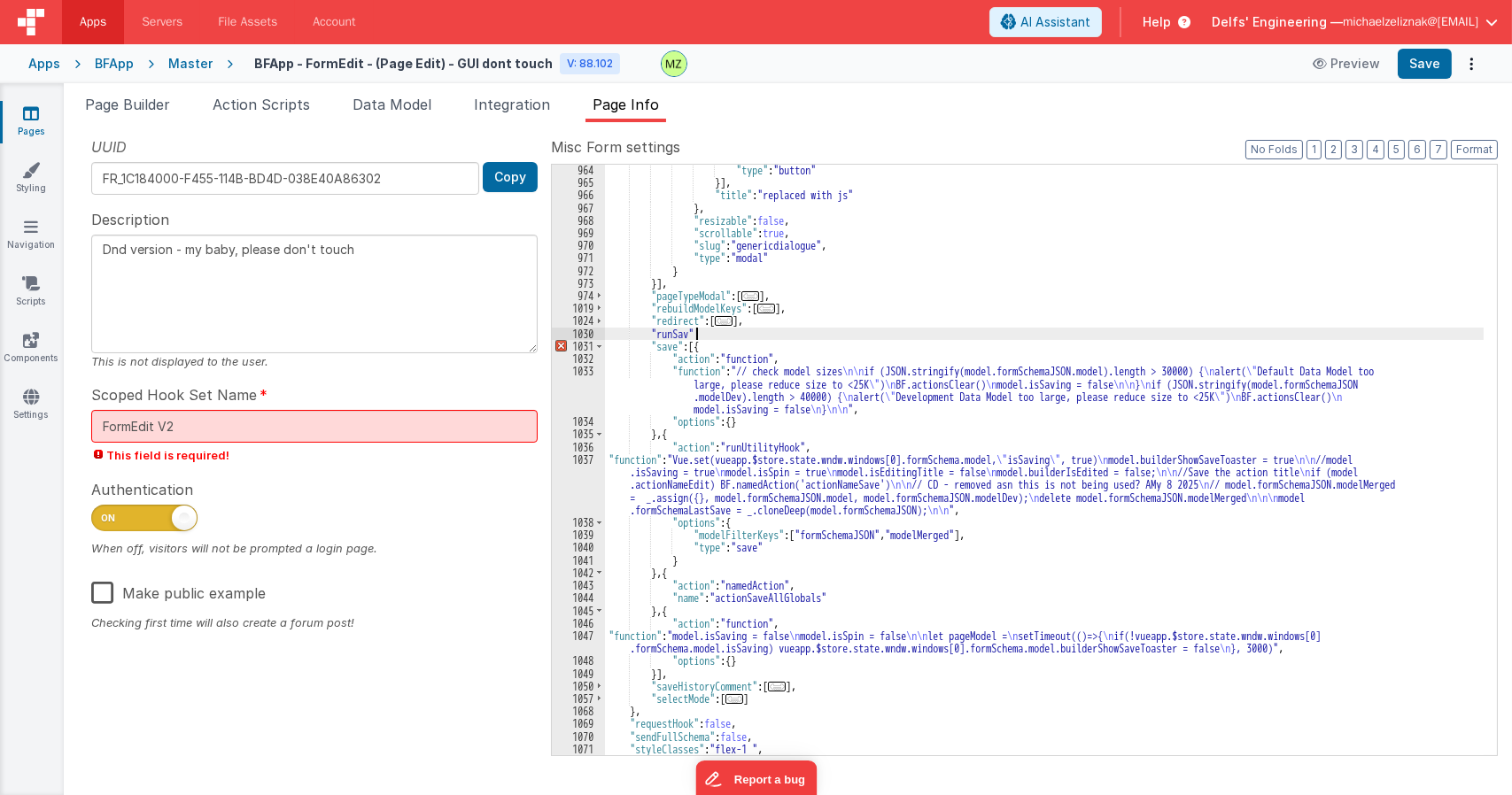 type 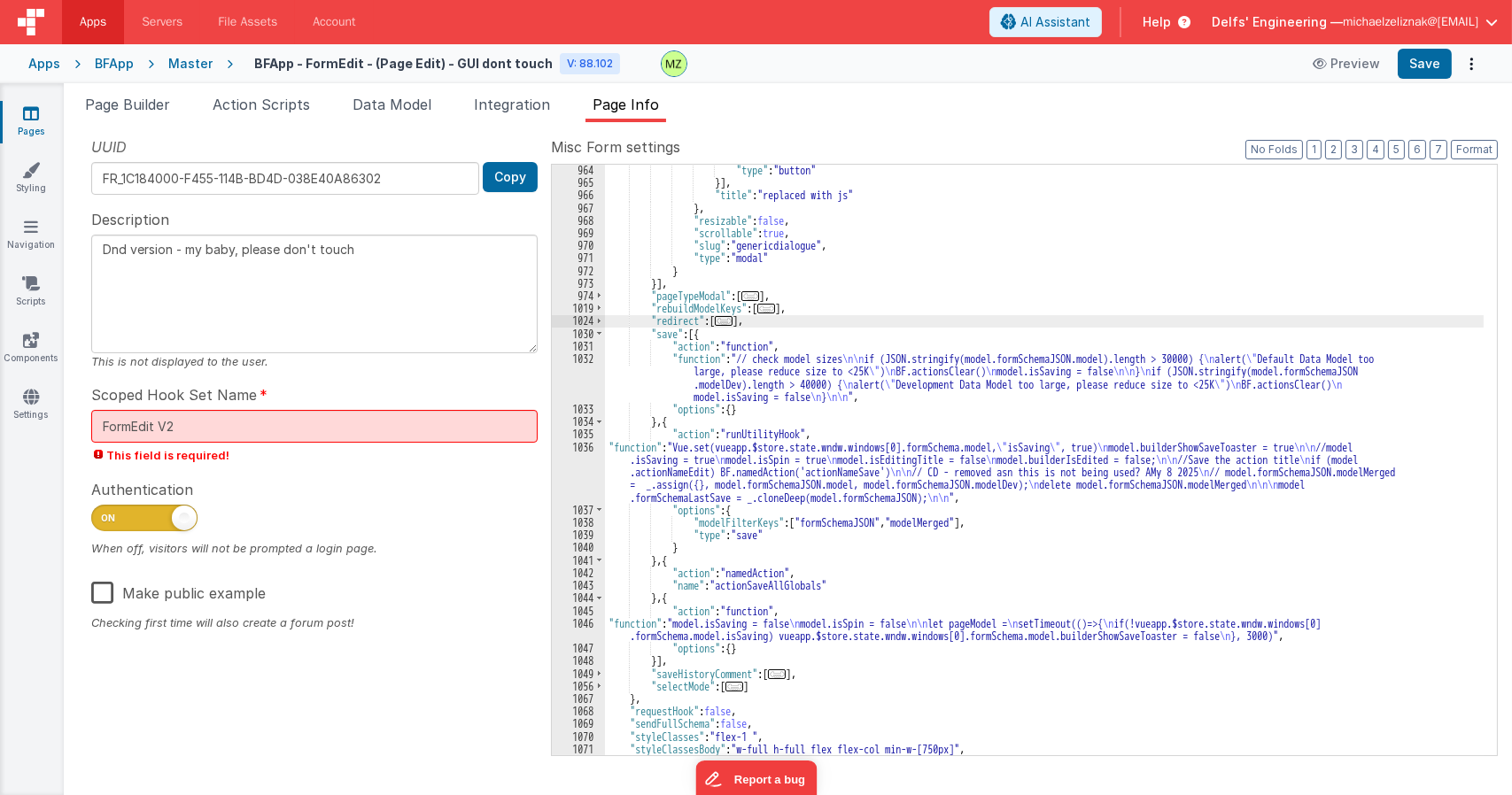 drag, startPoint x: 708, startPoint y: 462, endPoint x: 686, endPoint y: 464, distance: 22.090722 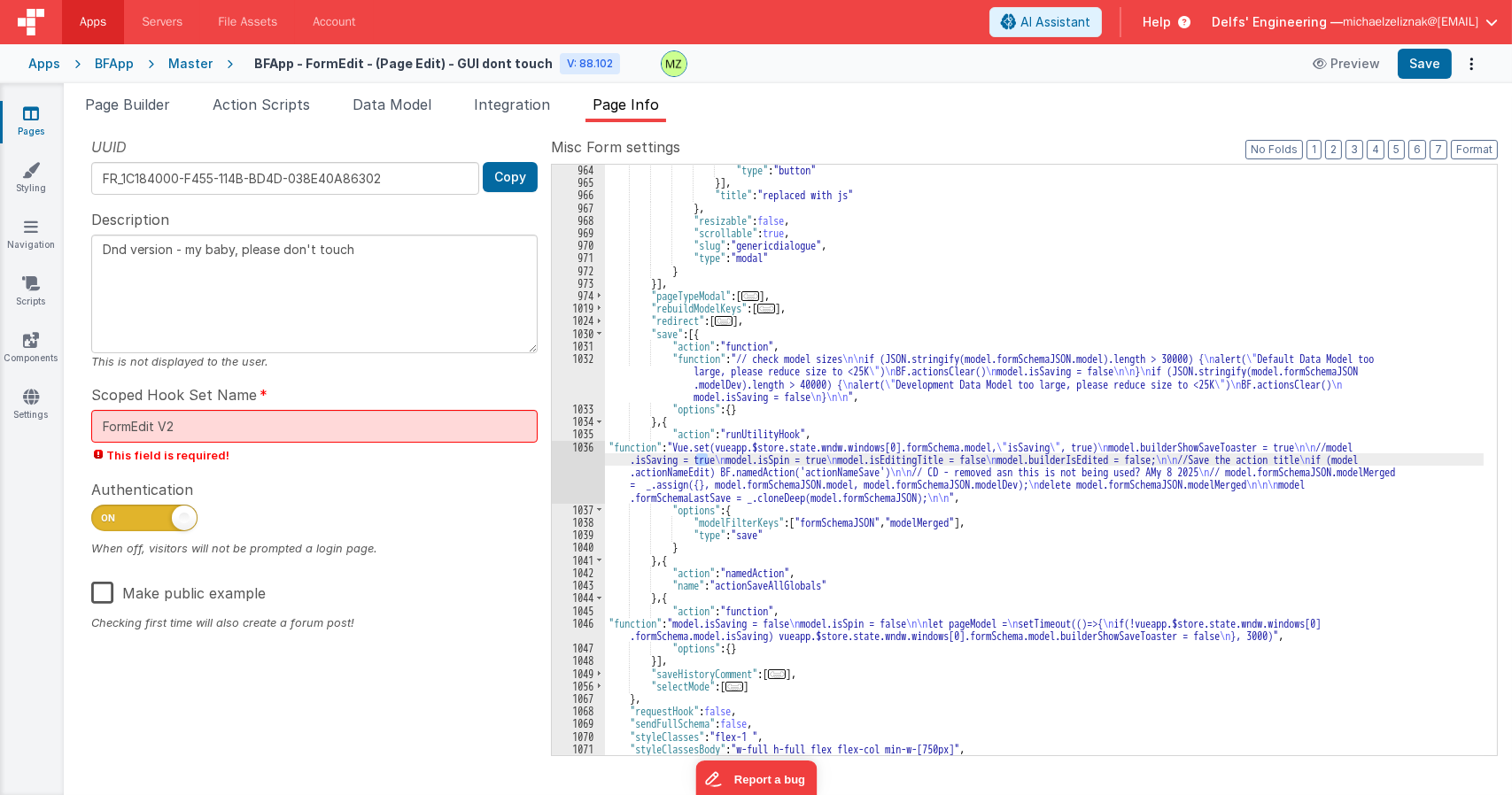click on "1036" at bounding box center [578, 472] 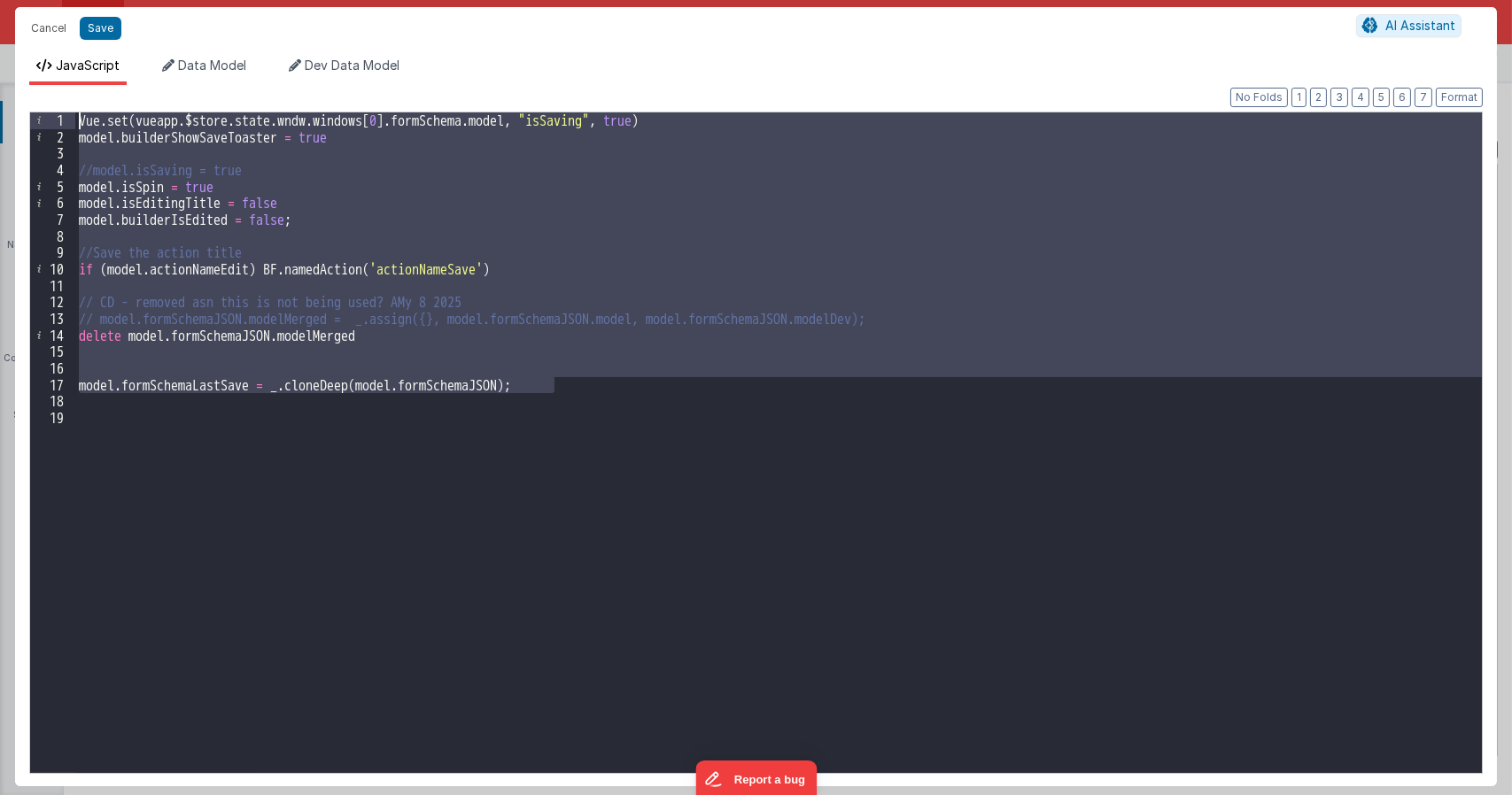 drag, startPoint x: 572, startPoint y: 385, endPoint x: 28, endPoint y: 97, distance: 615.5323 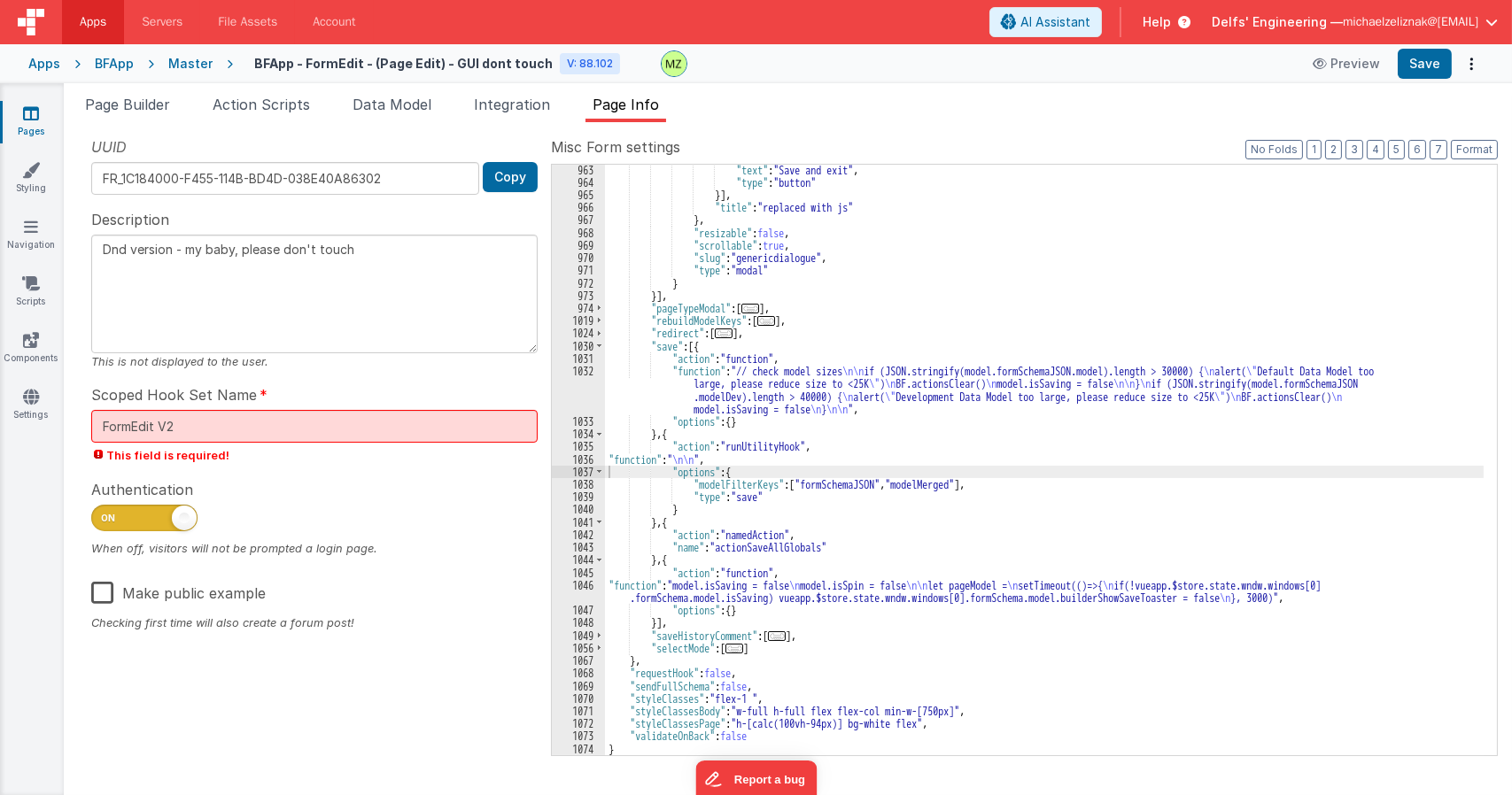 scroll, scrollTop: 3073, scrollLeft: 0, axis: vertical 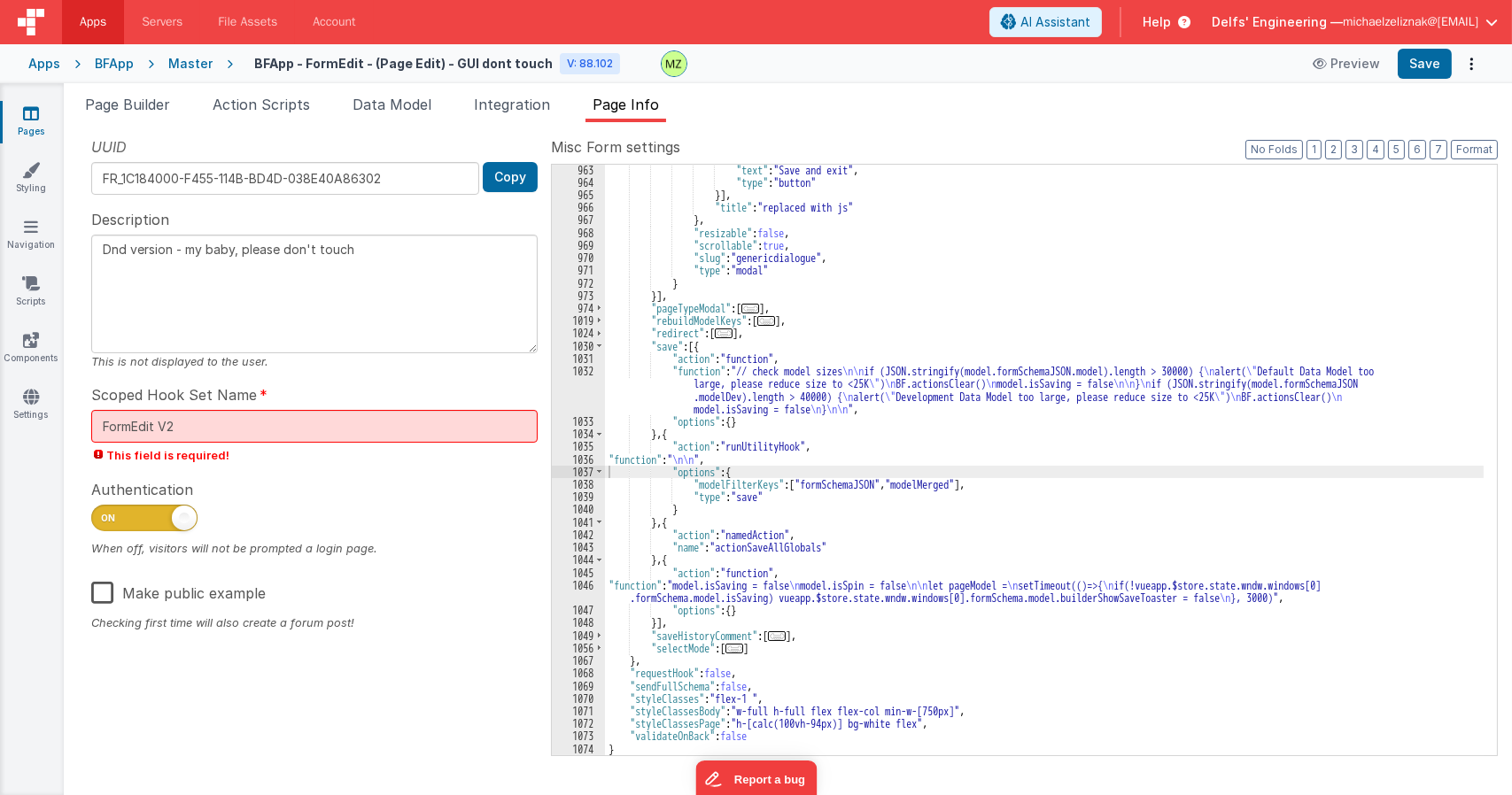 click on ""text" :  "Save and exit" ,                               "type" :  "button"                          }] ,                          "title" :  "replaced with js"                     } ,                     "resizable" :  false ,                     "scrollable" :  true ,                     "slug" :  "genericdialogue" ,                     "type" :  "modal"                }           }] ,           "pageTypeModal" :  [ ... ] ,           "rebuildModelKeys" :  [ ... ] ,           "redirect" :  [ ... ] ,           "save" :  [{                "action" :  "function" ,                "function" :  "// check model sizes \n\n if (JSON.stringify(model.formSchemaJSON.model).length > 30000) { \n     alert( \" Default Data Model too                   large, please reduce size to <25K \" ) \n     BF.actionsClear() \n     model.isSaving = false \n\n } \n if (JSON.stringify(model.formSchemaJSON                  .modelDev).length > 40000) { \n     alert( \" \" ) }" at bounding box center [1044, 471] 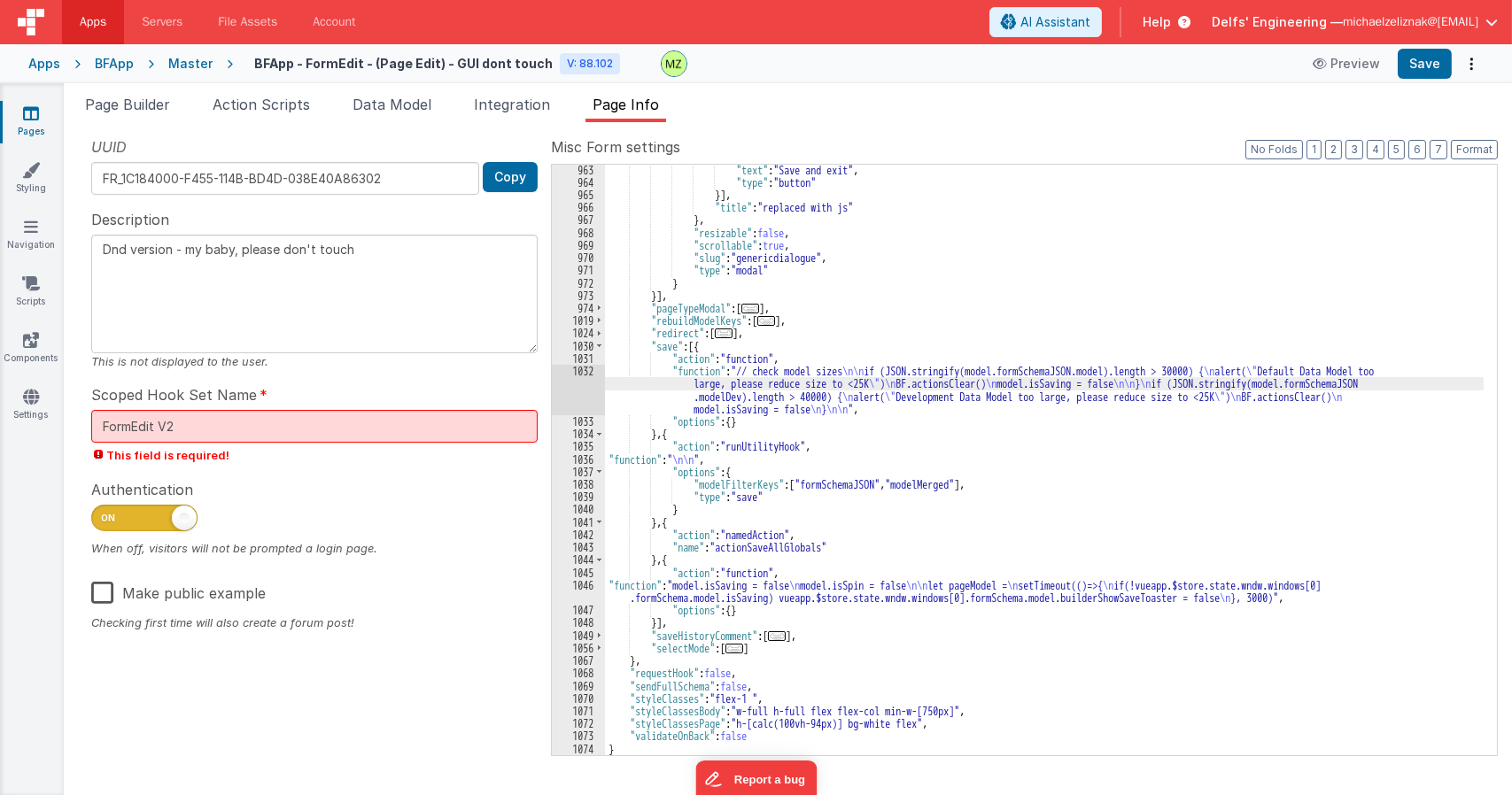 click on "1032" at bounding box center (578, 390) 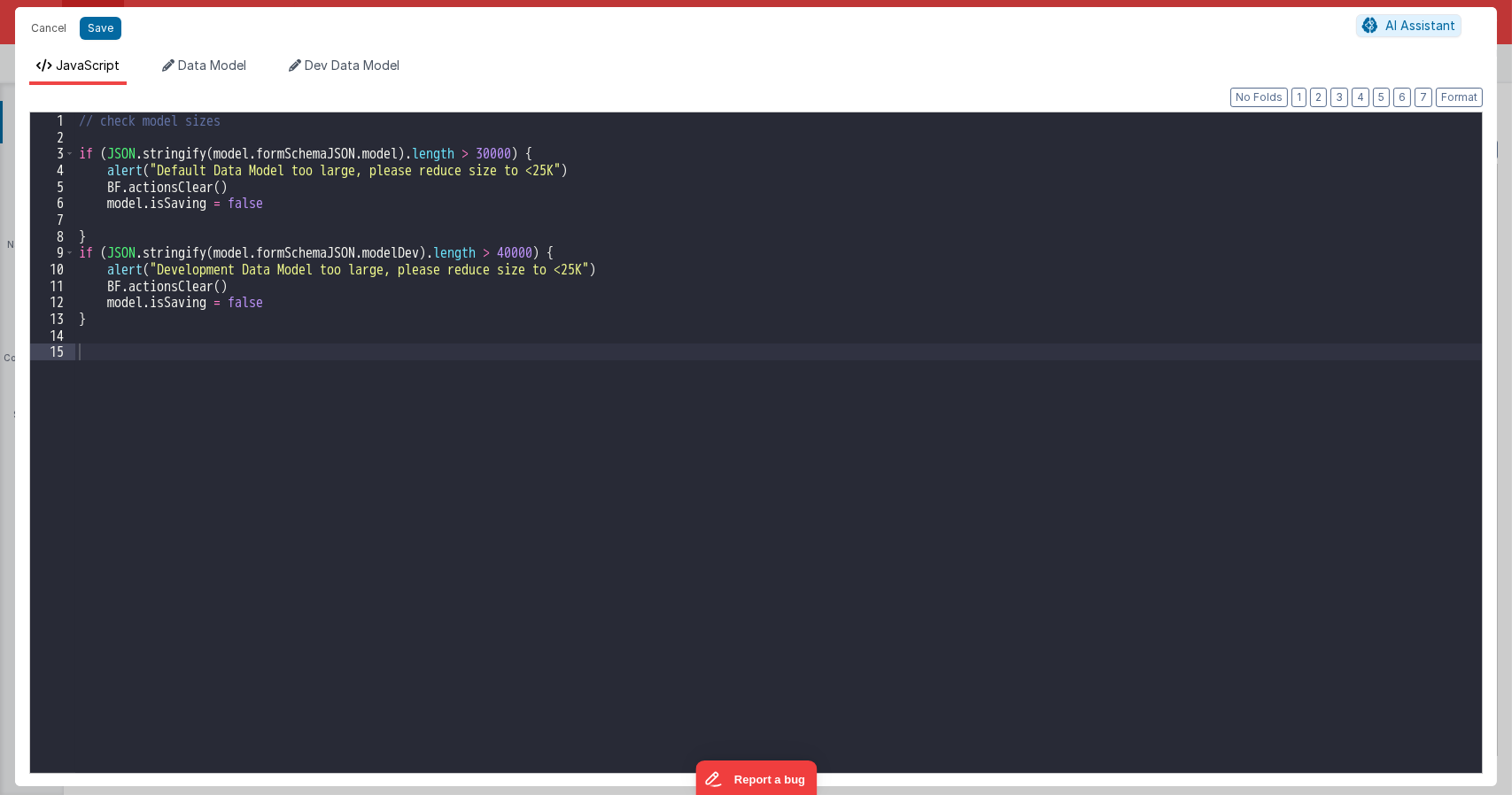click on "// check model sizes if   ( JSON . stringify ( model . formSchemaJSON . model ) . length   >   30000 )   {      alert ( "Default Data Model too large, please reduce size to <25K" )      BF . actionsClear ( )      model . isSaving   =   false } if   ( JSON . stringify ( model . formSchemaJSON . modelDev ) . length   >   40000 )   {      alert ( "Development Data Model too large, please reduce size to <25K" )      BF . actionsClear ( )      model . isSaving   =   false }" at bounding box center (779, 459) 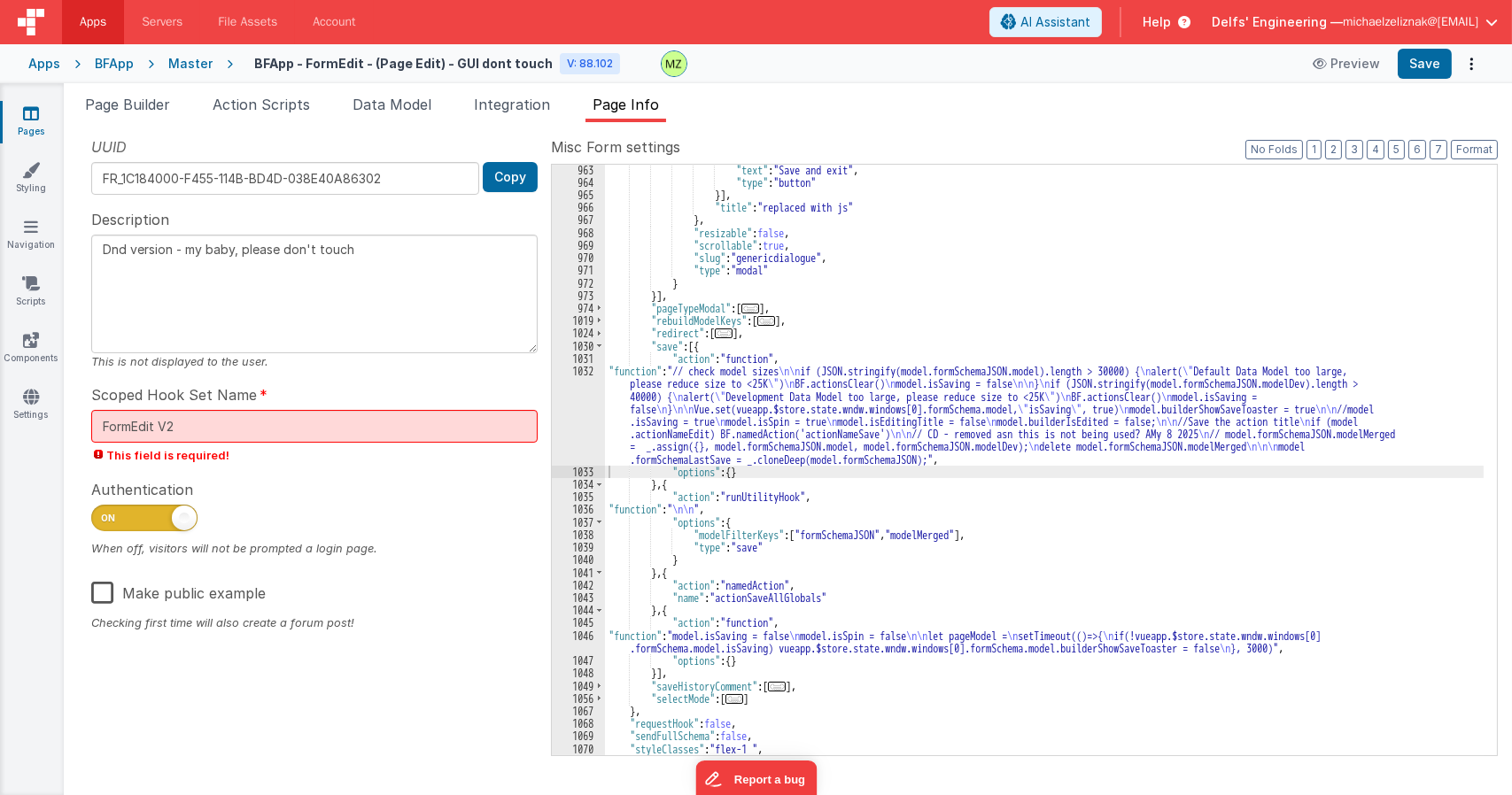scroll, scrollTop: 3073, scrollLeft: 0, axis: vertical 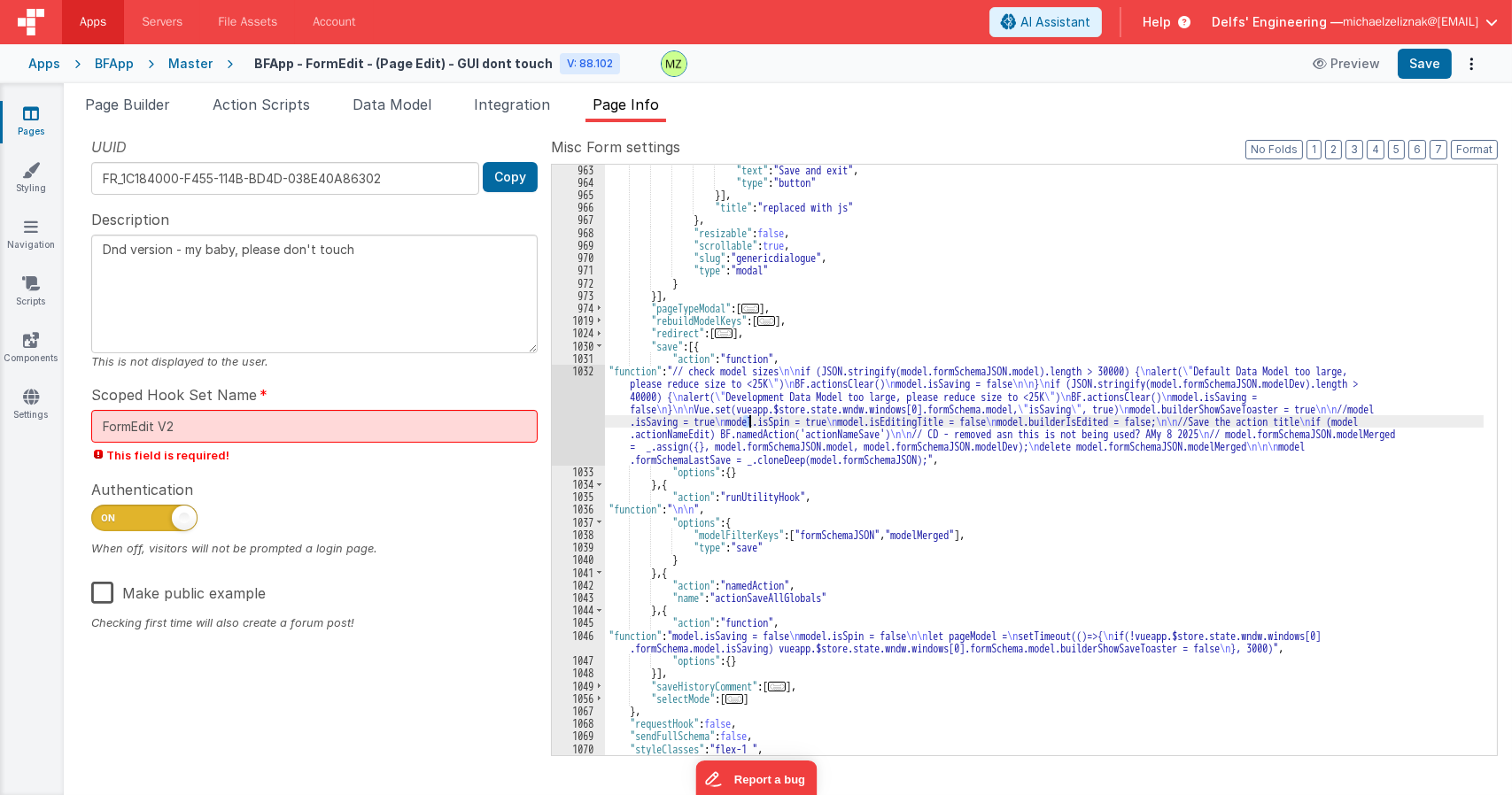 click on ""text" :  "Save and exit" ,                               "type" :  "button"                          }] ,                          "title" :  "replaced with js"                     } ,                     "resizable" :  false ,                     "scrollable" :  true ,                     "slug" :  "genericdialogue" ,                     "type" :  "modal"                }           }] ,           "pageTypeModal" :  [ ... ] ,           "rebuildModelKeys" :  [ ... ] ,           "redirect" :  [ ... ] ,           "save" :  [{                "action" :  "function" , "function" :  "// check model sizes \n\n if (JSON.stringify(model.formSchemaJSON.model).length > 30000) { \n     alert( \" Default Data Model too large,       please reduce size to <25K \" ) \n     BF.actionsClear() \n     model.isSaving = false \n\n } \n if (JSON.stringify(model.formSchemaJSON.modelDev).length >       40000) { \n     alert( \" Development Data Model too large, please reduce size to <25K \" ) \n" at bounding box center (1044, 471) 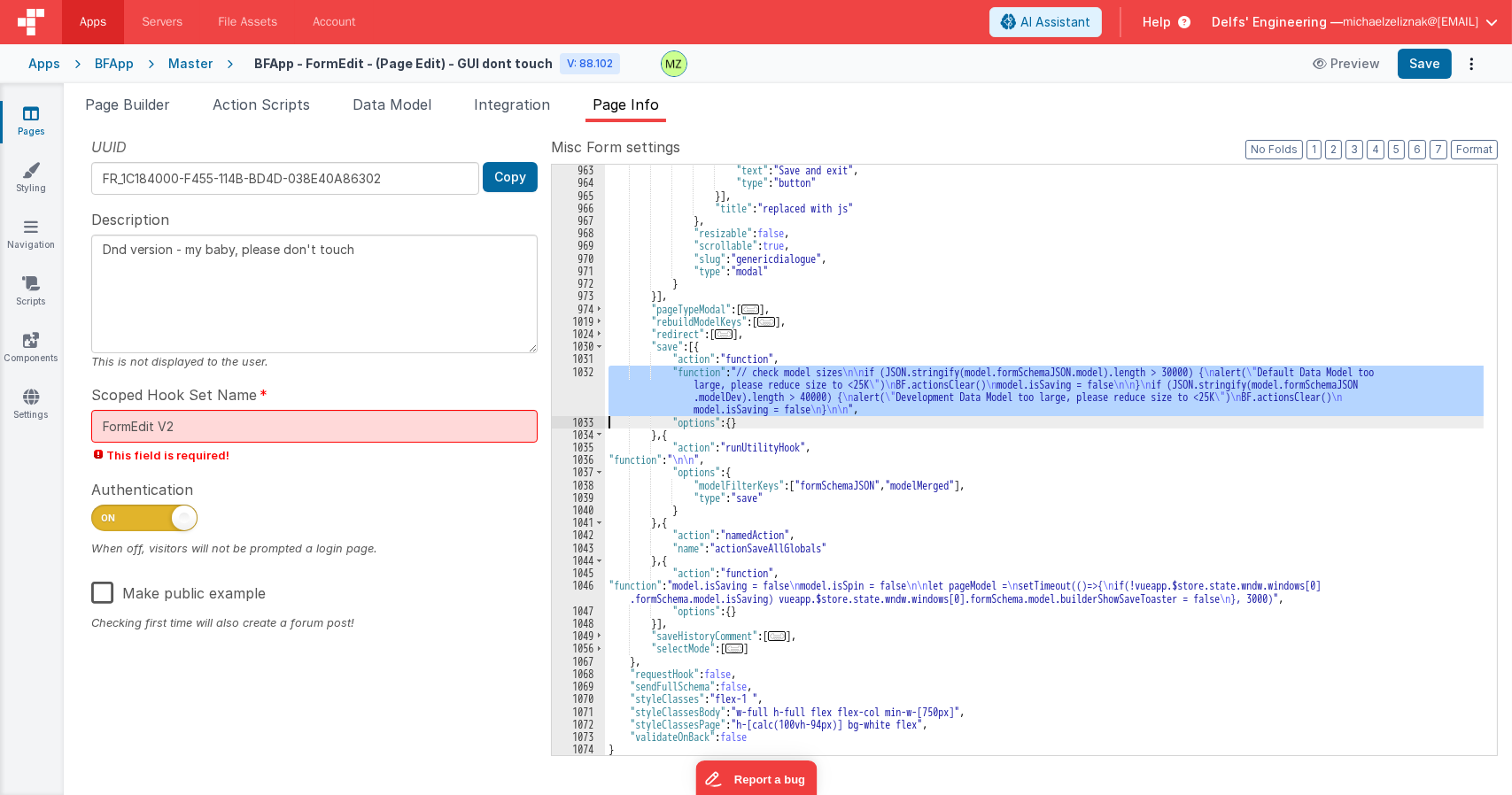 scroll, scrollTop: 3073, scrollLeft: 0, axis: vertical 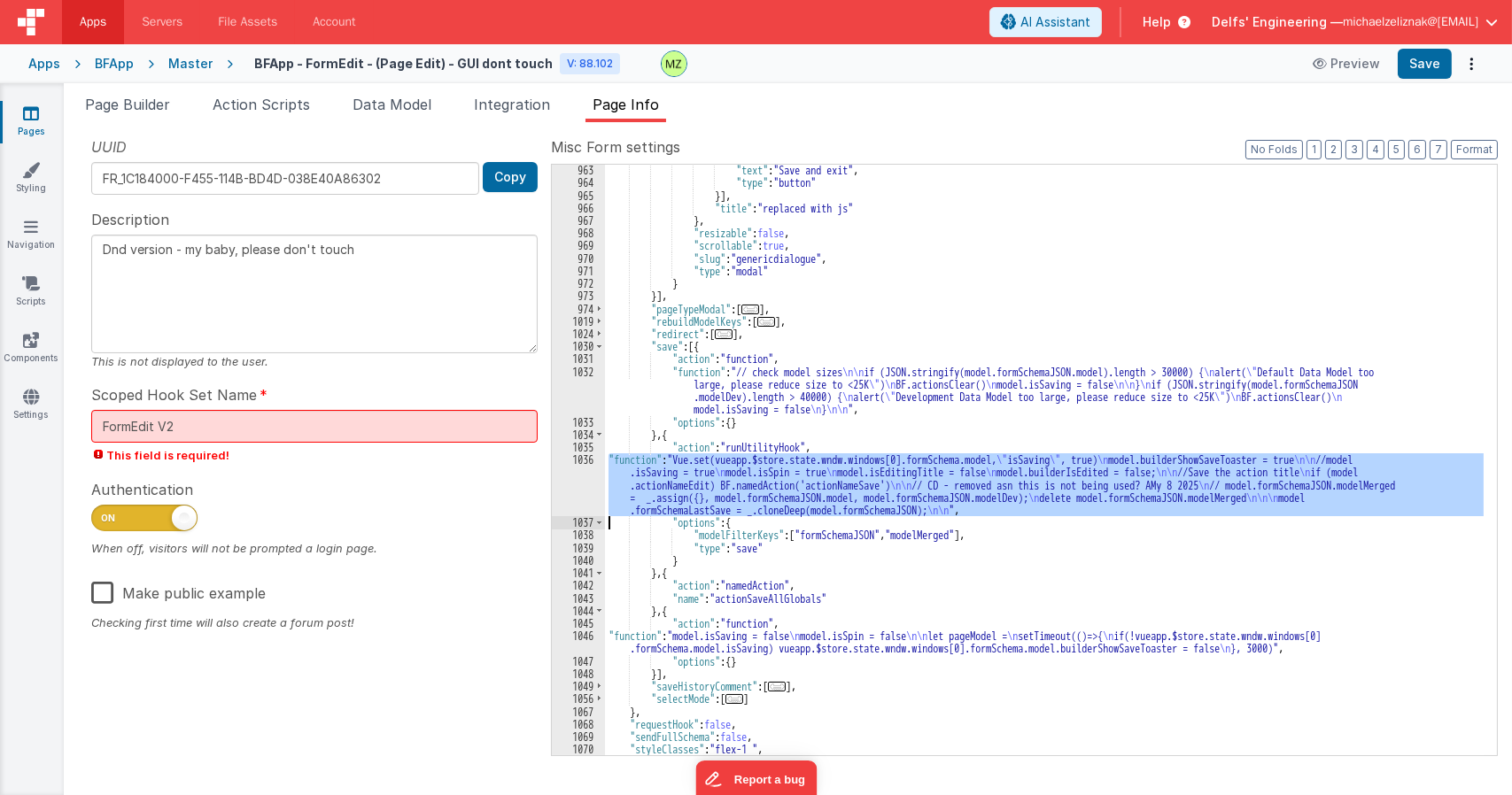 click on ""text" :  "Save and exit" ,                               "type" :  "button"                          }] ,                          "title" :  "replaced with js"                     } ,                     "resizable" :  false ,                     "scrollable" :  true ,                     "slug" :  "genericdialogue" ,                     "type" :  "modal"                }           }] ,           "pageTypeModal" :  [ ... ] ,           "rebuildModelKeys" :  [ ... ] ,           "redirect" :  [ ... ] ,           "save" :  [{                "action" :  "function" ,                "function" :  "// check model sizes \n\n if (JSON.stringify(model.formSchemaJSON.model).length > 30000) { \n     alert( \" Default Data Model too                   large, please reduce size to <25K \" ) \n     BF.actionsClear() \n     model.isSaving = false \n\n } \n if (JSON.stringify(model.formSchemaJSON                  .modelDev).length > 40000) { \n     alert( \" \" ) }" at bounding box center (1044, 471) 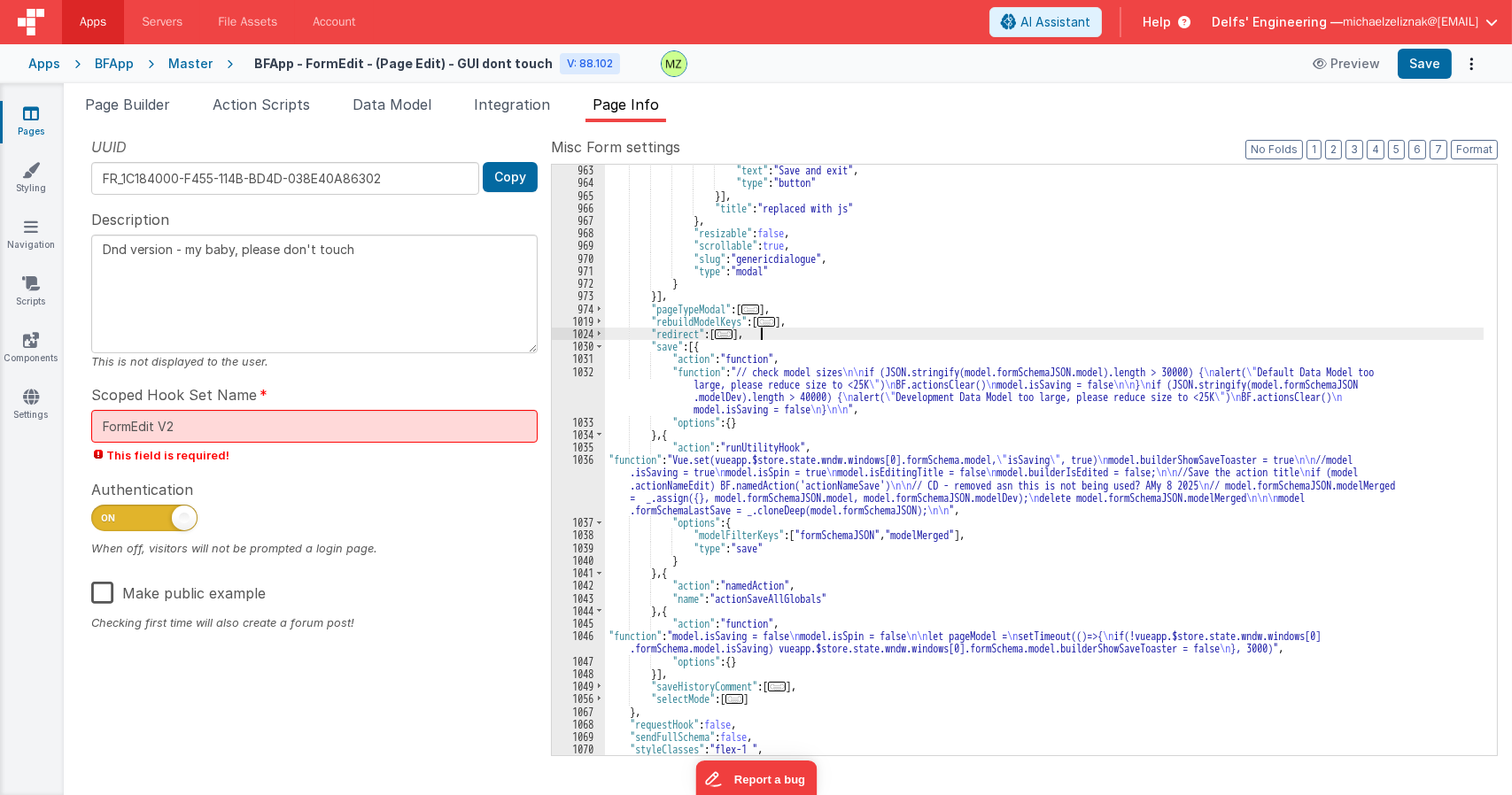 click on ""text" :  "Save and exit" ,                               "type" :  "button"                          }] ,                          "title" :  "replaced with js"                     } ,                     "resizable" :  false ,                     "scrollable" :  true ,                     "slug" :  "genericdialogue" ,                     "type" :  "modal"                }           }] ,           "pageTypeModal" :  [ ... ] ,           "rebuildModelKeys" :  [ ... ] ,           "redirect" :  [ ... ] ,           "save" :  [{                "action" :  "function" ,                "function" :  "// check model sizes \n\n if (JSON.stringify(model.formSchemaJSON.model).length > 30000) { \n     alert( \" Default Data Model too                   large, please reduce size to <25K \" ) \n     BF.actionsClear() \n     model.isSaving = false \n\n } \n if (JSON.stringify(model.formSchemaJSON                  .modelDev).length > 40000) { \n     alert( \" \" ) }" at bounding box center (1044, 471) 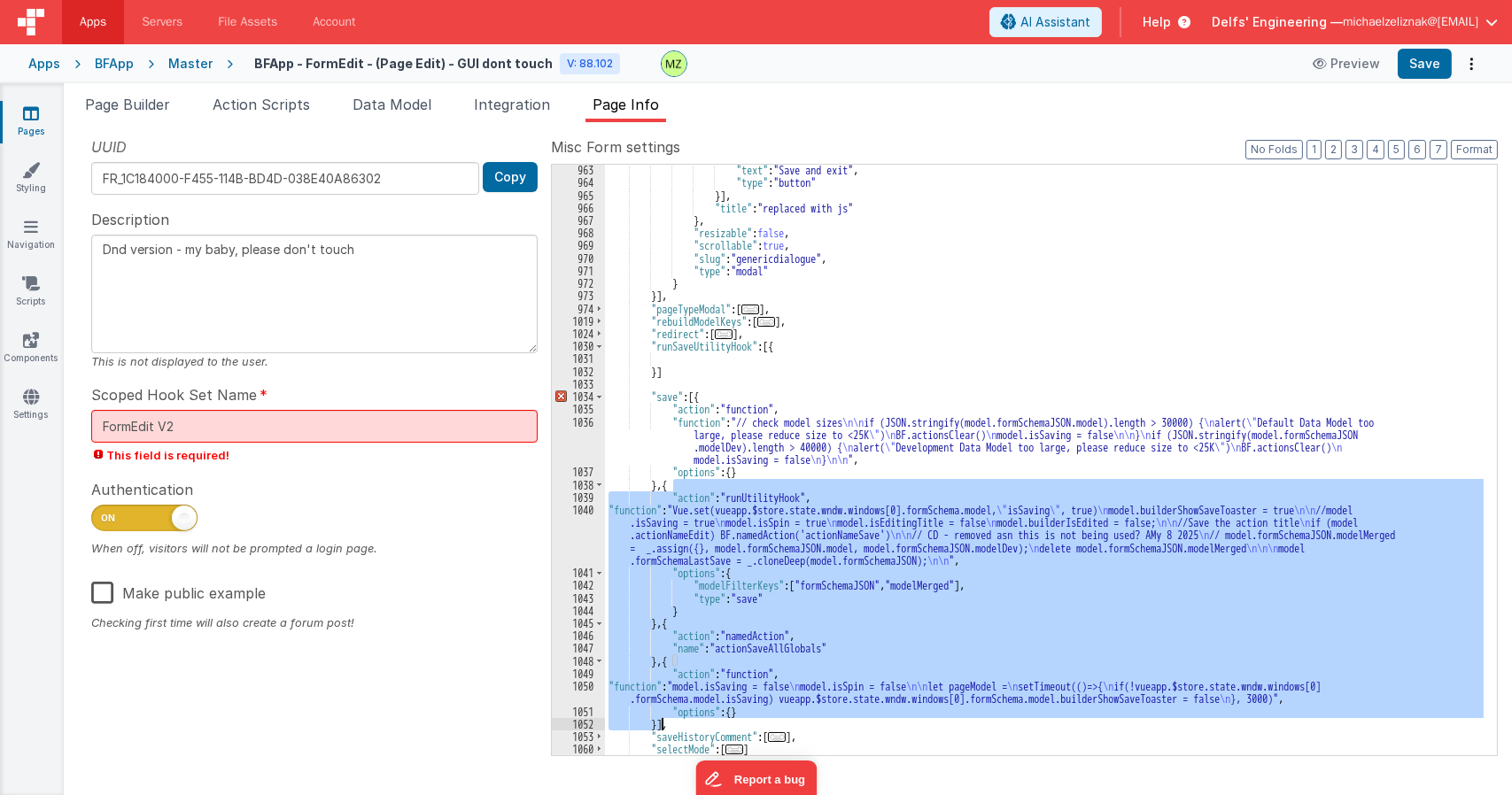 drag, startPoint x: 672, startPoint y: 484, endPoint x: 660, endPoint y: 729, distance: 245.2937 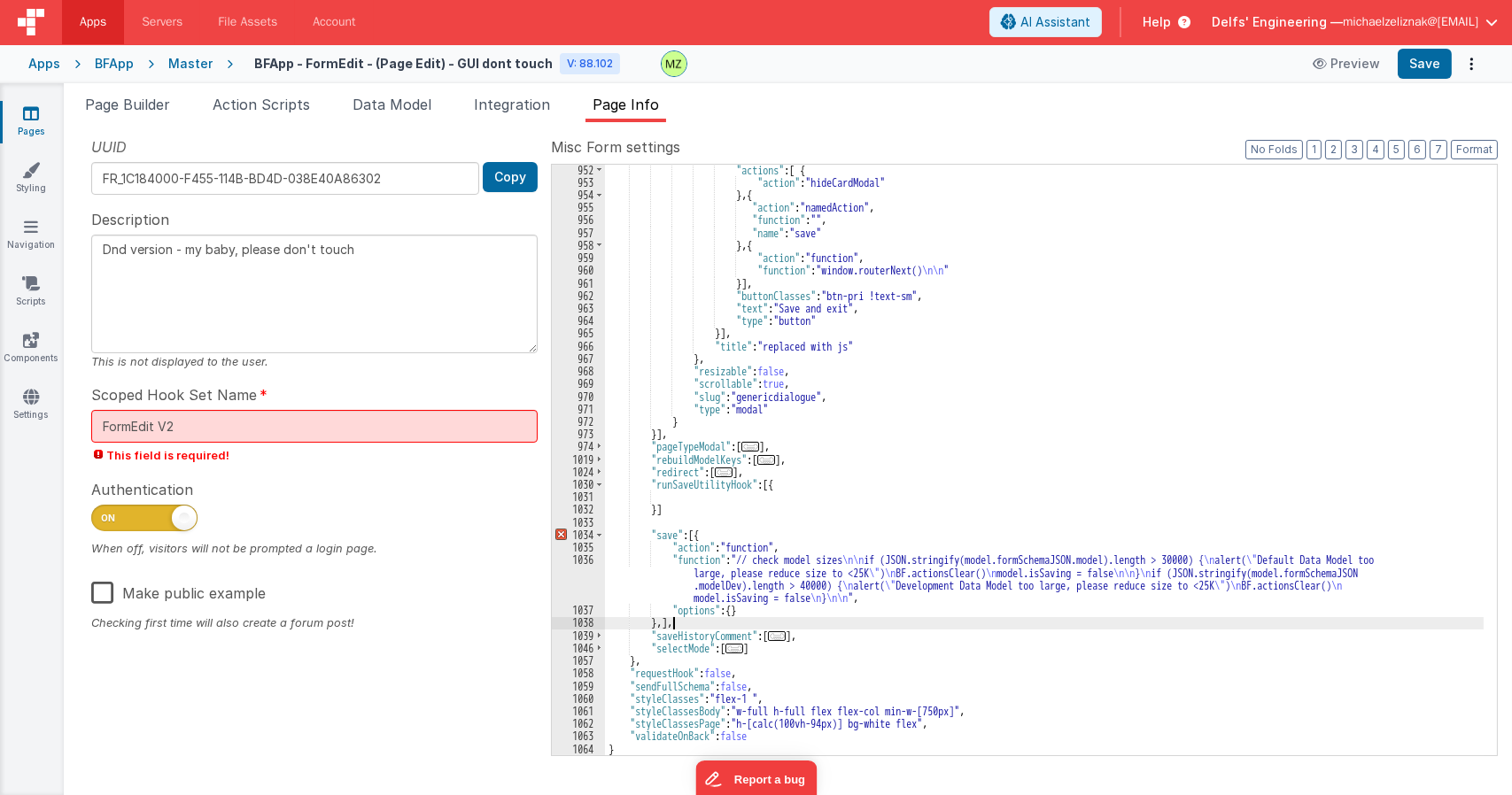 scroll, scrollTop: 2934, scrollLeft: 0, axis: vertical 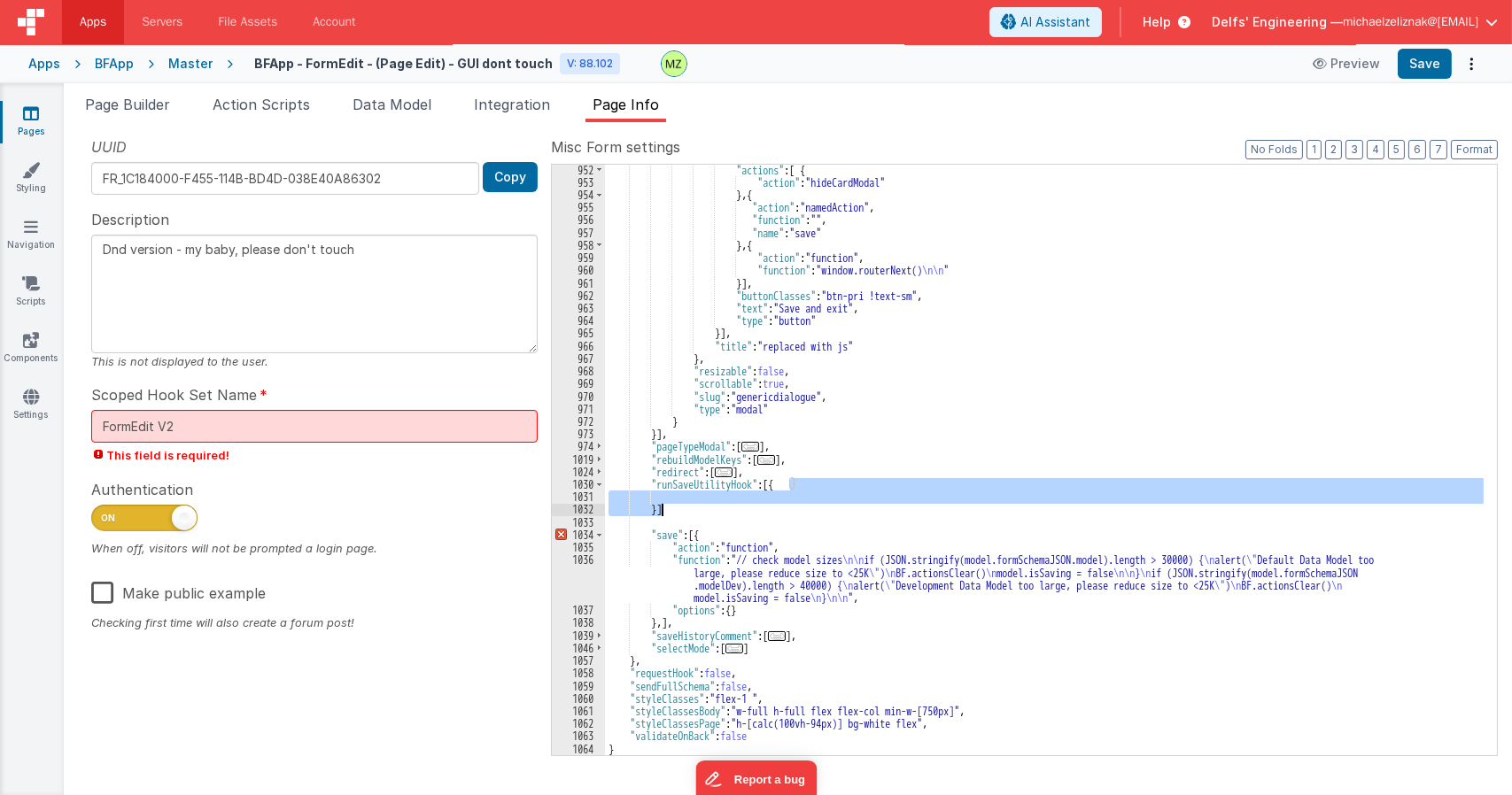 drag, startPoint x: 790, startPoint y: 488, endPoint x: 660, endPoint y: 506, distance: 131.24024 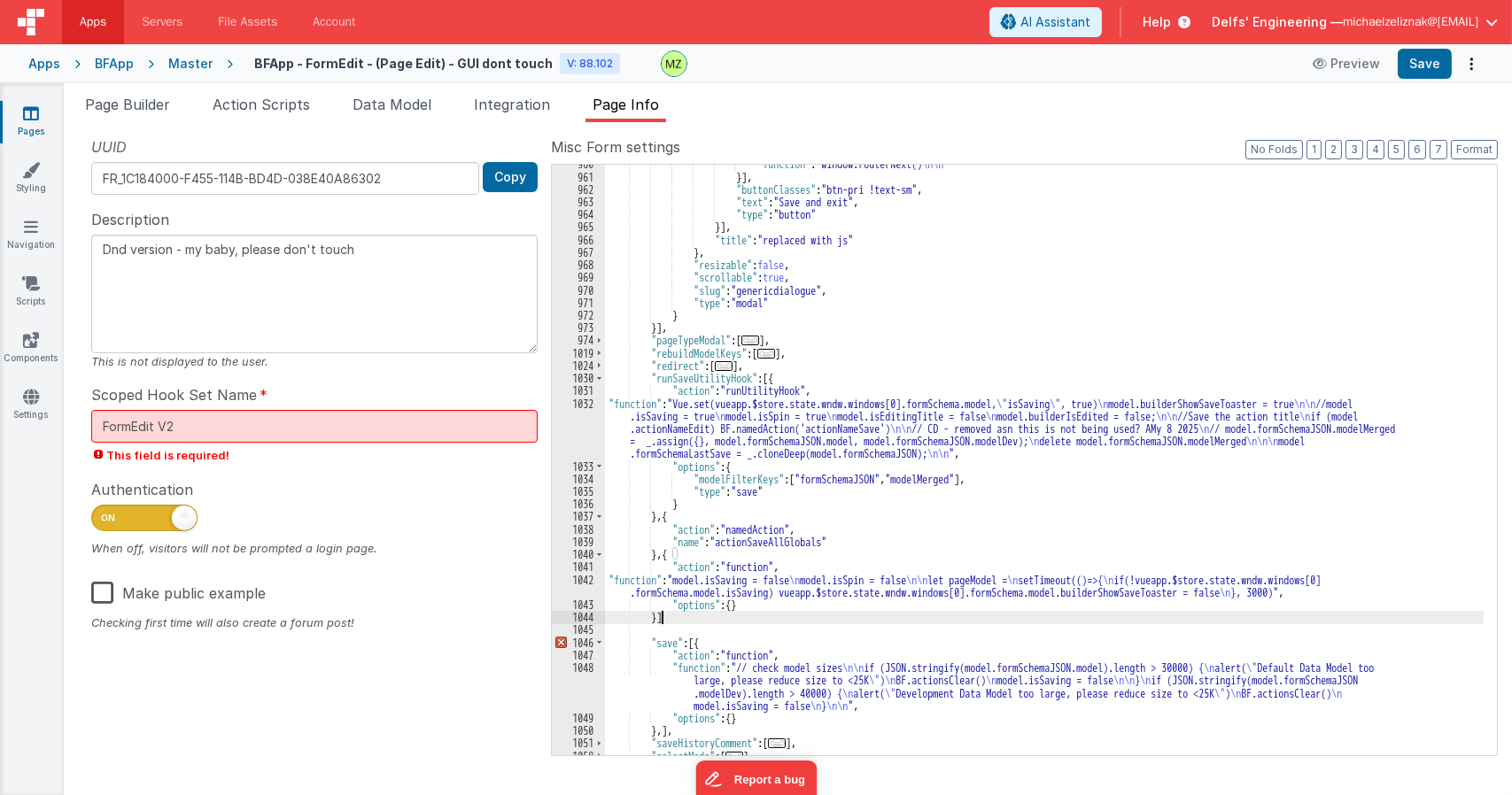 scroll, scrollTop: 3094, scrollLeft: 0, axis: vertical 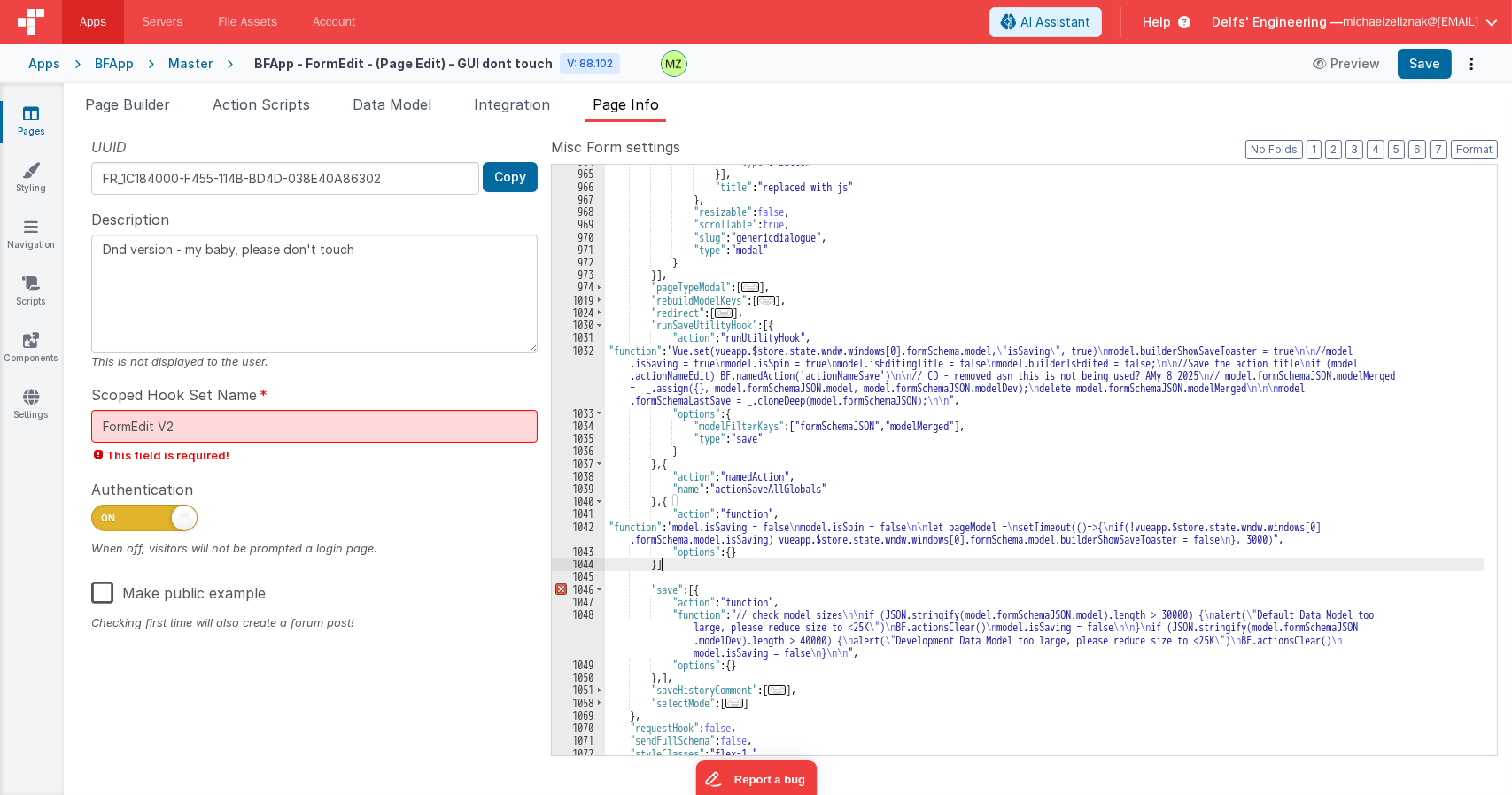 click on ""type" :  "button"                          }] ,                          "title" :  "replaced with js"                     } ,                     "resizable" :  false ,                     "scrollable" :  true ,                     "slug" :  "genericdialogue" ,                     "type" :  "modal"                }           }] ,           "pageTypeModal" :  [ ... ] ,           "rebuildModelKeys" :  [ ... ] ,           "redirect" :  [ ... ] ,           "runSaveUtilityHook" :  [{                "action" :  "runUtilityHook" , "function" :  "Vue.set(vueapp.$store.state.wndw.windows[0].formSchema.model,  \" isSaving \" , true) \n model.builderShowSaveToaster = true \n\n //model      .isSaving = true \n model.isSpin = true \n model.isEditingTitle = false \n model.builderIsEdited = false; \n\n //Save the action title \n if (model      .actionNameEdit) BF.namedAction('actionNameSave') \n\n // CD - removed asn this is not being used? AMy 8 2025 \n      \n \n\n\n model \n\n" at bounding box center (1044, 462) 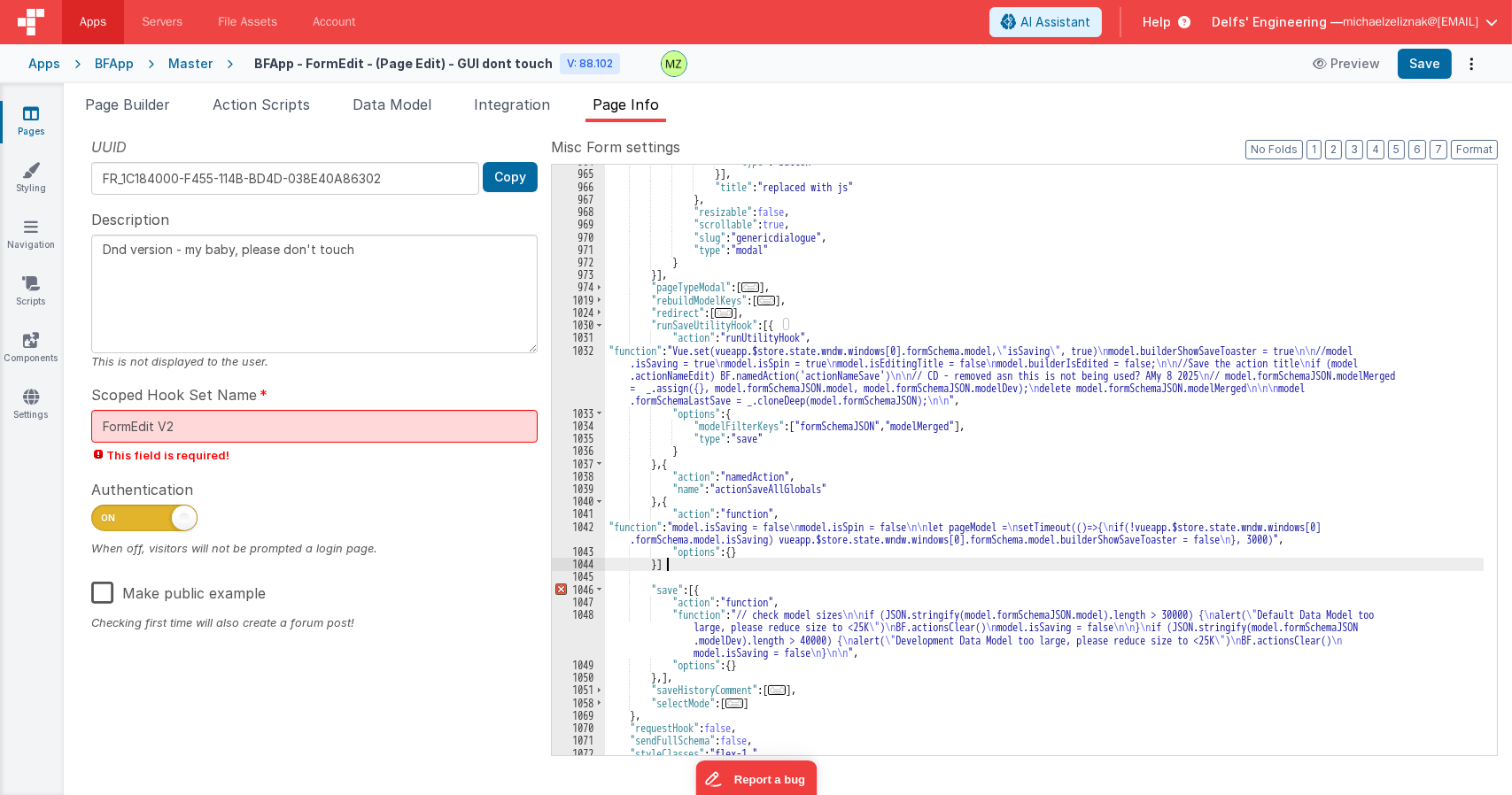 type 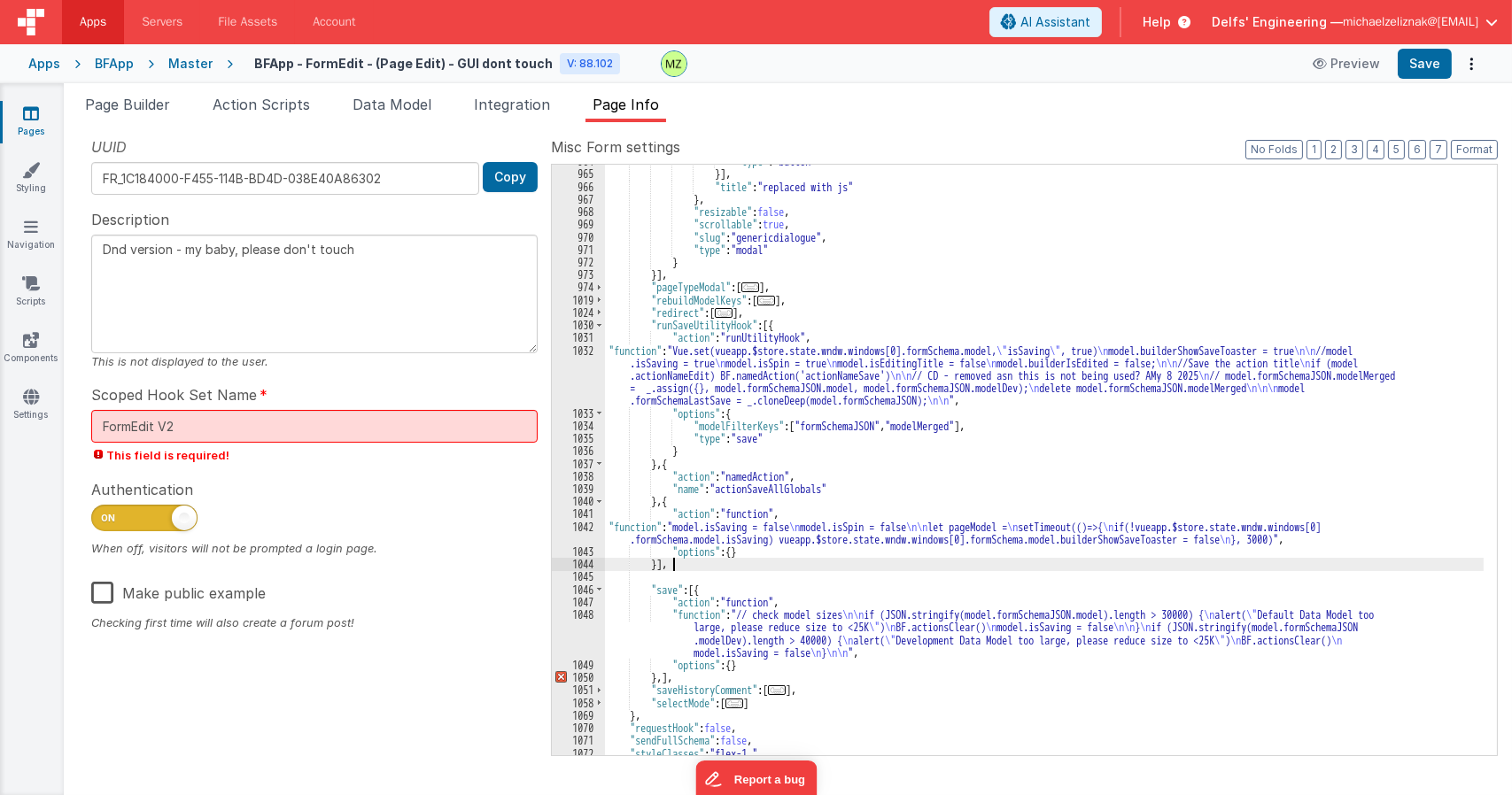 click on ""type" :  "button"                          }] ,                          "title" :  "replaced with js"                     } ,                     "resizable" :  false ,                     "scrollable" :  true ,                     "slug" :  "genericdialogue" ,                     "type" :  "modal"                }           }] ,           "pageTypeModal" :  [ ... ] ,           "rebuildModelKeys" :  [ ... ] ,           "redirect" :  [ ... ] ,           "runSaveUtilityHook" :  [{                "action" :  "runUtilityHook" , "function" :  "Vue.set(vueapp.$store.state.wndw.windows[0].formSchema.model,  \" isSaving \" , true) \n model.builderShowSaveToaster = true \n\n //model      .isSaving = true \n model.isSpin = true \n model.isEditingTitle = false \n model.builderIsEdited = false; \n\n //Save the action title \n if (model      .actionNameEdit) BF.namedAction('actionNameSave') \n\n // CD - removed asn this is not being used? AMy 8 2025 \n      \n \n\n\n model \n\n" at bounding box center [1044, 462] 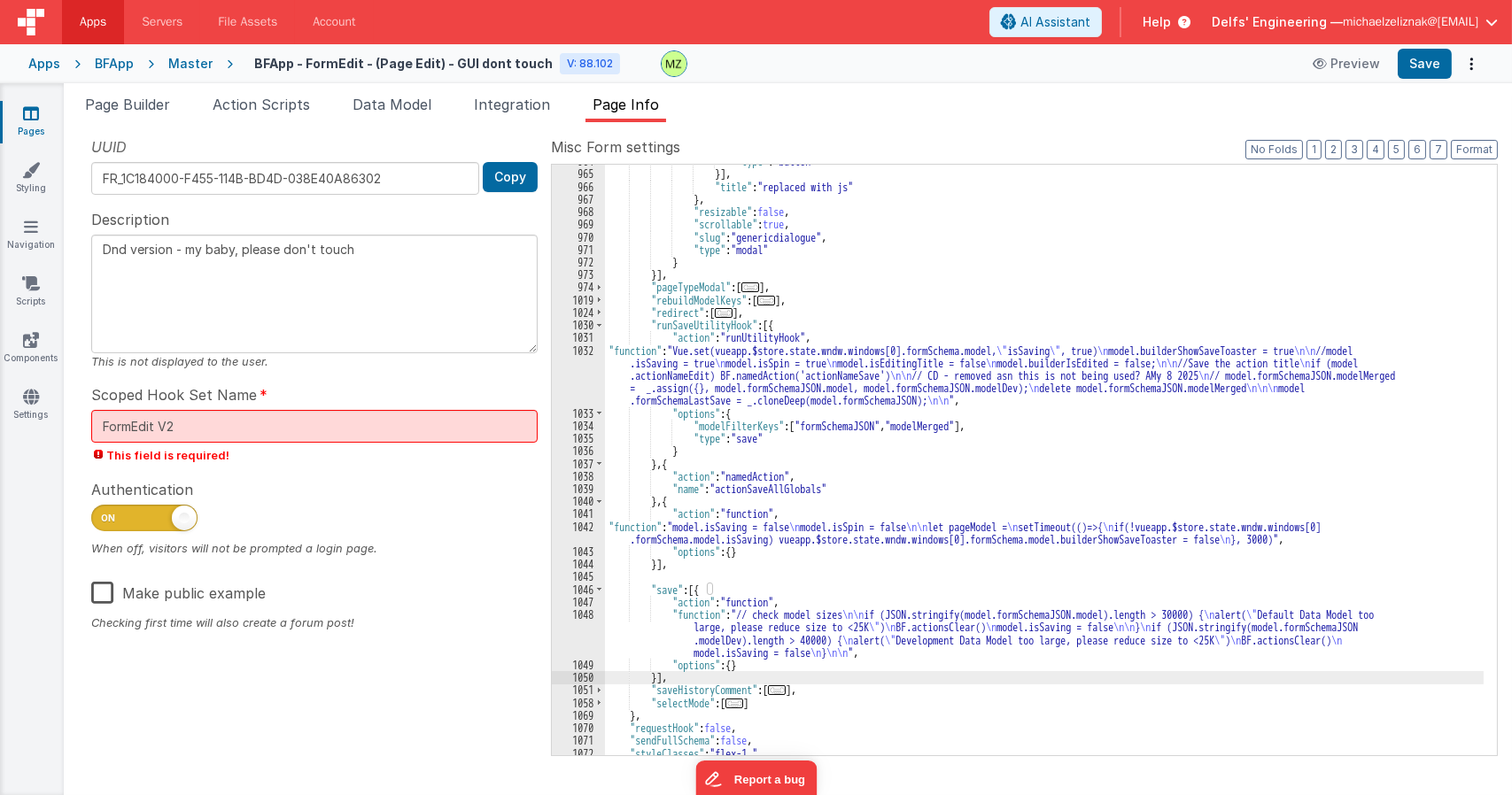 click on ""type" :  "button"                          }] ,                          "title" :  "replaced with js"                     } ,                     "resizable" :  false ,                     "scrollable" :  true ,                     "slug" :  "genericdialogue" ,                     "type" :  "modal"                }           }] ,           "pageTypeModal" :  [ ... ] ,           "rebuildModelKeys" :  [ ... ] ,           "redirect" :  [ ... ] ,           "runSaveUtilityHook" :  [{                "action" :  "runUtilityHook" , "function" :  "Vue.set(vueapp.$store.state.wndw.windows[0].formSchema.model,  \" isSaving \" , true) \n model.builderShowSaveToaster = true \n\n //model      .isSaving = true \n model.isSpin = true \n model.isEditingTitle = false \n model.builderIsEdited = false; \n\n //Save the action title \n if (model      .actionNameEdit) BF.namedAction('actionNameSave') \n\n // CD - removed asn this is not being used? AMy 8 2025 \n      \n \n\n\n model \n\n" at bounding box center [1044, 462] 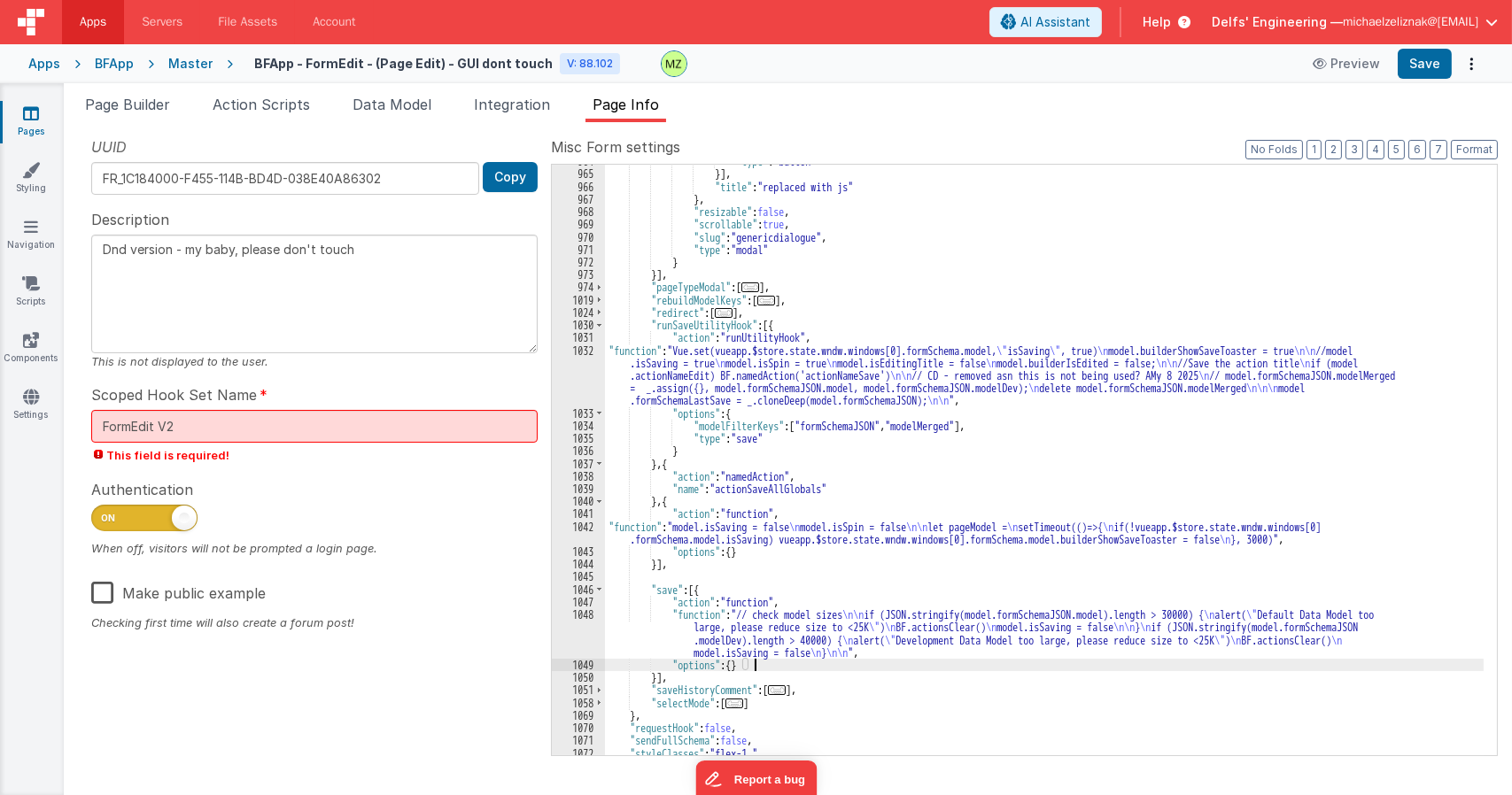 click on ""type" :  "button"                          }] ,                          "title" :  "replaced with js"                     } ,                     "resizable" :  false ,                     "scrollable" :  true ,                     "slug" :  "genericdialogue" ,                     "type" :  "modal"                }           }] ,           "pageTypeModal" :  [ ... ] ,           "rebuildModelKeys" :  [ ... ] ,           "redirect" :  [ ... ] ,           "runSaveUtilityHook" :  [{                "action" :  "runUtilityHook" , "function" :  "Vue.set(vueapp.$store.state.wndw.windows[0].formSchema.model,  \" isSaving \" , true) \n model.builderShowSaveToaster = true \n\n //model      .isSaving = true \n model.isSpin = true \n model.isEditingTitle = false \n model.builderIsEdited = false; \n\n //Save the action title \n if (model      .actionNameEdit) BF.namedAction('actionNameSave') \n\n // CD - removed asn this is not being used? AMy 8 2025 \n      \n \n\n\n model \n\n" at bounding box center (1044, 462) 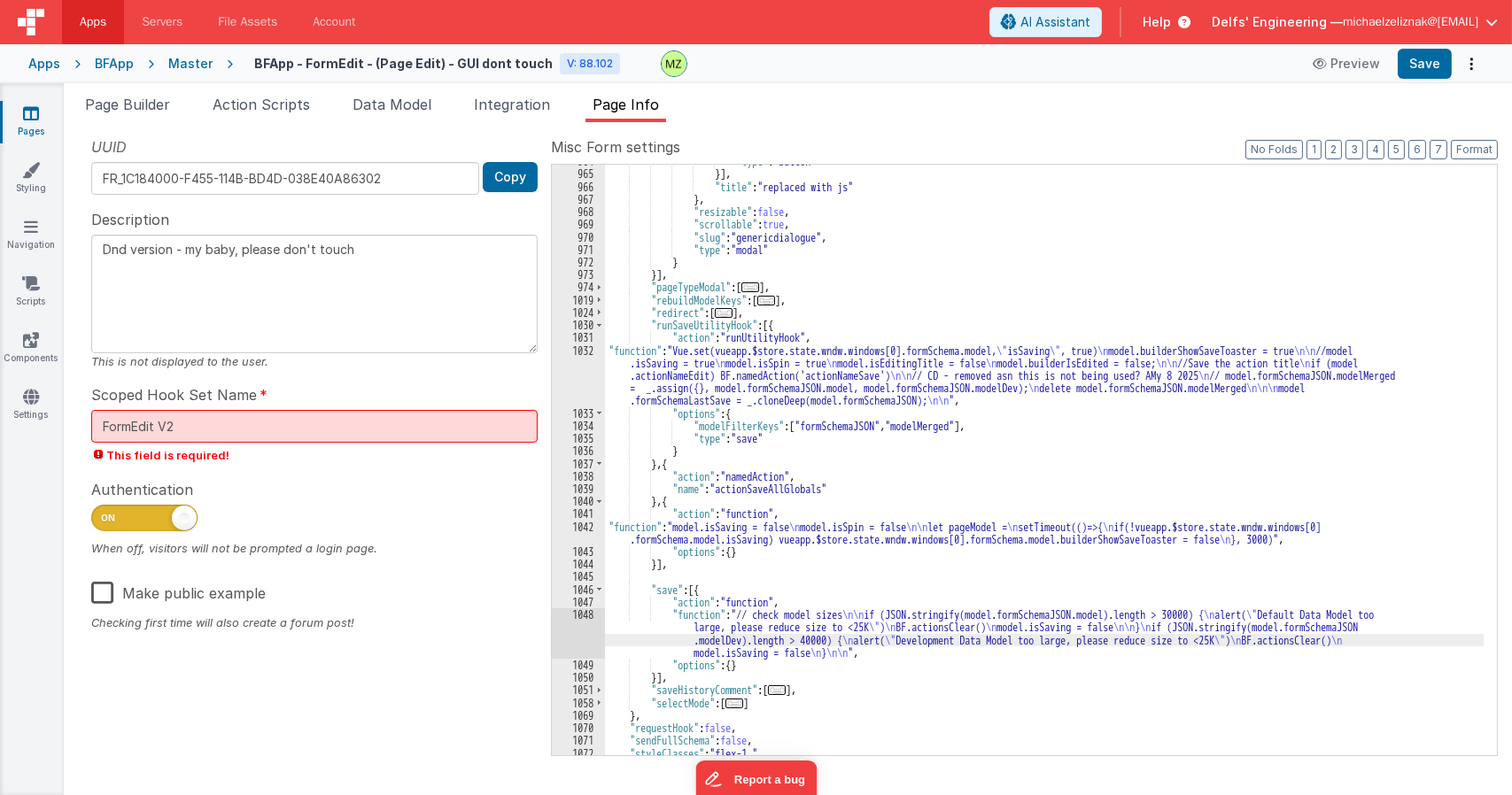 click on "1048" at bounding box center [578, 633] 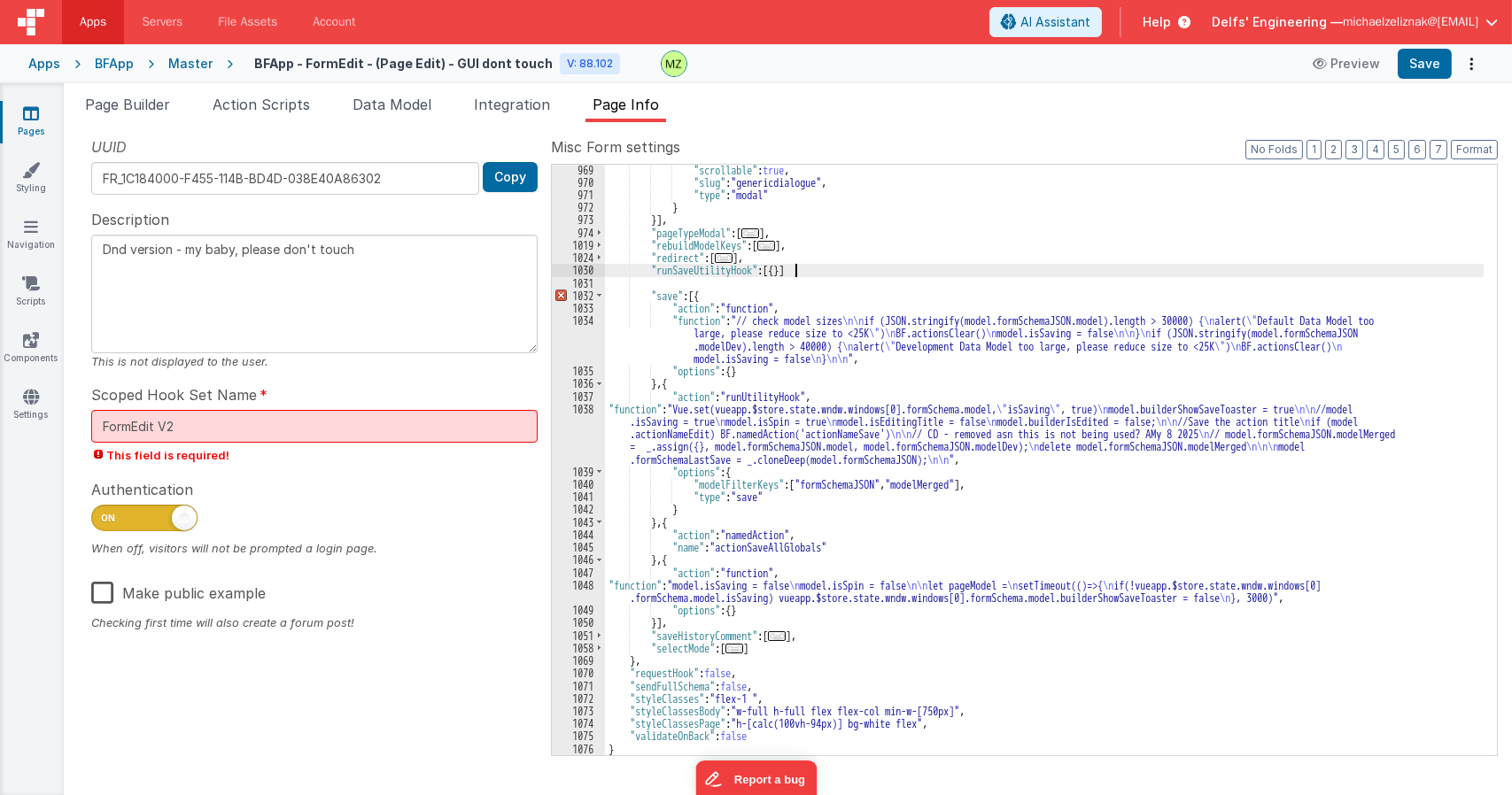 scroll, scrollTop: 3148, scrollLeft: 0, axis: vertical 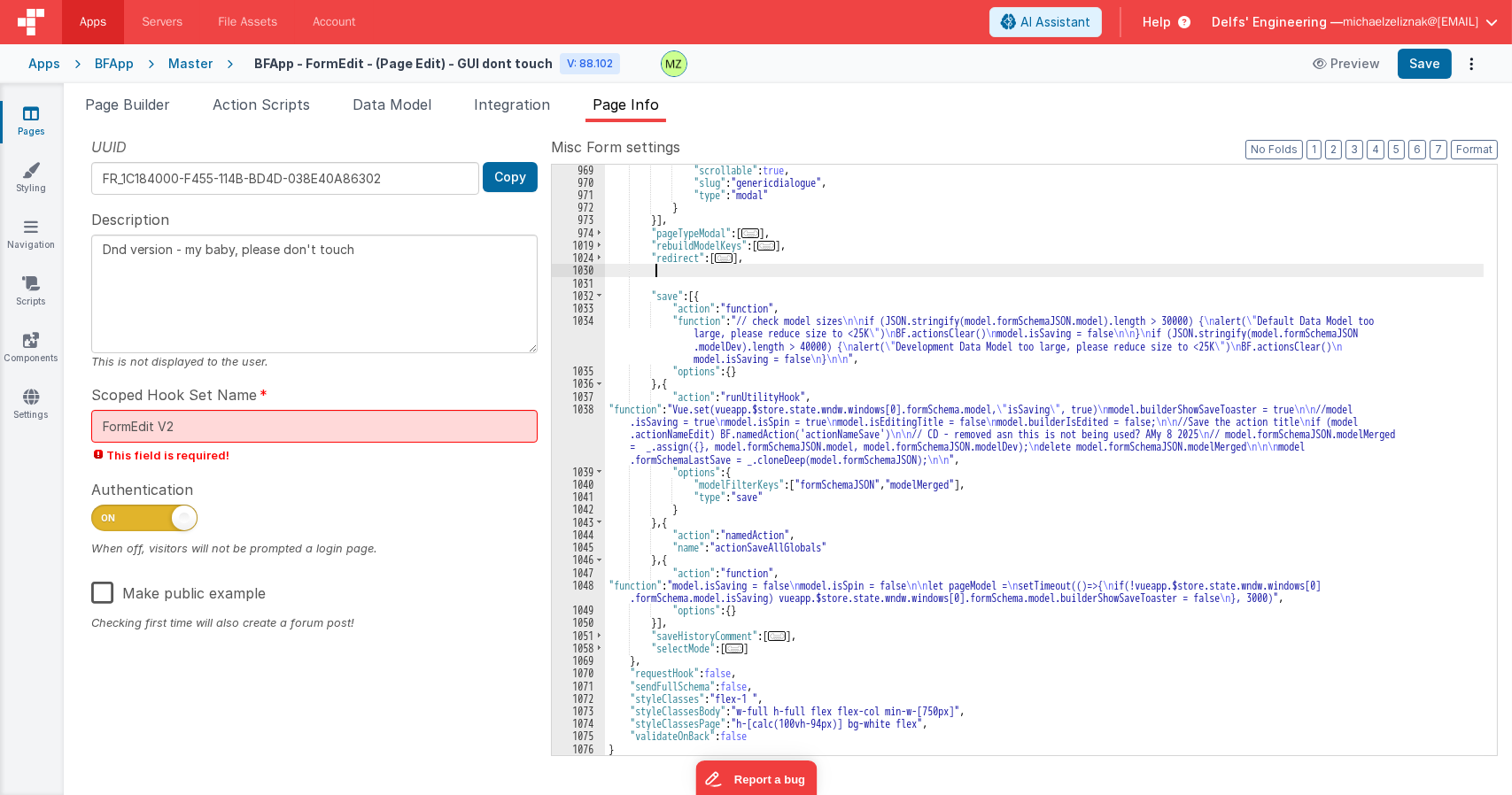type on "Dnd version - my baby, please don't touch" 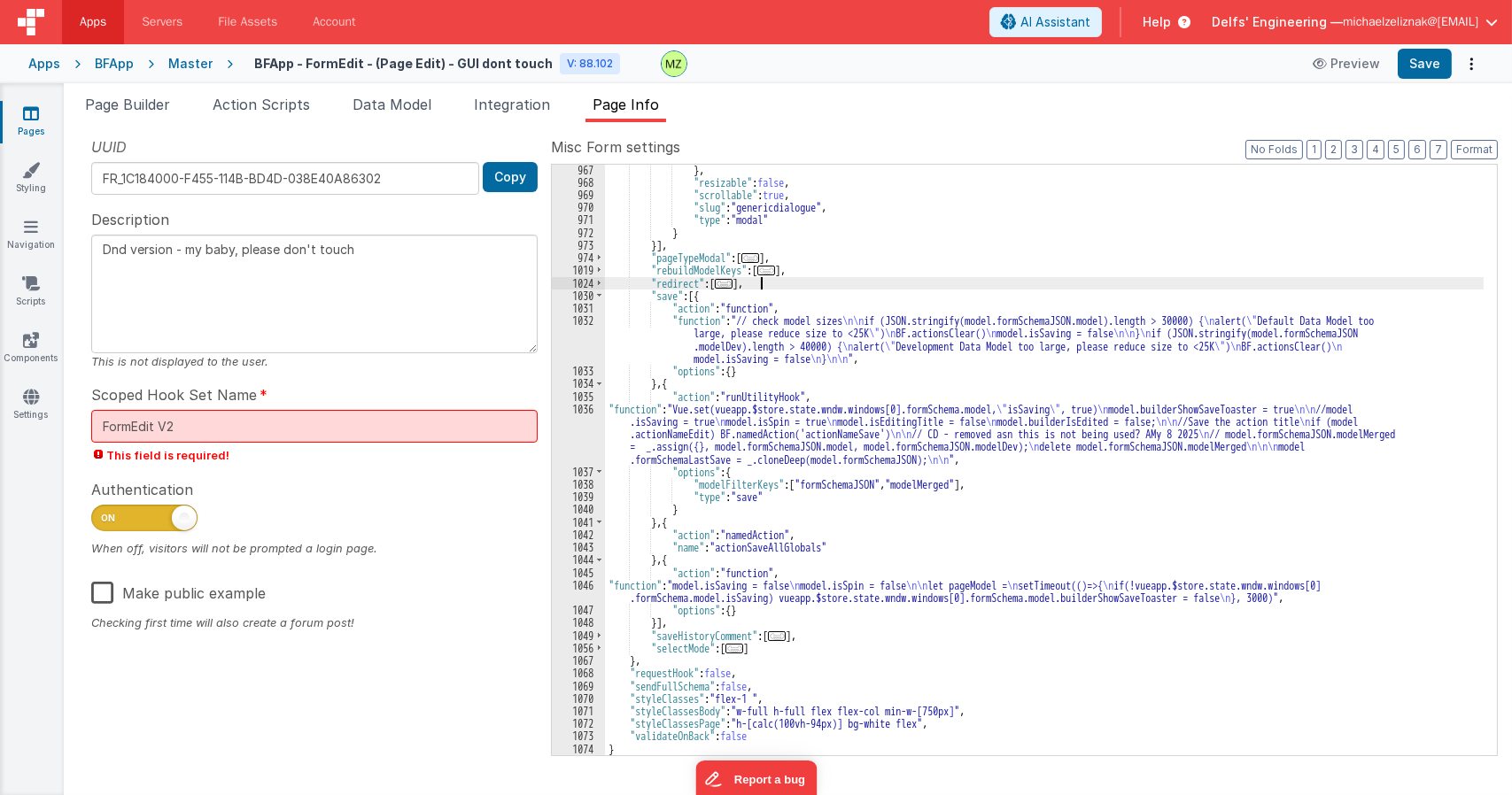 click on "} ,                     "resizable" :  false ,                     "scrollable" :  true ,                     "slug" :  "genericdialogue" ,                     "type" :  "modal"                }           }] ,           "pageTypeModal" :  [ ... ] ,           "rebuildModelKeys" :  [ ... ] ,           "redirect" :  [ ... ] ,           "save" :  [{                "action" :  "function" ,                "function" :  "// check model sizes \n\n if (JSON.stringify(model.formSchemaJSON.model).length > 30000) { \n     alert( \" Default Data Model too                   large, please reduce size to <25K \" ) \n     BF.actionsClear() \n     model.isSaving = false \n\n } \n if (JSON.stringify(model.formSchemaJSON                  .modelDev).length > 40000) { \n     alert( \" Development Data Model too large, please reduce size to <25K \" ) \n     BF.actionsClear() \n                       model.isSaving = false \n } \n\n " ,                "options" :  {" at bounding box center (1044, 471) 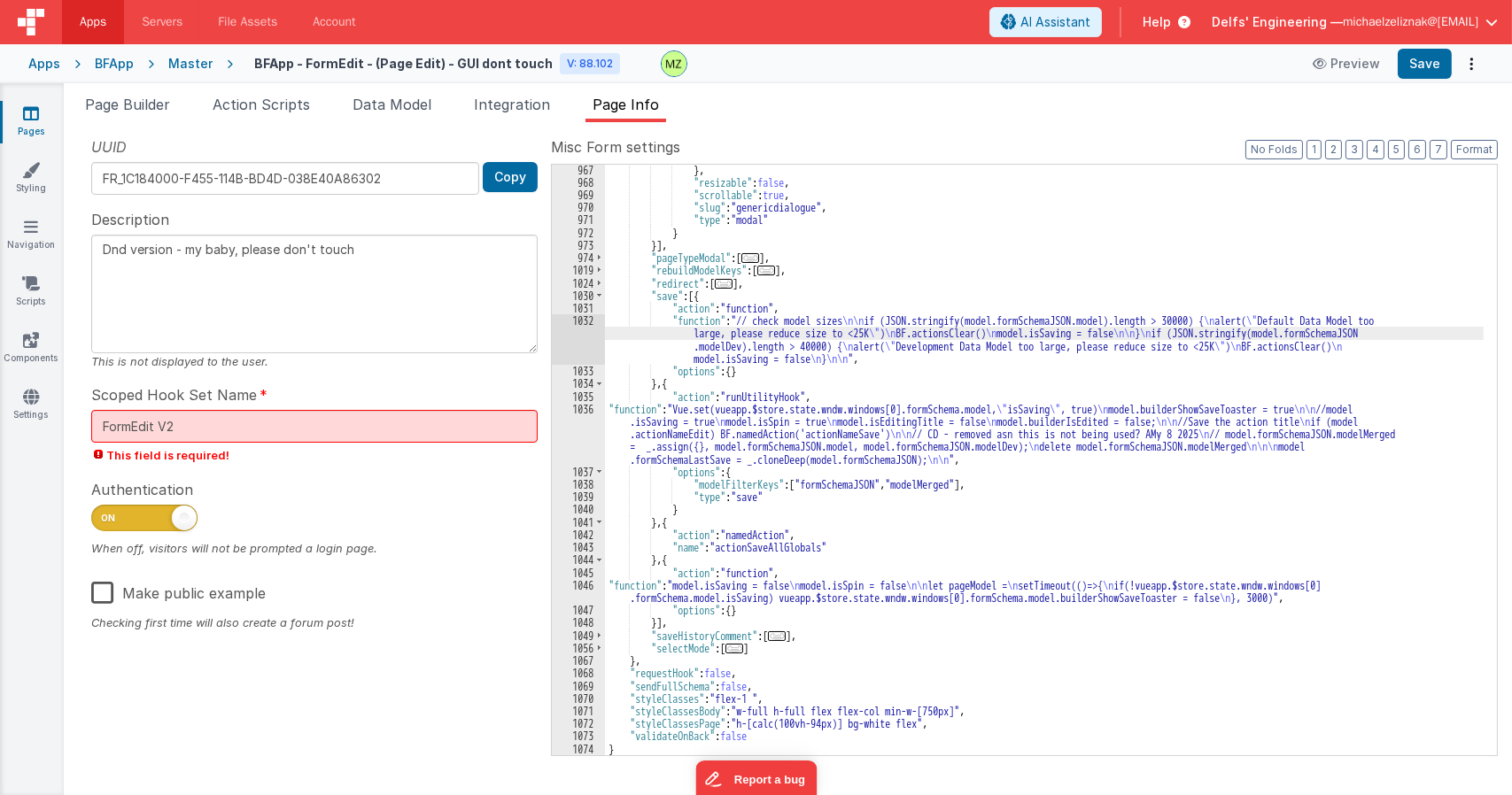 click on "1032" at bounding box center (578, 339) 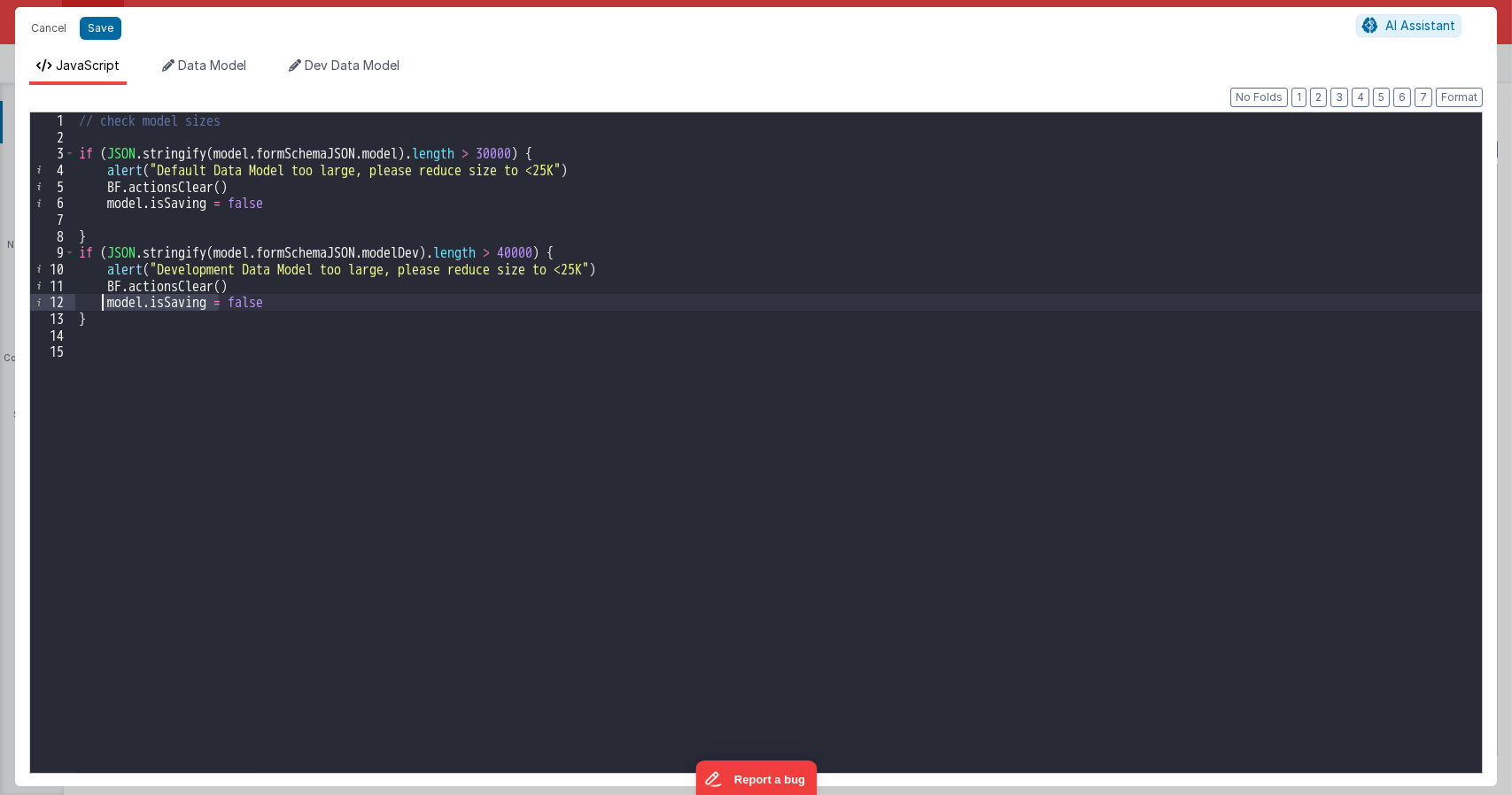 drag, startPoint x: 221, startPoint y: 305, endPoint x: 105, endPoint y: 305, distance: 116 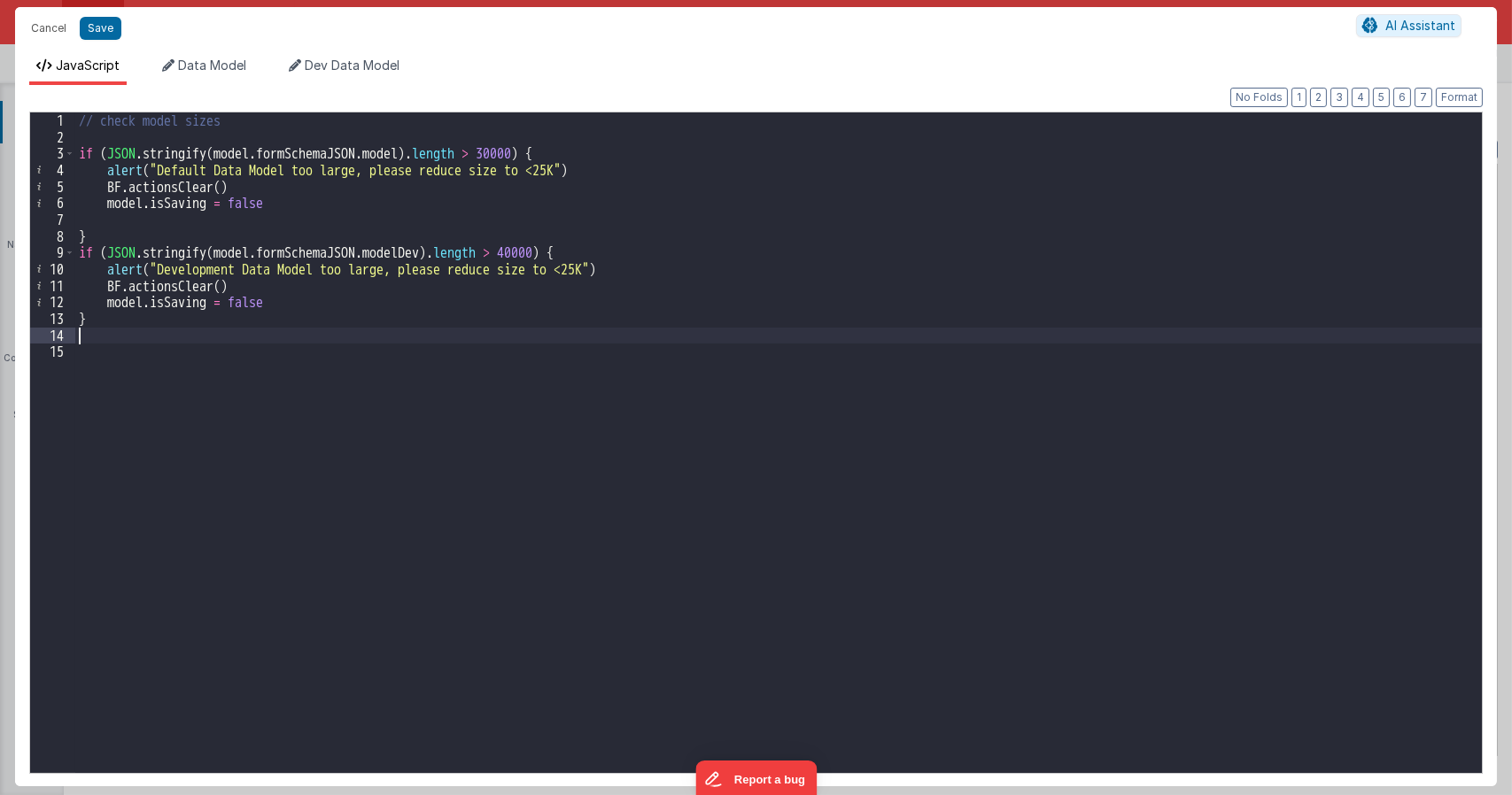 click on "// check model sizes if   ( JSON . stringify ( model . formSchemaJSON . model ) . length   >   30000 )   {      alert ( "Default Data Model too large, please reduce size to <25K" )      BF . actionsClear ( )      model . isSaving   =   false } if   ( JSON . stringify ( model . formSchemaJSON . modelDev ) . length   >   40000 )   {      alert ( "Development Data Model too large, please reduce size to <25K" )      BF . actionsClear ( )      model . isSaving   =   false }" at bounding box center [779, 459] 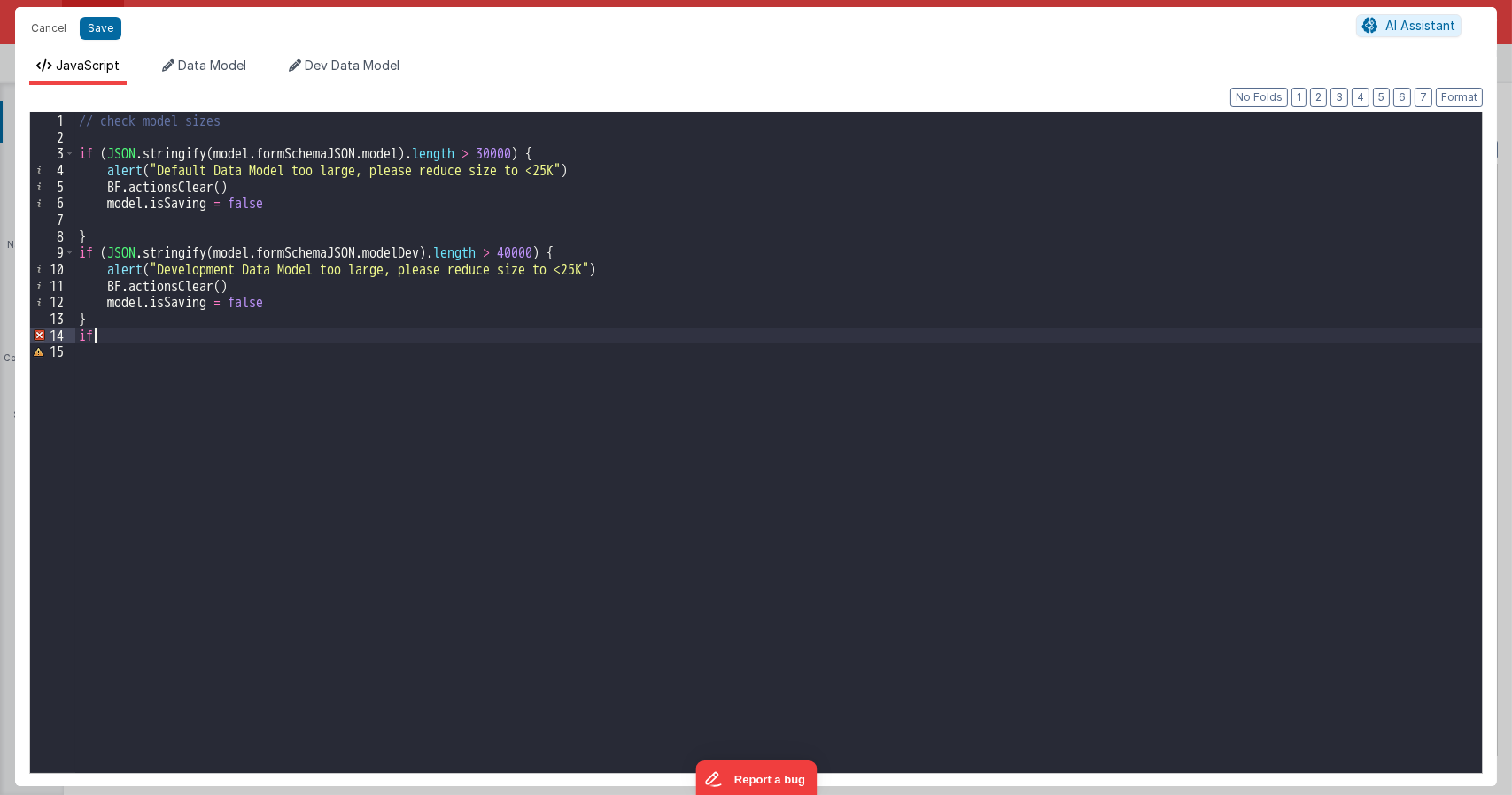 type 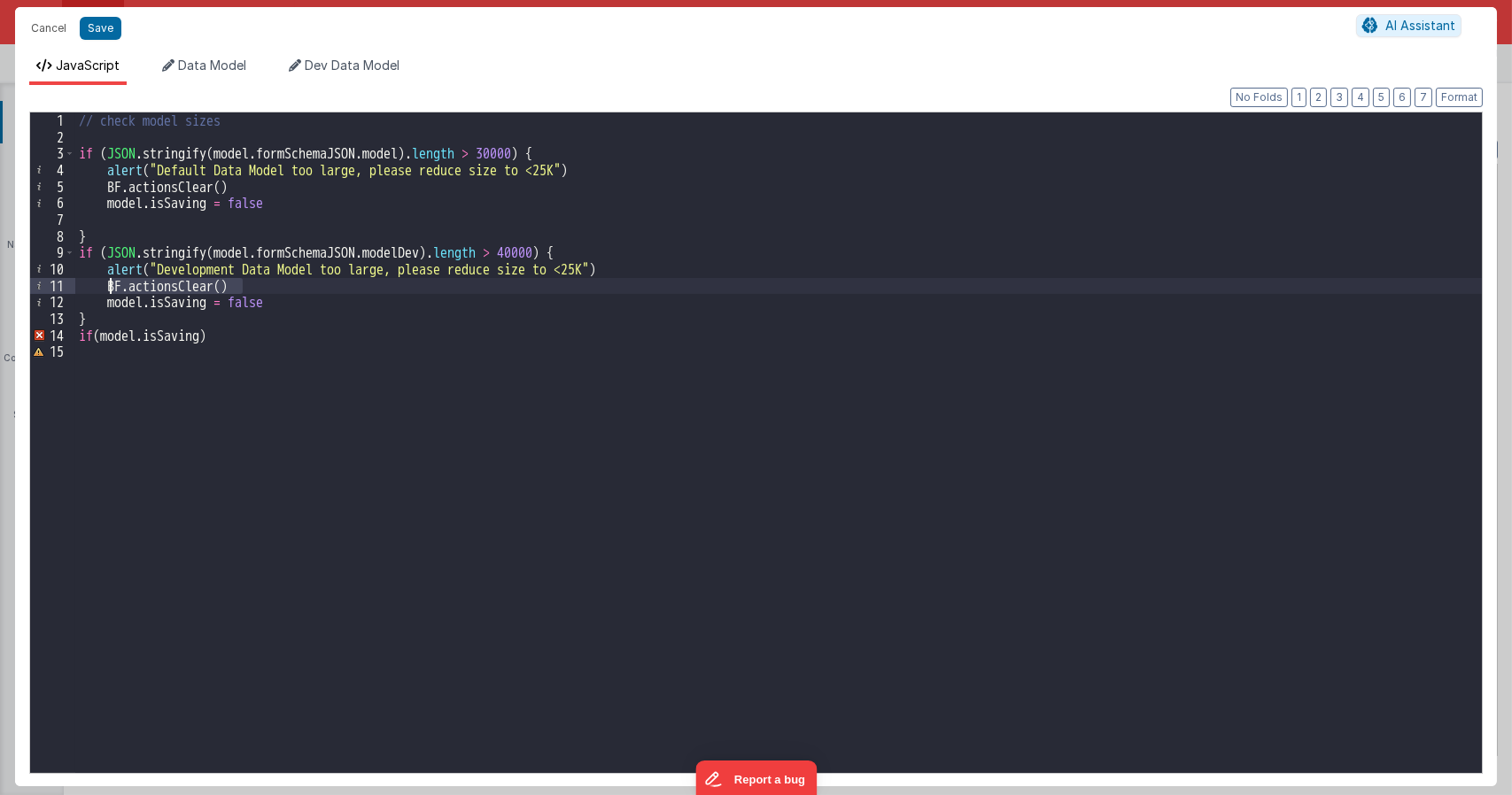drag, startPoint x: 266, startPoint y: 288, endPoint x: 110, endPoint y: 293, distance: 156.08011 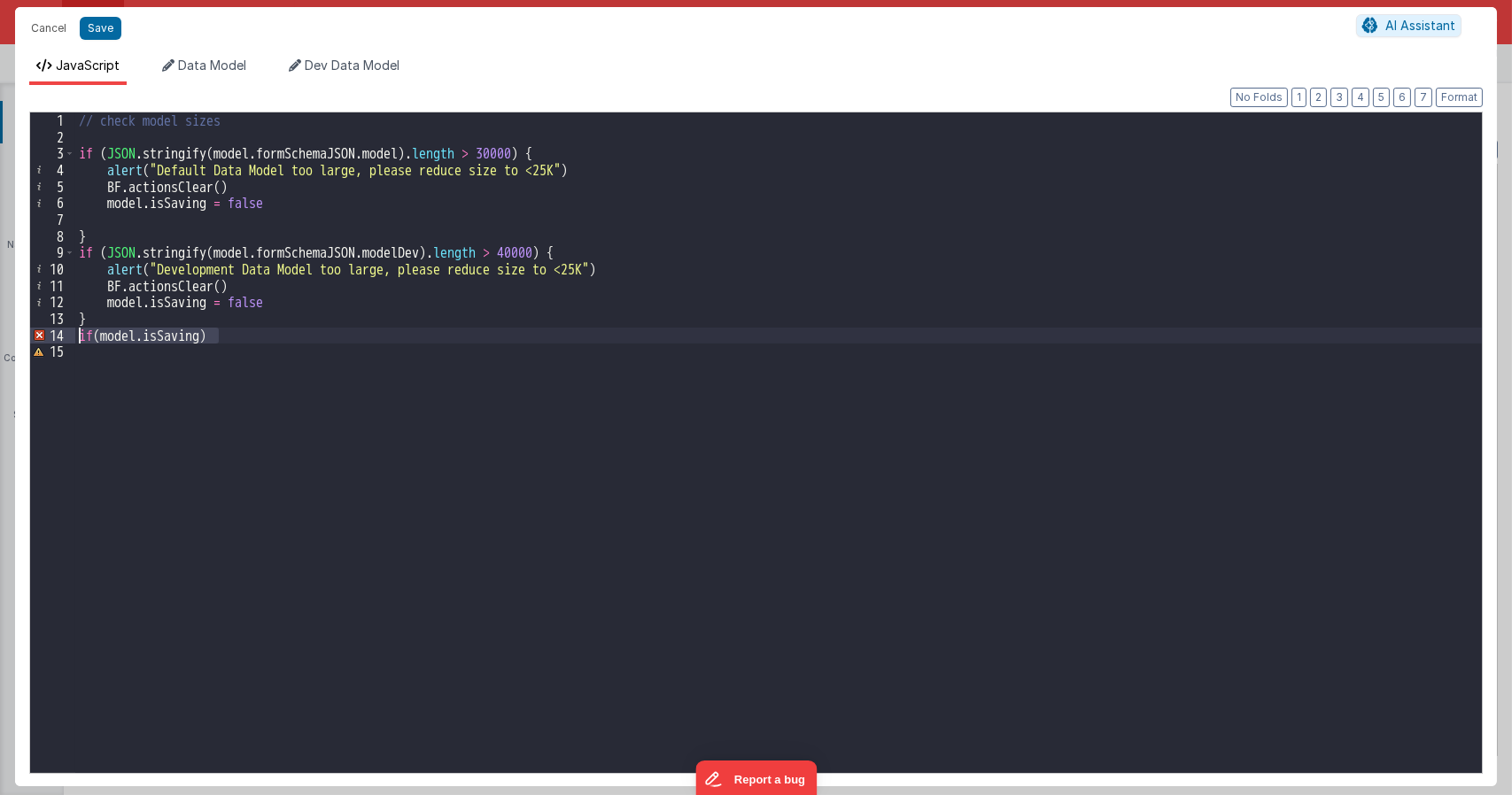 drag, startPoint x: 248, startPoint y: 341, endPoint x: 72, endPoint y: 341, distance: 176 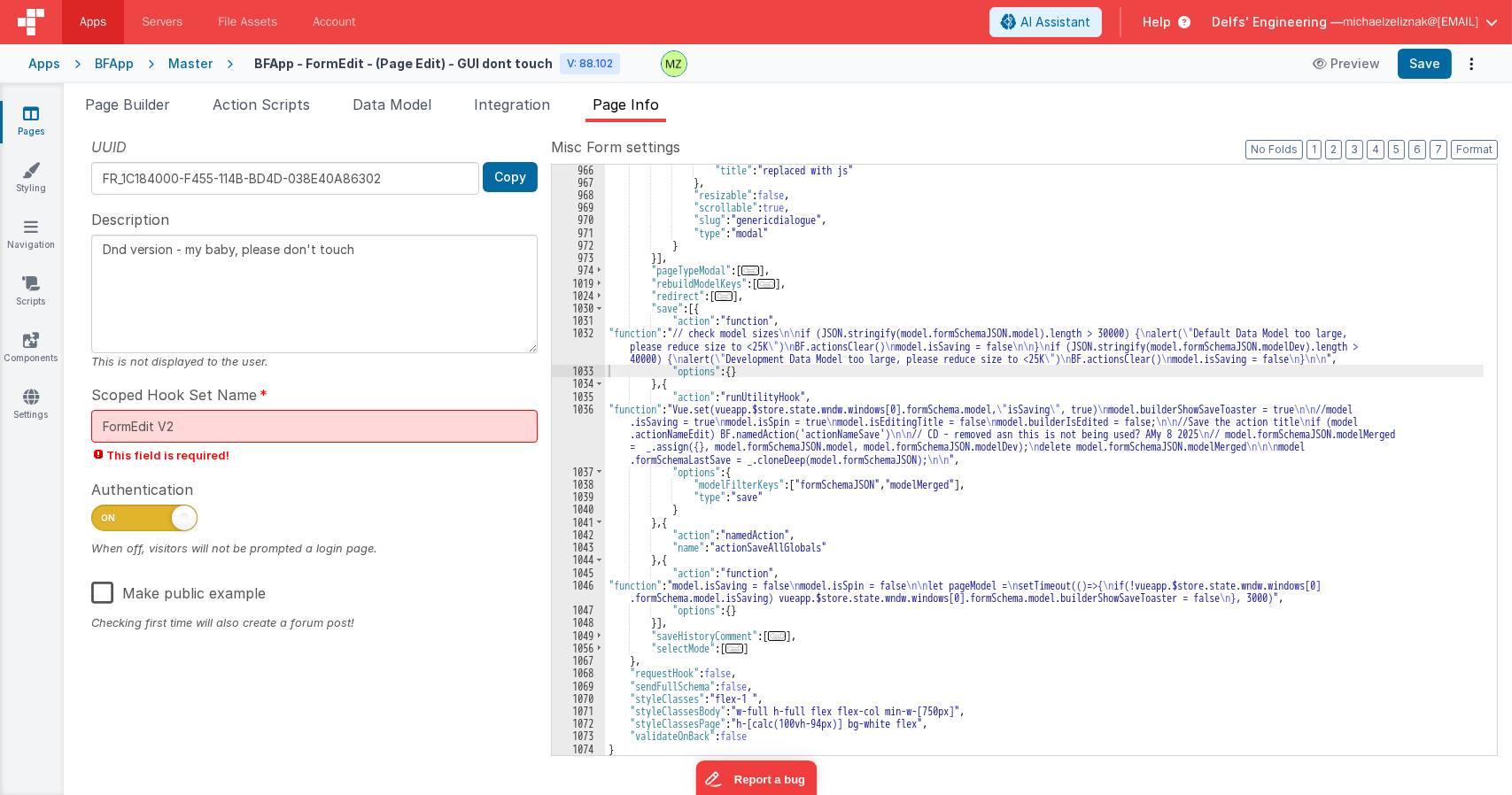 scroll, scrollTop: 3110, scrollLeft: 0, axis: vertical 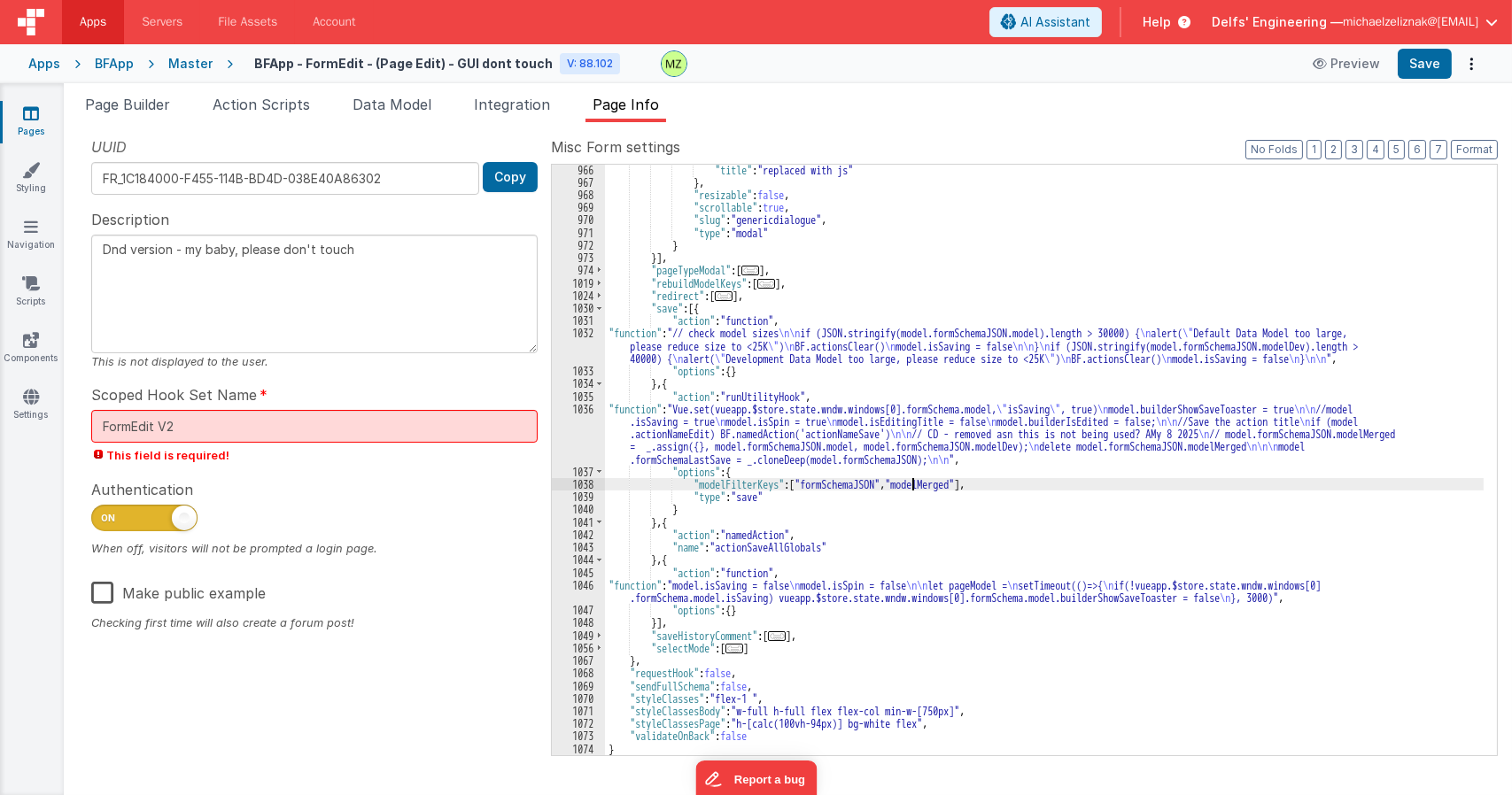 click on ""title" :  "replaced with js"                     } ,                     "resizable" :  false ,                     "scrollable" :  true ,                     "slug" :  "genericdialogue" ,                     "type" :  "modal"                }           }] ,           "pageTypeModal" :  [ ... ] ,           "rebuildModelKeys" :  [ ... ] ,           "redirect" :  [ ... ] ,           "save" :  [{                "action" :  "function" , "function" :  "// check model sizes \n\n if (JSON.stringify(model.formSchemaJSON.model).length > 30000) { \n     alert( \" Default Data Model too large,       please reduce size to <25K \" ) \n     BF.actionsClear() \n     model.isSaving = false \n\n } \n if (JSON.stringify(model.formSchemaJSON.modelDev).length >       40000) { \n     alert( \" Development Data Model too large, please reduce size to <25K \" ) \n     BF.actionsClear() \n     model.isSaving = false \n } \n\n " ,                "options" :  { }           } ,  {                :  , :" at bounding box center [1044, 471] 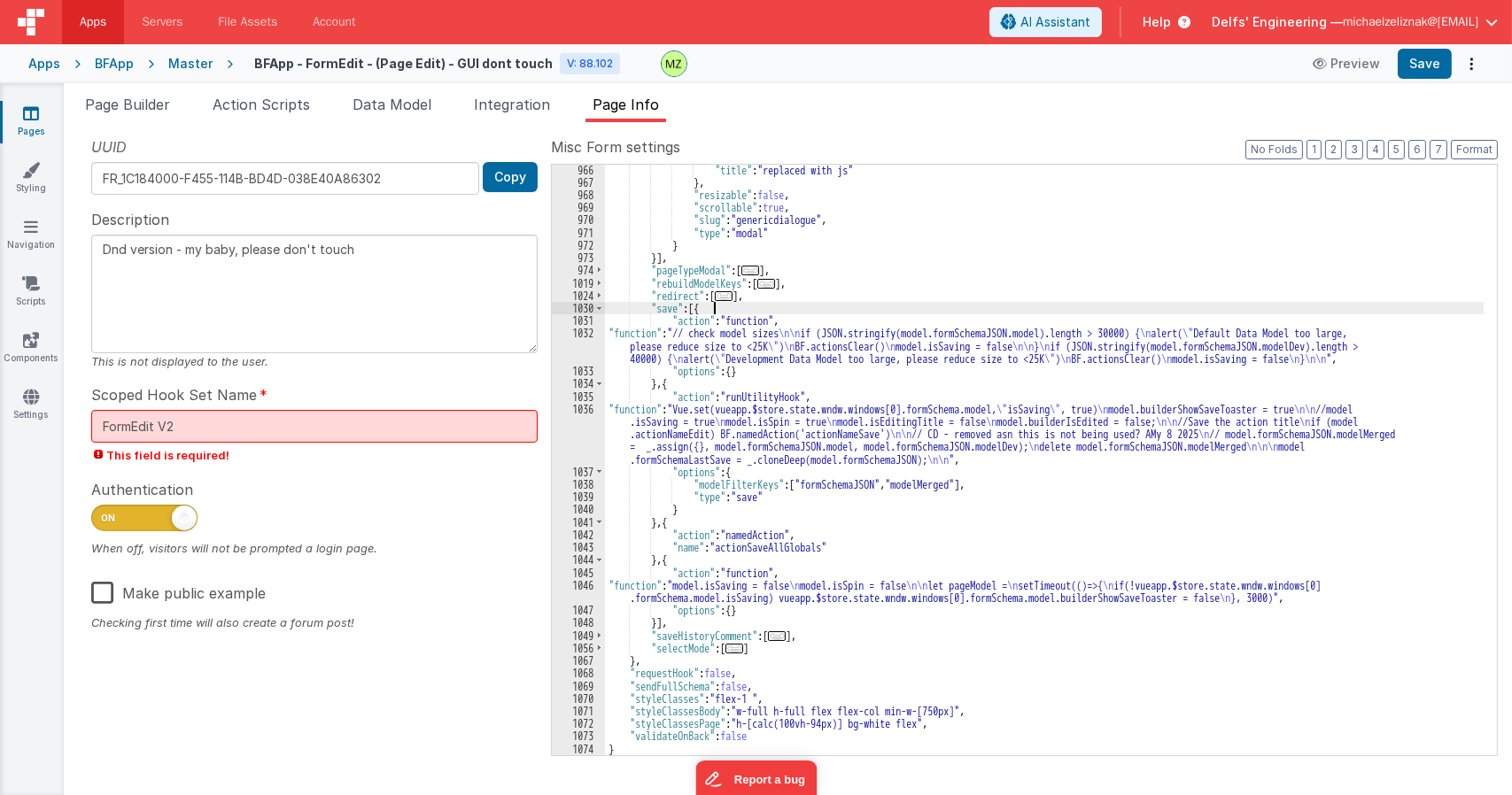 click on ""title" :  "replaced with js"                     } ,                     "resizable" :  false ,                     "scrollable" :  true ,                     "slug" :  "genericdialogue" ,                     "type" :  "modal"                }           }] ,           "pageTypeModal" :  [ ... ] ,           "rebuildModelKeys" :  [ ... ] ,           "redirect" :  [ ... ] ,           "save" :  [{                "action" :  "function" , "function" :  "// check model sizes \n\n if (JSON.stringify(model.formSchemaJSON.model).length > 30000) { \n     alert( \" Default Data Model too large,       please reduce size to <25K \" ) \n     BF.actionsClear() \n     model.isSaving = false \n\n } \n if (JSON.stringify(model.formSchemaJSON.modelDev).length >       40000) { \n     alert( \" Development Data Model too large, please reduce size to <25K \" ) \n     BF.actionsClear() \n     model.isSaving = false \n } \n\n " ,                "options" :  { }           } ,  {                :  , :" at bounding box center [1044, 471] 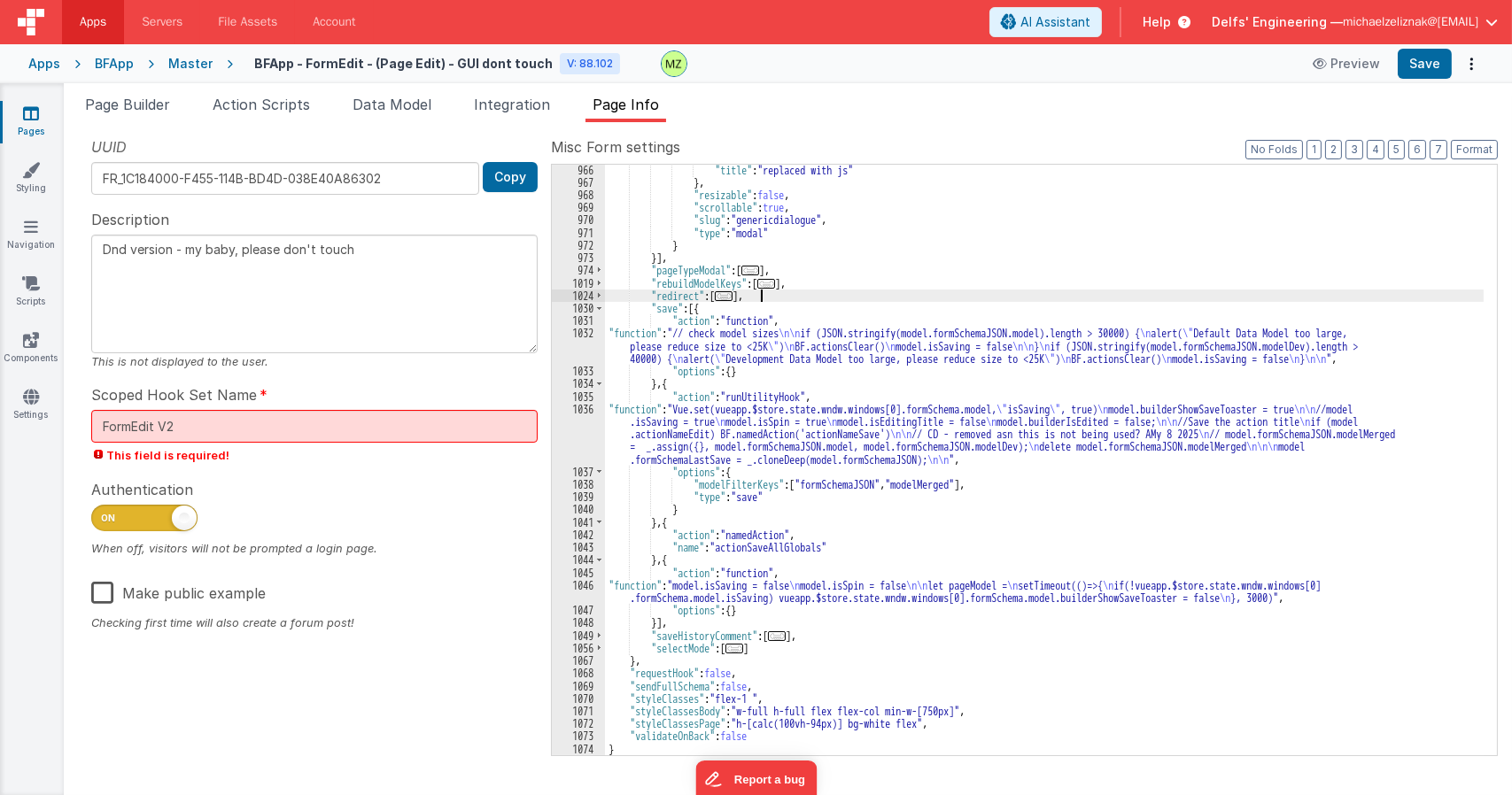 type on "Dnd version - my baby, please don't touch" 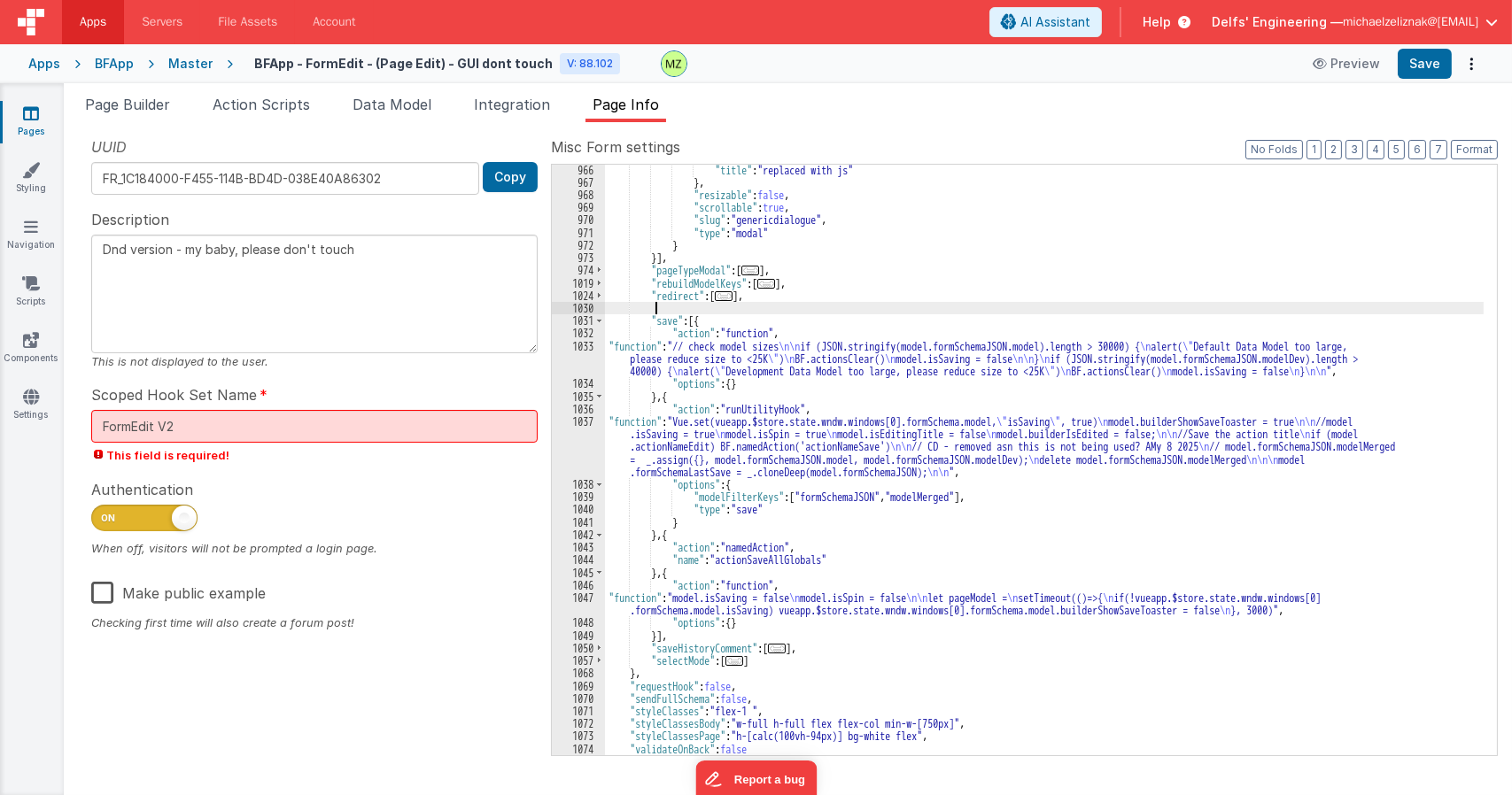 type 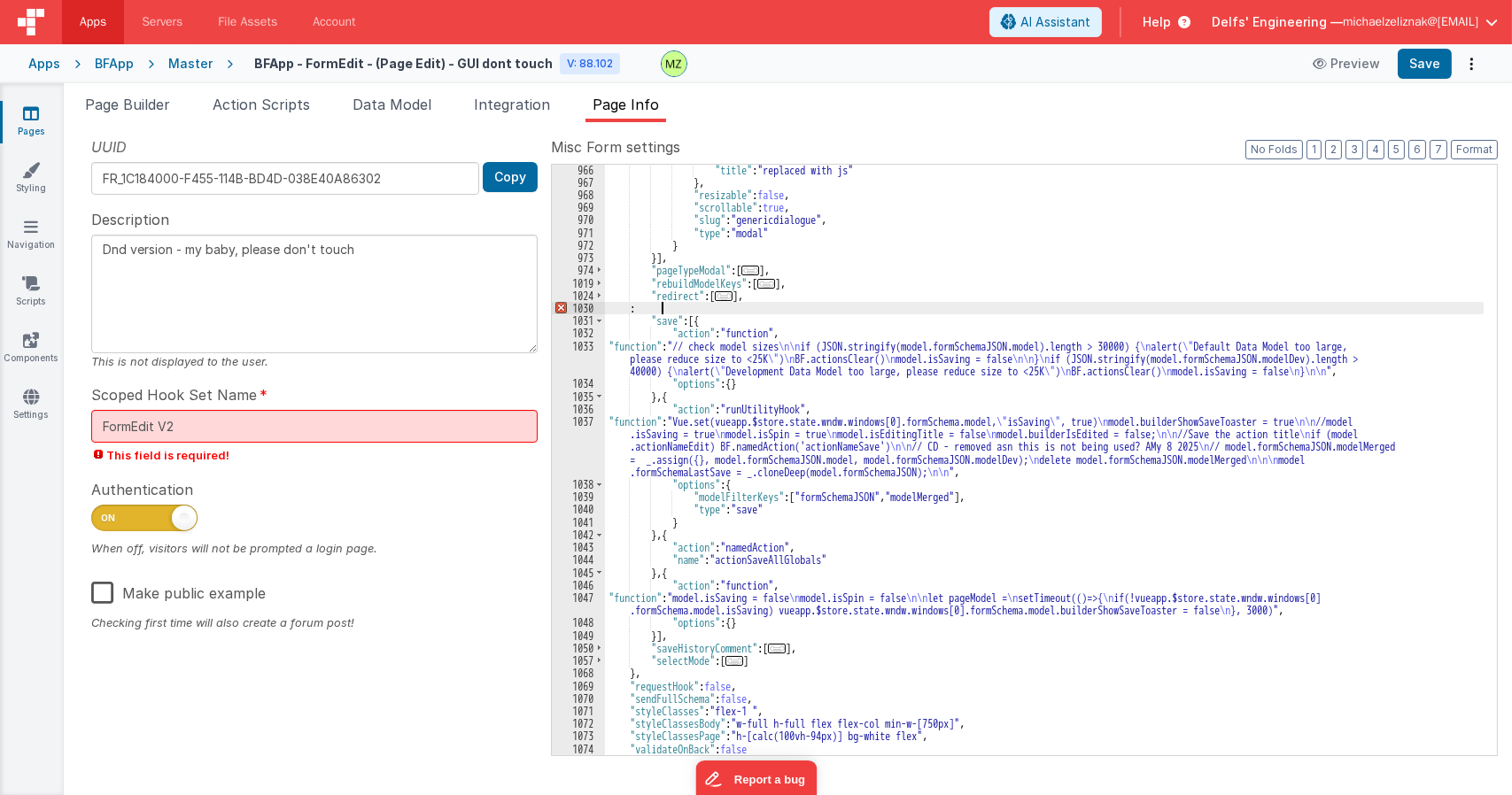 type on "Dnd version - my baby, please don't touch" 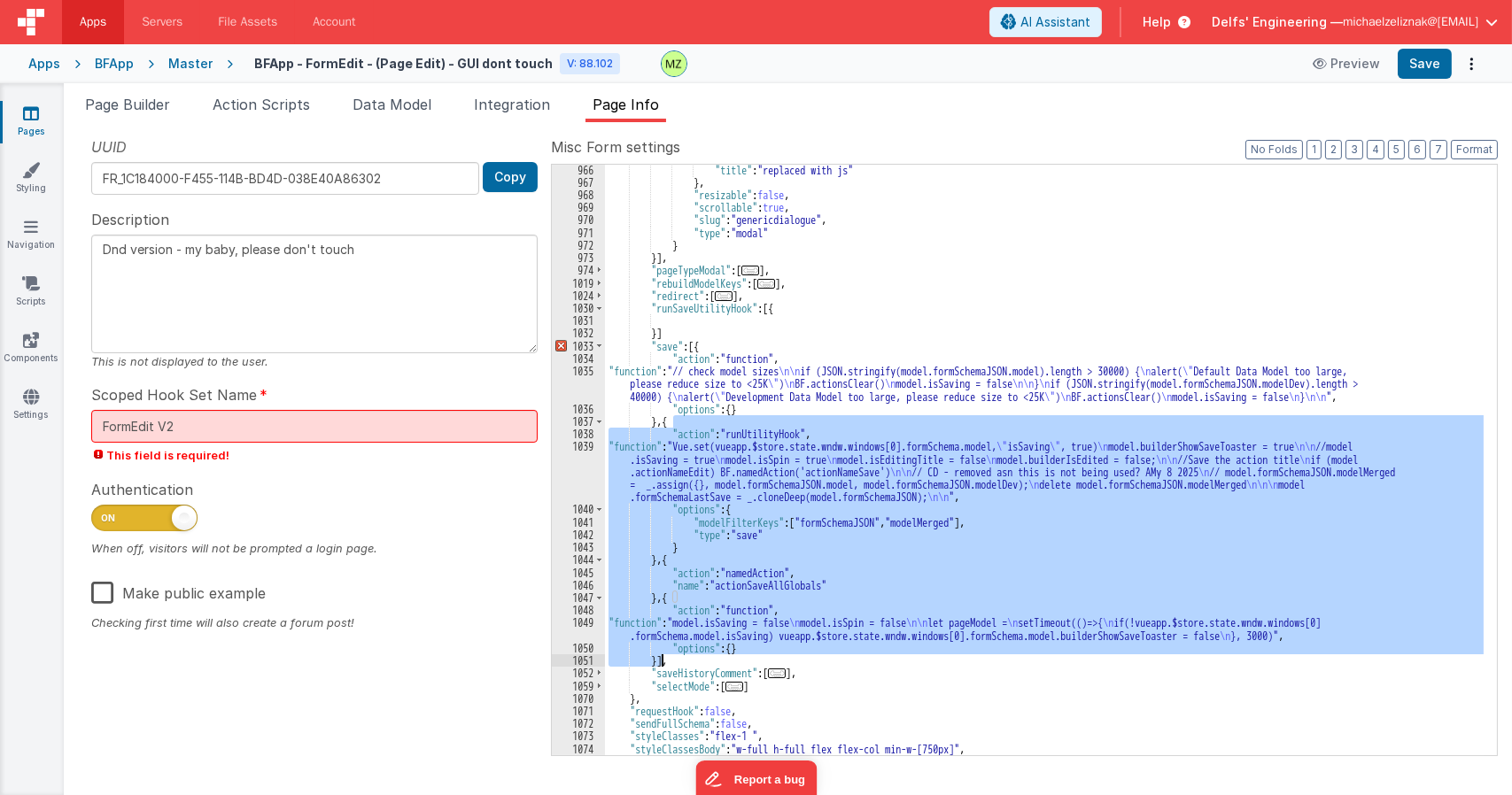 drag, startPoint x: 674, startPoint y: 421, endPoint x: 661, endPoint y: 665, distance: 244.34607 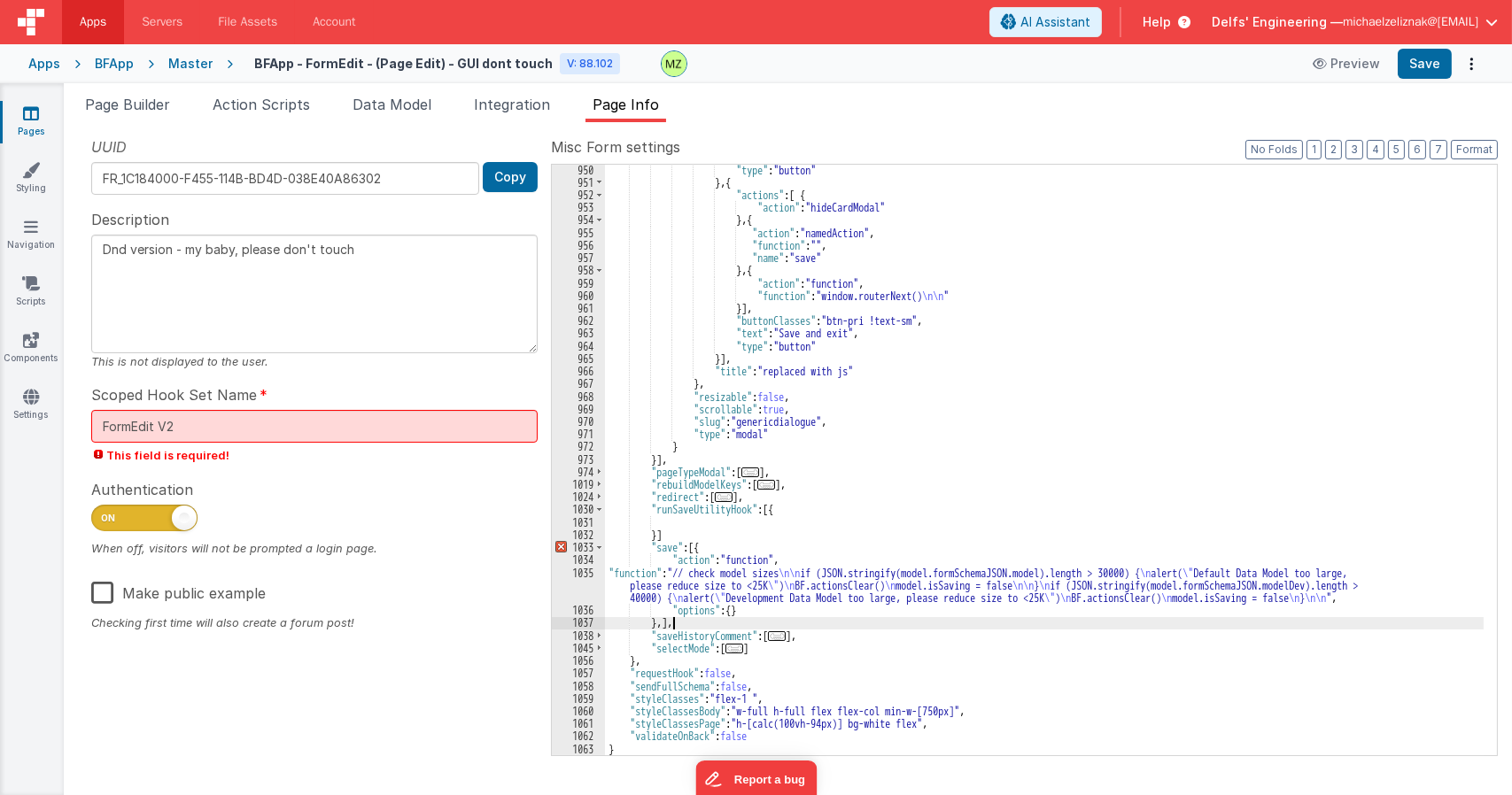 scroll, scrollTop: 2909, scrollLeft: 0, axis: vertical 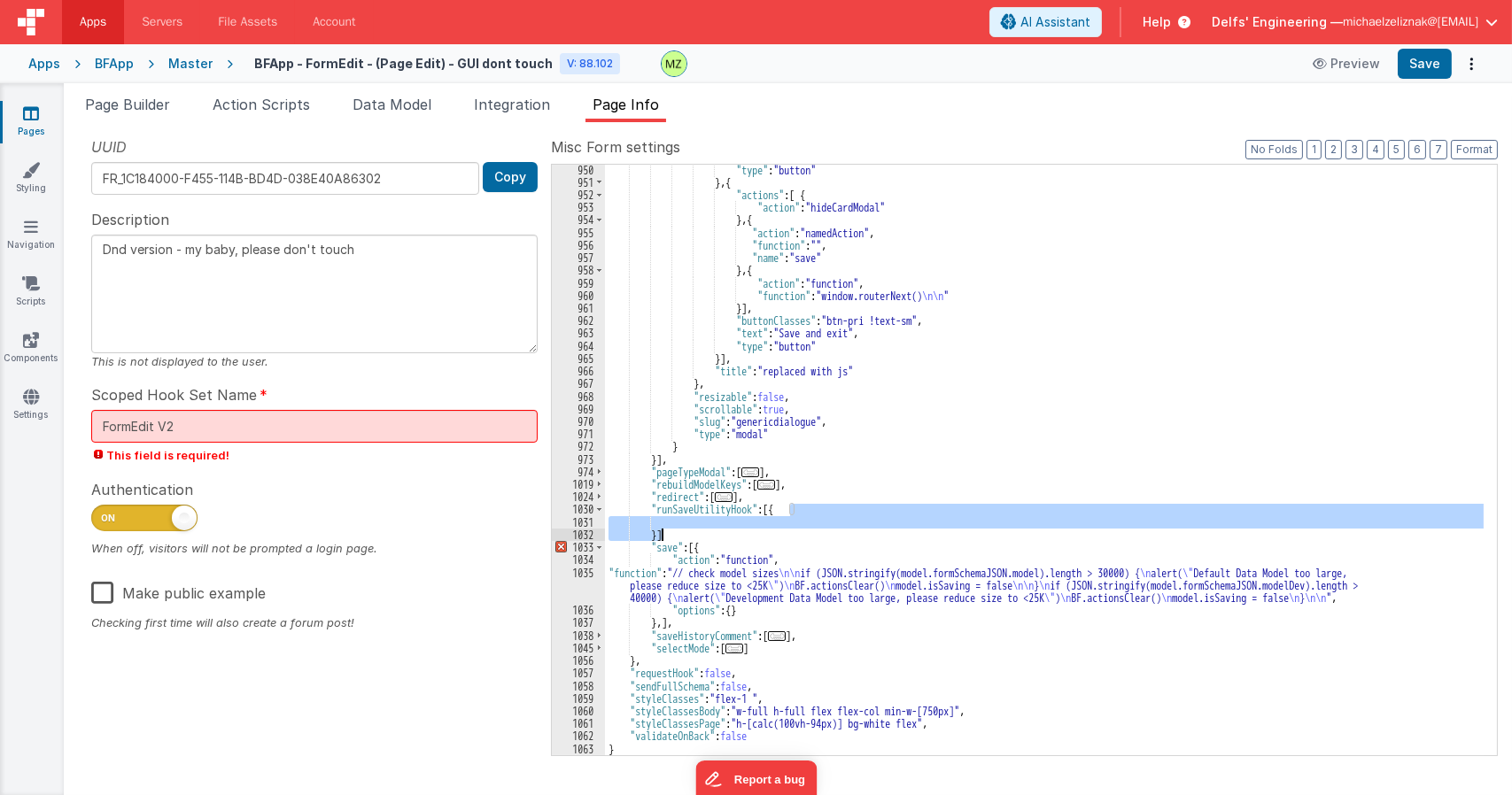 drag, startPoint x: 789, startPoint y: 510, endPoint x: 663, endPoint y: 534, distance: 128.26535 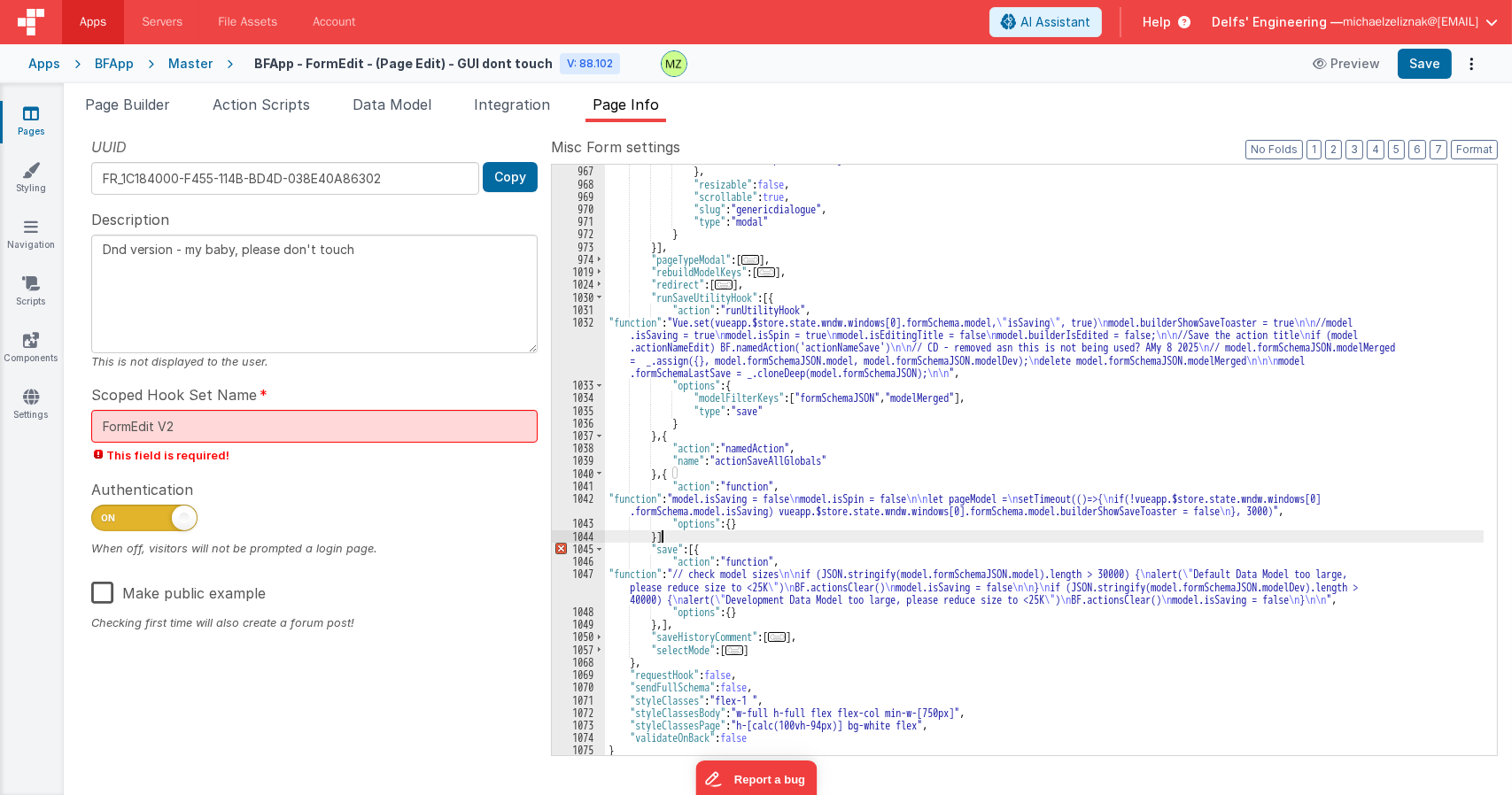 scroll, scrollTop: 3122, scrollLeft: 0, axis: vertical 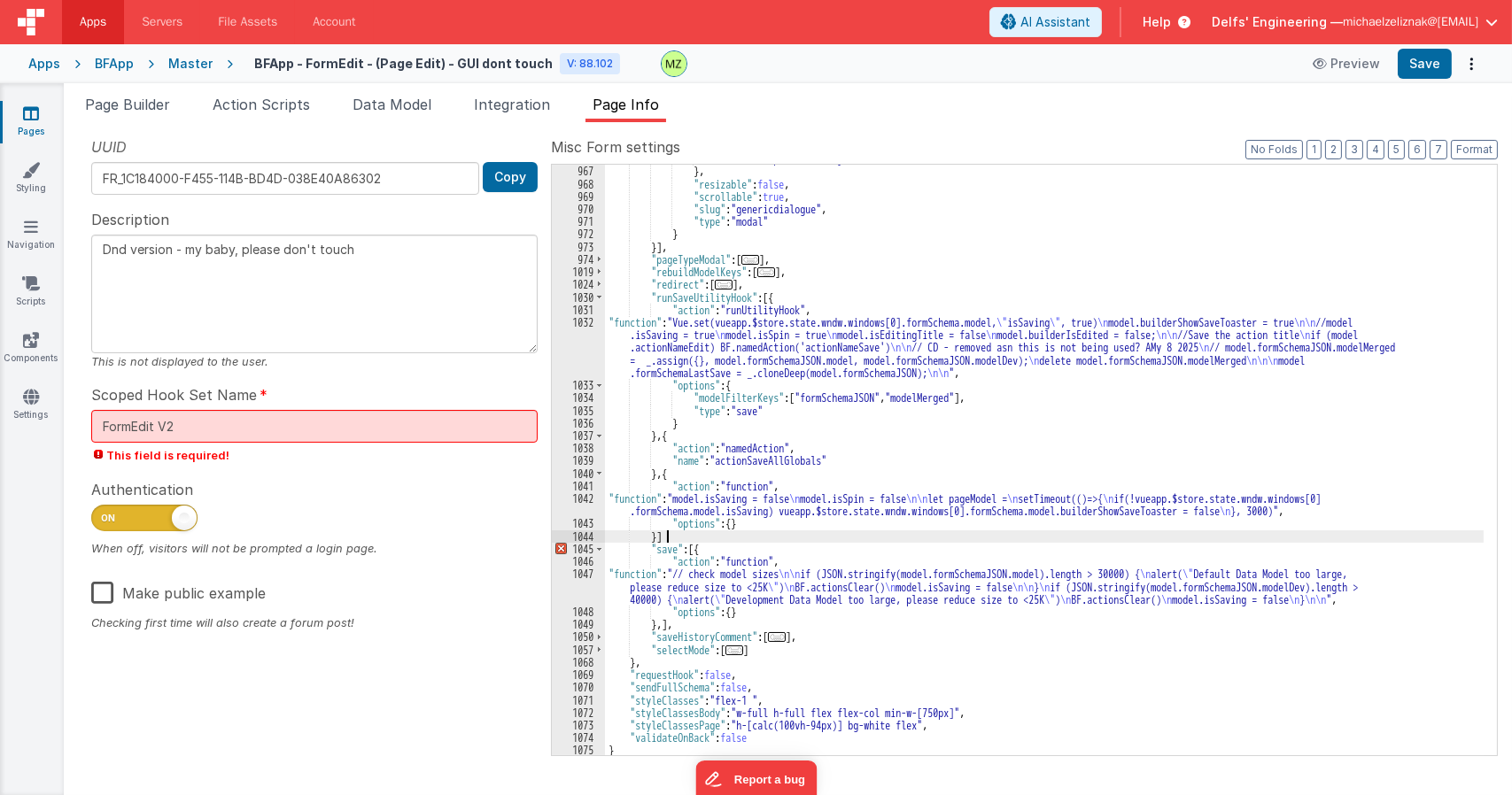 click on ""title" :  "replaced with js"                     } ,                     "resizable" :  false ,                     "scrollable" :  true ,                     "slug" :  "genericdialogue" ,                     "type" :  "modal"                }           }] ,           "pageTypeModal" :  [ ... ] ,           "rebuildModelKeys" :  [ ... ] ,           "redirect" :  [ ... ] ,           "runSaveUtilityHook" :  [{                "action" :  "runUtilityHook" , "function" :  "Vue.set(vueapp.$store.state.wndw.windows[0].formSchema.model,  \" isSaving \" , true) \n model.builderShowSaveToaster = true \n\n //model      .isSaving = true \n model.isSpin = true \n model.isEditingTitle = false \n model.builderIsEdited = false; \n\n //Save the action title \n if (model      .actionNameEdit) BF.namedAction('actionNameSave') \n\n // CD - removed asn this is not being used? AMy 8 2025 \n // model.formSchemaJSON.modelMerged       \n delete model.formSchemaJSON.modelMerged \n\n\n model \n\n "" at bounding box center (1044, 459) 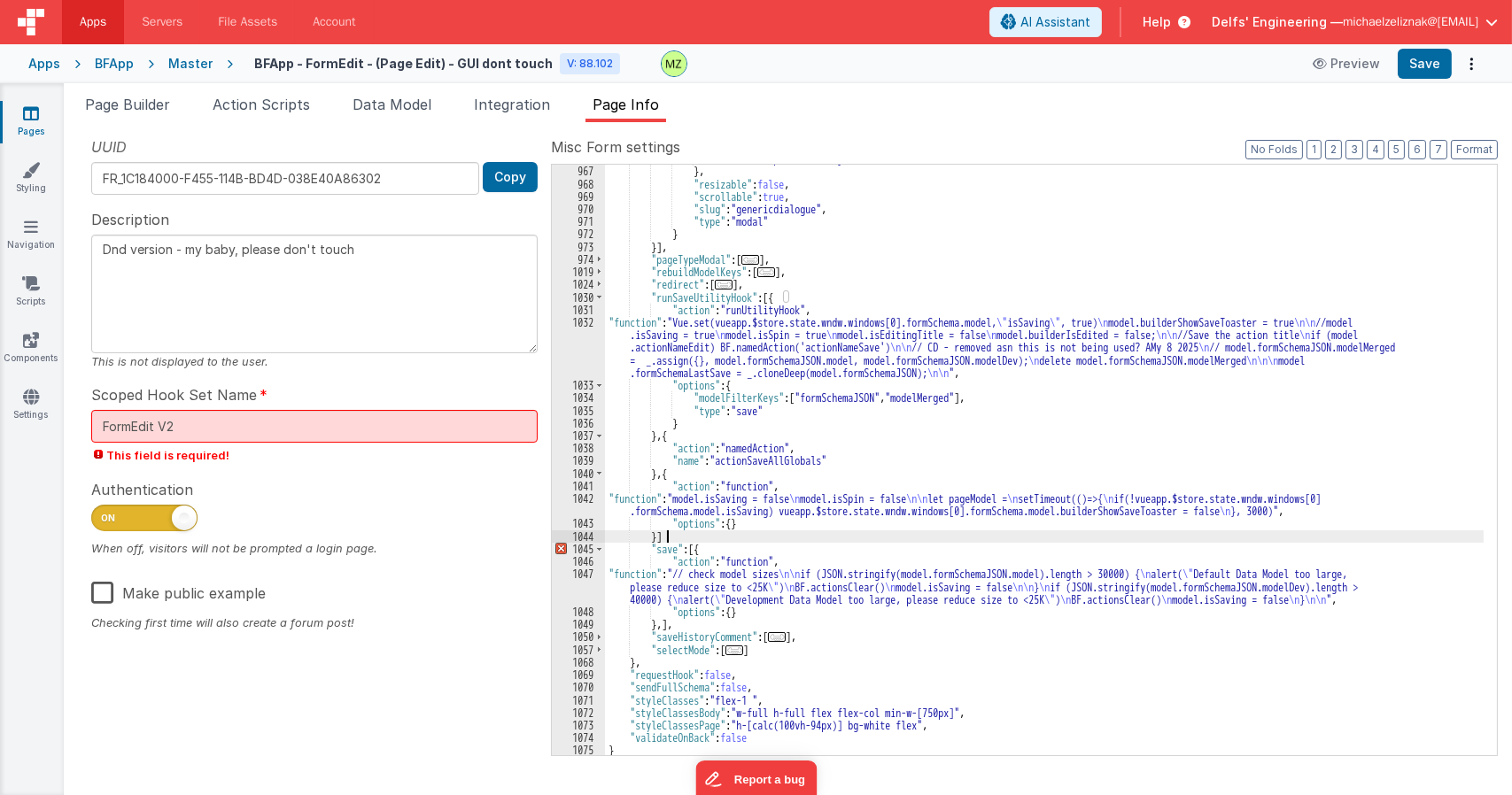 type 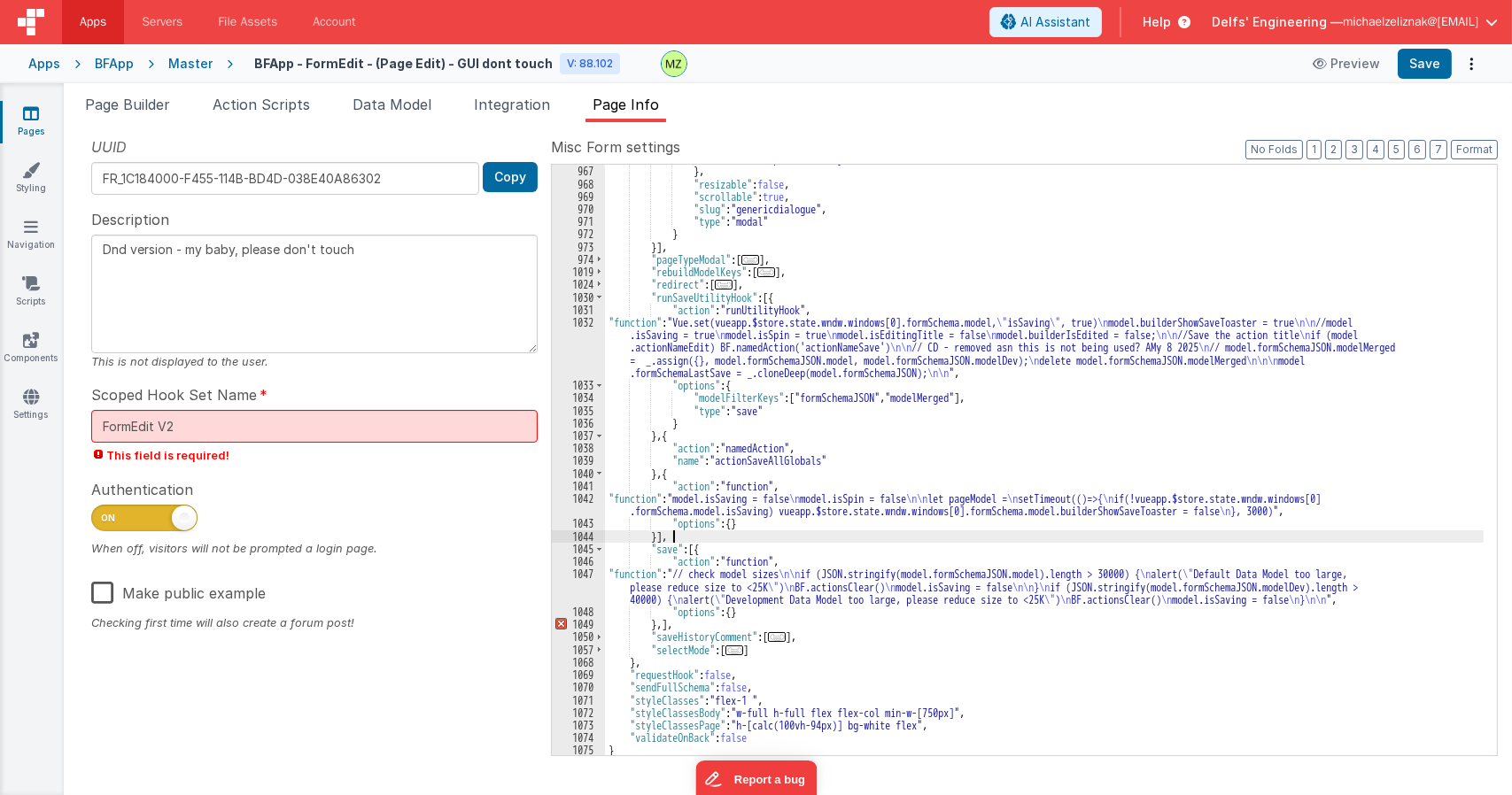 click on ""title" :  "replaced with js"                     } ,                     "resizable" :  false ,                     "scrollable" :  true ,                     "slug" :  "genericdialogue" ,                     "type" :  "modal"                }           }] ,           "pageTypeModal" :  [ ... ] ,           "rebuildModelKeys" :  [ ... ] ,           "redirect" :  [ ... ] ,           "runSaveUtilityHook" :  [{                "action" :  "runUtilityHook" , "function" :  "Vue.set(vueapp.$store.state.wndw.windows[0].formSchema.model,  \" isSaving \" , true) \n model.builderShowSaveToaster = true \n\n //model      .isSaving = true \n model.isSpin = true \n model.isEditingTitle = false \n model.builderIsEdited = false; \n\n //Save the action title \n if (model      .actionNameEdit) BF.namedAction('actionNameSave') \n\n // CD - removed asn this is not being used? AMy 8 2025 \n // model.formSchemaJSON.modelMerged       \n delete model.formSchemaJSON.modelMerged \n\n\n model \n\n "" at bounding box center [1044, 459] 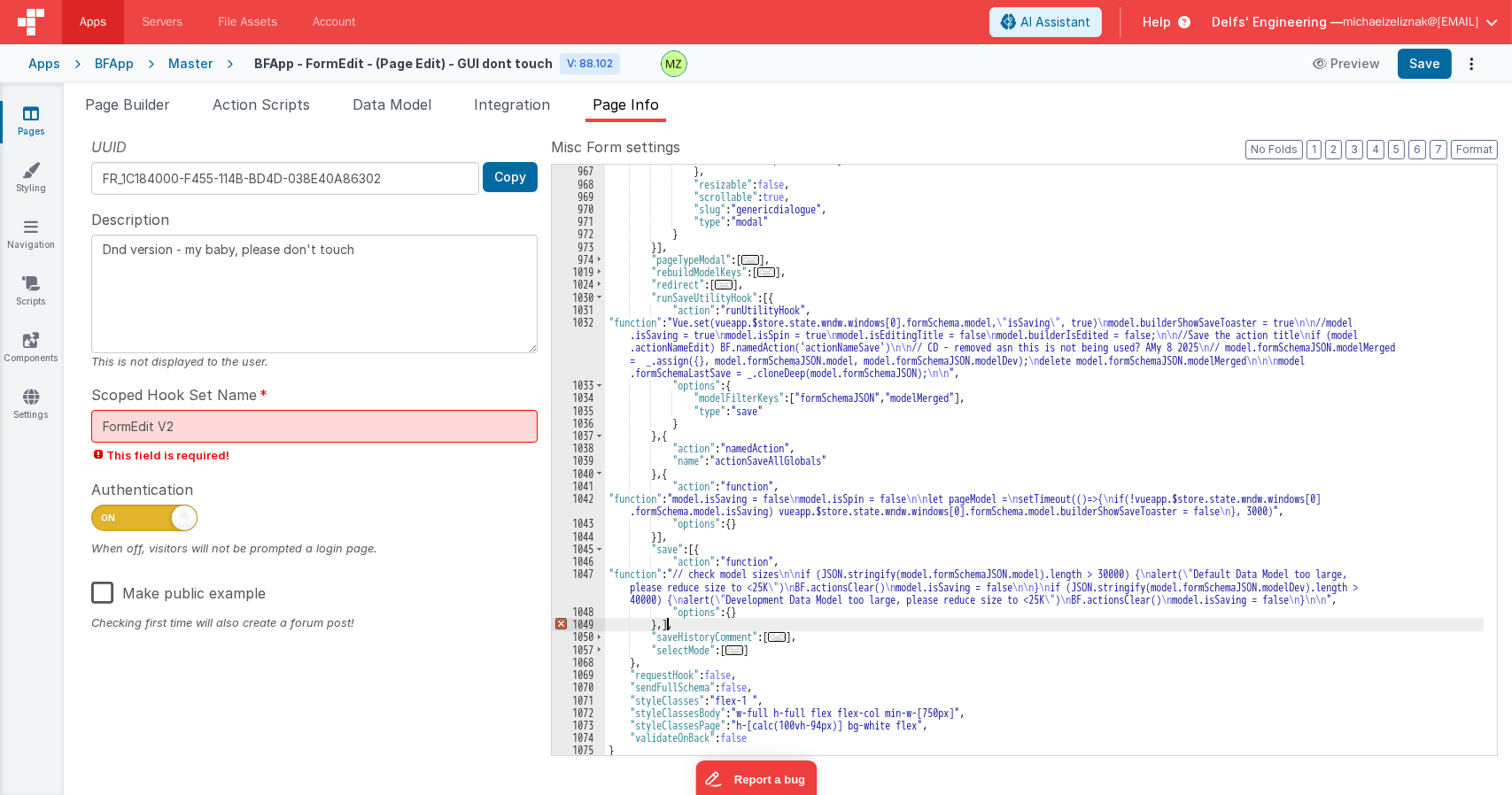 type on "Dnd version - my baby, please don't touch" 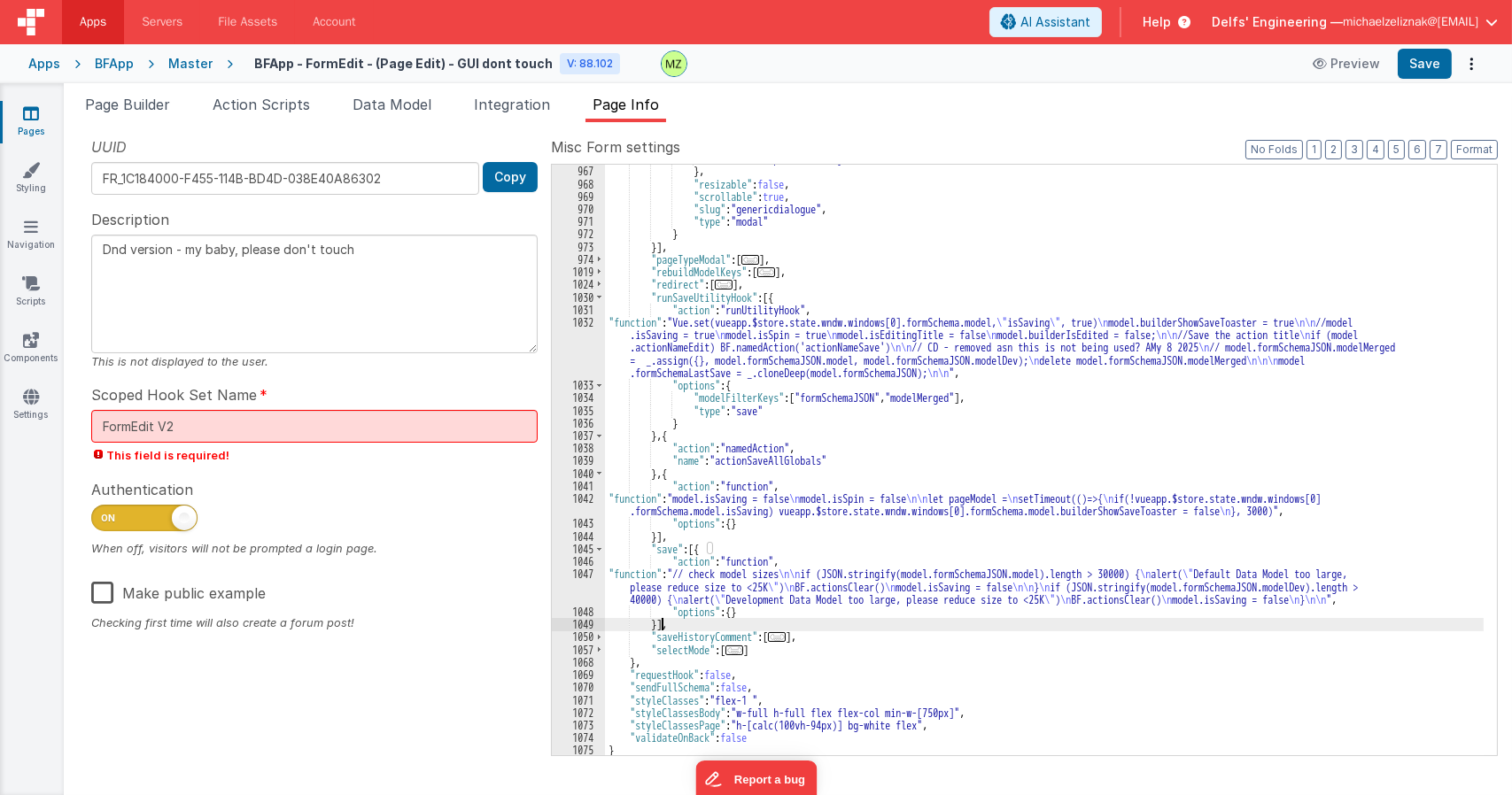 click on ""title" :  "replaced with js"                     } ,                     "resizable" :  false ,                     "scrollable" :  true ,                     "slug" :  "genericdialogue" ,                     "type" :  "modal"                }           }] ,           "pageTypeModal" :  [ ... ] ,           "rebuildModelKeys" :  [ ... ] ,           "redirect" :  [ ... ] ,           "runSaveUtilityHook" :  [{                "action" :  "runUtilityHook" , "function" :  "Vue.set(vueapp.$store.state.wndw.windows[0].formSchema.model,  \" isSaving \" , true) \n model.builderShowSaveToaster = true \n\n //model      .isSaving = true \n model.isSpin = true \n model.isEditingTitle = false \n model.builderIsEdited = false; \n\n //Save the action title \n if (model      .actionNameEdit) BF.namedAction('actionNameSave') \n\n // CD - removed asn this is not being used? AMy 8 2025 \n // model.formSchemaJSON.modelMerged       \n delete model.formSchemaJSON.modelMerged \n\n\n model \n\n "" at bounding box center (1044, 459) 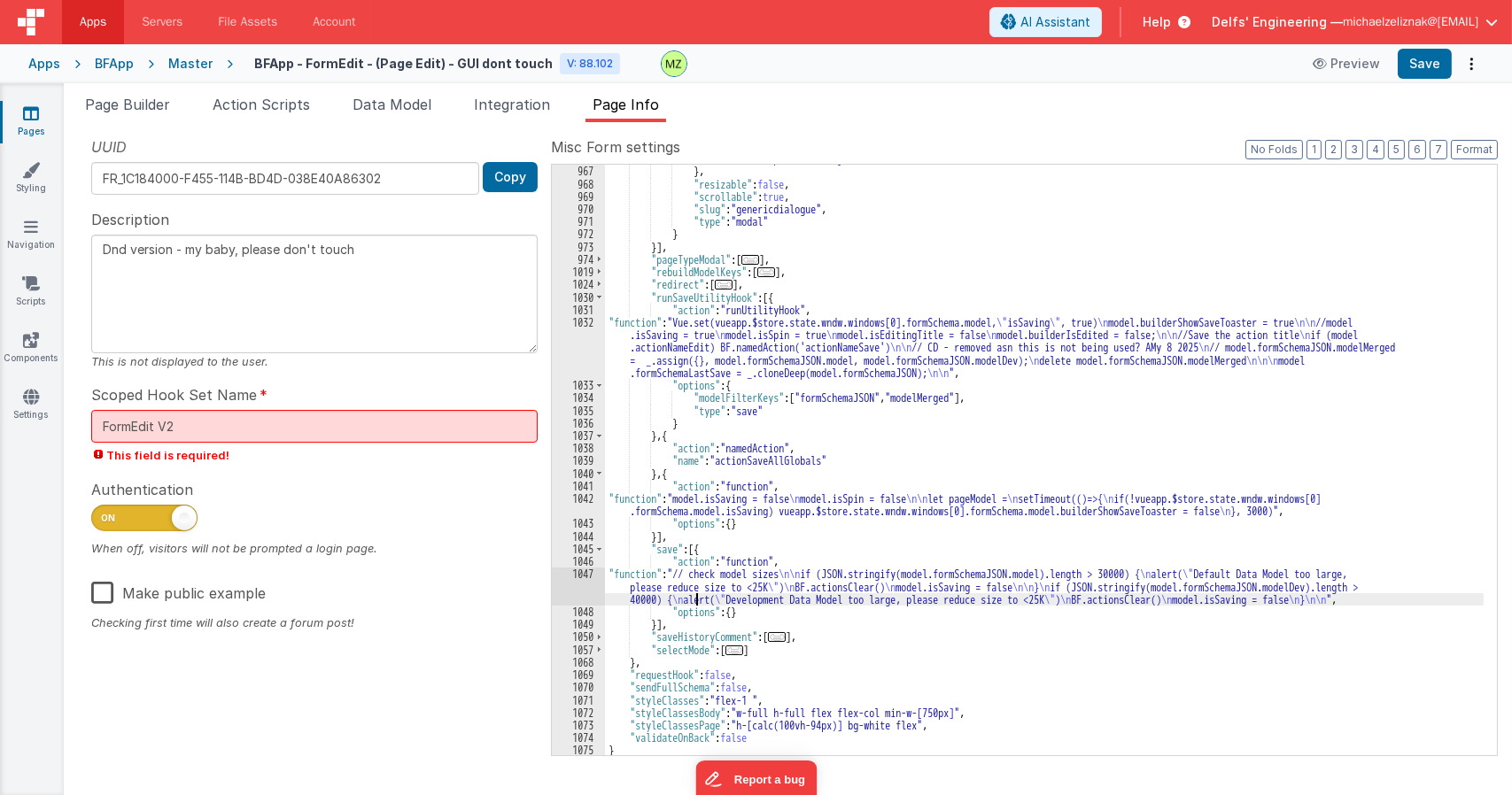 click on "1047" at bounding box center (578, 586) 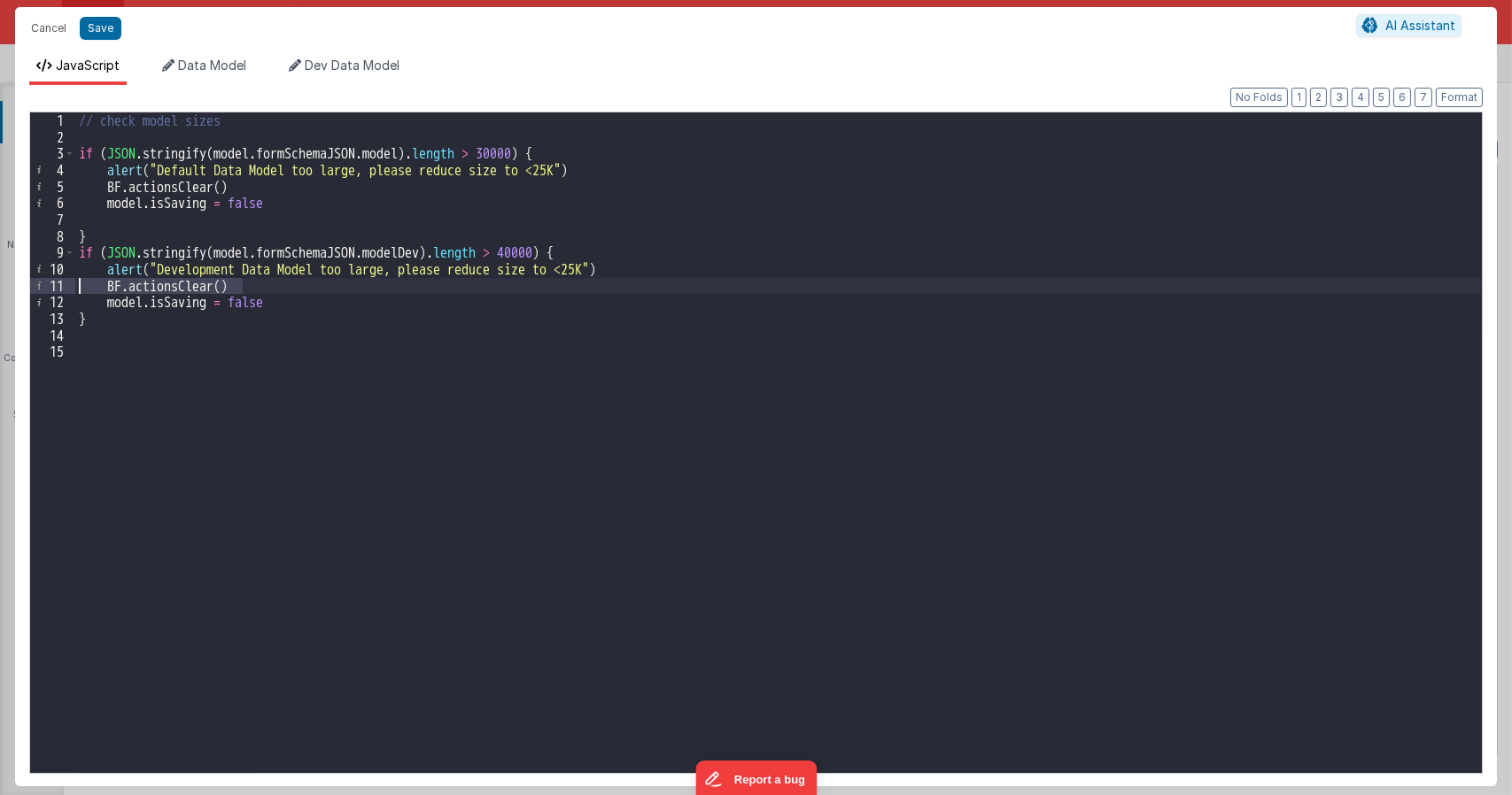 drag, startPoint x: 252, startPoint y: 283, endPoint x: 69, endPoint y: 285, distance: 183.01093 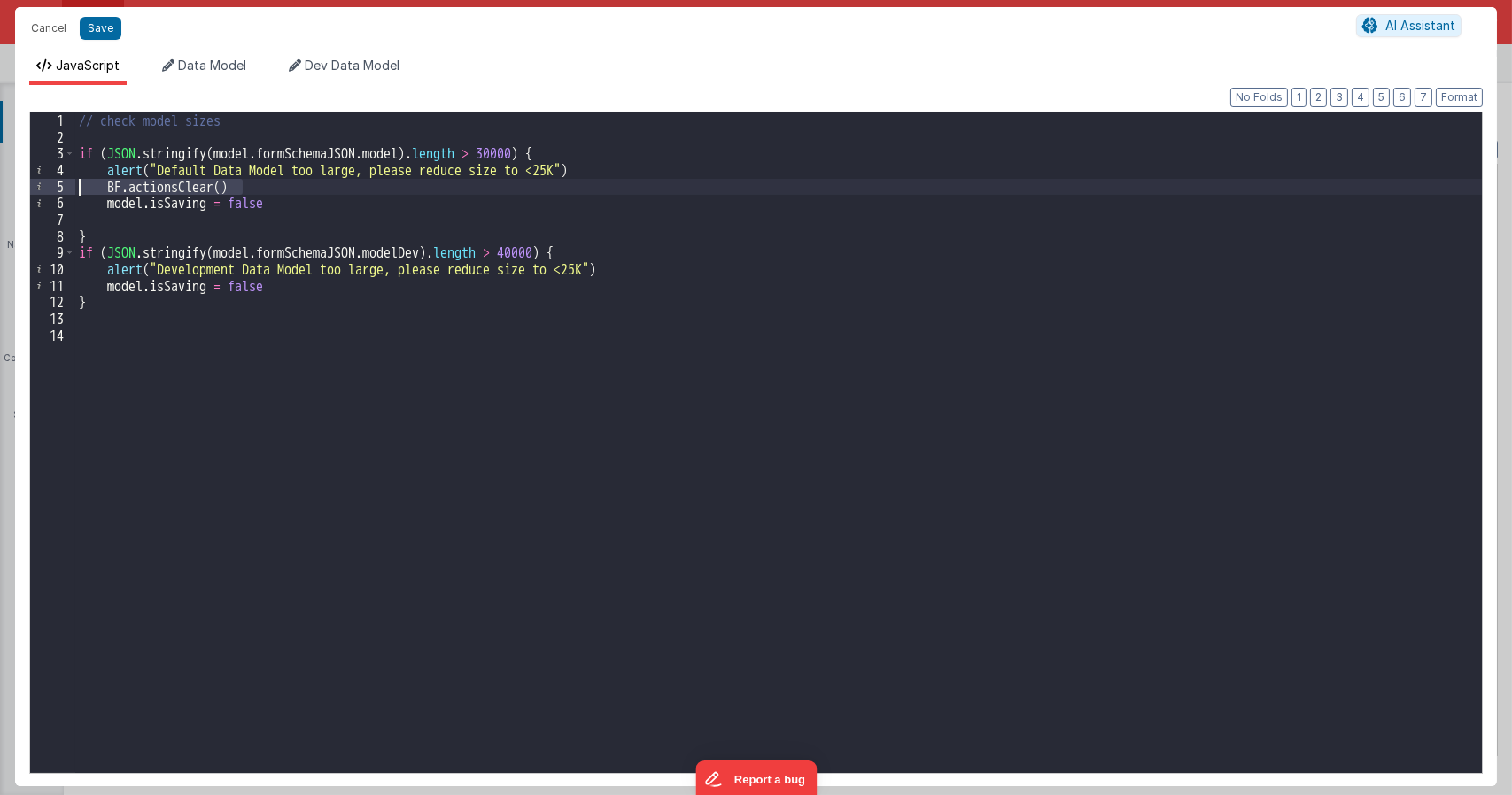 drag, startPoint x: 267, startPoint y: 190, endPoint x: 44, endPoint y: 187, distance: 223.02018 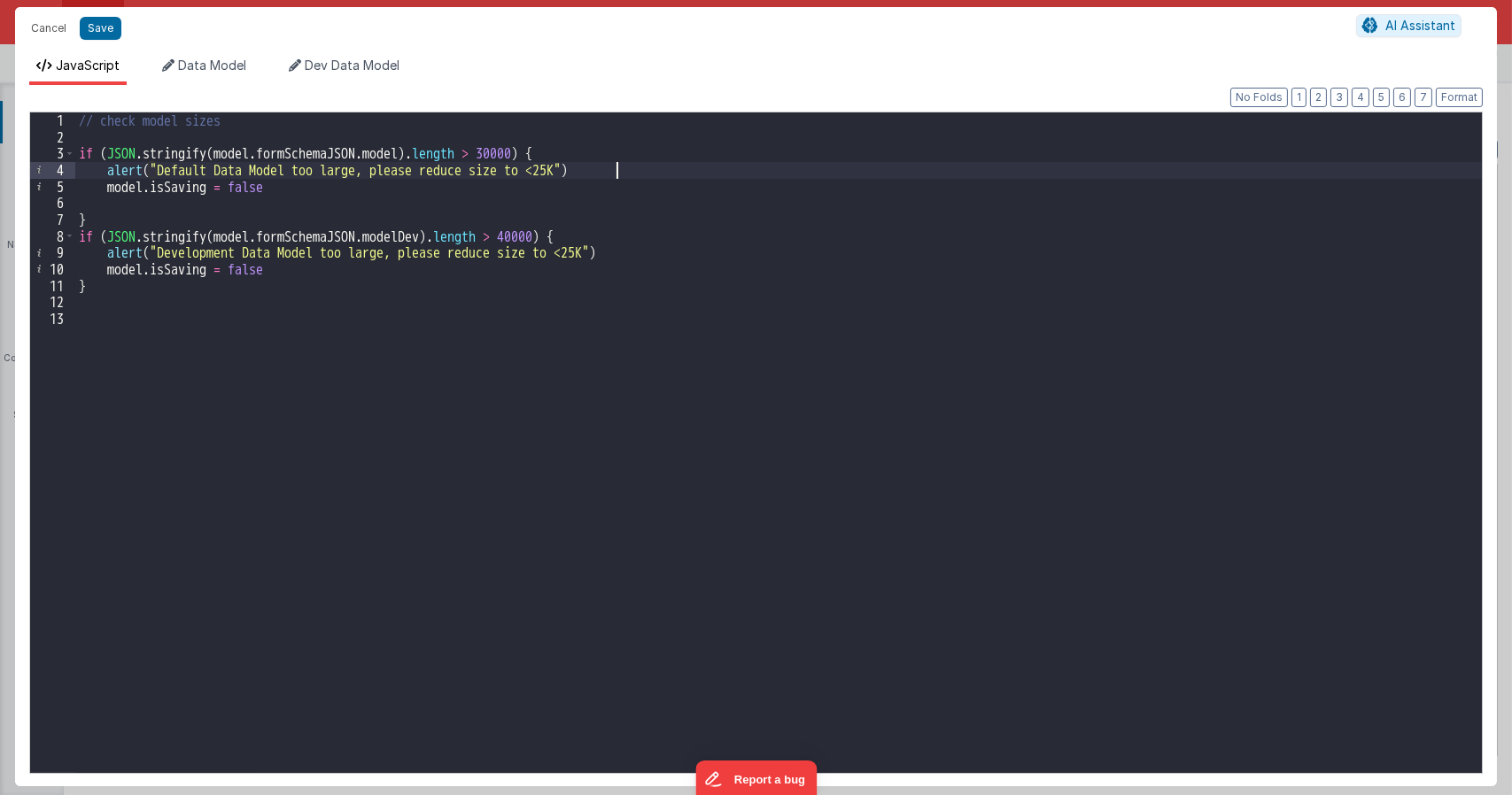 click on "// check model sizes if   ( JSON . stringify ( model . formSchemaJSON . model ) . length   >   30000 )   {      alert ( "Default Data Model too large, please reduce size to <25K" )      model . isSaving   =   false } if   ( JSON . stringify ( model . formSchemaJSON . modelDev ) . length   >   40000 )   {      alert ( "Development Data Model too large, please reduce size to <25K" )      model . isSaving   =   false }" at bounding box center (779, 459) 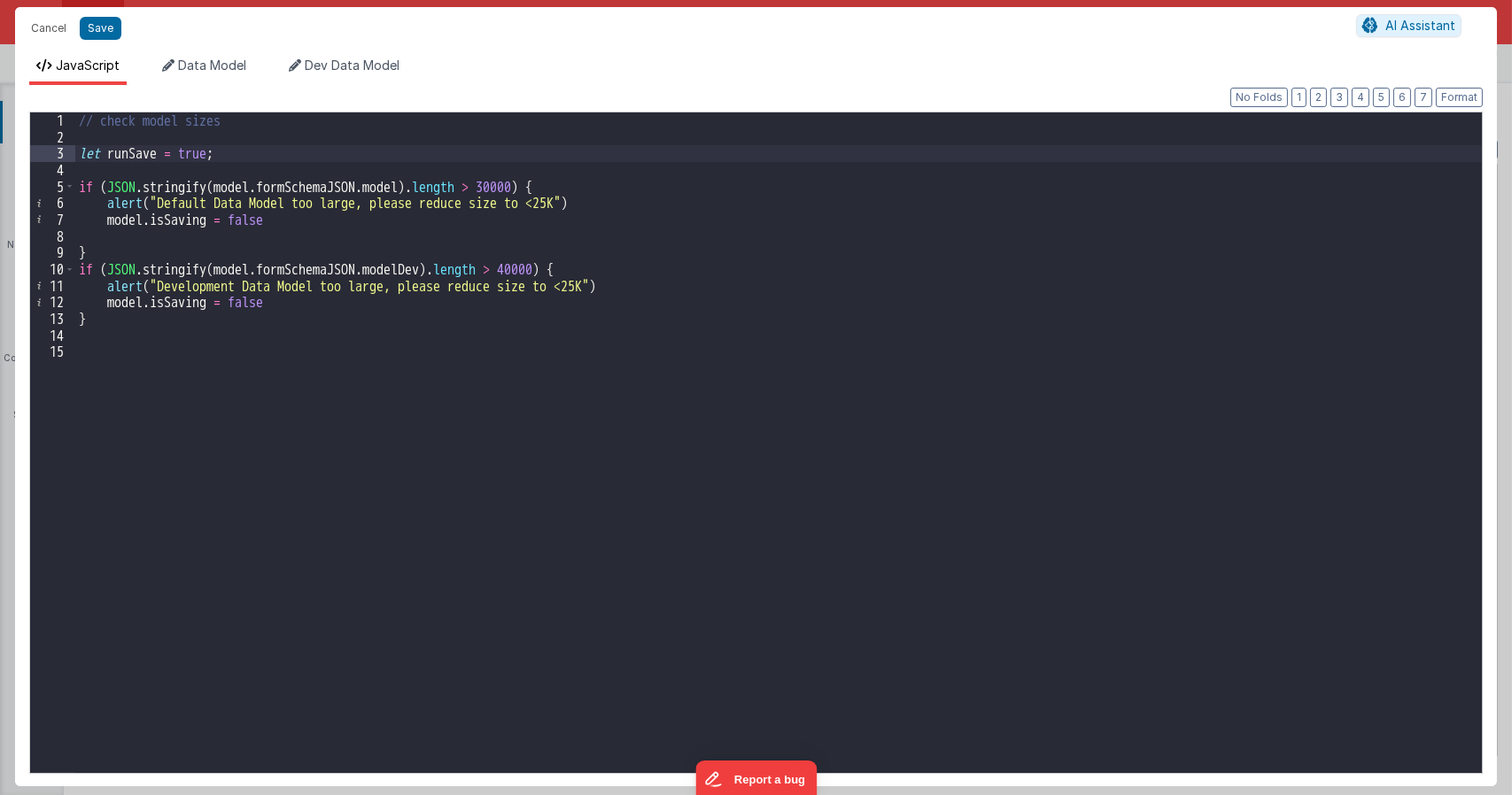 click on "// check model sizes let   runSave   =   true ; if   ( JSON . stringify ( model . formSchemaJSON . model ) . length   >   30000 )   {      alert ( "Default Data Model too large, please reduce size to <25K" )      model . isSaving   =   false } if   ( JSON . stringify ( model . formSchemaJSON . modelDev ) . length   >   40000 )   {      alert ( "Development Data Model too large, please reduce size to <25K" )      model . isSaving   =   false }" at bounding box center [779, 459] 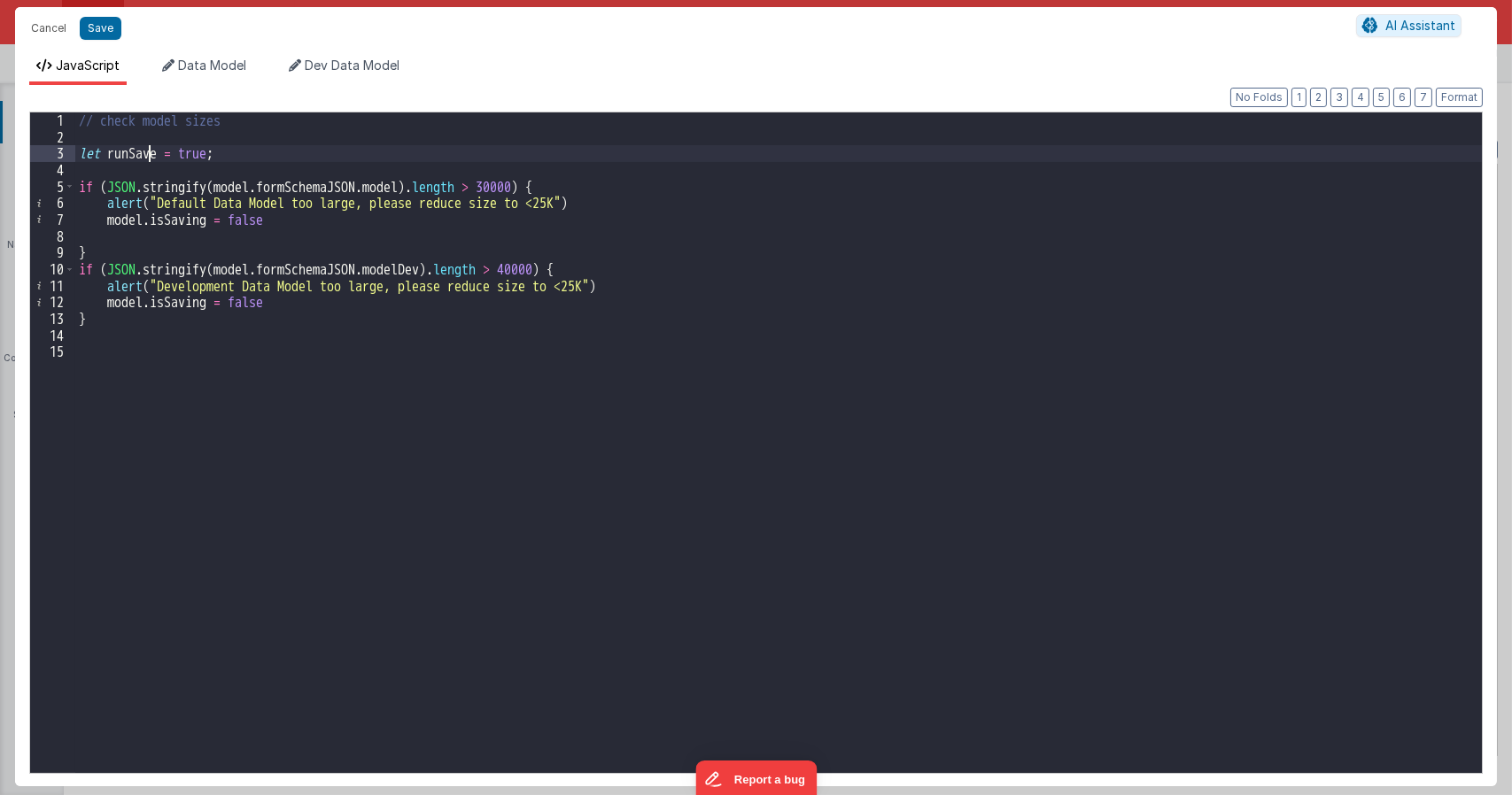 click on "// check model sizes let   runSave   =   true ; if   ( JSON . stringify ( model . formSchemaJSON . model ) . length   >   30000 )   {      alert ( "Default Data Model too large, please reduce size to <25K" )      model . isSaving   =   false } if   ( JSON . stringify ( model . formSchemaJSON . modelDev ) . length   >   40000 )   {      alert ( "Development Data Model too large, please reduce size to <25K" )      model . isSaving   =   false }" at bounding box center (779, 459) 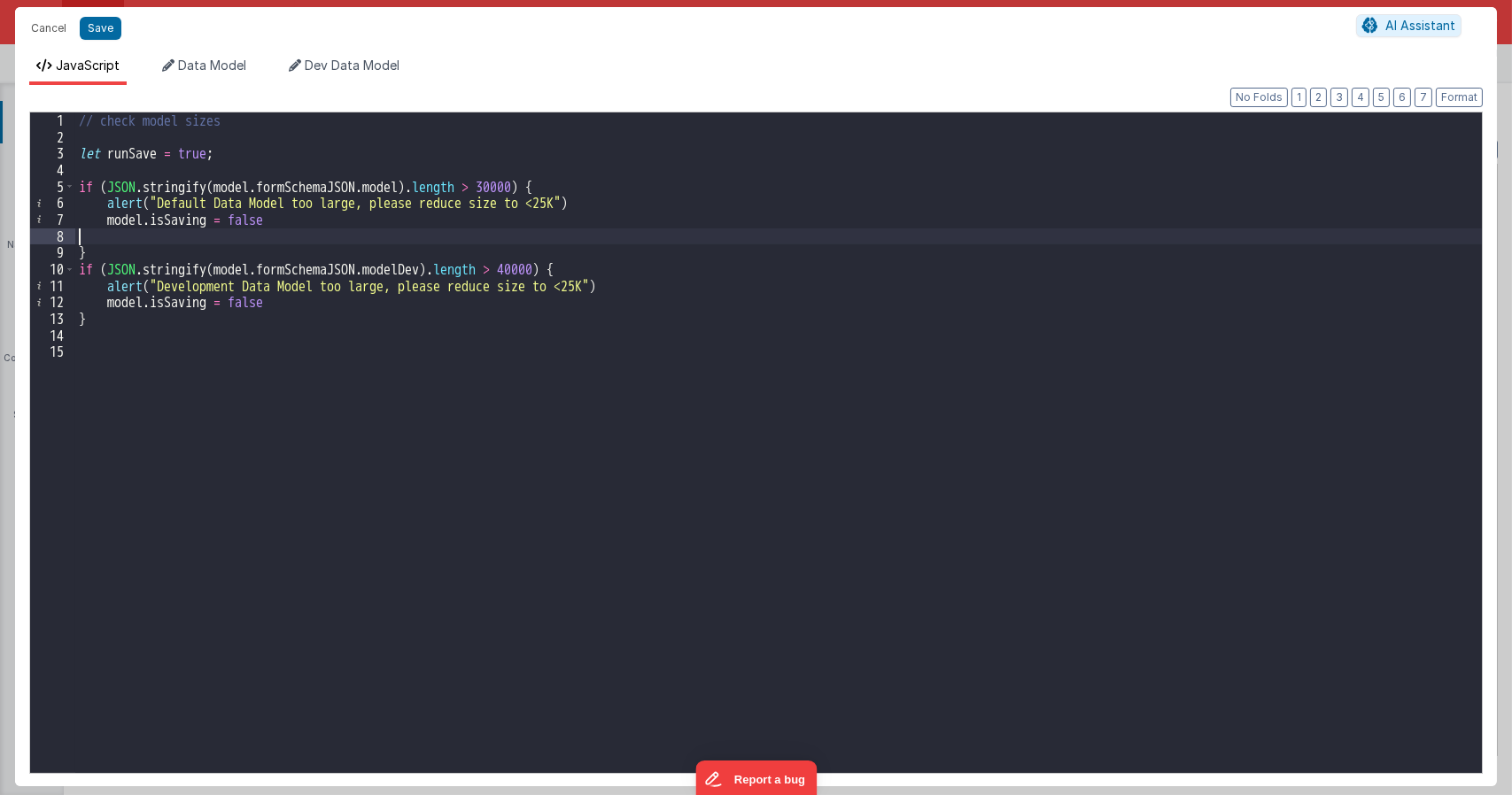 click on "// check model sizes let   runSave   =   true ; if   ( JSON . stringify ( model . formSchemaJSON . model ) . length   >   30000 )   {      alert ( "Default Data Model too large, please reduce size to <25K" )      model . isSaving   =   false } if   ( JSON . stringify ( model . formSchemaJSON . modelDev ) . length   >   40000 )   {      alert ( "Development Data Model too large, please reduce size to <25K" )      model . isSaving   =   false }" at bounding box center [779, 459] 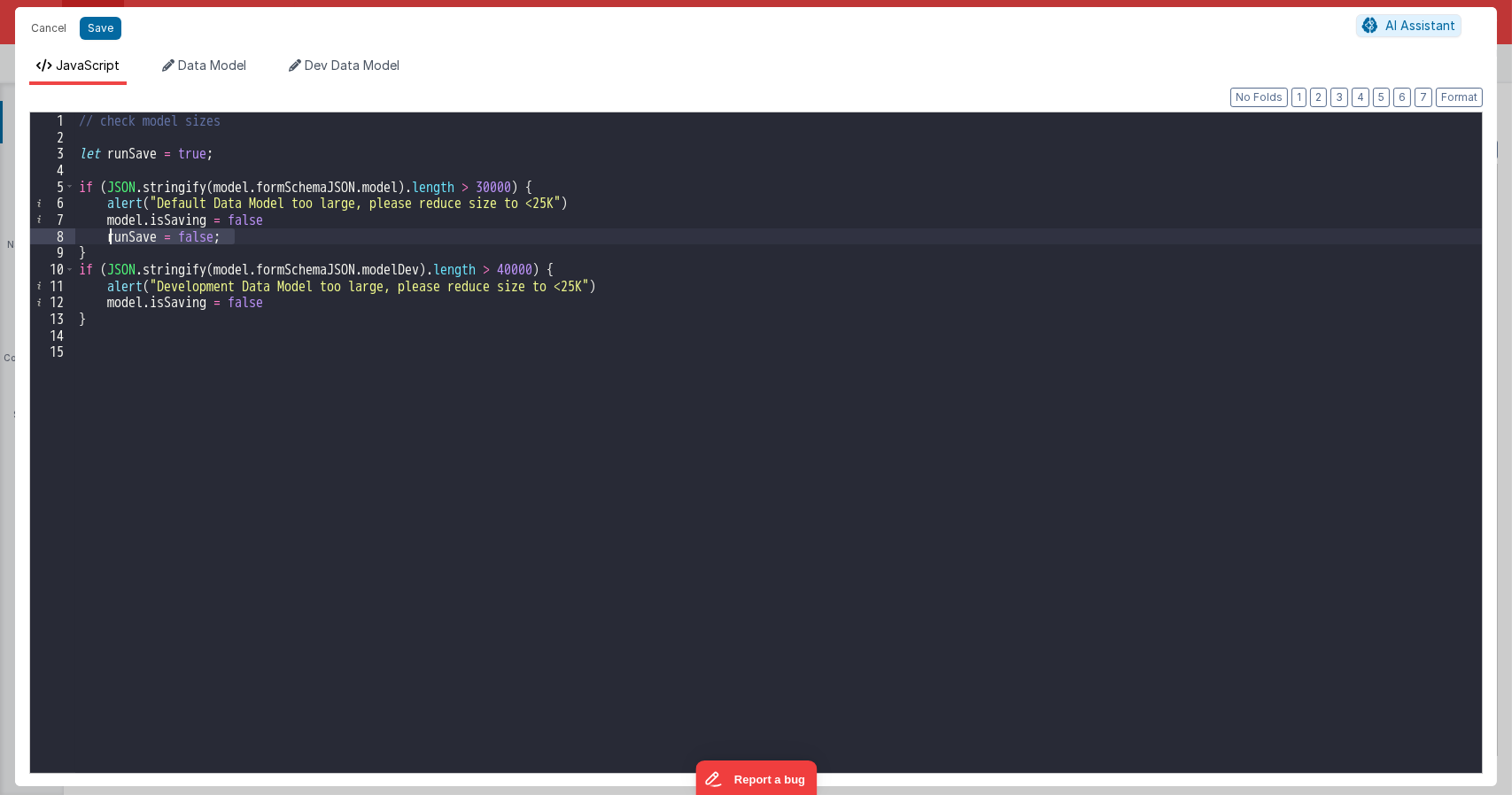 drag, startPoint x: 220, startPoint y: 236, endPoint x: 113, endPoint y: 238, distance: 107.01869 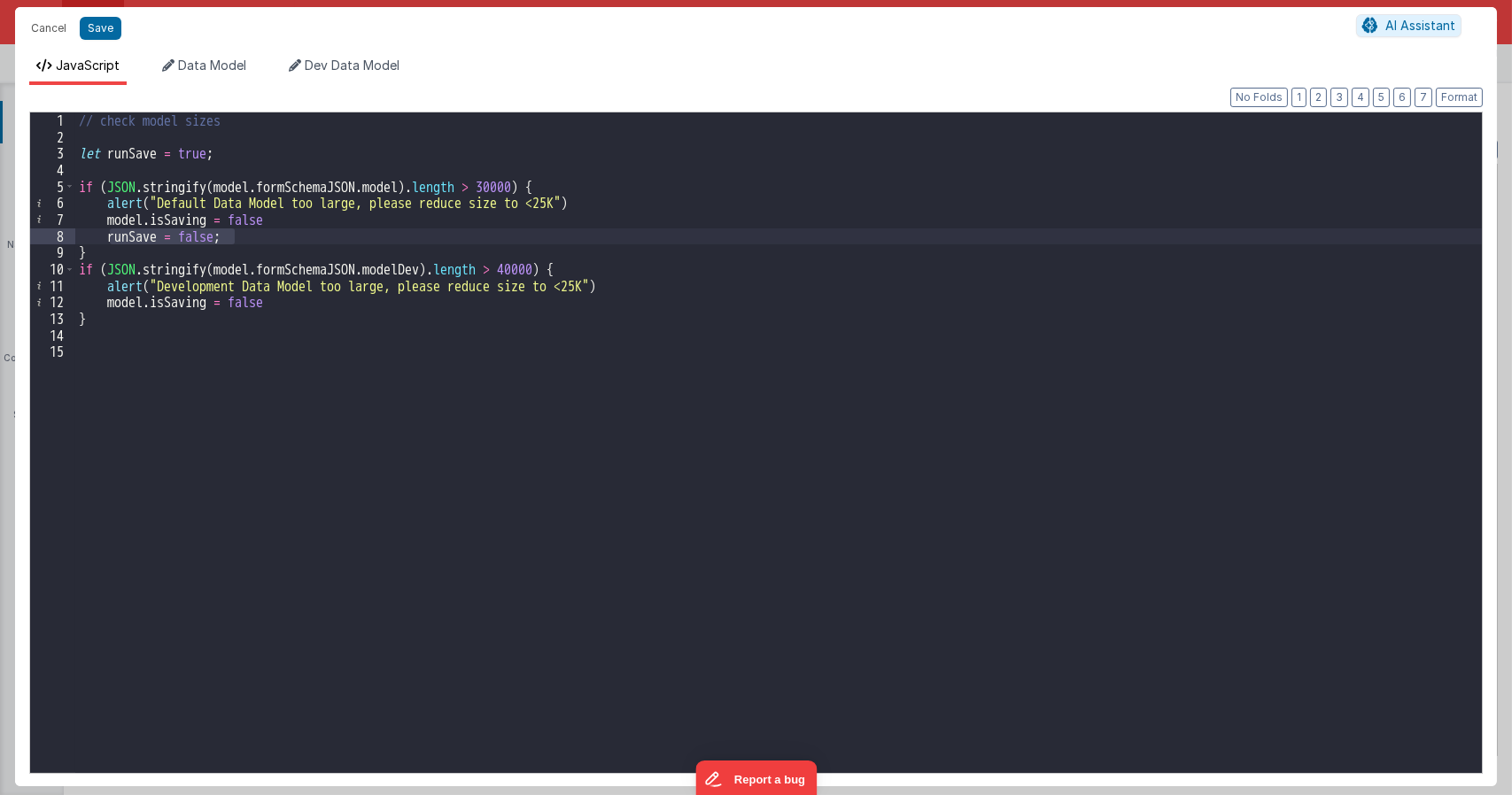 click on "// check model sizes let   runSave   =   true ; if   ( JSON . stringify ( model . formSchemaJSON . model ) . length   >   30000 )   {      alert ( "Default Data Model too large, please reduce size to <25K" )      model . isSaving   =   false      runSave   =   false ; } if   ( JSON . stringify ( model . formSchemaJSON . modelDev ) . length   >   40000 )   {      alert ( "Development Data Model too large, please reduce size to <25K" )      model . isSaving   =   false }" at bounding box center (779, 459) 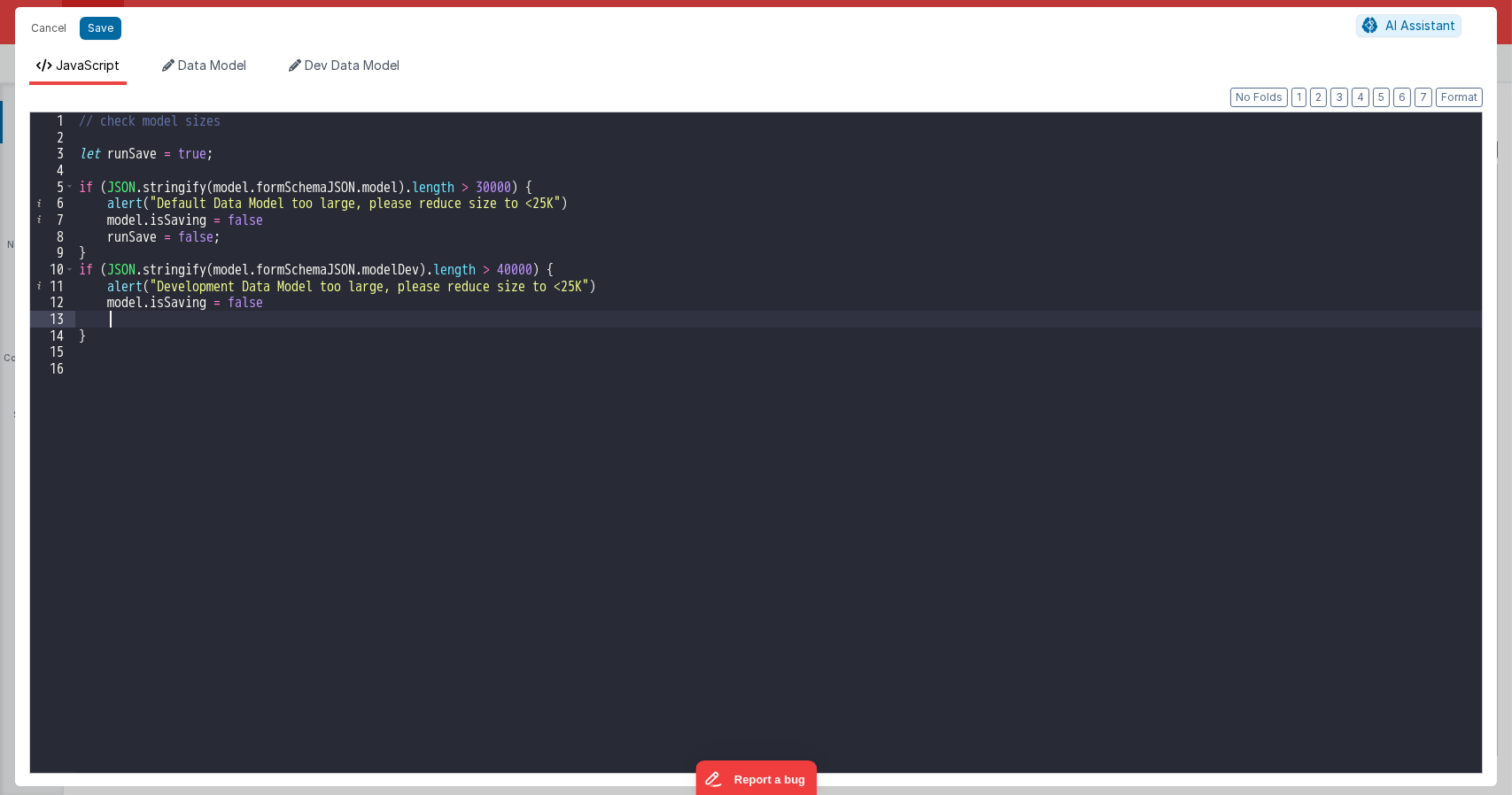 paste 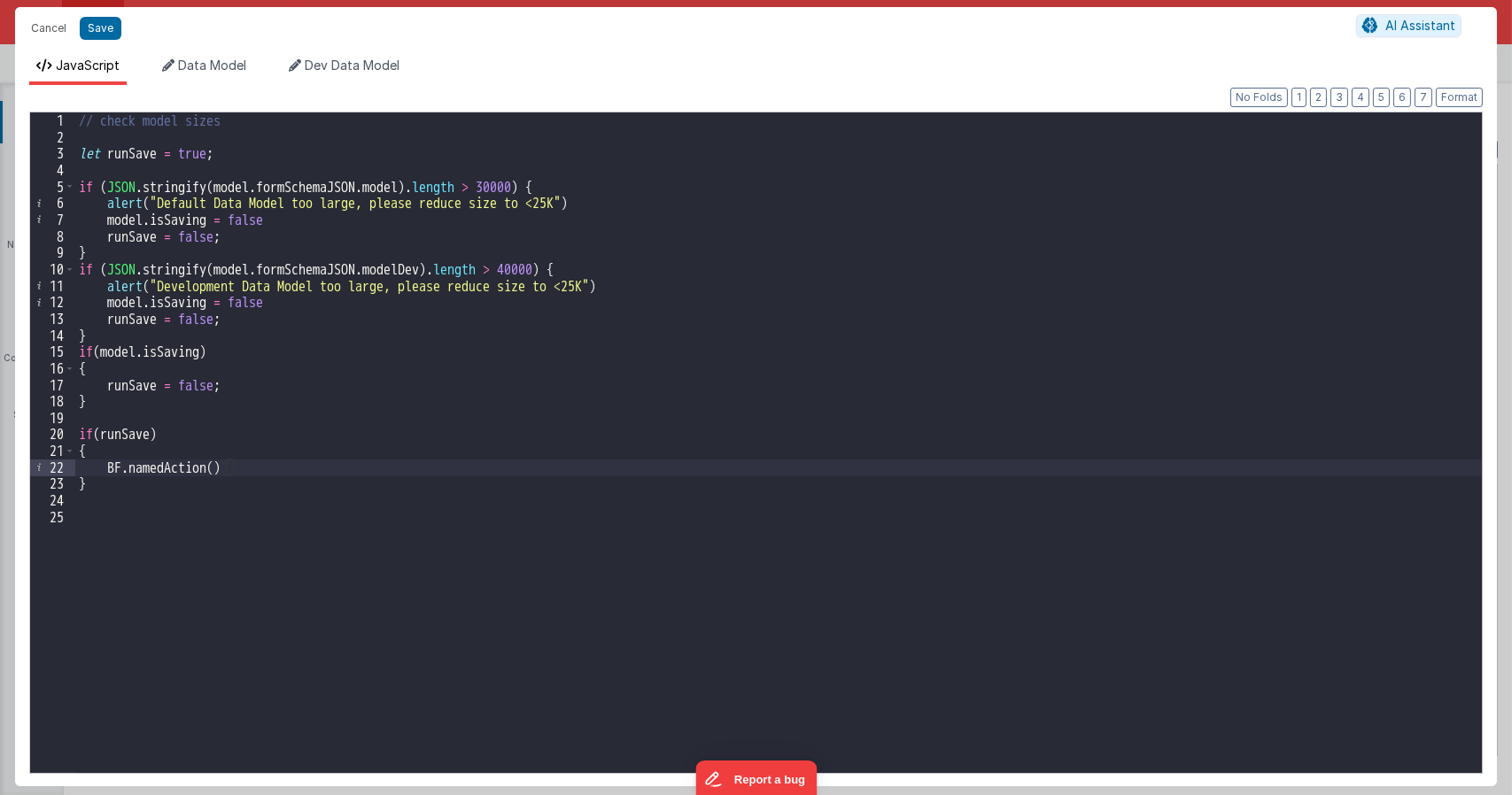 type 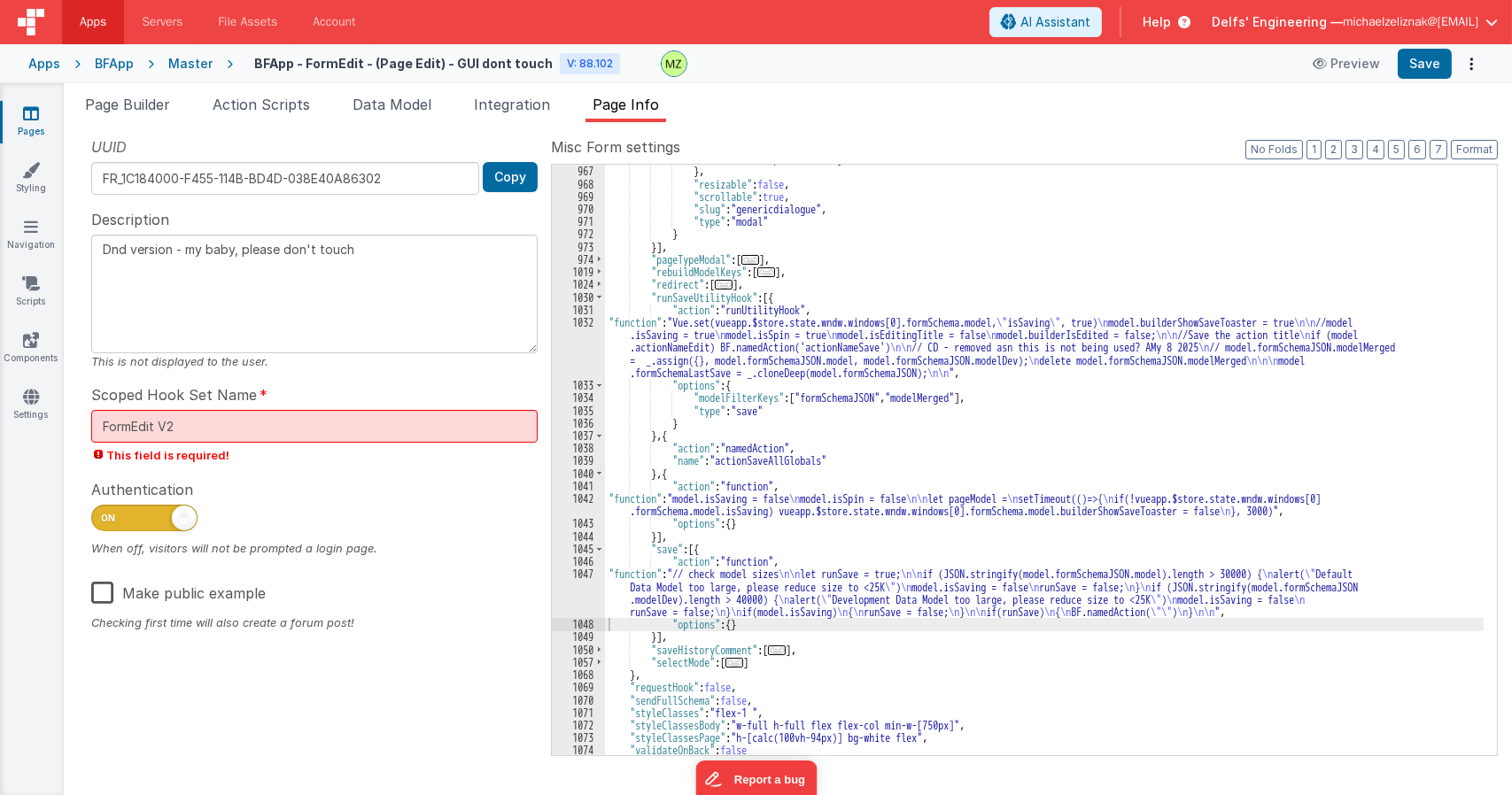 click on ""title" :  "replaced with js"                     } ,                     "resizable" :  false ,                     "scrollable" :  true ,                     "slug" :  "genericdialogue" ,                     "type" :  "modal"                }           }] ,           "pageTypeModal" :  [ ... ] ,           "rebuildModelKeys" :  [ ... ] ,           "redirect" :  [ ... ] ,           "runSaveUtilityHook" :  [{                "action" :  "runUtilityHook" , "function" :  "Vue.set(vueapp.$store.state.wndw.windows[0].formSchema.model,  \" isSaving \" , true) \n model.builderShowSaveToaster = true \n\n //model      .isSaving = true \n model.isSpin = true \n model.isEditingTitle = false \n model.builderIsEdited = false; \n\n //Save the action title \n if (model      .actionNameEdit) BF.namedAction('actionNameSave') \n\n // CD - removed asn this is not being used? AMy 8 2025 \n // model.formSchemaJSON.modelMerged       \n delete model.formSchemaJSON.modelMerged \n\n\n model \n\n "" at bounding box center [1044, 459] 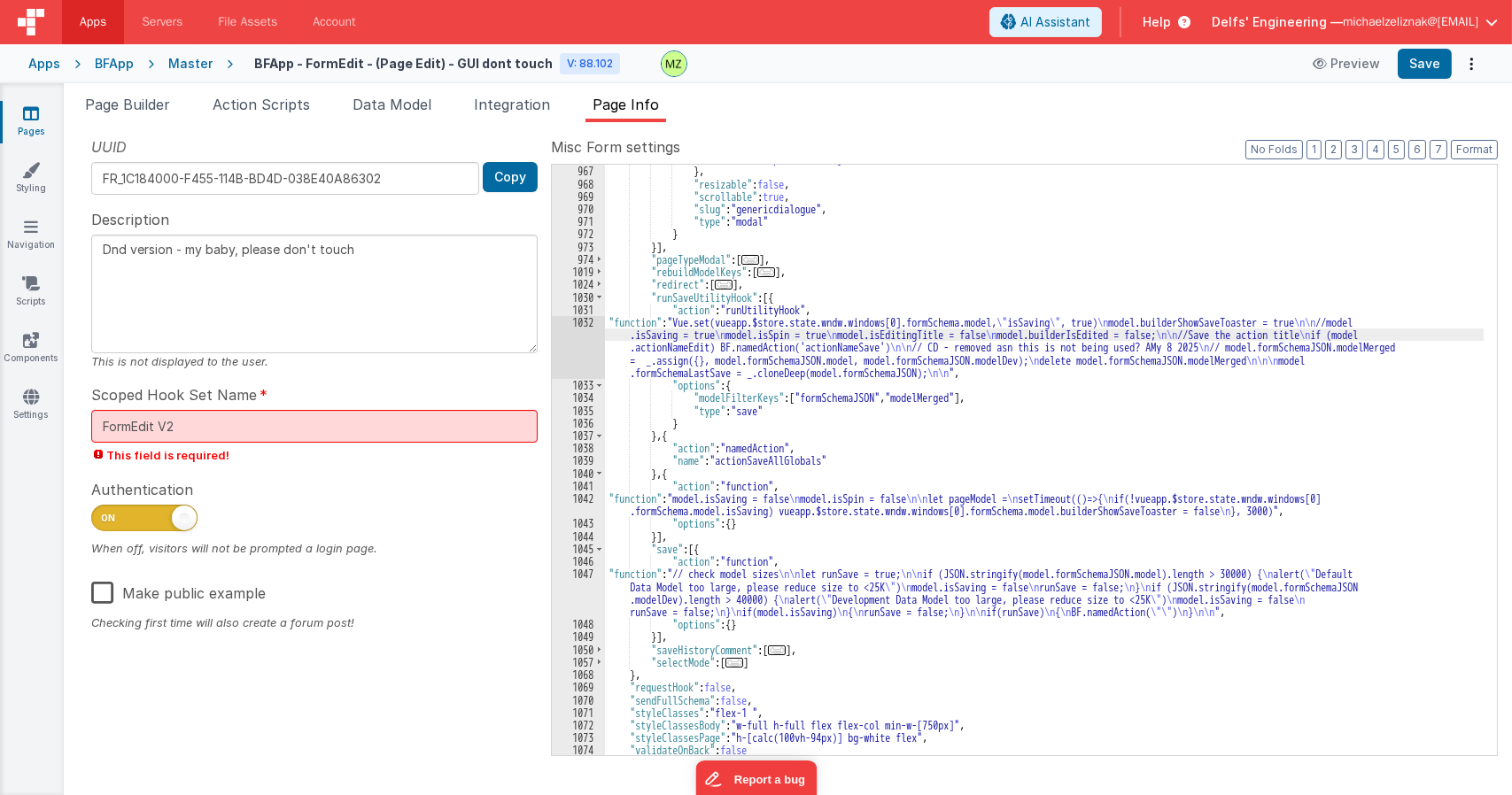 click on "1032" at bounding box center [578, 347] 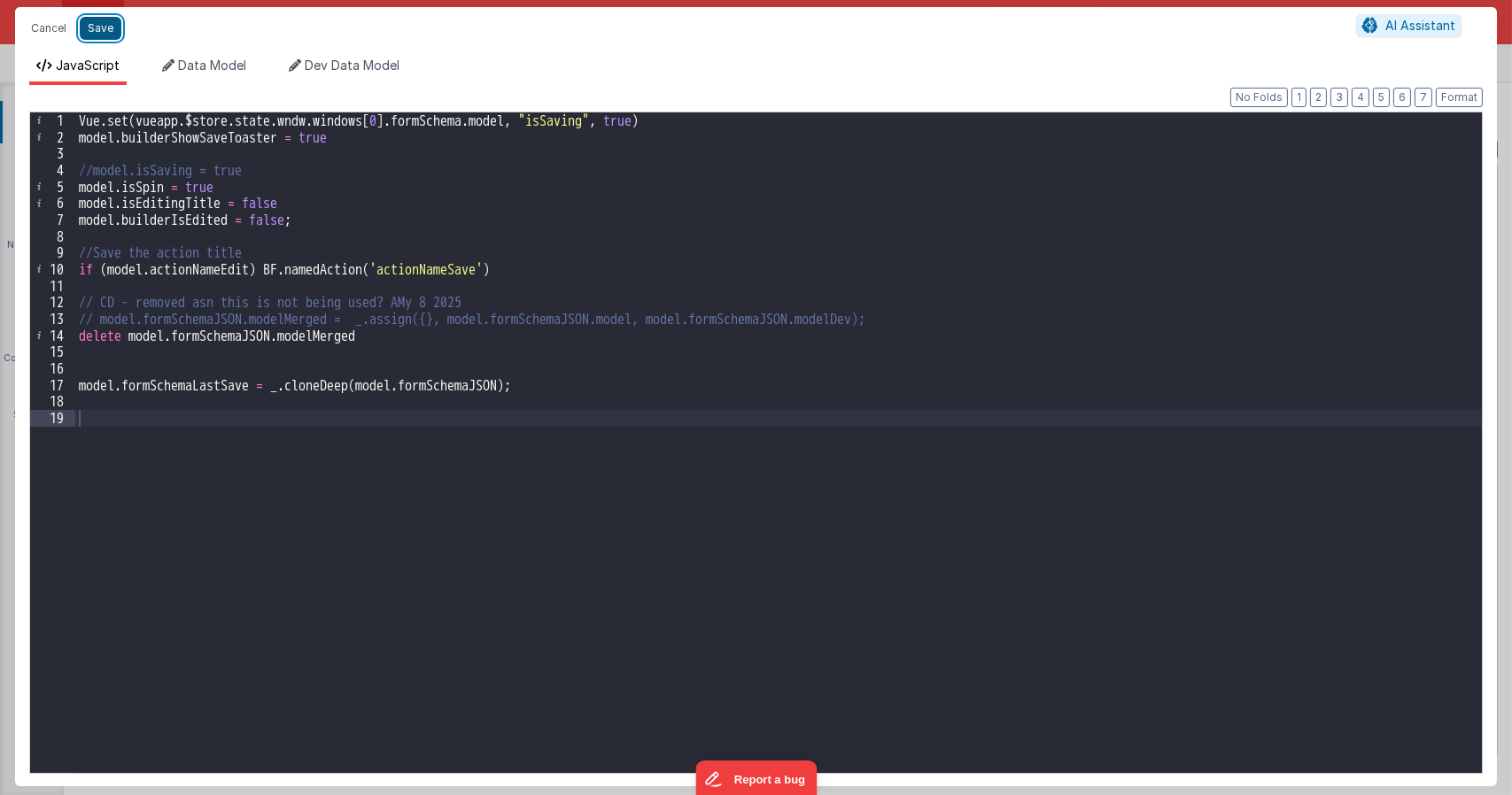 click on "Save" at bounding box center [100, 28] 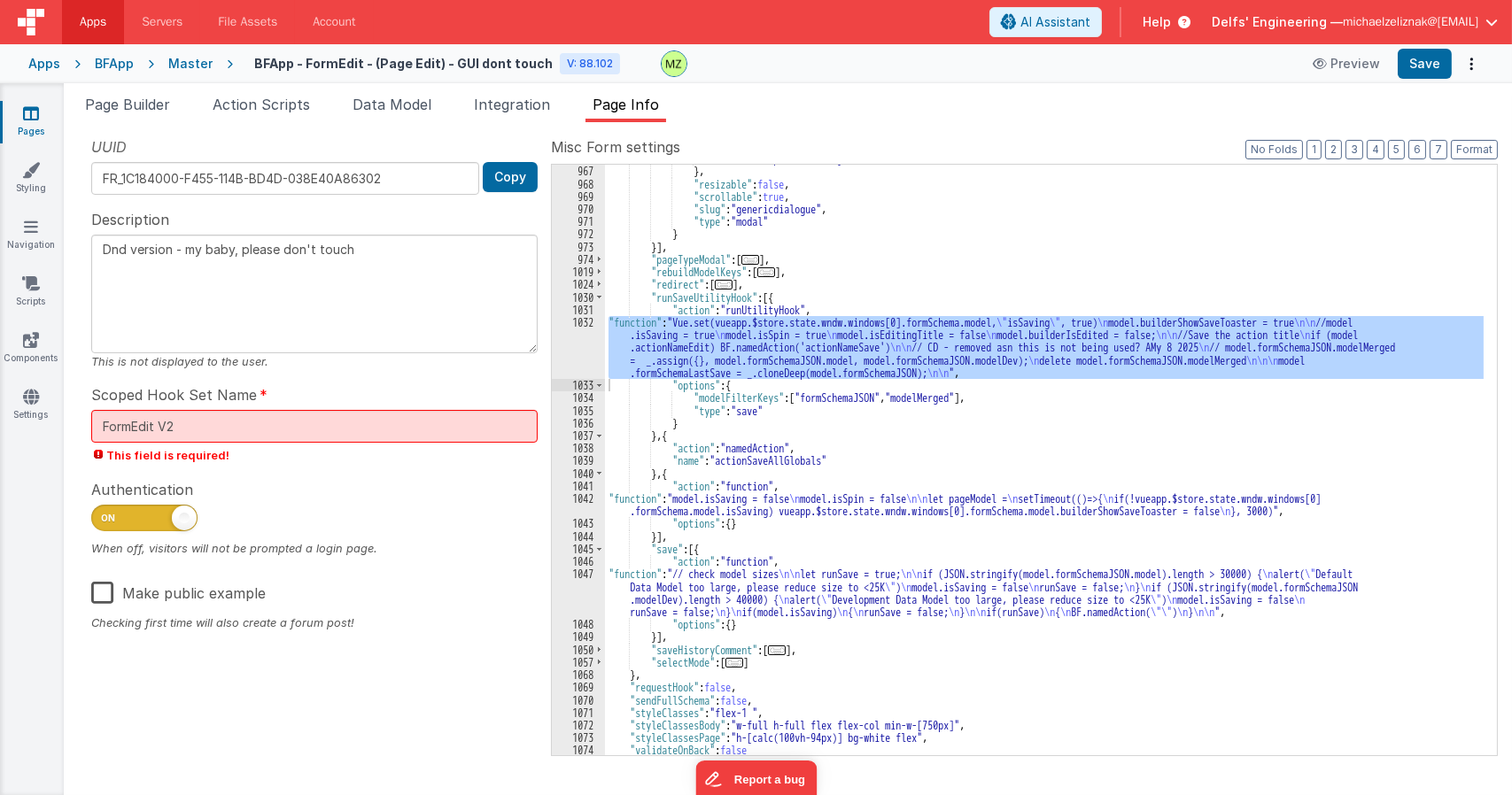 click on ""title" :  "replaced with js"                     } ,                     "resizable" :  false ,                     "scrollable" :  true ,                     "slug" :  "genericdialogue" ,                     "type" :  "modal"                }           }] ,           "pageTypeModal" :  [ ... ] ,           "rebuildModelKeys" :  [ ... ] ,           "redirect" :  [ ... ] ,           "runSaveUtilityHook" :  [{                "action" :  "runUtilityHook" , "function" :  "Vue.set(vueapp.$store.state.wndw.windows[0].formSchema.model,  \" isSaving \" , true) \n model.builderShowSaveToaster = true \n\n //model      .isSaving = true \n model.isSpin = true \n model.isEditingTitle = false \n model.builderIsEdited = false; \n\n //Save the action title \n if (model      .actionNameEdit) BF.namedAction('actionNameSave') \n\n // CD - removed asn this is not being used? AMy 8 2025 \n // model.formSchemaJSON.modelMerged       \n delete model.formSchemaJSON.modelMerged \n\n\n model \n\n "" at bounding box center [1044, 459] 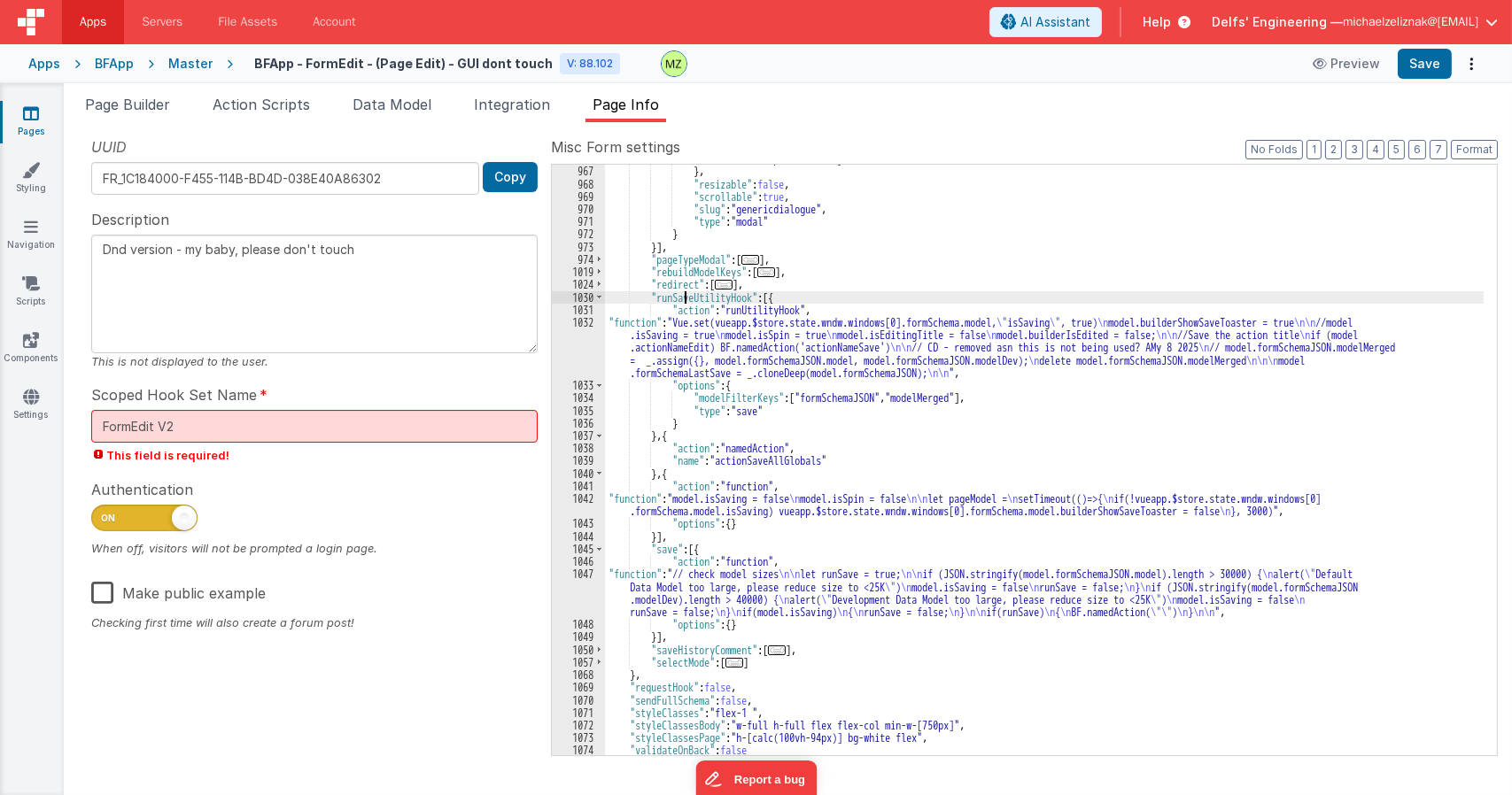 click on ""title" :  "replaced with js"                     } ,                     "resizable" :  false ,                     "scrollable" :  true ,                     "slug" :  "genericdialogue" ,                     "type" :  "modal"                }           }] ,           "pageTypeModal" :  [ ... ] ,           "rebuildModelKeys" :  [ ... ] ,           "redirect" :  [ ... ] ,           "runSaveUtilityHook" :  [{                "action" :  "runUtilityHook" , "function" :  "Vue.set(vueapp.$store.state.wndw.windows[0].formSchema.model,  \" isSaving \" , true) \n model.builderShowSaveToaster = true \n\n //model      .isSaving = true \n model.isSpin = true \n model.isEditingTitle = false \n model.builderIsEdited = false; \n\n //Save the action title \n if (model      .actionNameEdit) BF.namedAction('actionNameSave') \n\n // CD - removed asn this is not being used? AMy 8 2025 \n // model.formSchemaJSON.modelMerged       \n delete model.formSchemaJSON.modelMerged \n\n\n model \n\n "" at bounding box center (1044, 459) 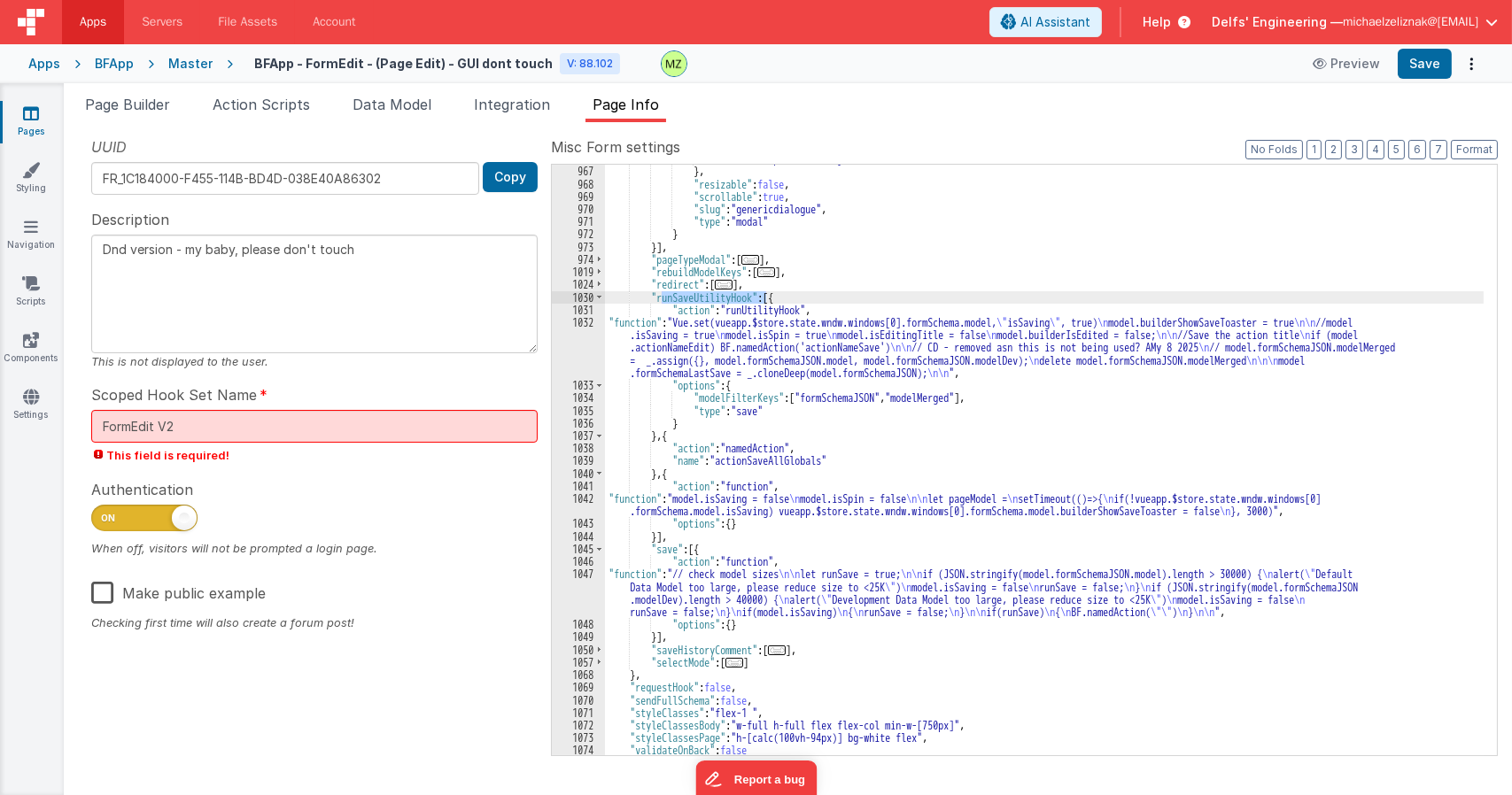 click on ""title" :  "replaced with js"                     } ,                     "resizable" :  false ,                     "scrollable" :  true ,                     "slug" :  "genericdialogue" ,                     "type" :  "modal"                }           }] ,           "pageTypeModal" :  [ ... ] ,           "rebuildModelKeys" :  [ ... ] ,           "redirect" :  [ ... ] ,           "runSaveUtilityHook" :  [{                "action" :  "runUtilityHook" , "function" :  "Vue.set(vueapp.$store.state.wndw.windows[0].formSchema.model,  \" isSaving \" , true) \n model.builderShowSaveToaster = true \n\n //model      .isSaving = true \n model.isSpin = true \n model.isEditingTitle = false \n model.builderIsEdited = false; \n\n //Save the action title \n if (model      .actionNameEdit) BF.namedAction('actionNameSave') \n\n // CD - removed asn this is not being used? AMy 8 2025 \n // model.formSchemaJSON.modelMerged       \n delete model.formSchemaJSON.modelMerged \n\n\n model \n\n "" at bounding box center (1044, 459) 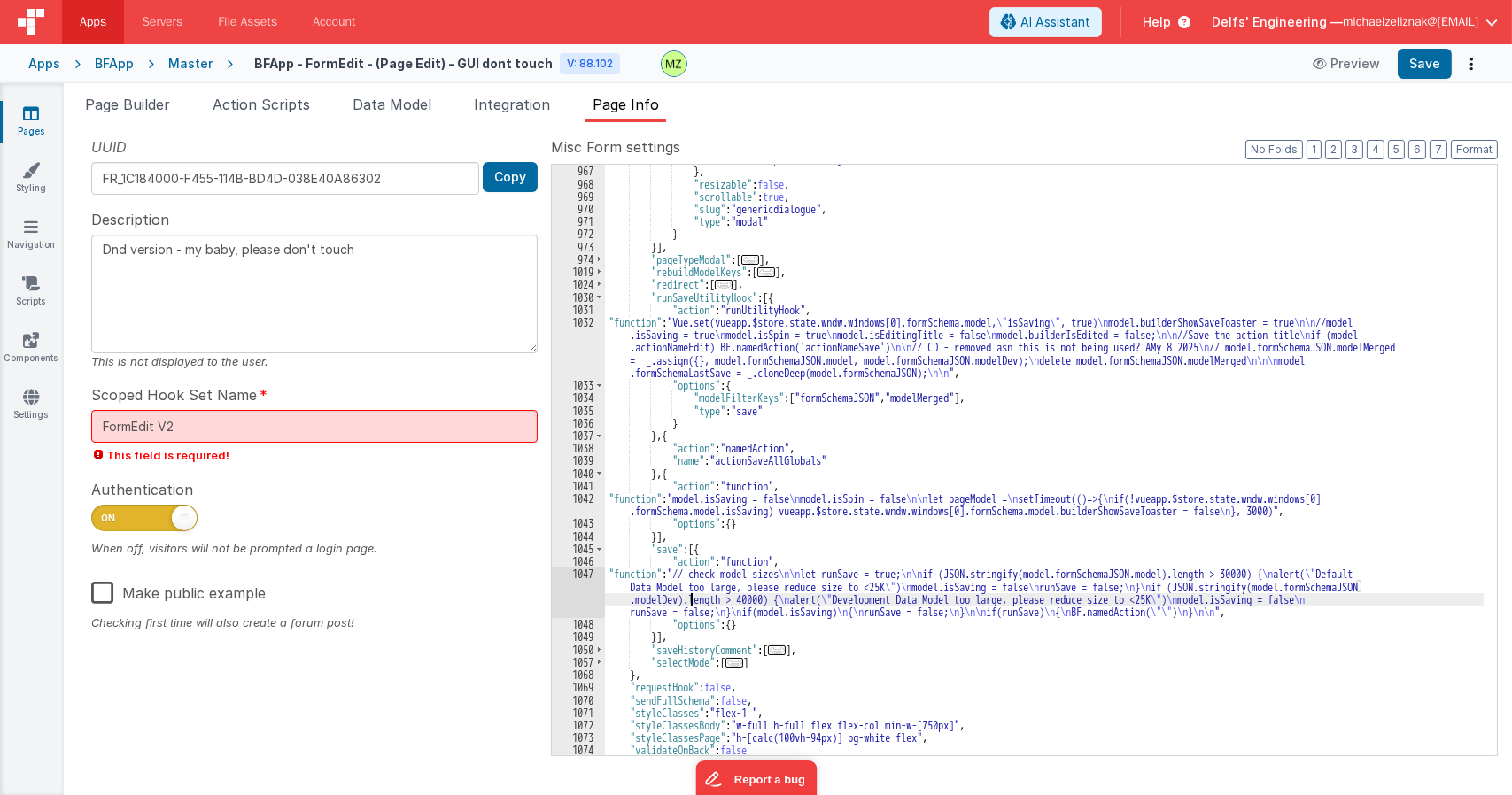 click on "1047" at bounding box center [578, 592] 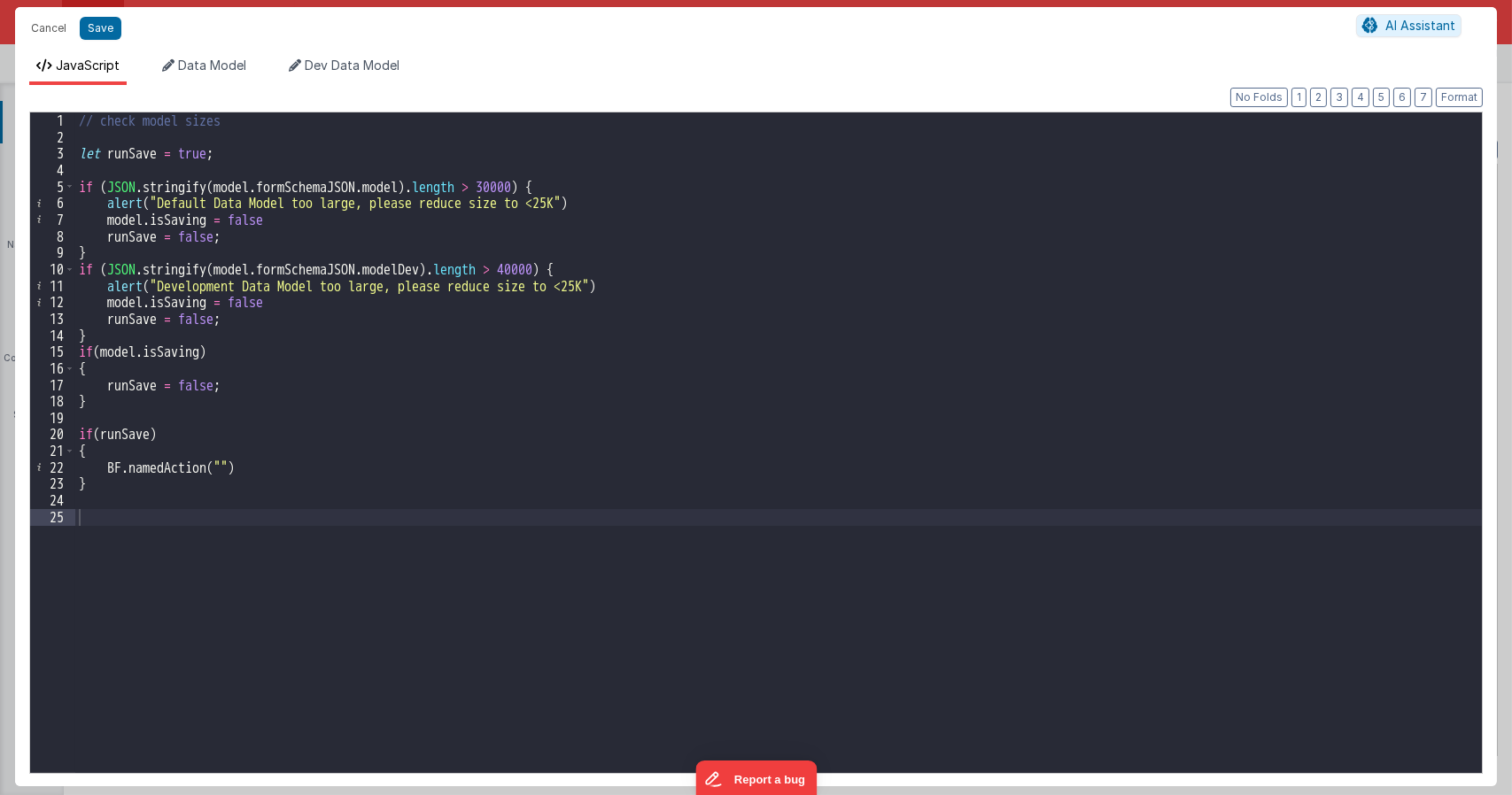 click on "// check model sizes let   runSave   =   true ; if   ( JSON . stringify ( model . formSchemaJSON . model ) . length   >   30000 )   {      alert ( "Default Data Model too large, please reduce size to <25K" )      model . isSaving   =   false      runSave   =   false ; } if   ( JSON . stringify ( model . formSchemaJSON . modelDev ) . length   >   40000 )   {      alert ( "Development Data Model too large, please reduce size to <25K" )      model . isSaving   =   false      runSave   =   false ; } if ( model . isSaving ) {      runSave   =   false ; } if ( runSave ) {      BF . namedAction ( "" ) }" at bounding box center (779, 459) 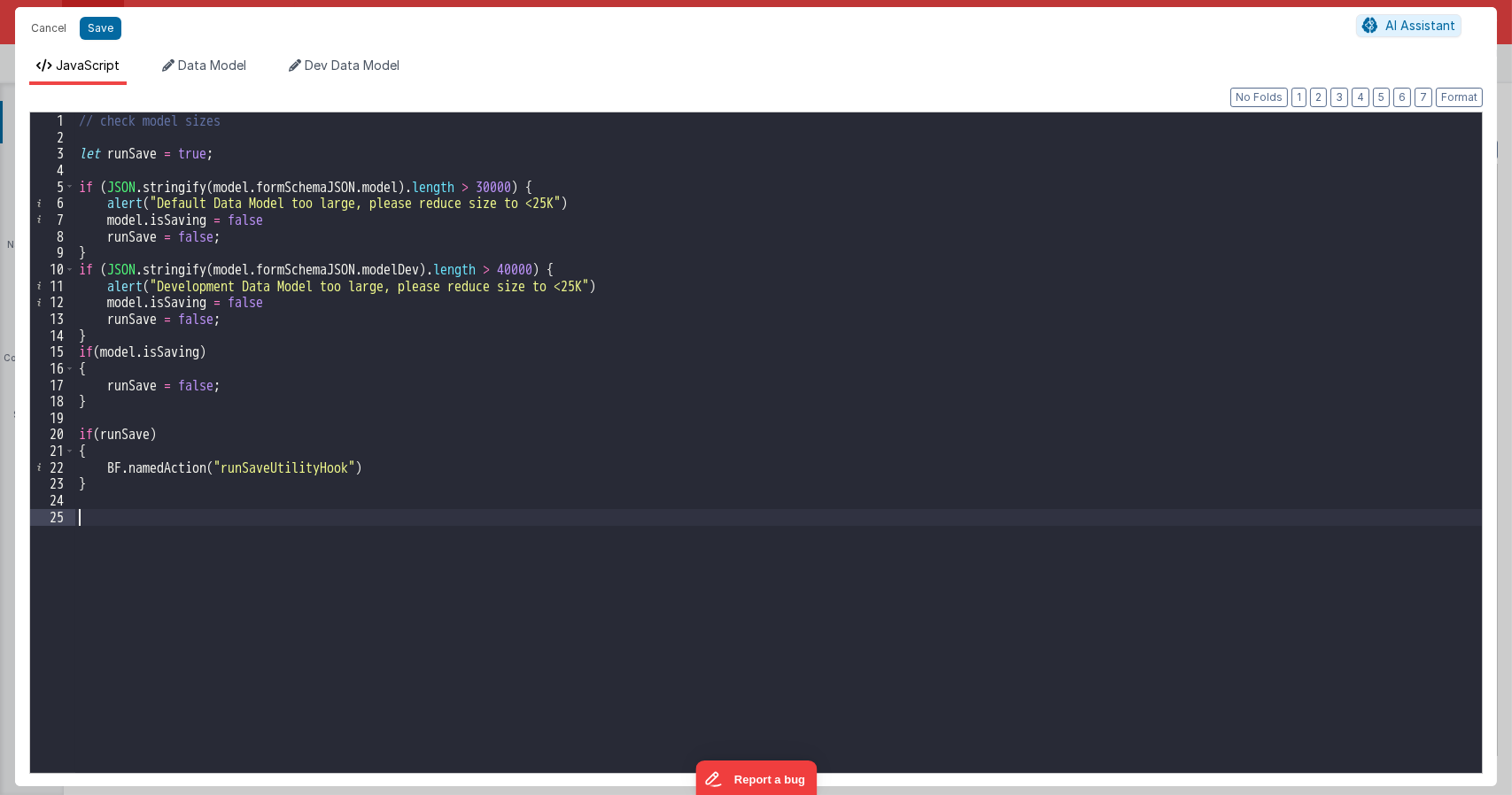 click on "// check model sizes let   runSave   =   true ; if   ( JSON . stringify ( model . formSchemaJSON . model ) . length   >   30000 )   {      alert ( "Default Data Model too large, please reduce size to <25K" )      model . isSaving   =   false      runSave   =   false ; } if   ( JSON . stringify ( model . formSchemaJSON . modelDev ) . length   >   40000 )   {      alert ( "Development Data Model too large, please reduce size to <25K" )      model . isSaving   =   false      runSave   =   false ; } if ( model . isSaving ) {      runSave   =   false ; } if ( runSave ) {      BF . namedAction ( "runSaveUtilityHook" ) }" at bounding box center (779, 459) 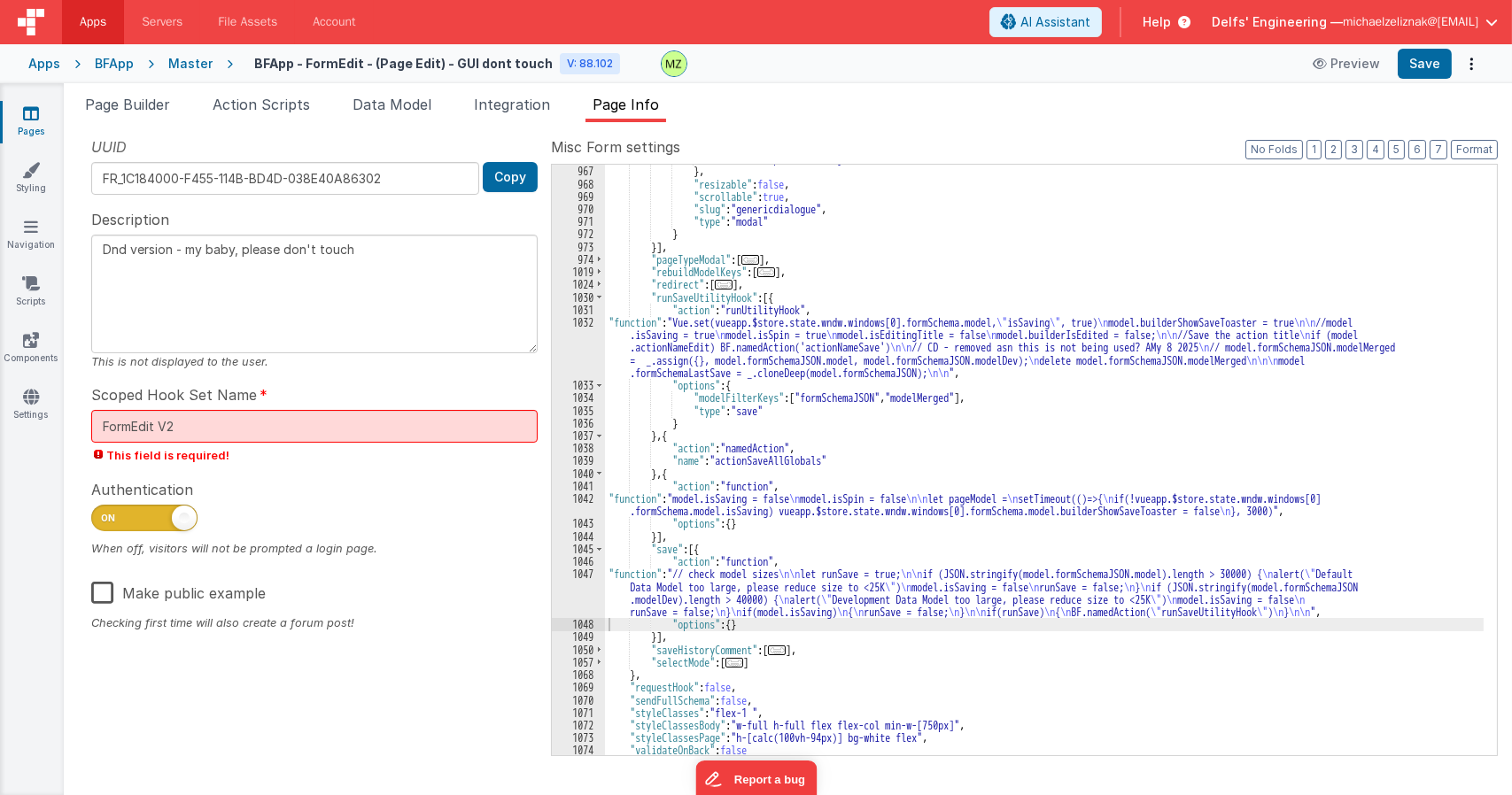 click on ""title" :  "replaced with js"                     } ,                     "resizable" :  false ,                     "scrollable" :  true ,                     "slug" :  "genericdialogue" ,                     "type" :  "modal"                }           }] ,           "pageTypeModal" :  [ ... ] ,           "rebuildModelKeys" :  [ ... ] ,           "redirect" :  [ ... ] ,           "runSaveUtilityHook" :  [{                "action" :  "runUtilityHook" , "function" :  "Vue.set(vueapp.$store.state.wndw.windows[0].formSchema.model,  \" isSaving \" , true) \n model.builderShowSaveToaster = true \n\n //model      .isSaving = true \n model.isSpin = true \n model.isEditingTitle = false \n model.builderIsEdited = false; \n\n //Save the action title \n if (model      .actionNameEdit) BF.namedAction('actionNameSave') \n\n // CD - removed asn this is not being used? AMy 8 2025 \n // model.formSchemaJSON.modelMerged       \n delete model.formSchemaJSON.modelMerged \n\n\n model \n\n "" at bounding box center (1044, 459) 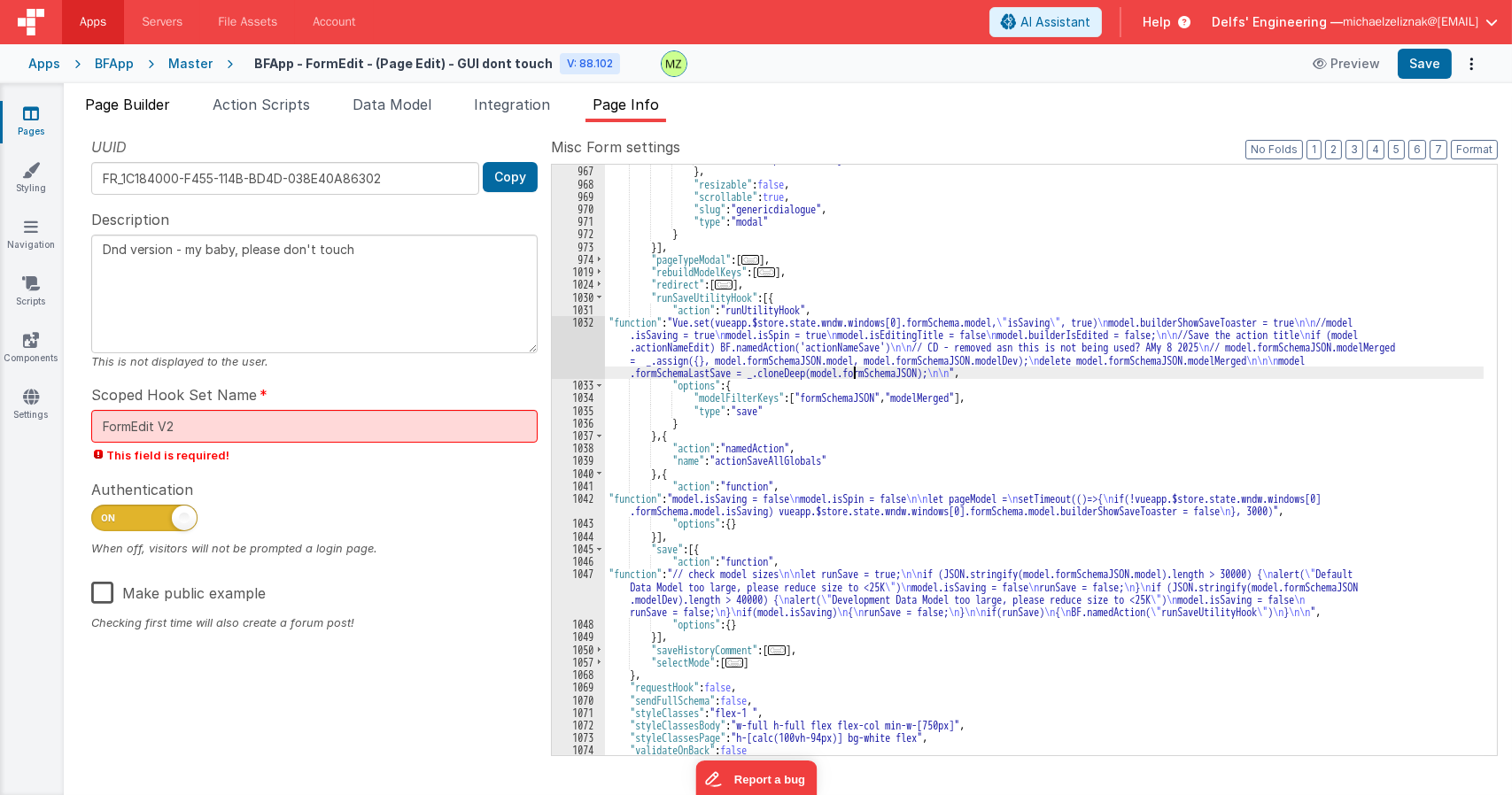 click on "Page Builder" at bounding box center (128, 104) 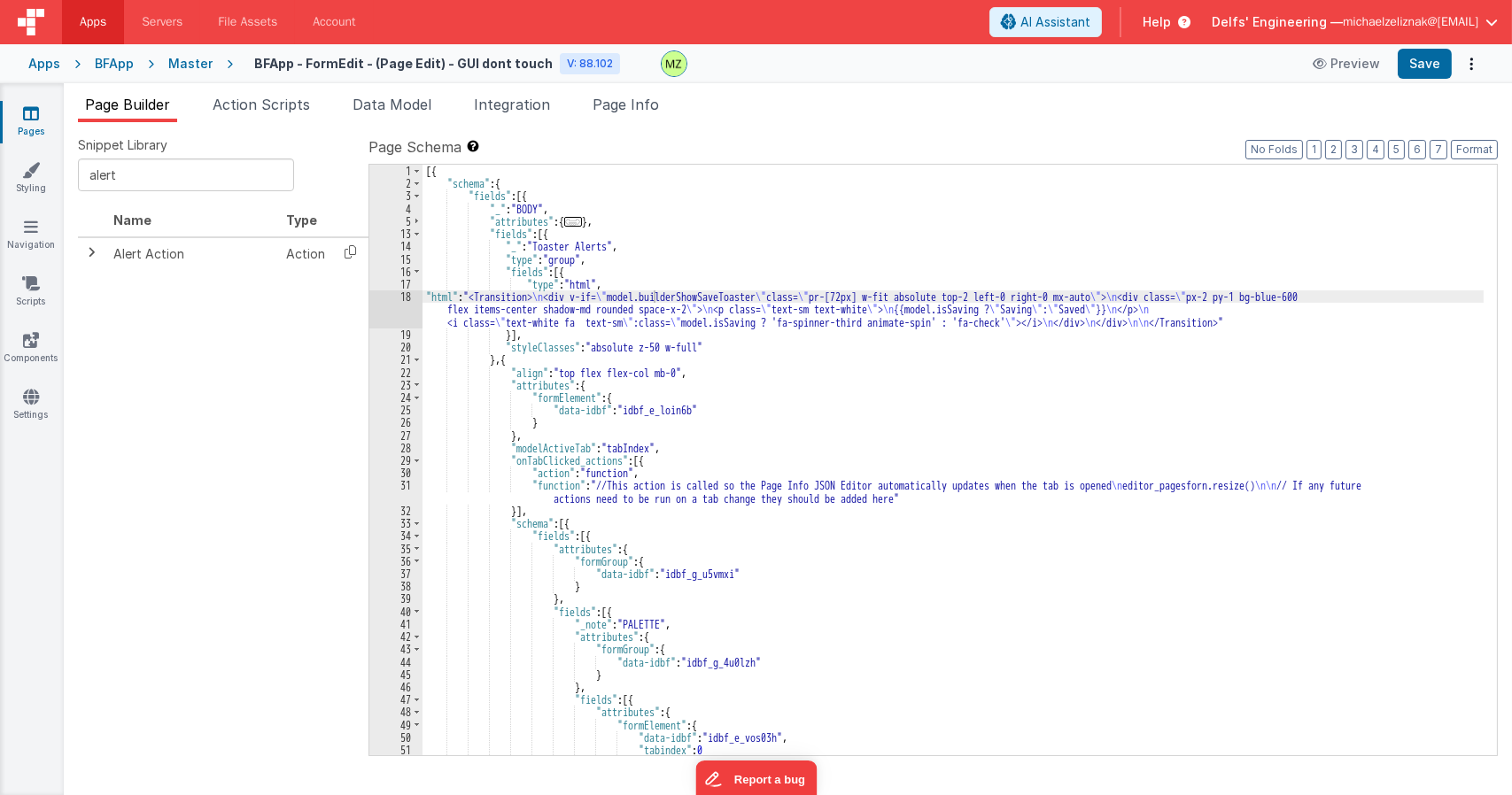 click on "[{      "schema" :  {           "fields" :  [{                "_" :  "BODY" ,                "attributes" :  { ... } ,                "fields" :  [{                    "_" :  "Toaster Alerts" ,                    "type" :  "group" ,                    "fields" :  [{                         "type" :  "html" , "html" :  "<Transition> \n     <div v-if= \" model.builderShowSaveToaster \"  class= \" pr-[72px] w-fit absolute top-2 left-0 right-0 mx-auto  \" > \n         <div class= \" px-2 py-1 bg-blue-600       flex items-center shadow-md rounded space-x-2 \" > \n             <p class= \" text-sm text-white \" > \n                 {{model.isSaving ?  \" Saving \"  :  \" Saved \" }} \n             </p> \n                   <i class= \" text-white fa  text-sm \"  :class= \" model.isSaving ? 'fa-spinner-third animate-spin' : 'fa-check' \" ></i> \n         </div> \n     </div> \n\n </Transition>"                    }] ,                    "styleClasses" :  "absolute z-50 w-full"                } ,  {" at bounding box center (953, 472) 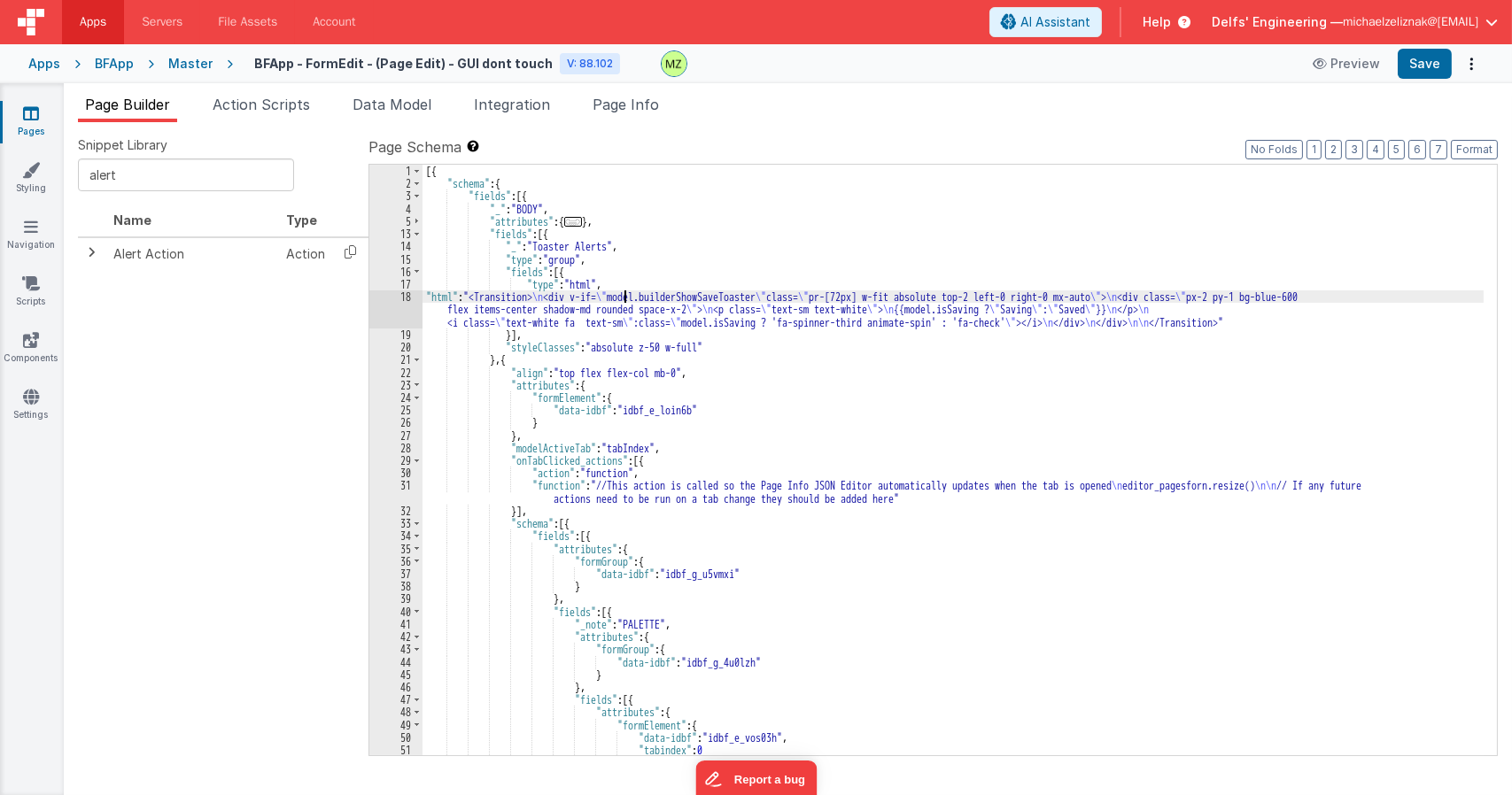 click on "18" at bounding box center [396, 309] 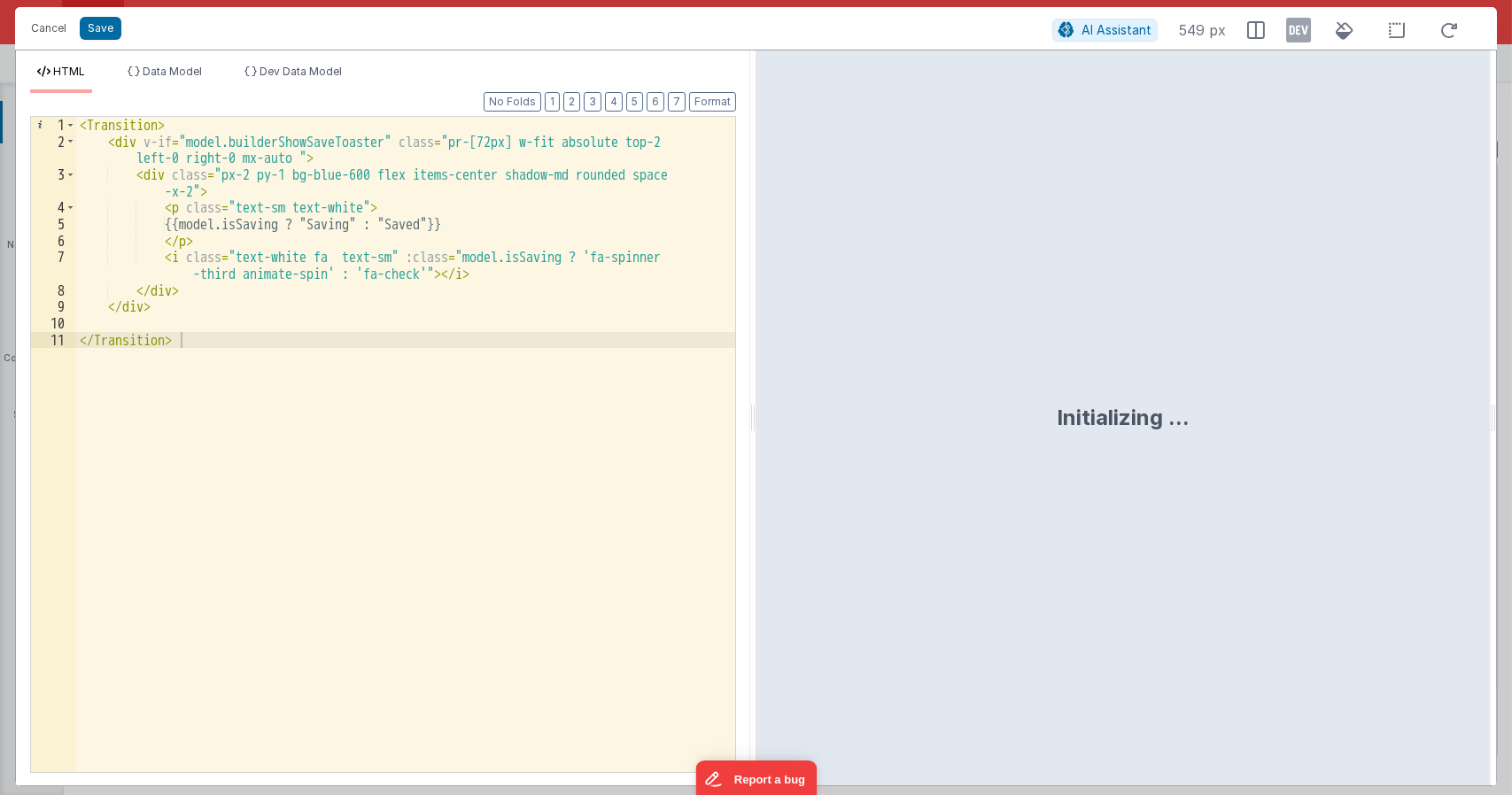 click on "< Transition >      < div   v-if = "model.builderShowSaveToaster"   class = "pr-[72px] w-fit absolute top-2           left-0 right-0 mx-auto " >           < div   class = "px-2 py-1 bg-blue-600 flex items-center shadow-md rounded space              -x-2" >                < p   class = "text-sm text-white" >                    {{model.isSaving ? "Saving" : "Saved"}}                </ p >                < i   class = "text-white fa  text-sm"   :class = "model.isSaving ? 'fa-spinner                  -third animate-spin' : 'fa-check'" > </ i >           </ div >      </ div > </ Transition >" at bounding box center (406, 460) 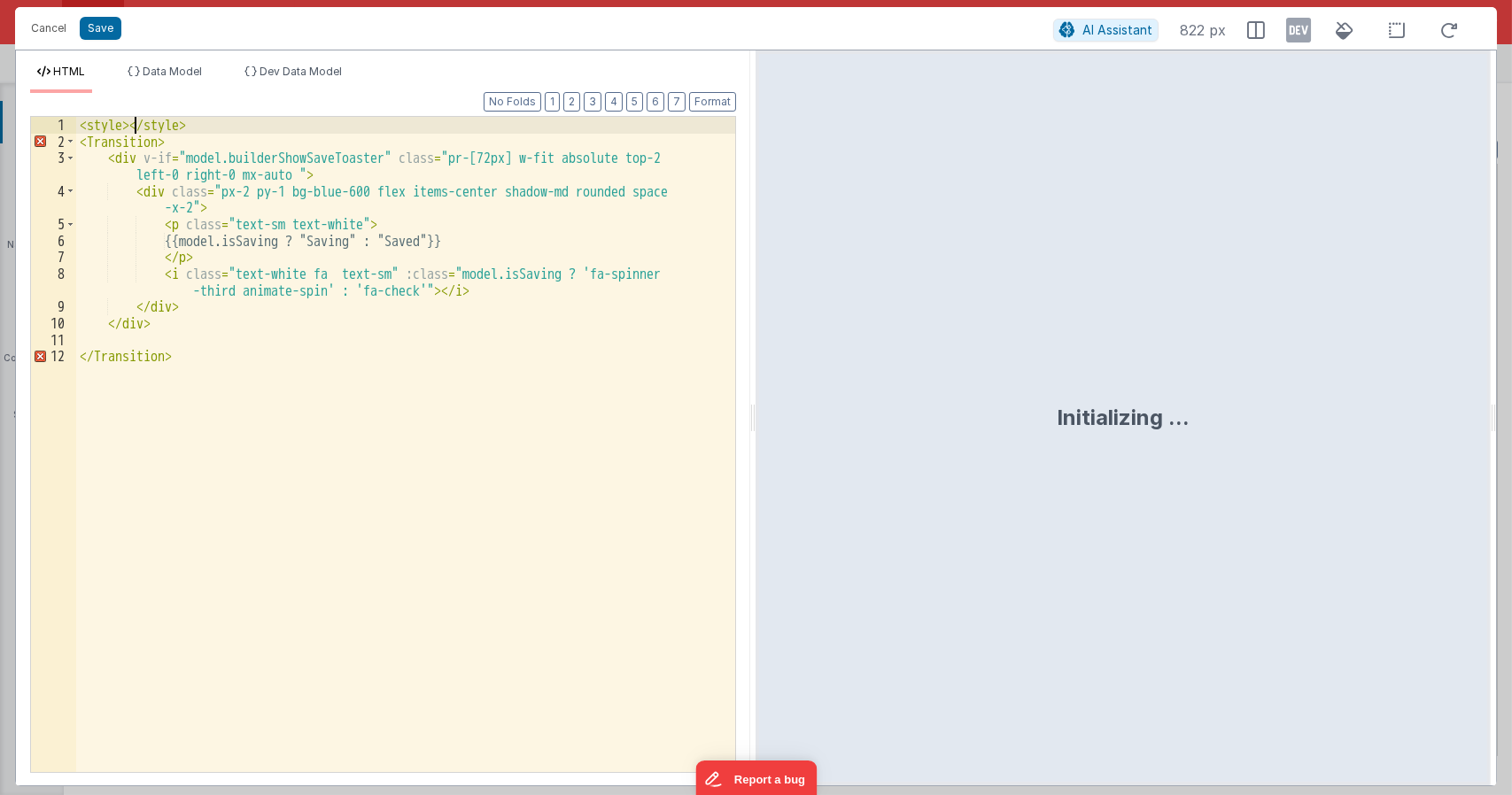 type 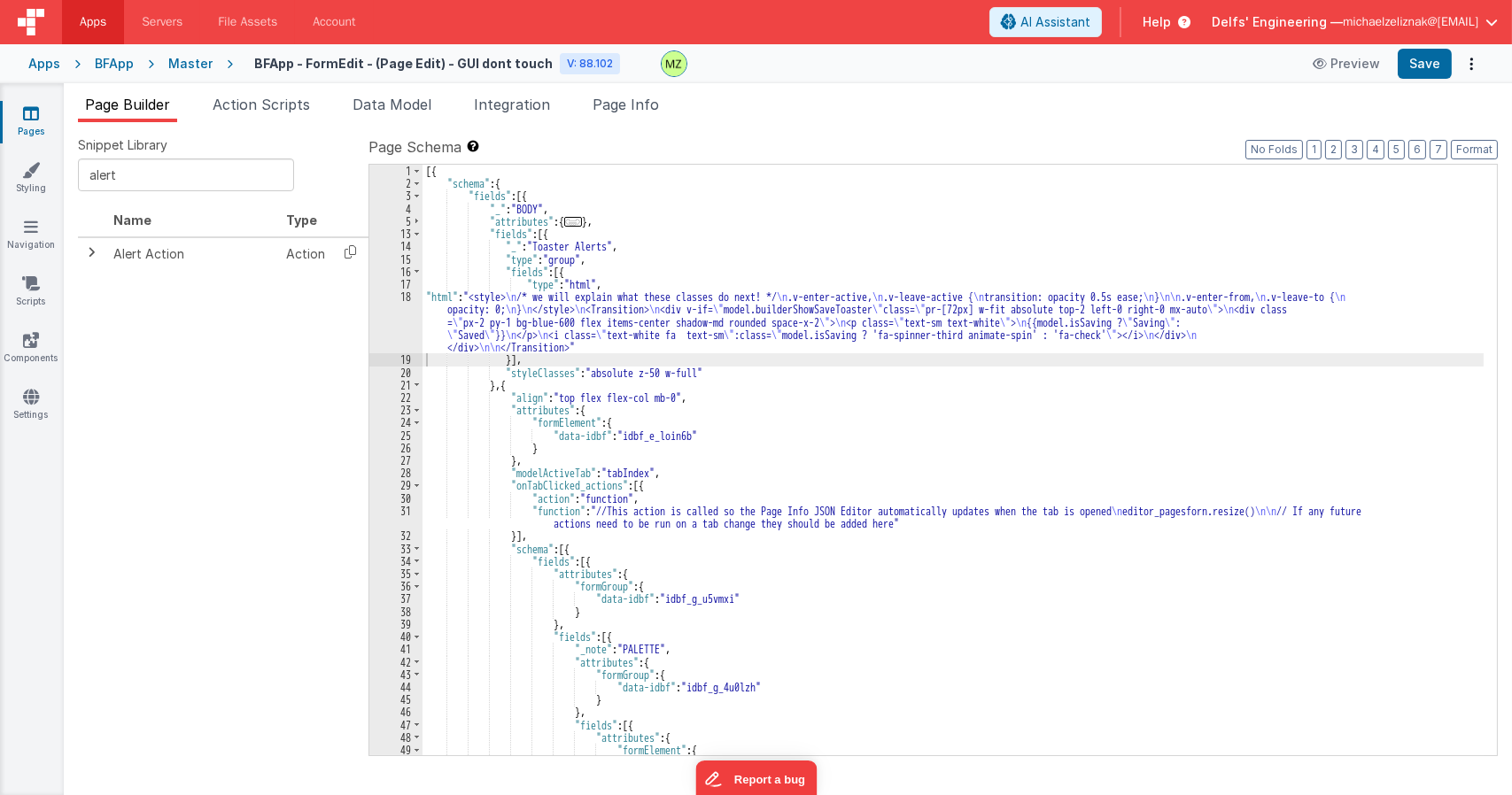 click on "[{      "schema" :  {           "fields" :  [{                "_" :  "BODY" ,                "attributes" :  { ... } ,                "fields" :  [{                    "_" :  "Toaster Alerts" ,                    "type" :  "group" ,                    "fields" :  [{                         "type" :  "html" , "html" :  "<style> \n     /* we will explain what these classes do next! */ \n .v-enter-active, \n .v-leave-active { \n   transition: opacity 0.5s ease; \n } \n\n .v-enter-from, \n .v-leave-to { \n         opacity: 0; \n } \n </style> \n <Transition> \n     <div v-if= \" model.builderShowSaveToaster \"  class= \" pr-[72px] w-fit absolute top-2 left-0 right-0 mx-auto  \" > \n         <div class      = \" px-2 py-1 bg-blue-600 flex items-center shadow-md rounded space-x-2 \" > \n             <p class= \" text-sm text-white \" > \n                 {{model.isSaving ?  \" Saving \"  :       \" Saved \" }} \n             </p> \n             <i class= \" text-white fa  text-sm \"  :class= \" \" ></i>" at bounding box center (953, 472) 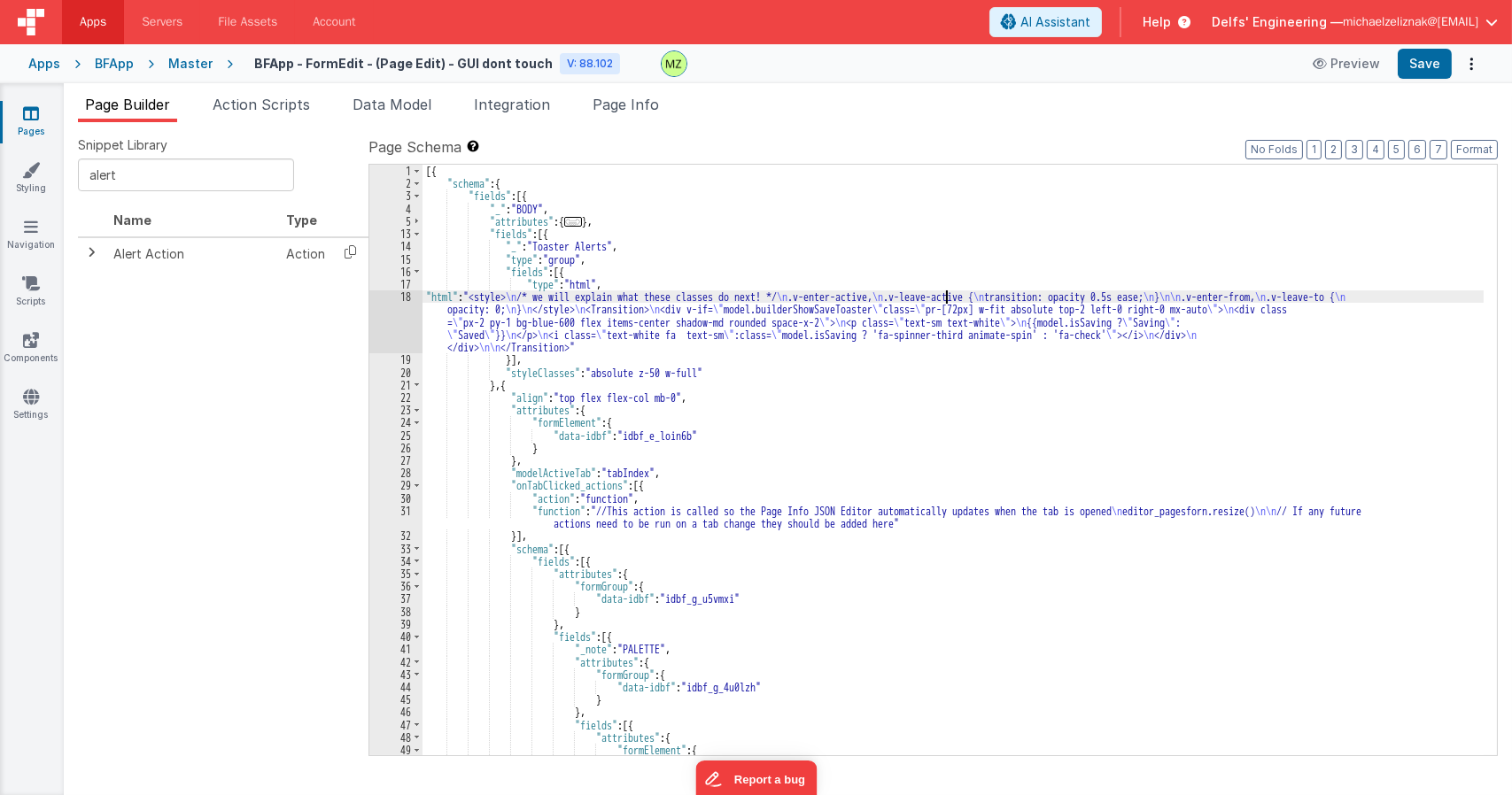 click on "18" at bounding box center [396, 321] 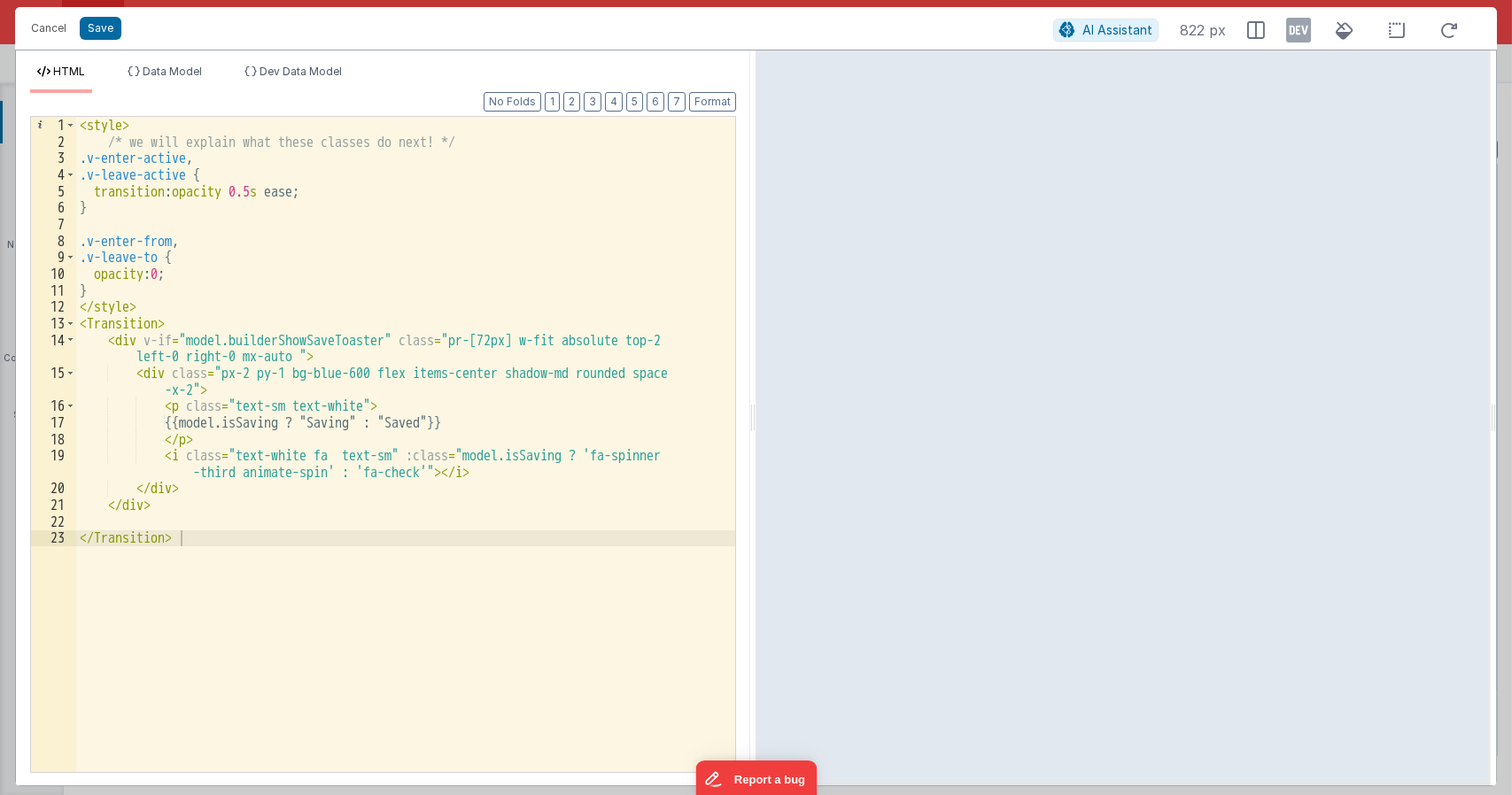 click on "< style >      /* we will explain what these classes do next! */ .v-enter-active , .v-leave-active   {    transition :  opacity   0.5 s   ease ; } .v-enter-from , .v-leave-to   {    opacity :  0 ; } </ style > < Transition >      < div   v-if = "model.builderShowSaveToaster"   class = "pr-[72px] w-fit absolute top-2           left-0 right-0 mx-auto " >           < div   class = "px-2 py-1 bg-blue-600 flex items-center shadow-md rounded space              -x-2" >                < p   class = "text-sm text-white" >                    {{model.isSaving ? "Saving" : "Saved"}}                </ p >                < i   class = "text-white fa  text-sm"   :class = "model.isSaving ? 'fa-spinner                  -third animate-spin' : 'fa-check'" > </ i >           </ div >      </ div > </ Transition >" at bounding box center [406, 460] 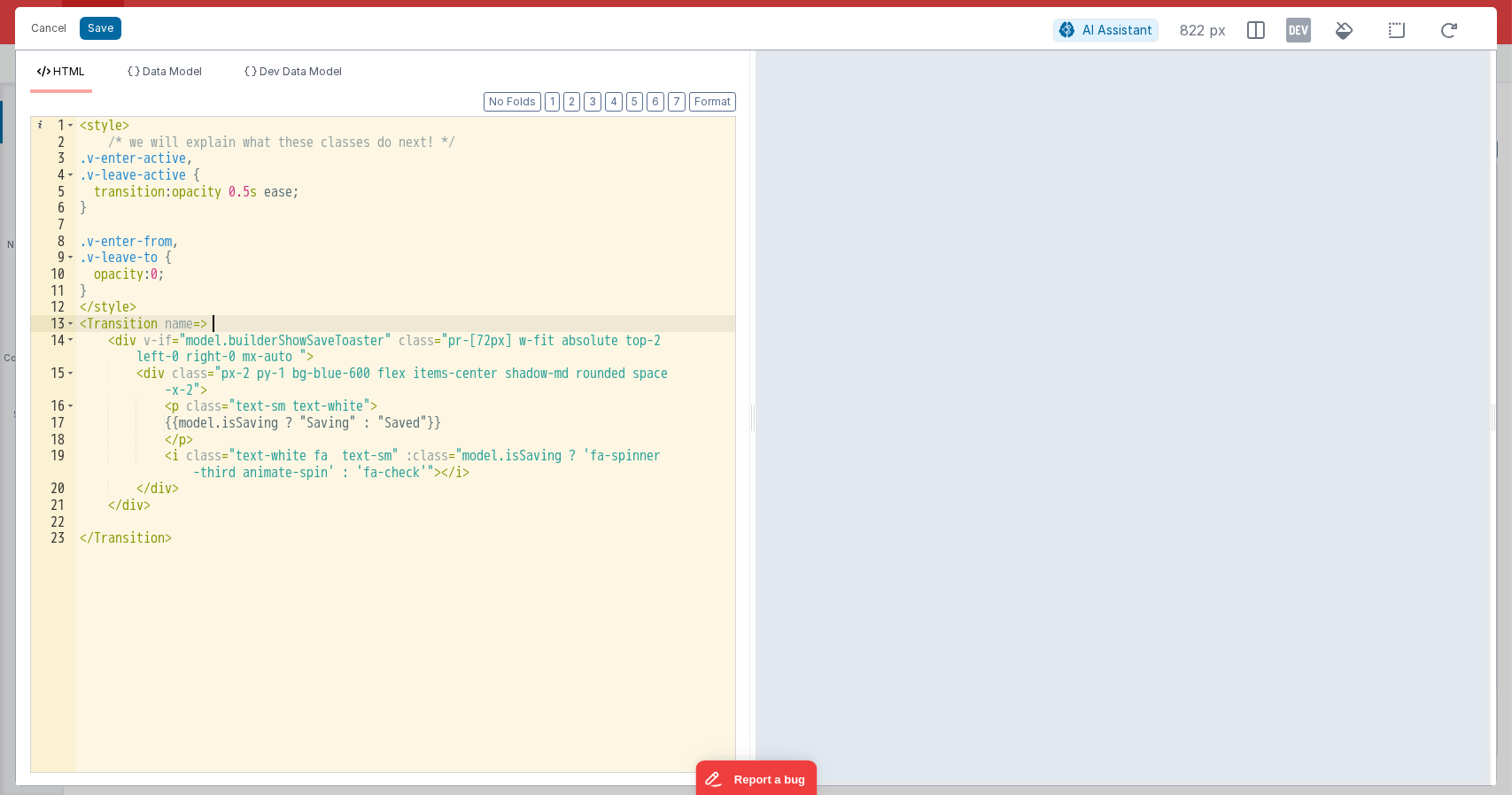 type 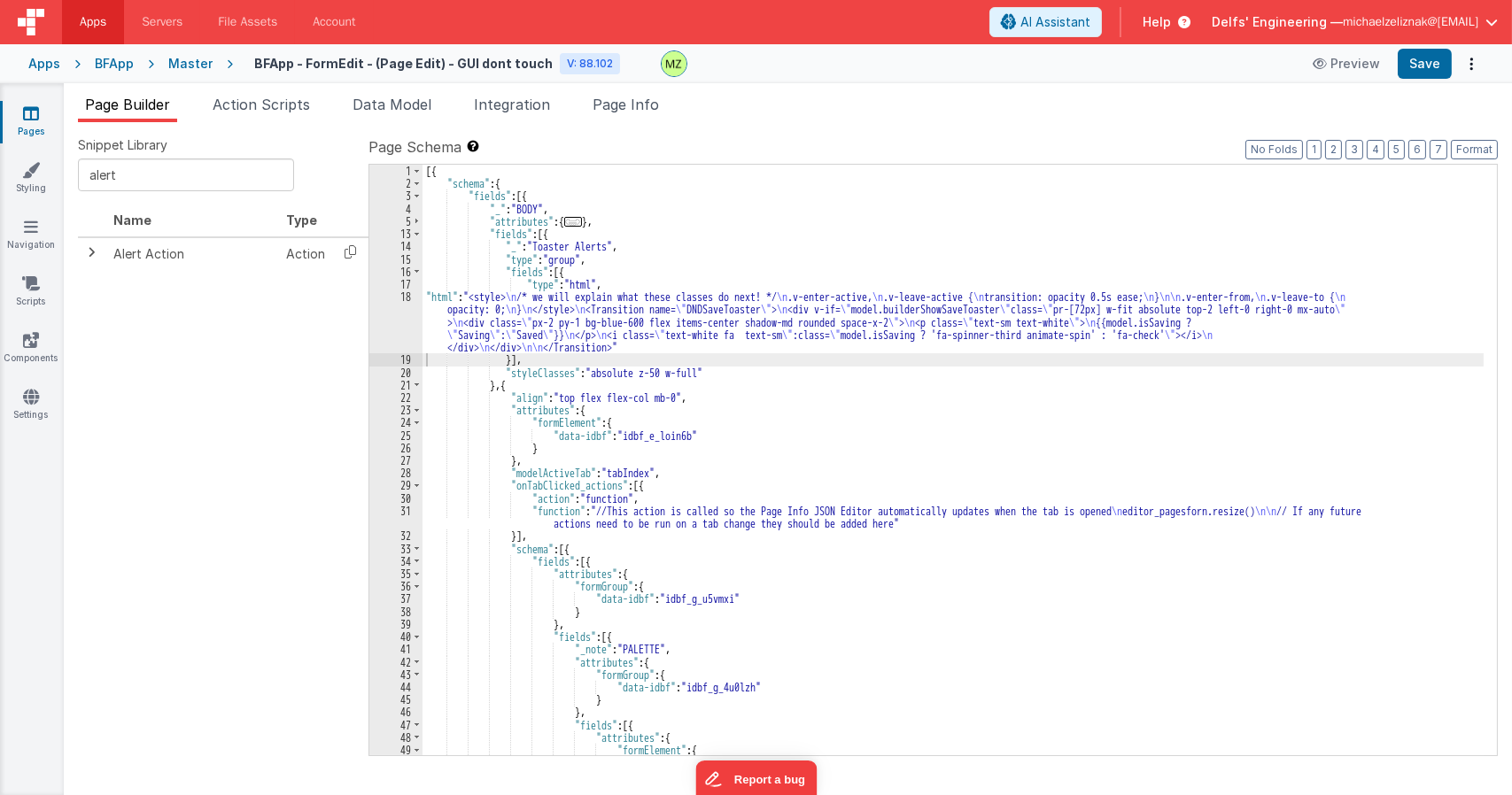 click on "[{      "schema" :  {           "fields" :  [{                "_" :  "BODY" ,                "attributes" :  { ... } ,                "fields" :  [{                    "_" :  "Toaster Alerts" ,                    "type" :  "group" ,                    "fields" :  [{                         "type" :  "html" , "html" :  "<style> \n     /* we will explain what these classes do next! */ \n .v-enter-active, \n .v-leave-active { \n   transition: opacity 0.5s ease; \n } \n\n .v-enter-from, \n .v-leave-to { \n         opacity: 0; \n } \n </style> \n <Transition name= \" DNDSaveToaster \" > \n     <div v-if= \" model.builderShowSaveToaster \"  class= \" pr-[72px] w-fit absolute top-2 left-0 right-0 mx-auto  \"      > \n         <div class= \" px-2 py-1 bg-blue-600 flex items-center shadow-md rounded space-x-2 \" > \n             <p class= \" text-sm text-white \" > \n                 {{model.isSaving ?       \" Saving \"  :  \" Saved \" }} \n             </p> \n             <i class= \" \"  :class= \" \" ," at bounding box center (953, 472) 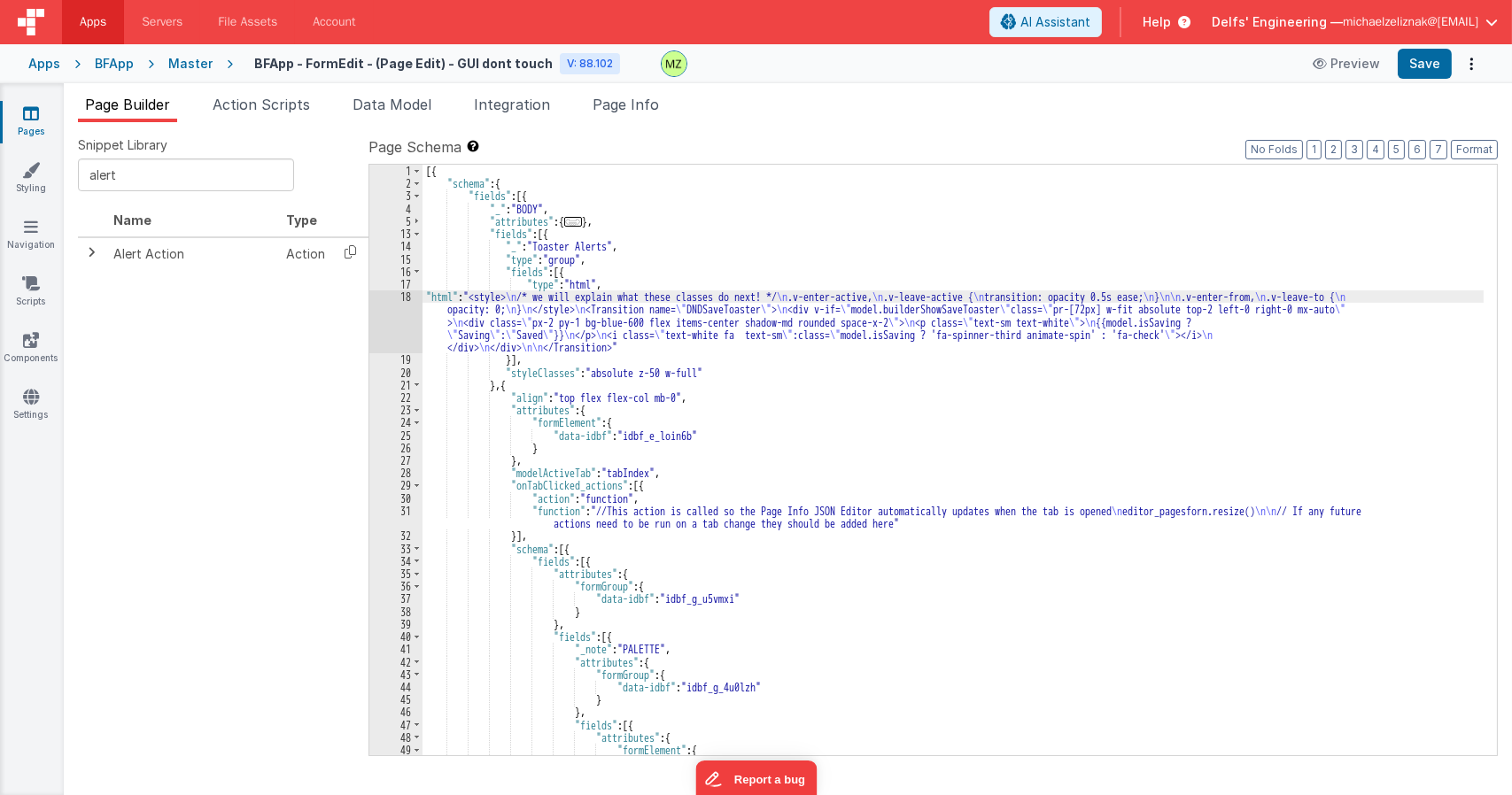 click on "18" at bounding box center (396, 321) 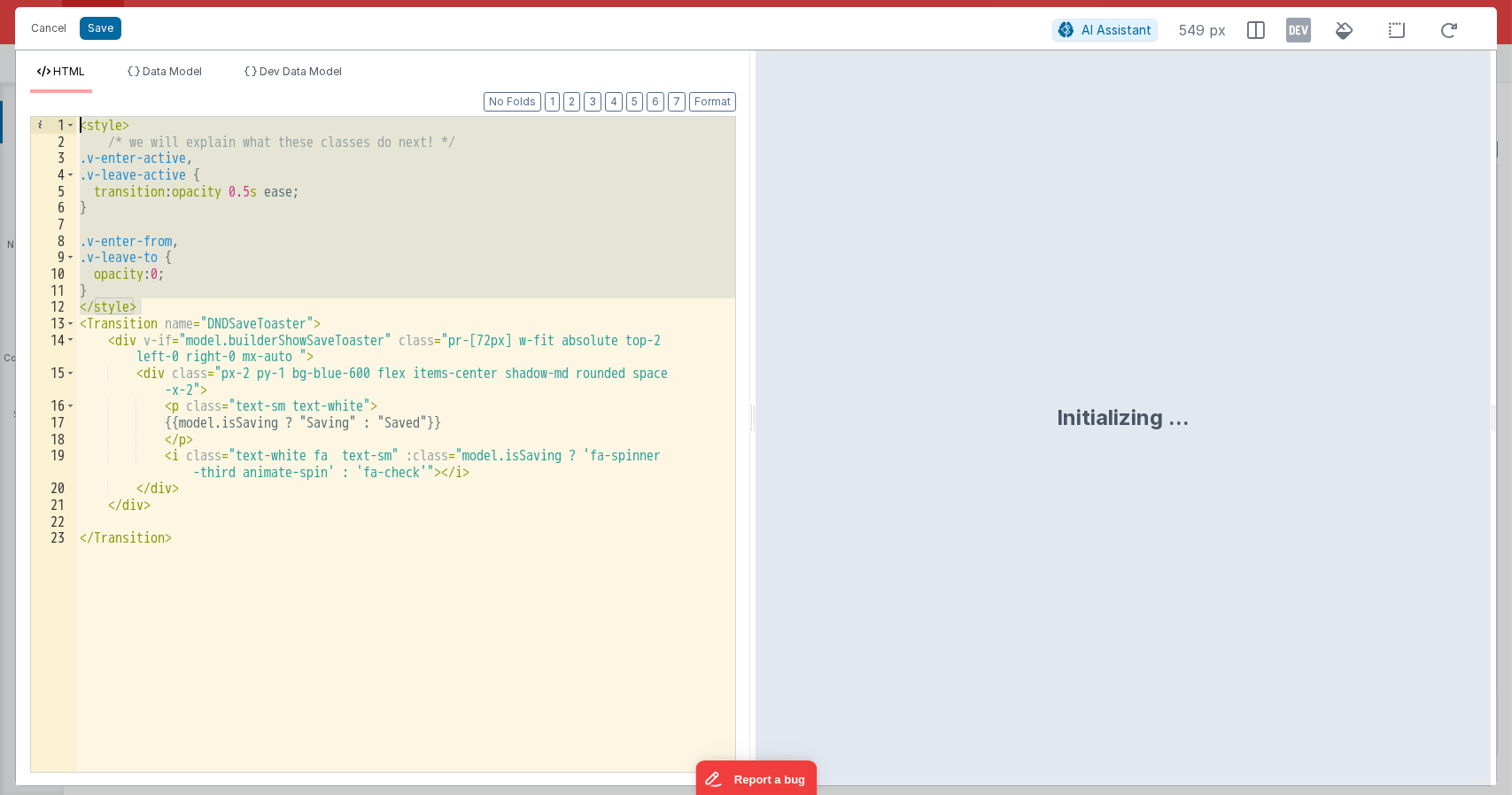 drag, startPoint x: 146, startPoint y: 308, endPoint x: 61, endPoint y: 121, distance: 205.41178 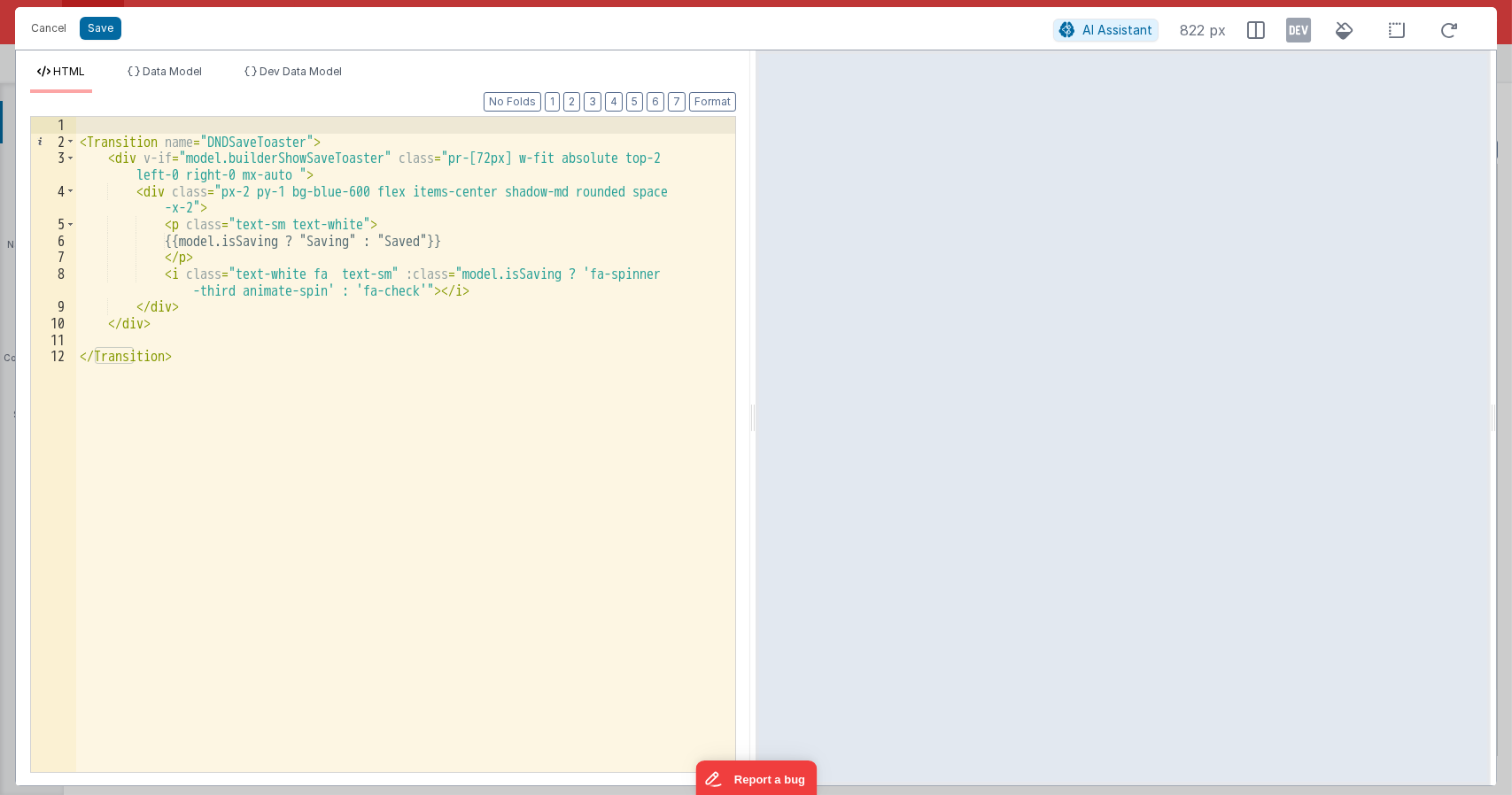 click on "< Transition   name = "DNDSaveToaster" >      < div   v-if = "model.builderShowSaveToaster"   class = "pr-[72px] w-fit absolute top-2           left-0 right-0 mx-auto " >           < div   class = "px-2 py-1 bg-blue-600 flex items-center shadow-md rounded space              -x-2" >                < p   class = "text-sm text-white" >                    {{model.isSaving ? "Saving" : "Saved"}}                </ p >                < i   class = "text-white fa  text-sm"   :class = "model.isSaving ? 'fa-spinner                  -third animate-spin' : 'fa-check'" > </ i >           </ div >      </ div > </ Transition >" at bounding box center (406, 460) 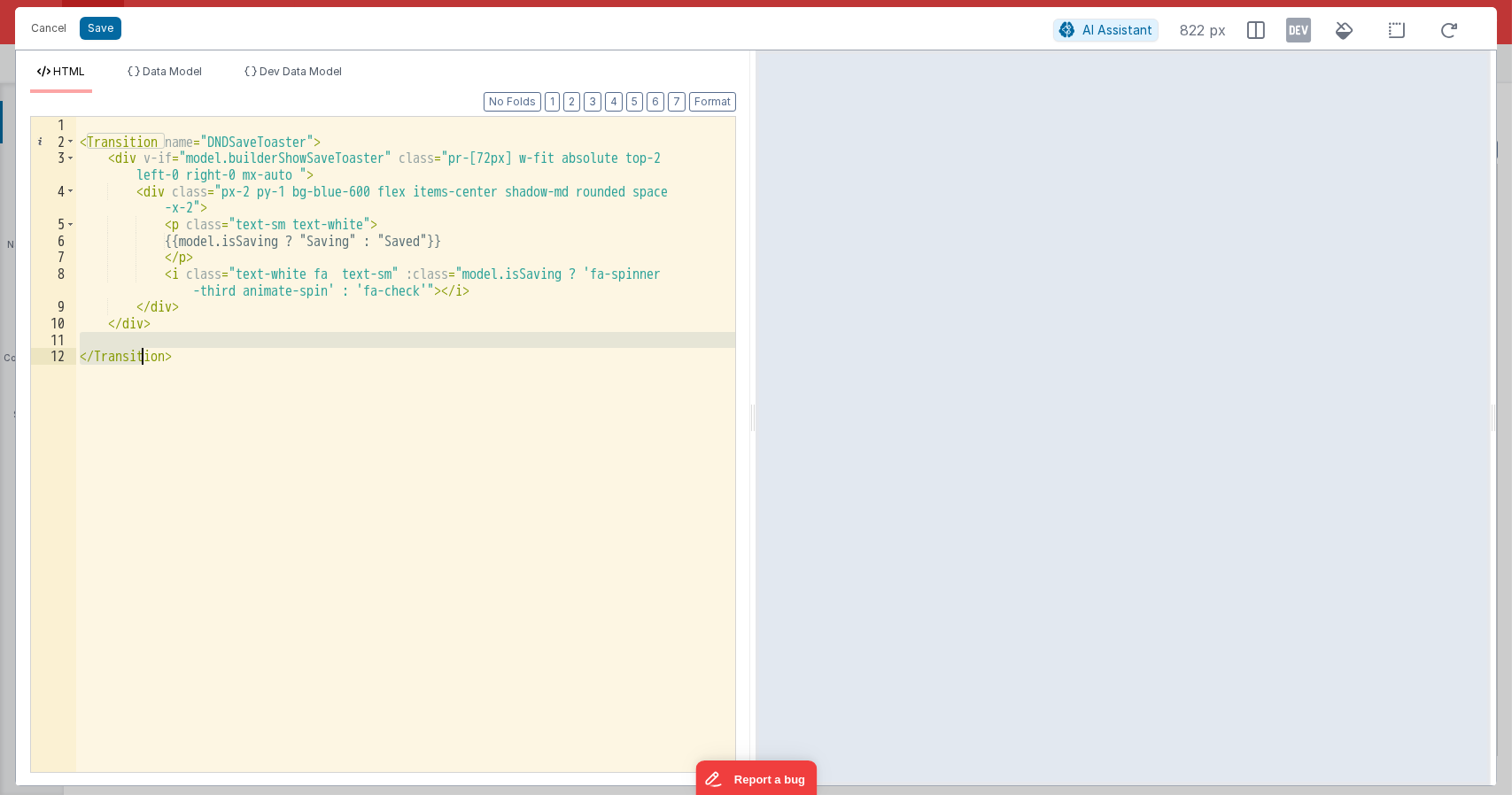 click on "< Transition   name = "DNDSaveToaster" >      < div   v-if = "model.builderShowSaveToaster"   class = "pr-[72px] w-fit absolute top-2           left-0 right-0 mx-auto " >           < div   class = "px-2 py-1 bg-blue-600 flex items-center shadow-md rounded space              -x-2" >                < p   class = "text-sm text-white" >                    {{model.isSaving ? "Saving" : "Saved"}}                </ p >                < i   class = "text-white fa  text-sm"   :class = "model.isSaving ? 'fa-spinner                  -third animate-spin' : 'fa-check'" > </ i >           </ div >      </ div > </ Transition >" at bounding box center [406, 444] 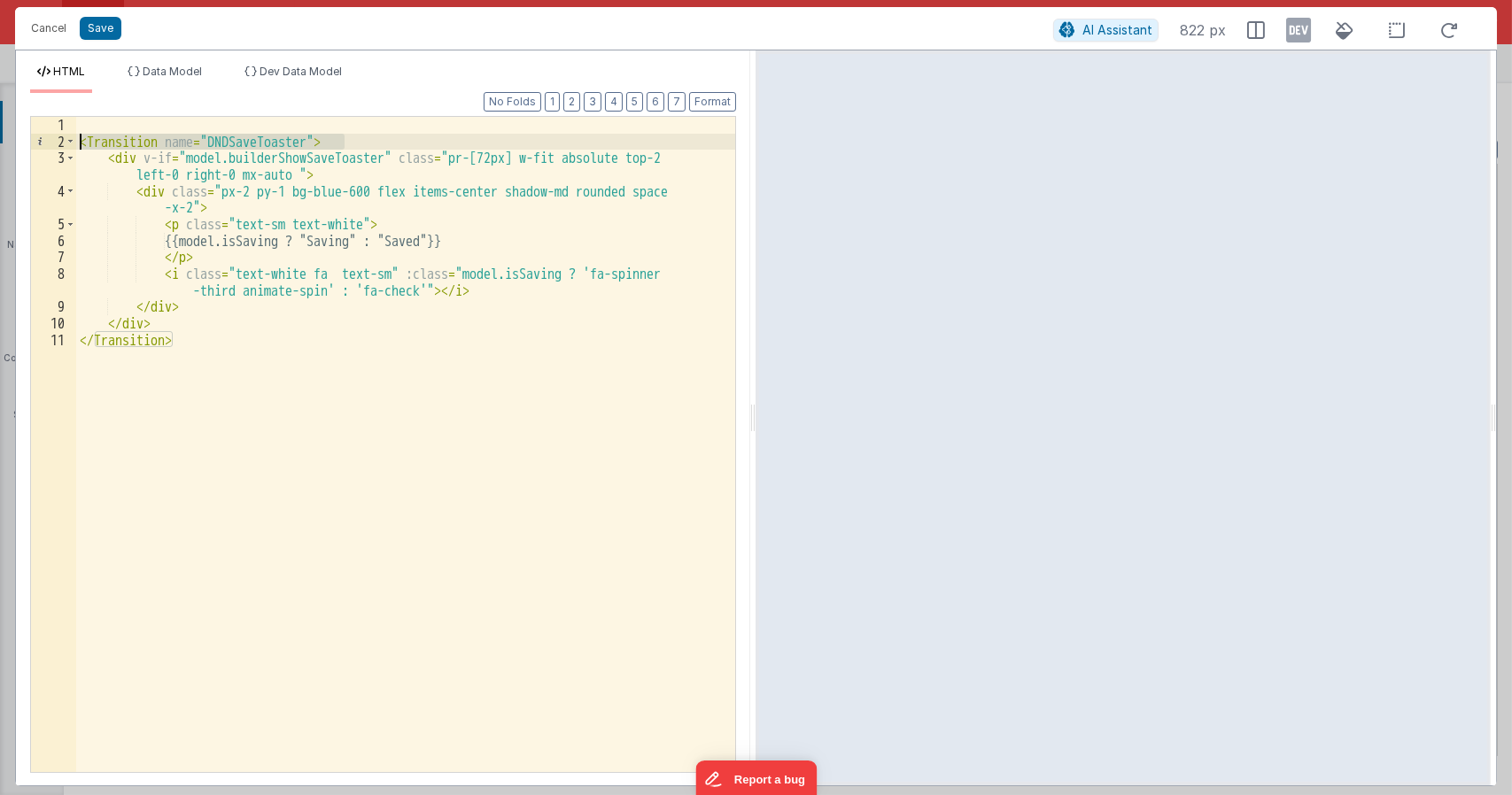 drag, startPoint x: 357, startPoint y: 145, endPoint x: 7, endPoint y: 145, distance: 350 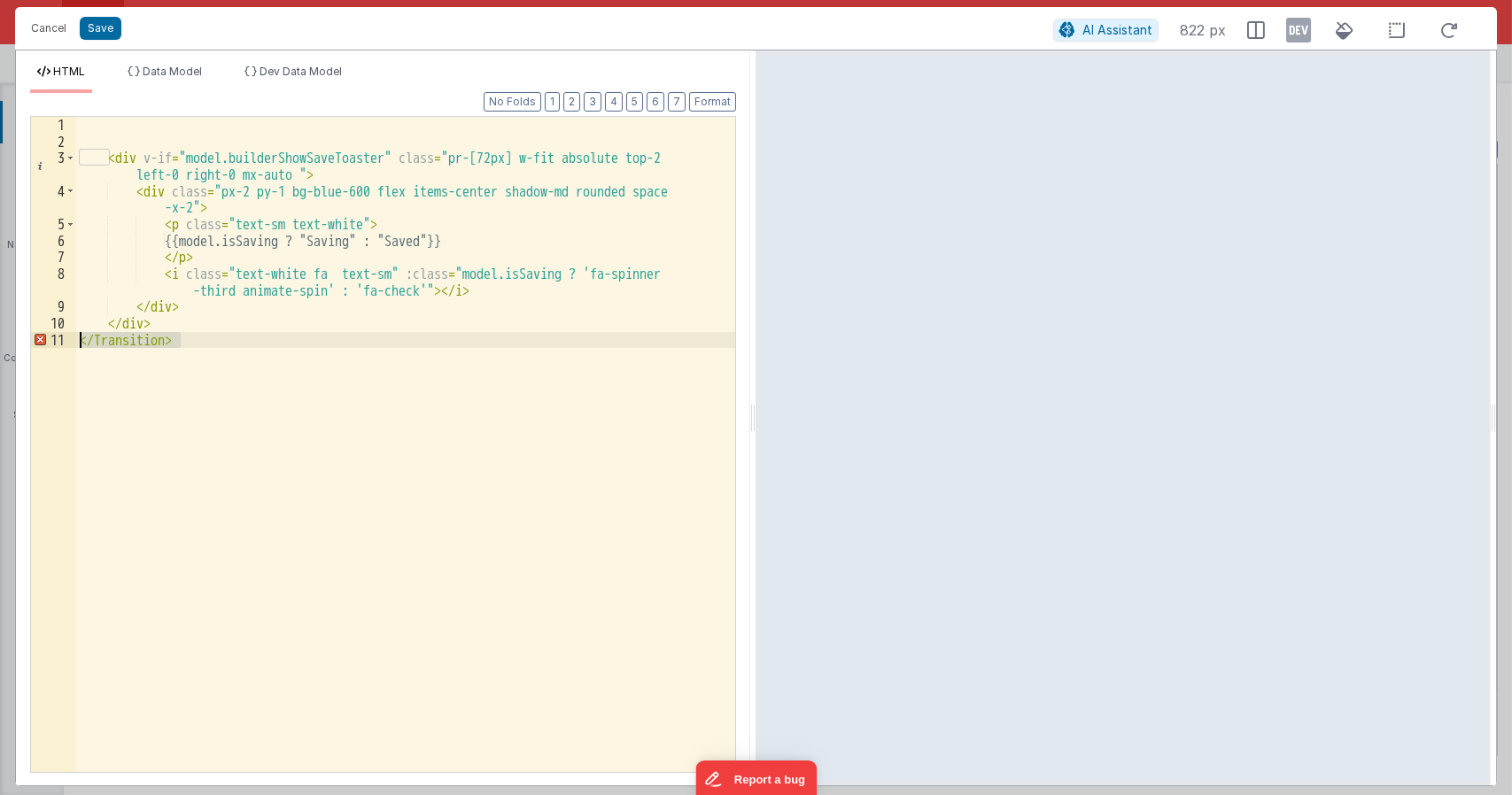 drag, startPoint x: 201, startPoint y: 340, endPoint x: 66, endPoint y: 346, distance: 135.1333 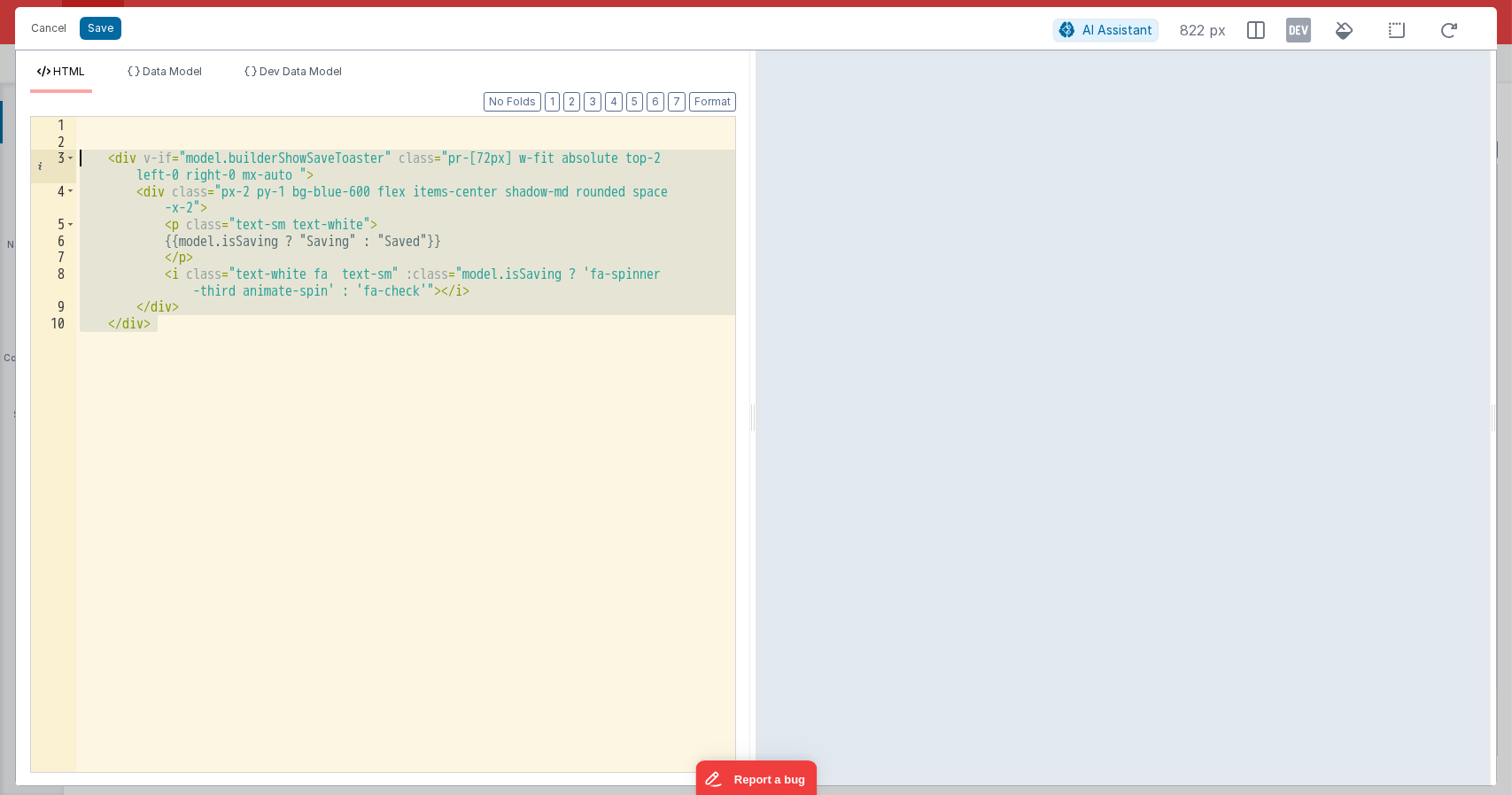 drag, startPoint x: 174, startPoint y: 328, endPoint x: 20, endPoint y: 158, distance: 229.3818 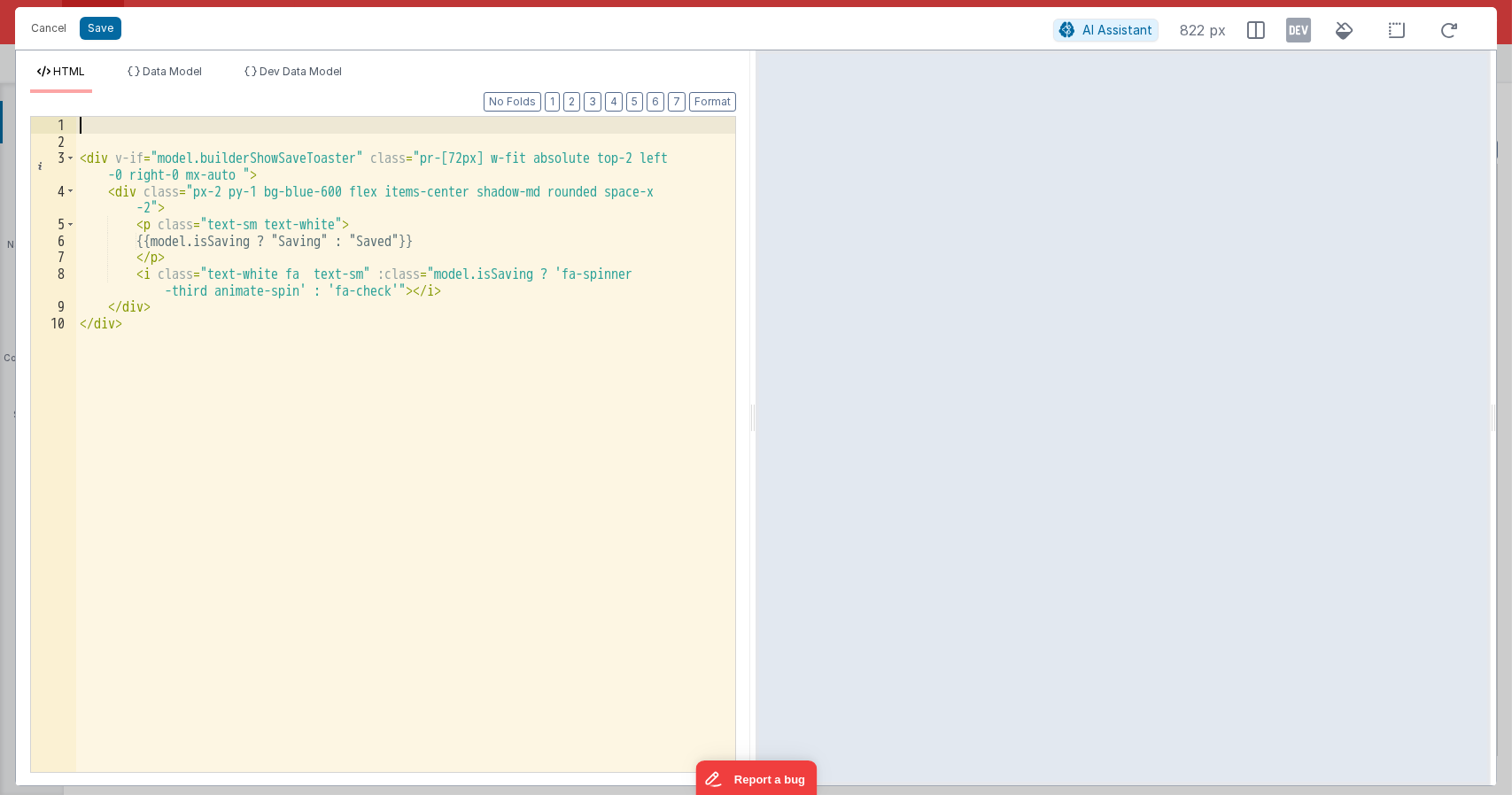 click on "< div   v-if = "model.builderShowSaveToaster"   class = "pr-[72px] w-fit absolute top-2 left      -0 right-0 mx-auto " >      < div   class = "px-2 py-1 bg-blue-600 flex items-center shadow-md rounded space-x          -2" >           < p   class = "text-sm text-white" >               {{model.isSaving ? "Saving" : "Saved"}}           </ p >           < i   class = "text-white fa  text-sm"   :class = "model.isSaving ? 'fa-spinner              -third animate-spin' : 'fa-check'" > </ i >      </ div > </ div >" at bounding box center [406, 460] 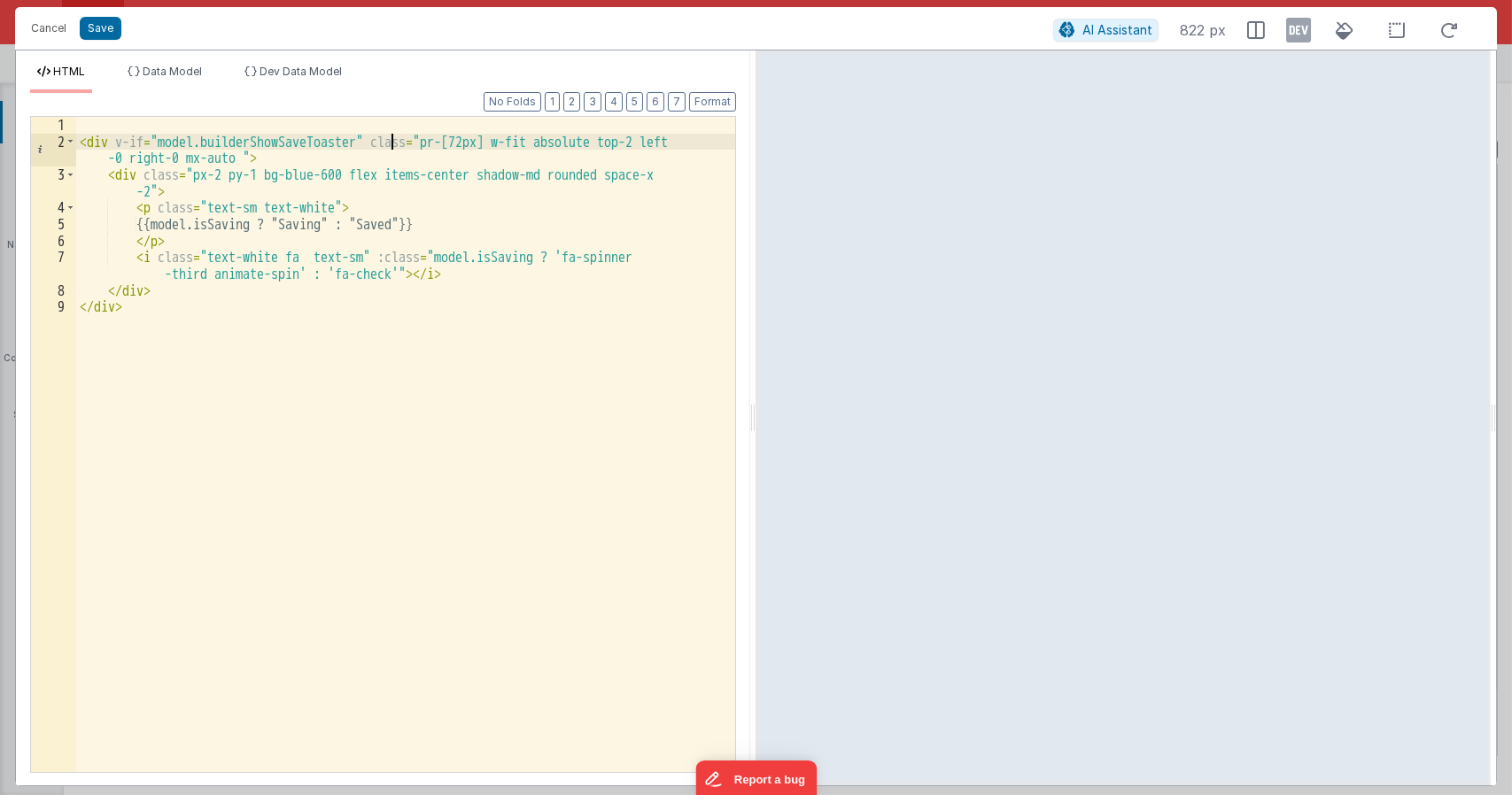 click on "< div   v-if = "model.builderShowSaveToaster"   class = "pr-[72px] w-fit absolute top-2 left      -0 right-0 mx-auto " >      < div   class = "px-2 py-1 bg-blue-600 flex items-center shadow-md rounded space-x          -2" >           < p   class = "text-sm text-white" >               {{model.isSaving ? "Saving" : "Saved"}}           </ p >           < i   class = "text-white fa  text-sm"   :class = "model.isSaving ? 'fa-spinner              -third animate-spin' : 'fa-check'" > </ i >      </ div > </ div >" at bounding box center [406, 460] 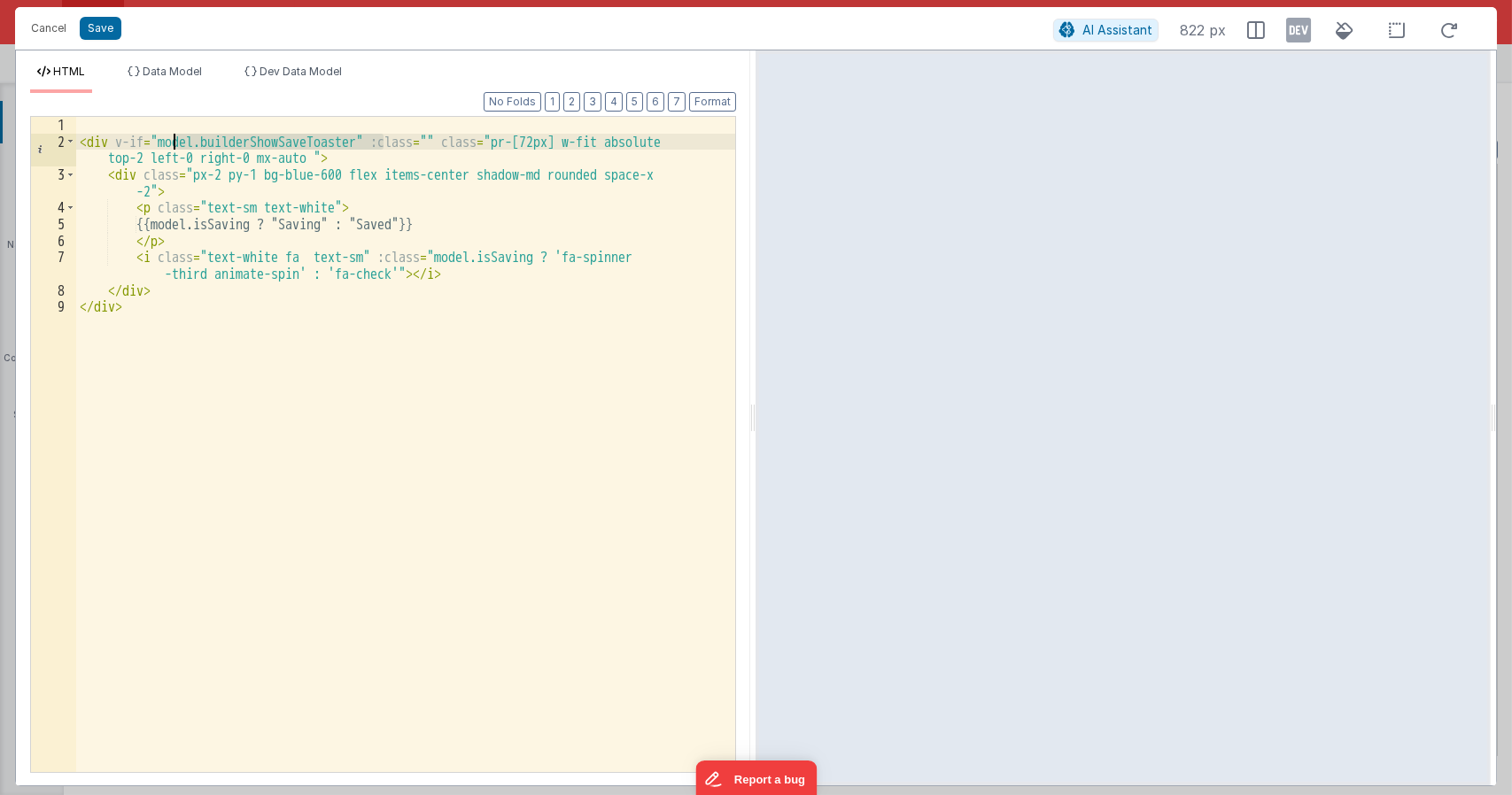 drag, startPoint x: 384, startPoint y: 138, endPoint x: 168, endPoint y: 143, distance: 216.05786 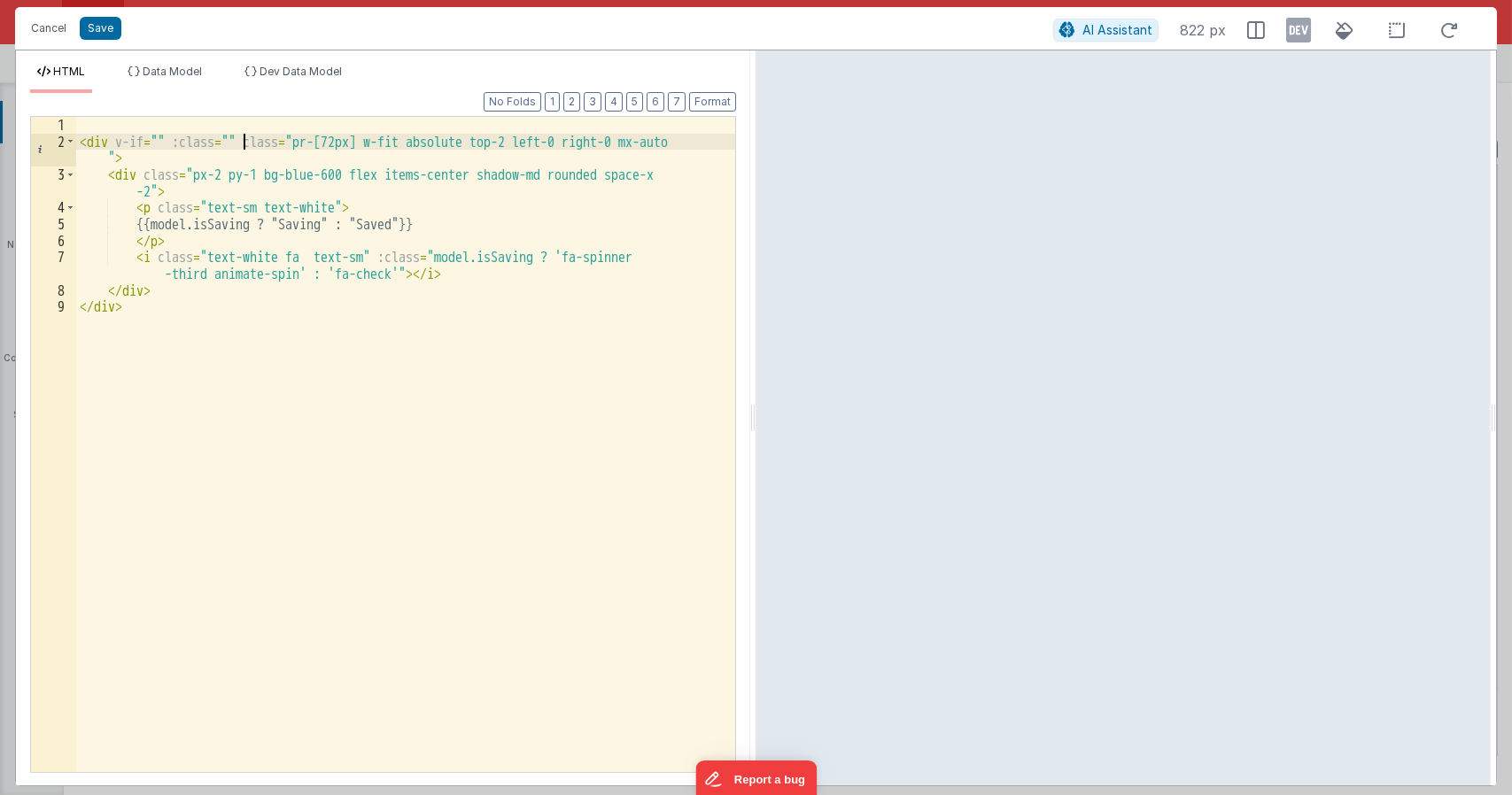 click on "< div   v-if = ""   :class = ""   class = "pr-[72px] w-fit absolute top-2 left-0 right-0 mx-auto       " >      < div   class = "px-2 py-1 bg-blue-600 flex items-center shadow-md rounded space-x          -2" >           < p   class = "text-sm text-white" >               {{model.isSaving ? "Saving" : "Saved"}}           </ p >           < i   class = "text-white fa  text-sm"   :class = "model.isSaving ? 'fa-spinner              -third animate-spin' : 'fa-check'" > </ i >      </ div > </ div >" at bounding box center [406, 460] 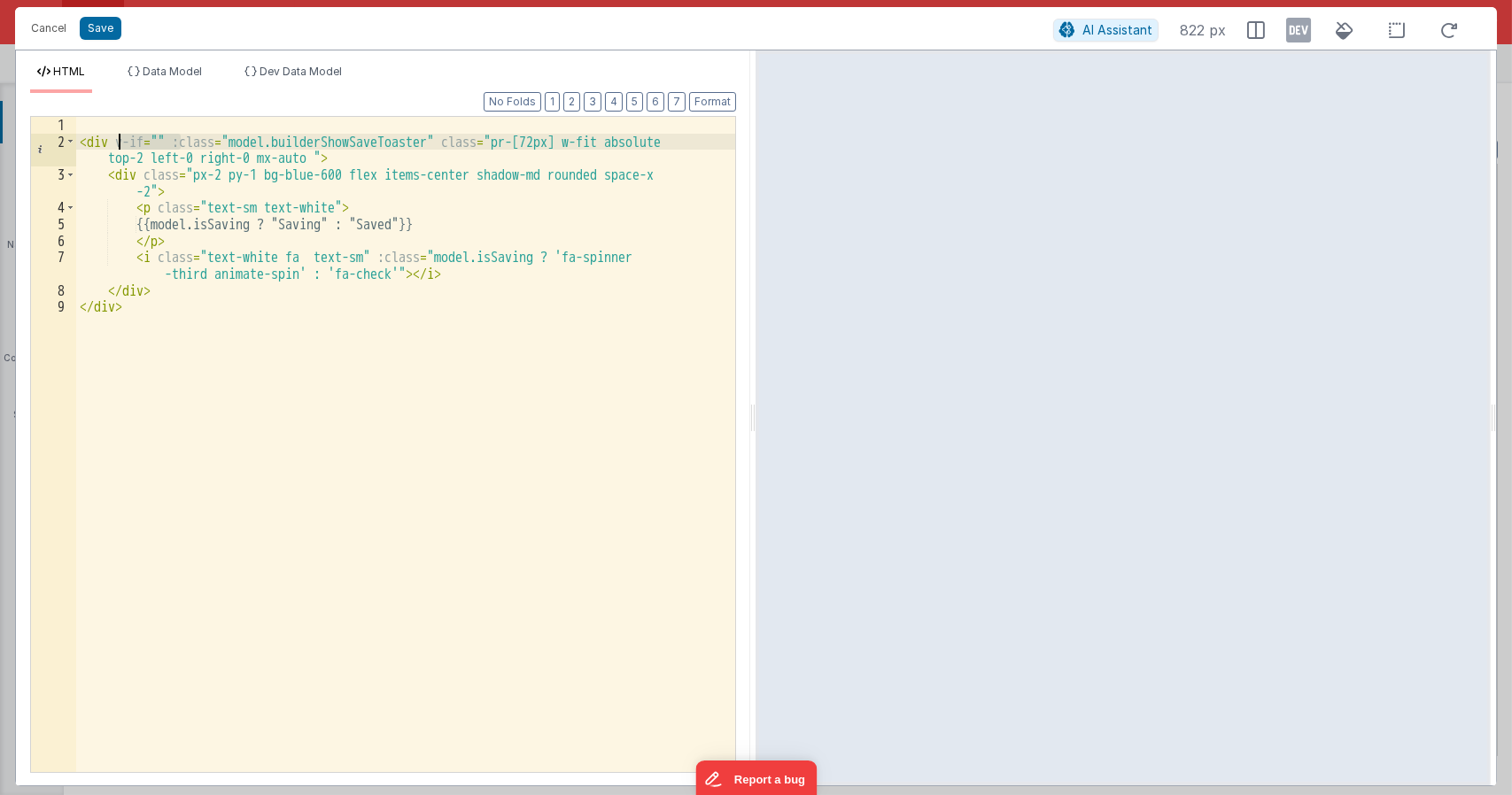 drag, startPoint x: 179, startPoint y: 139, endPoint x: 122, endPoint y: 138, distance: 57.00877 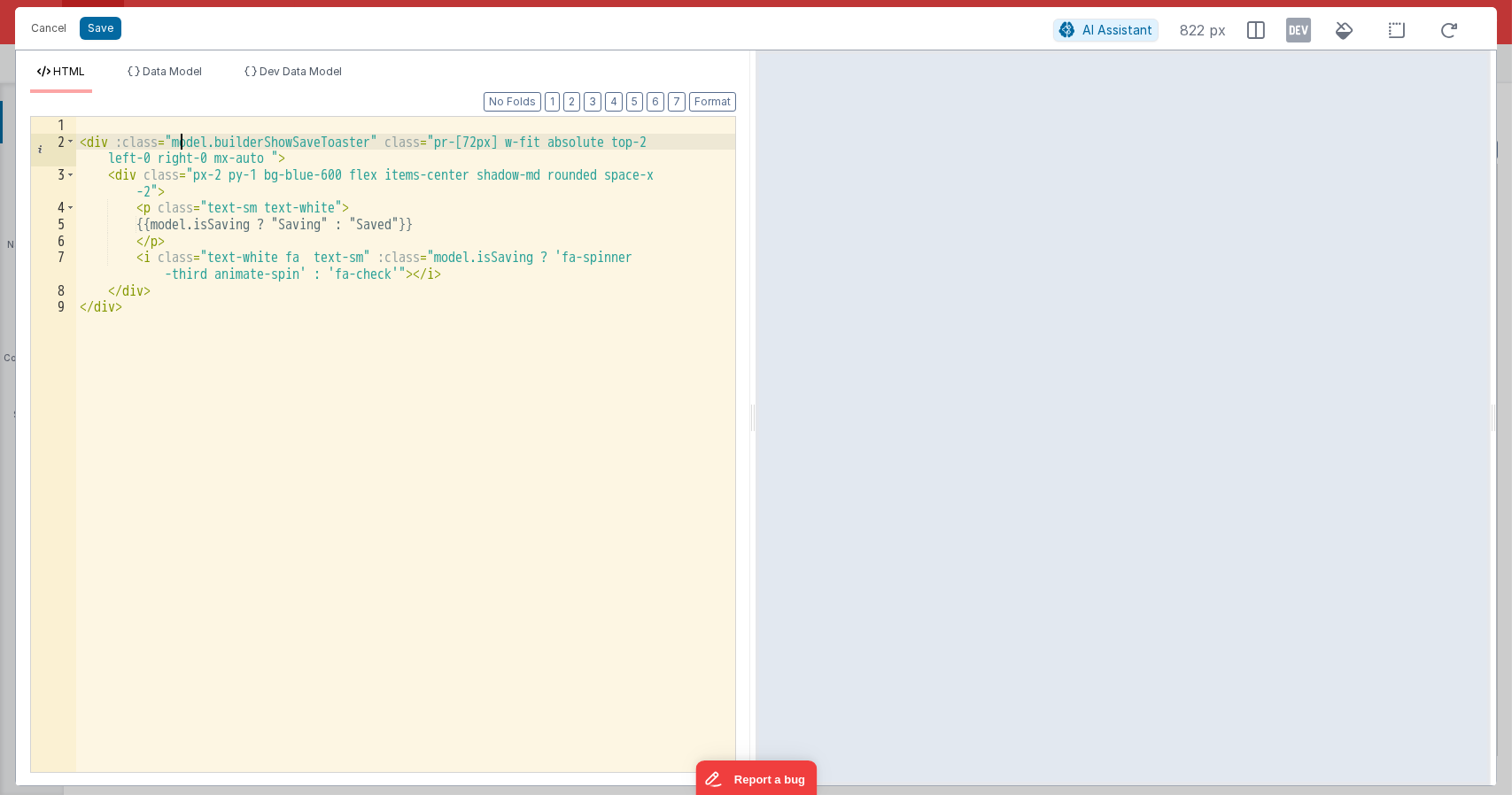 click on "< div   :class = "model.builderShowSaveToaster"   class = "pr-[72px] w-fit absolute top-2       left-0 right-0 mx-auto " >      < div   class = "px-2 py-1 bg-blue-600 flex items-center shadow-md rounded space-x          -2" >           < p   class = "text-sm text-white" >               {{model.isSaving ? "Saving" : "Saved"}}           </ p >           < i   class = "text-white fa  text-sm"   :class = "model.isSaving ? 'fa-spinner              -third animate-spin' : 'fa-check'" > </ i >      </ div > </ div >" at bounding box center (406, 460) 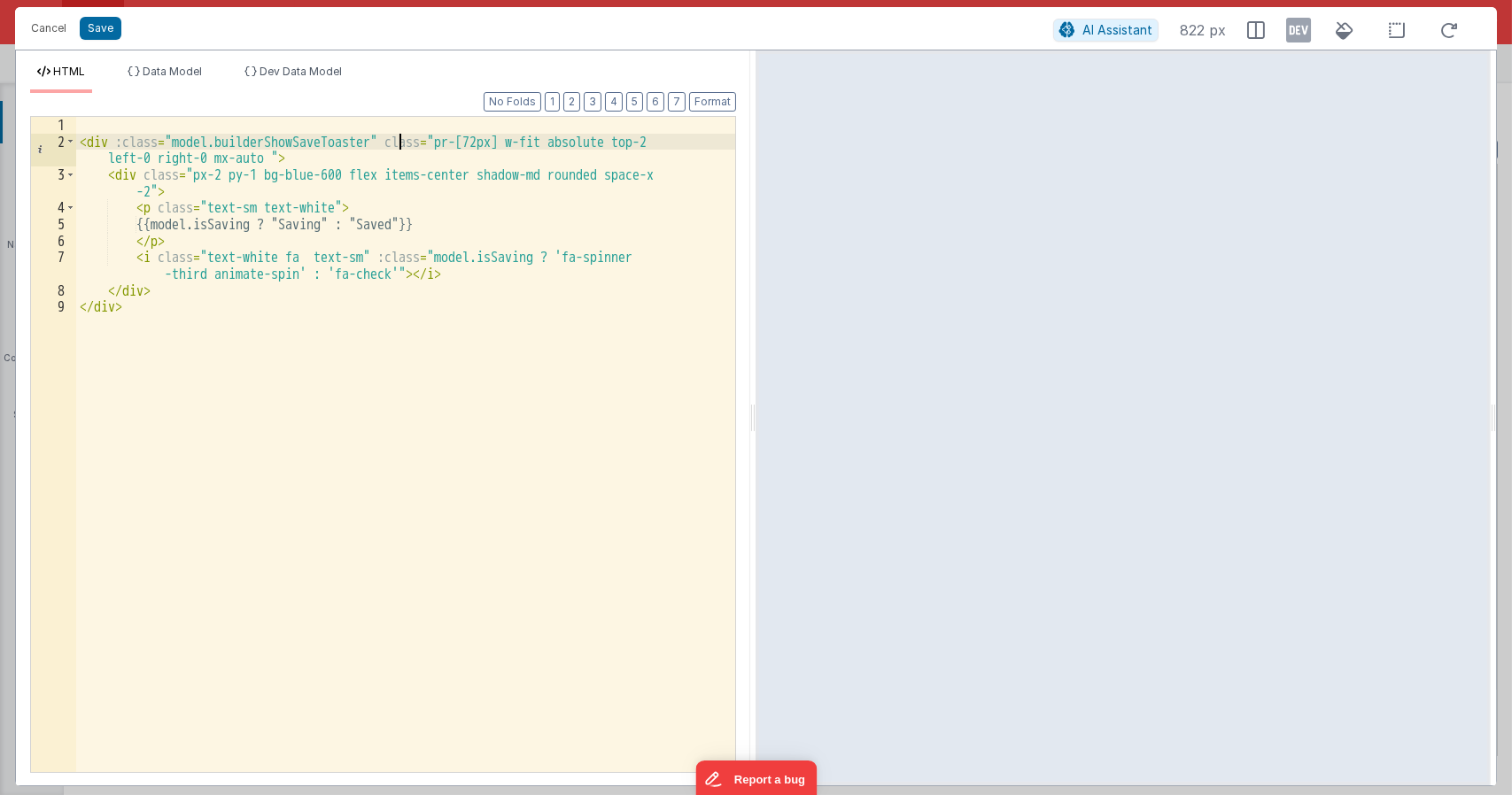 click on "< div   :class = "model.builderShowSaveToaster"   class = "pr-[72px] w-fit absolute top-2       left-0 right-0 mx-auto " >      < div   class = "px-2 py-1 bg-blue-600 flex items-center shadow-md rounded space-x          -2" >           < p   class = "text-sm text-white" >               {{model.isSaving ? "Saving" : "Saved"}}           </ p >           < i   class = "text-white fa  text-sm"   :class = "model.isSaving ? 'fa-spinner              -third animate-spin' : 'fa-check'" > </ i >      </ div > </ div >" at bounding box center (406, 460) 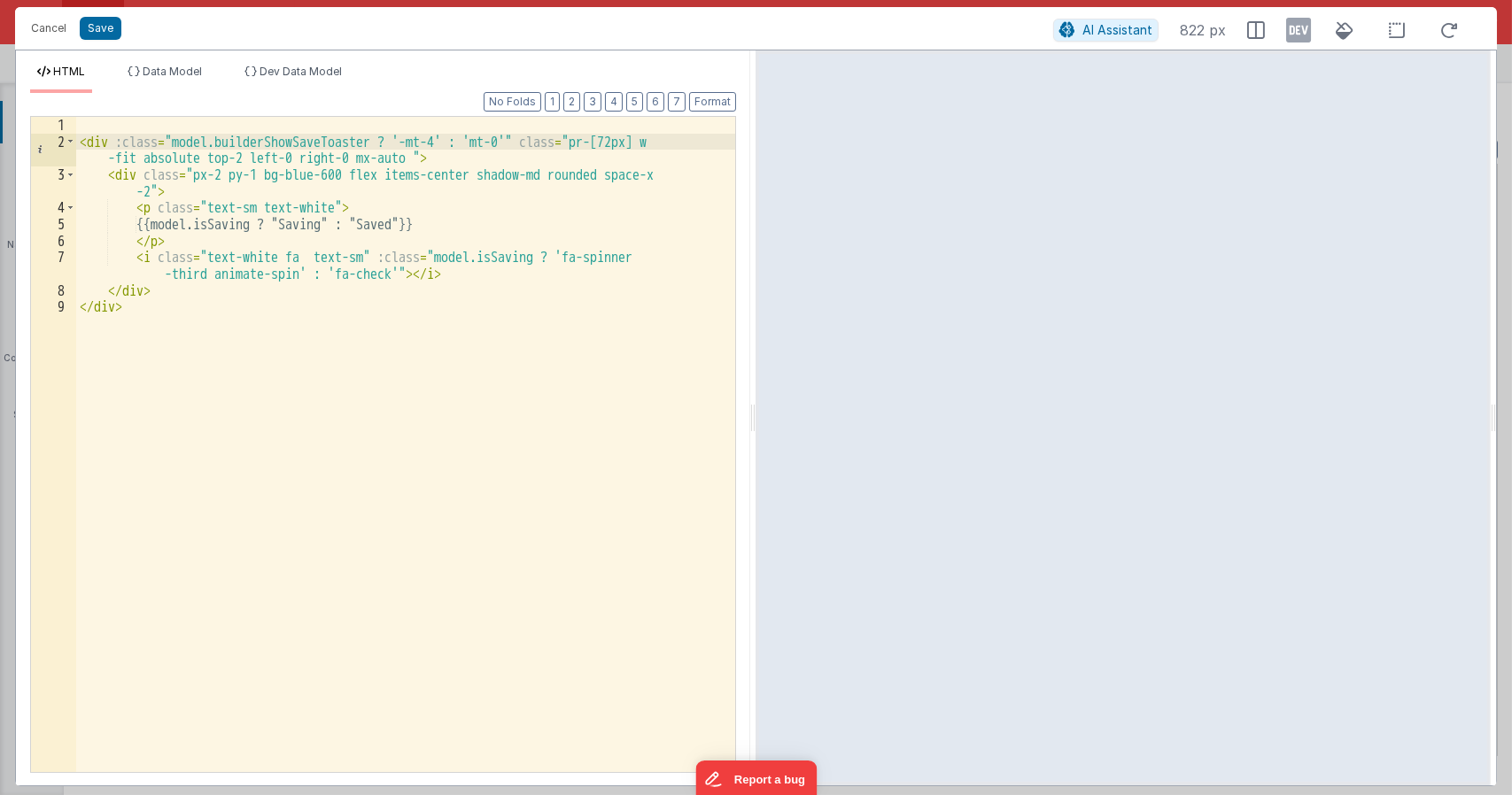 click on "< div   :class = "model.builderShowSaveToaster ? '-mt-4' : 'mt-0'"   class = "pr-[72px] w      -fit absolute top-2 left-0 right-0 mx-auto " >      < div   class = "px-2 py-1 bg-blue-600 flex items-center shadow-md rounded space-x          -2" >           < p   class = "text-sm text-white" >               {{model.isSaving ? "Saving" : "Saved"}}           </ p >           < i   class = "text-white fa  text-sm"   :class = "model.isSaving ? 'fa-spinner              -third animate-spin' : 'fa-check'" > </ i >      </ div > </ div >" at bounding box center (406, 460) 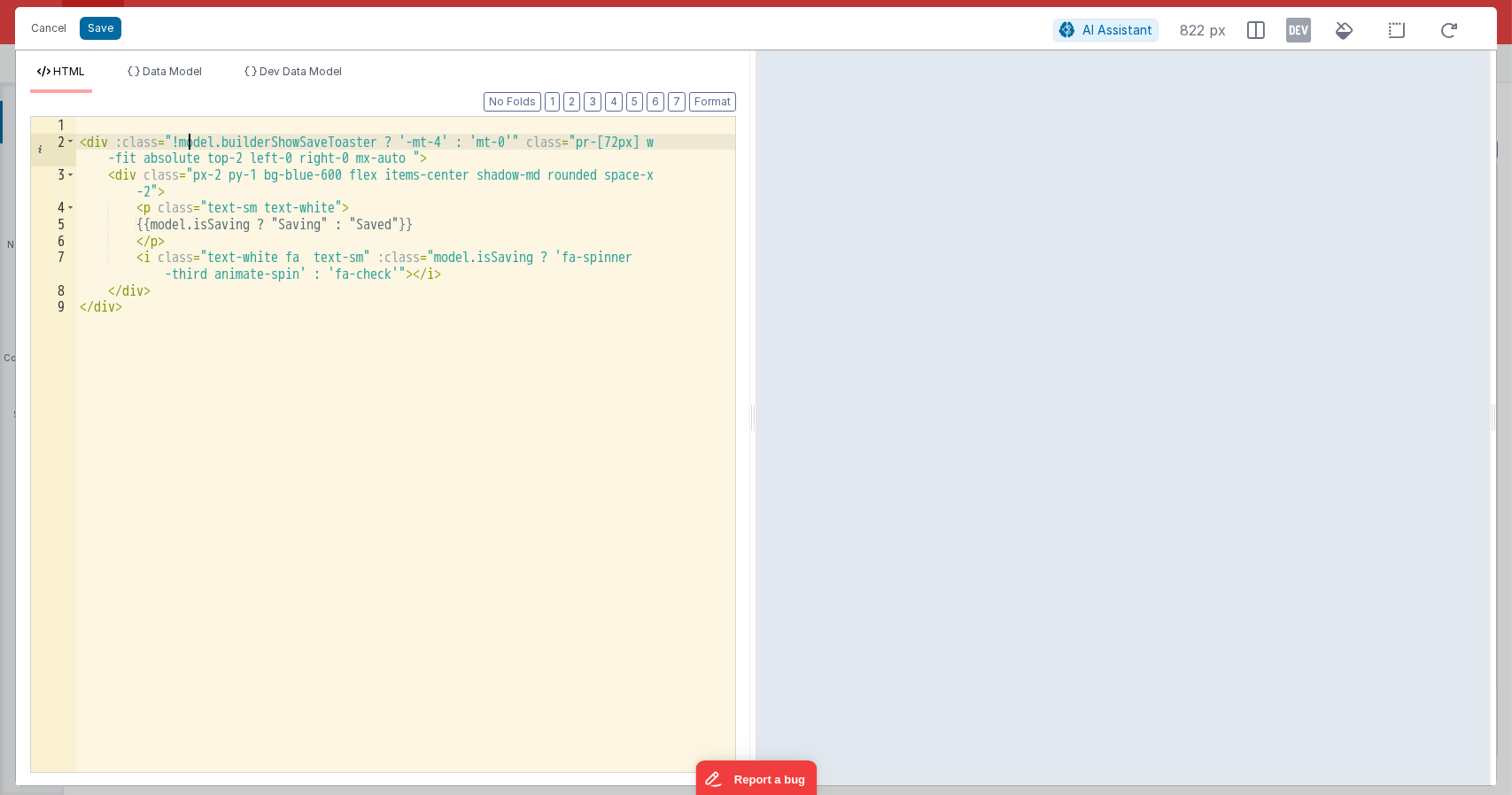 click on "< div   :class = "!model.builderShowSaveToaster ? '-mt-4' : 'mt-0'"   class = "pr-[72px] w      -fit absolute top-2 left-0 right-0 mx-auto " >      < div   class = "px-2 py-1 bg-blue-600 flex items-center shadow-md rounded space-x          -2" >           < p   class = "text-sm text-white" >               {{model.isSaving ? "Saving" : "Saved"}}           </ p >           < i   class = "text-white fa  text-sm"   :class = "model.isSaving ? 'fa-spinner              -third animate-spin' : 'fa-check'" > </ i >      </ div > </ div >" at bounding box center (406, 460) 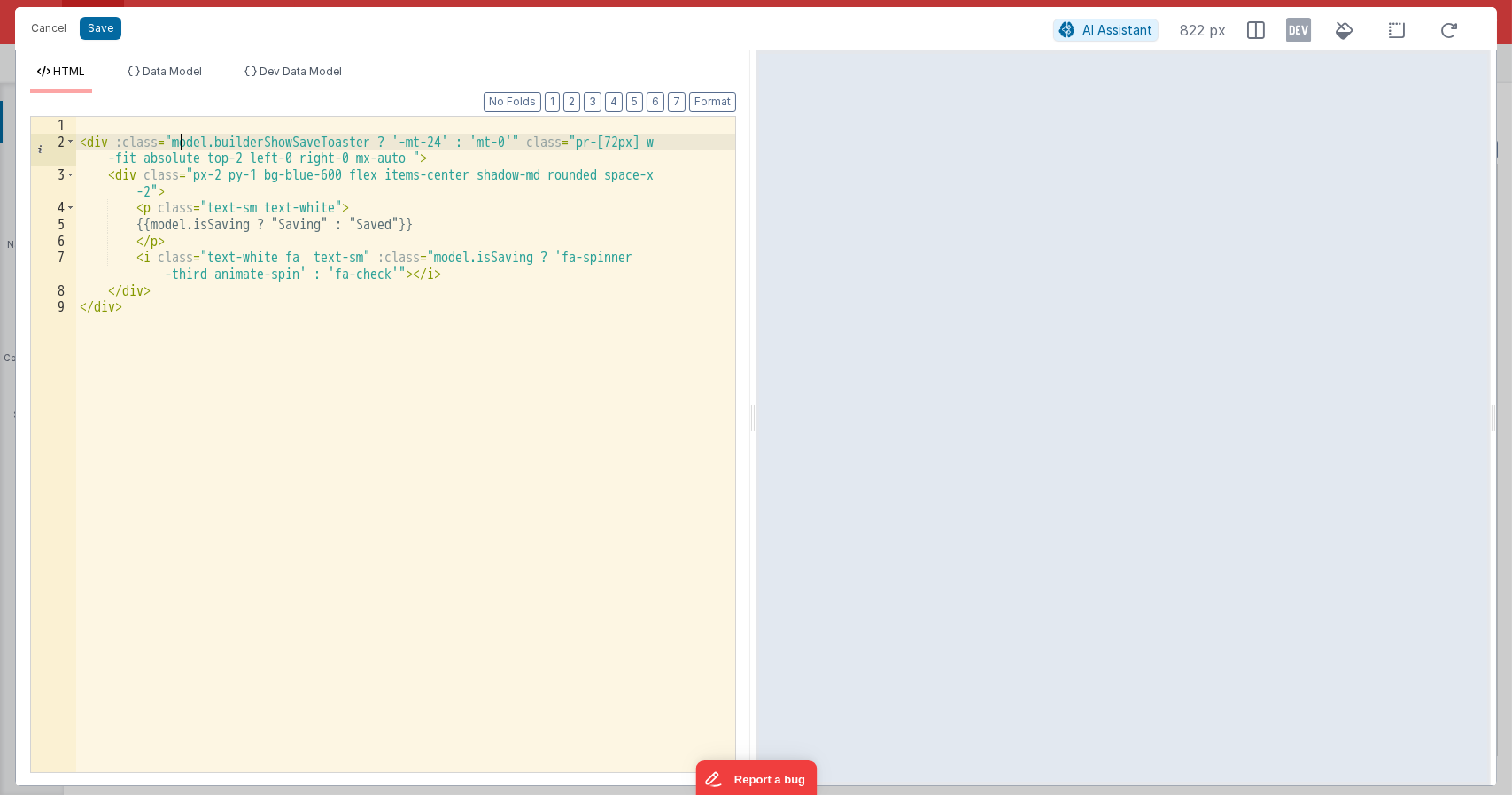 click on "< div   :class = "model.builderShowSaveToaster ? '-mt-24' : 'mt-0'"   class = "pr-[72px] w      -fit absolute top-2 left-0 right-0 mx-auto " >      < div   class = "px-2 py-1 bg-blue-600 flex items-center shadow-md rounded space-x          -2" >           < p   class = "text-sm text-white" >               {{model.isSaving ? "Saving" : "Saved"}}           </ p >           < i   class = "text-white fa  text-sm"   :class = "model.isSaving ? 'fa-spinner              -third animate-spin' : 'fa-check'" > </ i >      </ div > </ div >" at bounding box center [406, 460] 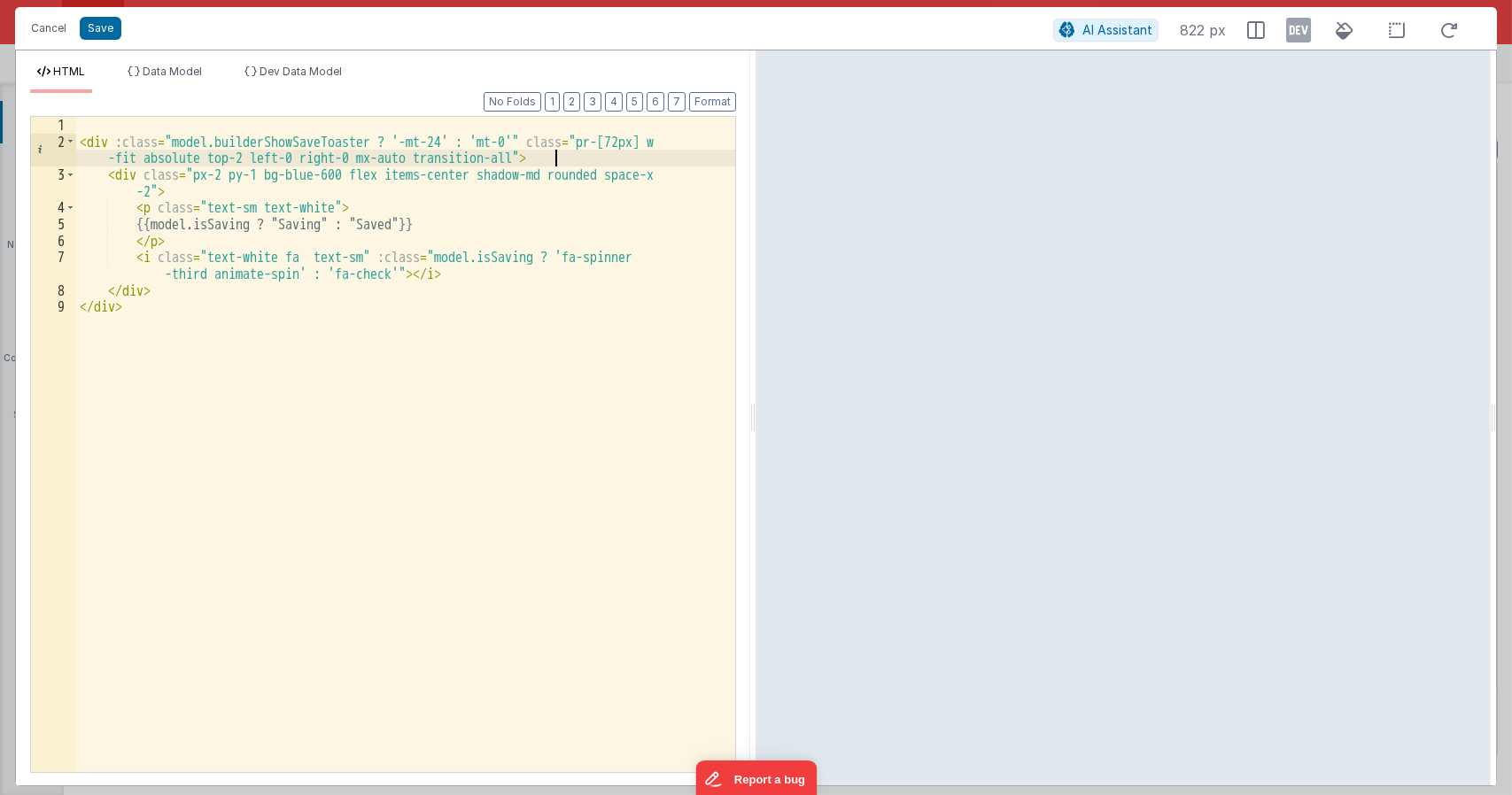 click on "< div   :class = "model.builderShowSaveToaster ? '-mt-24' : 'mt-0'"   class = "pr-[72px] w      -fit absolute top-2 left-0 right-0 mx-auto transition-all" >      < div   class = "px-2 py-1 bg-blue-600 flex items-center shadow-md rounded space-x          -2" >           < p   class = "text-sm text-white" >               {{model.isSaving ? "Saving" : "Saved"}}           </ p >           < i   class = "text-white fa  text-sm"   :class = "model.isSaving ? 'fa-spinner              -third animate-spin' : 'fa-check'" > </ i >      </ div > </ div >" at bounding box center [406, 460] 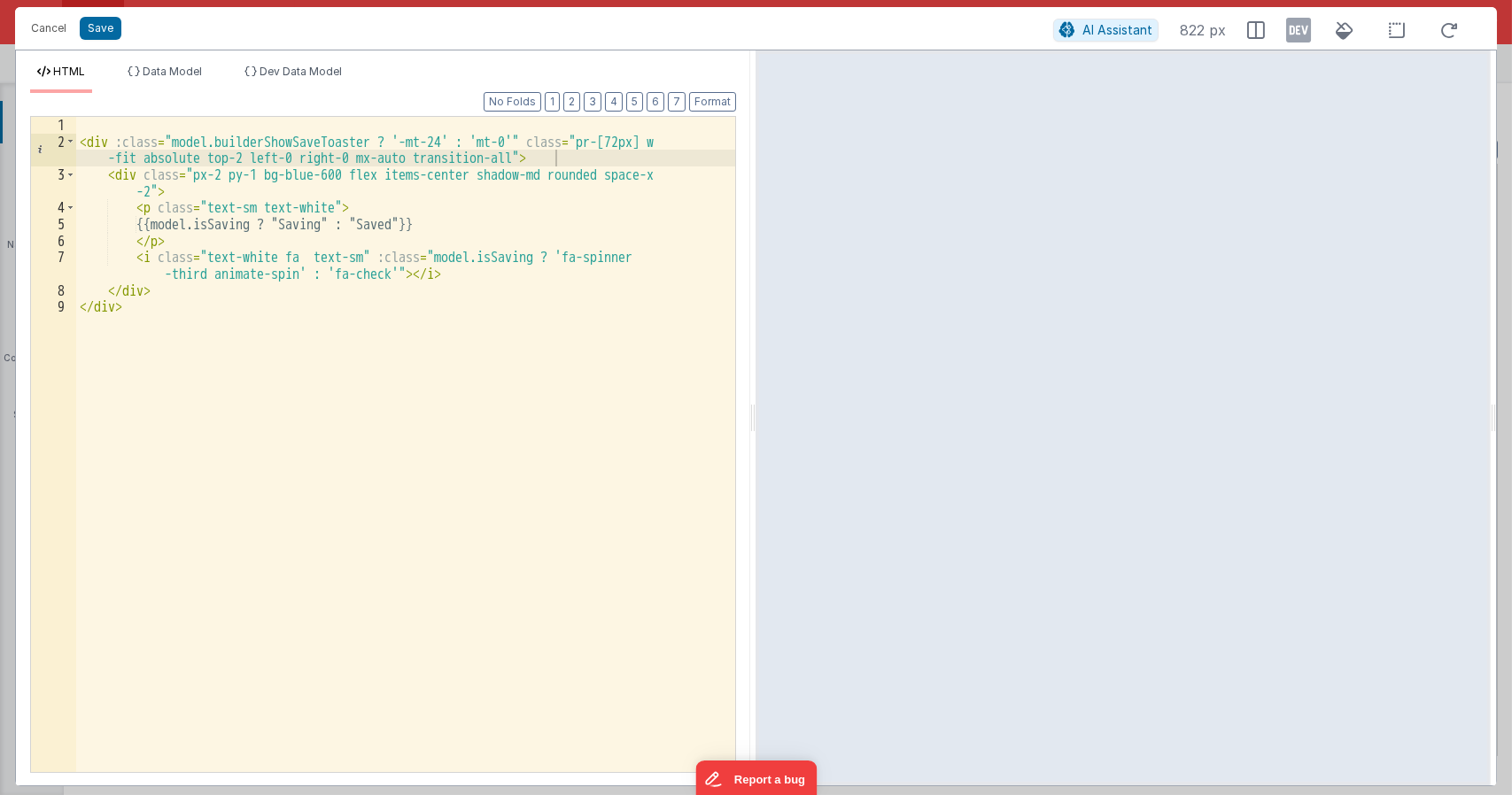 click on "< div   :class = "model.builderShowSaveToaster ? '-mt-24' : 'mt-0'"   class = "pr-[72px] w      -fit absolute top-2 left-0 right-0 mx-auto transition-all" >      < div   class = "px-2 py-1 bg-blue-600 flex items-center shadow-md rounded space-x          -2" >           < p   class = "text-sm text-white" >               {{model.isSaving ? "Saving" : "Saved"}}           </ p >           < i   class = "text-white fa  text-sm"   :class = "model.isSaving ? 'fa-spinner              -third animate-spin' : 'fa-check'" > </ i >      </ div > </ div >" at bounding box center (406, 460) 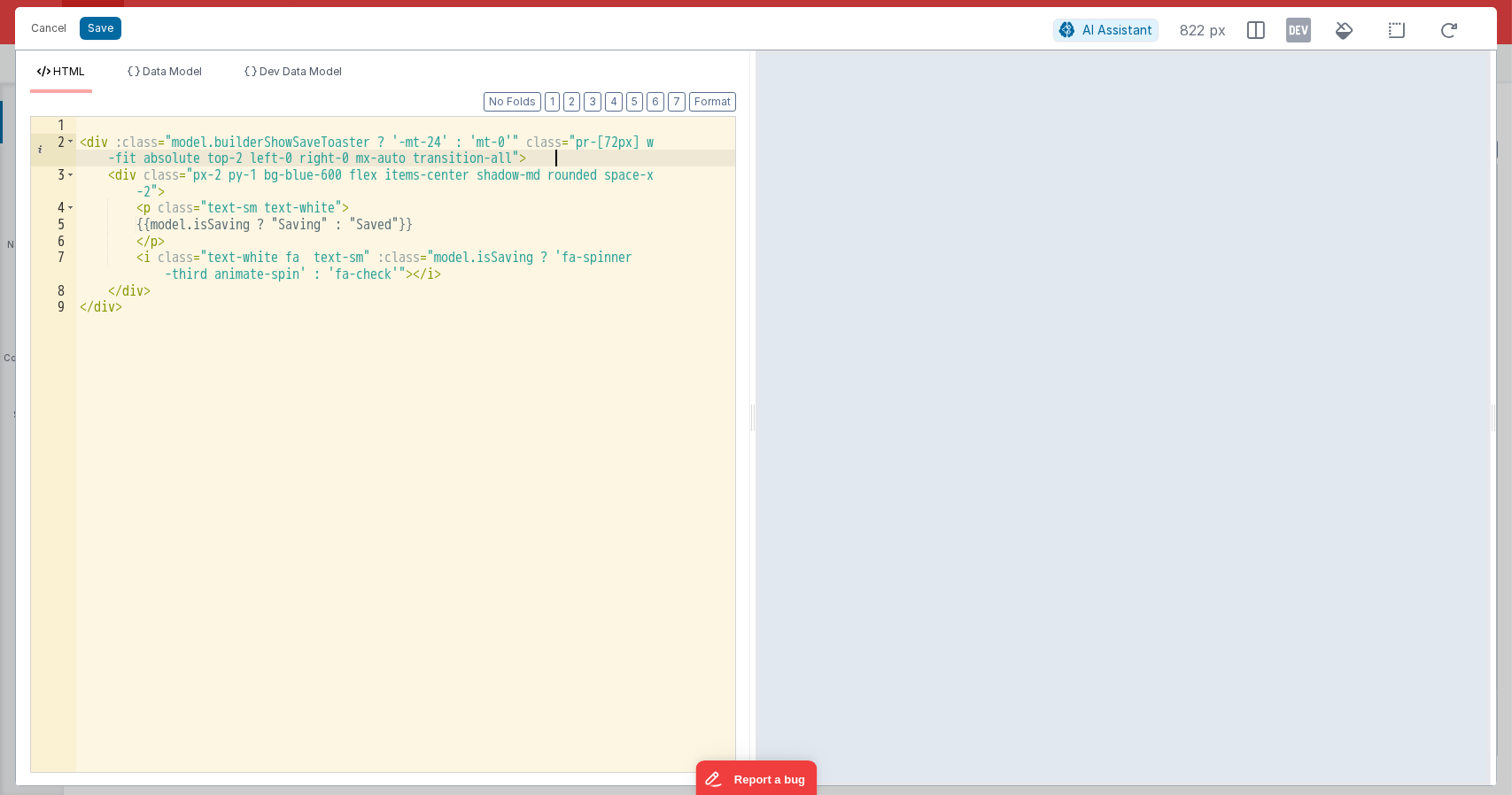 paste 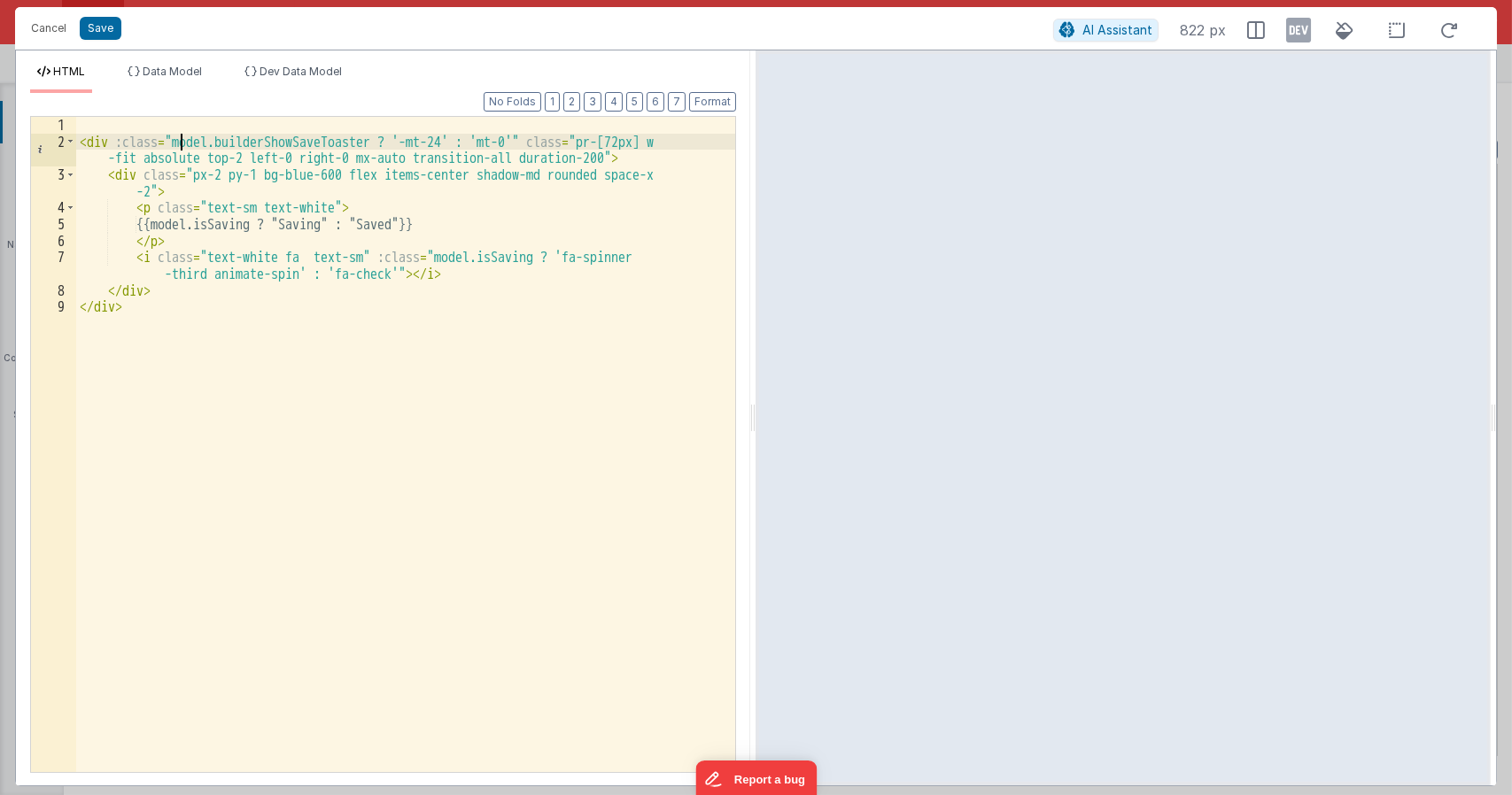 click on "< div   :class = "model.builderShowSaveToaster ? '-mt-24' : 'mt-0'"   class = "pr-[72px] w      -fit absolute top-2 left-0 right-0 mx-auto transition-all duration-200" >      < div   class = "px-2 py-1 bg-blue-600 flex items-center shadow-md rounded space-x          -2" >           < p   class = "text-sm text-white" >               {{model.isSaving ? "Saving" : "Saved"}}           </ p >           < i   class = "text-white fa  text-sm"   :class = "model.isSaving ? 'fa-spinner              -third animate-spin' : 'fa-check'" > </ i >      </ div > </ div >" at bounding box center (406, 460) 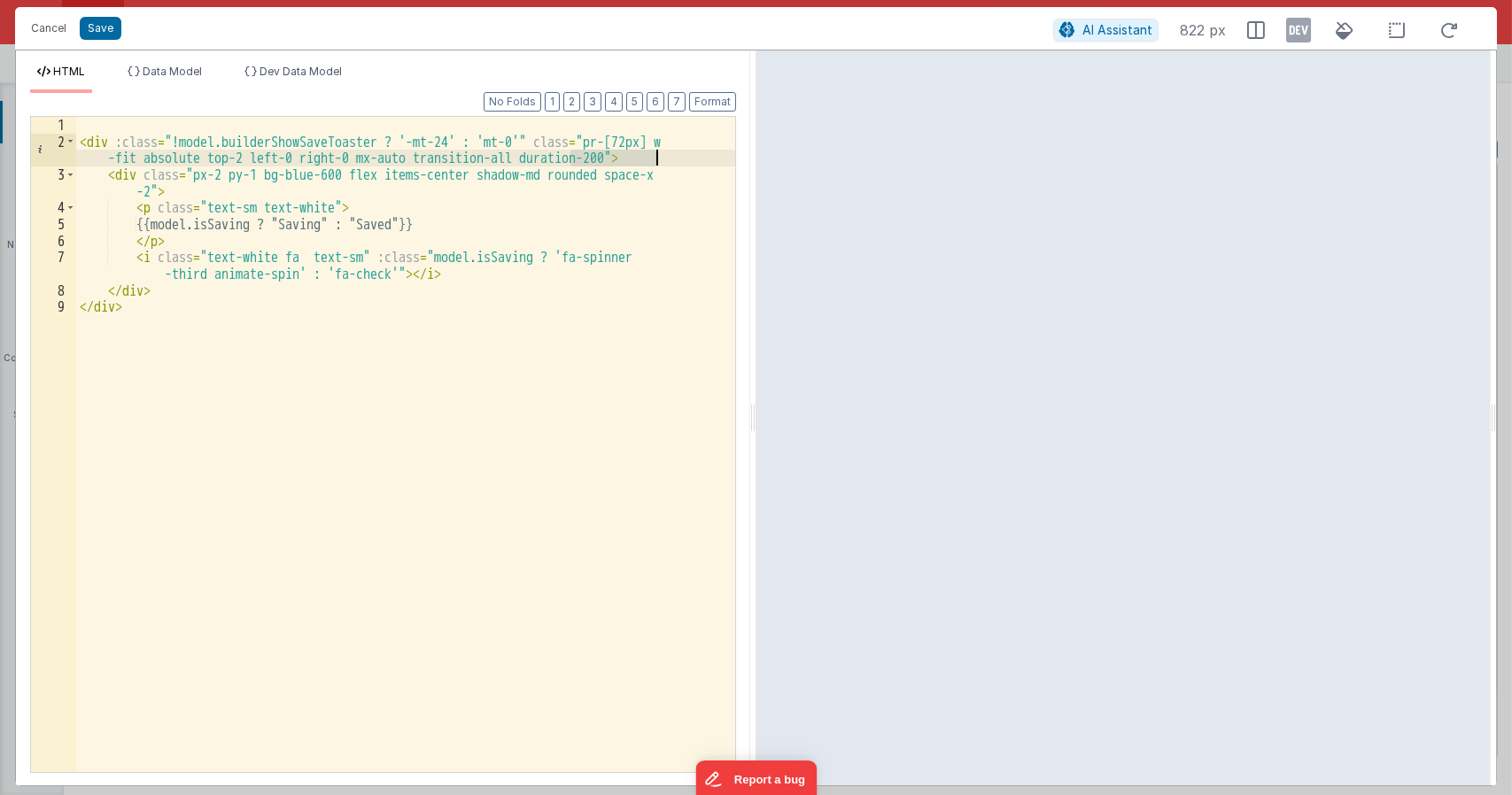 drag, startPoint x: 571, startPoint y: 160, endPoint x: 653, endPoint y: 158, distance: 82.024387 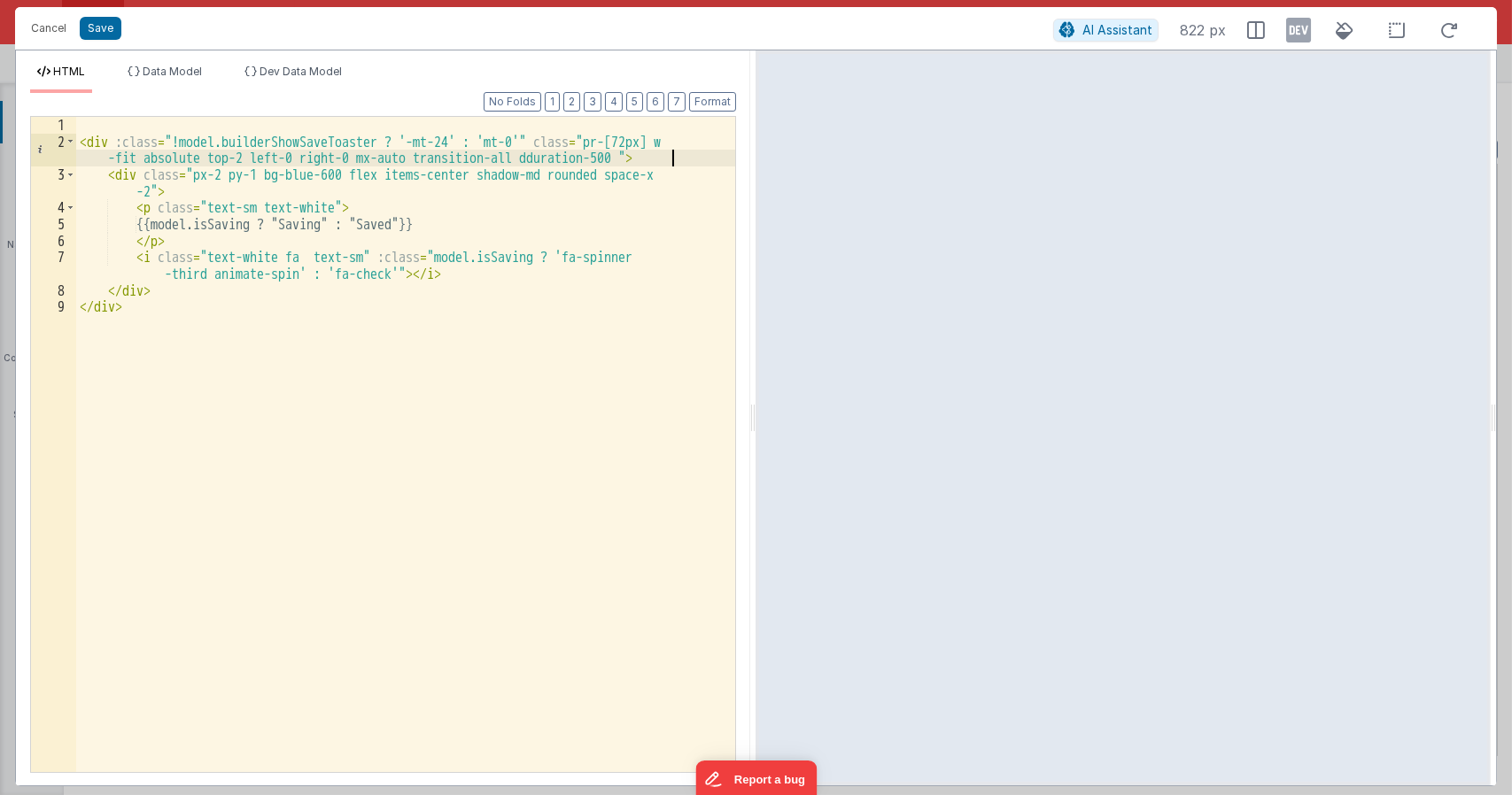 click on "< div   :class = "!model.builderShowSaveToaster ? '-mt-24' : 'mt-0'"   class = "pr-[72px] w      -fit absolute top-2 left-0 right-0 mx-auto transition-all dduration-500 " >      < div   class = "px-2 py-1 bg-blue-600 flex items-center shadow-md rounded space-x          -2" >           < p   class = "text-sm text-white" >               {{model.isSaving ? "Saving" : "Saved"}}           </ p >           < i   class = "text-white fa  text-sm"   :class = "model.isSaving ? 'fa-spinner              -third animate-spin' : 'fa-check'" > </ i >      </ div > </ div >" at bounding box center [406, 460] 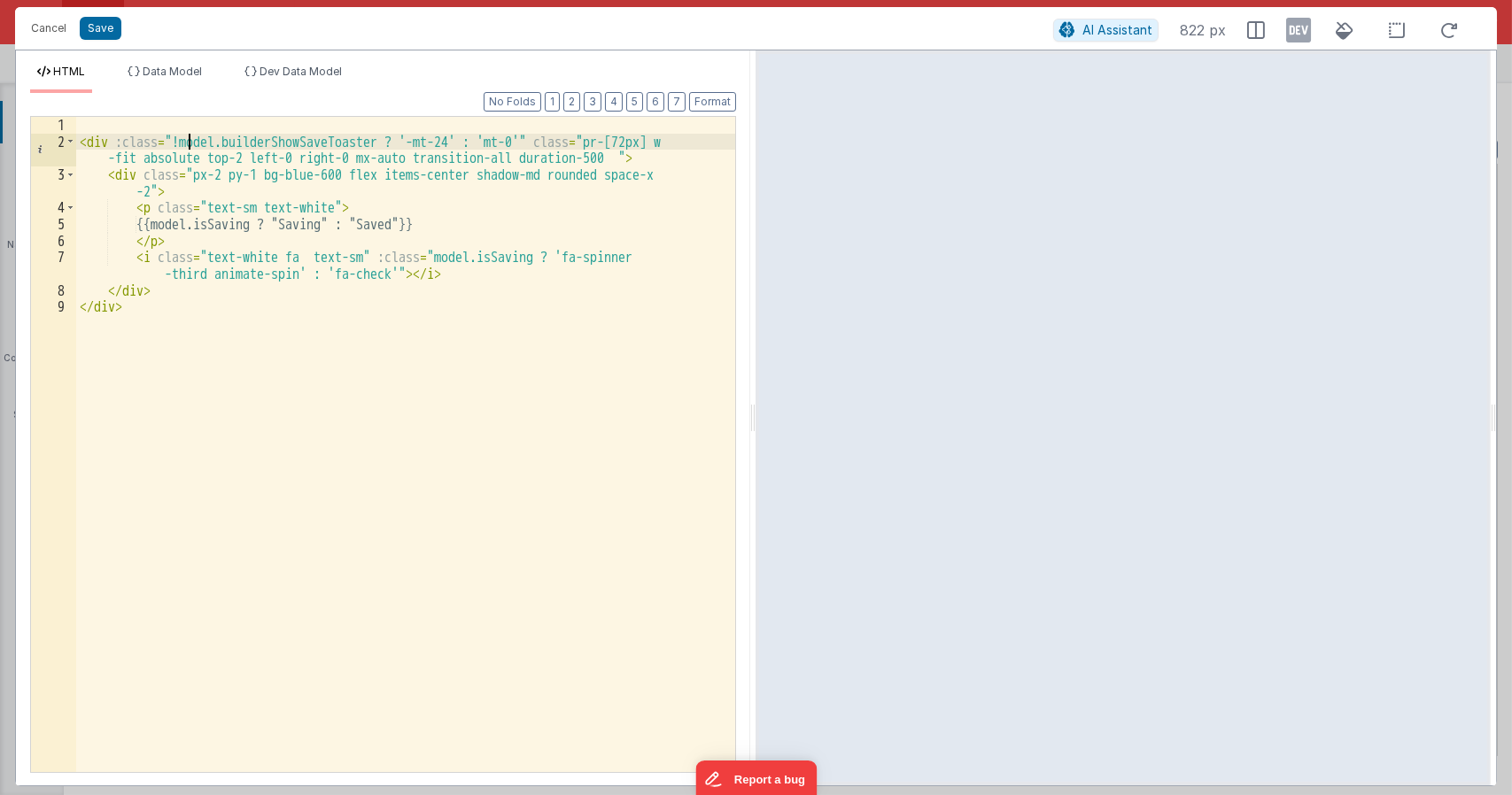 click on "< div   :class = "!model.builderShowSaveToaster ? '-mt-24' : 'mt-0'"   class = "pr-[72px] w      -fit absolute top-2 left-0 right-0 mx-auto transition-all duration-500  " >      < div   class = "px-2 py-1 bg-blue-600 flex items-center shadow-md rounded space-x          -2" >           < p   class = "text-sm text-white" >               {{model.isSaving ? "Saving" : "Saved"}}           </ p >           < i   class = "text-white fa  text-sm"   :class = "model.isSaving ? 'fa-spinner              -third animate-spin' : 'fa-check'" > </ i >      </ div > </ div >" at bounding box center [406, 460] 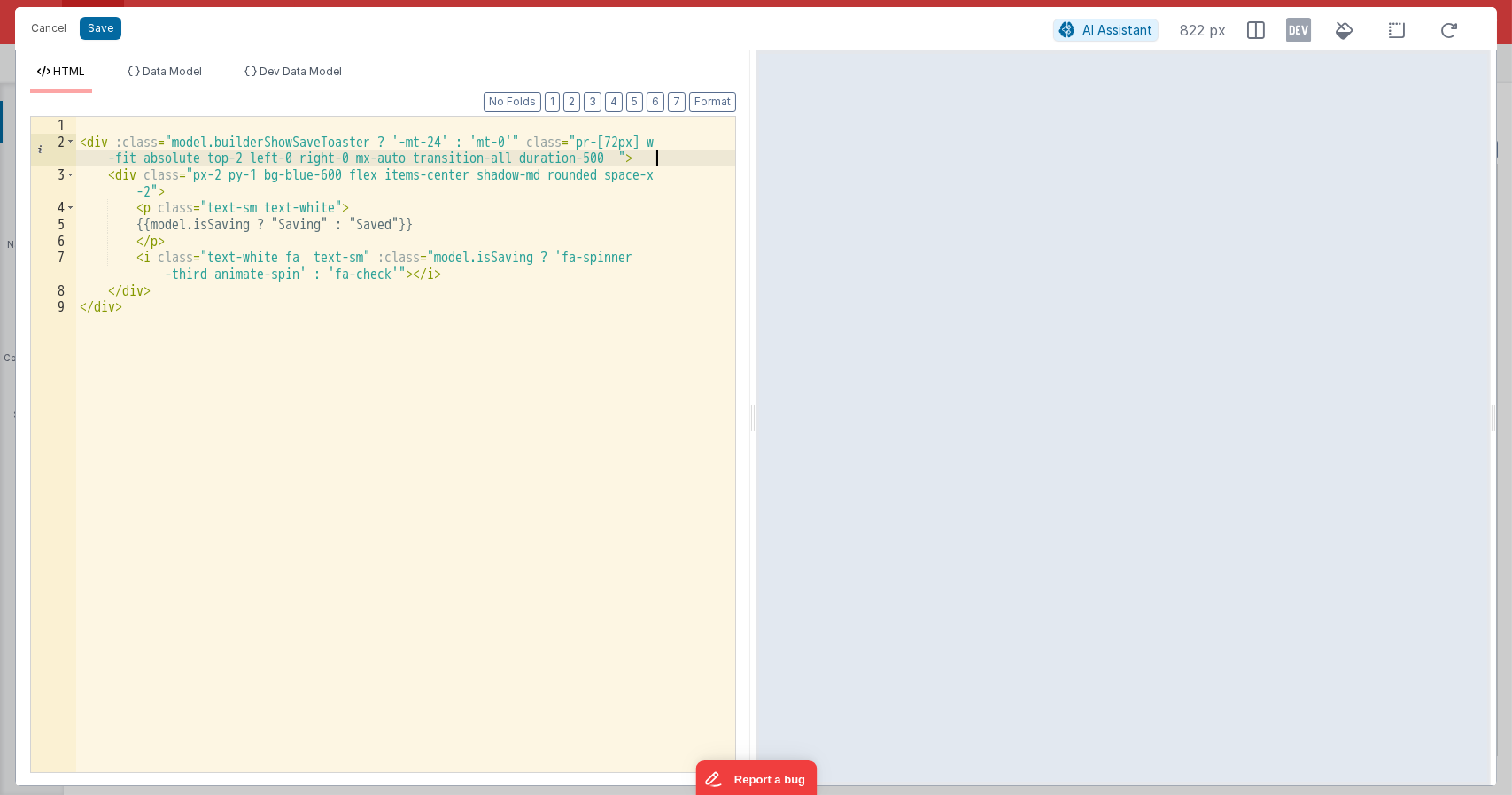 click on "< div   :class = "model.builderShowSaveToaster ? '-mt-24' : 'mt-0'"   class = "pr-[72px] w      -fit absolute top-2 left-0 right-0 mx-auto transition-all duration-500  " >      < div   class = "px-2 py-1 bg-blue-600 flex items-center shadow-md rounded space-x          -2" >           < p   class = "text-sm text-white" >               {{model.isSaving ? "Saving" : "Saved"}}           </ p >           < i   class = "text-white fa  text-sm"   :class = "model.isSaving ? 'fa-spinner              -third animate-spin' : 'fa-check'" > </ i >      </ div > </ div >" at bounding box center (406, 460) 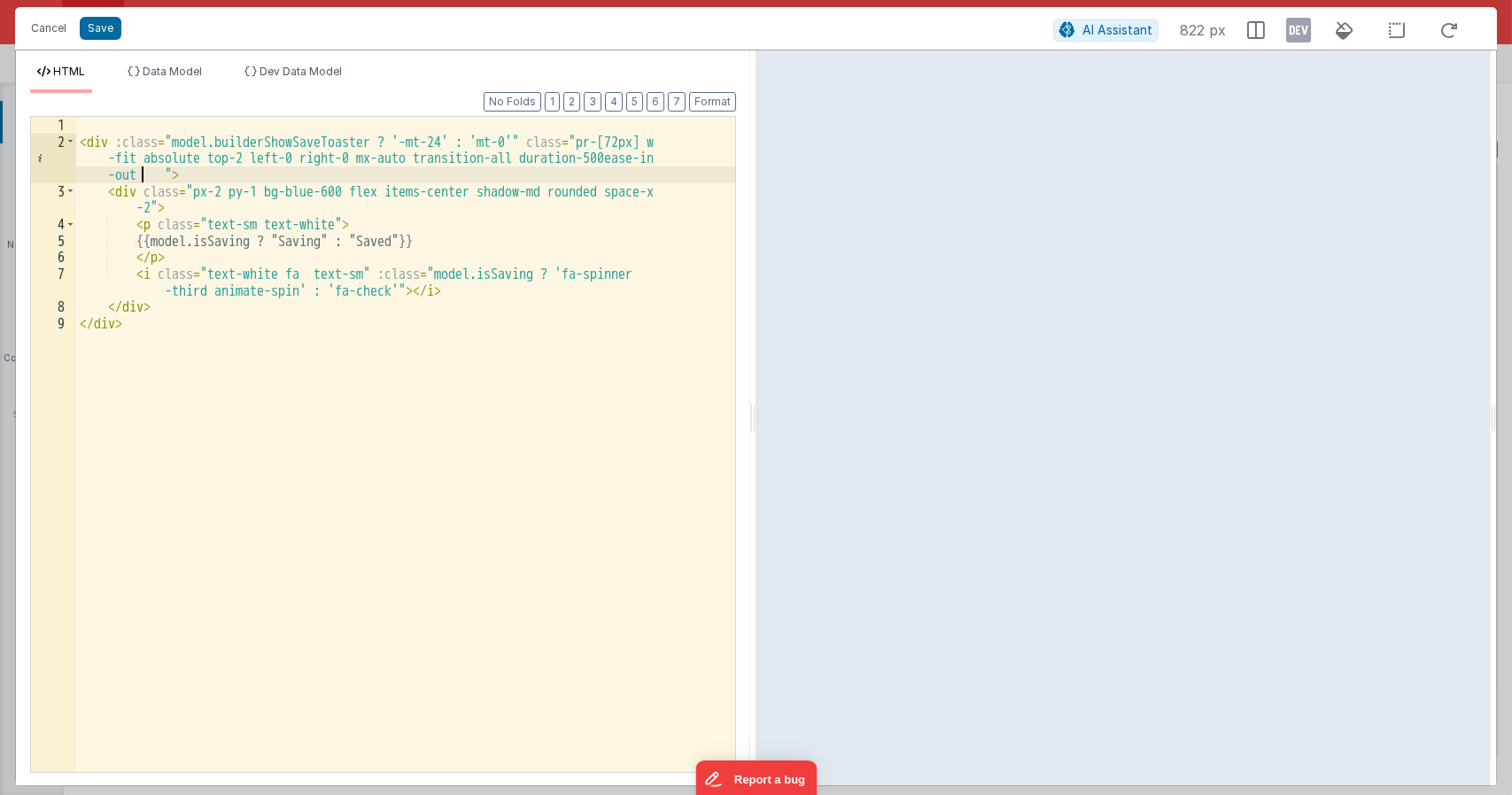 click on "< div   :class = "model.builderShowSaveToaster ? '-mt-24' : 'mt-0'"   class = "pr-[72px] w      -fit absolute top-2 left-0 right-0 mx-auto transition-all duration-500ease-in      -out    " >      < div   class = "px-2 py-1 bg-blue-600 flex items-center shadow-md rounded space-x          -2" >           < p   class = "text-sm text-white" >               {{model.isSaving ? "Saving" : "Saved"}}           </ p >           < i   class = "text-white fa  text-sm"   :class = "model.isSaving ? 'fa-spinner              -third animate-spin' : 'fa-check'" > </ i >      </ div > </ div >" at bounding box center [406, 460] 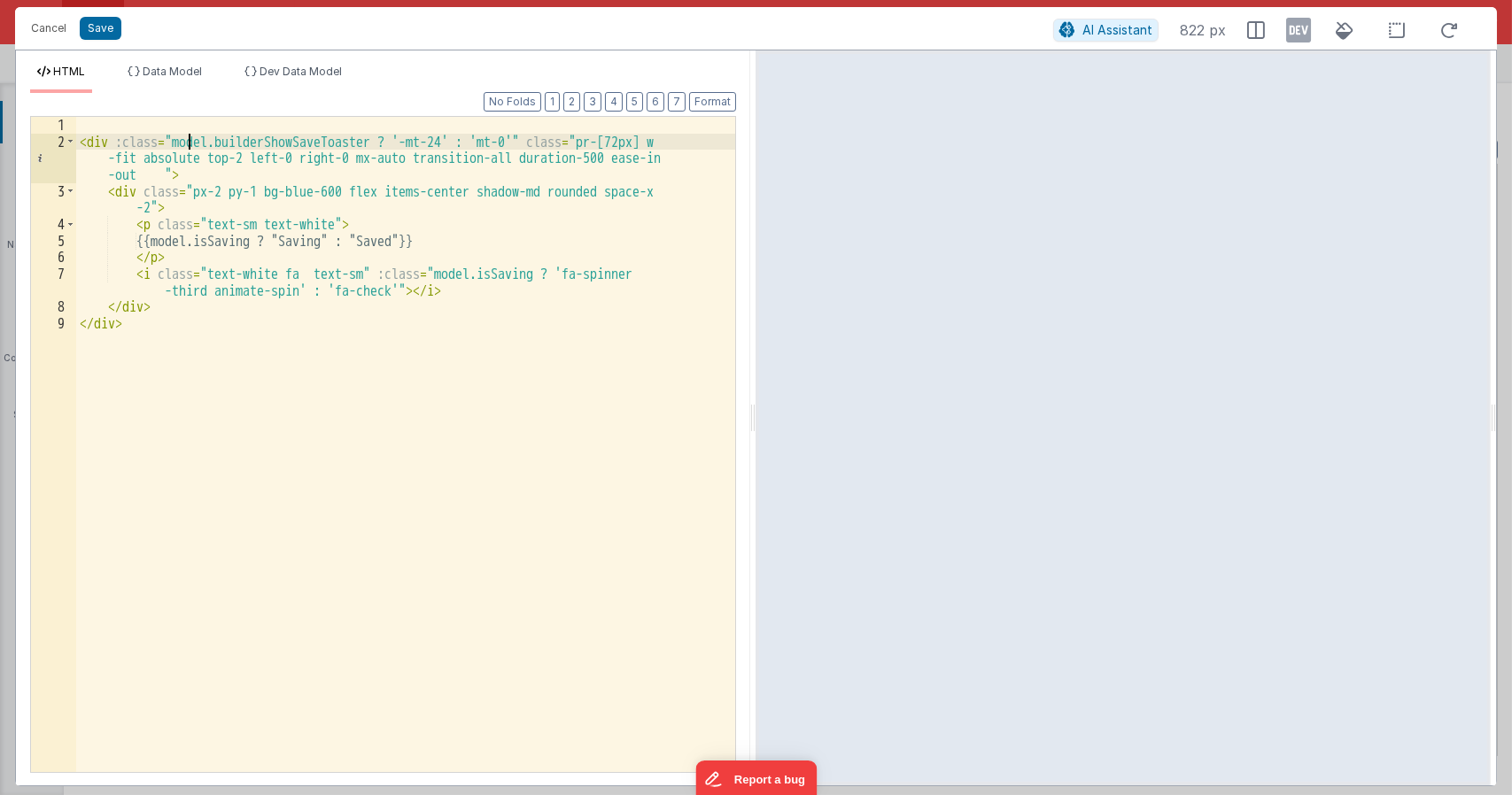 click on "< div   :class = "model.builderShowSaveToaster ? '-mt-24' : 'mt-0'"   class = "pr-[72px] w      -fit absolute top-2 left-0 right-0 mx-auto transition-all duration-500 ease-in      -out    " >      < div   class = "px-2 py-1 bg-blue-600 flex items-center shadow-md rounded space-x          -2" >           < p   class = "text-sm text-white" >               {{model.isSaving ? "Saving" : "Saved"}}           </ p >           < i   class = "text-white fa  text-sm"   :class = "model.isSaving ? 'fa-spinner              -third animate-spin' : 'fa-check'" > </ i >      </ div > </ div >" at bounding box center (406, 460) 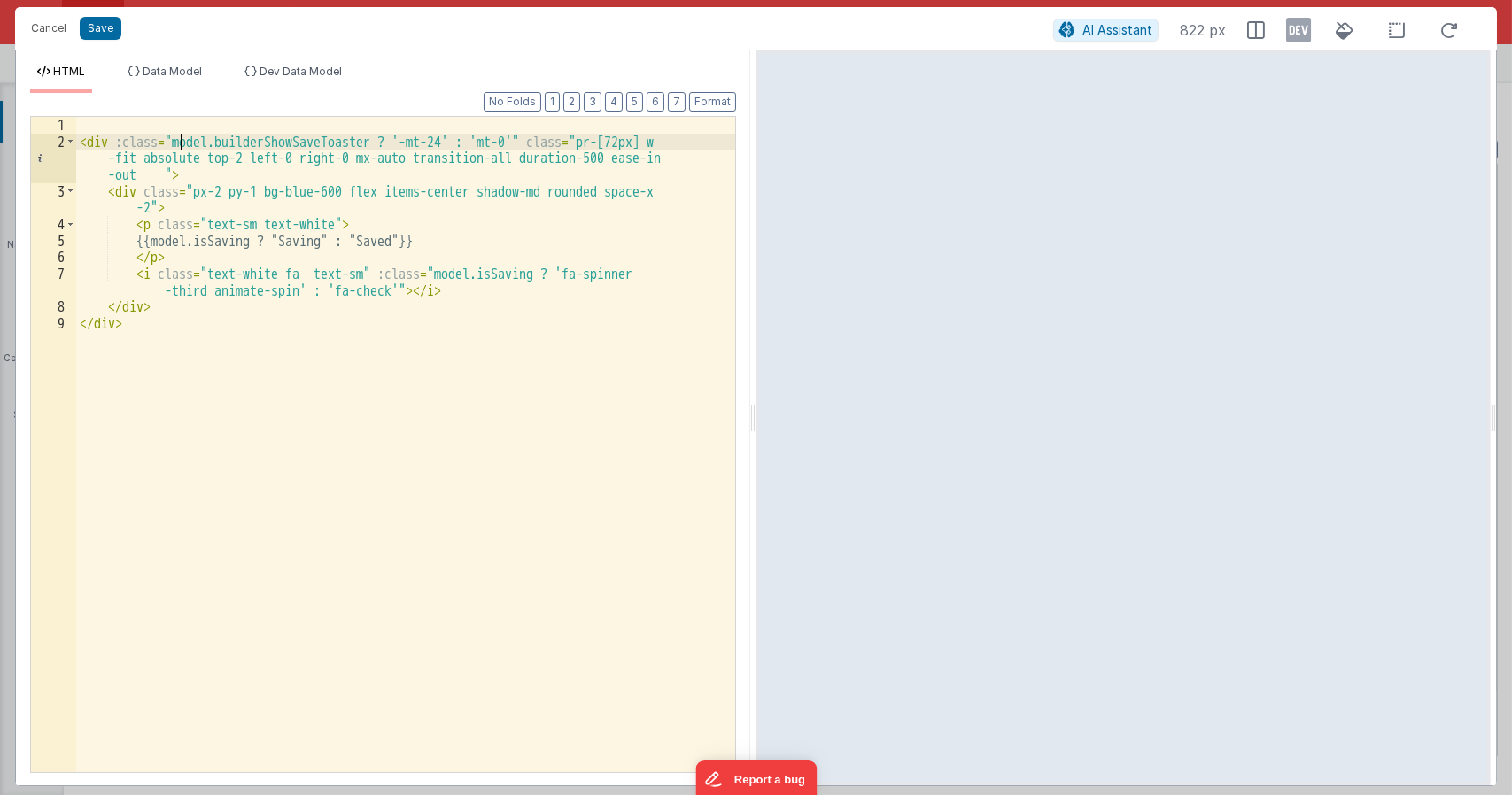 click on "< div   :class = "model.builderShowSaveToaster ? '-mt-24' : 'mt-0'"   class = "pr-[72px] w      -fit absolute top-2 left-0 right-0 mx-auto transition-all duration-500 ease-in      -out    " >      < div   class = "px-2 py-1 bg-blue-600 flex items-center shadow-md rounded space-x          -2" >           < p   class = "text-sm text-white" >               {{model.isSaving ? "Saving" : "Saved"}}           </ p >           < i   class = "text-white fa  text-sm"   :class = "model.isSaving ? 'fa-spinner              -third animate-spin' : 'fa-check'" > </ i >      </ div > </ div >" at bounding box center (406, 460) 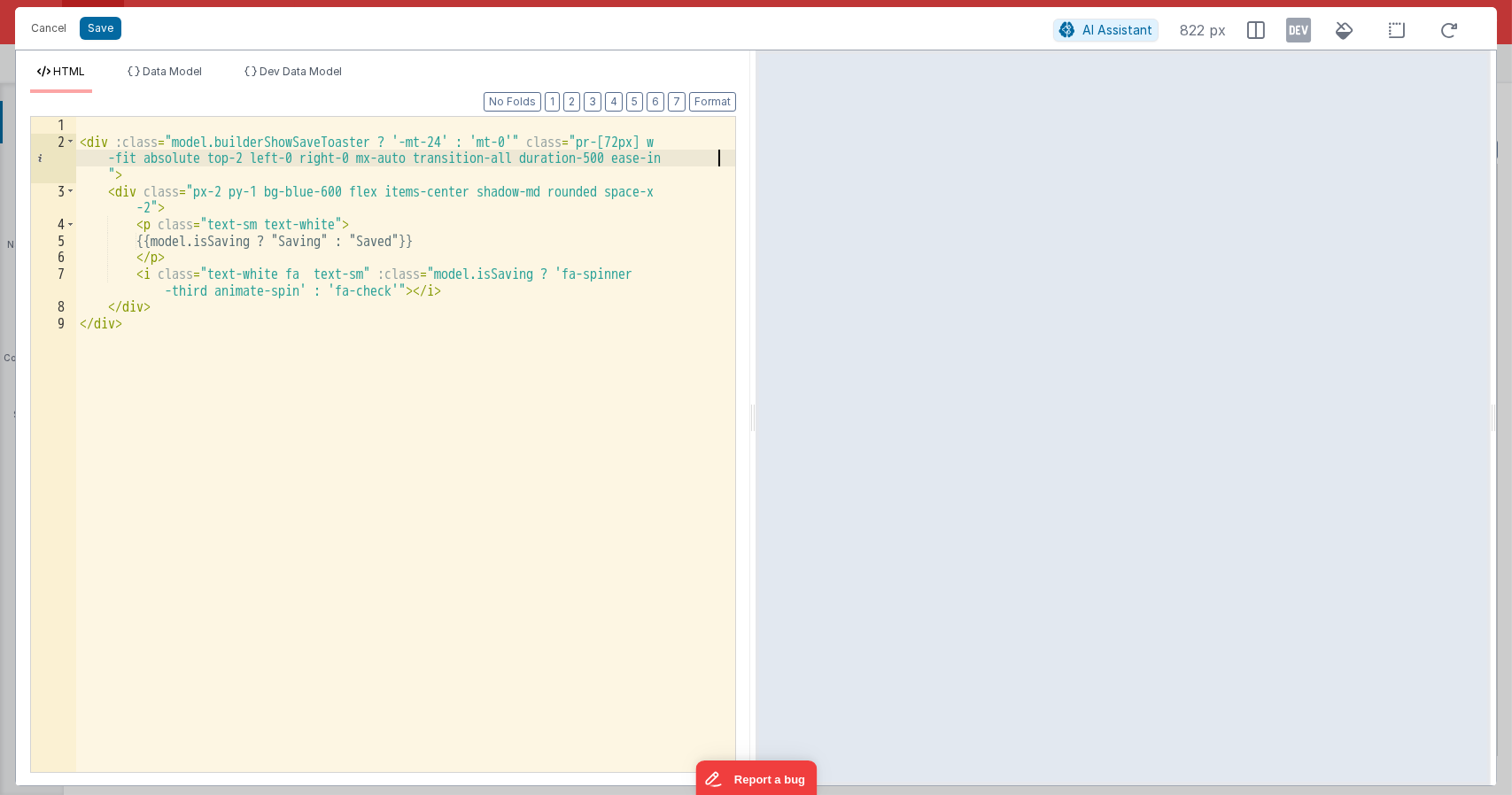 click on "< div   :class = "model.builderShowSaveToaster ? '-mt-24' : 'mt-0'"   class = "pr-[72px] w      -fit absolute top-2 left-0 right-0 mx-auto transition-all duration-500 ease-in        " >      < div   class = "px-2 py-1 bg-blue-600 flex items-center shadow-md rounded space-x          -2" >           < p   class = "text-sm text-white" >               {{model.isSaving ? "Saving" : "Saved"}}           </ p >           < i   class = "text-white fa  text-sm"   :class = "model.isSaving ? 'fa-spinner              -third animate-spin' : 'fa-check'" > </ i >      </ div > </ div >" at bounding box center [406, 460] 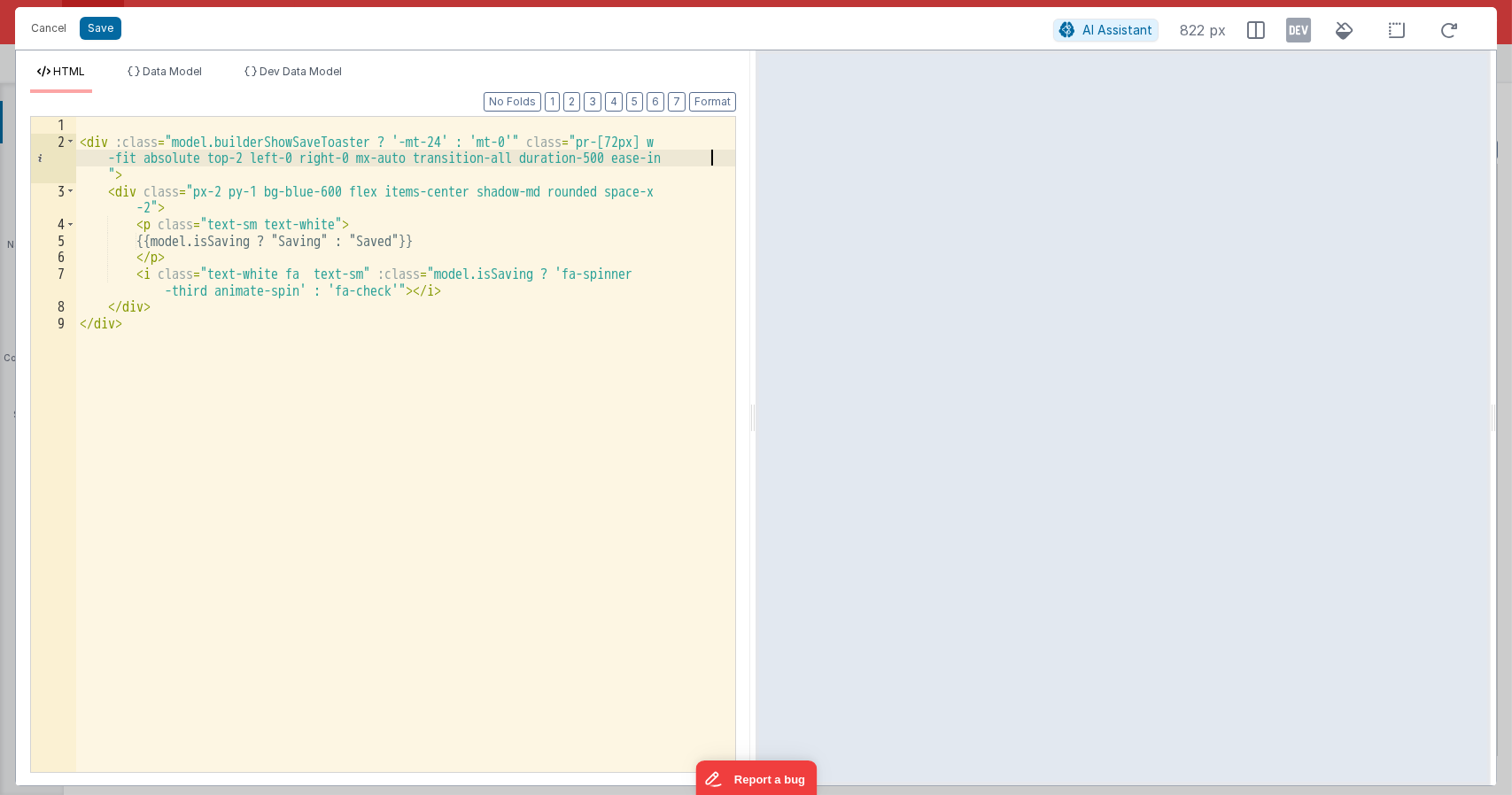 click on "< div   :class = "model.builderShowSaveToaster ? '-mt-24' : 'mt-0'"   class = "pr-[72px] w      -fit absolute top-2 left-0 right-0 mx-auto transition-all duration-500 ease-in        " >      < div   class = "px-2 py-1 bg-blue-600 flex items-center shadow-md rounded space-x          -2" >           < p   class = "text-sm text-white" >               {{model.isSaving ? "Saving" : "Saved"}}           </ p >           < i   class = "text-white fa  text-sm"   :class = "model.isSaving ? 'fa-spinner              -third animate-spin' : 'fa-check'" > </ i >      </ div > </ div >" at bounding box center (406, 460) 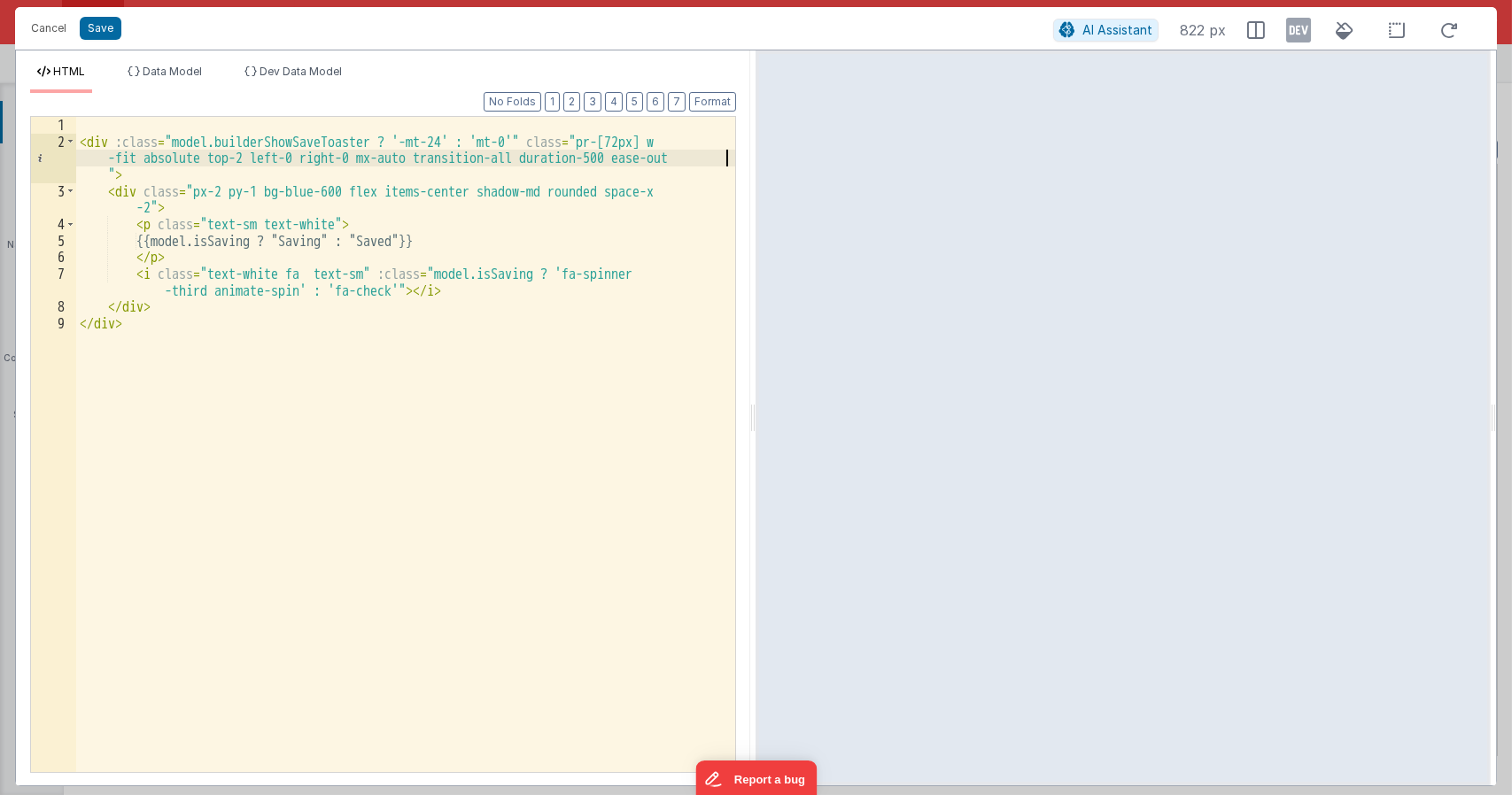 click on "< div   :class = "model.builderShowSaveToaster ? '-mt-24' : 'mt-0'"   class = "pr-[72px] w      -fit absolute top-2 left-0 right-0 mx-auto transition-all duration-500 ease-out       " >      < div   class = "px-2 py-1 bg-blue-600 flex items-center shadow-md rounded space-x          -2" >           < p   class = "text-sm text-white" >               {{model.isSaving ? "Saving" : "Saved"}}           </ p >           < i   class = "text-white fa  text-sm"   :class = "model.isSaving ? 'fa-spinner              -third animate-spin' : 'fa-check'" > </ i >      </ div > </ div >" at bounding box center [406, 460] 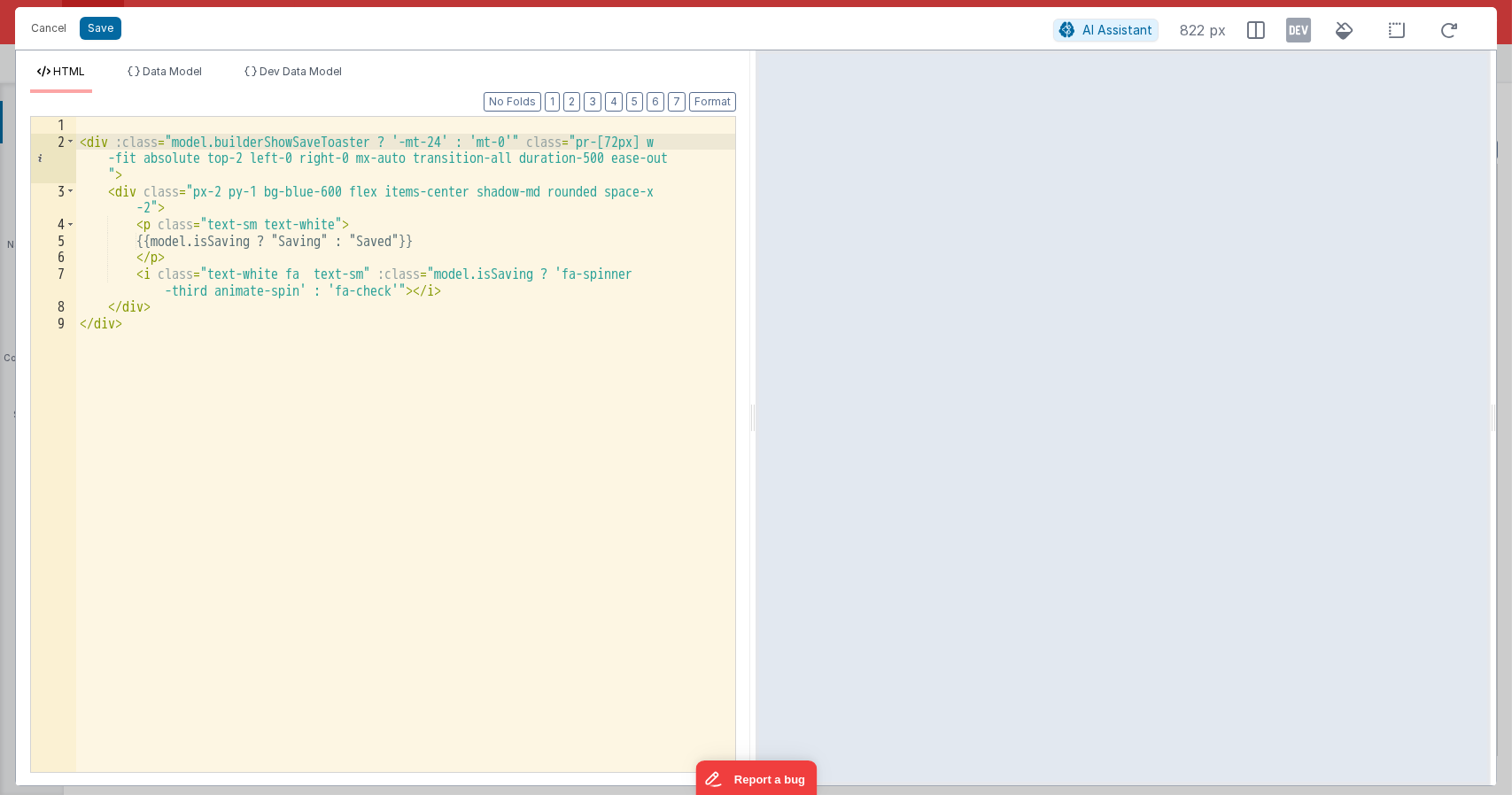 click on "< div   :class = "model.builderShowSaveToaster ? '-mt-24' : 'mt-0'"   class = "pr-[72px] w      -fit absolute top-2 left-0 right-0 mx-auto transition-all duration-500 ease-out       " >      < div   class = "px-2 py-1 bg-blue-600 flex items-center shadow-md rounded space-x          -2" >           < p   class = "text-sm text-white" >               {{model.isSaving ? "Saving" : "Saved"}}           </ p >           < i   class = "text-white fa  text-sm"   :class = "model.isSaving ? 'fa-spinner              -third animate-spin' : 'fa-check'" > </ i >      </ div > </ div >" at bounding box center [406, 460] 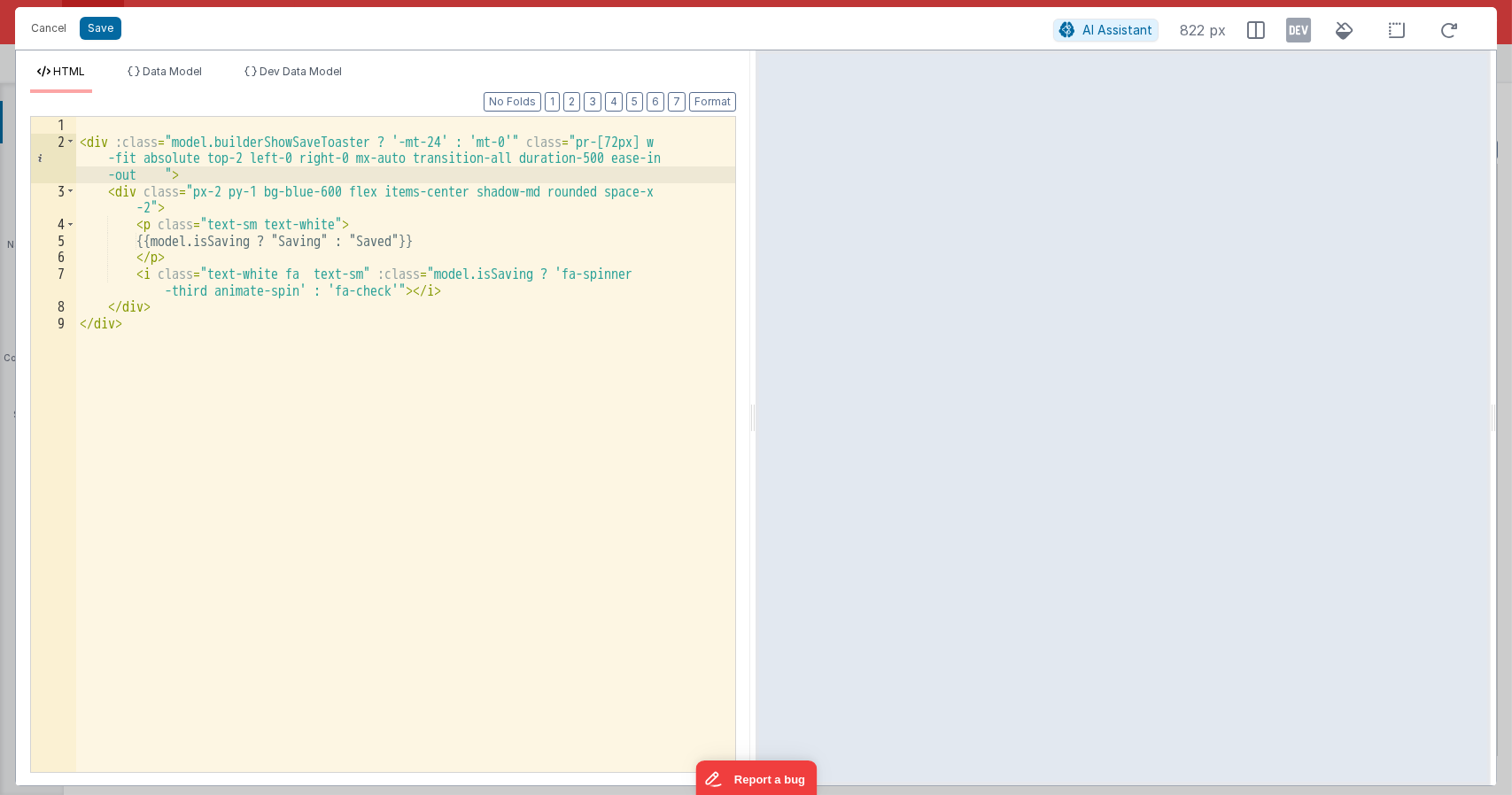 click on "< div   :class = "model.builderShowSaveToaster ? '-mt-24' : 'mt-0'"   class = "pr-[72px] w      -fit absolute top-2 left-0 right-0 mx-auto transition-all duration-500 ease-in      -out    " >      < div   class = "px-2 py-1 bg-blue-600 flex items-center shadow-md rounded space-x          -2" >           < p   class = "text-sm text-white" >               {{model.isSaving ? "Saving" : "Saved"}}           </ p >           < i   class = "text-white fa  text-sm"   :class = "model.isSaving ? 'fa-spinner              -third animate-spin' : 'fa-check'" > </ i >      </ div > </ div >" at bounding box center [406, 460] 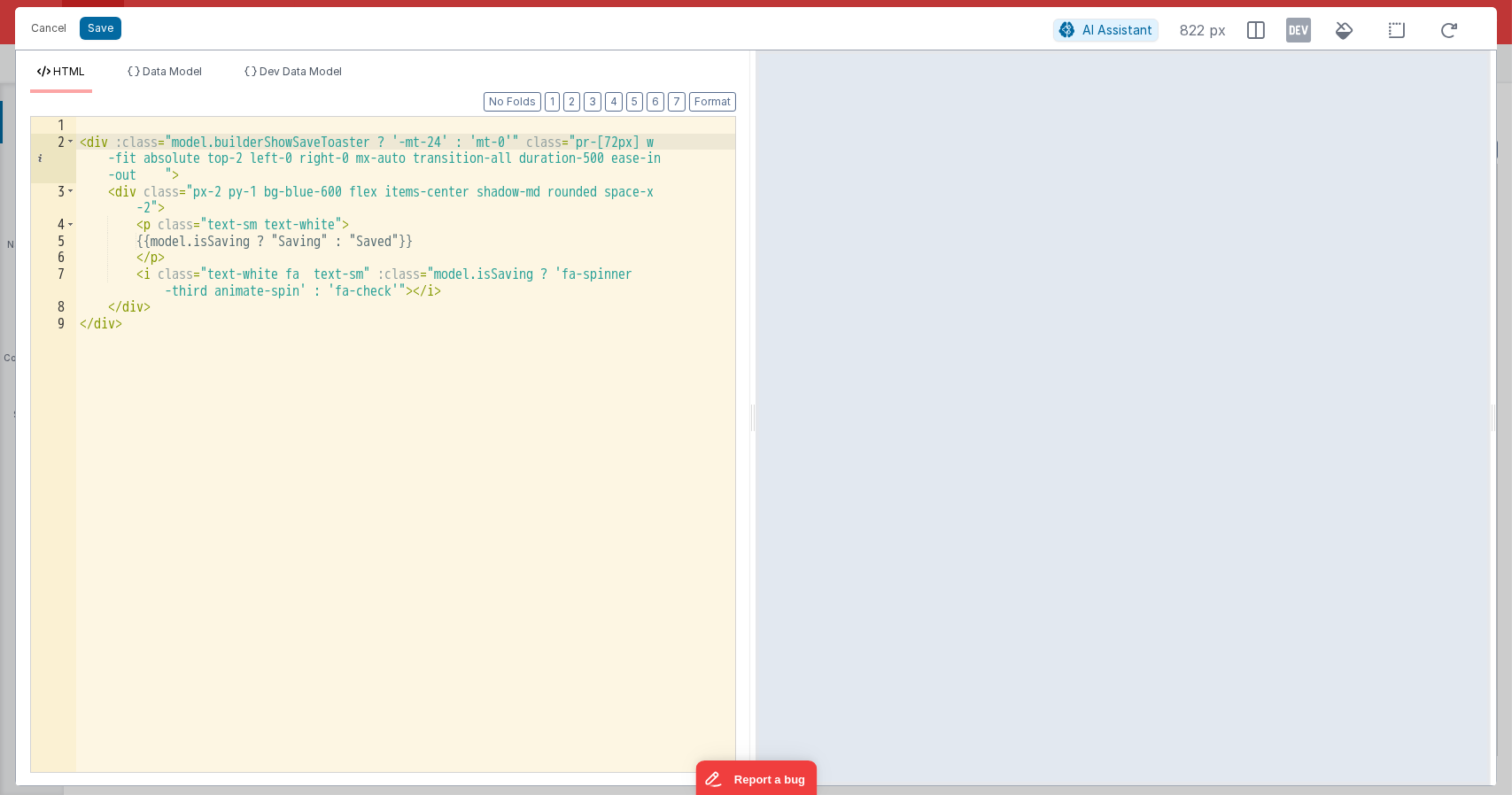 type 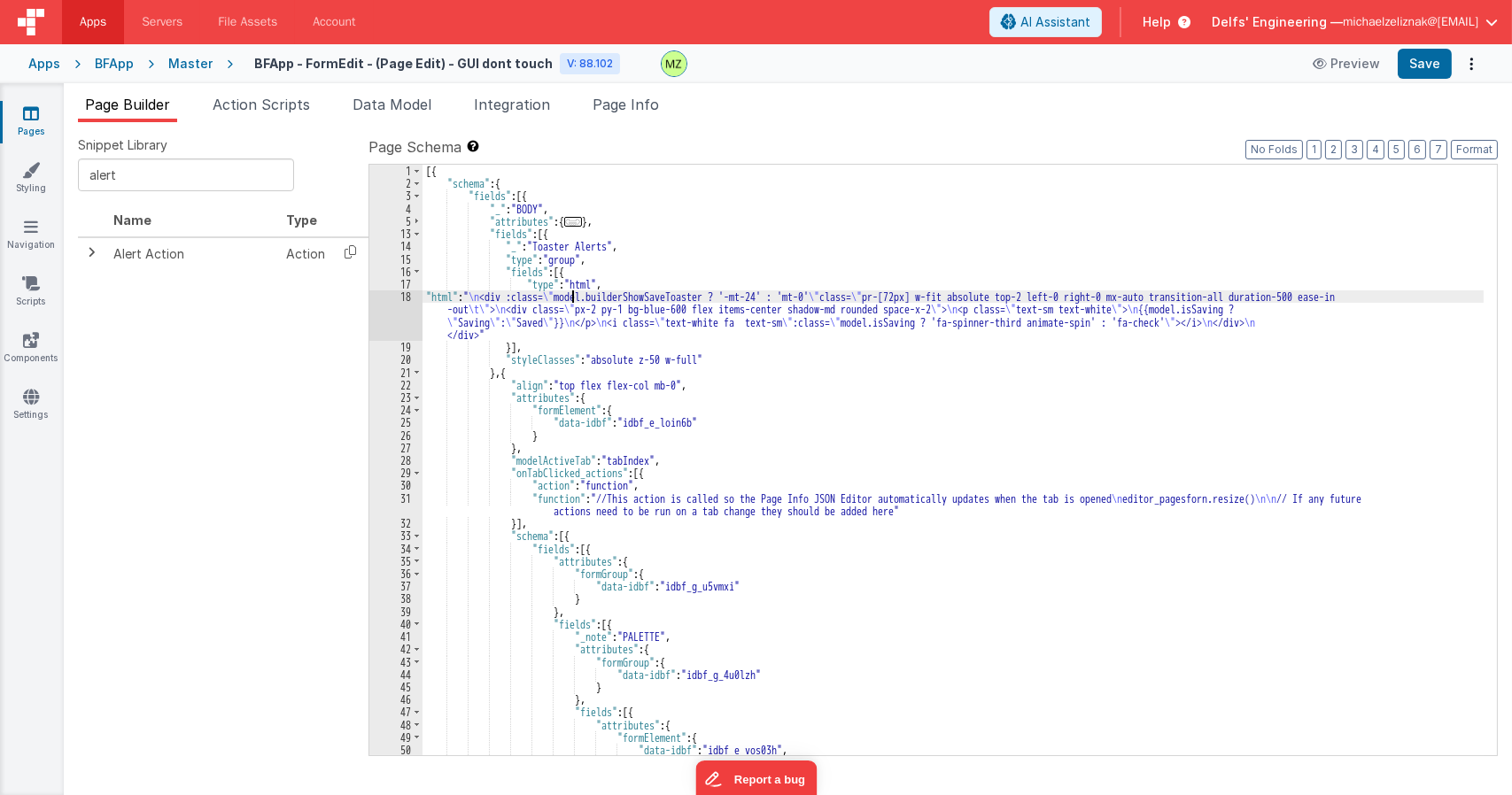 click on "[{      "schema" :  {           "fields" :  [{                "_" :  "BODY" ,                "attributes" :  { ... } ,                "fields" :  [{                    "_" :  "Toaster Alerts" ,                    "type" :  "group" ,                    "fields" :  [{                         "type" :  "html" , "html" :  " \n <div :class= \" model.builderShowSaveToaster ? '-mt-24' : 'mt-0' \"  class= \" pr-[72px] w-fit absolute top-2 left-0 right-0 mx-auto transition-all duration-500 ease-in      -out \t\" > \n     <div class= \" px-2 py-1 bg-blue-600 flex items-center shadow-md rounded space-x-2 \" > \n         <p class= \" text-sm text-white \" > \n             {{model.isSaving ?       \" Saving \"  :  \" Saved \" }} \n         </p> \n         <i class= \" text-white fa  text-sm \"  :class= \" model.isSaving ? 'fa-spinner-third animate-spin' : 'fa-check' \" ></i> \n     </div> \n      </div>"                    }] ,                    "styleClasses" :  "absolute z-50 w-full"                } ,  { ," at bounding box center [953, 472] 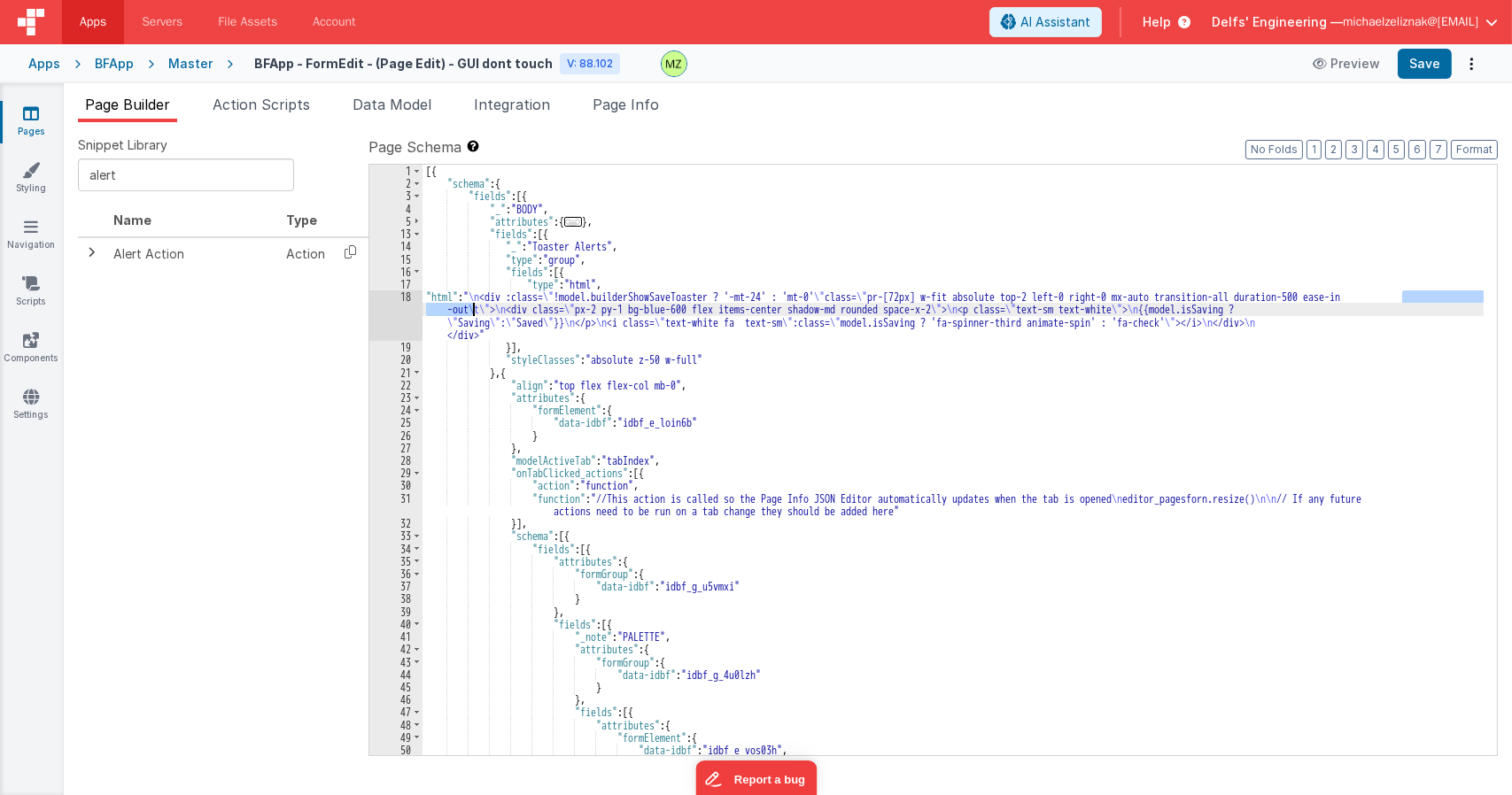 drag, startPoint x: 1400, startPoint y: 296, endPoint x: 471, endPoint y: 314, distance: 929.1744 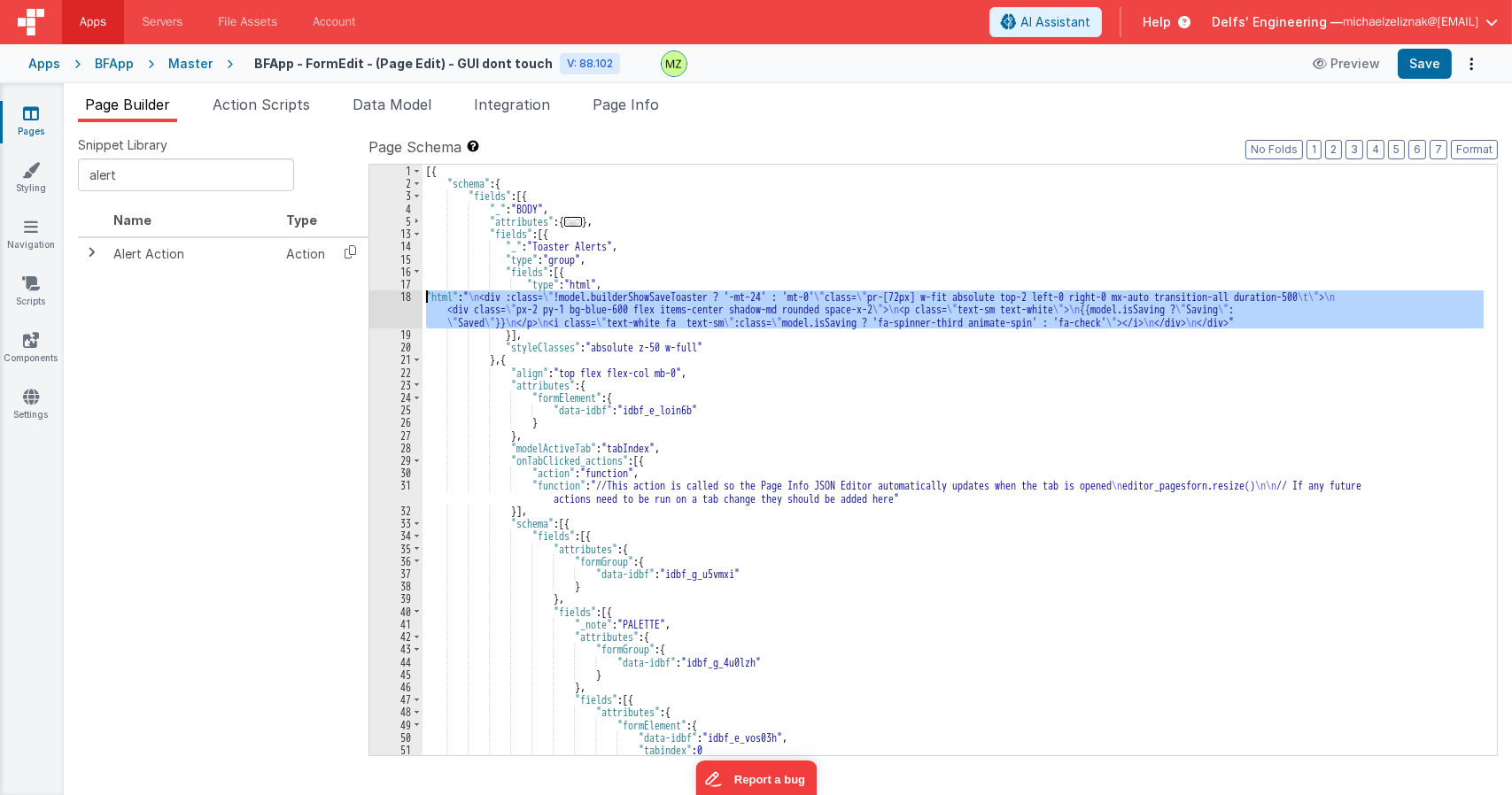 click on "18" at bounding box center [396, 309] 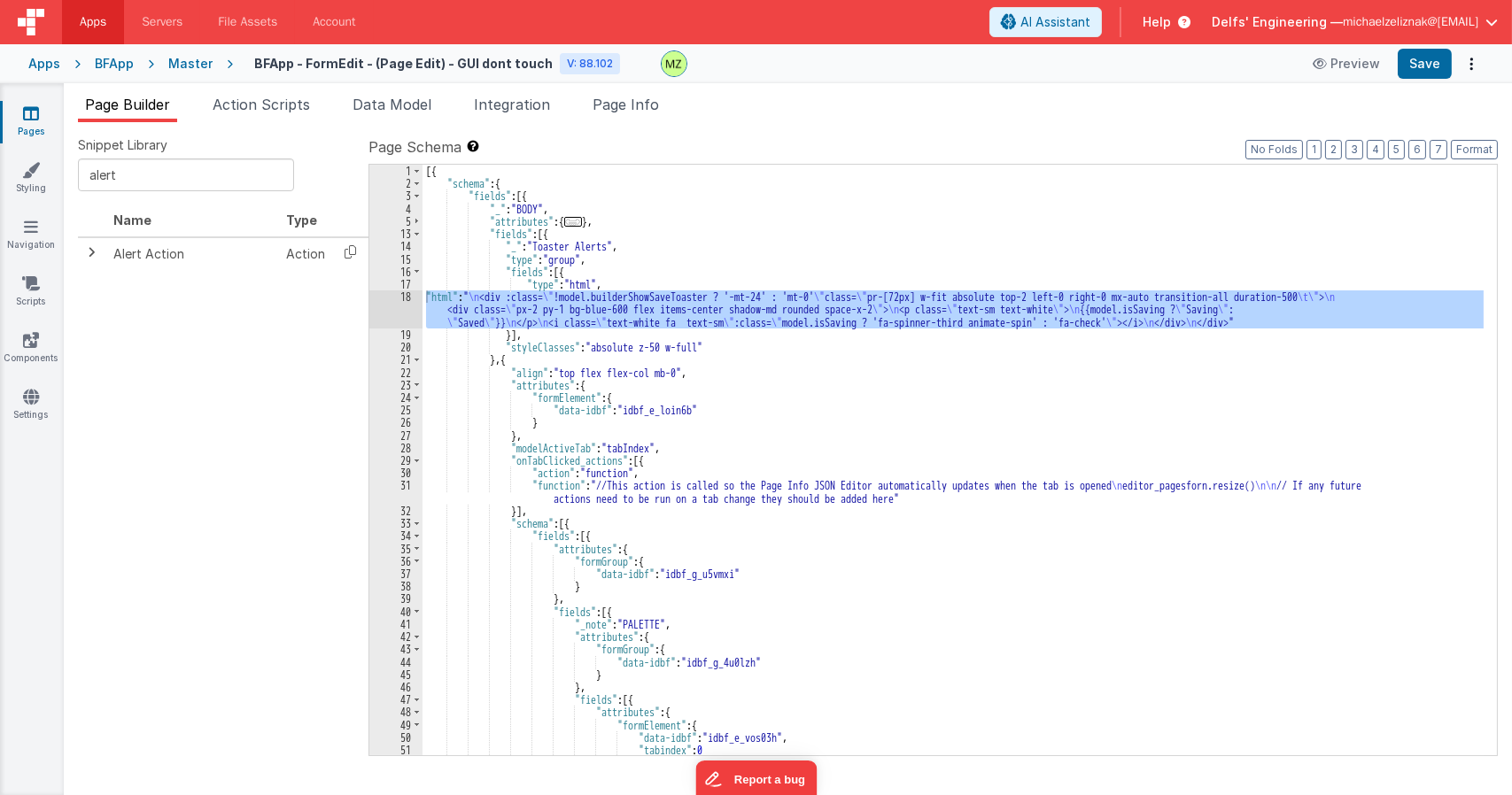click on "[{      "schema" :  {           "fields" :  [{                "_" :  "BODY" ,                "attributes" :  { ... } ,                "fields" :  [{                    "_" :  "Toaster Alerts" ,                    "type" :  "group" ,                    "fields" :  [{                         "type" :  "html" , "html" :  " \n <div :class= \" !model.builderShowSaveToaster ? '-mt-24' : 'mt-0' \"  class= \" pr-[72px] w-fit absolute top-2 left-0 right-0 mx-auto transition-all duration-500 \t\" > \n           <div class= \" px-2 py-1 bg-blue-600 flex items-center shadow-md rounded space-x-2 \" > \n         <p class= \" text-sm text-white \" > \n             {{model.isSaving ?  \" Saving \"  :       \" Saved \" }} \n         </p> \n         <i class= \" text-white fa  text-sm \"  :class= \" model.isSaving ? 'fa-spinner-third animate-spin' : 'fa-check' \" ></i> \n     </div> \n </div>"                    }] ,                    "styleClasses" :  "absolute z-50 w-full"                } ,  {                     ," at bounding box center [953, 472] 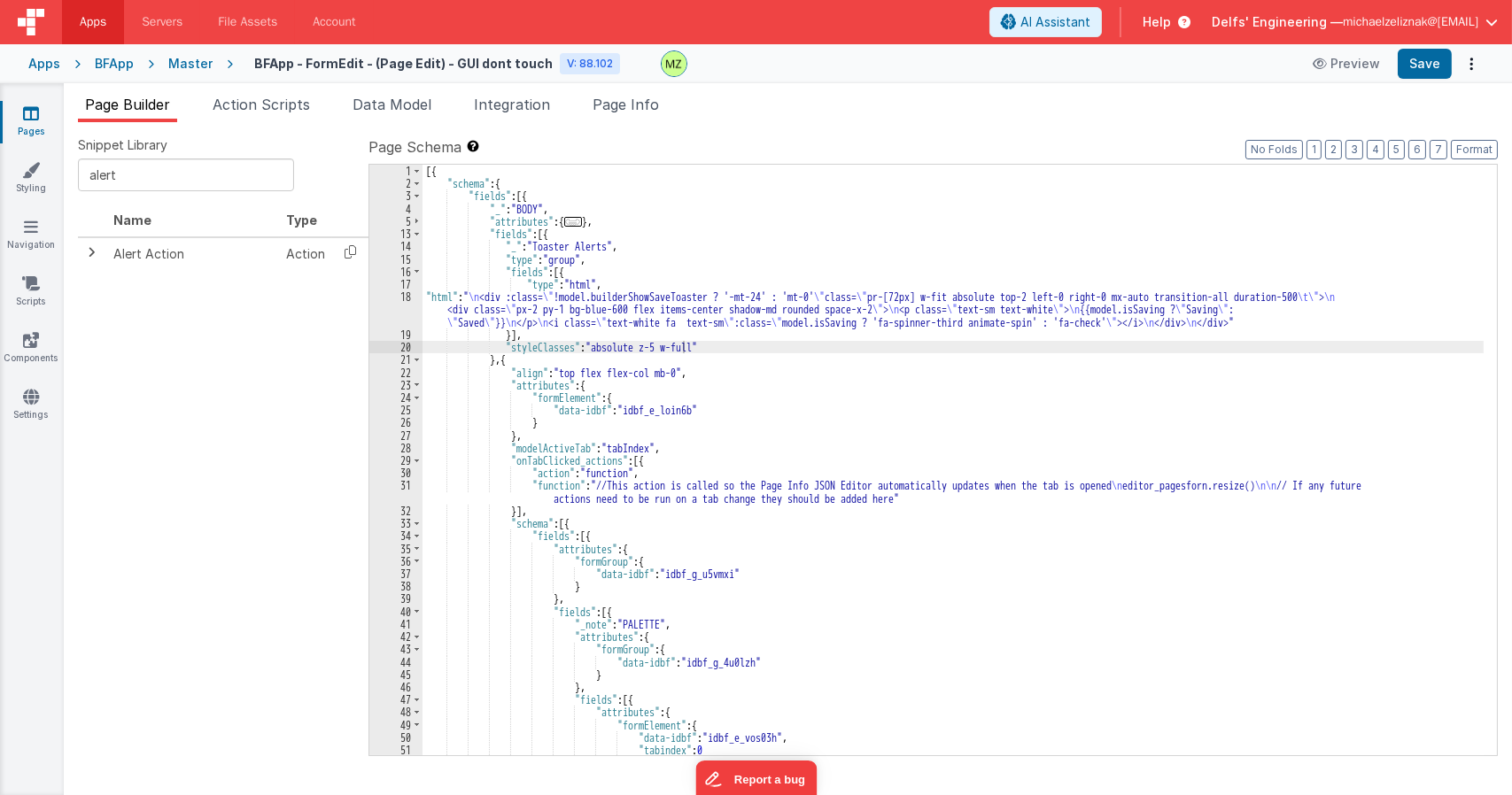 click on "[{      "schema" :  {           "fields" :  [{                "_" :  "BODY" ,                "attributes" :  { ... } ,                "fields" :  [{                    "_" :  "Toaster Alerts" ,                    "type" :  "group" ,                    "fields" :  [{                         "type" :  "html" , "html" :  " \n <div :class= \" !model.builderShowSaveToaster ? '-mt-24' : 'mt-0' \"  class= \" pr-[72px] w-fit absolute top-2 left-0 right-0 mx-auto transition-all duration-500 \t\" > \n           <div class= \" px-2 py-1 bg-blue-600 flex items-center shadow-md rounded space-x-2 \" > \n         <p class= \" text-sm text-white \" > \n             {{model.isSaving ?  \" Saving \"  :       \" Saved \" }} \n         </p> \n         <i class= \" text-white fa  text-sm \"  :class= \" model.isSaving ? 'fa-spinner-third animate-spin' : 'fa-check' \" ></i> \n     </div> \n </div>"                    }] ,                    "styleClasses" :  "absolute z-5 w-full"                } ,  {                     :" at bounding box center (953, 472) 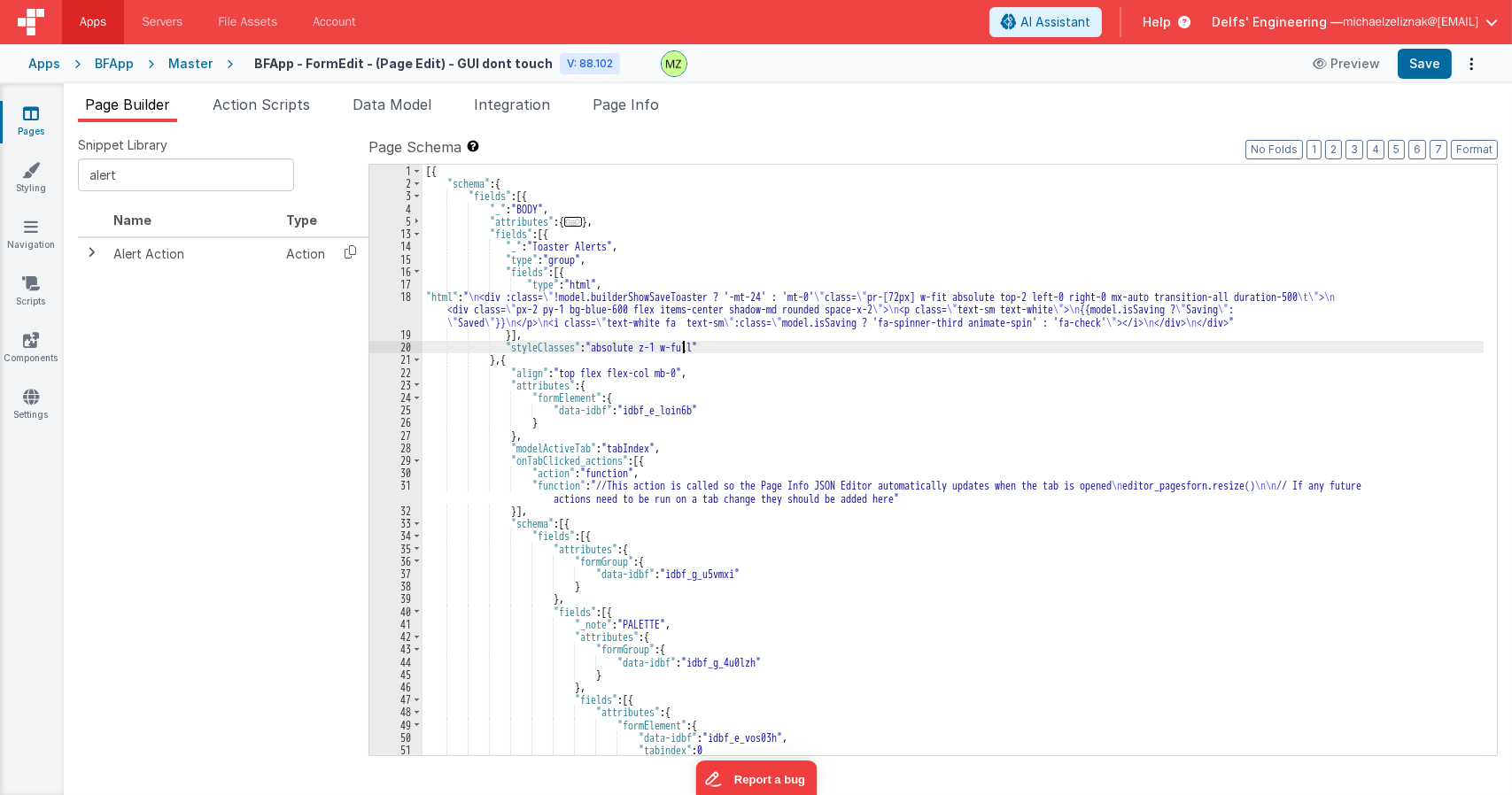 type 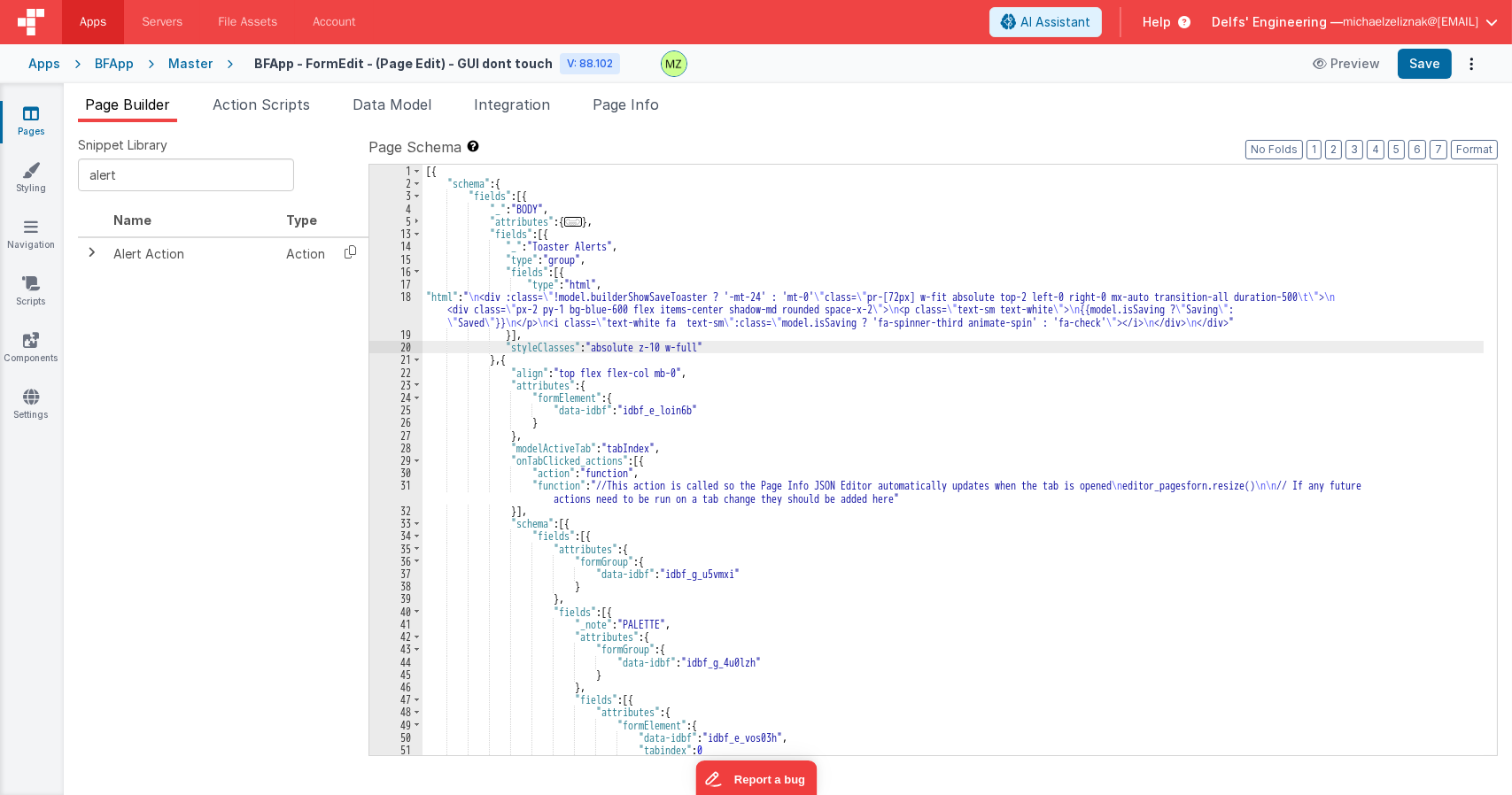 click on "[{      "schema" :  {           "fields" :  [{                "_" :  "BODY" ,                "attributes" :  { ... } ,                "fields" :  [{                    "_" :  "Toaster Alerts" ,                    "type" :  "group" ,                    "fields" :  [{                         "type" :  "html" , "html" :  " \n <div :class= \" !model.builderShowSaveToaster ? '-mt-24' : 'mt-0' \"  class= \" pr-[72px] w-fit absolute top-2 left-0 right-0 mx-auto transition-all duration-500 \t\" > \n           <div class= \" px-2 py-1 bg-blue-600 flex items-center shadow-md rounded space-x-2 \" > \n         <p class= \" text-sm text-white \" > \n             {{model.isSaving ?  \" Saving \"  :       \" Saved \" }} \n         </p> \n         <i class= \" text-white fa  text-sm \"  :class= \" model.isSaving ? 'fa-spinner-third animate-spin' : 'fa-check' \" ></i> \n     </div> \n </div>"                    }] ,                    "styleClasses" :  "absolute z-10 w-full"                } ,  {                     ," at bounding box center (953, 472) 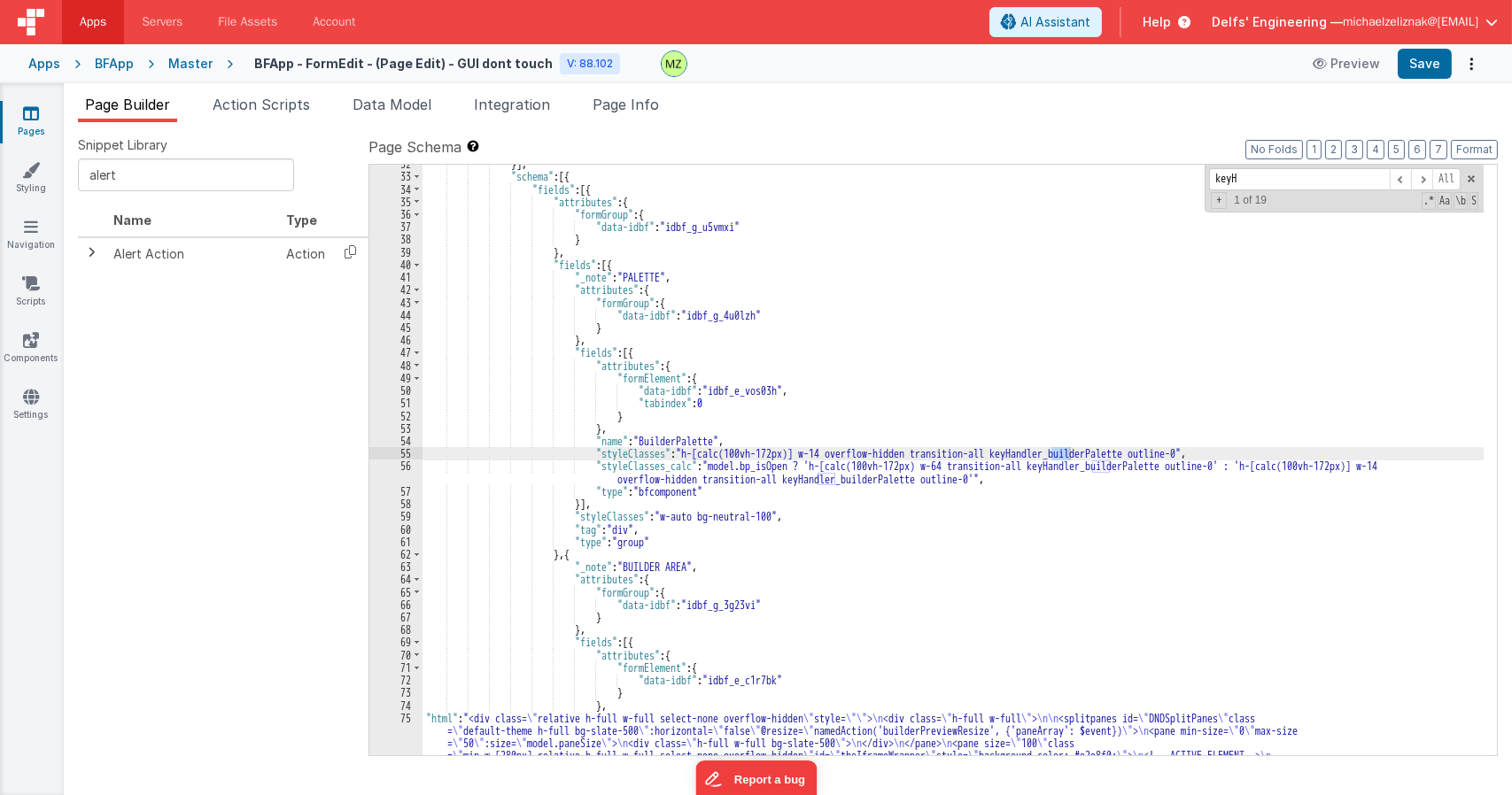 scroll, scrollTop: 347, scrollLeft: 0, axis: vertical 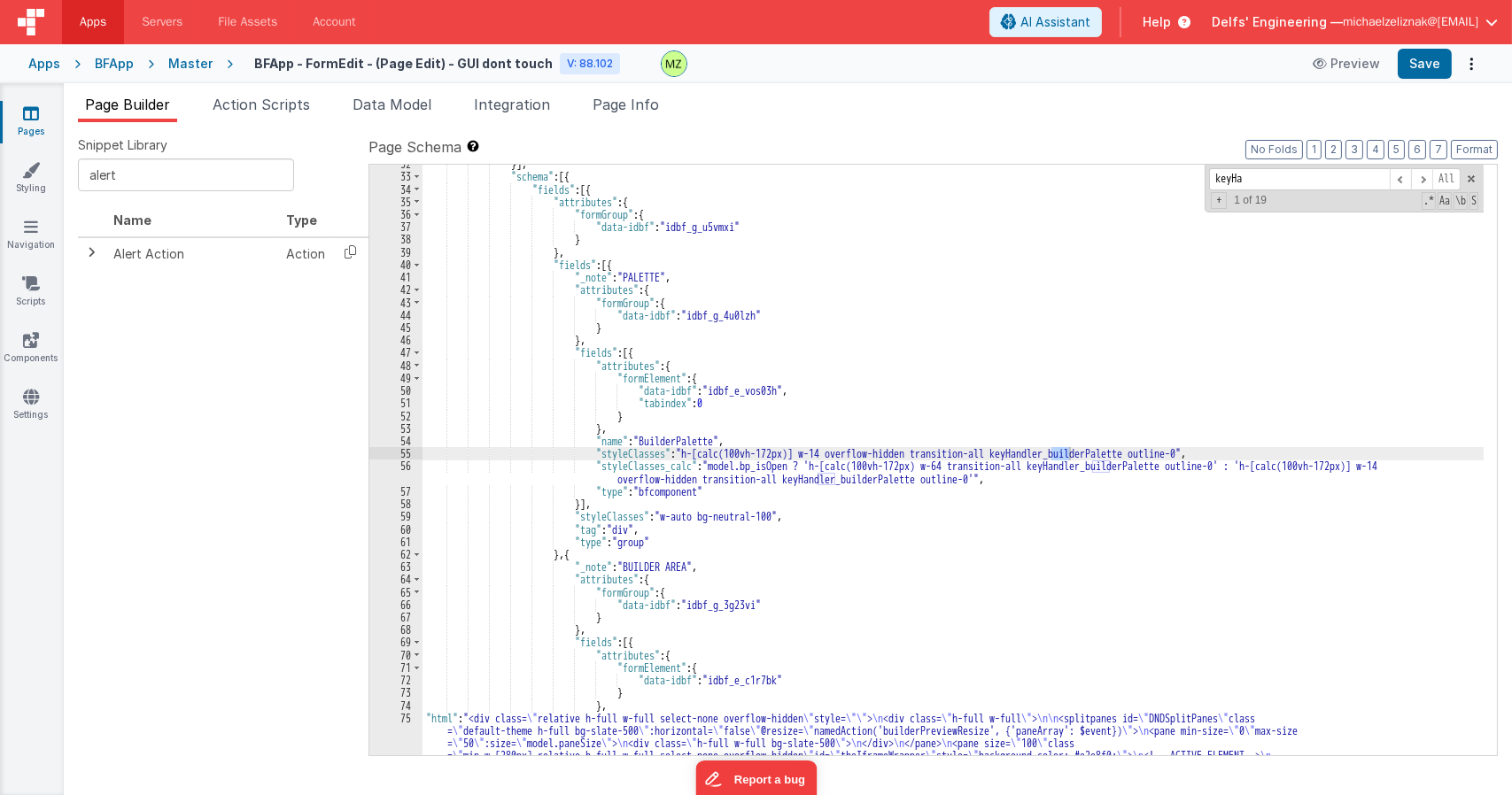 type on "keyHan" 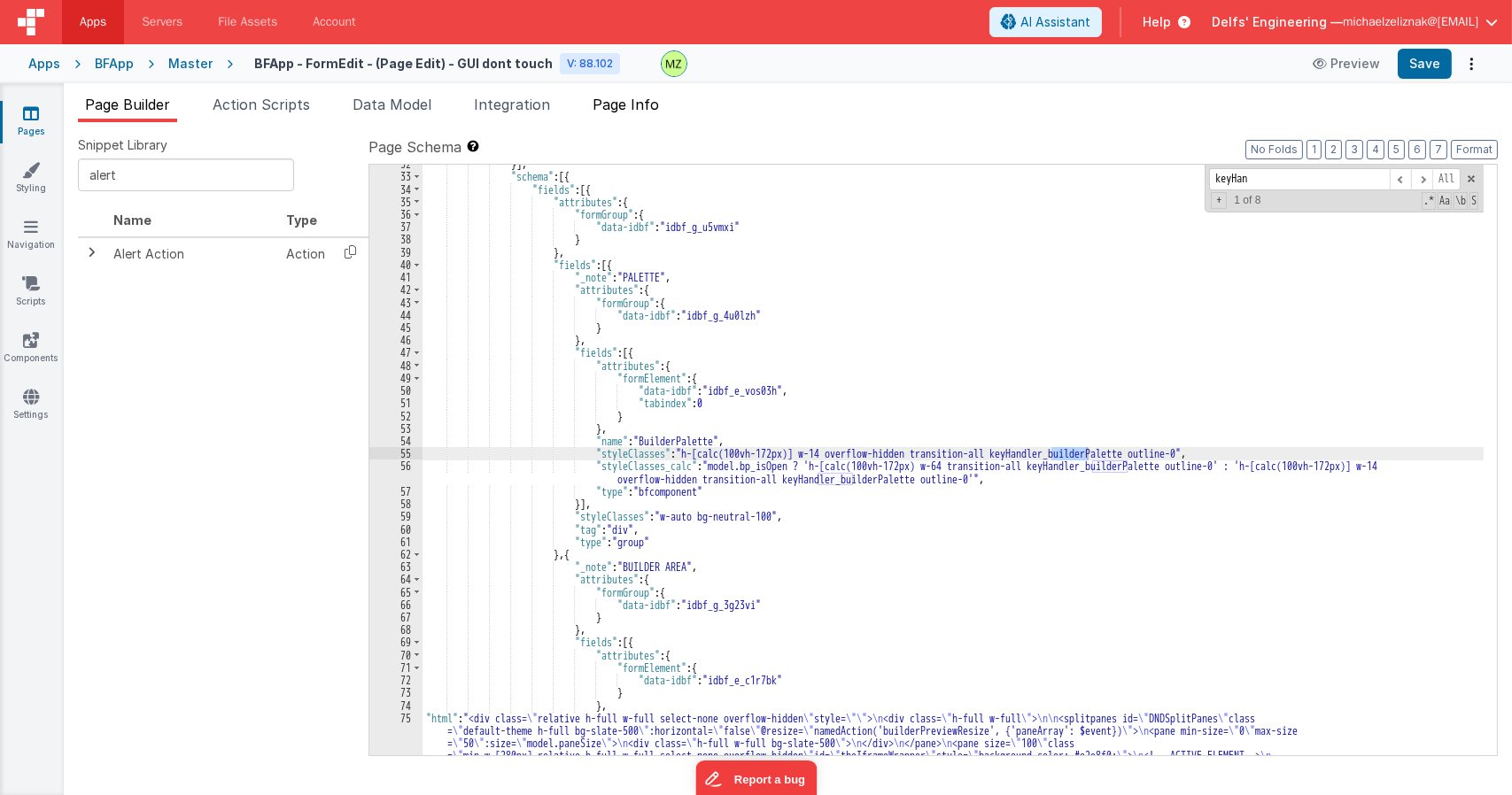 click on "Page Info" at bounding box center (625, 104) 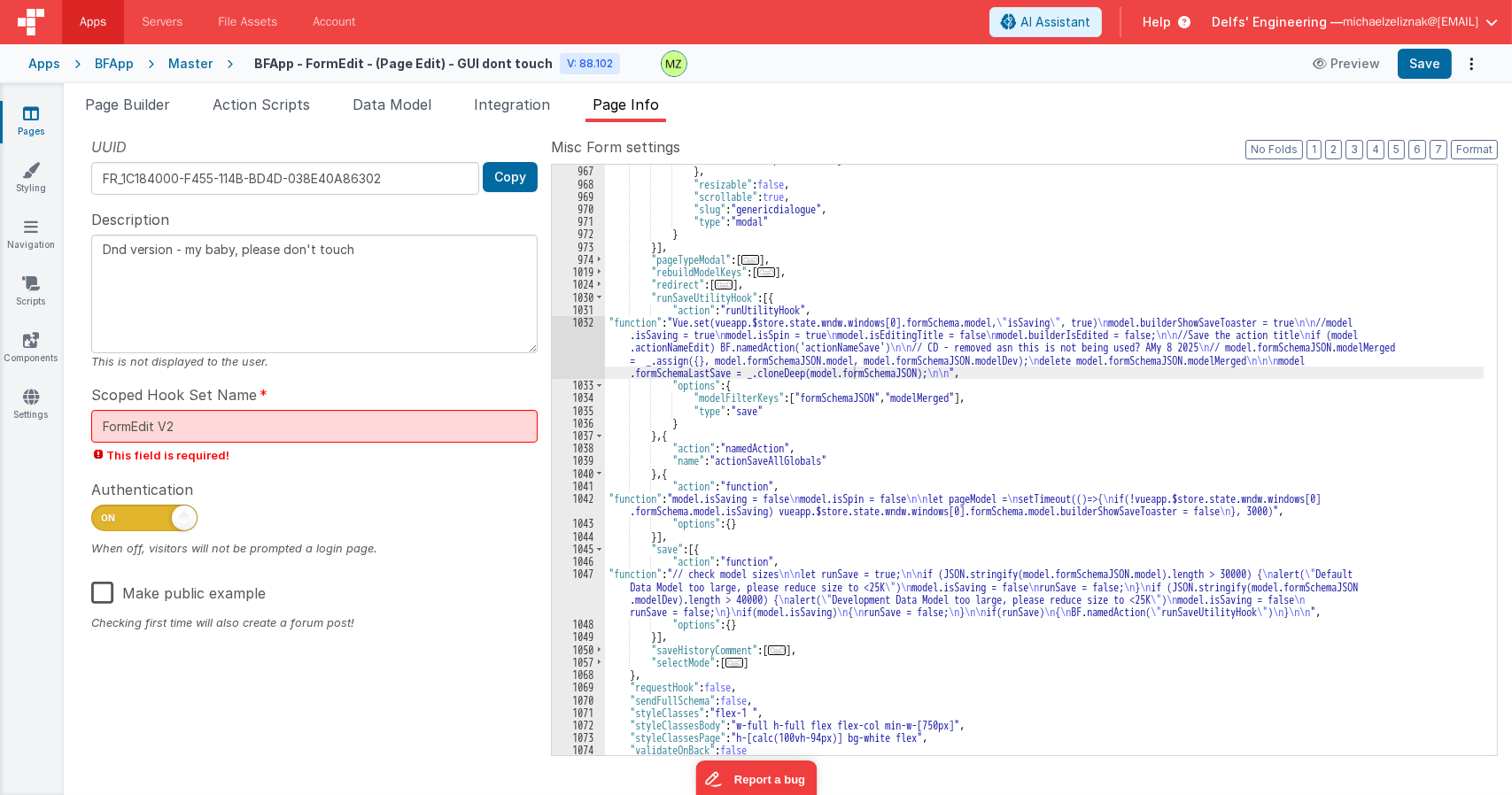 click on ""title" :  "replaced with js"                     } ,                     "resizable" :  false ,                     "scrollable" :  true ,                     "slug" :  "genericdialogue" ,                     "type" :  "modal"                }           }] ,           "pageTypeModal" :  [ ... ] ,           "rebuildModelKeys" :  [ ... ] ,           "redirect" :  [ ... ] ,           "runSaveUtilityHook" :  [{                "action" :  "runUtilityHook" , "function" :  "Vue.set(vueapp.$store.state.wndw.windows[0].formSchema.model,  \" isSaving \" , true) \n model.builderShowSaveToaster = true \n\n //model      .isSaving = true \n model.isSpin = true \n model.isEditingTitle = false \n model.builderIsEdited = false; \n\n //Save the action title \n if (model      .actionNameEdit) BF.namedAction('actionNameSave') \n\n // CD - removed asn this is not being used? AMy 8 2025 \n // model.formSchemaJSON.modelMerged       \n delete model.formSchemaJSON.modelMerged \n\n\n model \n\n "" at bounding box center [1044, 459] 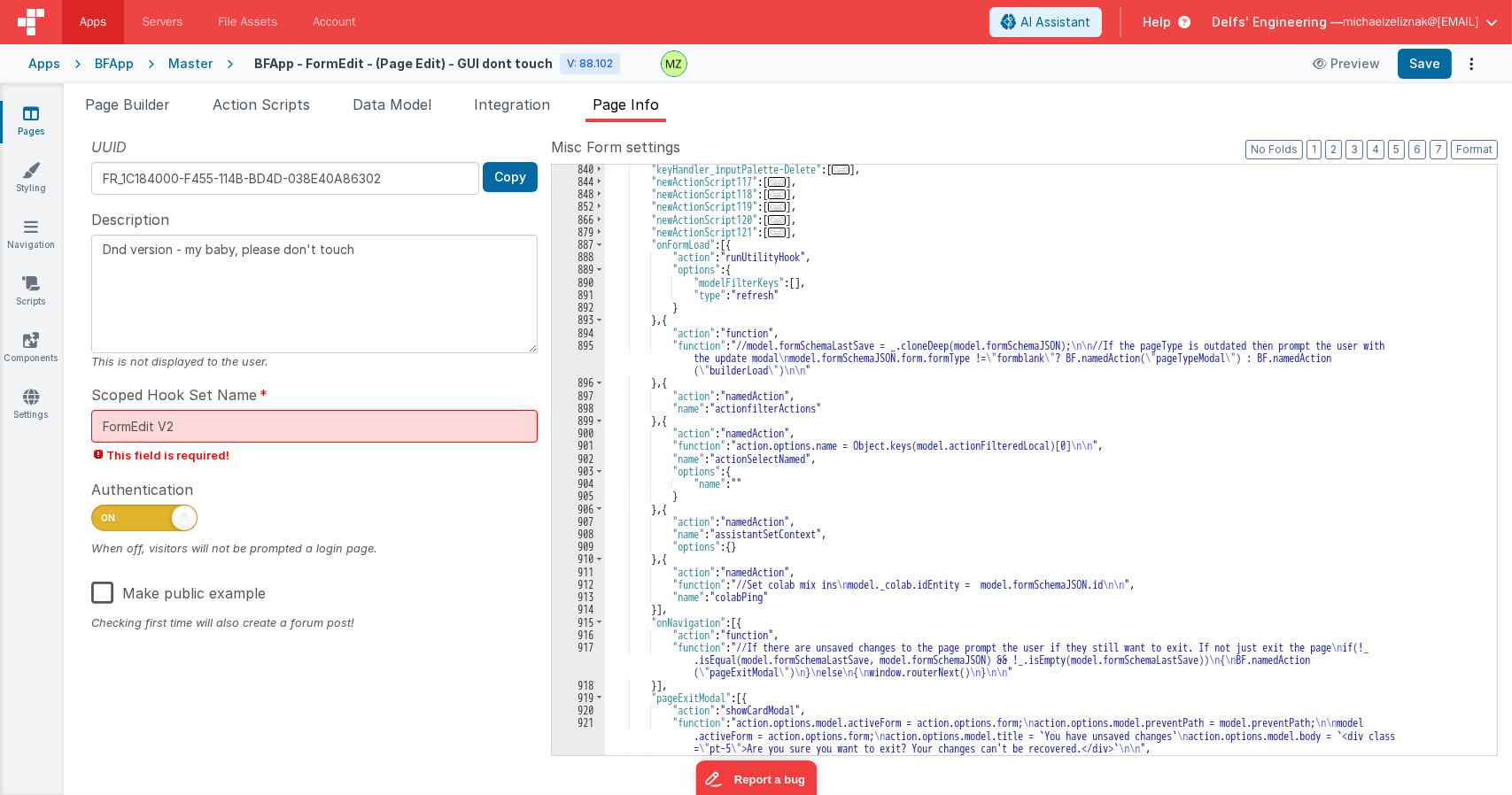 scroll, scrollTop: 1741, scrollLeft: 0, axis: vertical 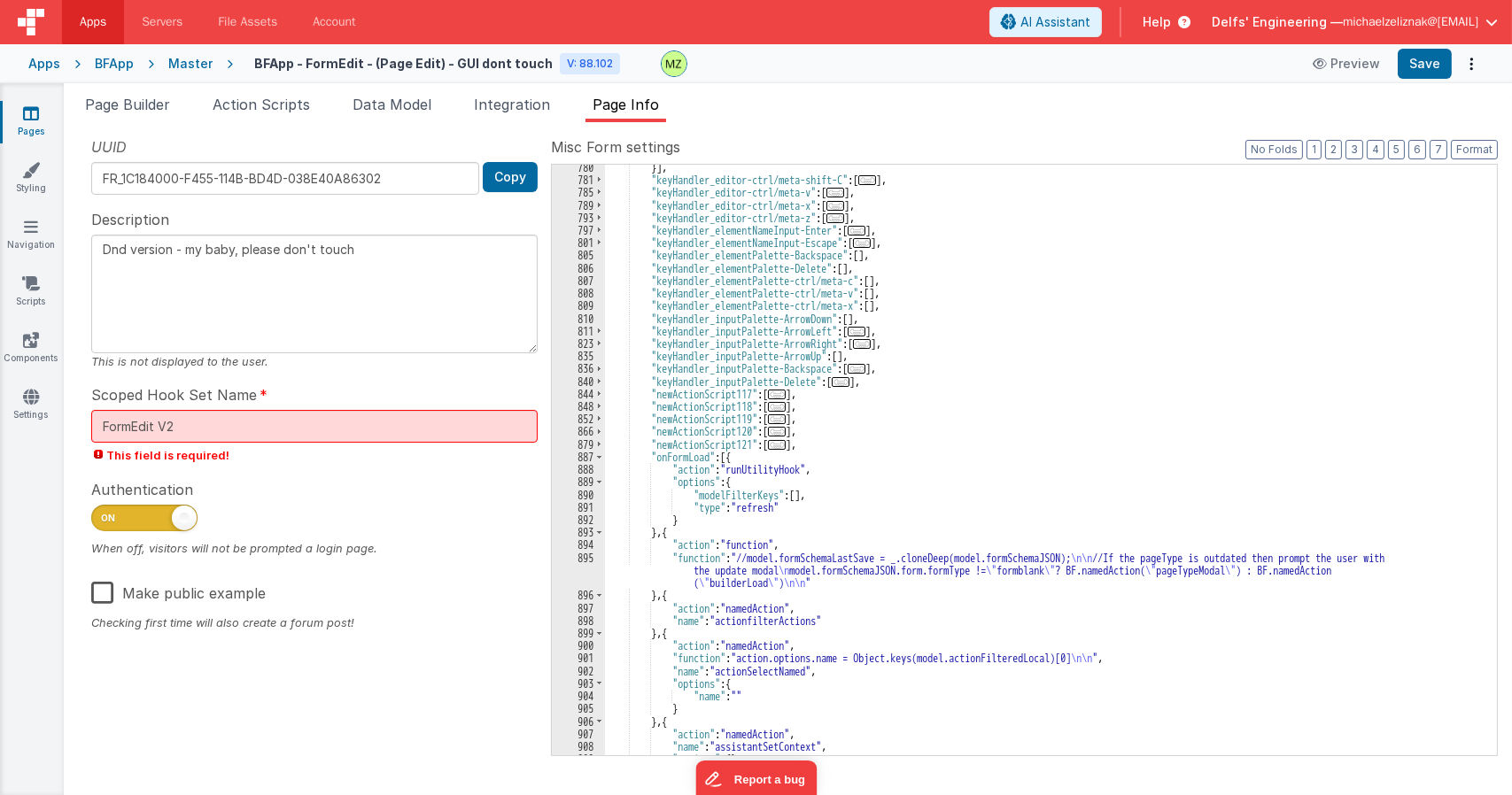 click on "}] ,           "keyHandler_editor-ctrl/meta-shift-C" :  [ ... ] ,           "keyHandler_editor-ctrl/meta-v" :  [ ... ] ,           "keyHandler_editor-ctrl/meta-x" :  [ ... ] ,           "keyHandler_editor-ctrl/meta-z" :  [ ... ] ,           "keyHandler_elementNameInput-Enter" :  [ ... ] ,           "keyHandler_elementNameInput-Escape" :  [ ... ] ,           "keyHandler_elementPalette-Backspace" :  [ ] ,           "keyHandler_elementPalette-Delete" :  [ ] ,           "keyHandler_elementPalette-ctrl/meta-c" :  [ ] ,           "keyHandler_elementPalette-ctrl/meta-v" :  [ ] ,           "keyHandler_elementPalette-ctrl/meta-x" :  [ ] ,           "keyHandler_inputPalette-ArrowDown" :  [ ] ,           "keyHandler_inputPalette-ArrowLeft" :  [ ... ] ,           "keyHandler_inputPalette-ArrowRight" :  [ ... ] ,           "keyHandler_inputPalette-ArrowUp" :  [ ] ,           "keyHandler_inputPalette-Backspace" :  [ ... ] ,           "keyHandler_inputPalette-Delete" :  [ ... ] ,           "newActionScript117" :" at bounding box center (1044, 468) 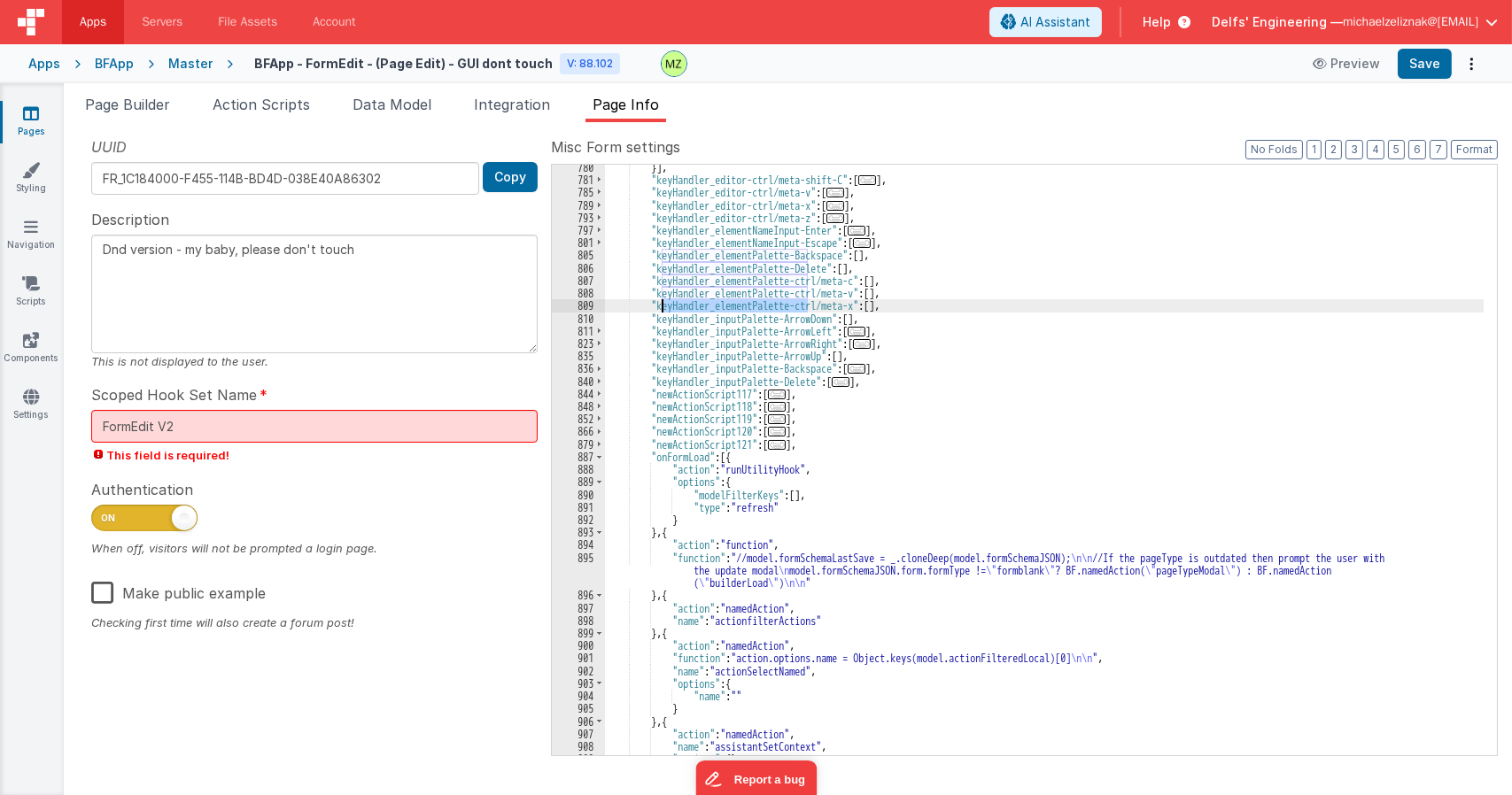 click on "}] ,           "keyHandler_editor-ctrl/meta-shift-C" :  [ ... ] ,           "keyHandler_editor-ctrl/meta-v" :  [ ... ] ,           "keyHandler_editor-ctrl/meta-x" :  [ ... ] ,           "keyHandler_editor-ctrl/meta-z" :  [ ... ] ,           "keyHandler_elementNameInput-Enter" :  [ ... ] ,           "keyHandler_elementNameInput-Escape" :  [ ... ] ,           "keyHandler_elementPalette-Backspace" :  [ ] ,           "keyHandler_elementPalette-Delete" :  [ ] ,           "keyHandler_elementPalette-ctrl/meta-c" :  [ ] ,           "keyHandler_elementPalette-ctrl/meta-v" :  [ ] ,           "keyHandler_elementPalette-ctrl/meta-x" :  [ ] ,           "keyHandler_inputPalette-ArrowDown" :  [ ] ,           "keyHandler_inputPalette-ArrowLeft" :  [ ... ] ,           "keyHandler_inputPalette-ArrowRight" :  [ ... ] ,           "keyHandler_inputPalette-ArrowUp" :  [ ] ,           "keyHandler_inputPalette-Backspace" :  [ ... ] ,           "keyHandler_inputPalette-Delete" :  [ ... ] ,           "newActionScript117" :" at bounding box center (1044, 468) 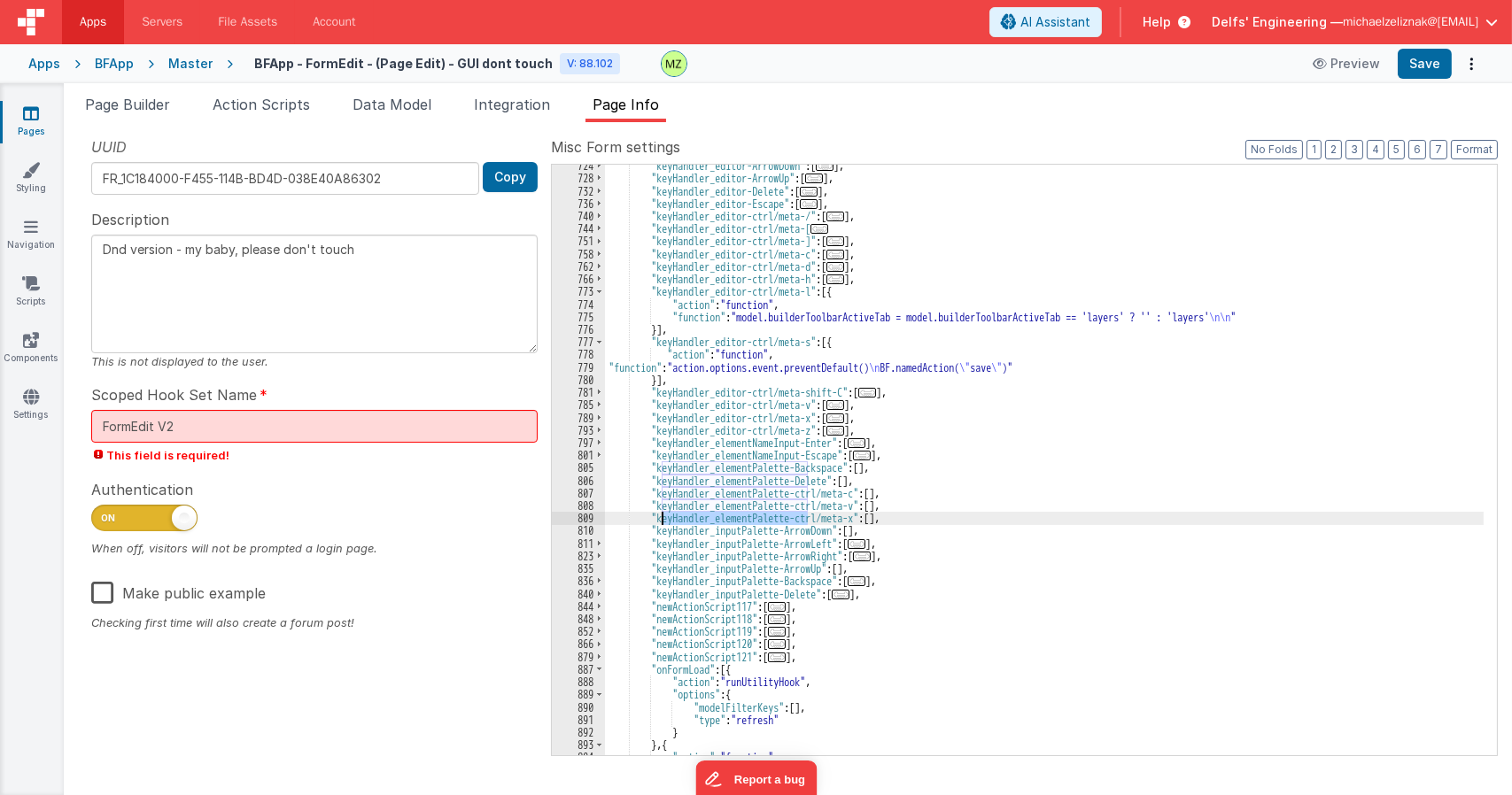 scroll, scrollTop: 1528, scrollLeft: 0, axis: vertical 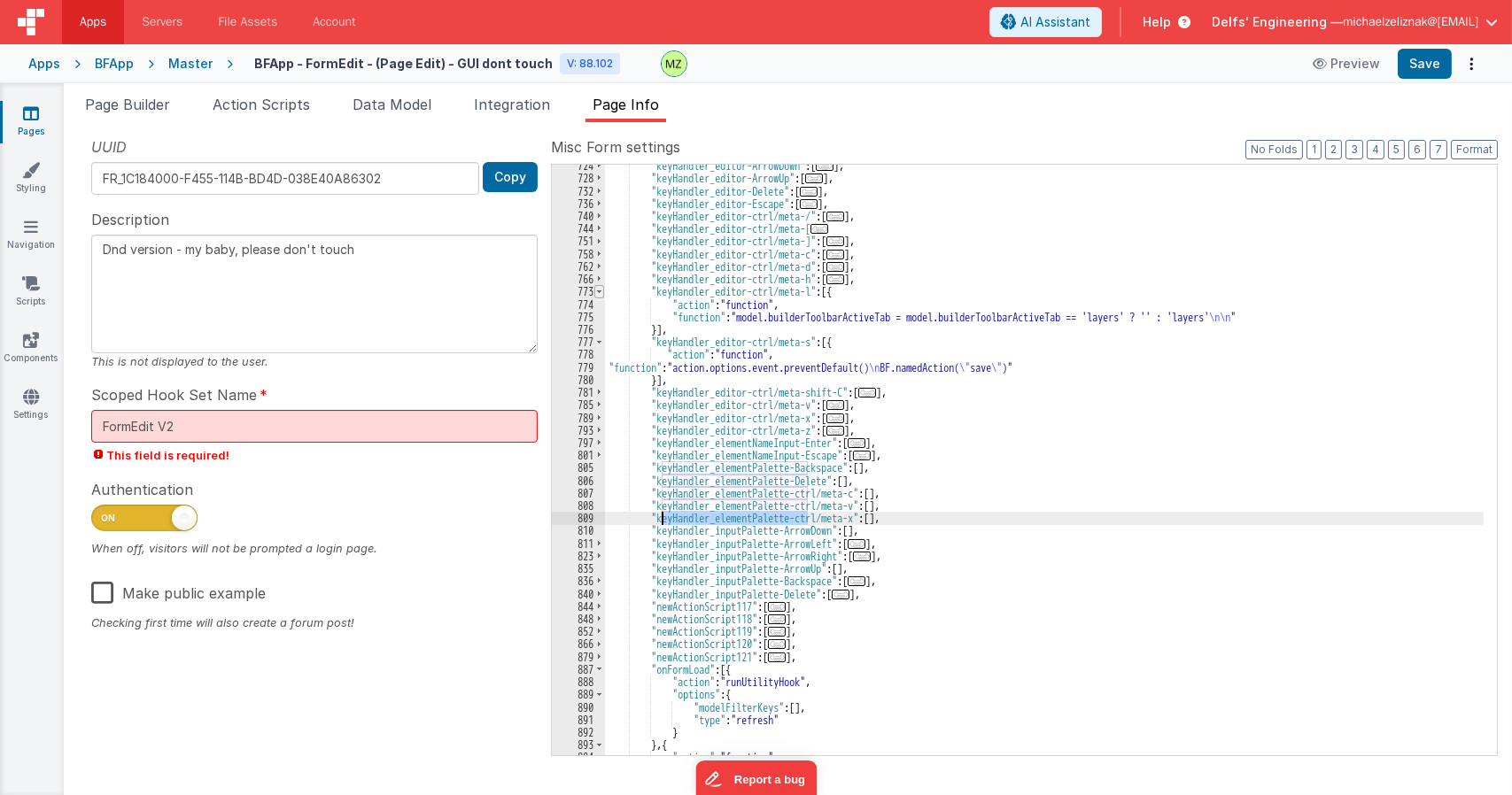 click at bounding box center (599, 291) 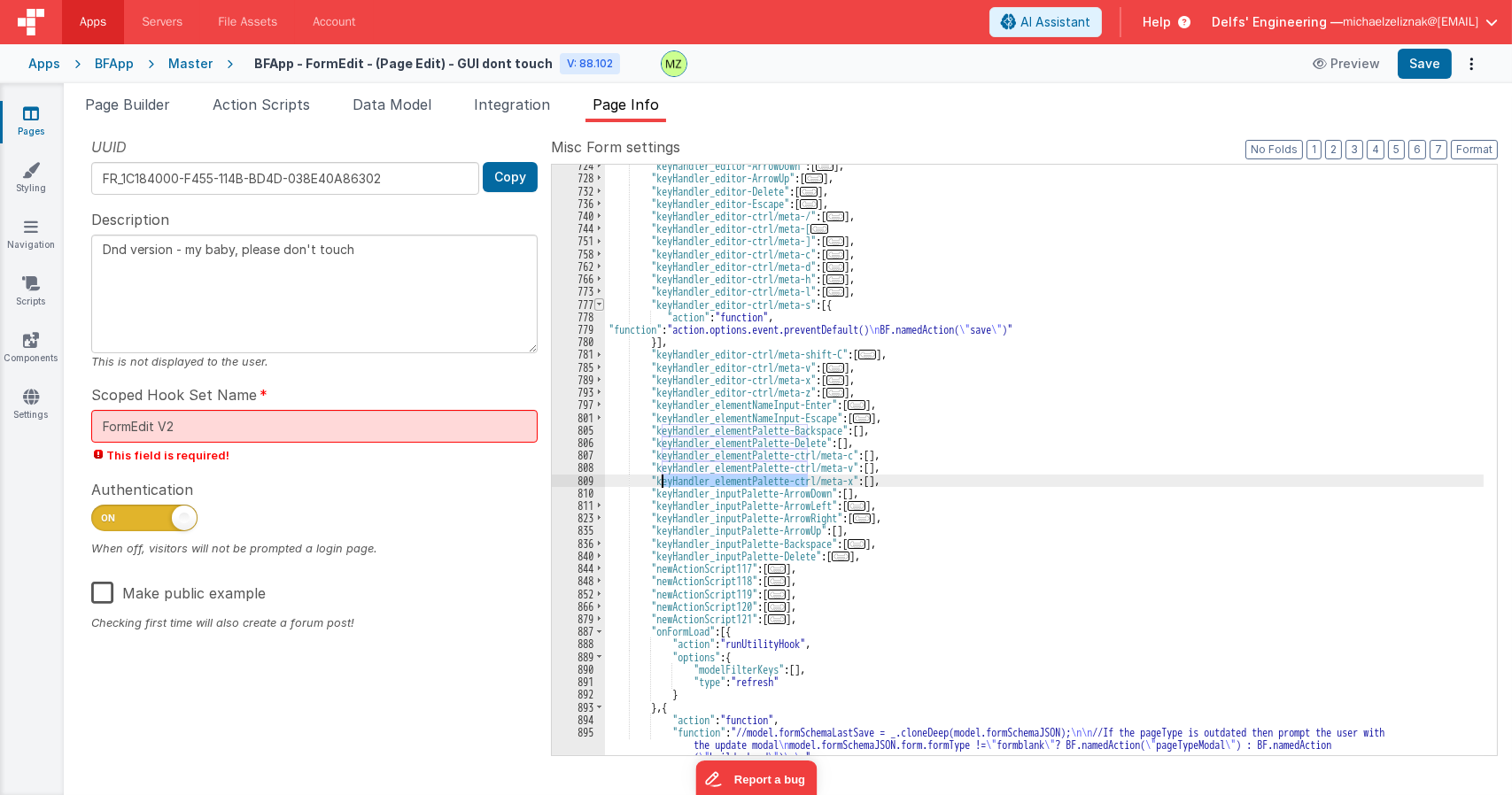 click at bounding box center (599, 305) 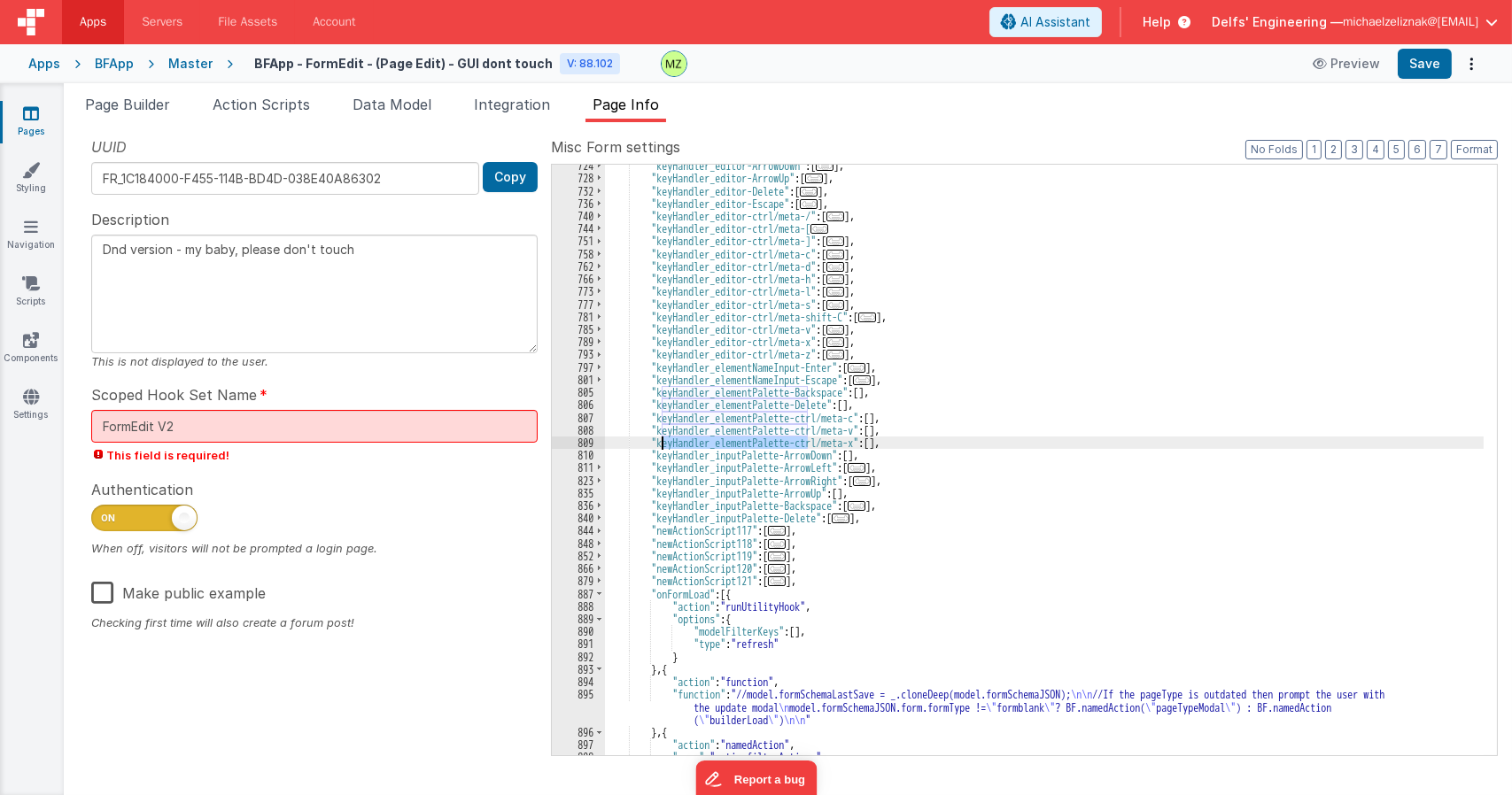type on "Dnd version - my baby, please don't touch" 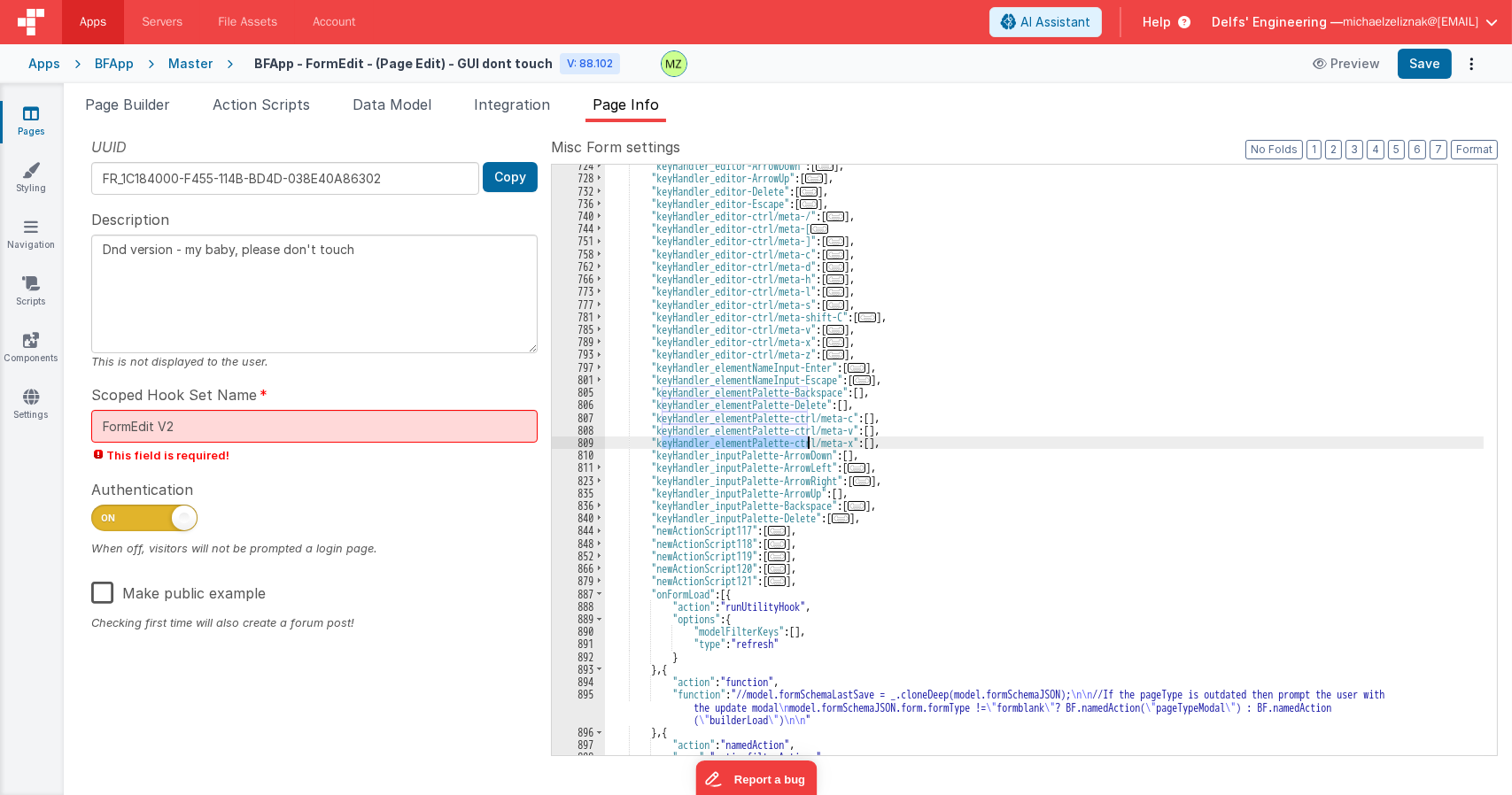 click on ""keyHandler_editor-ArrowDown" :  [ ... ] ,           "keyHandler_editor-ArrowUp" :  [ ... ] ,           "keyHandler_editor-Delete" :  [ ... ] ,           "keyHandler_editor-Escape" :  [ ... ] ,           "keyHandler_editor-ctrl/meta-/" :  [ ... ] ,           "keyHandler_editor-ctrl/meta-[ ...           "keyHandler_editor-ctrl/meta-]" :  [ ... ] ,           "keyHandler_editor-ctrl/meta-c" :  [ ... ] ,           "keyHandler_editor-ctrl/meta-d" :  [ ... ] ,           "keyHandler_editor-ctrl/meta-h" :  [ ... ] ,           "keyHandler_editor-ctrl/meta-l" :  [ ... ] ,           "keyHandler_editor-ctrl/meta-s" :  [ ... ] ,           "keyHandler_editor-ctrl/meta-shift-C" :  [ ... ] ,           "keyHandler_editor-ctrl/meta-v" :  [ ... ] ,           "keyHandler_editor-ctrl/meta-x" :  [ ... ] ,           "keyHandler_editor-ctrl/meta-z" :  [ ... ] ,           "keyHandler_elementNameInput-Enter" :  [ ... ] ,           "keyHandler_elementNameInput-Escape" :  [ ... ] ,           :  [ ] ,           :  [ ] ,      :" at bounding box center [1044, 467] 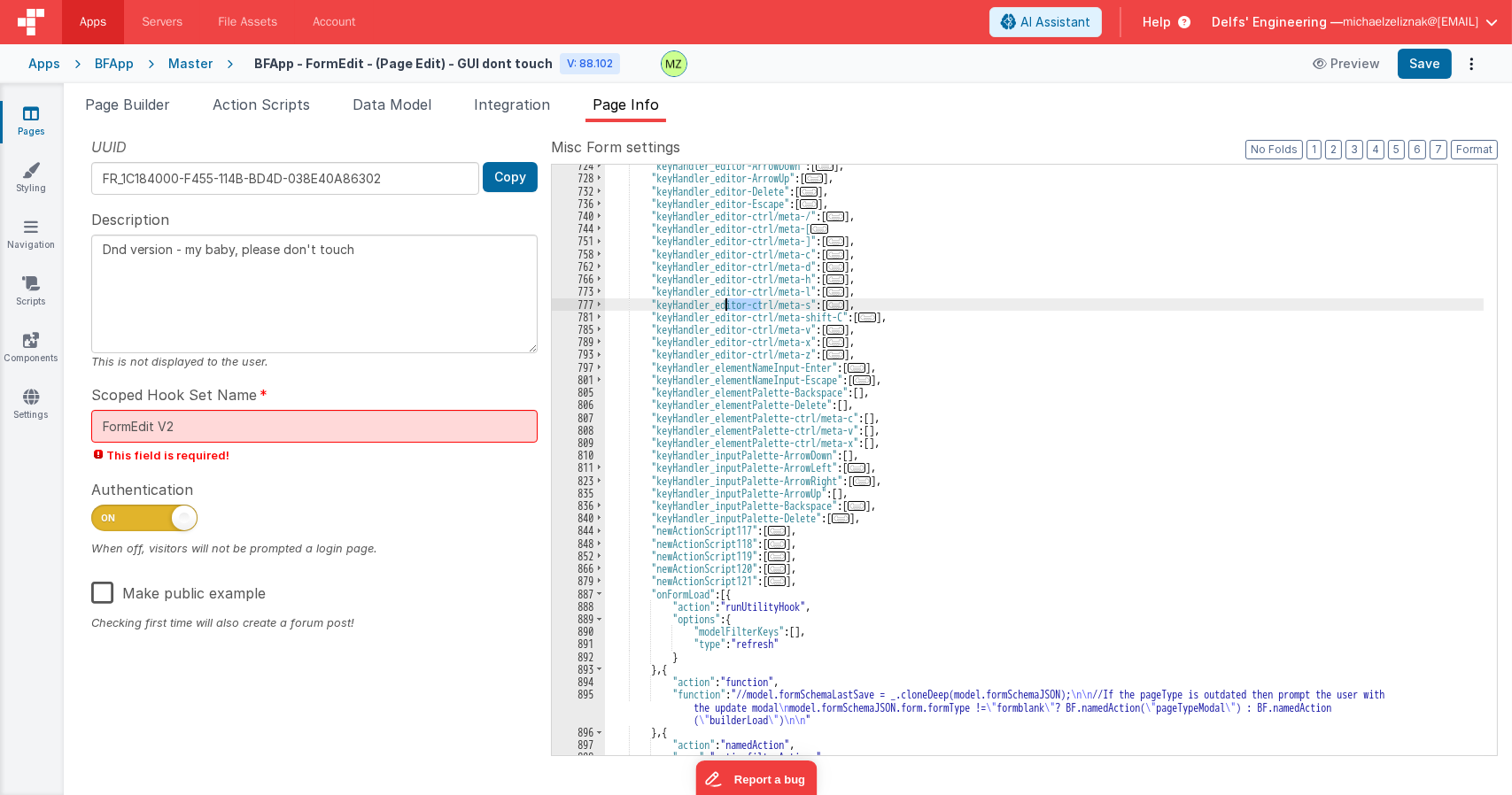 drag, startPoint x: 763, startPoint y: 301, endPoint x: 726, endPoint y: 300, distance: 37.01351 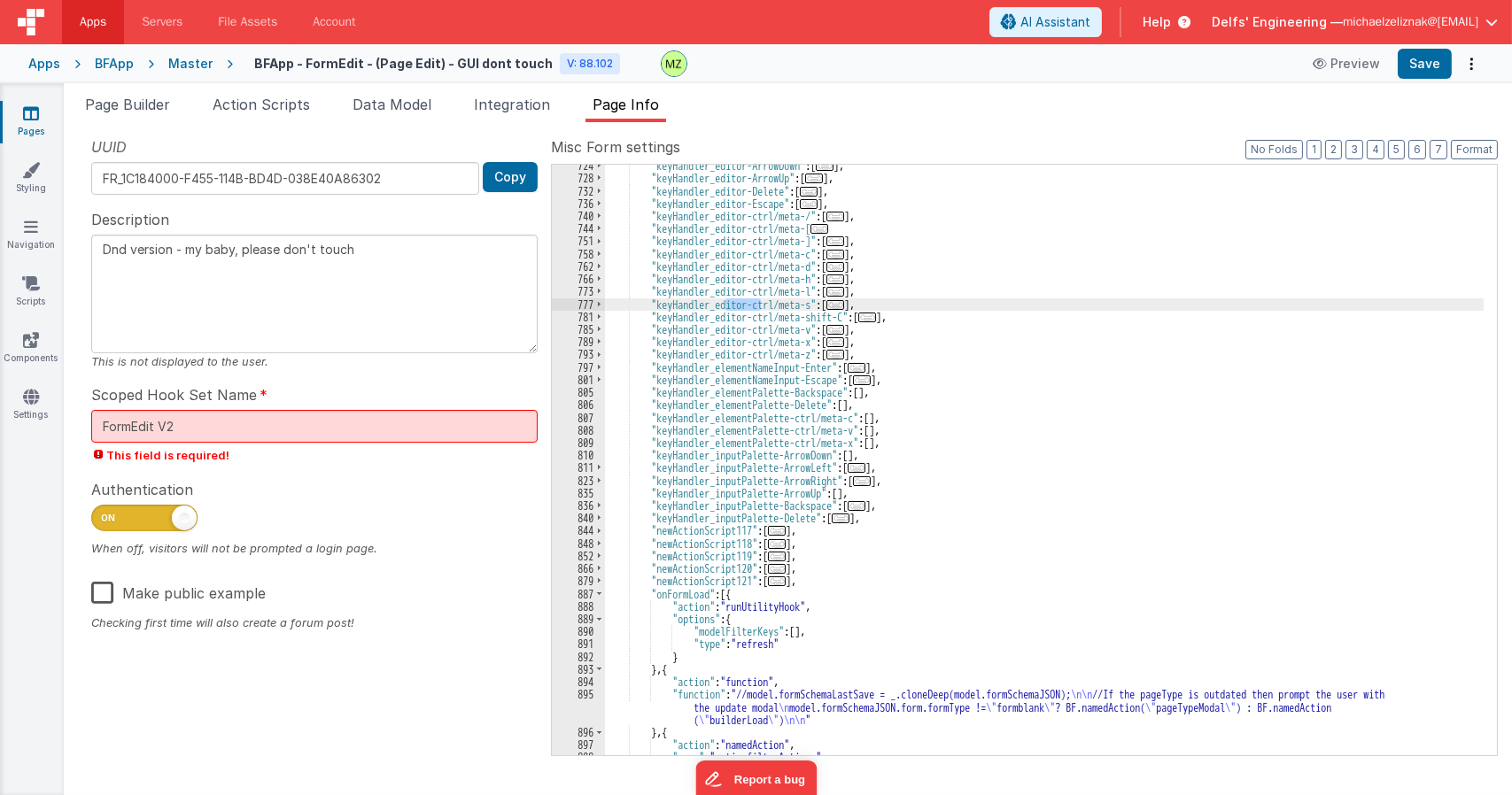type on "Dnd version - my baby, please don't touch" 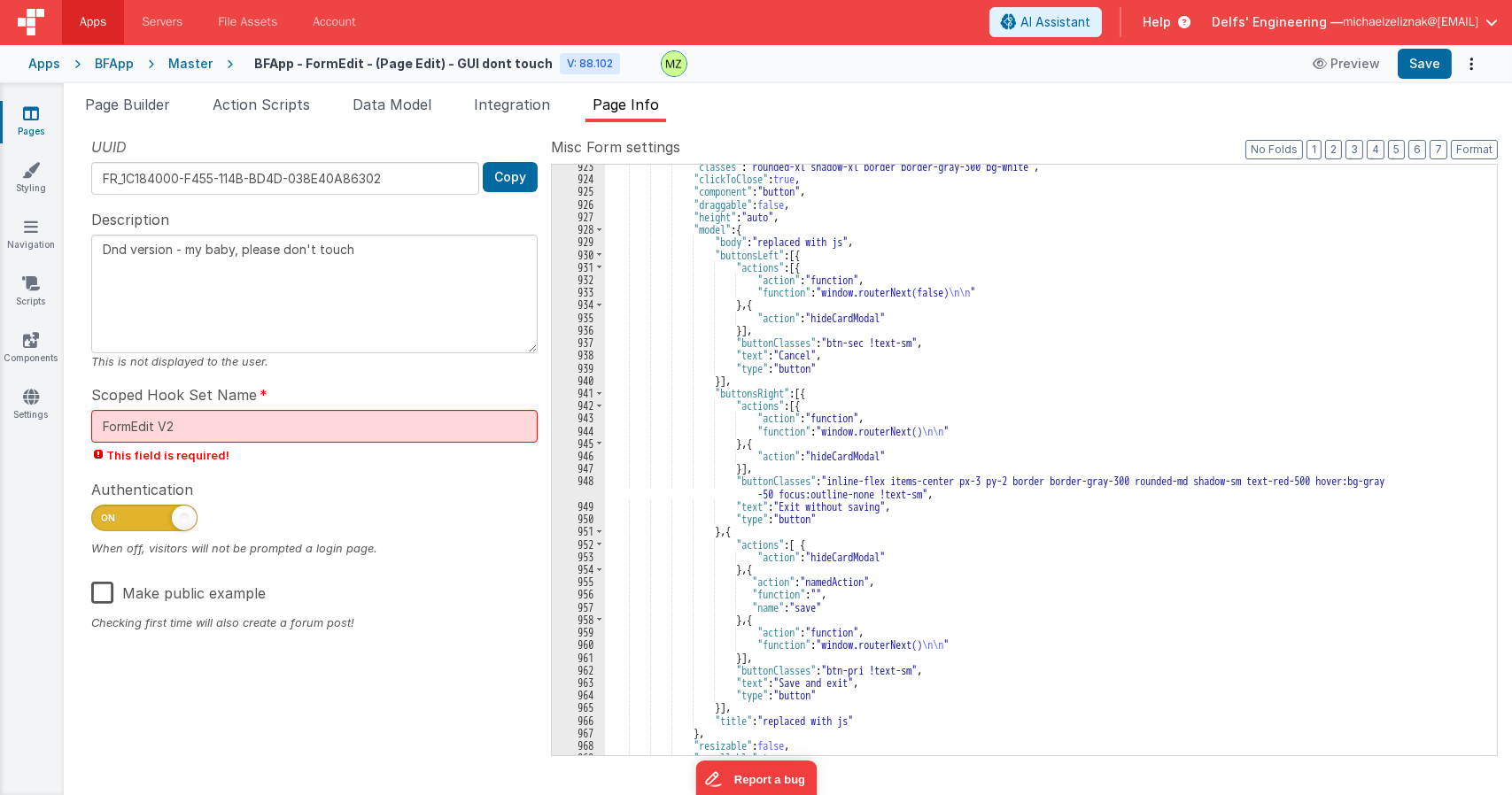 scroll, scrollTop: 2484, scrollLeft: 0, axis: vertical 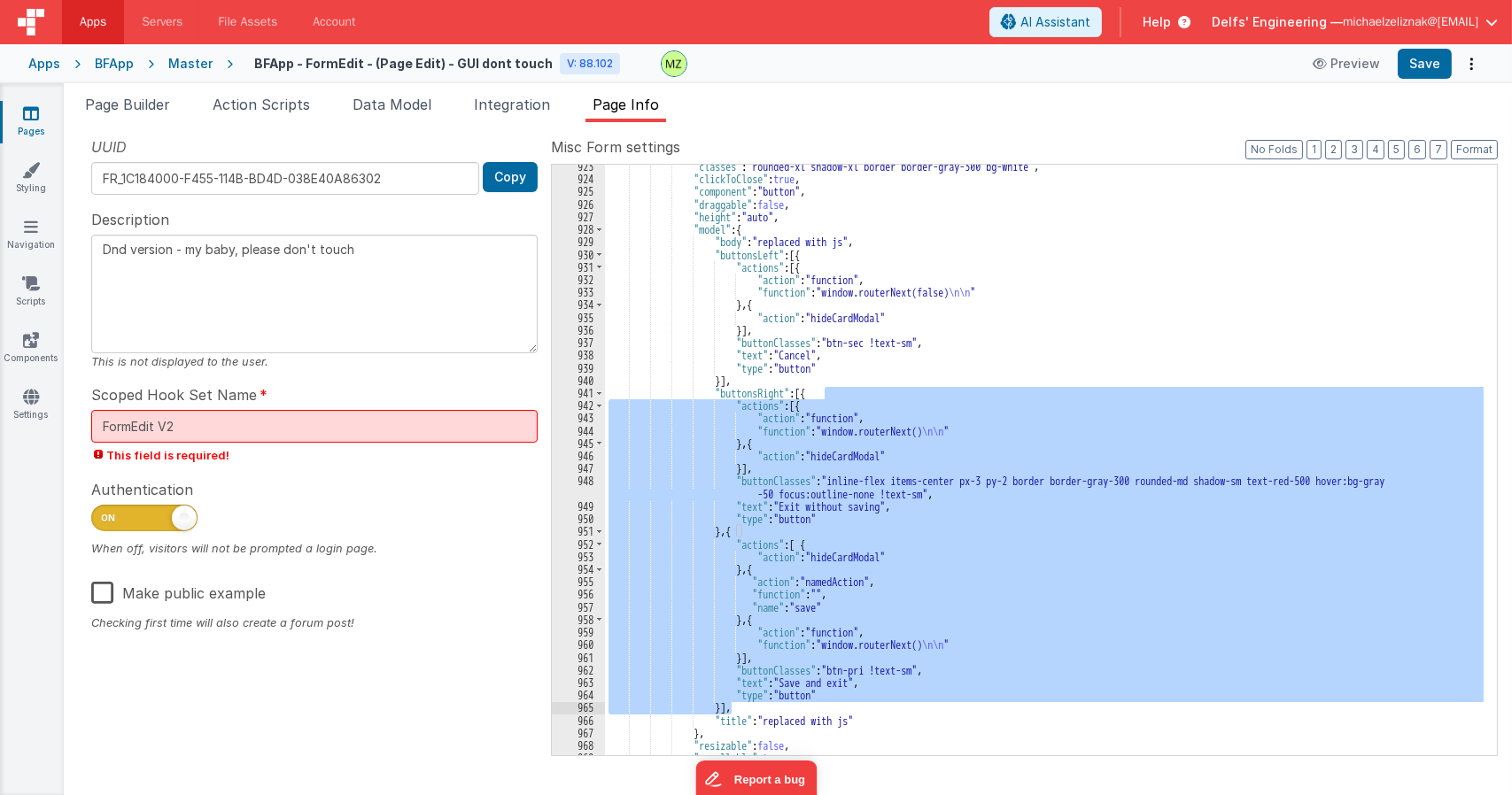 drag, startPoint x: 824, startPoint y: 393, endPoint x: 733, endPoint y: 711, distance: 330.76427 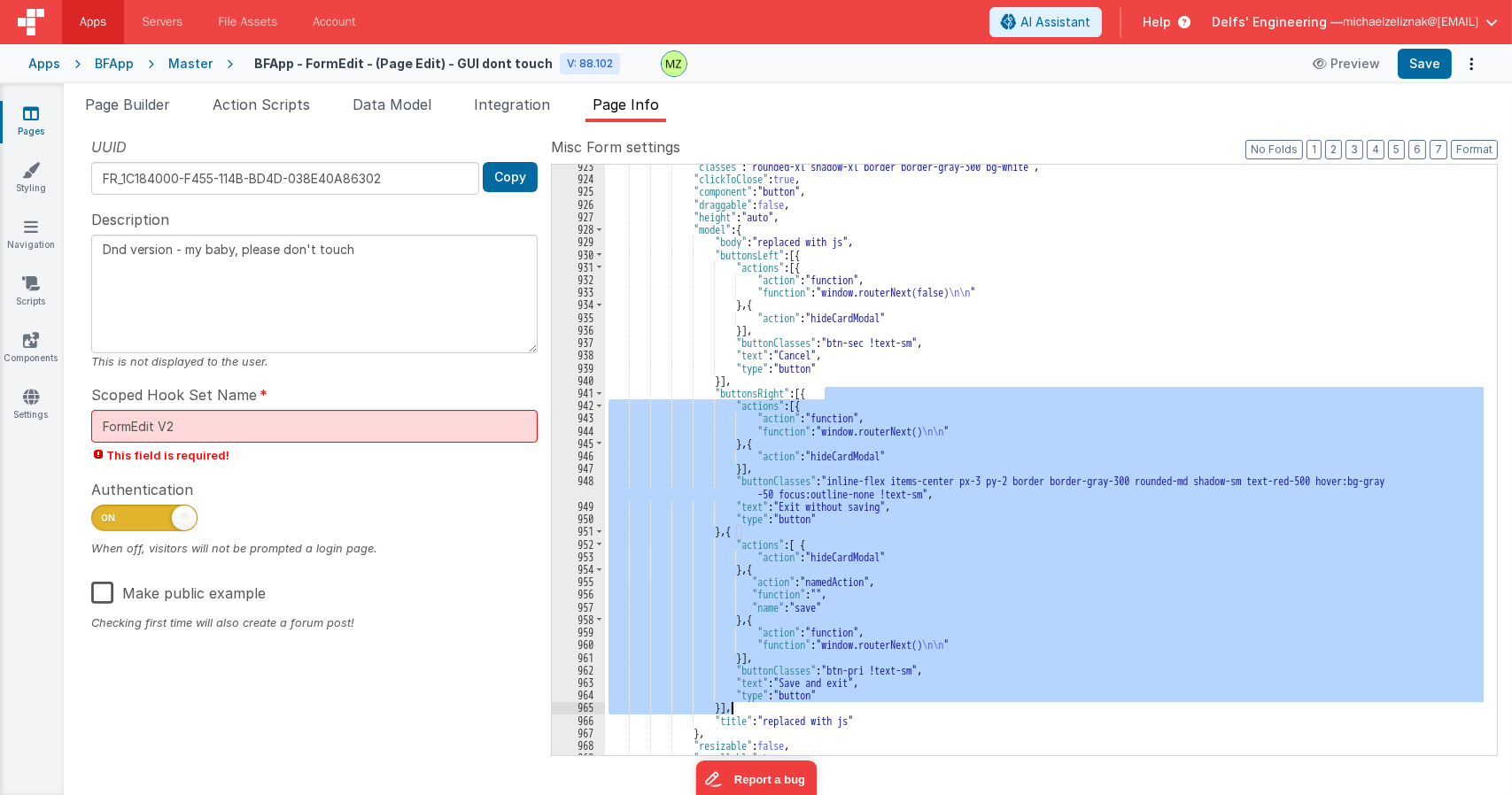 click on ""classes" :  "rounded-xl shadow-xl border border-gray-300 bg-white" ,                     "clickToClose" :  true ,                     "component" :  "button" ,                     "draggable" :  false ,                     "height" :  "auto" ,                     "model" :  {                          "body" :  "replaced with js" ,                          "buttonsLeft" :  [{                               "actions" :  [{                                    "action" :  "function" ,                                    "function" :  "window.routerNext(false) \n\n "                               } ,  {                                    "action" :  "hideCardModal"                               }] ,                               "buttonClasses" :  "btn-sec !text-sm" ,                               "text" :  "Cancel" ,                               "type" :  "button"                          }] ,                          "buttonsRight" :  [{                               "actions" :  [{" at bounding box center (1044, 459) 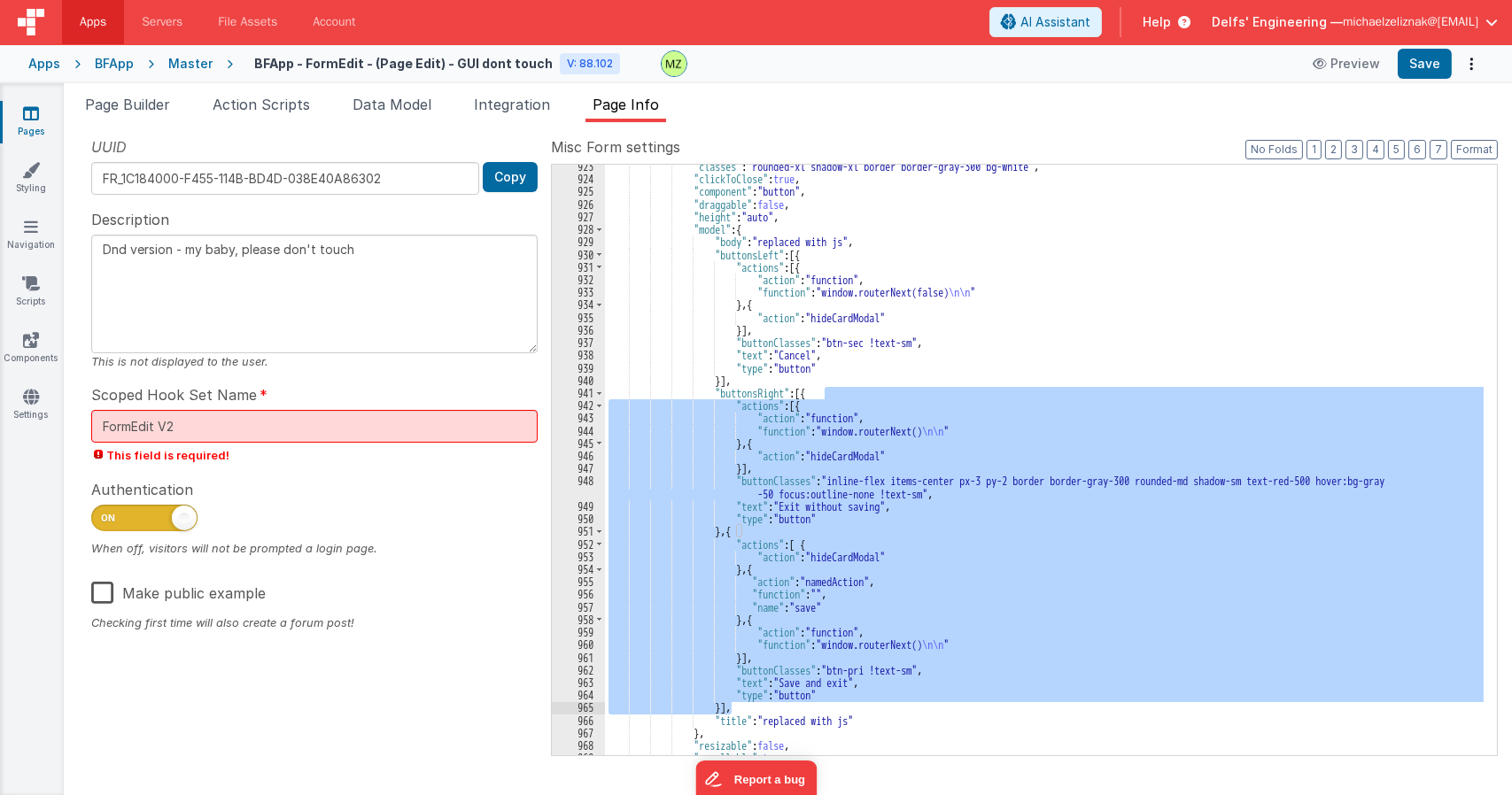 click at bounding box center [31, 113] 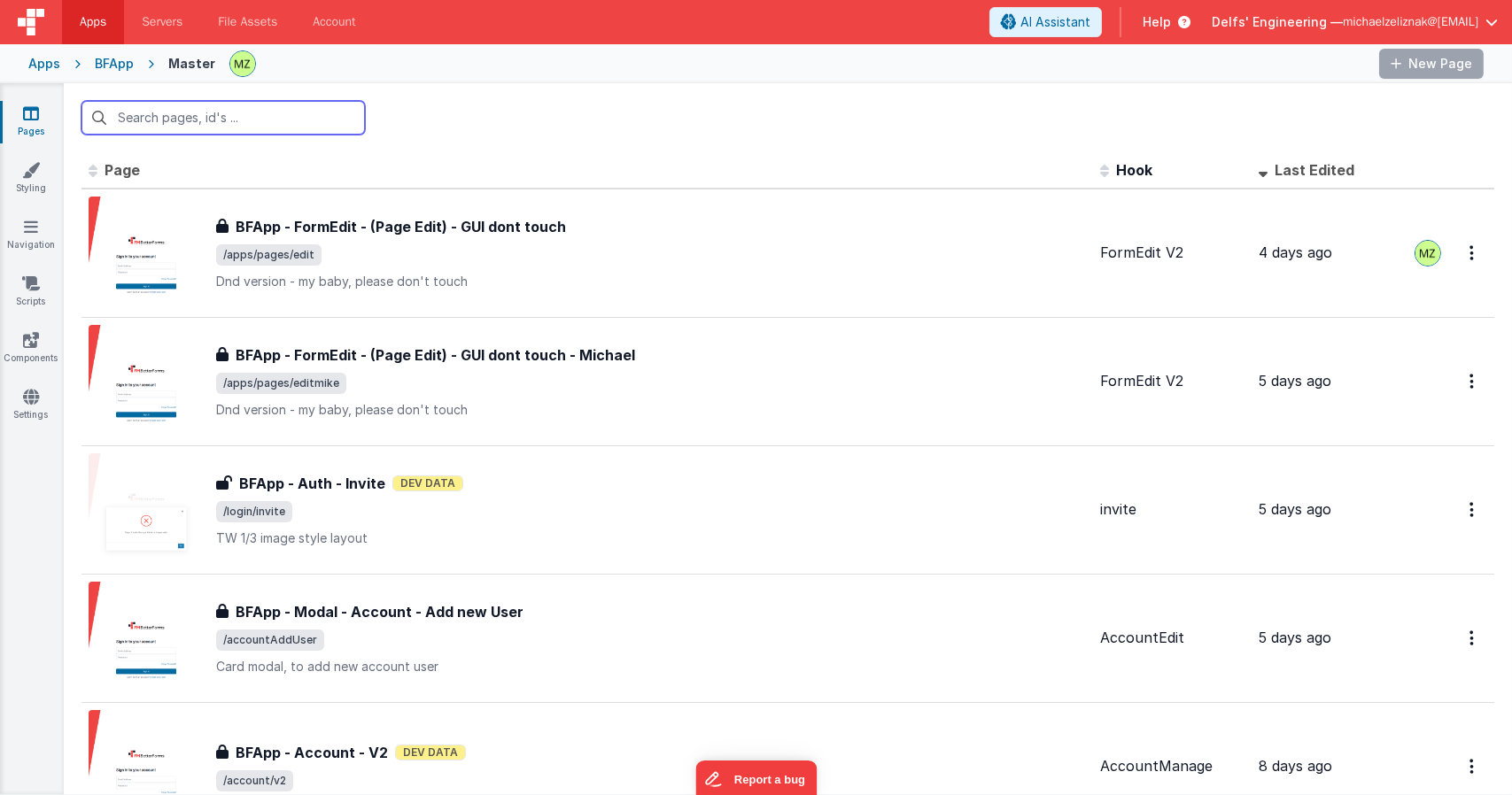click at bounding box center (223, 118) 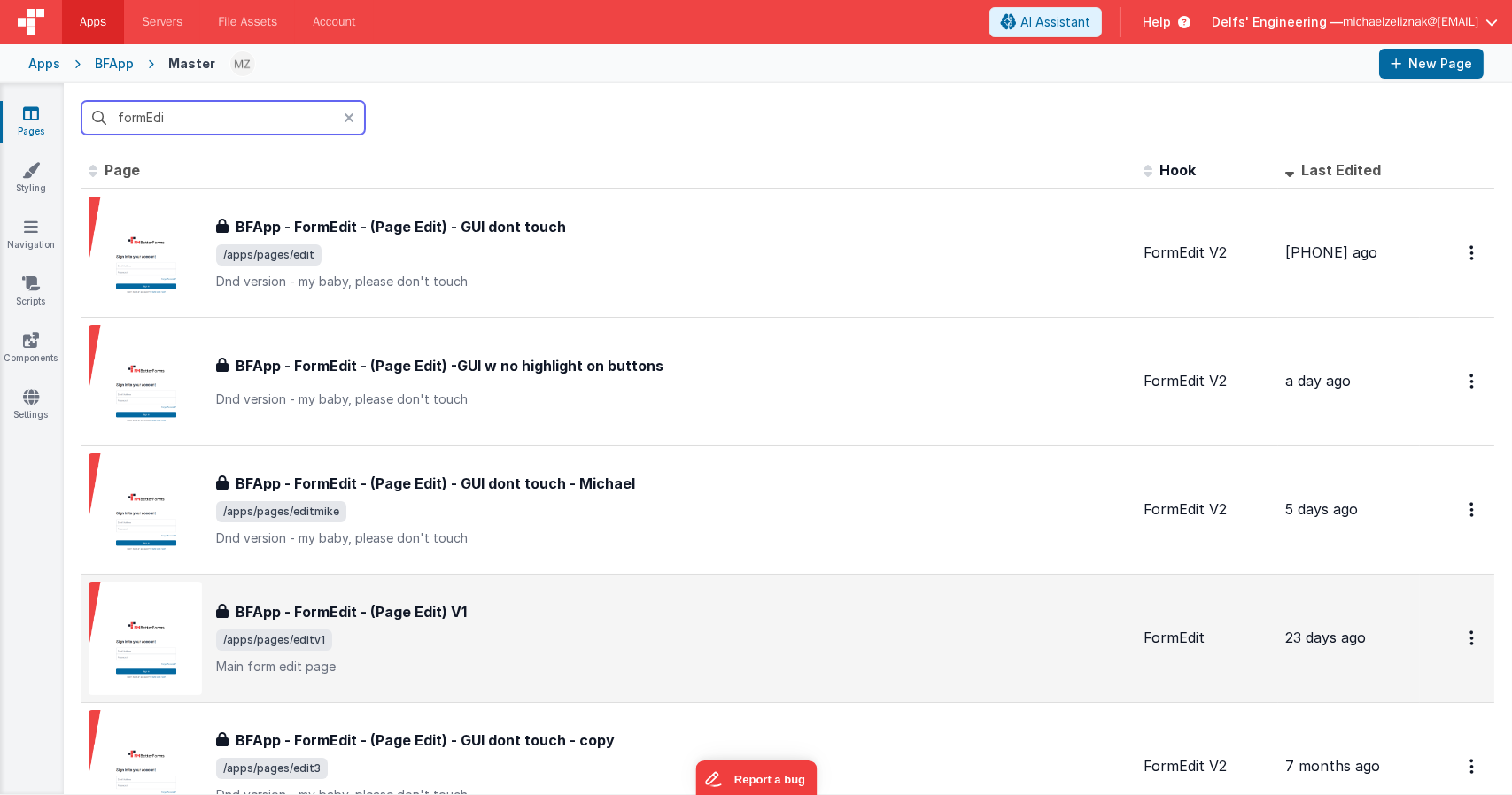 type on "formEdi" 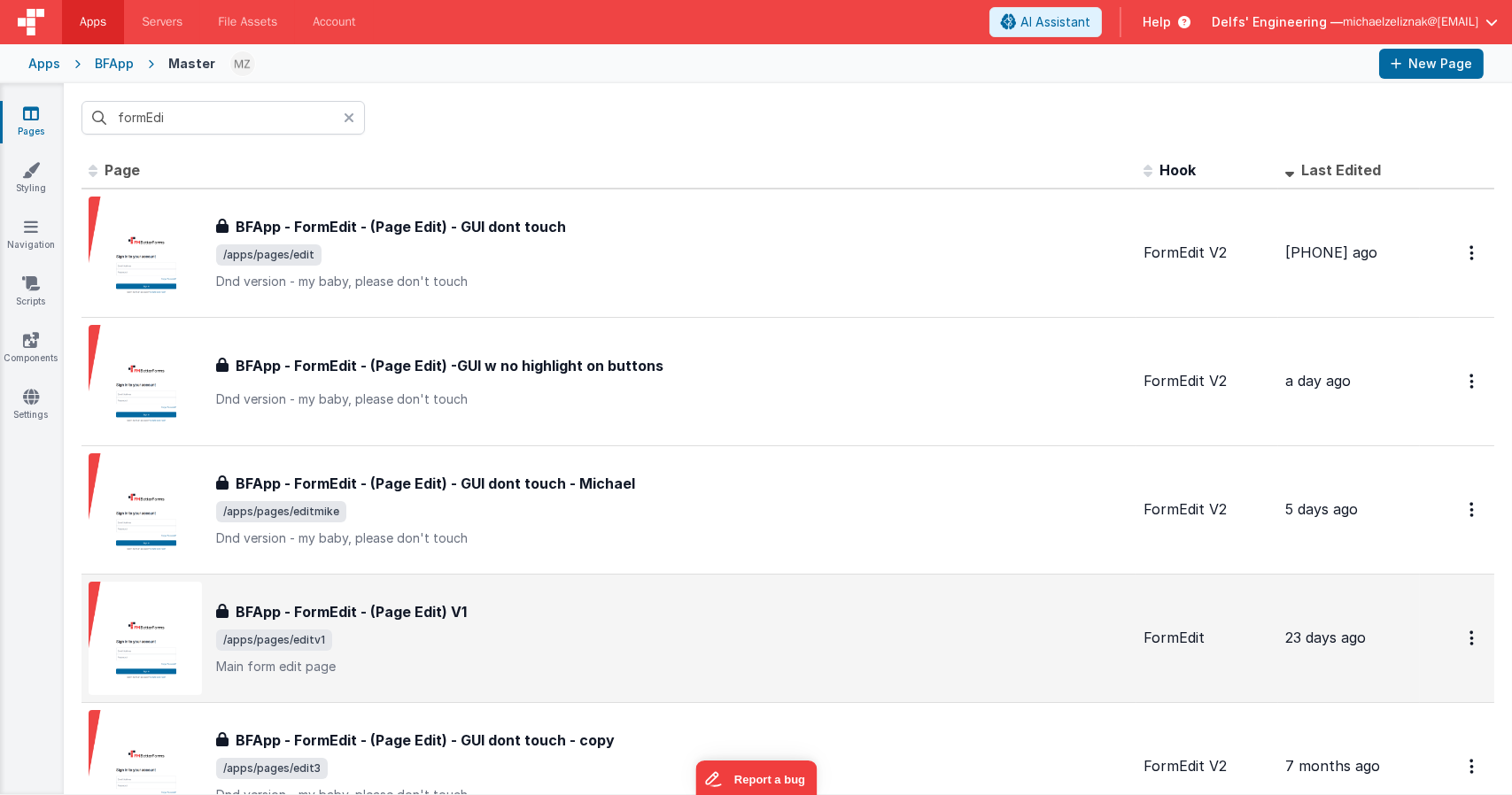 click on "BFApp - FormEdit - (Page Edit) V1
BFApp - FormEdit - (Page Edit) V1
/apps/pages/editv1   Main form edit page" at bounding box center [672, 638] 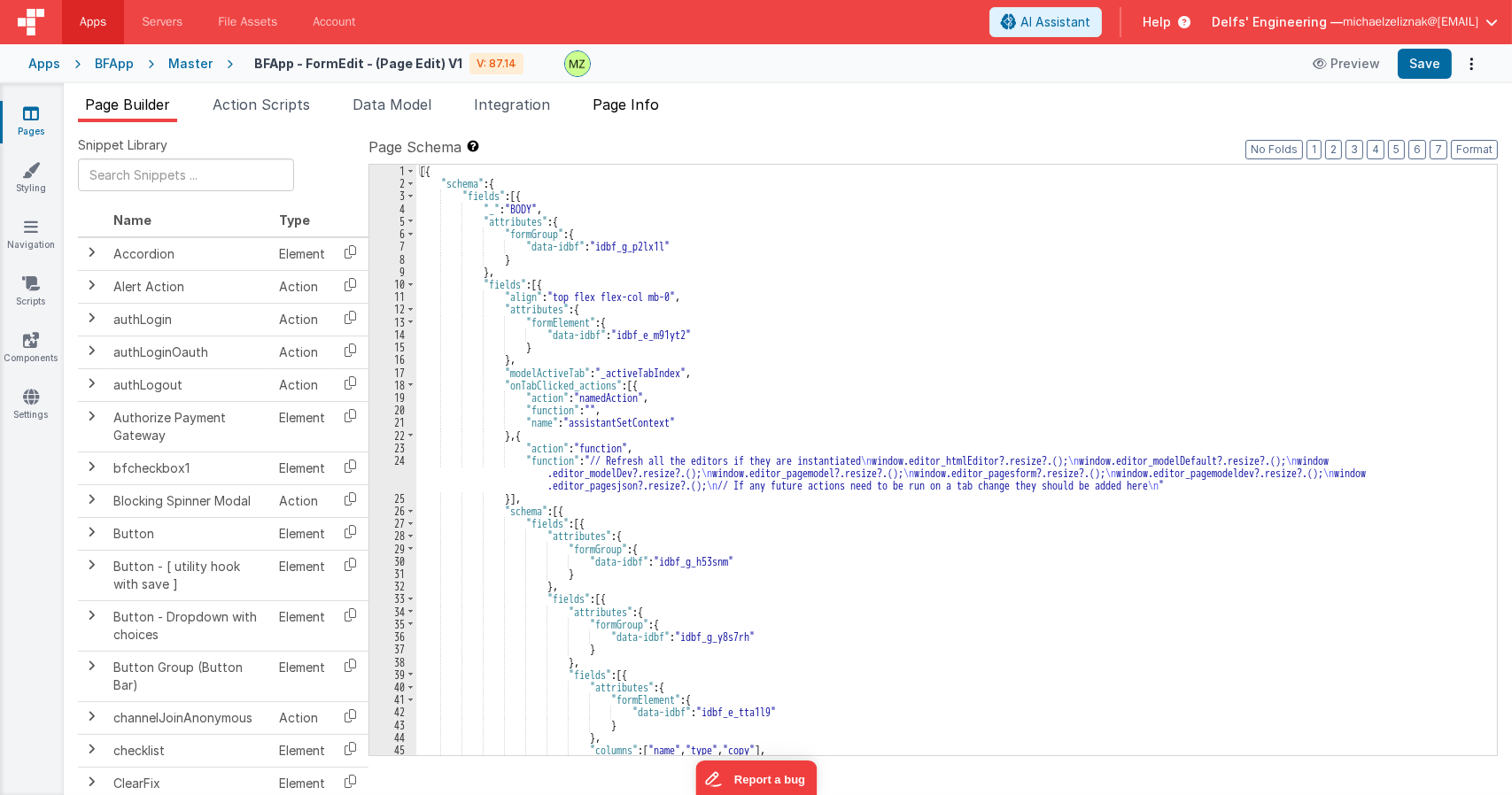 click on "Page Info" at bounding box center [625, 104] 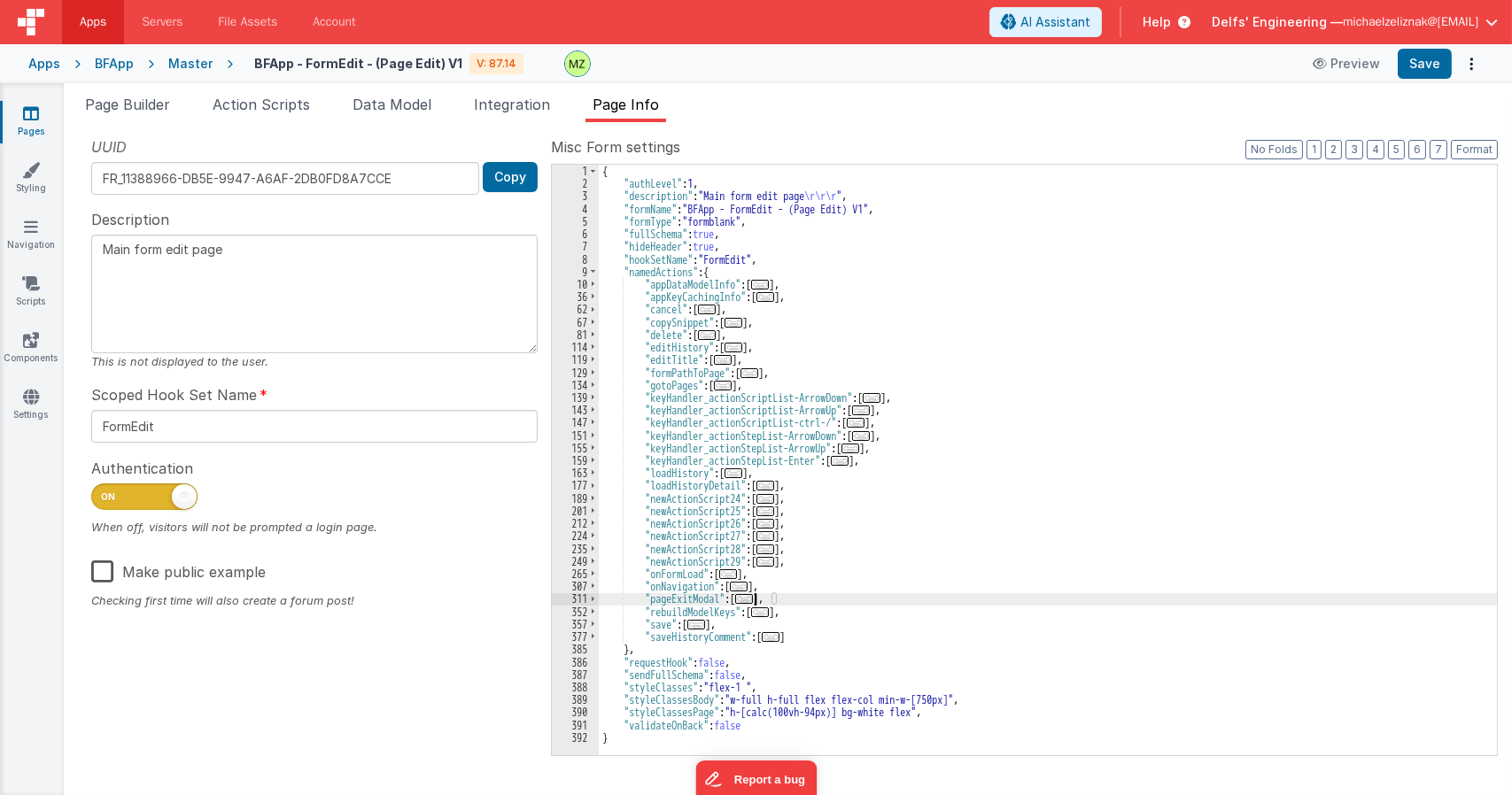 click on "..." at bounding box center [744, 598] 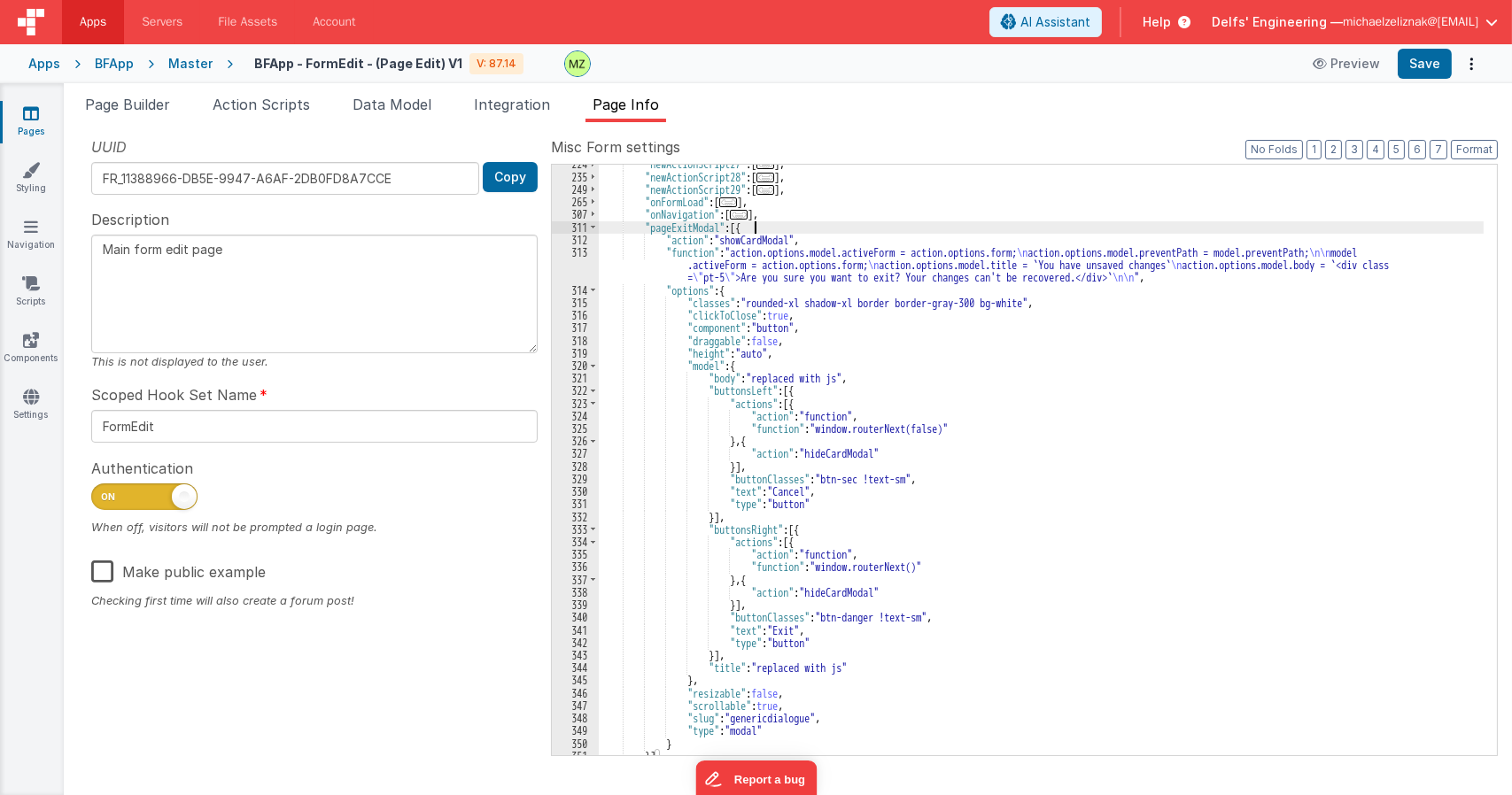 scroll, scrollTop: 425, scrollLeft: 0, axis: vertical 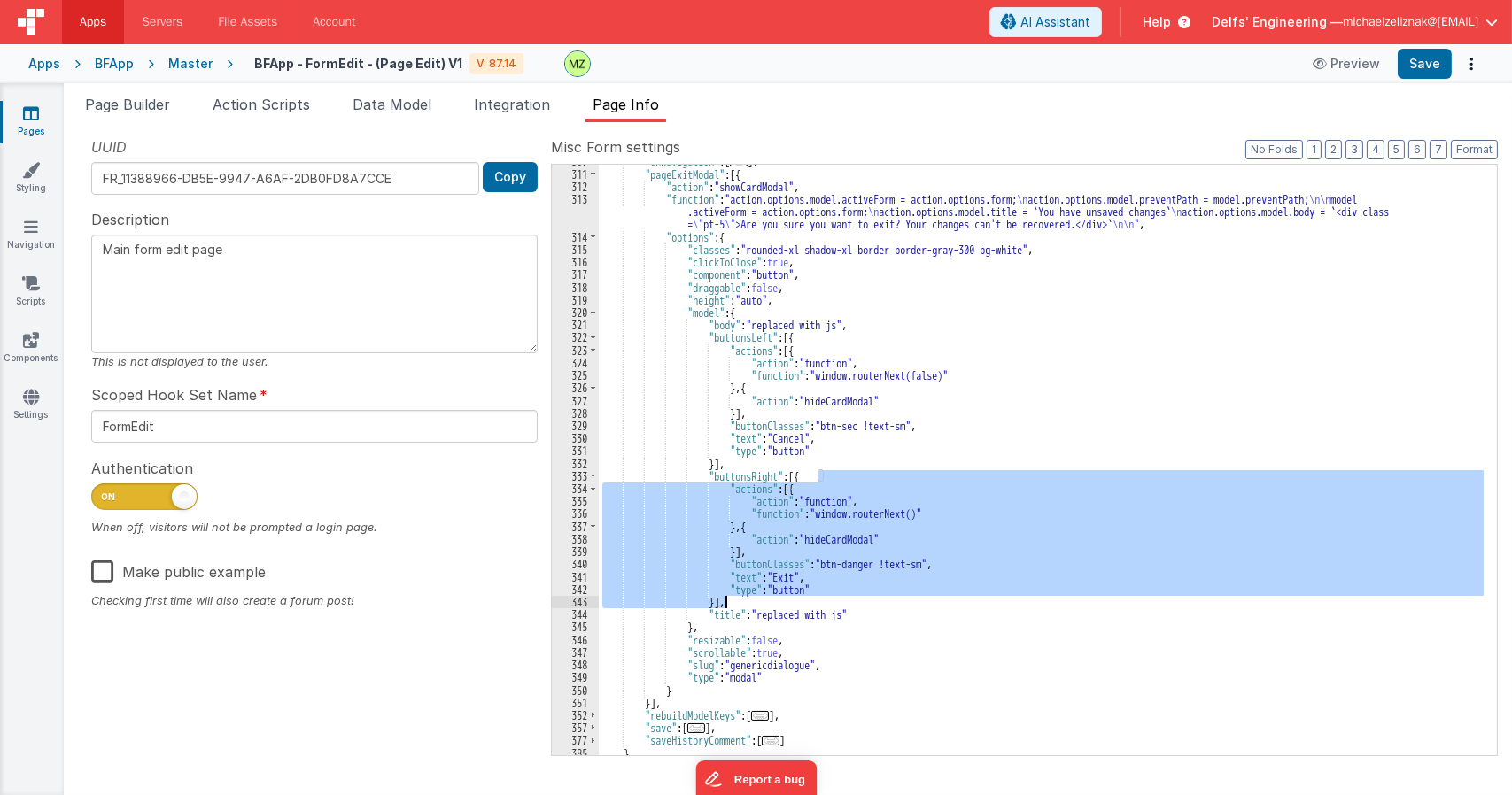drag, startPoint x: 818, startPoint y: 476, endPoint x: 723, endPoint y: 601, distance: 157.00318 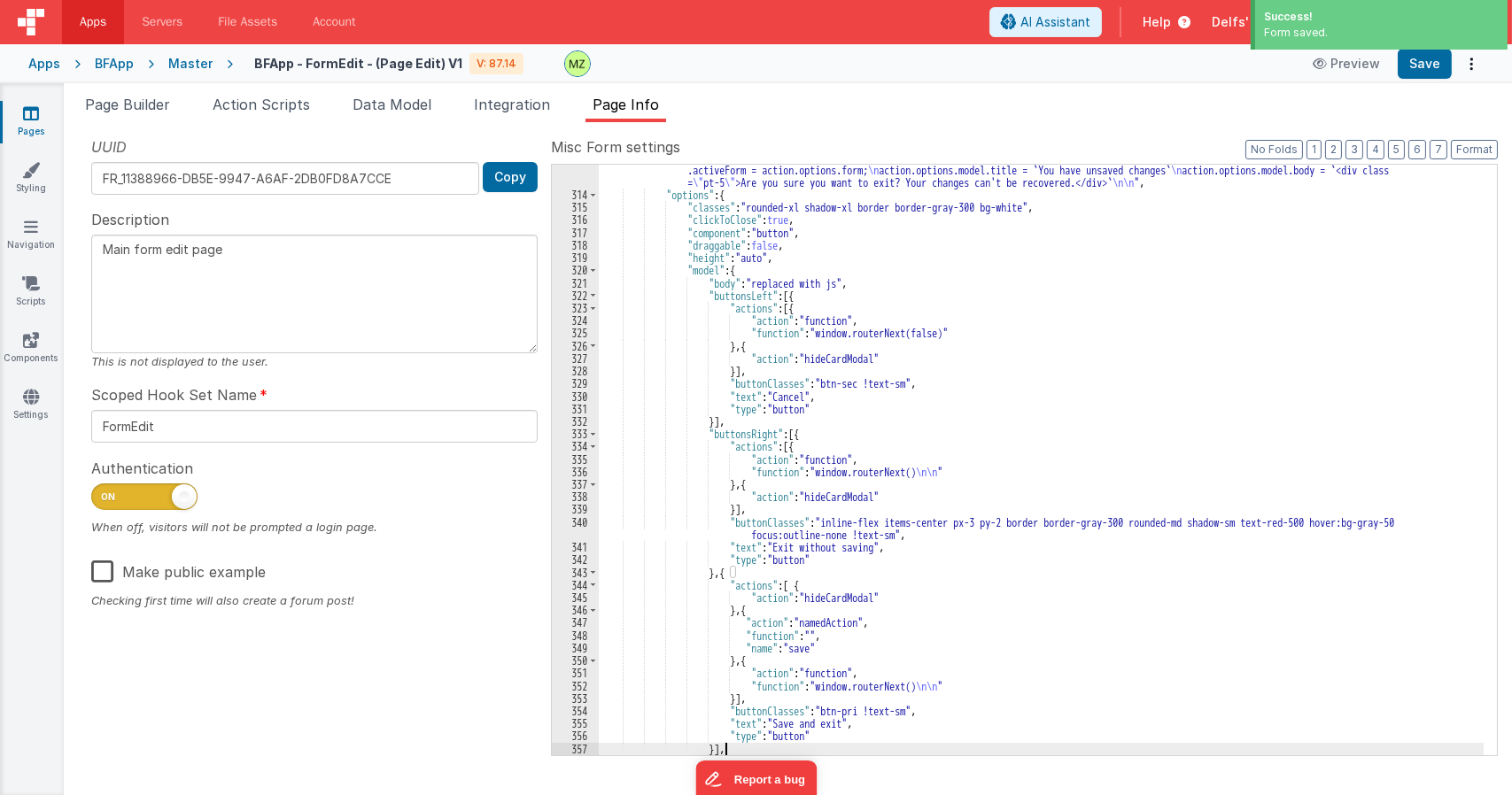 scroll, scrollTop: 706, scrollLeft: 0, axis: vertical 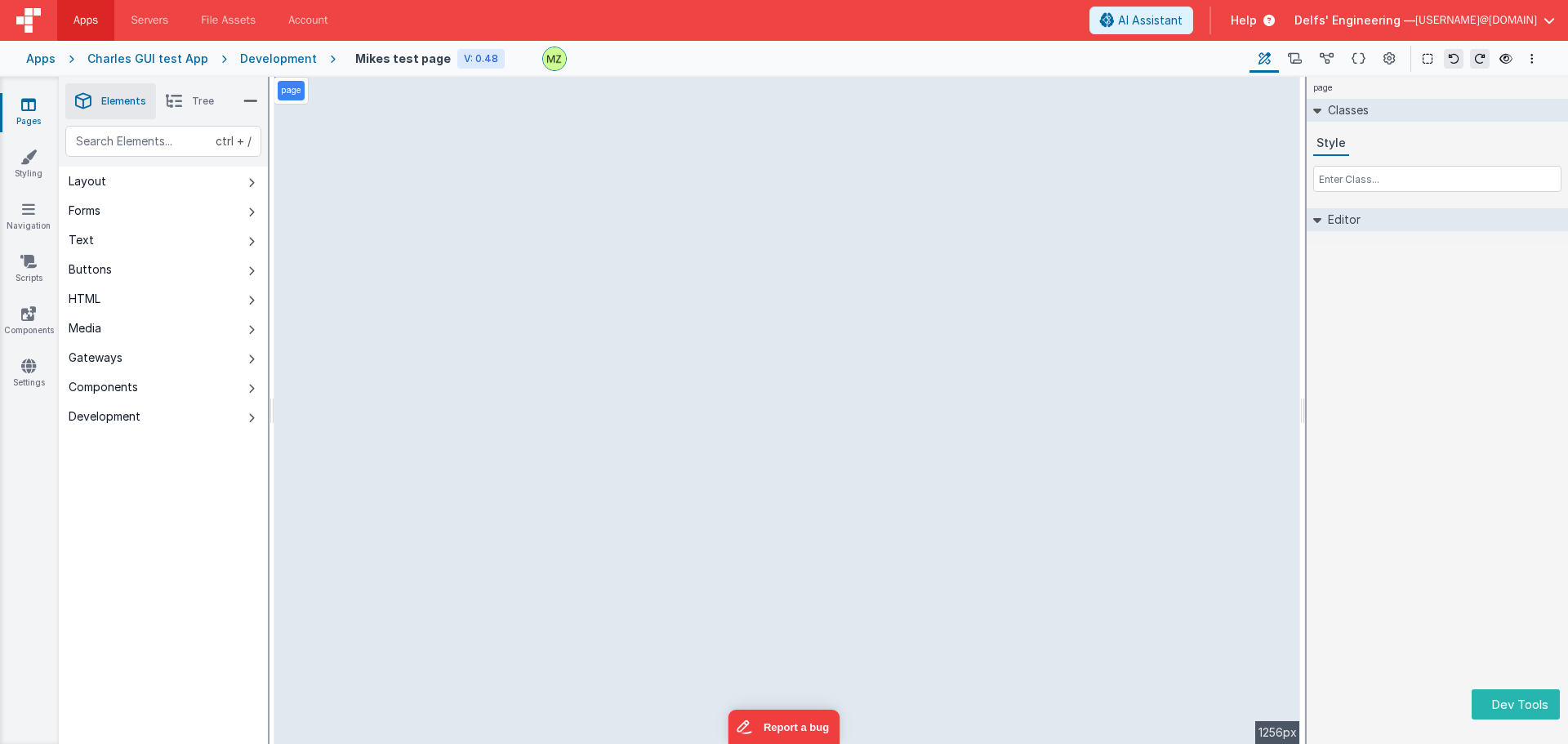 select on "email" 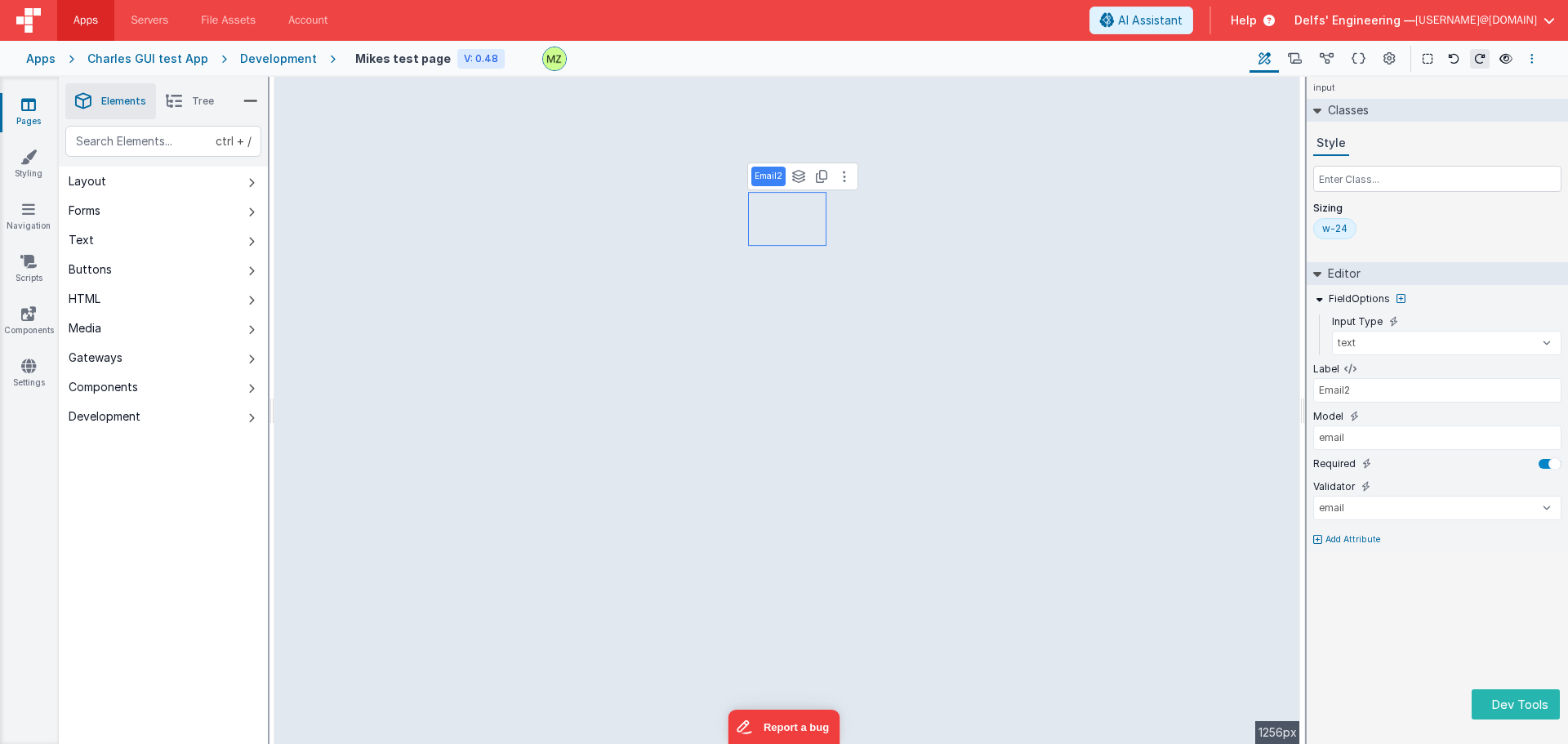 click at bounding box center (1532, 59) 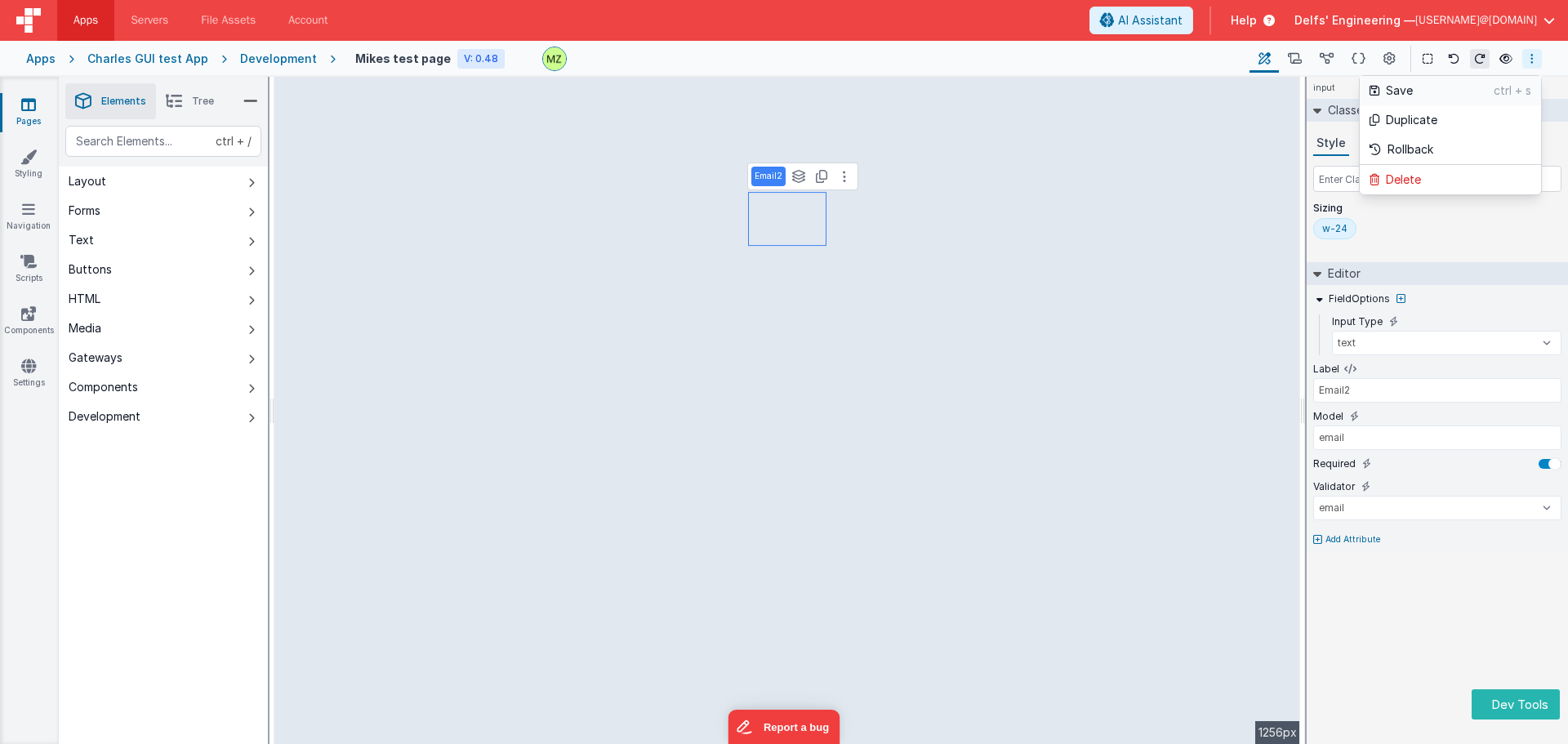 click on "Save" at bounding box center (1440, 91) 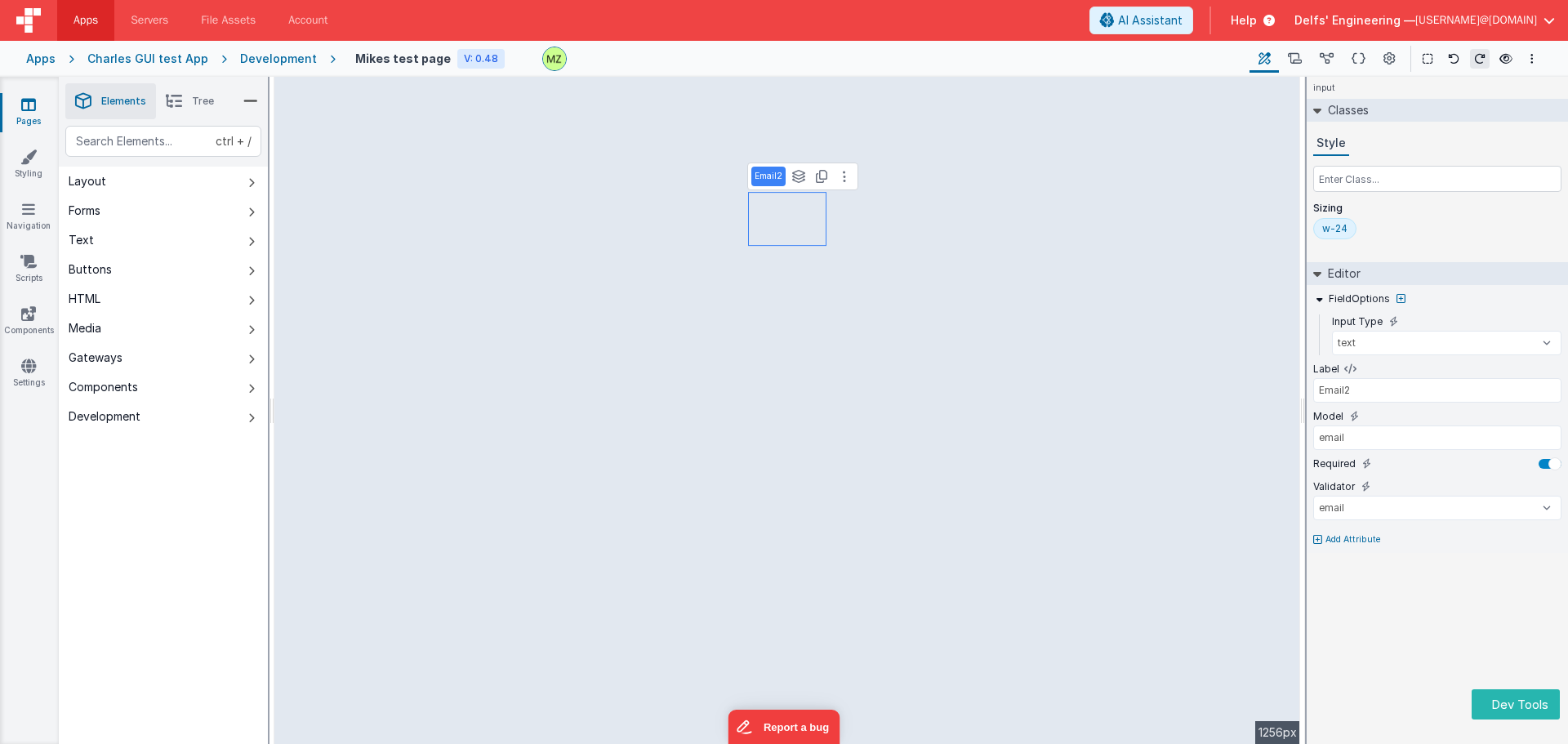 click on "ctrl  + /
Layout   Forms   Text   Buttons   HTML   Media   Gateways   Components   Development
Page
Page Body   Email2     group     group   html   html   Email1   cleave   input   html   html" at bounding box center (163, 473) 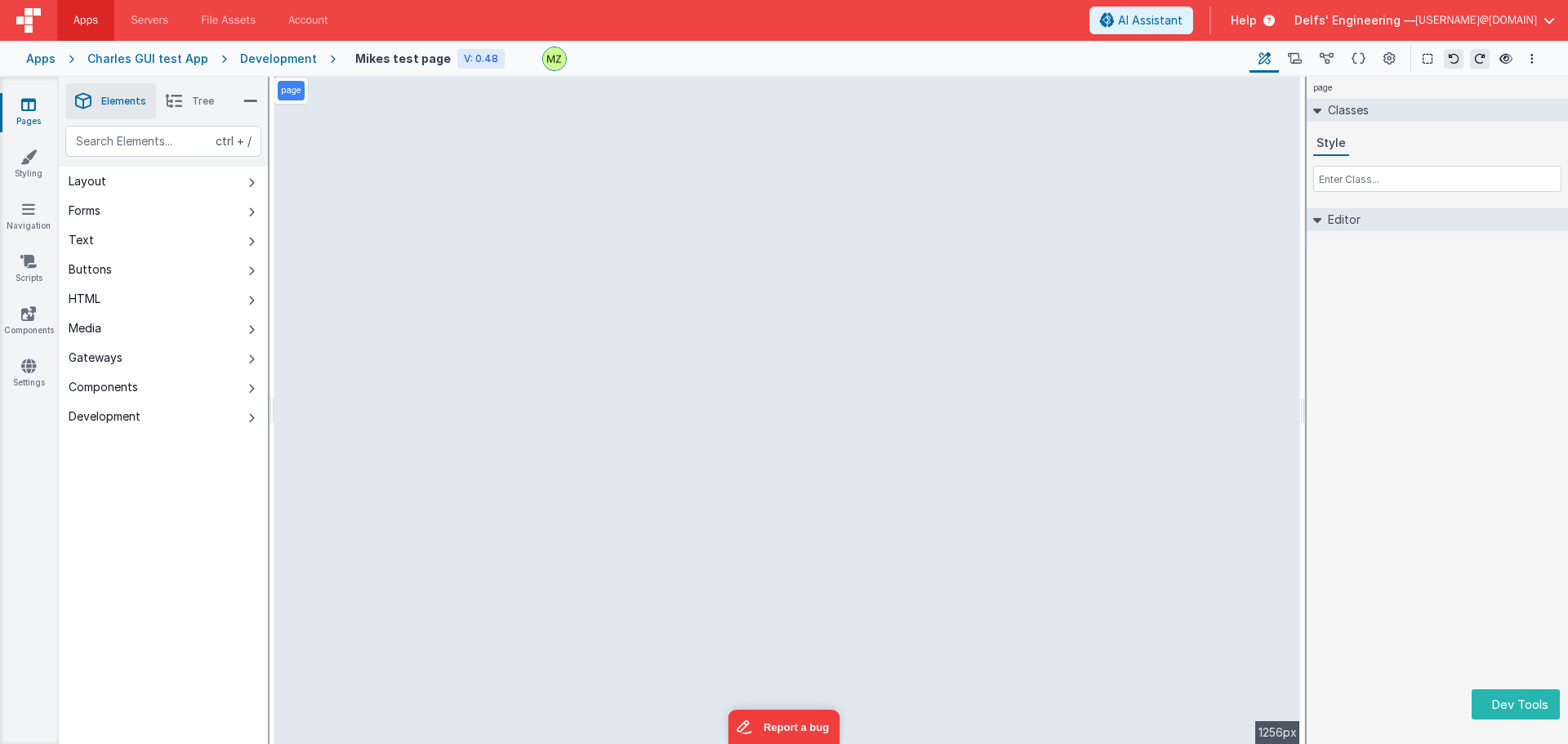 click on "page   Classes   Style             Editor
DEV: Focus
DEV: builderToggleConditionalCSS
DEV: Remove DND
DEV: updateSchema F
DEV: convertToVFG3" at bounding box center [1437, 410] 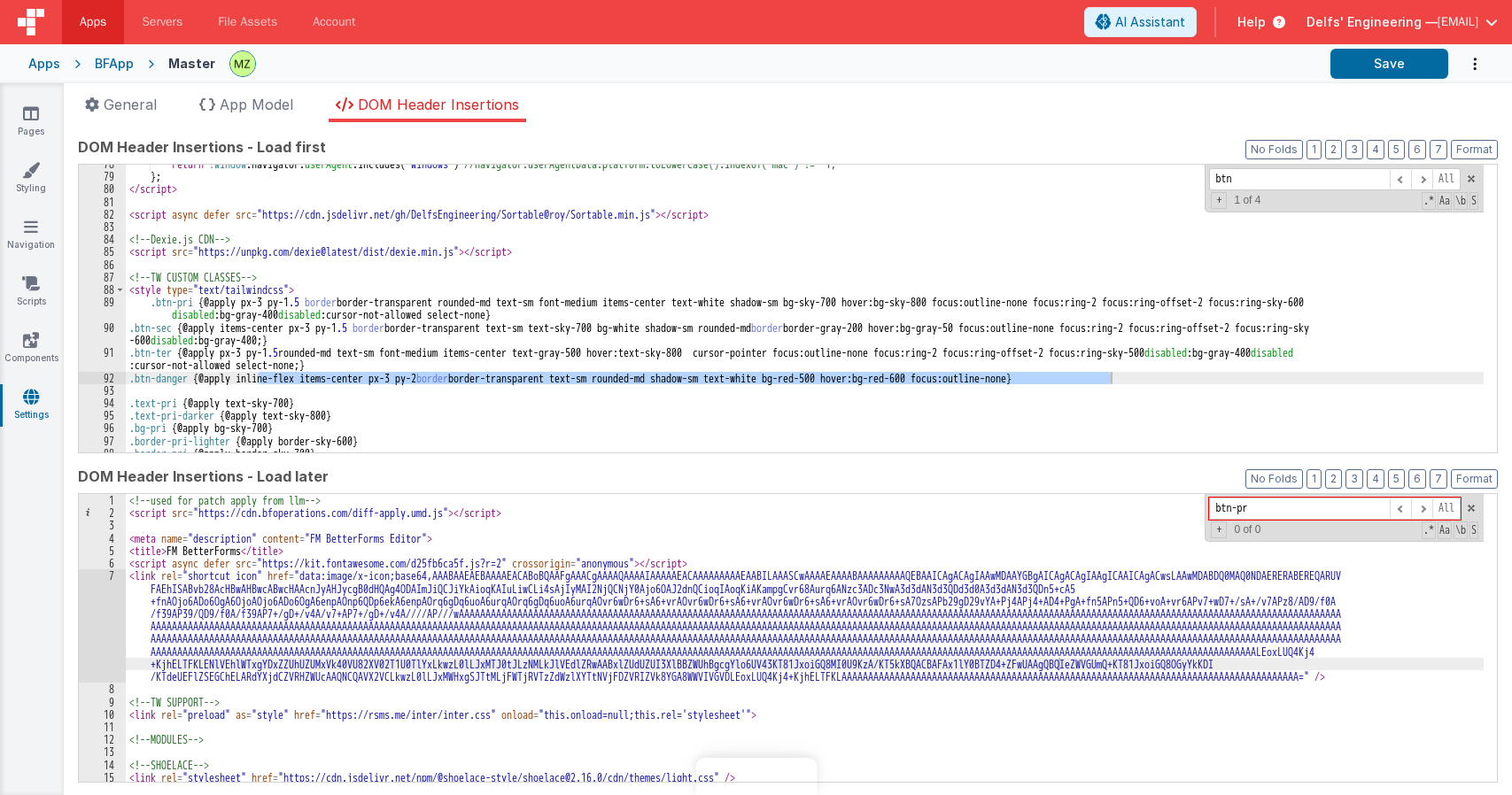 scroll, scrollTop: 0, scrollLeft: 0, axis: both 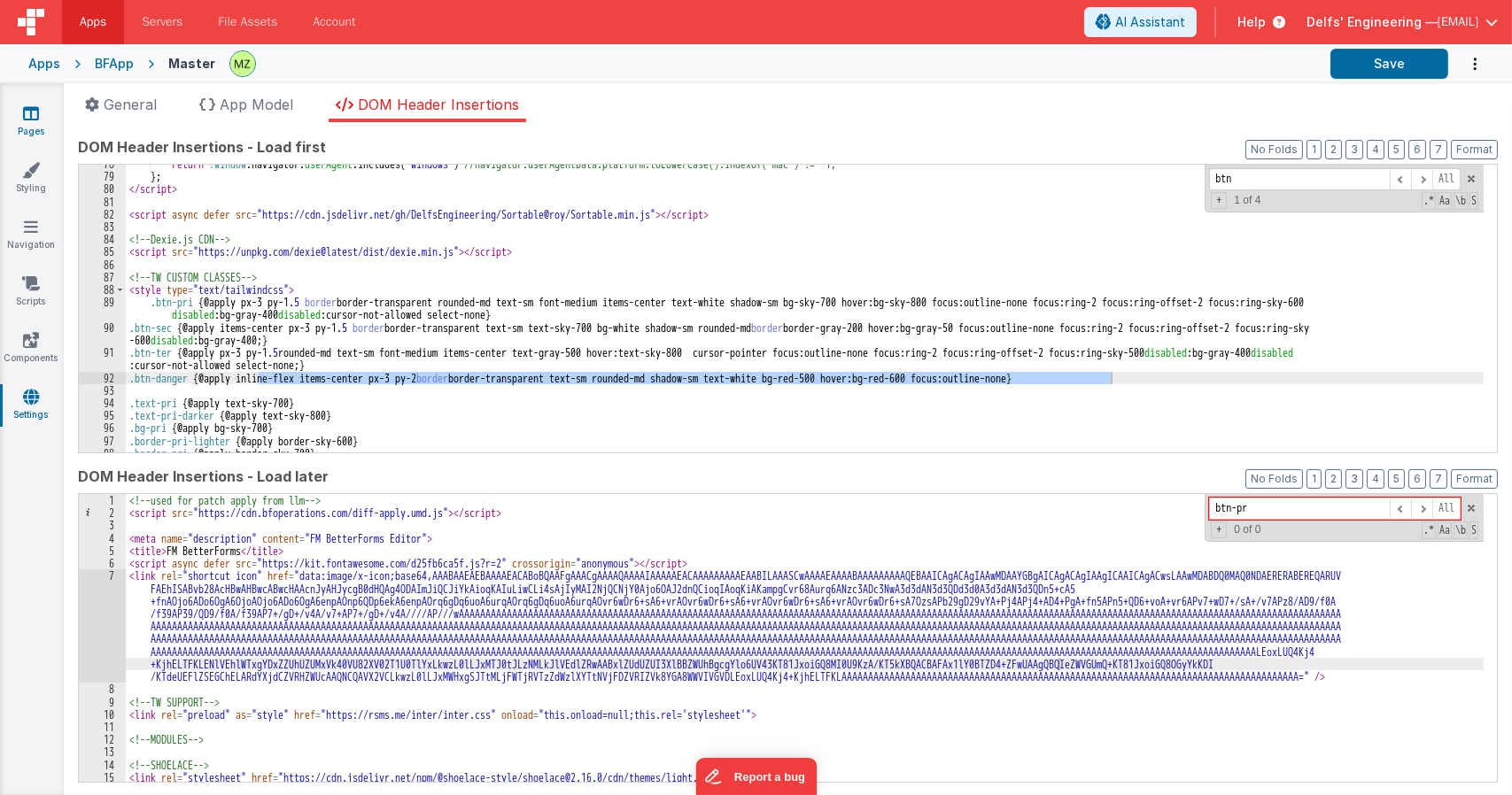 click on "Pages" at bounding box center [31, 122] 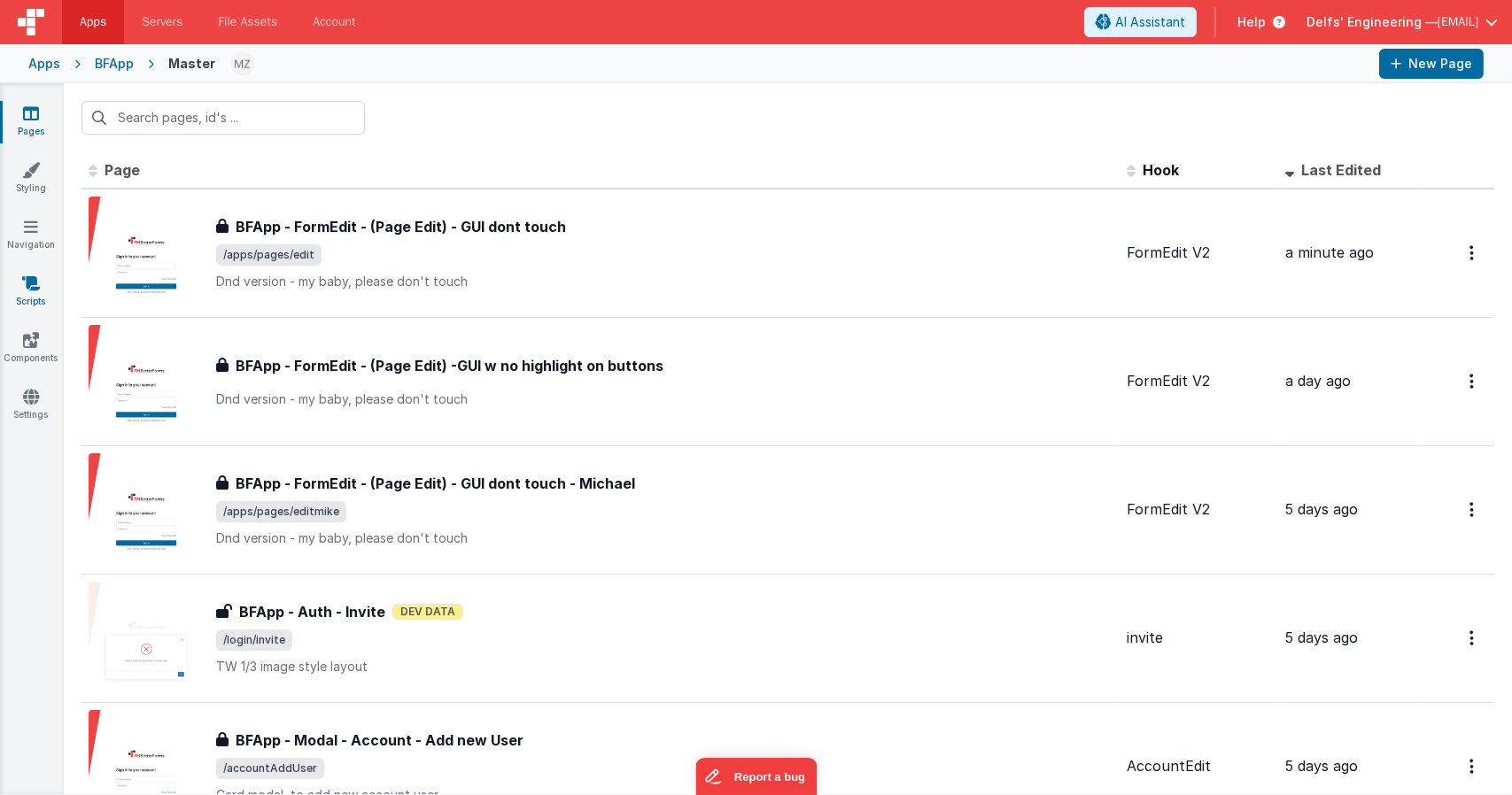 click on "Scripts" at bounding box center [31, 292] 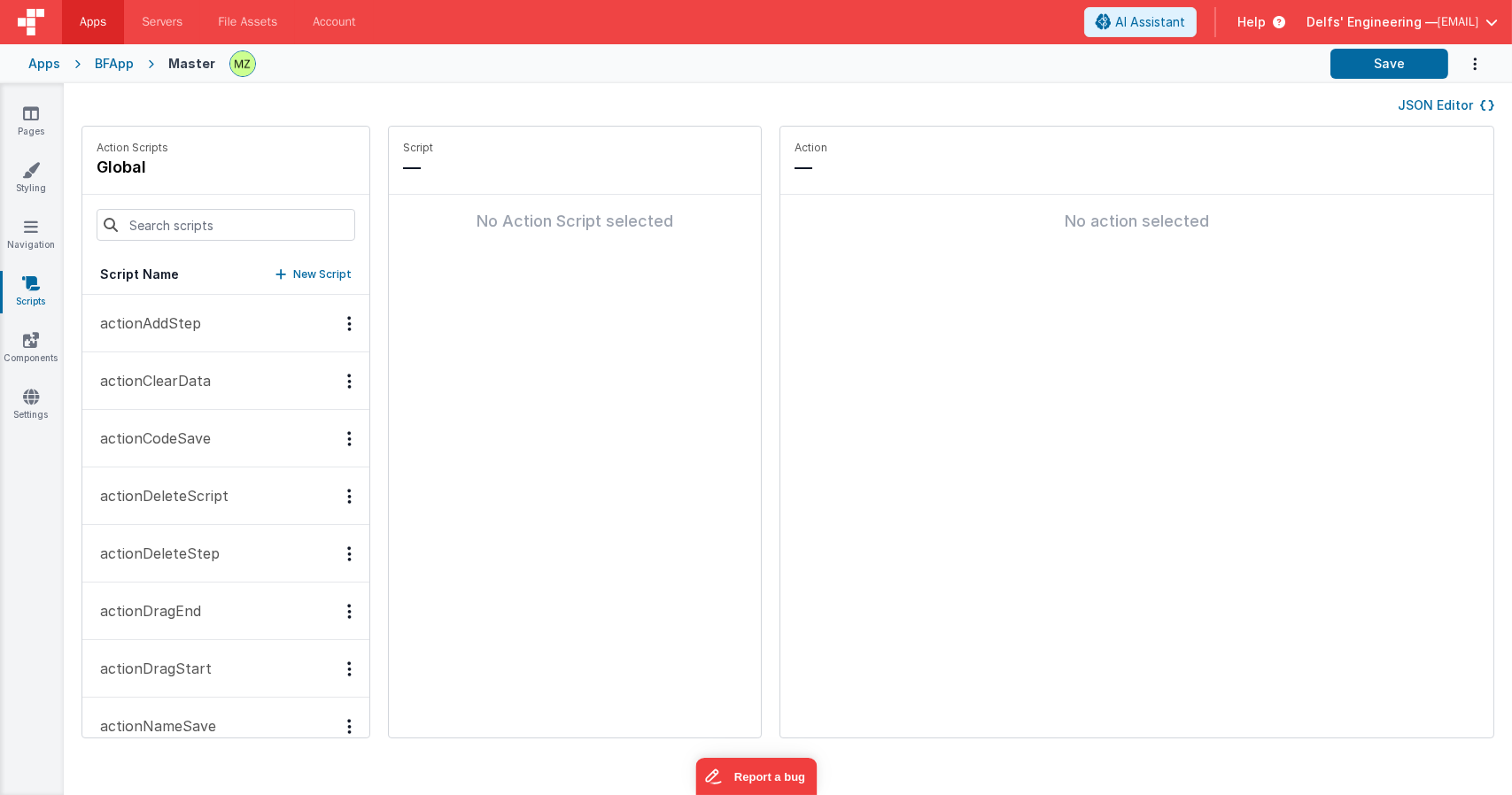 click on "JSON Editor" at bounding box center (1446, 105) 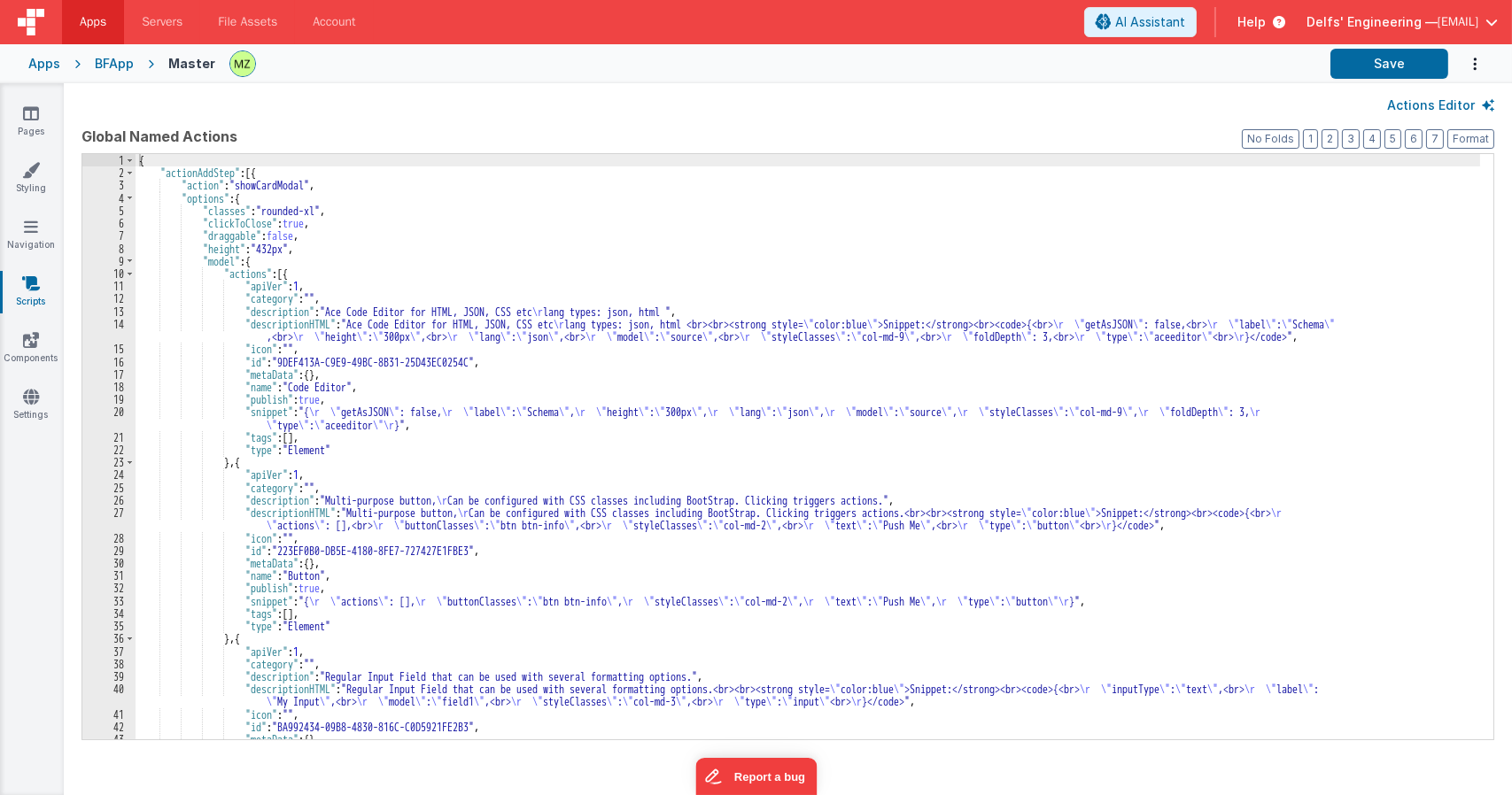 click on "{      "actionAddStep" :  [{           "action" :  "showCardModal" ,           "options" :  {                "classes" :  "rounded-xl" ,                "clickToClose" :  true ,                "draggable" :  false ,                "height" :  "432px" ,                "model" :  {                     "actions" :  [{                          "apiVer" :  1 ,                          "category" :  "" ,                          "description" :  "Ace Code Editor for HTML, JSON, CSS etc \r lang types: json, html " ,                          "descriptionHTML" :  "Ace Code Editor for HTML, JSON, CSS etc \r lang types: json, html <br><br><strong style= \" color:blue \" >Snippet:</strong><br><code>{<br> \r    \" getAsJSON \"  : false,<br> \r    \" label \" :  \" Schema \"                          ,<br> \r    \" height \"  :  \" 300px \" ,<br> \r    \" lang \" :  \" json \" ,<br> \r    \" model \" :  \" source \" ,<br> \r    \" styleClasses \" :  \" col-md-9 \" ,<br> \r    \" foldDepth \" : 3,<br>" at bounding box center [808, 459] 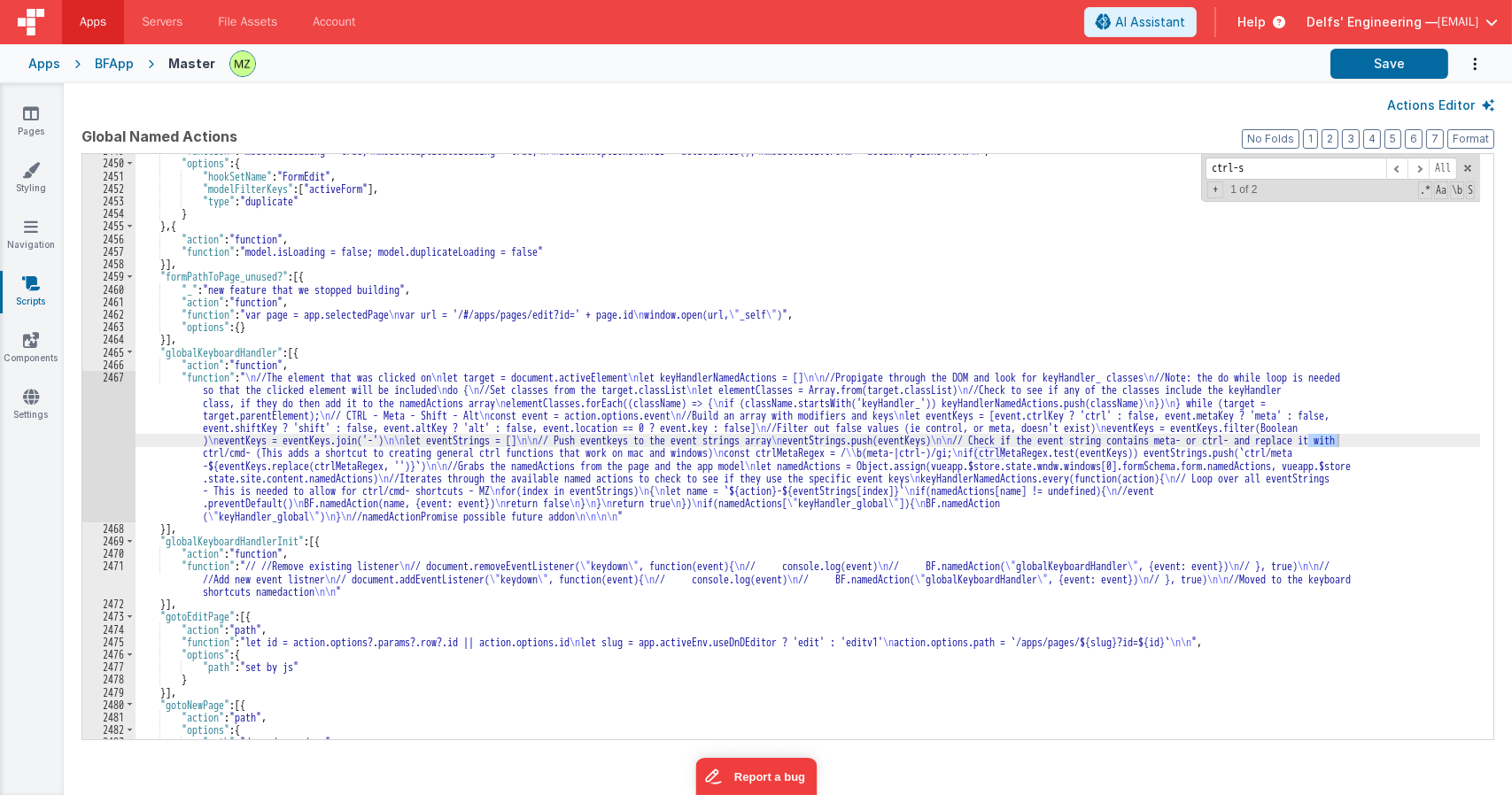 scroll, scrollTop: 24667, scrollLeft: 0, axis: vertical 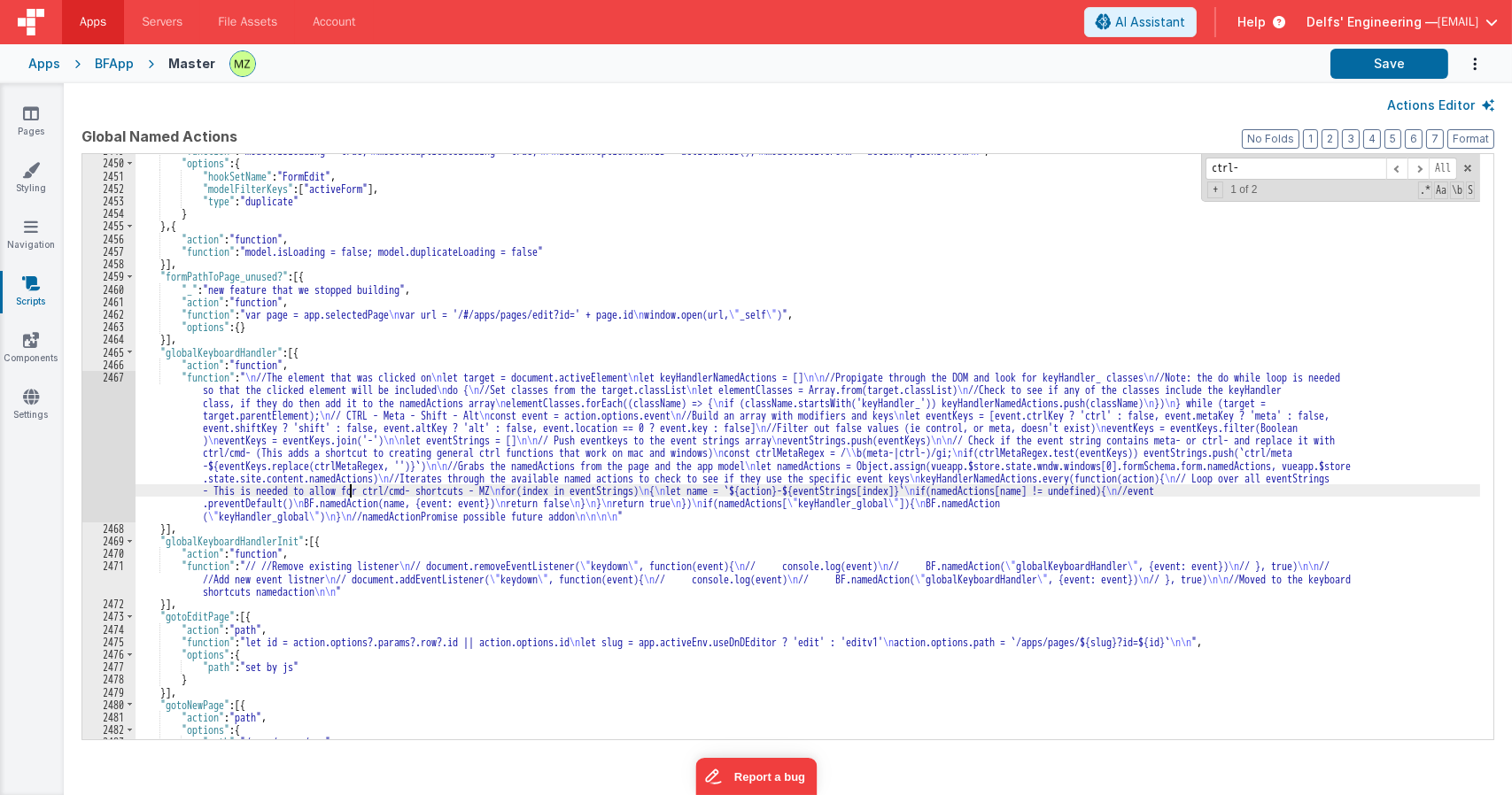 drag, startPoint x: 352, startPoint y: 484, endPoint x: 330, endPoint y: 481, distance: 22.203603 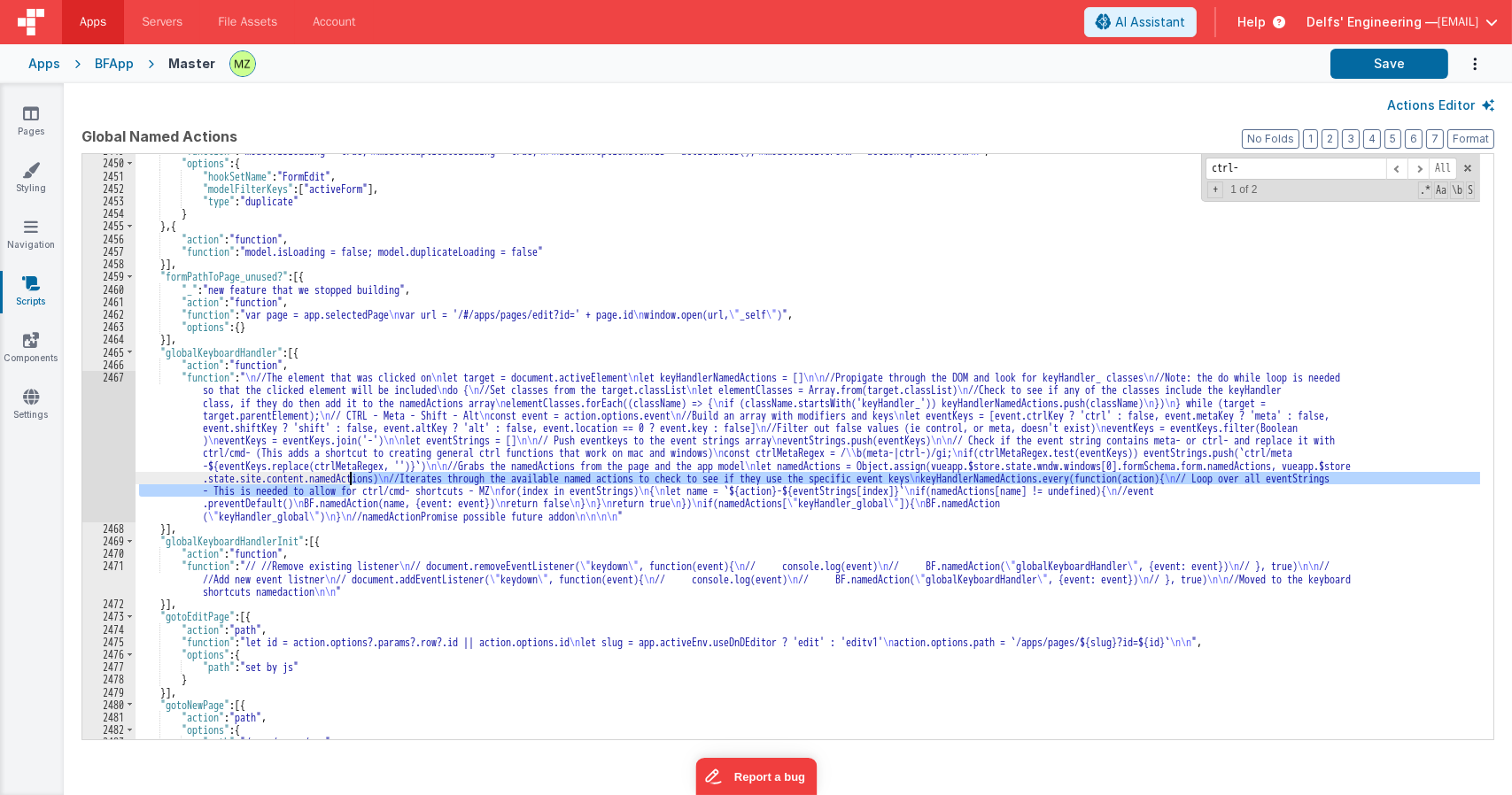 click on "2467" at bounding box center [109, 446] 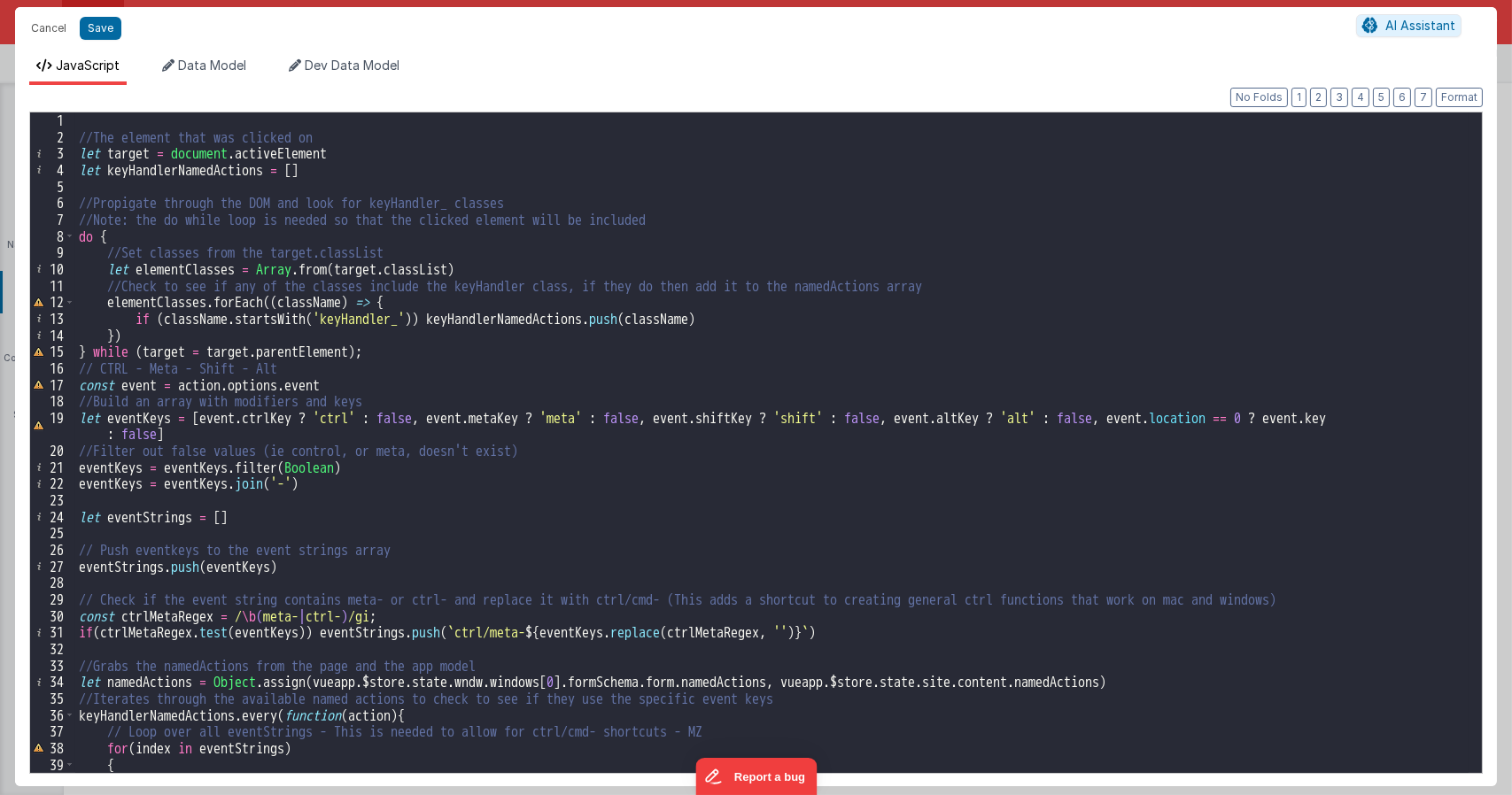 scroll, scrollTop: 0, scrollLeft: 0, axis: both 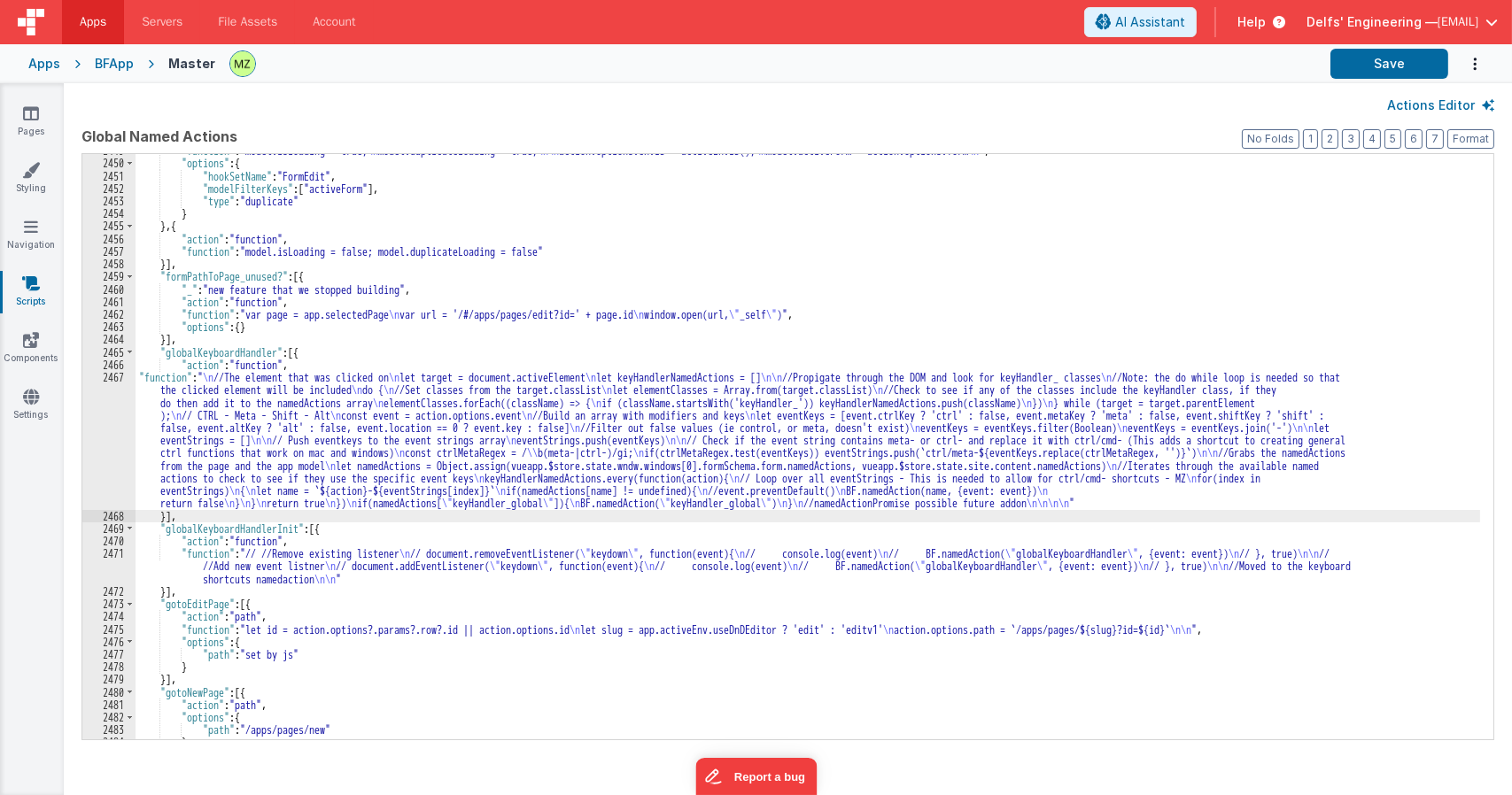 click on ""function" :  "model.isLoading = true;  \n model.duplicateLoading = true; \n\n action.options.envID = activeEnvID(); \n model.activeForm = action.options.form  \n " ,           "options" :  {                "hookSetName" :  "FormEdit" ,                "modelFilterKeys" :  [ "activeForm" ] ,                "type" :  "duplicate"           }      } ,  {           "action" :  "function" ,           "function" :  "model.isLoading = false; model.duplicateLoading = false"      }] ,      "formPathToPage_unused?" :  [{           "_" :  "new feature that we stopped building" ,           "action" :  "function" ,           "function" :  "var page = app.selectedPage \n var url = '/#/apps/pages/edit?id=' + page.id \n window.open(url,  \" _self \" )" ,           "options" :  { }      }] ,      "globalKeyboardHandler" :  [{           "action" :  "function" , "function" :  " \n //The element that was clicked on \n let target = document.activeElement \n let keyHandlerNamedActions = [] \n\n \n      \n do { \n \n )" at bounding box center (808, 449) 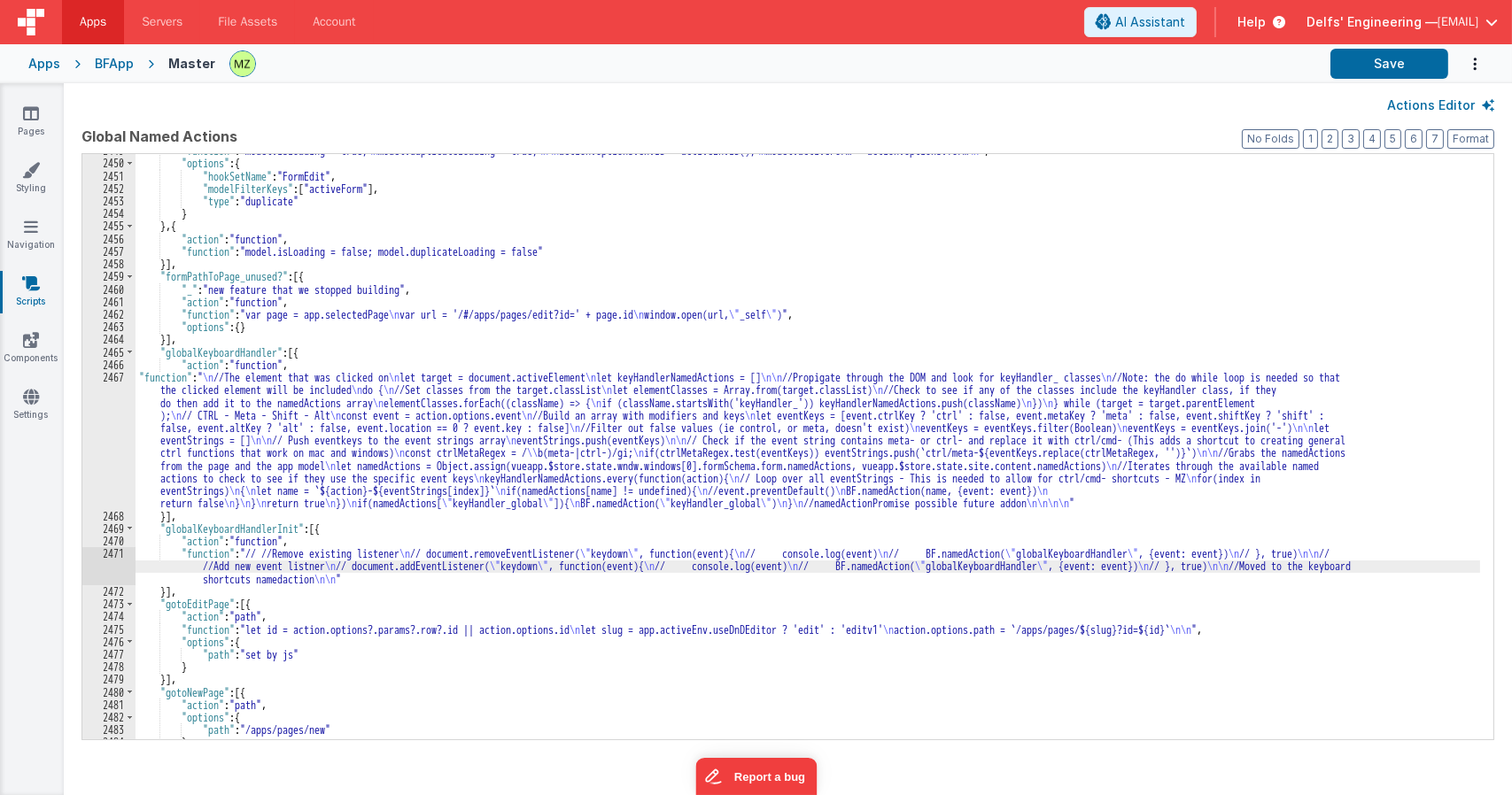 click on "2471" at bounding box center [109, 566] 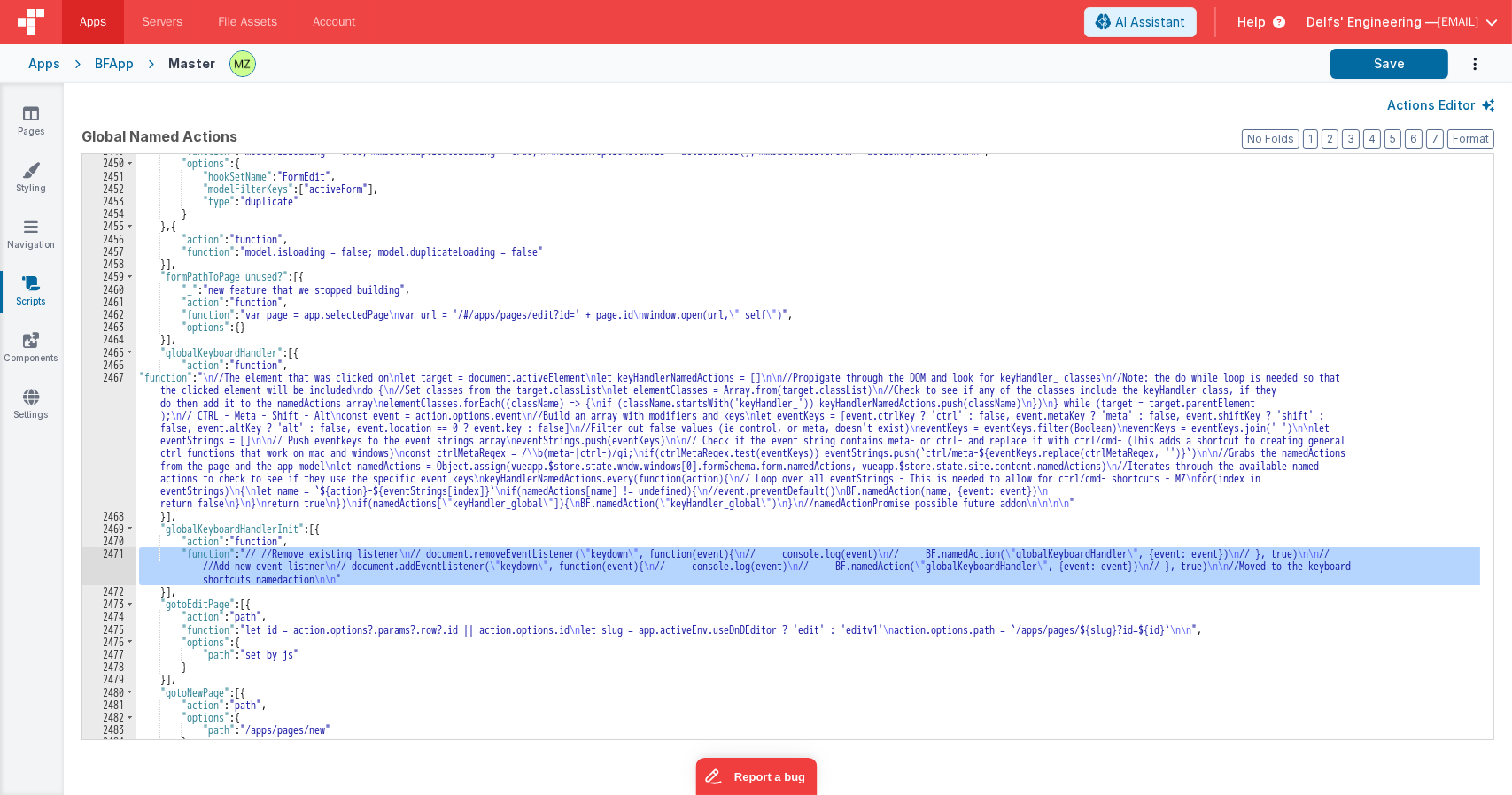 click on "Format
7
6
5
4
3
2
1
No Folds" at bounding box center [756, 423] 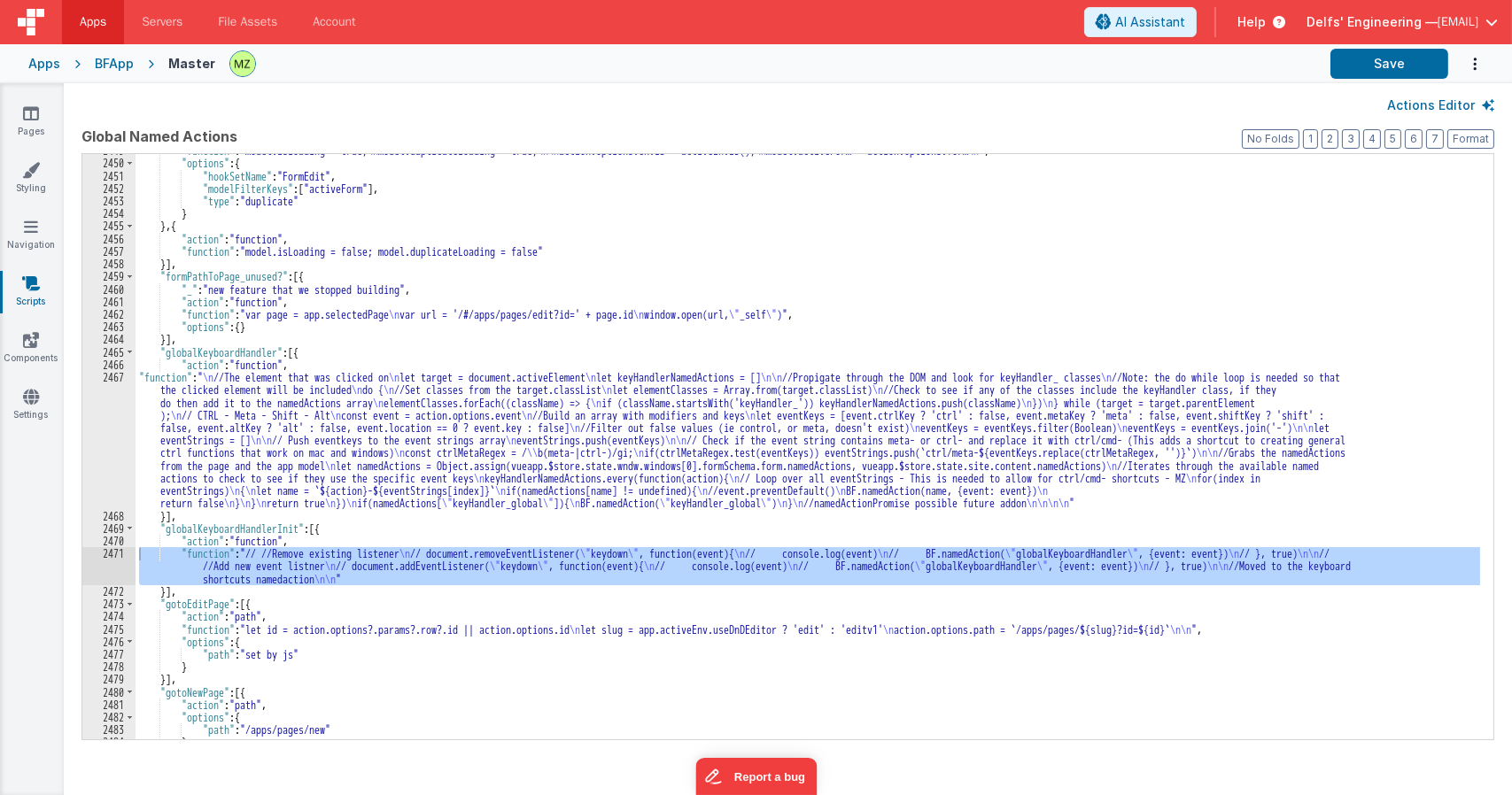 click on ""function" :  "model.isLoading = true;  \n model.duplicateLoading = true; \n\n action.options.envID = activeEnvID(); \n model.activeForm = action.options.form  \n " ,           "options" :  {                "hookSetName" :  "FormEdit" ,                "modelFilterKeys" :  [ "activeForm" ] ,                "type" :  "duplicate"           }      } ,  {           "action" :  "function" ,           "function" :  "model.isLoading = false; model.duplicateLoading = false"      }] ,      "formPathToPage_unused?" :  [{           "_" :  "new feature that we stopped building" ,           "action" :  "function" ,           "function" :  "var page = app.selectedPage \n var url = '/#/apps/pages/edit?id=' + page.id \n window.open(url,  \" _self \" )" ,           "options" :  { }      }] ,      "globalKeyboardHandler" :  [{           "action" :  "function" , "function" :  " \n //The element that was clicked on \n let target = document.activeElement \n let keyHandlerNamedActions = [] \n\n \n      \n do { \n \n )" at bounding box center [808, 446] 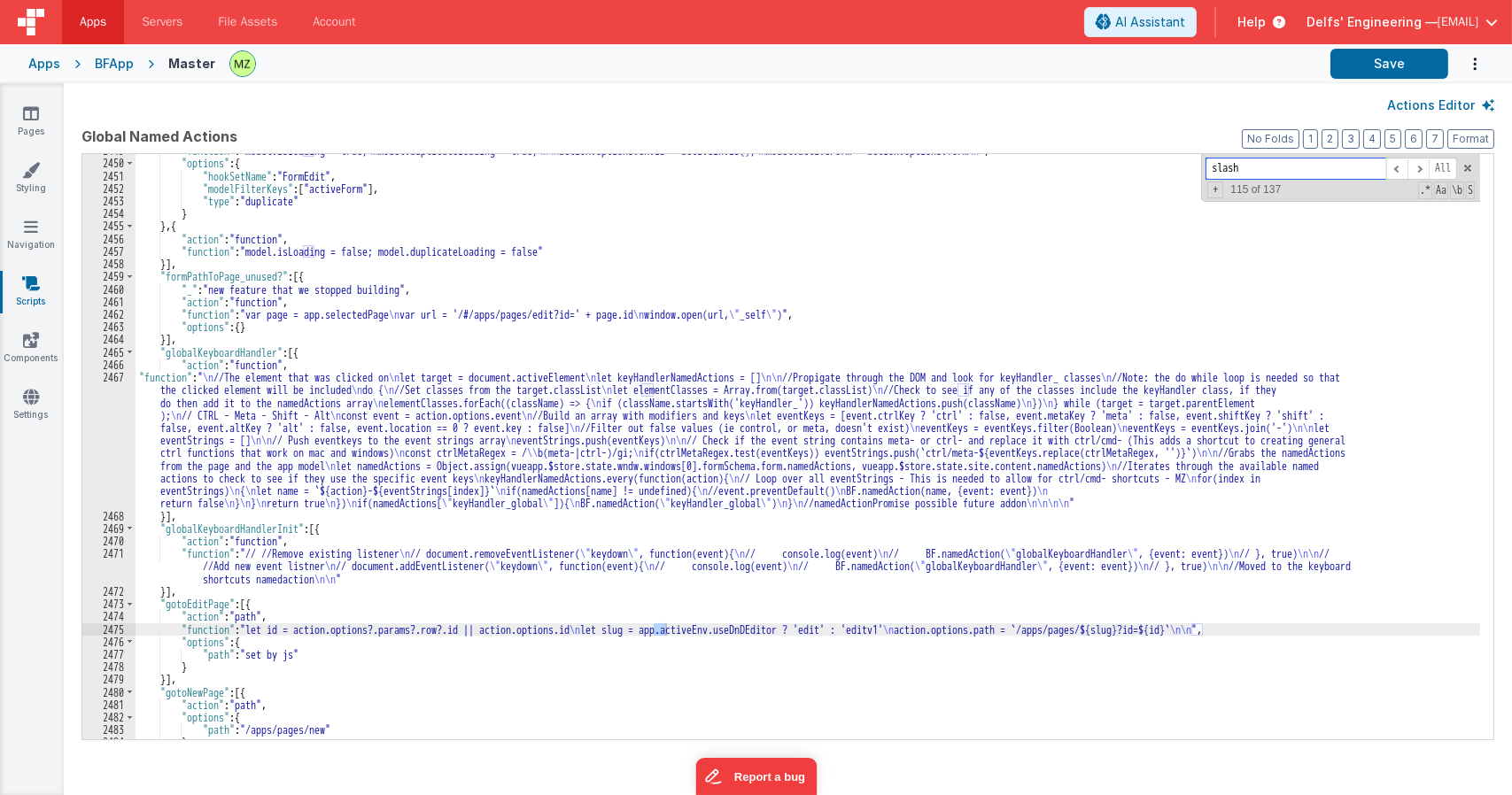 scroll, scrollTop: 25580, scrollLeft: 0, axis: vertical 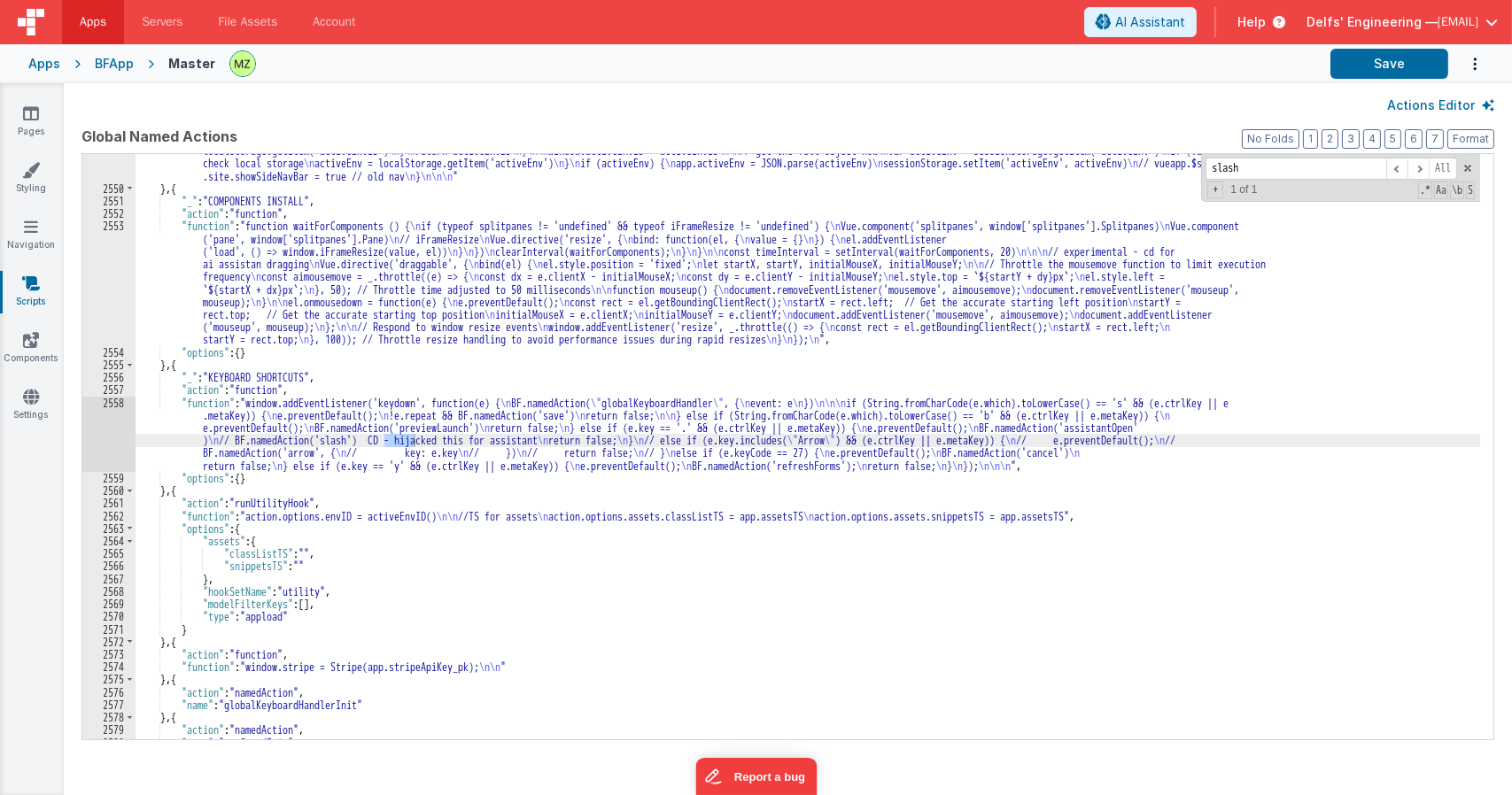 click on ""function" :  "function activeEnvID() { \n     // check session storage \n     var activeEnvID = sessionStorage.getItem('activeEnvID') \n      \n     if (!activeEnvID) { \n         // check local storage \n         activeEnvID =               localStorage.getItem('activeEnvID') \n     } \n     return activeEnvID \n } \n\n window.activeEnvID = activeEnvID \n\n // get the full object now \n var activeEnv = sessionStorage.getItem('activeEnv') \n if (!activeEnv) { \n     //               check local storage \n     activeEnv = localStorage.getItem('activeEnv') \n } \n if (activeEnv) { \n     app.activeEnv = JSON.parse(activeEnv) \n     sessionStorage.setItem('activeEnv', activeEnv) \n     // vueapp.$store.state              .site.showSideNavBar = true // old nav \n } \n\n\n "      } ,  {           "_" :  "COMPONENTS INSTALL" ,           "action" :  "function" ,           "function" :  "function waitForComponents () { \n \n \n         Vue.component \n \n \n \n \n \n \n" at bounding box center (808, 456) 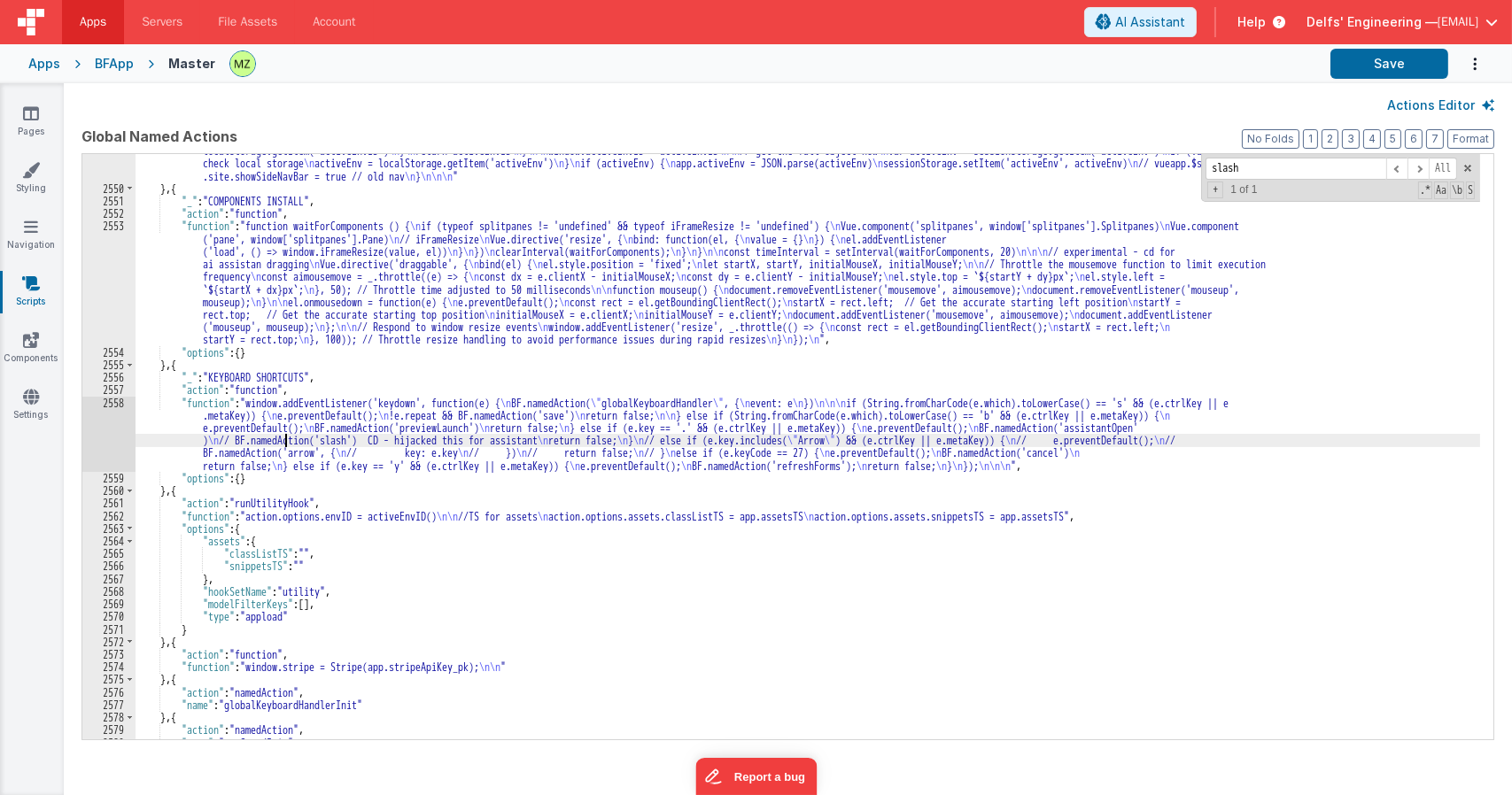 click on "2558" at bounding box center (109, 434) 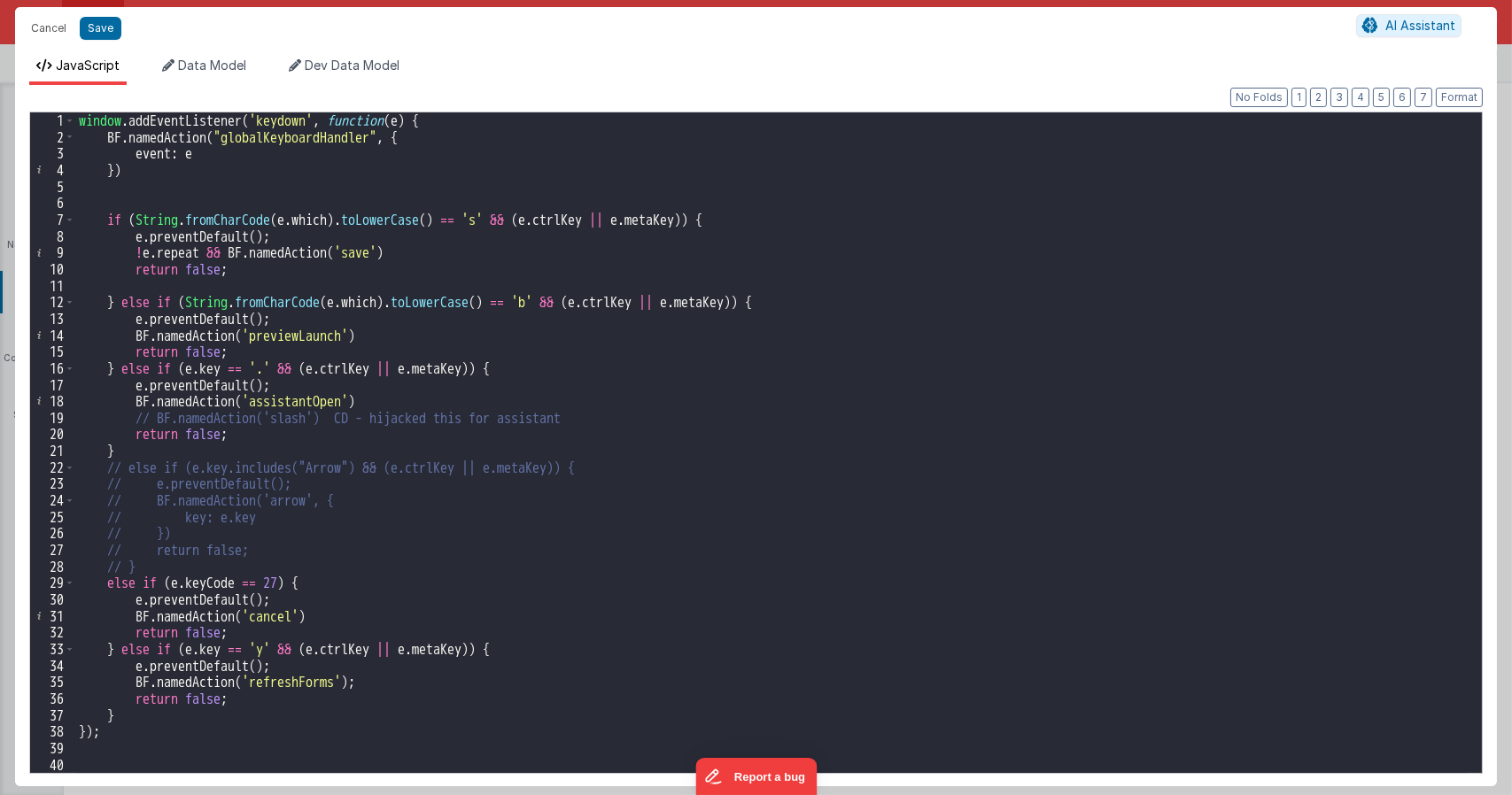 click on "window . addEventListener ( 'keydown' ,   function ( e )   {      BF . namedAction ( "globalKeyboardHandler" ,   {           event :   e      })      if   ( String . fromCharCode ( e . which ) . toLowerCase ( )   ==   's'   &&   ( e . ctrlKey   ||   e . metaKey ))   {           e . preventDefault ( ) ;           ! e . repeat   &&   BF . namedAction ( 'save' )           return   false ;      }   else   if   ( String . fromCharCode ( e . which ) . toLowerCase ( )   ==   'b'   &&   ( e . ctrlKey   ||   e . metaKey ))   {           e . preventDefault ( ) ;           BF . namedAction ( 'previewLaunch' )           return   false ;      }   else   if   ( e . key   ==   '.'   &&   ( e . ctrlKey   ||   e . metaKey ))   {           e . preventDefault ( ) ;           BF . namedAction ( 'assistantOpen' )           // BF.namedAction('slash')  CD - hijacked this for assistant           return   false ;      }      // else if (e.key.includes("Arrow") && (e.ctrlKey || e.metaKey)) {      //     e.preventDefault();" at bounding box center [772, 459] 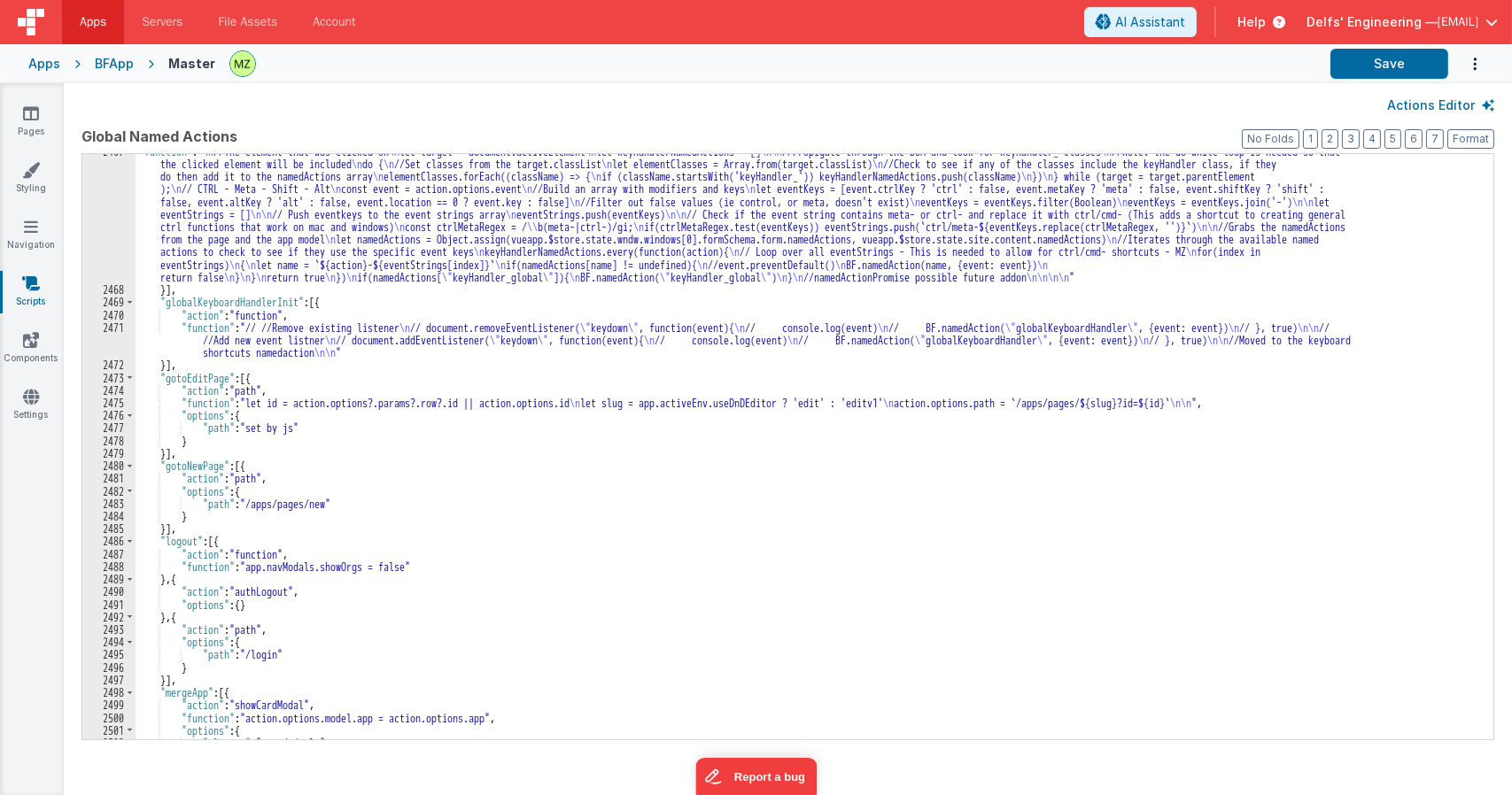 scroll, scrollTop: 24782, scrollLeft: 0, axis: vertical 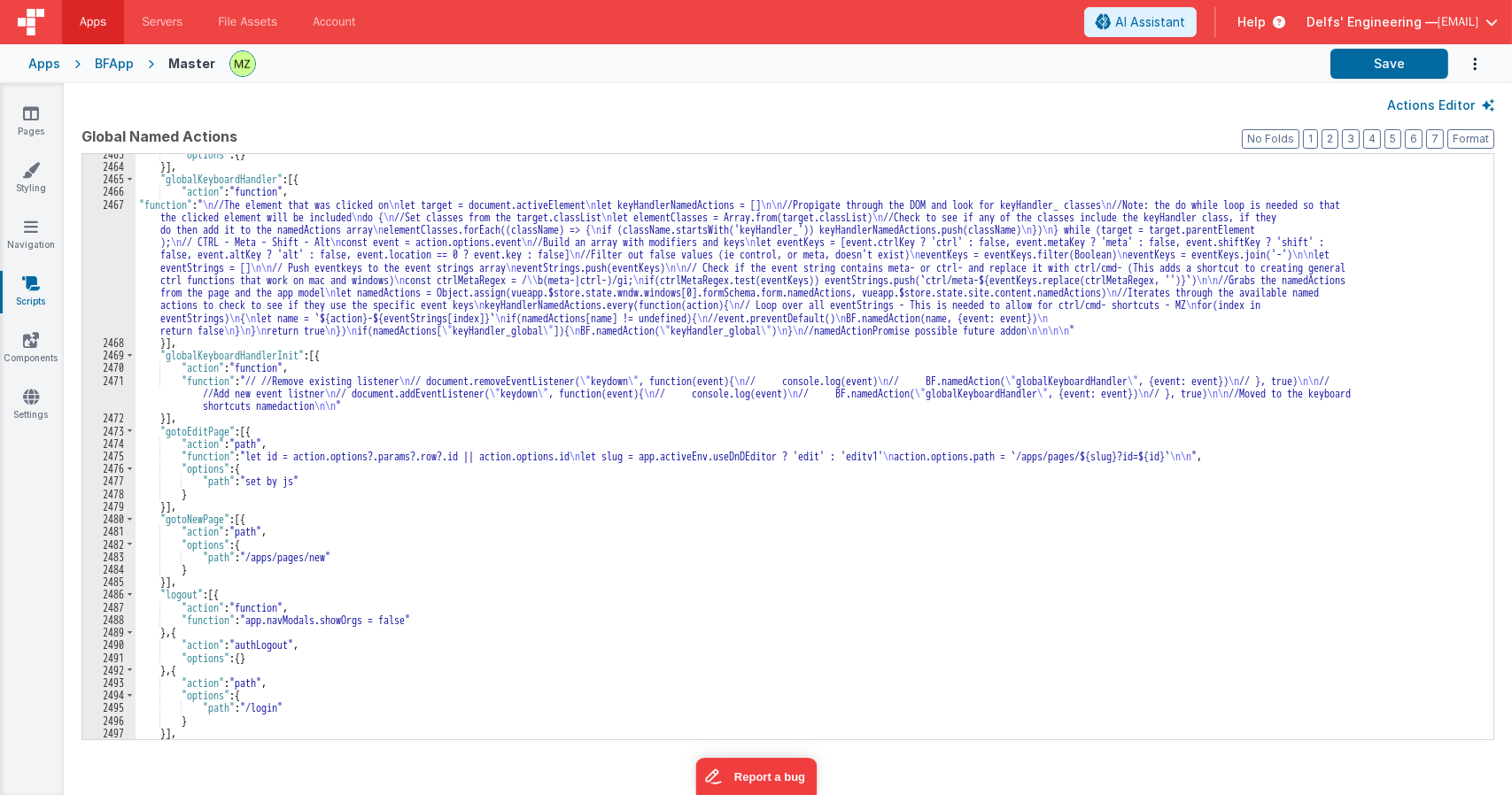 drag, startPoint x: 236, startPoint y: 305, endPoint x: 216, endPoint y: 292, distance: 23.853721 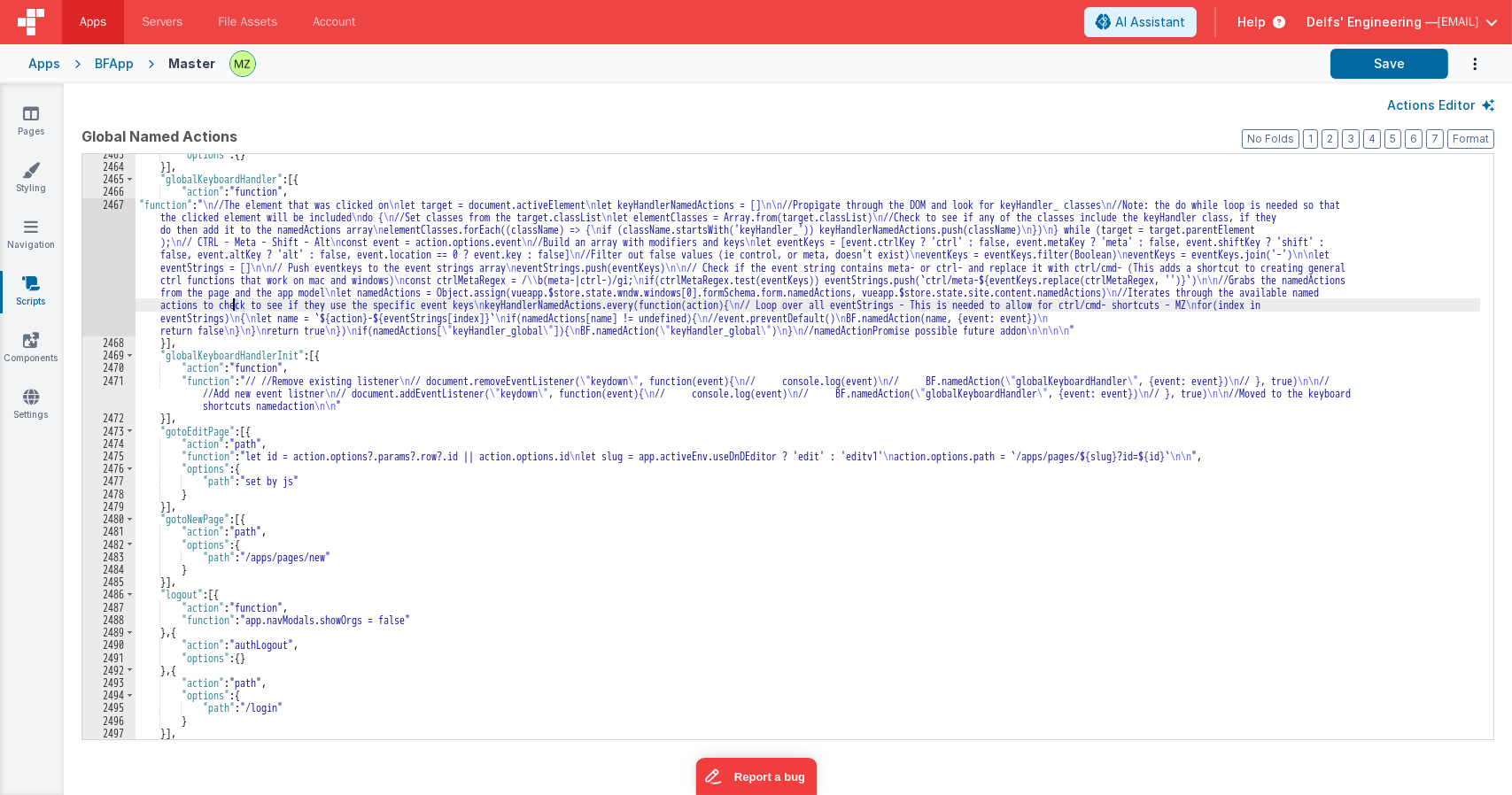 click on "2467" at bounding box center [109, 267] 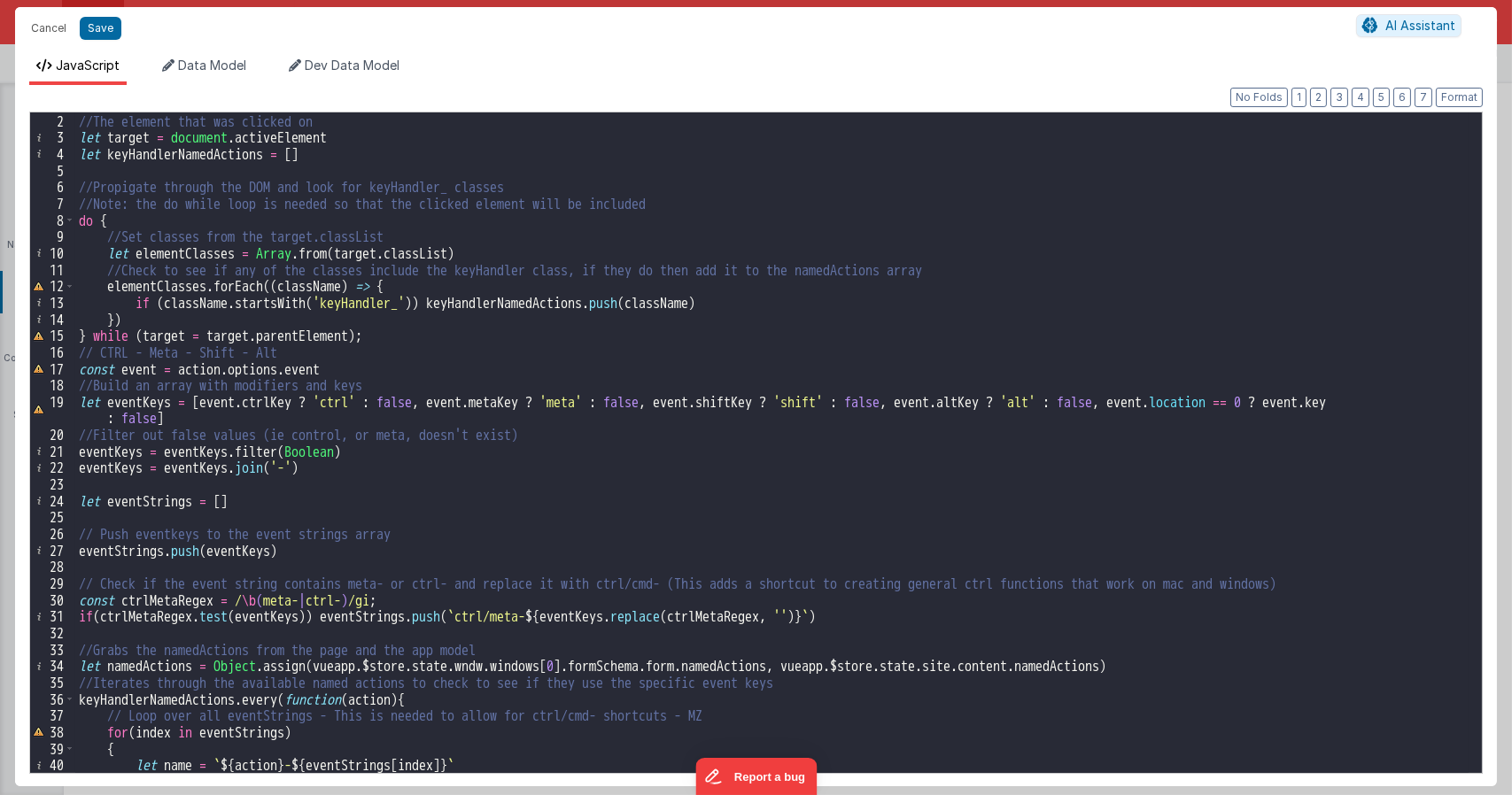 scroll, scrollTop: 15, scrollLeft: 0, axis: vertical 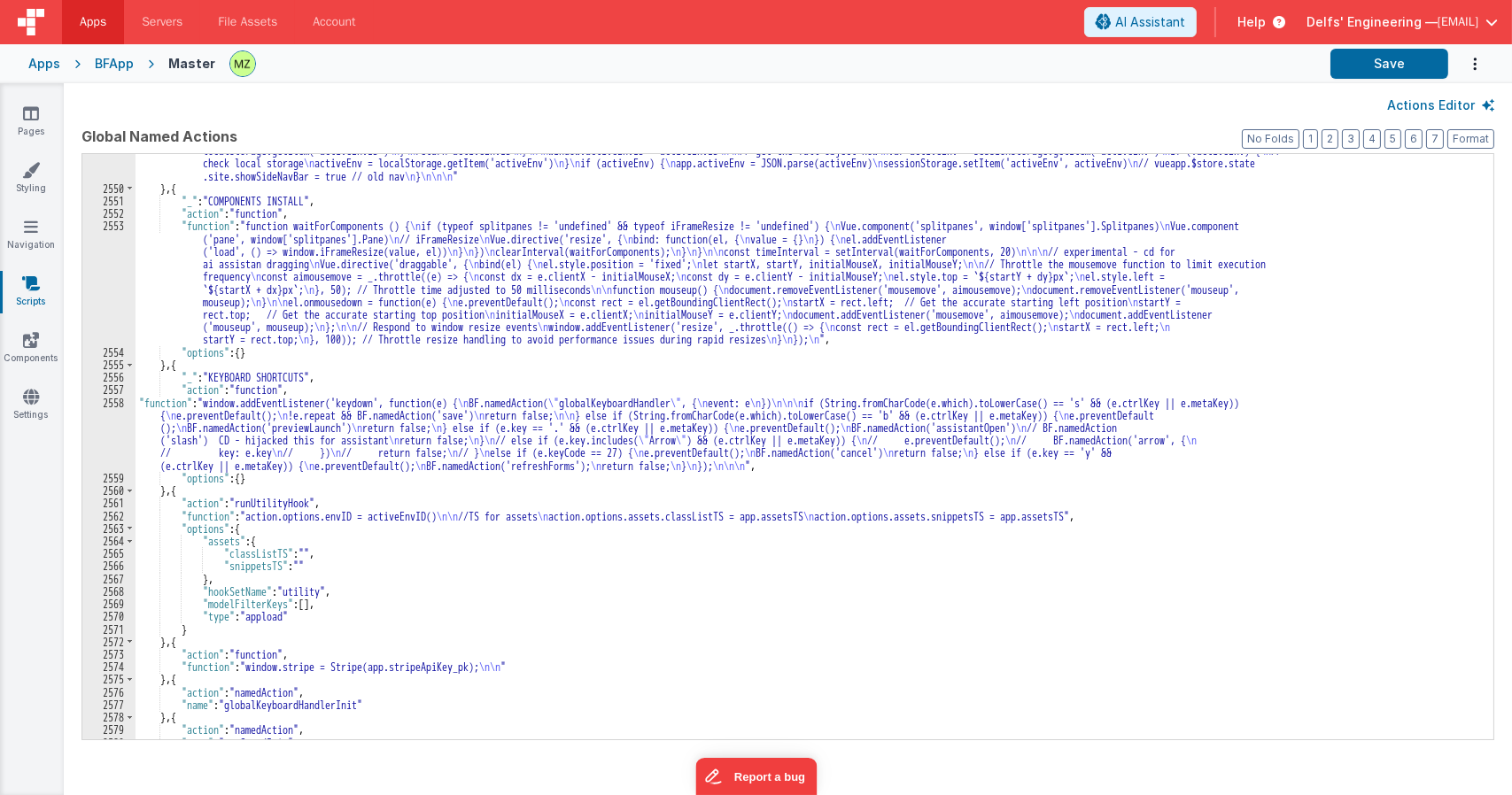 click on ""function" :  "function activeEnvID() { \n     // check session storage \n     var activeEnvID = sessionStorage.getItem('activeEnvID') \n      \n     if (!activeEnvID) { \n         // check local storage \n         activeEnvID =               localStorage.getItem('activeEnvID') \n     } \n     return activeEnvID \n } \n\n window.activeEnvID = activeEnvID \n\n // get the full object now \n var activeEnv = sessionStorage.getItem('activeEnv') \n if (!activeEnv) { \n     //               check local storage \n     activeEnv = localStorage.getItem('activeEnv') \n } \n if (activeEnv) { \n     app.activeEnv = JSON.parse(activeEnv) \n     sessionStorage.setItem('activeEnv', activeEnv) \n     // vueapp.$store.state              .site.showSideNavBar = true // old nav \n } \n\n\n "      } ,  {           "_" :  "COMPONENTS INSTALL" ,           "action" :  "function" ,           "function" :  "function waitForComponents () { \n \n \n         Vue.component \n \n \n \n \n \n \n" at bounding box center [808, 456] 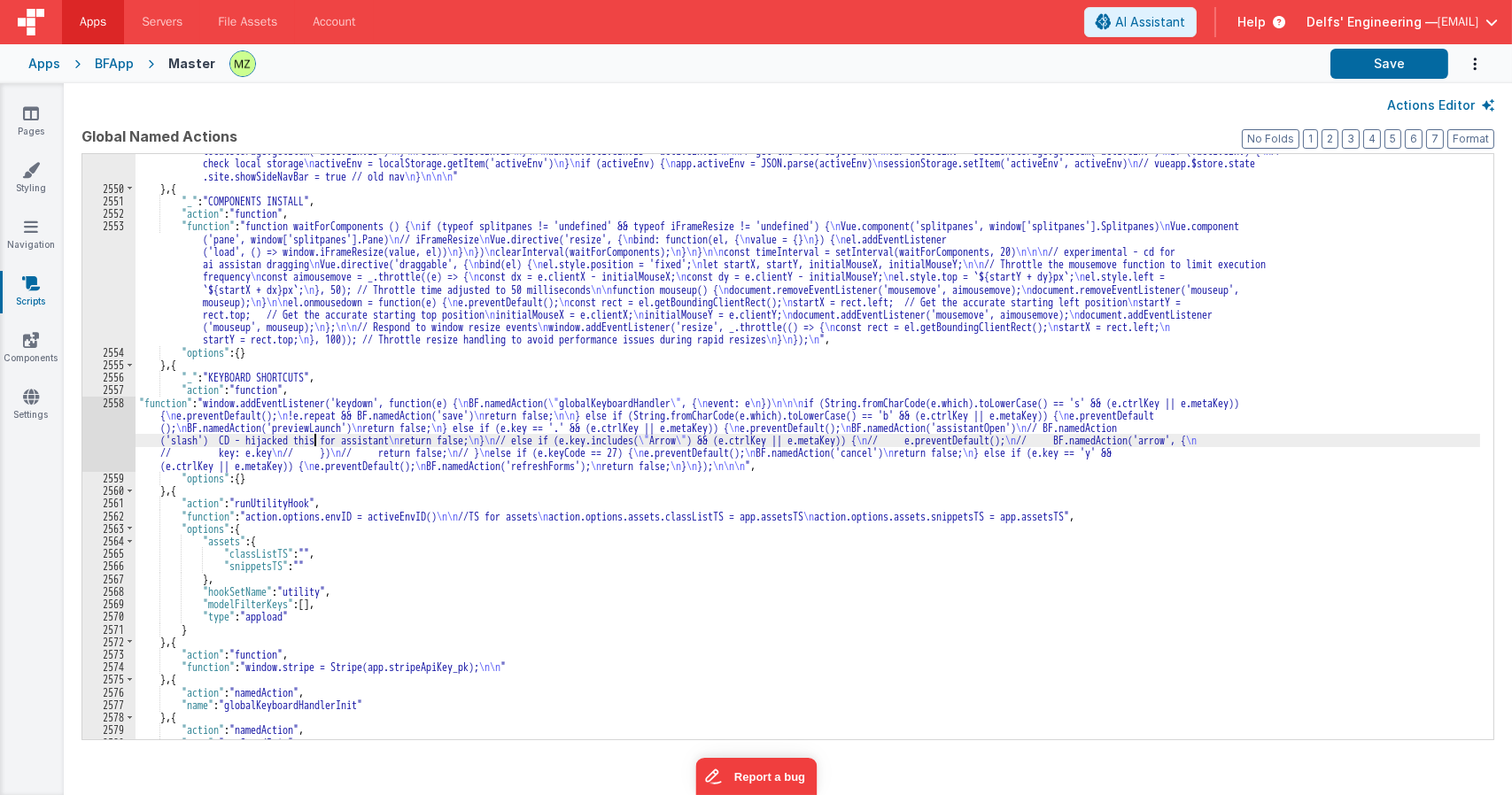 click on "2558" at bounding box center (109, 434) 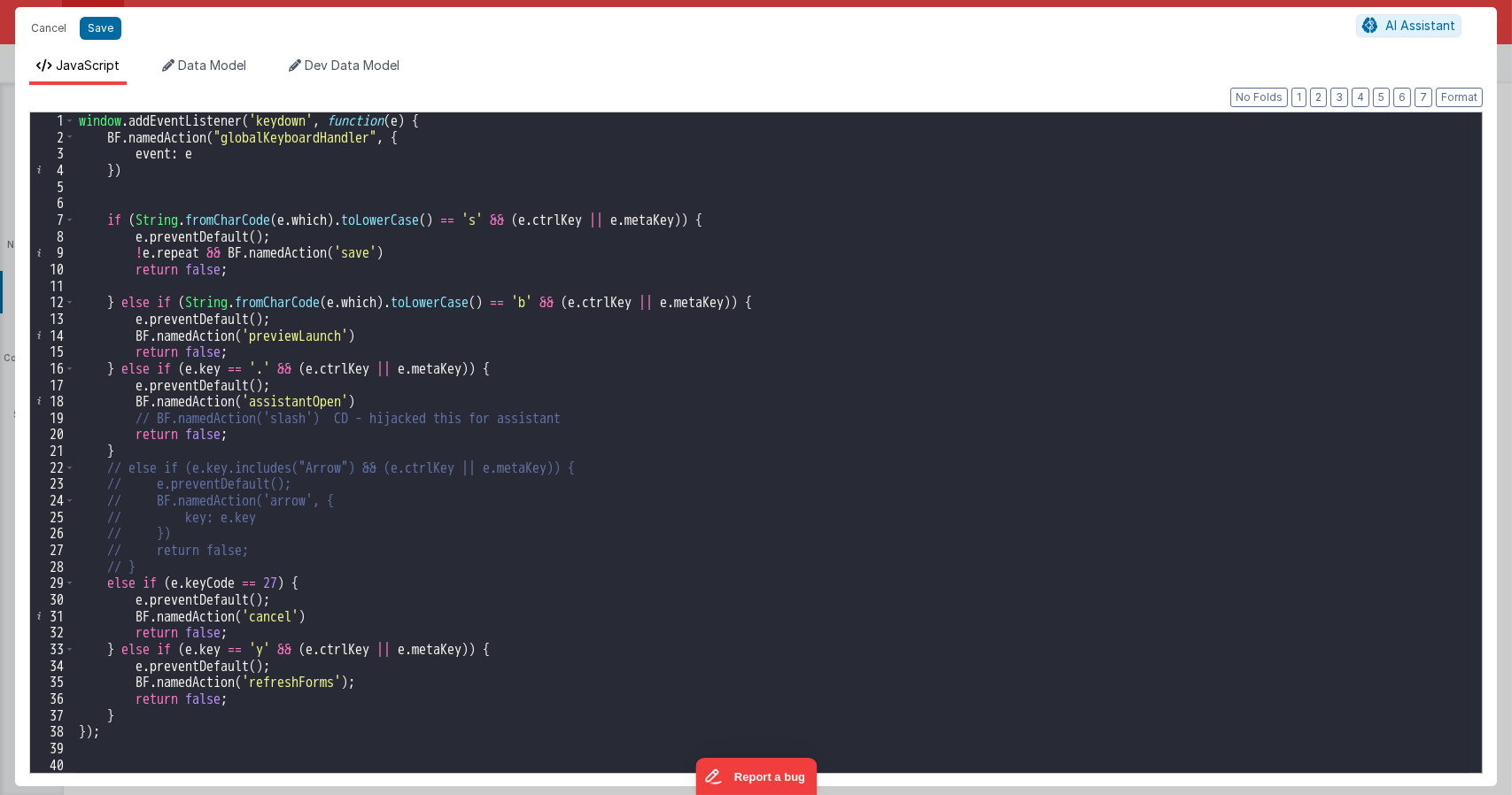 click on "window . addEventListener ( 'keydown' ,   function ( e )   {      BF . namedAction ( "globalKeyboardHandler" ,   {           event :   e      })      if   ( String . fromCharCode ( e . which ) . toLowerCase ( )   ==   's'   &&   ( e . ctrlKey   ||   e . metaKey ))   {           e . preventDefault ( ) ;           ! e . repeat   &&   BF . namedAction ( 'save' )           return   false ;      }   else   if   ( String . fromCharCode ( e . which ) . toLowerCase ( )   ==   'b'   &&   ( e . ctrlKey   ||   e . metaKey ))   {           e . preventDefault ( ) ;           BF . namedAction ( 'previewLaunch' )           return   false ;      }   else   if   ( e . key   ==   '.'   &&   ( e . ctrlKey   ||   e . metaKey ))   {           e . preventDefault ( ) ;           BF . namedAction ( 'assistantOpen' )           // BF.namedAction('slash')  CD - hijacked this for assistant           return   false ;      }      // else if (e.key.includes("Arrow") && (e.ctrlKey || e.metaKey)) {      //     e.preventDefault();" at bounding box center (772, 459) 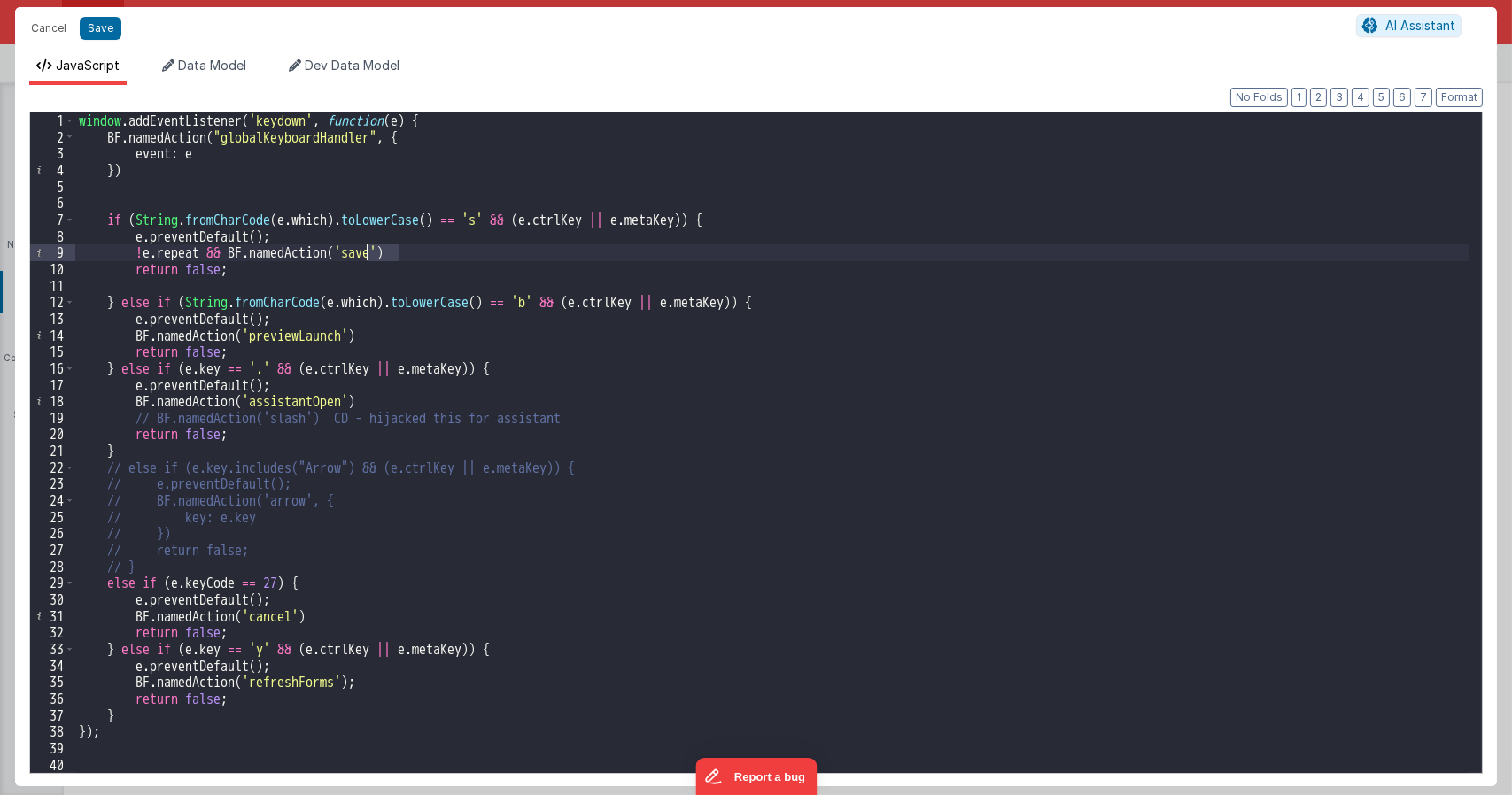 click on "window . addEventListener ( 'keydown' ,   function ( e )   {      BF . namedAction ( "globalKeyboardHandler" ,   {           event :   e      })      if   ( String . fromCharCode ( e . which ) . toLowerCase ( )   ==   's'   &&   ( e . ctrlKey   ||   e . metaKey ))   {           e . preventDefault ( ) ;           ! e . repeat   &&   BF . namedAction ( 'save' )           return   false ;      }   else   if   ( String . fromCharCode ( e . which ) . toLowerCase ( )   ==   'b'   &&   ( e . ctrlKey   ||   e . metaKey ))   {           e . preventDefault ( ) ;           BF . namedAction ( 'previewLaunch' )           return   false ;      }   else   if   ( e . key   ==   '.'   &&   ( e . ctrlKey   ||   e . metaKey ))   {           e . preventDefault ( ) ;           BF . namedAction ( 'assistantOpen' )           // BF.namedAction('slash')  CD - hijacked this for assistant           return   false ;      }      // else if (e.key.includes("Arrow") && (e.ctrlKey || e.metaKey)) {      //     e.preventDefault();" at bounding box center [772, 459] 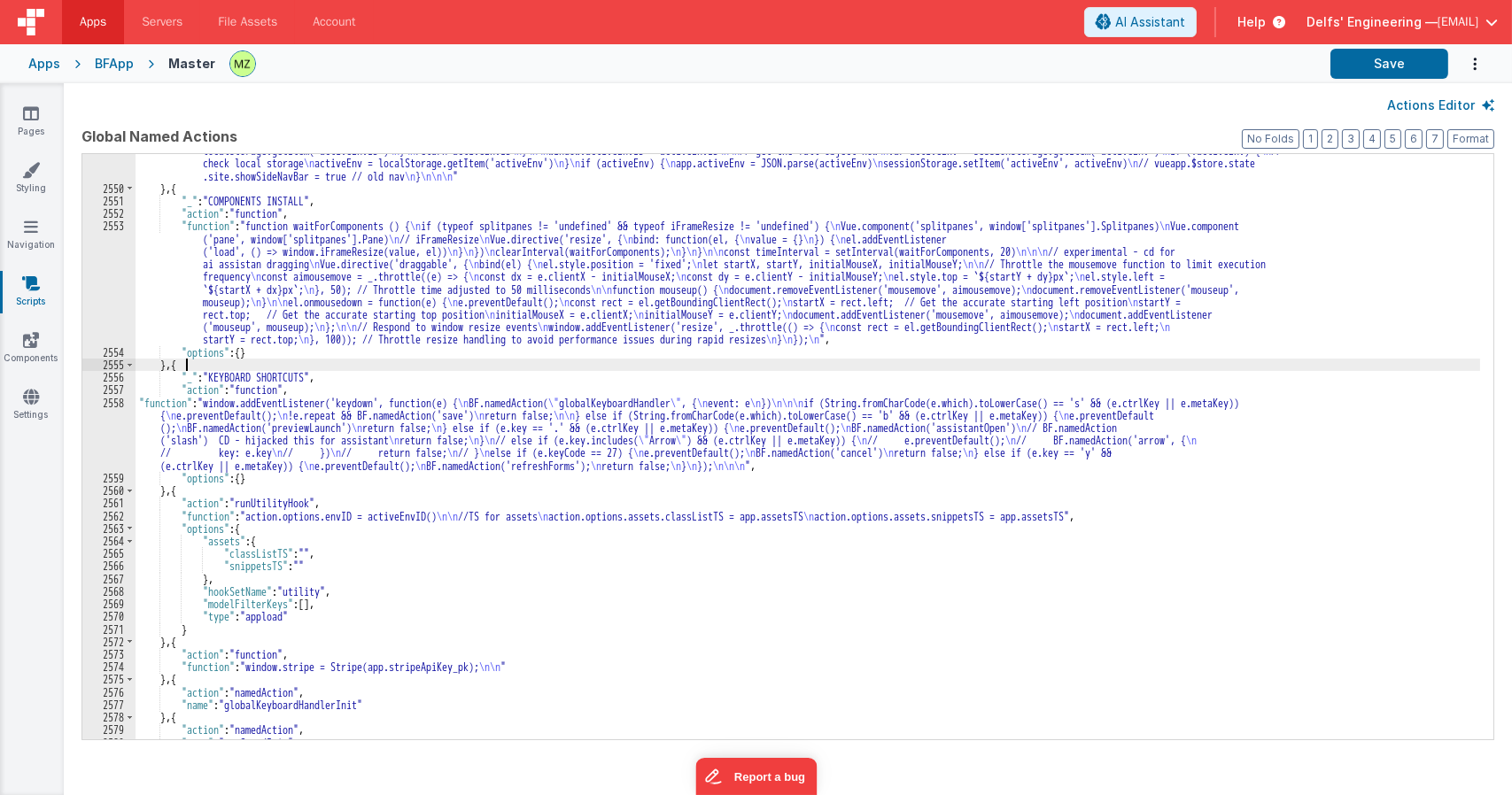 click on ""function" :  "function activeEnvID() { \n     // check session storage \n     var activeEnvID = sessionStorage.getItem('activeEnvID') \n      \n     if (!activeEnvID) { \n         // check local storage \n         activeEnvID =               localStorage.getItem('activeEnvID') \n     } \n     return activeEnvID \n } \n\n window.activeEnvID = activeEnvID \n\n // get the full object now \n var activeEnv = sessionStorage.getItem('activeEnv') \n if (!activeEnv) { \n     //               check local storage \n     activeEnv = localStorage.getItem('activeEnv') \n } \n if (activeEnv) { \n     app.activeEnv = JSON.parse(activeEnv) \n     sessionStorage.setItem('activeEnv', activeEnv) \n     // vueapp.$store.state              .site.showSideNavBar = true // old nav \n } \n\n\n "      } ,  {           "_" :  "COMPONENTS INSTALL" ,           "action" :  "function" ,           "function" :  "function waitForComponents () { \n \n \n         Vue.component \n \n \n \n \n \n \n" at bounding box center [808, 456] 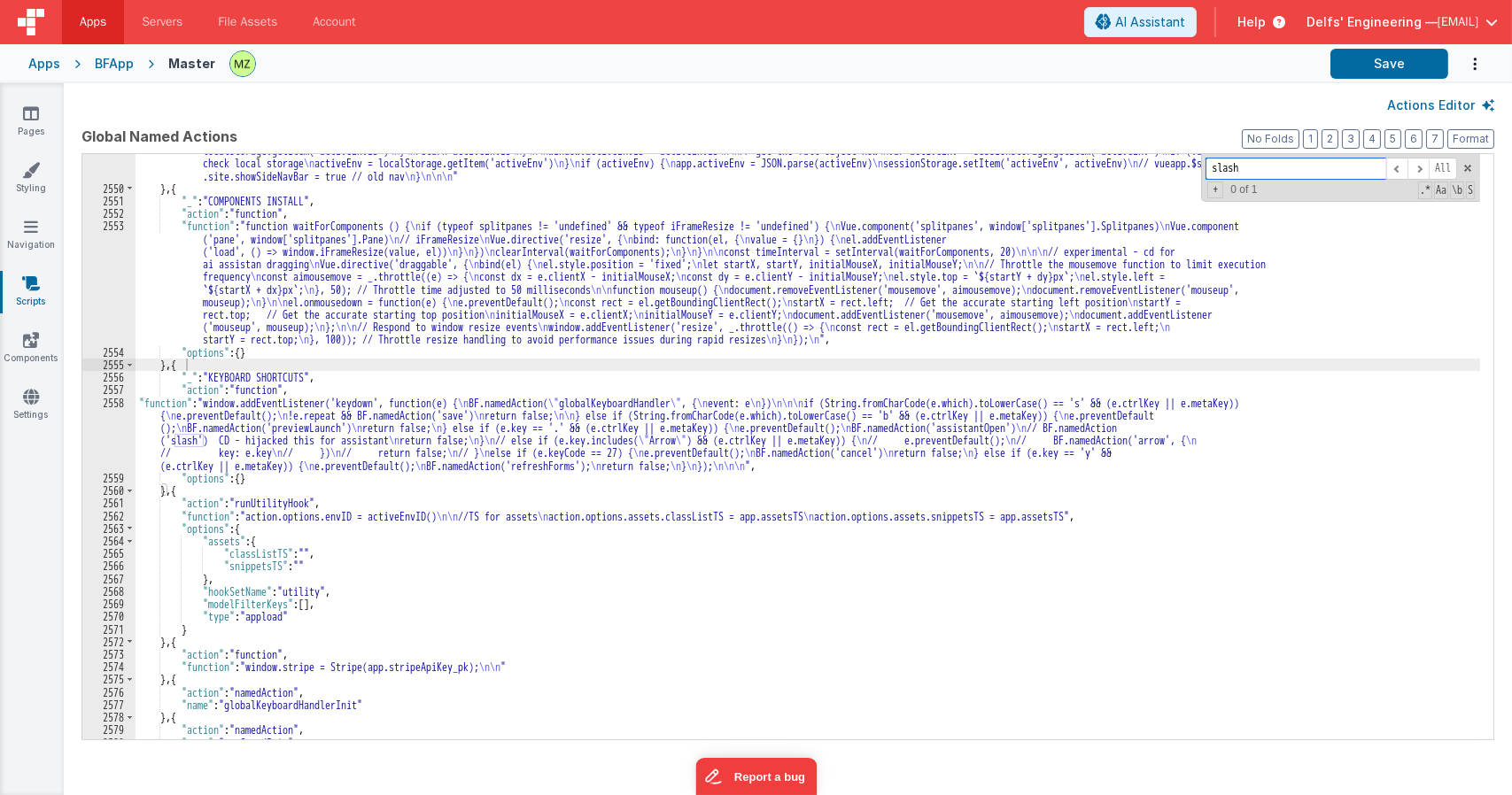 paste on "ave" 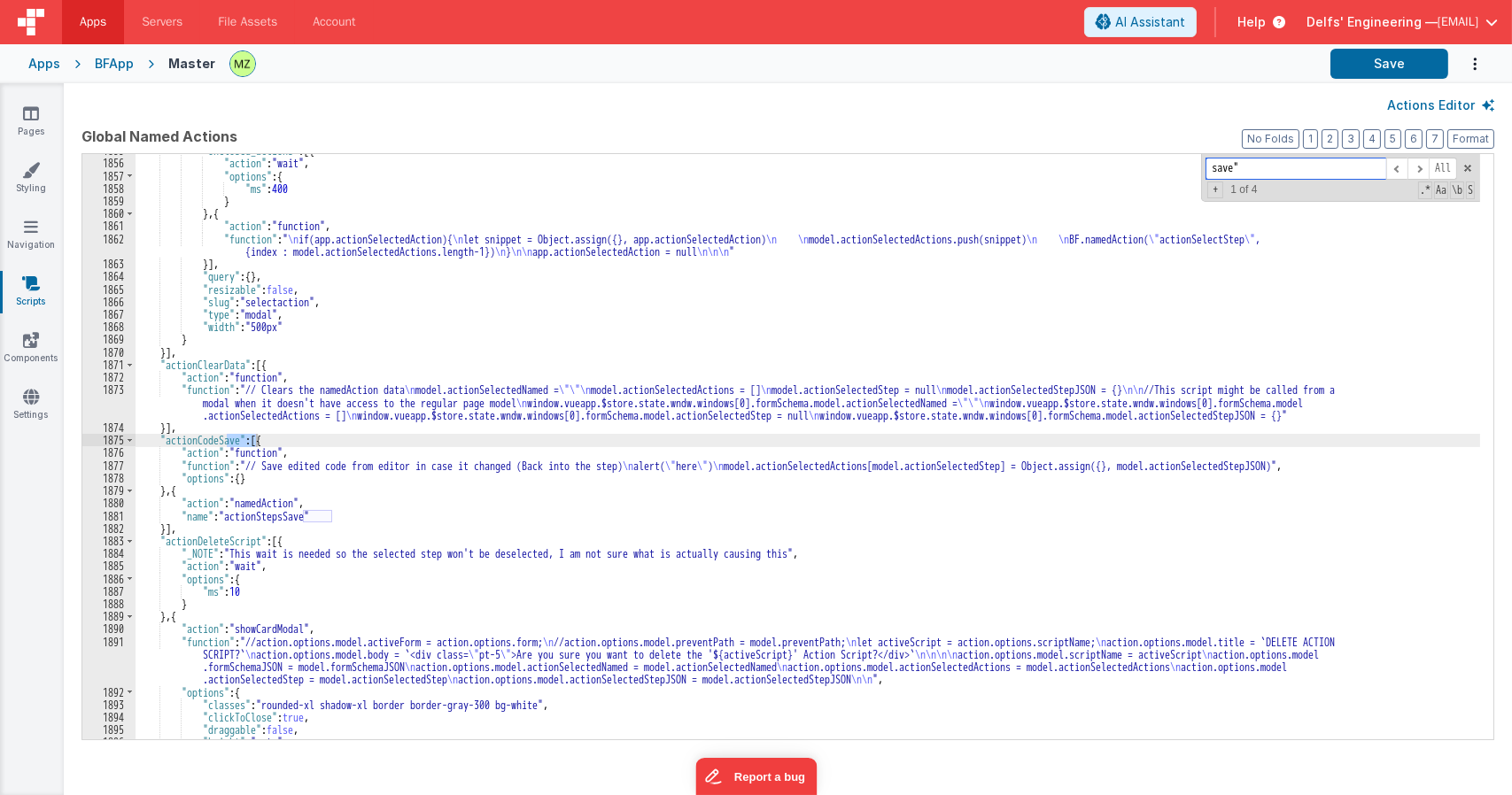 scroll, scrollTop: 18127, scrollLeft: 0, axis: vertical 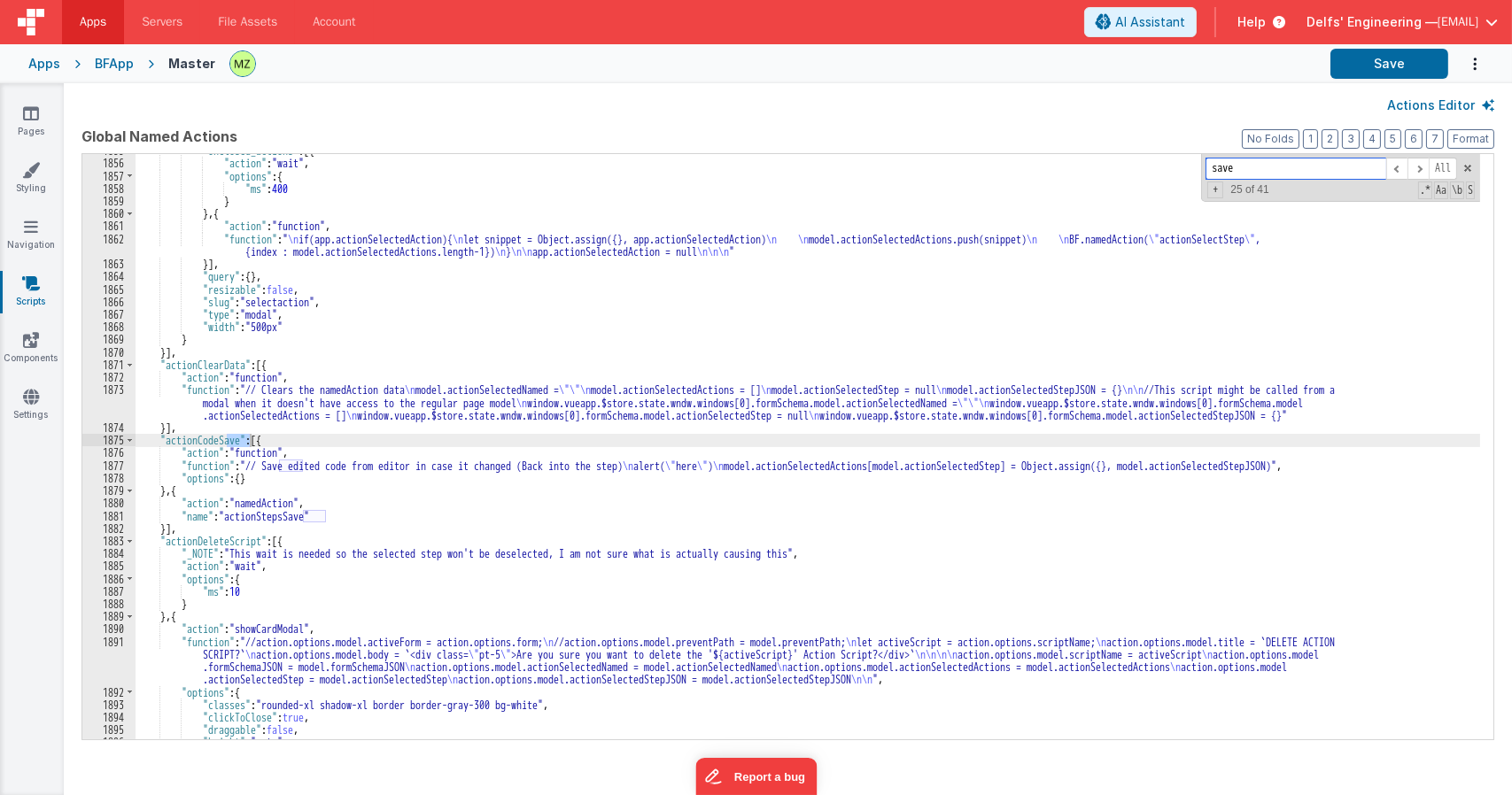 type on "slash" 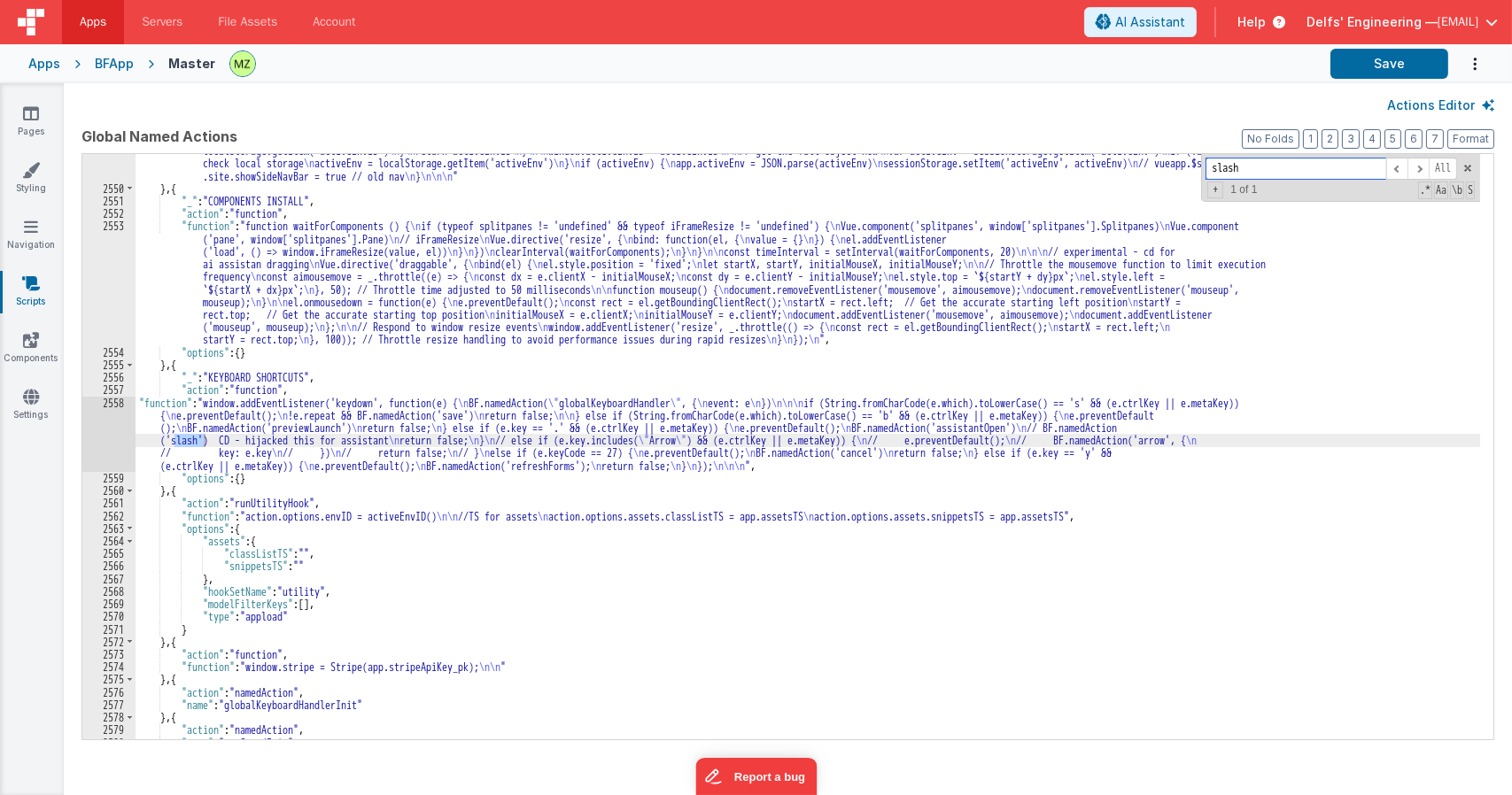 scroll, scrollTop: 25580, scrollLeft: 0, axis: vertical 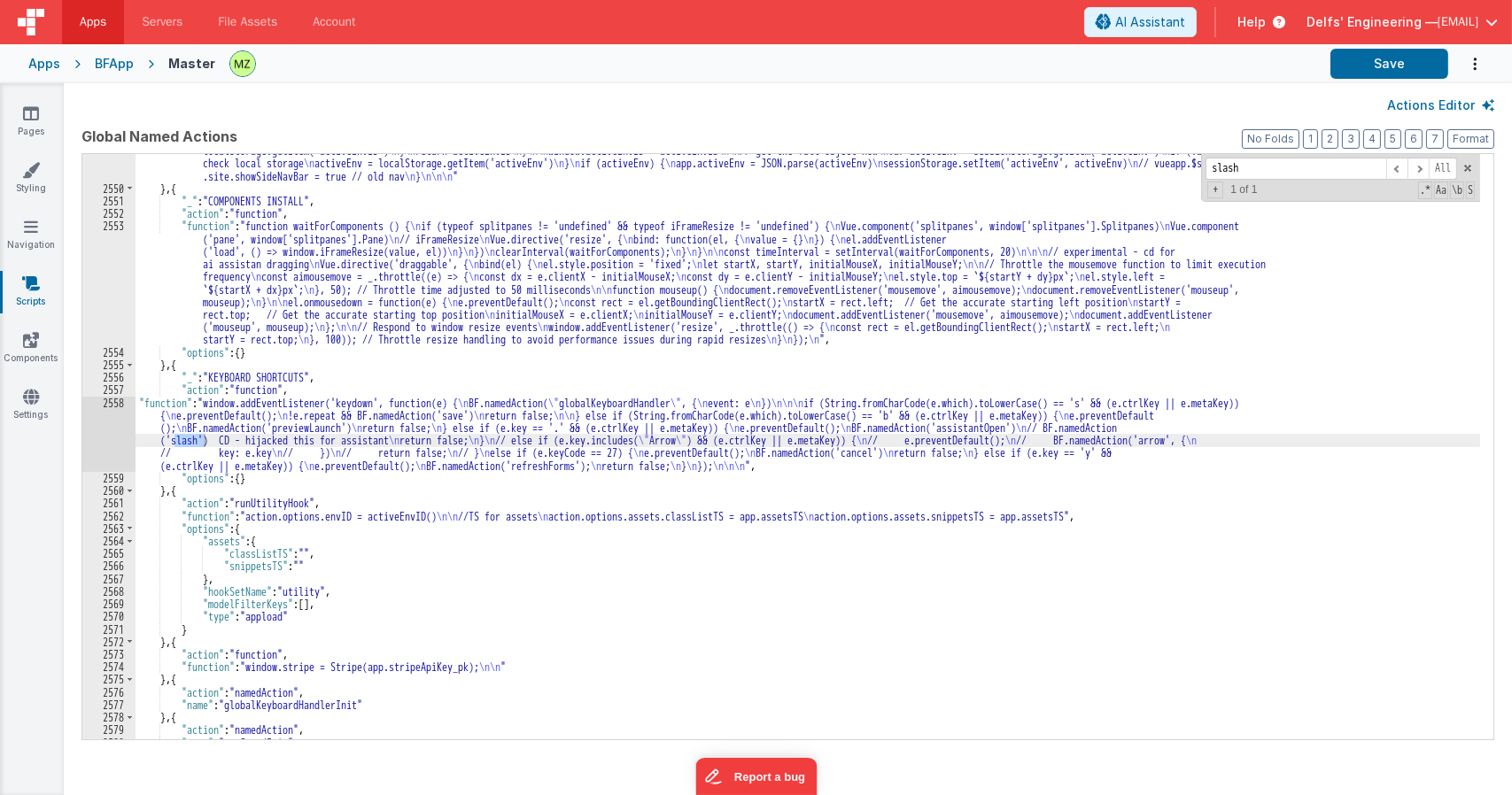 click on ""function" :  "function activeEnvID() { \n     // check session storage \n     var activeEnvID = sessionStorage.getItem('activeEnvID') \n      \n     if (!activeEnvID) { \n         // check local storage \n         activeEnvID =               localStorage.getItem('activeEnvID') \n     } \n     return activeEnvID \n } \n\n window.activeEnvID = activeEnvID \n\n // get the full object now \n var activeEnv = sessionStorage.getItem('activeEnv') \n if (!activeEnv) { \n     //               check local storage \n     activeEnv = localStorage.getItem('activeEnv') \n } \n if (activeEnv) { \n     app.activeEnv = JSON.parse(activeEnv) \n     sessionStorage.setItem('activeEnv', activeEnv) \n     // vueapp.$store.state              .site.showSideNavBar = true // old nav \n } \n\n\n "      } ,  {           "_" :  "COMPONENTS INSTALL" ,           "action" :  "function" ,           "function" :  "function waitForComponents () { \n \n \n         Vue.component \n \n \n \n \n \n \n" at bounding box center [808, 456] 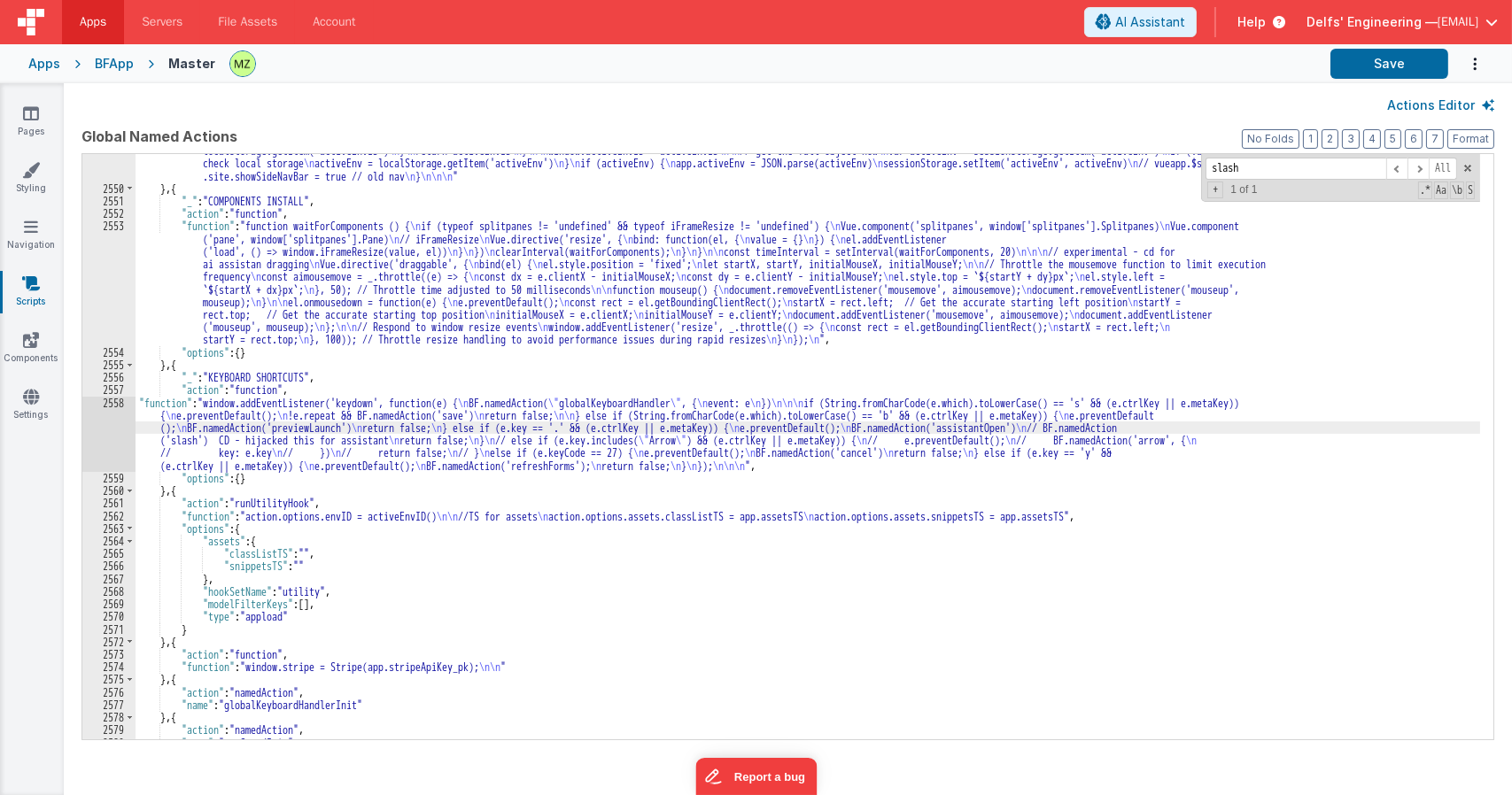 click on "2558" at bounding box center [109, 434] 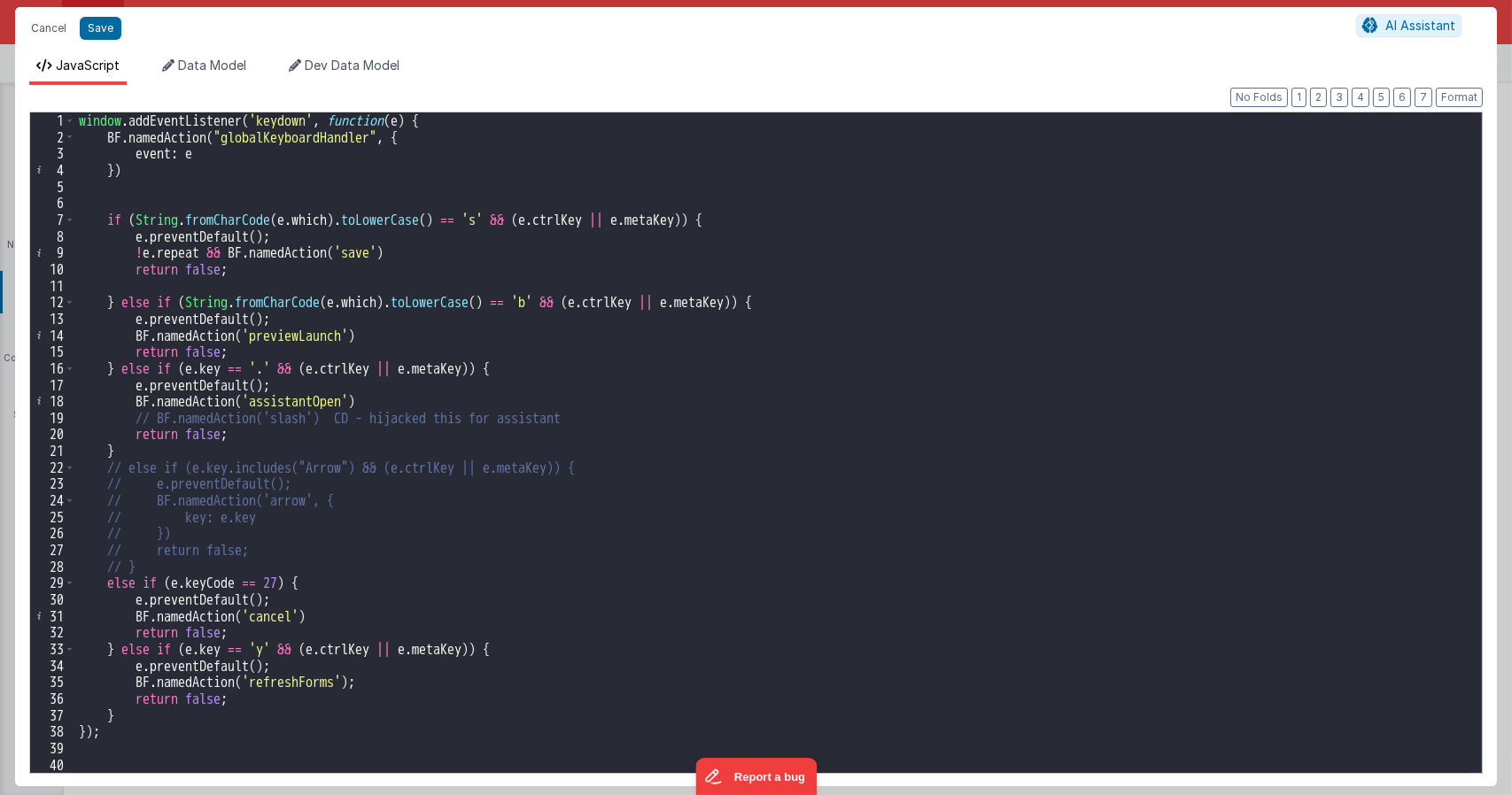 click on "window . addEventListener ( 'keydown' ,   function ( e )   {      BF . namedAction ( "globalKeyboardHandler" ,   {           event :   e      })      if   ( String . fromCharCode ( e . which ) . toLowerCase ( )   ==   's'   &&   ( e . ctrlKey   ||   e . metaKey ))   {           e . preventDefault ( ) ;           ! e . repeat   &&   BF . namedAction ( 'save' )           return   false ;      }   else   if   ( String . fromCharCode ( e . which ) . toLowerCase ( )   ==   'b'   &&   ( e . ctrlKey   ||   e . metaKey ))   {           e . preventDefault ( ) ;           BF . namedAction ( 'previewLaunch' )           return   false ;      }   else   if   ( e . key   ==   '.'   &&   ( e . ctrlKey   ||   e . metaKey ))   {           e . preventDefault ( ) ;           BF . namedAction ( 'assistantOpen' )           // BF.namedAction('slash')  CD - hijacked this for assistant           return   false ;      }      // else if (e.key.includes("Arrow") && (e.ctrlKey || e.metaKey)) {      //     e.preventDefault();" at bounding box center [772, 459] 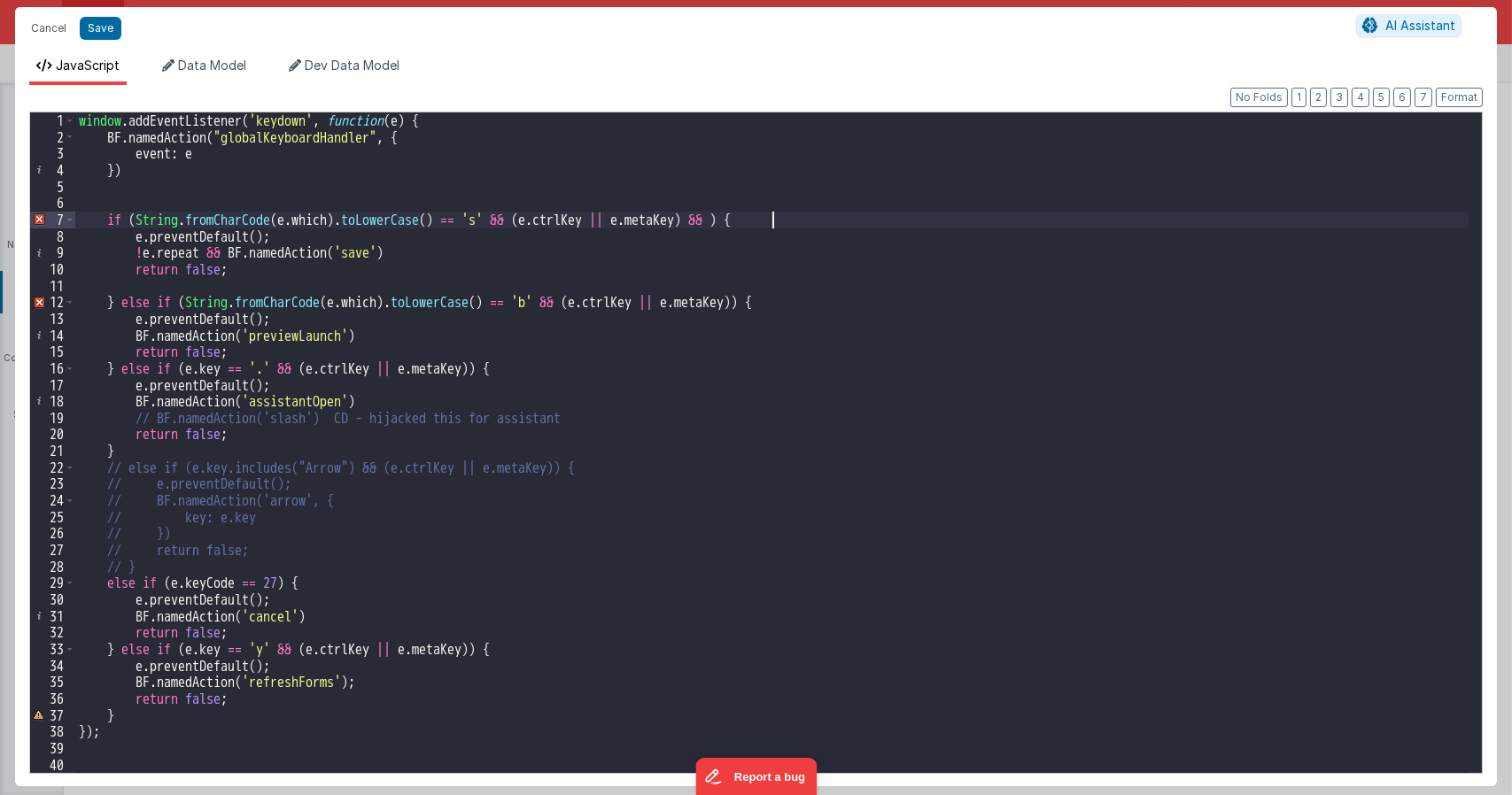 click on "window . addEventListener ( 'keydown' ,   function ( e )   {      BF . namedAction ( "globalKeyboardHandler" ,   {           event :   e      })      if   ( String . fromCharCode ( e . which ) . toLowerCase ( )   ==   's'   &&   ( e . ctrlKey   ||   e . metaKey )   &&   )   {           e . preventDefault ( ) ;           ! e . repeat   &&   BF . namedAction ( 'save' )           return   false ;      }   else   if   ( String . fromCharCode ( e . which ) . toLowerCase ( )   ==   'b'   &&   ( e . ctrlKey   ||   e . metaKey ))   {           e . preventDefault ( ) ;           BF . namedAction ( 'previewLaunch' )           return   false ;      }   else   if   ( e . key   ==   '.'   &&   ( e . ctrlKey   ||   e . metaKey ))   {           e . preventDefault ( ) ;           BF . namedAction ( 'assistantOpen' )           // BF.namedAction('slash')  CD - hijacked this for assistant           return   false ;      }      // else if (e.key.includes("Arrow") && (e.ctrlKey || e.metaKey)) {      //     e.preventDefault();" at bounding box center [772, 459] 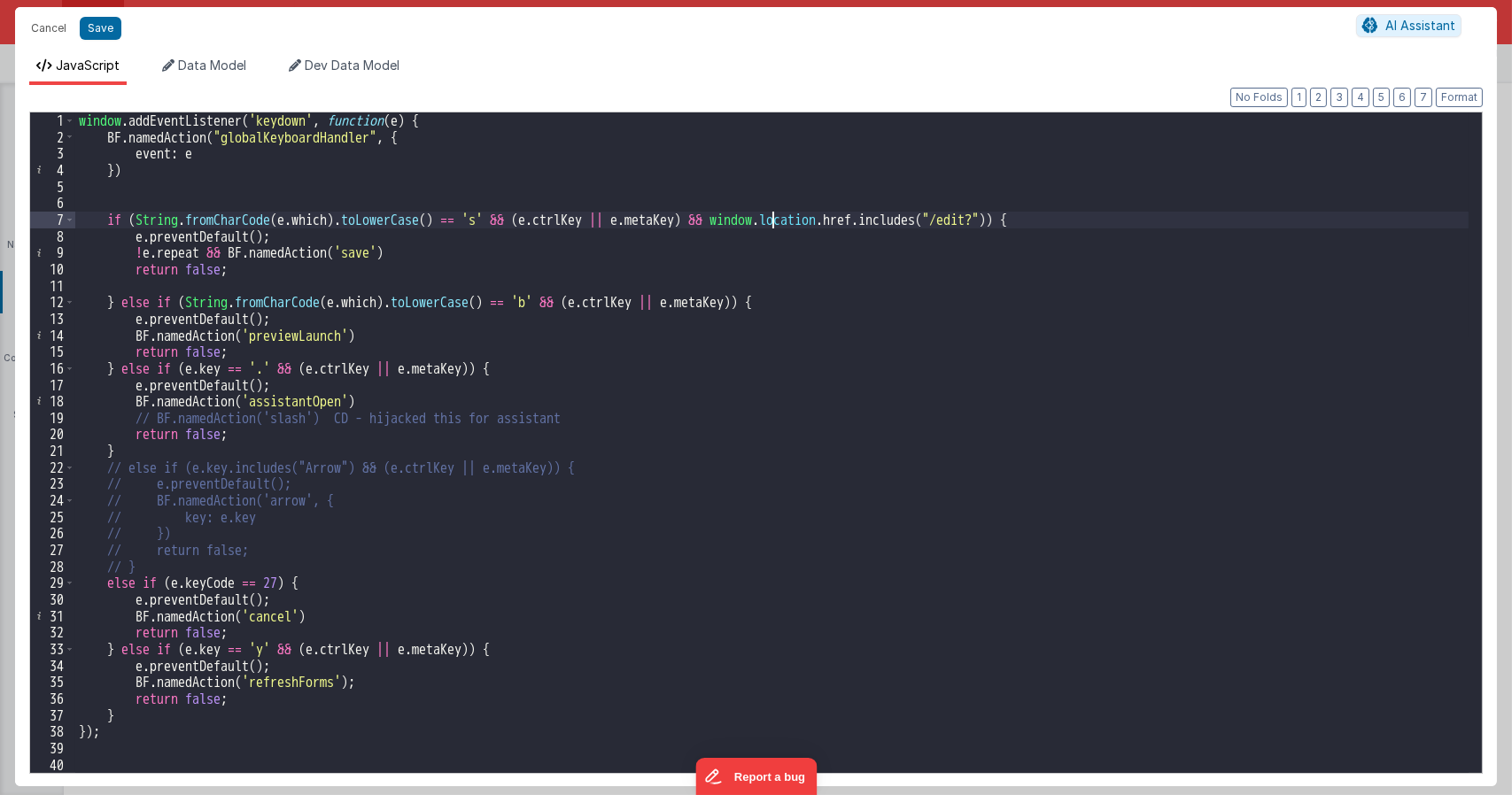 click on "window . addEventListener ( 'keydown' ,   function ( e )   {      BF . namedAction ( "globalKeyboardHandler" ,   {           event :   e      })      if   ( String . fromCharCode ( e . which ) . toLowerCase ( )   ==   's'   &&   ( e . ctrlKey   ||   e . metaKey )   &&   window . location . href . includes ( "/edit?" ))   {           e . preventDefault ( ) ;           ! e . repeat   &&   BF . namedAction ( 'save' )           return   false ;      }   else   if   ( String . fromCharCode ( e . which ) . toLowerCase ( )   ==   'b'   &&   ( e . ctrlKey   ||   e . metaKey ))   {           e . preventDefault ( ) ;           BF . namedAction ( 'previewLaunch' )           return   false ;      }   else   if   ( e . key   ==   '.'   &&   ( e . ctrlKey   ||   e . metaKey ))   {           e . preventDefault ( ) ;           BF . namedAction ( 'assistantOpen' )           // BF.namedAction('slash')  CD - hijacked this for assistant           return   false ;      }           //     e.preventDefault();" at bounding box center (772, 459) 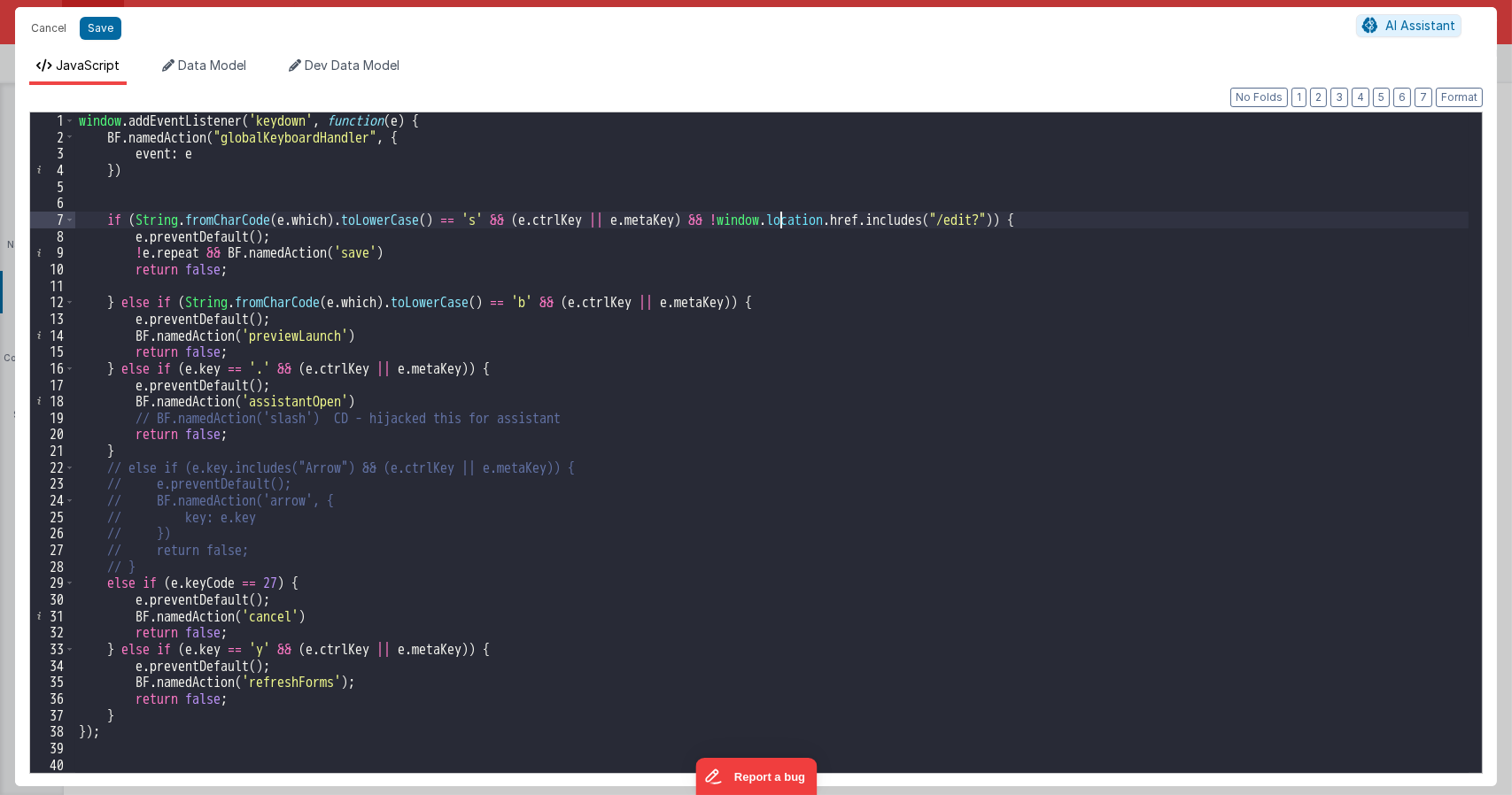 click on "window . addEventListener ( 'keydown' ,   function ( e )   {      BF . namedAction ( "globalKeyboardHandler" ,   {           event :   e      })      if   ( String . fromCharCode ( e . which ) . toLowerCase ( )   ==   's'   &&   ( e . ctrlKey   ||   e . metaKey )   &&   ! window . location . href . includes ( "/edit?" ))   {           e . preventDefault ( ) ;           ! e . repeat   &&   BF . namedAction ( 'save' )           return   false ;      }   else   if   ( String . fromCharCode ( e . which ) . toLowerCase ( )   ==   'b'   &&   ( e . ctrlKey   ||   e . metaKey ))   {           e . preventDefault ( ) ;           BF . namedAction ( 'previewLaunch' )           return   false ;      }   else   if   ( e . key   ==   '.'   &&   ( e . ctrlKey   ||   e . metaKey ))   {           e . preventDefault ( ) ;           BF . namedAction ( 'assistantOpen' )           // BF.namedAction('slash')  CD - hijacked this for assistant           return   false ;      }           //     e.preventDefault();" at bounding box center [772, 459] 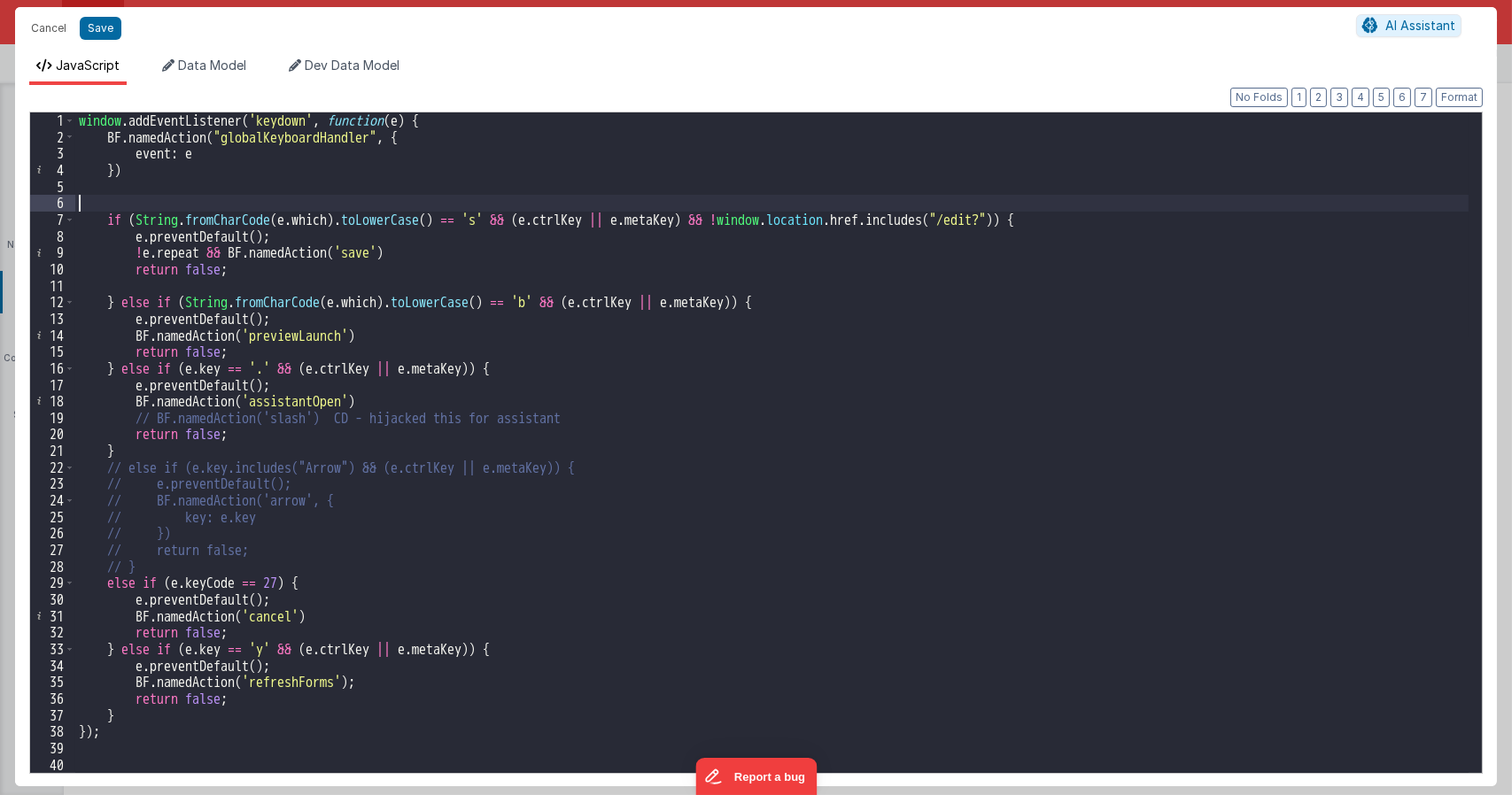 click on "window . addEventListener ( 'keydown' ,   function ( e )   {      BF . namedAction ( "globalKeyboardHandler" ,   {           event :   e      })      if   ( String . fromCharCode ( e . which ) . toLowerCase ( )   ==   's'   &&   ( e . ctrlKey   ||   e . metaKey )   &&   ! window . location . href . includes ( "/edit?" ))   {           e . preventDefault ( ) ;           ! e . repeat   &&   BF . namedAction ( 'save' )           return   false ;      }   else   if   ( String . fromCharCode ( e . which ) . toLowerCase ( )   ==   'b'   &&   ( e . ctrlKey   ||   e . metaKey ))   {           e . preventDefault ( ) ;           BF . namedAction ( 'previewLaunch' )           return   false ;      }   else   if   ( e . key   ==   '.'   &&   ( e . ctrlKey   ||   e . metaKey ))   {           e . preventDefault ( ) ;           BF . namedAction ( 'assistantOpen' )           // BF.namedAction('slash')  CD - hijacked this for assistant           return   false ;      }           //     e.preventDefault();" at bounding box center [772, 459] 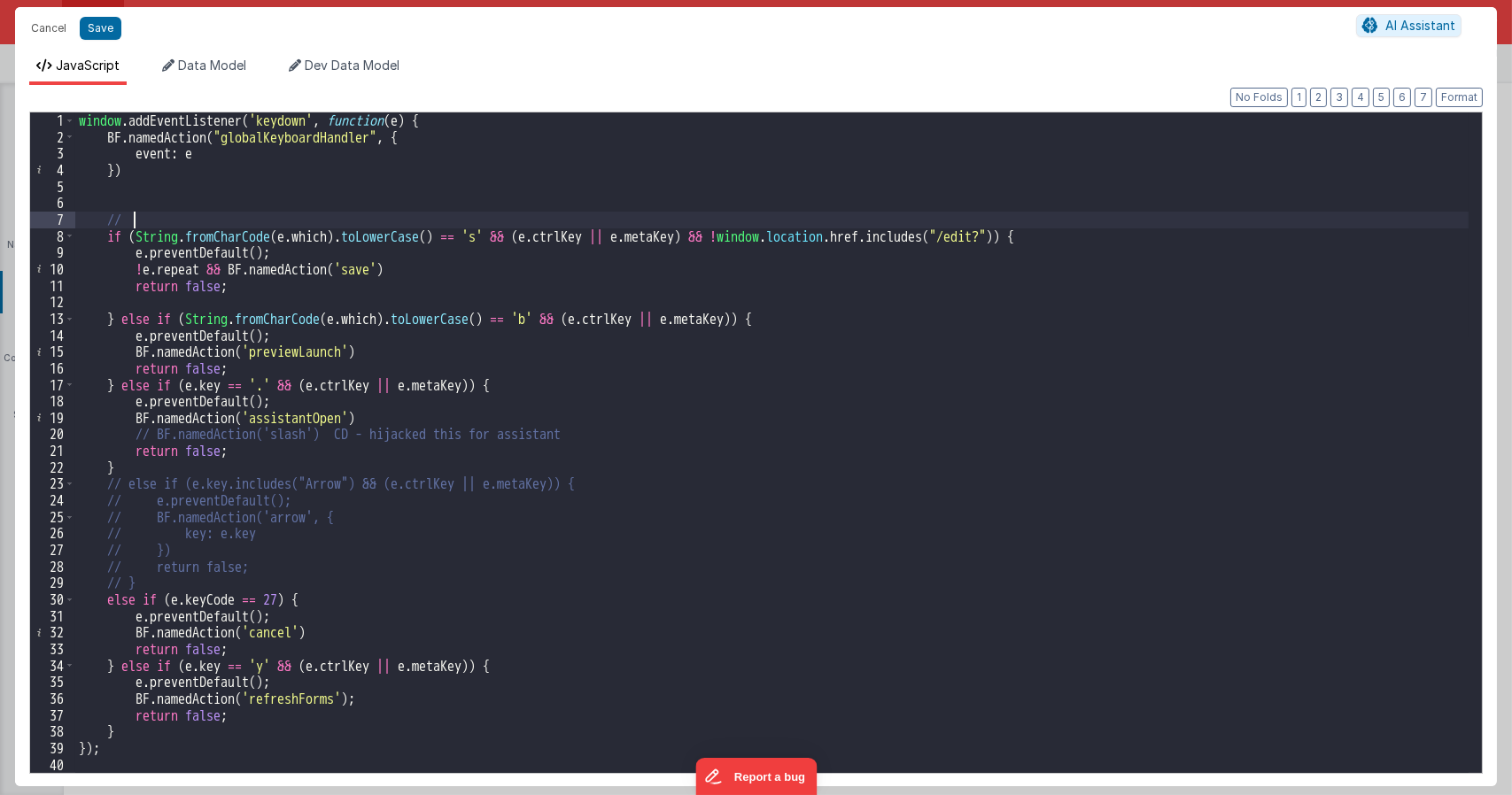 paste 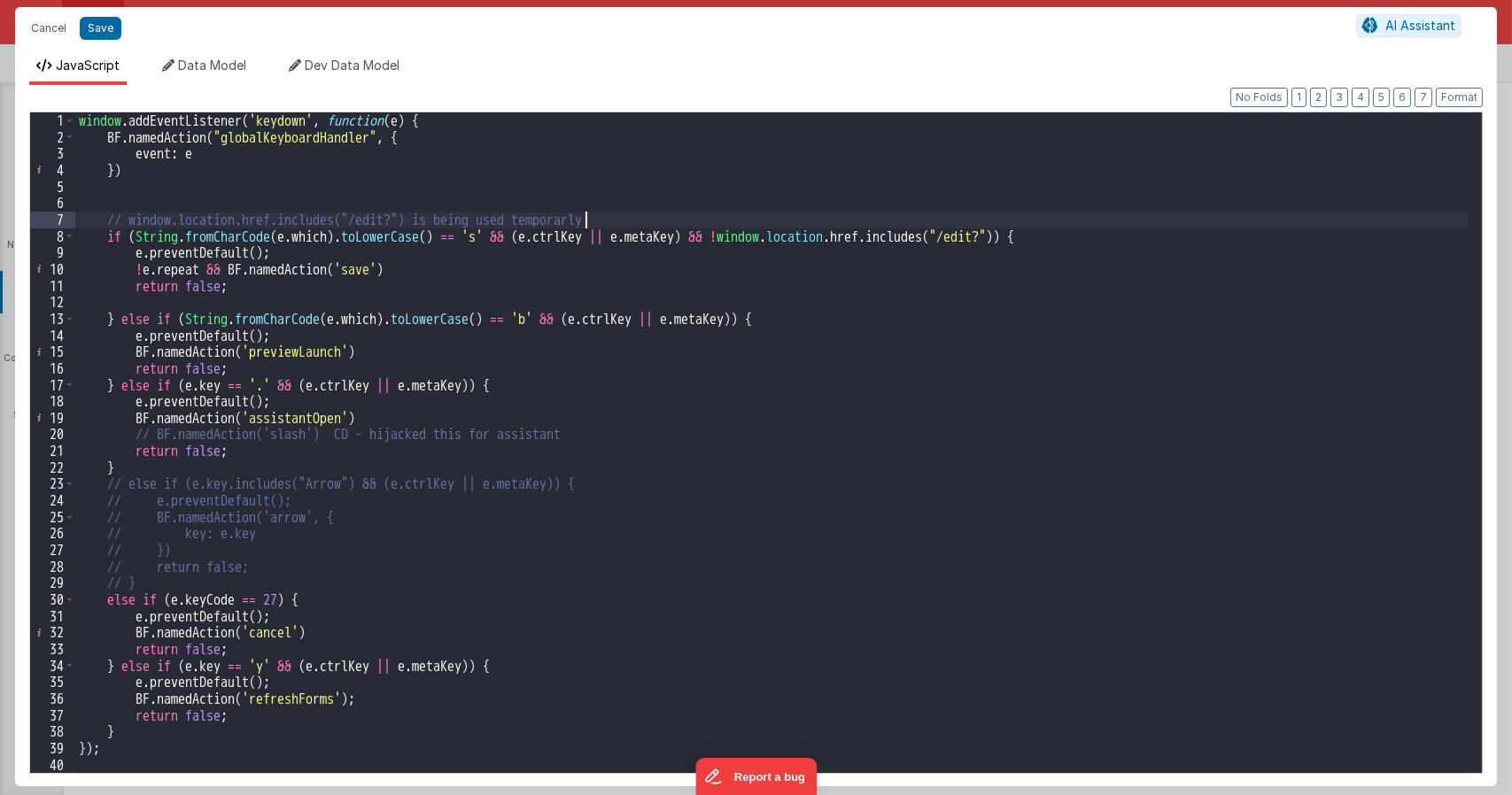 click on "window . addEventListener ( 'keydown' ,   function ( e )   {      BF . namedAction ( "globalKeyboardHandler" ,   {           event :   e      })      // window.location.href.includes("/edit?") is being used temporarly       if   ( String . fromCharCode ( e . which ) . toLowerCase ( )   ==   's'   &&   ( e . ctrlKey   ||   e . metaKey )   &&   ! window . location . href . includes ( "/edit?" ))   {           e . preventDefault ( ) ;           ! e . repeat   &&   BF . namedAction ( 'save' )           return   false ;      }   else   if   ( String . fromCharCode ( e . which ) . toLowerCase ( )   ==   'b'   &&   ( e . ctrlKey   ||   e . metaKey ))   {           e . preventDefault ( ) ;           BF . namedAction ( 'previewLaunch' )           return   false ;      }   else   if   ( e . key   ==   '.'   &&   ( e . ctrlKey   ||   e . metaKey ))   {           e . preventDefault ( ) ;           BF . namedAction ( 'assistantOpen' )           // BF.namedAction('slash')  CD - hijacked this for assistant           return" at bounding box center [772, 459] 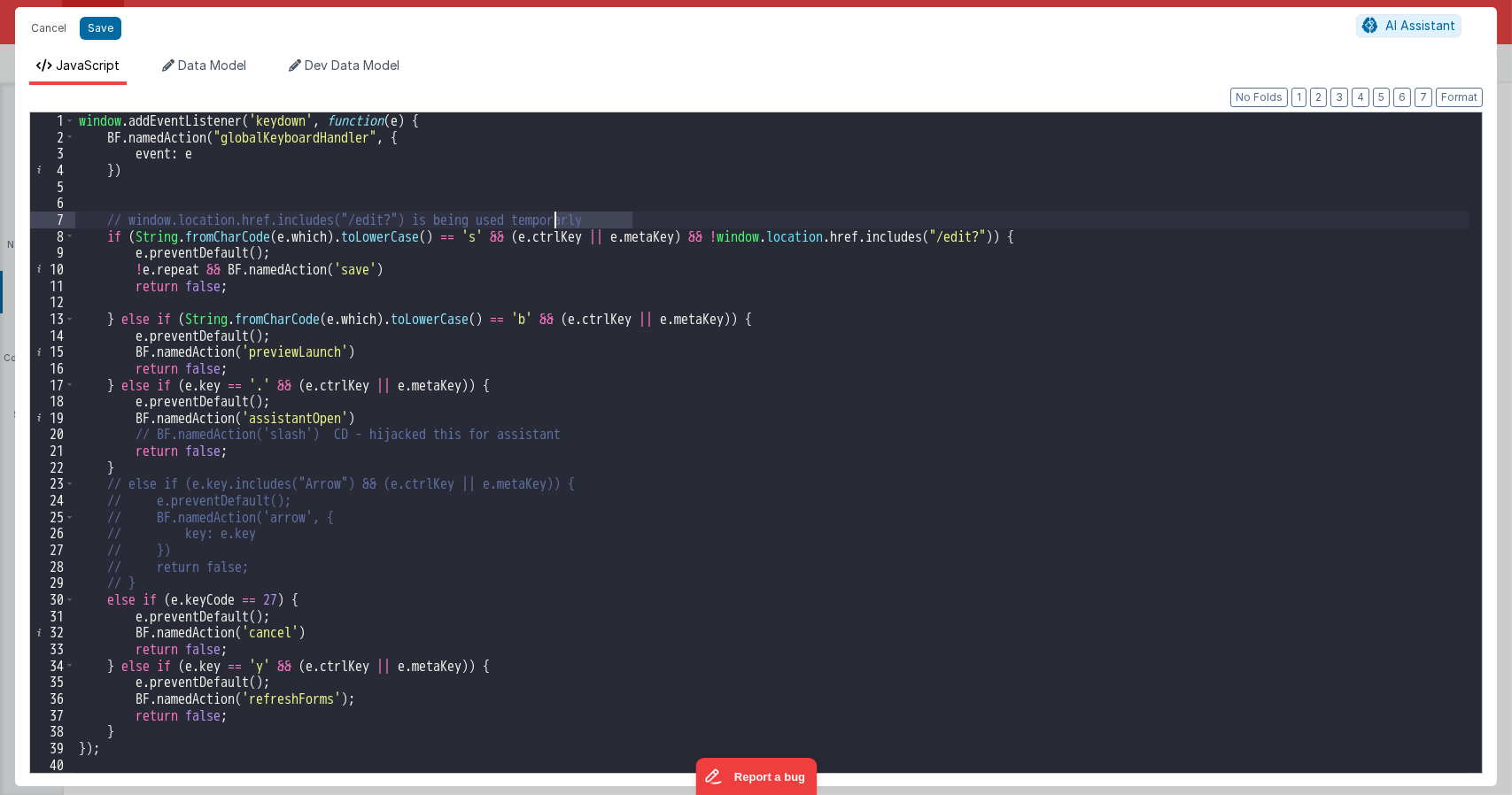 click on "window . addEventListener ( 'keydown' ,   function ( e )   {      BF . namedAction ( "globalKeyboardHandler" ,   {           event :   e      })      // window.location.href.includes("/edit?") is being used temporarly       if   ( String . fromCharCode ( e . which ) . toLowerCase ( )   ==   's'   &&   ( e . ctrlKey   ||   e . metaKey )   &&   ! window . location . href . includes ( "/edit?" ))   {           e . preventDefault ( ) ;           ! e . repeat   &&   BF . namedAction ( 'save' )           return   false ;      }   else   if   ( String . fromCharCode ( e . which ) . toLowerCase ( )   ==   'b'   &&   ( e . ctrlKey   ||   e . metaKey ))   {           e . preventDefault ( ) ;           BF . namedAction ( 'previewLaunch' )           return   false ;      }   else   if   ( e . key   ==   '.'   &&   ( e . ctrlKey   ||   e . metaKey ))   {           e . preventDefault ( ) ;           BF . namedAction ( 'assistantOpen' )           // BF.namedAction('slash')  CD - hijacked this for assistant           return" at bounding box center (772, 443) 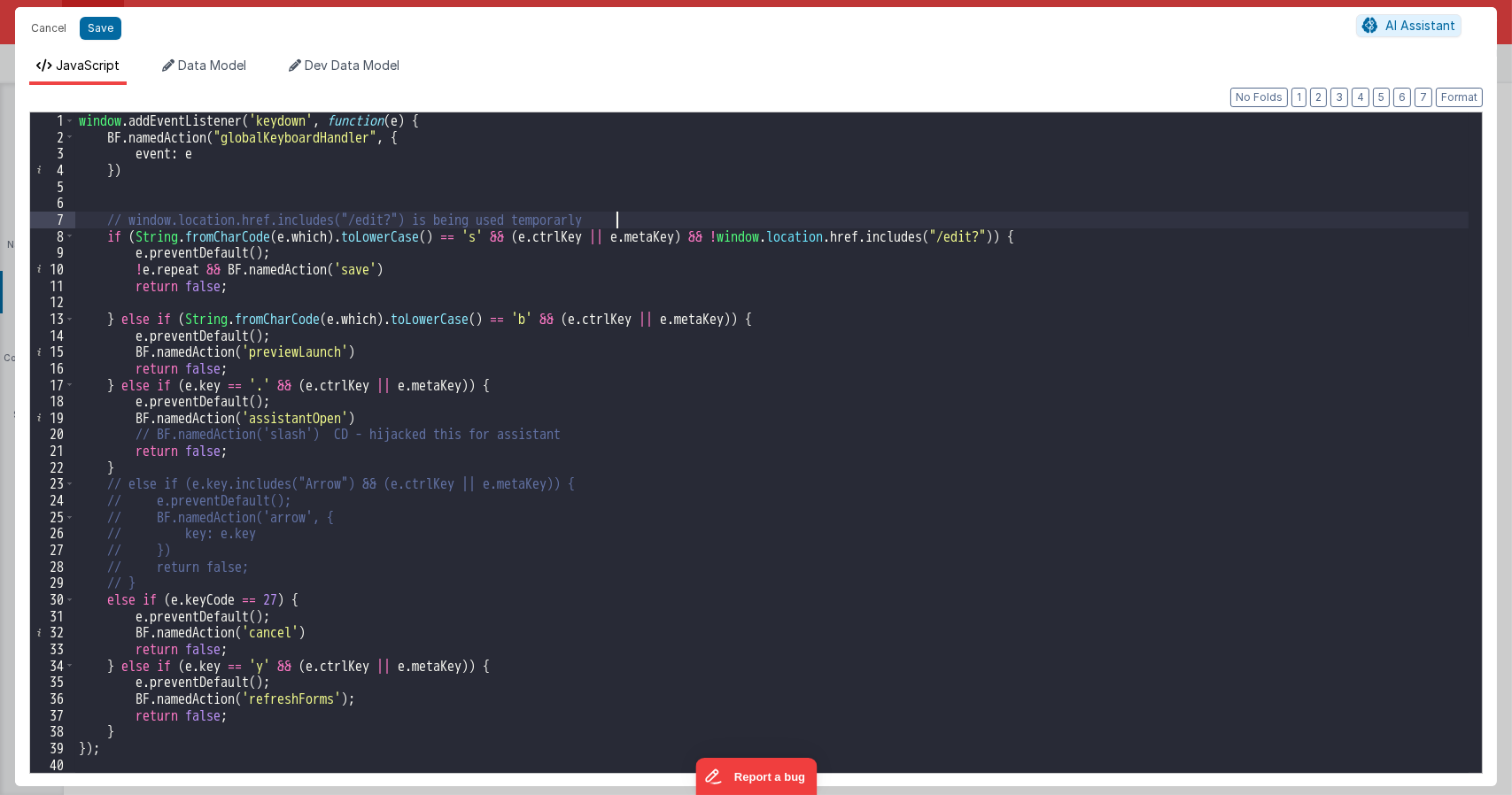 click on "window . addEventListener ( 'keydown' ,   function ( e )   {      BF . namedAction ( "globalKeyboardHandler" ,   {           event :   e      })      // window.location.href.includes("/edit?") is being used temporarly       if   ( String . fromCharCode ( e . which ) . toLowerCase ( )   ==   's'   &&   ( e . ctrlKey   ||   e . metaKey )   &&   ! window . location . href . includes ( "/edit?" ))   {           e . preventDefault ( ) ;           ! e . repeat   &&   BF . namedAction ( 'save' )           return   false ;      }   else   if   ( String . fromCharCode ( e . which ) . toLowerCase ( )   ==   'b'   &&   ( e . ctrlKey   ||   e . metaKey ))   {           e . preventDefault ( ) ;           BF . namedAction ( 'previewLaunch' )           return   false ;      }   else   if   ( e . key   ==   '.'   &&   ( e . ctrlKey   ||   e . metaKey ))   {           e . preventDefault ( ) ;           BF . namedAction ( 'assistantOpen' )           // BF.namedAction('slash')  CD - hijacked this for assistant           return" at bounding box center [772, 459] 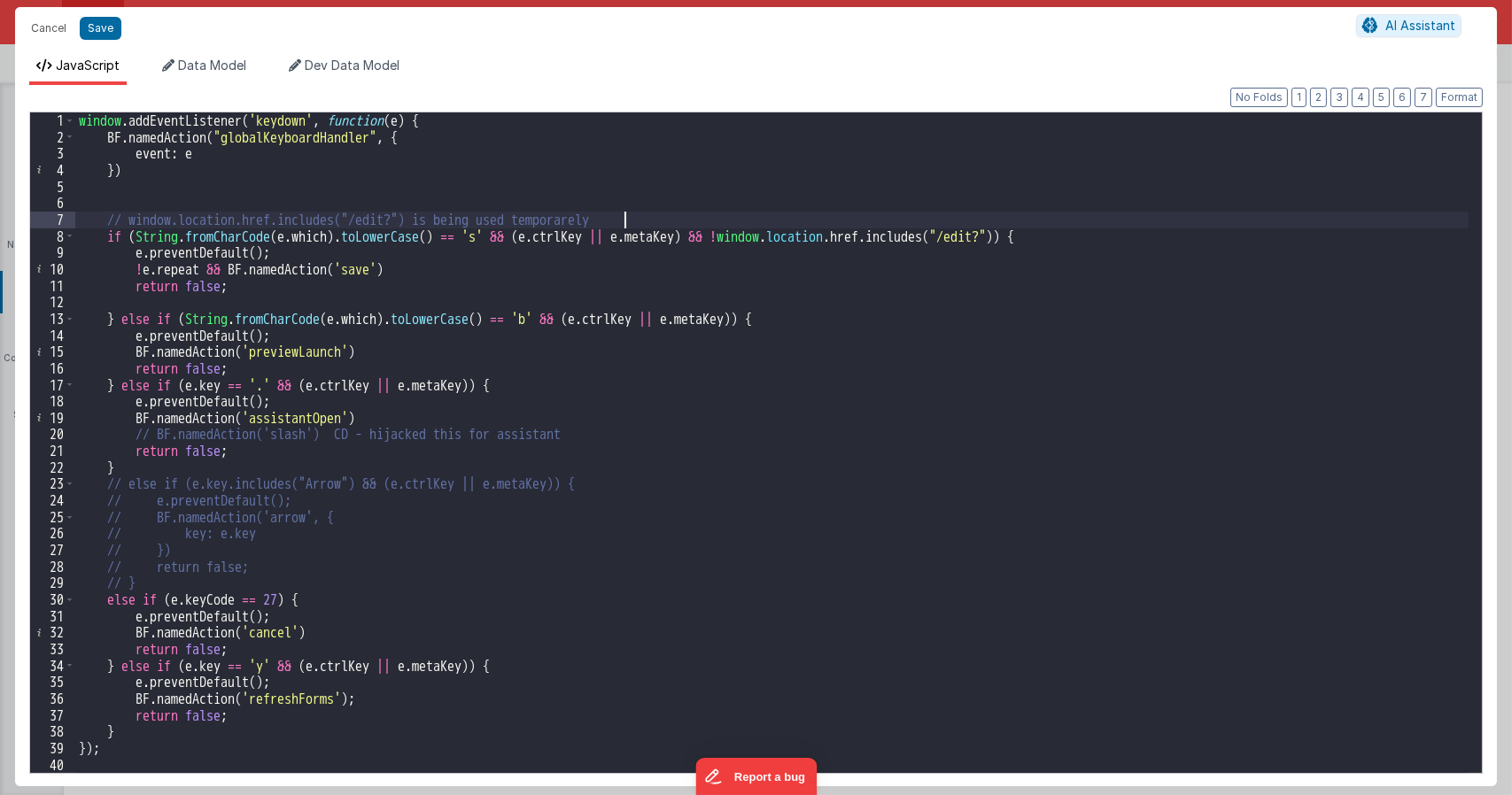 click on "window . addEventListener ( 'keydown' ,   function ( e )   {      BF . namedAction ( "globalKeyboardHandler" ,   {           event :   e      })      // window.location.href.includes("/edit?") is being used temporarely       if   ( String . fromCharCode ( e . which ) . toLowerCase ( )   ==   's'   &&   ( e . ctrlKey   ||   e . metaKey )   &&   ! window . location . href . includes ( "/edit?" ))   {           e . preventDefault ( ) ;           ! e . repeat   &&   BF . namedAction ( 'save' )           return   false ;      }   else   if   ( String . fromCharCode ( e . which ) . toLowerCase ( )   ==   'b'   &&   ( e . ctrlKey   ||   e . metaKey ))   {           e . preventDefault ( ) ;           BF . namedAction ( 'previewLaunch' )           return   false ;      }   else   if   ( e . key   ==   '.'   &&   ( e . ctrlKey   ||   e . metaKey ))   {           e . preventDefault ( ) ;           BF . namedAction ( 'assistantOpen' )           // BF.namedAction('slash')  CD - hijacked this for assistant           return" at bounding box center [772, 459] 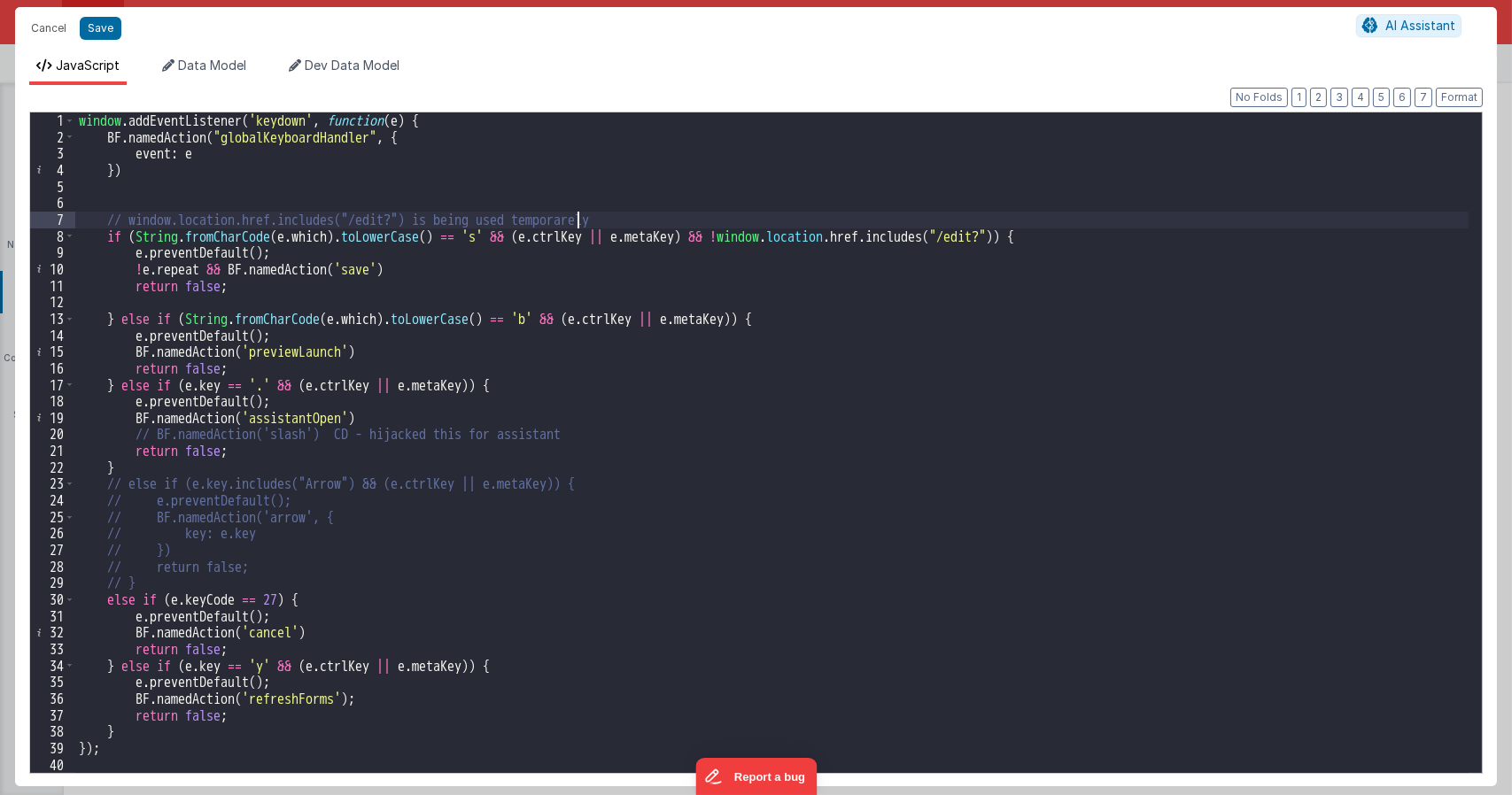 click on "window . addEventListener ( 'keydown' ,   function ( e )   {      BF . namedAction ( "globalKeyboardHandler" ,   {           event :   e      })      // window.location.href.includes("/edit?") is being used temporarely       if   ( String . fromCharCode ( e . which ) . toLowerCase ( )   ==   's'   &&   ( e . ctrlKey   ||   e . metaKey )   &&   ! window . location . href . includes ( "/edit?" ))   {           e . preventDefault ( ) ;           ! e . repeat   &&   BF . namedAction ( 'save' )           return   false ;      }   else   if   ( String . fromCharCode ( e . which ) . toLowerCase ( )   ==   'b'   &&   ( e . ctrlKey   ||   e . metaKey ))   {           e . preventDefault ( ) ;           BF . namedAction ( 'previewLaunch' )           return   false ;      }   else   if   ( e . key   ==   '.'   &&   ( e . ctrlKey   ||   e . metaKey ))   {           e . preventDefault ( ) ;           BF . namedAction ( 'assistantOpen' )           // BF.namedAction('slash')  CD - hijacked this for assistant           return" at bounding box center (772, 459) 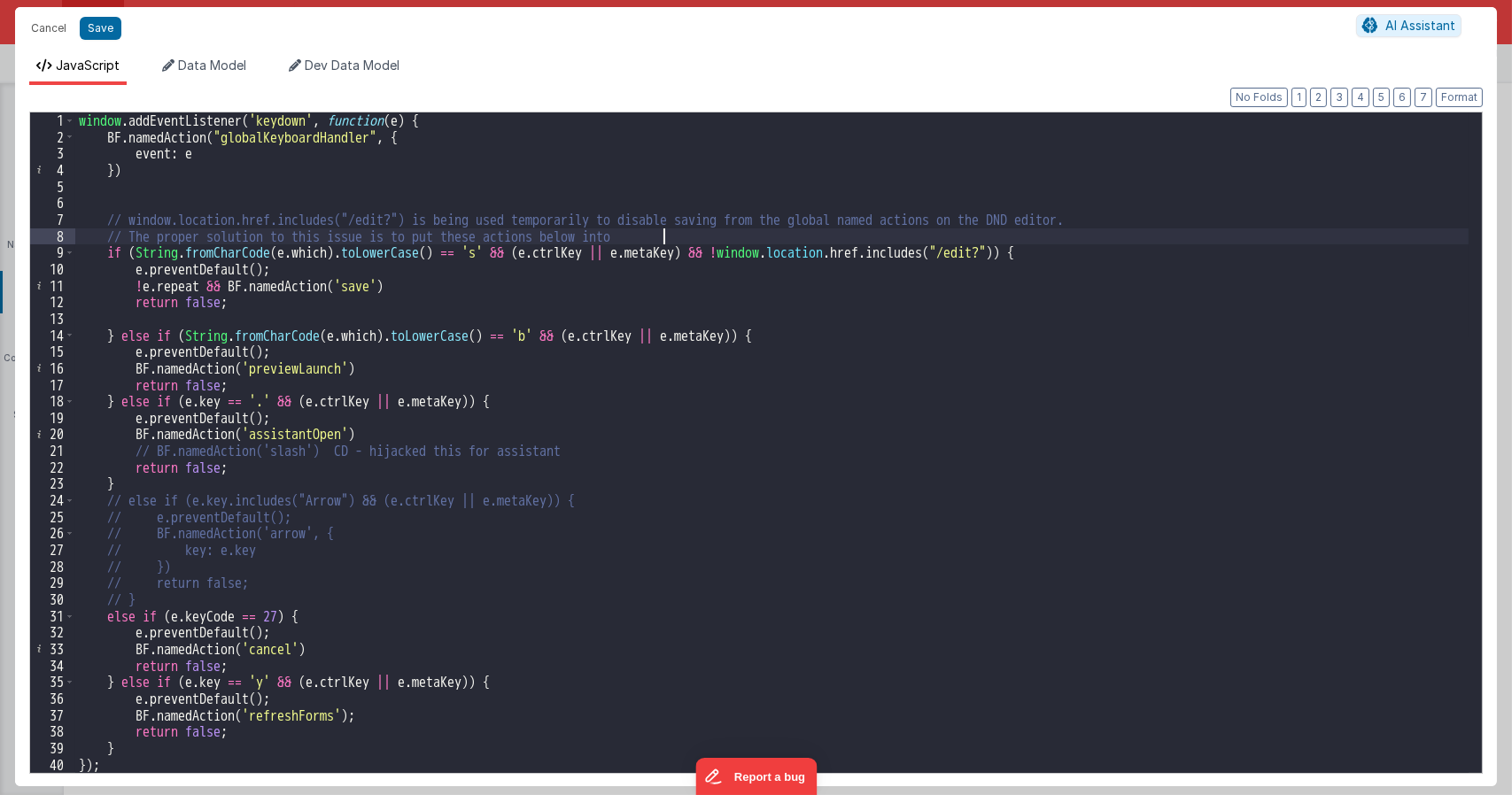 type 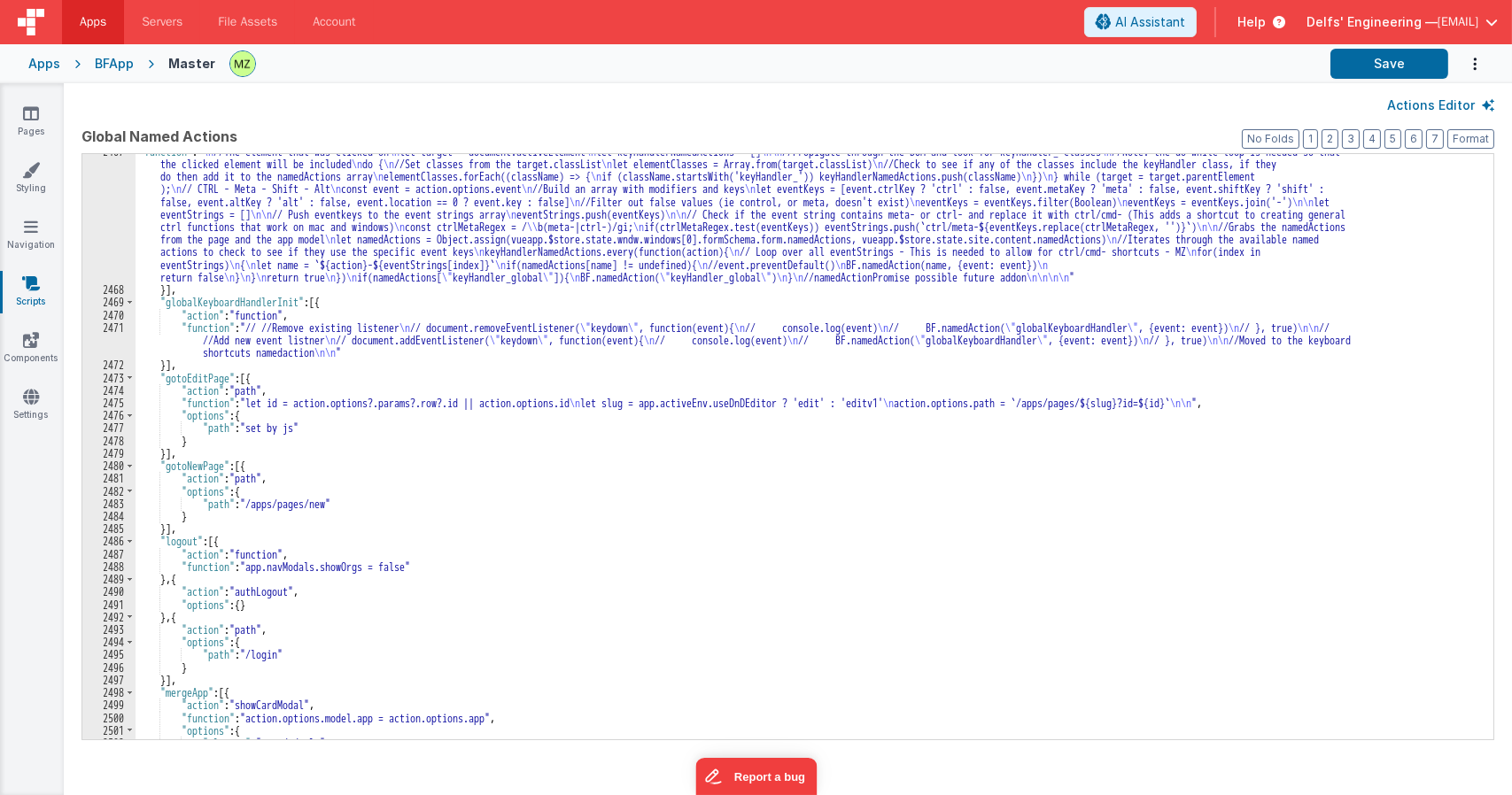scroll, scrollTop: 24676, scrollLeft: 0, axis: vertical 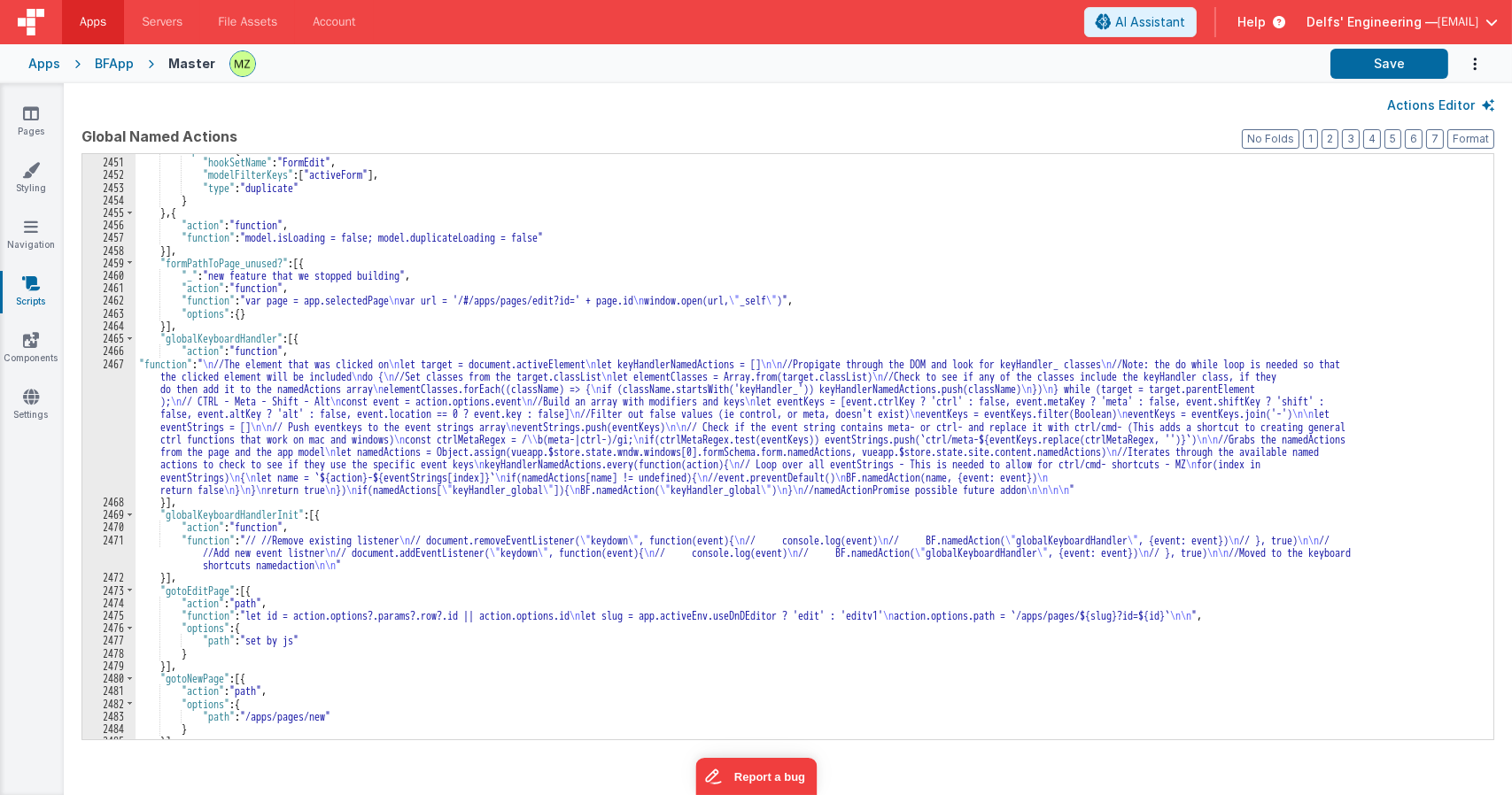 click on ""options" :  {                "hookSetName" :  "FormEdit" ,                "modelFilterKeys" :  [ "activeForm" ] ,                "type" :  "duplicate"           }      } ,  {           "action" :  "function" ,           "function" :  "model.isLoading = false; model.duplicateLoading = false"      }] ,      "formPathToPage_unused?" :  [{           "_" :  "new feature that we stopped building" ,           "action" :  "function" ,           "function" :  "var page = app.selectedPage \n var url = '/#/apps/pages/edit?id=' + page.id \n window.open(url,  \" _self \" )" ,           "options" :  { }      }] ,      "globalKeyboardHandler" :  [{           "action" :  "function" , "function" :  " \n //The element that was clicked on \n let target = document.activeElement \n let keyHandlerNamedActions = [] \n\n //Propigate through the DOM and look for keyHandler_ classes \n //Note: the do while loop is needed so that       the clicked element will be included \n do { \n \n \n      \n \n \n     }) \n ); )" at bounding box center [808, 448] 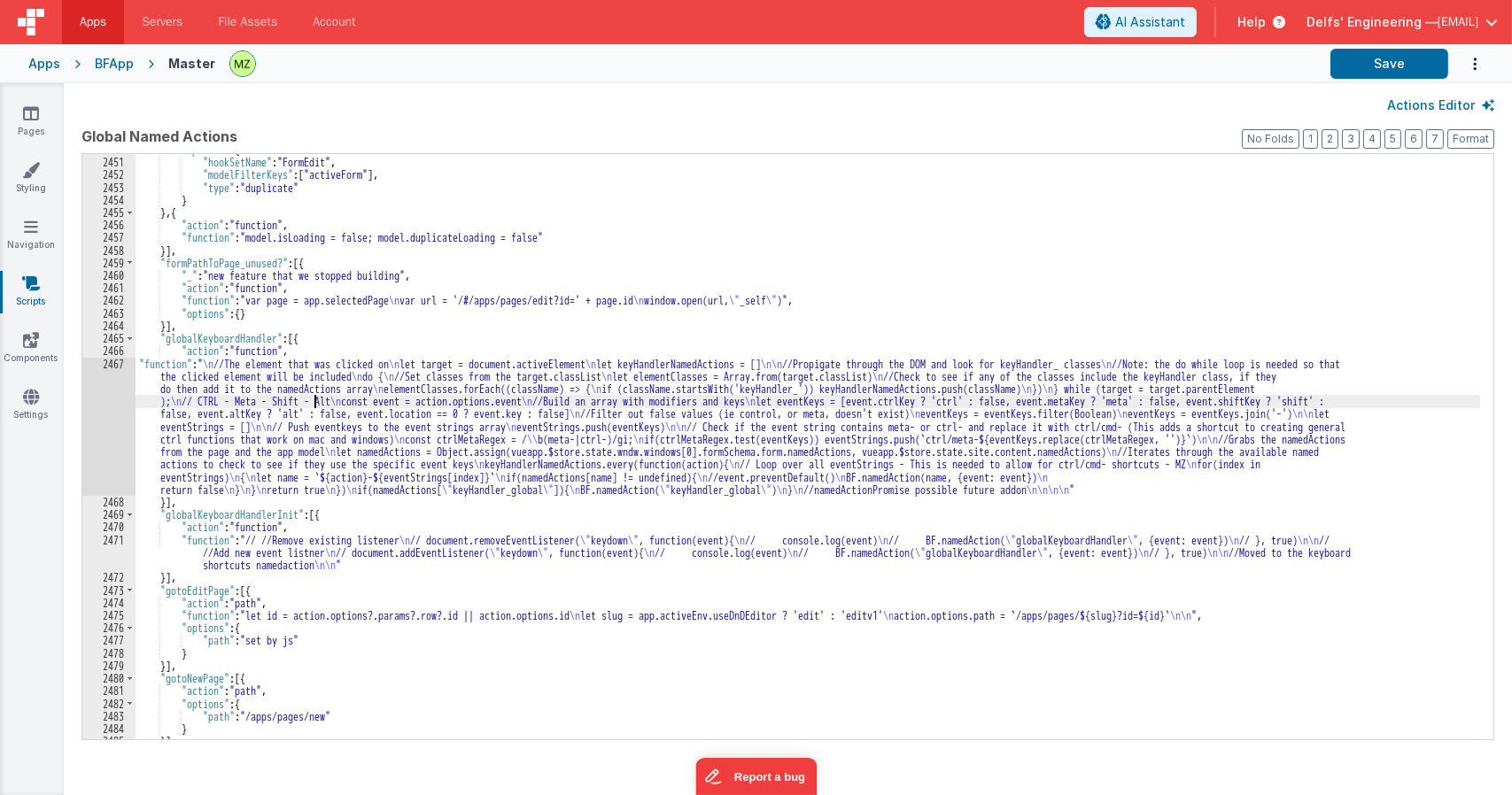 click on "2467" at bounding box center (109, 427) 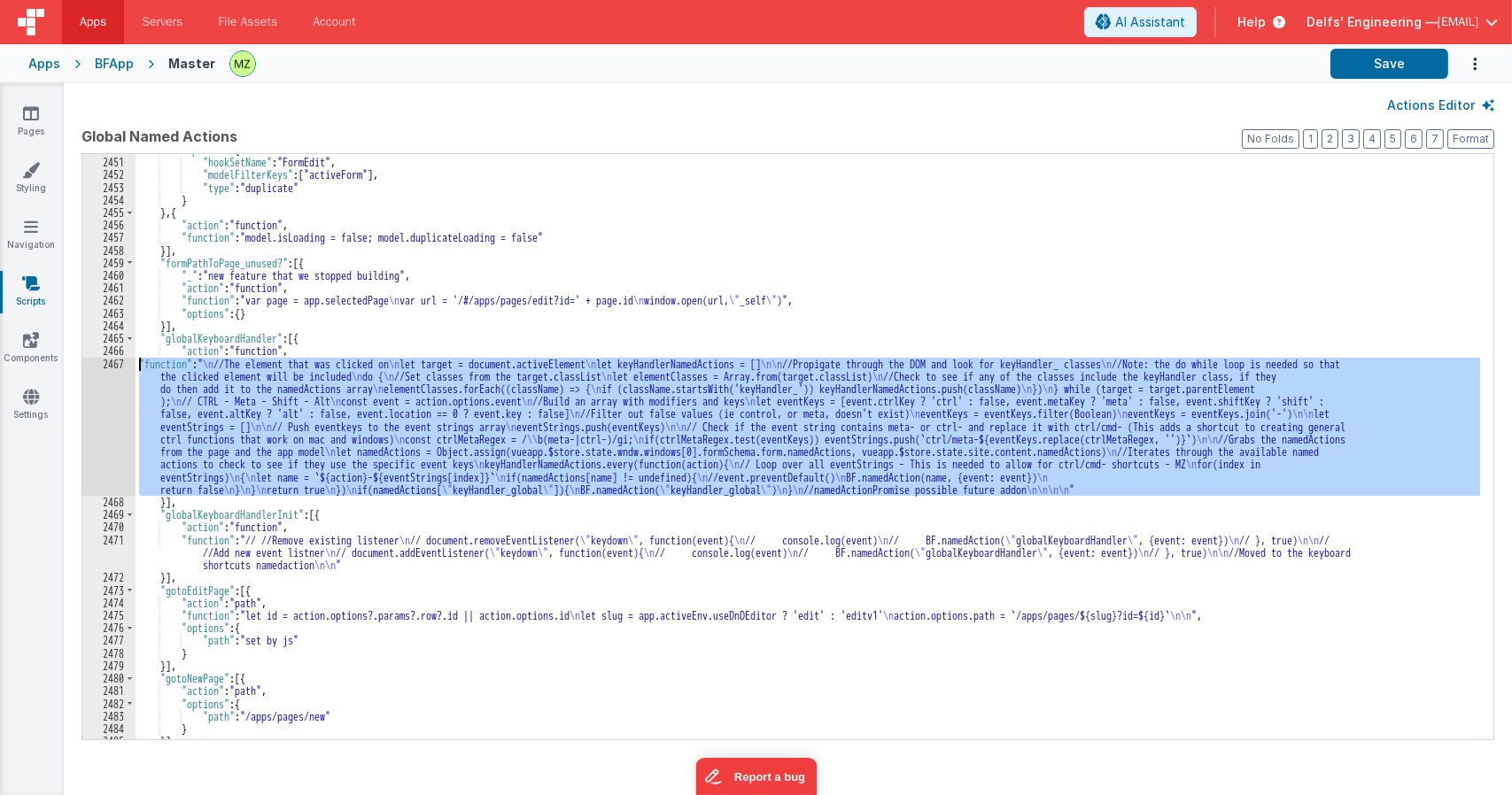 click on "2467" at bounding box center (109, 427) 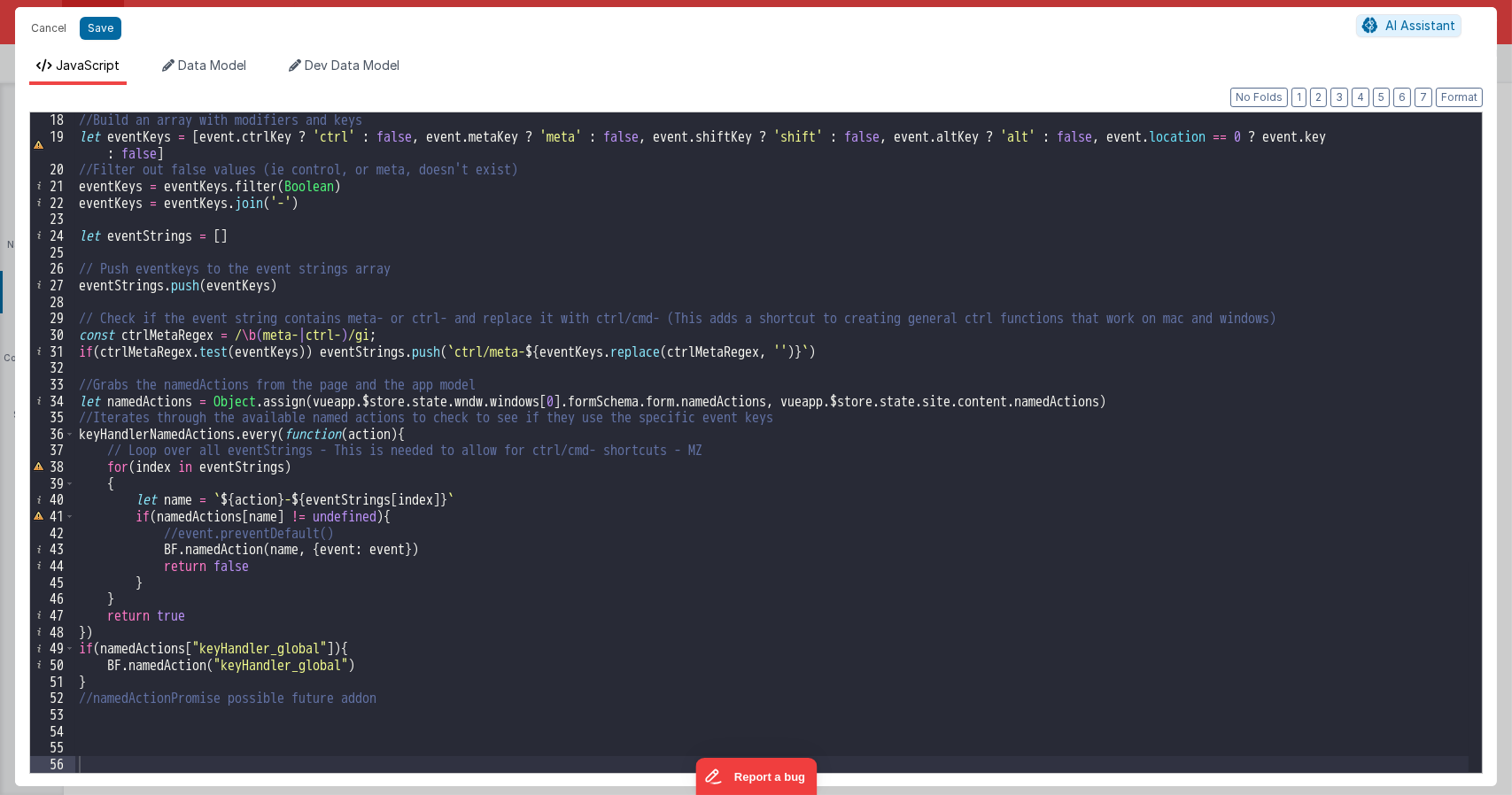 scroll, scrollTop: 281, scrollLeft: 0, axis: vertical 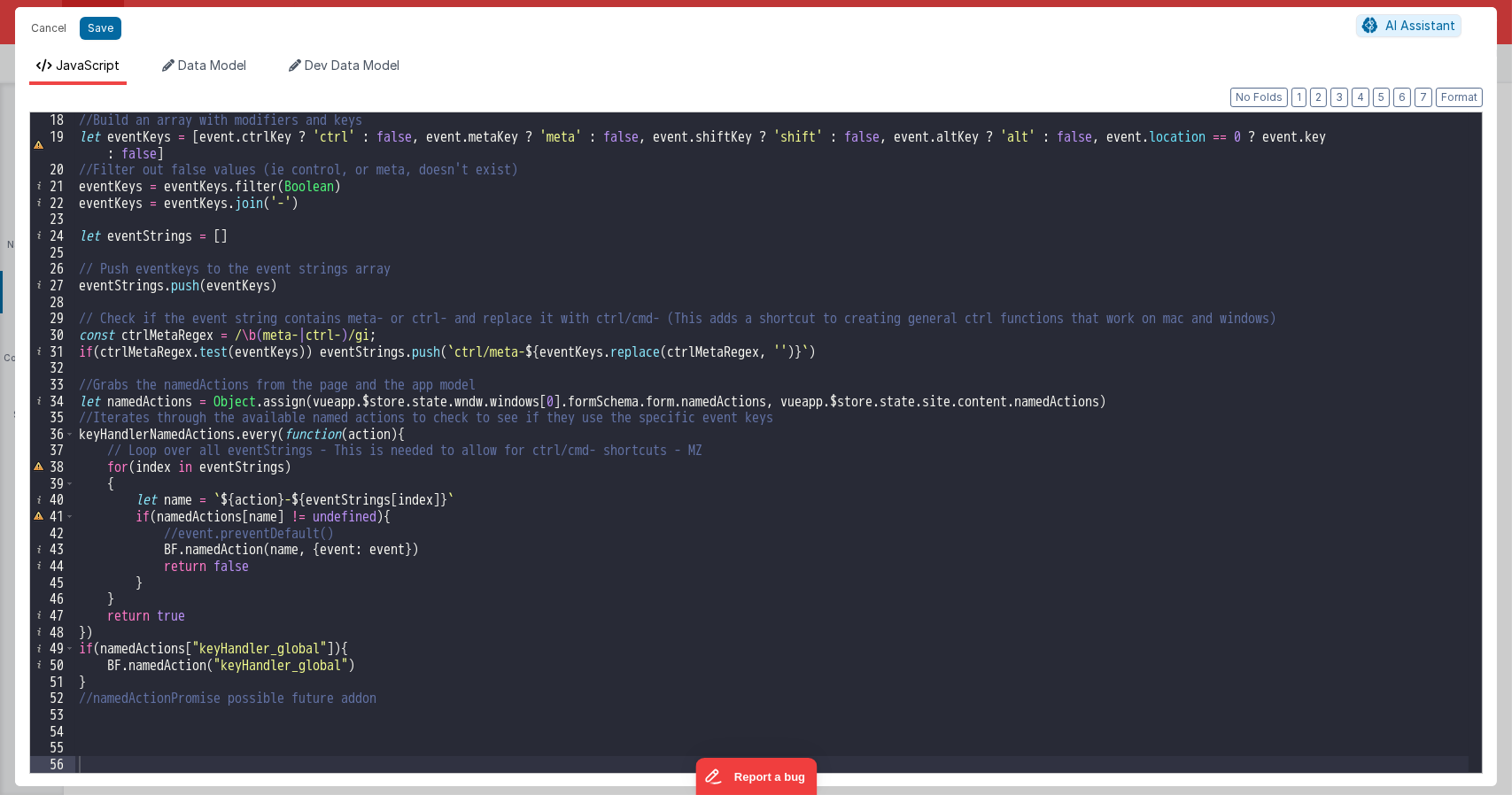 click on "//Build an array with modifiers and keys let   eventKeys   =   [ event . ctrlKey   ?   'ctrl'   :   false ,   event . metaKey   ?   'meta'   :   false ,   event . shiftKey   ?   'shift'   :   false ,   event . altKey   ?   'alt'   :   false ,   event . location   ==   0   ?   event . key        :   false ] //Filter out false values (ie control, or meta, doesn't exist) eventKeys   =   eventKeys . filter ( Boolean ) eventKeys   =   eventKeys . join ( '-' ) let   eventStrings   =   [ ] // Push eventkeys to the event strings array eventStrings . push ( eventKeys ) // Check if the event string contains meta- or ctrl- and replace it with ctrl/cmd- (This adds a shortcut to creating general ctrl functions that work on mac and windows) const   ctrlMetaRegex   =   / \b ( meta- | ctrl- ) /gi ; if ( ctrlMetaRegex . test ( eventKeys ))   eventStrings . push ( ` ctrl/meta- ${ eventKeys . replace ( ctrlMetaRegex ,   '' ) } ` ) //Grabs the namedActions from the page and the app model let   namedActions   =   Object . ( ." at bounding box center (772, 458) 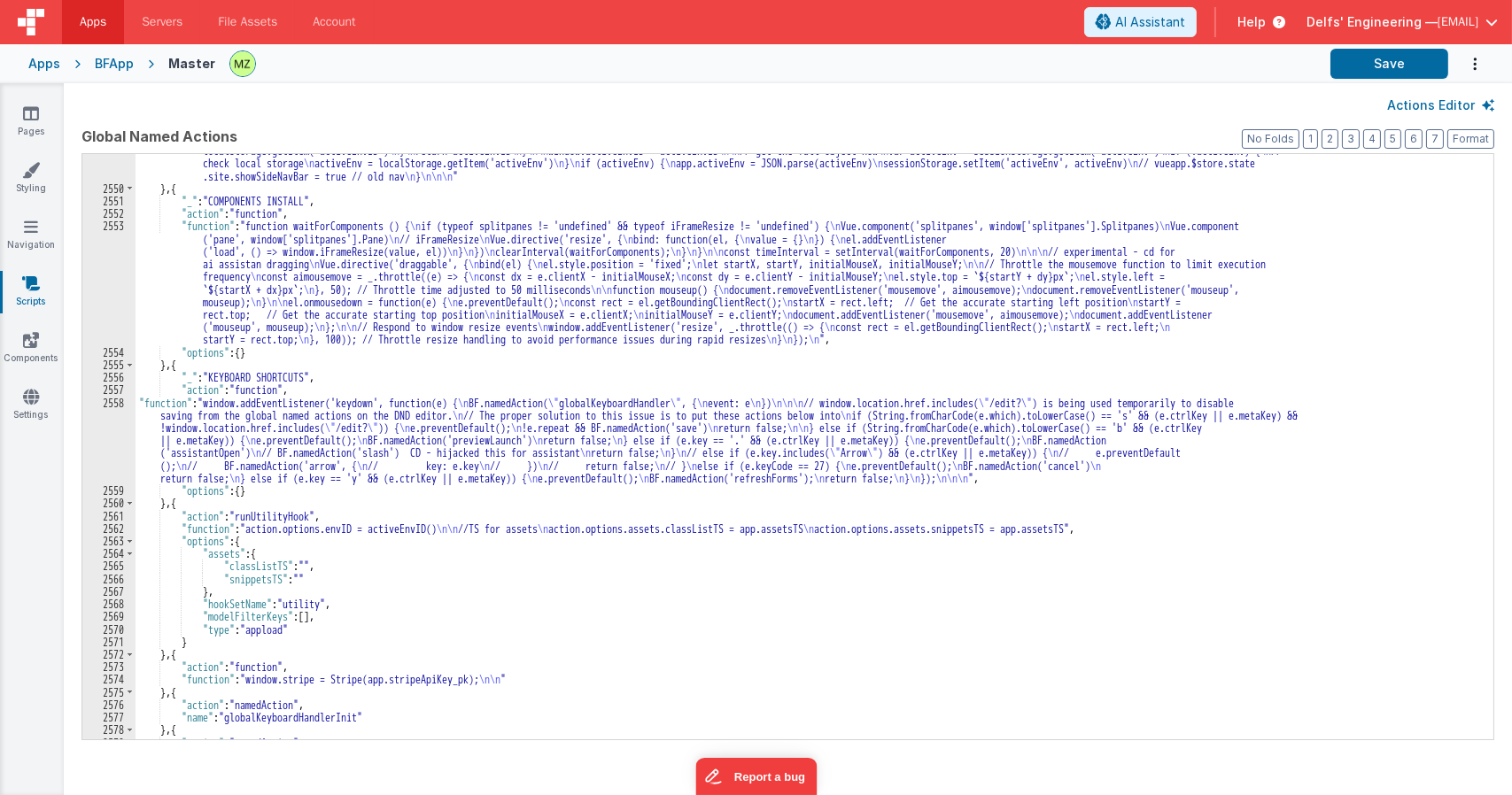 scroll, scrollTop: 25639, scrollLeft: 0, axis: vertical 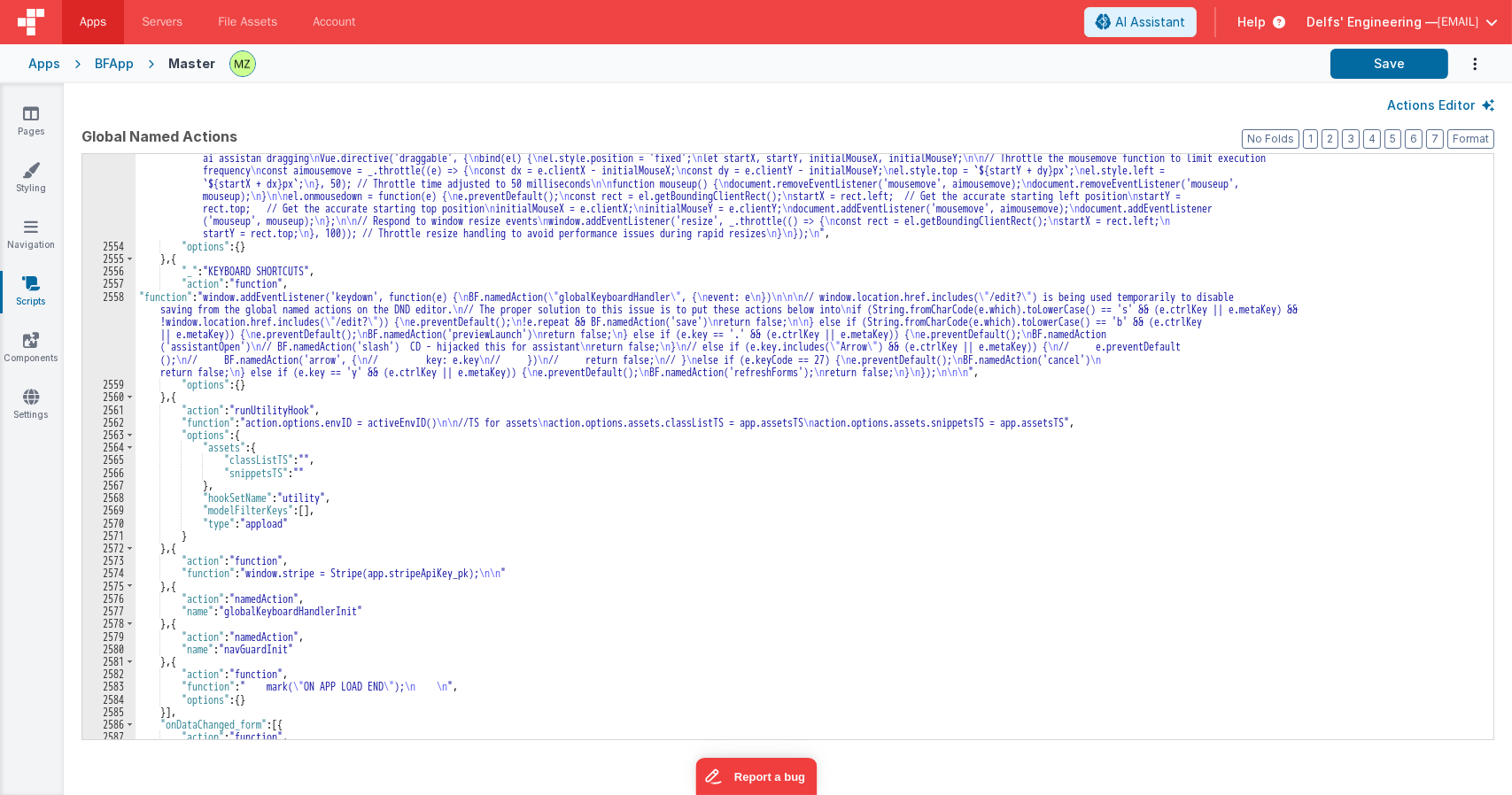 click on ""function" :  "function waitForComponents () { \n     if (typeof splitpanes != 'undefined' && typeof iFrameResize != 'undefined') { \n         Vue.component('splitpanes', window['splitpanes'].Splitpanes) \n         Vue.component              ('pane', window['splitpanes'].Pane) \n         // iFrameResize \n         Vue.directive('resize', { \n             bind: function(el, { \n                 value = {} \n             }) { \n                 el.addEventListener              ('load', () => window.iFrameResize(value, el)) \n             } \n         }) \n         clearInterval(waitForComponents); \n     } \n } \n\n const timeInterval = setInterval(waitForComponents, 20) \n\n\n // experimental - cd for               ai assistan dragging \n Vue.directive('draggable', { \n   bind(el) { \n     el.style.position = 'fixed'; \n     let startX, startY, initialMouseX, initialMouseY; \n\n     // Throttle the mousemove function to limit execution               \n" at bounding box center [808, 482] 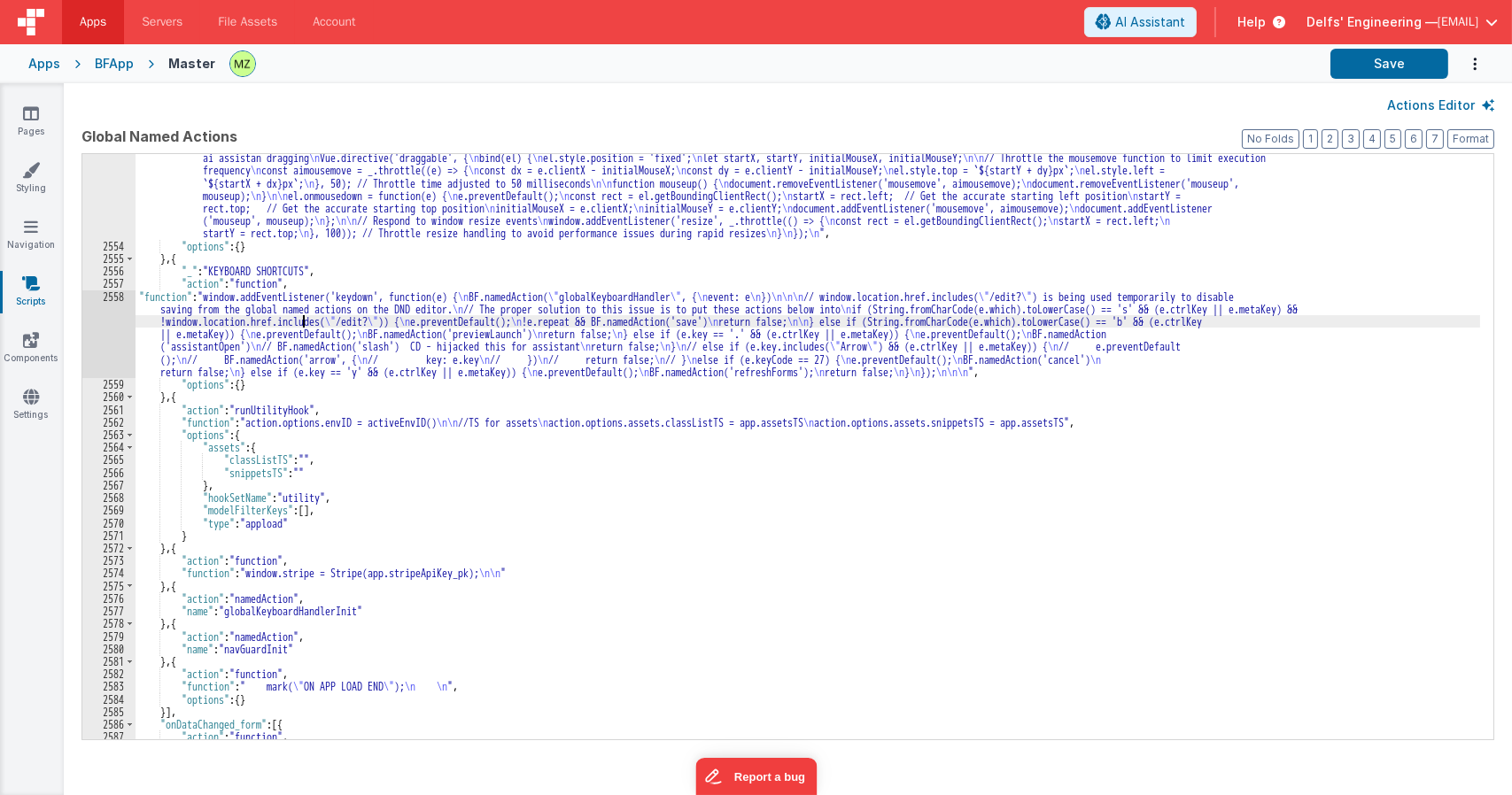 click on ""function" :  "function waitForComponents () { \n     if (typeof splitpanes != 'undefined' && typeof iFrameResize != 'undefined') { \n         Vue.component('splitpanes', window['splitpanes'].Splitpanes) \n         Vue.component              ('pane', window['splitpanes'].Pane) \n         // iFrameResize \n         Vue.directive('resize', { \n             bind: function(el, { \n                 value = {} \n             }) { \n                 el.addEventListener              ('load', () => window.iFrameResize(value, el)) \n             } \n         }) \n         clearInterval(waitForComponents); \n     } \n } \n\n const timeInterval = setInterval(waitForComponents, 20) \n\n\n // experimental - cd for               ai assistan dragging \n Vue.directive('draggable', { \n   bind(el) { \n     el.style.position = 'fixed'; \n     let startX, startY, initialMouseX, initialMouseY; \n\n     // Throttle the mousemove function to limit execution               \n" at bounding box center [808, 482] 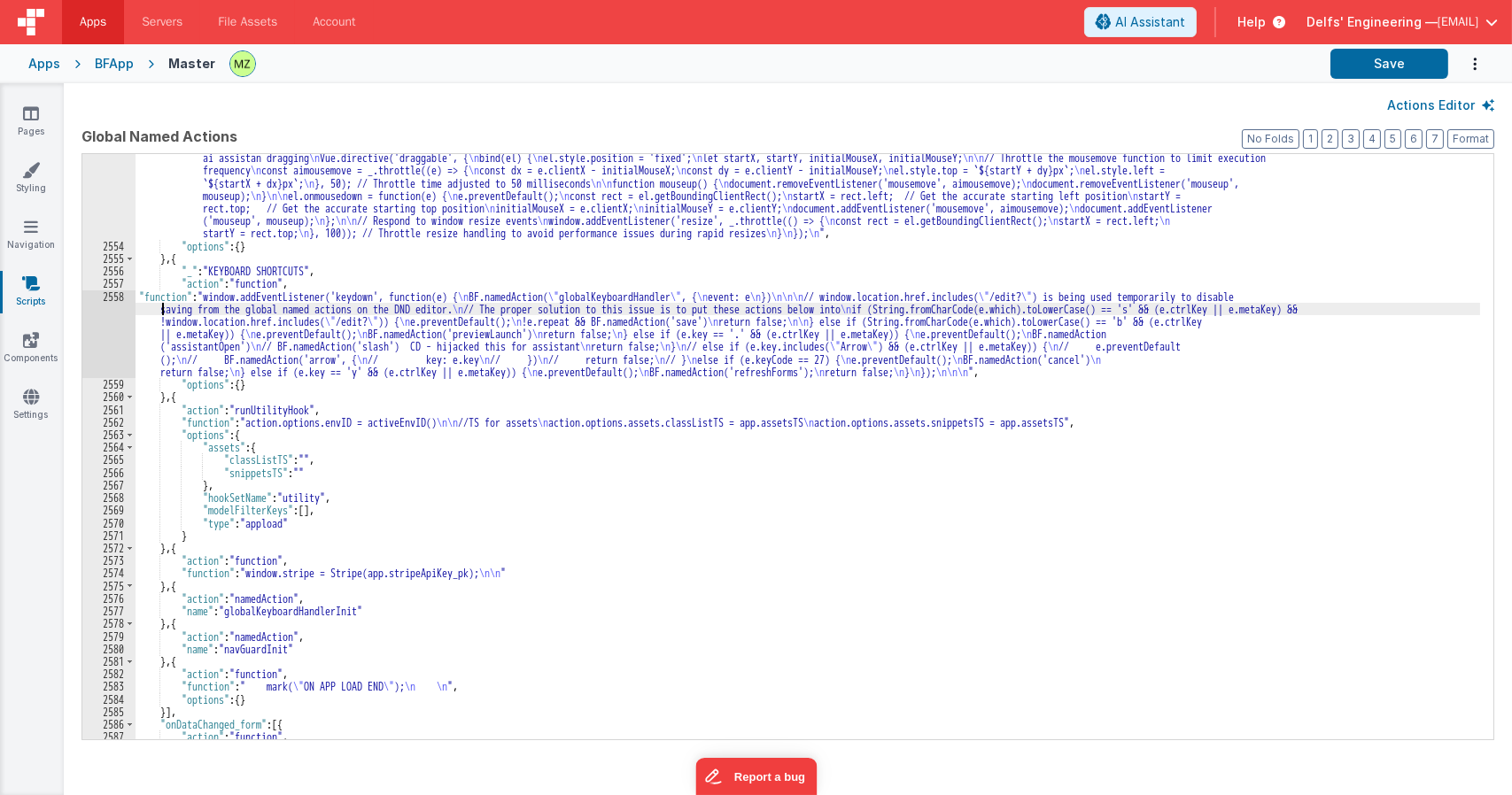 click on "2558" at bounding box center [109, 335] 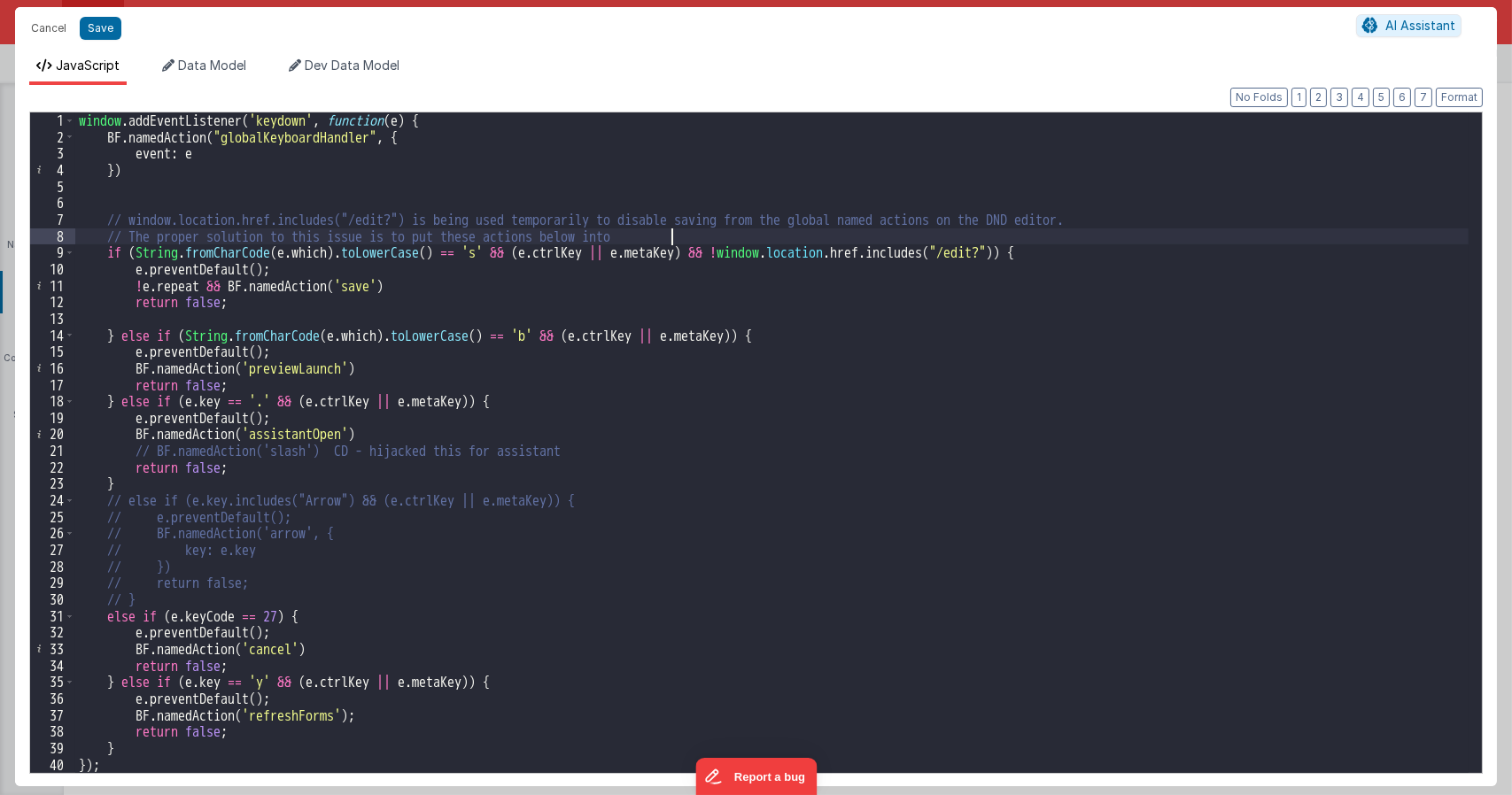 click on "window . addEventListener ( 'keydown' ,   function ( e )   {      BF . namedAction ( "globalKeyboardHandler" ,   {           event :   e      })      // window.location.href.includes("/edit?") is being used temporarily to disable saving from the global named actions on the DND editor.      // The proper solution to this issue is to put these actions below into       if   ( String . fromCharCode ( e . which ) . toLowerCase ( )   ==   's'   &&   ( e . ctrlKey   ||   e . metaKey )   &&   ! window . location . href . includes ( "/edit?" ))   {           e . preventDefault ( ) ;           ! e . repeat   &&   BF . namedAction ( 'save' )           return   false ;      }   else   if   ( String . fromCharCode ( e . which ) . toLowerCase ( )   ==   'b'   &&   ( e . ctrlKey   ||   e . metaKey ))   {           e . preventDefault ( ) ;           BF . namedAction ( 'previewLaunch' )           return   false ;      }   else   if   ( e . key   ==   '.'   &&   ( e . ctrlKey   ||   e . metaKey ))   {           e . ( ) ;" at bounding box center (772, 459) 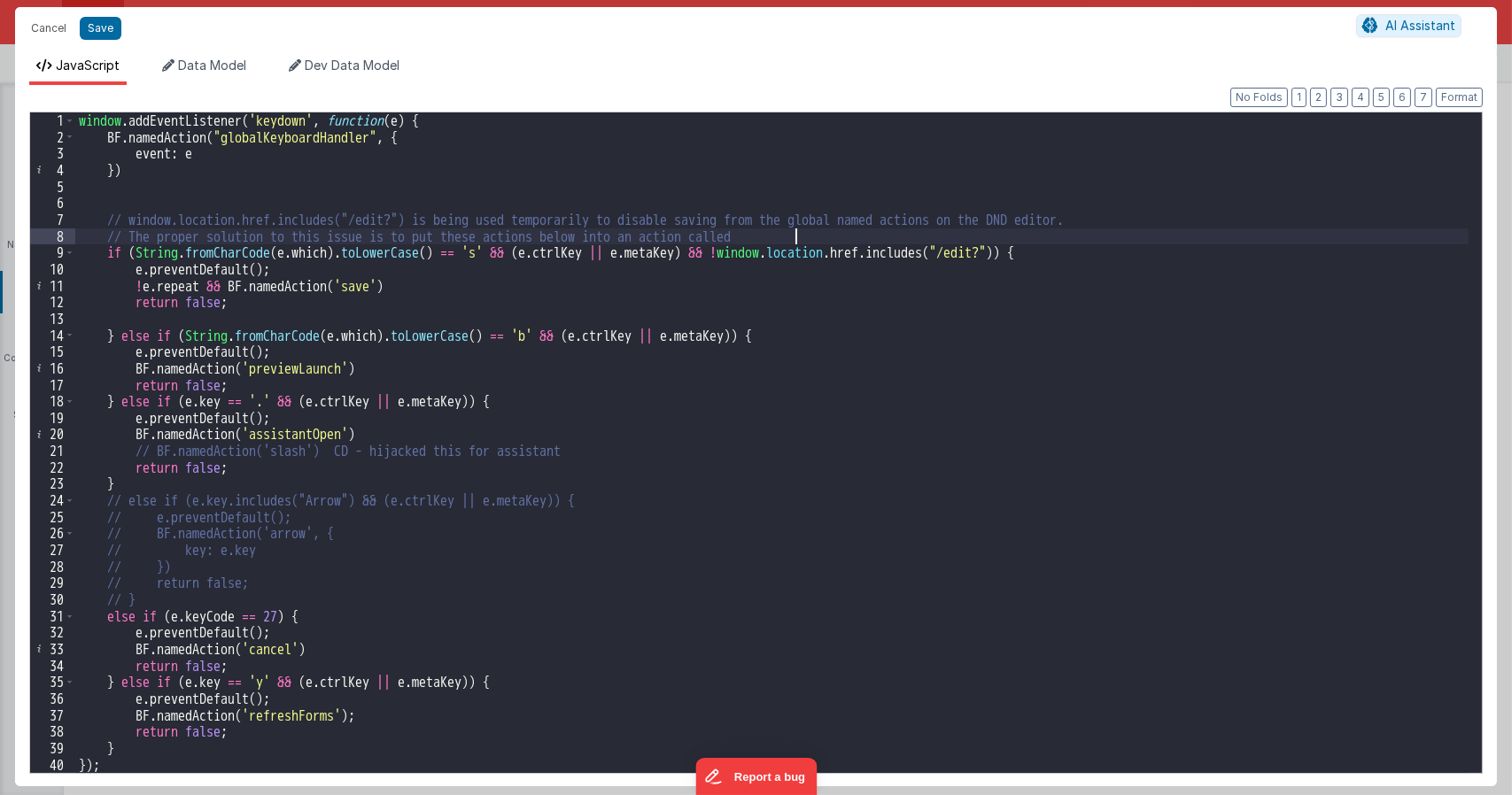 paste 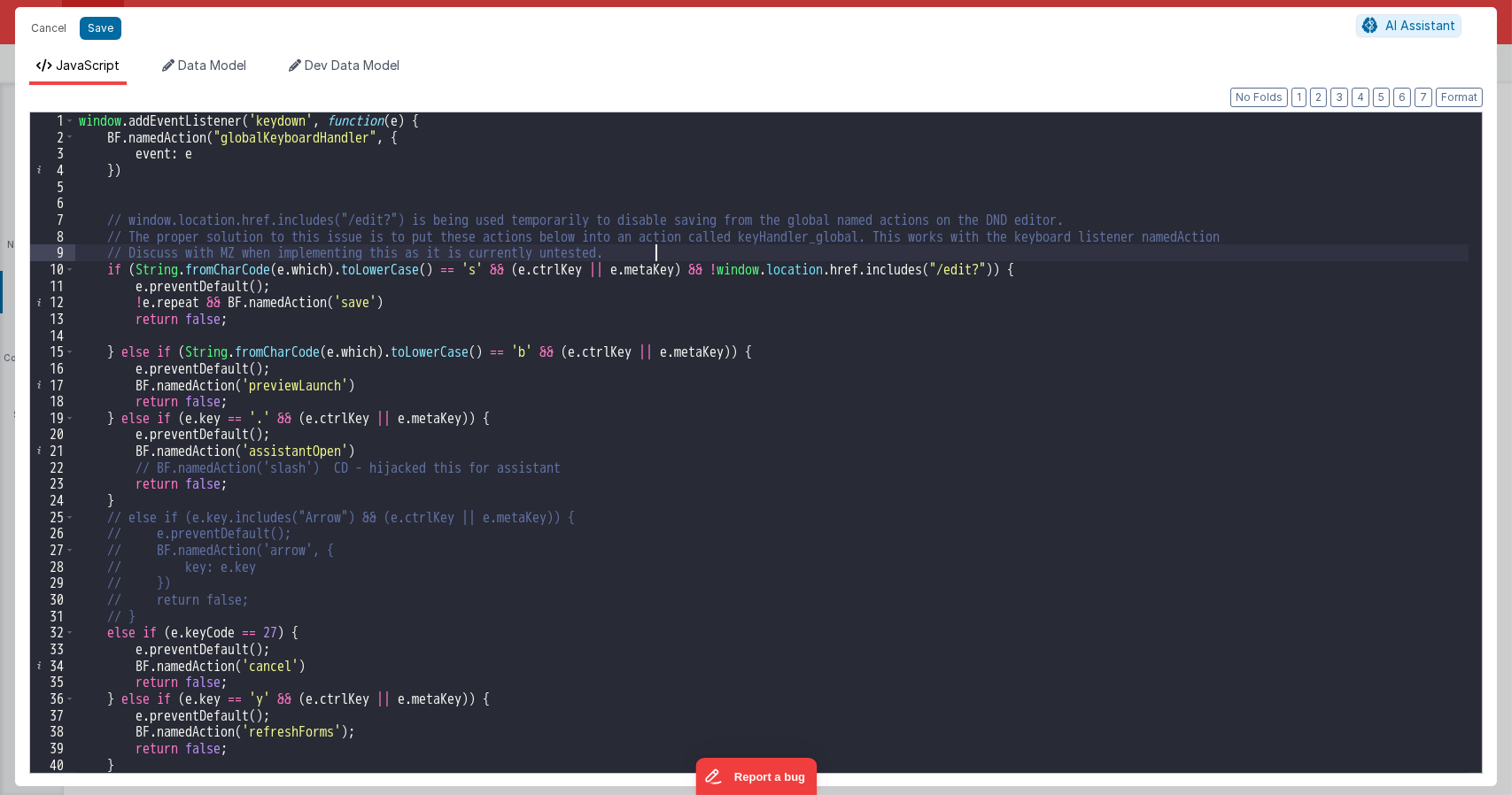 type 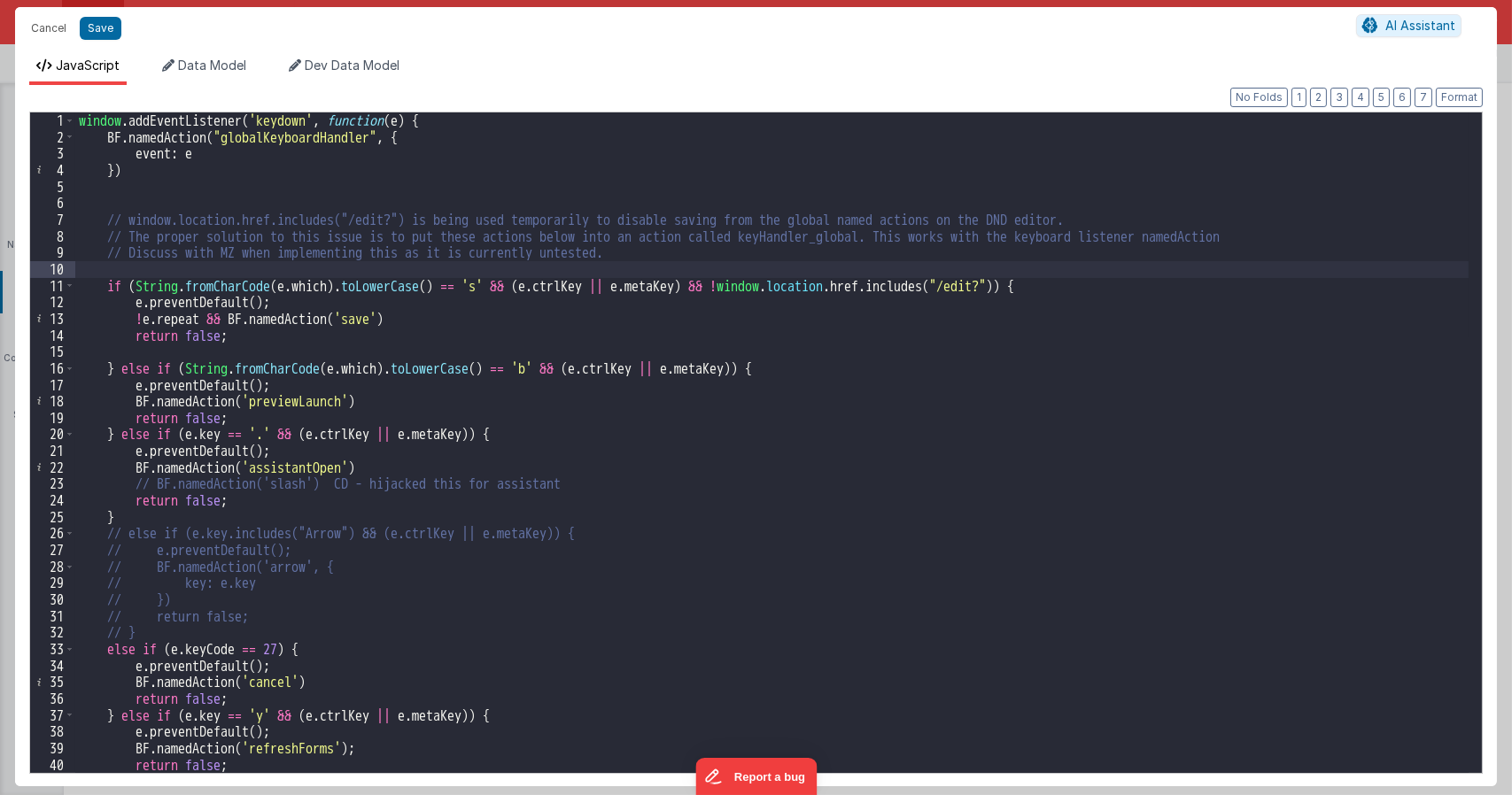 click on "window . addEventListener ( 'keydown' ,   function ( e )   {      BF . namedAction ( "globalKeyboardHandler" ,   {           event :   e      })      // window.location.href.includes("/edit?") is being used temporarily to disable saving from the global named actions on the DND editor.      // The proper solution to this issue is to put these actions below into an action called keyHandler_global. This works with the keyboard listener namedAction      // Discuss with MZ when implementing this as it is currently untested.           if   ( String . fromCharCode ( e . which ) . toLowerCase ( )   ==   's'   &&   ( e . ctrlKey   ||   e . metaKey )   &&   ! window . location . href . includes ( "/edit?" ))   {           e . preventDefault ( ) ;           ! e . repeat   &&   BF . namedAction ( 'save' )           return   false ;      }   else   if   ( String . fromCharCode ( e . which ) . toLowerCase ( )   ==   'b'   &&   ( e . ctrlKey   ||   e . metaKey ))   {           e . preventDefault ( ) ;           BF . ( )   ;" at bounding box center [772, 459] 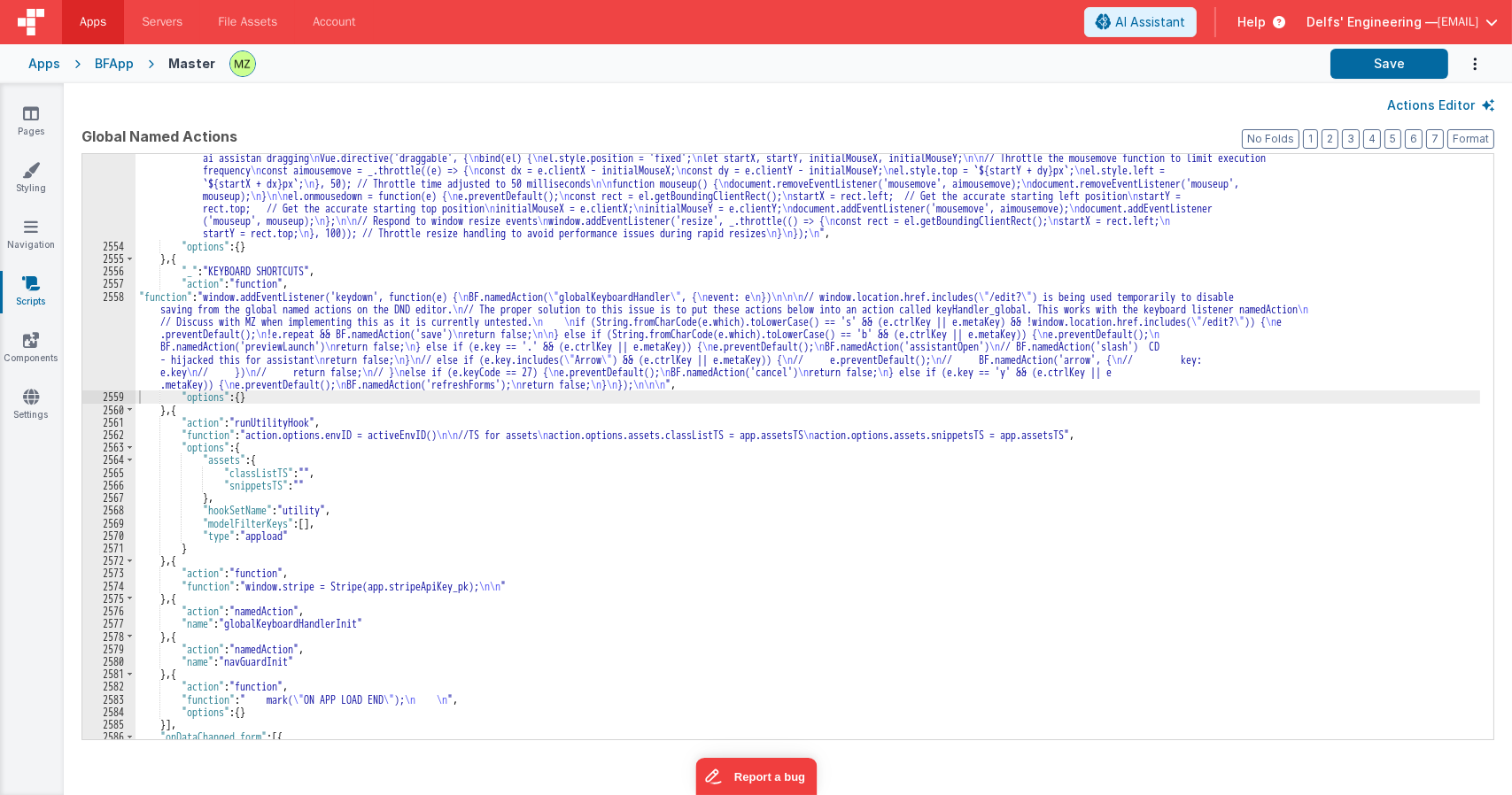 click on ""function" :  "function waitForComponents () { \n     if (typeof splitpanes != 'undefined' && typeof iFrameResize != 'undefined') { \n         Vue.component('splitpanes', window['splitpanes'].Splitpanes) \n         Vue.component              ('pane', window['splitpanes'].Pane) \n         // iFrameResize \n         Vue.directive('resize', { \n             bind: function(el, { \n                 value = {} \n             }) { \n                 el.addEventListener              ('load', () => window.iFrameResize(value, el)) \n             } \n         }) \n         clearInterval(waitForComponents); \n     } \n } \n\n const timeInterval = setInterval(waitForComponents, 20) \n\n\n // experimental - cd for               ai assistan dragging \n Vue.directive('draggable', { \n   bind(el) { \n     el.style.position = 'fixed'; \n     let startX, startY, initialMouseX, initialMouseY; \n\n     // Throttle the mousemove function to limit execution               \n" at bounding box center (808, 475) 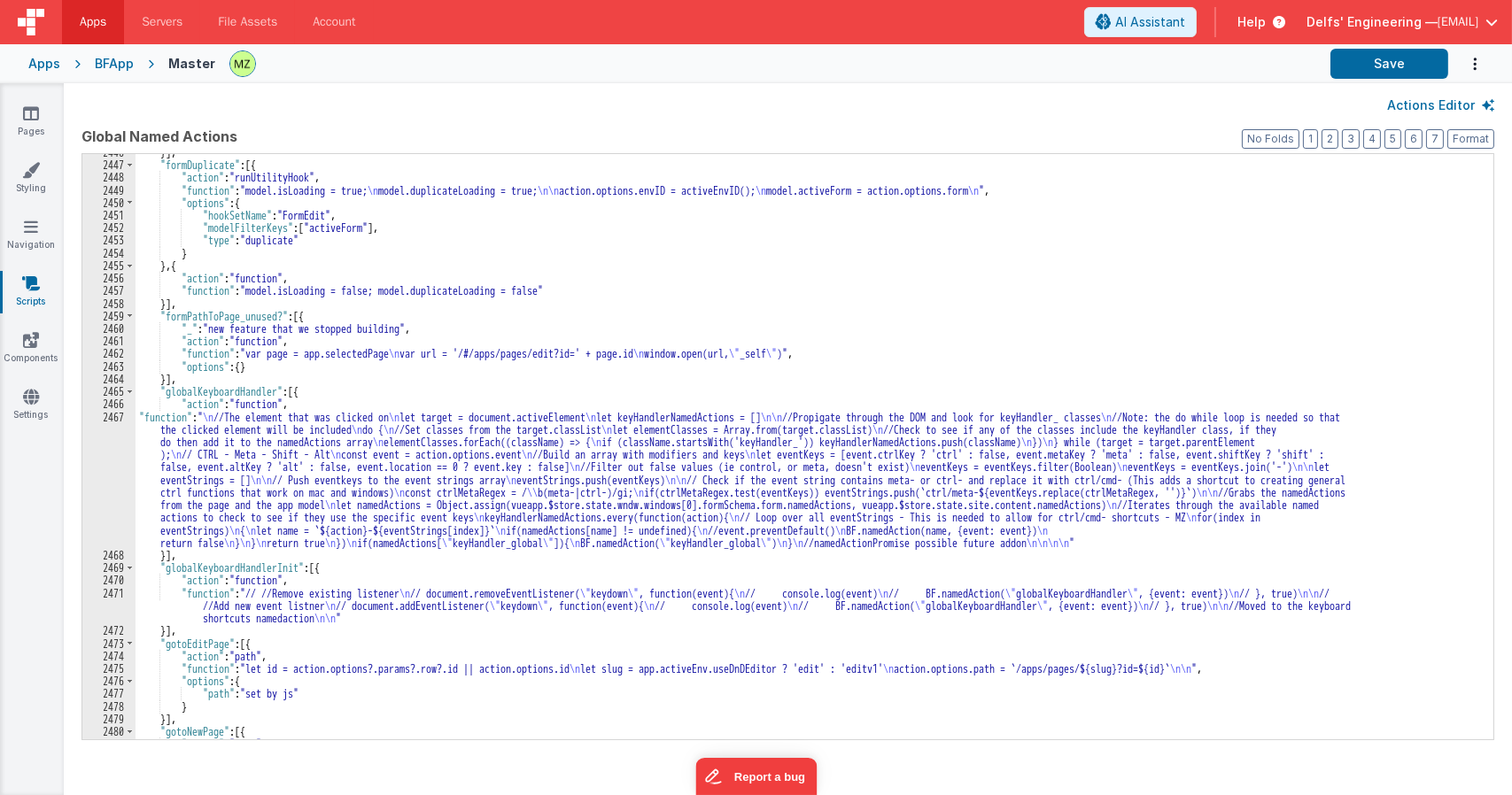 scroll, scrollTop: 24636, scrollLeft: 0, axis: vertical 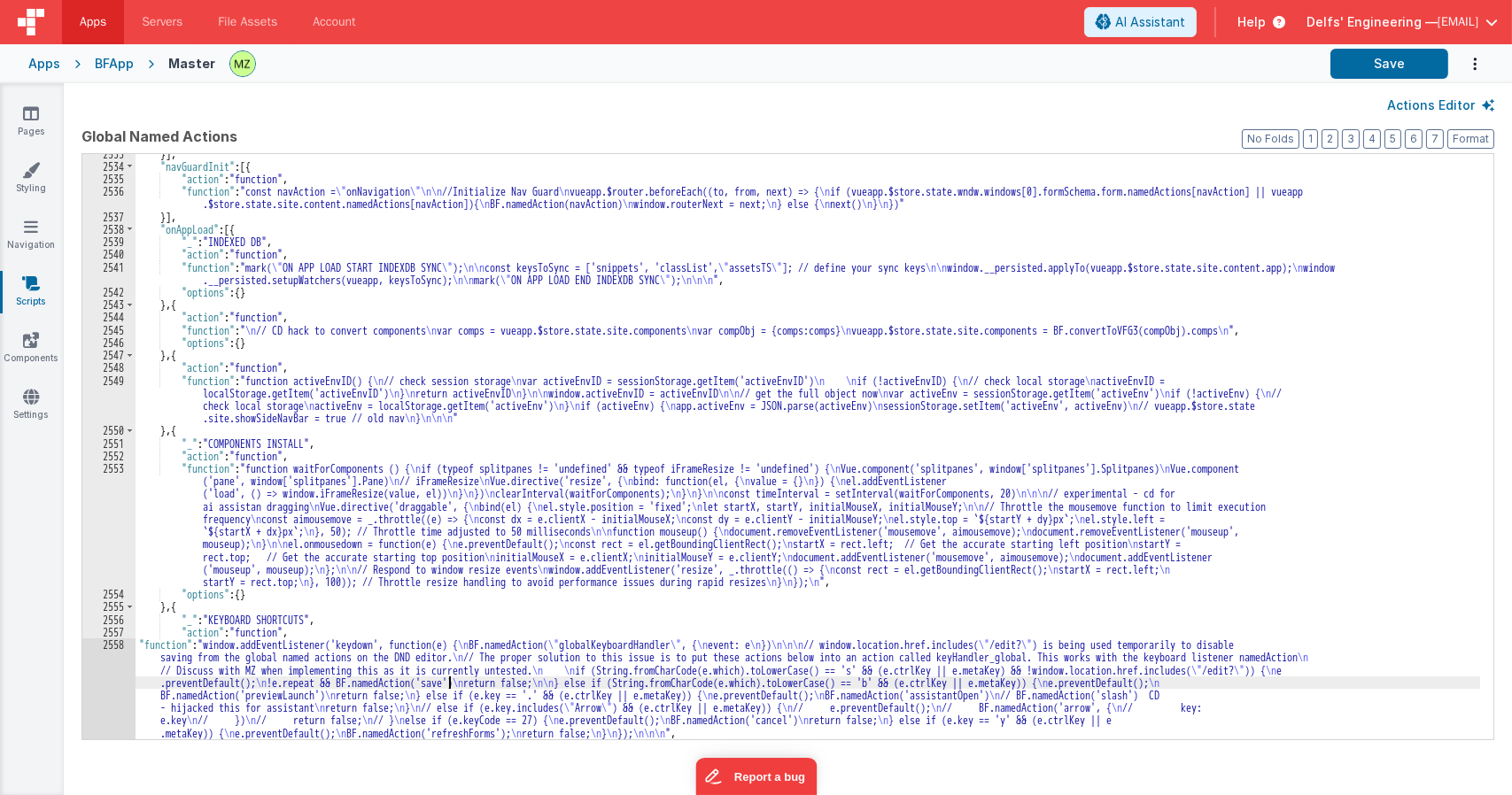 click on "}] ,      "navGuardInit" :  [{           "action" :  "function" ,           "function" :  "const navAction =  \" onNavigation \"\n\n //Initialize Nav Guard \n vueapp.$router.beforeEach((to, from, next) => { \n     if (vueapp.$store.state.wndw.windows[0].formSchema.form.namedActions[navAction] || vueapp              .$store.state.site.content.namedActions[navAction]){ \n         BF.namedAction(navAction) \n         window.routerNext = next; \n     } else { \n         next() \n     } \n })"      }] ,      "onAppLoad" :  [{           "_" :  "INDEXED DB" ,           "action" :  "function" ,           "function" :  "mark( \" ON APP LOAD START INDEXDB SYNC \" ); \n\n const keysToSync = ['snippets', 'classList',  \" assetsTS \" ]; // define your sync keys \n\n window.__persisted.applyTo(vueapp.$store.state.site.content.app); \n window              .__persisted.setupWatchers(vueapp, keysToSync); \n\n mark( \" ON APP LOAD END INDEXDB SYNC \" ); \n\n\n " ,           "options" :  { }      }" at bounding box center (808, 452) 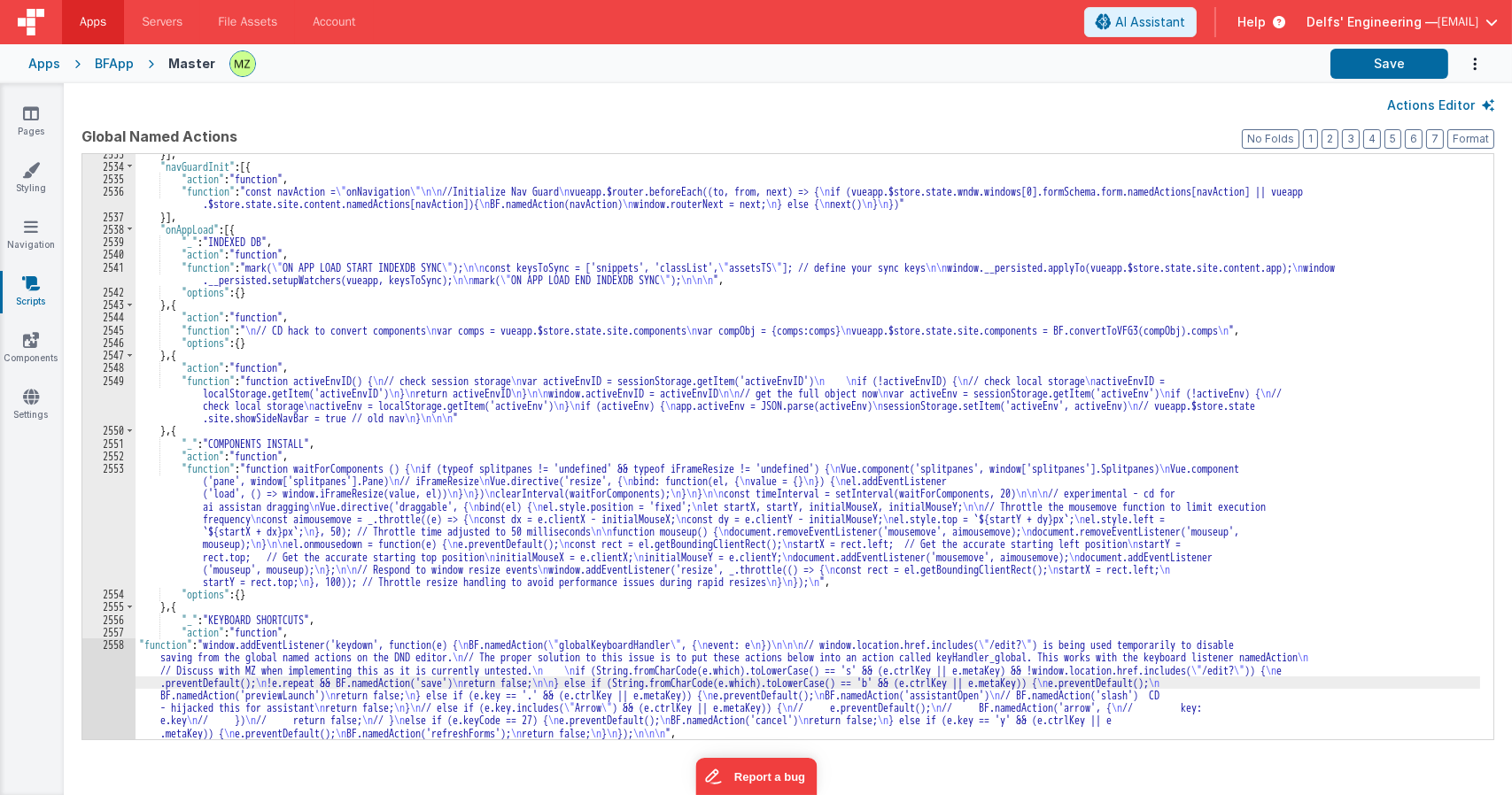 click on "2558" at bounding box center [109, 689] 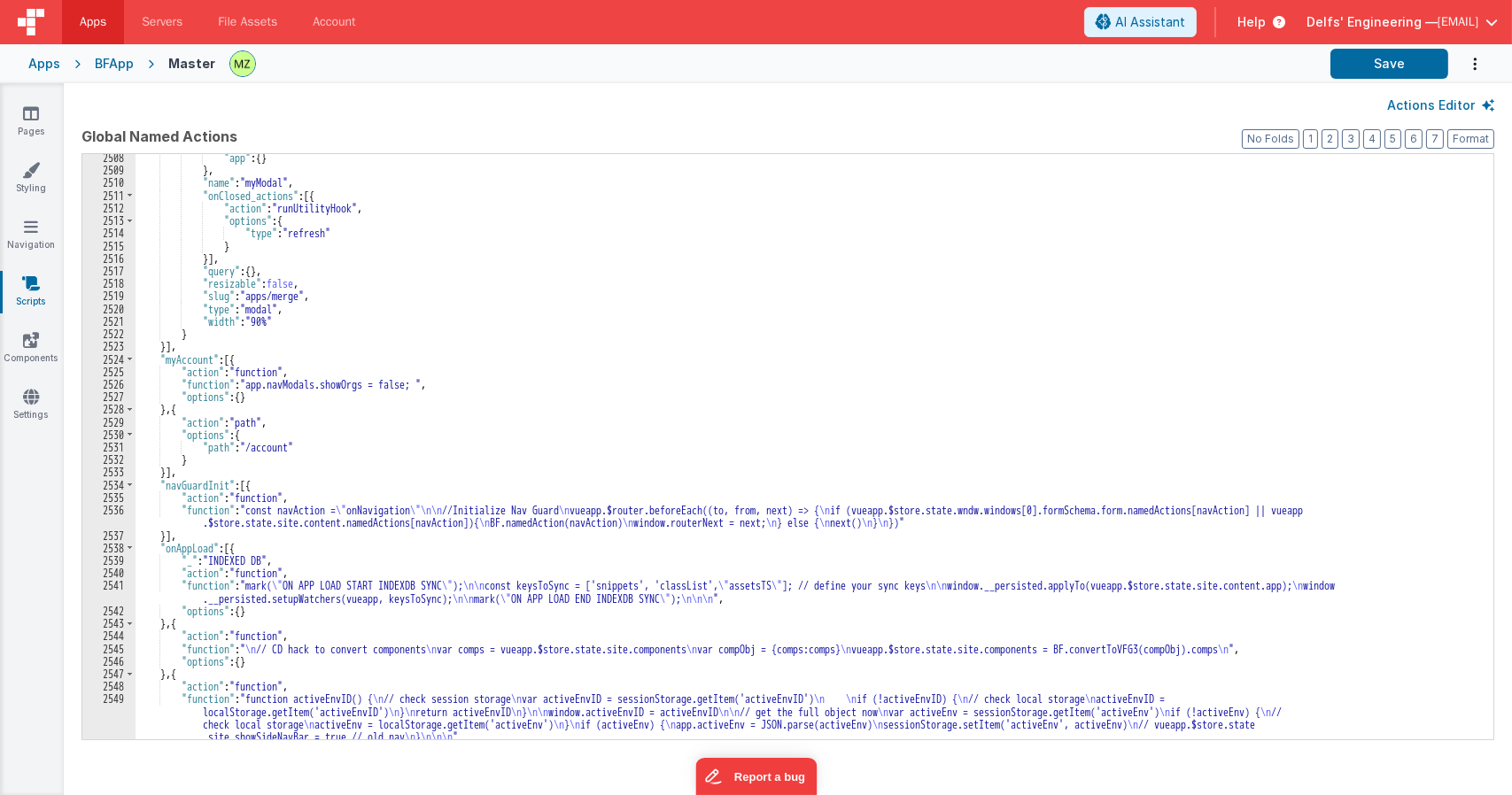 scroll, scrollTop: 25149, scrollLeft: 0, axis: vertical 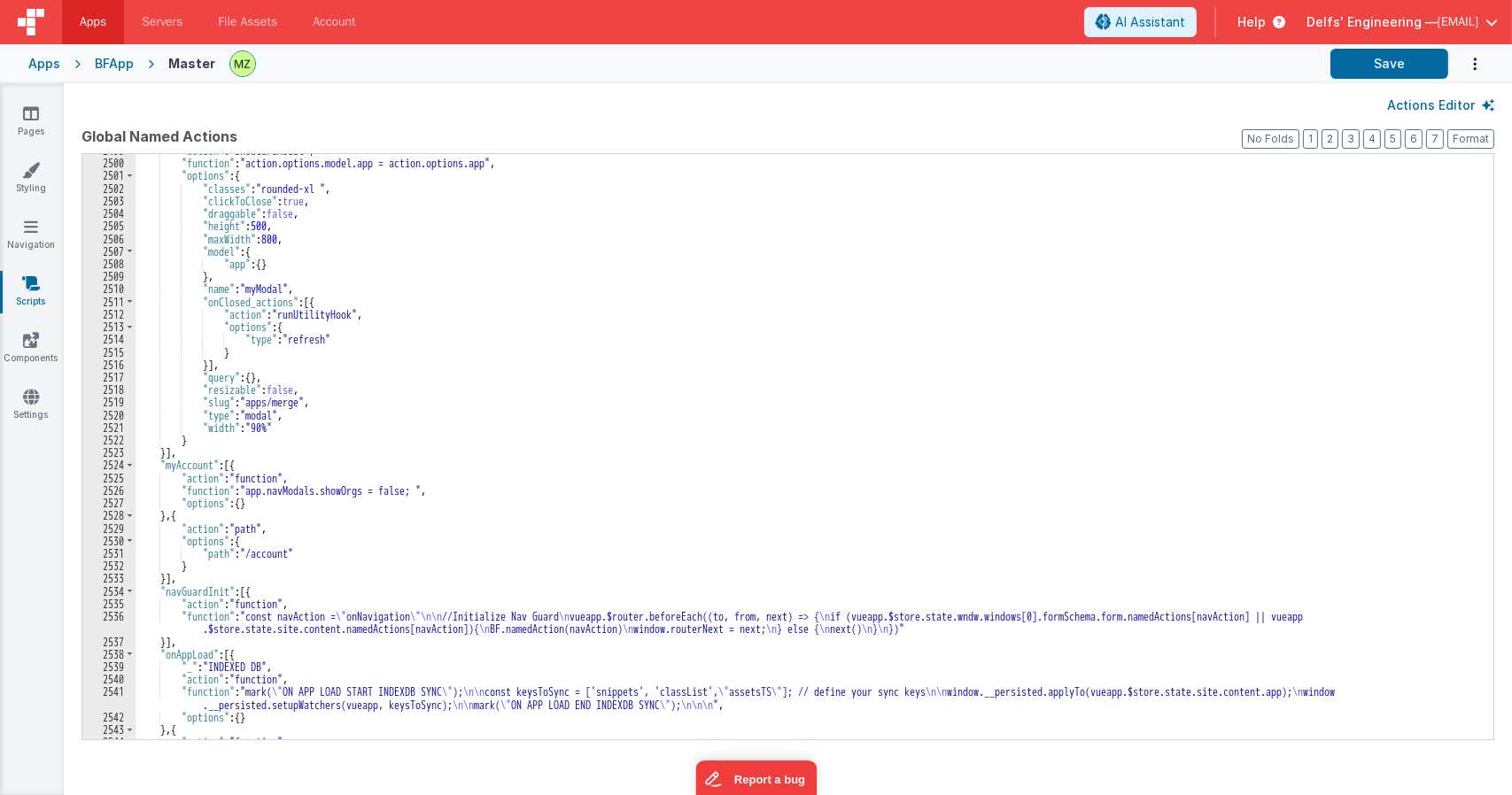 click on "Pages
Styling
Navigation
Scripts
Components
Settings" at bounding box center [32, 439] 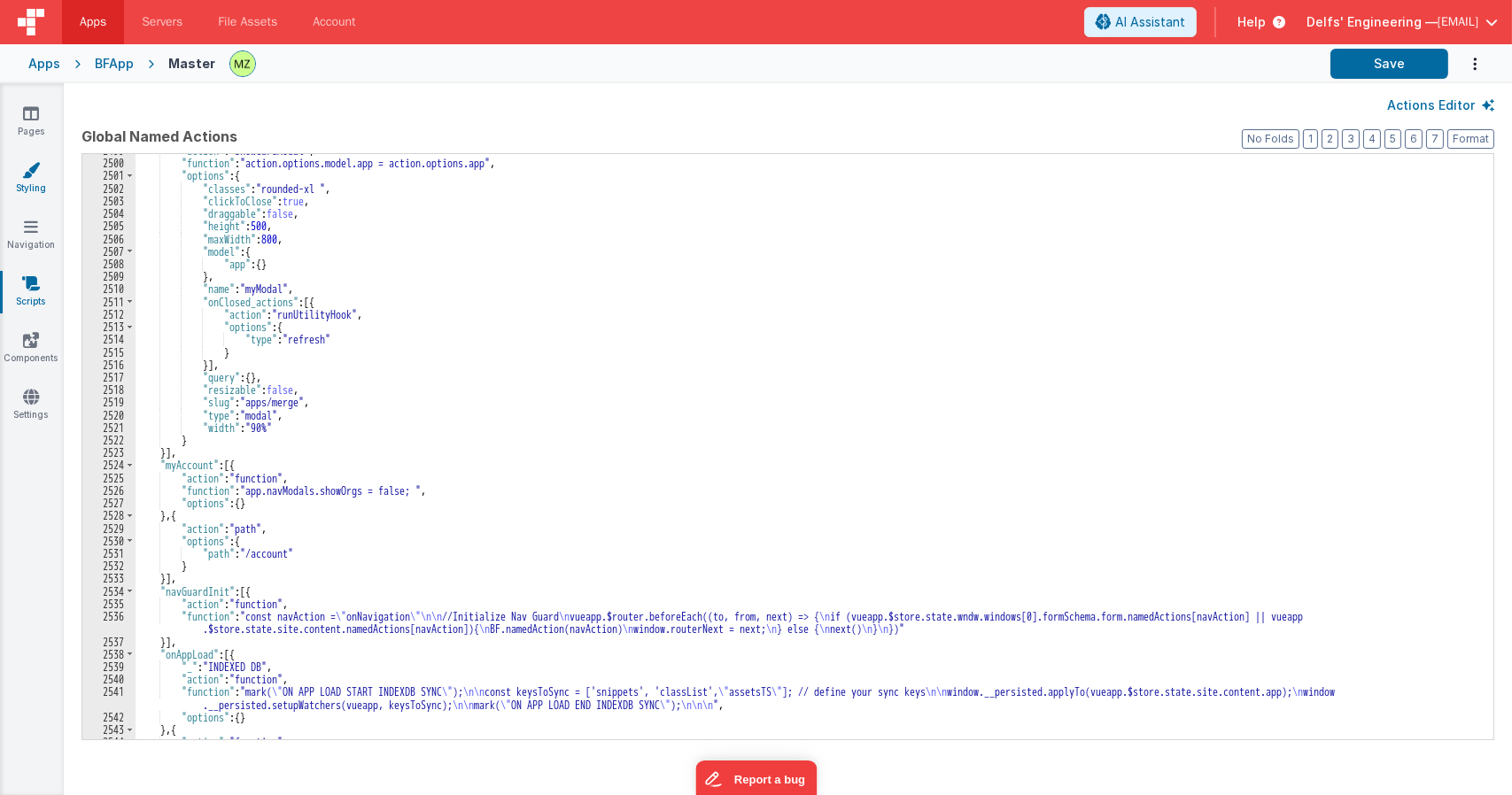 click on "Styling" at bounding box center [31, 179] 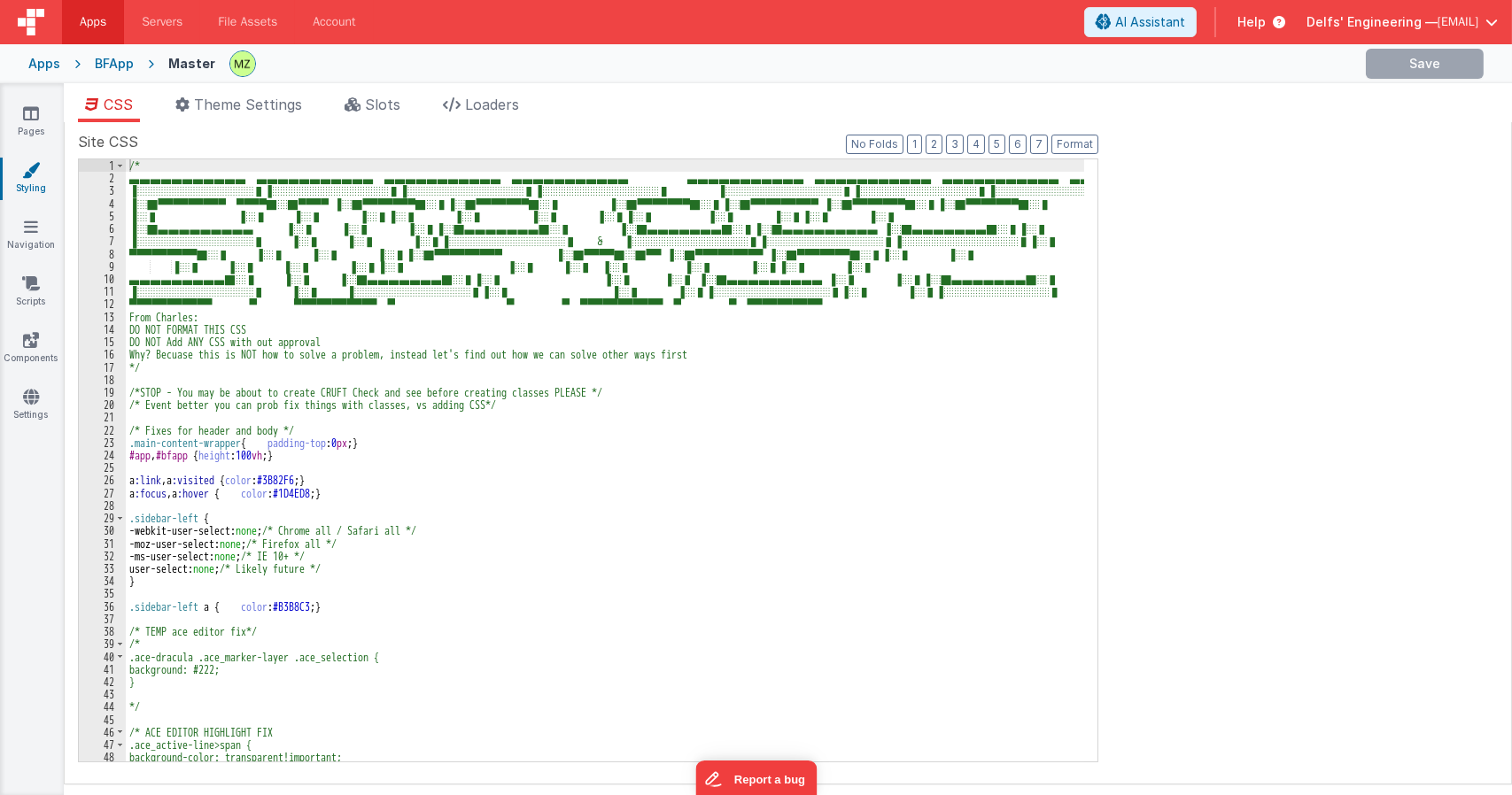 click on "/*  ▄▄▄▄▄▄▄▄▄▄▄  ▄▄▄▄▄▄▄▄▄▄▄  ▄▄▄▄▄▄▄▄▄▄▄  ▄▄▄▄▄▄▄▄▄▄▄           ▄▄▄▄▄▄▄▄▄▄▄  ▄▄▄▄▄▄▄▄▄▄▄  ▄▄▄▄▄▄▄▄▄▄▄  ▄▄▄▄▄▄▄▄▄▄   ▐░░░░░░░░░░░▌▐░░░░░░░░░░░▌▐░░░░░░░░░░░▌▐░░░░░░░░░░░▌         ▐░░░░░░░░░░░▌▐░░░░░░░░░░░▌▐░░░░░░░░░░░▌▐░░░░░░░░░░▌  ▐░█▀▀▀▀▀▀▀▀▀  ▀▀▀▀█░█▀▀▀▀ ▐░█▀▀▀▀▀▀▀█░▌▐░█▀▀▀▀▀▀▀█░▌         ▐░█▀▀▀▀▀▀▀█░▌▐░█▀▀▀▀▀▀▀▀▀ ▐░█▀▀▀▀▀▀▀█░▌▐░█▀▀▀▀▀▀▀█░▌           From Charles: DO NOT FORMAT THIS CSS DO NOT Add ANY CSS with out approval */ {      :  0" at bounding box center [605, 473] 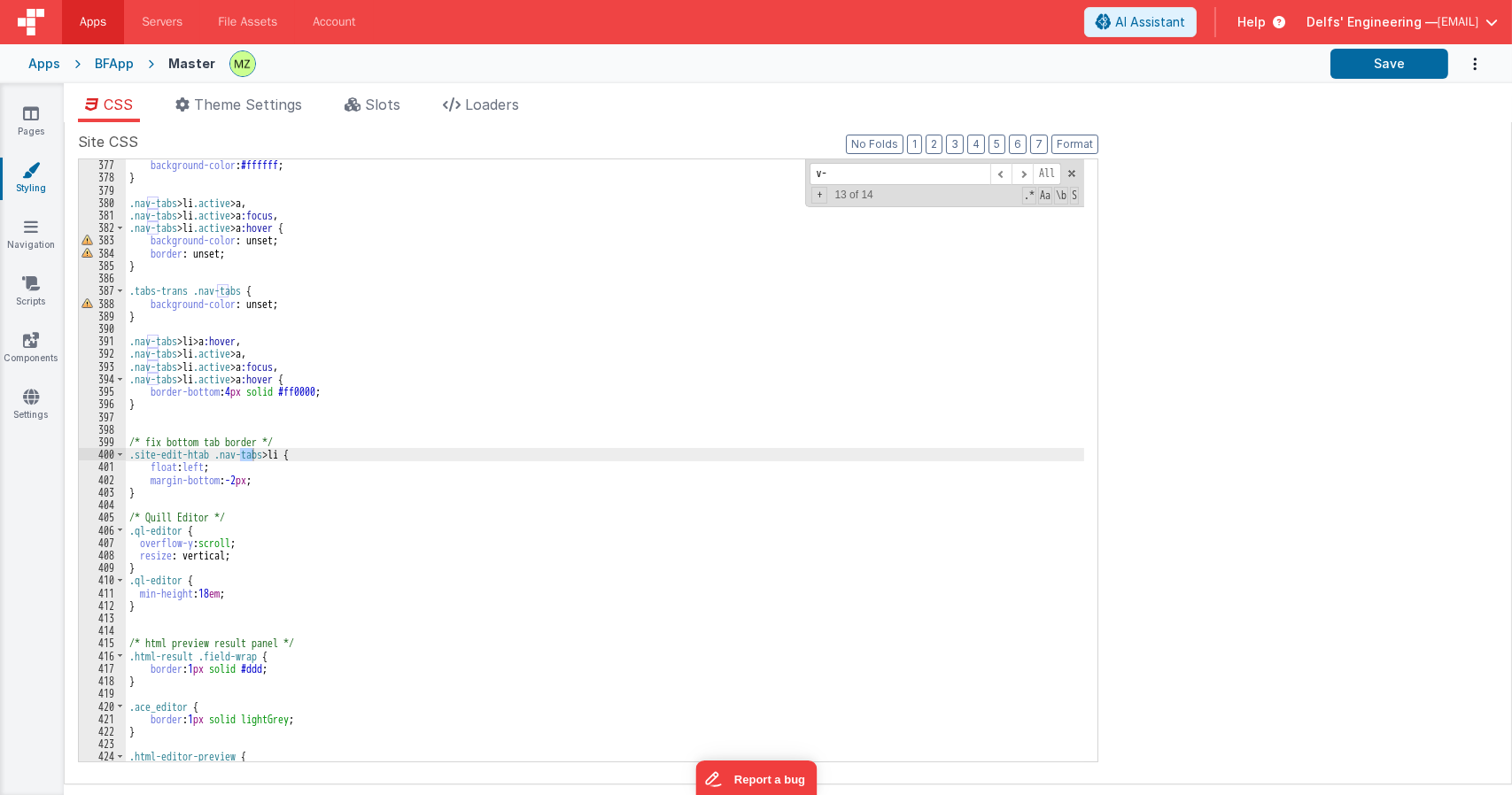 scroll, scrollTop: 6926, scrollLeft: 0, axis: vertical 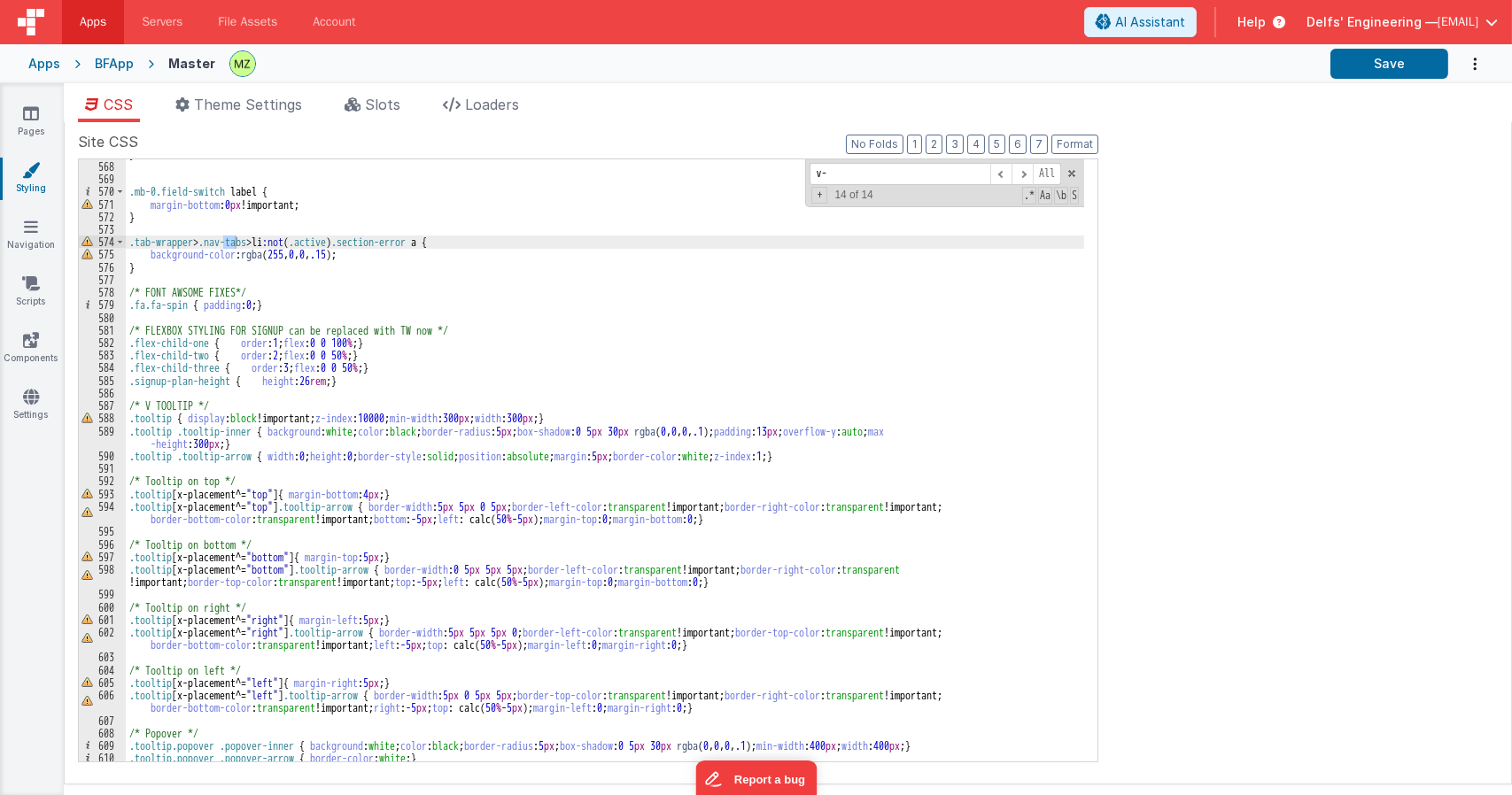 click on "} .mb-0.field-switch   label   {      margin-bottom :  0 px  !important; } .tab-wrapper > .nav-tabs > li :not ( .active ) .section-error   a   {      background-color :  rgba ( 255 ,  0 ,  0 ,  .15 ); } /* FONT AWSOME FIXES*/ .fa.fa-spin   {   padding :  0 ; } /* FLEXBOX STYLING FOR SIGNUP can be replaced with TW now */ .flex-child-one   {      order :  1 ;     flex :  0   0   100 % ; } .flex-child-two   {      order :  2 ;     flex :  0   0   50 % ; } .flex-child-three   {      order :  3 ;     flex :  0   0   50 % ; } .signup-plan-height   {      height :  26 rem ; } /* V TOOLTIP */ .tooltip   {   display :  block  !important;  z-index :  10000 ;  min-width :  300 px ;  width :  300 px ;  } .tooltip   .tooltip-inner   {   background :  white ;  color :  black ;  border-radius :  5 px ;  box-shadow :  0   5 px   30 px   rgba ( 0 ,  0 ,  0 ,  .1 );  padding :  13 px ;  overflow-y :  auto ;  max      -height :  300 px ;  } .tooltip   .tooltip-arrow   {   width :  0 ;  height :  0 ;  border-style :  solid 5" at bounding box center [605, 461] 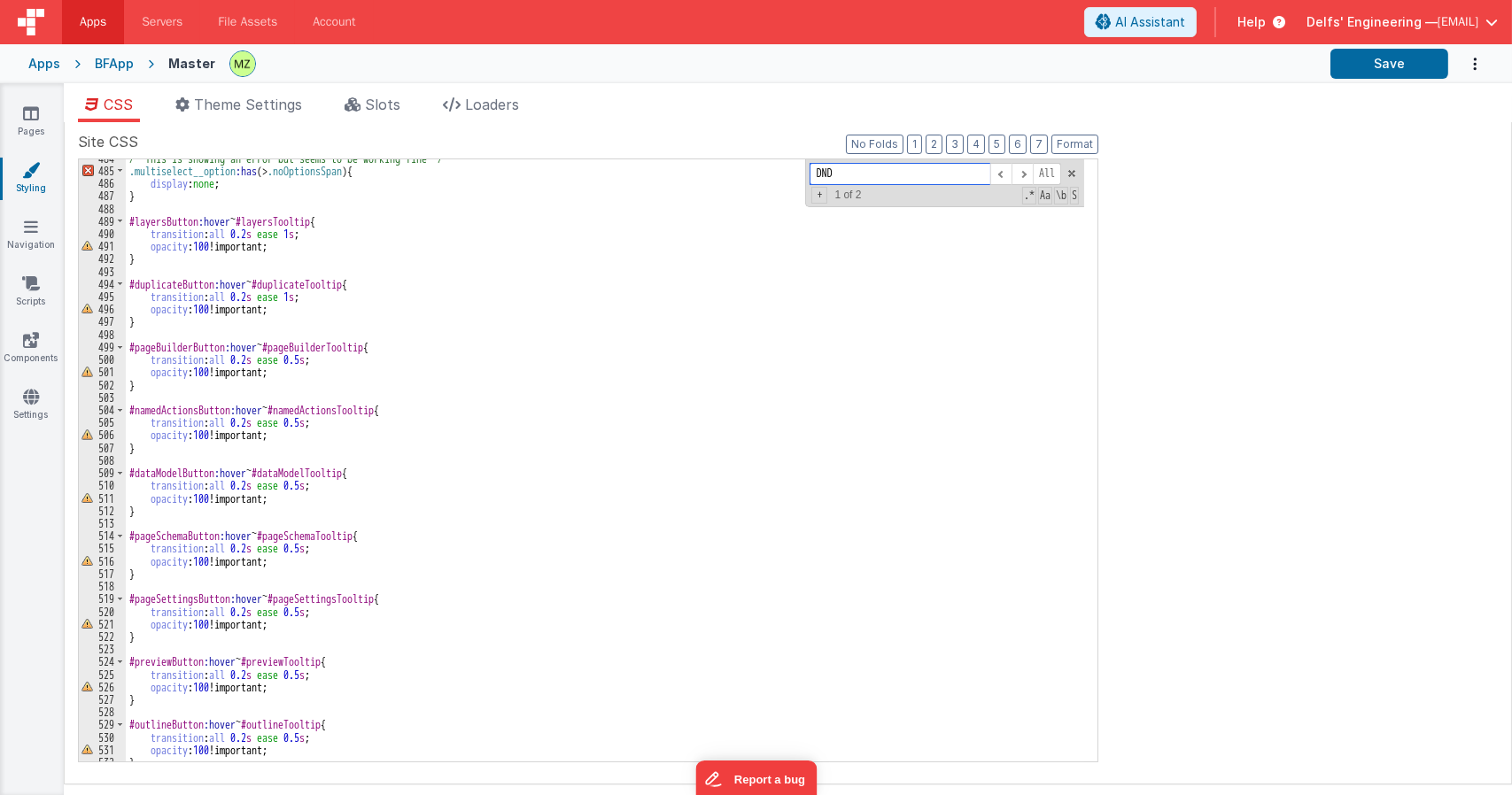 scroll, scrollTop: 5770, scrollLeft: 0, axis: vertical 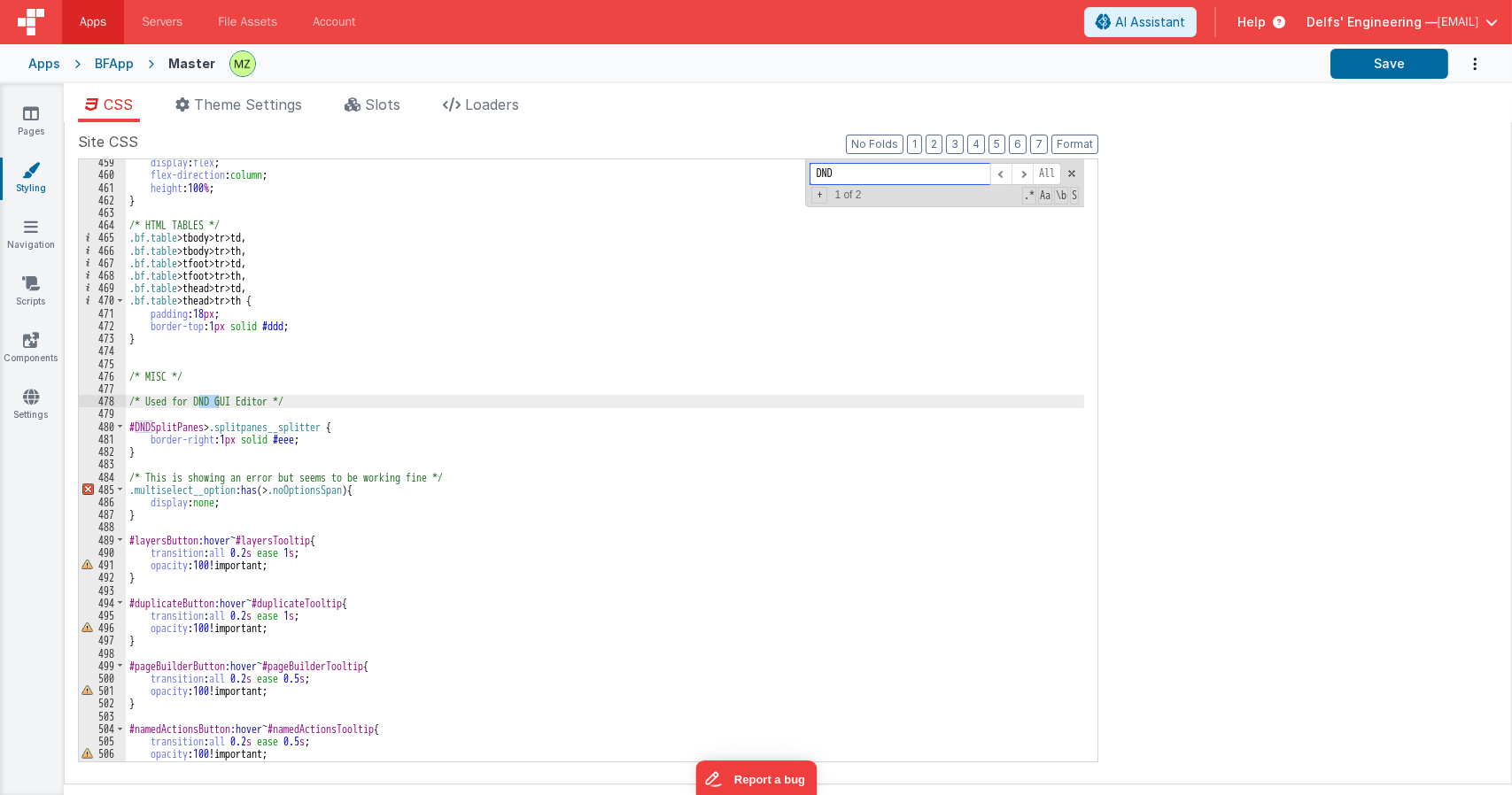 type on "DND" 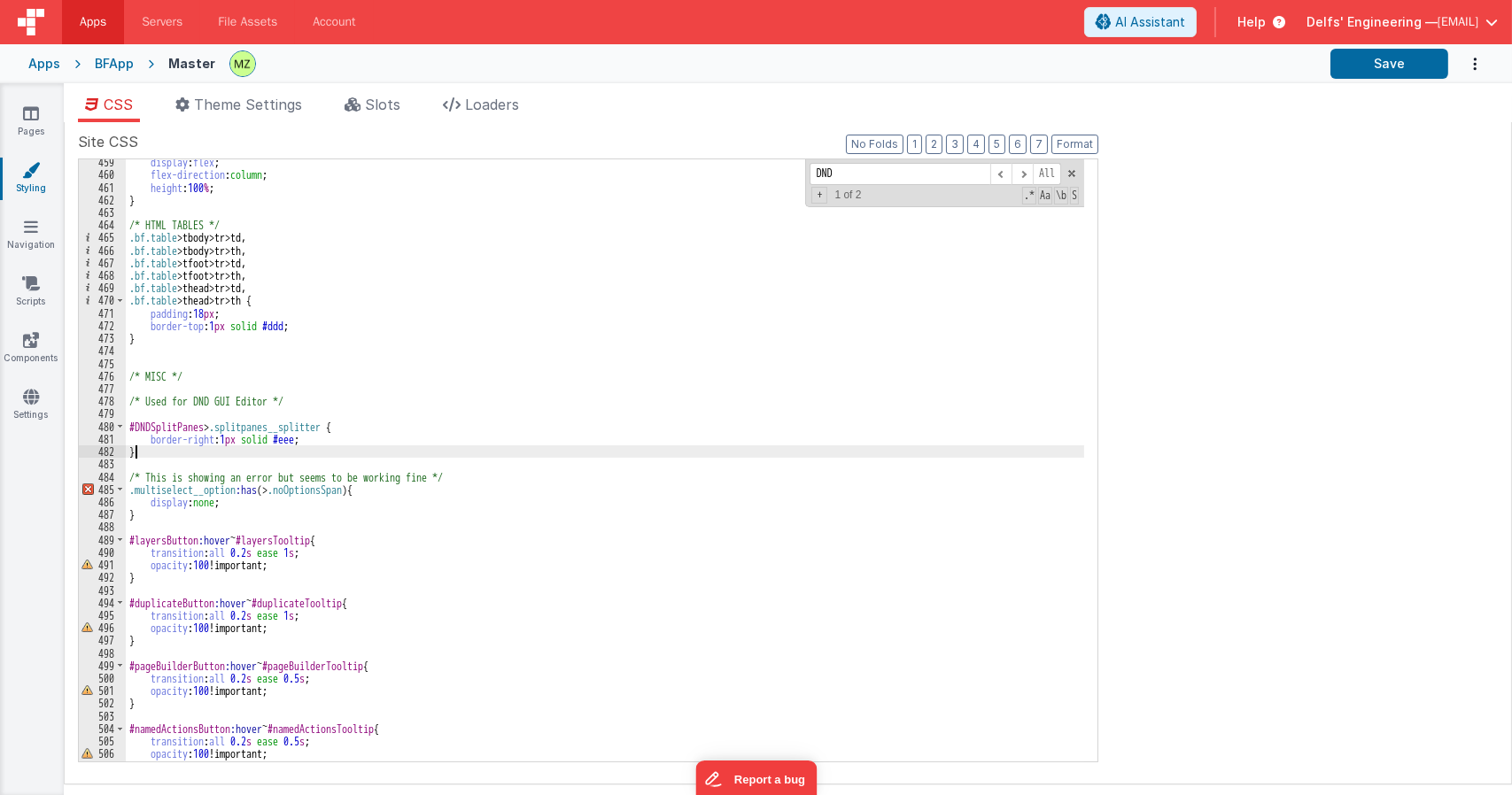 click on "display :  flex ;      flex-direction :  column ;      height :  100 % ; } /* HTML TABLES */ .bf.table > tbody > tr > td , .bf.table > tbody > tr > th , .bf.table > tfoot > tr > td , .bf.table > tfoot > tr > th , .bf.table > thead > tr > td , .bf.table > thead > tr > th   {      padding :  18 px ;      border-top :  1 px   solid   #ddd ; } /* MISC */ /* Used for DND GUI Editor */ #DNDSplitPanes  > .splitpanes__splitter   {      border-right :  1 px   solid   #eee ; } /* This is showing an error but seems to be working fine */ .multiselect__option :has (>  .noOptionsSpan ) {      display :  none ; } #layersButton :hover  ~  #layersTooltip {      transition :  all   0.2 s   ease   1 s ;      opacity :  100  !important; } #duplicateButton :hover  ~  #duplicateTooltip {      transition :  all   0.2 s   ease   1 s ;      opacity :  100  !important; } #pageBuilderButton :hover  ~  #pageBuilderTooltip {      transition :  all   0.2 s   ease   0.5 s ;      opacity :  100  !important; } #namedActionsButton :hover" at bounding box center (605, 469) 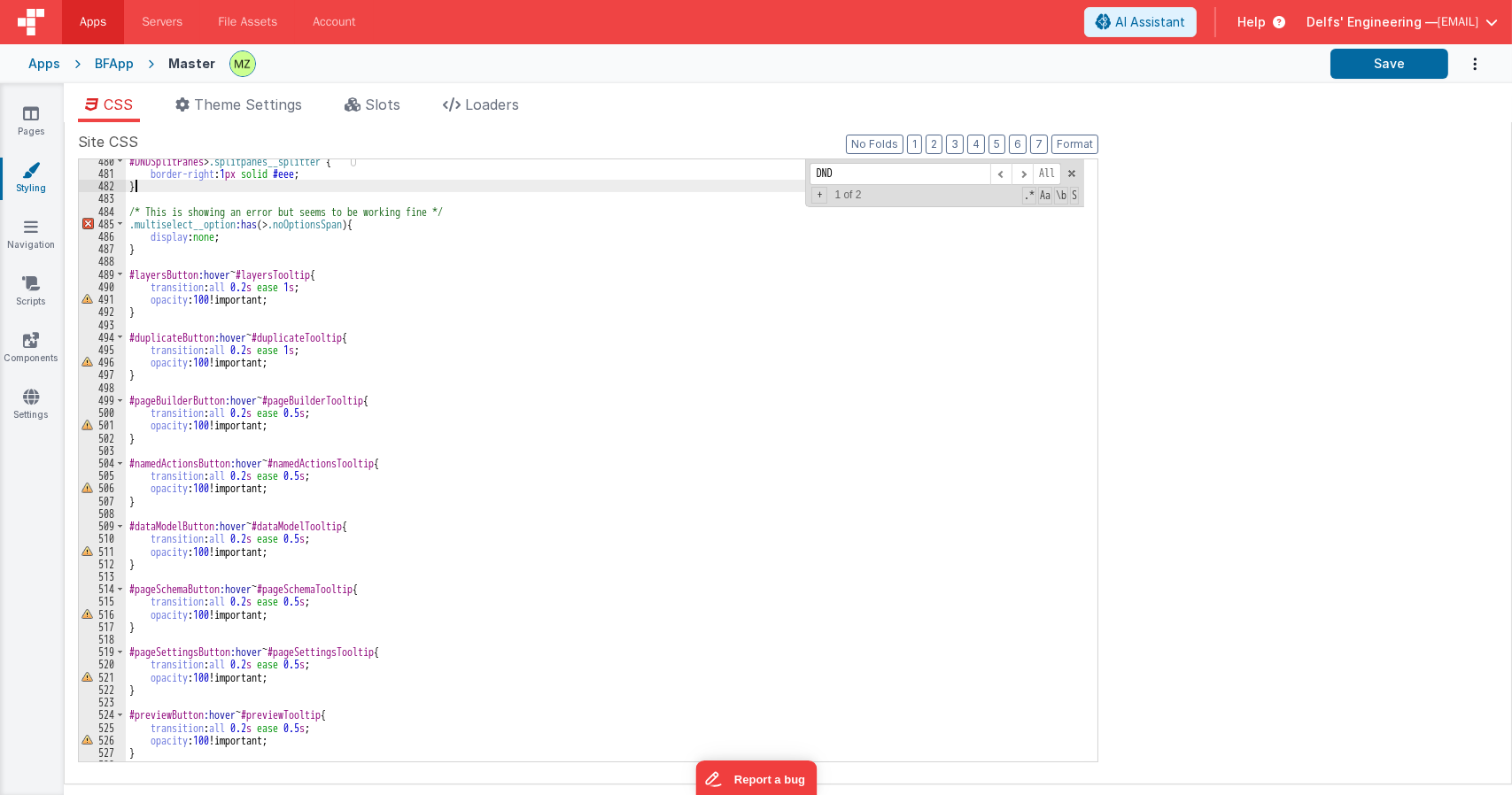scroll, scrollTop: 5876, scrollLeft: 0, axis: vertical 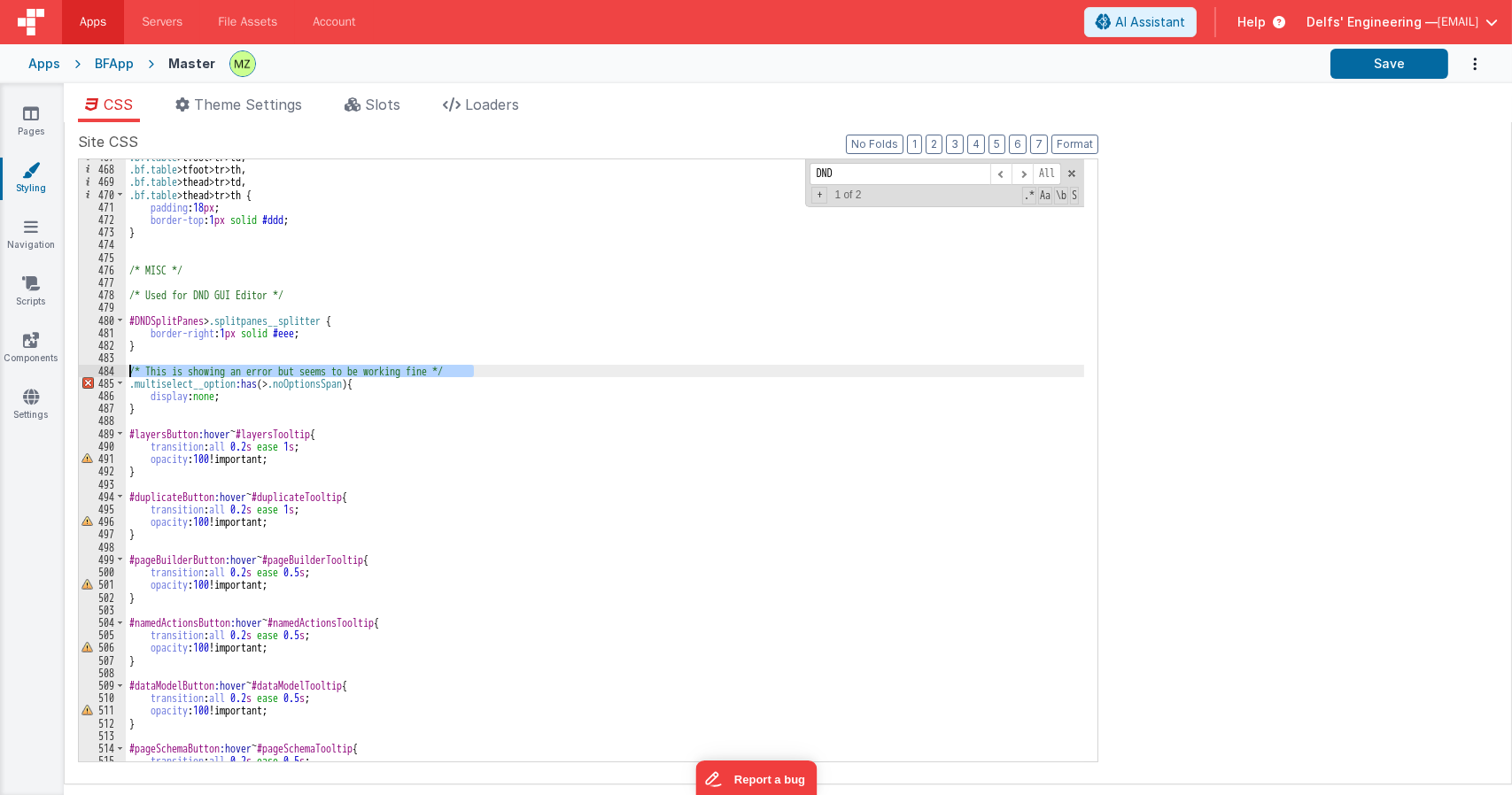 drag, startPoint x: 475, startPoint y: 370, endPoint x: 104, endPoint y: 369, distance: 371.0013 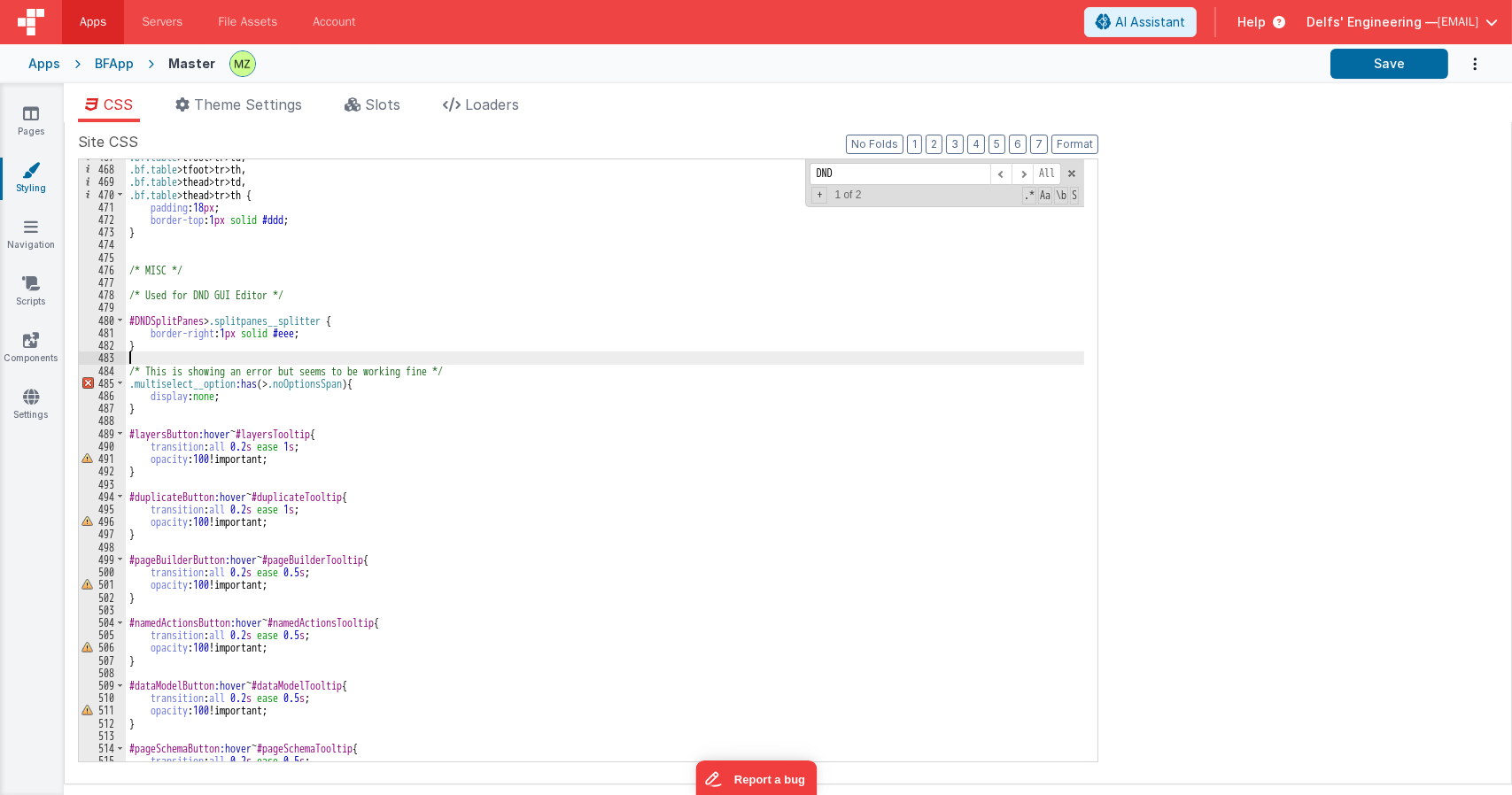 click on ".bf.table > tfoot > tr > td , .bf.table > tfoot > tr > th , .bf.table > thead > tr > td , .bf.table > thead > tr > th   {      padding :  18 px ;      border-top :  1 px   solid   #ddd ; } /* MISC */ /* Used for DND GUI Editor */ #DNDSplitPanes  > .splitpanes__splitter   {      border-right :  1 px   solid   #eee ; } /* This is showing an error but seems to be working fine */ .multiselect__option :has (>  .noOptionsSpan ) {      display :  none ; } #layersButton :hover  ~  #layersTooltip {      transition :  all   0.2 s   ease   1 s ;      opacity :  100  !important; } #duplicateButton :hover  ~  #duplicateTooltip {      transition :  all   0.2 s   ease   1 s ;      opacity :  100  !important; } #pageBuilderButton :hover  ~  #pageBuilderTooltip {      transition :  all   0.2 s   ease   0.5 s ;      opacity :  100  !important; } #namedActionsButton :hover  ~  #namedActionsTooltip {      transition :  all   0.2 s   ease   0.5 s ;      opacity :  100  !important; } #dataModelButton :hover  ~  #dataModelTooltip {" at bounding box center (605, 464) 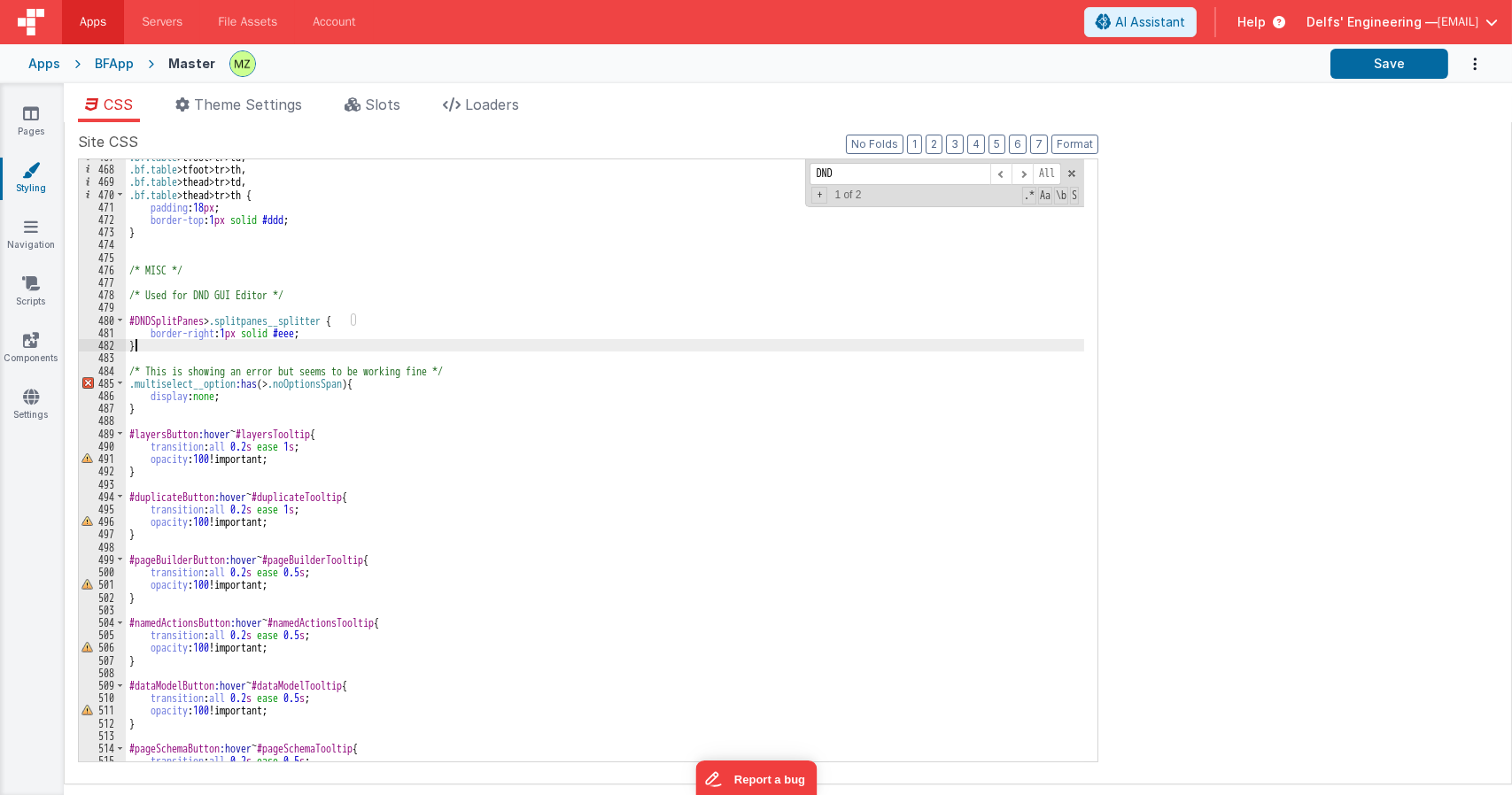 click on ".bf.table > tfoot > tr > td , .bf.table > tfoot > tr > th , .bf.table > thead > tr > td , .bf.table > thead > tr > th   {      padding :  18 px ;      border-top :  1 px   solid   #ddd ; } /* MISC */ /* Used for DND GUI Editor */ #DNDSplitPanes  > .splitpanes__splitter   {      border-right :  1 px   solid   #eee ; } /* This is showing an error but seems to be working fine */ .multiselect__option :has (>  .noOptionsSpan ) {      display :  none ; } #layersButton :hover  ~  #layersTooltip {      transition :  all   0.2 s   ease   1 s ;      opacity :  100  !important; } #duplicateButton :hover  ~  #duplicateTooltip {      transition :  all   0.2 s   ease   1 s ;      opacity :  100  !important; } #pageBuilderButton :hover  ~  #pageBuilderTooltip {      transition :  all   0.2 s   ease   0.5 s ;      opacity :  100  !important; } #namedActionsButton :hover  ~  #namedActionsTooltip {      transition :  all   0.2 s   ease   0.5 s ;      opacity :  100  !important; } #dataModelButton :hover  ~  #dataModelTooltip {" at bounding box center [605, 464] 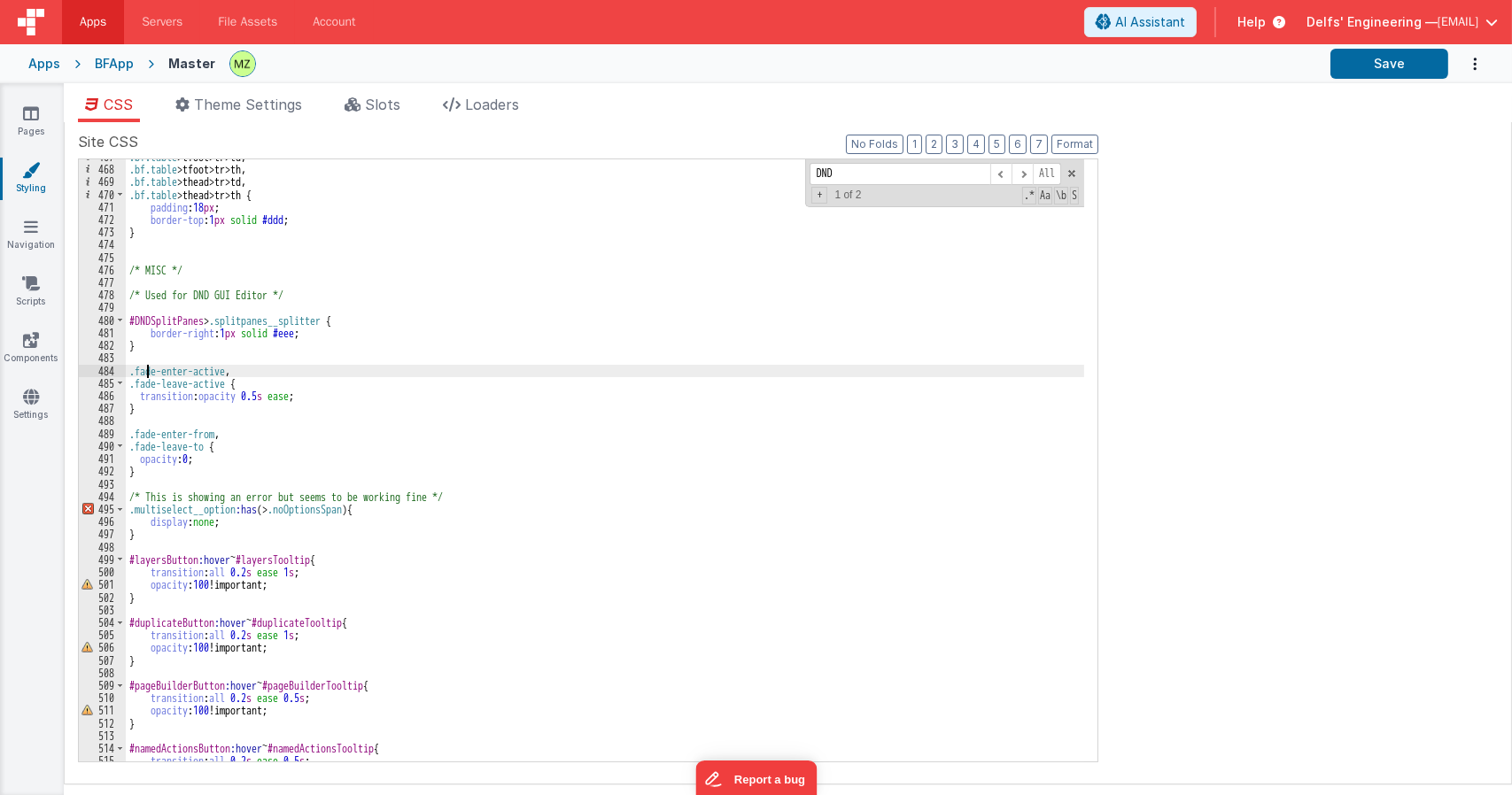 click on ".bf.table > tfoot > tr > td , .bf.table > tfoot > tr > th , .bf.table > thead > tr > td , .bf.table > thead > tr > th   {      padding :  18 px ;      border-top :  1 px   solid   #ddd ; } /* MISC */ /* Used for DND GUI Editor */ #DNDSplitPanes  > .splitpanes__splitter   {      border-right :  1 px   solid   #eee ; } .fade-enter-active , .fade-leave-active   {    transition :  opacity   0.5 s   ease ; } .fade-enter-from , .fade-leave-to   {    opacity :  0 ; } /* This is showing an error but seems to be working fine */ .multiselect__option :has (>  .noOptionsSpan ) {      display :  none ; } #layersButton :hover  ~  #layersTooltip {      transition :  all   0.2 s   ease   1 s ;      opacity :  100  !important; } #duplicateButton :hover  ~  #duplicateTooltip {      transition :  all   0.2 s   ease   1 s ;      opacity :  100  !important; } #pageBuilderButton :hover  ~  #pageBuilderTooltip {      transition :  all   0.2 s   ease   0.5 s ;      opacity :  100  !important; } #namedActionsButton :hover  ~  {" at bounding box center [605, 464] 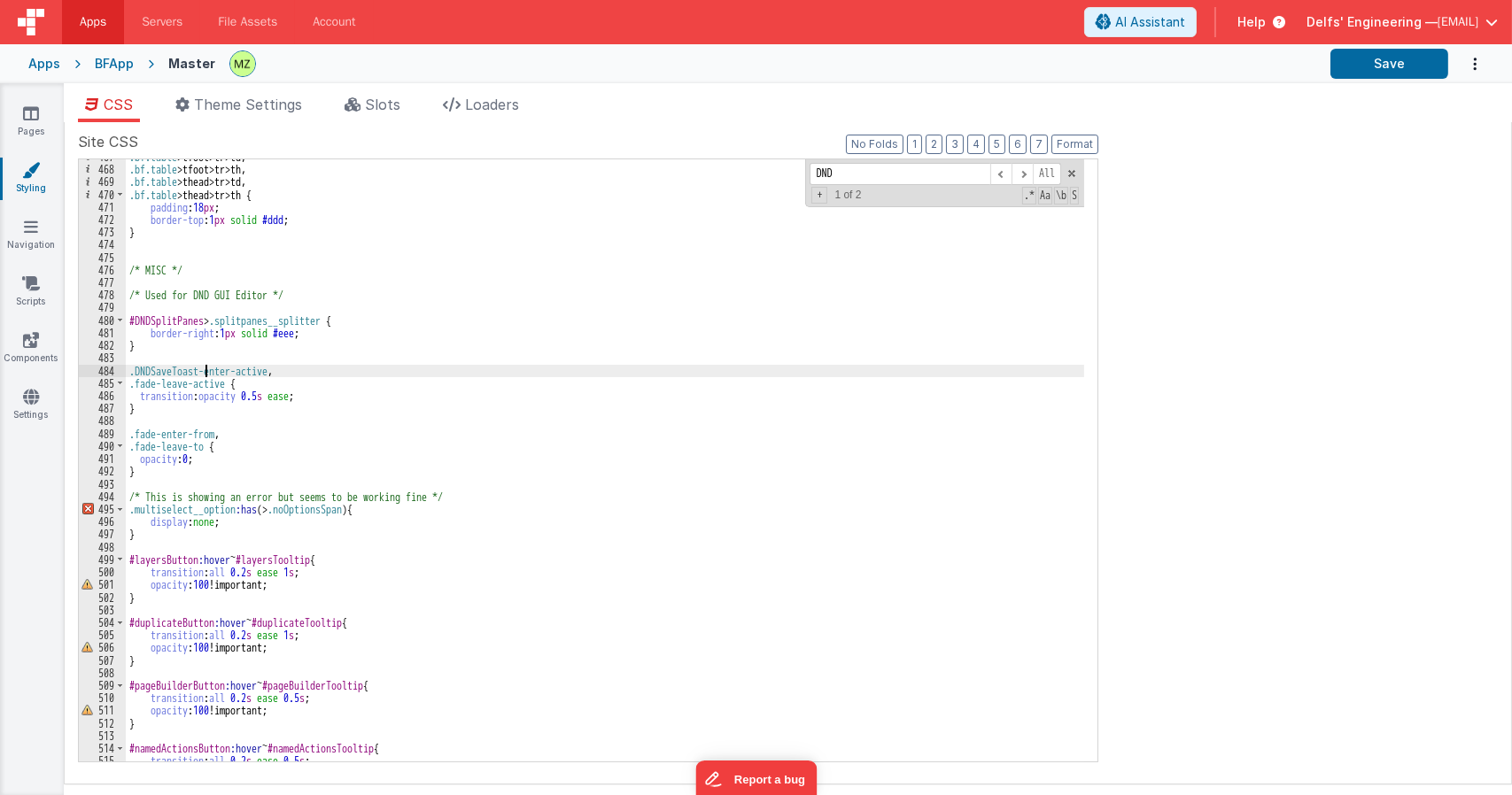 type 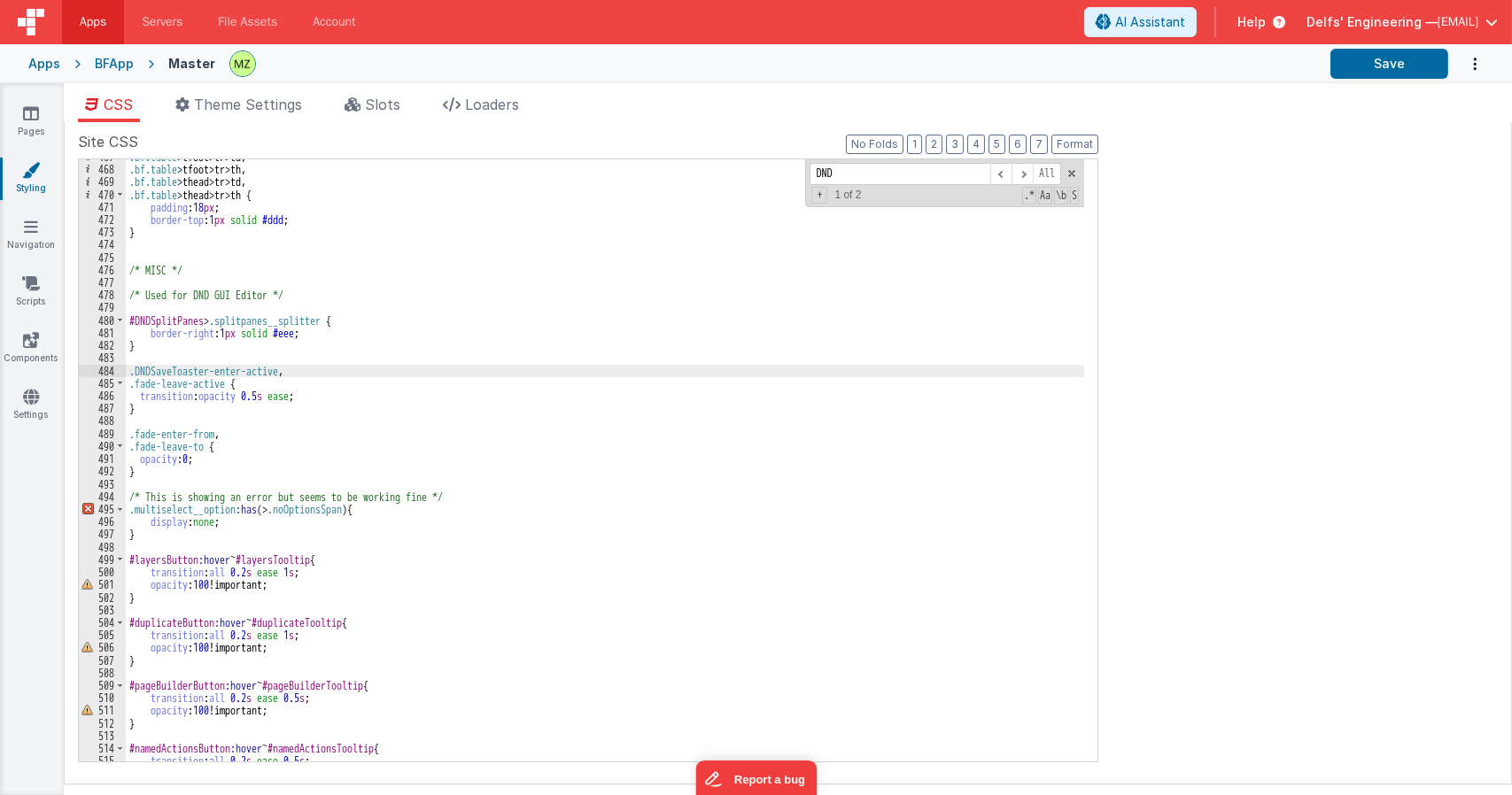 click on ".bf.table > tfoot > tr > td , .bf.table > tfoot > tr > th , .bf.table > thead > tr > td , .bf.table > thead > tr > th   {      padding :  18 px ;      border-top :  1 px   solid   #ddd ; } /* MISC */ /* Used for DND GUI Editor */ #DNDSplitPanes  > .splitpanes__splitter   {      border-right :  1 px   solid   #eee ; } .DNDSaveToaster-enter-active , .fade-leave-active   {    transition :  opacity   0.5 s   ease ; } .fade-enter-from , .fade-leave-to   {    opacity :  0 ; } /* This is showing an error but seems to be working fine */ .multiselect__option :has (>  .noOptionsSpan ) {      display :  none ; } #layersButton :hover  ~  #layersTooltip {      transition :  all   0.2 s   ease   1 s ;      opacity :  100  !important; } #duplicateButton :hover  ~  #duplicateTooltip {      transition :  all   0.2 s   ease   1 s ;      opacity :  100  !important; } #pageBuilderButton :hover  ~  #pageBuilderTooltip {      transition :  all   0.2 s   ease   0.5 s ;      opacity :  100  !important; } #namedActionsButton :hover {" at bounding box center [605, 464] 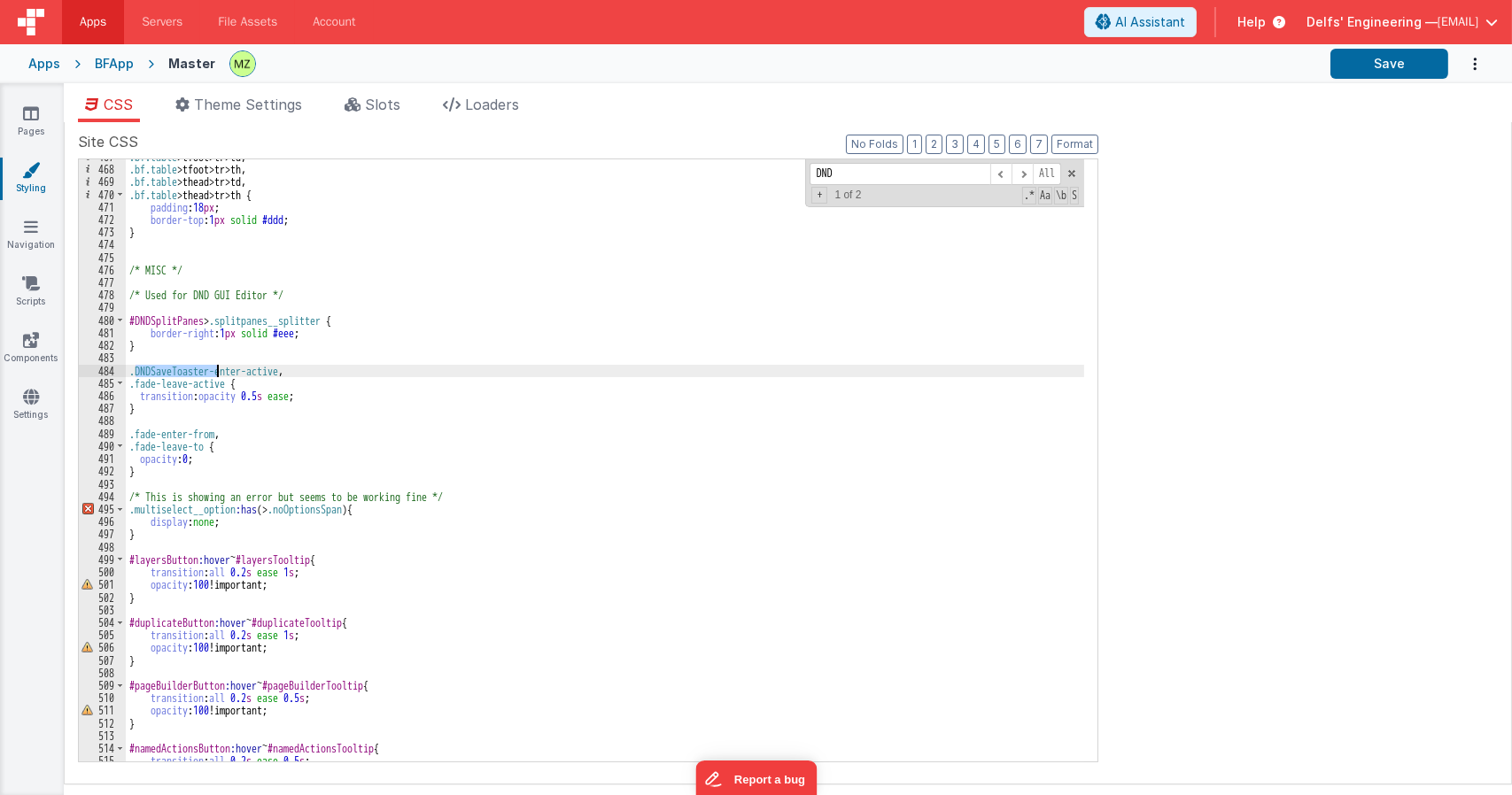 click on ".bf.table > tfoot > tr > td , .bf.table > tfoot > tr > th , .bf.table > thead > tr > td , .bf.table > thead > tr > th   {      padding :  18 px ;      border-top :  1 px   solid   #ddd ; } /* MISC */ /* Used for DND GUI Editor */ #DNDSplitPanes  > .splitpanes__splitter   {      border-right :  1 px   solid   #eee ; } .DNDSaveToaster-enter-active , .fade-leave-active   {    transition :  opacity   0.5 s   ease ; } .fade-enter-from , .fade-leave-to   {    opacity :  0 ; } /* This is showing an error but seems to be working fine */ .multiselect__option :has (>  .noOptionsSpan ) {      display :  none ; } #layersButton :hover  ~  #layersTooltip {      transition :  all   0.2 s   ease   1 s ;      opacity :  100  !important; } #duplicateButton :hover  ~  #duplicateTooltip {      transition :  all   0.2 s   ease   1 s ;      opacity :  100  !important; } #pageBuilderButton :hover  ~  #pageBuilderTooltip {      transition :  all   0.2 s   ease   0.5 s ;      opacity :  100  !important; } #namedActionsButton :hover {" at bounding box center (605, 464) 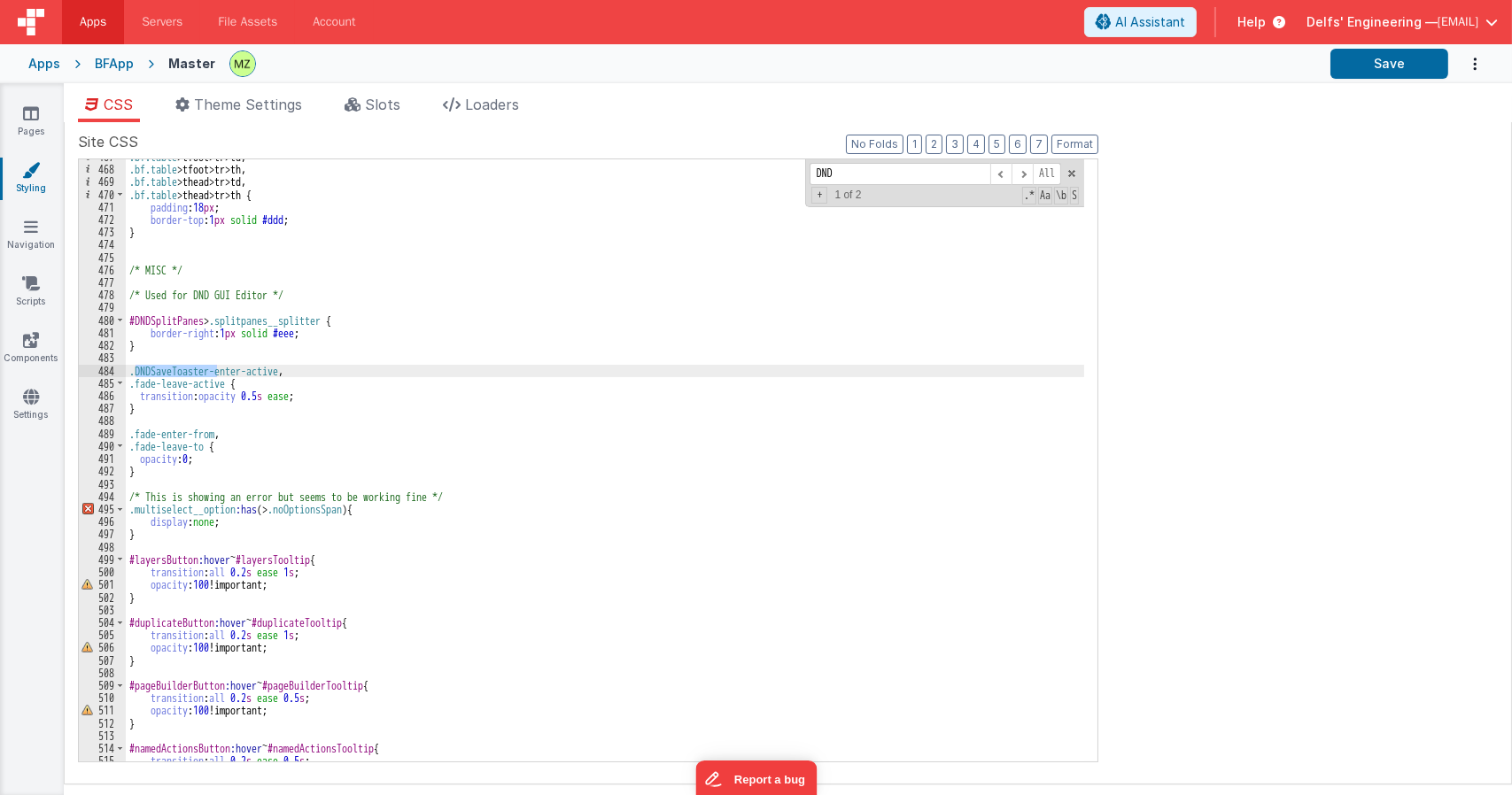 click on ".bf.table > tfoot > tr > td , .bf.table > tfoot > tr > th , .bf.table > thead > tr > td , .bf.table > thead > tr > th   {      padding :  18 px ;      border-top :  1 px   solid   #ddd ; } /* MISC */ /* Used for DND GUI Editor */ #DNDSplitPanes  > .splitpanes__splitter   {      border-right :  1 px   solid   #eee ; } .DNDSaveToaster-enter-active , .fade-leave-active   {    transition :  opacity   0.5 s   ease ; } .fade-enter-from , .fade-leave-to   {    opacity :  0 ; } /* This is showing an error but seems to be working fine */ .multiselect__option :has (>  .noOptionsSpan ) {      display :  none ; } #layersButton :hover  ~  #layersTooltip {      transition :  all   0.2 s   ease   1 s ;      opacity :  100  !important; } #duplicateButton :hover  ~  #duplicateTooltip {      transition :  all   0.2 s   ease   1 s ;      opacity :  100  !important; } #pageBuilderButton :hover  ~  #pageBuilderTooltip {      transition :  all   0.2 s   ease   0.5 s ;      opacity :  100  !important; } #namedActionsButton :hover {" at bounding box center [605, 464] 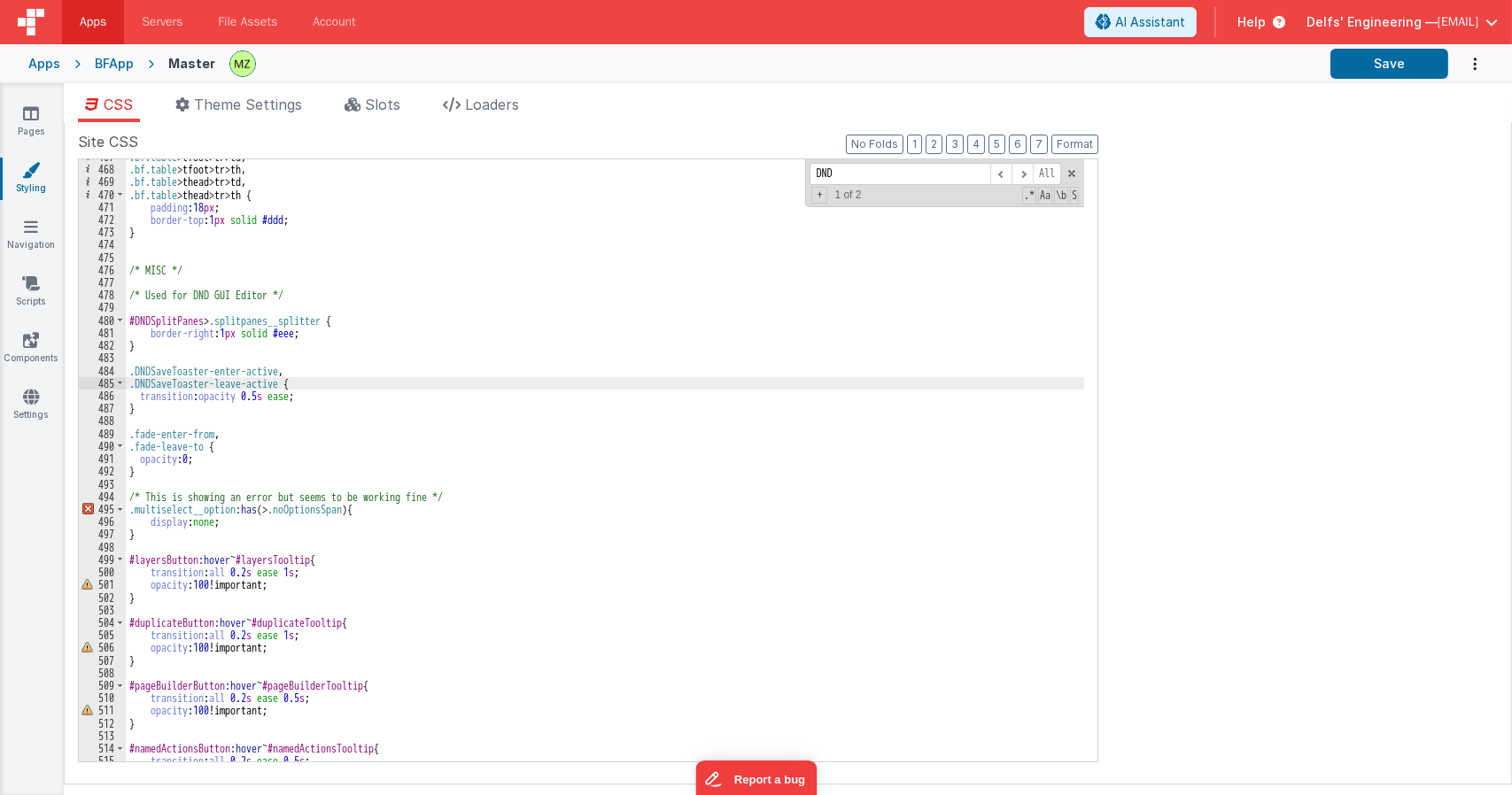 click on ".bf.table > tfoot > tr > td , .bf.table > tfoot > tr > th , .bf.table > thead > tr > td , .bf.table > thead > tr > th   {      padding :  18 px ;      border-top :  1 px   solid   #ddd ; } /* MISC */ /* Used for DND GUI Editor */ #DNDSplitPanes  > .splitpanes__splitter   {      border-right :  1 px   solid   #eee ; } .DNDSaveToaster-enter-active , .DNDSaveToaster-leave-active   {    transition :  opacity   0.5 s   ease ; } .fade-enter-from , .fade-leave-to   {    opacity :  0 ; } /* This is showing an error but seems to be working fine */ .multiselect__option :has (>  .noOptionsSpan ) {      display :  none ; } #layersButton :hover  ~  #layersTooltip {      transition :  all   0.2 s   ease   1 s ;      opacity :  100  !important; } #duplicateButton :hover  ~  #duplicateTooltip {      transition :  all   0.2 s   ease   1 s ;      opacity :  100  !important; } #pageBuilderButton :hover  ~  #pageBuilderTooltip {      transition :  all   0.2 s   ease   0.5 s ;      opacity :  100  !important; } :hover  ~  {" at bounding box center (605, 464) 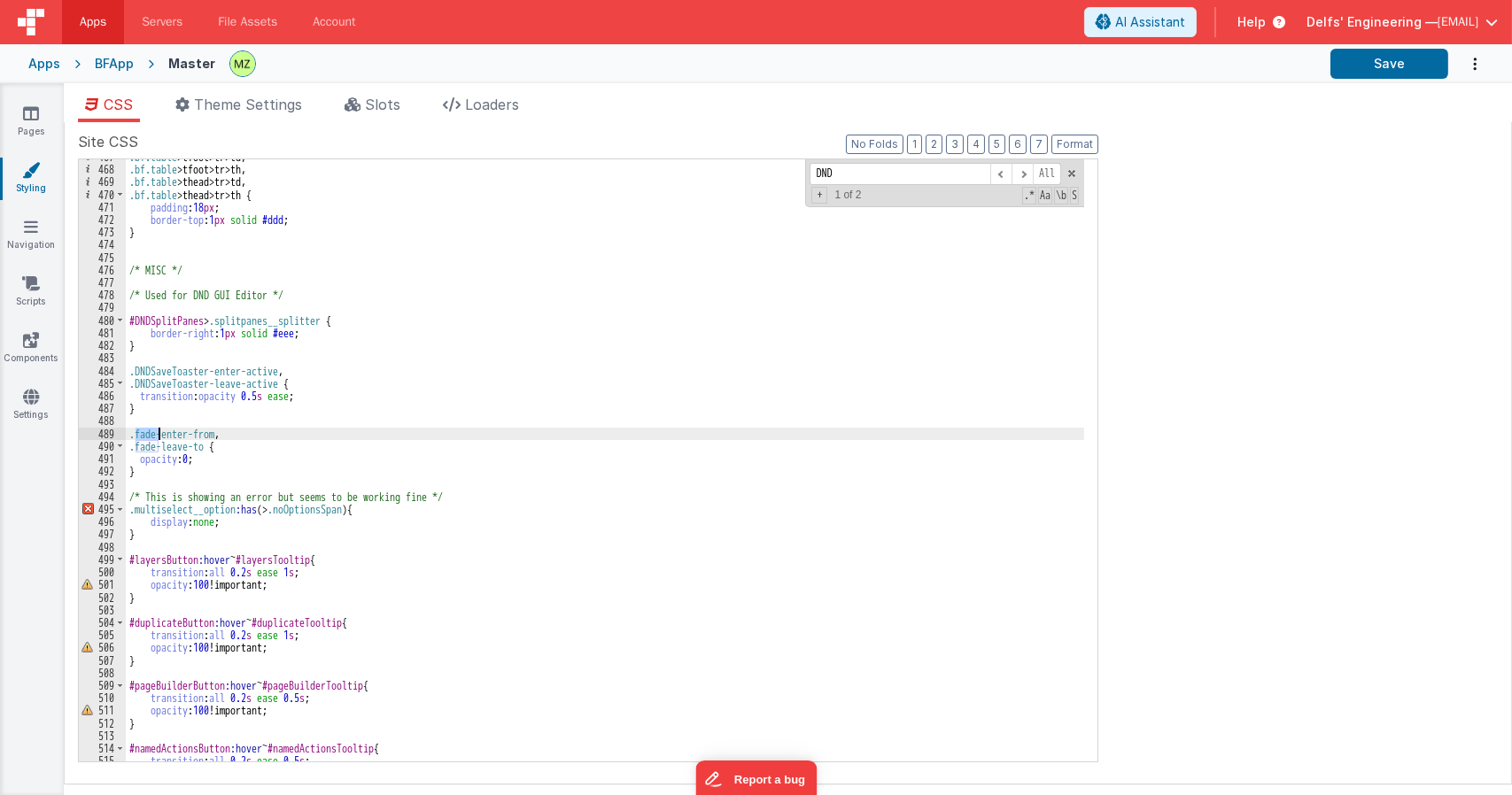 click on ".bf.table > tfoot > tr > td , .bf.table > tfoot > tr > th , .bf.table > thead > tr > td , .bf.table > thead > tr > th   {      padding :  18 px ;      border-top :  1 px   solid   #ddd ; } /* MISC */ /* Used for DND GUI Editor */ #DNDSplitPanes  > .splitpanes__splitter   {      border-right :  1 px   solid   #eee ; } .DNDSaveToaster-enter-active , .DNDSaveToaster-leave-active   {    transition :  opacity   0.5 s   ease ; } .fade-enter-from , .fade-leave-to   {    opacity :  0 ; } /* This is showing an error but seems to be working fine */ .multiselect__option :has (>  .noOptionsSpan ) {      display :  none ; } #layersButton :hover  ~  #layersTooltip {      transition :  all   0.2 s   ease   1 s ;      opacity :  100  !important; } #duplicateButton :hover  ~  #duplicateTooltip {      transition :  all   0.2 s   ease   1 s ;      opacity :  100  !important; } #pageBuilderButton :hover  ~  #pageBuilderTooltip {      transition :  all   0.2 s   ease   0.5 s ;      opacity :  100  !important; } :hover  ~  {" at bounding box center [605, 464] 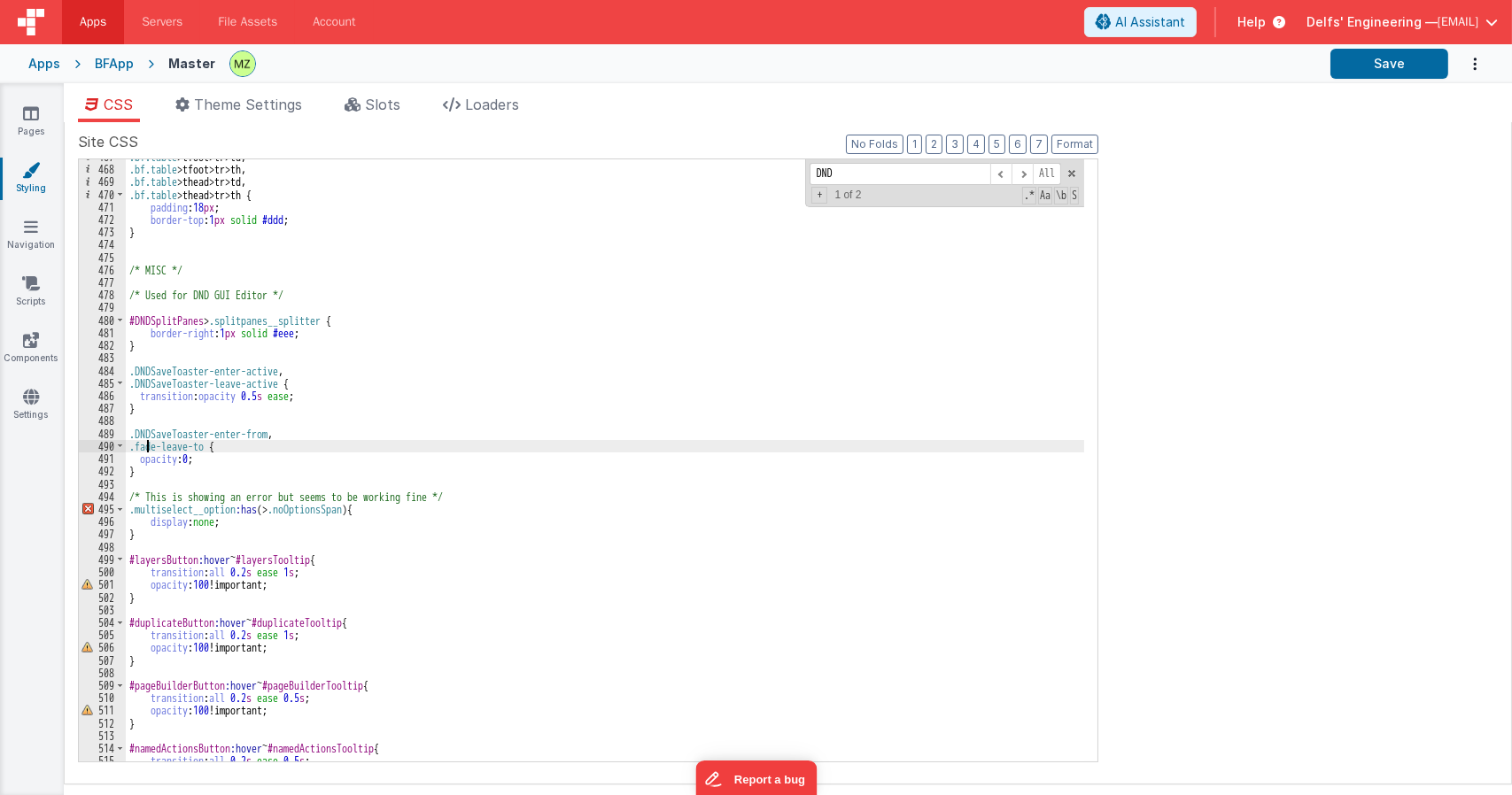 click on ".bf.table > tfoot > tr > td , .bf.table > tfoot > tr > th , .bf.table > thead > tr > td , .bf.table > thead > tr > th   {      padding :  18 px ;      border-top :  1 px   solid   #ddd ; } /* MISC */ /* Used for DND GUI Editor */ #DNDSplitPanes  > .splitpanes__splitter   {      border-right :  1 px   solid   #eee ; } .DNDSaveToaster-enter-active , .DNDSaveToaster-leave-active   {    transition :  opacity   0.5 s   ease ; } .DNDSaveToaster-enter-from , .fade-leave-to   {    opacity :  0 ; } /* This is showing an error but seems to be working fine */ .multiselect__option :has (>  .noOptionsSpan ) {      display :  none ; } #layersButton :hover  ~  #layersTooltip {      transition :  all   0.2 s   ease   1 s ;      opacity :  100  !important; } #duplicateButton :hover  ~  #duplicateTooltip {      transition :  all   0.2 s   ease   1 s ;      opacity :  100  !important; } #pageBuilderButton :hover  ~  #pageBuilderTooltip {      transition :  all   0.2 s   ease   0.5 s ;      opacity :  100  !important; } :hover {" at bounding box center (605, 464) 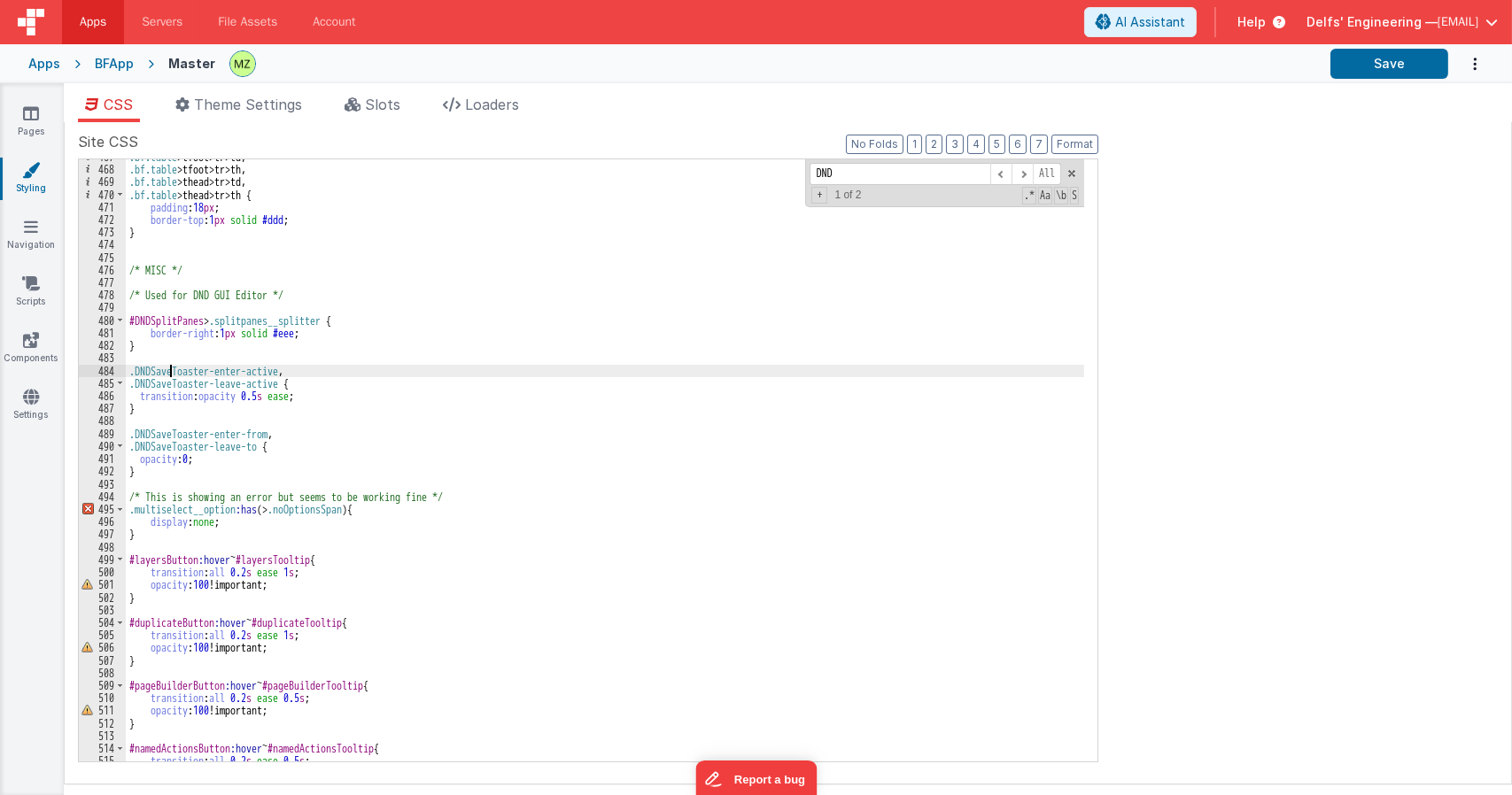 click on ".bf.table > tfoot > tr > td , .bf.table > tfoot > tr > th , .bf.table > thead > tr > td , .bf.table > thead > tr > th   {      padding :  18 px ;      border-top :  1 px   solid   #ddd ; } /* MISC */ /* Used for DND GUI Editor */ #DNDSplitPanes  > .splitpanes__splitter   {      border-right :  1 px   solid   #eee ; } .DNDSaveToaster-enter-active , .DNDSaveToaster-leave-active   {    transition :  opacity   0.5 s   ease ; } .DNDSaveToaster-enter-from , .DNDSaveToaster-leave-to   {    opacity :  0 ; } /* This is showing an error but seems to be working fine */ .multiselect__option :has (>  .noOptionsSpan ) {      display :  none ; } #layersButton :hover  ~  #layersTooltip {      transition :  all   0.2 s   ease   1 s ;      opacity :  100  !important; } #duplicateButton :hover  ~  #duplicateTooltip {      transition :  all   0.2 s   ease   1 s ;      opacity :  100  !important; } #pageBuilderButton :hover  ~  #pageBuilderTooltip {      transition :  all   0.2 s   ease   0.5 s ;      opacity :  100  !important;" at bounding box center [605, 464] 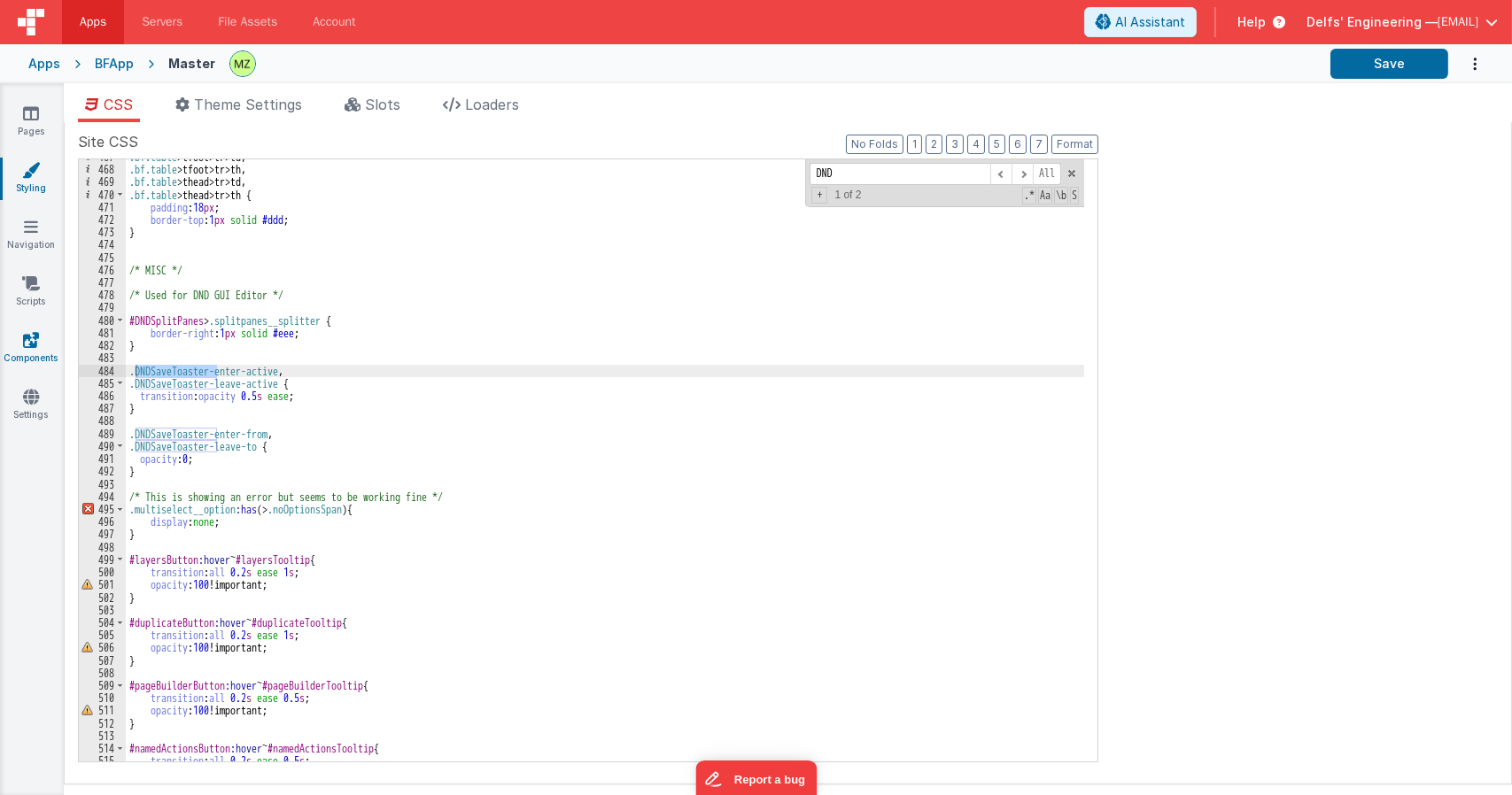 click at bounding box center [31, 340] 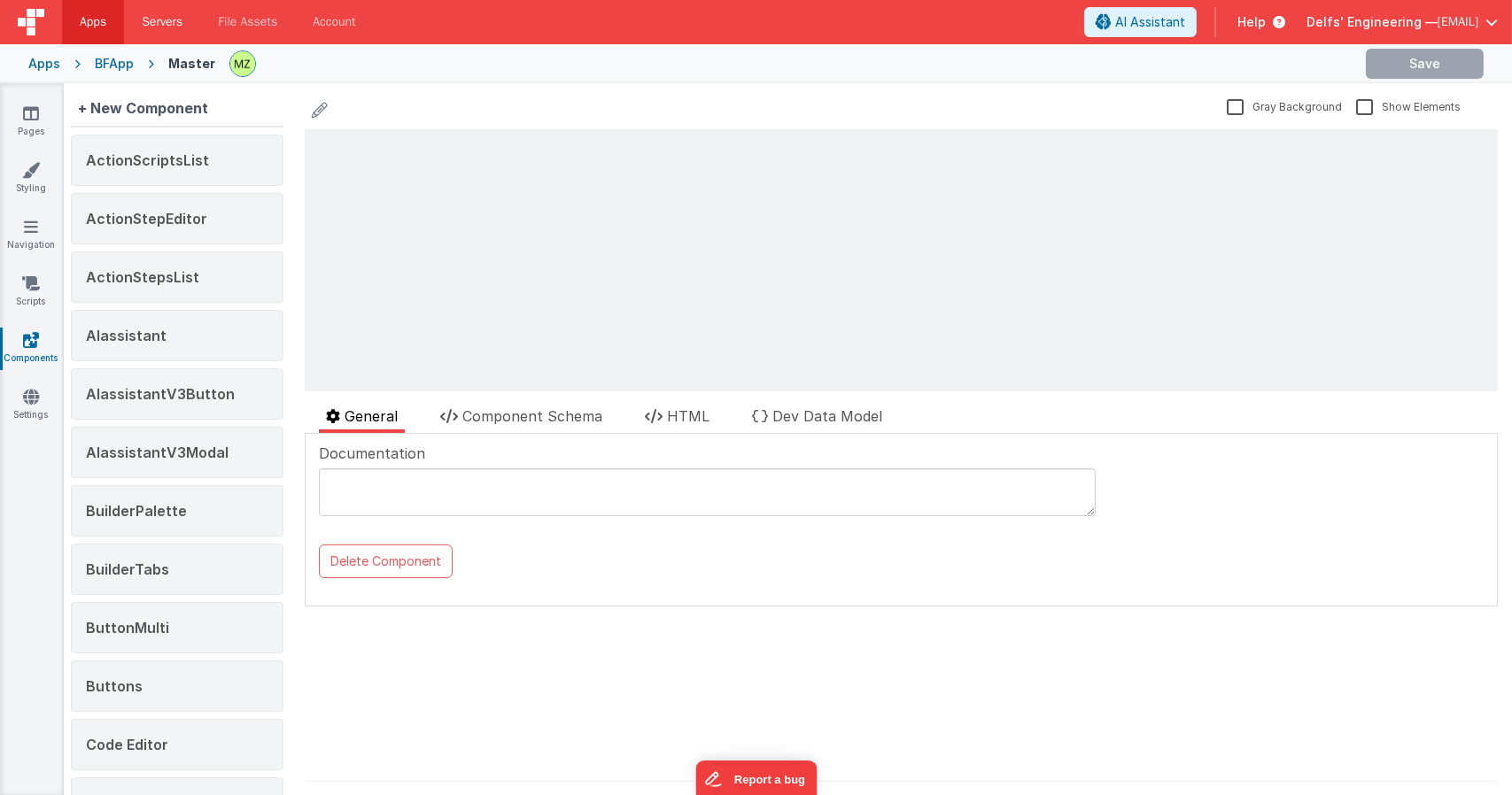 scroll, scrollTop: 0, scrollLeft: 0, axis: both 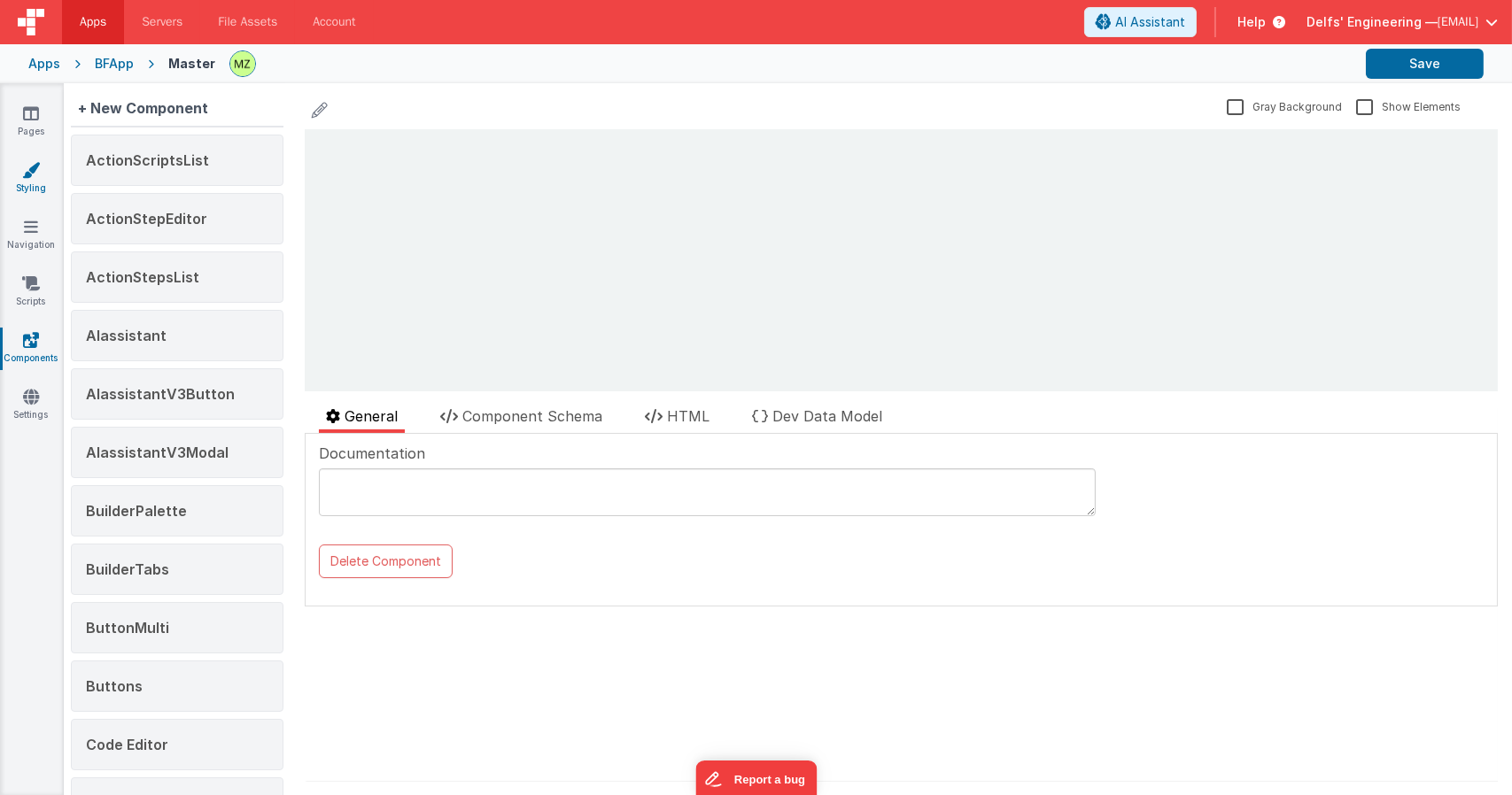 click at bounding box center [31, 170] 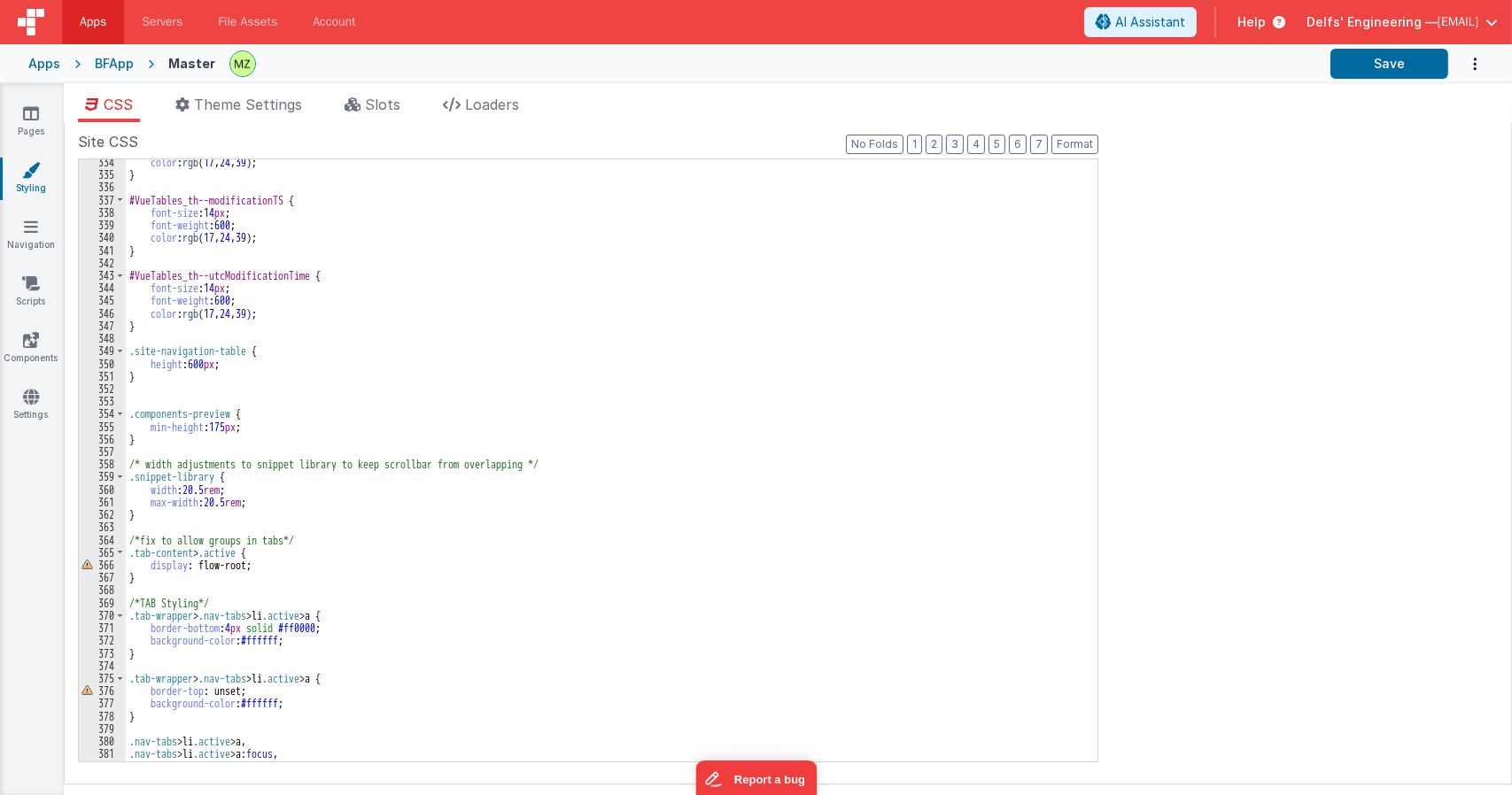 scroll, scrollTop: 4303, scrollLeft: 0, axis: vertical 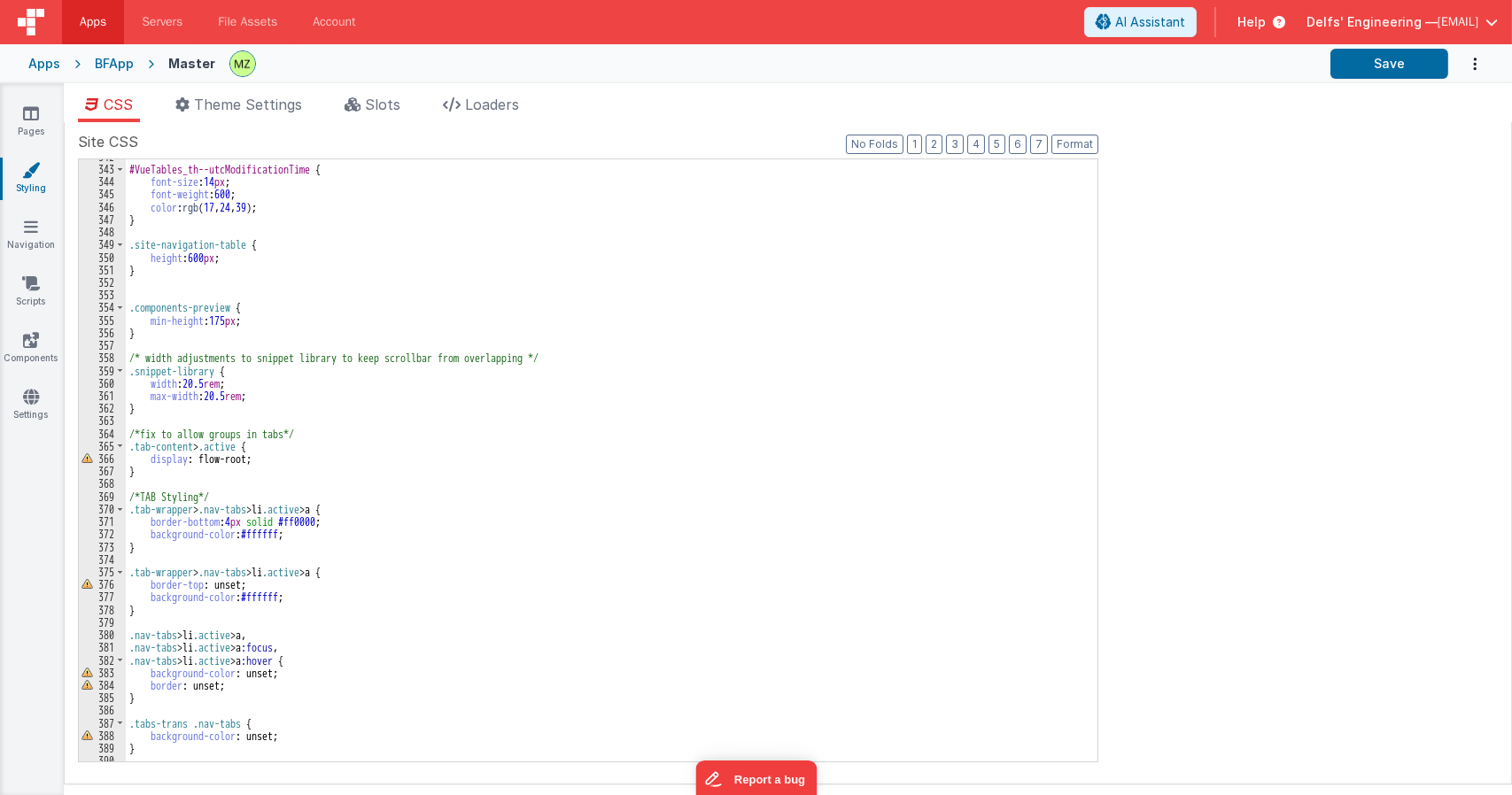 click on "#VueTables_th--utcModificationTime   {      font-size :  14 px ;      font-weight :  600 ;      color :  rgb ( 17 ,  24 ,  39 ); } .site-navigation-table   {      height :  600 px ; } .components-preview   {      min-height :  175 px ; } /* width adjustments to snippet library to keep scrollbar from overlapping */ .snippet-library   {      width :  20.5 rem ;      max-width :  20.5 rem ; } /*fix to allow groups in tabs*/ .tab-content > .active   {      display : flow-root; } /*TAB Styling*/ .tab-wrapper > .nav-tabs > li .active > a   {      border-bottom :  4 px   solid   #ff0000 ;      background-color :  #ffffff ; } .tab-wrapper > .nav-tabs > li .active > a   {      border-top : unset;      background-color :  #ffffff ; } .nav-tabs > li .active > a , .nav-tabs > li .active > a :focus , .nav-tabs > li .active > a :hover   {      background-color : unset;      border : unset; } .tabs-trans   .nav-tabs   {      background-color : unset; }" at bounding box center (605, 464) 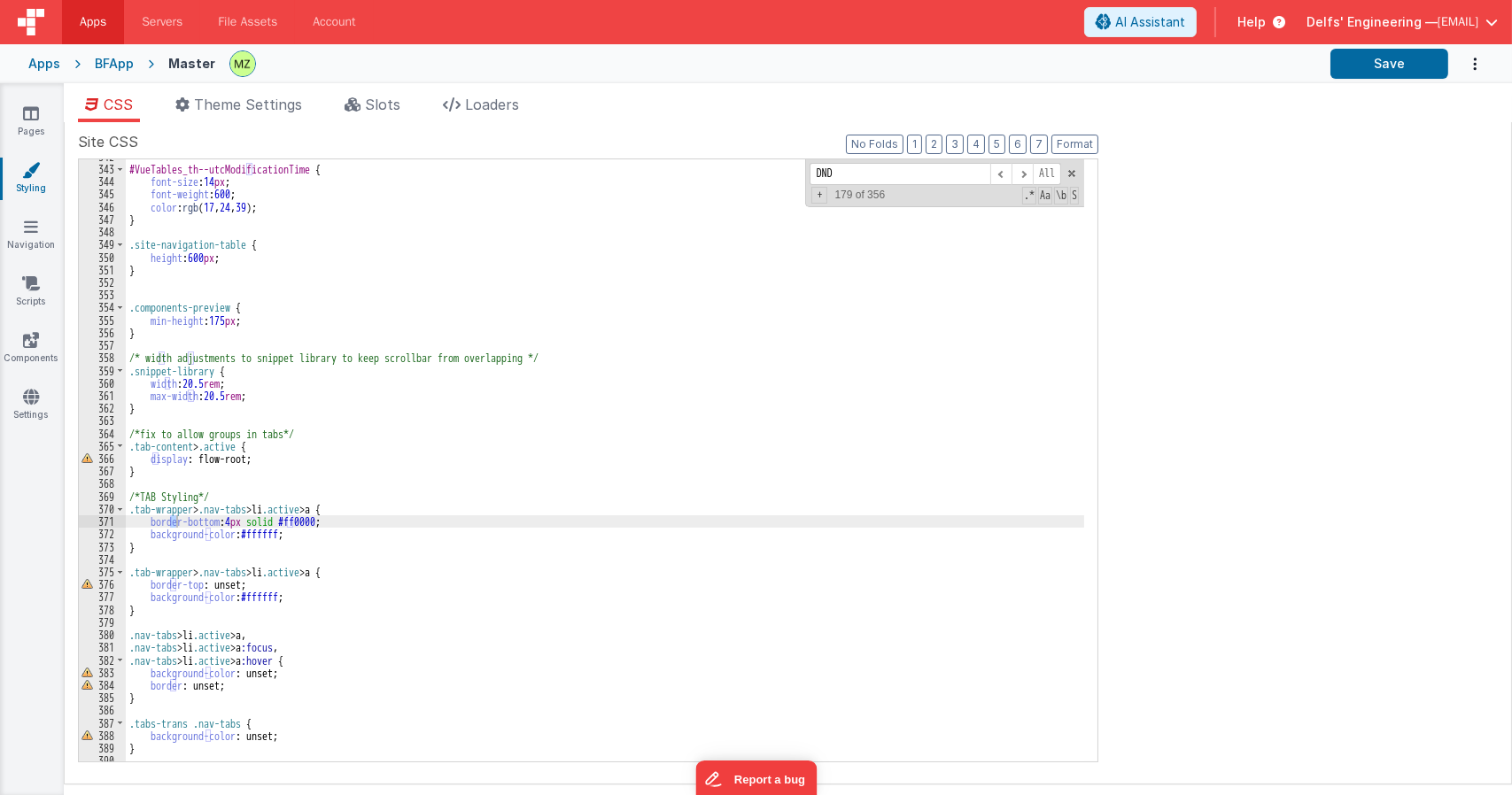 scroll, scrollTop: 5716, scrollLeft: 0, axis: vertical 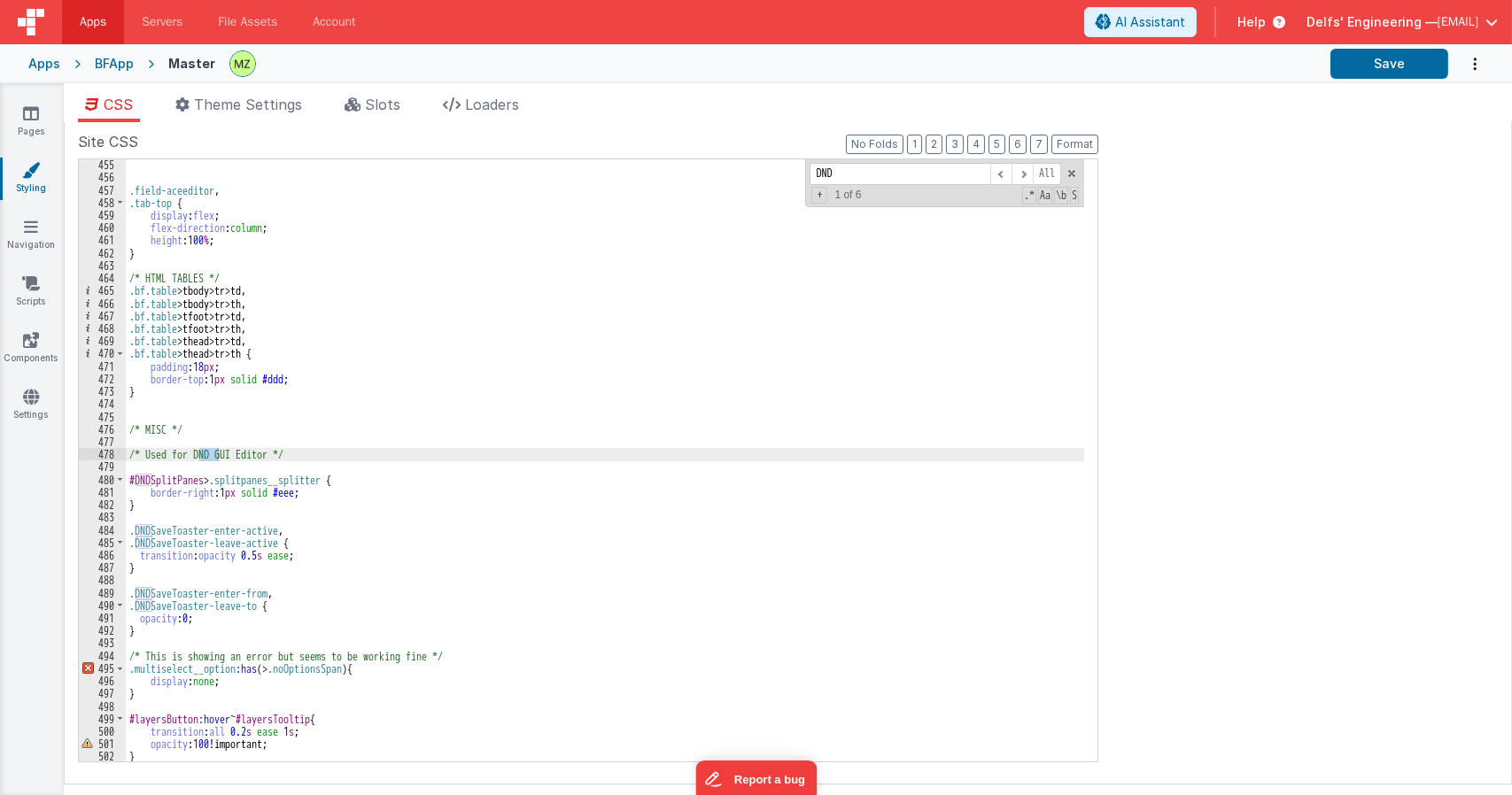 type on "DND" 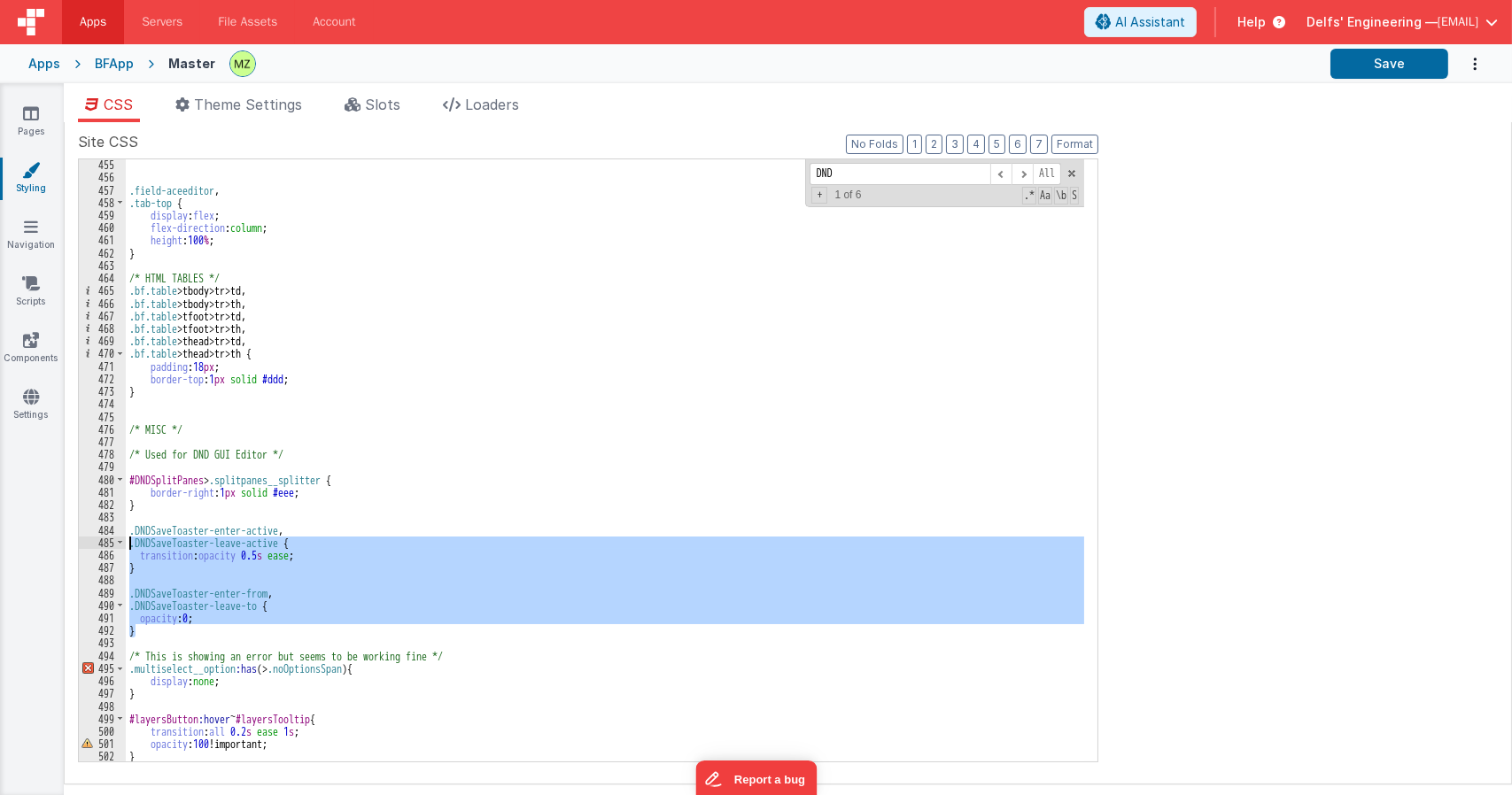 drag, startPoint x: 172, startPoint y: 629, endPoint x: 118, endPoint y: 528, distance: 114.52947 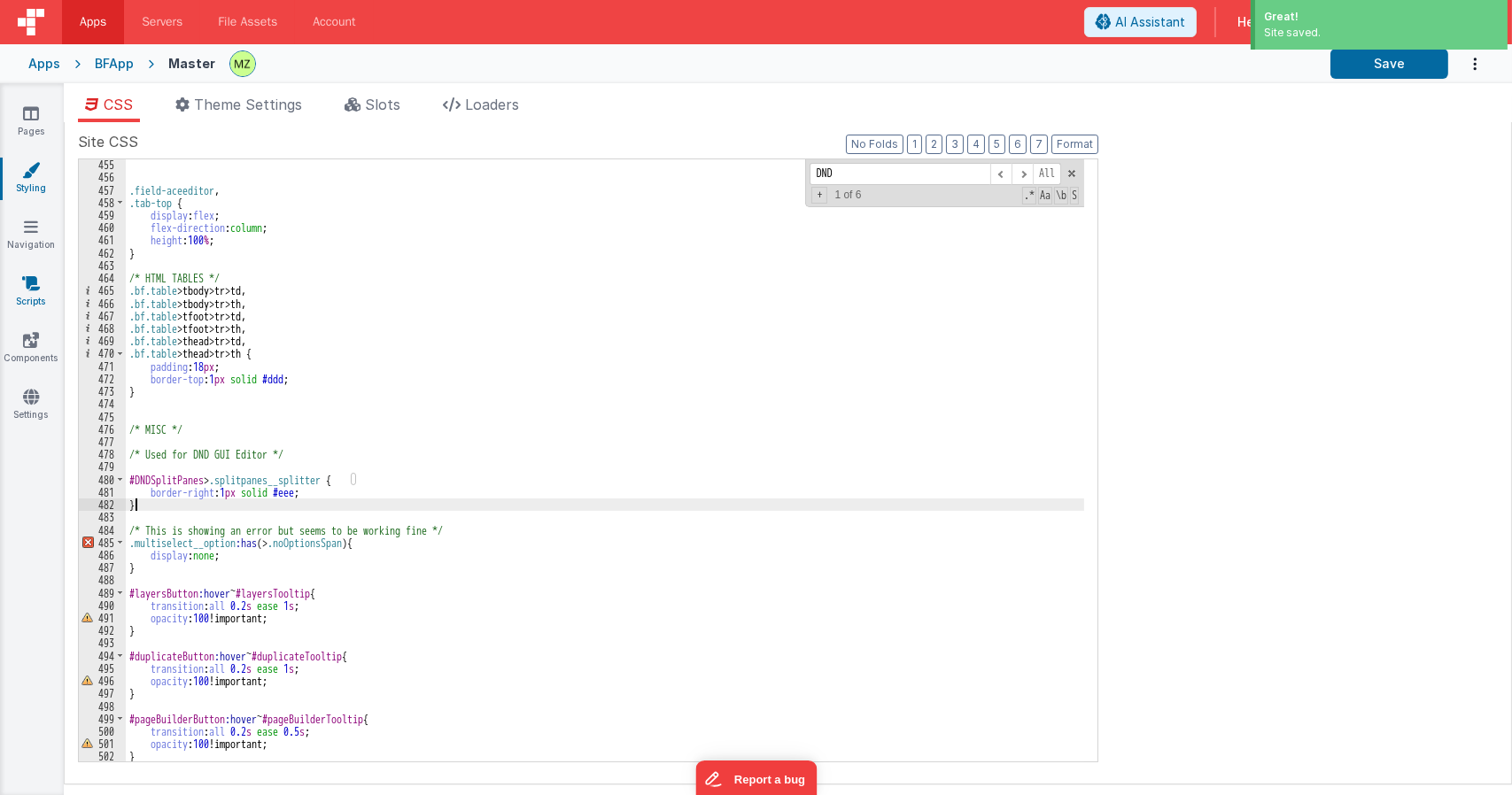 click at bounding box center [31, 283] 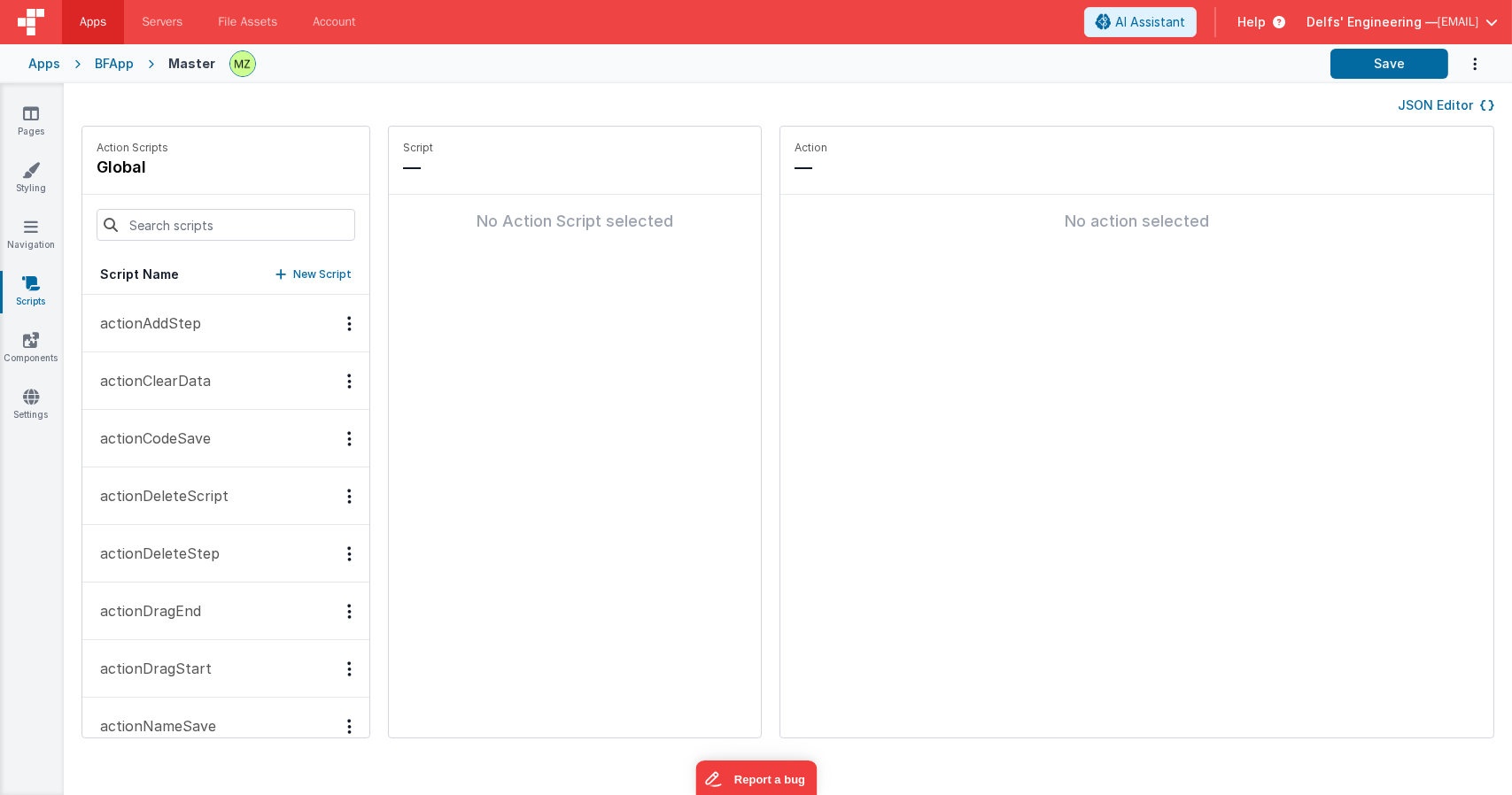 click on "JSON Editor" at bounding box center (1446, 105) 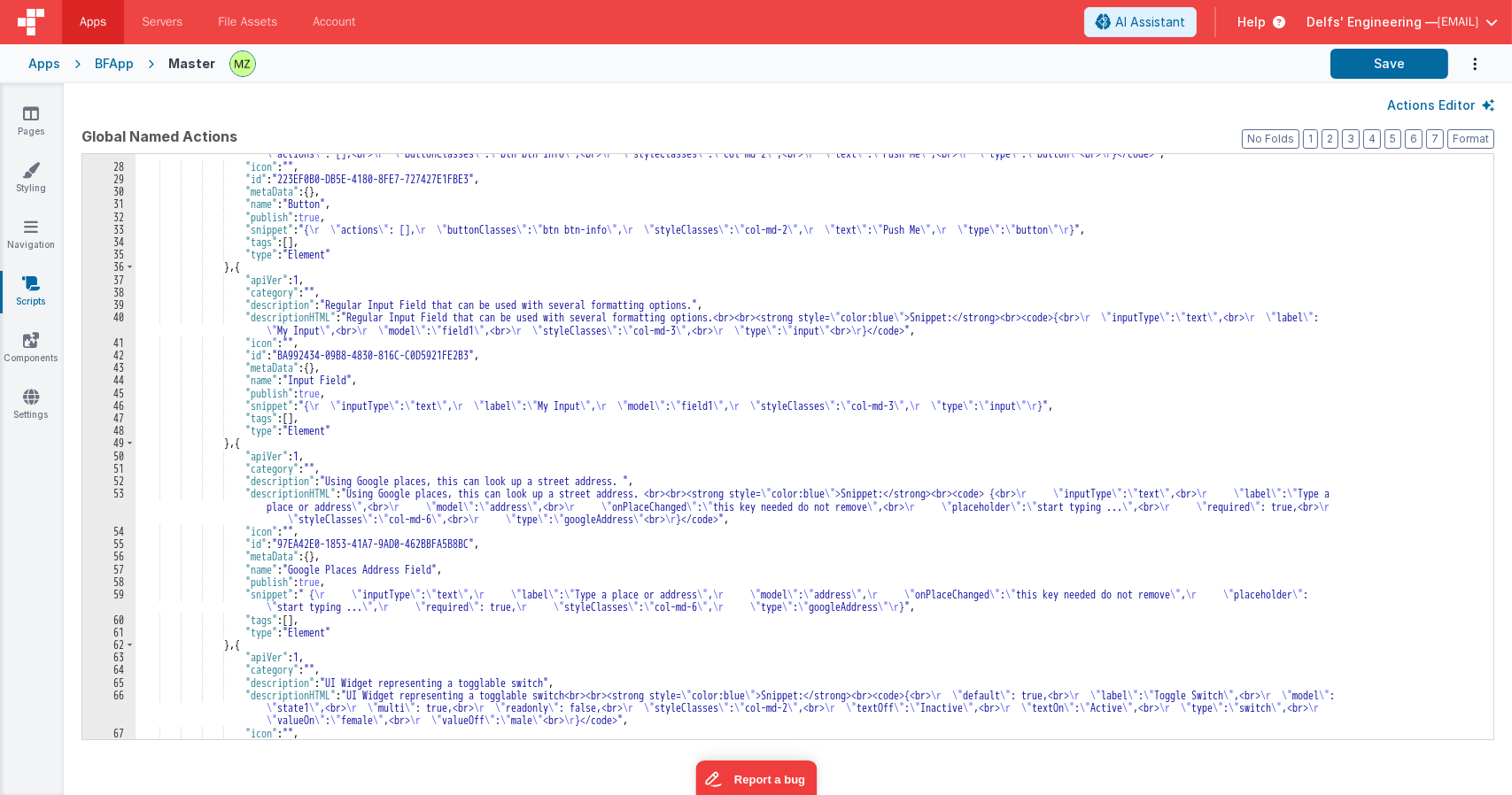 scroll, scrollTop: 398, scrollLeft: 0, axis: vertical 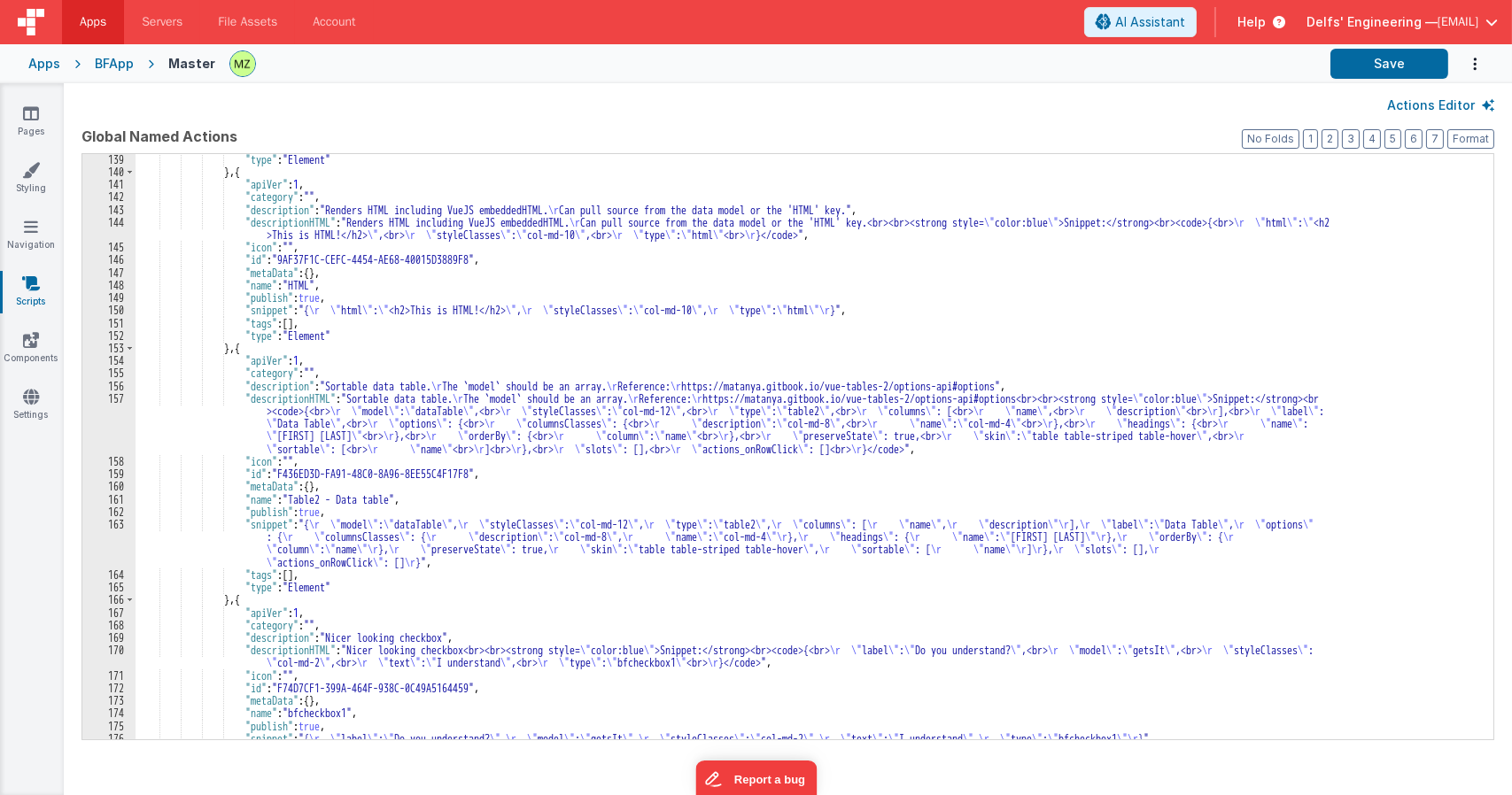 drag, startPoint x: 1401, startPoint y: 127, endPoint x: 854, endPoint y: 485, distance: 653.7377 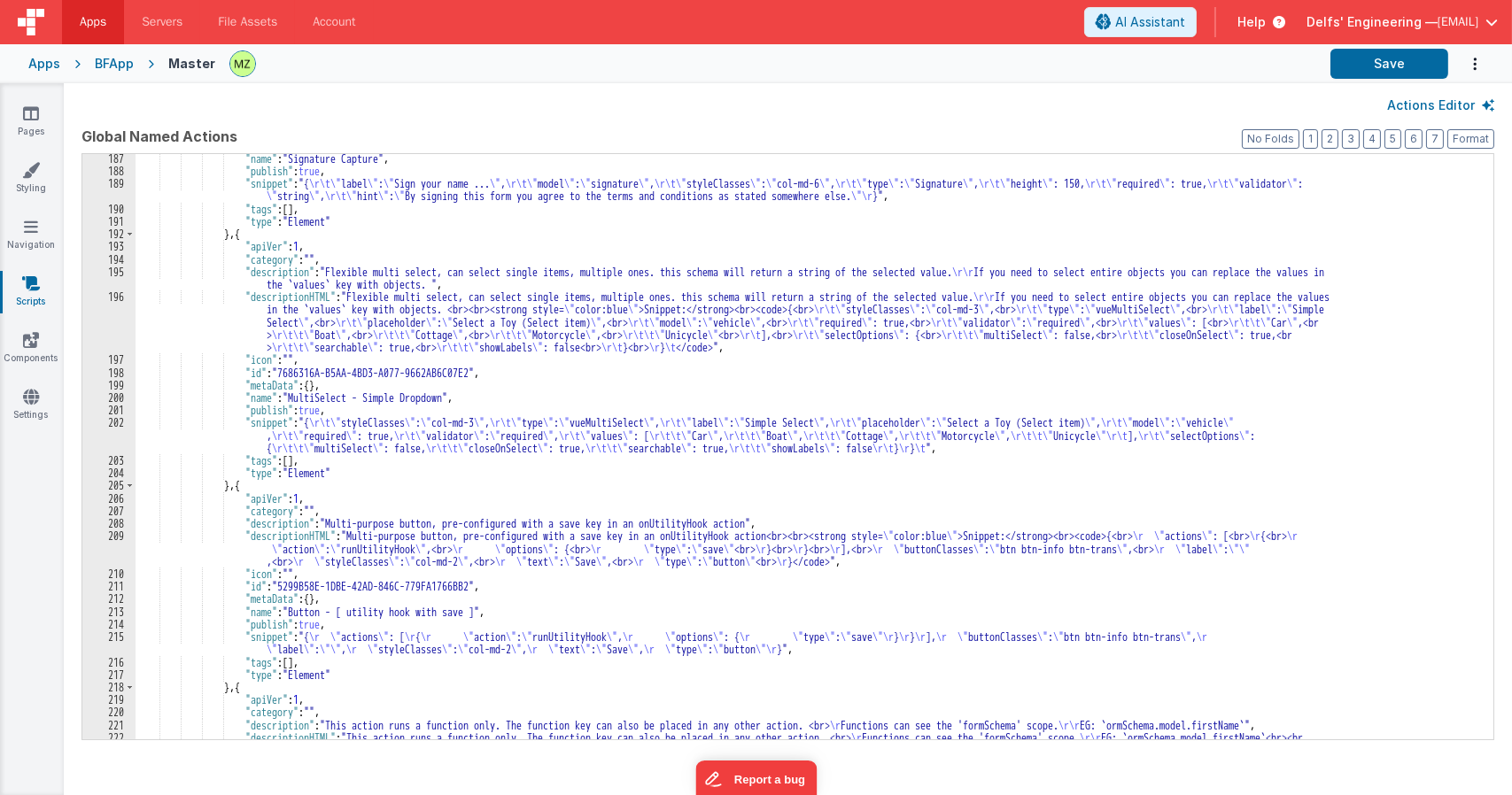 scroll, scrollTop: 1726, scrollLeft: 0, axis: vertical 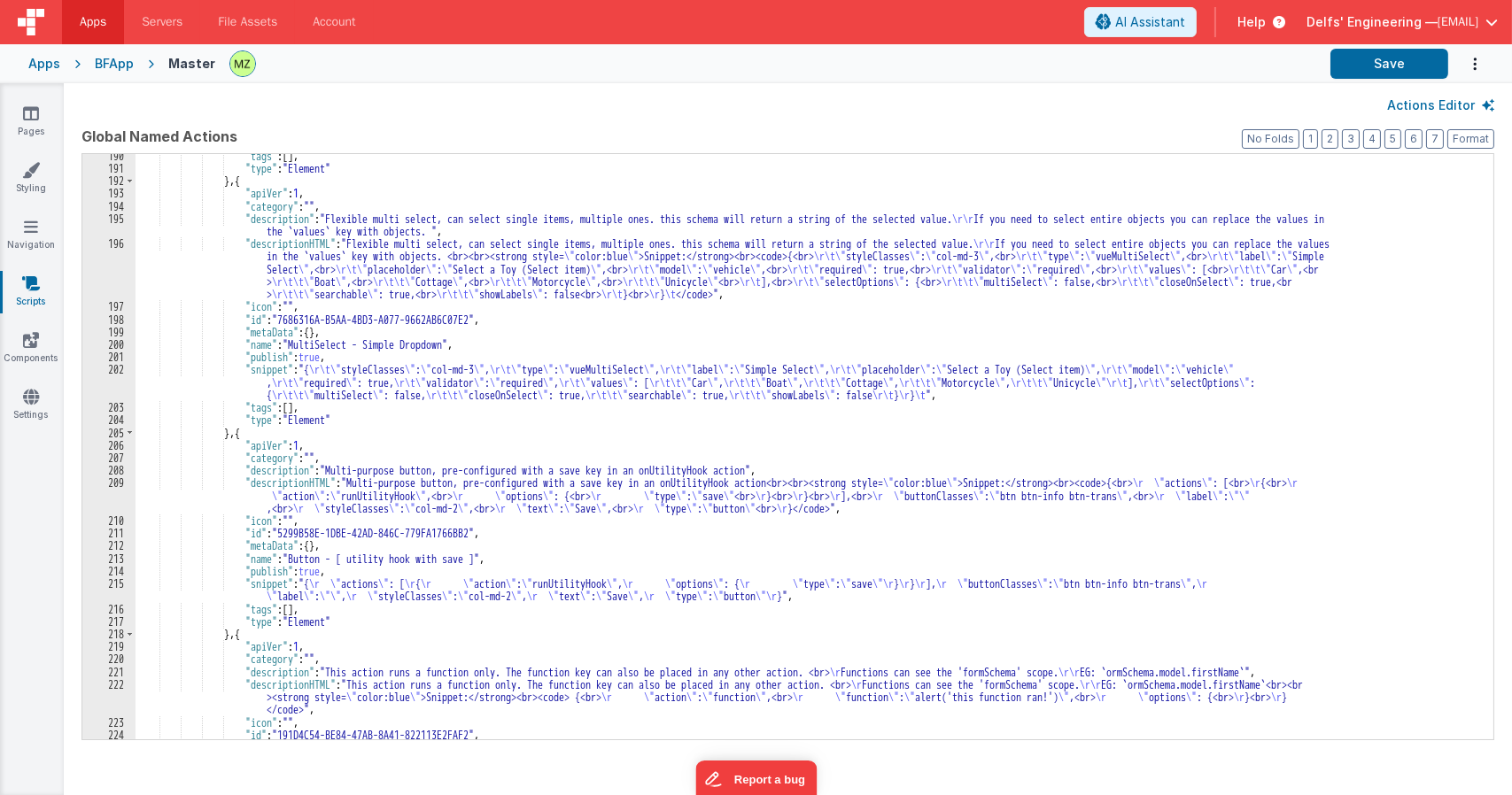 click on ""tags" :  [ ] ,                          "type" :  "Element"                     } ,  {                          "apiVer" :  1 ,                          "category" :  "" ,                          "description" :  "Flexible multi select, can select single items, multiple ones. this schema will return a string of the selected value.  \r\r If you need to select entire objects you can replace the values in                           the `values` key with objects. " ,                          "descriptionHTML" :  "Flexible multi select, can select single items, multiple ones. this schema will return a string of the selected value.  \r\r If you need to select entire objects you can replace the values                           in the `values` key with objects. <br><br><strong style= \" color:blue \" >Snippet:</strong><br><code>{<br> \r\t\" styleClasses \" :  \" col-md-3 \" ,<br> \r\t\" type \" :  \" vueMultiSelect \" ,<br> \r\t\" label \" :  >" at bounding box center (808, 454) 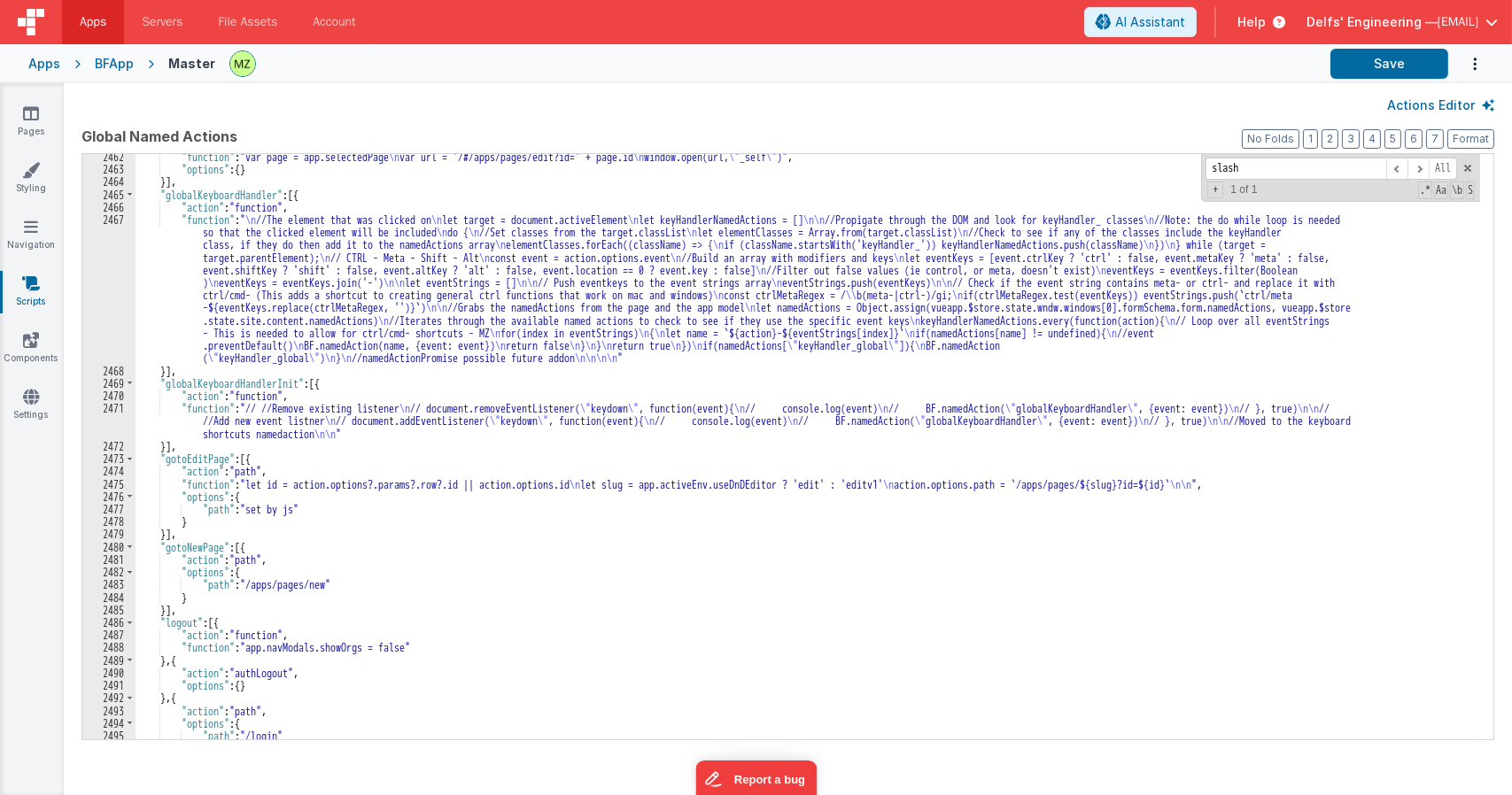 scroll, scrollTop: 24647, scrollLeft: 0, axis: vertical 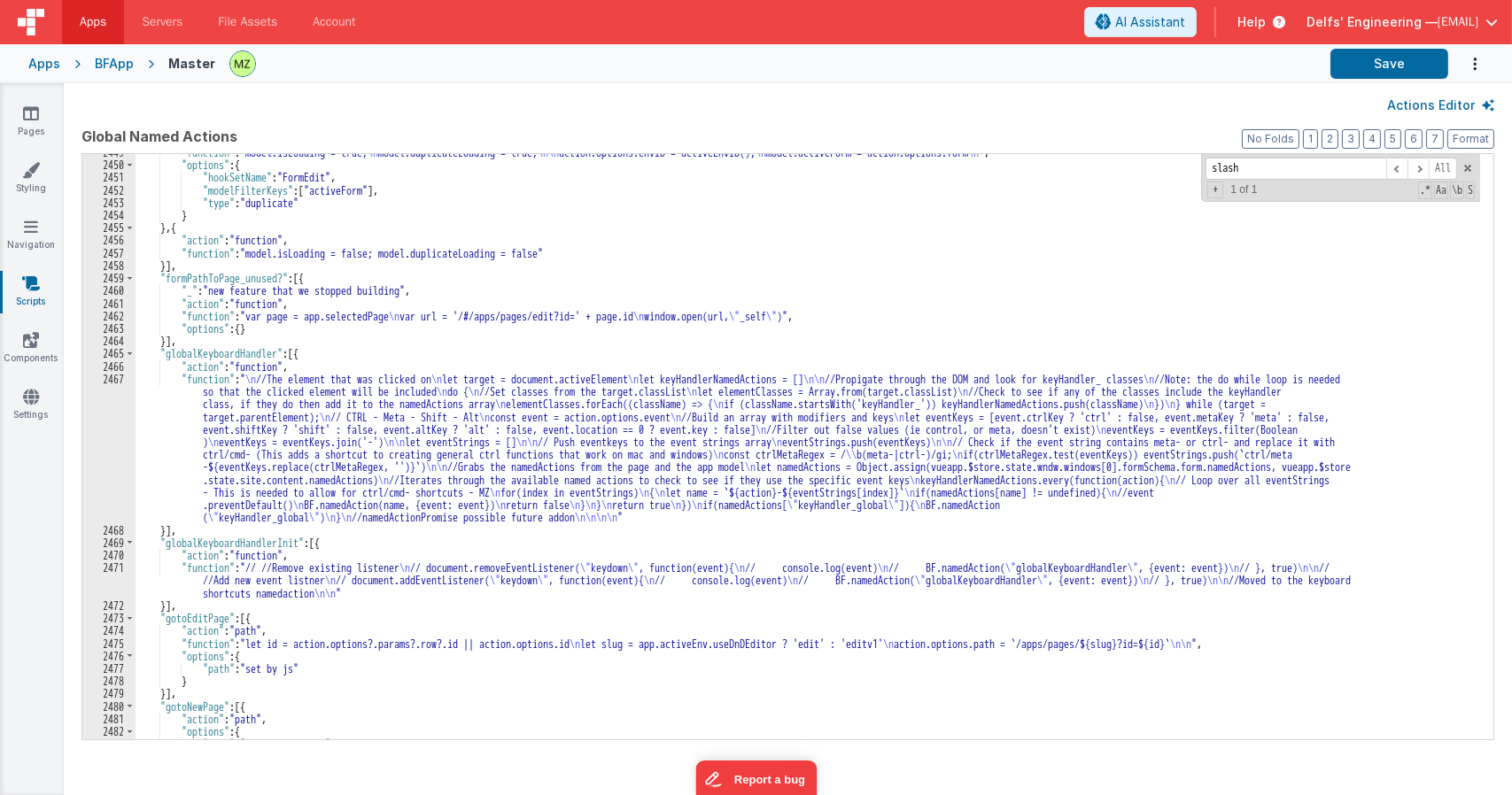type on "slash" 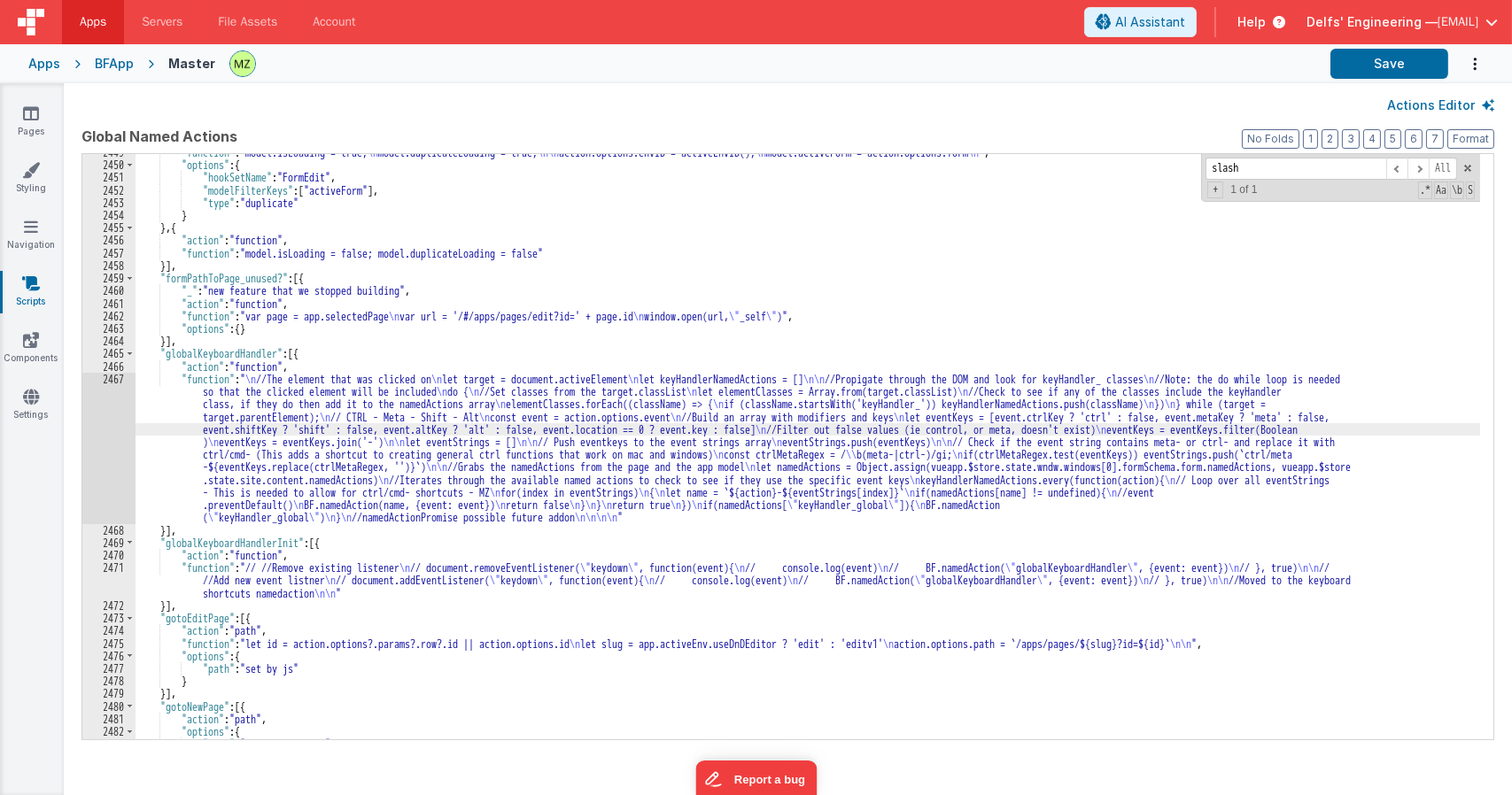 click on "2467" at bounding box center (109, 448) 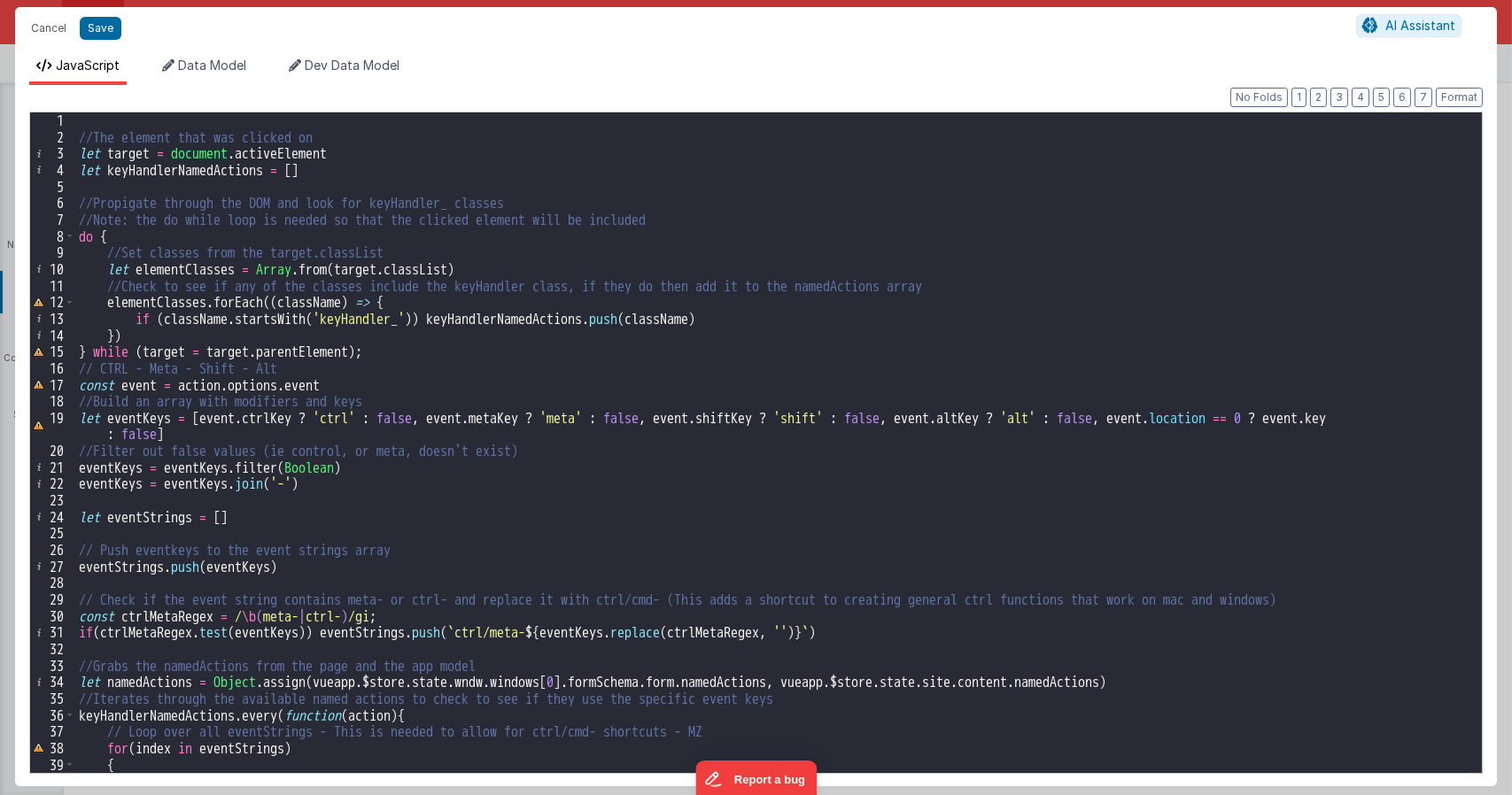scroll, scrollTop: 266, scrollLeft: 0, axis: vertical 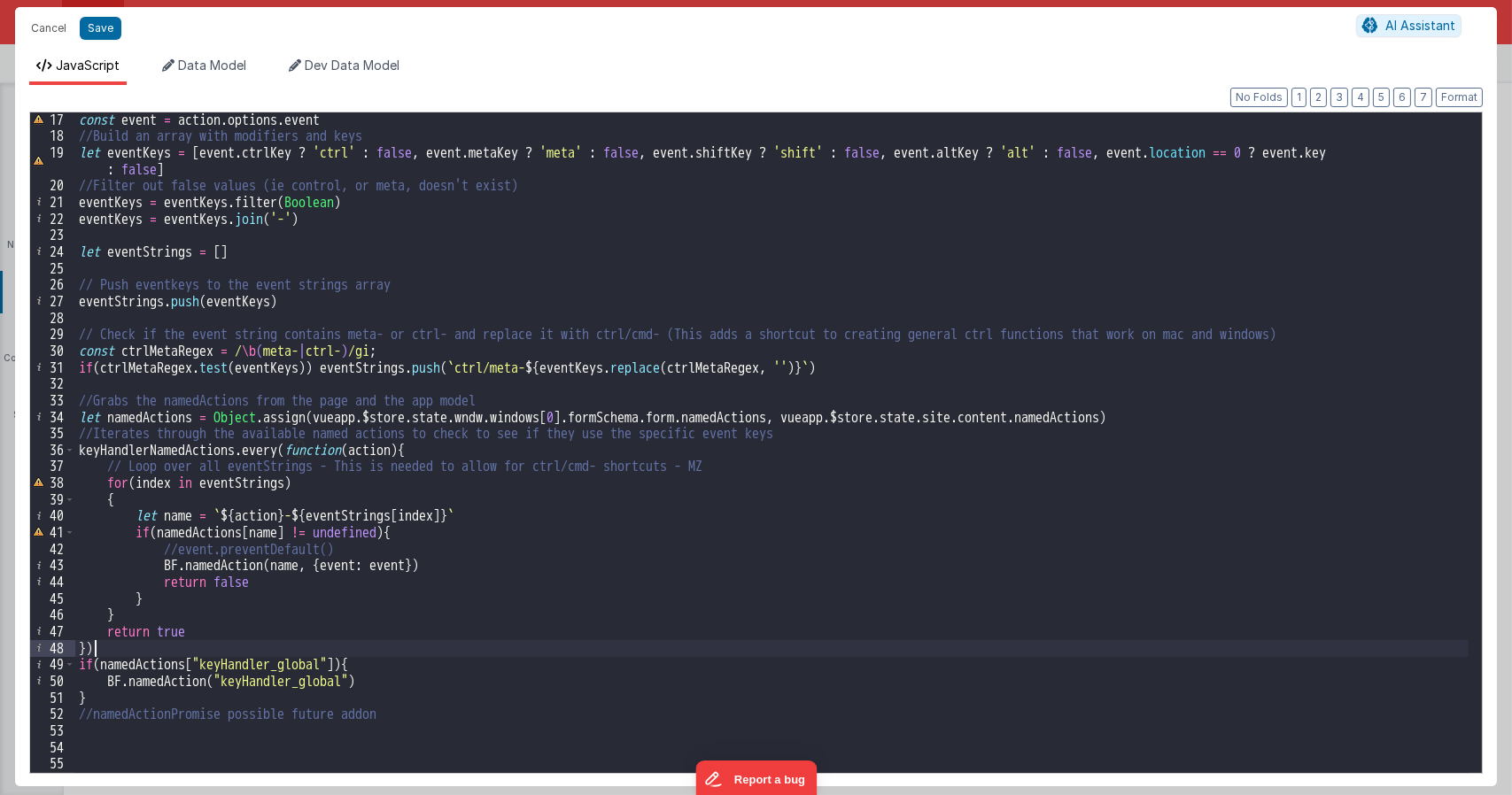 click on "const   event   =   action . options . event //Build an array with modifiers and keys let   eventKeys   =   [ event . ctrlKey   ?   'ctrl'   :   false ,   event . metaKey   ?   'meta'   :   false ,   event . shiftKey   ?   'shift'   :   false ,   event . altKey   ?   'alt'   :   false ,   event . location   ==   0   ?   event . key        :   false ] //Filter out false values (ie control, or meta, doesn't exist) eventKeys   =   eventKeys . filter ( Boolean ) eventKeys   =   eventKeys . join ( '-' ) let   eventStrings   =   [ ] // Push eventkeys to the event strings array eventStrings . push ( eventKeys ) // Check if the event string contains meta- or ctrl- and replace it with ctrl/cmd- (This adds a shortcut to creating general ctrl functions that work on mac and windows) const   ctrlMetaRegex   =   / \b ( meta- | ctrl- ) /gi ; if ( ctrlMetaRegex . test ( eventKeys ))   eventStrings . push ( ` ctrl/meta- ${ eventKeys . replace ( ctrlMetaRegex ,   '' ) } ` ) let   namedActions   =   Object . assign ( vueapp" at bounding box center [772, 458] 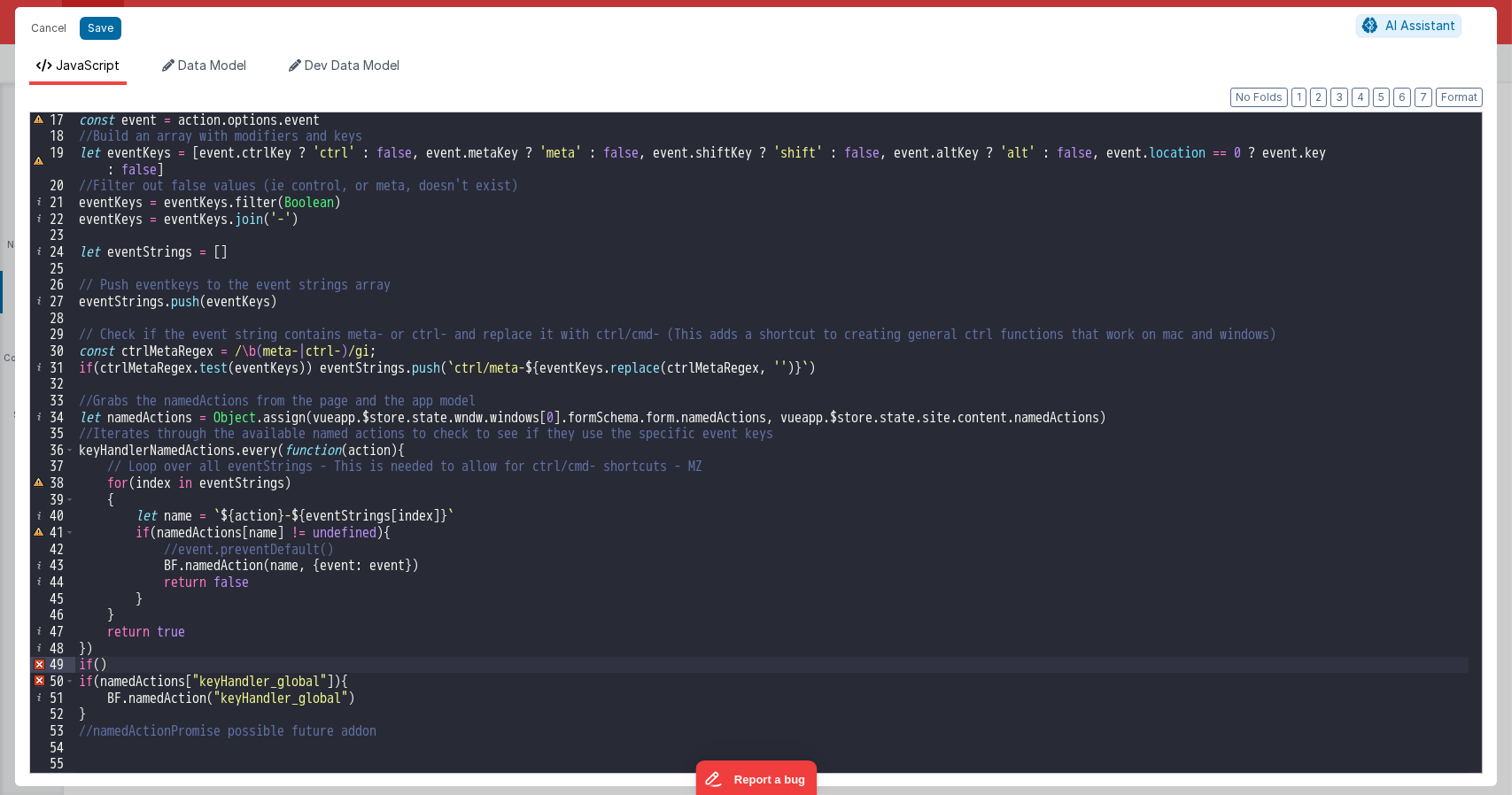 click on "const   event   =   action . options . event //Build an array with modifiers and keys let   eventKeys   =   [ event . ctrlKey   ?   'ctrl'   :   false ,   event . metaKey   ?   'meta'   :   false ,   event . shiftKey   ?   'shift'   :   false ,   event . altKey   ?   'alt'   :   false ,   event . location   ==   0   ?   event . key        :   false ] //Filter out false values (ie control, or meta, doesn't exist) eventKeys   =   eventKeys . filter ( Boolean ) eventKeys   =   eventKeys . join ( '-' ) let   eventStrings   =   [ ] // Push eventkeys to the event strings array eventStrings . push ( eventKeys ) // Check if the event string contains meta- or ctrl- and replace it with ctrl/cmd- (This adds a shortcut to creating general ctrl functions that work on mac and windows) const   ctrlMetaRegex   =   / \b ( meta- | ctrl- ) /gi ; if ( ctrlMetaRegex . test ( eventKeys ))   eventStrings . push ( ` ctrl/meta- ${ eventKeys . replace ( ctrlMetaRegex ,   '' ) } ` ) let   namedActions   =   Object . assign ( vueapp" at bounding box center (772, 458) 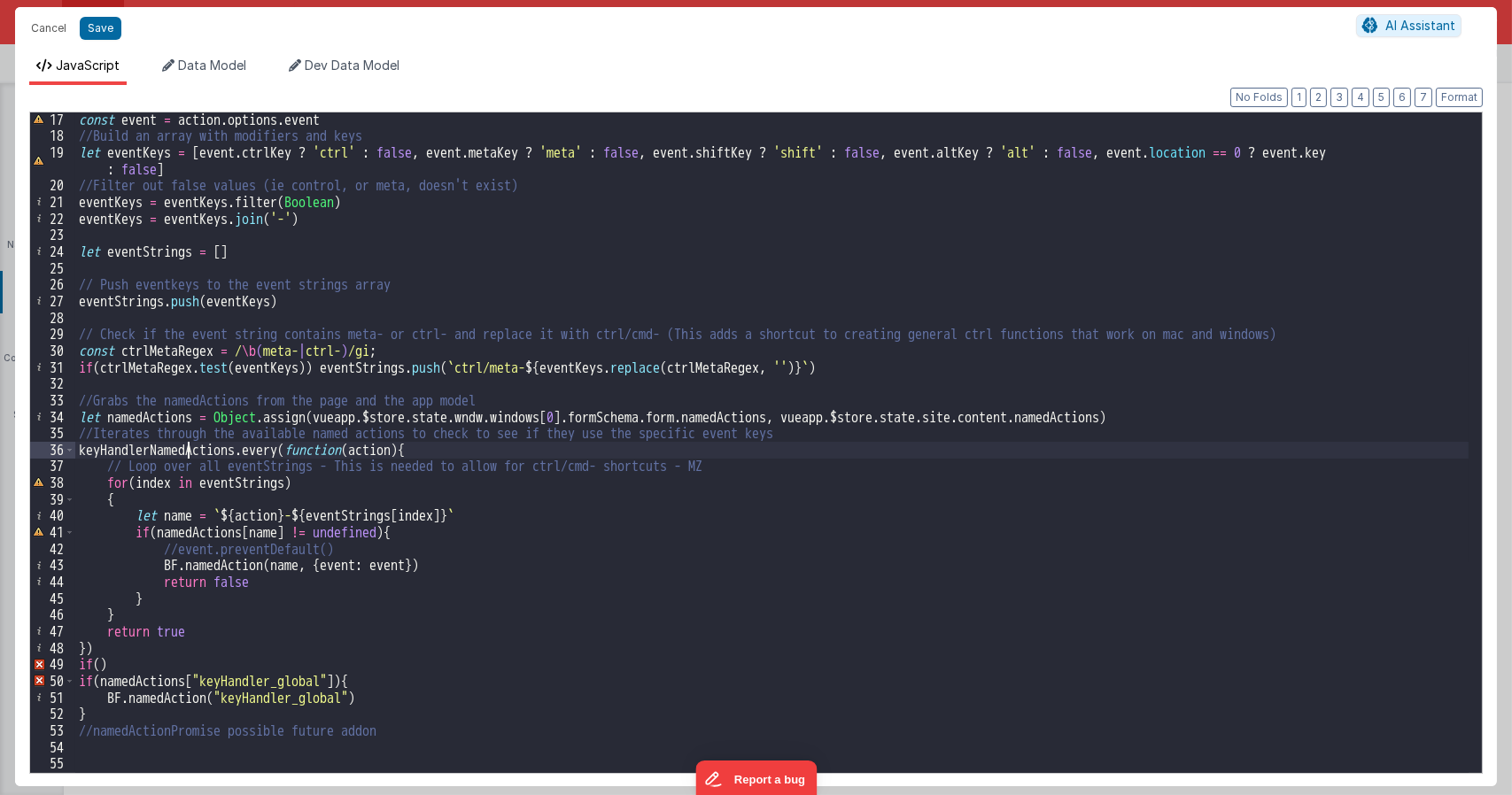 click on "const   event   =   action . options . event //Build an array with modifiers and keys let   eventKeys   =   [ event . ctrlKey   ?   'ctrl'   :   false ,   event . metaKey   ?   'meta'   :   false ,   event . shiftKey   ?   'shift'   :   false ,   event . altKey   ?   'alt'   :   false ,   event . location   ==   0   ?   event . key        :   false ] //Filter out false values (ie control, or meta, doesn't exist) eventKeys   =   eventKeys . filter ( Boolean ) eventKeys   =   eventKeys . join ( '-' ) let   eventStrings   =   [ ] // Push eventkeys to the event strings array eventStrings . push ( eventKeys ) // Check if the event string contains meta- or ctrl- and replace it with ctrl/cmd- (This adds a shortcut to creating general ctrl functions that work on mac and windows) const   ctrlMetaRegex   =   / \b ( meta- | ctrl- ) /gi ; if ( ctrlMetaRegex . test ( eventKeys ))   eventStrings . push ( ` ctrl/meta- ${ eventKeys . replace ( ctrlMetaRegex ,   '' ) } ` ) let   namedActions   =   Object . assign ( vueapp" at bounding box center [772, 458] 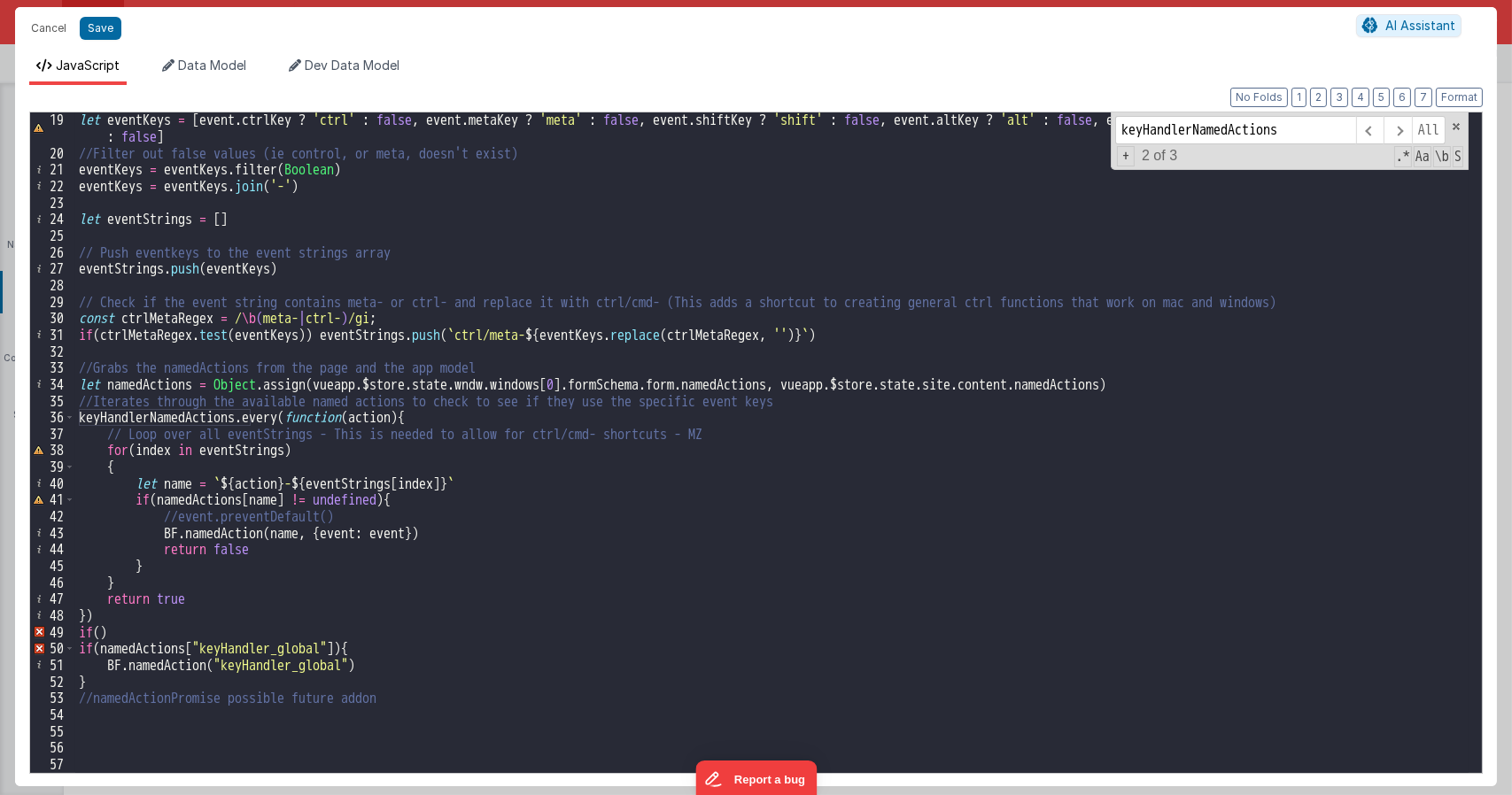 scroll, scrollTop: 0, scrollLeft: 0, axis: both 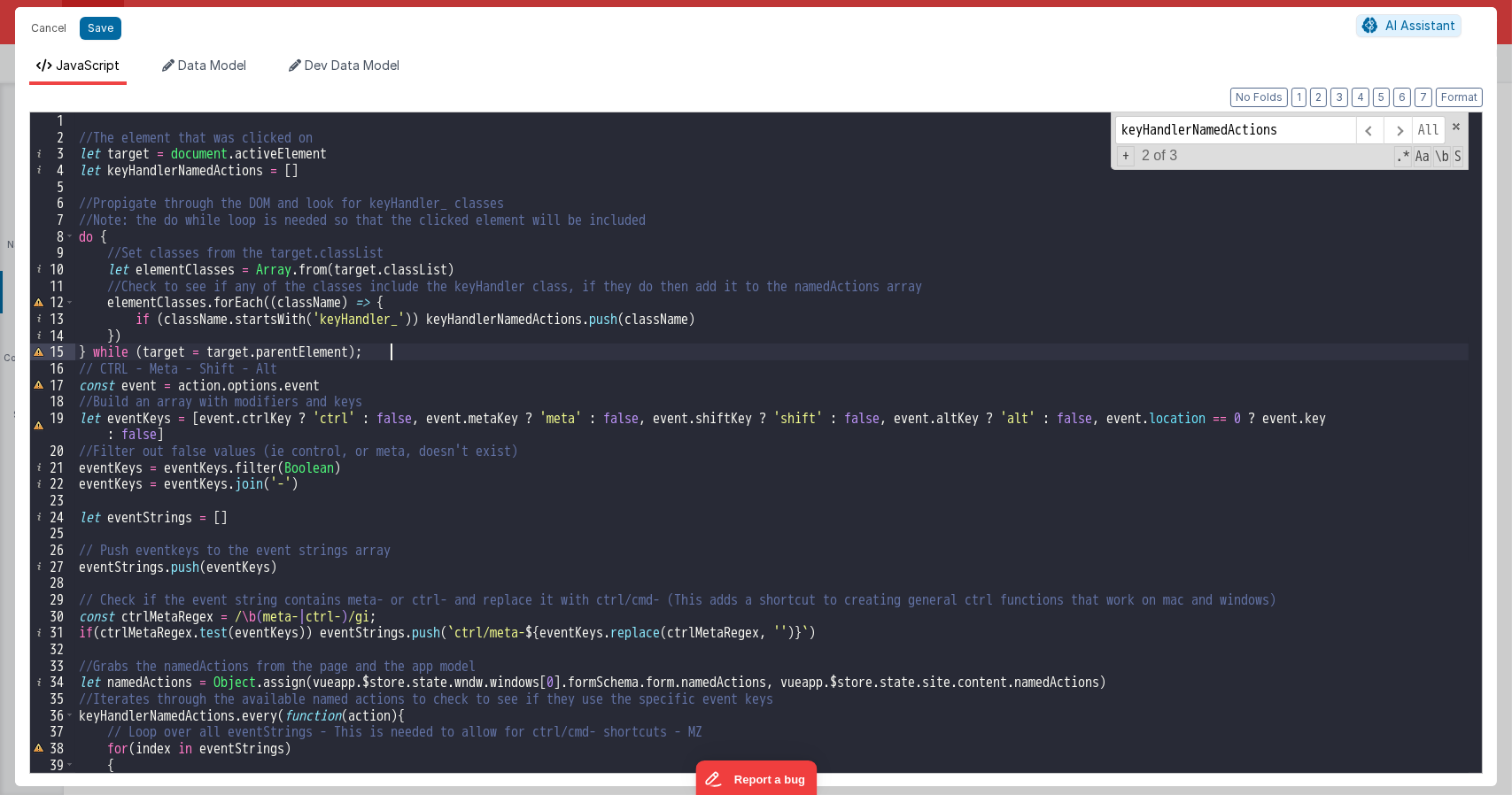 click on "//The element that was clicked on let   target   =   document . activeElement let   keyHandlerNamedActions   =   [ ] //Propigate through the DOM and look for keyHandler_ classes //Note: the do while loop is needed so that the clicked element will be included do   {      //Set classes from the target.classList      let   elementClasses   =   Array . from ( target . classList )      //Check to see if any of the classes include the keyHandler class, if they do then add it to the namedActions array      elementClasses . forEach (( className )   =>   {           if   ( className . startsWith ( 'keyHandler_' ))   keyHandlerNamedActions . push ( className )      }) }   while   ( target   =   target . parentElement ) ; // CTRL - Meta - Shift - Alt const   event   =   action . options . event //Build an array with modifiers and keys let   eventKeys   =   [ event . ctrlKey   ?   'ctrl'   :   false ,   event . metaKey   ?   'meta'   :   false ,   event . shiftKey   ?   'shift'   :   false ,   event . altKey   ?   'alt'" at bounding box center (772, 459) 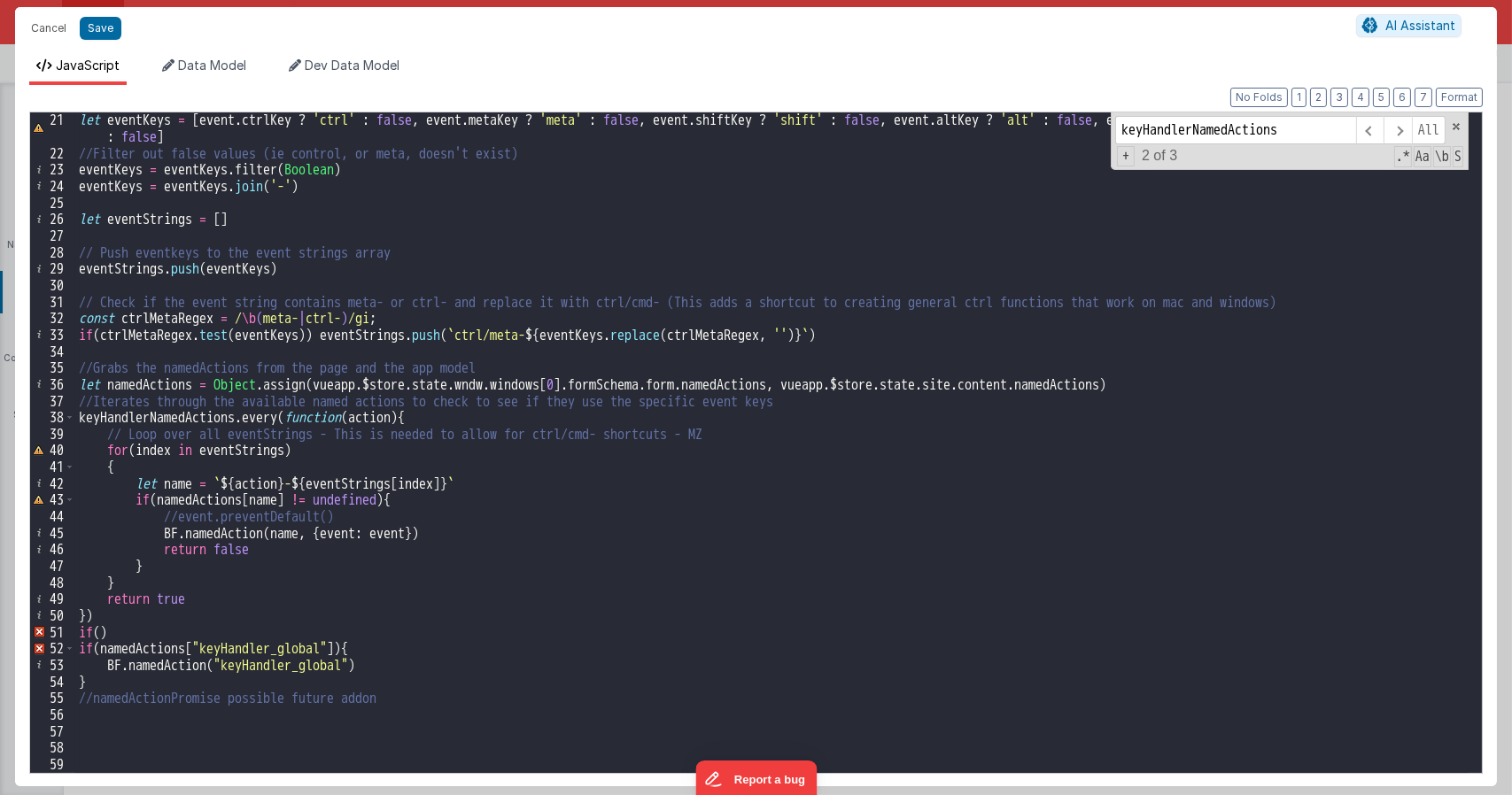 scroll, scrollTop: 330, scrollLeft: 0, axis: vertical 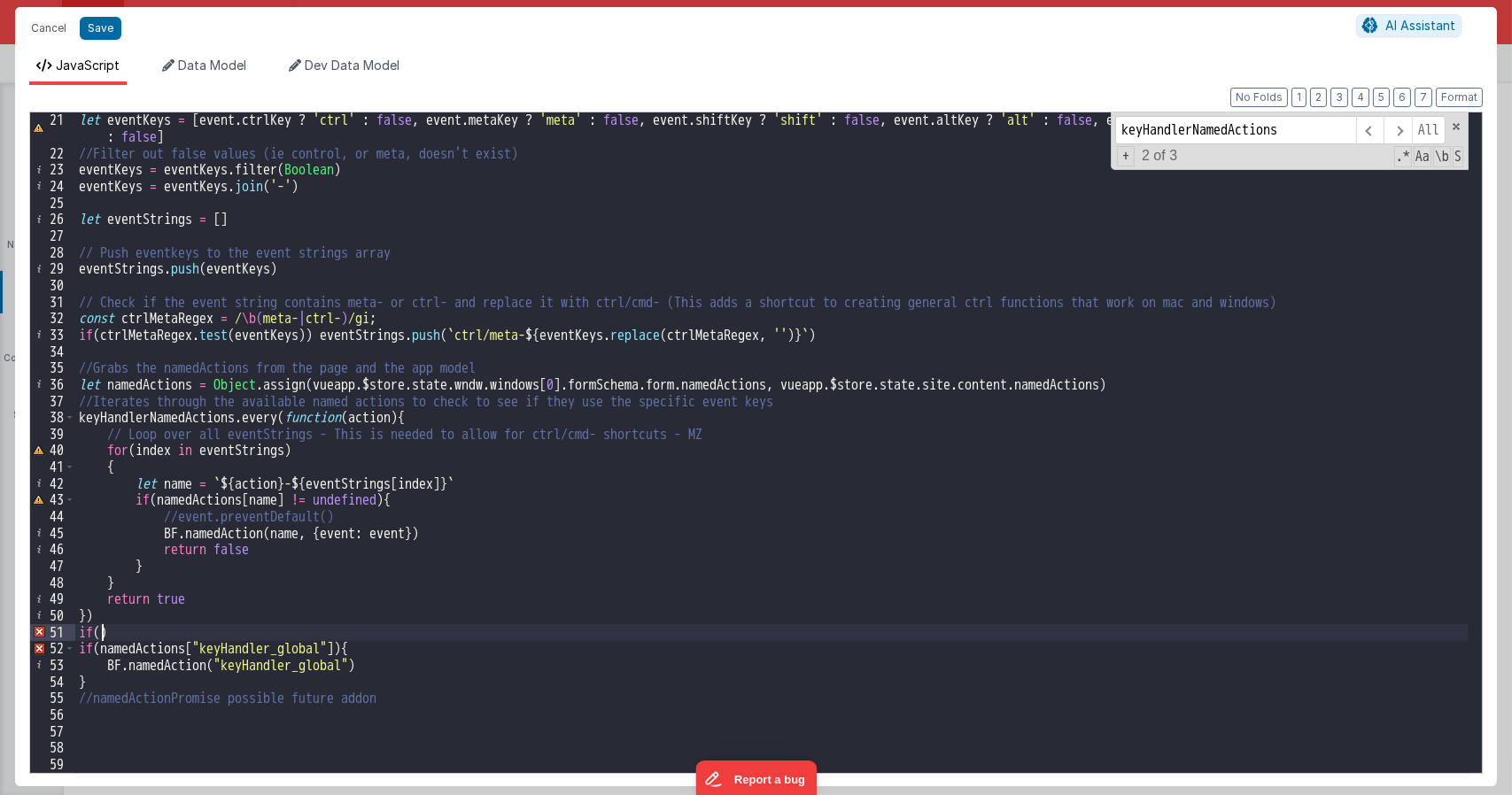 click on "let   eventKeys   =   [ event . ctrlKey   ?   'ctrl'   :   false ,   event . metaKey   ?   'meta'   :   false ,   event . shiftKey   ?   'shift'   :   false ,   event . altKey   ?   'alt'   :   false ,   event . location   ==   0   ?   event . key        :   false ] //Filter out false values (ie control, or meta, doesn't exist) eventKeys   =   eventKeys . filter ( Boolean ) eventKeys   =   eventKeys . join ( '-' ) let   eventStrings   =   [ ] // Push eventkeys to the event strings array eventStrings . push ( eventKeys ) // Check if the event string contains meta- or ctrl- and replace it with ctrl/cmd- (This adds a shortcut to creating general ctrl functions that work on mac and windows) const   ctrlMetaRegex   =   / \b ( meta- | ctrl- ) /gi ; if ( ctrlMetaRegex . test ( eventKeys ))   eventStrings . push ( ` ctrl/meta- ${ eventKeys . replace ( ctrlMetaRegex ,   '' ) } ` ) //Grabs the namedActions from the page and the app model let   namedActions   =   Object . assign ( vueapp . $store . state . wndw . [" at bounding box center (772, 467) 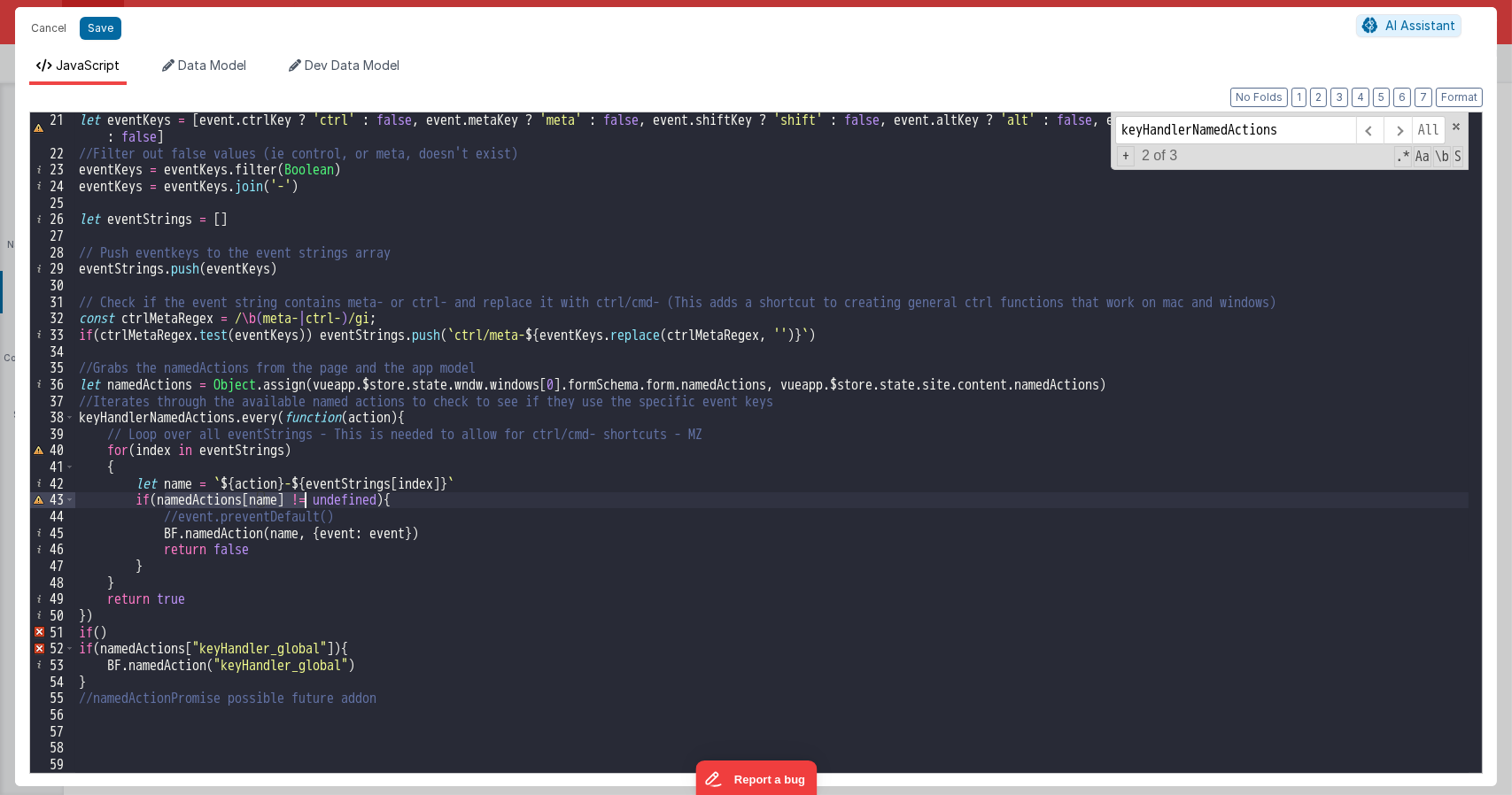 drag, startPoint x: 167, startPoint y: 499, endPoint x: 302, endPoint y: 501, distance: 135.01481 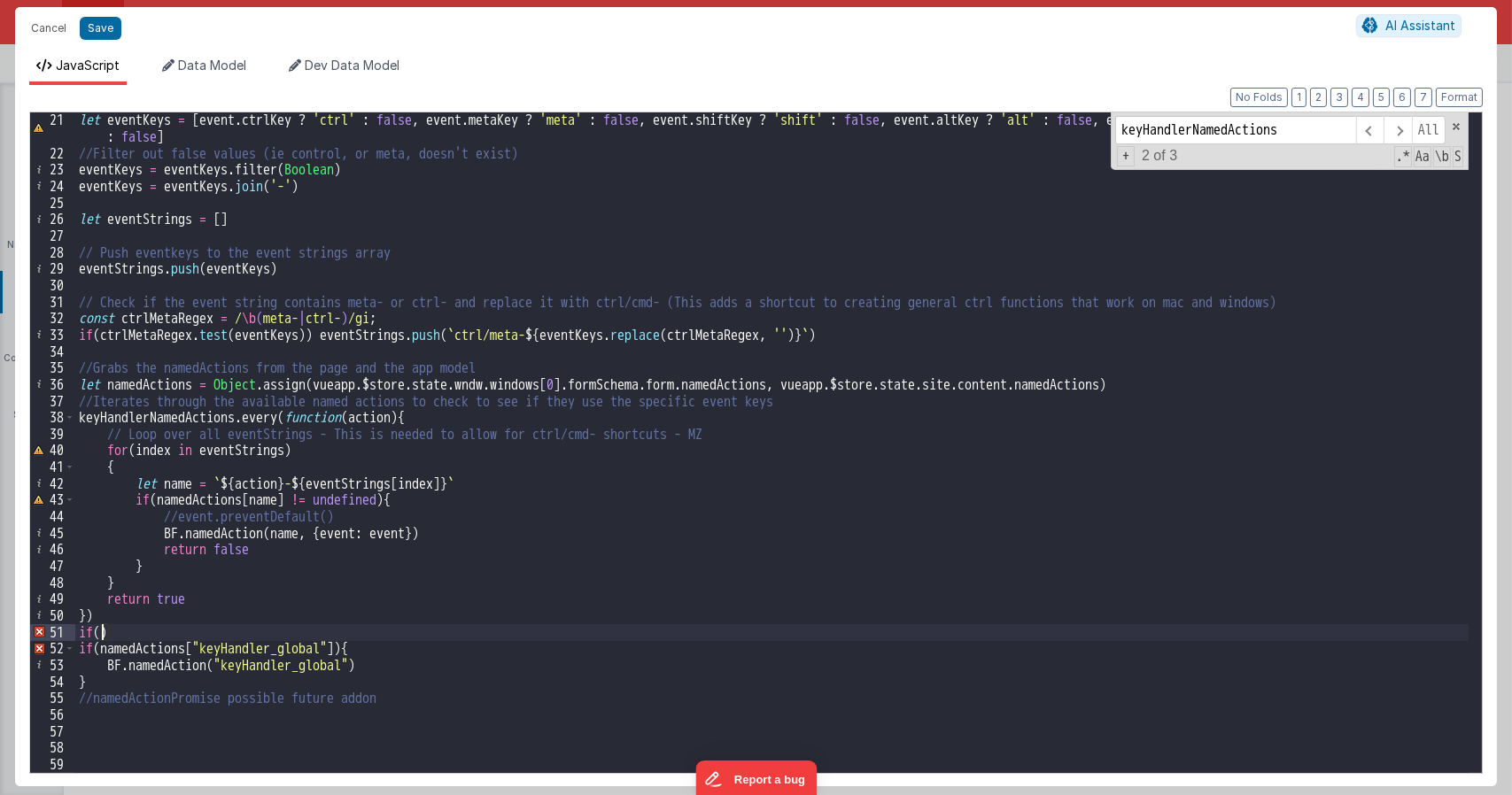 click on "let   eventKeys   =   [ event . ctrlKey   ?   'ctrl'   :   false ,   event . metaKey   ?   'meta'   :   false ,   event . shiftKey   ?   'shift'   :   false ,   event . altKey   ?   'alt'   :   false ,   event . location   ==   0   ?   event . key        :   false ] //Filter out false values (ie control, or meta, doesn't exist) eventKeys   =   eventKeys . filter ( Boolean ) eventKeys   =   eventKeys . join ( '-' ) let   eventStrings   =   [ ] // Push eventkeys to the event strings array eventStrings . push ( eventKeys ) // Check if the event string contains meta- or ctrl- and replace it with ctrl/cmd- (This adds a shortcut to creating general ctrl functions that work on mac and windows) const   ctrlMetaRegex   =   / \b ( meta- | ctrl- ) /gi ; if ( ctrlMetaRegex . test ( eventKeys ))   eventStrings . push ( ` ctrl/meta- ${ eventKeys . replace ( ctrlMetaRegex ,   '' ) } ` ) //Grabs the namedActions from the page and the app model let   namedActions   =   Object . assign ( vueapp . $store . state . wndw . [" at bounding box center (772, 467) 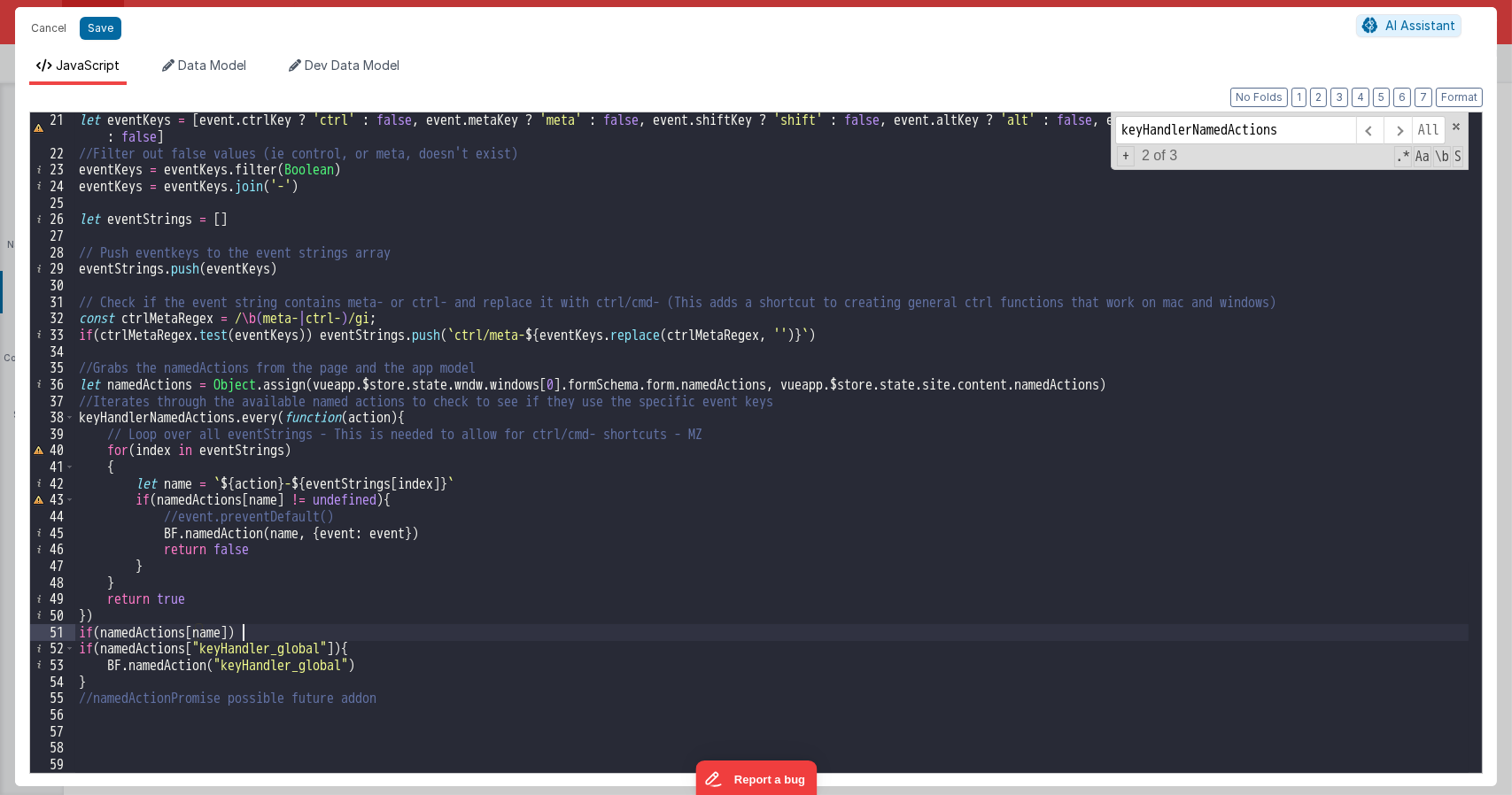 click on "let   eventKeys   =   [ event . ctrlKey   ?   'ctrl'   :   false ,   event . metaKey   ?   'meta'   :   false ,   event . shiftKey   ?   'shift'   :   false ,   event . altKey   ?   'alt'   :   false ,   event . location   ==   0   ?   event . key        :   false ] //Filter out false values (ie control, or meta, doesn't exist) eventKeys   =   eventKeys . filter ( Boolean ) eventKeys   =   eventKeys . join ( '-' ) let   eventStrings   =   [ ] // Push eventkeys to the event strings array eventStrings . push ( eventKeys ) // Check if the event string contains meta- or ctrl- and replace it with ctrl/cmd- (This adds a shortcut to creating general ctrl functions that work on mac and windows) const   ctrlMetaRegex   =   / \b ( meta- | ctrl- ) /gi ; if ( ctrlMetaRegex . test ( eventKeys ))   eventStrings . push ( ` ctrl/meta- ${ eventKeys . replace ( ctrlMetaRegex ,   '' ) } ` ) //Grabs the namedActions from the page and the app model let   namedActions   =   Object . assign ( vueapp . $store . state . wndw . [" at bounding box center [772, 467] 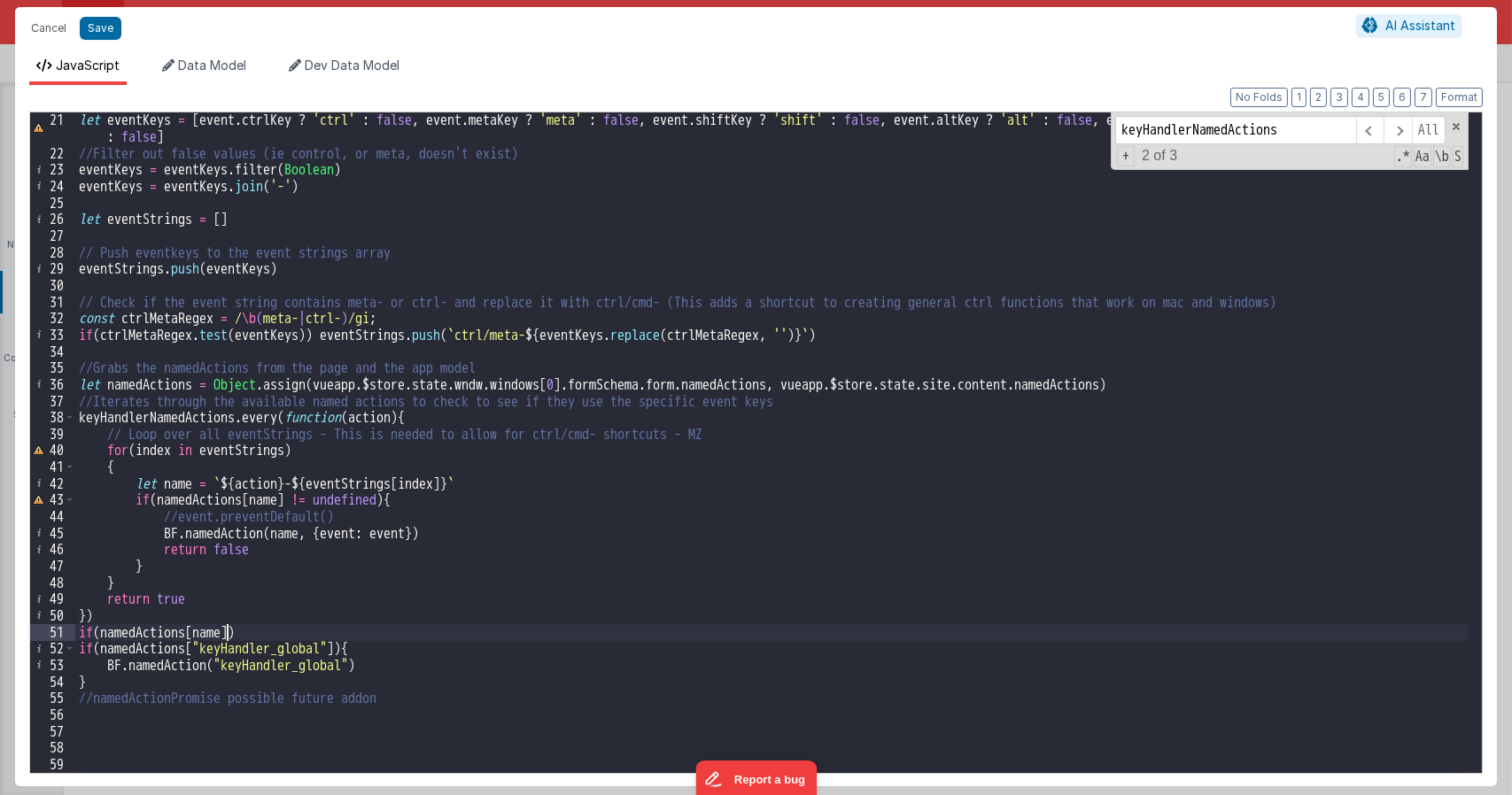 click on "let   eventKeys   =   [ event . ctrlKey   ?   'ctrl'   :   false ,   event . metaKey   ?   'meta'   :   false ,   event . shiftKey   ?   'shift'   :   false ,   event . altKey   ?   'alt'   :   false ,   event . location   ==   0   ?   event . key        :   false ] //Filter out false values (ie control, or meta, doesn't exist) eventKeys   =   eventKeys . filter ( Boolean ) eventKeys   =   eventKeys . join ( '-' ) let   eventStrings   =   [ ] // Push eventkeys to the event strings array eventStrings . push ( eventKeys ) // Check if the event string contains meta- or ctrl- and replace it with ctrl/cmd- (This adds a shortcut to creating general ctrl functions that work on mac and windows) const   ctrlMetaRegex   =   / \b ( meta- | ctrl- ) /gi ; if ( ctrlMetaRegex . test ( eventKeys ))   eventStrings . push ( ` ctrl/meta- ${ eventKeys . replace ( ctrlMetaRegex ,   '' ) } ` ) //Grabs the namedActions from the page and the app model let   namedActions   =   Object . assign ( vueapp . $store . state . wndw . [" at bounding box center [772, 467] 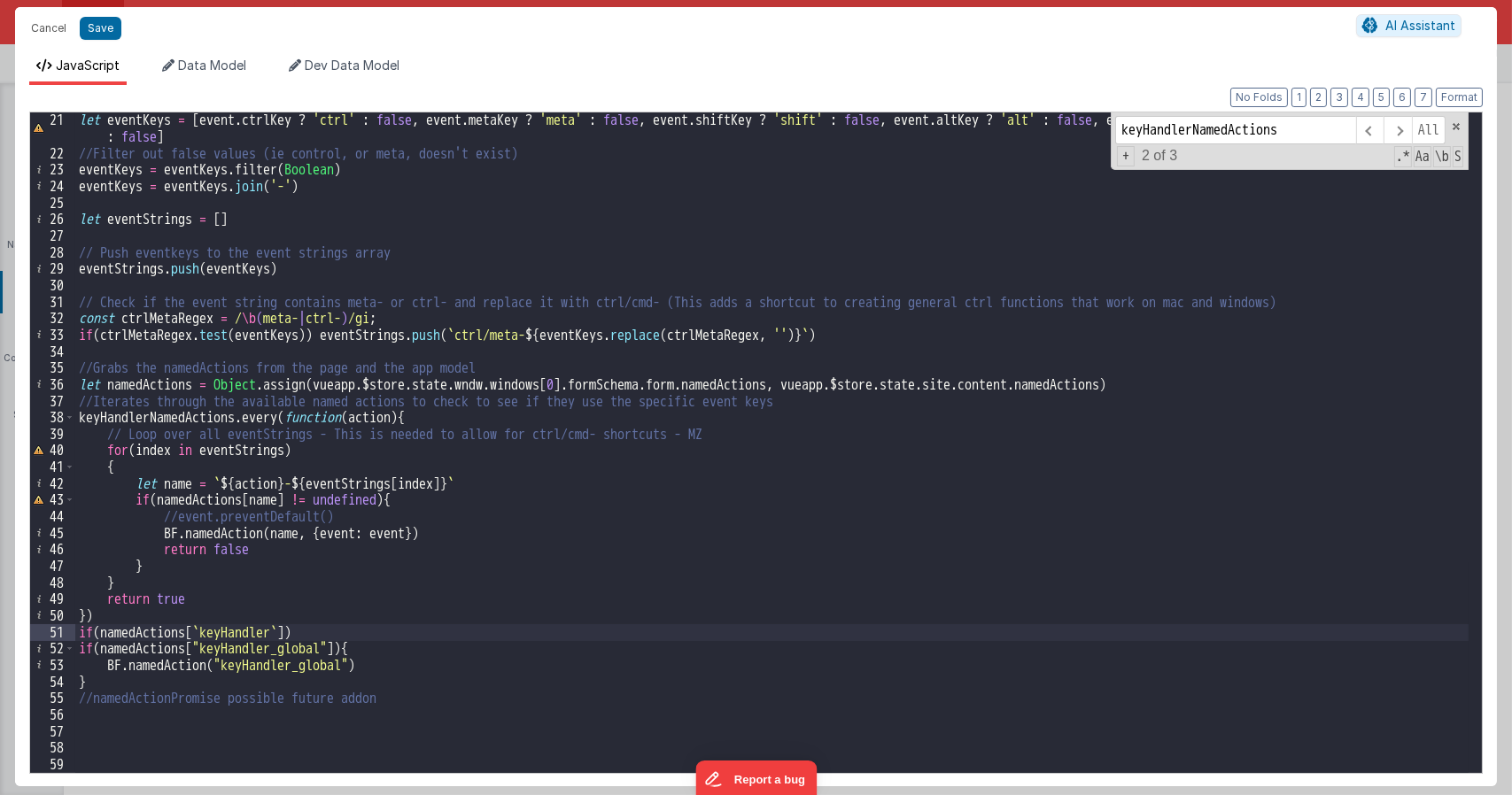 click on "let   eventKeys   =   [ event . ctrlKey   ?   'ctrl'   :   false ,   event . metaKey   ?   'meta'   :   false ,   event . shiftKey   ?   'shift'   :   false ,   event . altKey   ?   'alt'   :   false ,   event . location   ==   0   ?   event . key        :   false ] //Filter out false values (ie control, or meta, doesn't exist) eventKeys   =   eventKeys . filter ( Boolean ) eventKeys   =   eventKeys . join ( '-' ) let   eventStrings   =   [ ] // Push eventkeys to the event strings array eventStrings . push ( eventKeys ) // Check if the event string contains meta- or ctrl- and replace it with ctrl/cmd- (This adds a shortcut to creating general ctrl functions that work on mac and windows) const   ctrlMetaRegex   =   / \b ( meta- | ctrl- ) /gi ; if ( ctrlMetaRegex . test ( eventKeys ))   eventStrings . push ( ` ctrl/meta- ${ eventKeys . replace ( ctrlMetaRegex ,   '' ) } ` ) //Grabs the namedActions from the page and the app model let   namedActions   =   Object . assign ( vueapp . $store . state . wndw . [" at bounding box center (772, 467) 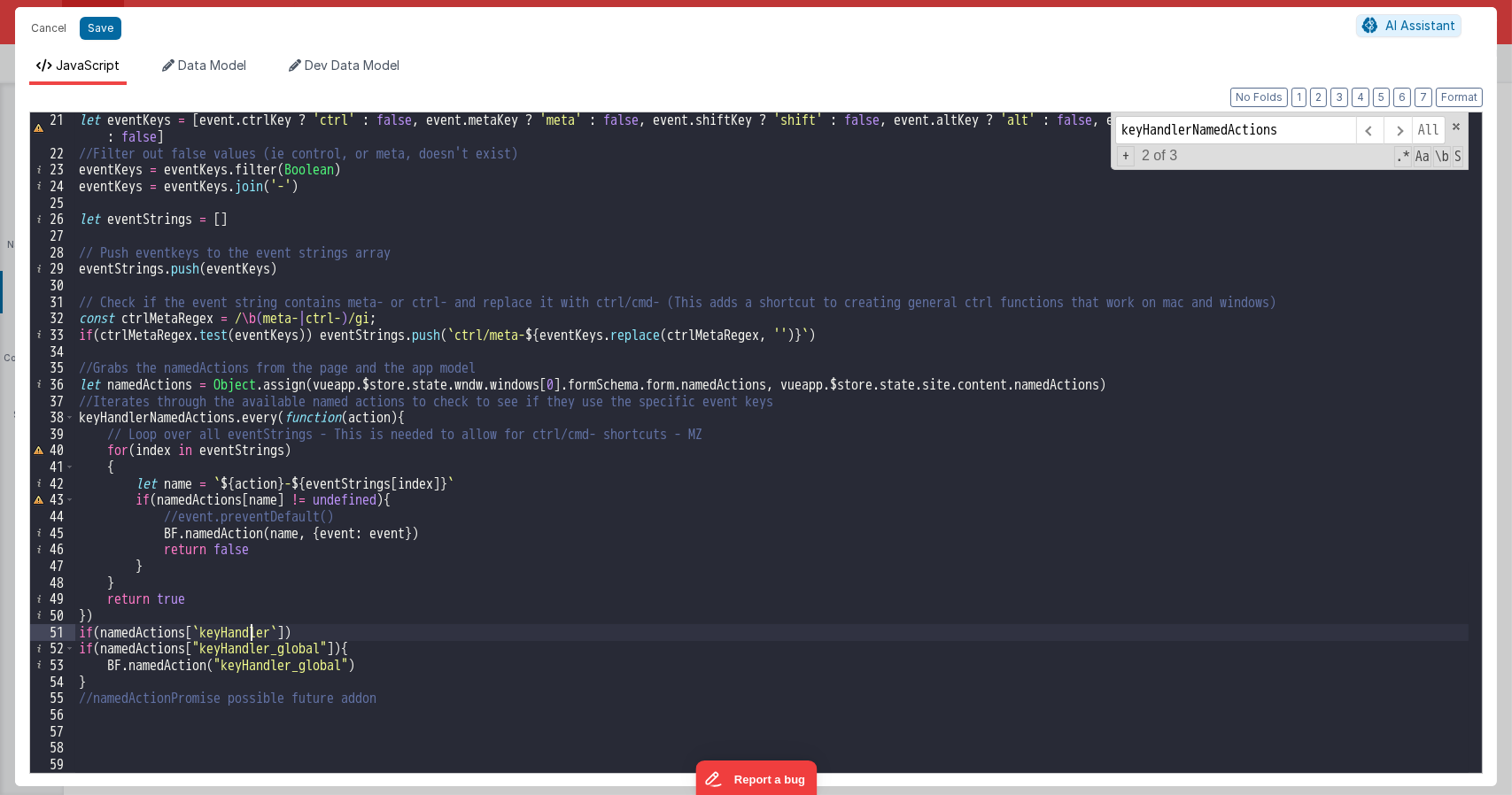 click on "let   eventKeys   =   [ event . ctrlKey   ?   'ctrl'   :   false ,   event . metaKey   ?   'meta'   :   false ,   event . shiftKey   ?   'shift'   :   false ,   event . altKey   ?   'alt'   :   false ,   event . location   ==   0   ?   event . key        :   false ] //Filter out false values (ie control, or meta, doesn't exist) eventKeys   =   eventKeys . filter ( Boolean ) eventKeys   =   eventKeys . join ( '-' ) let   eventStrings   =   [ ] // Push eventkeys to the event strings array eventStrings . push ( eventKeys ) // Check if the event string contains meta- or ctrl- and replace it with ctrl/cmd- (This adds a shortcut to creating general ctrl functions that work on mac and windows) const   ctrlMetaRegex   =   / \b ( meta- | ctrl- ) /gi ; if ( ctrlMetaRegex . test ( eventKeys ))   eventStrings . push ( ` ctrl/meta- ${ eventKeys . replace ( ctrlMetaRegex ,   '' ) } ` ) //Grabs the namedActions from the page and the app model let   namedActions   =   Object . assign ( vueapp . $store . state . wndw . [" at bounding box center [772, 467] 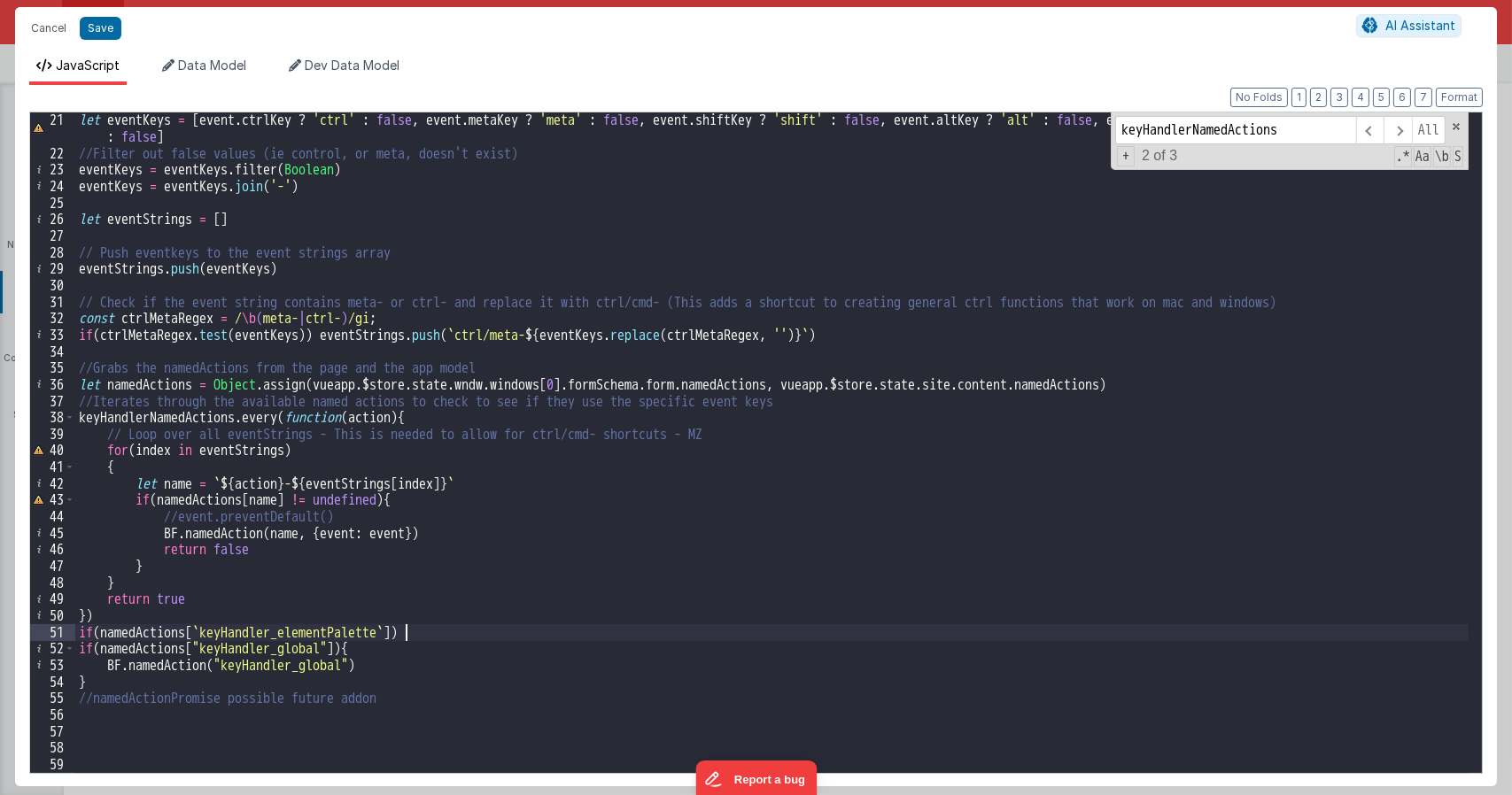 click on "let   eventKeys   =   [ event . ctrlKey   ?   'ctrl'   :   false ,   event . metaKey   ?   'meta'   :   false ,   event . shiftKey   ?   'shift'   :   false ,   event . altKey   ?   'alt'   :   false ,   event . location   ==   0   ?   event . key        :   false ] //Filter out false values (ie control, or meta, doesn't exist) eventKeys   =   eventKeys . filter ( Boolean ) eventKeys   =   eventKeys . join ( '-' ) let   eventStrings   =   [ ] // Push eventkeys to the event strings array eventStrings . push ( eventKeys ) // Check if the event string contains meta- or ctrl- and replace it with ctrl/cmd- (This adds a shortcut to creating general ctrl functions that work on mac and windows) const   ctrlMetaRegex   =   / \b ( meta- | ctrl- ) /gi ; if ( ctrlMetaRegex . test ( eventKeys ))   eventStrings . push ( ` ctrl/meta- ${ eventKeys . replace ( ctrlMetaRegex ,   '' ) } ` ) //Grabs the namedActions from the page and the app model let   namedActions   =   Object . assign ( vueapp . $store . state . wndw . [" at bounding box center [772, 467] 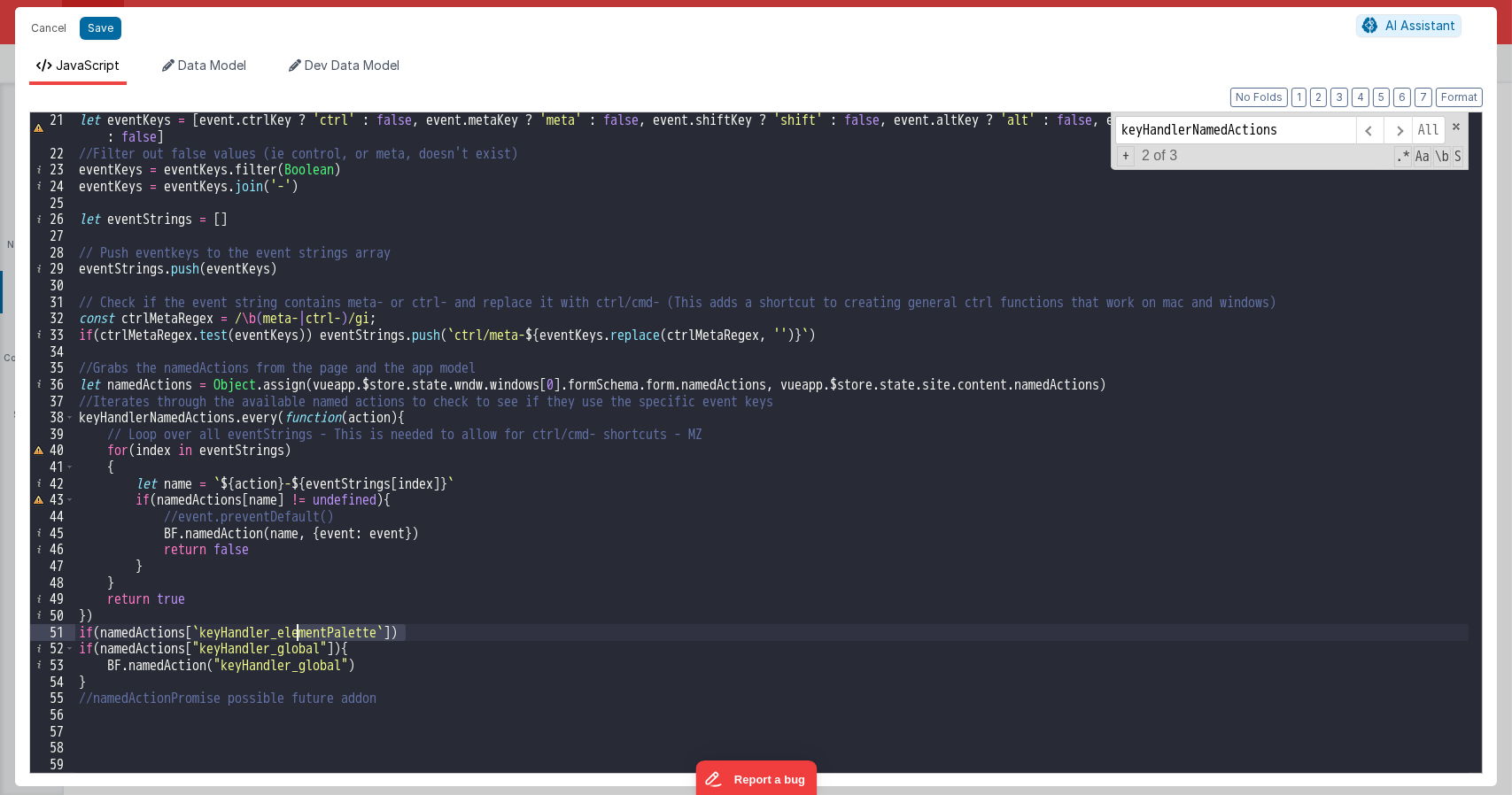 drag, startPoint x: 404, startPoint y: 633, endPoint x: 298, endPoint y: 629, distance: 106.07544 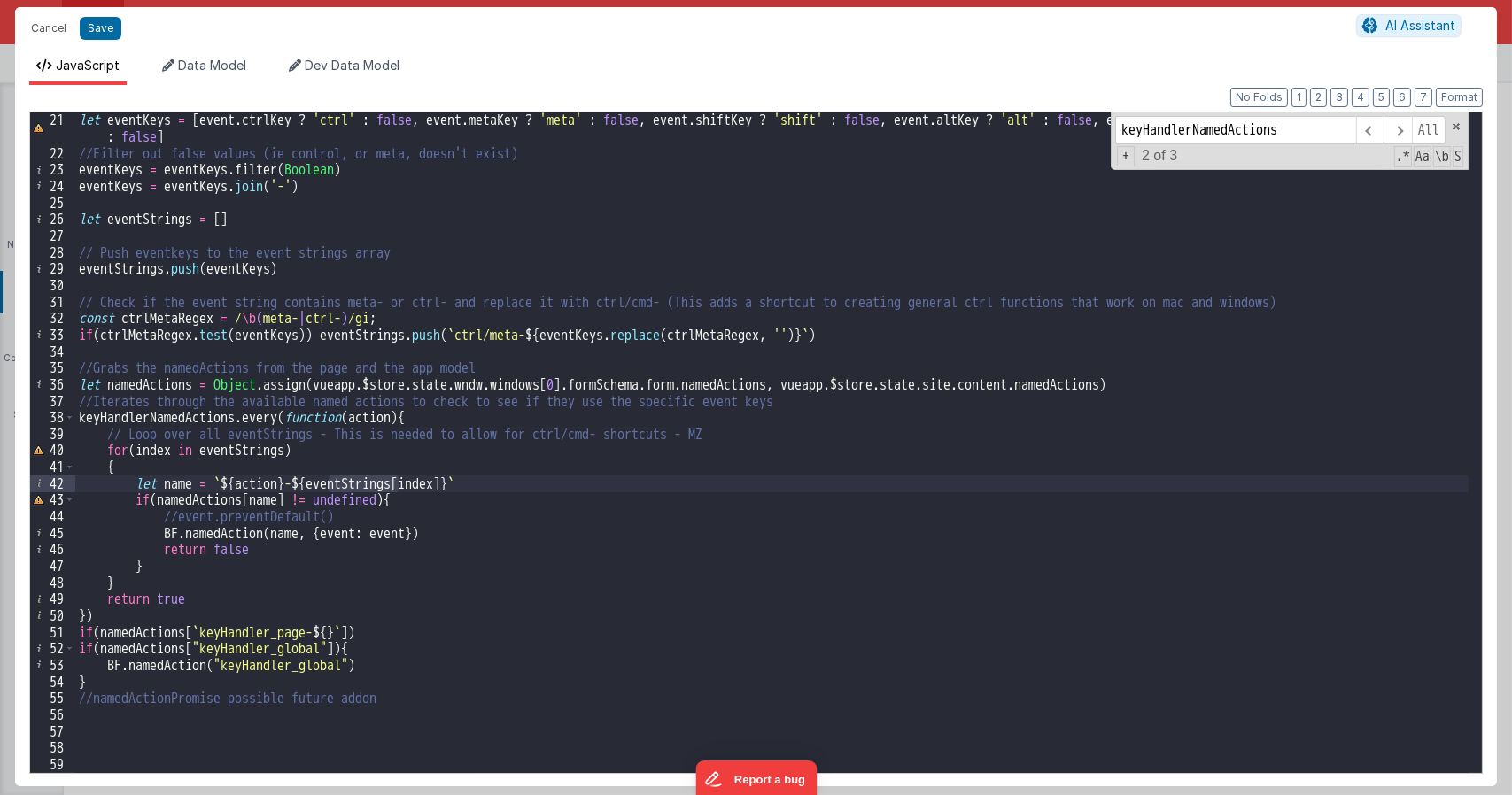 drag, startPoint x: 330, startPoint y: 484, endPoint x: 398, endPoint y: 485, distance: 68.00735 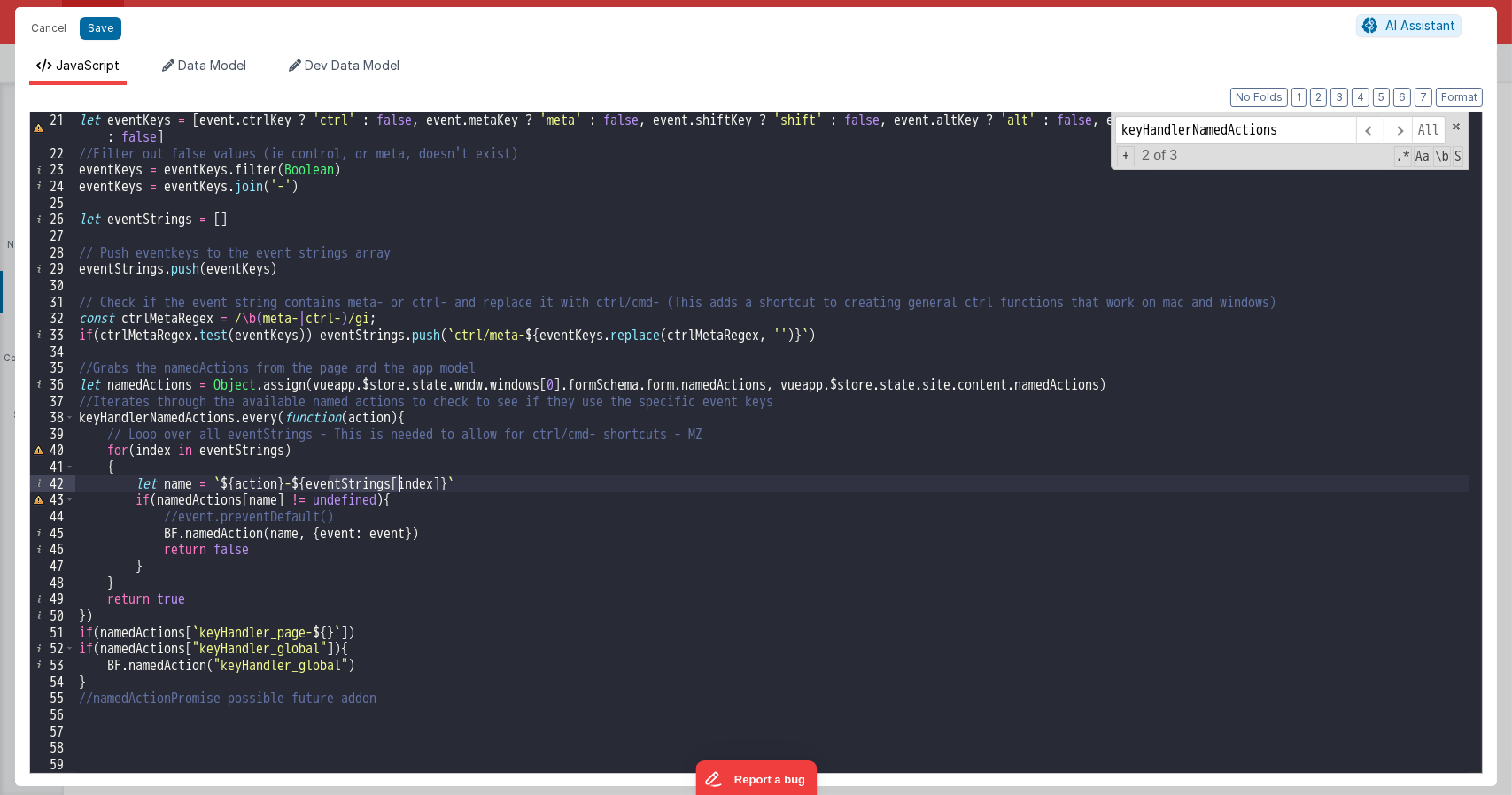 click on "let   eventKeys   =   [ event . ctrlKey   ?   'ctrl'   :   false ,   event . metaKey   ?   'meta'   :   false ,   event . shiftKey   ?   'shift'   :   false ,   event . altKey   ?   'alt'   :   false ,   event . location   ==   0   ?   event . key        :   false ] //Filter out false values (ie control, or meta, doesn't exist) eventKeys   =   eventKeys . filter ( Boolean ) eventKeys   =   eventKeys . join ( '-' ) let   eventStrings   =   [ ] // Push eventkeys to the event strings array eventStrings . push ( eventKeys ) // Check if the event string contains meta- or ctrl- and replace it with ctrl/cmd- (This adds a shortcut to creating general ctrl functions that work on mac and windows) const   ctrlMetaRegex   =   / \b ( meta- | ctrl- ) /gi ; if ( ctrlMetaRegex . test ( eventKeys ))   eventStrings . push ( ` ctrl/meta- ${ eventKeys . replace ( ctrlMetaRegex ,   '' ) } ` ) //Grabs the namedActions from the page and the app model let   namedActions   =   Object . assign ( vueapp . $store . state . wndw . [" at bounding box center [772, 467] 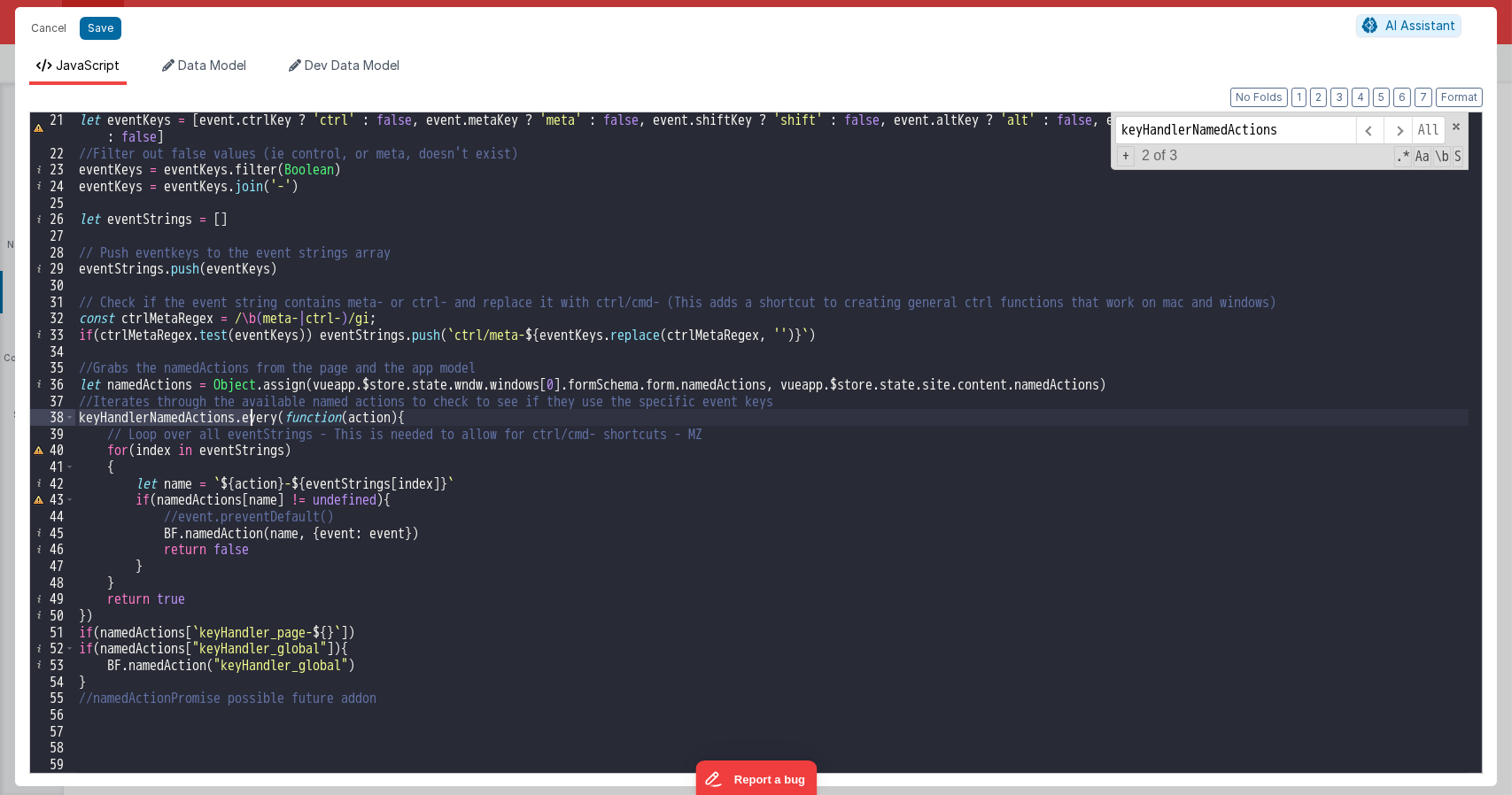 click on "let   eventKeys   =   [ event . ctrlKey   ?   'ctrl'   :   false ,   event . metaKey   ?   'meta'   :   false ,   event . shiftKey   ?   'shift'   :   false ,   event . altKey   ?   'alt'   :   false ,   event . location   ==   0   ?   event . key        :   false ] //Filter out false values (ie control, or meta, doesn't exist) eventKeys   =   eventKeys . filter ( Boolean ) eventKeys   =   eventKeys . join ( '-' ) let   eventStrings   =   [ ] // Push eventkeys to the event strings array eventStrings . push ( eventKeys ) // Check if the event string contains meta- or ctrl- and replace it with ctrl/cmd- (This adds a shortcut to creating general ctrl functions that work on mac and windows) const   ctrlMetaRegex   =   / \b ( meta- | ctrl- ) /gi ; if ( ctrlMetaRegex . test ( eventKeys ))   eventStrings . push ( ` ctrl/meta- ${ eventKeys . replace ( ctrlMetaRegex ,   '' ) } ` ) //Grabs the namedActions from the page and the app model let   namedActions   =   Object . assign ( vueapp . $store . state . wndw . [" at bounding box center [772, 467] 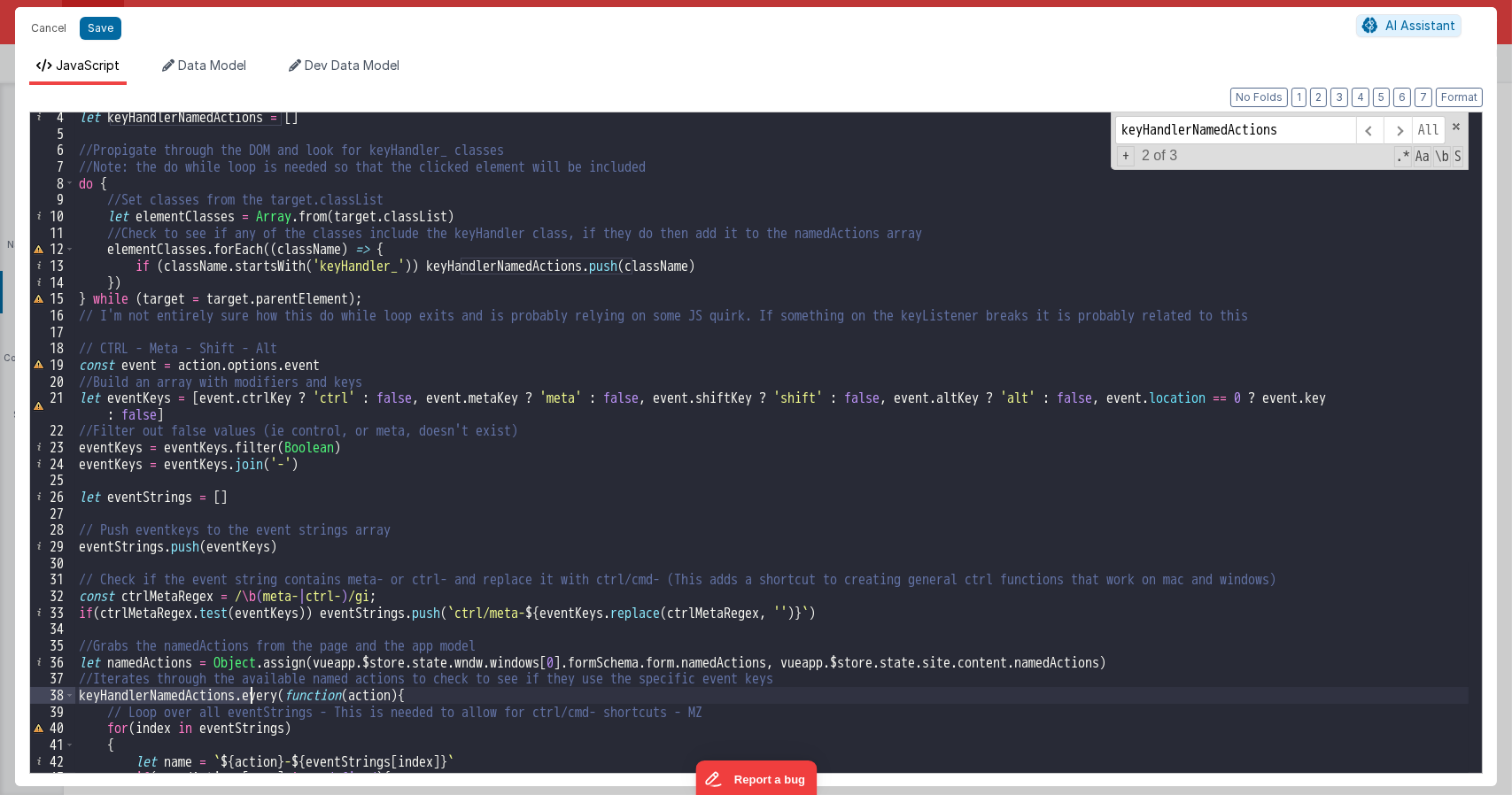scroll, scrollTop: 106, scrollLeft: 0, axis: vertical 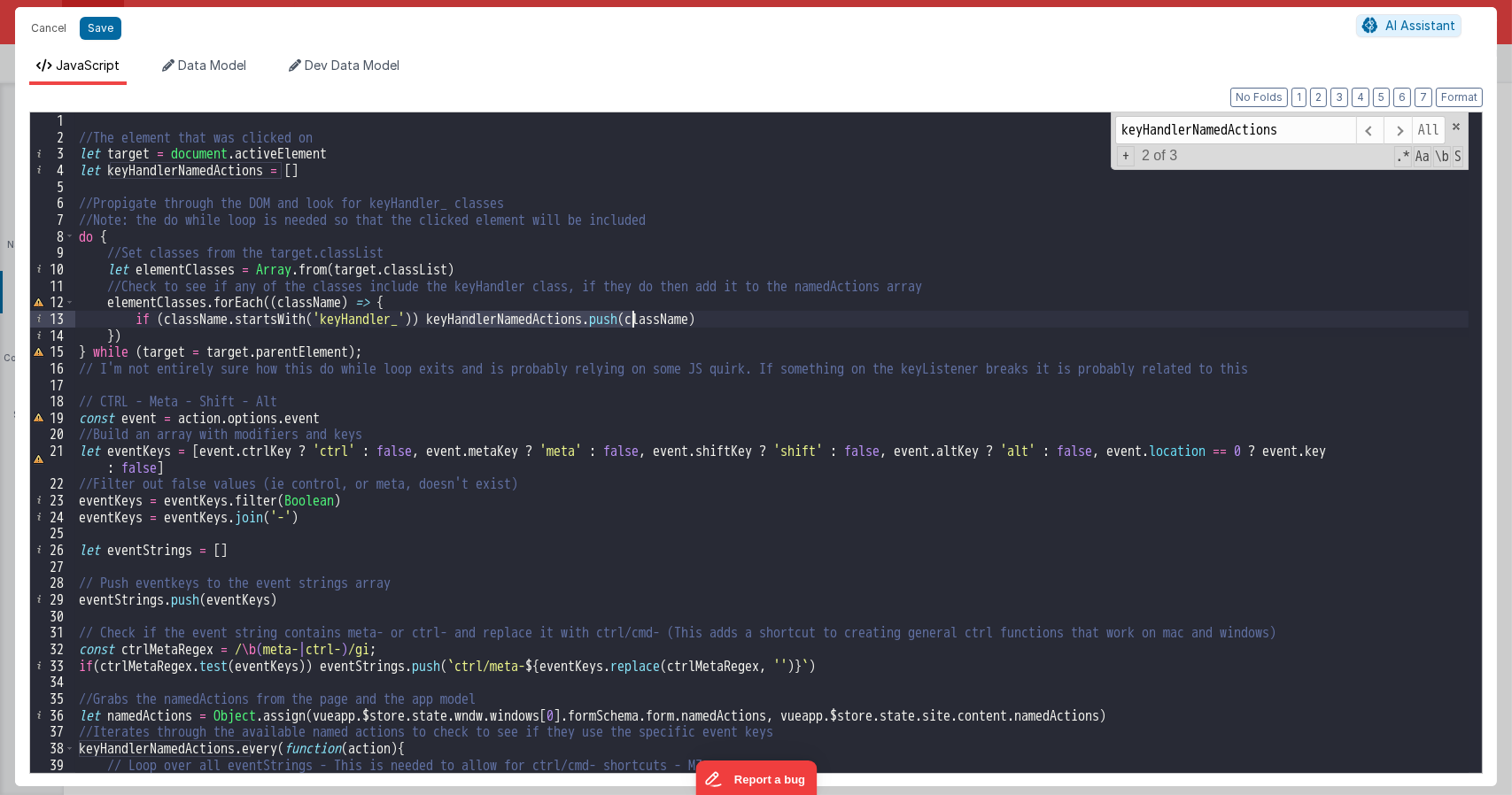 click on "//The element that was clicked on let   target   =   document . activeElement let   keyHandlerNamedActions   =   [ ] //Propigate through the DOM and look for keyHandler_ classes //Note: the do while loop is needed so that the clicked element will be included do   {      //Set classes from the target.classList      let   elementClasses   =   Array . from ( target . classList )      //Check to see if any of the classes include the keyHandler class, if they do then add it to the namedActions array      elementClasses . forEach (( className )   =>   {           if   ( className . startsWith ( 'keyHandler_' ))   keyHandlerNamedActions . push ( className )      }) }   while   ( target   =   target . parentElement ) ; // I'm not entirely sure how this do while loop exits and is probably relying on some JS quirk. If something on the keyListener breaks it is probably related to this // CTRL - Meta - Shift - Alt const   event   =   action . options . event //Build an array with modifiers and keys let   eventKeys   =" at bounding box center [772, 443] 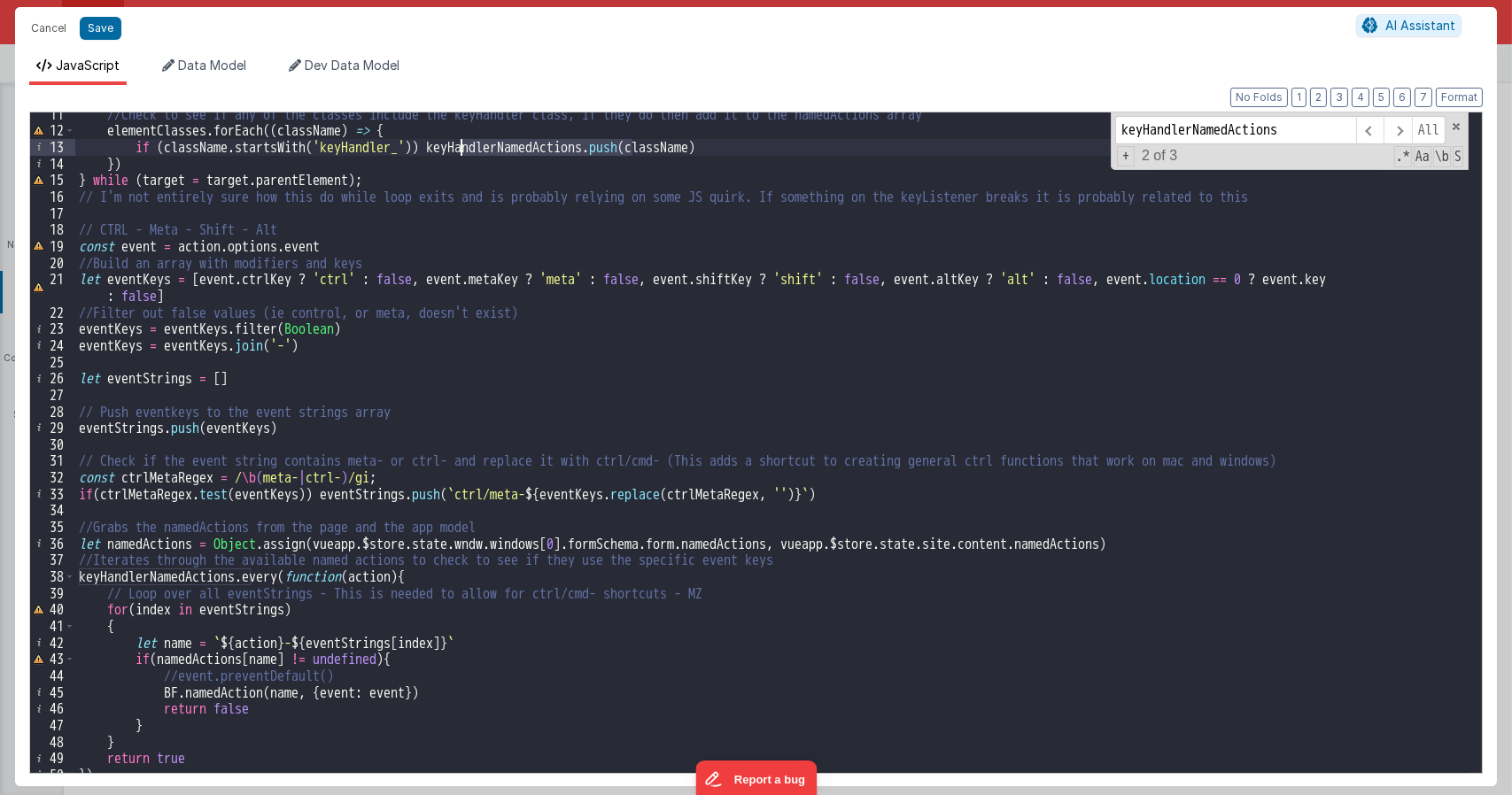 scroll, scrollTop: 330, scrollLeft: 0, axis: vertical 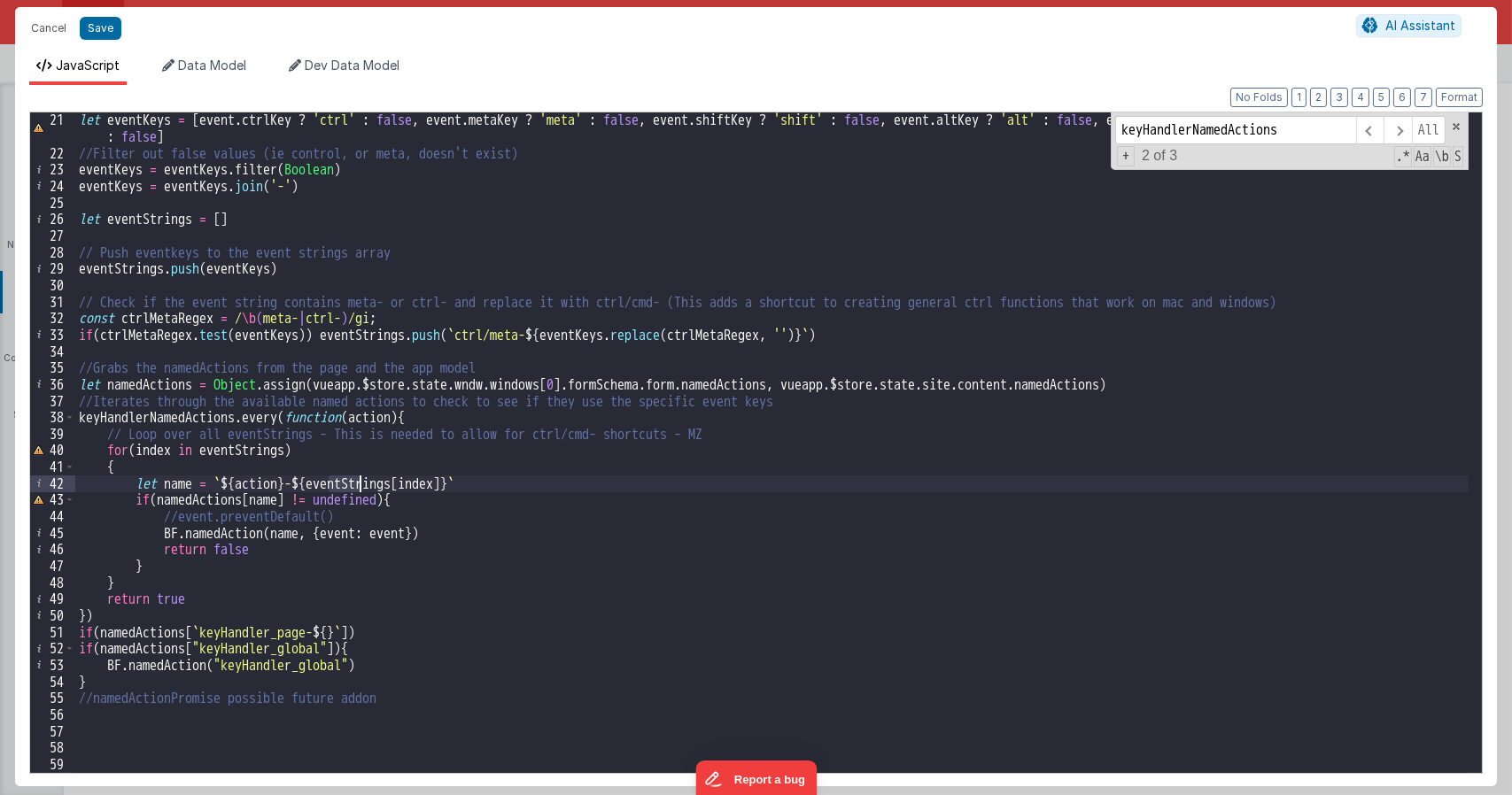 drag, startPoint x: 328, startPoint y: 487, endPoint x: 358, endPoint y: 488, distance: 30.0167 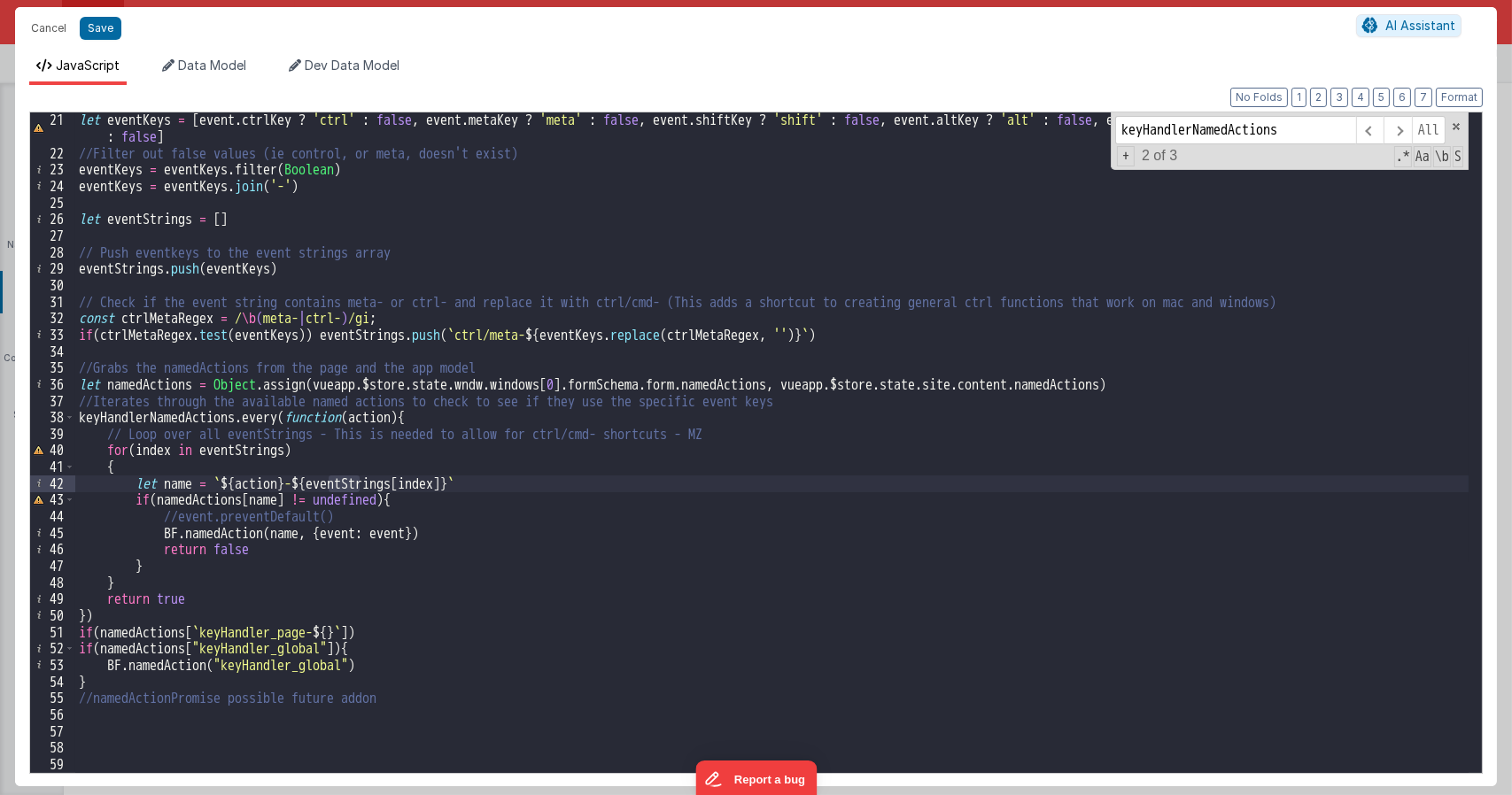 click on "let   eventKeys   =   [ event . ctrlKey   ?   'ctrl'   :   false ,   event . metaKey   ?   'meta'   :   false ,   event . shiftKey   ?   'shift'   :   false ,   event . altKey   ?   'alt'   :   false ,   event . location   ==   0   ?   event . key        :   false ] //Filter out false values (ie control, or meta, doesn't exist) eventKeys   =   eventKeys . filter ( Boolean ) eventKeys   =   eventKeys . join ( '-' ) let   eventStrings   =   [ ] // Push eventkeys to the event strings array eventStrings . push ( eventKeys ) // Check if the event string contains meta- or ctrl- and replace it with ctrl/cmd- (This adds a shortcut to creating general ctrl functions that work on mac and windows) const   ctrlMetaRegex   =   / \b ( meta- | ctrl- ) /gi ; if ( ctrlMetaRegex . test ( eventKeys ))   eventStrings . push ( ` ctrl/meta- ${ eventKeys . replace ( ctrlMetaRegex ,   '' ) } ` ) //Grabs the namedActions from the page and the app model let   namedActions   =   Object . assign ( vueapp . $store . state . wndw . [" at bounding box center [772, 443] 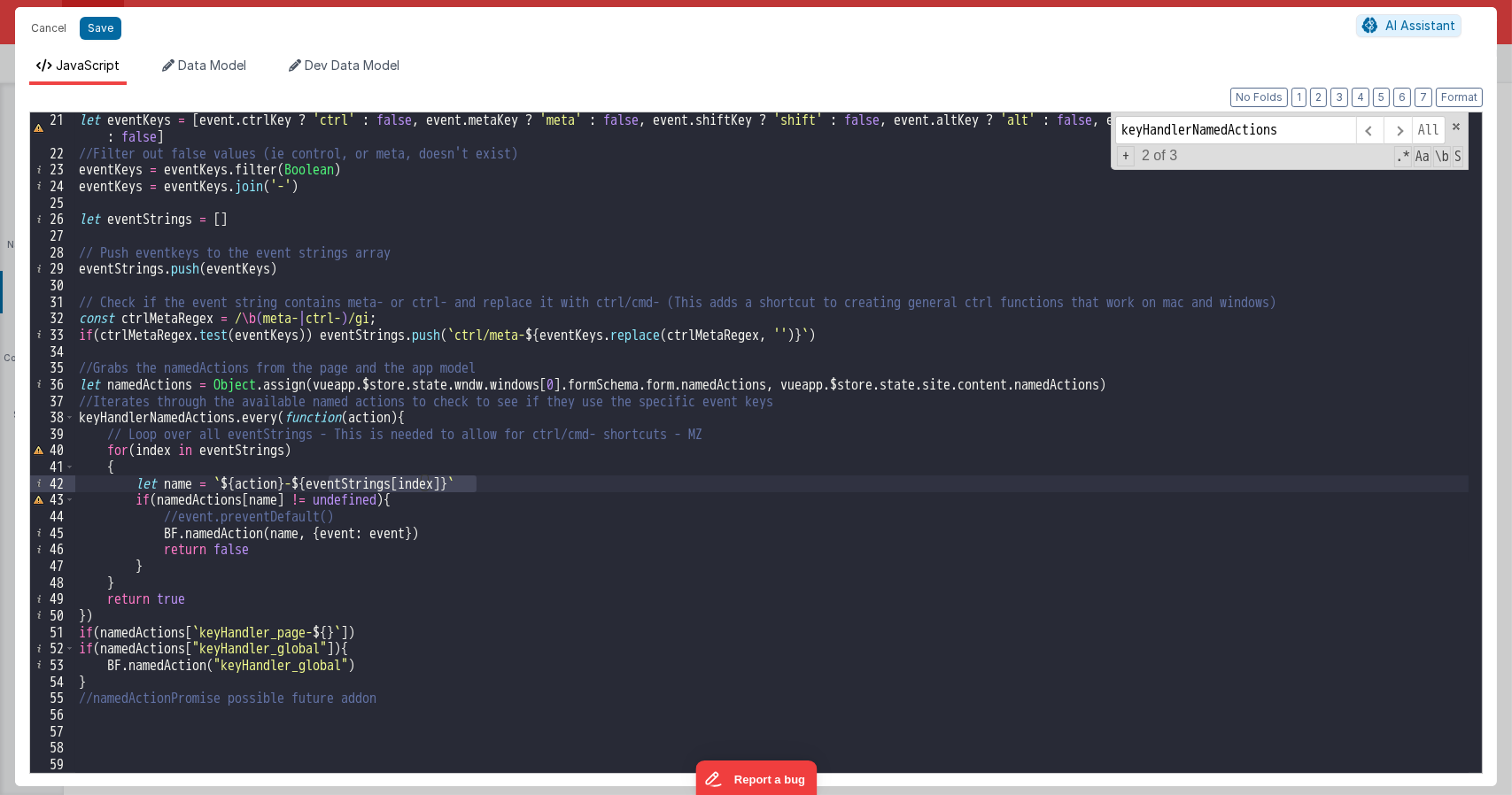 drag, startPoint x: 329, startPoint y: 482, endPoint x: 477, endPoint y: 482, distance: 148 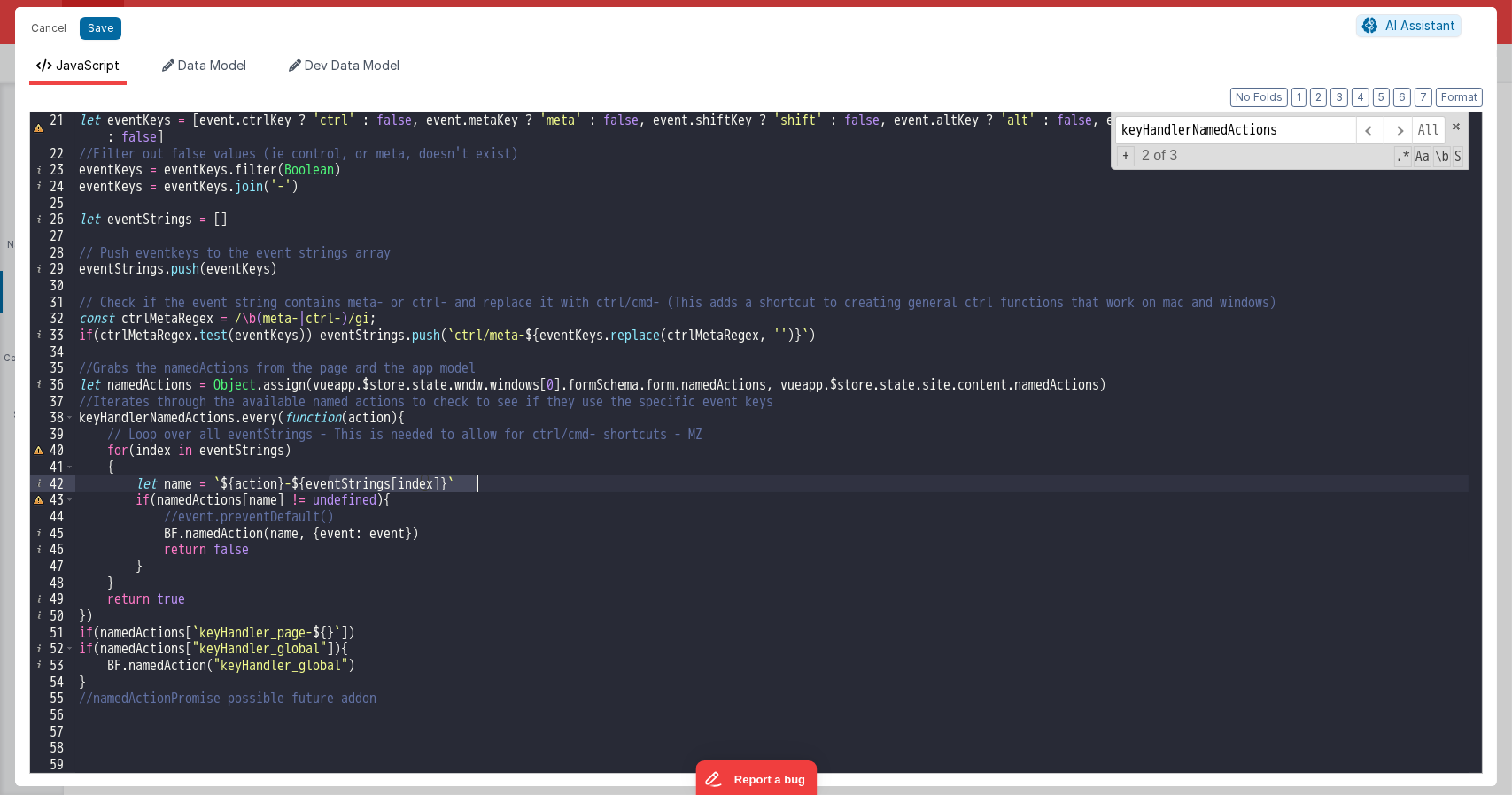 click on "let   eventKeys   =   [ event . ctrlKey   ?   'ctrl'   :   false ,   event . metaKey   ?   'meta'   :   false ,   event . shiftKey   ?   'shift'   :   false ,   event . altKey   ?   'alt'   :   false ,   event . location   ==   0   ?   event . key        :   false ] //Filter out false values (ie control, or meta, doesn't exist) eventKeys   =   eventKeys . filter ( Boolean ) eventKeys   =   eventKeys . join ( '-' ) let   eventStrings   =   [ ] // Push eventkeys to the event strings array eventStrings . push ( eventKeys ) // Check if the event string contains meta- or ctrl- and replace it with ctrl/cmd- (This adds a shortcut to creating general ctrl functions that work on mac and windows) const   ctrlMetaRegex   =   / \b ( meta- | ctrl- ) /gi ; if ( ctrlMetaRegex . test ( eventKeys ))   eventStrings . push ( ` ctrl/meta- ${ eventKeys . replace ( ctrlMetaRegex ,   '' ) } ` ) //Grabs the namedActions from the page and the app model let   namedActions   =   Object . assign ( vueapp . $store . state . wndw . [" at bounding box center (772, 467) 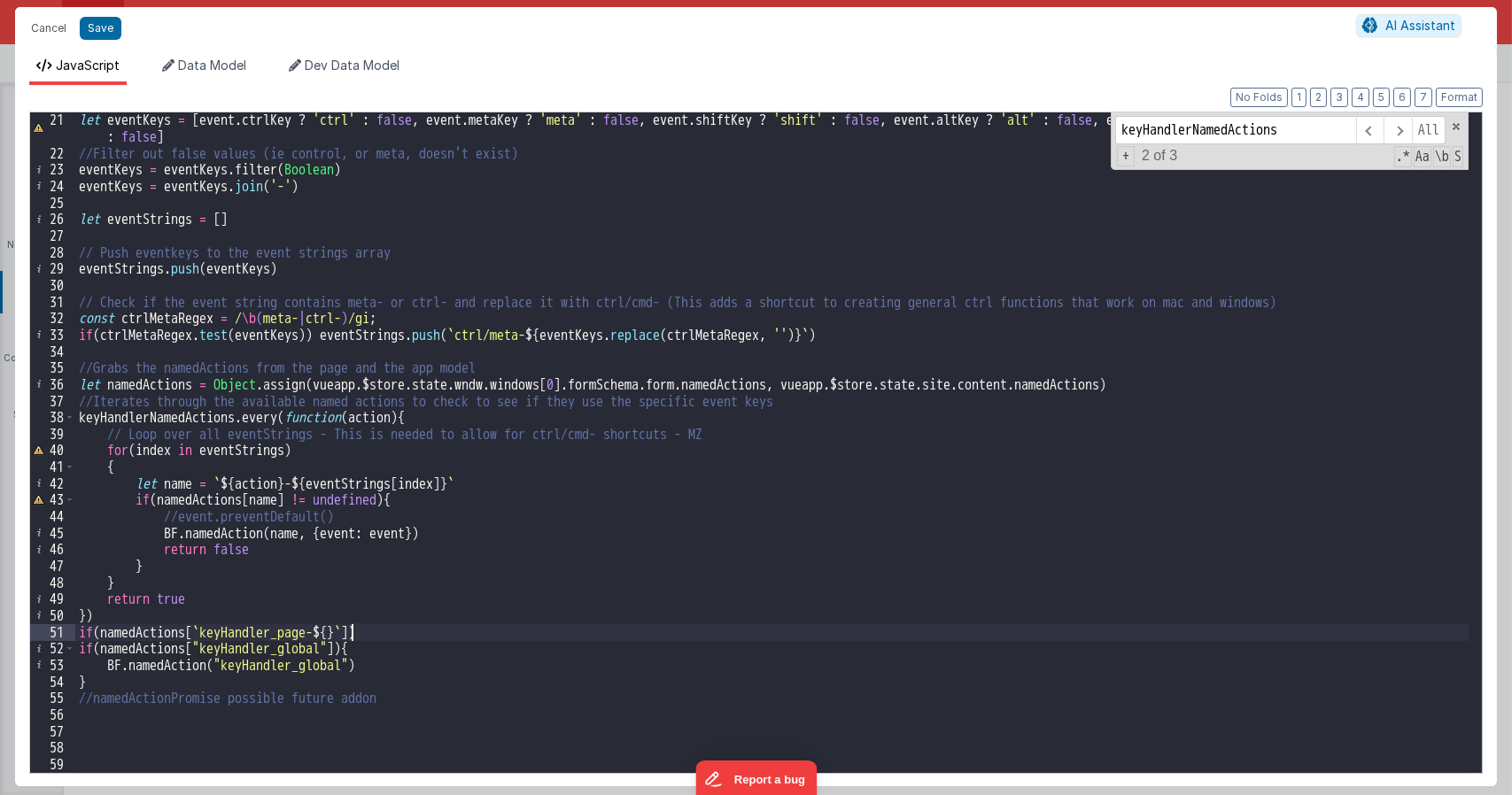 paste 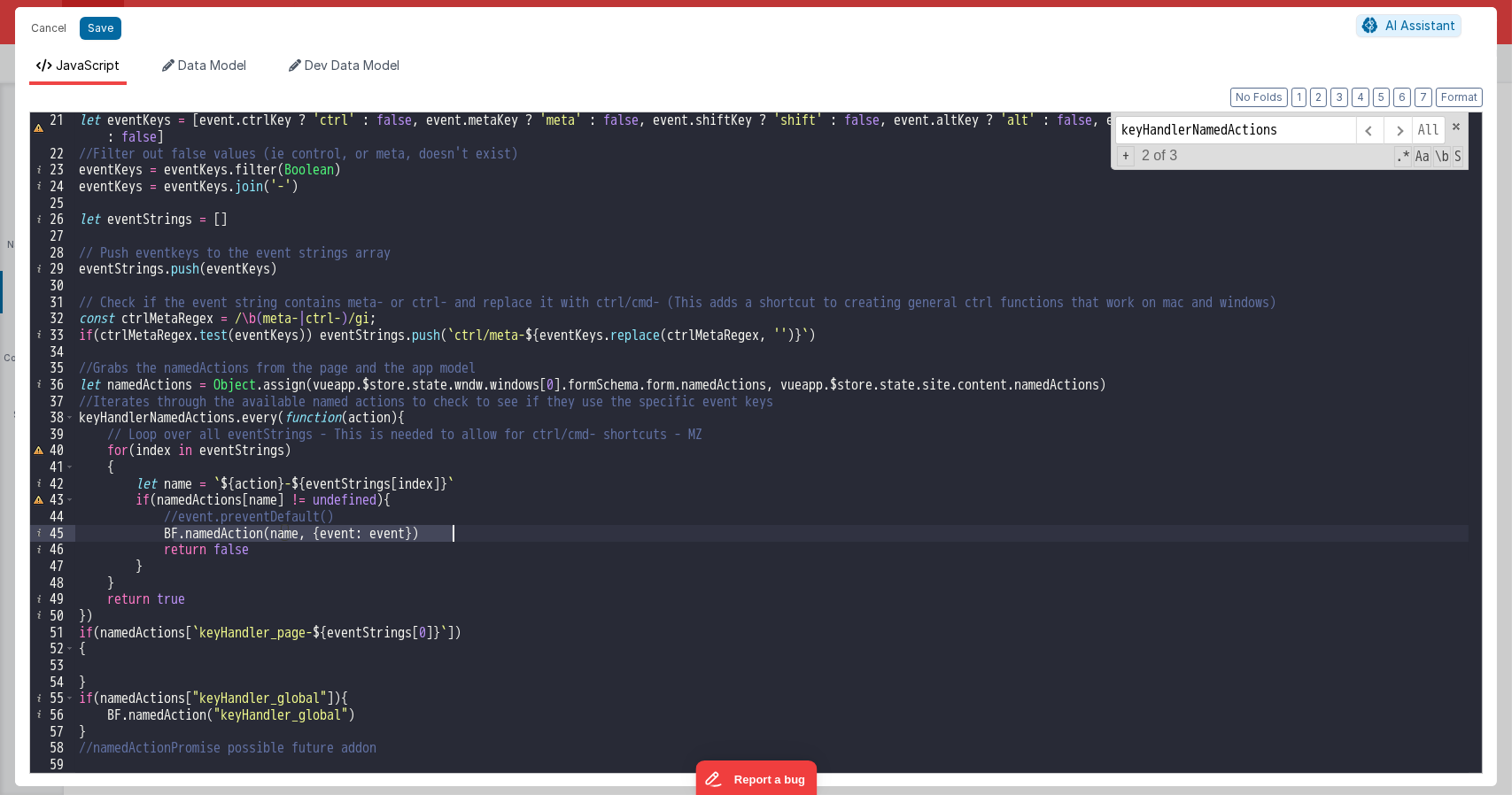 drag, startPoint x: 170, startPoint y: 529, endPoint x: 492, endPoint y: 538, distance: 322.12575 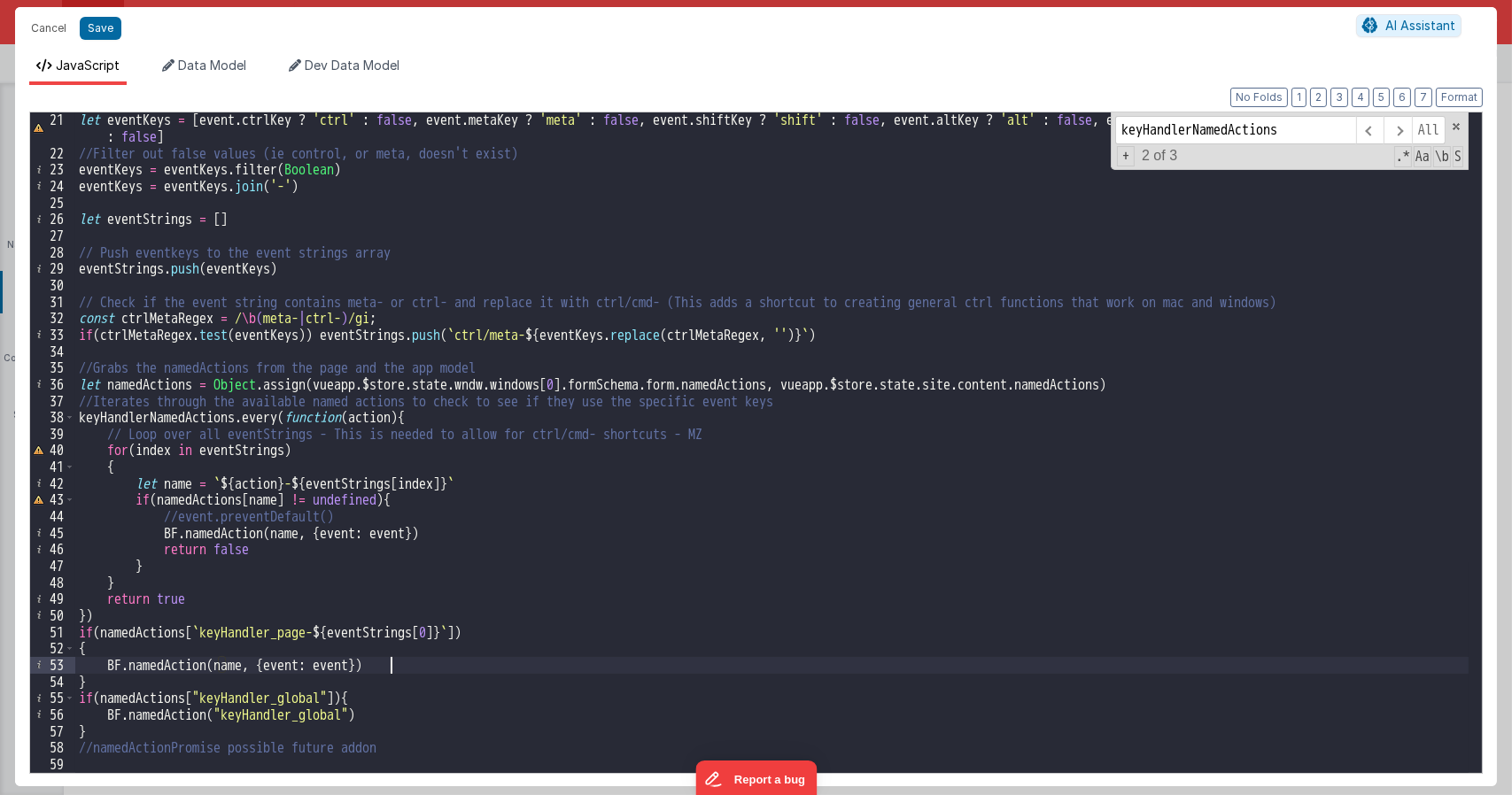 click on "let   eventKeys   =   [ event . ctrlKey   ?   'ctrl'   :   false ,   event . metaKey   ?   'meta'   :   false ,   event . shiftKey   ?   'shift'   :   false ,   event . altKey   ?   'alt'   :   false ,   event . location   ==   0   ?   event . key        :   false ] //Filter out false values (ie control, or meta, doesn't exist) eventKeys   =   eventKeys . filter ( Boolean ) eventKeys   =   eventKeys . join ( '-' ) let   eventStrings   =   [ ] // Push eventkeys to the event strings array eventStrings . push ( eventKeys ) // Check if the event string contains meta- or ctrl- and replace it with ctrl/cmd- (This adds a shortcut to creating general ctrl functions that work on mac and windows) const   ctrlMetaRegex   =   / \b ( meta- | ctrl- ) /gi ; if ( ctrlMetaRegex . test ( eventKeys ))   eventStrings . push ( ` ctrl/meta- ${ eventKeys . replace ( ctrlMetaRegex ,   '' ) } ` ) //Grabs the namedActions from the page and the app model let   namedActions   =   Object . assign ( vueapp . $store . state . wndw . [" at bounding box center (772, 467) 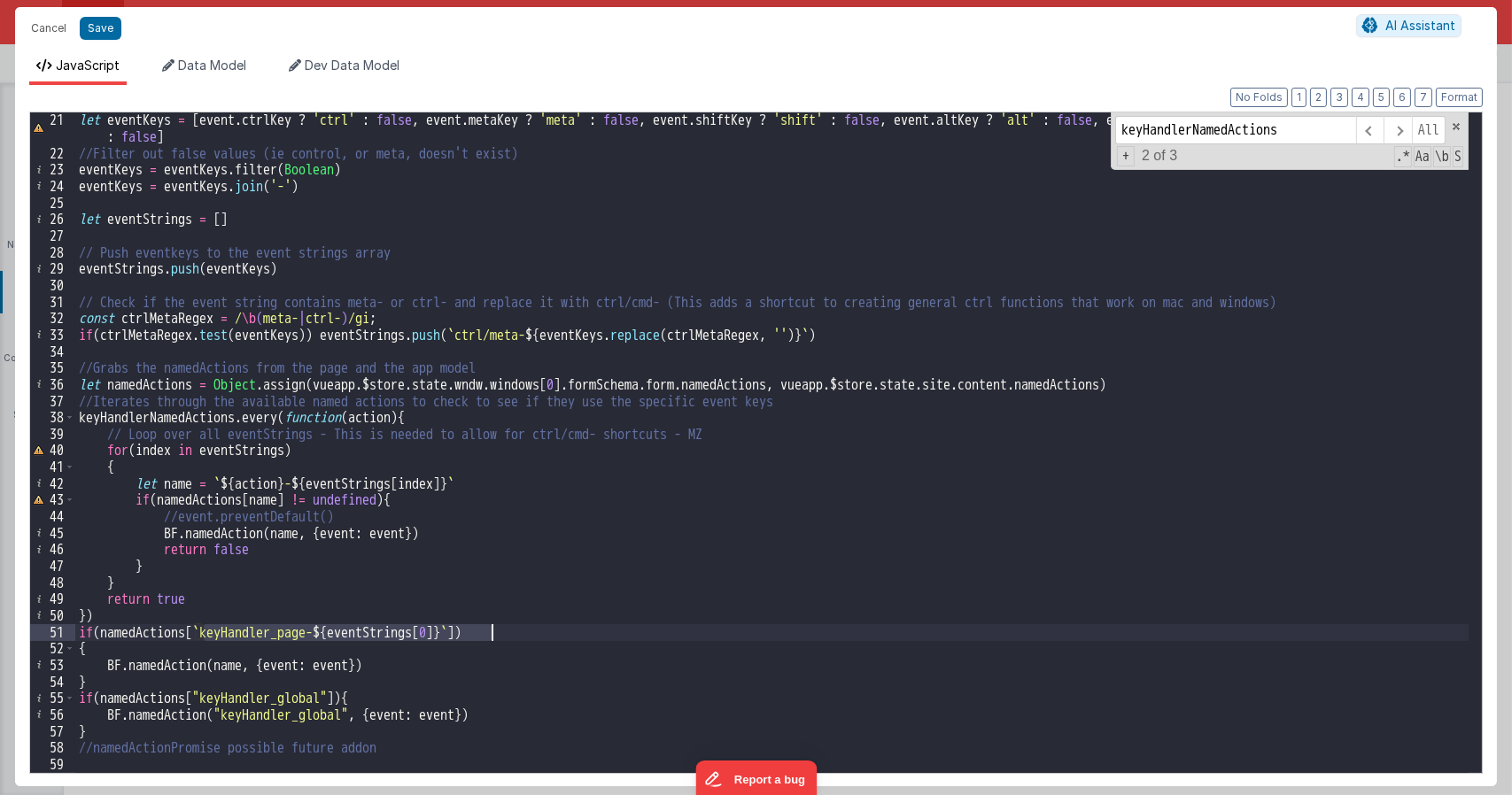 drag, startPoint x: 202, startPoint y: 632, endPoint x: 493, endPoint y: 630, distance: 291.00687 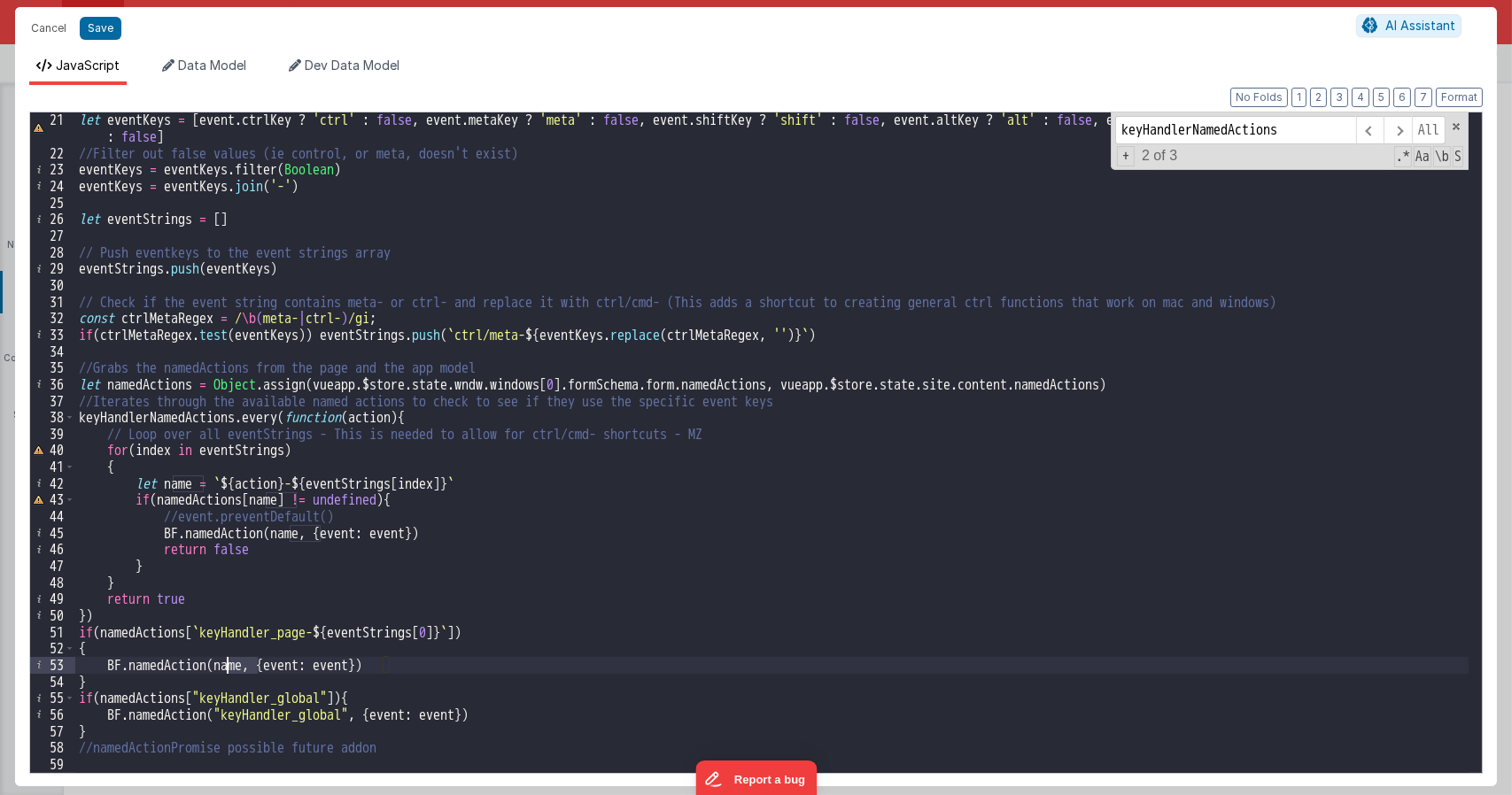 click on "let   eventKeys   =   [ event . ctrlKey   ?   'ctrl'   :   false ,   event . metaKey   ?   'meta'   :   false ,   event . shiftKey   ?   'shift'   :   false ,   event . altKey   ?   'alt'   :   false ,   event . location   ==   0   ?   event . key        :   false ] //Filter out false values (ie control, or meta, doesn't exist) eventKeys   =   eventKeys . filter ( Boolean ) eventKeys   =   eventKeys . join ( '-' ) let   eventStrings   =   [ ] // Push eventkeys to the event strings array eventStrings . push ( eventKeys ) // Check if the event string contains meta- or ctrl- and replace it with ctrl/cmd- (This adds a shortcut to creating general ctrl functions that work on mac and windows) const   ctrlMetaRegex   =   / \b ( meta- | ctrl- ) /gi ; if ( ctrlMetaRegex . test ( eventKeys ))   eventStrings . push ( ` ctrl/meta- ${ eventKeys . replace ( ctrlMetaRegex ,   '' ) } ` ) //Grabs the namedActions from the page and the app model let   namedActions   =   Object . assign ( vueapp . $store . state . wndw . [" at bounding box center [772, 467] 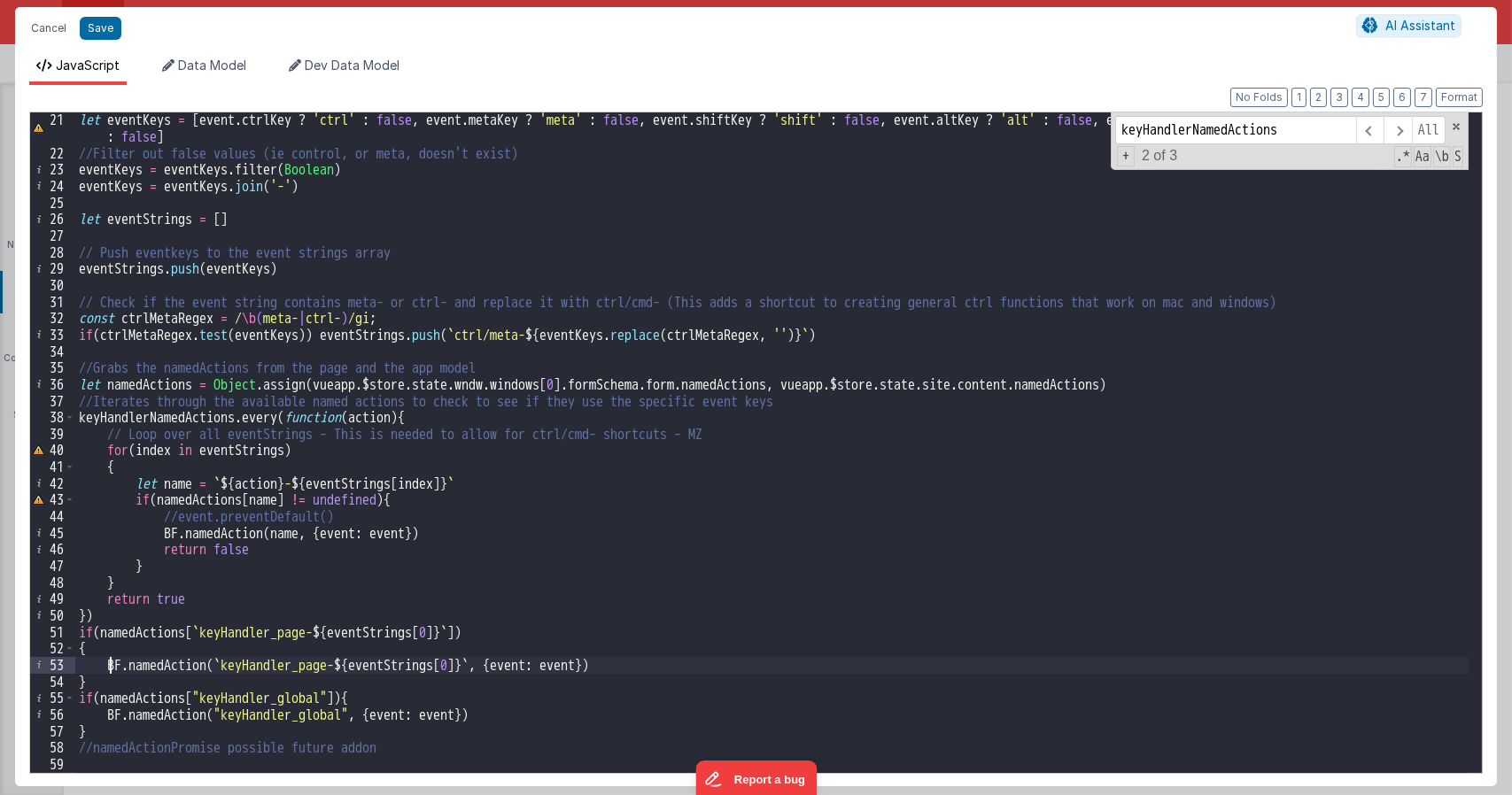 click on "let   eventKeys   =   [ event . ctrlKey   ?   'ctrl'   :   false ,   event . metaKey   ?   'meta'   :   false ,   event . shiftKey   ?   'shift'   :   false ,   event . altKey   ?   'alt'   :   false ,   event . location   ==   0   ?   event . key        :   false ] //Filter out false values (ie control, or meta, doesn't exist) eventKeys   =   eventKeys . filter ( Boolean ) eventKeys   =   eventKeys . join ( '-' ) let   eventStrings   =   [ ] // Push eventkeys to the event strings array eventStrings . push ( eventKeys ) // Check if the event string contains meta- or ctrl- and replace it with ctrl/cmd- (This adds a shortcut to creating general ctrl functions that work on mac and windows) const   ctrlMetaRegex   =   / \b ( meta- | ctrl- ) /gi ; if ( ctrlMetaRegex . test ( eventKeys ))   eventStrings . push ( ` ctrl/meta- ${ eventKeys . replace ( ctrlMetaRegex ,   '' ) } ` ) //Grabs the namedActions from the page and the app model let   namedActions   =   Object . assign ( vueapp . $store . state . wndw . [" at bounding box center [772, 467] 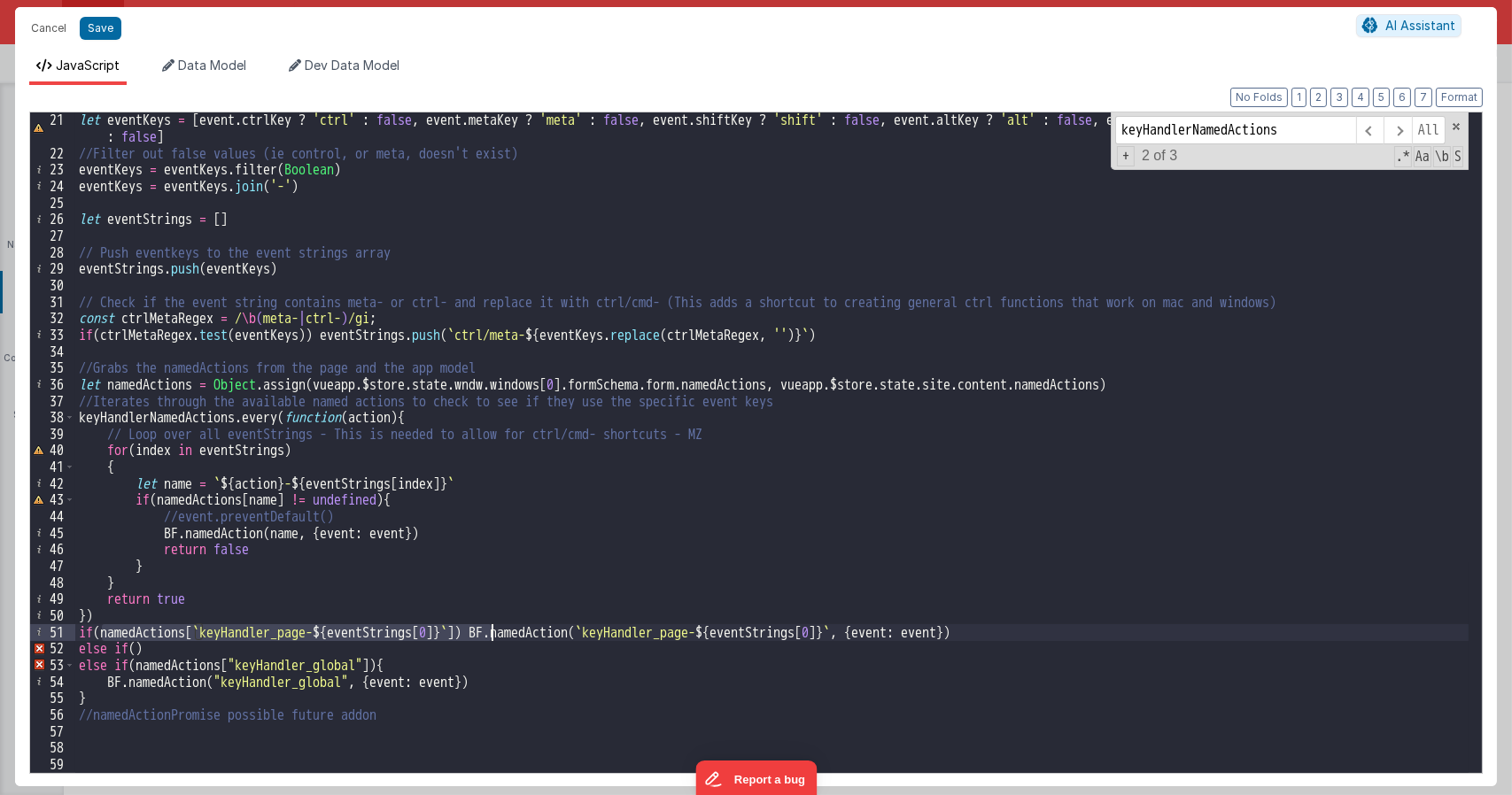 drag, startPoint x: 103, startPoint y: 632, endPoint x: 492, endPoint y: 632, distance: 389 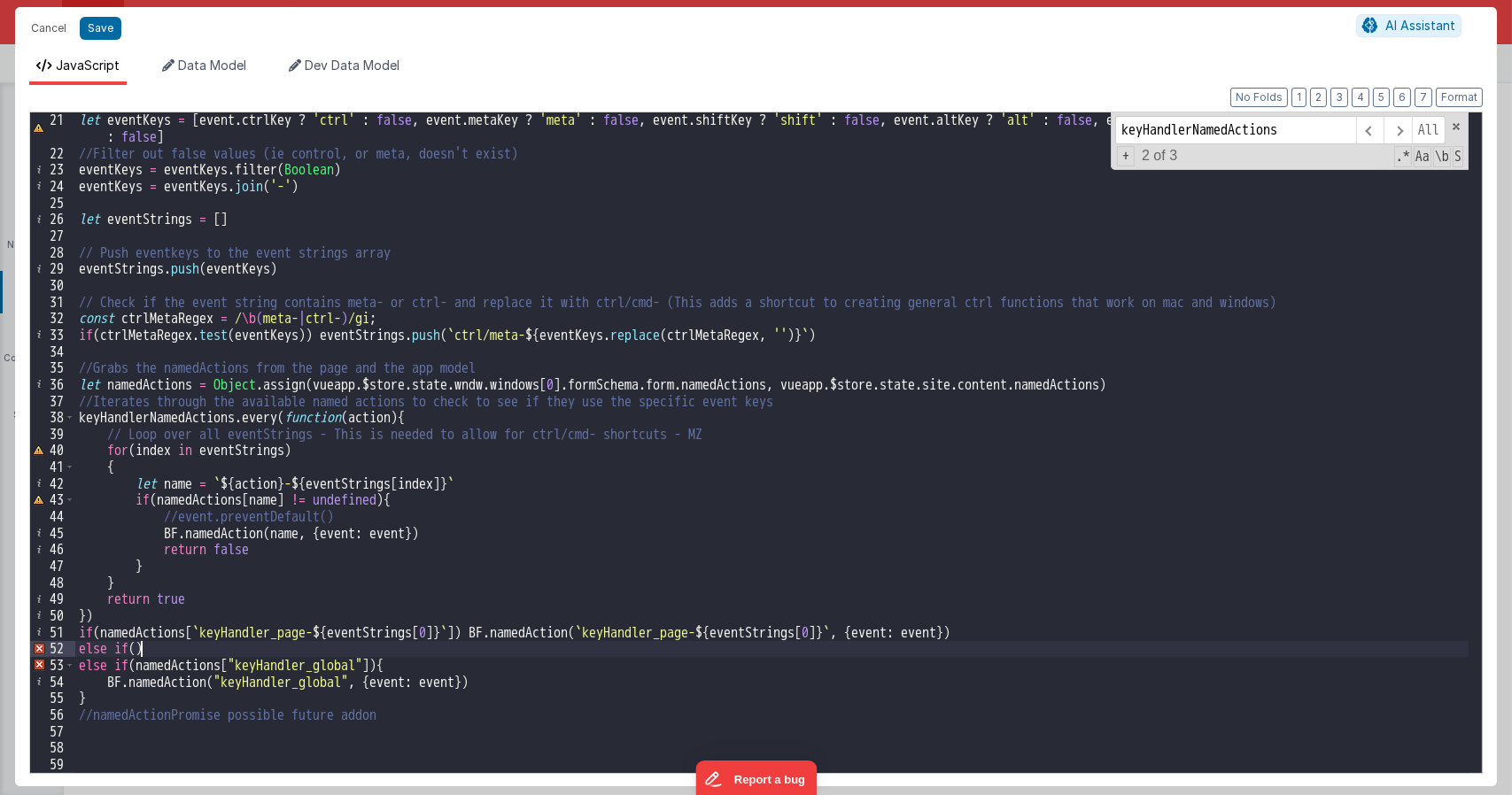 click on "let   eventKeys   =   [ event . ctrlKey   ?   'ctrl'   :   false ,   event . metaKey   ?   'meta'   :   false ,   event . shiftKey   ?   'shift'   :   false ,   event . altKey   ?   'alt'   :   false ,   event . location   ==   0   ?   event . key        :   false ] //Filter out false values (ie control, or meta, doesn't exist) eventKeys   =   eventKeys . filter ( Boolean ) eventKeys   =   eventKeys . join ( '-' ) let   eventStrings   =   [ ] // Push eventkeys to the event strings array eventStrings . push ( eventKeys ) // Check if the event string contains meta- or ctrl- and replace it with ctrl/cmd- (This adds a shortcut to creating general ctrl functions that work on mac and windows) const   ctrlMetaRegex   =   / \b ( meta- | ctrl- ) /gi ; if ( ctrlMetaRegex . test ( eventKeys ))   eventStrings . push ( ` ctrl/meta- ${ eventKeys . replace ( ctrlMetaRegex ,   '' ) } ` ) //Grabs the namedActions from the page and the app model let   namedActions   =   Object . assign ( vueapp . $store . state . wndw . [" at bounding box center [772, 467] 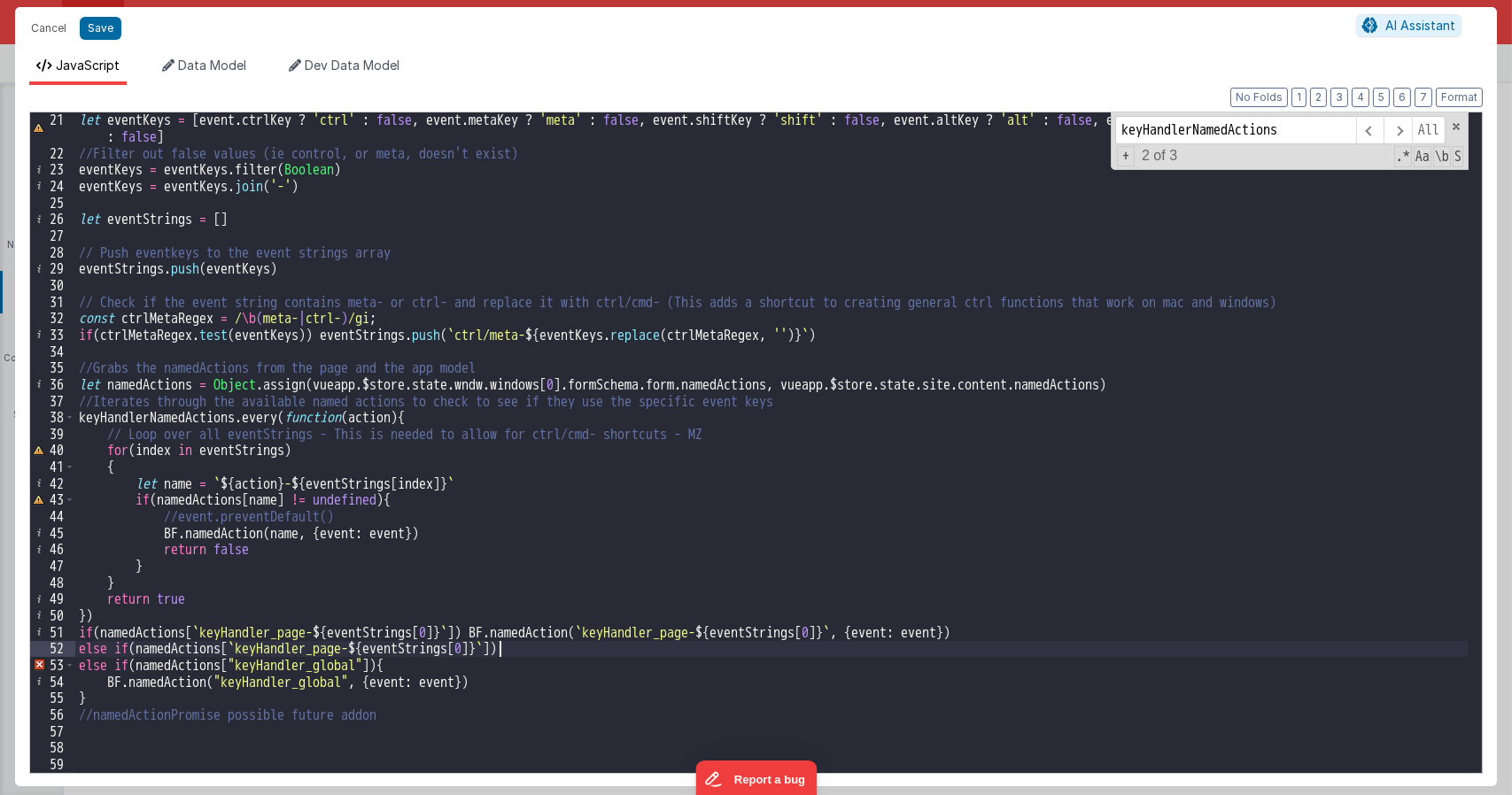 click on "let   eventKeys   =   [ event . ctrlKey   ?   'ctrl'   :   false ,   event . metaKey   ?   'meta'   :   false ,   event . shiftKey   ?   'shift'   :   false ,   event . altKey   ?   'alt'   :   false ,   event . location   ==   0   ?   event . key        :   false ] //Filter out false values (ie control, or meta, doesn't exist) eventKeys   =   eventKeys . filter ( Boolean ) eventKeys   =   eventKeys . join ( '-' ) let   eventStrings   =   [ ] // Push eventkeys to the event strings array eventStrings . push ( eventKeys ) // Check if the event string contains meta- or ctrl- and replace it with ctrl/cmd- (This adds a shortcut to creating general ctrl functions that work on mac and windows) const   ctrlMetaRegex   =   / \b ( meta- | ctrl- ) /gi ; if ( ctrlMetaRegex . test ( eventKeys ))   eventStrings . push ( ` ctrl/meta- ${ eventKeys . replace ( ctrlMetaRegex ,   '' ) } ` ) //Grabs the namedActions from the page and the app model let   namedActions   =   Object . assign ( vueapp . $store . state . wndw . [" at bounding box center (772, 467) 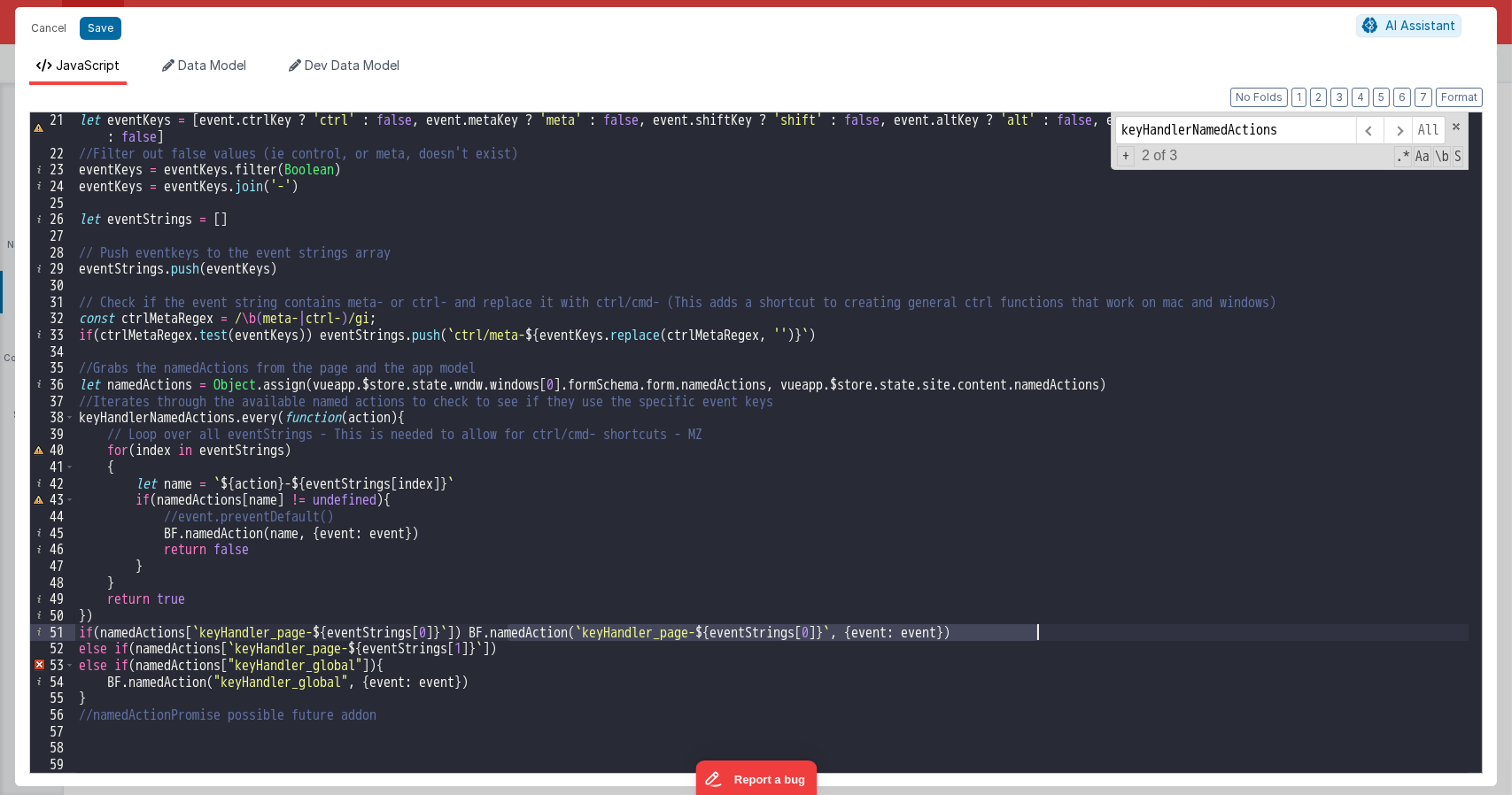 drag, startPoint x: 507, startPoint y: 631, endPoint x: 1071, endPoint y: 631, distance: 564 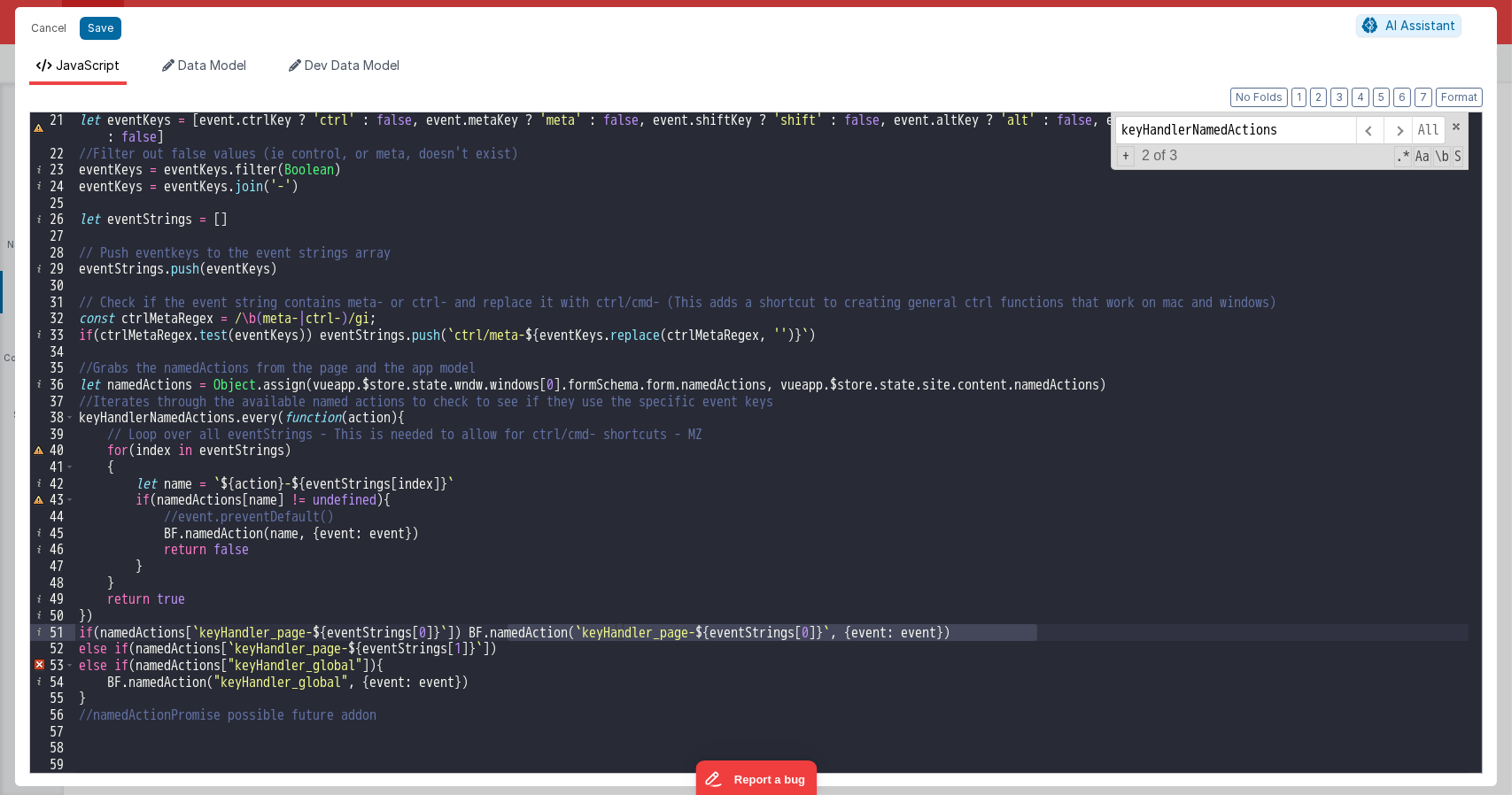 click on "let   eventKeys   =   [ event . ctrlKey   ?   'ctrl'   :   false ,   event . metaKey   ?   'meta'   :   false ,   event . shiftKey   ?   'shift'   :   false ,   event . altKey   ?   'alt'   :   false ,   event . location   ==   0   ?   event . key        :   false ] //Filter out false values (ie control, or meta, doesn't exist) eventKeys   =   eventKeys . filter ( Boolean ) eventKeys   =   eventKeys . join ( '-' ) let   eventStrings   =   [ ] // Push eventkeys to the event strings array eventStrings . push ( eventKeys ) // Check if the event string contains meta- or ctrl- and replace it with ctrl/cmd- (This adds a shortcut to creating general ctrl functions that work on mac and windows) const   ctrlMetaRegex   =   / \b ( meta- | ctrl- ) /gi ; if ( ctrlMetaRegex . test ( eventKeys ))   eventStrings . push ( ` ctrl/meta- ${ eventKeys . replace ( ctrlMetaRegex ,   '' ) } ` ) //Grabs the namedActions from the page and the app model let   namedActions   =   Object . assign ( vueapp . $store . state . wndw . [" at bounding box center [772, 467] 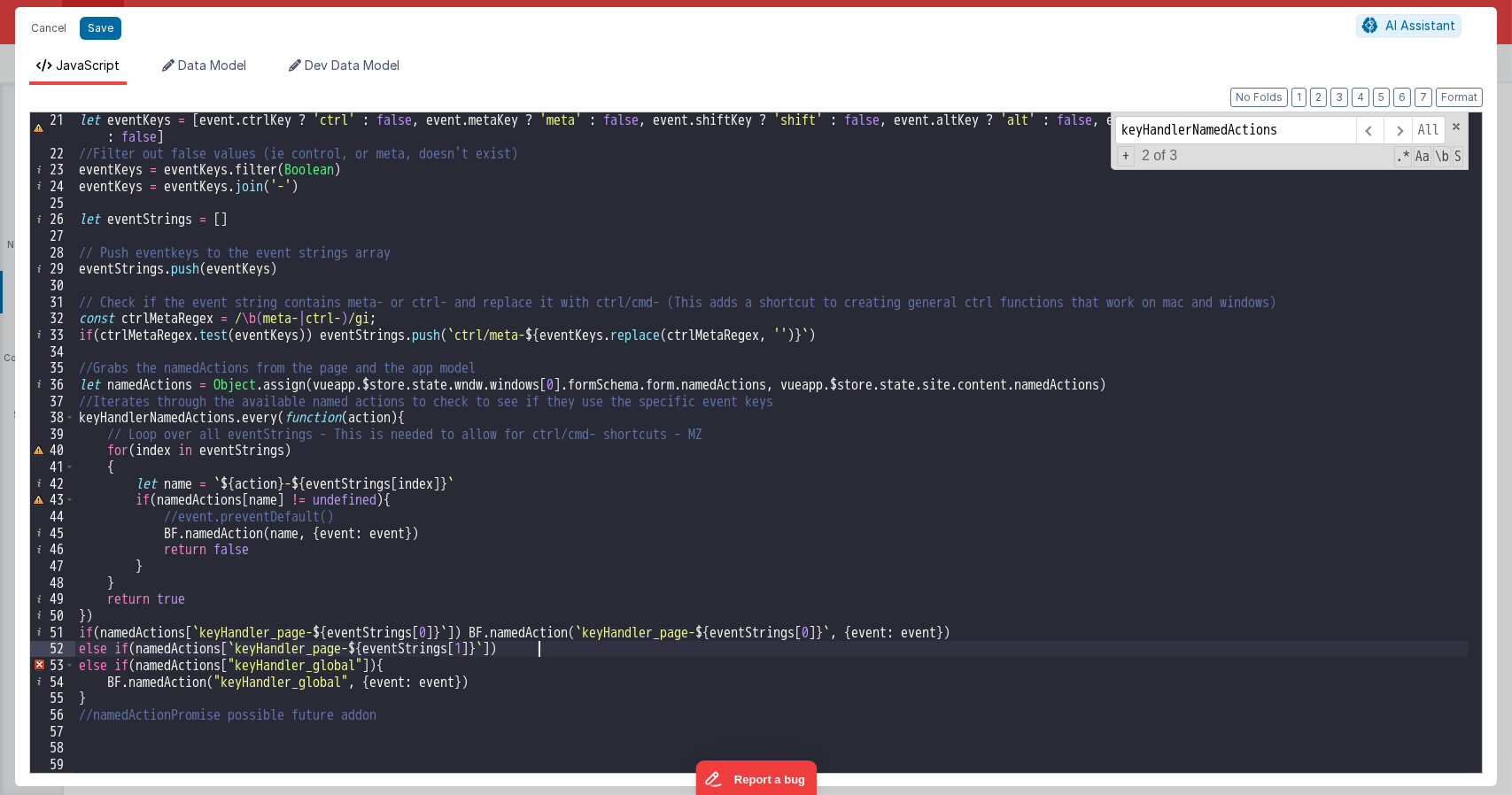 paste 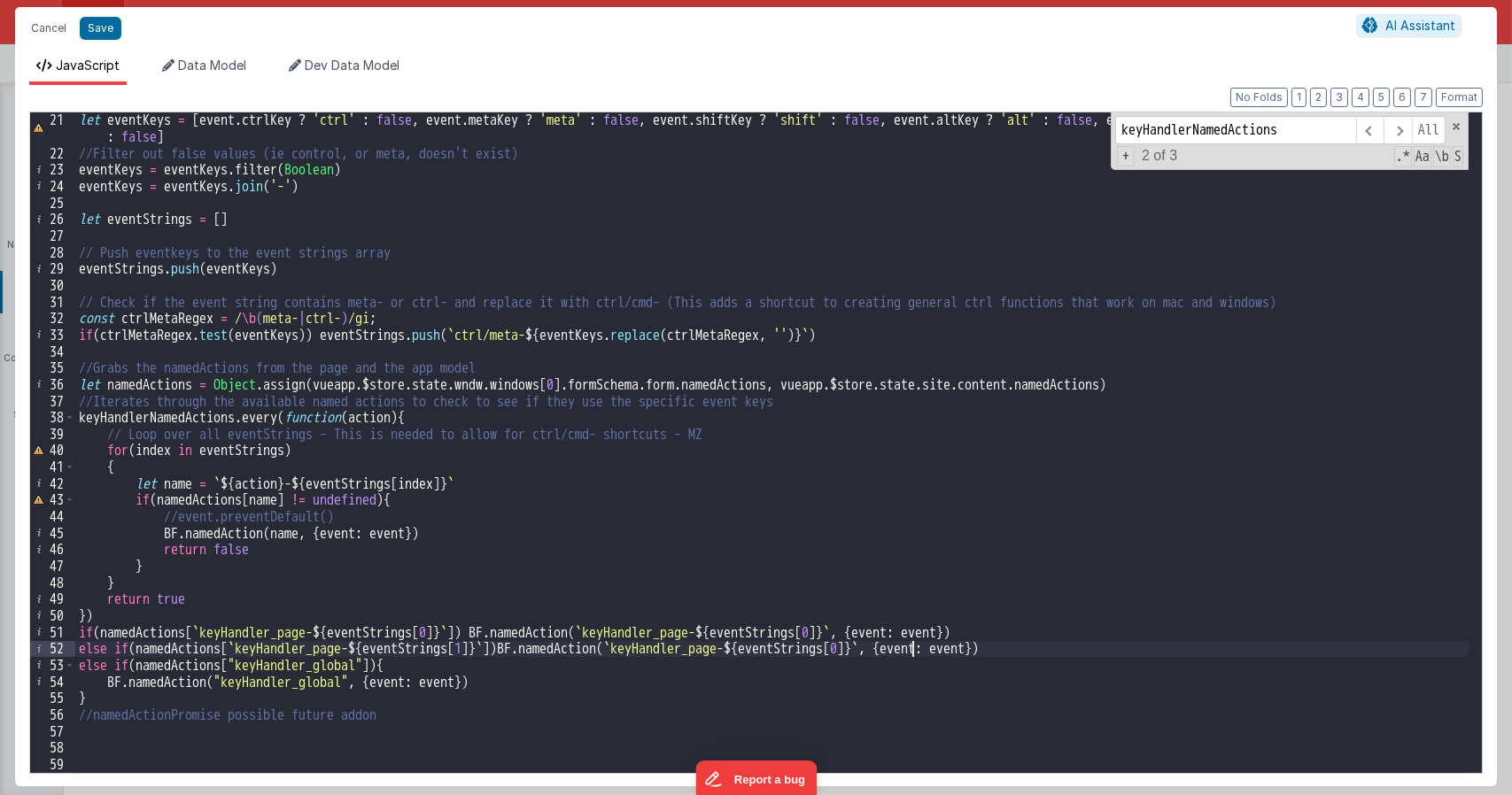 click on "let   eventKeys   =   [ event . ctrlKey   ?   'ctrl'   :   false ,   event . metaKey   ?   'meta'   :   false ,   event . shiftKey   ?   'shift'   :   false ,   event . altKey   ?   'alt'   :   false ,   event . location   ==   0   ?   event . key        :   false ] //Filter out false values (ie control, or meta, doesn't exist) eventKeys   =   eventKeys . filter ( Boolean ) eventKeys   =   eventKeys . join ( '-' ) let   eventStrings   =   [ ] // Push eventkeys to the event strings array eventStrings . push ( eventKeys ) // Check if the event string contains meta- or ctrl- and replace it with ctrl/cmd- (This adds a shortcut to creating general ctrl functions that work on mac and windows) const   ctrlMetaRegex   =   / \b ( meta- | ctrl- ) /gi ; if ( ctrlMetaRegex . test ( eventKeys ))   eventStrings . push ( ` ctrl/meta- ${ eventKeys . replace ( ctrlMetaRegex ,   '' ) } ` ) //Grabs the namedActions from the page and the app model let   namedActions   =   Object . assign ( vueapp . $store . state . wndw . [" at bounding box center (772, 467) 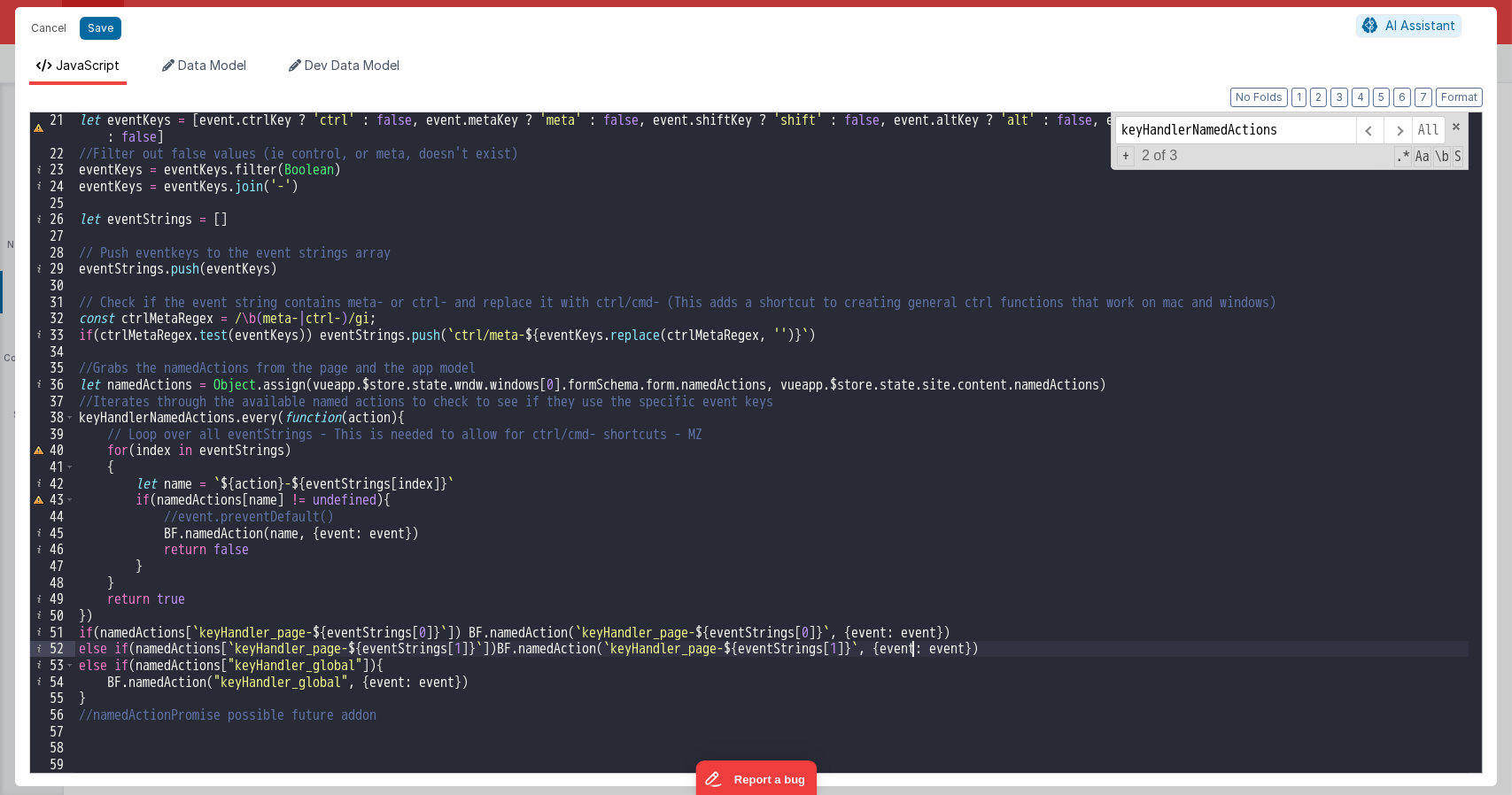 click on "let   eventKeys   =   [ event . ctrlKey   ?   'ctrl'   :   false ,   event . metaKey   ?   'meta'   :   false ,   event . shiftKey   ?   'shift'   :   false ,   event . altKey   ?   'alt'   :   false ,   event . location   ==   0   ?   event . key        :   false ] //Filter out false values (ie control, or meta, doesn't exist) eventKeys   =   eventKeys . filter ( Boolean ) eventKeys   =   eventKeys . join ( '-' ) let   eventStrings   =   [ ] // Push eventkeys to the event strings array eventStrings . push ( eventKeys ) // Check if the event string contains meta- or ctrl- and replace it with ctrl/cmd- (This adds a shortcut to creating general ctrl functions that work on mac and windows) const   ctrlMetaRegex   =   / \b ( meta- | ctrl- ) /gi ; if ( ctrlMetaRegex . test ( eventKeys ))   eventStrings . push ( ` ctrl/meta- ${ eventKeys . replace ( ctrlMetaRegex ,   '' ) } ` ) //Grabs the namedActions from the page and the app model let   namedActions   =   Object . assign ( vueapp . $store . state . wndw . [" at bounding box center (772, 467) 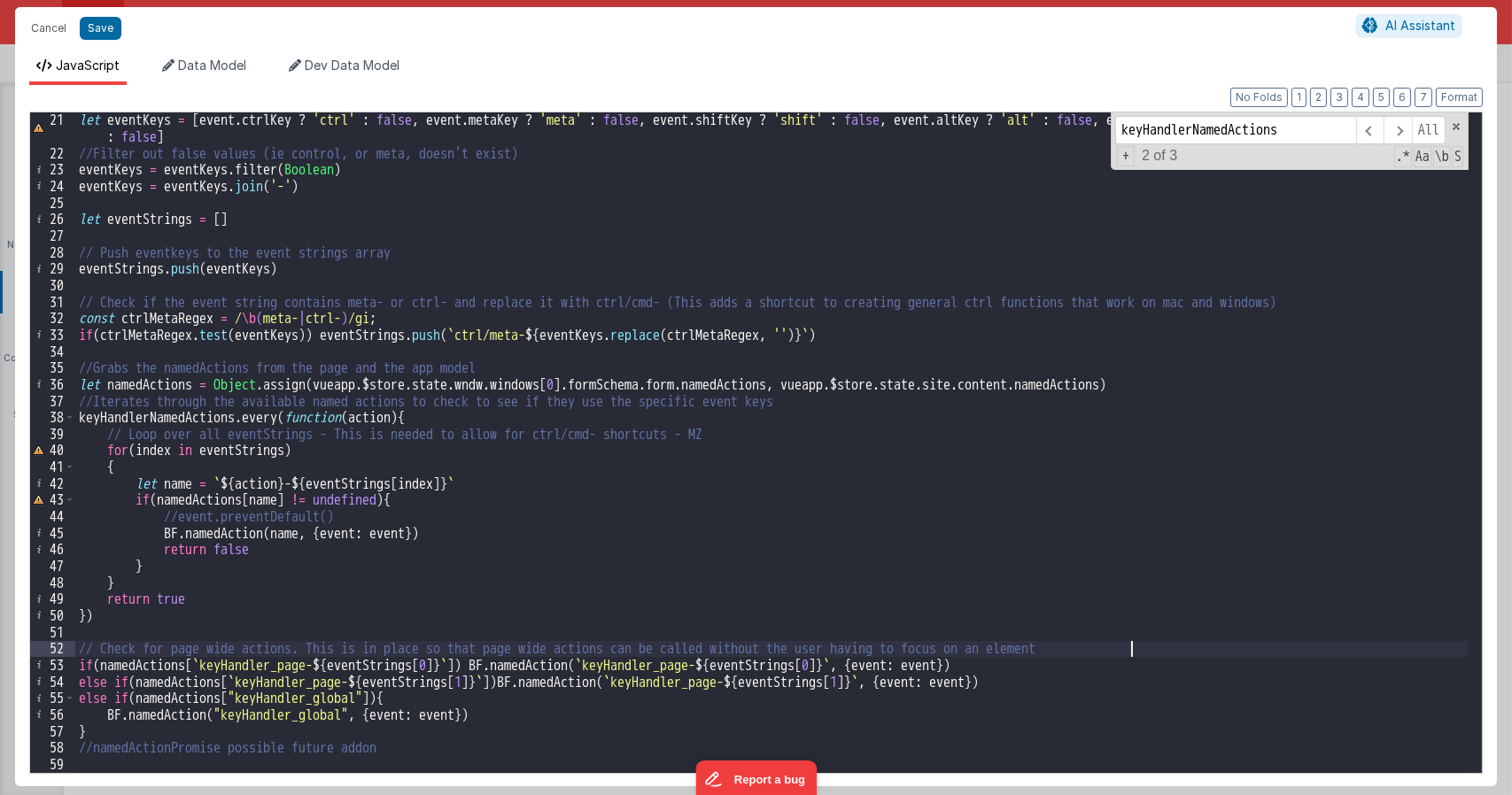 click on "let   eventKeys   =   [ event . ctrlKey   ?   'ctrl'   :   false ,   event . metaKey   ?   'meta'   :   false ,   event . shiftKey   ?   'shift'   :   false ,   event . altKey   ?   'alt'   :   false ,   event . location   ==   0   ?   event . key        :   false ] //Filter out false values (ie control, or meta, doesn't exist) eventKeys   =   eventKeys . filter ( Boolean ) eventKeys   =   eventKeys . join ( '-' ) let   eventStrings   =   [ ] // Push eventkeys to the event strings array eventStrings . push ( eventKeys ) // Check if the event string contains meta- or ctrl- and replace it with ctrl/cmd- (This adds a shortcut to creating general ctrl functions that work on mac and windows) const   ctrlMetaRegex   =   / \b ( meta- | ctrl- ) /gi ; if ( ctrlMetaRegex . test ( eventKeys ))   eventStrings . push ( ` ctrl/meta- ${ eventKeys . replace ( ctrlMetaRegex ,   '' ) } ` ) //Grabs the namedActions from the page and the app model let   namedActions   =   Object . assign ( vueapp . $store . state . wndw . [" at bounding box center [772, 467] 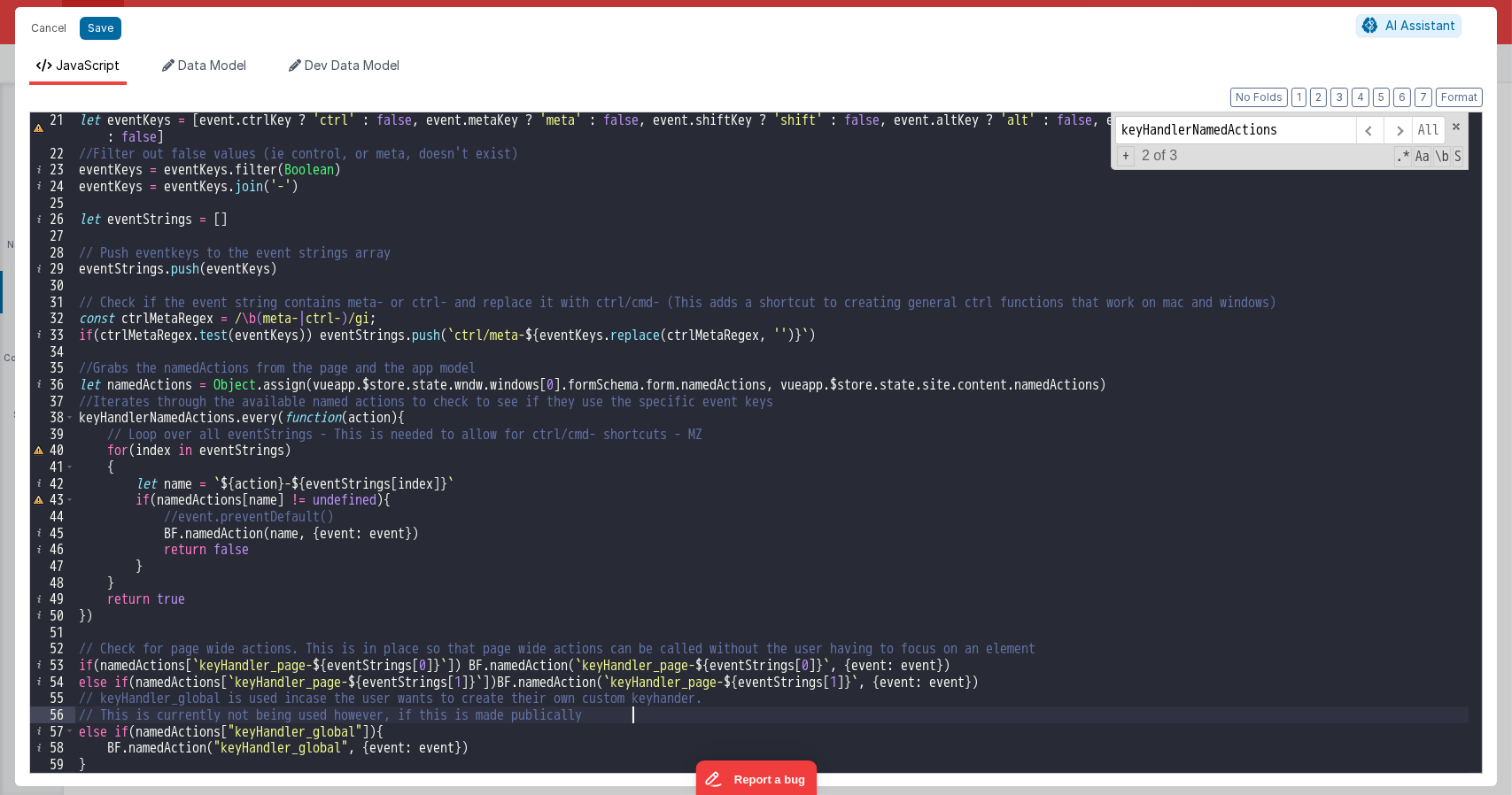 click on "let   eventKeys   =   [ event . ctrlKey   ?   'ctrl'   :   false ,   event . metaKey   ?   'meta'   :   false ,   event . shiftKey   ?   'shift'   :   false ,   event . altKey   ?   'alt'   :   false ,   event . location   ==   0   ?   event . key        :   false ] //Filter out false values (ie control, or meta, doesn't exist) eventKeys   =   eventKeys . filter ( Boolean ) eventKeys   =   eventKeys . join ( '-' ) let   eventStrings   =   [ ] // Push eventkeys to the event strings array eventStrings . push ( eventKeys ) // Check if the event string contains meta- or ctrl- and replace it with ctrl/cmd- (This adds a shortcut to creating general ctrl functions that work on mac and windows) const   ctrlMetaRegex   =   / \b ( meta- | ctrl- ) /gi ; if ( ctrlMetaRegex . test ( eventKeys ))   eventStrings . push ( ` ctrl/meta- ${ eventKeys . replace ( ctrlMetaRegex ,   '' ) } ` ) //Grabs the namedActions from the page and the app model let   namedActions   =   Object . assign ( vueapp . $store . state . wndw . [" at bounding box center [772, 467] 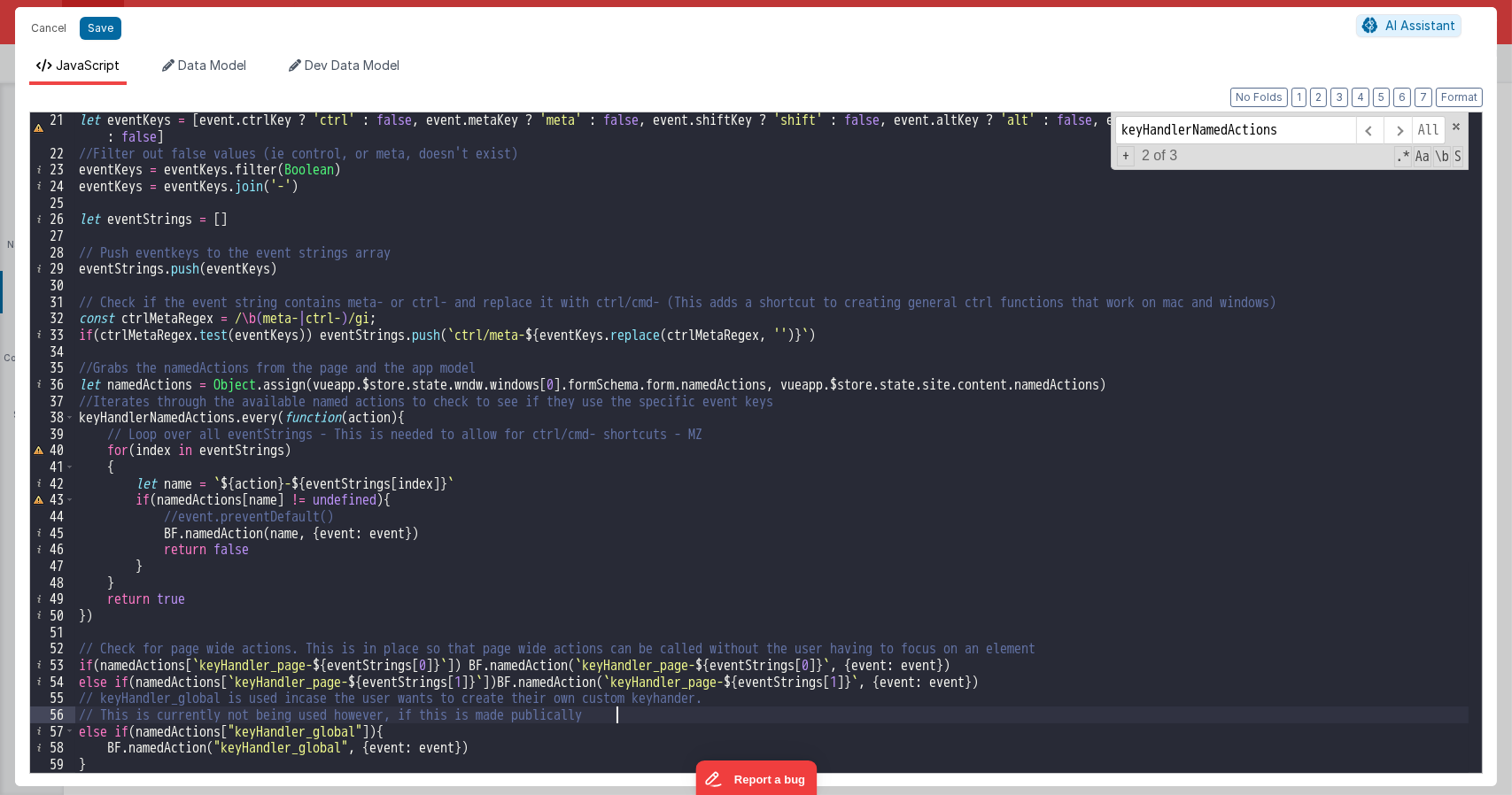 click on "let   eventKeys   =   [ event . ctrlKey   ?   'ctrl'   :   false ,   event . metaKey   ?   'meta'   :   false ,   event . shiftKey   ?   'shift'   :   false ,   event . altKey   ?   'alt'   :   false ,   event . location   ==   0   ?   event . key        :   false ] //Filter out false values (ie control, or meta, doesn't exist) eventKeys   =   eventKeys . filter ( Boolean ) eventKeys   =   eventKeys . join ( '-' ) let   eventStrings   =   [ ] // Push eventkeys to the event strings array eventStrings . push ( eventKeys ) // Check if the event string contains meta- or ctrl- and replace it with ctrl/cmd- (This adds a shortcut to creating general ctrl functions that work on mac and windows) const   ctrlMetaRegex   =   / \b ( meta- | ctrl- ) /gi ; if ( ctrlMetaRegex . test ( eventKeys ))   eventStrings . push ( ` ctrl/meta- ${ eventKeys . replace ( ctrlMetaRegex ,   '' ) } ` ) //Grabs the namedActions from the page and the app model let   namedActions   =   Object . assign ( vueapp . $store . state . wndw . [" at bounding box center [772, 467] 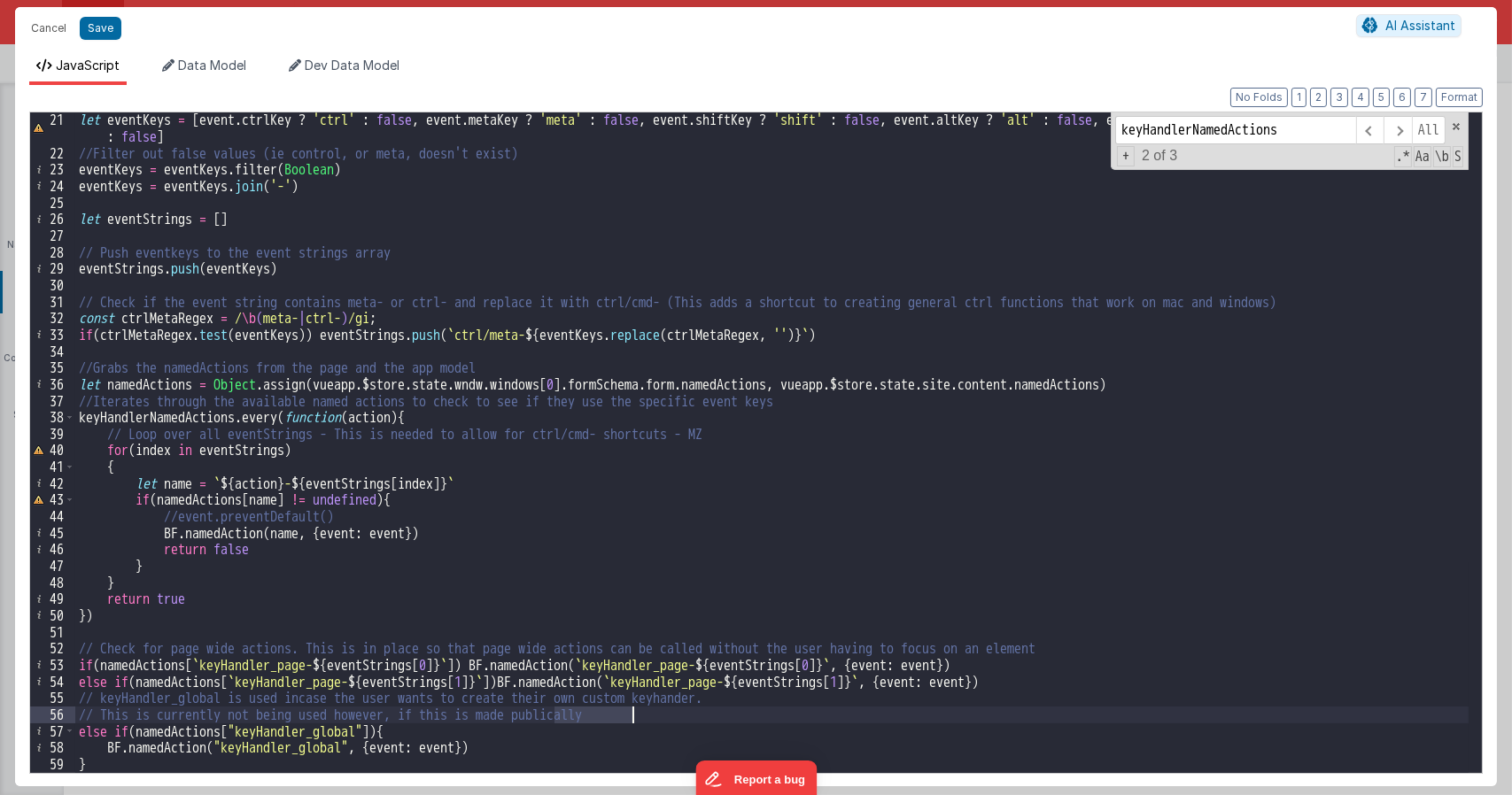 click on "let   eventKeys   =   [ event . ctrlKey   ?   'ctrl'   :   false ,   event . metaKey   ?   'meta'   :   false ,   event . shiftKey   ?   'shift'   :   false ,   event . altKey   ?   'alt'   :   false ,   event . location   ==   0   ?   event . key        :   false ] //Filter out false values (ie control, or meta, doesn't exist) eventKeys   =   eventKeys . filter ( Boolean ) eventKeys   =   eventKeys . join ( '-' ) let   eventStrings   =   [ ] // Push eventkeys to the event strings array eventStrings . push ( eventKeys ) // Check if the event string contains meta- or ctrl- and replace it with ctrl/cmd- (This adds a shortcut to creating general ctrl functions that work on mac and windows) const   ctrlMetaRegex   =   / \b ( meta- | ctrl- ) /gi ; if ( ctrlMetaRegex . test ( eventKeys ))   eventStrings . push ( ` ctrl/meta- ${ eventKeys . replace ( ctrlMetaRegex ,   '' ) } ` ) //Grabs the namedActions from the page and the app model let   namedActions   =   Object . assign ( vueapp . $store . state . wndw . [" at bounding box center (772, 443) 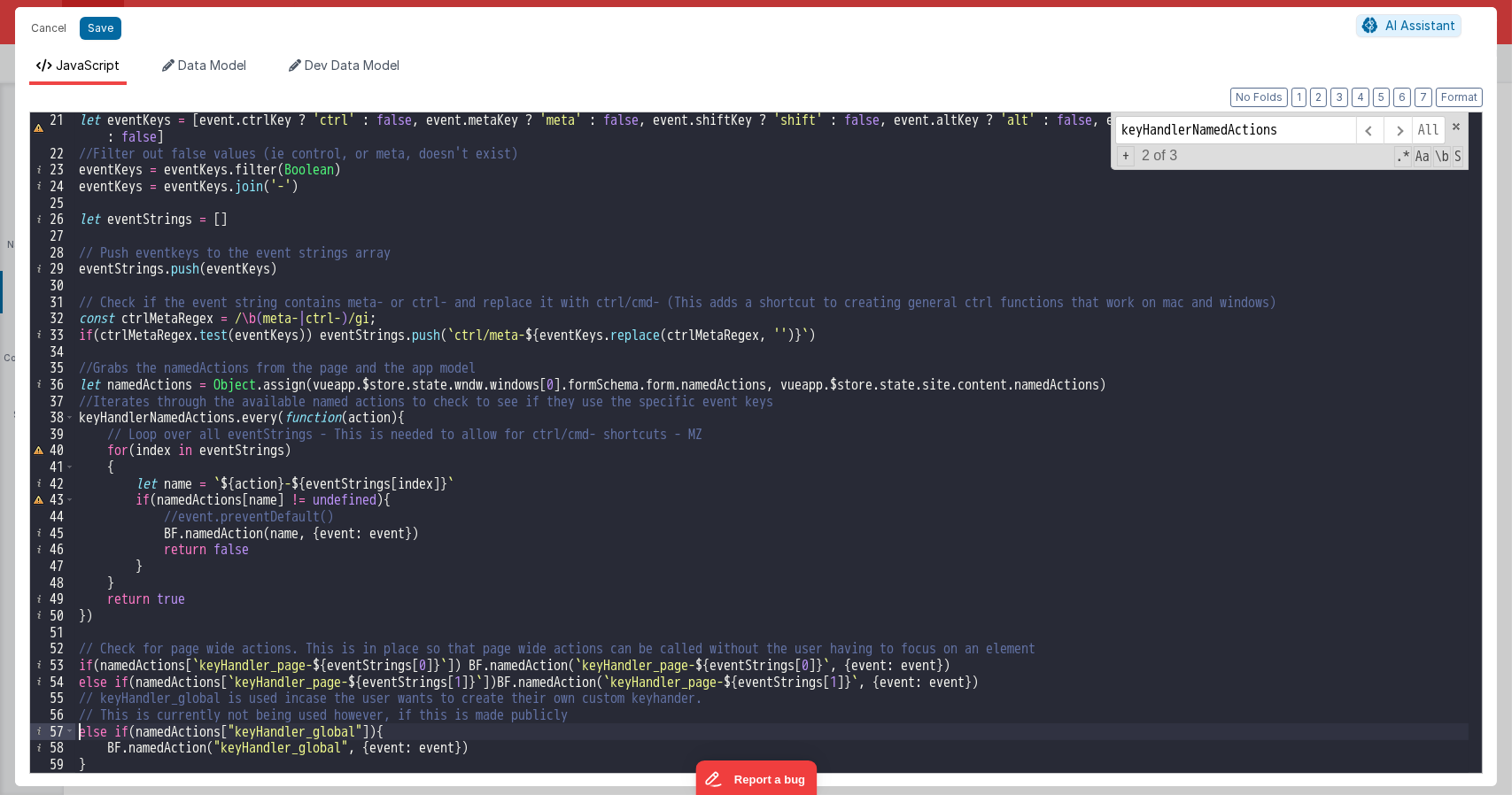 click on "let   eventKeys   =   [ event . ctrlKey   ?   'ctrl'   :   false ,   event . metaKey   ?   'meta'   :   false ,   event . shiftKey   ?   'shift'   :   false ,   event . altKey   ?   'alt'   :   false ,   event . location   ==   0   ?   event . key        :   false ] //Filter out false values (ie control, or meta, doesn't exist) eventKeys   =   eventKeys . filter ( Boolean ) eventKeys   =   eventKeys . join ( '-' ) let   eventStrings   =   [ ] // Push eventkeys to the event strings array eventStrings . push ( eventKeys ) // Check if the event string contains meta- or ctrl- and replace it with ctrl/cmd- (This adds a shortcut to creating general ctrl functions that work on mac and windows) const   ctrlMetaRegex   =   / \b ( meta- | ctrl- ) /gi ; if ( ctrlMetaRegex . test ( eventKeys ))   eventStrings . push ( ` ctrl/meta- ${ eventKeys . replace ( ctrlMetaRegex ,   '' ) } ` ) //Grabs the namedActions from the page and the app model let   namedActions   =   Object . assign ( vueapp . $store . state . wndw . [" at bounding box center [772, 467] 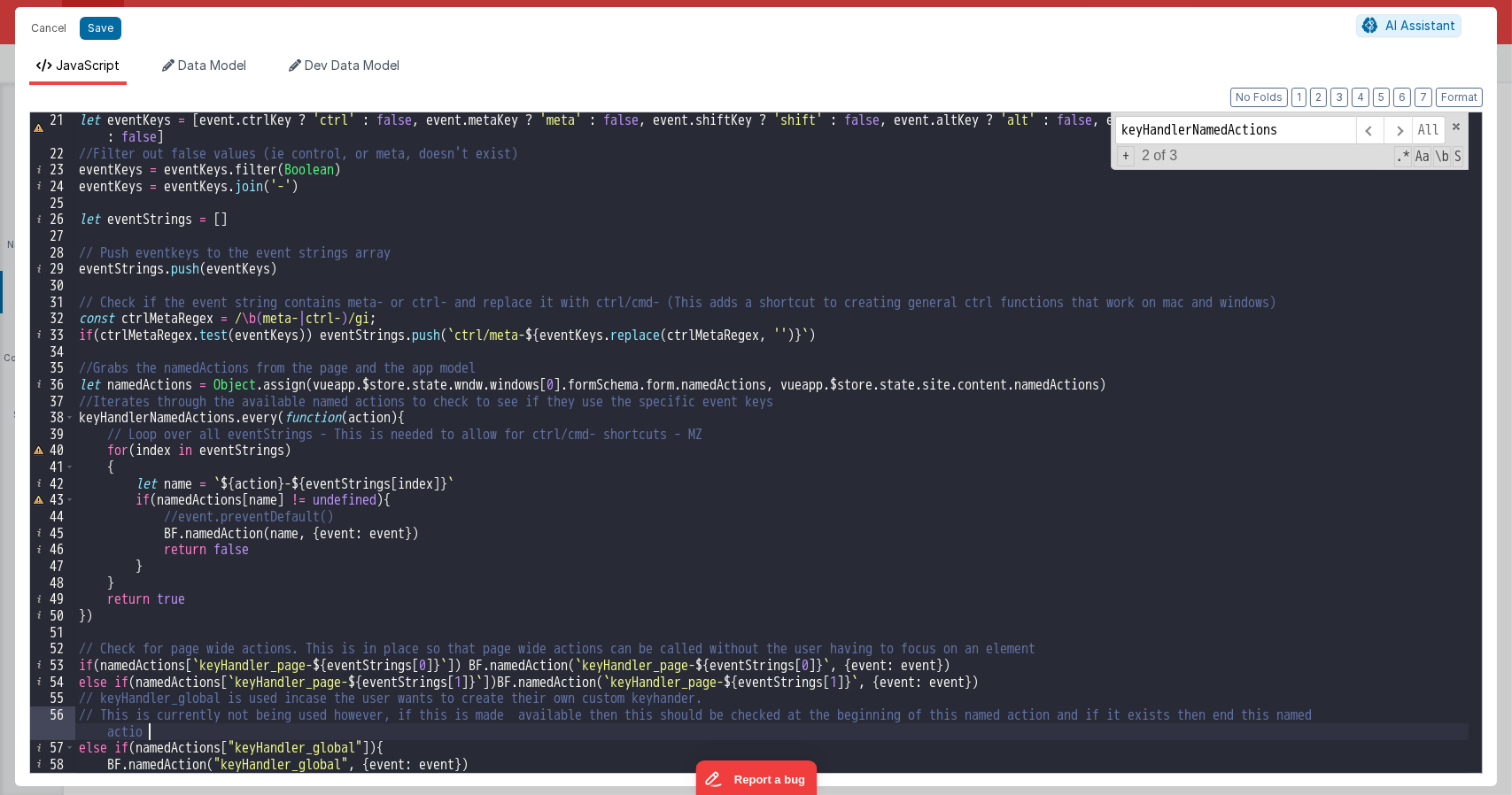 type 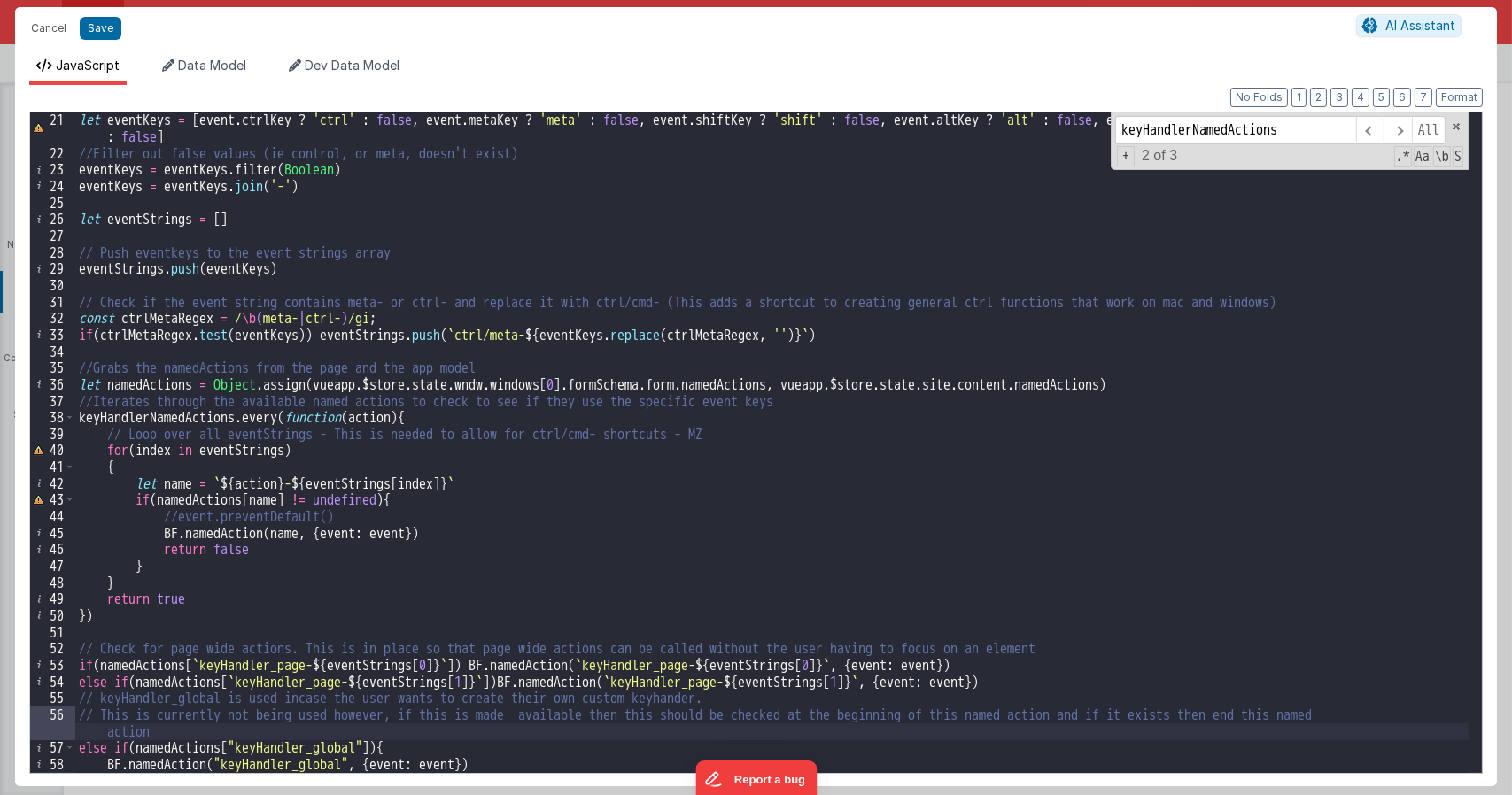 click on "let   eventKeys   =   [ event . ctrlKey   ?   'ctrl'   :   false ,   event . metaKey   ?   'meta'   :   false ,   event . shiftKey   ?   'shift'   :   false ,   event . altKey   ?   'alt'   :   false ,   event . location   ==   0   ?   event . key        :   false ] //Filter out false values (ie control, or meta, doesn't exist) eventKeys   =   eventKeys . filter ( Boolean ) eventKeys   =   eventKeys . join ( '-' ) let   eventStrings   =   [ ] // Push eventkeys to the event strings array eventStrings . push ( eventKeys ) // Check if the event string contains meta- or ctrl- and replace it with ctrl/cmd- (This adds a shortcut to creating general ctrl functions that work on mac and windows) const   ctrlMetaRegex   =   / \b ( meta- | ctrl- ) /gi ; if ( ctrlMetaRegex . test ( eventKeys ))   eventStrings . push ( ` ctrl/meta- ${ eventKeys . replace ( ctrlMetaRegex ,   '' ) } ` ) //Grabs the namedActions from the page and the app model let   namedActions   =   Object . assign ( vueapp . $store . state . wndw . [" at bounding box center [772, 467] 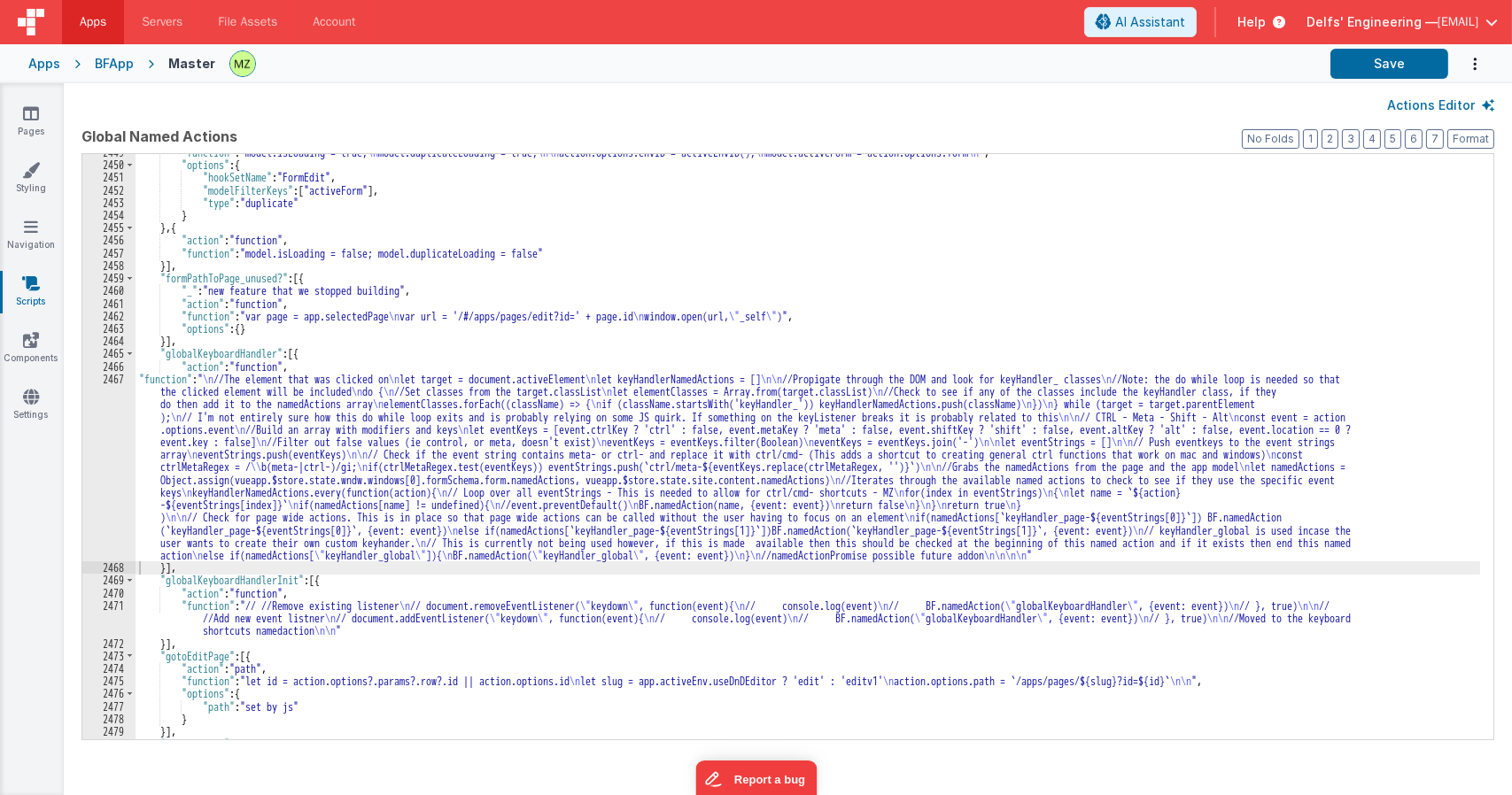 click on ""function" :  "model.isLoading = true;  \n model.duplicateLoading = true; \n\n action.options.envID = activeEnvID(); \n model.activeForm = action.options.form  \n " ,           "options" :  {                "hookSetName" :  "FormEdit" ,                "modelFilterKeys" :  [ "activeForm" ] ,                "type" :  "duplicate"           }      } ,  {           "action" :  "function" ,           "function" :  "model.isLoading = false; model.duplicateLoading = false"      }] ,      "formPathToPage_unused?" :  [{           "_" :  "new feature that we stopped building" ,           "action" :  "function" ,           "function" :  "var page = app.selectedPage \n var url = '/#/apps/pages/edit?id=' + page.id \n window.open(url,  \" _self \" )" ,           "options" :  { }      }] ,      "globalKeyboardHandler" :  [{           "action" :  "function" , "function" :  " \n //The element that was clicked on \n let target = document.activeElement \n let keyHandlerNamedActions = [] \n\n \n      \n do { \n \n }" at bounding box center [808, 451] 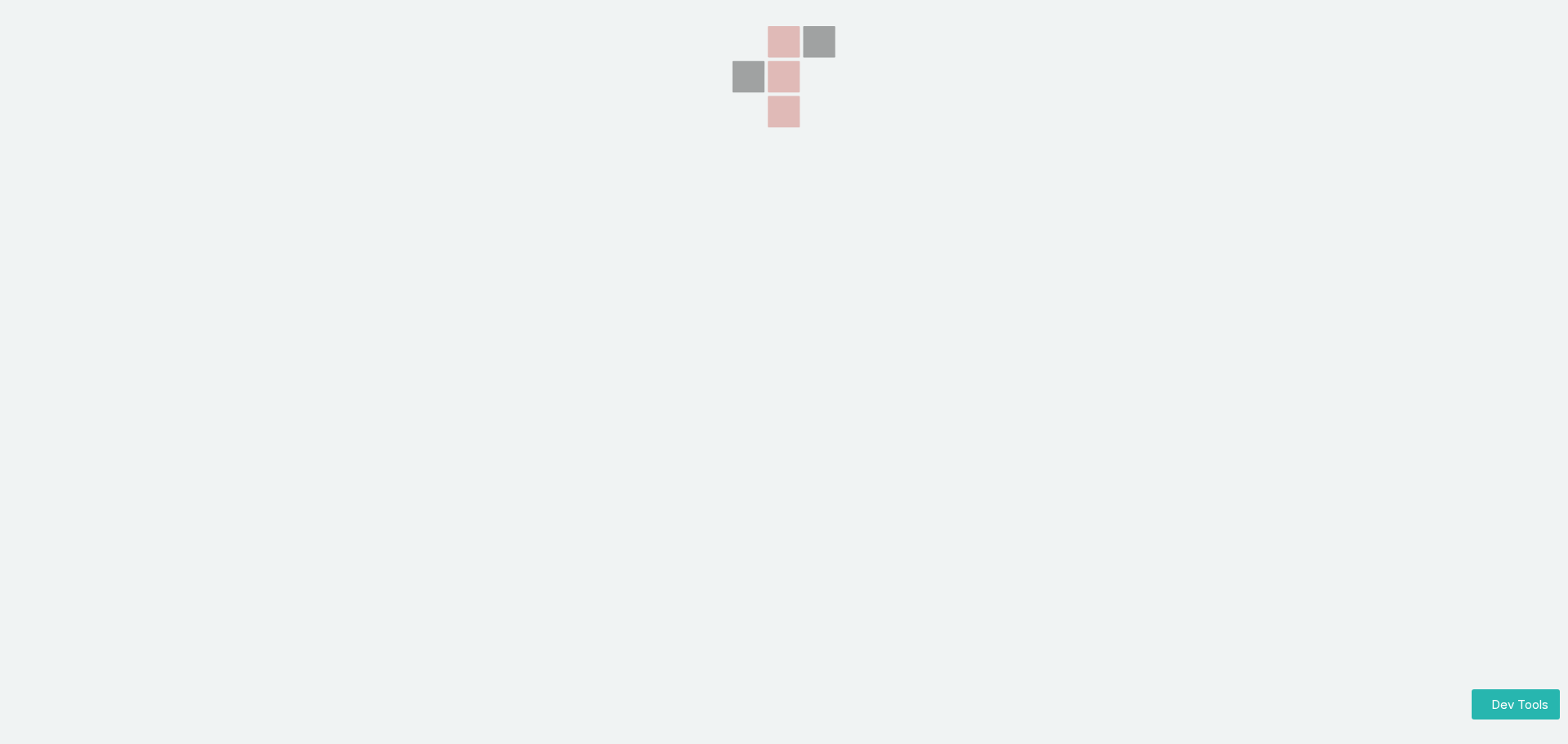 scroll, scrollTop: 0, scrollLeft: 0, axis: both 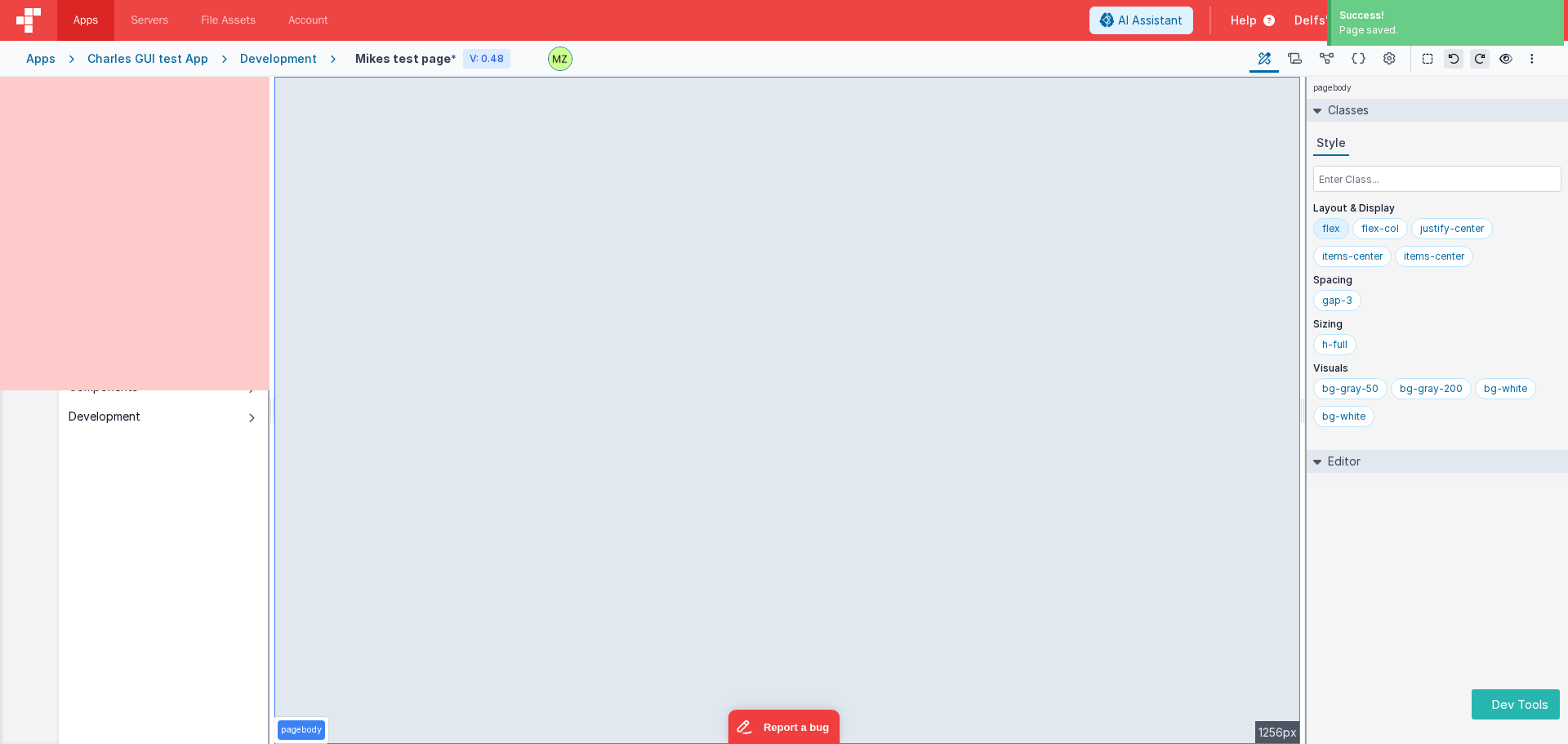 click on "pagebody   Classes   Style           Layout & Display
flex
flex-col
justify-center
items-center
items-center
Spacing
gap-3
Sizing
h-full
Visuals
bg-gray-50
bg-gray-200
bg-white
Editor
DEV: Focus" at bounding box center [1437, 410] 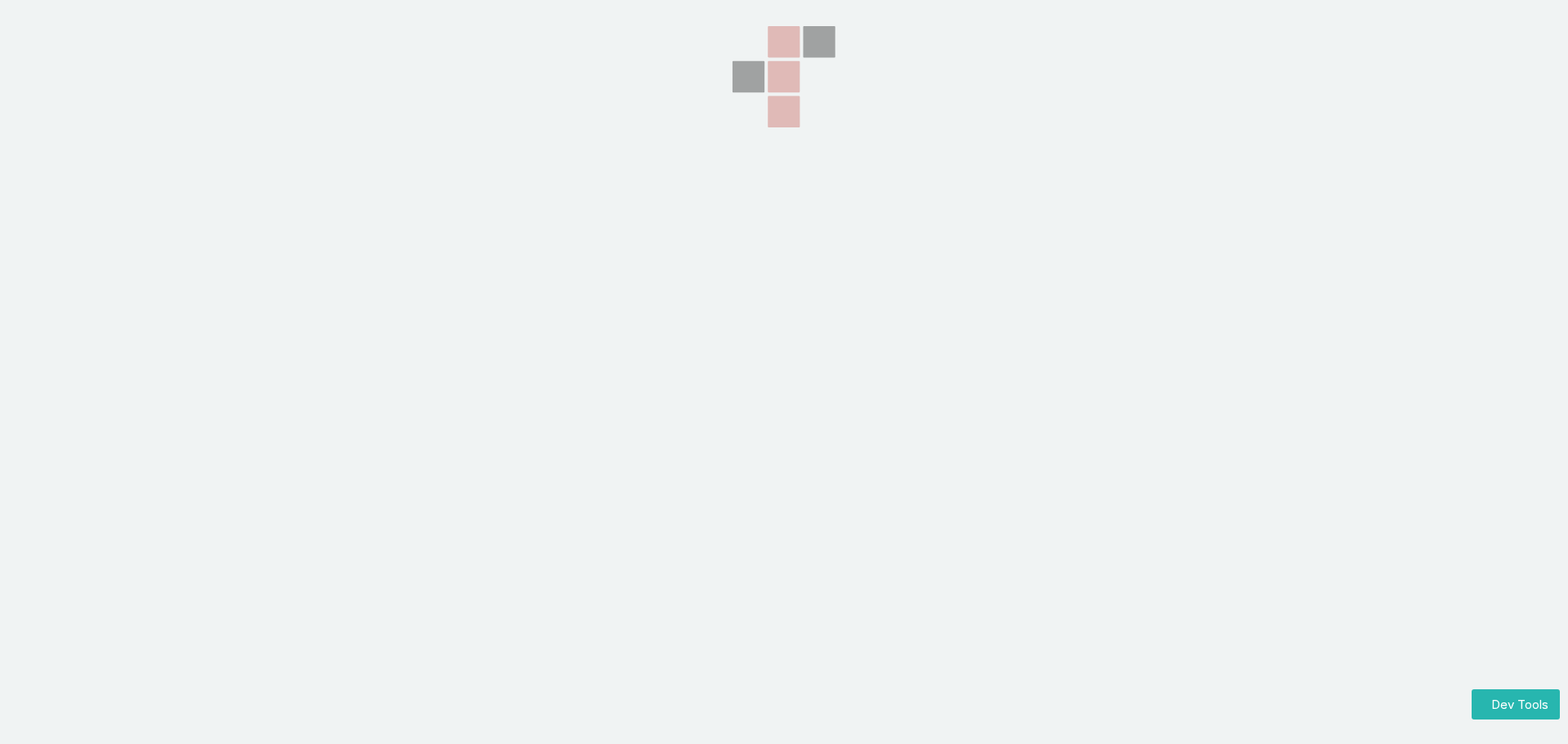 scroll, scrollTop: 0, scrollLeft: 0, axis: both 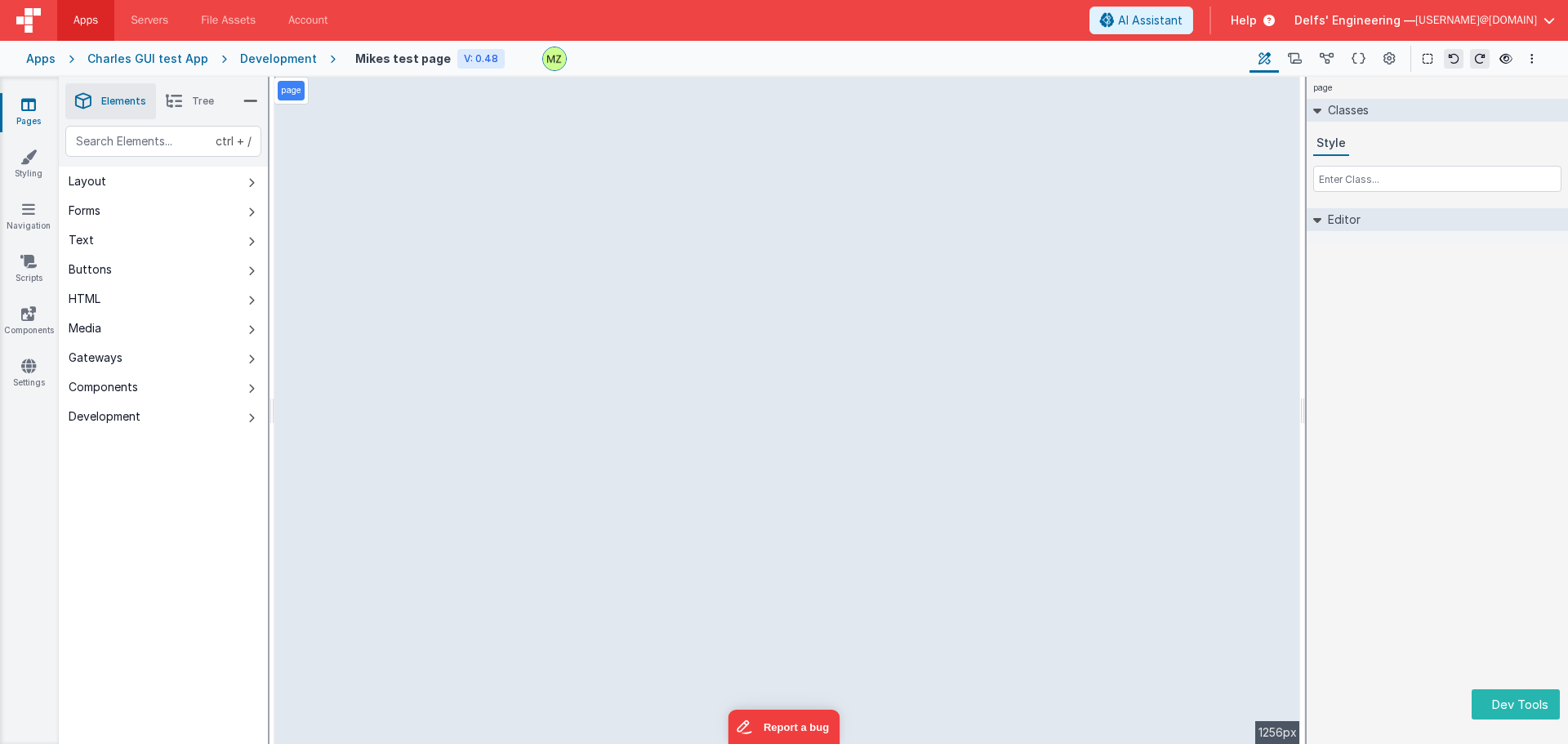 click on "ctrl  + /
Layout   Forms   Text   Buttons   HTML   Media   Gateways   Components   Development
Page
Page Body   Email2     group     group   html   html   Email1   cleave   input   html   html" at bounding box center (163, 473) 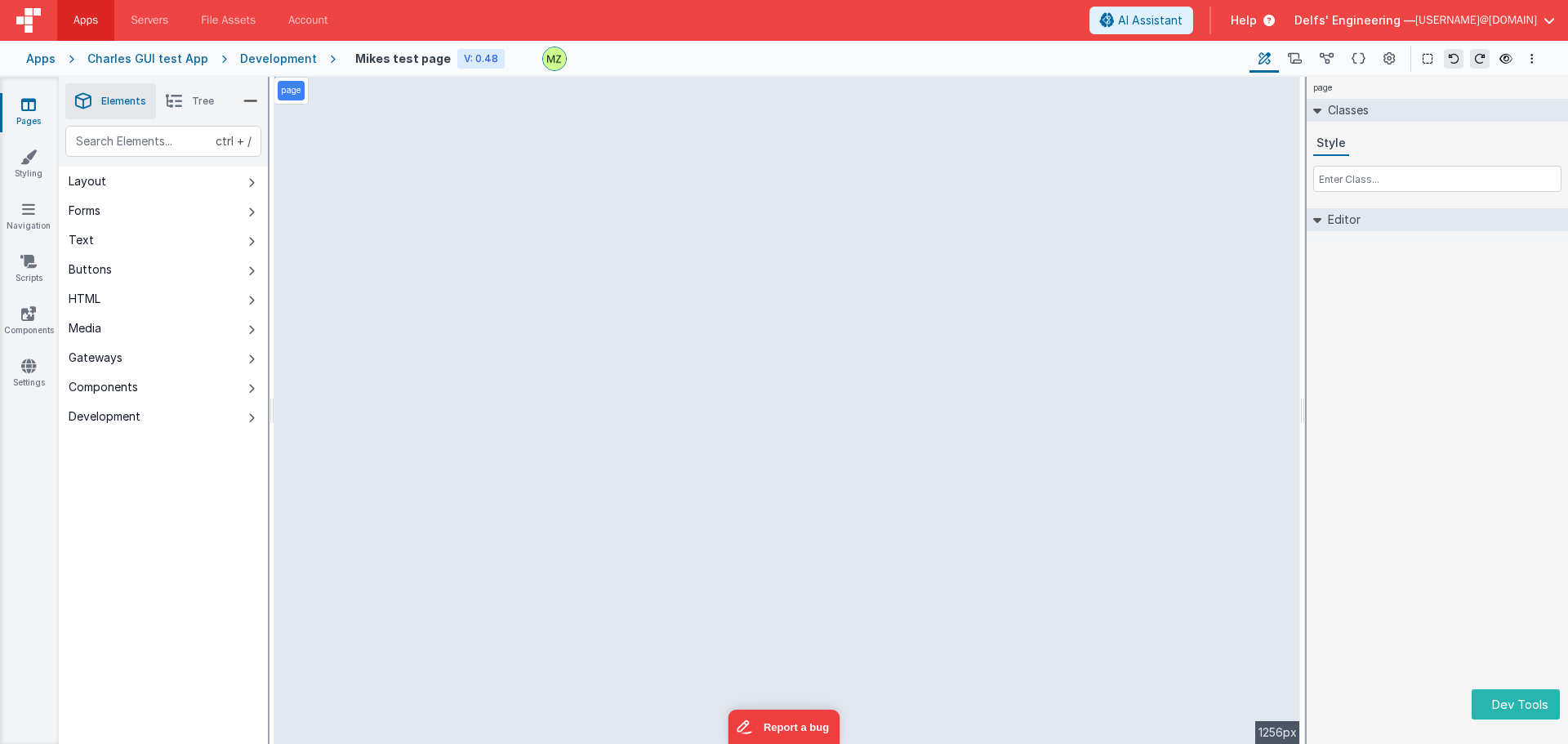 click on "page   Classes   Style             Editor
DEV: Focus
DEV: builderToggleConditionalCSS
DEV: Remove DND
DEV: updateSchema F
DEV: convertToVFG3" at bounding box center (1437, 410) 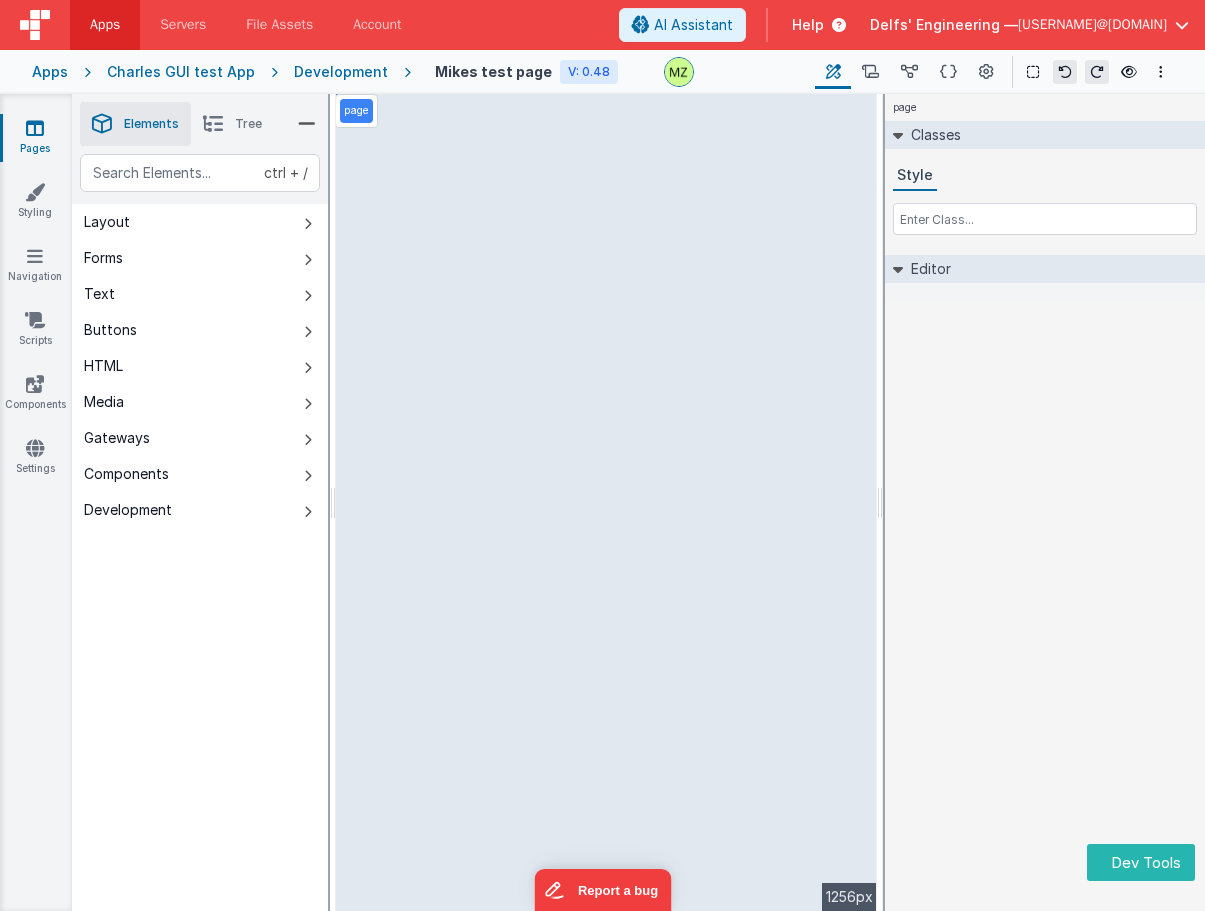 click on "page   Classes   Style             Editor
DEV: Focus
DEV: builderToggleConditionalCSS
DEV: Remove DND
DEV: updateSchema F
DEV: convertToVFG3" at bounding box center (1045, 502) 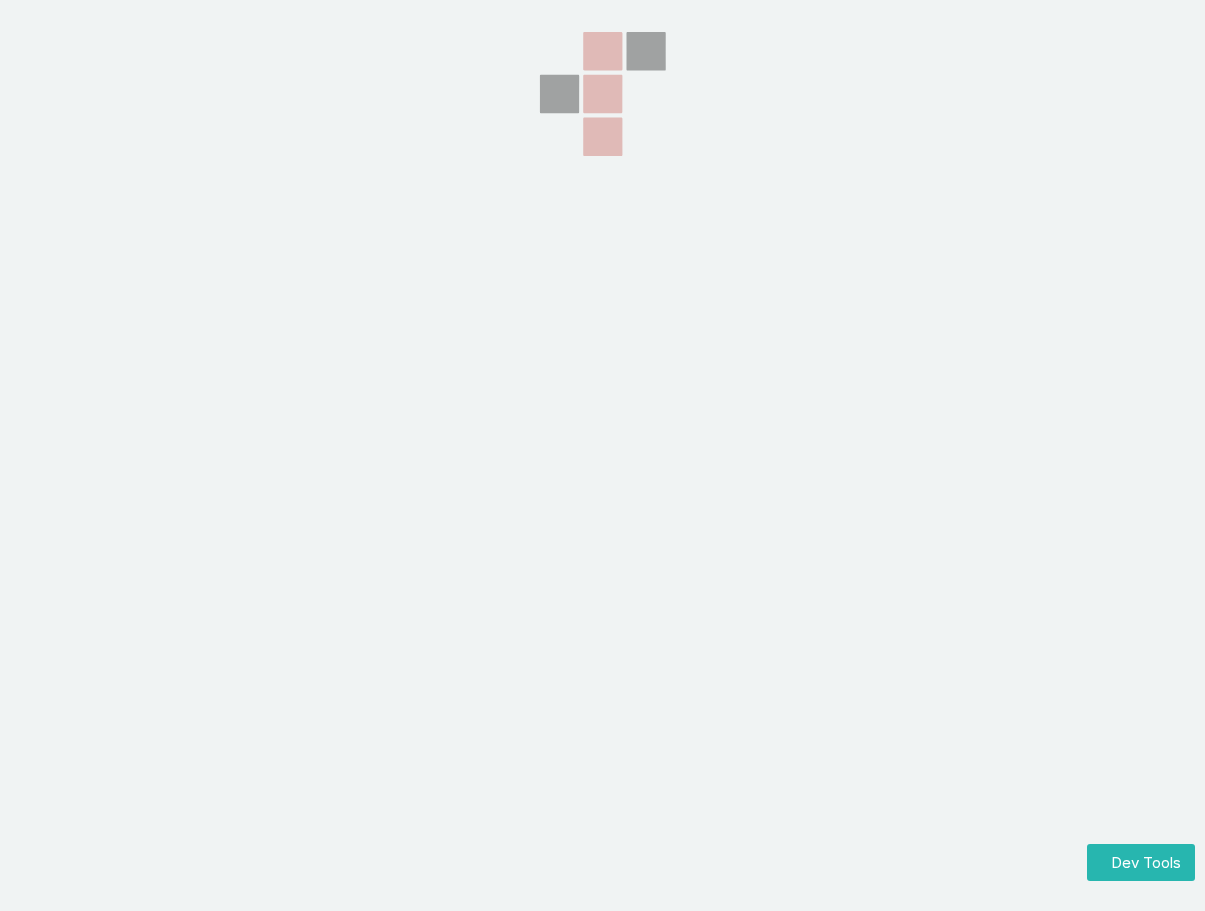 scroll, scrollTop: 0, scrollLeft: 0, axis: both 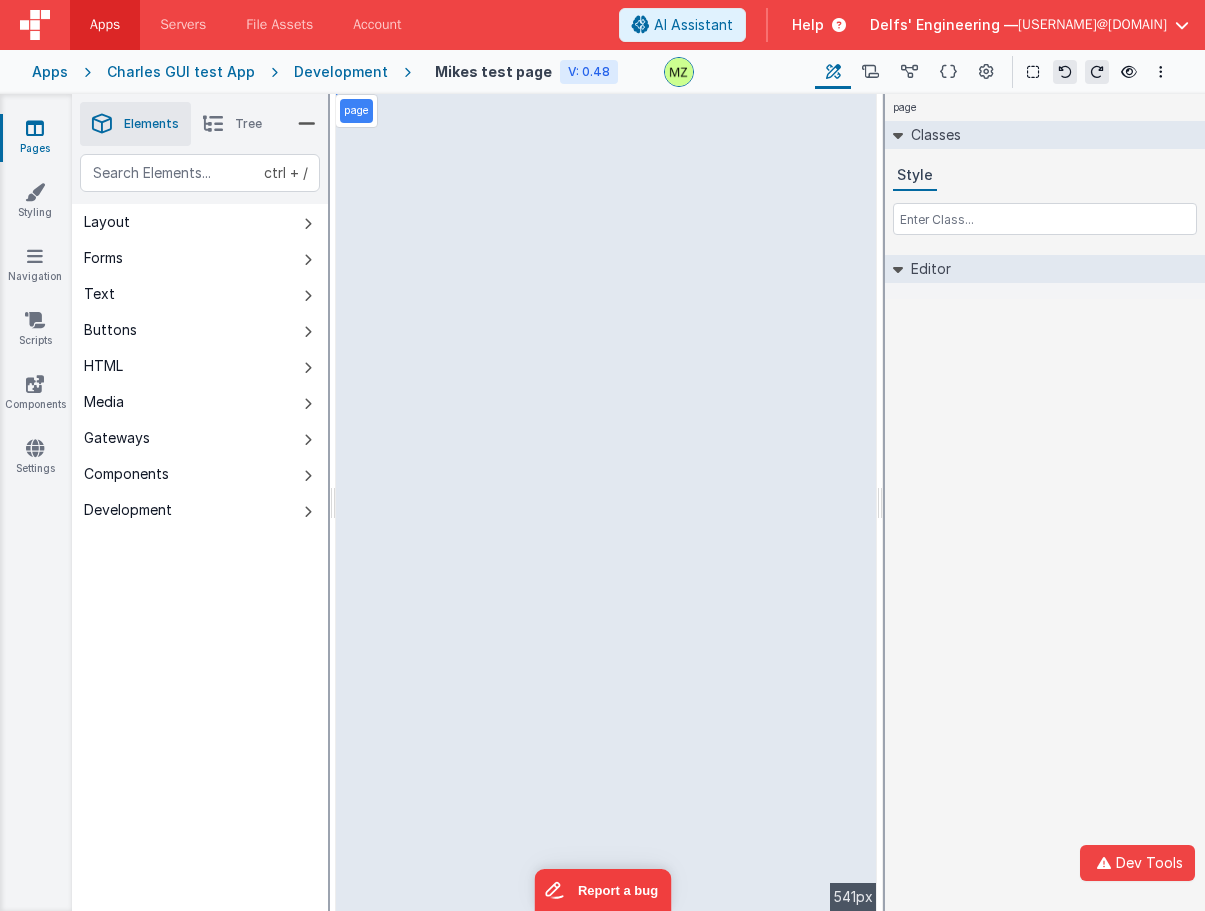 click on "page   Classes   Style             Editor
DEV: Focus
DEV: builderToggleConditionalCSS
DEV: Remove DND
DEV: updateSchema F
DEV: convertToVFG3" at bounding box center [1045, 502] 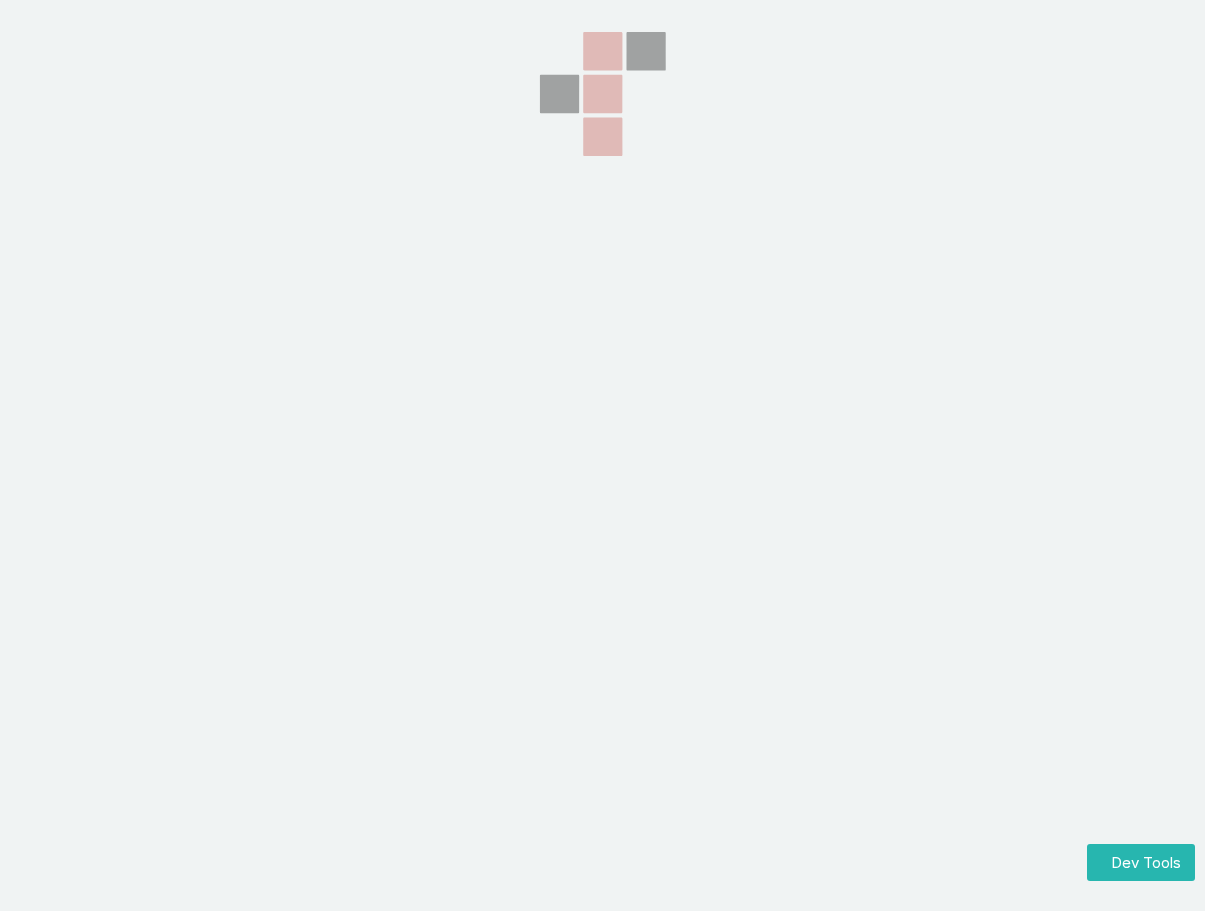 scroll, scrollTop: 0, scrollLeft: 0, axis: both 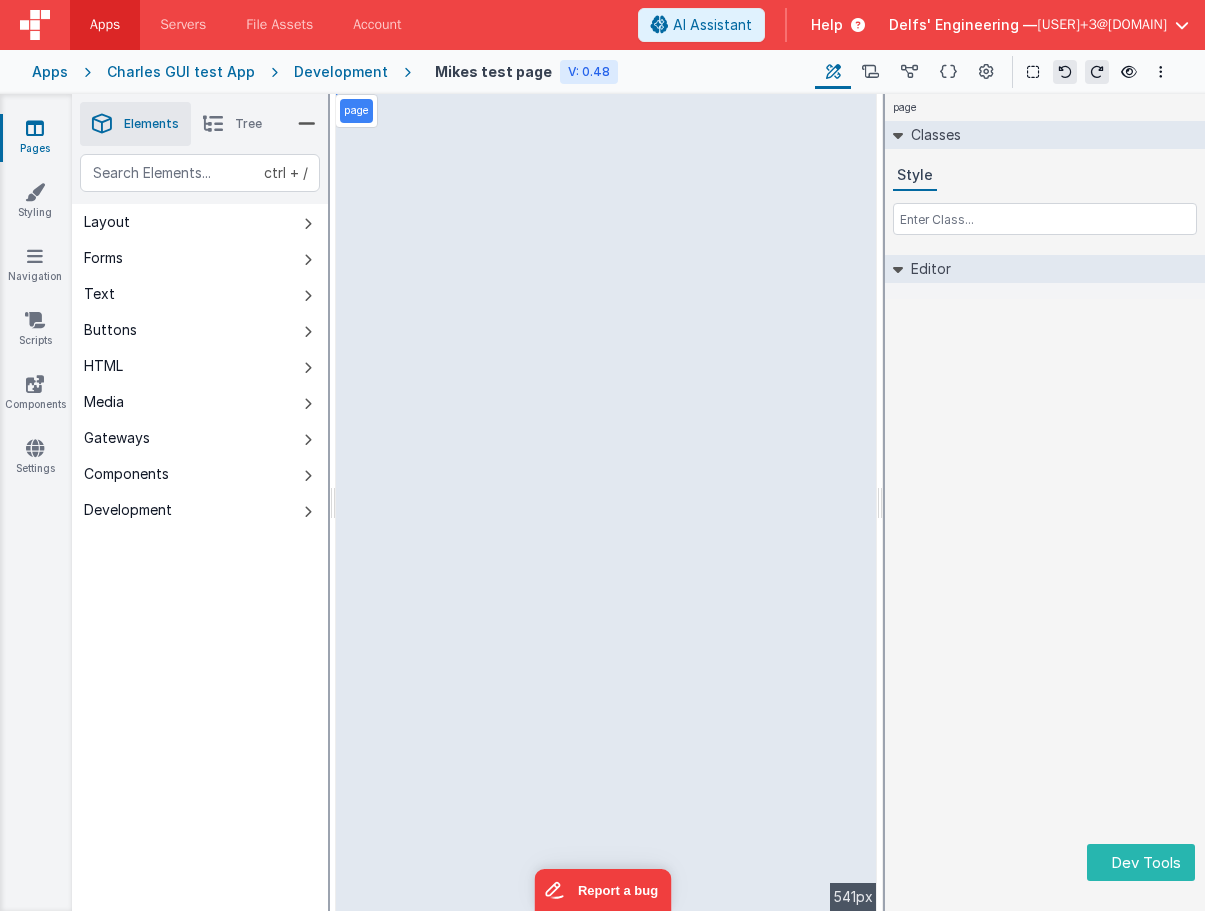 click on "page   Classes   Style             Editor
DEV: Focus
DEV: builderToggleConditionalCSS
DEV: Remove DND
DEV: updateSchema F
DEV: convertToVFG3" at bounding box center [1045, 502] 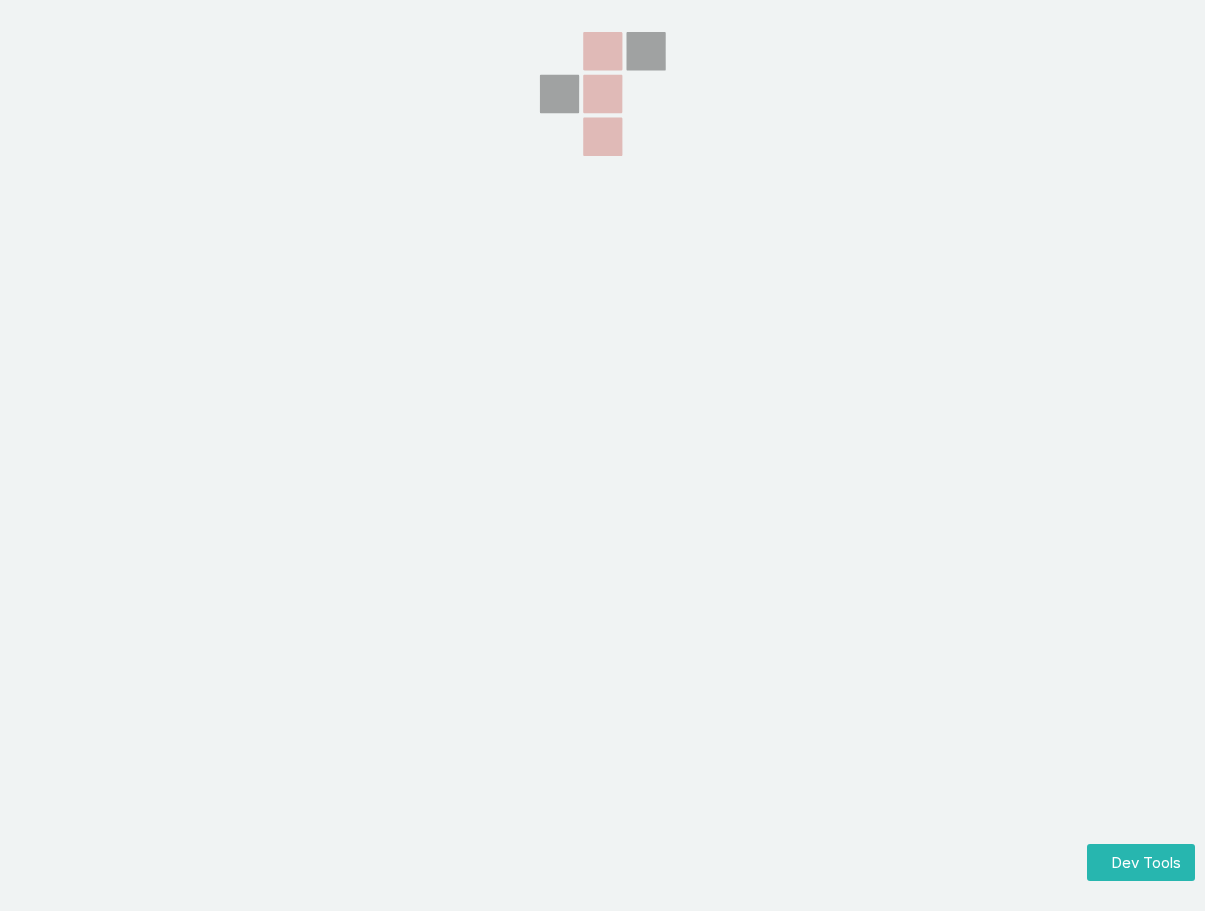 scroll, scrollTop: 0, scrollLeft: 0, axis: both 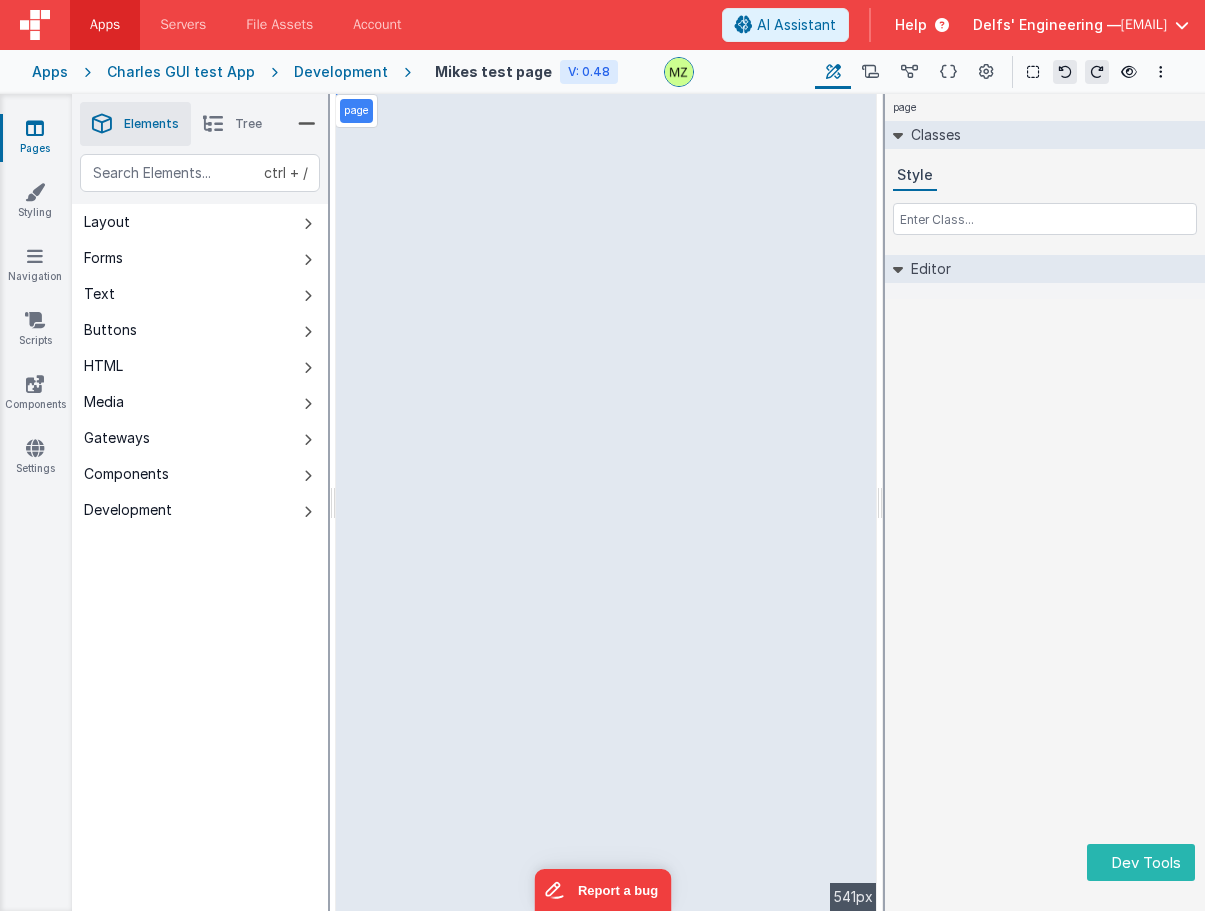 click on "page   Classes   Style             Editor
DEV: Focus
DEV: builderToggleConditionalCSS
DEV: Remove DND
DEV: updateSchema F
DEV: convertToVFG3" at bounding box center [1045, 502] 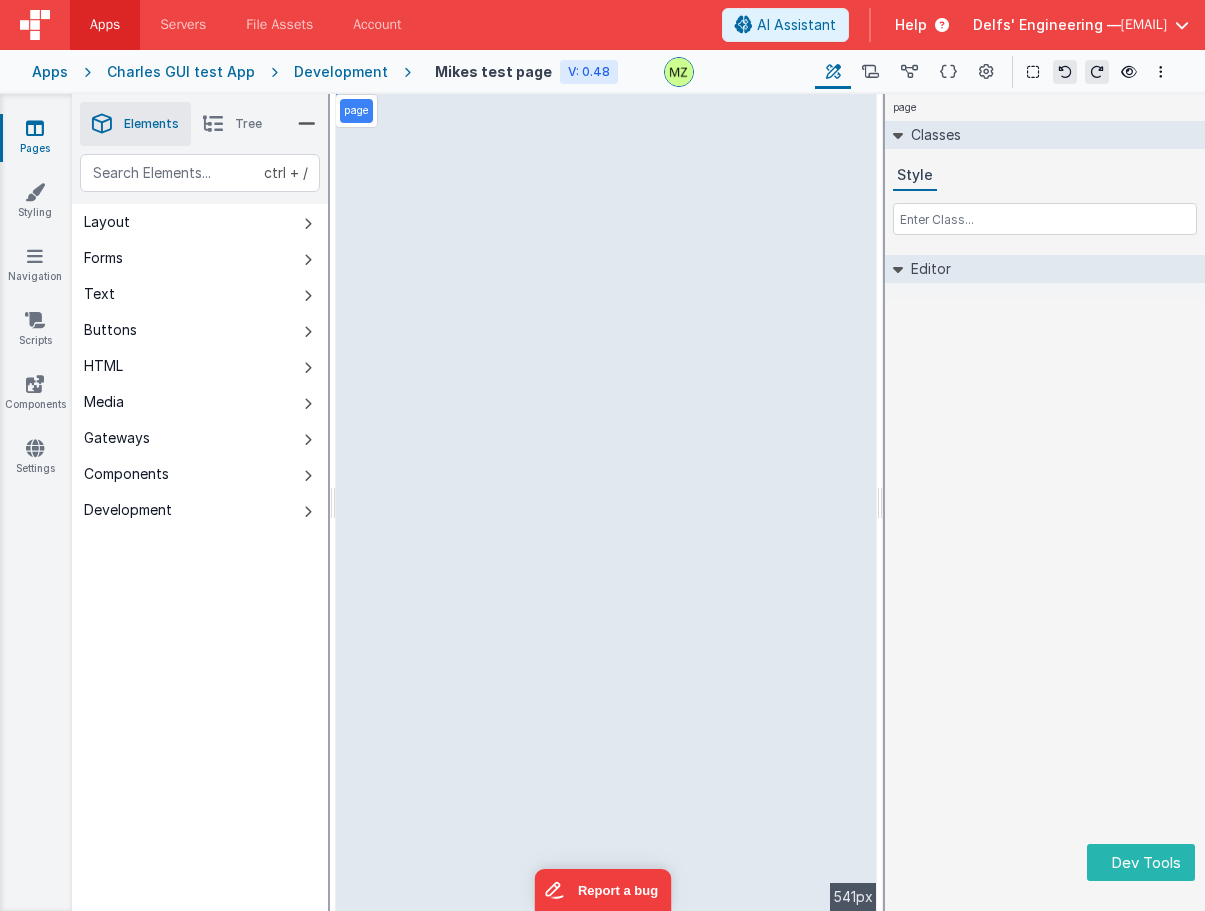 drag, startPoint x: 1077, startPoint y: 651, endPoint x: 1193, endPoint y: 570, distance: 141.48145 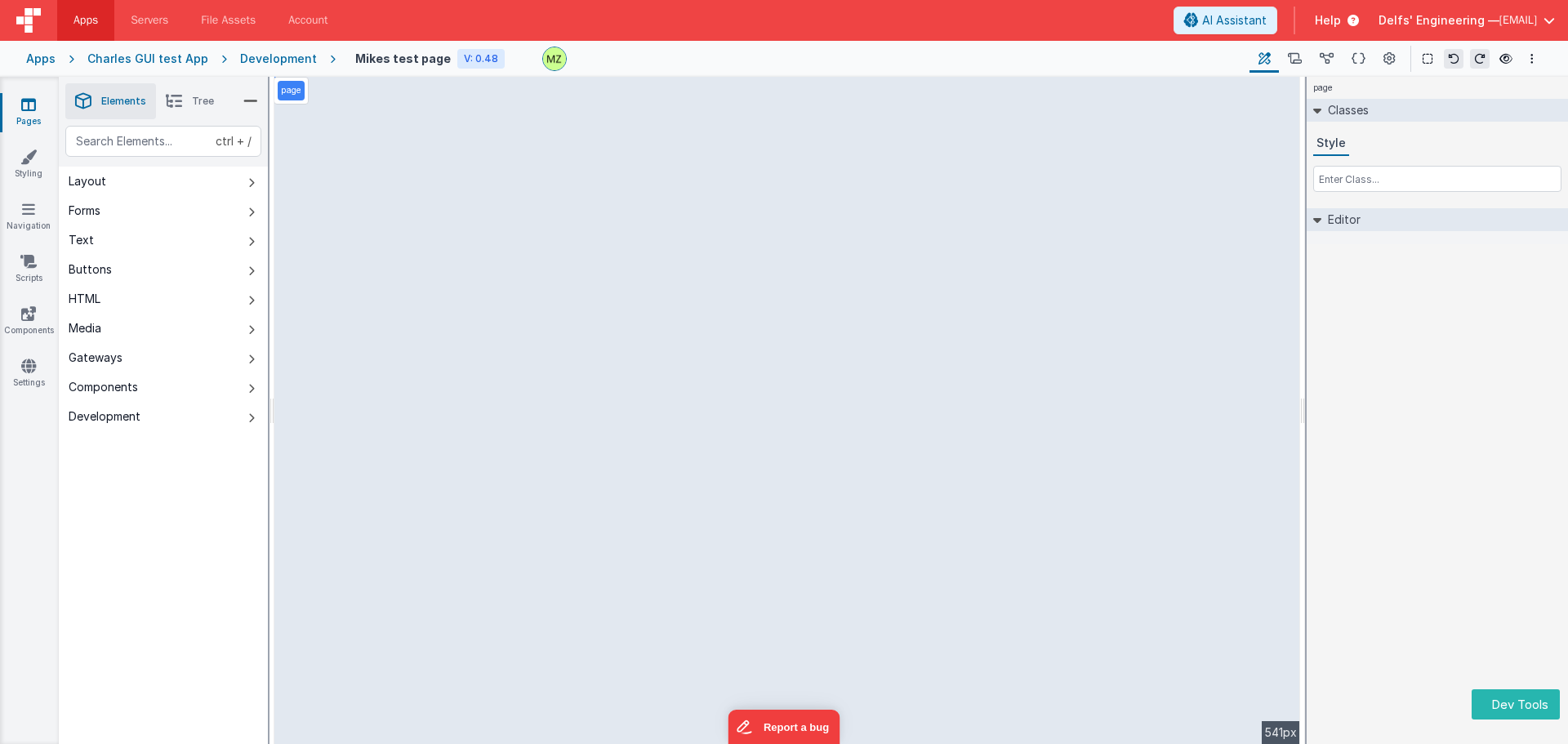 click on "ctrl  + /
Layout   Forms   Text   Buttons   HTML   Media   Gateways   Components   Development
Page
Page Body   Email2     group     group   html   html   Email1   cleave   input   html   html" at bounding box center [163, 473] 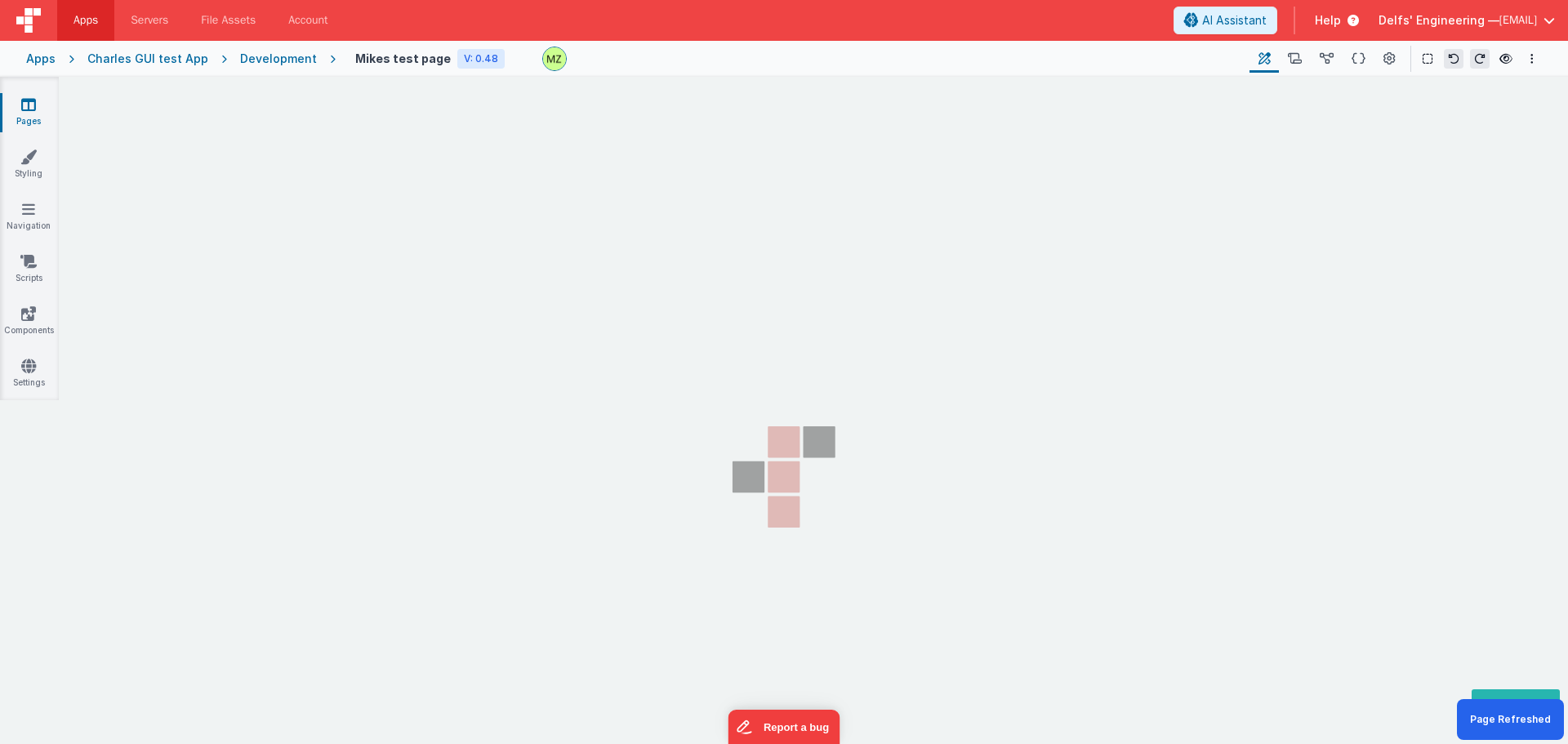 click on "Pages
Styling
Navigation
Scripts
Components
Settings" at bounding box center [784, 425] 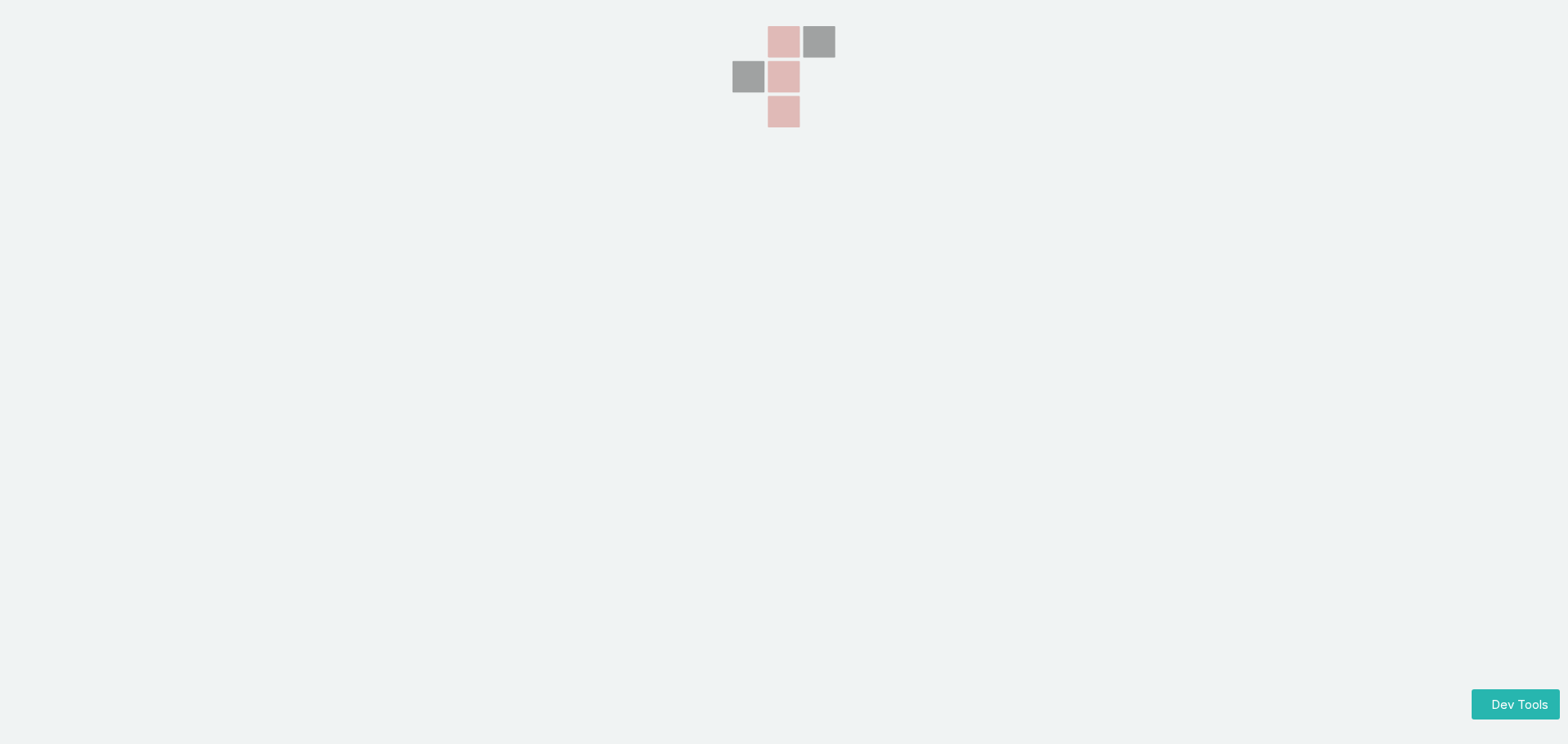 scroll, scrollTop: 0, scrollLeft: 0, axis: both 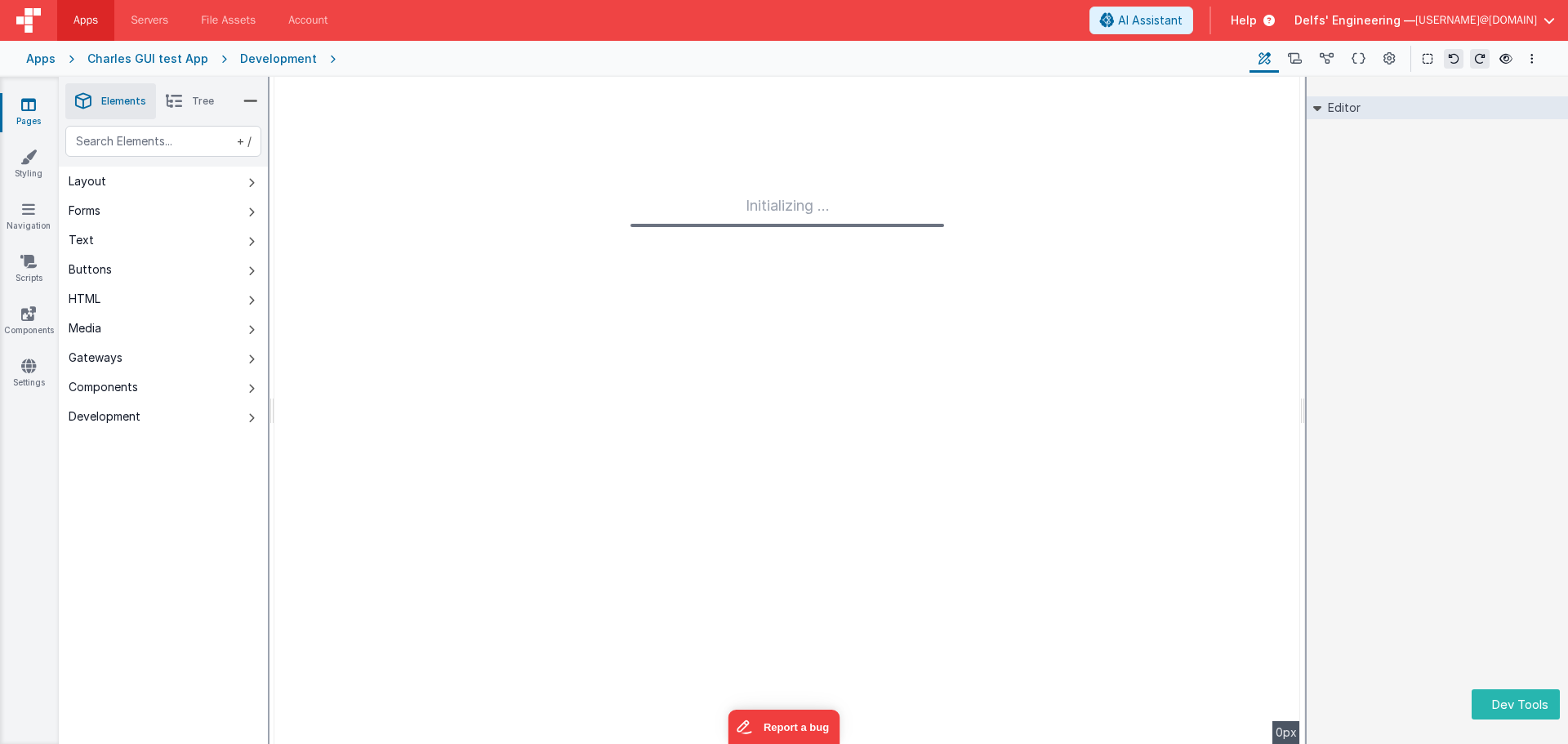 click on "+ /
Layout   Forms   Text   Buttons   HTML   Media   Gateways   Components   Development
Page
Page Body" at bounding box center (163, 473) 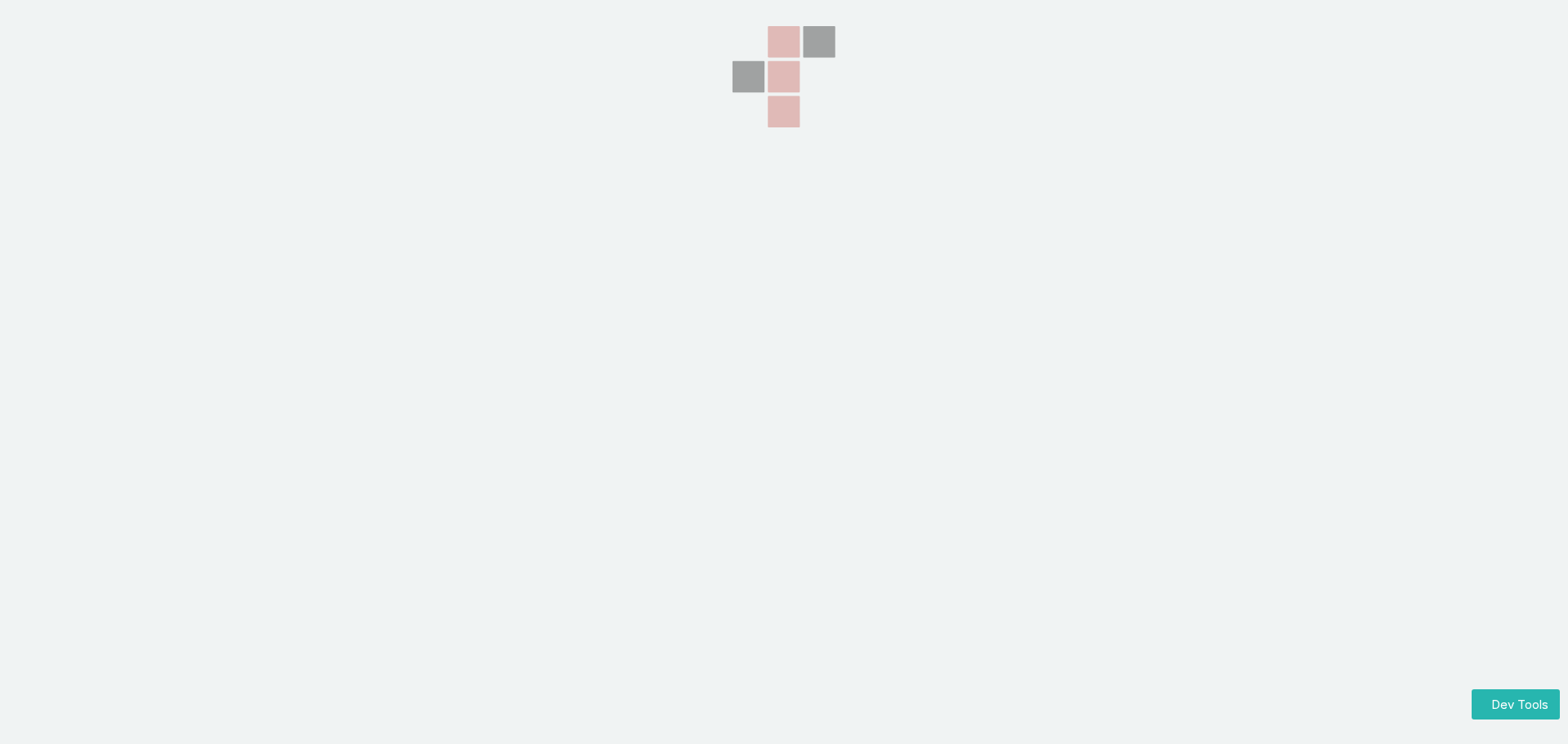 scroll, scrollTop: 0, scrollLeft: 0, axis: both 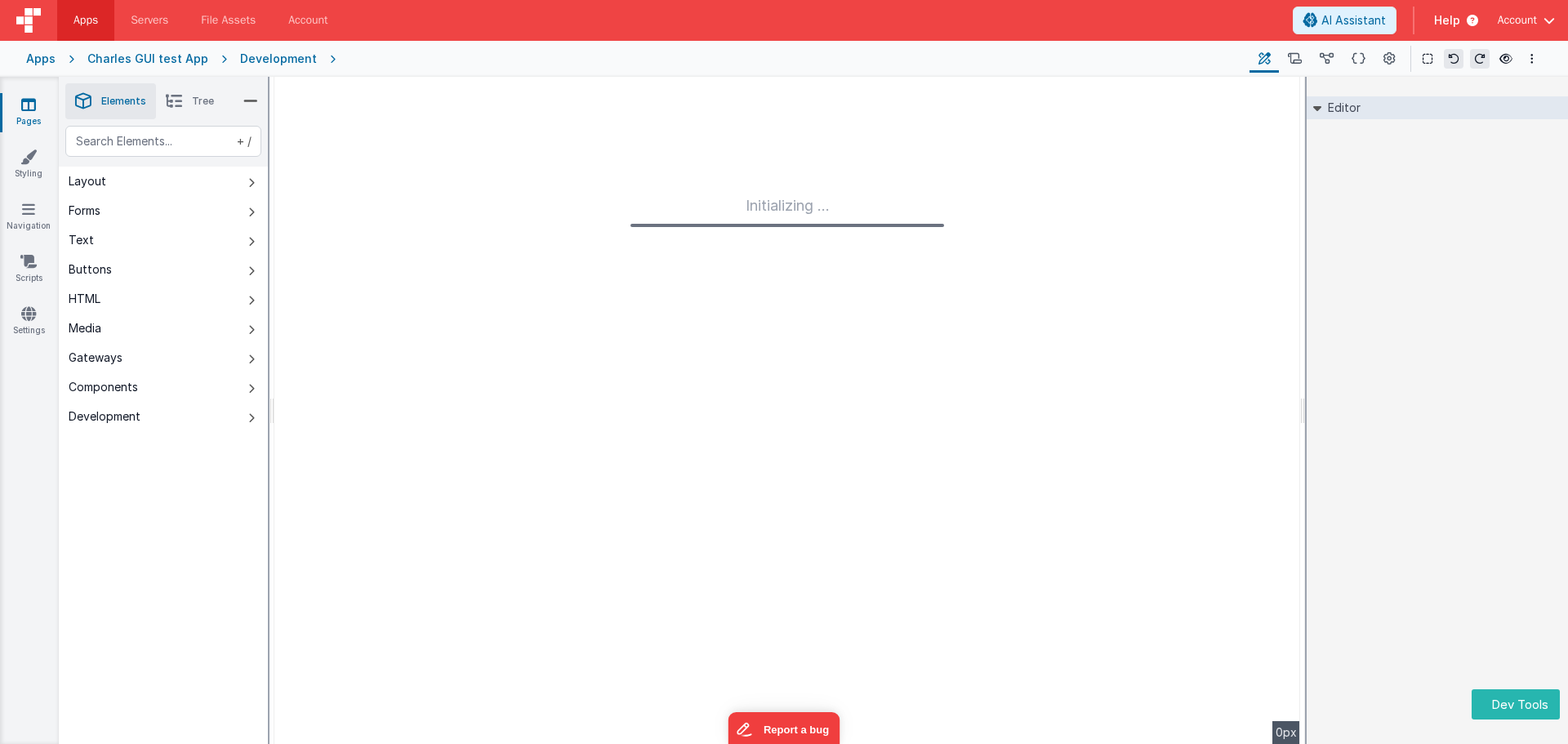 click on "+ /
Layout   Forms   Text   Buttons   HTML   Media   Gateways   Components   Development
Page
Page Body" at bounding box center (163, 473) 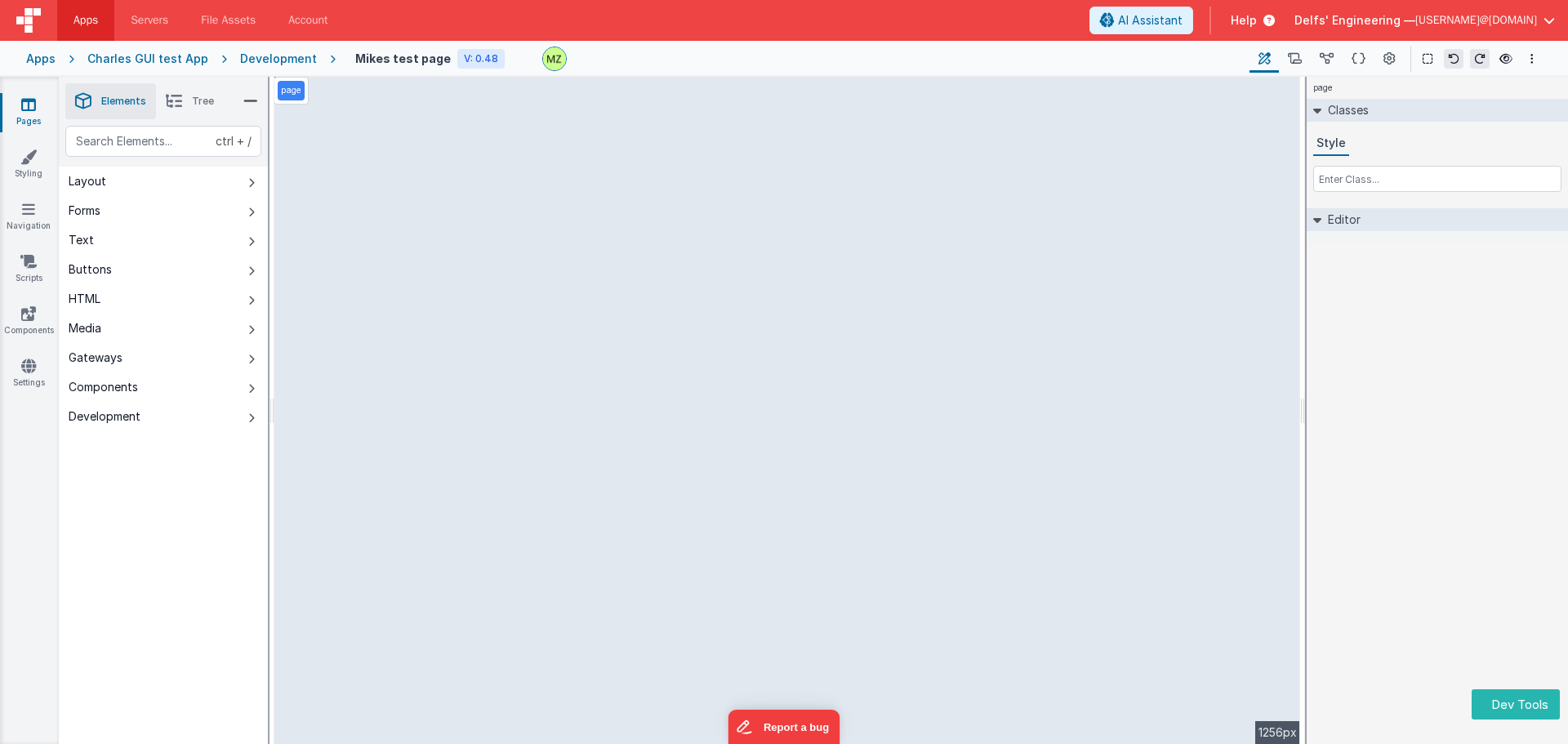 click on "ctrl  + /
Layout   Forms   Text   Buttons   HTML   Media   Gateways   Components   Development
Page
Page Body   Email2     group     group   html   html   Email1   cleave   input   html   html" at bounding box center (163, 473) 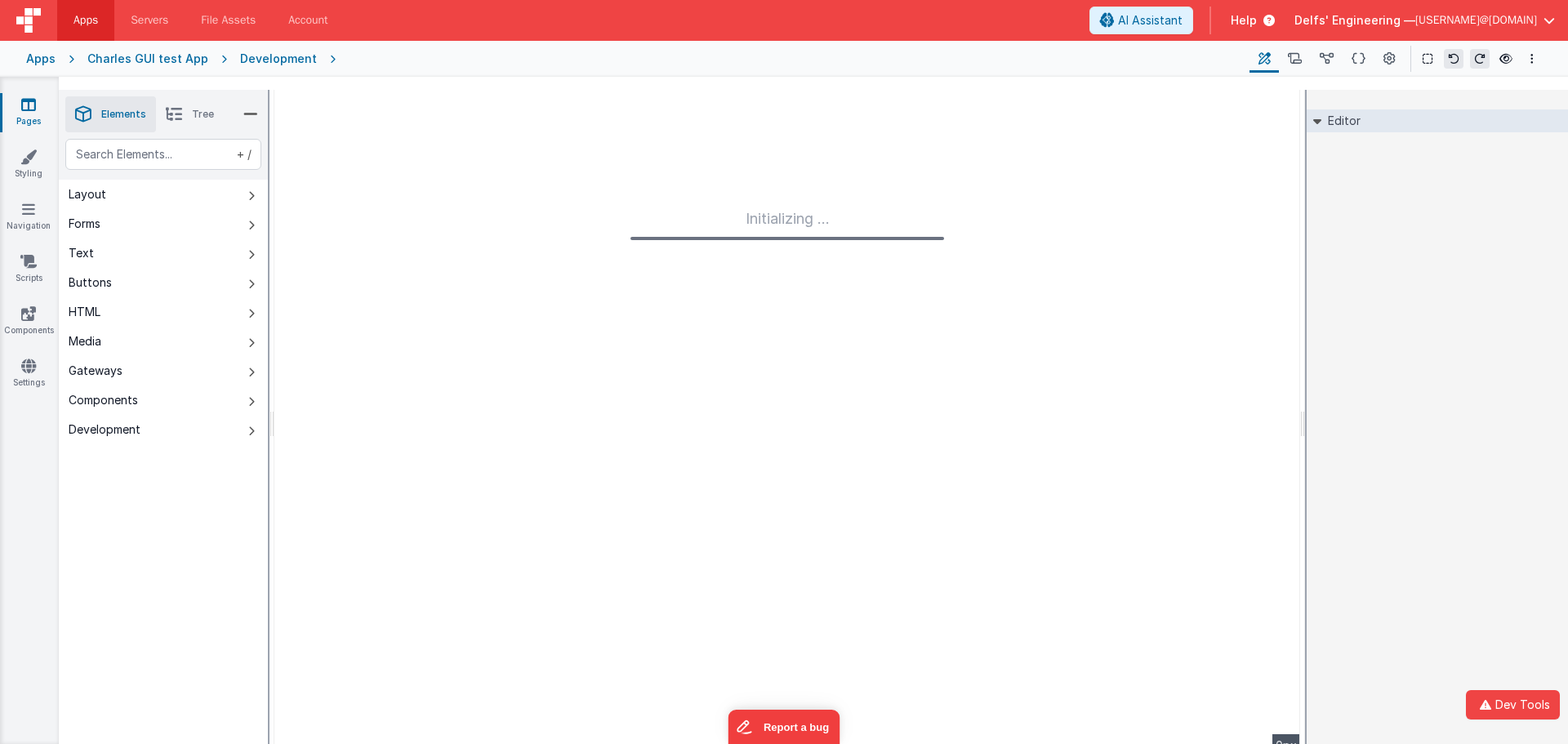 click on "Initializing ..." at bounding box center (787, 423) 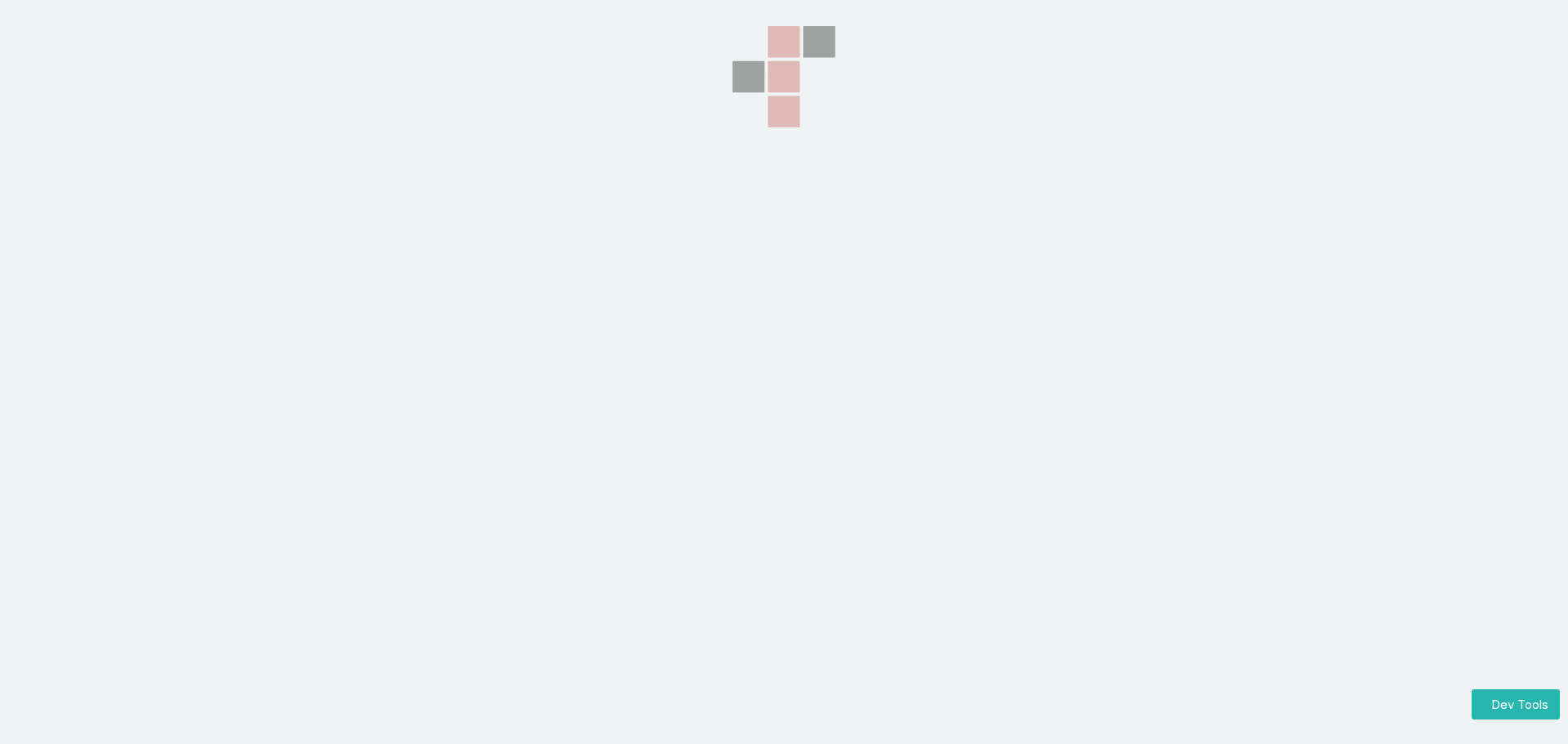scroll, scrollTop: 0, scrollLeft: 0, axis: both 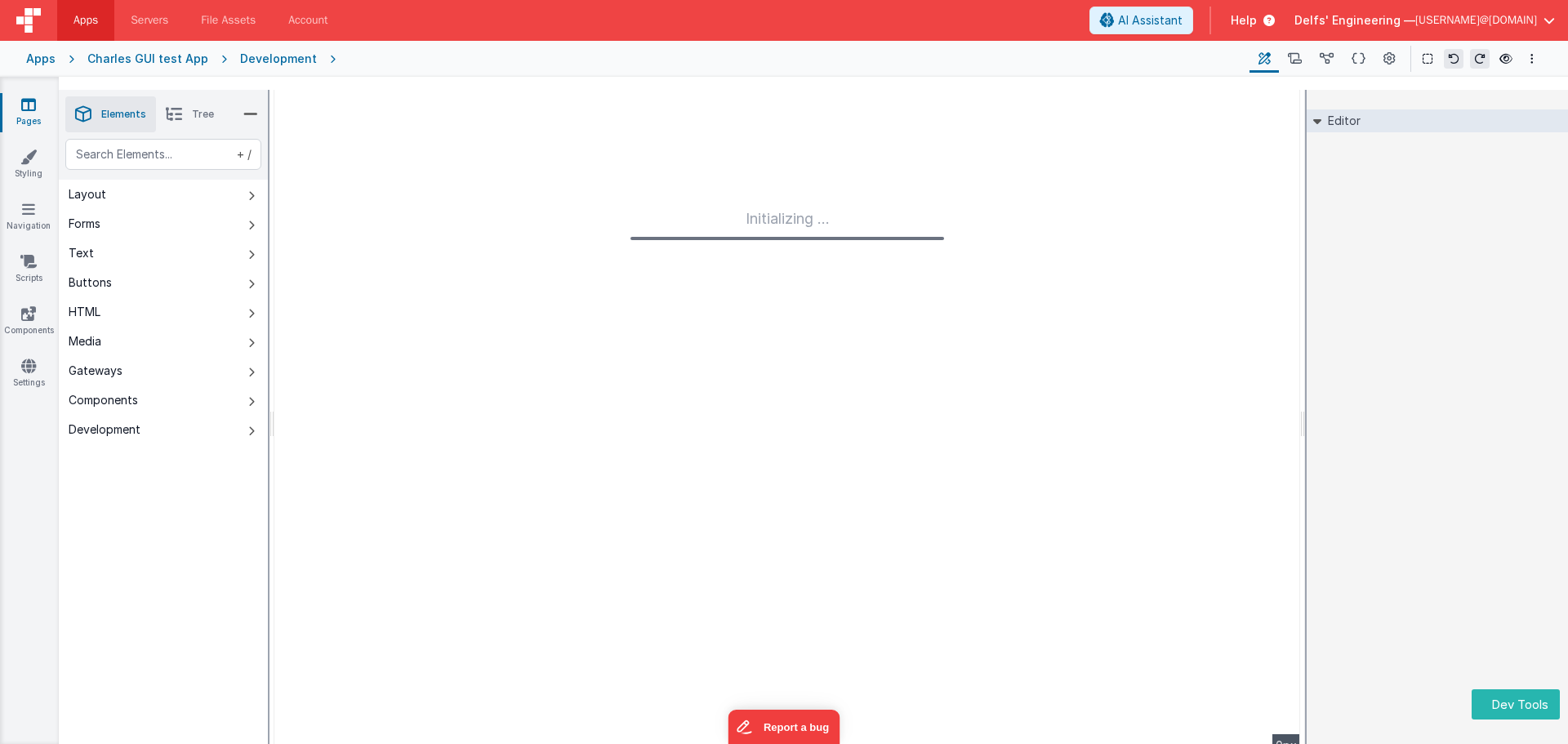 click on "Editor
DEV: Focus
DEV: builderToggleConditionalCSS
DEV: Remove DND
DEV: updateSchema F
DEV: convertToVFG3" at bounding box center [1437, 423] 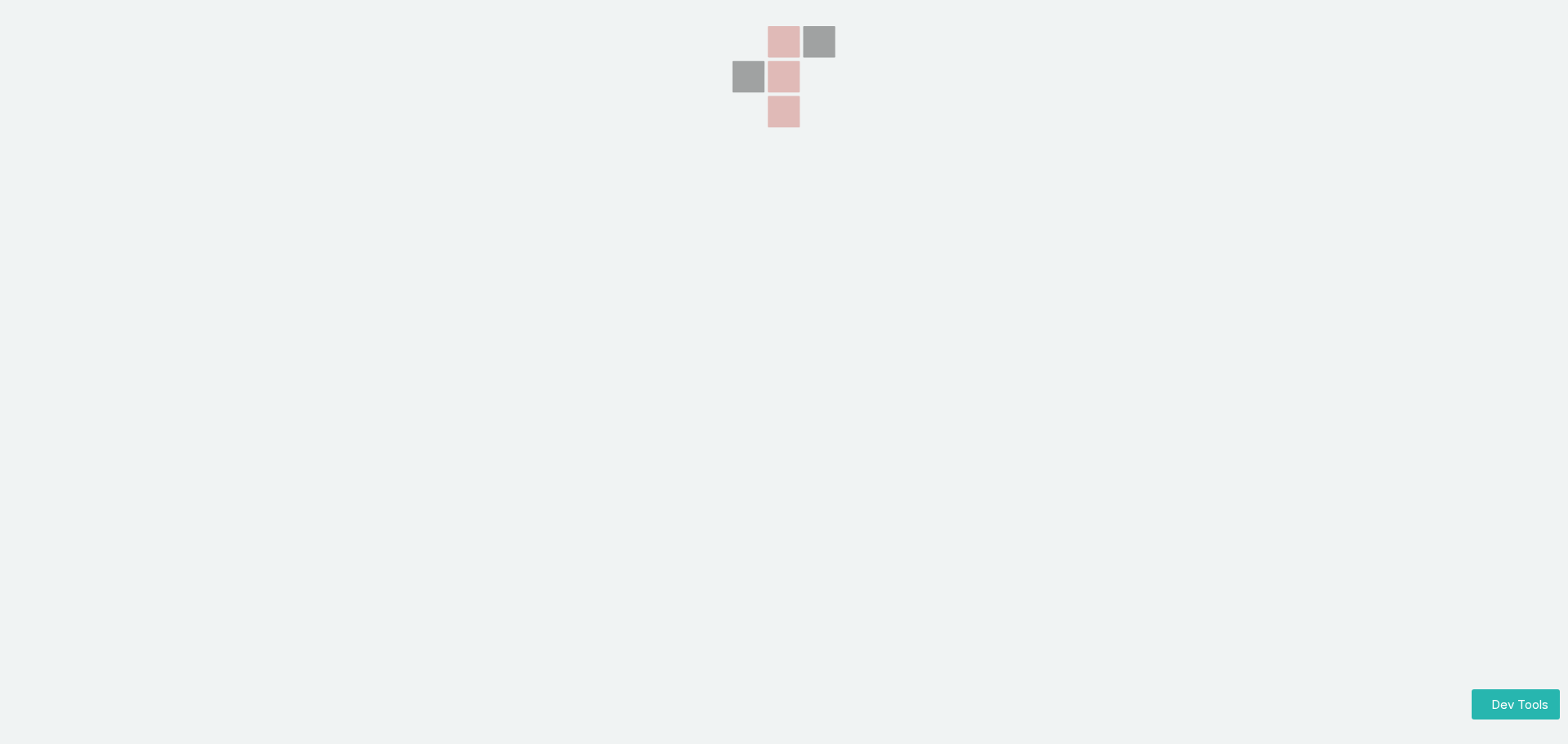 scroll, scrollTop: 0, scrollLeft: 0, axis: both 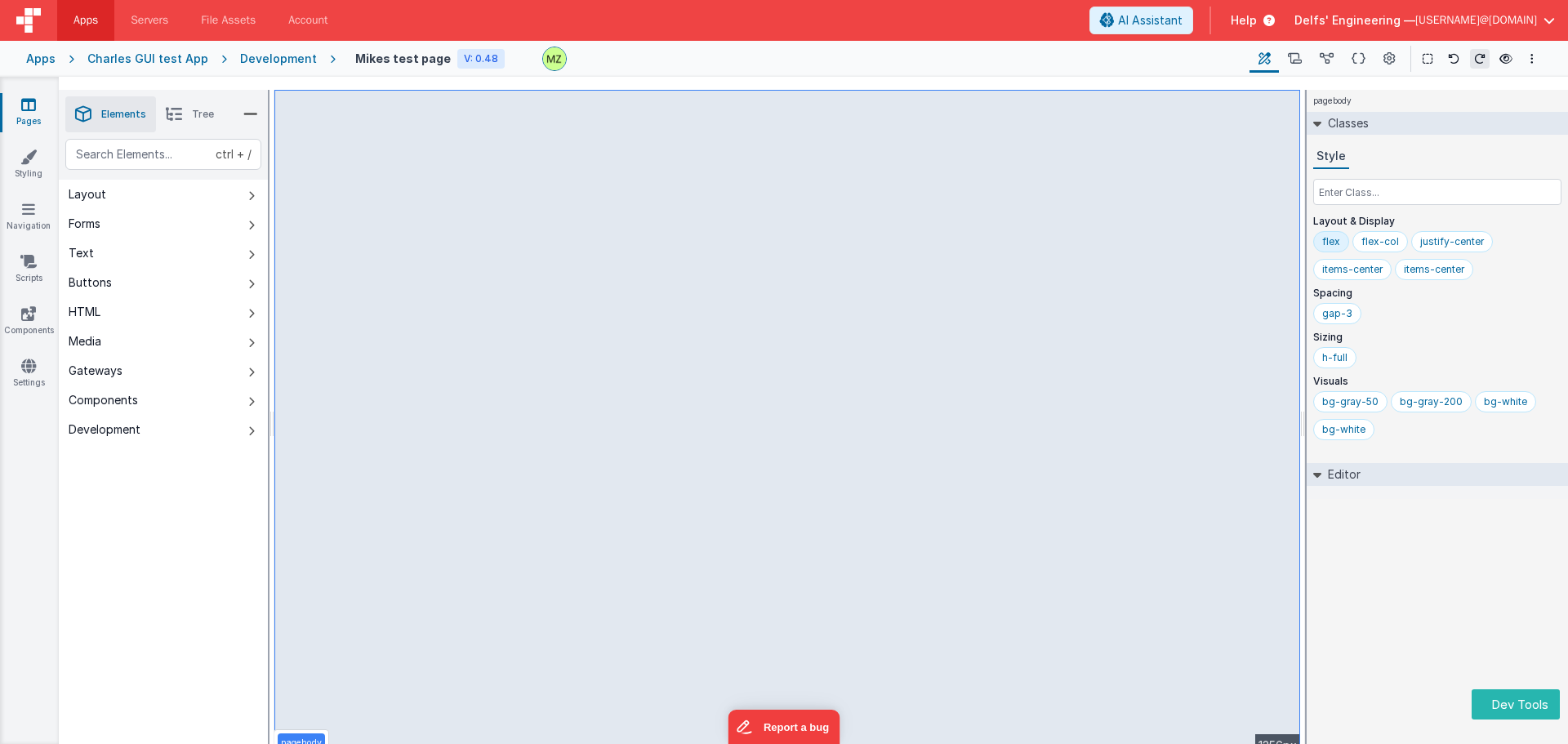 click on "pagebody   Classes   Style           Layout & Display
flex
flex-col
justify-center
items-center
items-center
Spacing
gap-3
Sizing
h-full
Visuals
bg-gray-50
bg-gray-200
bg-white
Editor
DEV: Focus" at bounding box center [1437, 423] 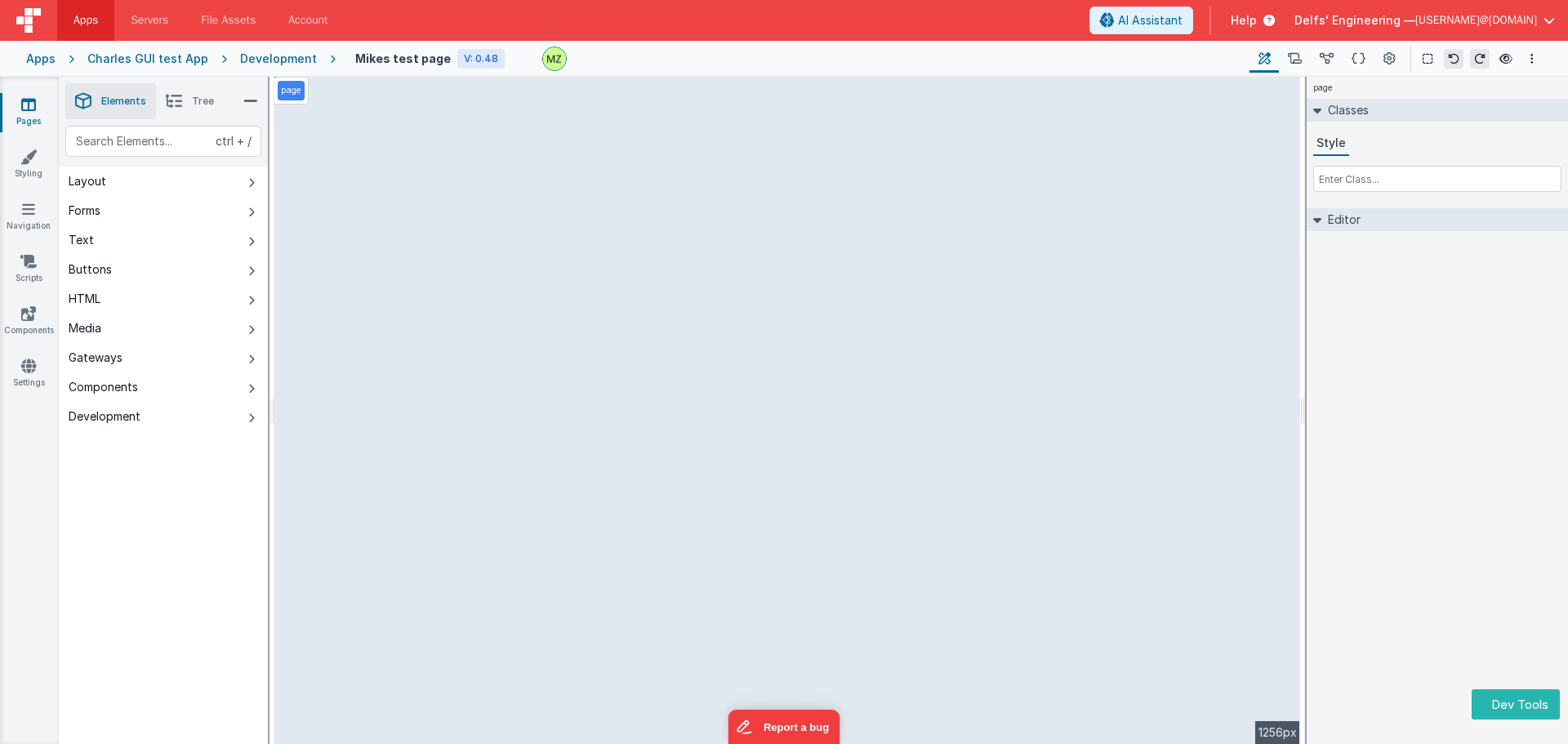 select on "email" 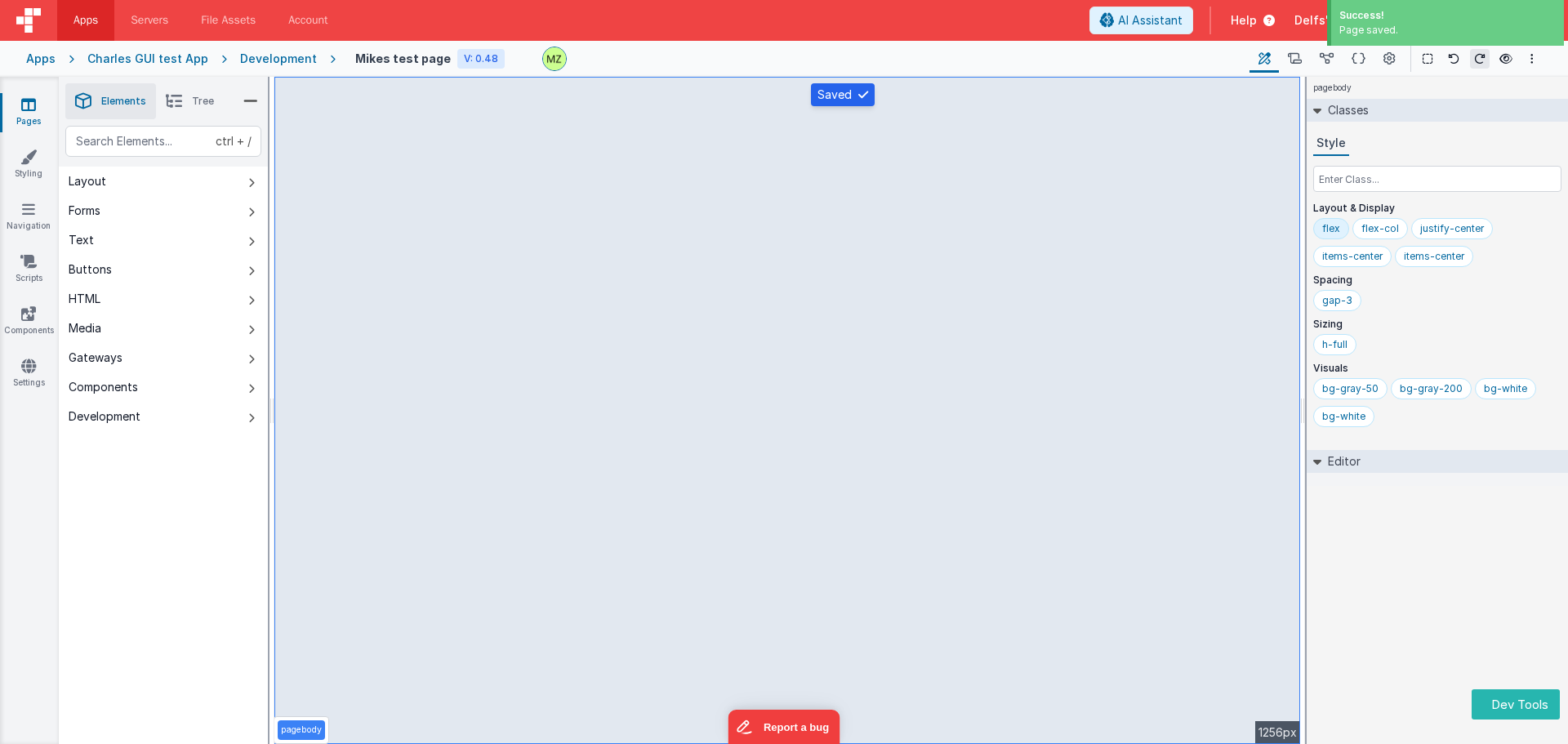 click on "pagebody   Classes   Style           Layout & Display
flex
flex-col
justify-center
items-center
items-center
Spacing
gap-3
Sizing
h-full
Visuals
bg-gray-50
bg-gray-200
bg-white
Editor
DEV: Focus" at bounding box center (1437, 410) 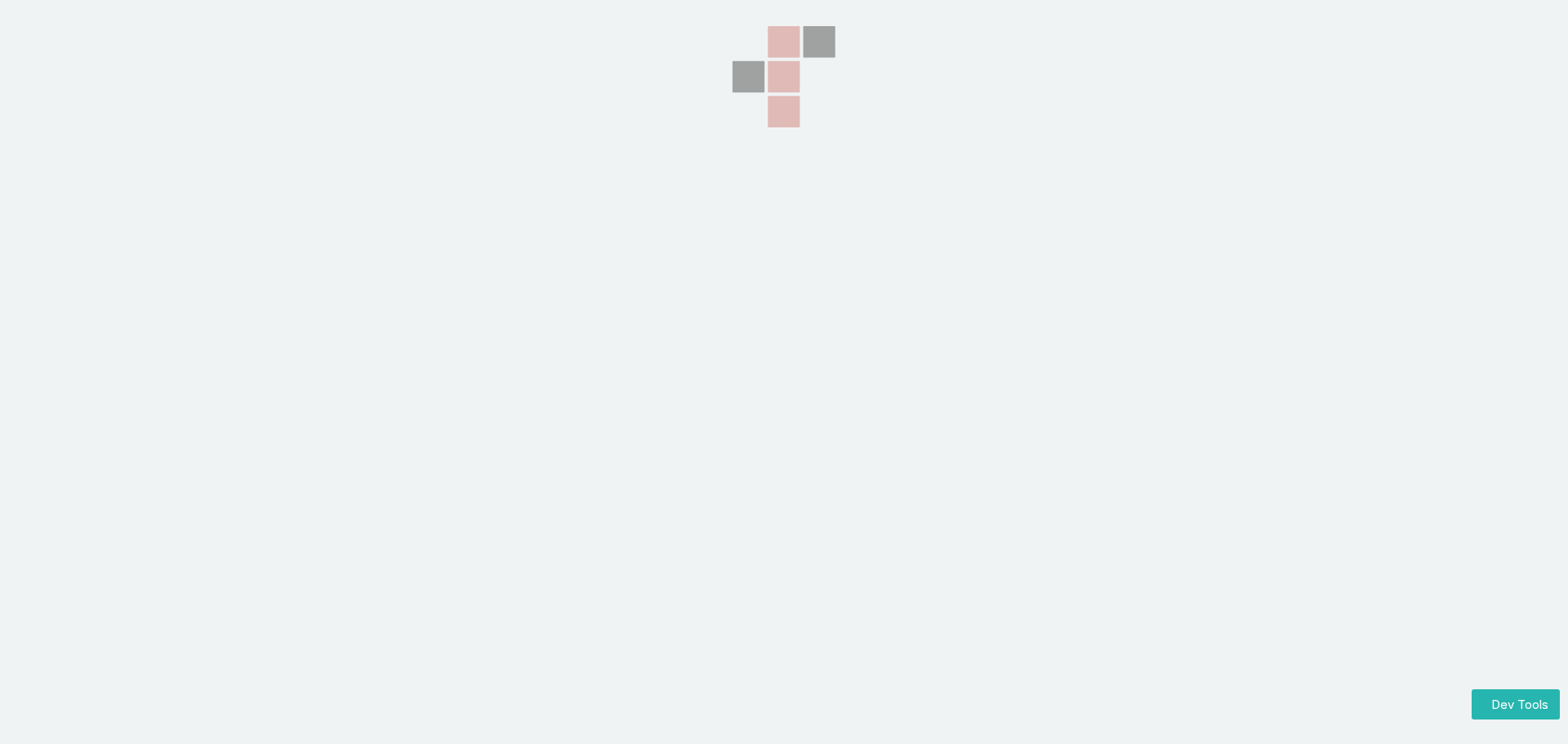 scroll, scrollTop: 0, scrollLeft: 0, axis: both 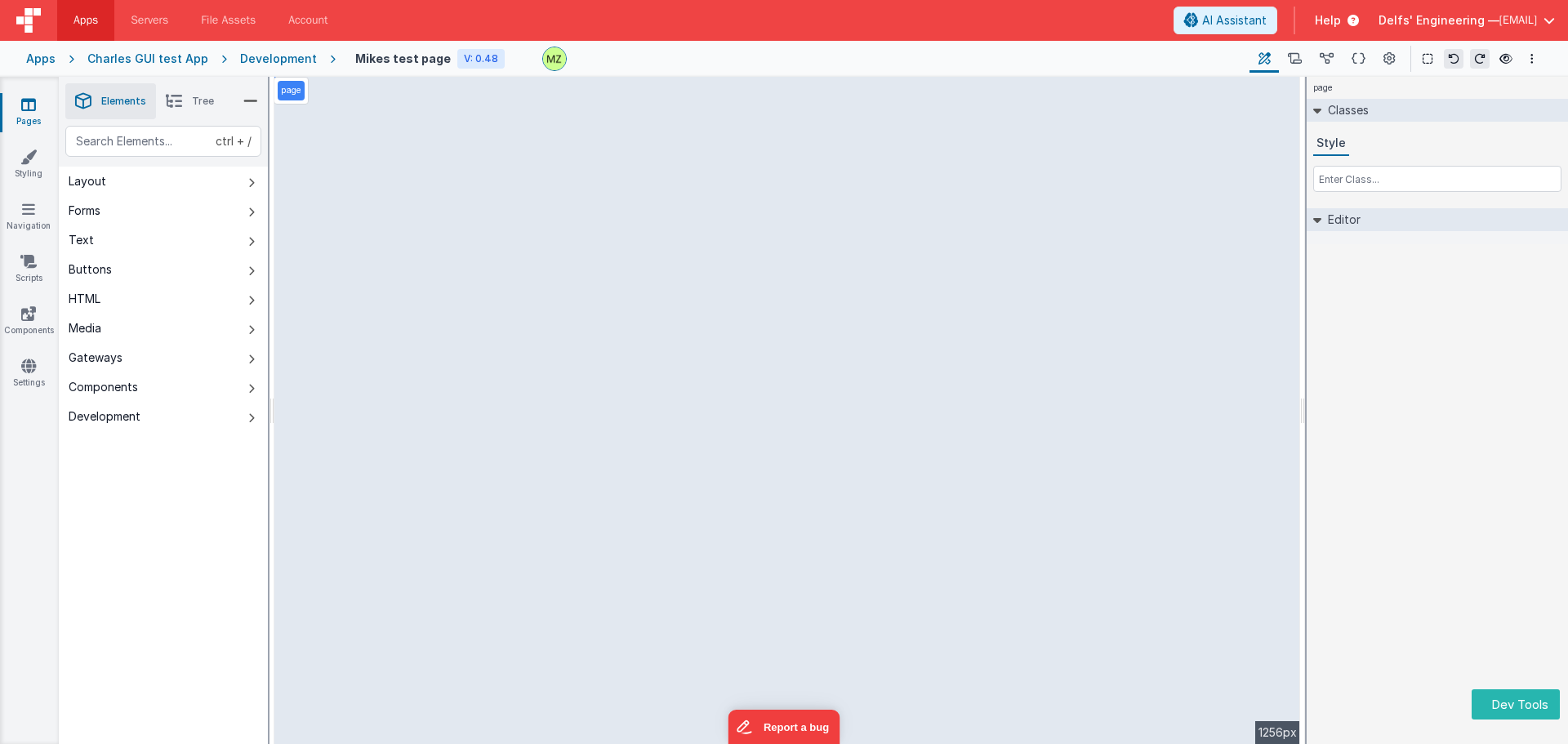 select on "email" 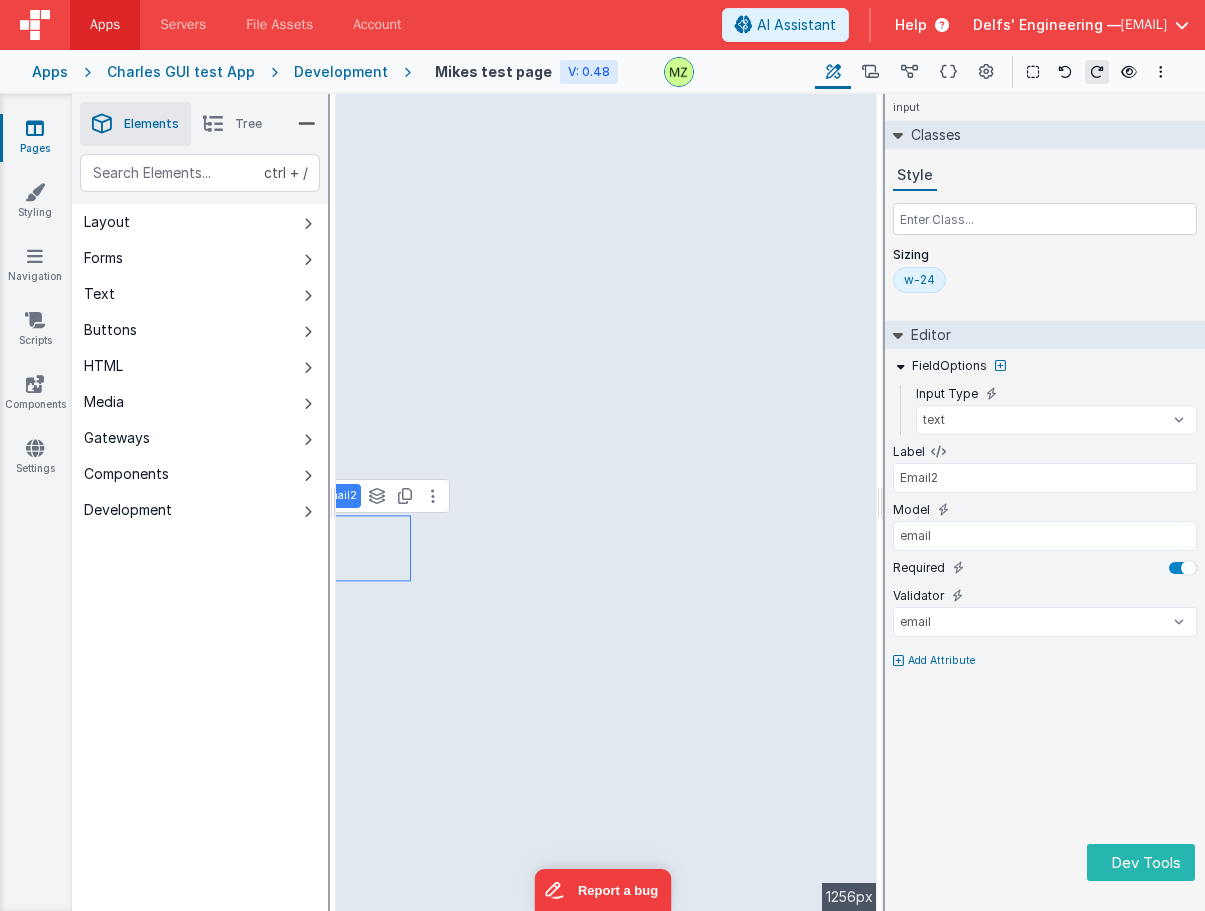 click on "input   Classes   Style           Sizing
w-24
Editor        FieldOptions                           Input Type                   text number password email        Label                   Email2        Model                   email        Required                          Validator                   number double string array date regexp email url creditCard alpha alphaNumeric calc required     Add Attribute
DEV: Focus
DEV: builderToggleConditionalCSS
DEV: Remove DND
DEV: updateSchema F
DEV: convertToVFG3" at bounding box center [1045, 502] 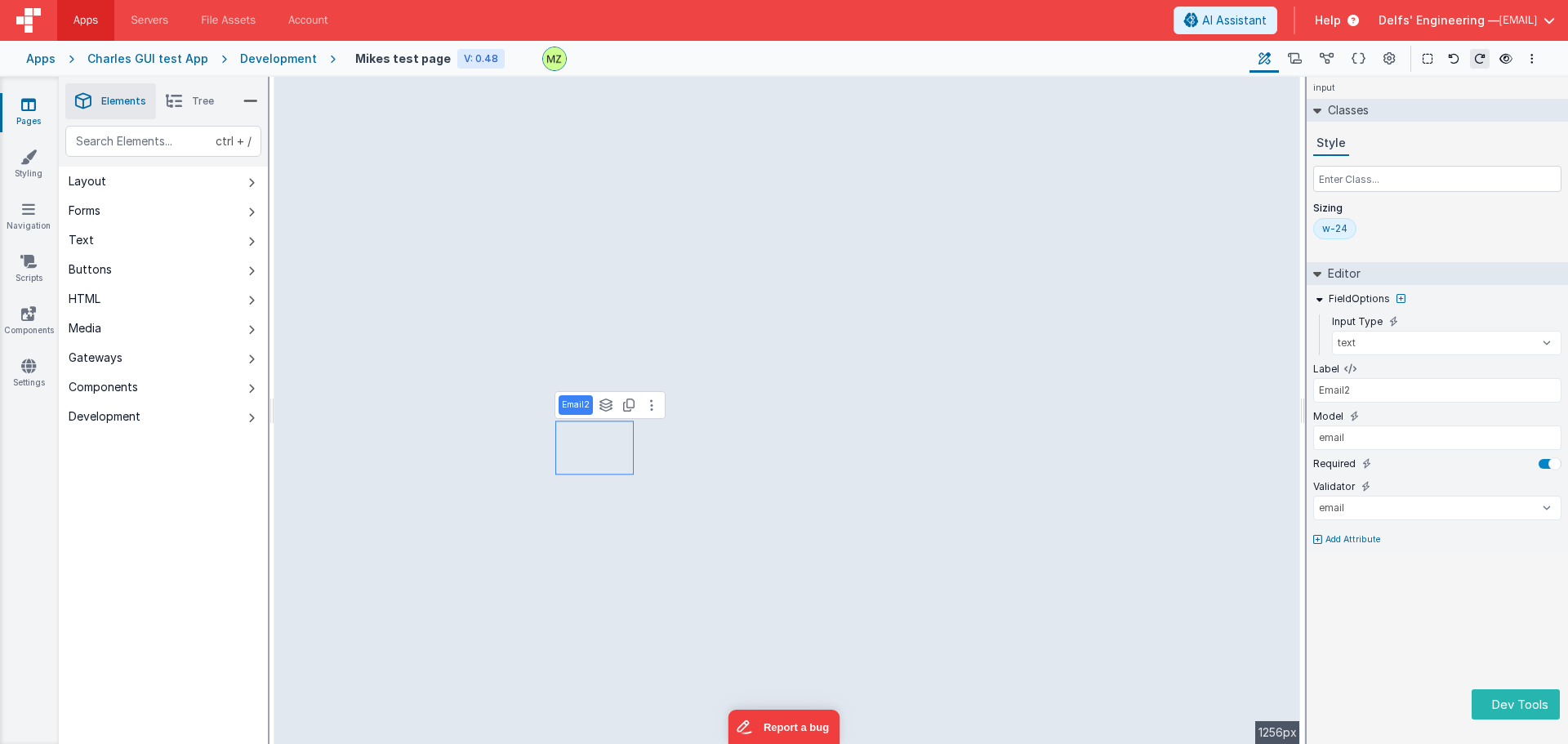 click on "input   Classes   Style           Sizing
w-24
Editor        FieldOptions                           Input Type                   text number password email        Label                   Email2        Model                   email        Required                          Validator                   number double string array date regexp email url creditCard alpha alphaNumeric calc required     Add Attribute
DEV: Focus
DEV: builderToggleConditionalCSS
DEV: Remove DND
DEV: updateSchema F
DEV: convertToVFG3" at bounding box center [1437, 410] 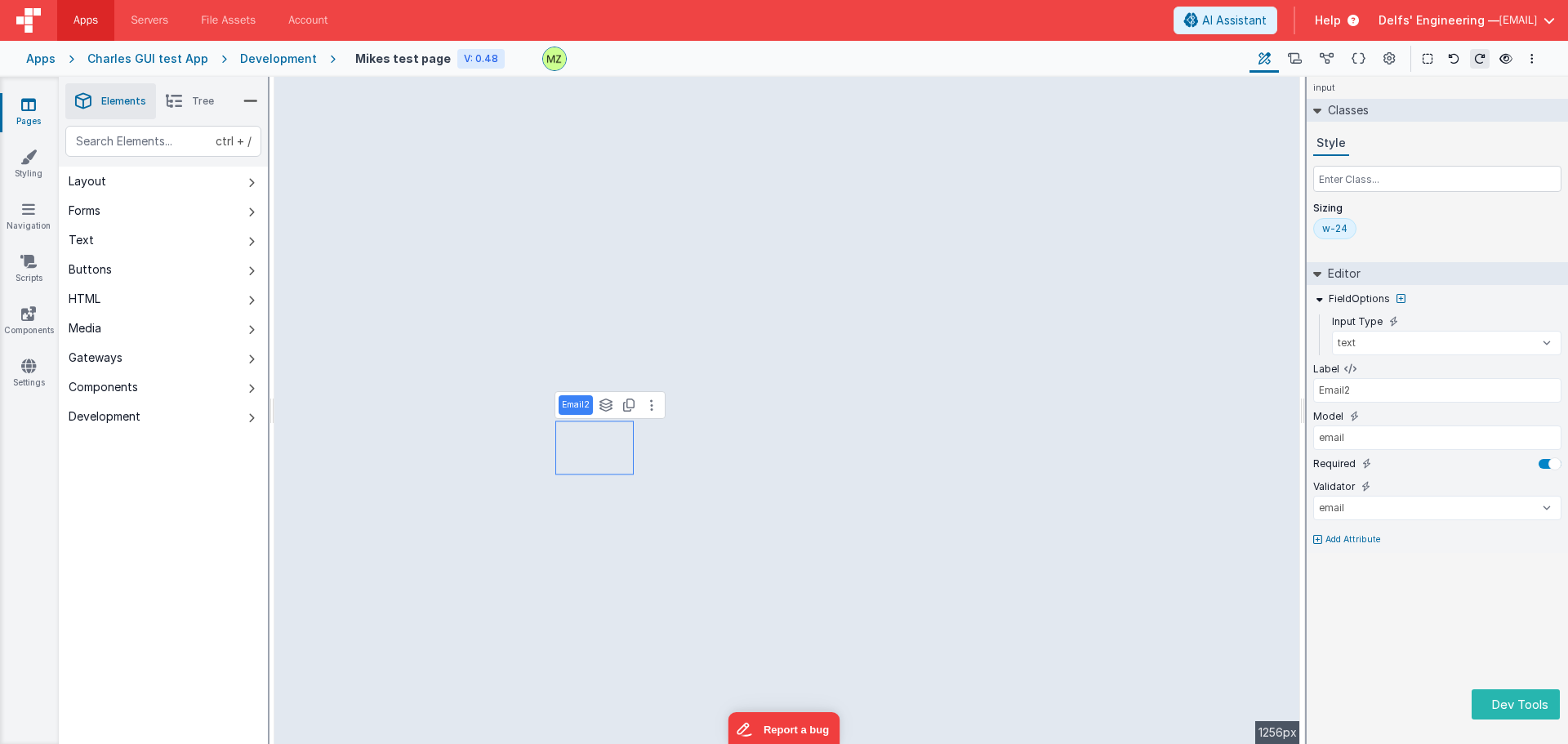type on "Email1" 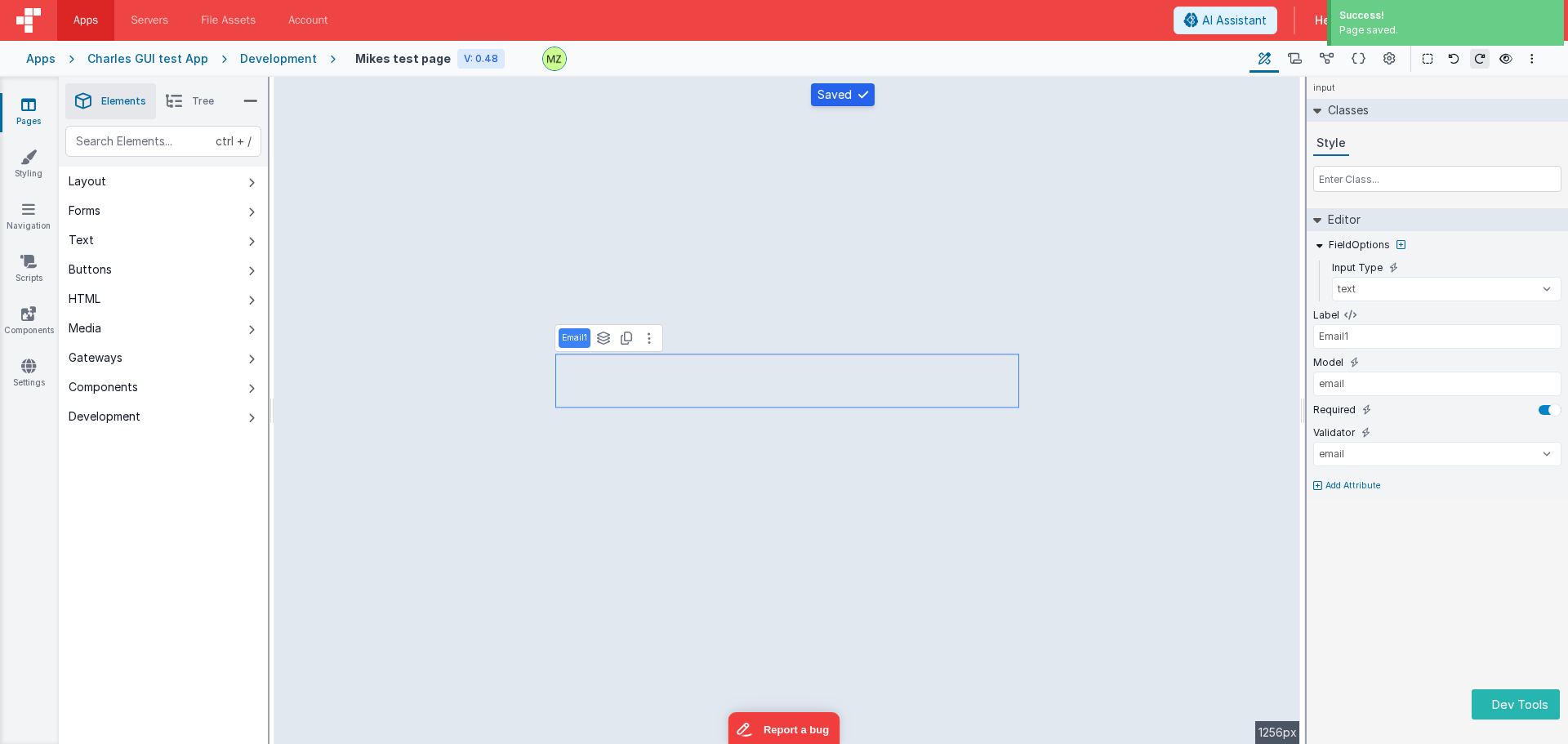 click on "ctrl  + /
Layout   Forms   Text   Buttons   HTML   Media   Gateways   Components   Development
Page
Page Body     group     group   html   html   cleave   Email1   Email2   input   html   html" at bounding box center (163, 473) 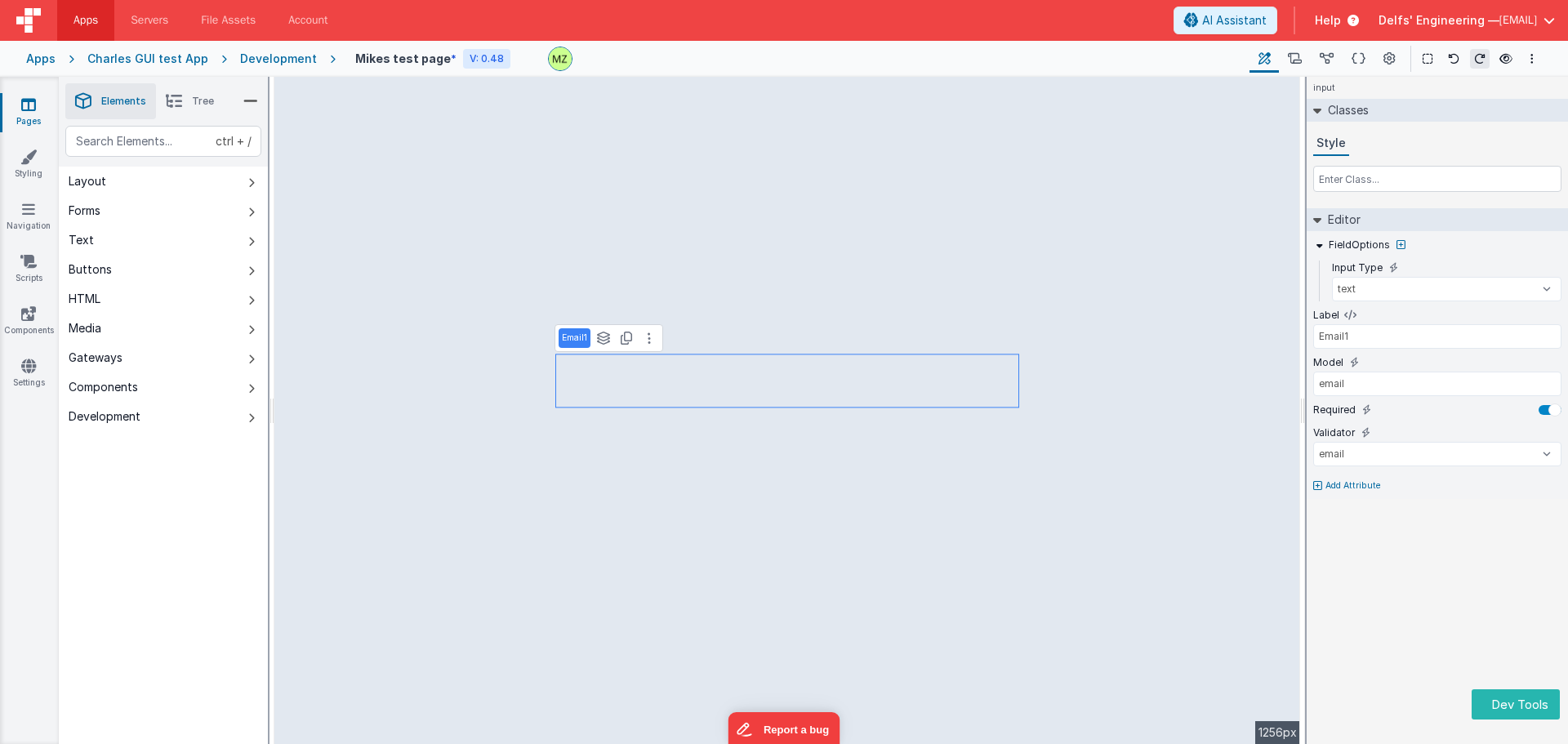 click on "ctrl  + /
Layout   Forms   Text   Buttons   HTML   Media   Gateways   Components   Development
Page
Page Body     group     group   html   html   cleave   Email1   Email2   input   html   html" at bounding box center (163, 473) 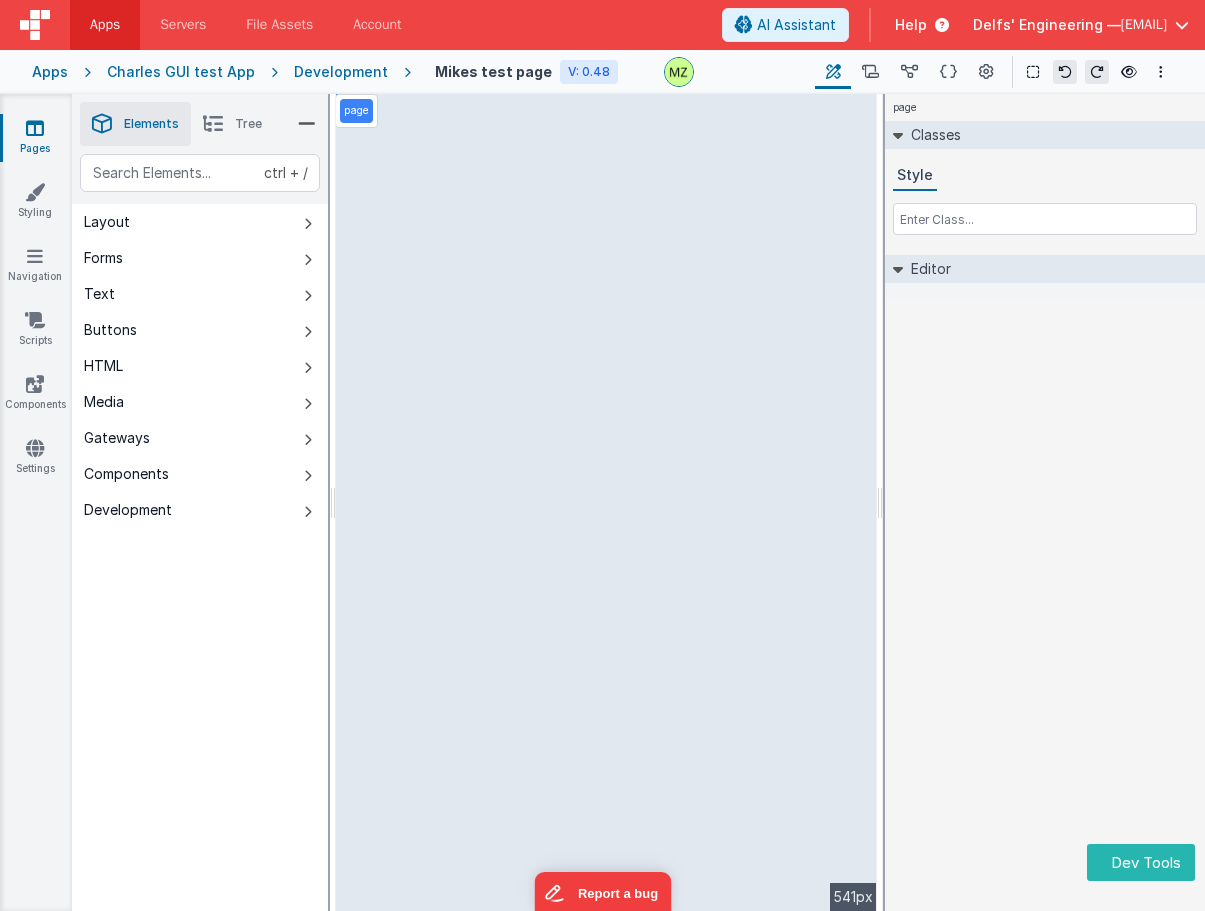 click on "ctrl  + /
Layout   Forms   Text   Buttons   HTML   Media   Gateways   Components   Development
Page
Page Body     group     group   html   html   cleave   Email1   Email2   input   html   html" at bounding box center (200, 579) 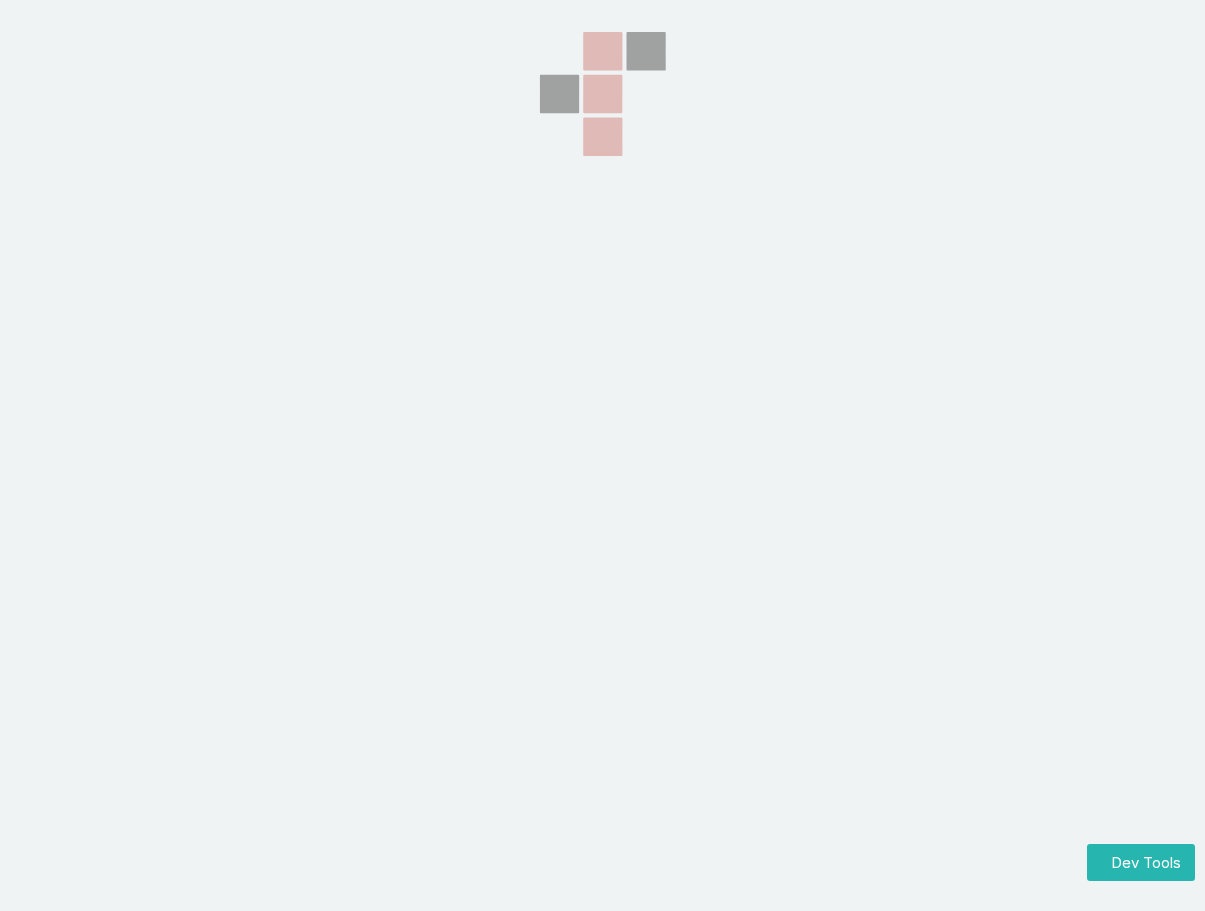 scroll, scrollTop: 0, scrollLeft: 0, axis: both 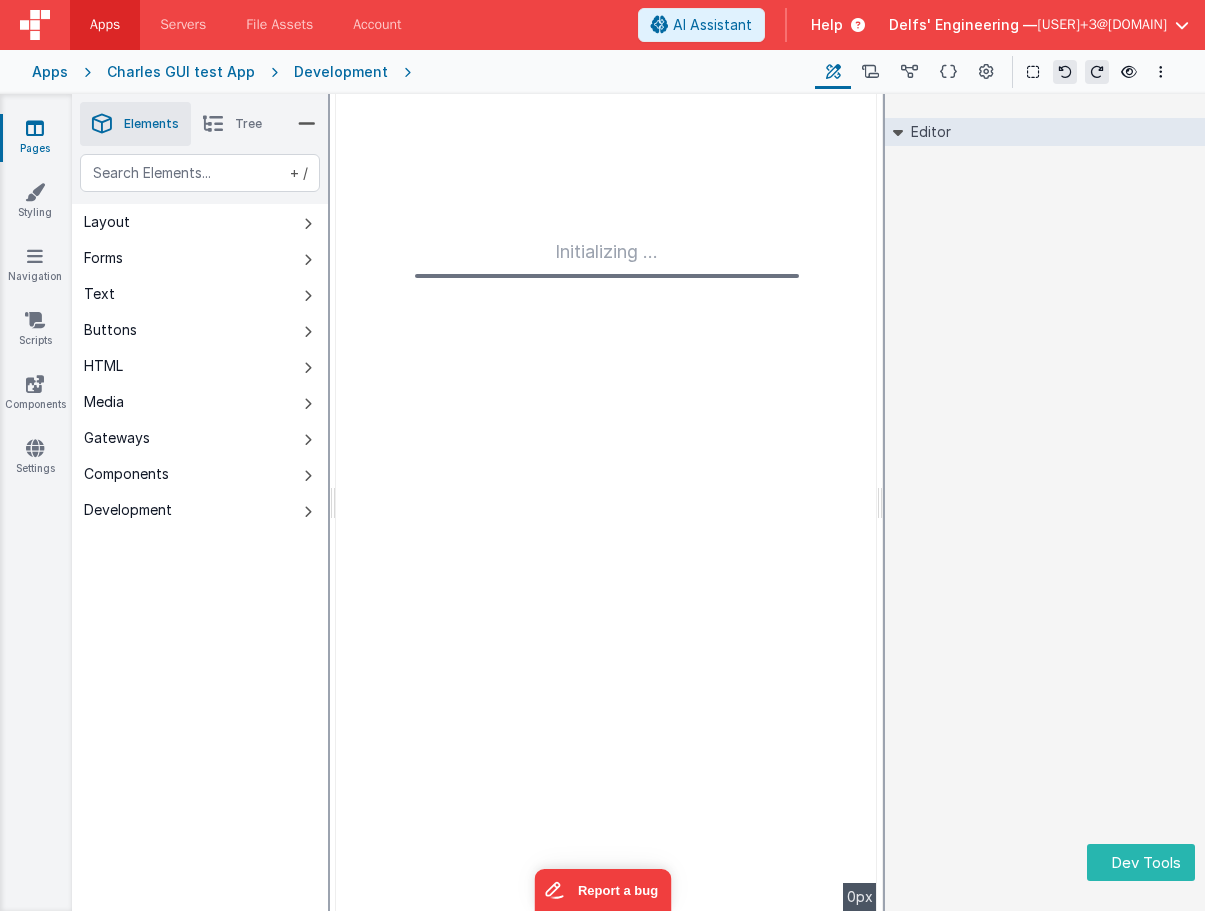 click on "Editor
DEV: Focus
DEV: builderToggleConditionalCSS
DEV: Remove DND
DEV: updateSchema F
DEV: convertToVFG3" at bounding box center [1045, 502] 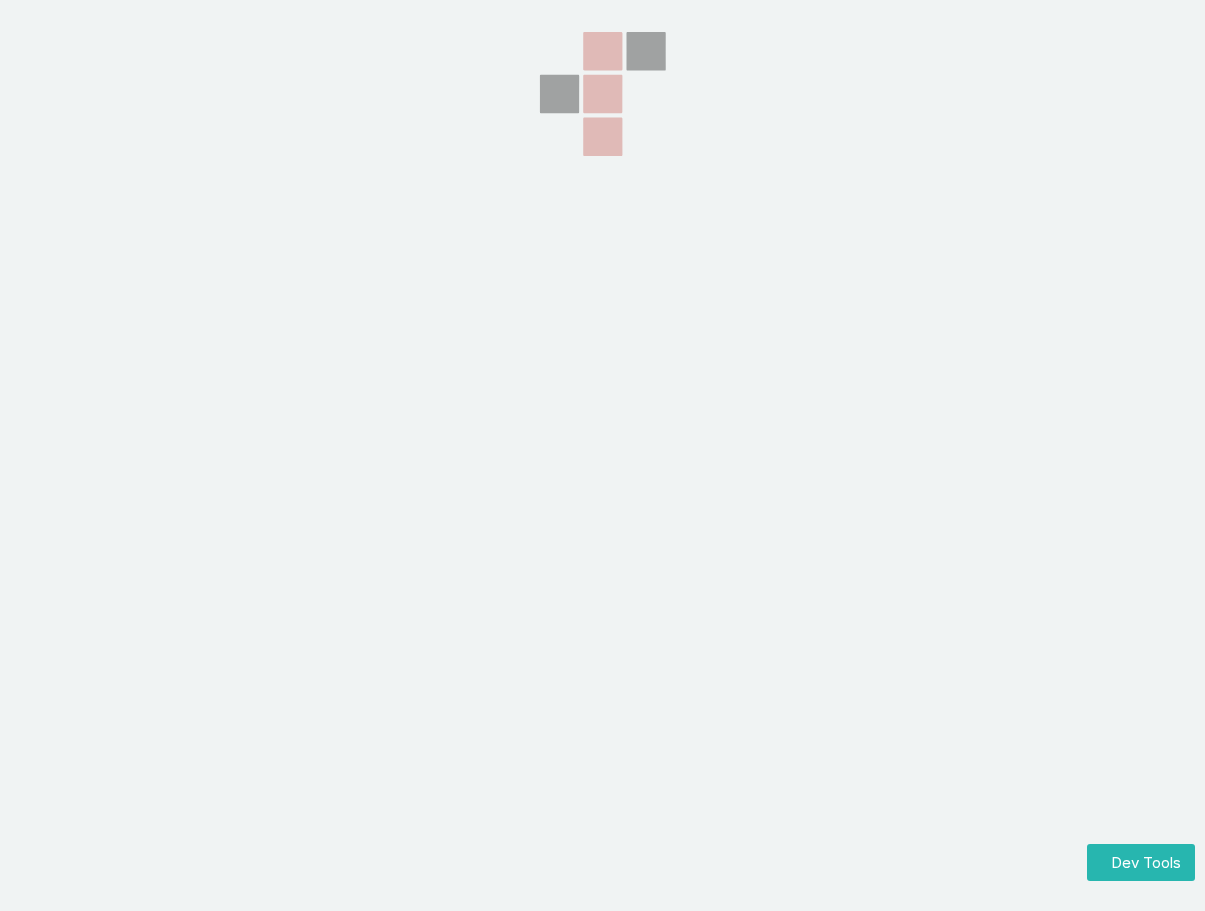scroll, scrollTop: 0, scrollLeft: 0, axis: both 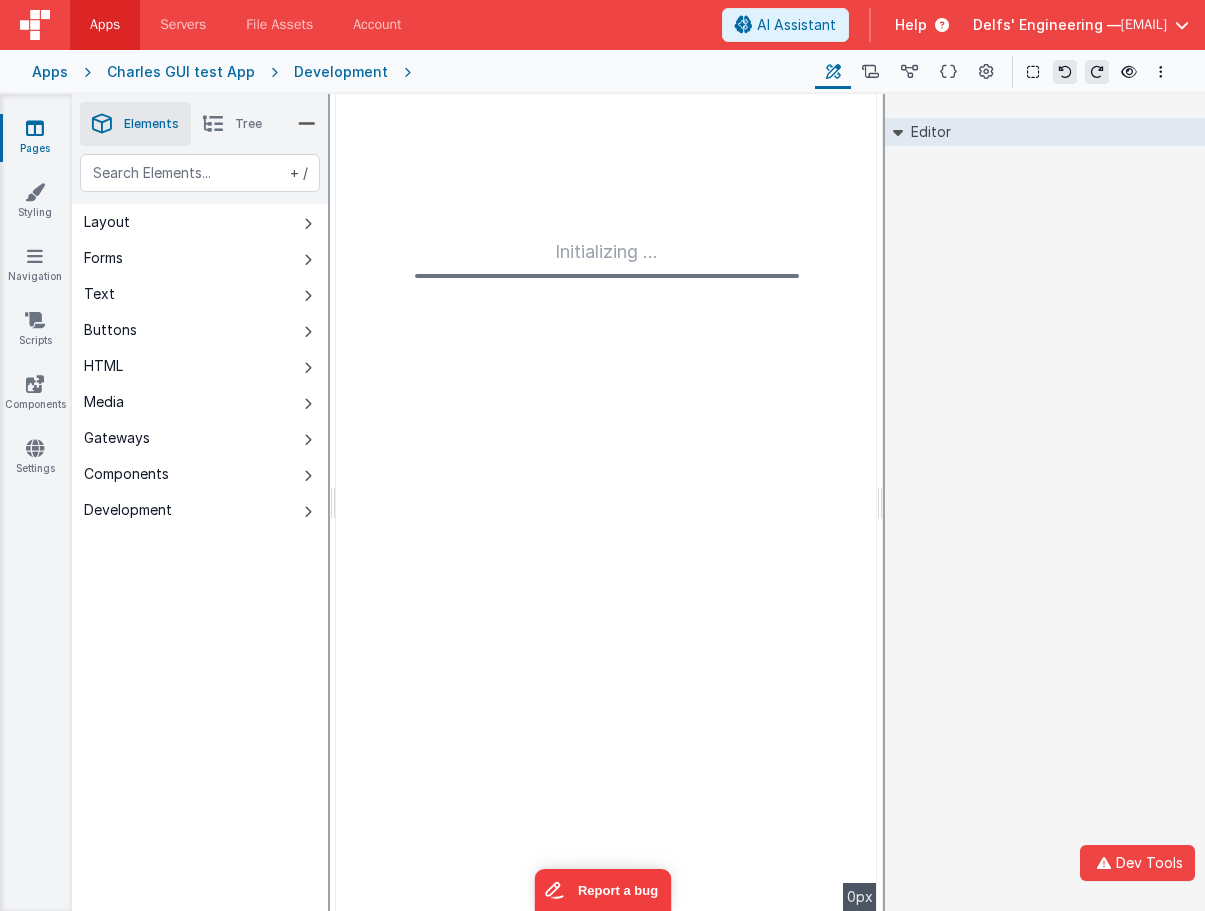 click on "Editor
DEV: Focus
DEV: builderToggleConditionalCSS
DEV: Remove DND
DEV: updateSchema F
DEV: convertToVFG3" at bounding box center [1045, 502] 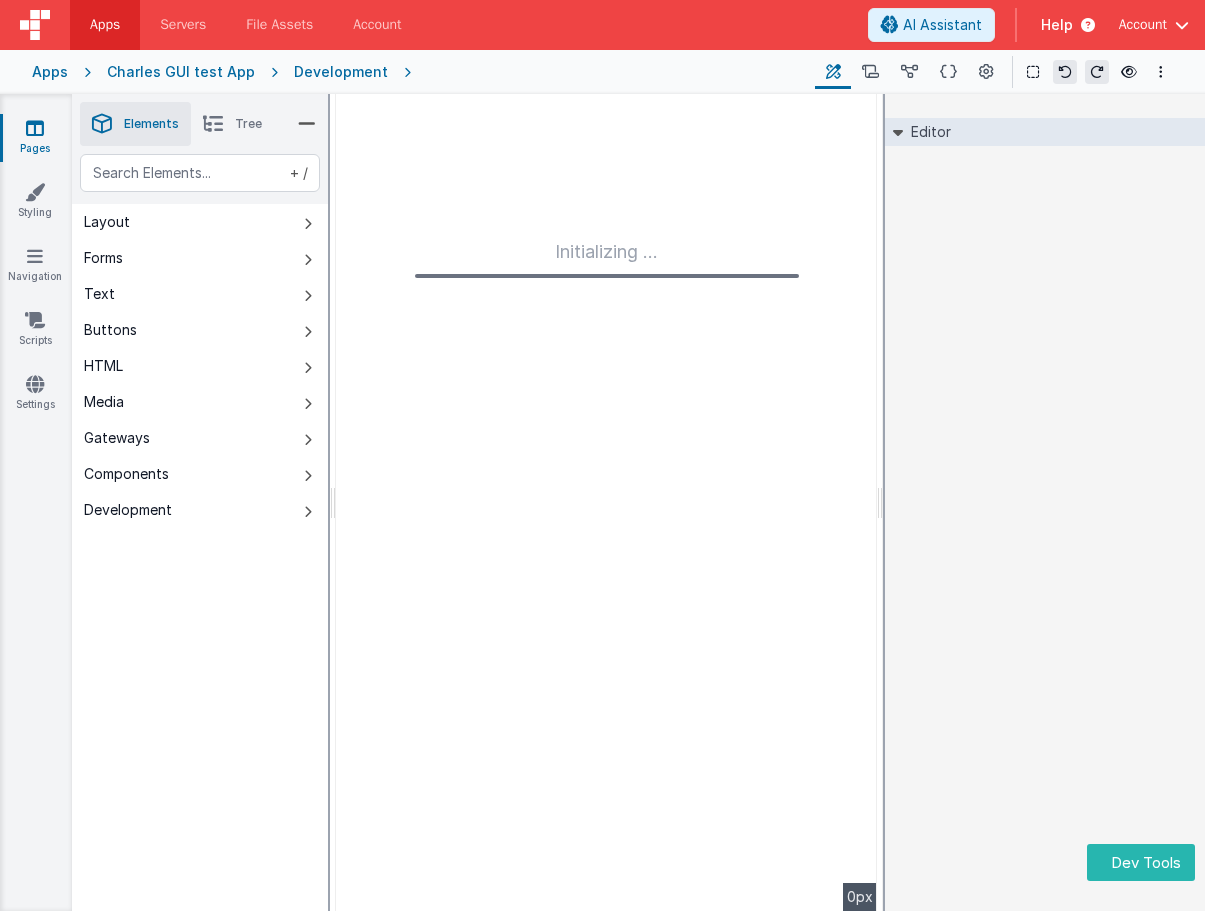 scroll, scrollTop: 0, scrollLeft: 0, axis: both 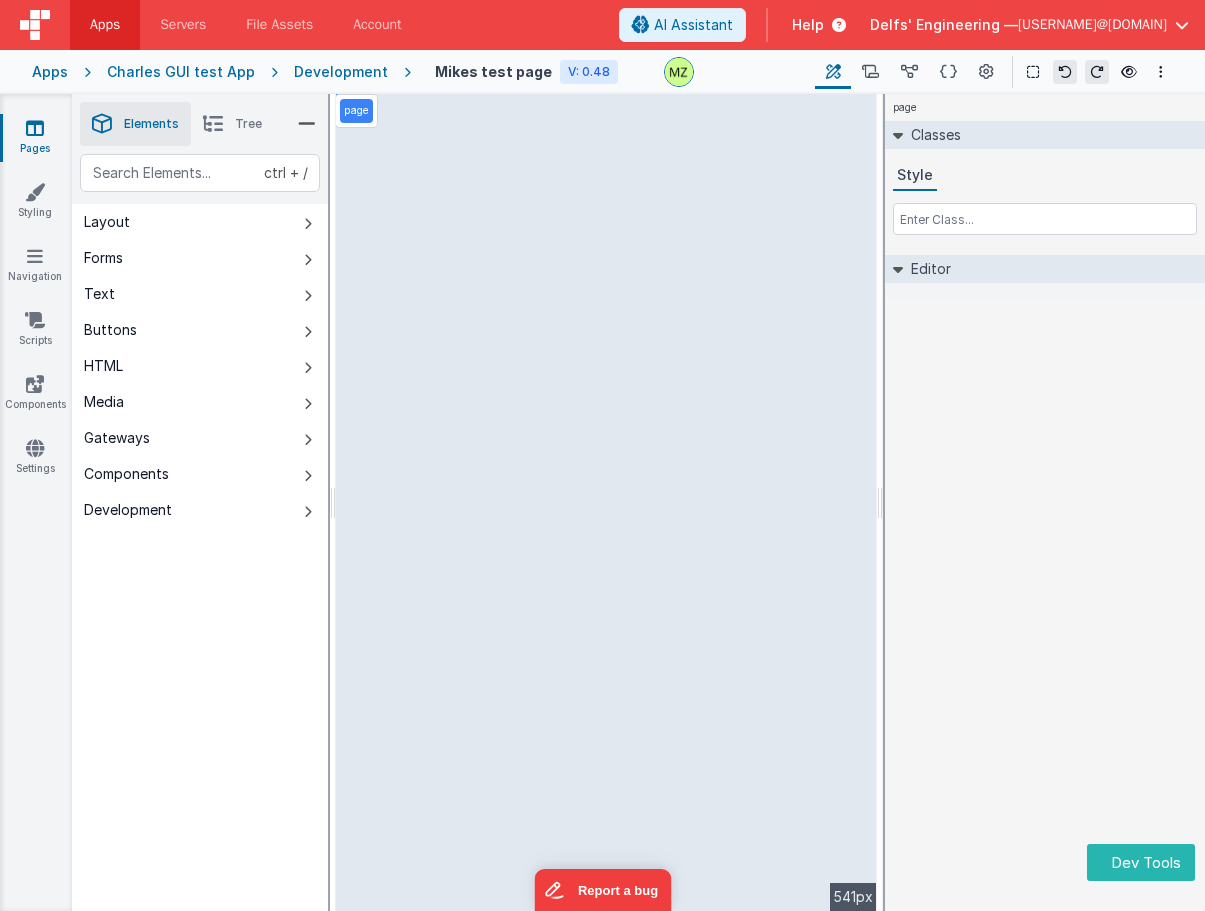 click on "page   Classes   Style             Editor
DEV: Focus
DEV: builderToggleConditionalCSS
DEV: Remove DND
DEV: updateSchema F
DEV: convertToVFG3" at bounding box center [1045, 502] 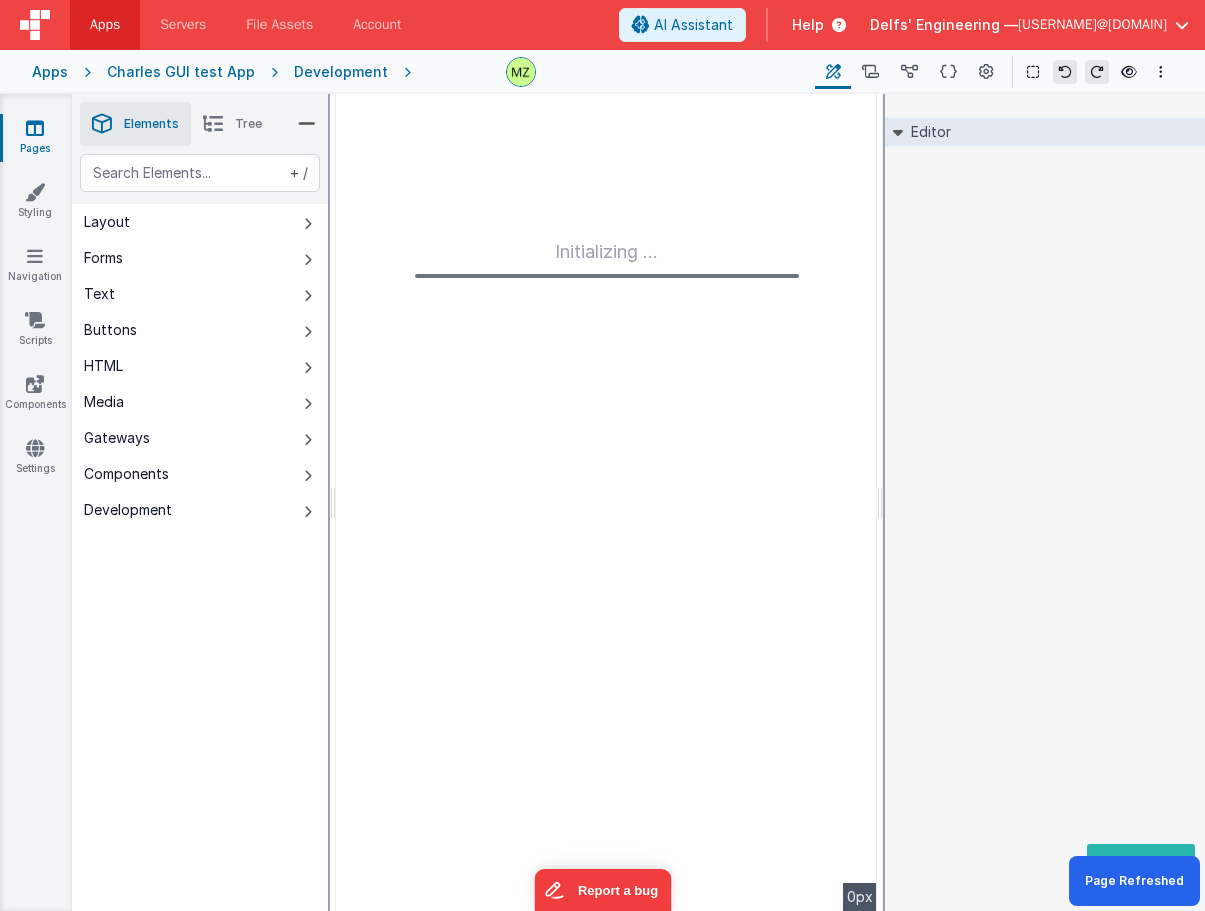 click on "Editor
DEV: Focus
DEV: builderToggleConditionalCSS
DEV: Remove DND
DEV: updateSchema F
DEV: convertToVFG3" at bounding box center [1045, 502] 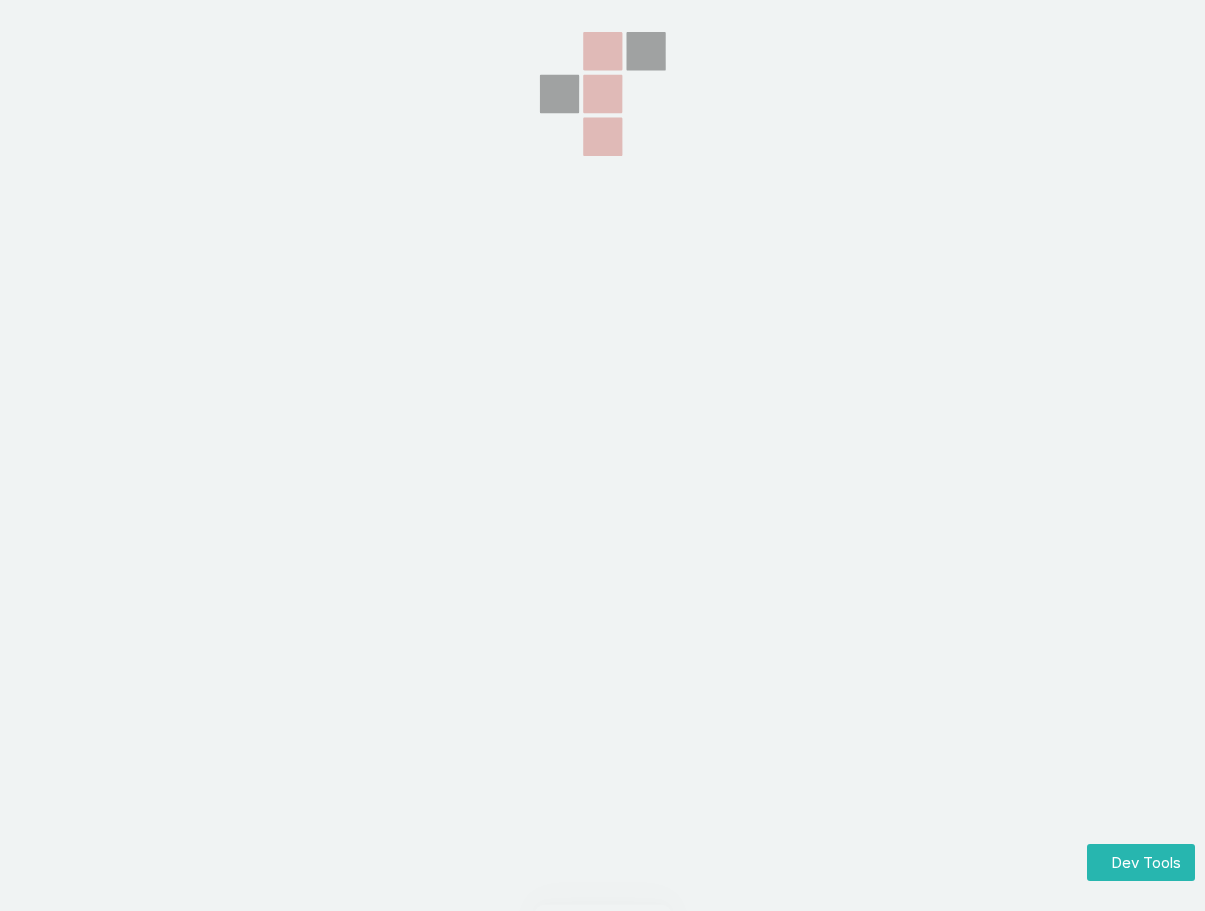 scroll, scrollTop: 0, scrollLeft: 0, axis: both 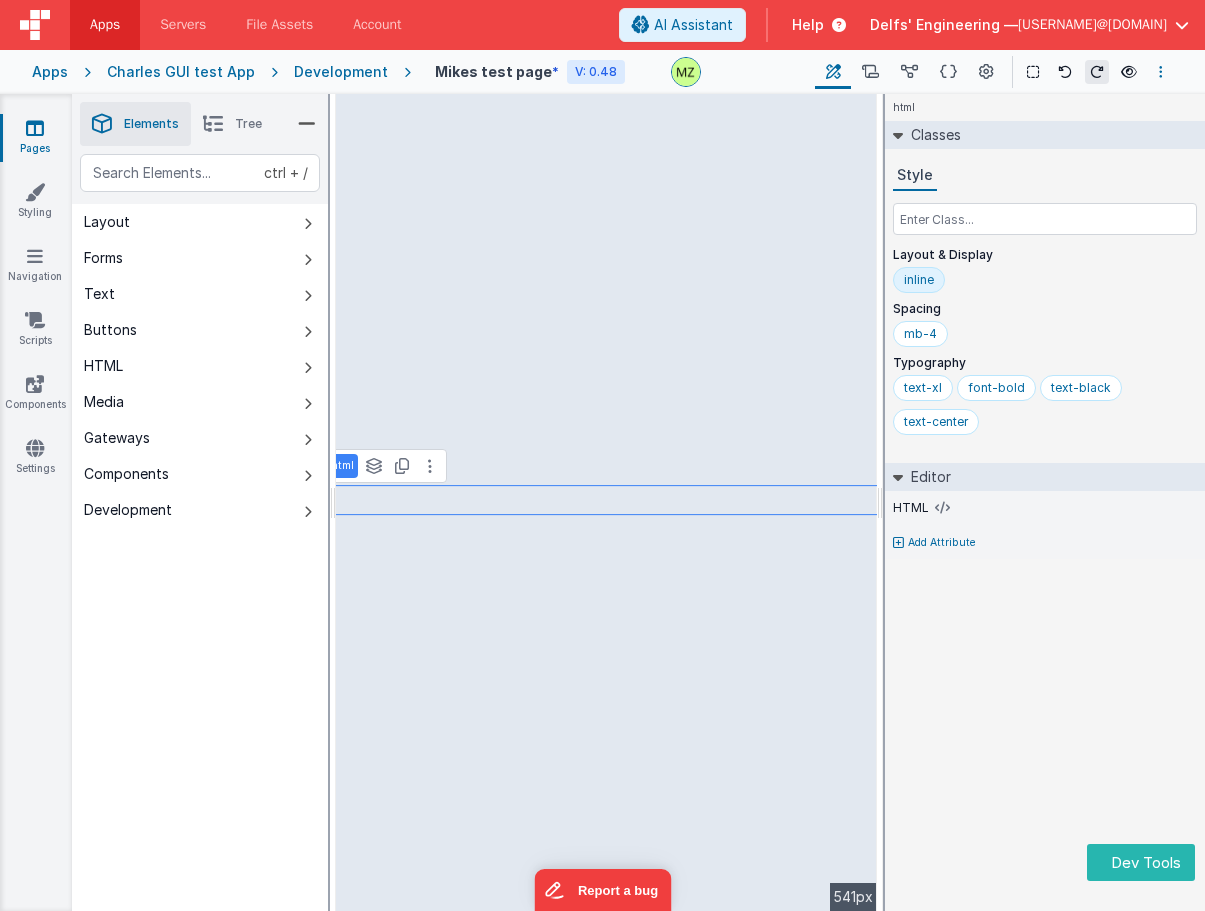 click at bounding box center (1161, 72) 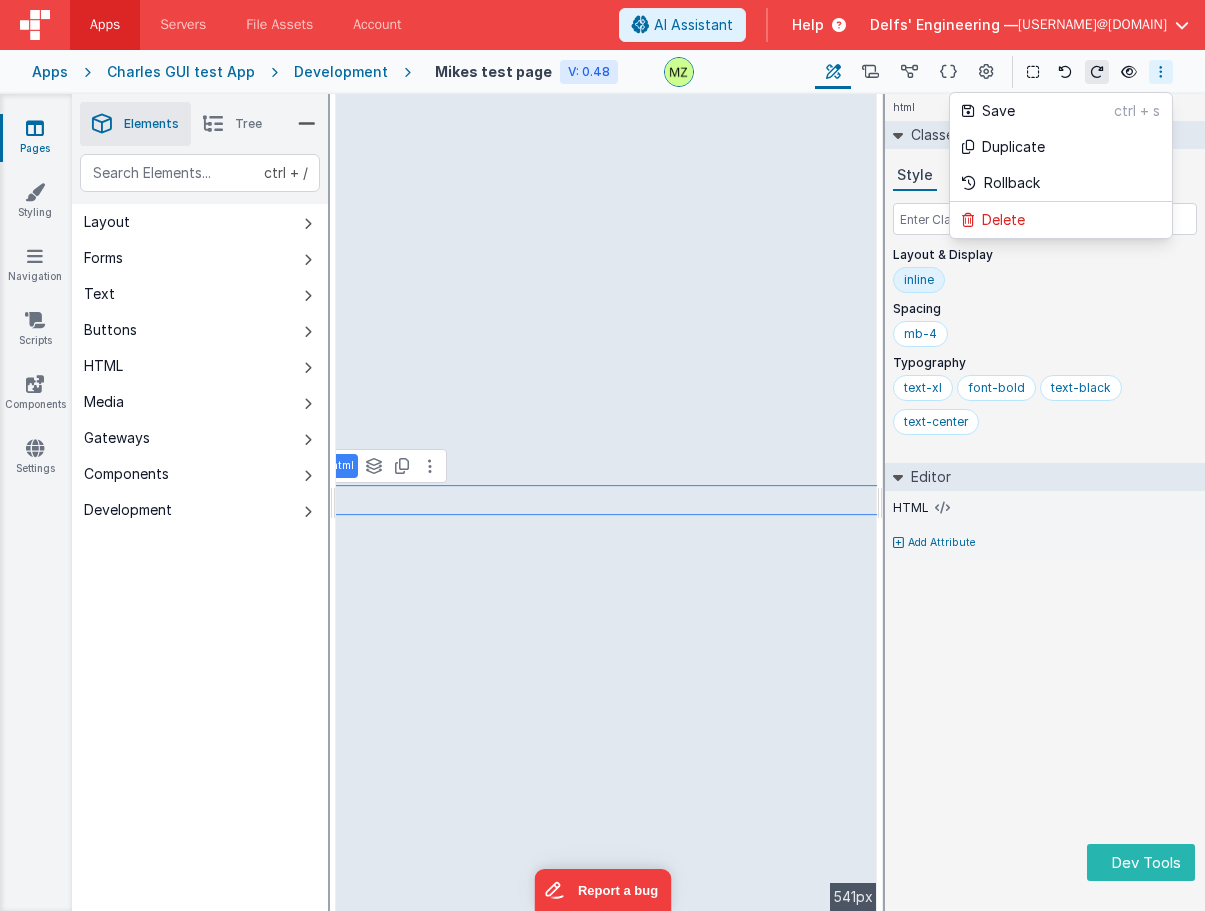 click at bounding box center [602, 455] 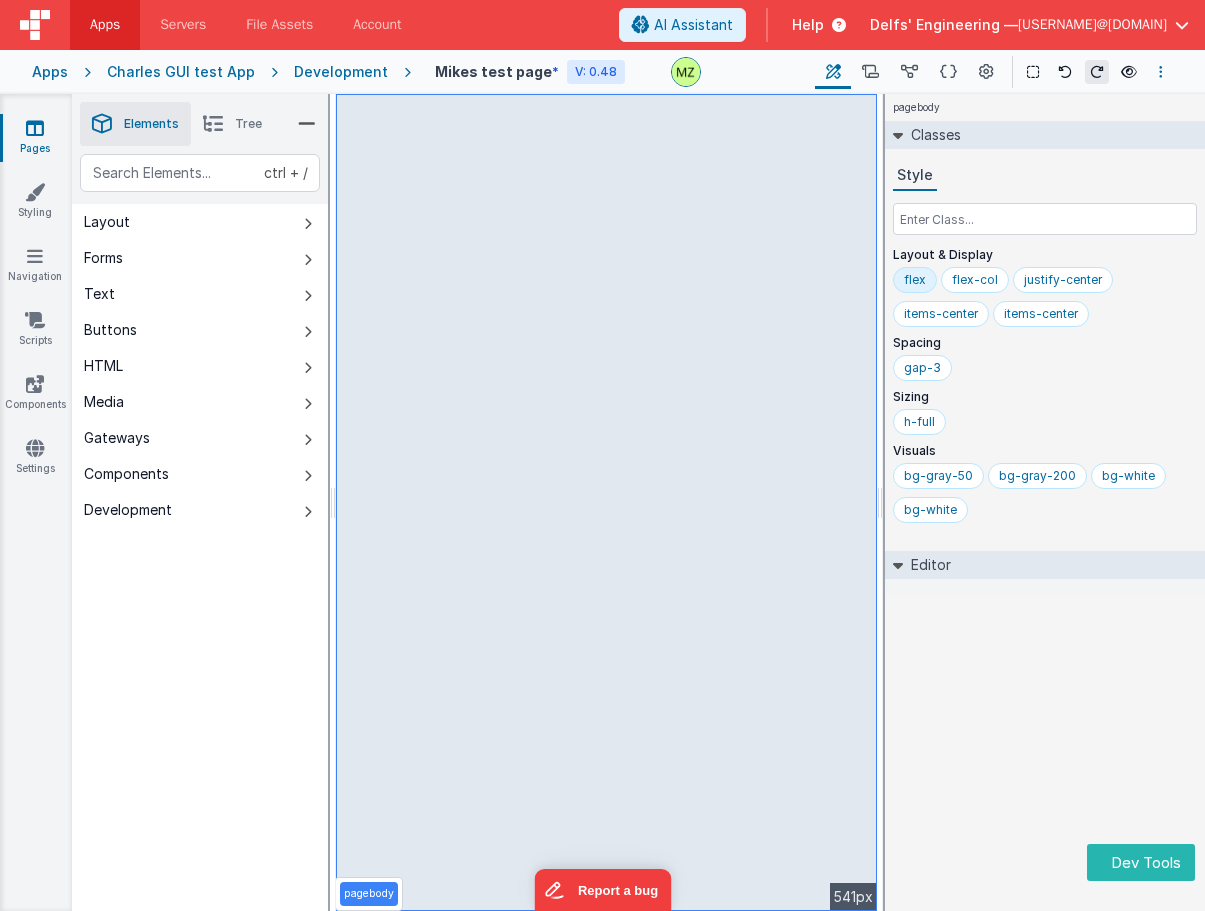 click at bounding box center (1161, 72) 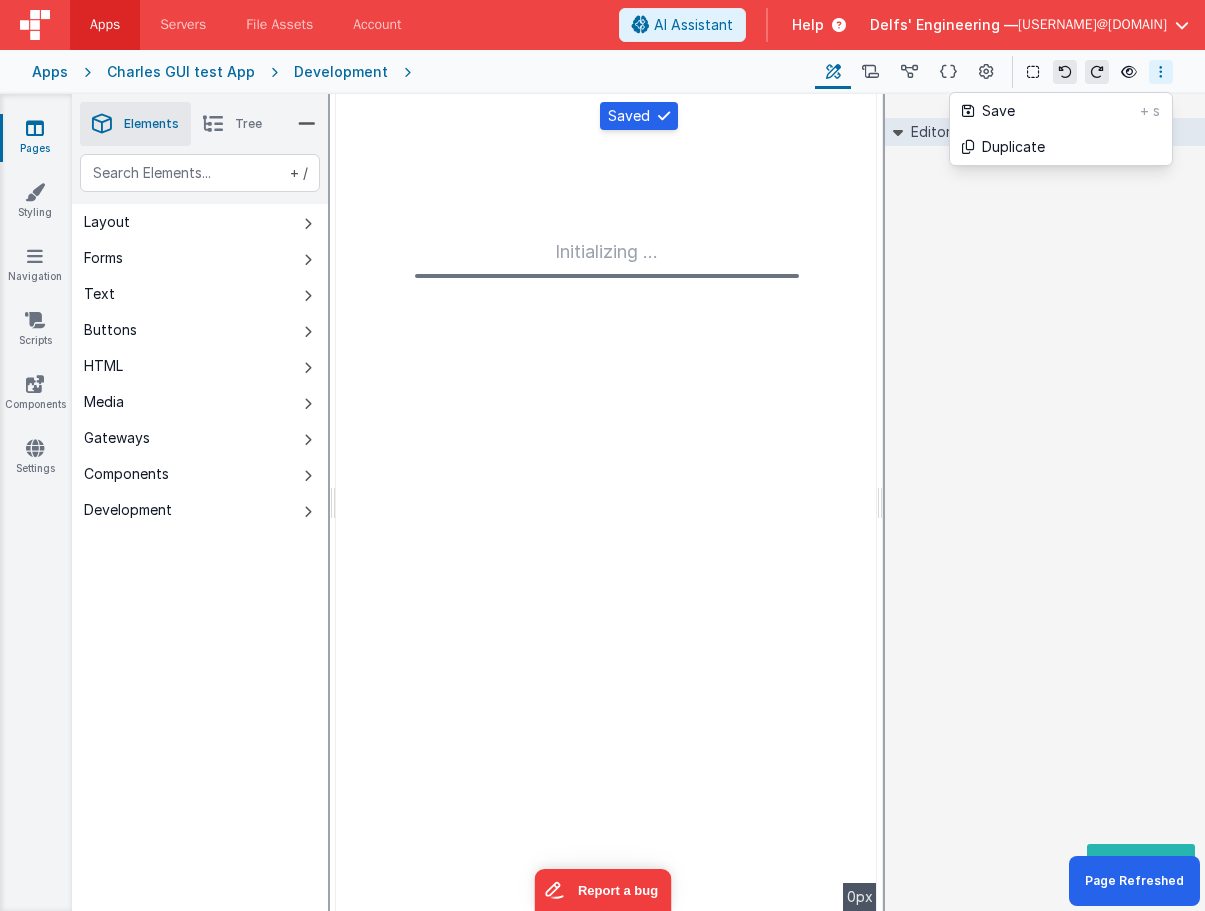 click at bounding box center (602, 455) 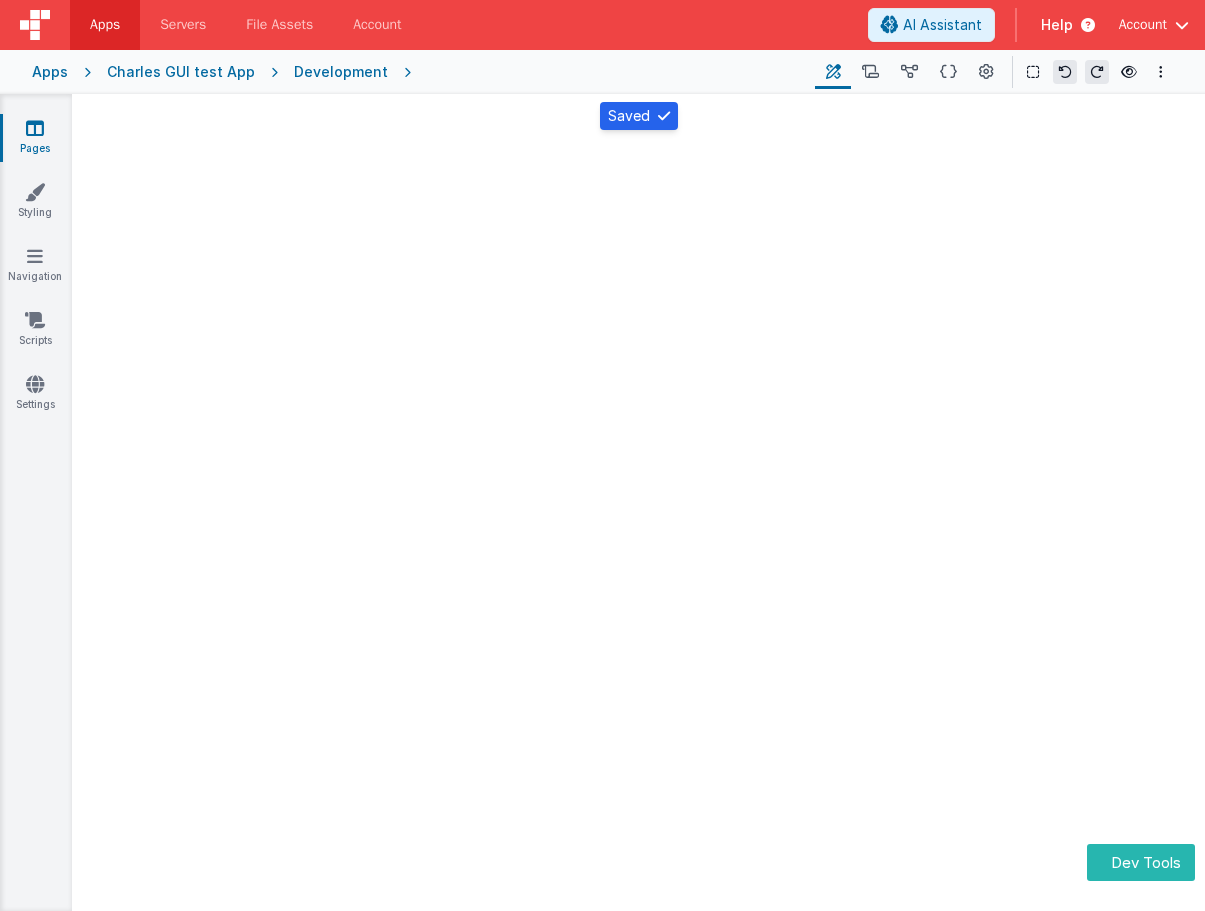 scroll, scrollTop: 0, scrollLeft: 0, axis: both 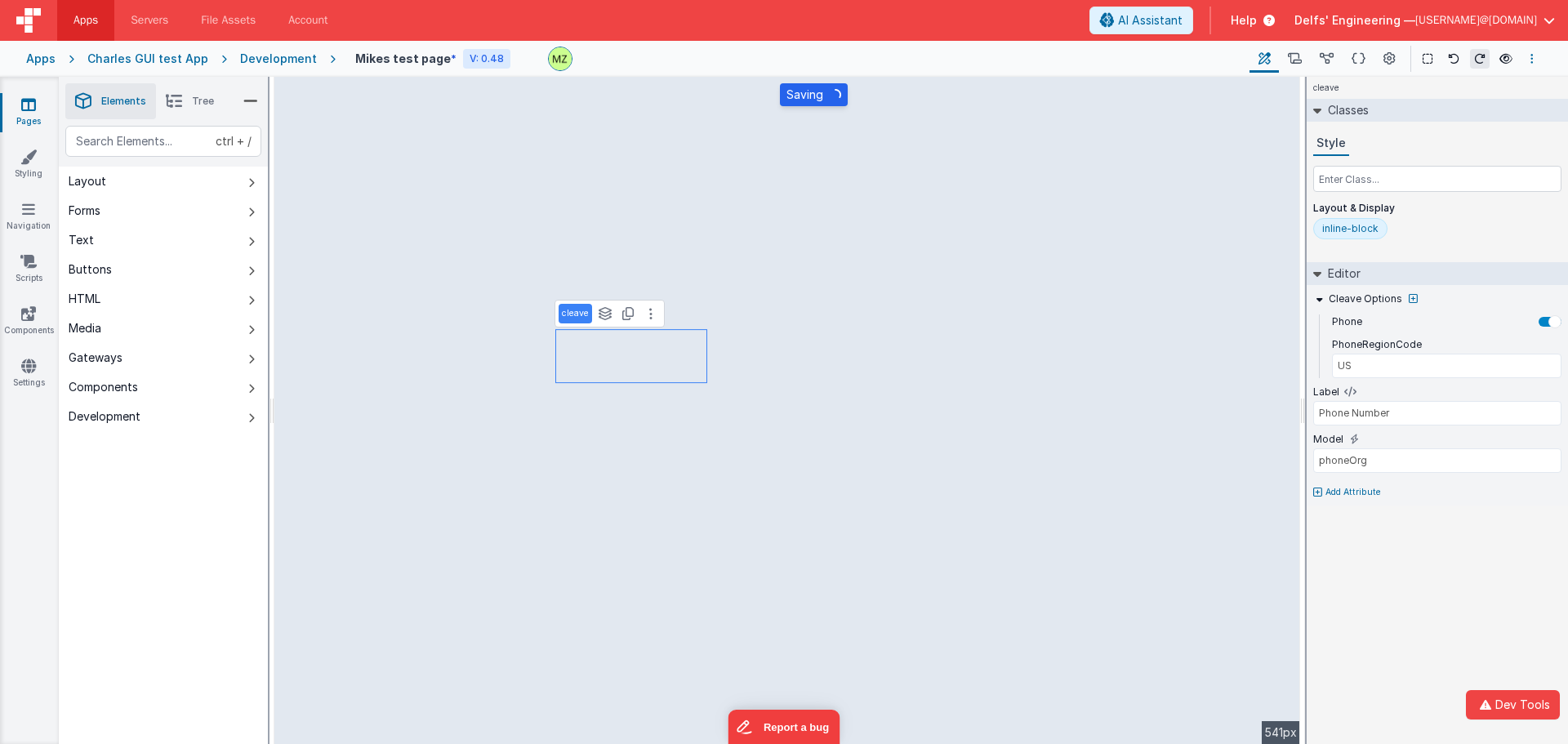 click at bounding box center (1532, 59) 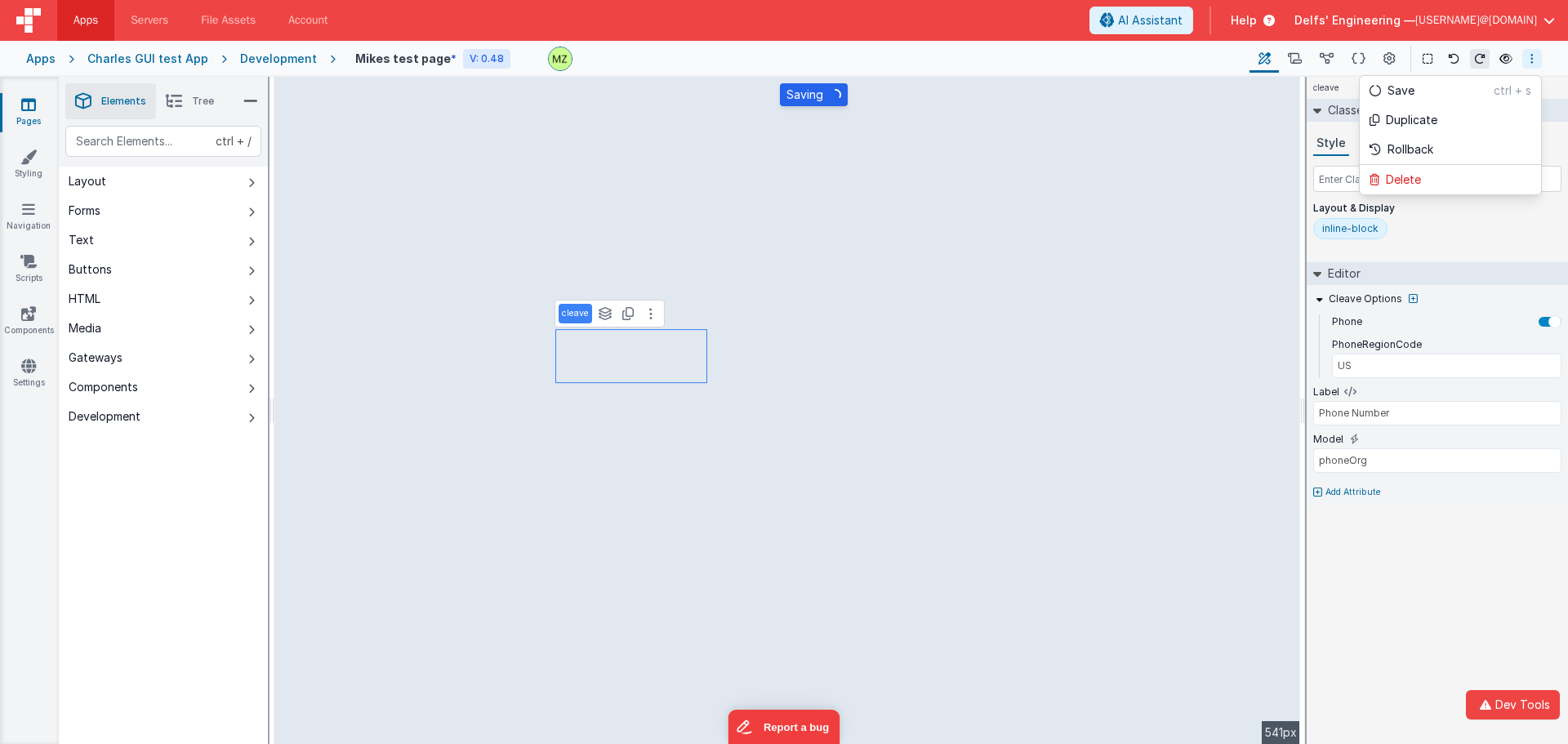 click at bounding box center (784, 372) 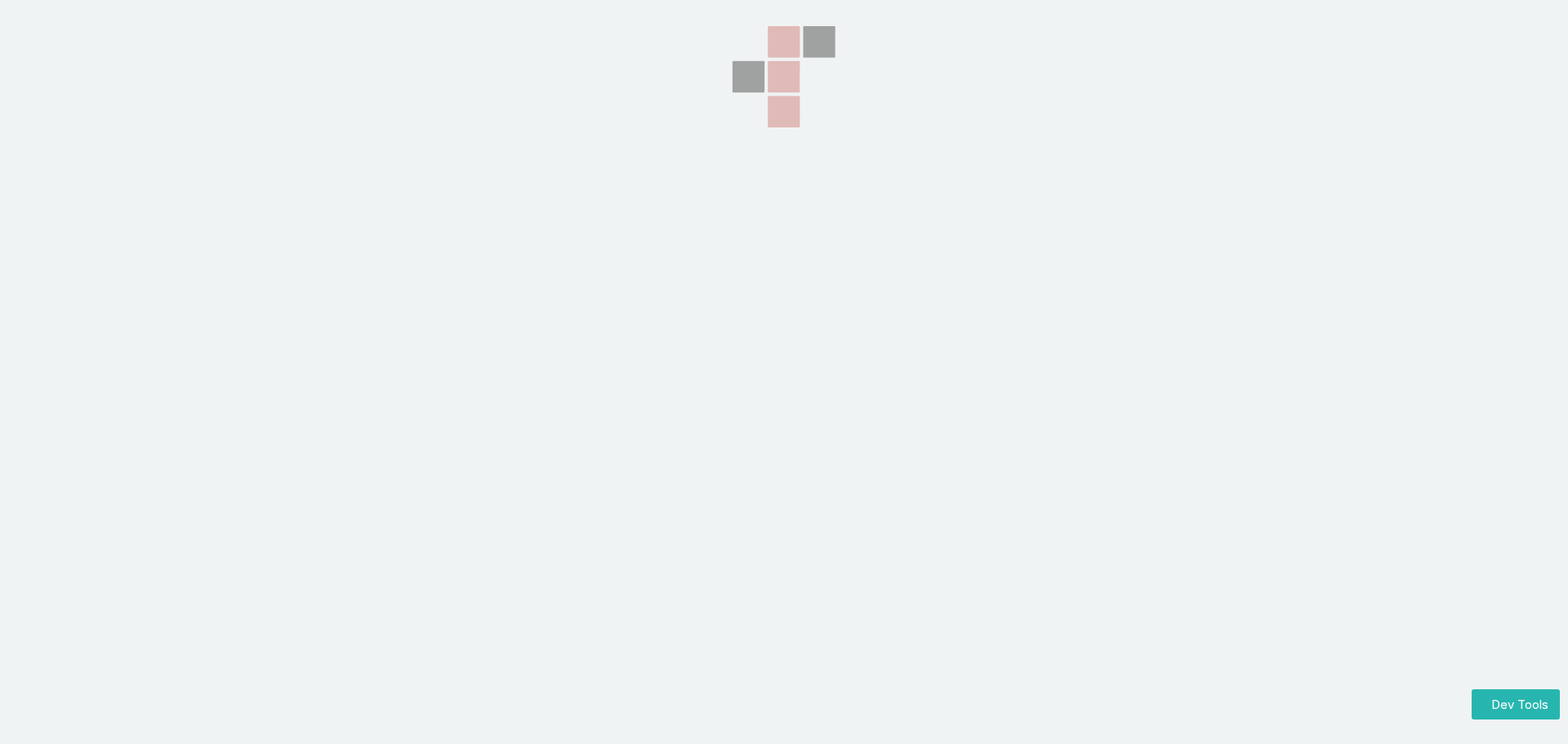 scroll, scrollTop: 0, scrollLeft: 0, axis: both 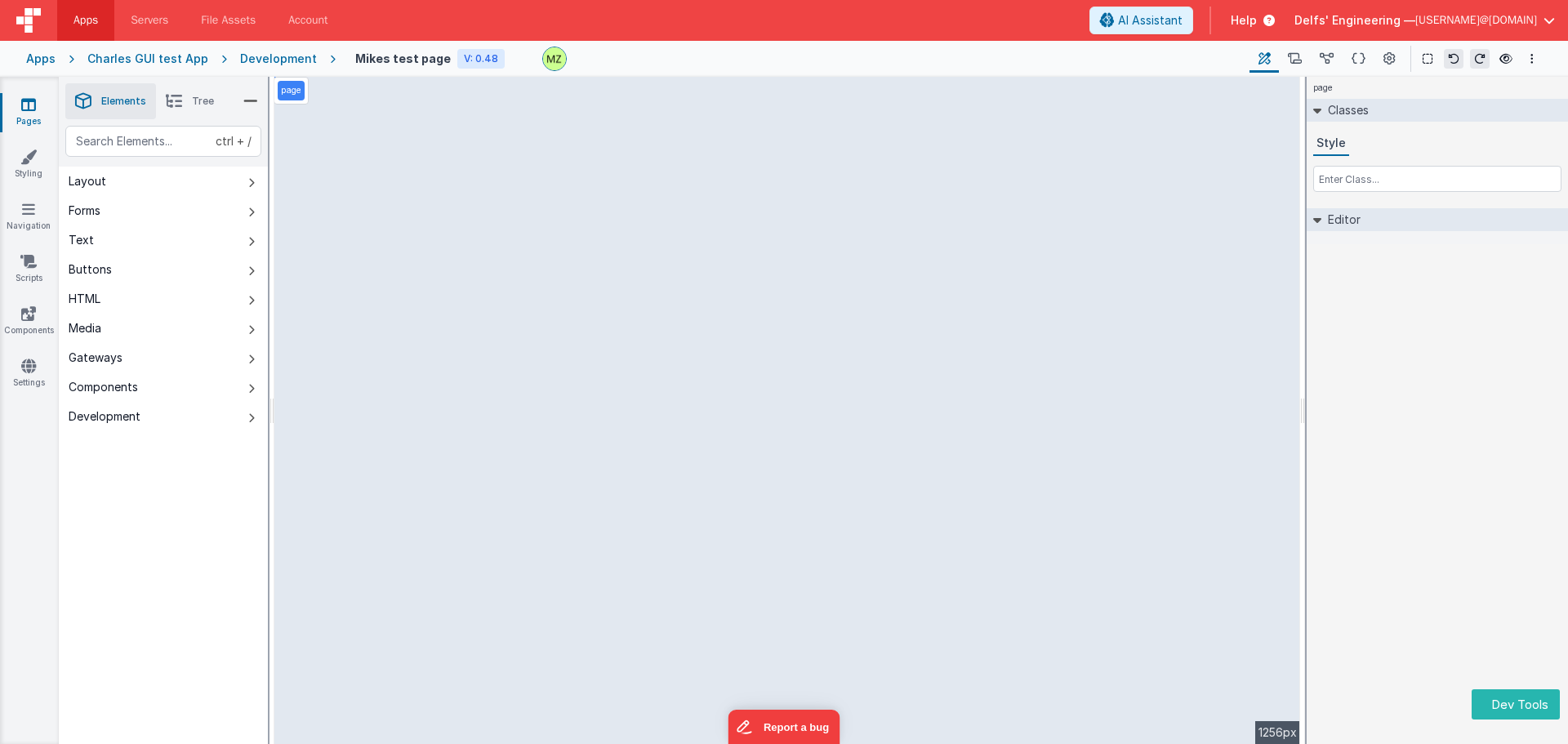 click on "page   Classes   Style             Editor
DEV: Focus
DEV: builderToggleConditionalCSS
DEV: Remove DND
DEV: updateSchema F
DEV: convertToVFG3" at bounding box center [1437, 410] 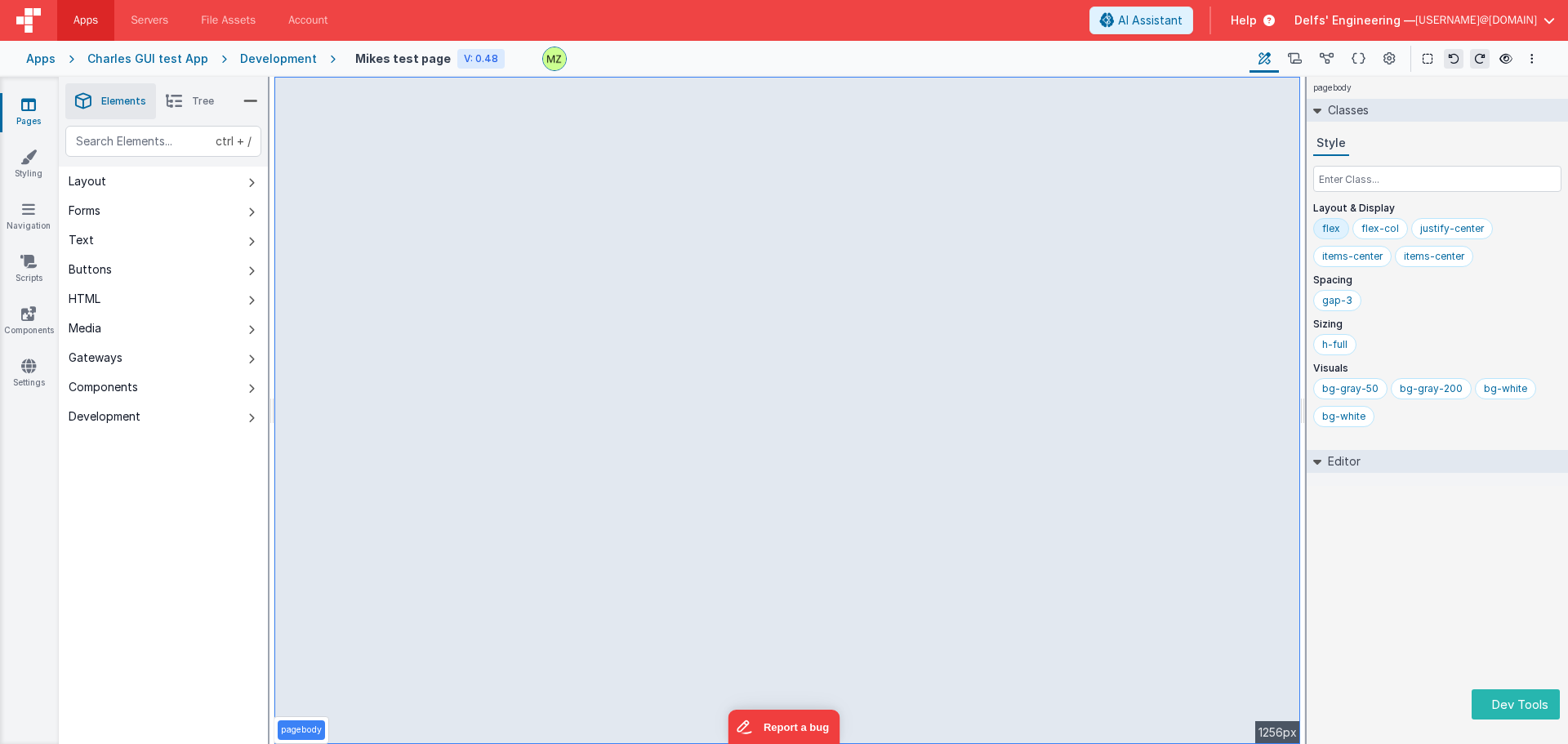 drag, startPoint x: 1441, startPoint y: 410, endPoint x: 1459, endPoint y: 572, distance: 162.99693 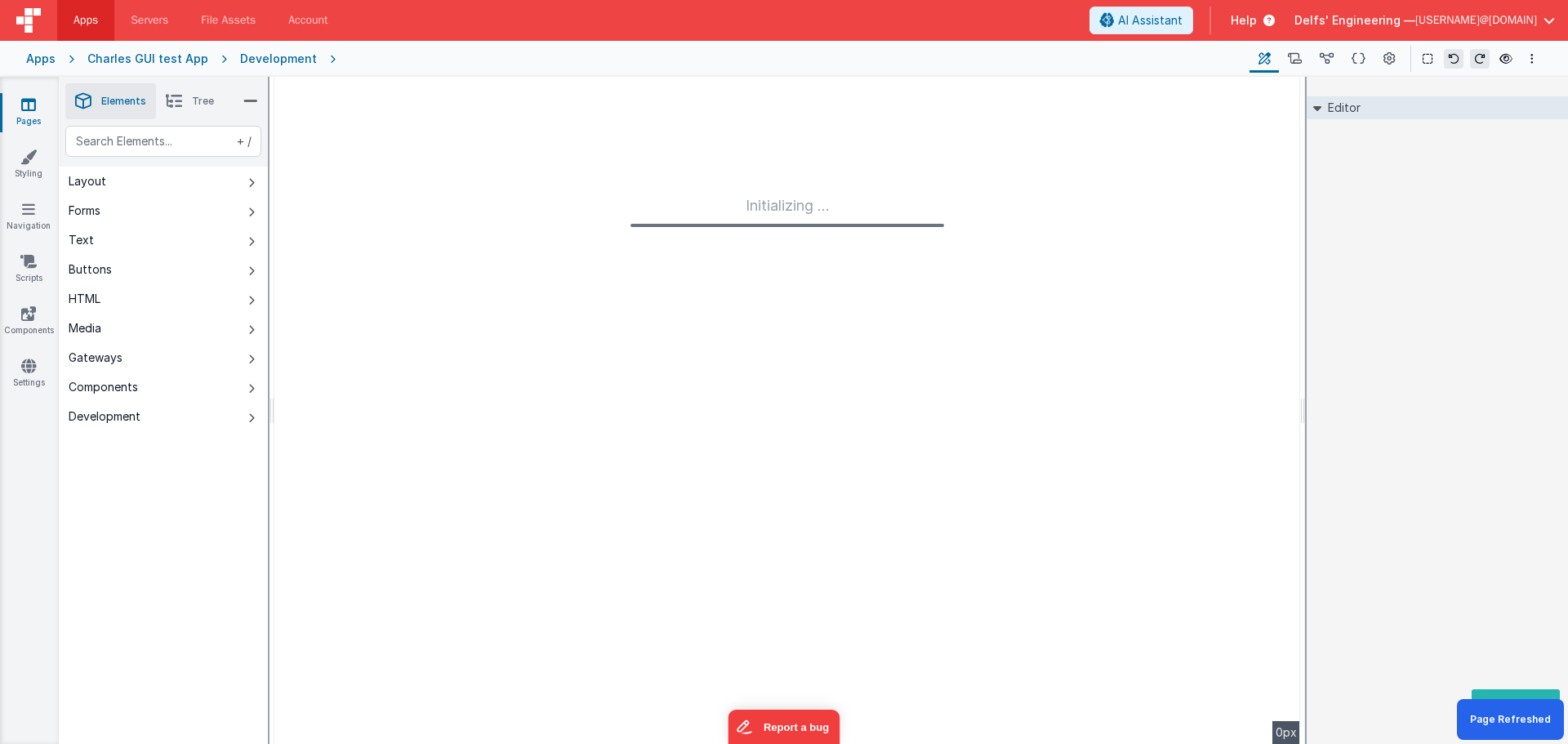 click on "Initializing ..." at bounding box center [787, 410] 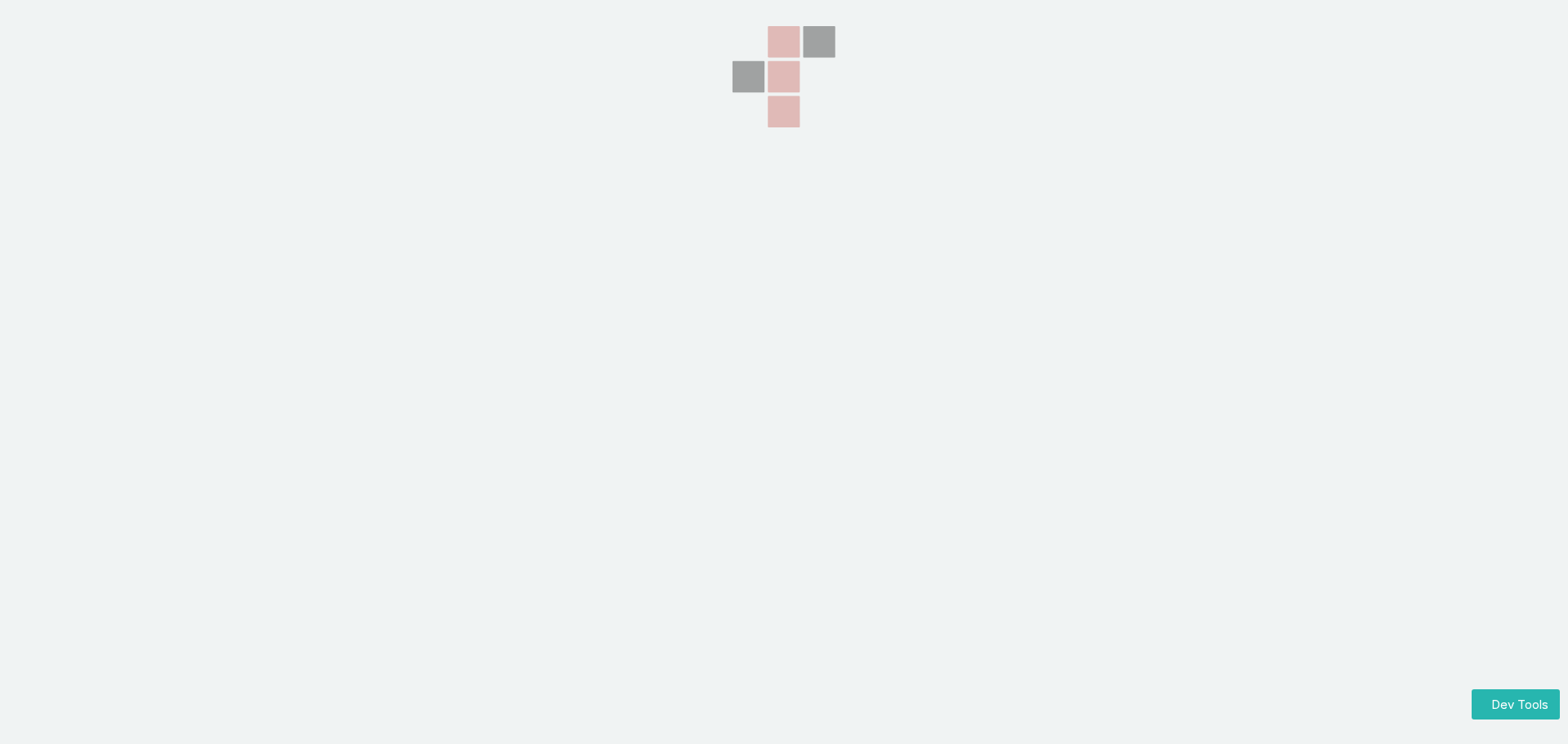 scroll, scrollTop: 0, scrollLeft: 0, axis: both 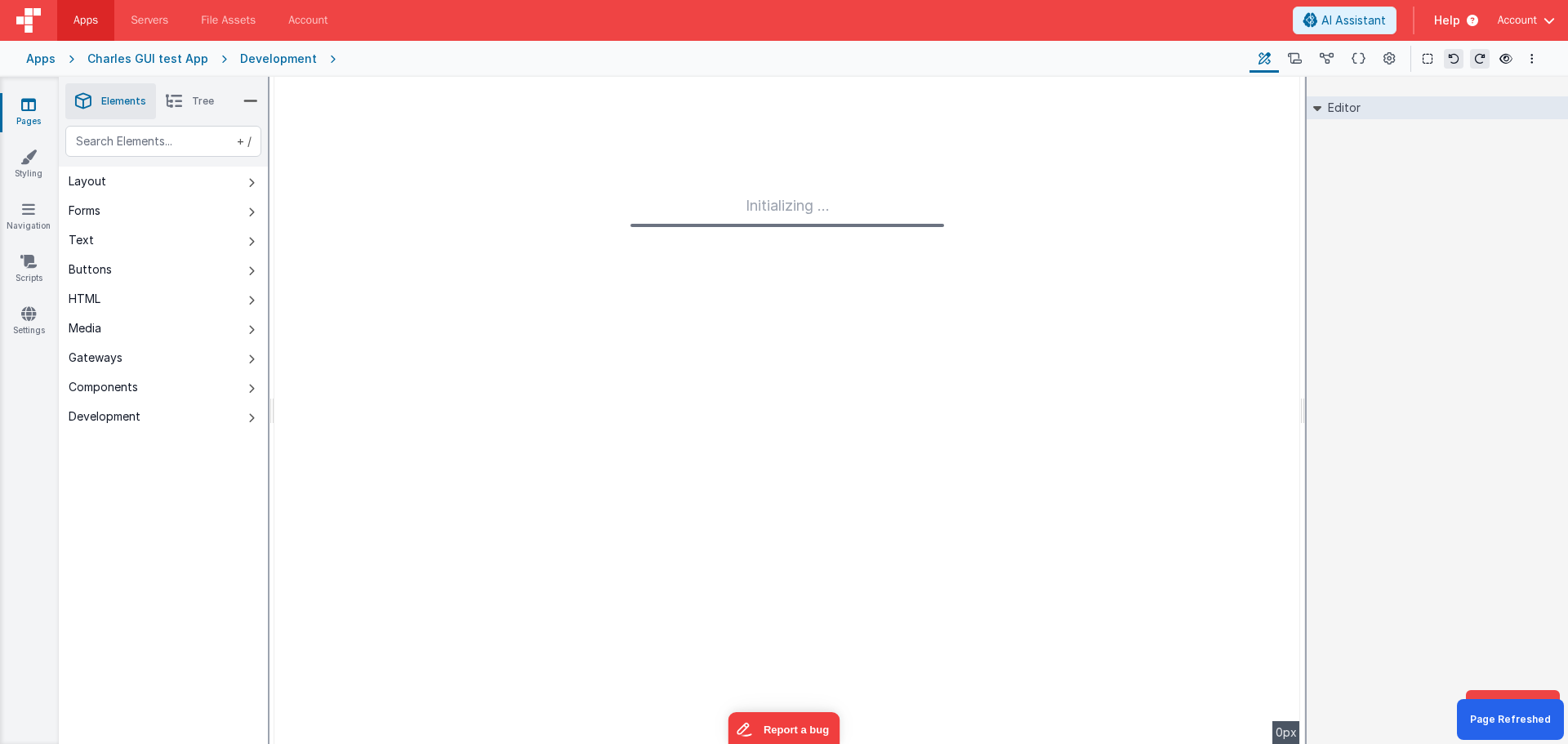 click on "+ /
Layout   Forms   Text   Buttons   HTML   Media   Gateways   Components   Development
Page
Page Body" at bounding box center (163, 473) 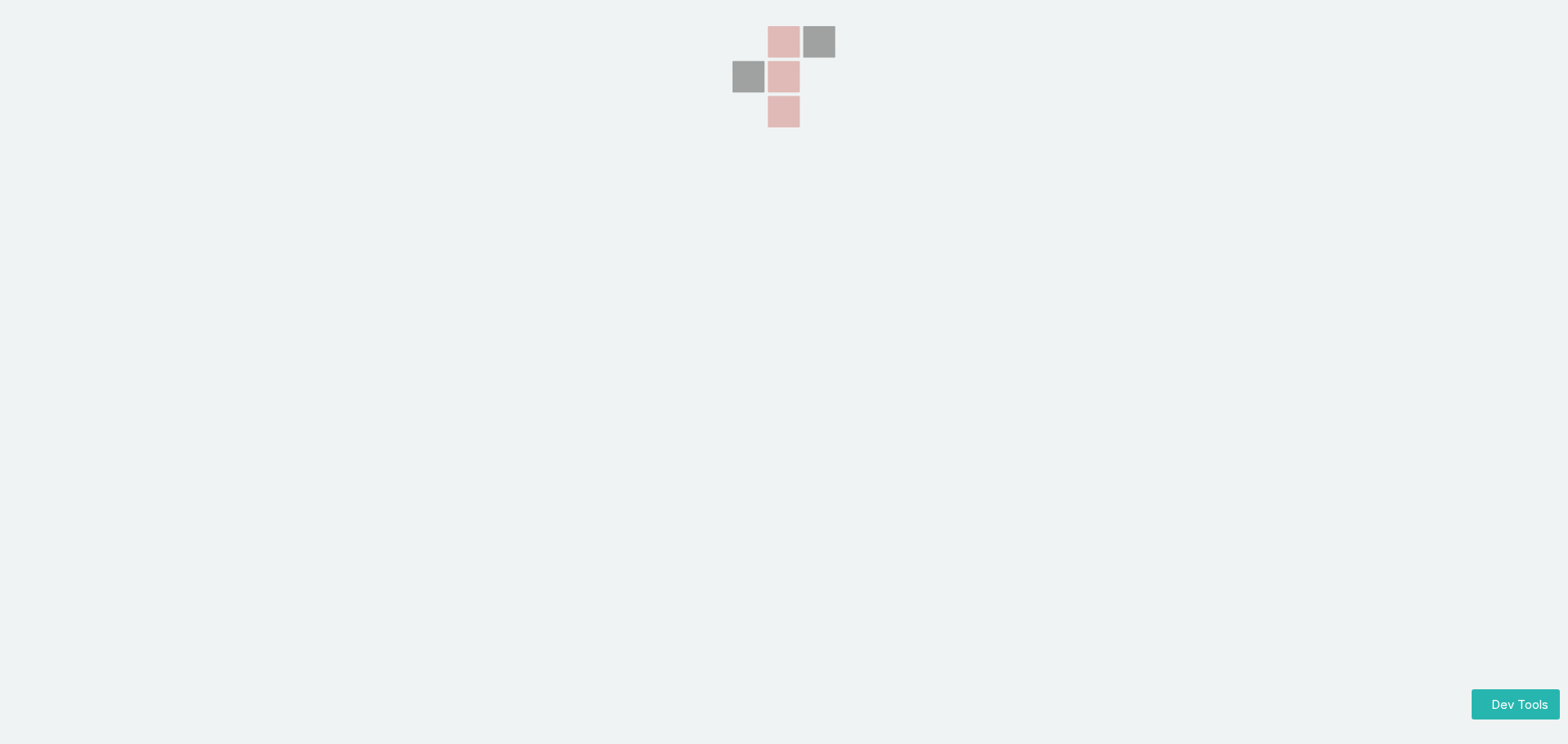 scroll, scrollTop: 0, scrollLeft: 0, axis: both 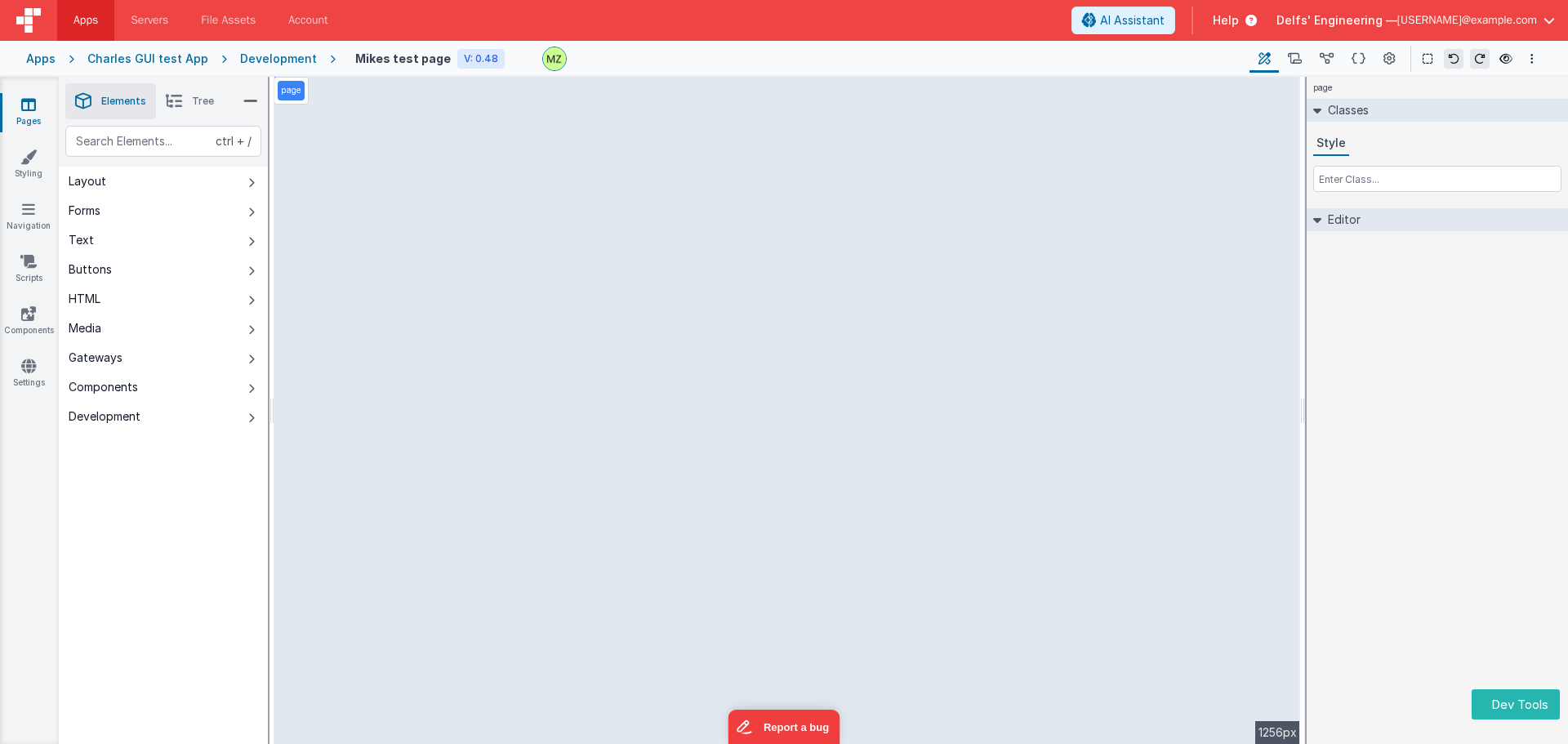 select on "email" 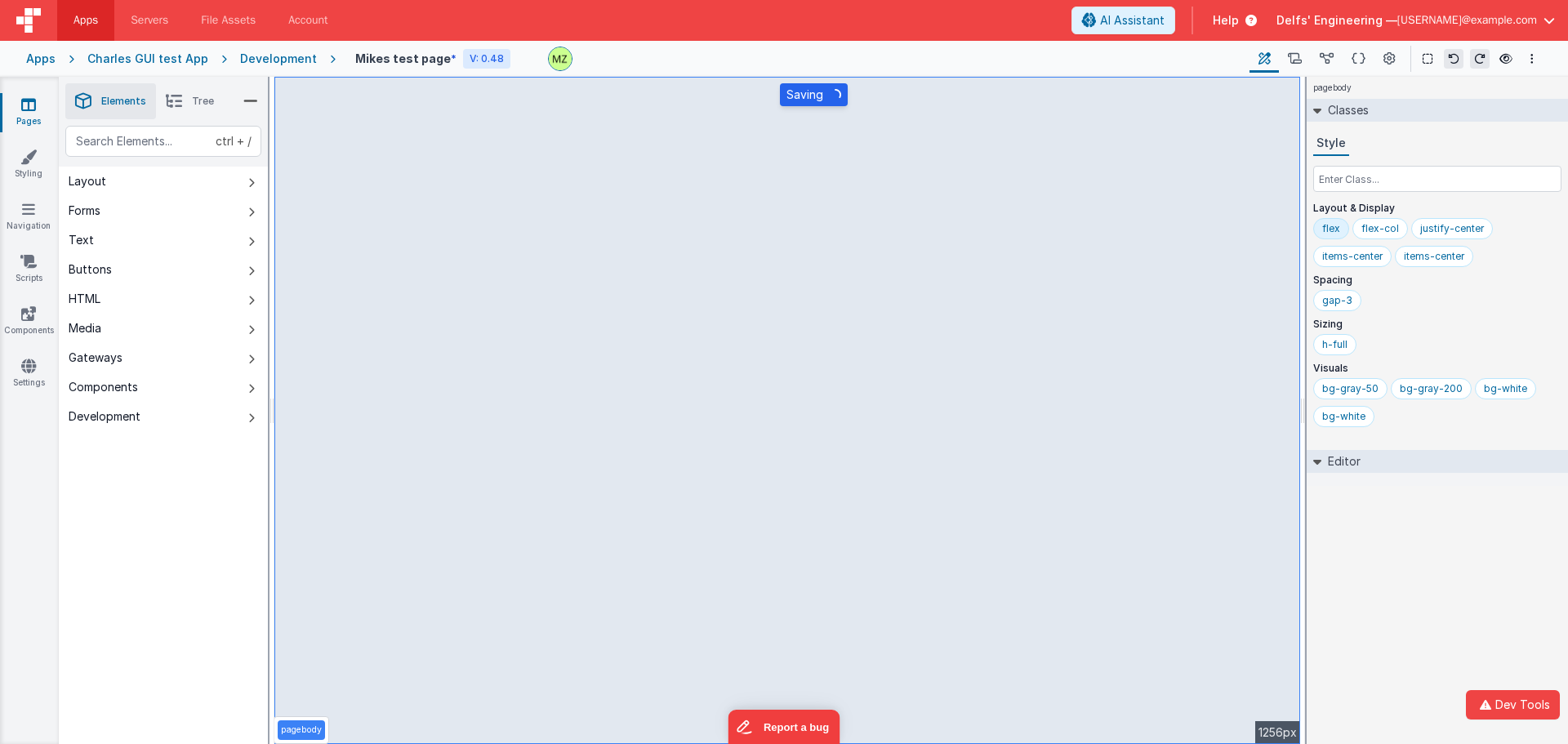 click on "pagebody   Classes   Style           Layout & Display
flex
flex-col
justify-center
items-center
items-center
Spacing
gap-3
Sizing
h-full
Visuals
bg-gray-50
bg-gray-200
bg-white
Editor
DEV: Focus" at bounding box center [1437, 410] 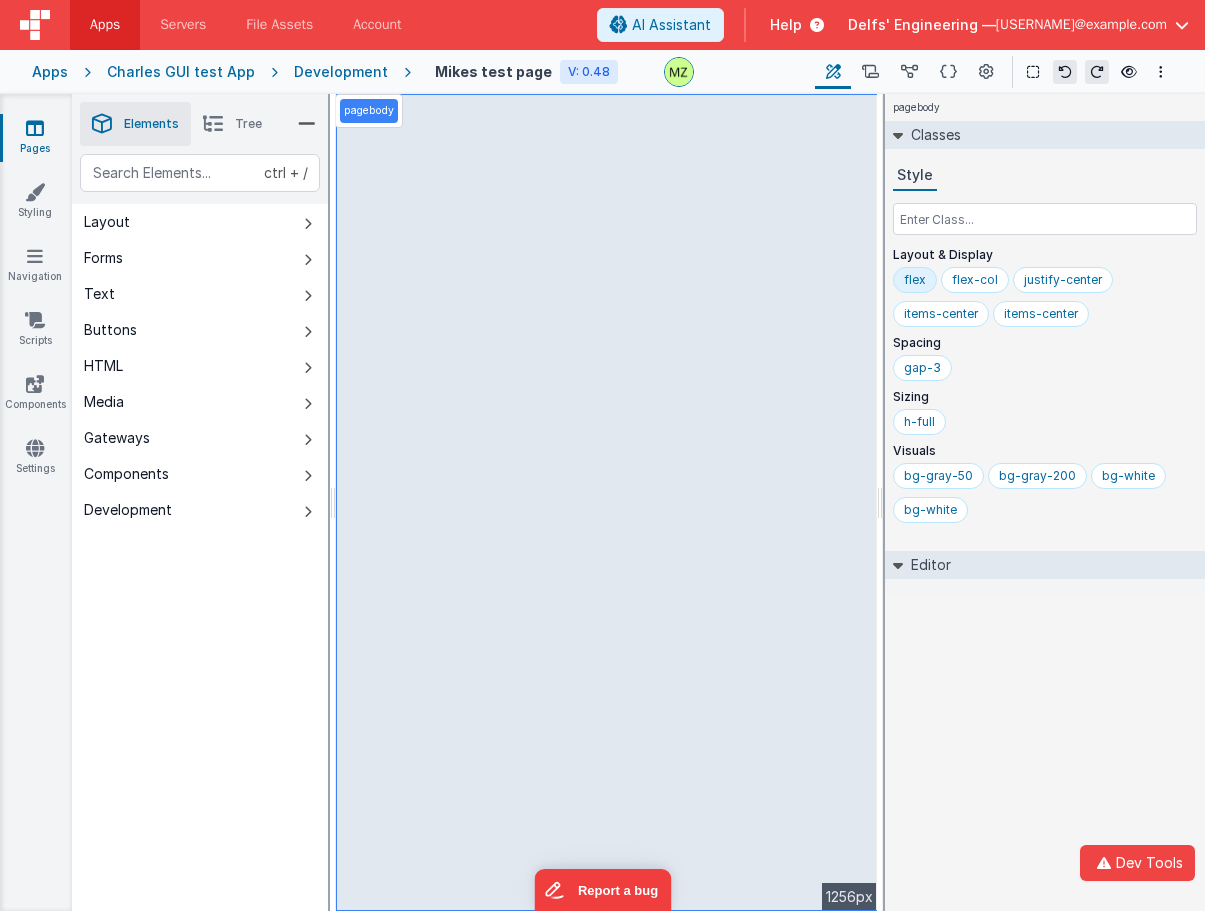 click on "pagebody   Classes   Style           Layout & Display
flex
flex-col
justify-center
items-center
items-center
Spacing
gap-3
Sizing
h-full
Visuals
bg-gray-50
bg-gray-200
bg-white
Editor
DEV: Focus" at bounding box center (1045, 502) 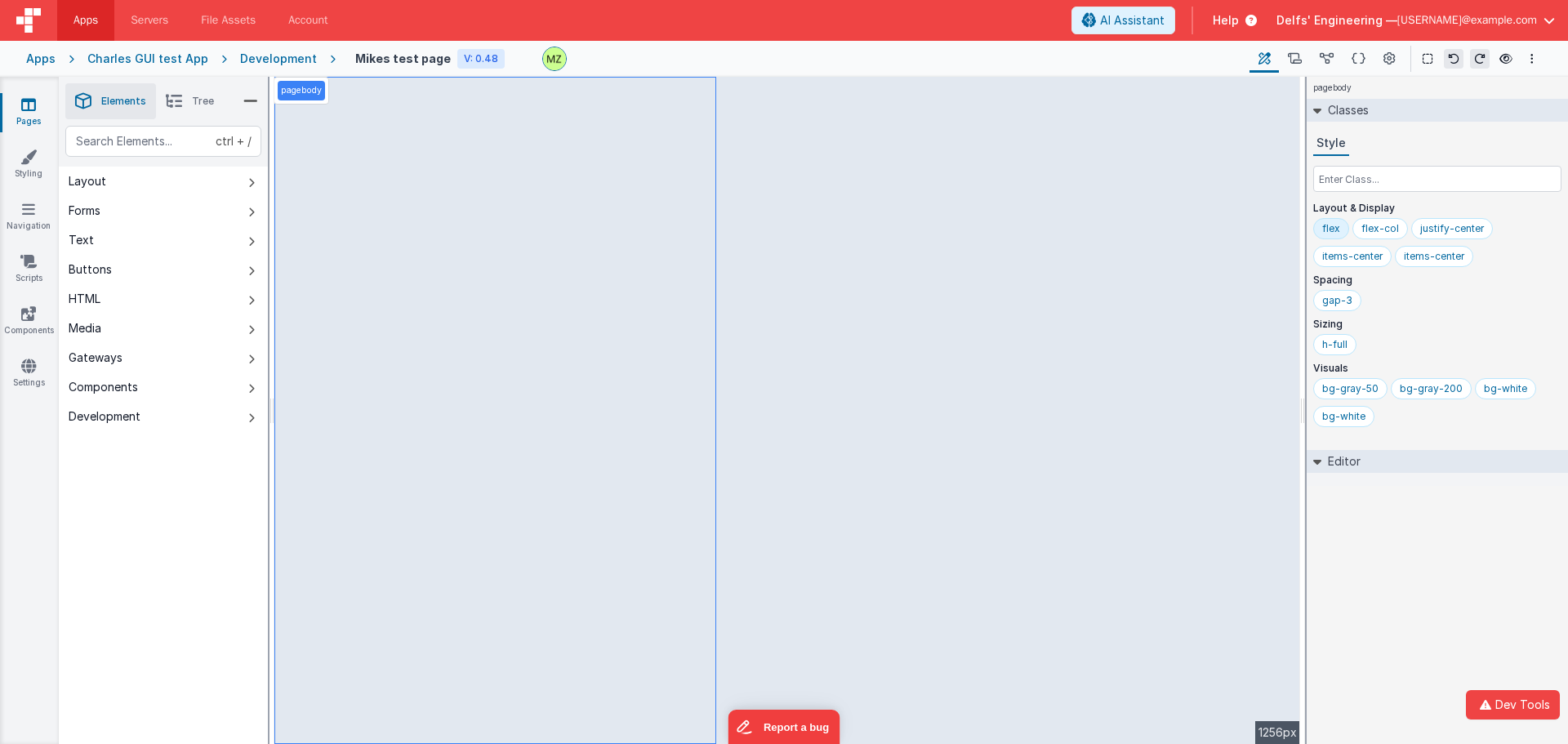 click on "pagebody   Classes   Style           Layout & Display
flex
flex-col
justify-center
items-center
items-center
Spacing
gap-3
Sizing
h-full
Visuals
bg-gray-50
bg-gray-200
bg-white
Editor
DEV: Focus" at bounding box center (1437, 410) 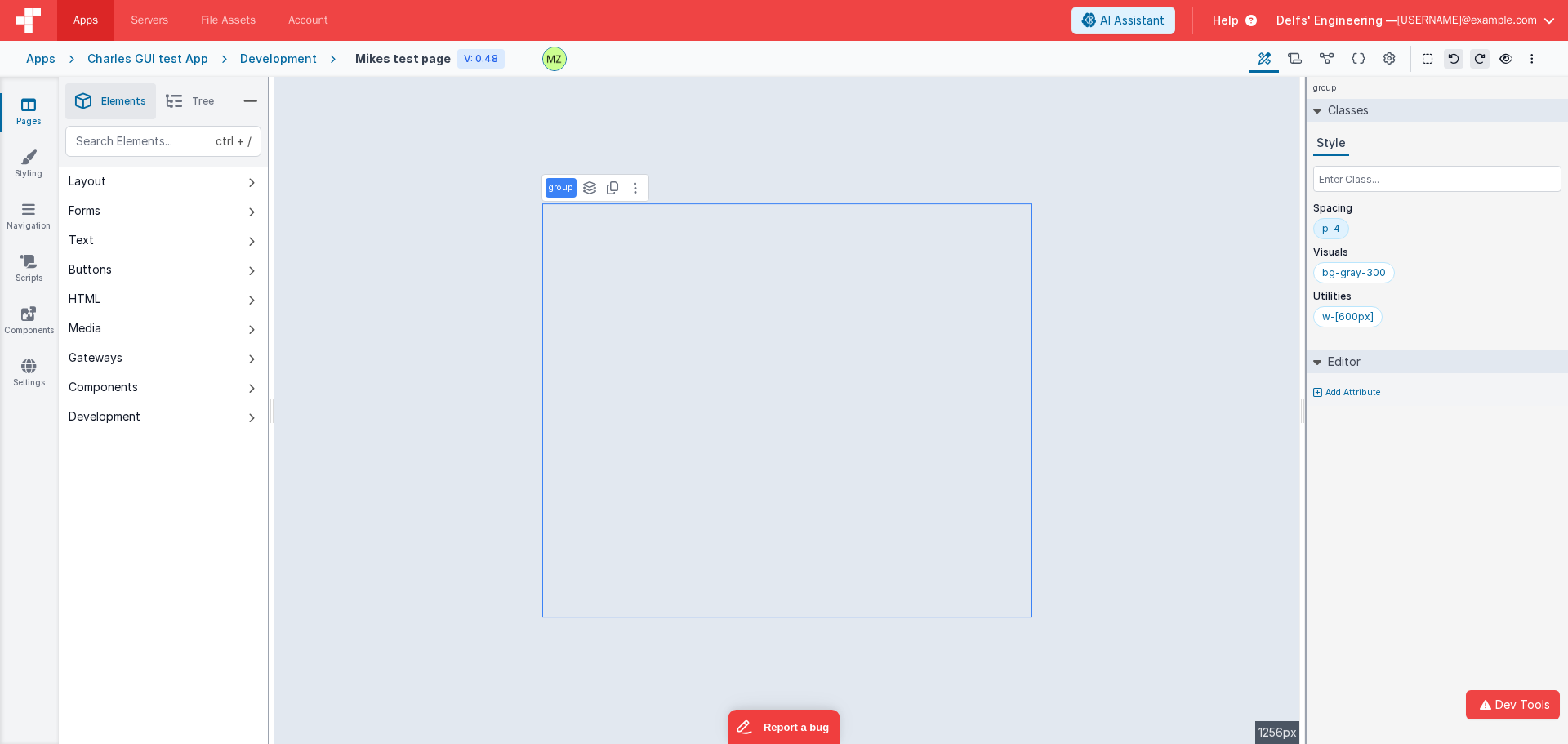 select on "email" 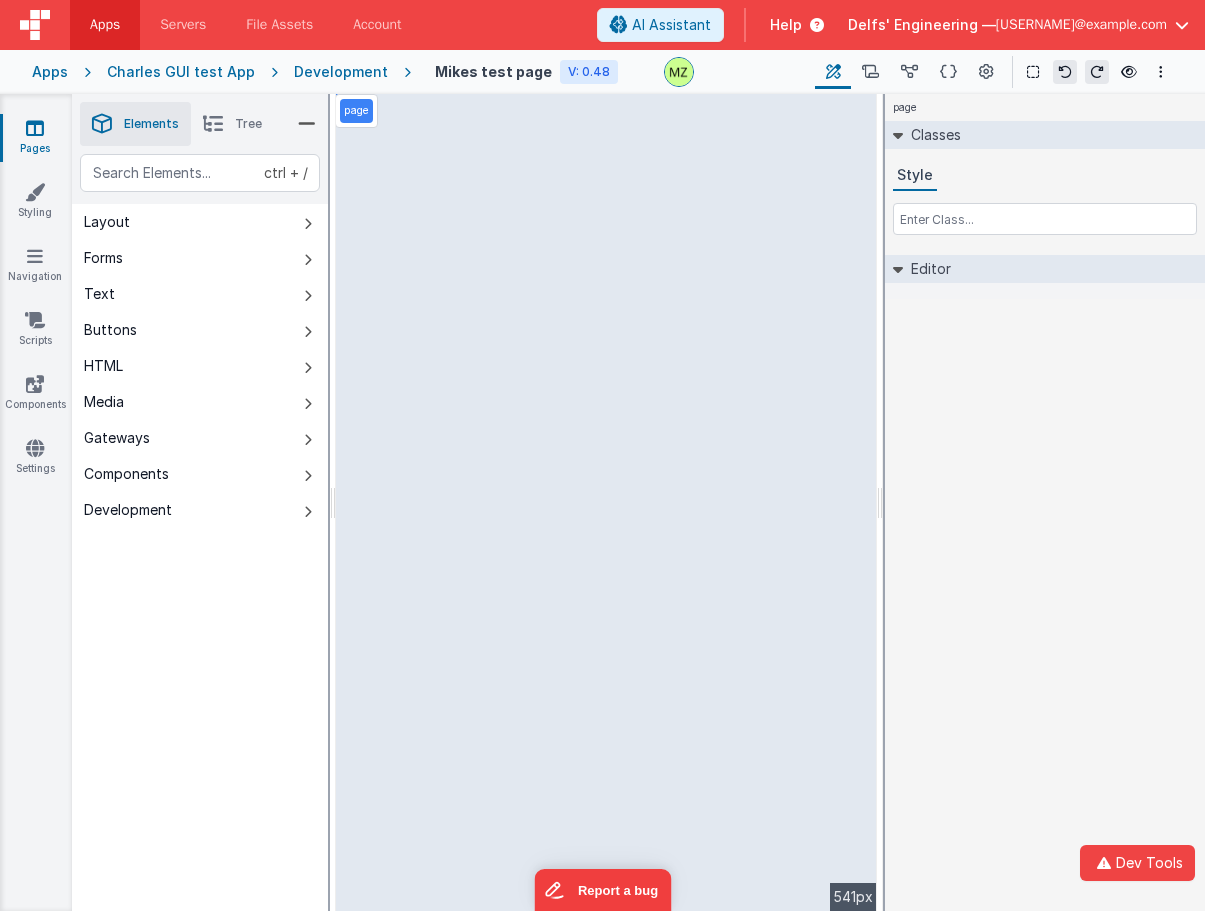click on "page   Classes   Style             Editor
DEV: Focus
DEV: builderToggleConditionalCSS
DEV: Remove DND
DEV: updateSchema F
DEV: convertToVFG3" at bounding box center (1045, 502) 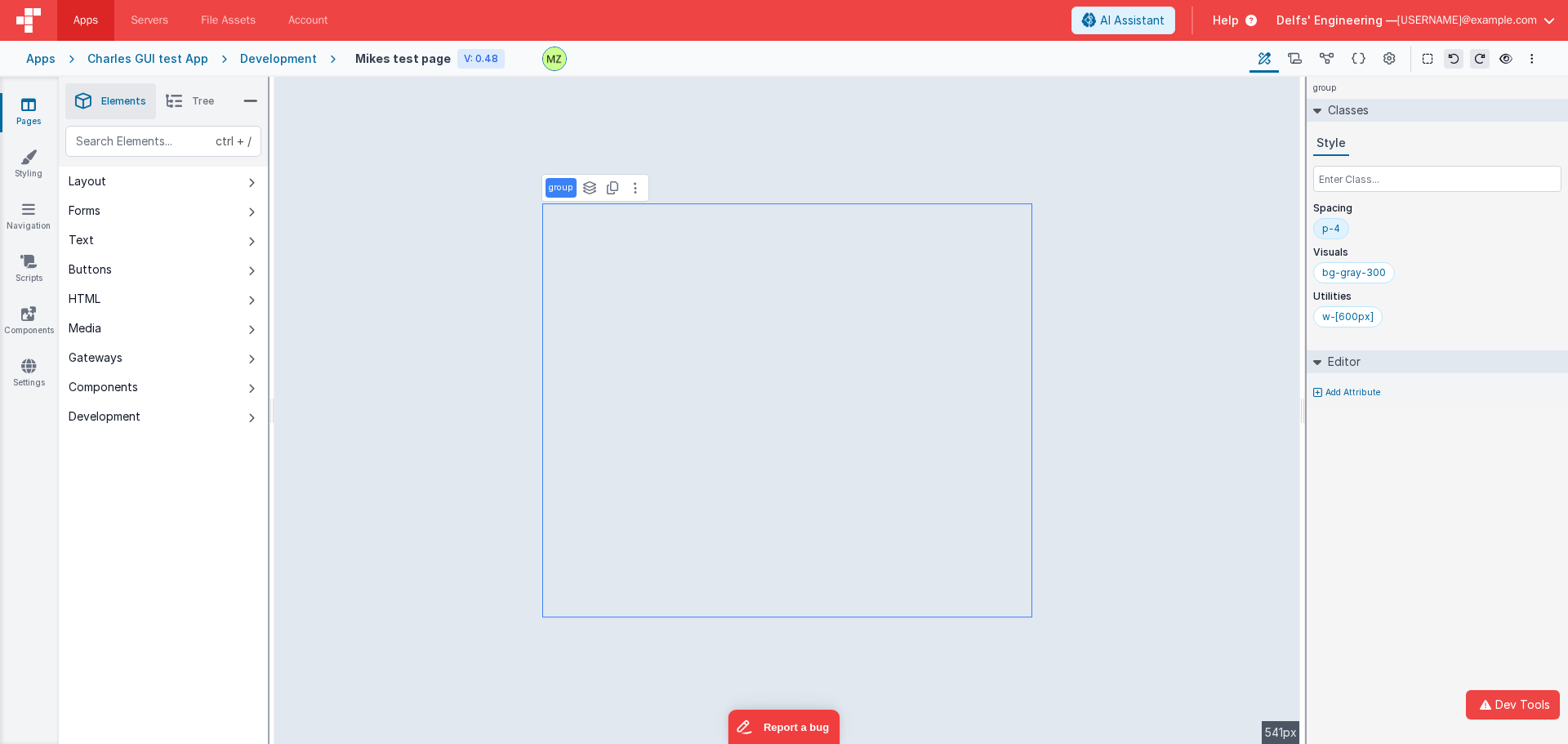 click on "group   Classes   Style           Spacing
p-4
Visuals
bg-gray-300
Utilities
w-[600px]
Editor     Add Attribute
DEV: Focus
DEV: builderToggleConditionalCSS
DEV: Remove DND
DEV: updateSchema F
DEV: convertToVFG3" at bounding box center (1437, 410) 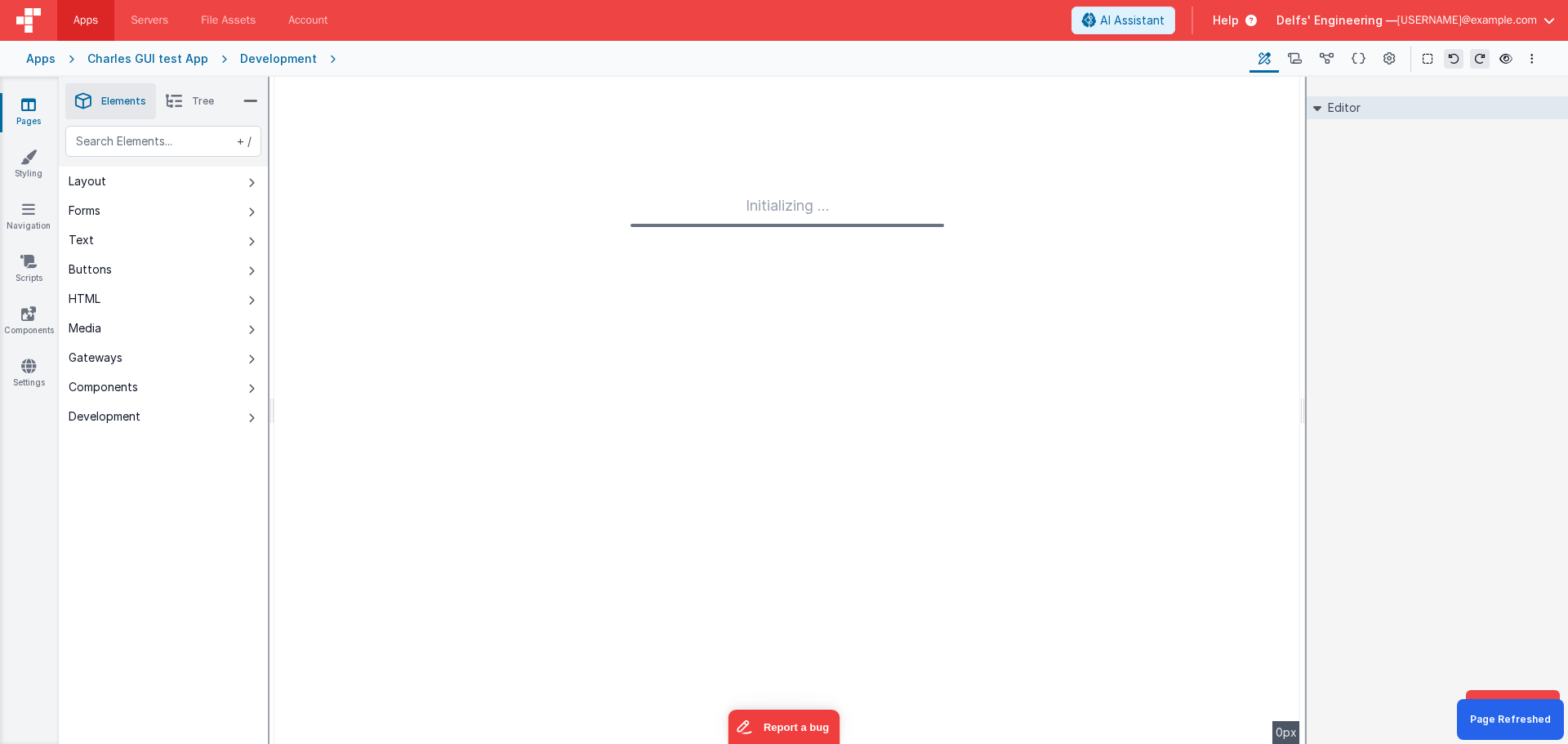 click on "Initializing ..." at bounding box center [787, 410] 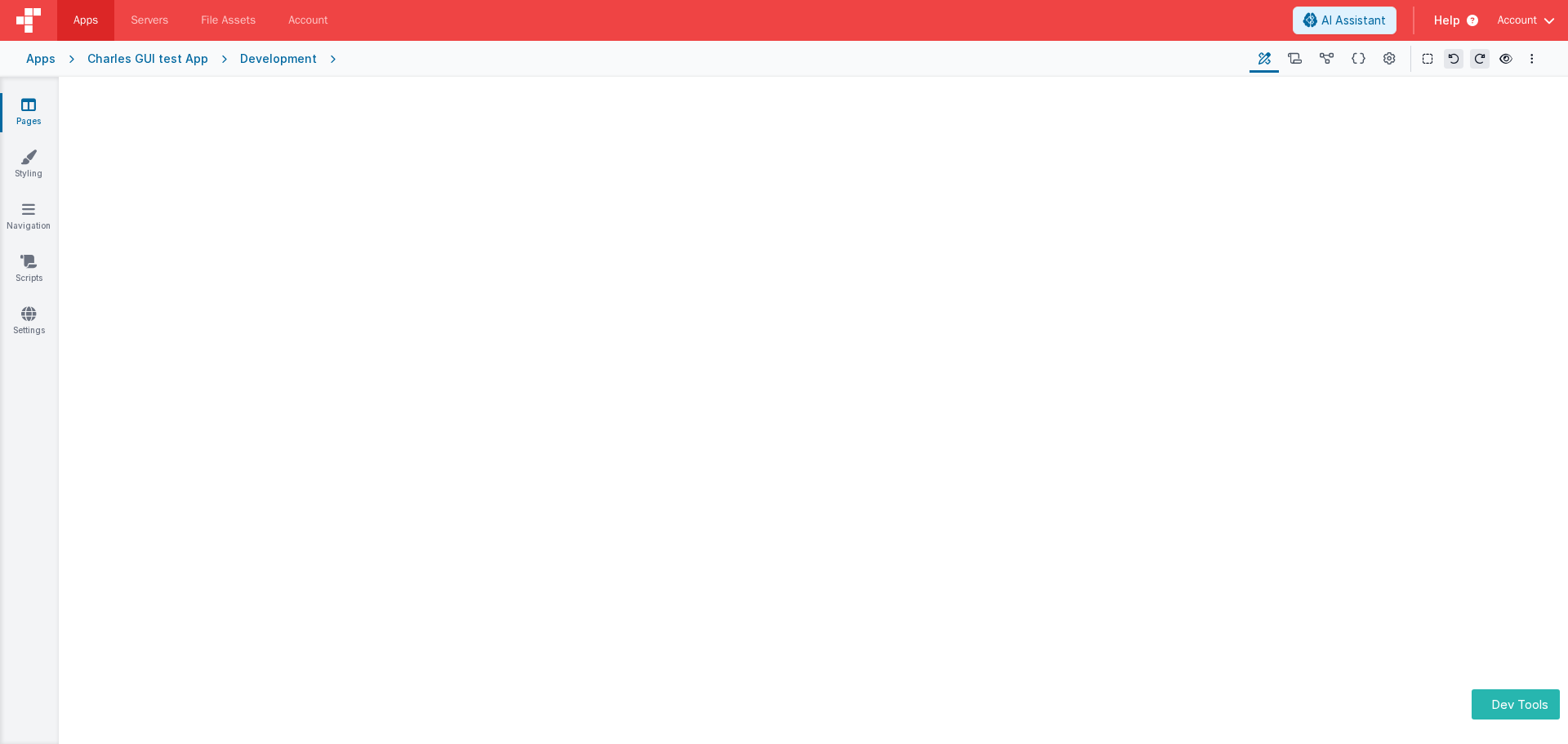 scroll, scrollTop: 0, scrollLeft: 0, axis: both 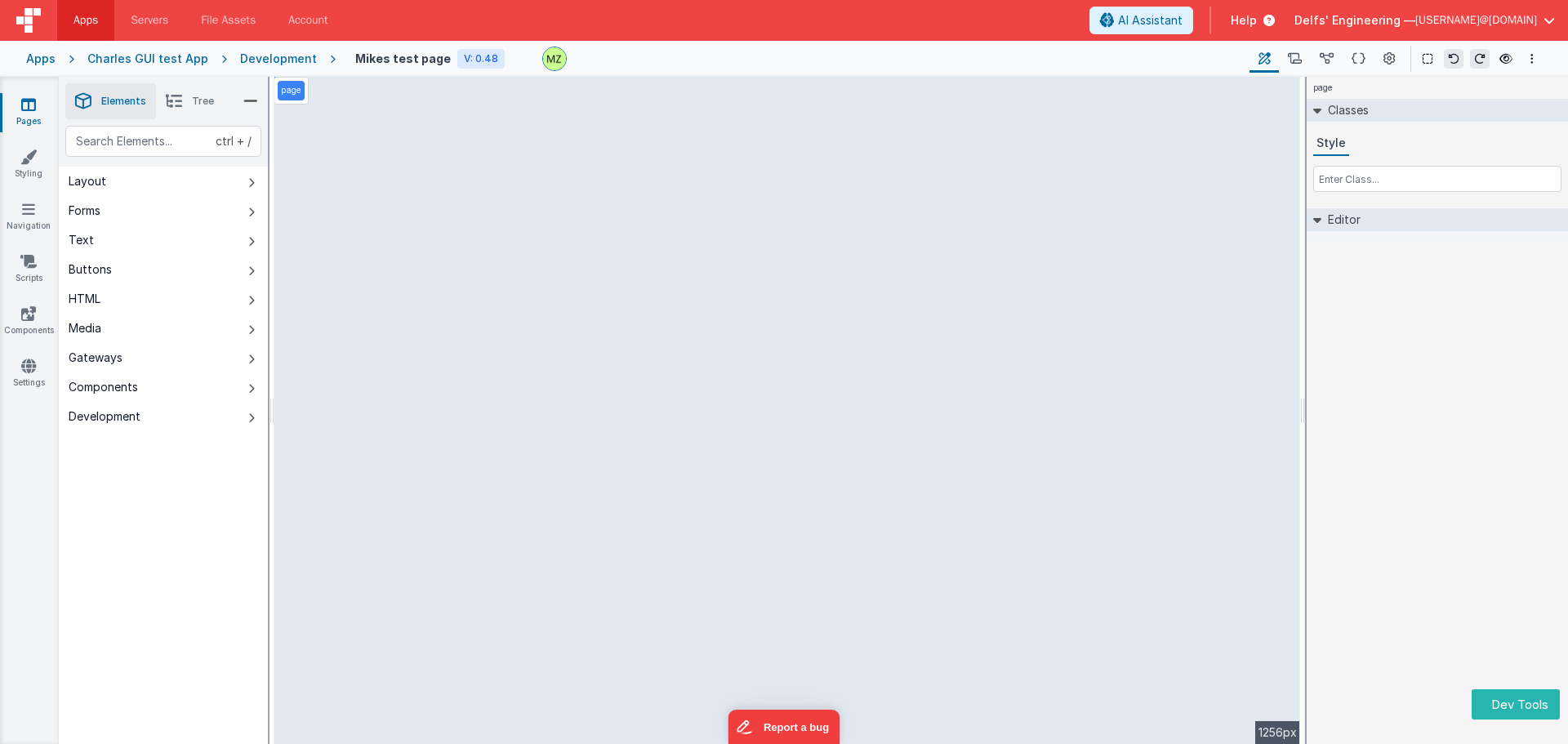 select on "email" 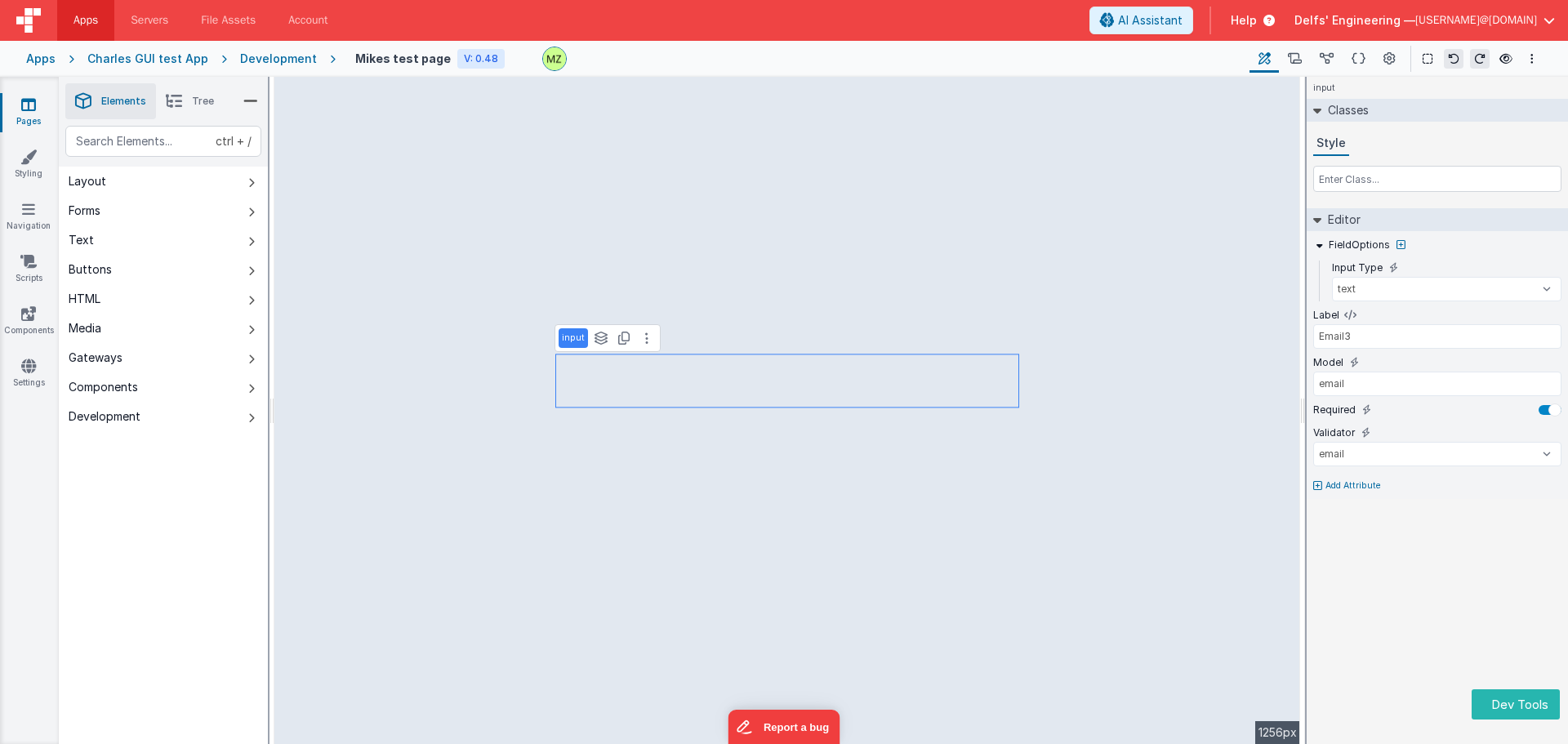 click on "input   Classes   Style             Editor        FieldOptions                           Input Type                   text number password email        Label                   Email3        Model                   email        Required                          Validator                   number double string array date regexp email url creditCard alpha alphaNumeric calc required     Add Attribute
DEV: Focus
DEV: builderToggleConditionalCSS
DEV: Remove DND
DEV: updateSchema F
DEV: convertToVFG3" at bounding box center [1437, 410] 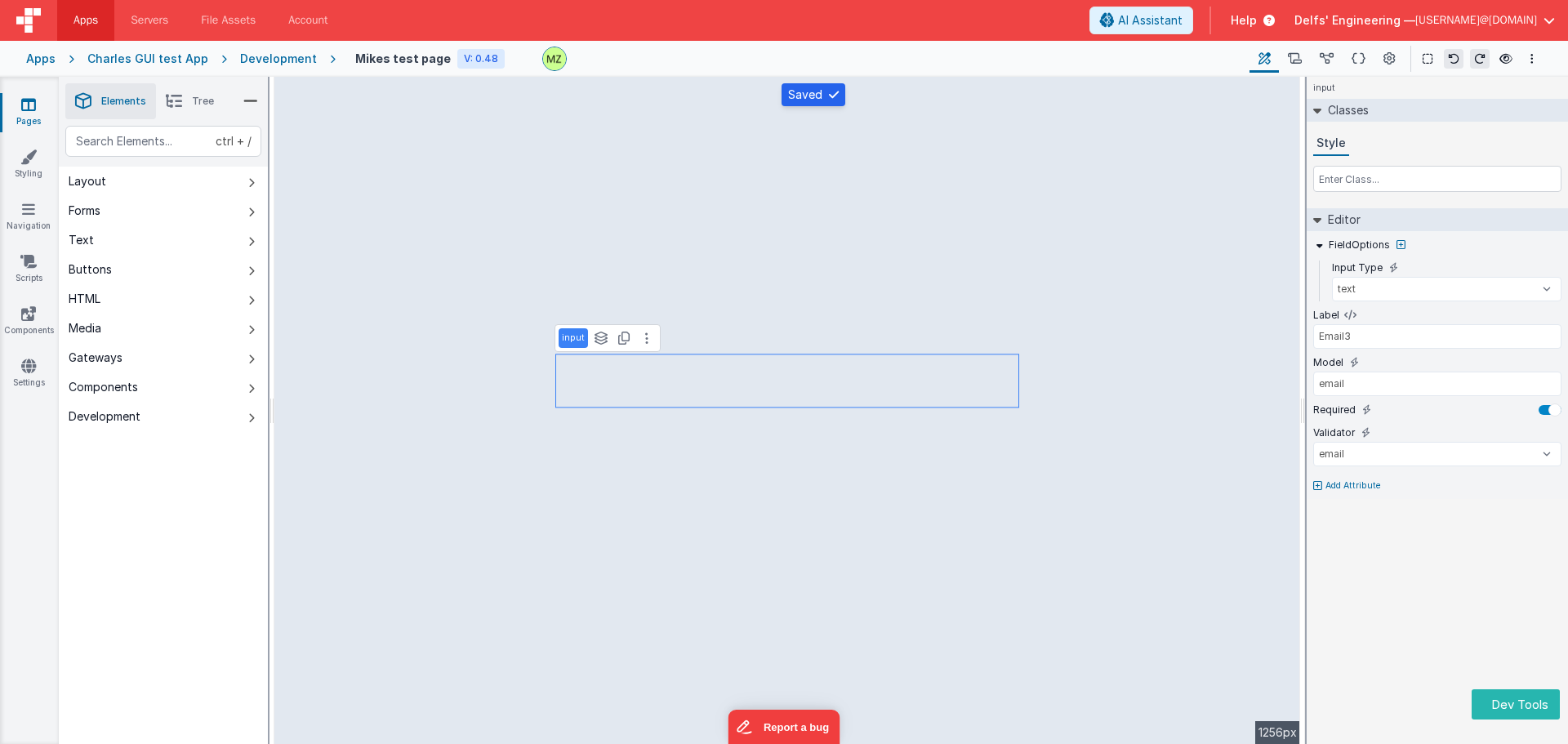 click on "input   Classes   Style             Editor        FieldOptions                           Input Type                   text number password email        Label                   Email3        Model                   email        Required                          Validator                   number double string array date regexp email url creditCard alpha alphaNumeric calc required     Add Attribute
DEV: Focus
DEV: builderToggleConditionalCSS
DEV: Remove DND
DEV: updateSchema F
DEV: convertToVFG3" at bounding box center (1437, 410) 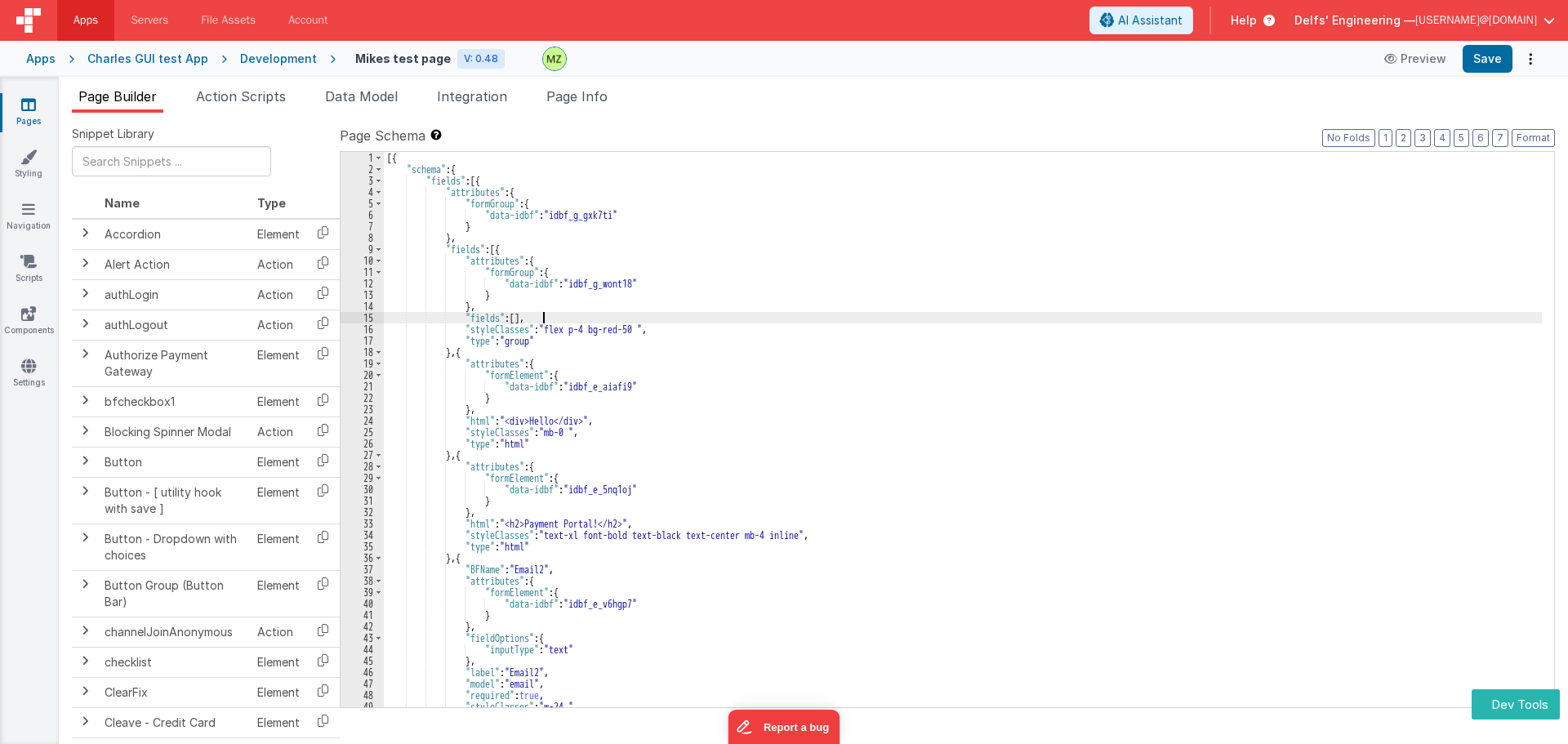 click on "[{      "schema" :  {           "fields" :  [{                "attributes" :  {                     "formGroup" :  {                          "data-idbf" :  "idbf_g_gxk7ti"                     }                } ,                "fields" :  [{                     "attributes" :  {                          "formGroup" :  {                               "data-idbf" :  "idbf_g_wont18"                          }                     } ,                     "fields" :  [ ] ,                     "styleClasses" :  "flex p-4 bg-red-50 " ,                     "type" :  "group"                } ,  {                     "attributes" :  {                          "formElement" :  {                               "data-idbf" :  "idbf_e_aiafi9"                          }                     } ,                     "html" :  "<div>Hello</div>" ,                     "styleClasses" :  "mb-0 " ,                     "type" :  "html"                } ,  {                     "attributes" :  {                          "formElement"" at bounding box center (963, 441) 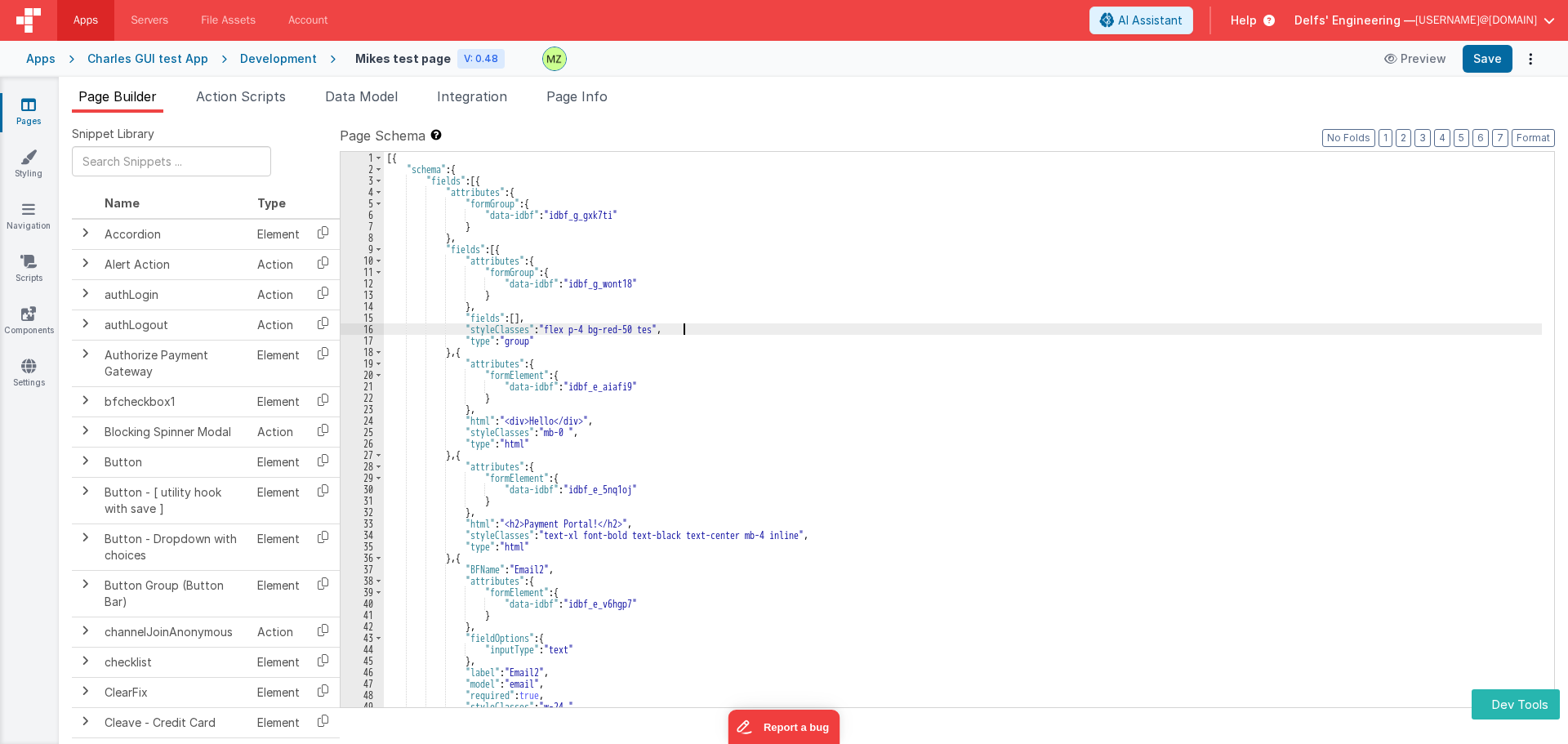 type 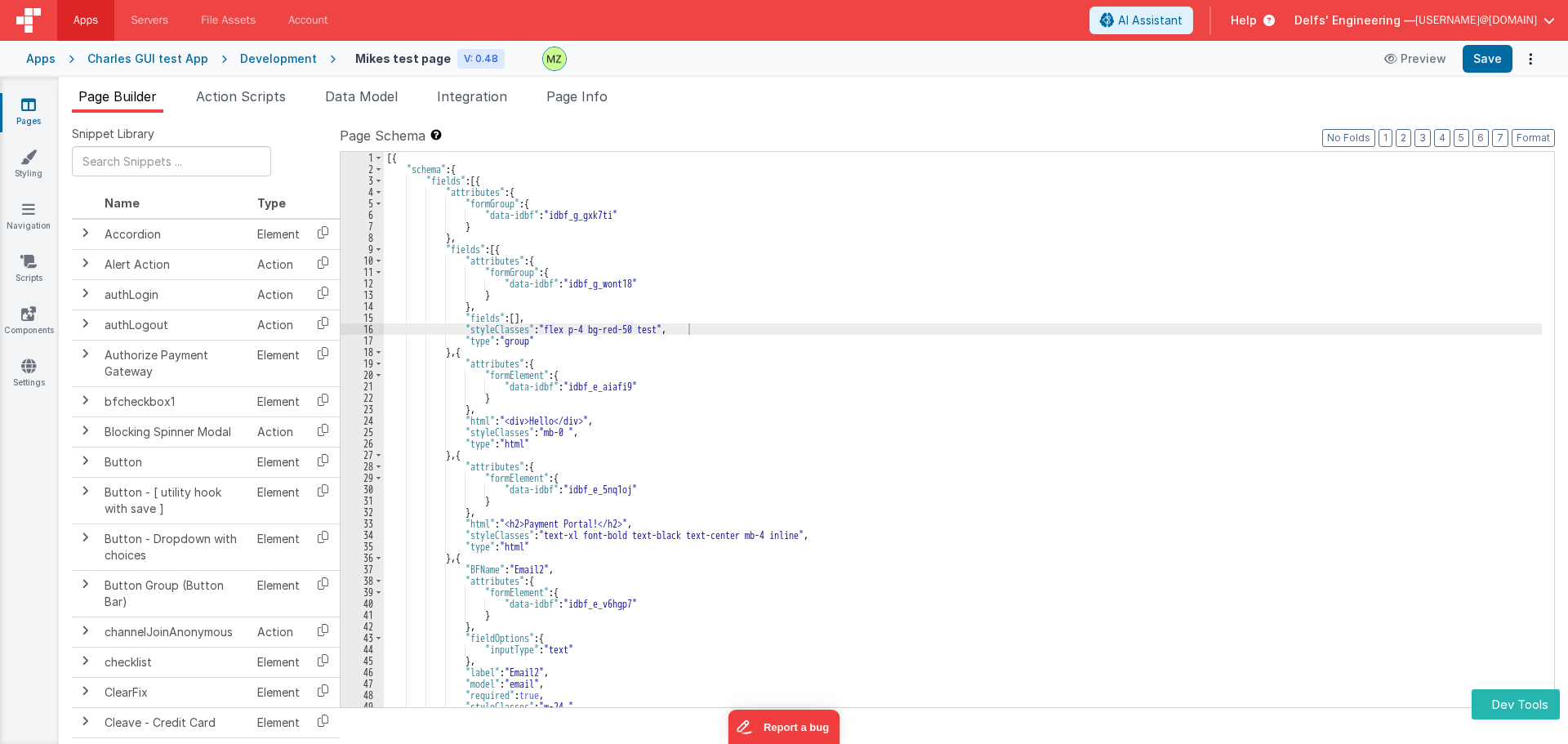click on "Development" at bounding box center (278, 59) 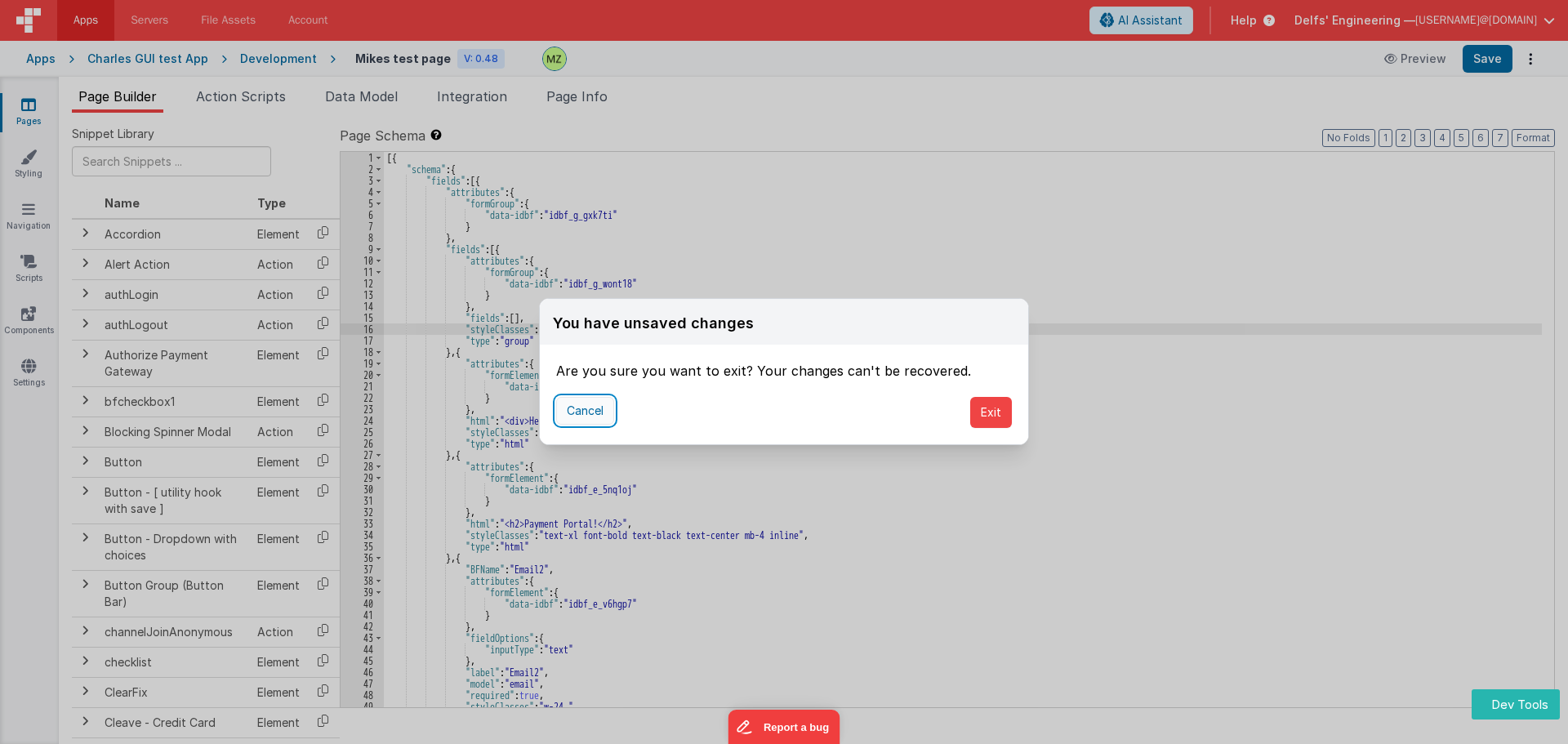 drag, startPoint x: 577, startPoint y: 413, endPoint x: 594, endPoint y: 415, distance: 17.11724 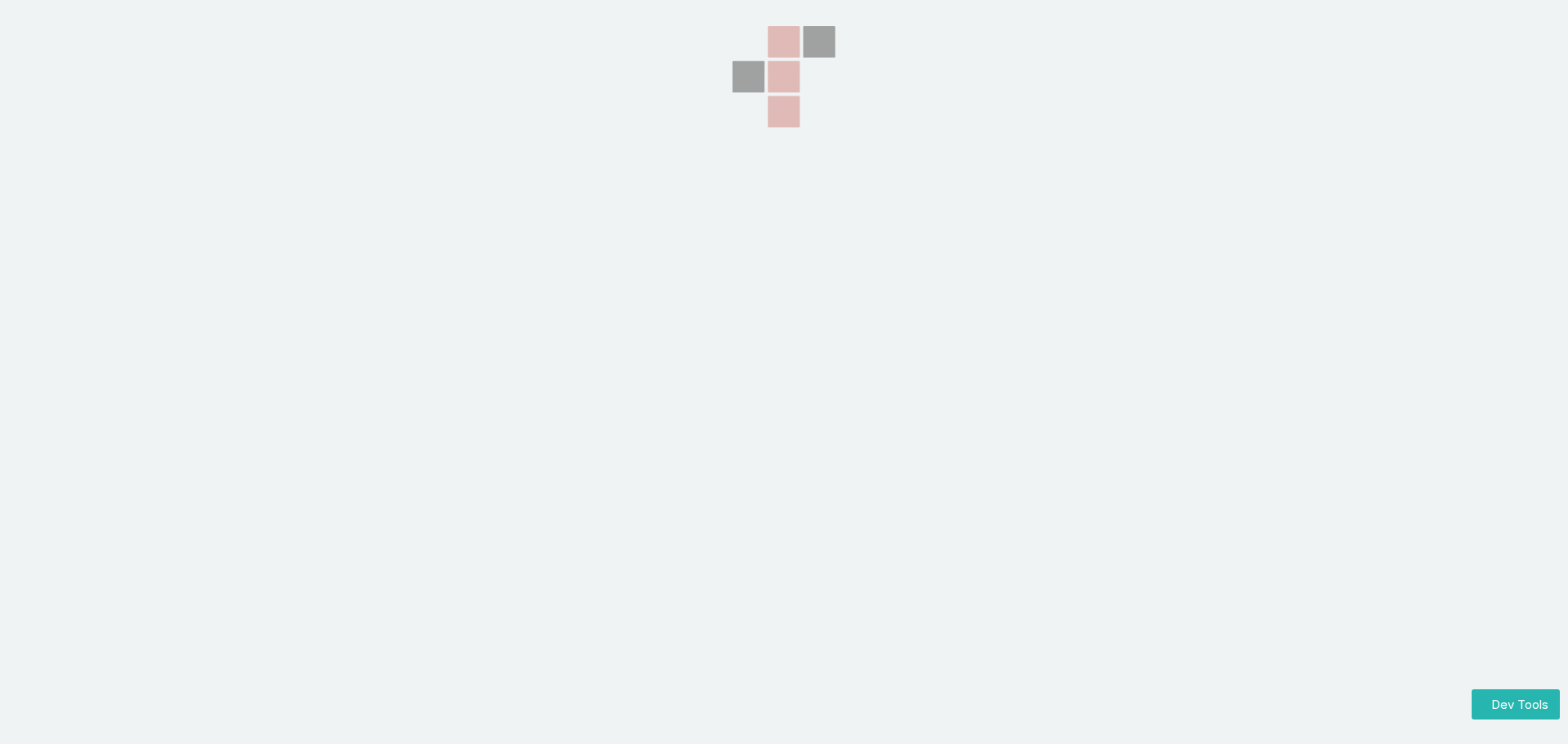 scroll, scrollTop: 0, scrollLeft: 0, axis: both 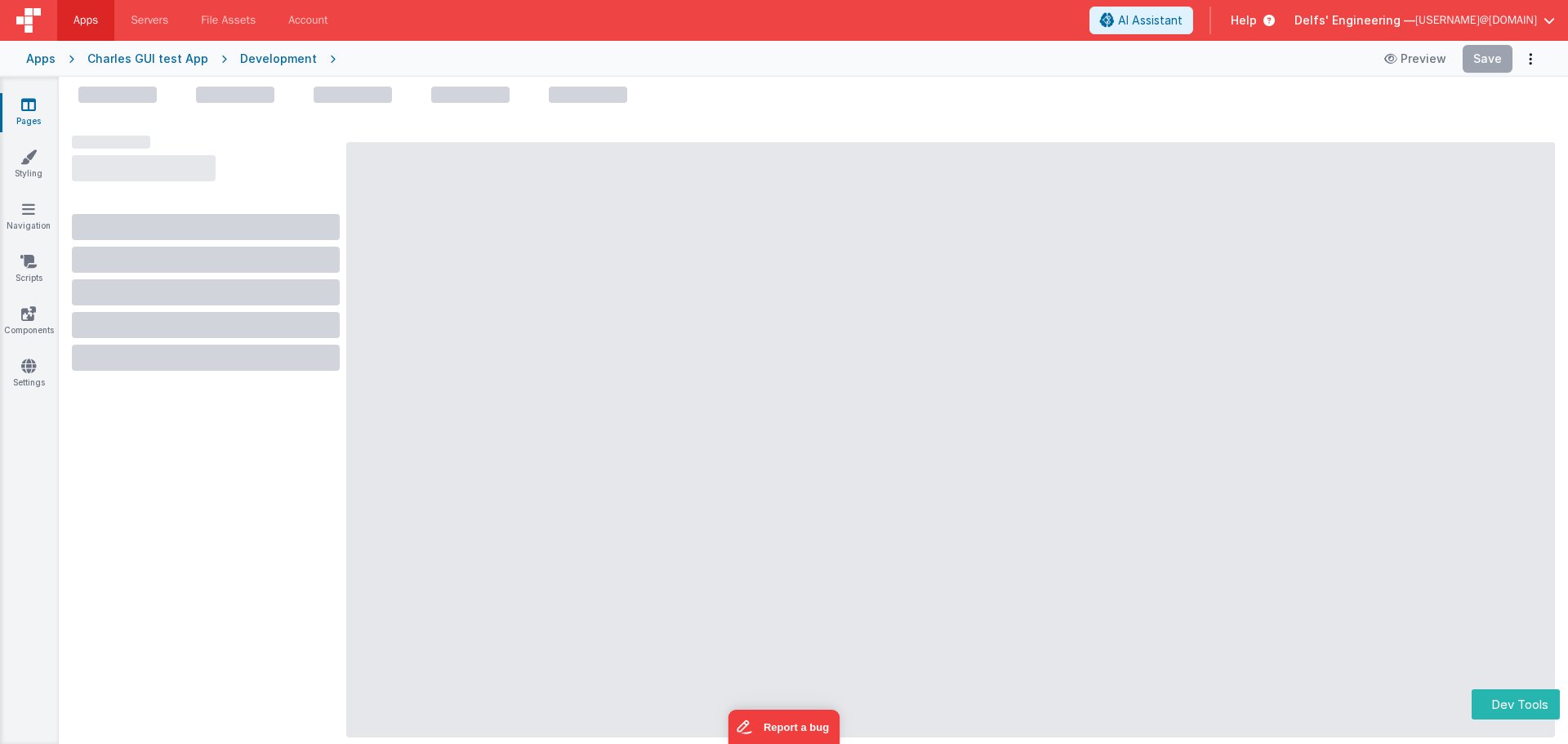 click at bounding box center (206, 433) 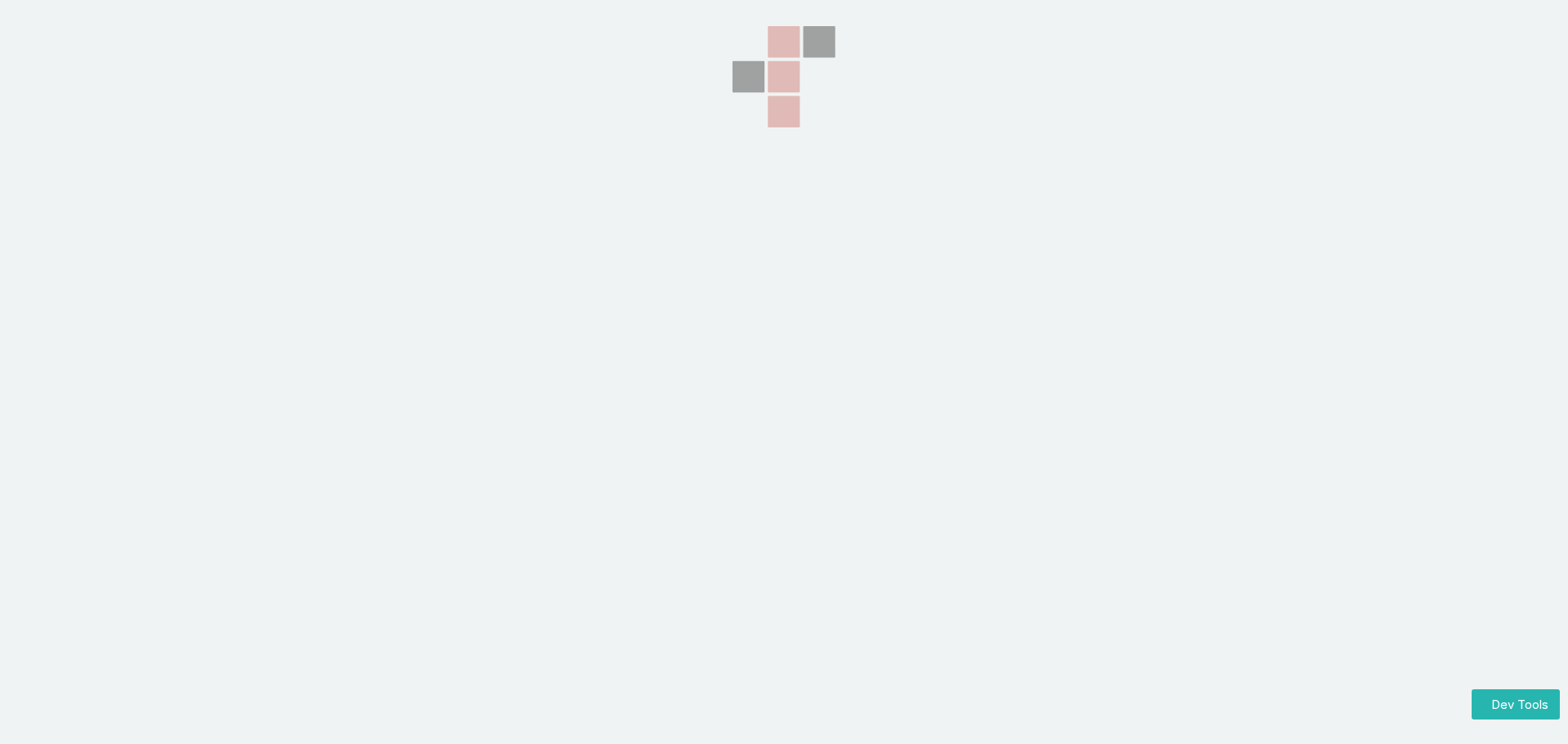 scroll, scrollTop: 0, scrollLeft: 0, axis: both 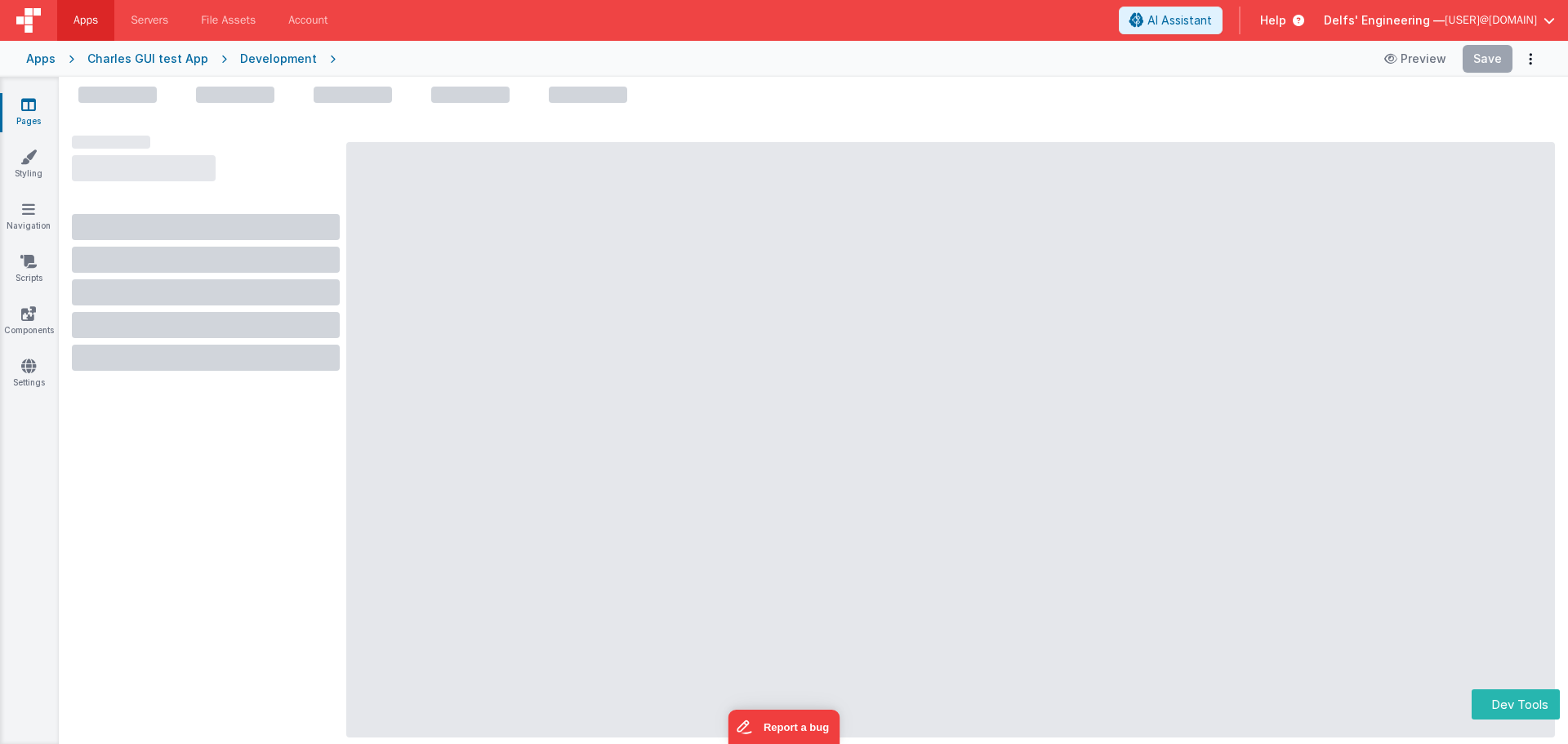 click at bounding box center [206, 433] 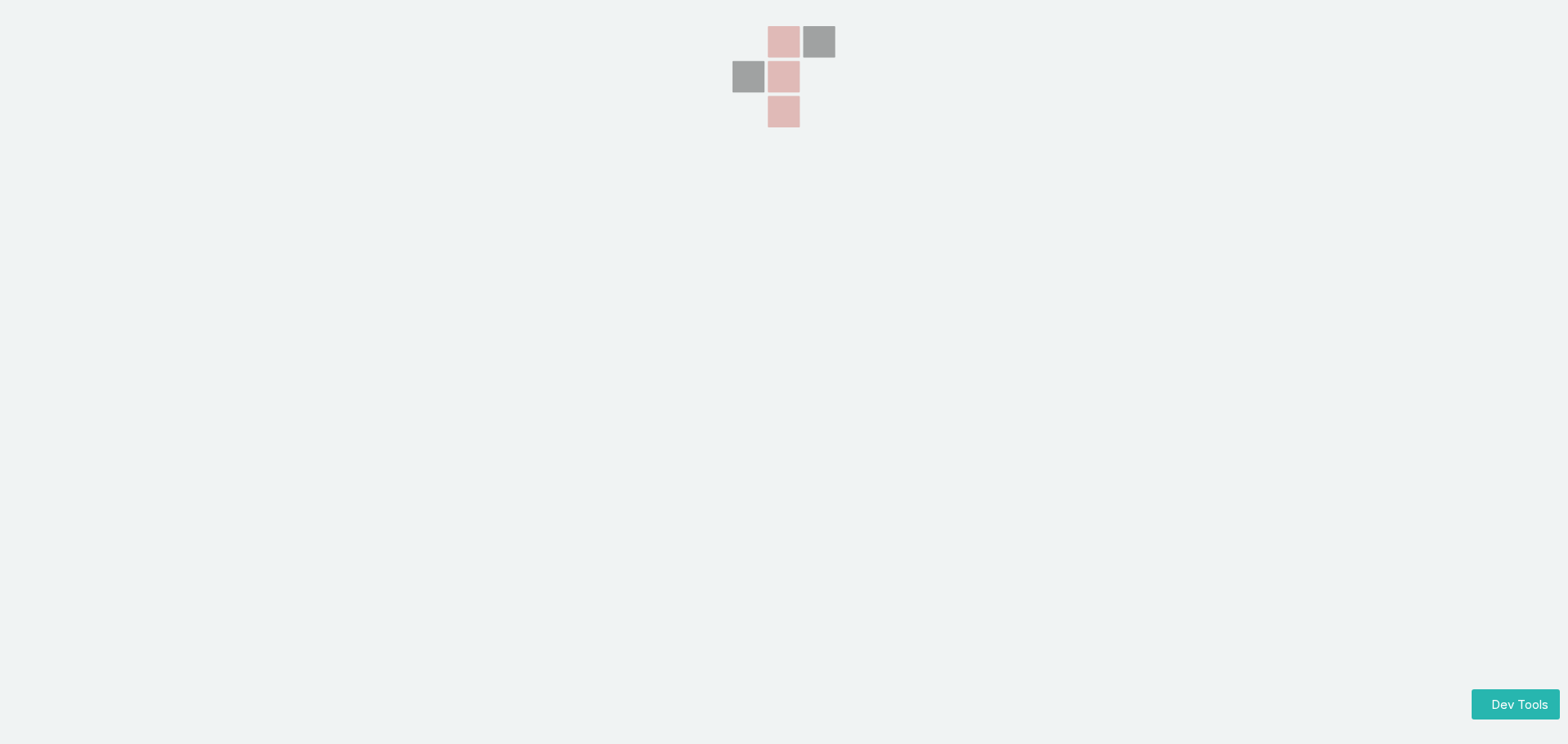 scroll, scrollTop: 0, scrollLeft: 0, axis: both 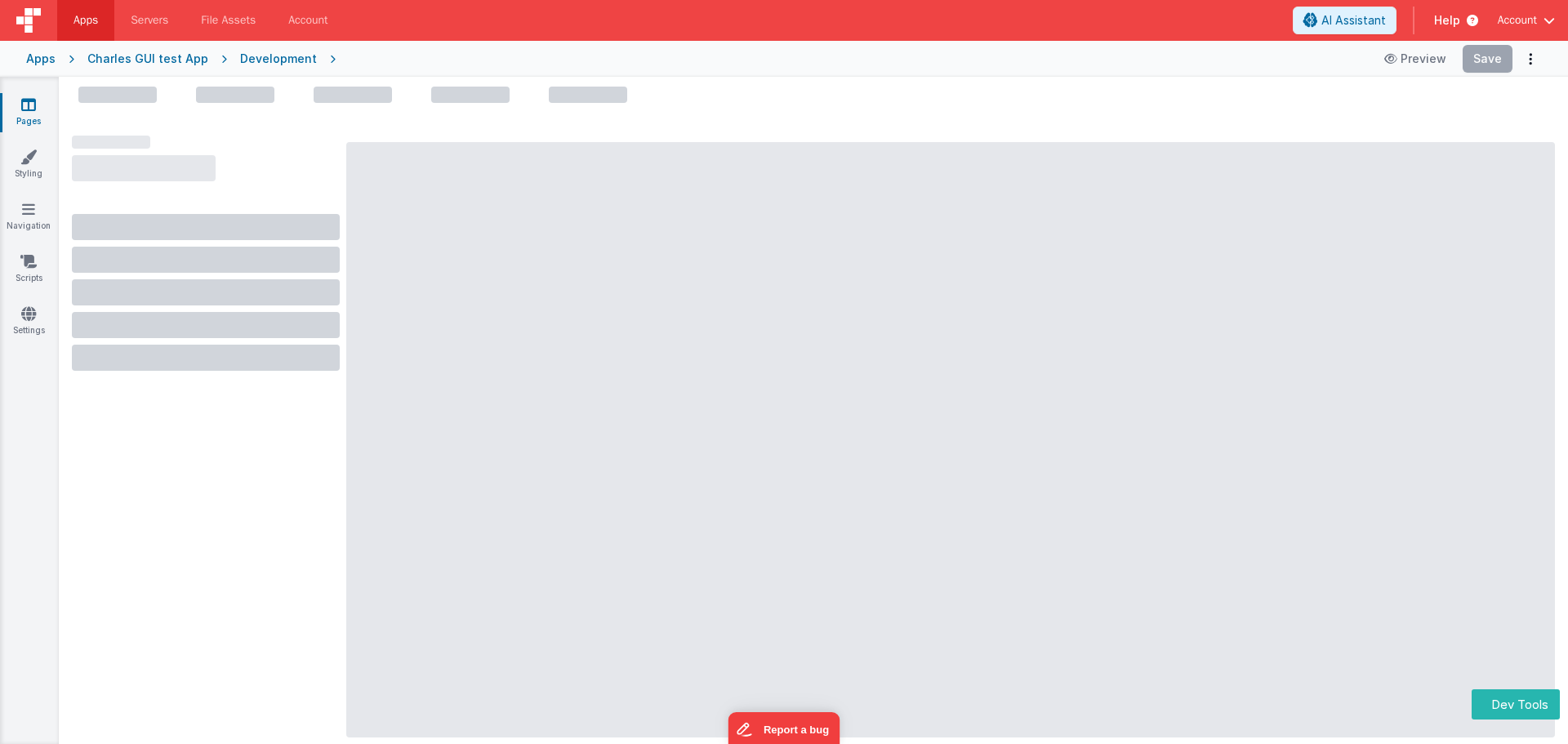 click on "Development" at bounding box center [278, 59] 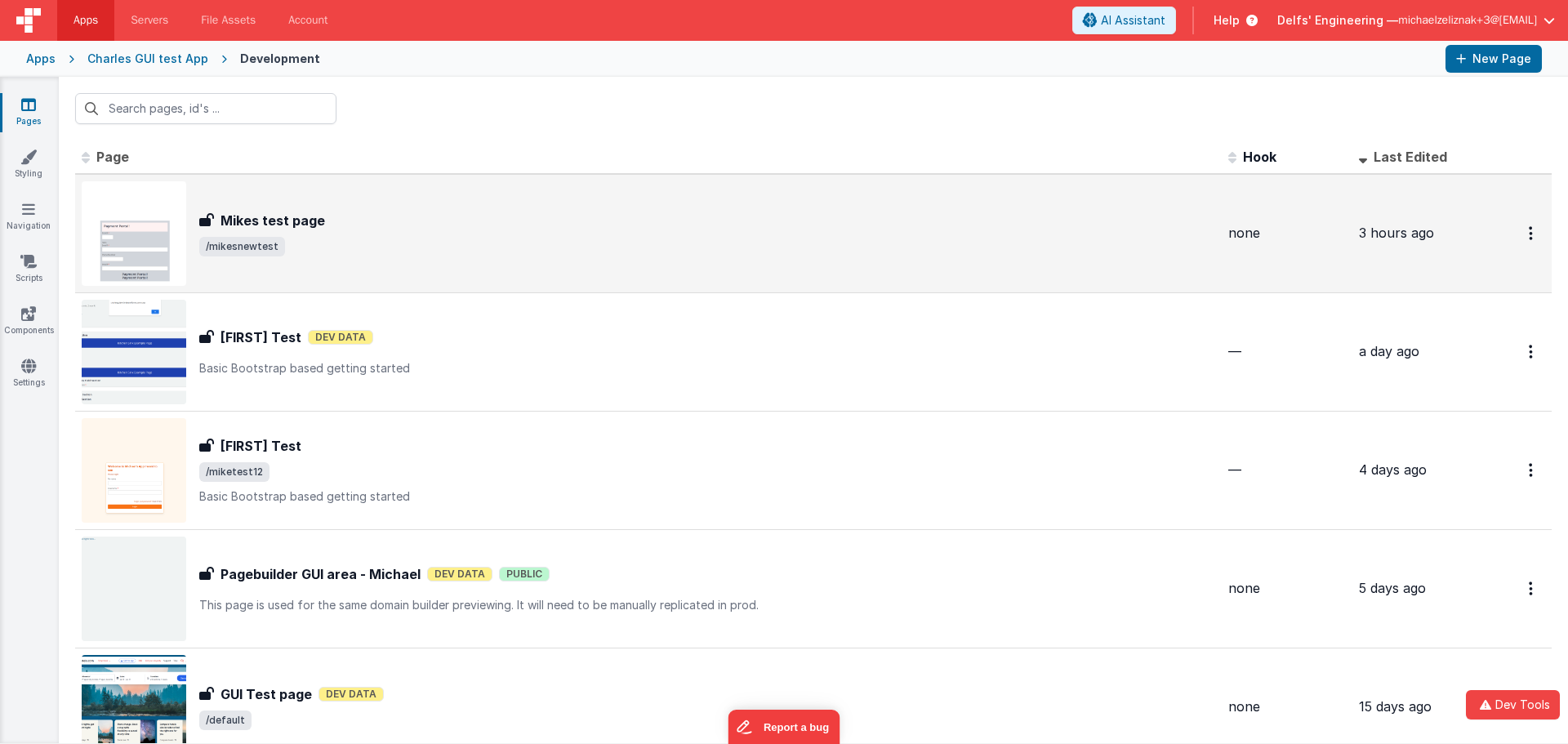 click on "/mikesnewtest" at bounding box center [707, 247] 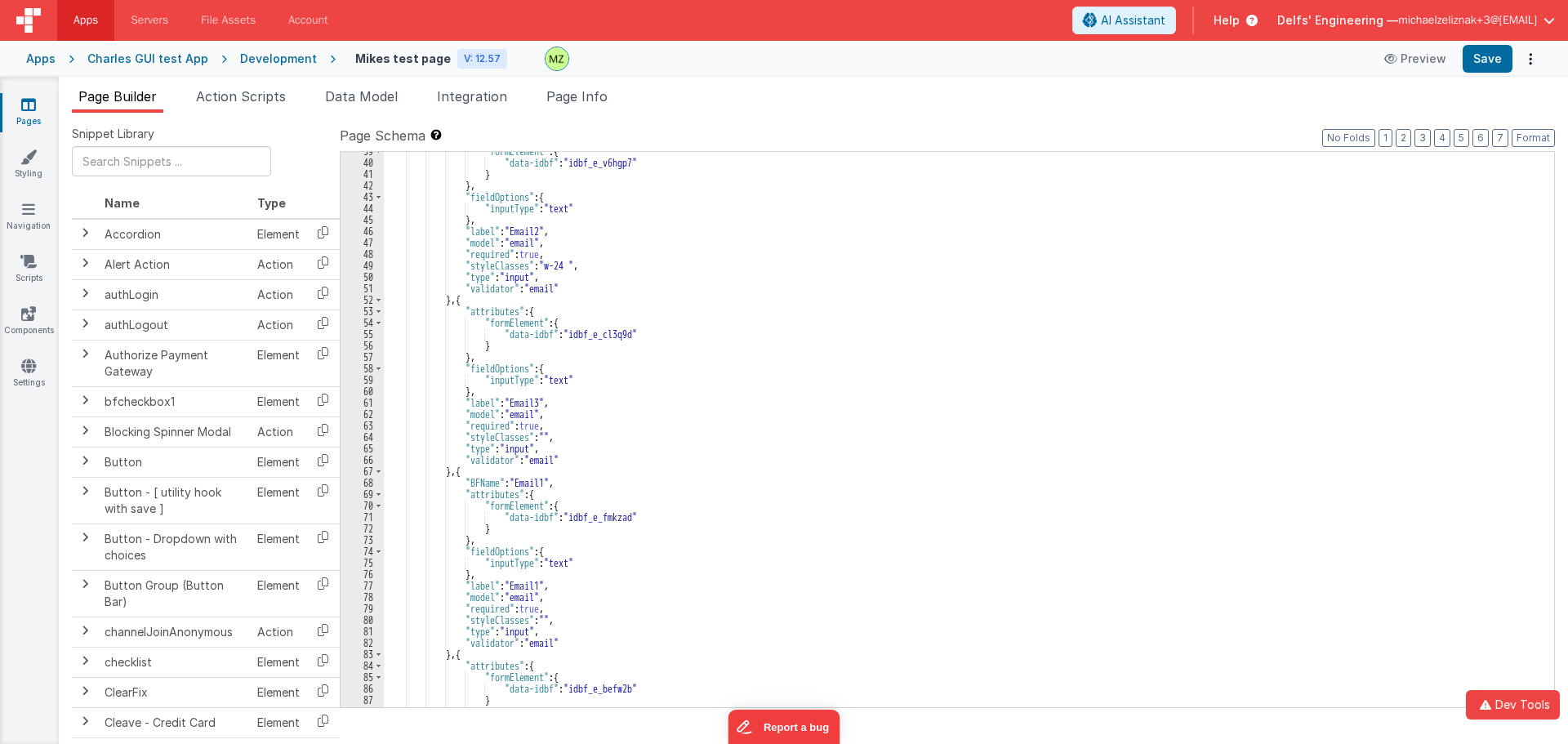 scroll, scrollTop: 441, scrollLeft: 0, axis: vertical 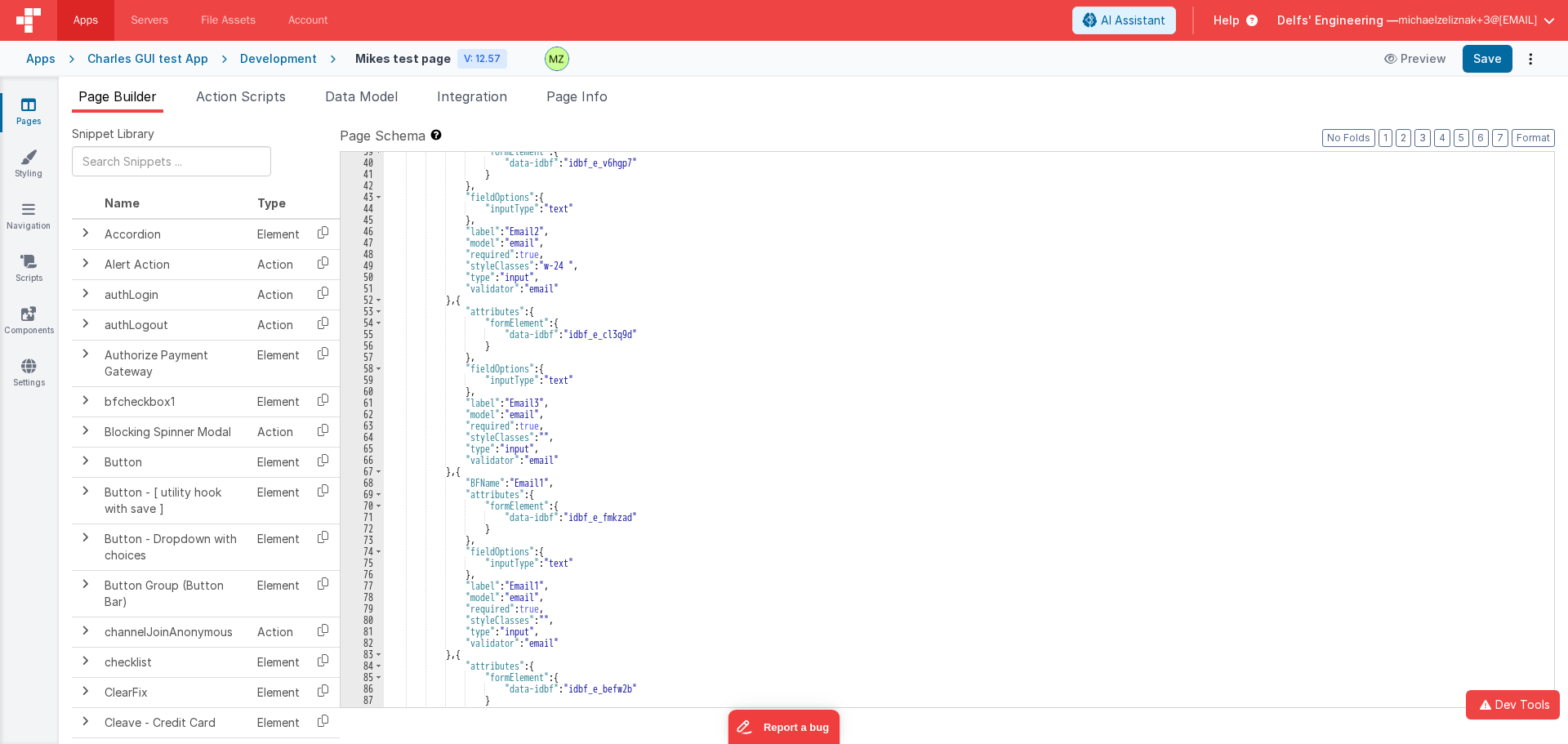 click on ""formElement" :  {                               "data-idbf" :  "idbf_e_v6hgp7"                          }                     } ,                     "fieldOptions" :  {                          "inputType" :  "text"                     } ,                     "label" :  "Email2" ,                     "model" :  "email" ,                     "required" :  true ,                     "styleClasses" :  "w-24 " ,                     "type" :  "input" ,                     "validator" :  "email"                } ,  {                     "attributes" :  {                          "formElement" :  {                               "data-idbf" :  "idbf_e_cl3q9d"                          }                     } ,                     "fieldOptions" :  {                          "inputType" :  "text"                     } ,                     "label" :  "Email3" ,                     "model" :  "email" ,                     "required" :  true ,                     "styleClasses" :  "" ,      :" at bounding box center (963, 434) 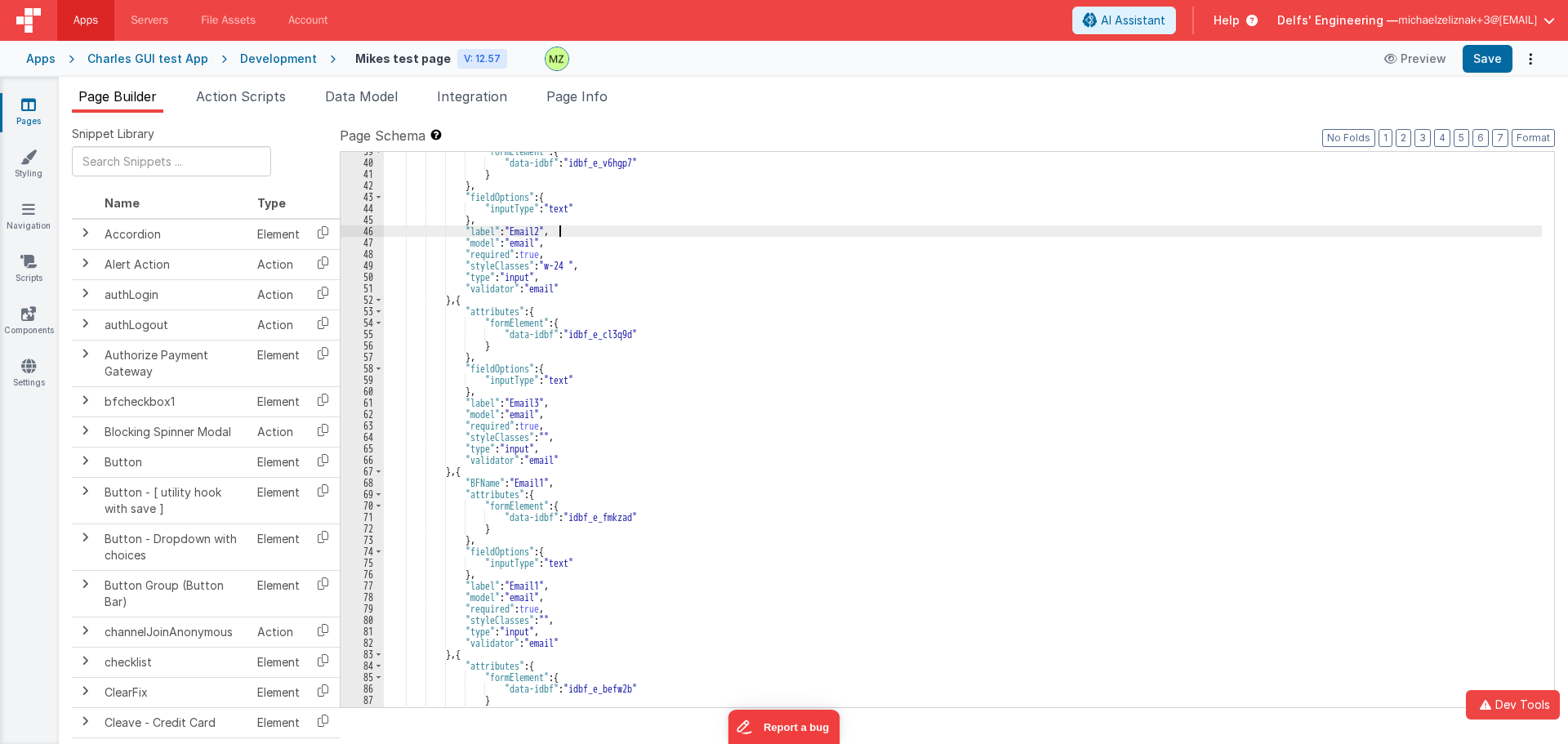 type 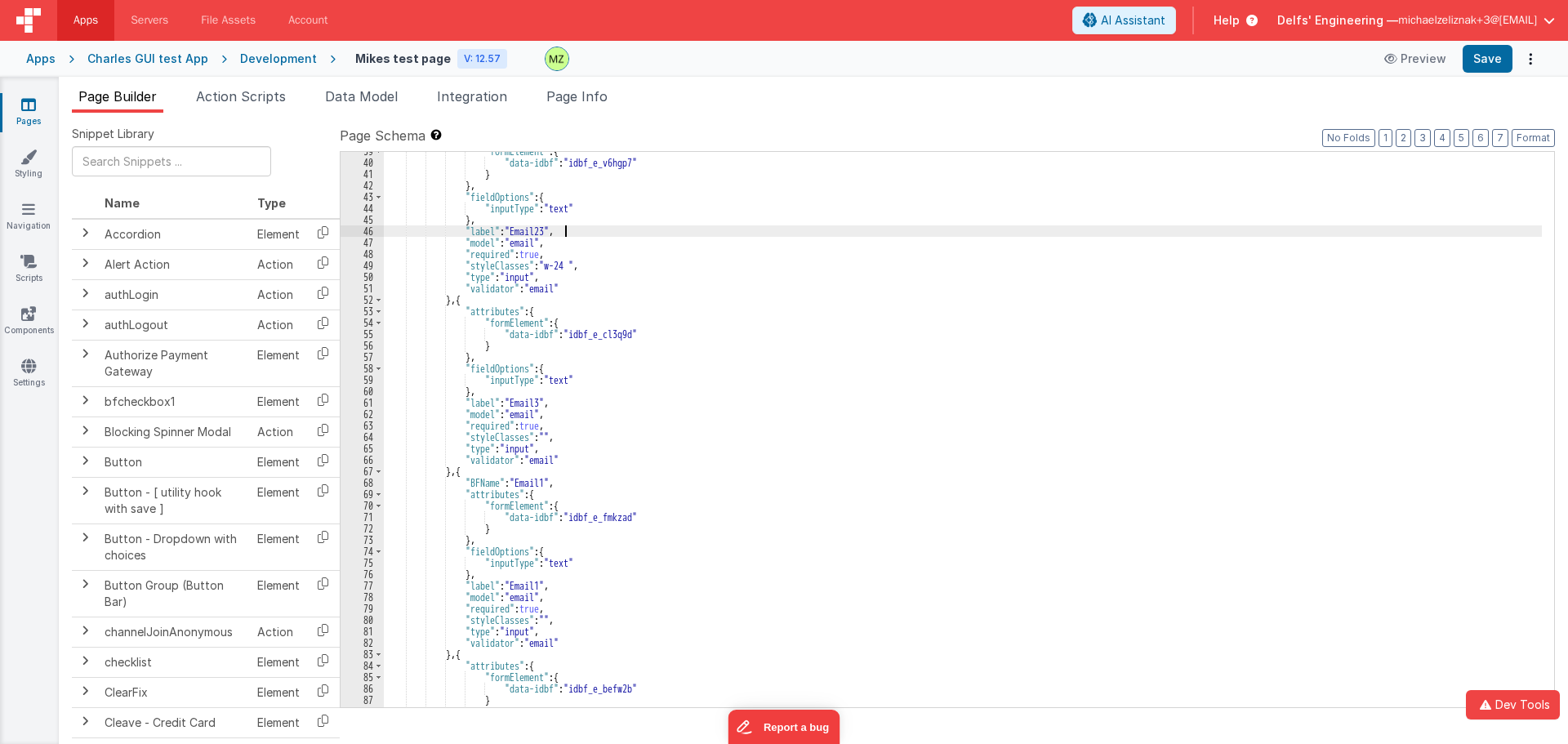click on "Development" at bounding box center (278, 59) 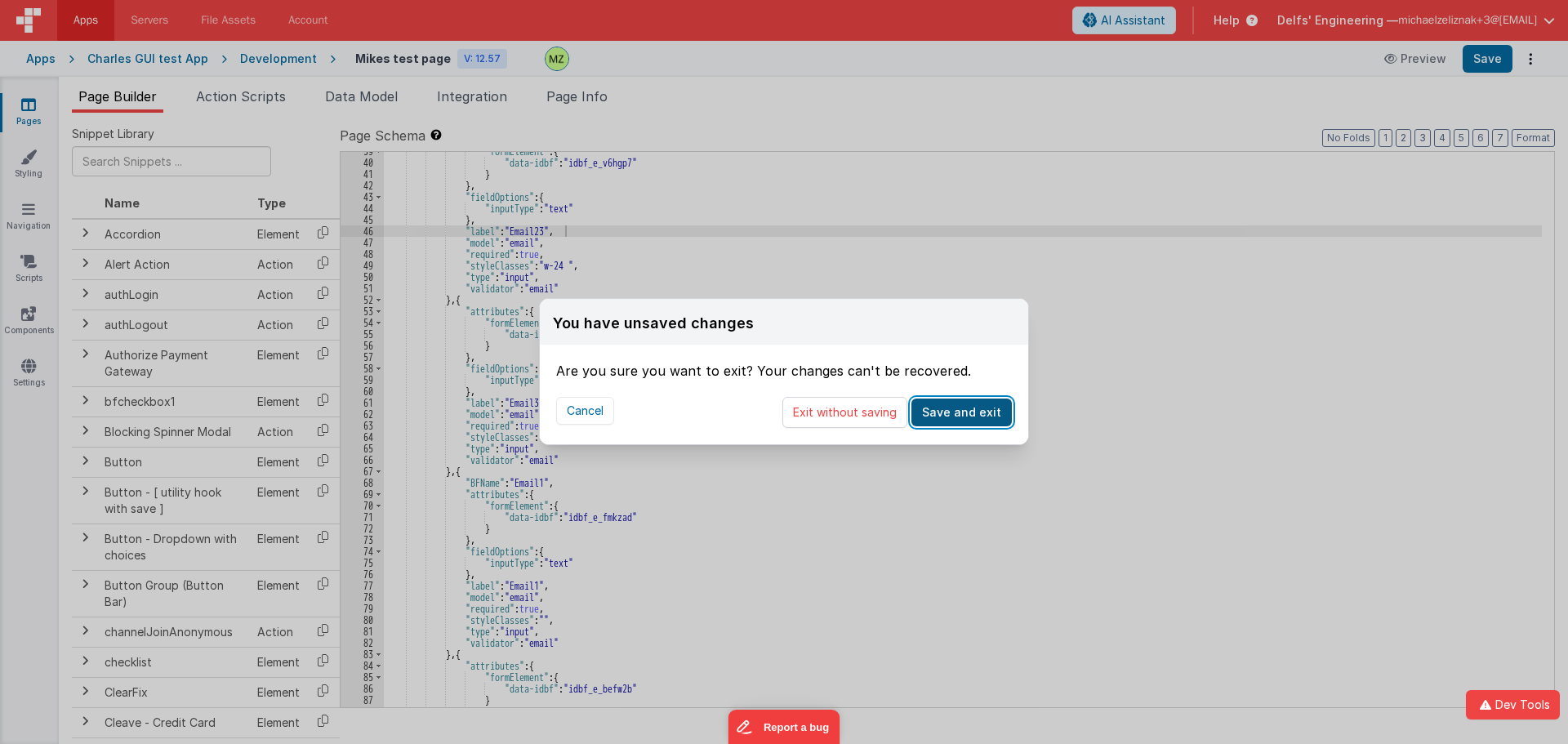 click on "Save and exit" at bounding box center (961, 412) 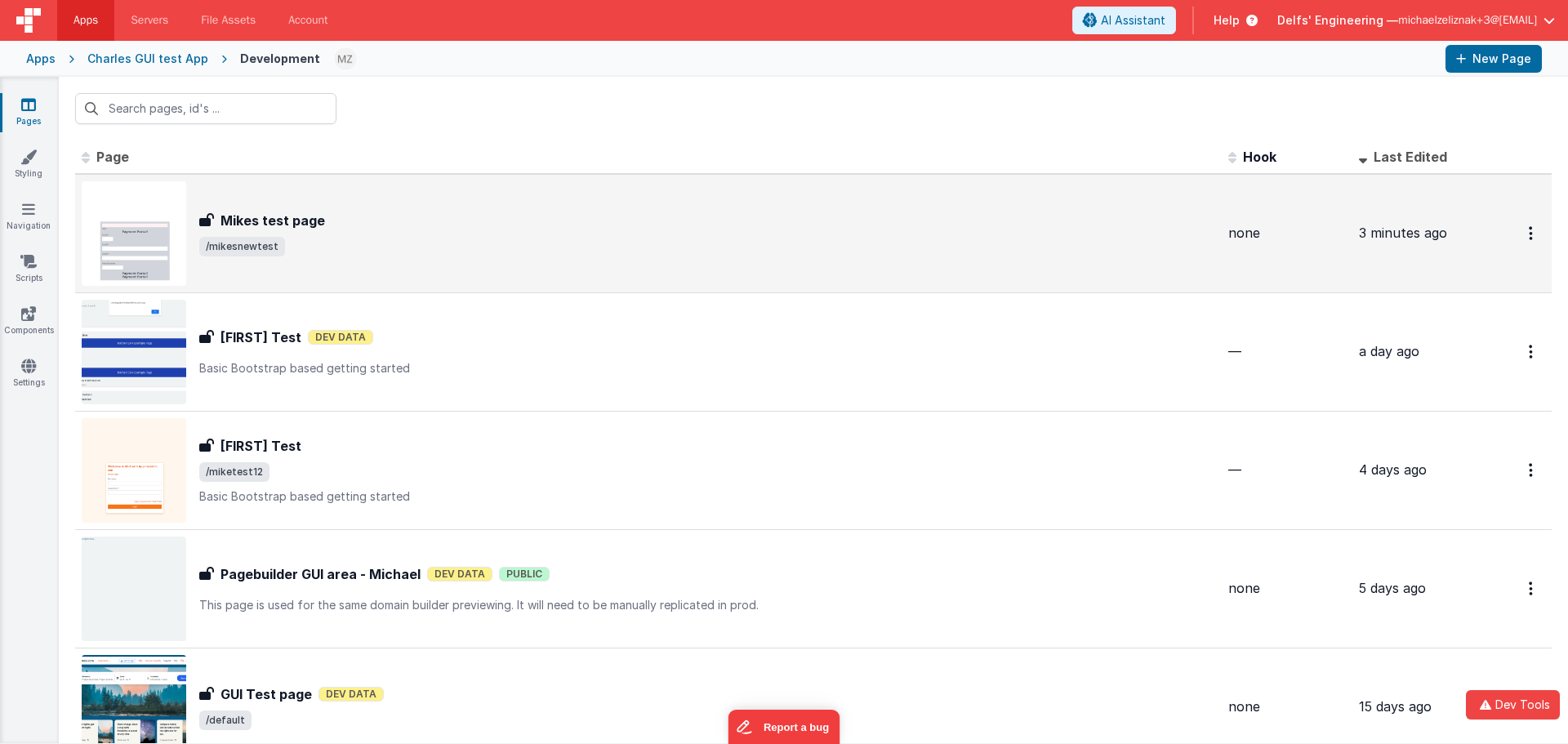 click on "/mikesnewtest" at bounding box center [707, 247] 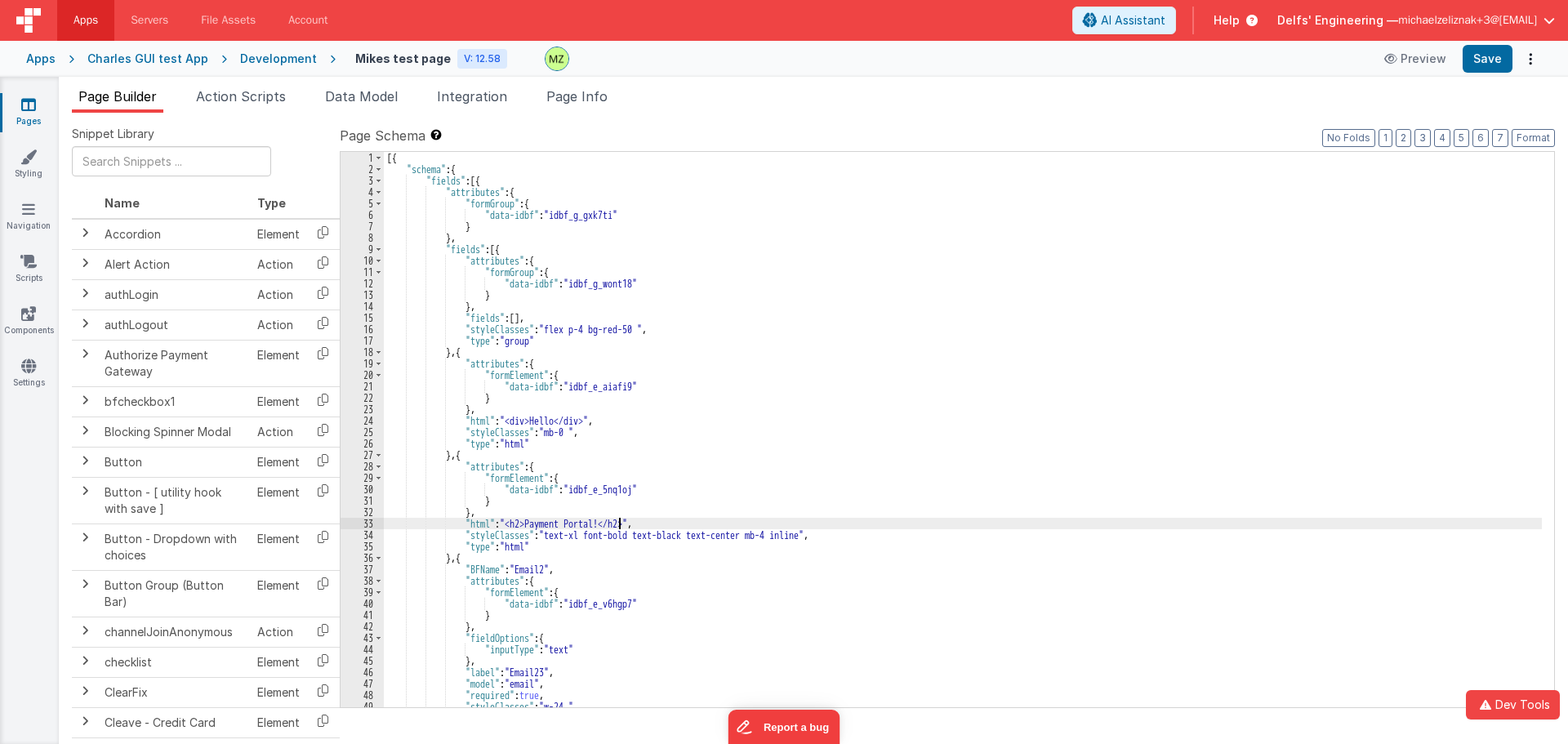 click on "[{      "schema" :  {           "fields" :  [{                "attributes" :  {                     "formGroup" :  {                          "data-idbf" :  "idbf_g_gxk7ti"                     }                } ,                "fields" :  [{                     "attributes" :  {                          "formGroup" :  {                               "data-idbf" :  "idbf_g_wont18"                          }                     } ,                     "fields" :  [ ] ,                     "styleClasses" :  "flex p-4 bg-red-50 " ,                     "type" :  "group"                } ,  {                     "attributes" :  {                          "formElement" :  {                               "data-idbf" :  "idbf_e_aiafi9"                          }                     } ,                     "html" :  "<div>Hello</div>" ,                     "styleClasses" :  "mb-0 " ,                     "type" :  "html"                } ,  {                     "attributes" :  {                          "formElement"" at bounding box center (963, 441) 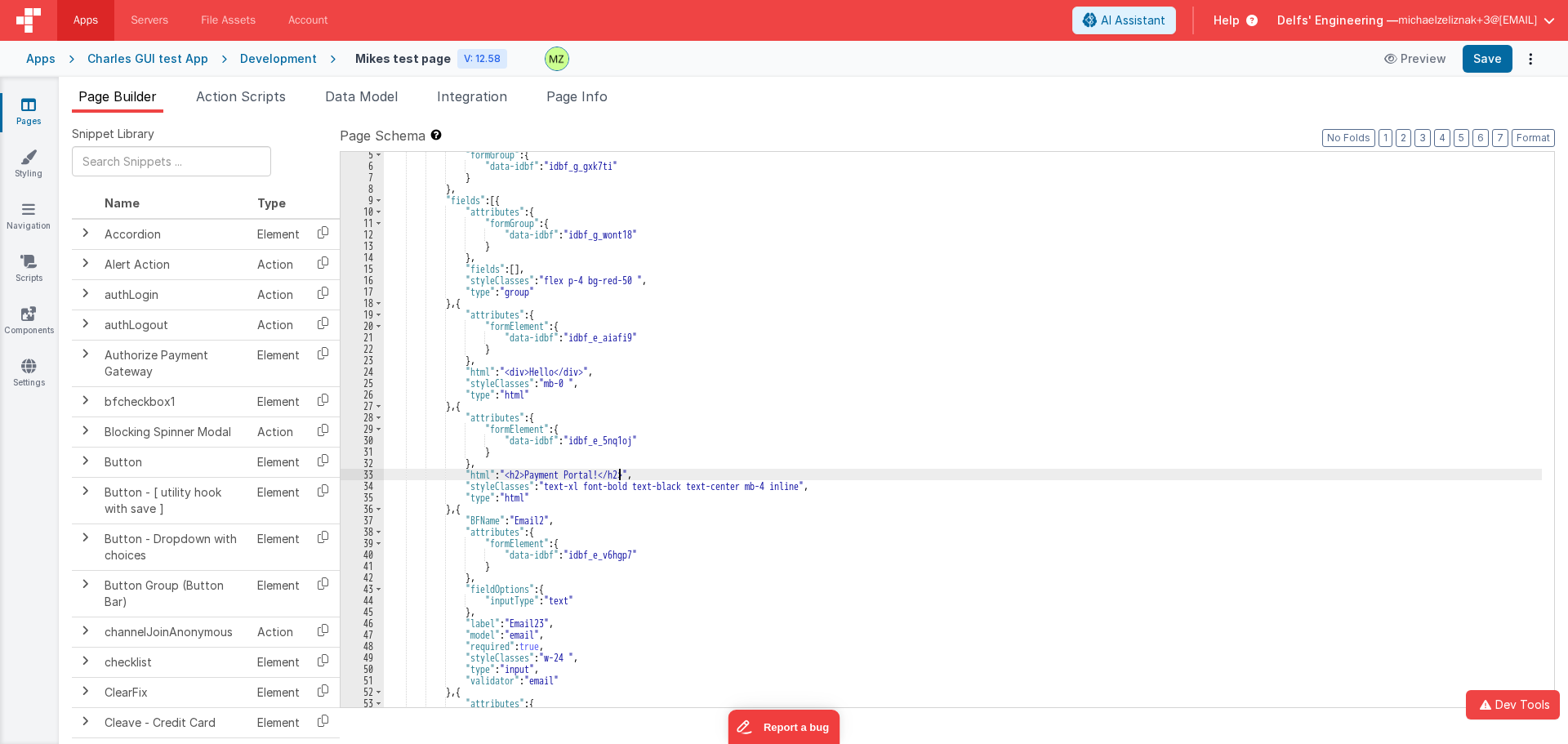 scroll, scrollTop: 98, scrollLeft: 0, axis: vertical 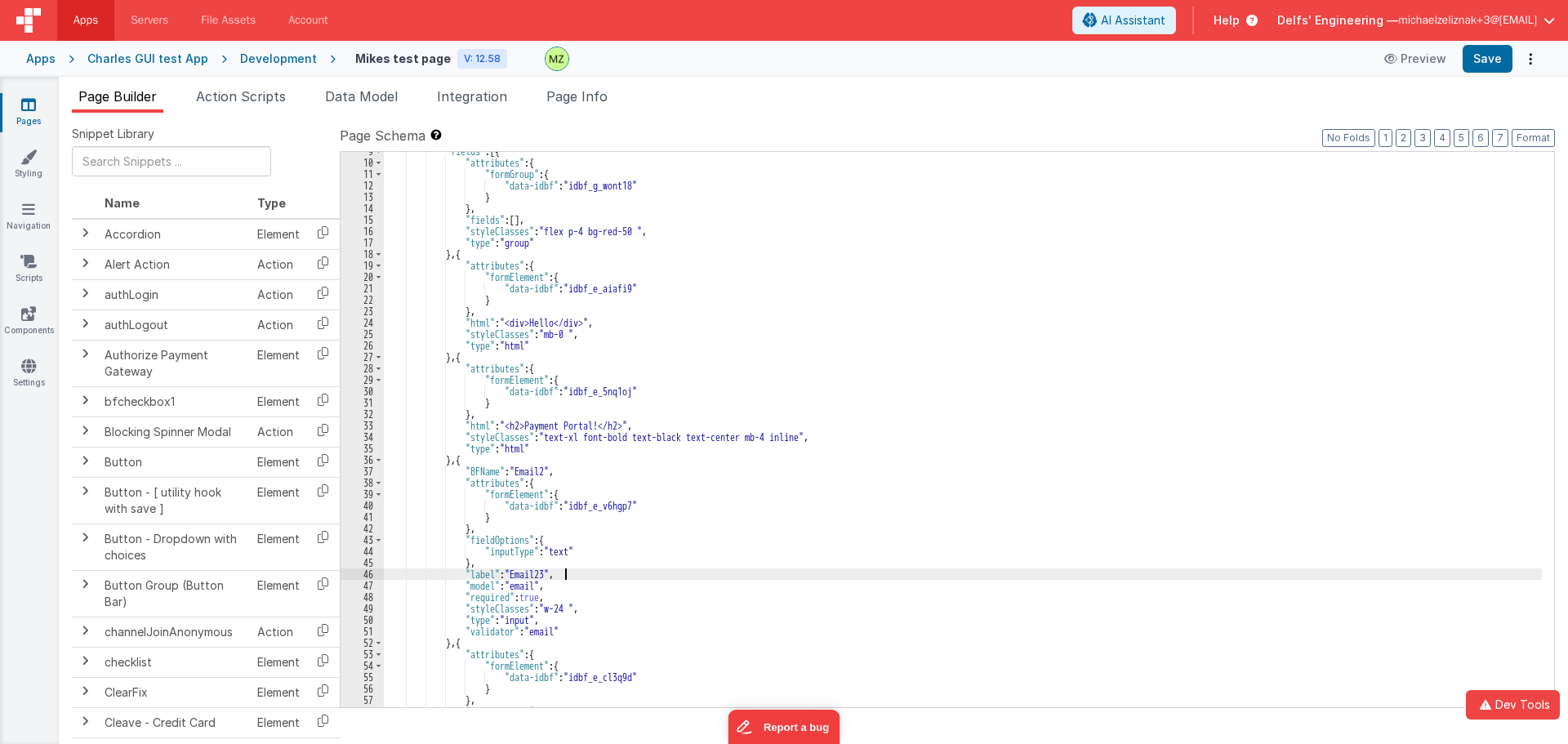 click on ""fields" :  [{                     "attributes" :  {                          "formGroup" :  {                               "data-idbf" :  "idbf_g_wont18"                          }                     } ,                     "fields" :  [ ] ,                     "styleClasses" :  "flex p-4 bg-red-50 " ,                     "type" :  "group"                } ,  {                     "attributes" :  {                          "formElement" :  {                               "data-idbf" :  "idbf_e_aiafi9"                          }                     } ,                     "html" :  "<div>Hello</div>" ,                     "styleClasses" :  "mb-0 " ,                     "type" :  "html"                } ,  {                     "attributes" :  {                          "formElement" :  {                               "data-idbf" :  "idbf_e_5nq1oj"                          }                     } ,                     "html" :  "<h2>Payment Portal!</h2>" ,                     "styleClasses" :" at bounding box center (963, 434) 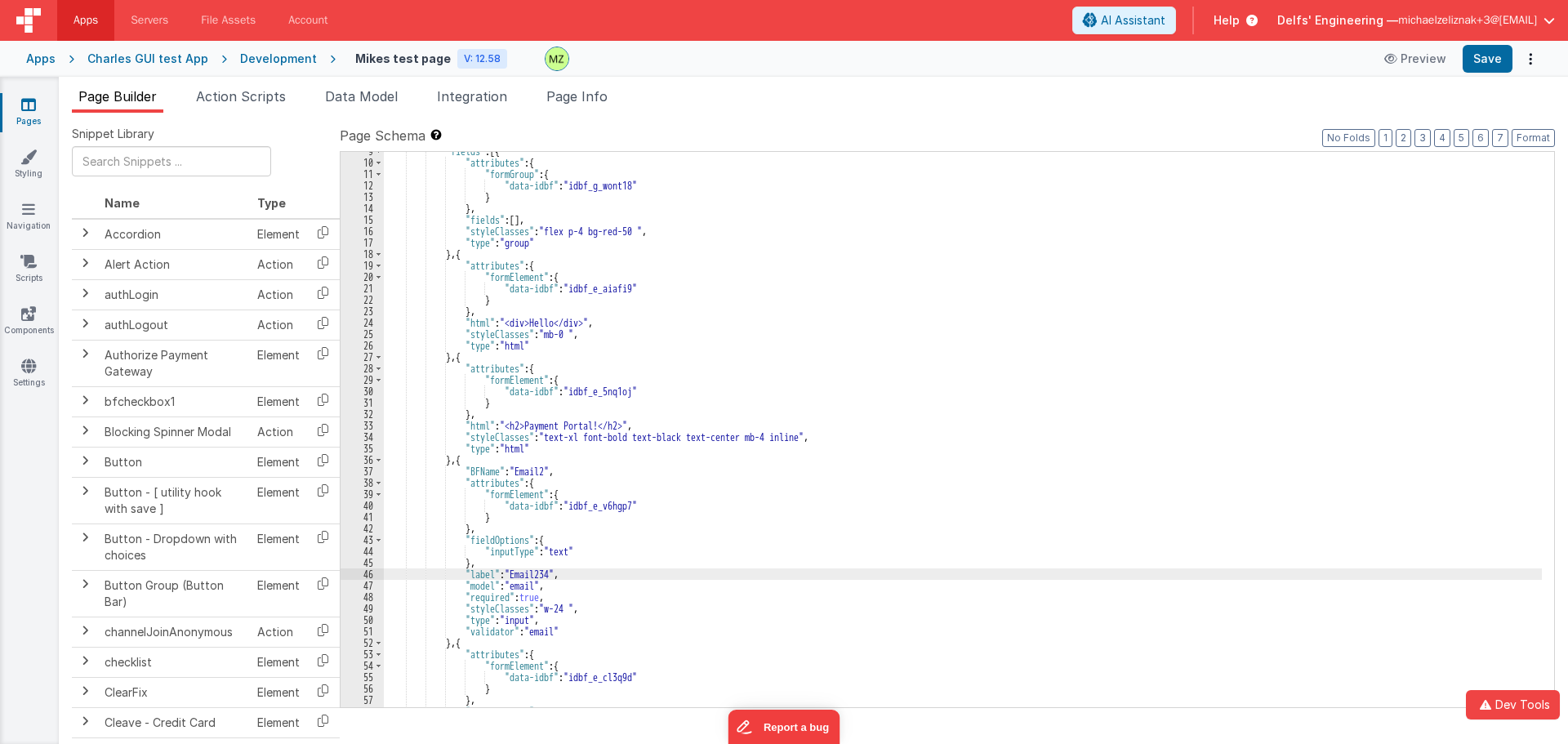 click on "Development" at bounding box center (278, 59) 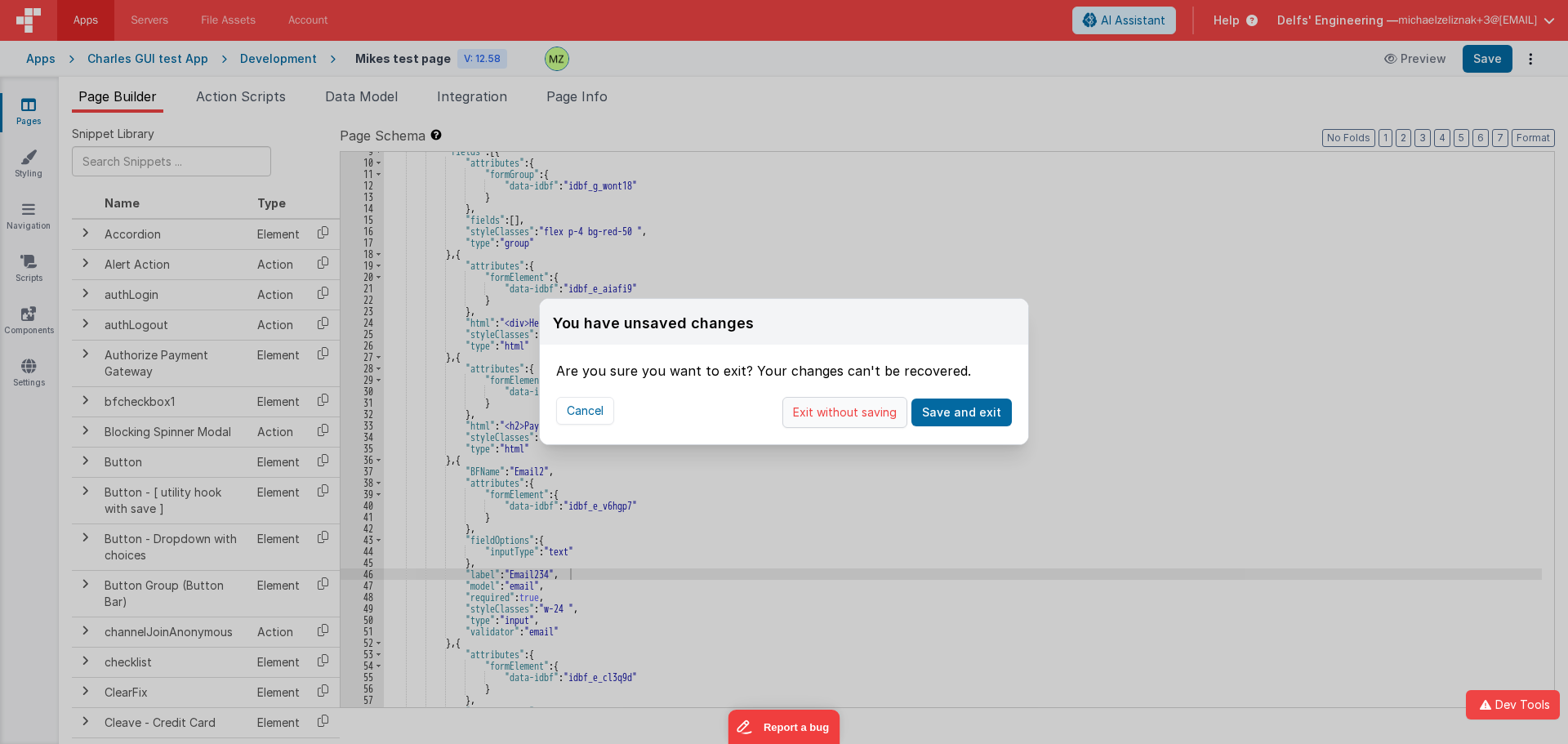 click on "Exit without saving" at bounding box center (844, 412) 